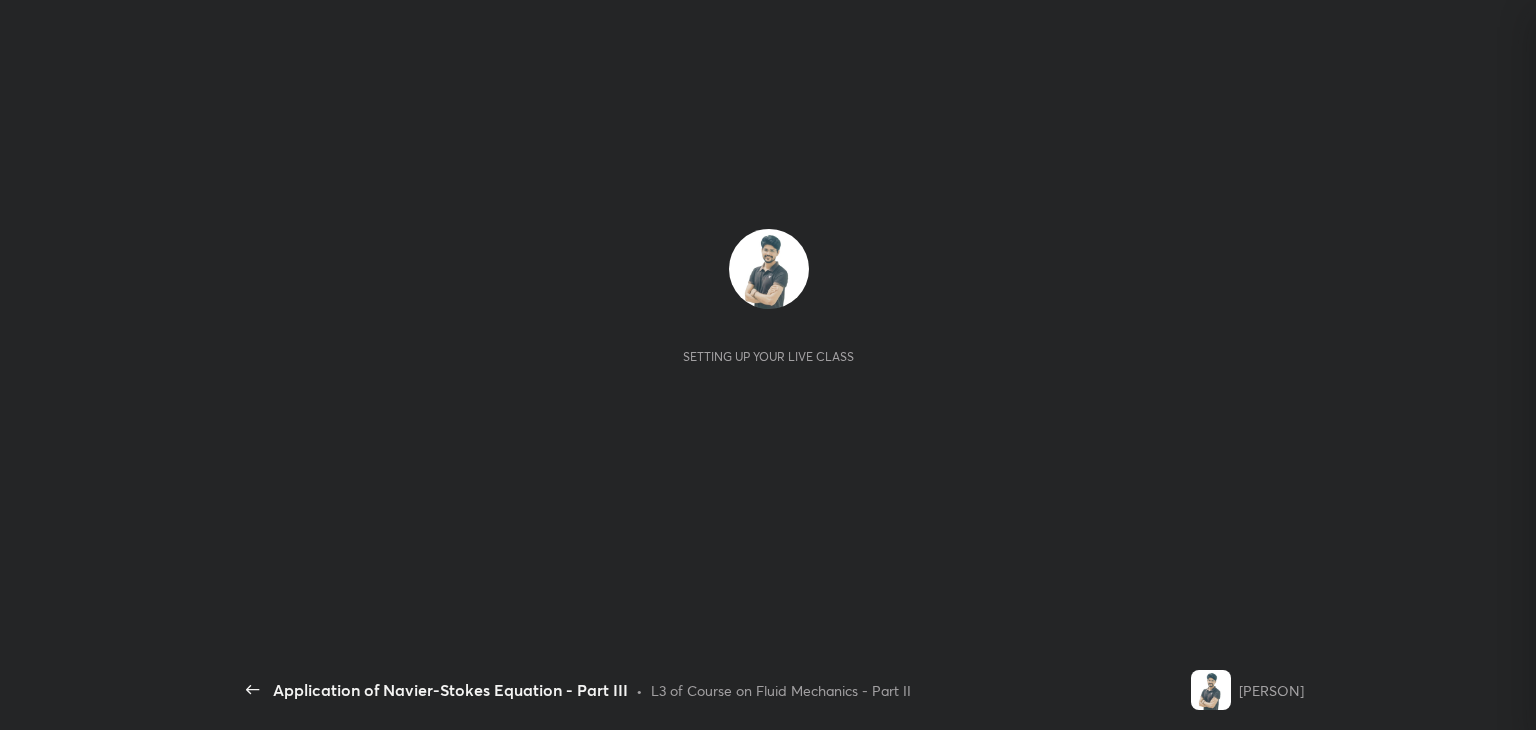 scroll, scrollTop: 0, scrollLeft: 0, axis: both 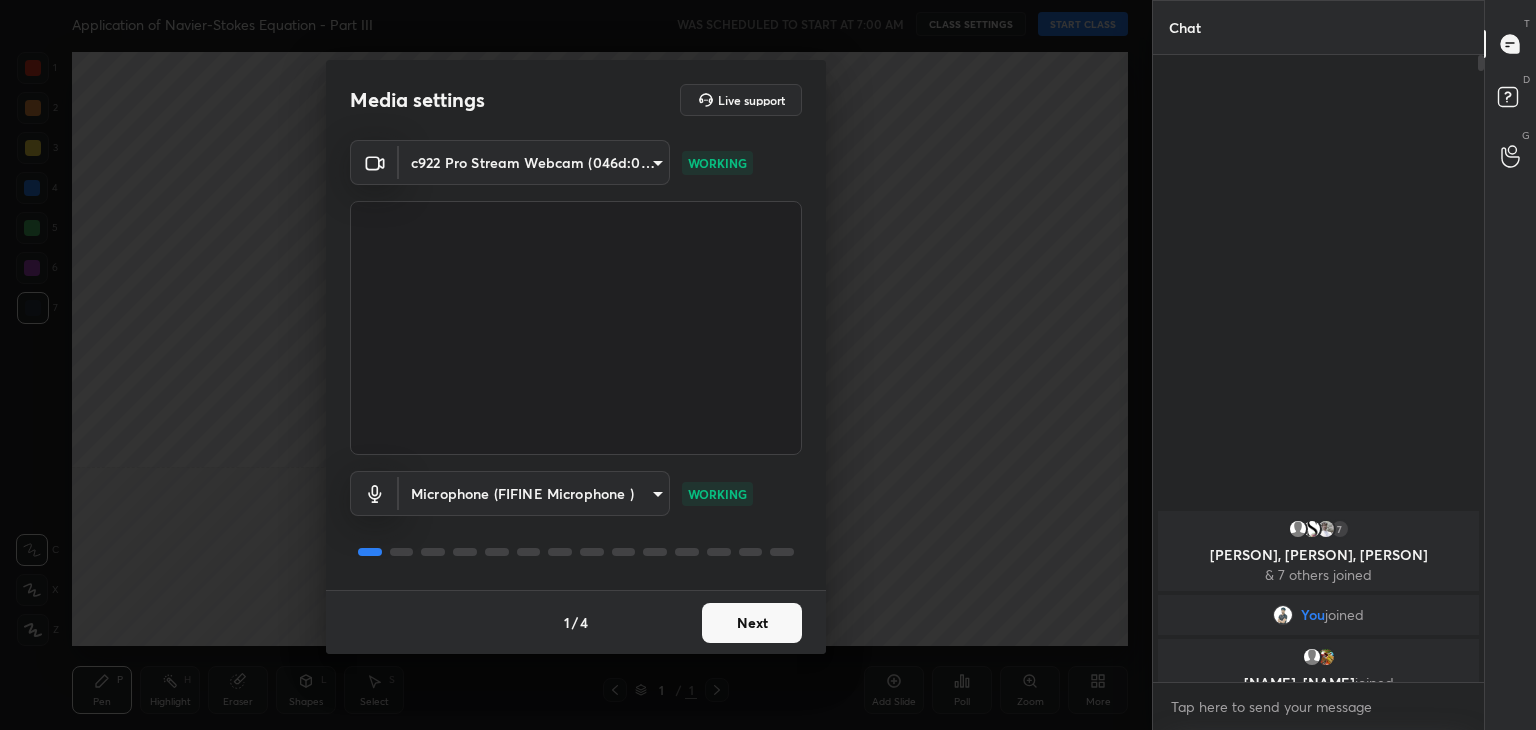 click on "Next" at bounding box center [752, 623] 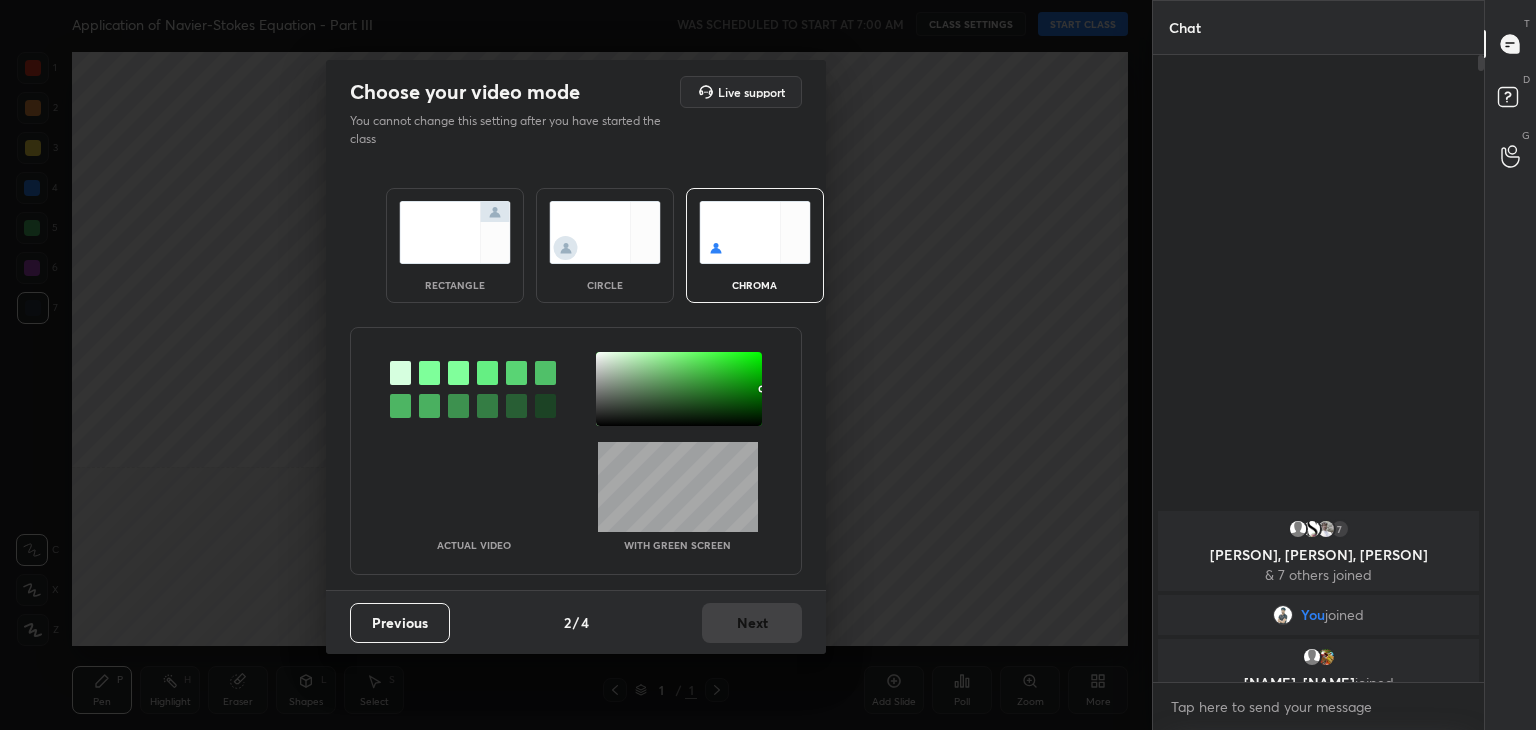 click at bounding box center [455, 232] 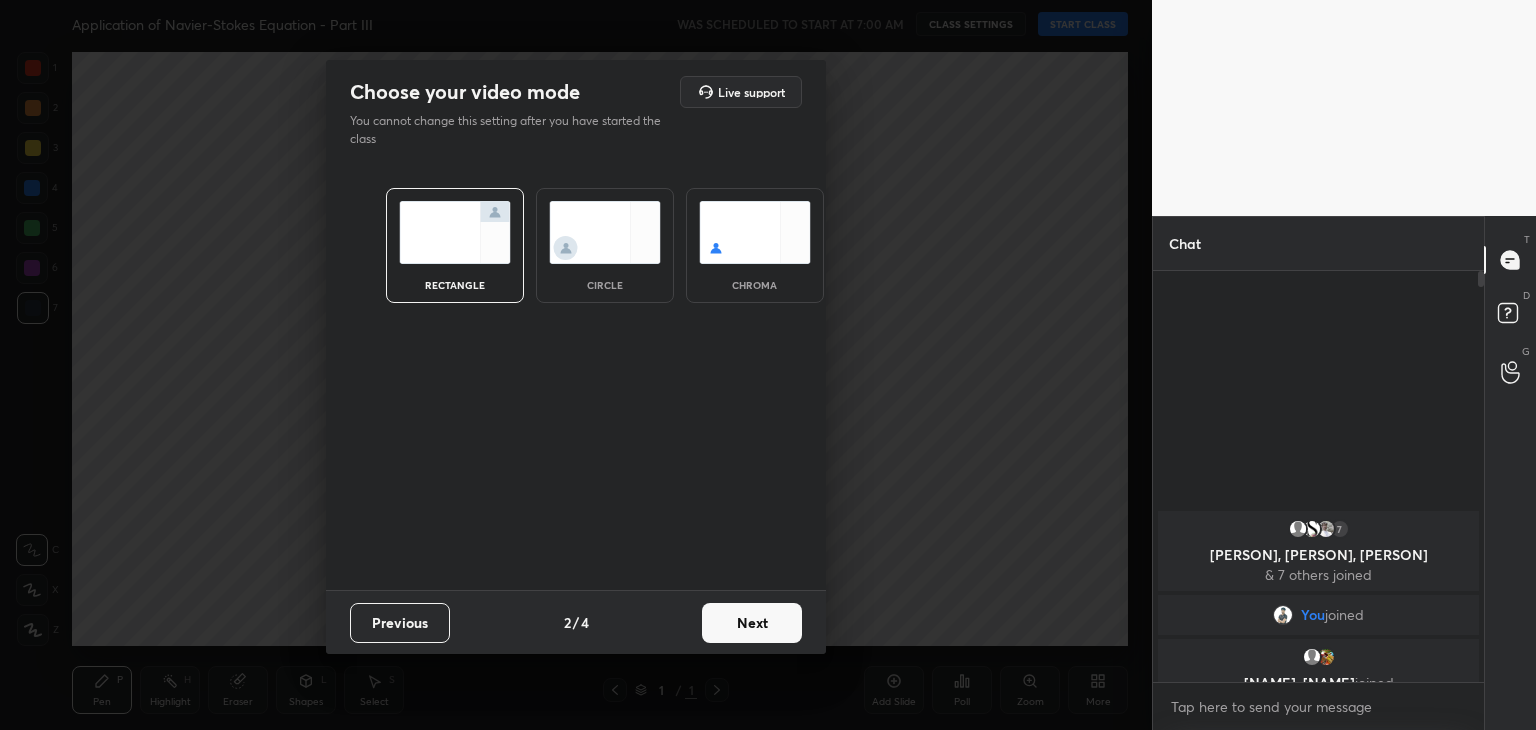 scroll, scrollTop: 405, scrollLeft: 325, axis: both 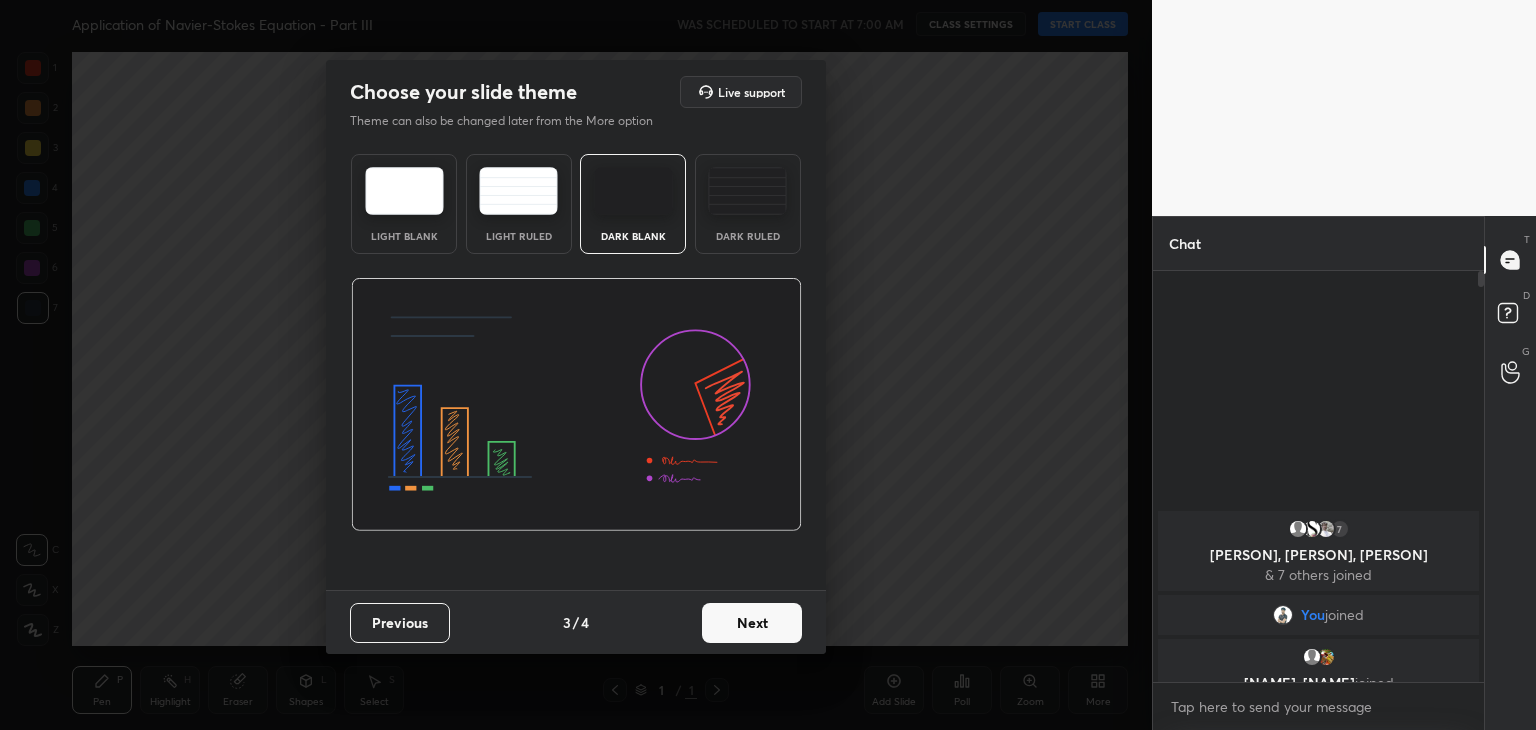 click on "Next" at bounding box center (752, 623) 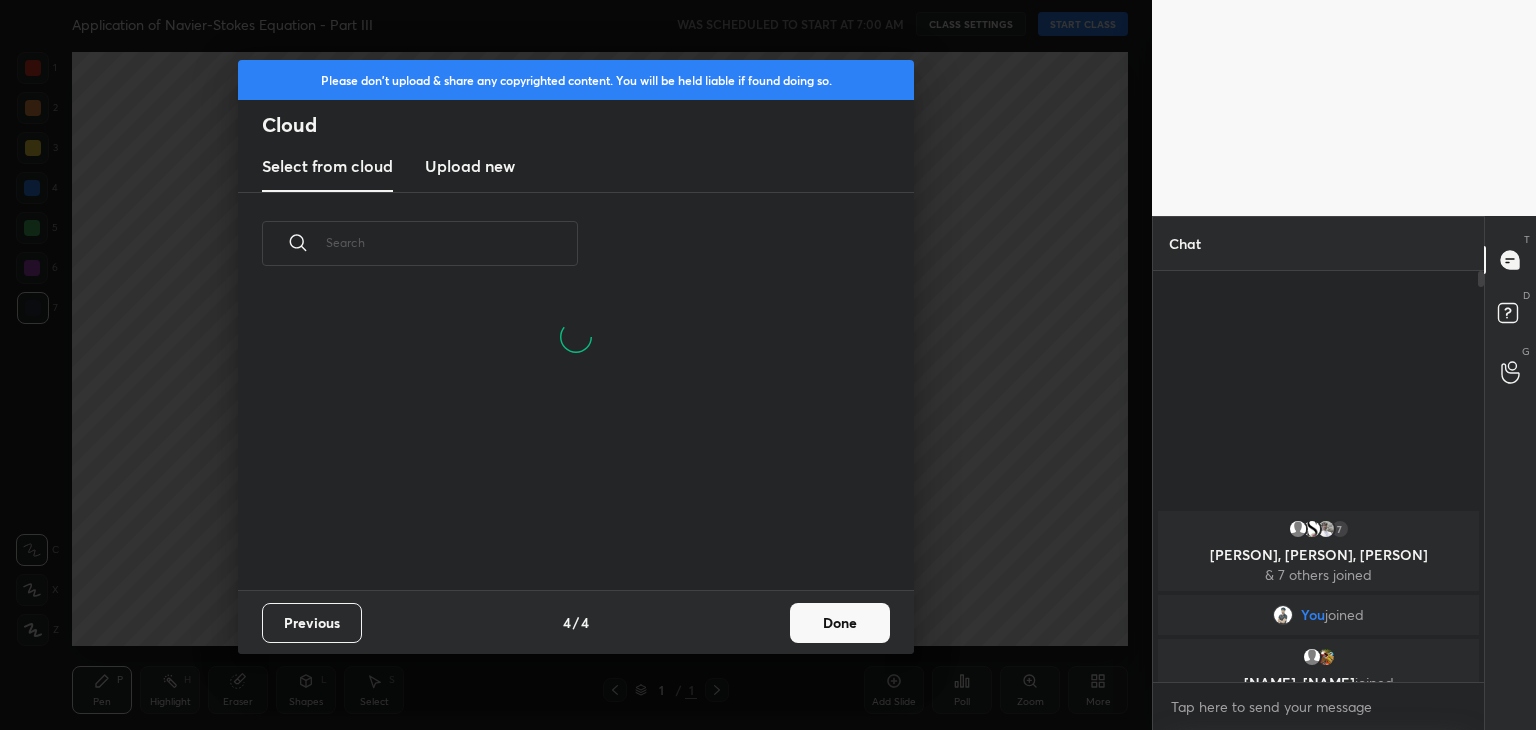 click on "Done" at bounding box center (840, 623) 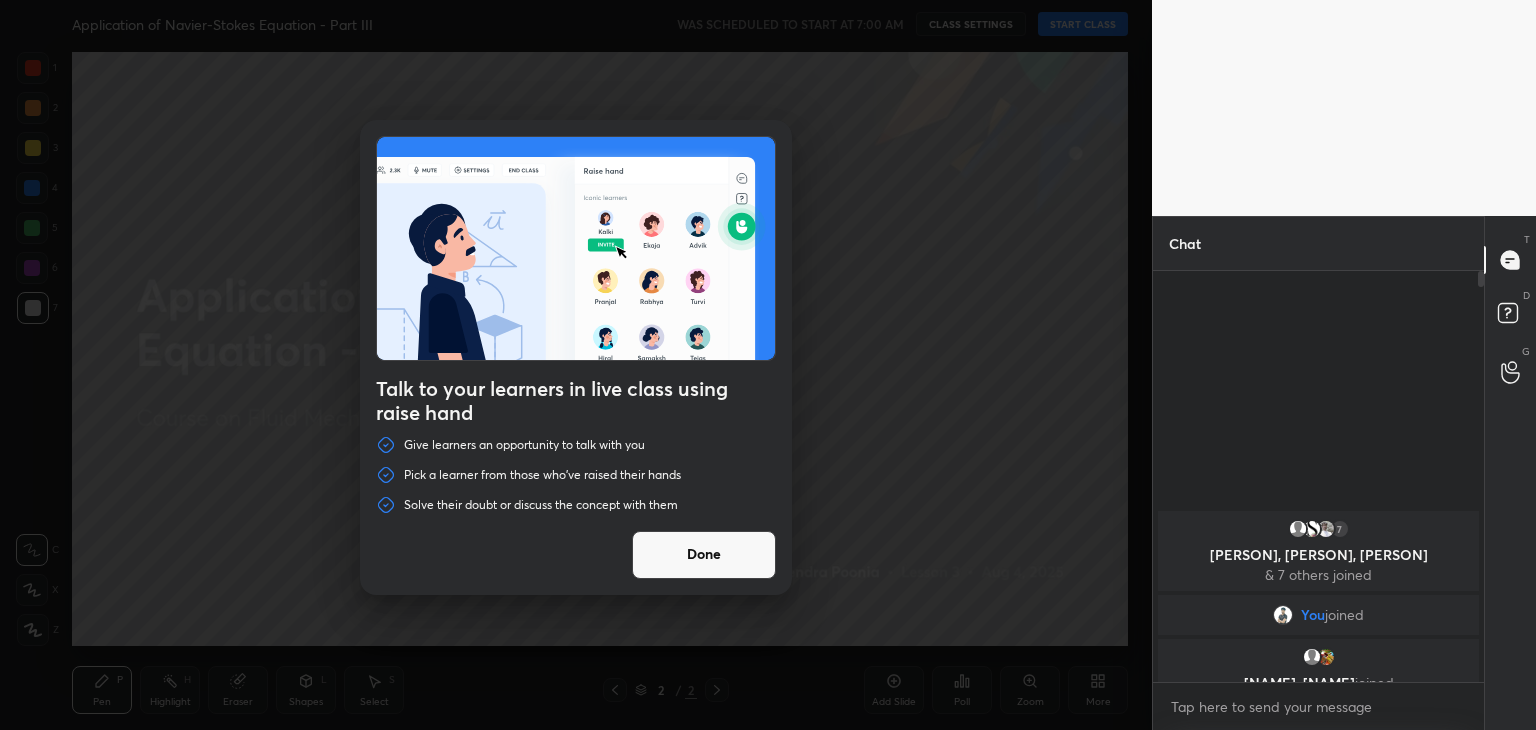 click on "Done" at bounding box center (704, 555) 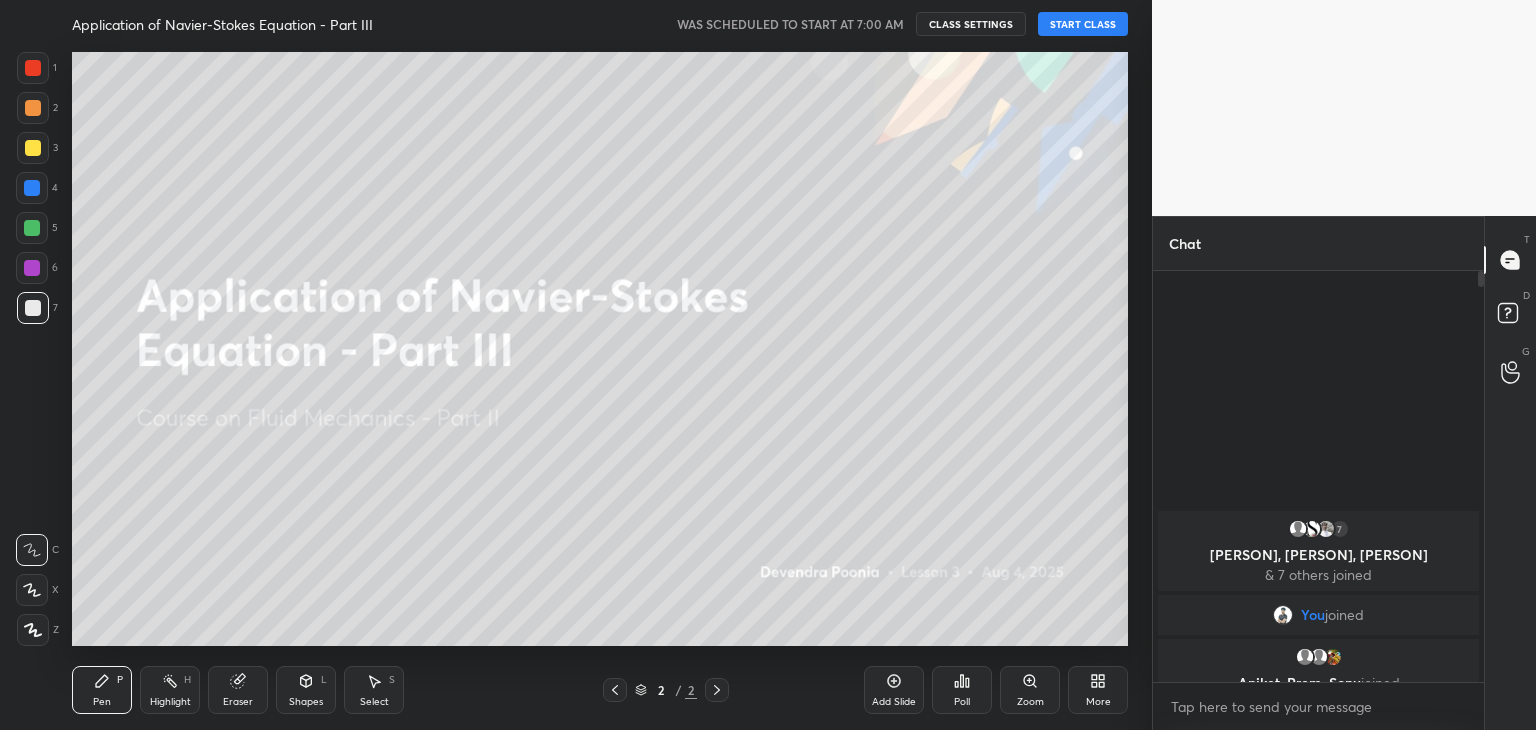 click on "START CLASS" at bounding box center [1083, 24] 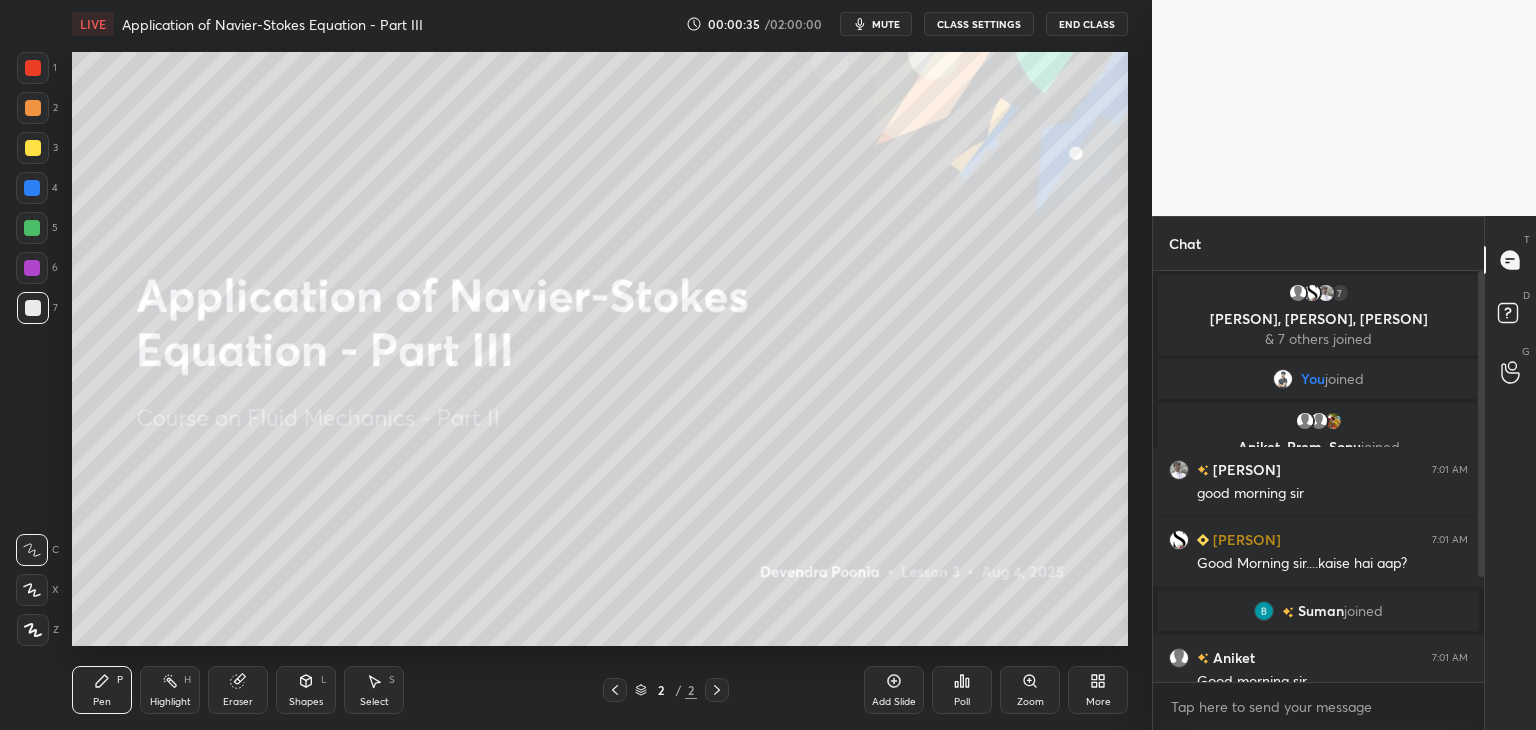 scroll, scrollTop: 162, scrollLeft: 0, axis: vertical 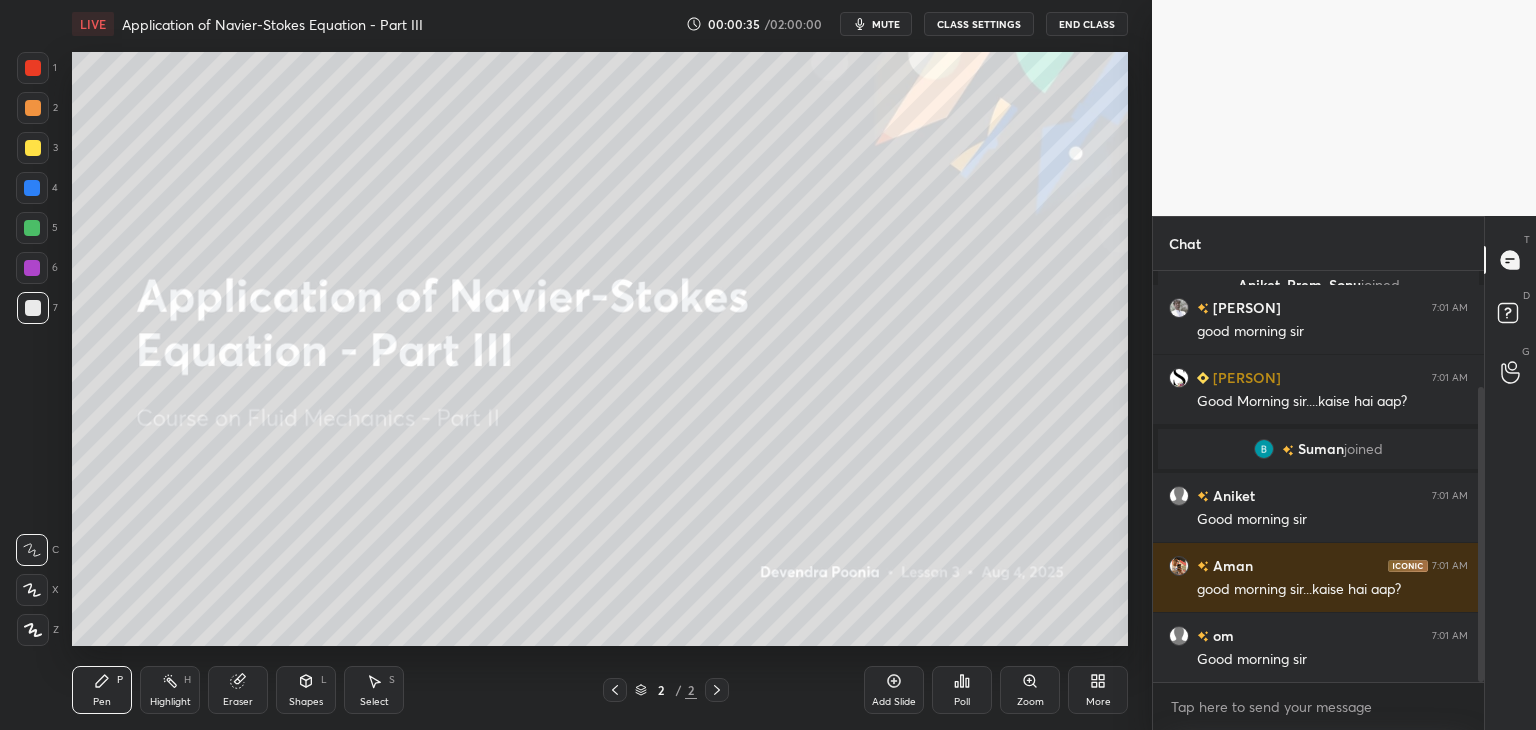 drag, startPoint x: 1483, startPoint y: 449, endPoint x: 1480, endPoint y: 484, distance: 35.128338 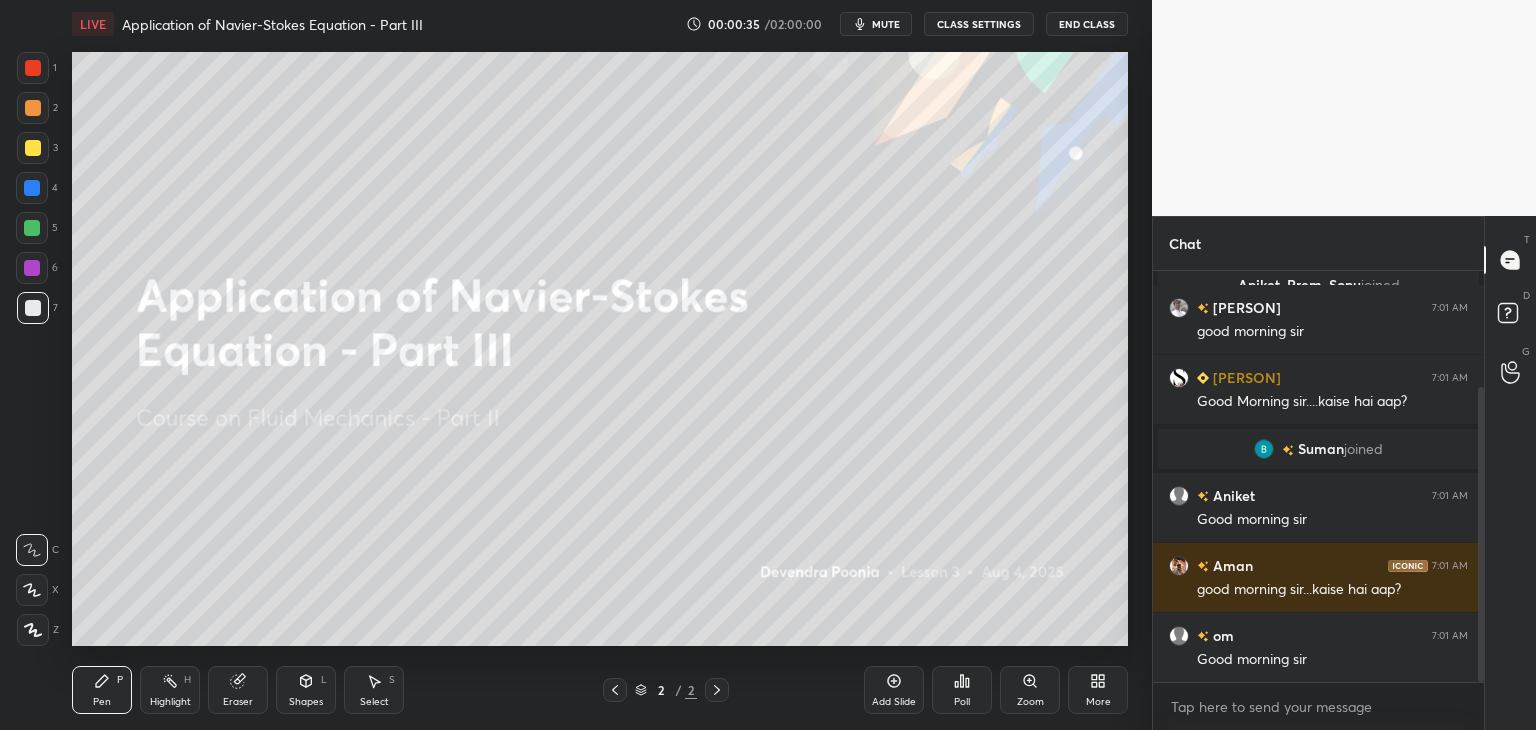 click at bounding box center (1481, 534) 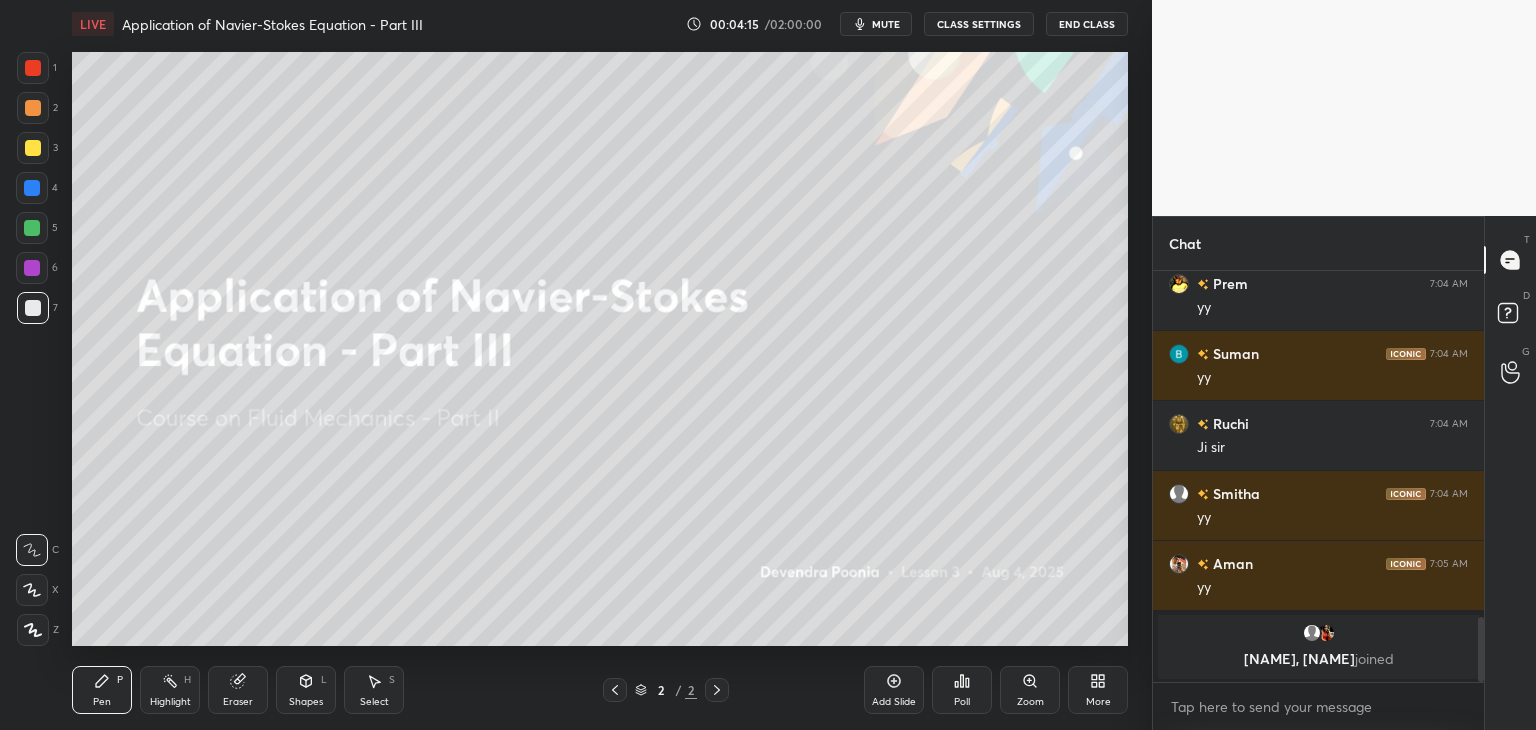 scroll, scrollTop: 1972, scrollLeft: 0, axis: vertical 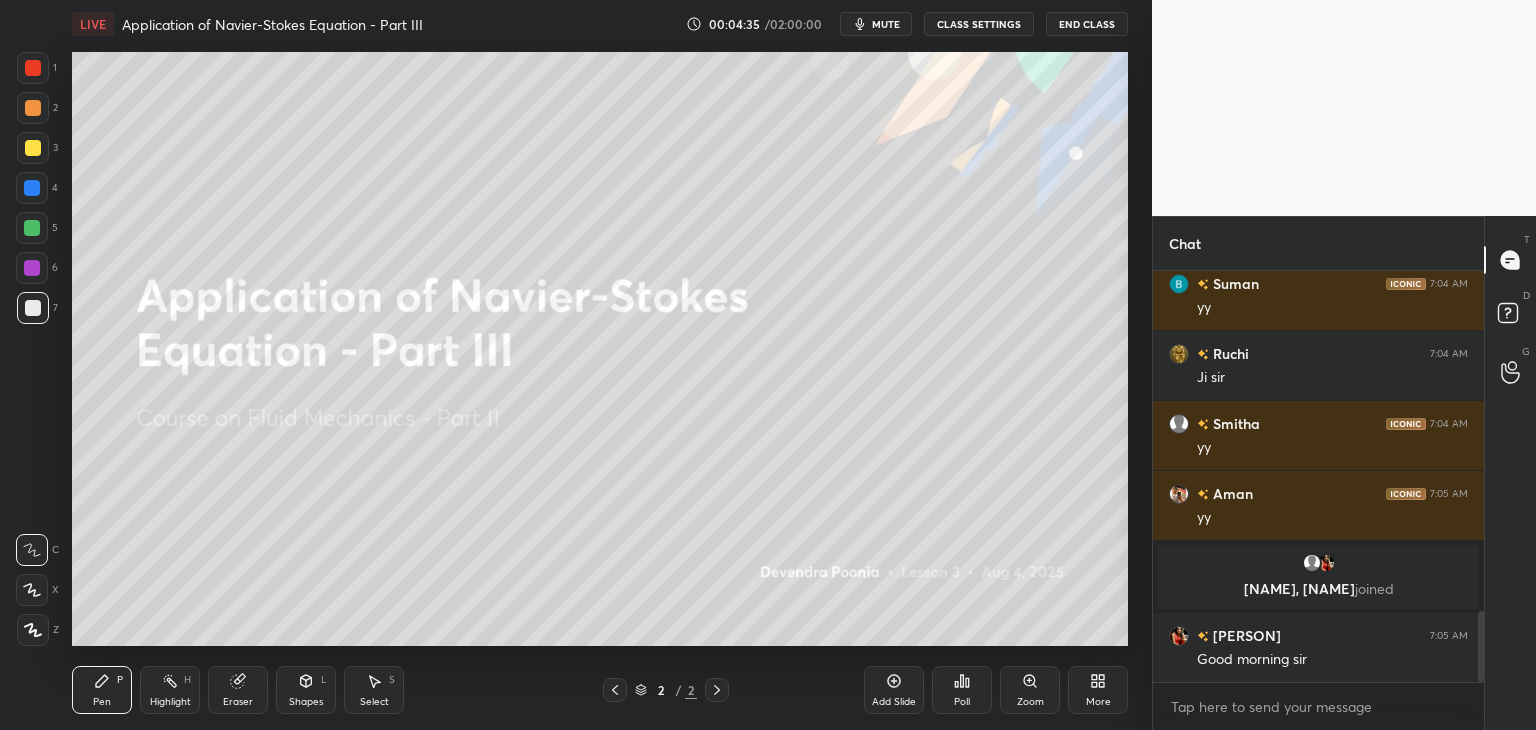 drag, startPoint x: 1483, startPoint y: 655, endPoint x: 1476, endPoint y: 674, distance: 20.248457 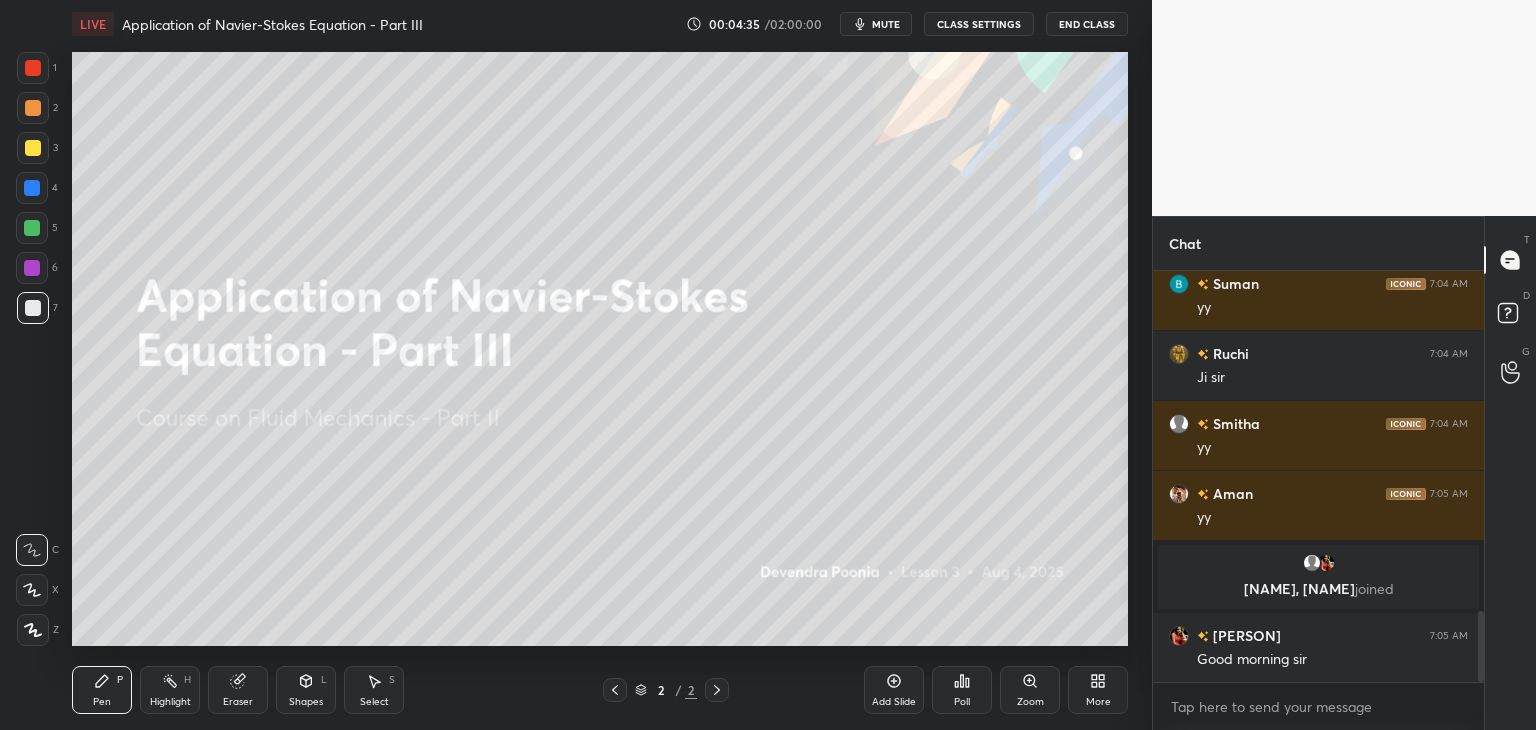click at bounding box center (1481, 646) 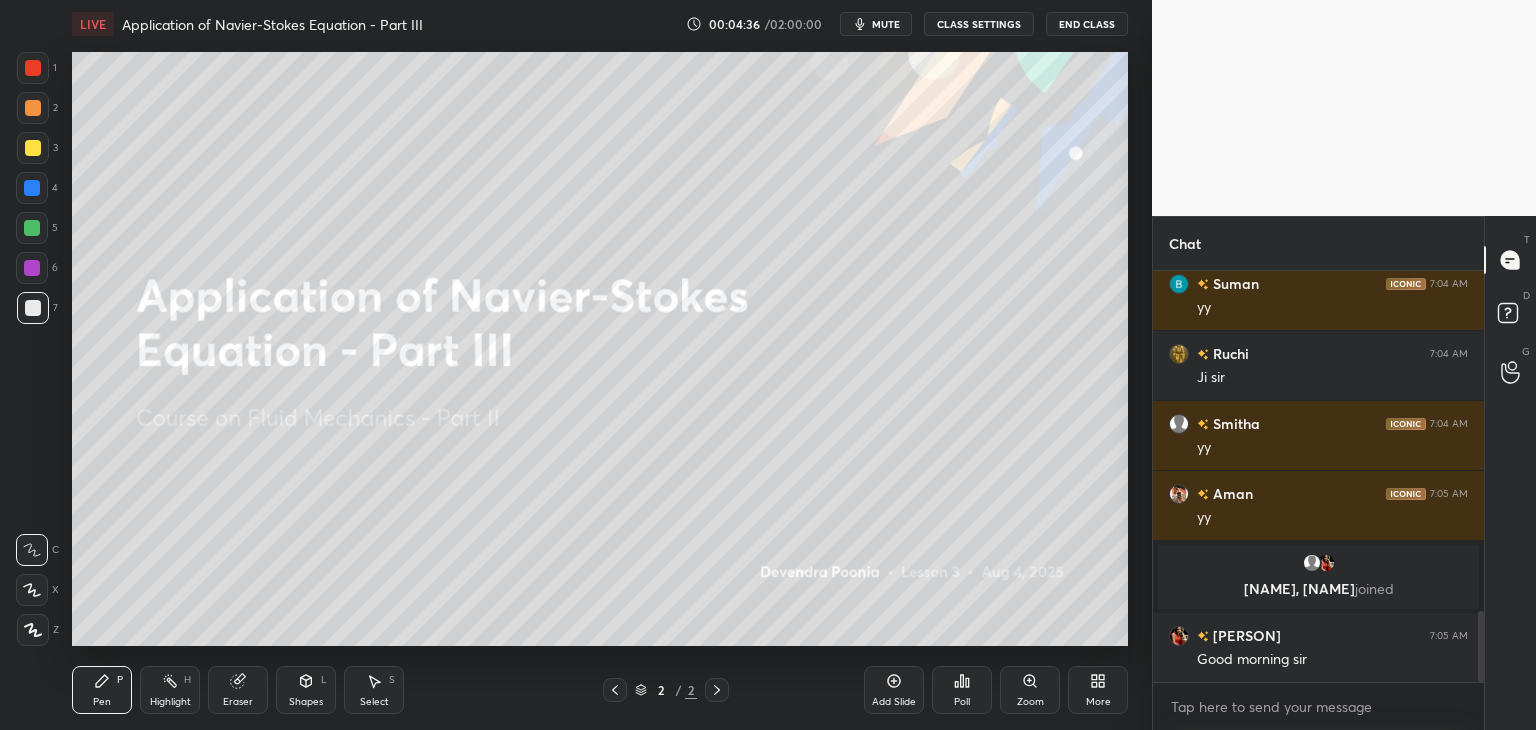 click on "More" at bounding box center (1098, 690) 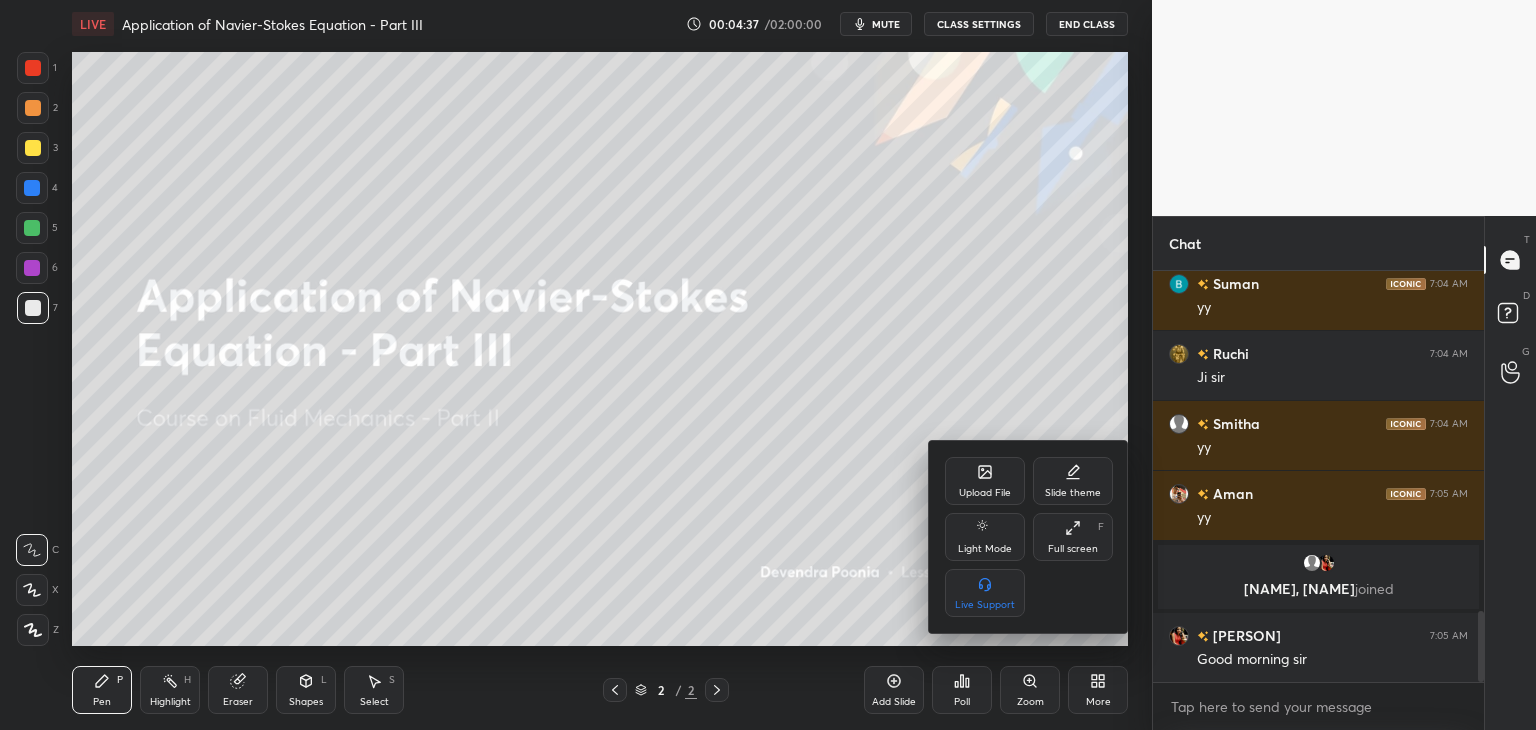 click on "Full screen" at bounding box center (1073, 549) 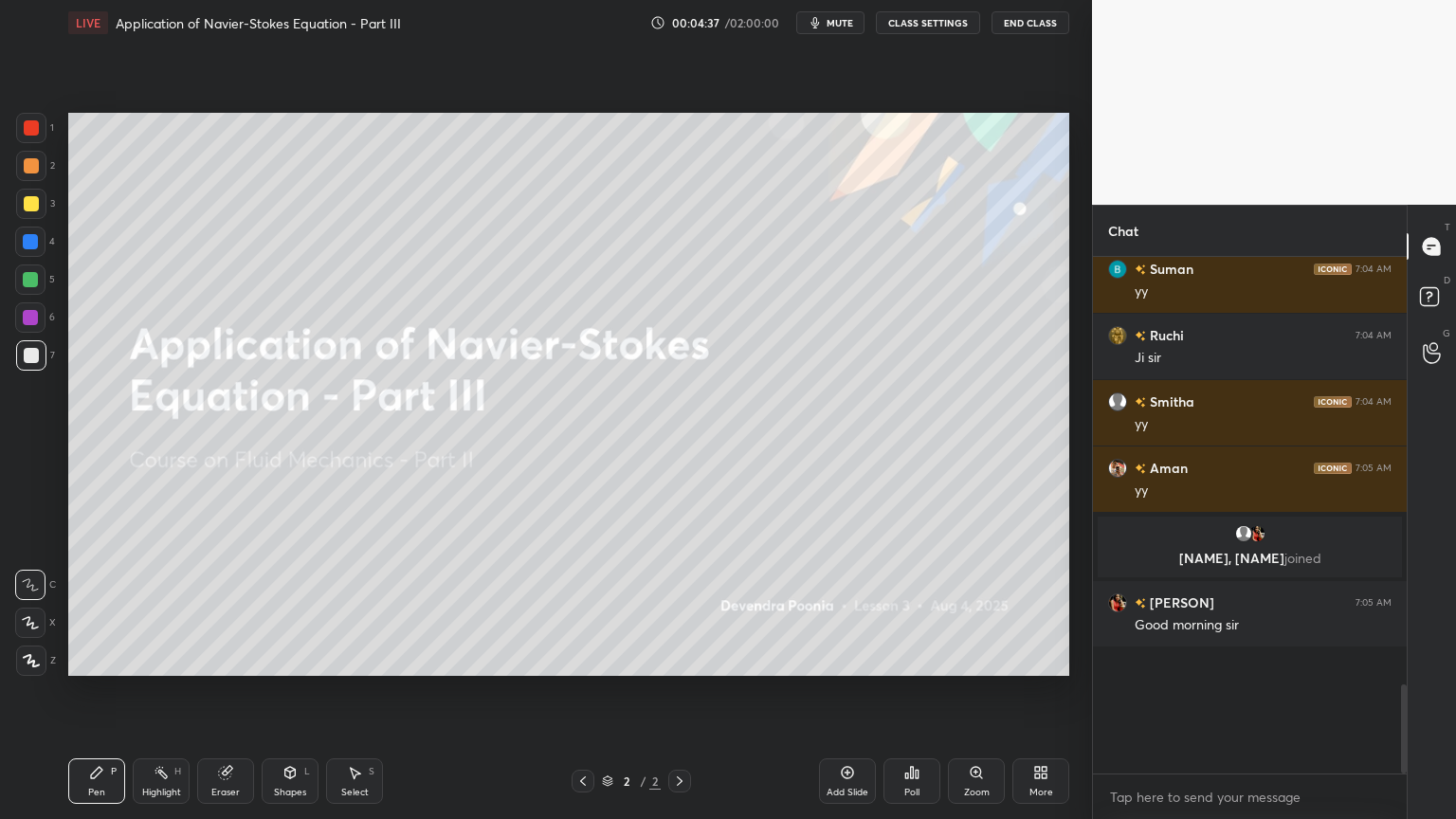 scroll, scrollTop: 94094, scrollLeft: 93776, axis: both 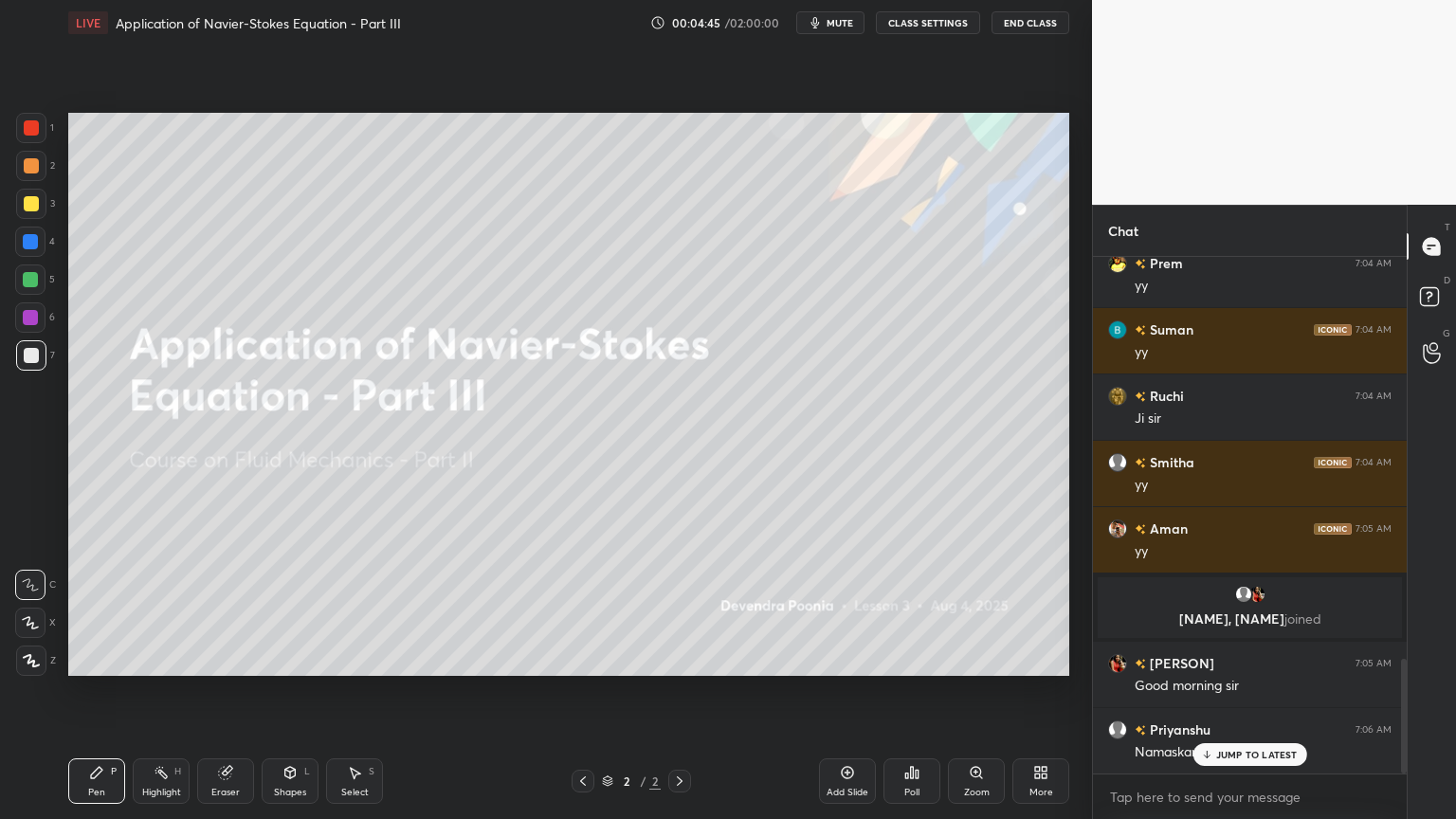 click 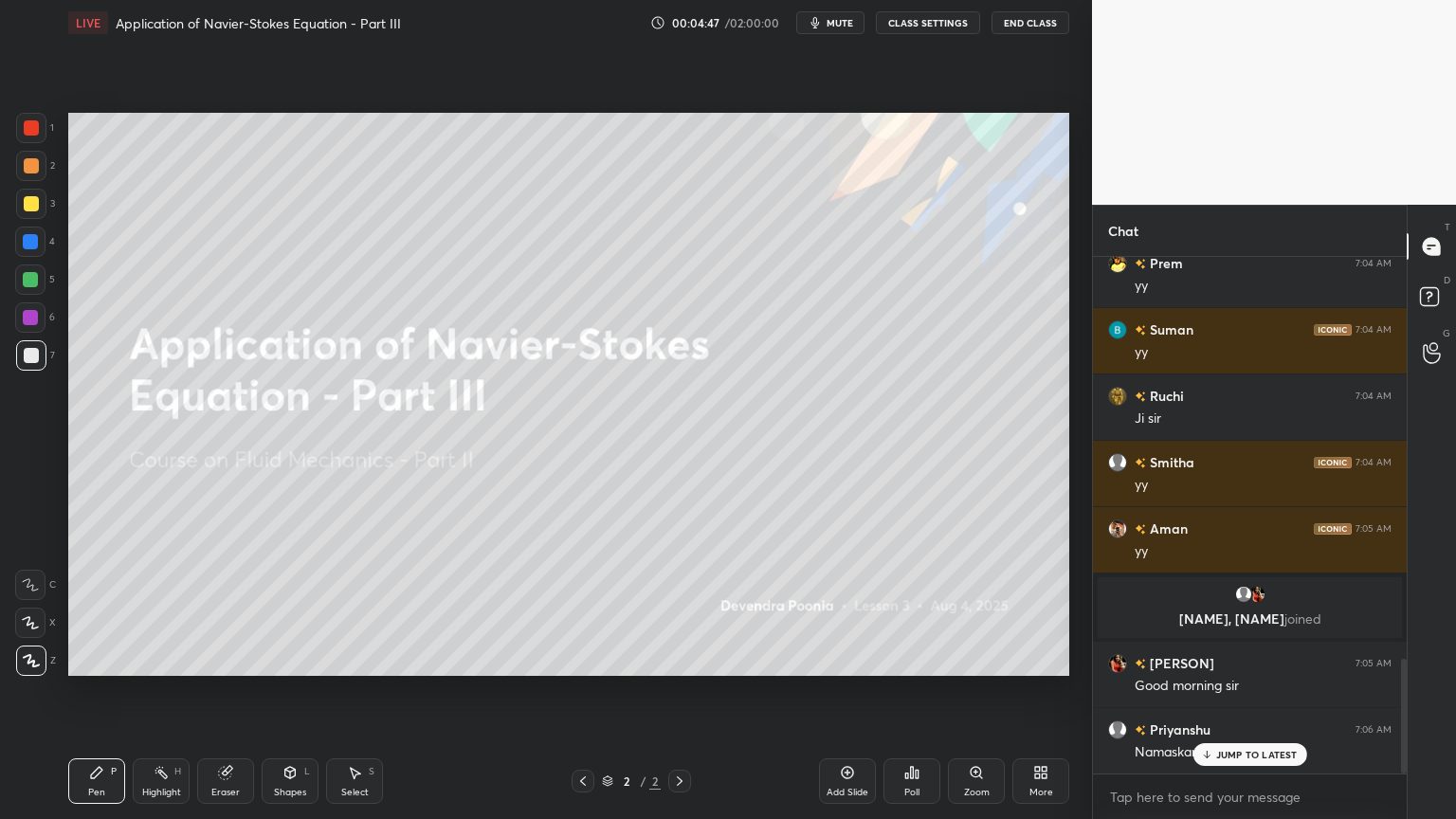 click on "JUMP TO LATEST" at bounding box center [1257, 755] 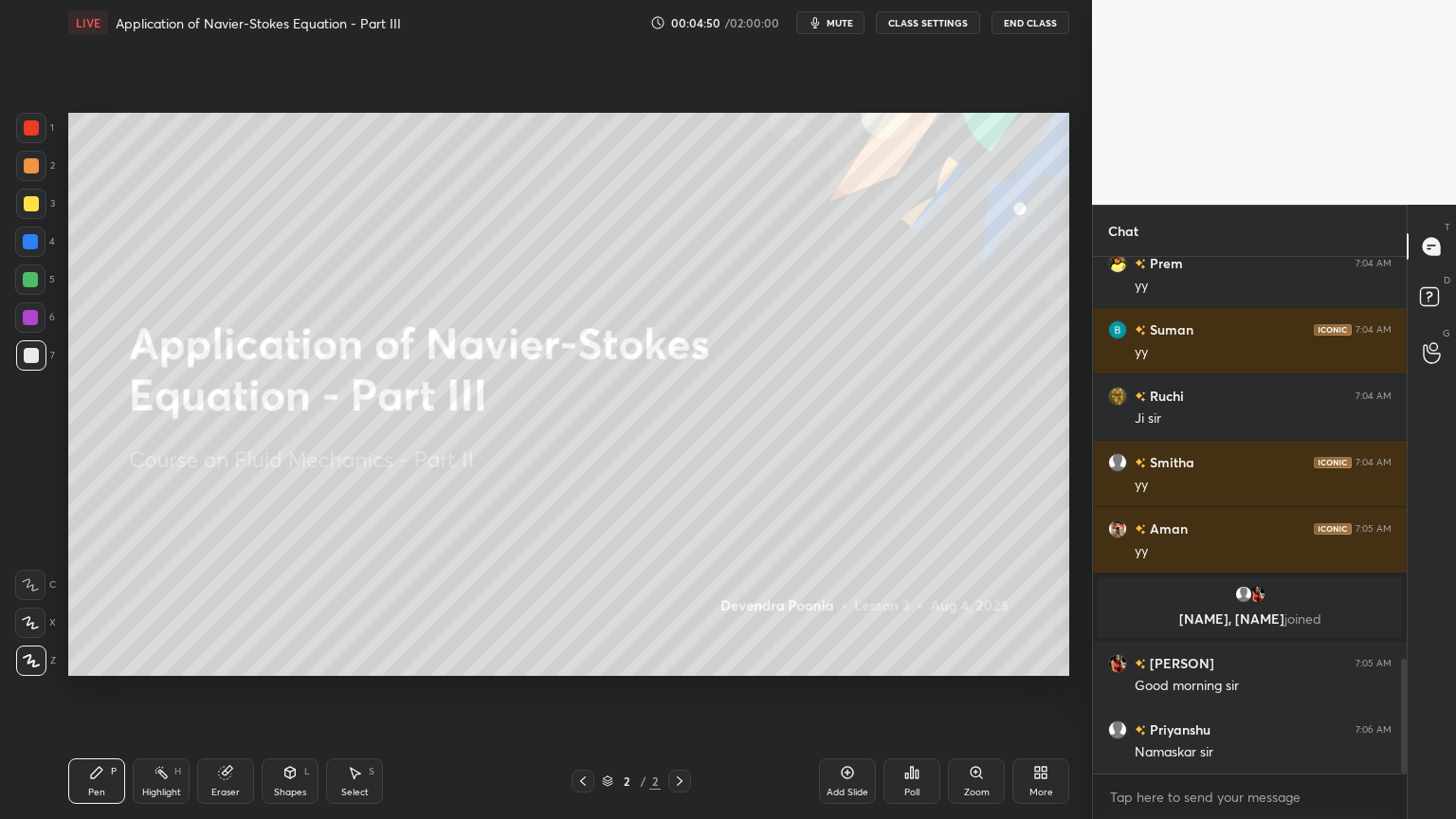 click 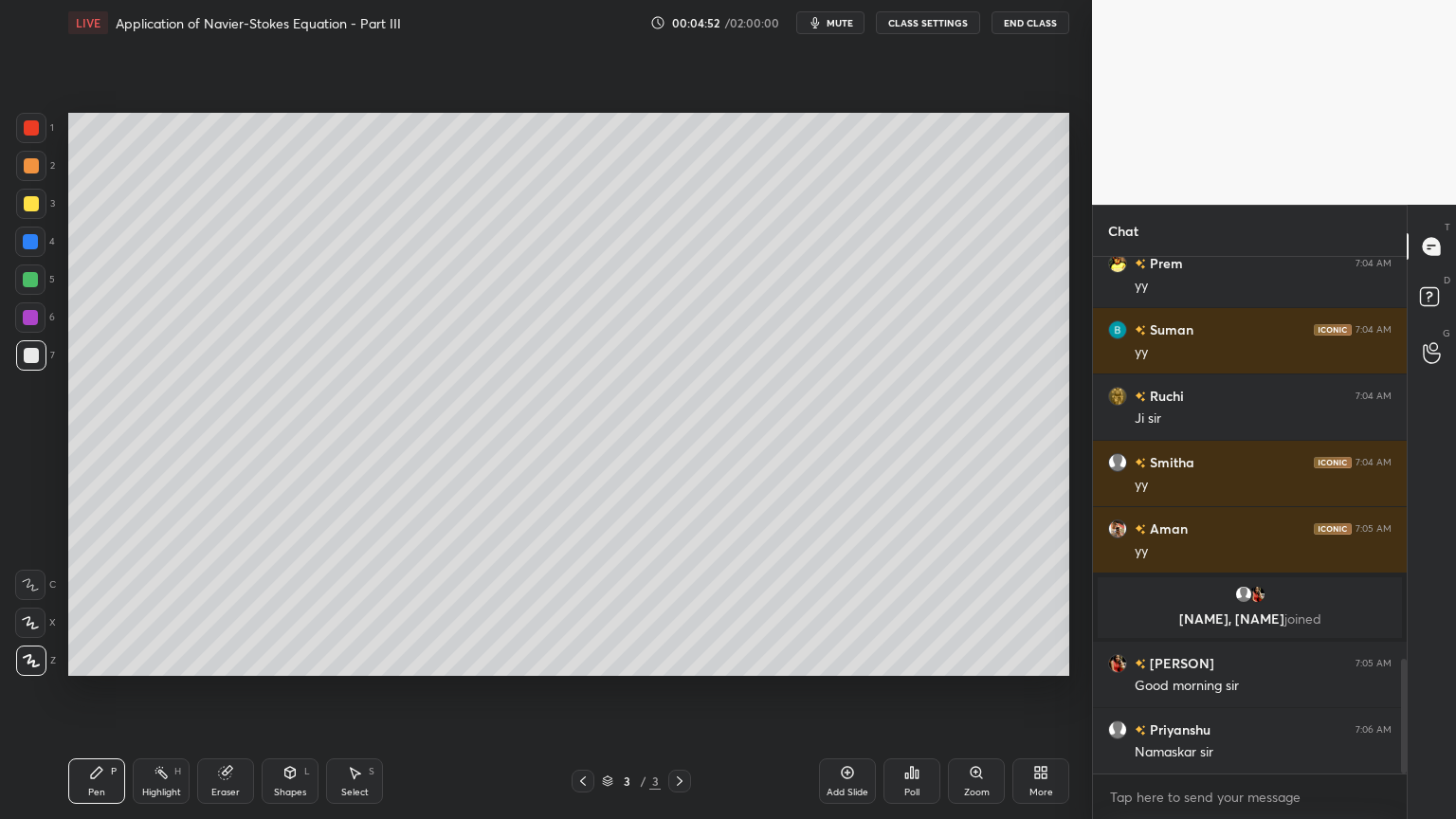 scroll, scrollTop: 1926, scrollLeft: 0, axis: vertical 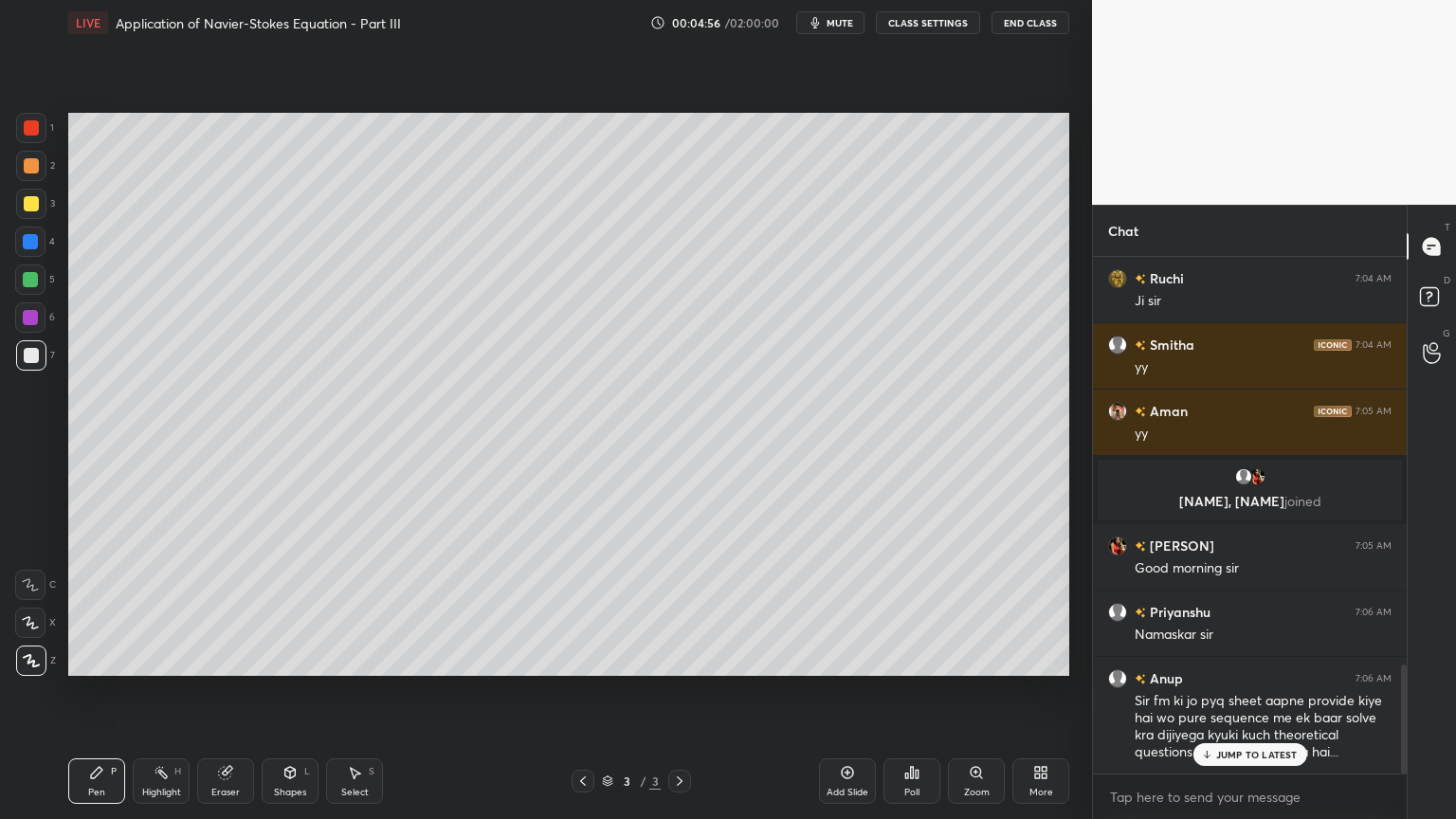 click on "JUMP TO LATEST" at bounding box center (1257, 755) 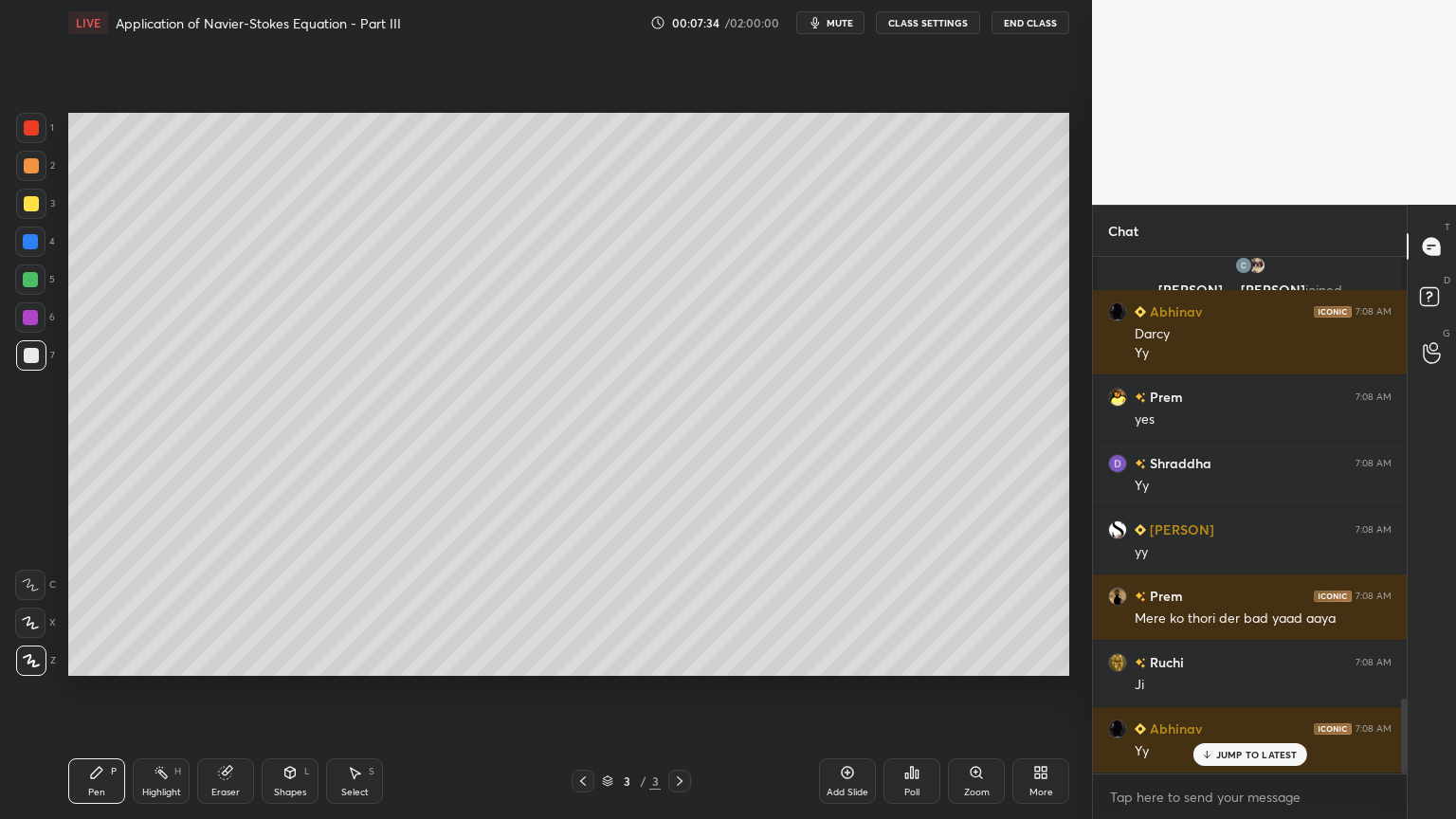 scroll, scrollTop: 3045, scrollLeft: 0, axis: vertical 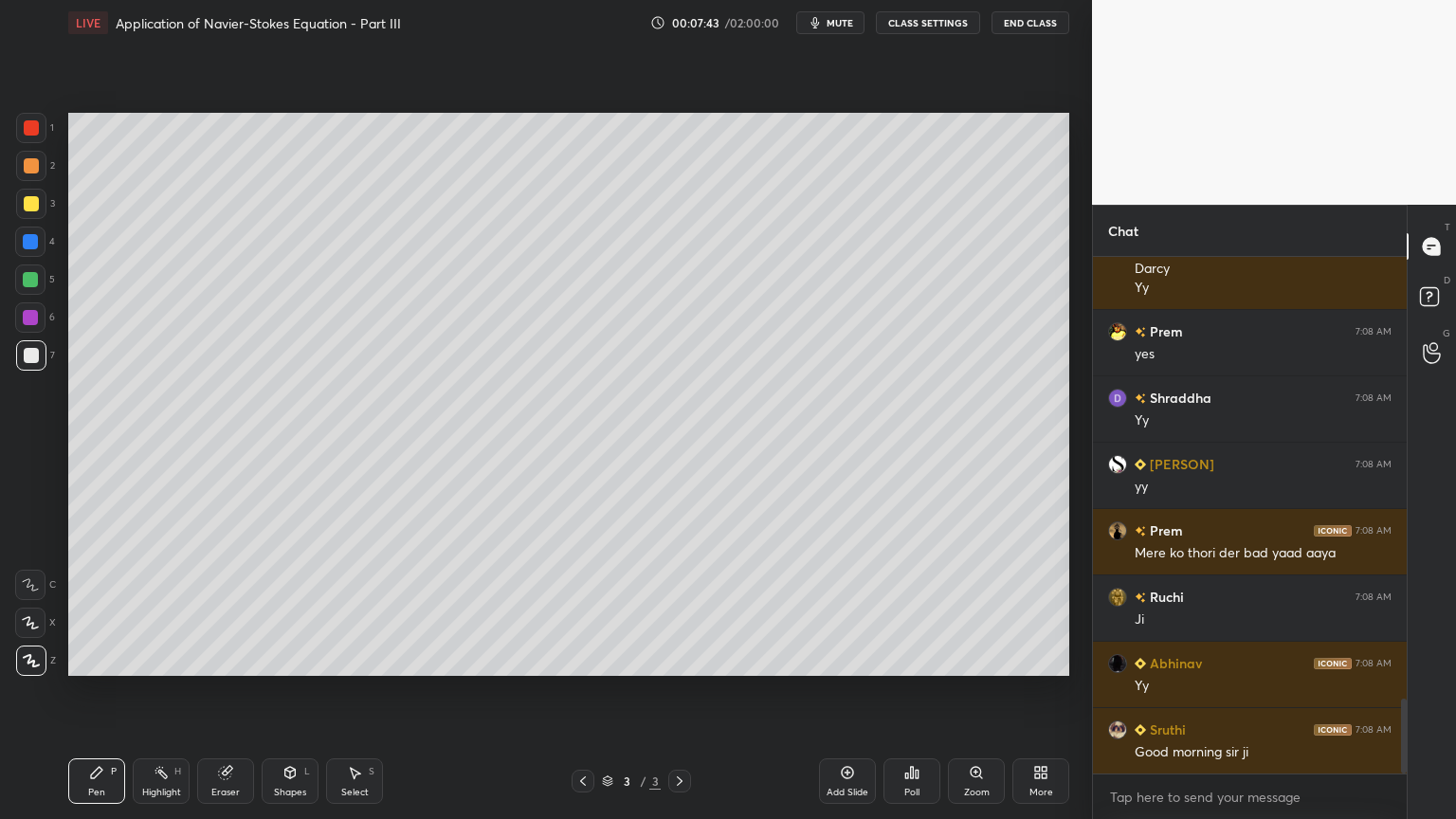 click on "Select S" at bounding box center [355, 781] 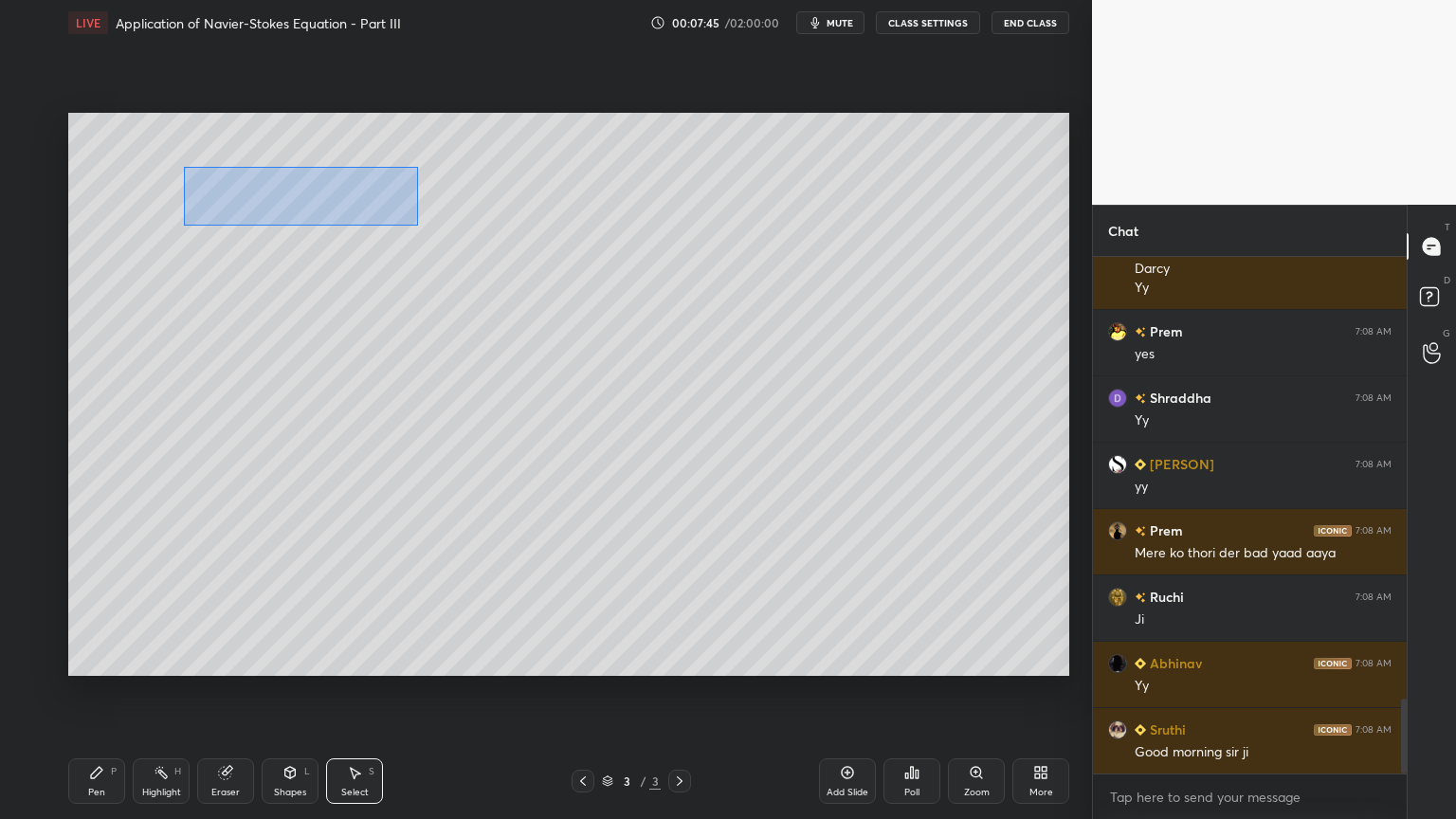 drag, startPoint x: 184, startPoint y: 167, endPoint x: 417, endPoint y: 226, distance: 240.35391 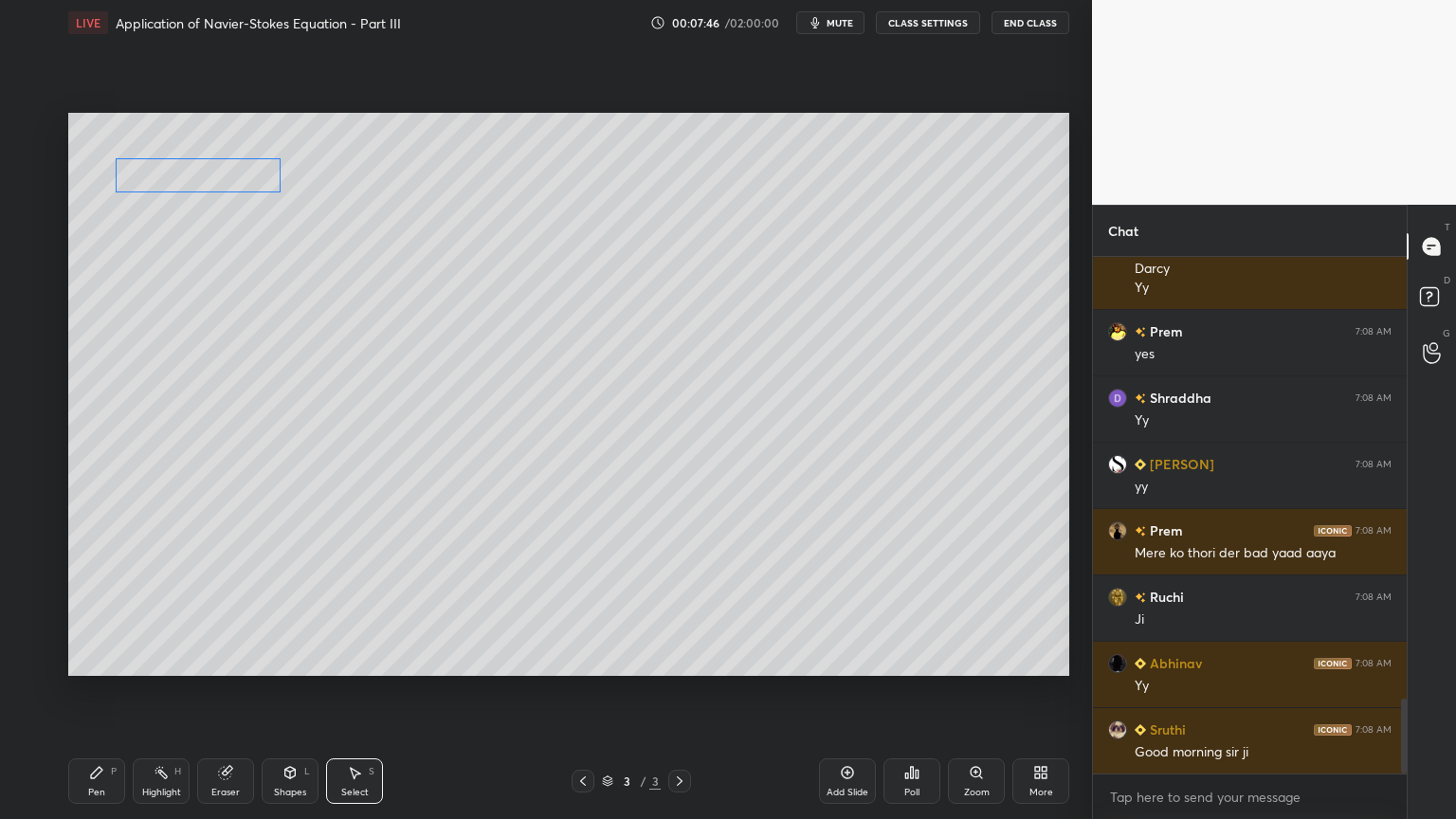 drag, startPoint x: 335, startPoint y: 201, endPoint x: 247, endPoint y: 179, distance: 90.70832 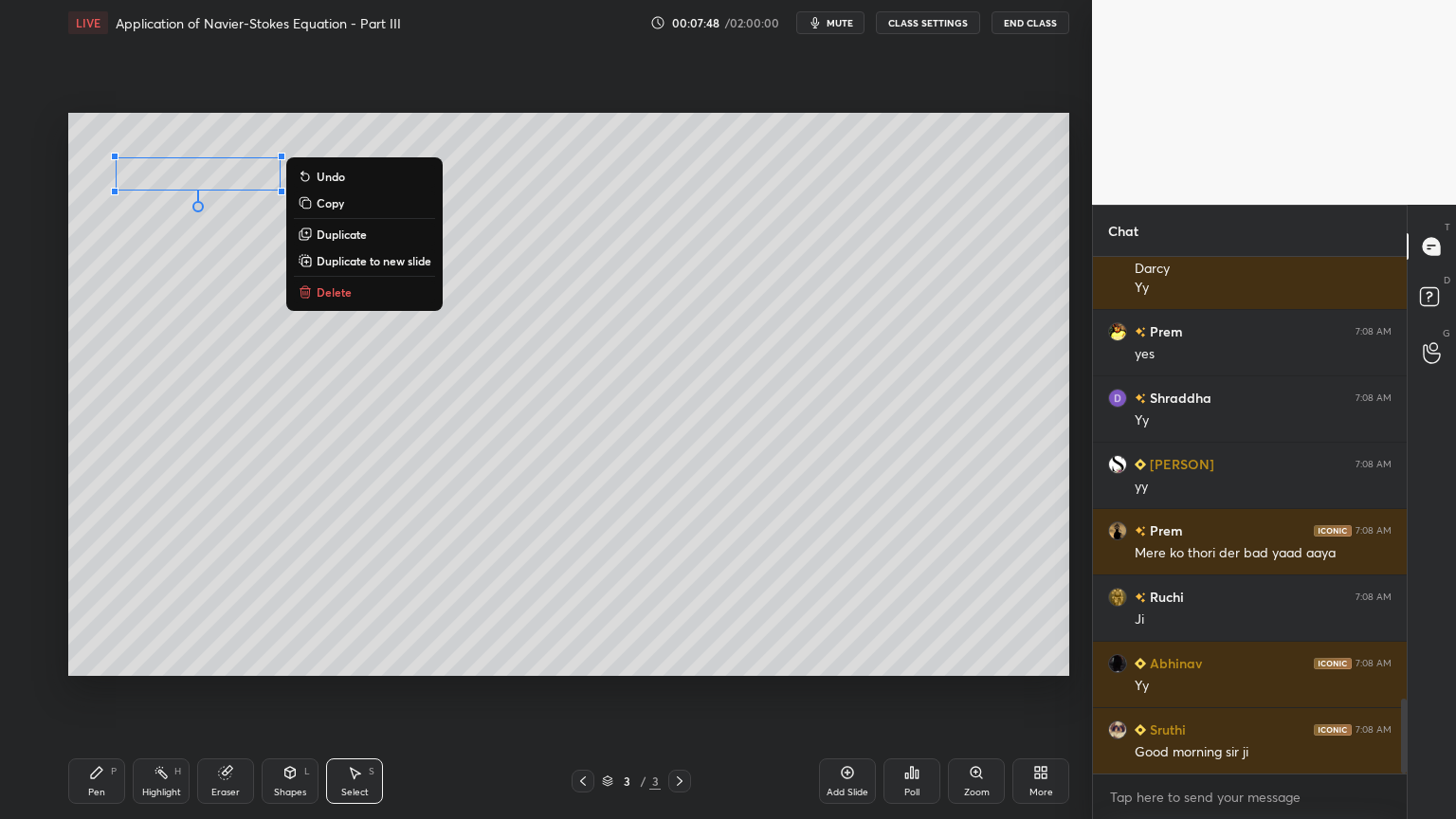 click on "Pen P" at bounding box center (97, 781) 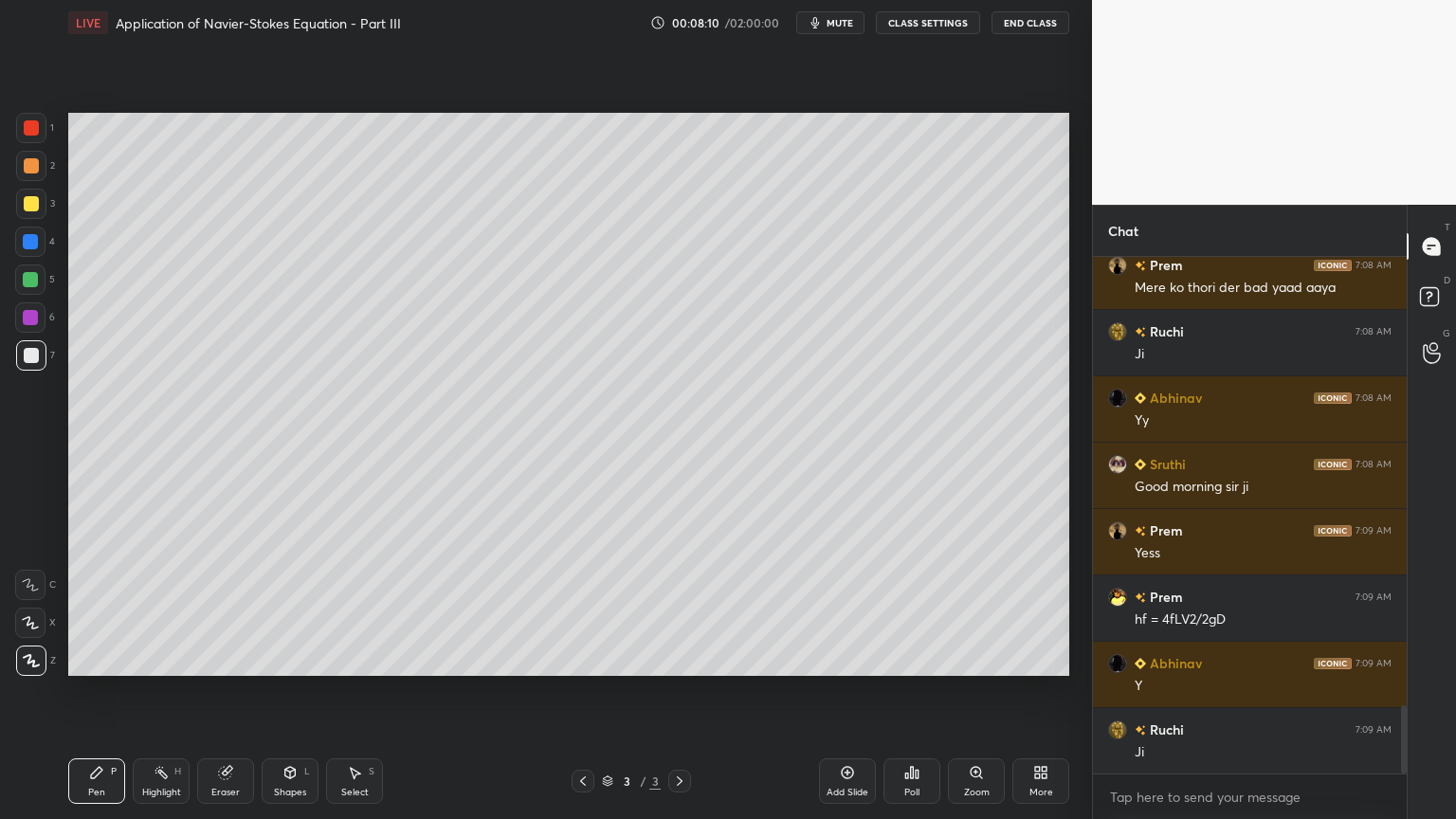 scroll, scrollTop: 3377, scrollLeft: 0, axis: vertical 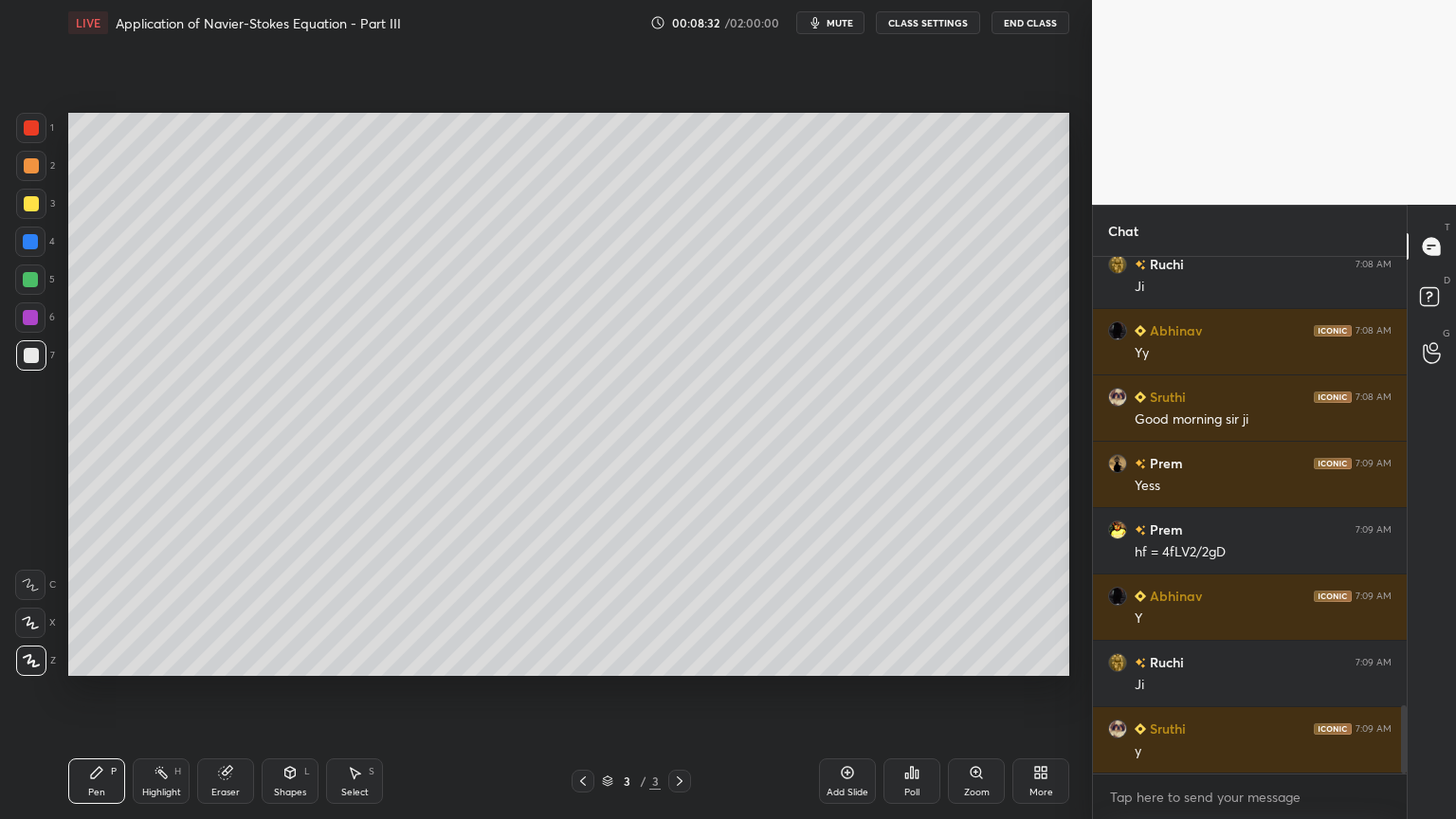 click on "Shapes" at bounding box center (290, 792) 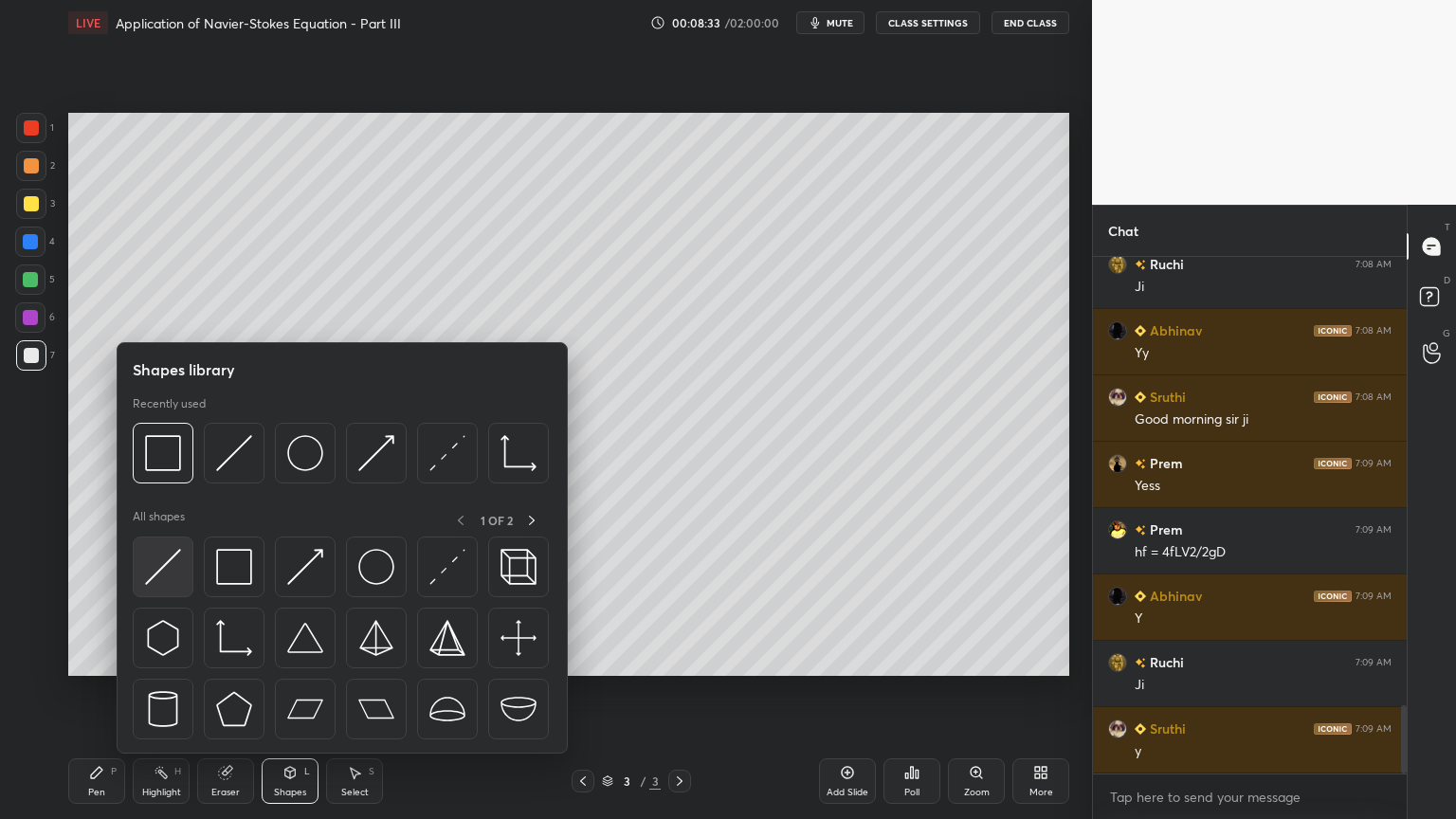 click at bounding box center (163, 567) 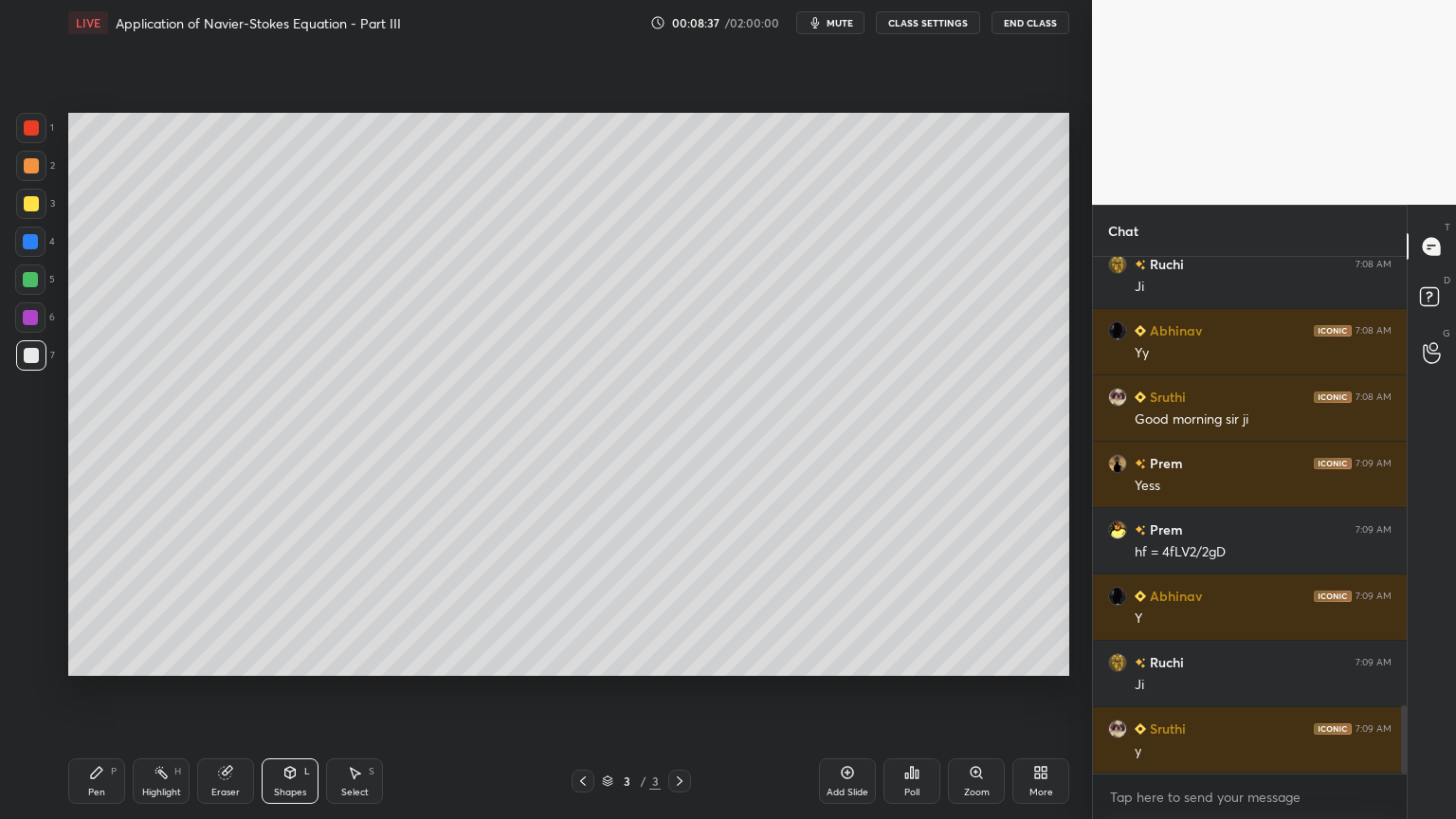 click on "Pen" at bounding box center (97, 792) 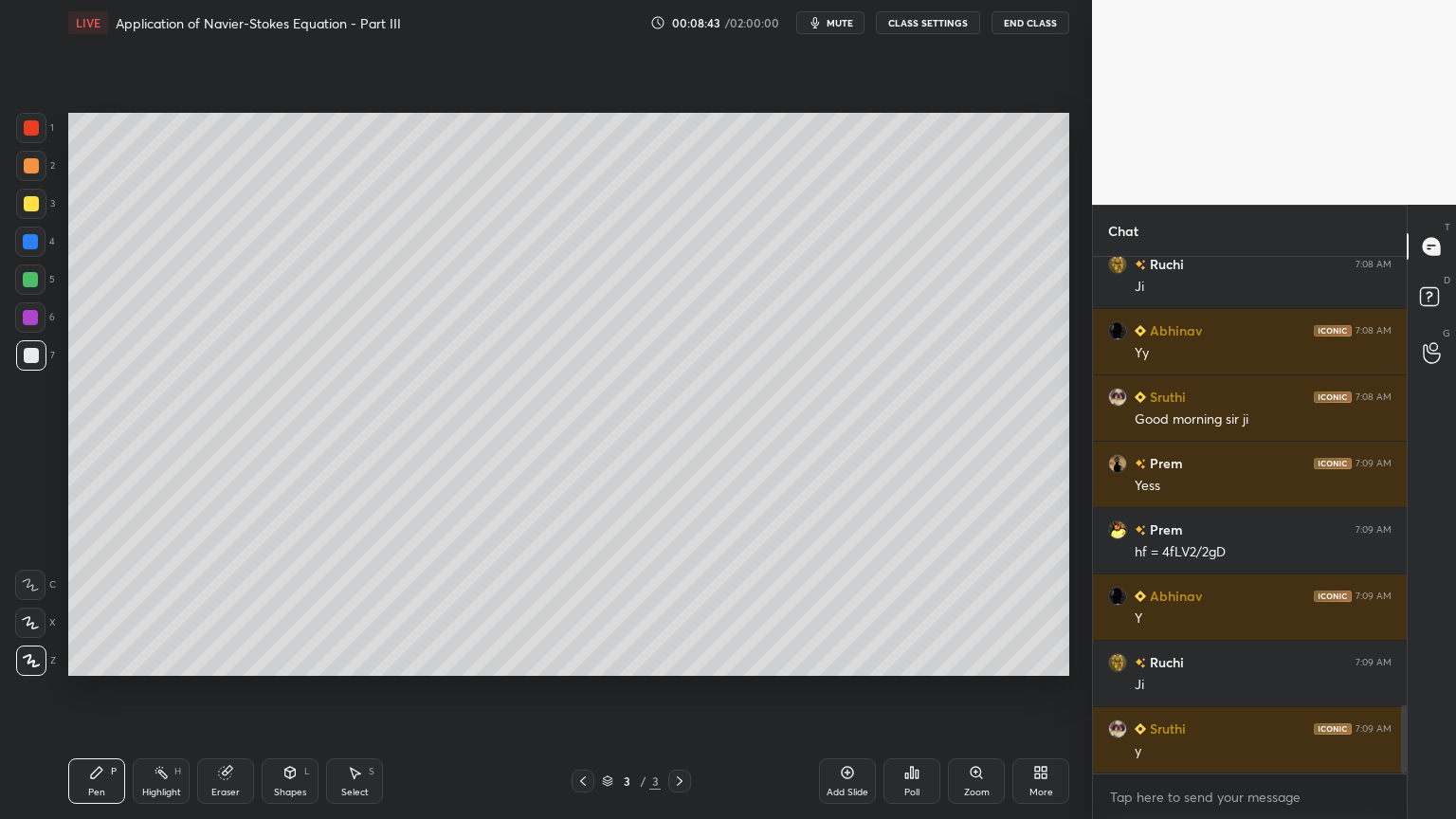 click at bounding box center [30, 280] 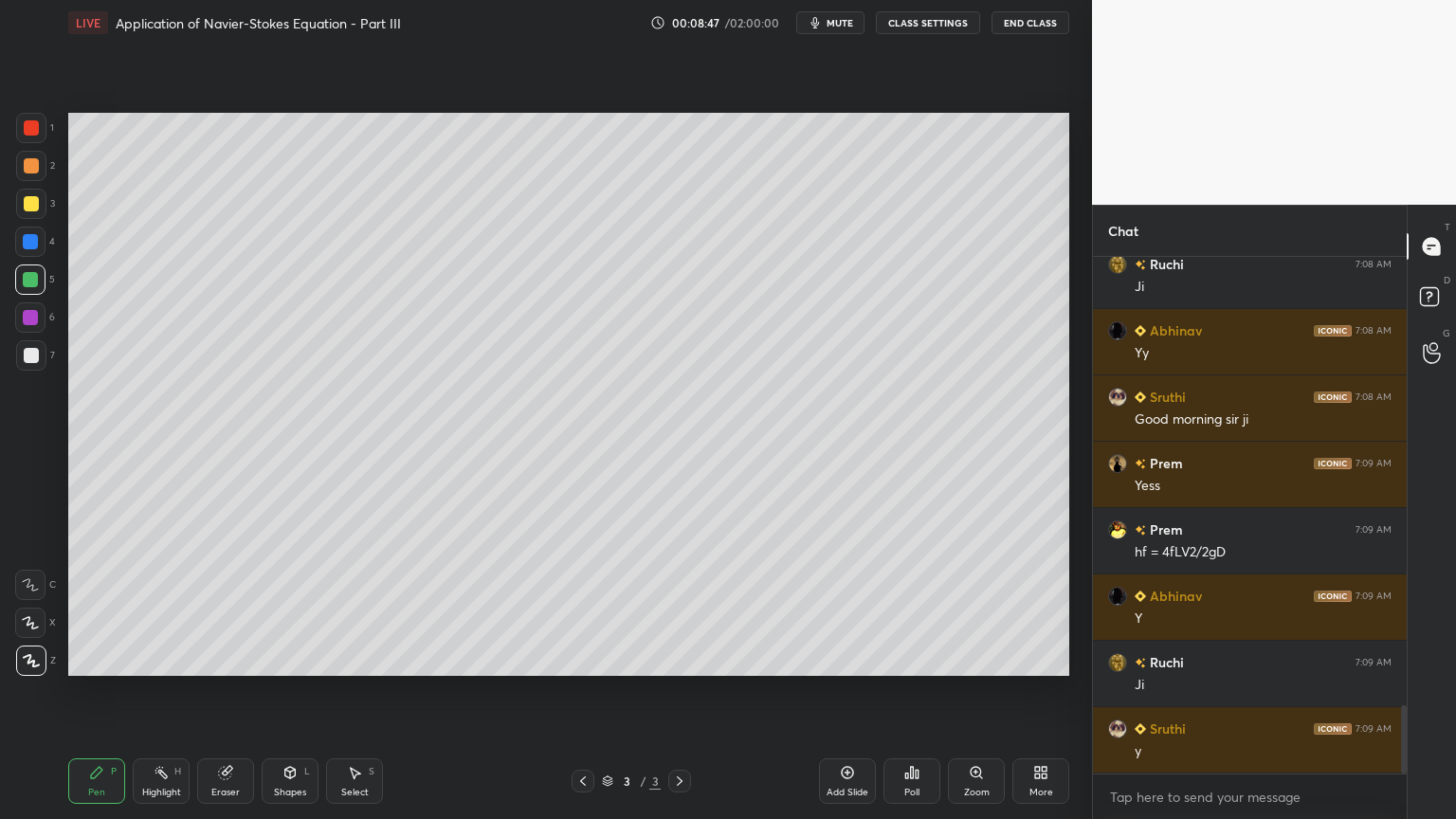 click at bounding box center (31, 355) 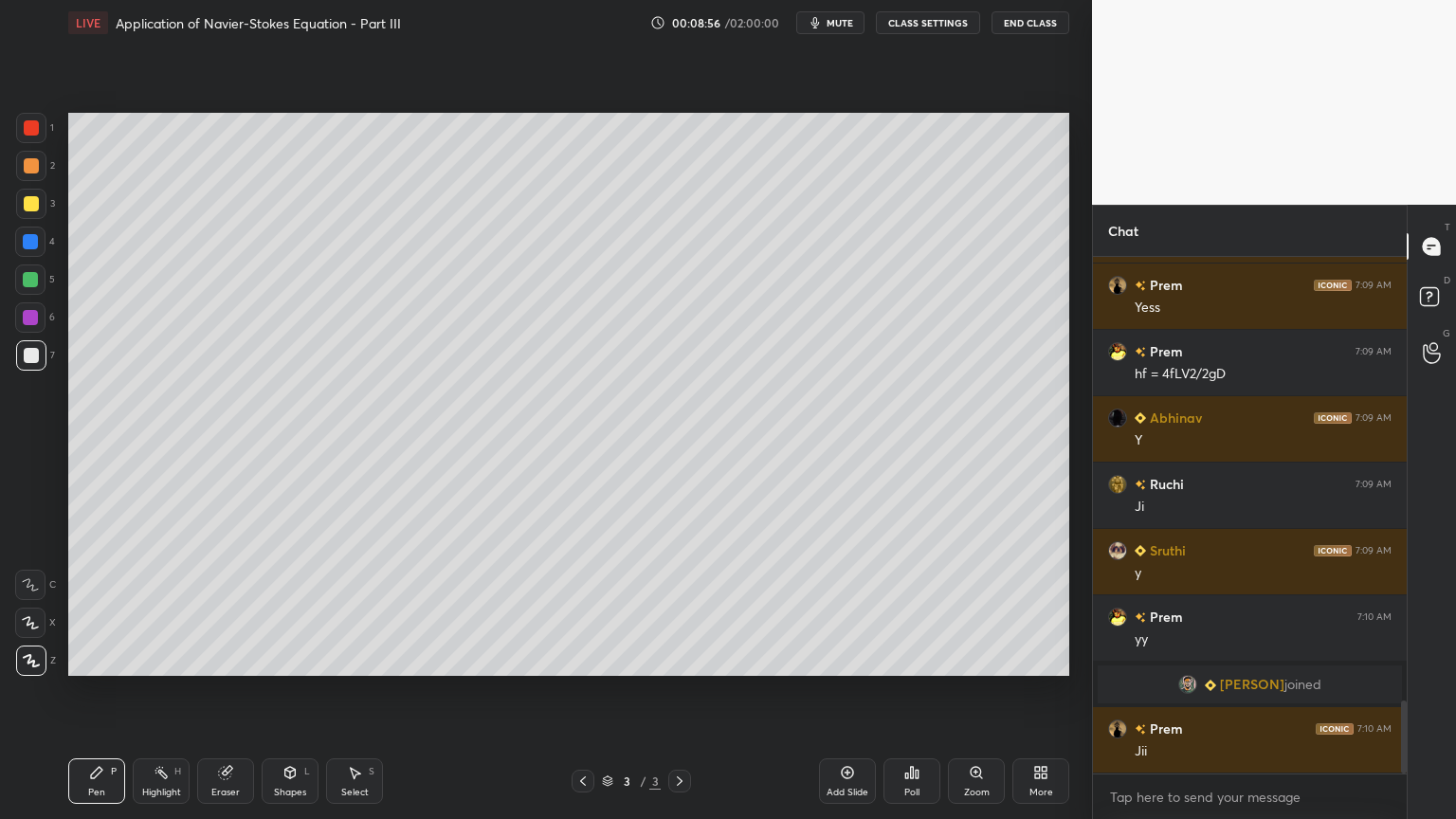 scroll, scrollTop: 3132, scrollLeft: 0, axis: vertical 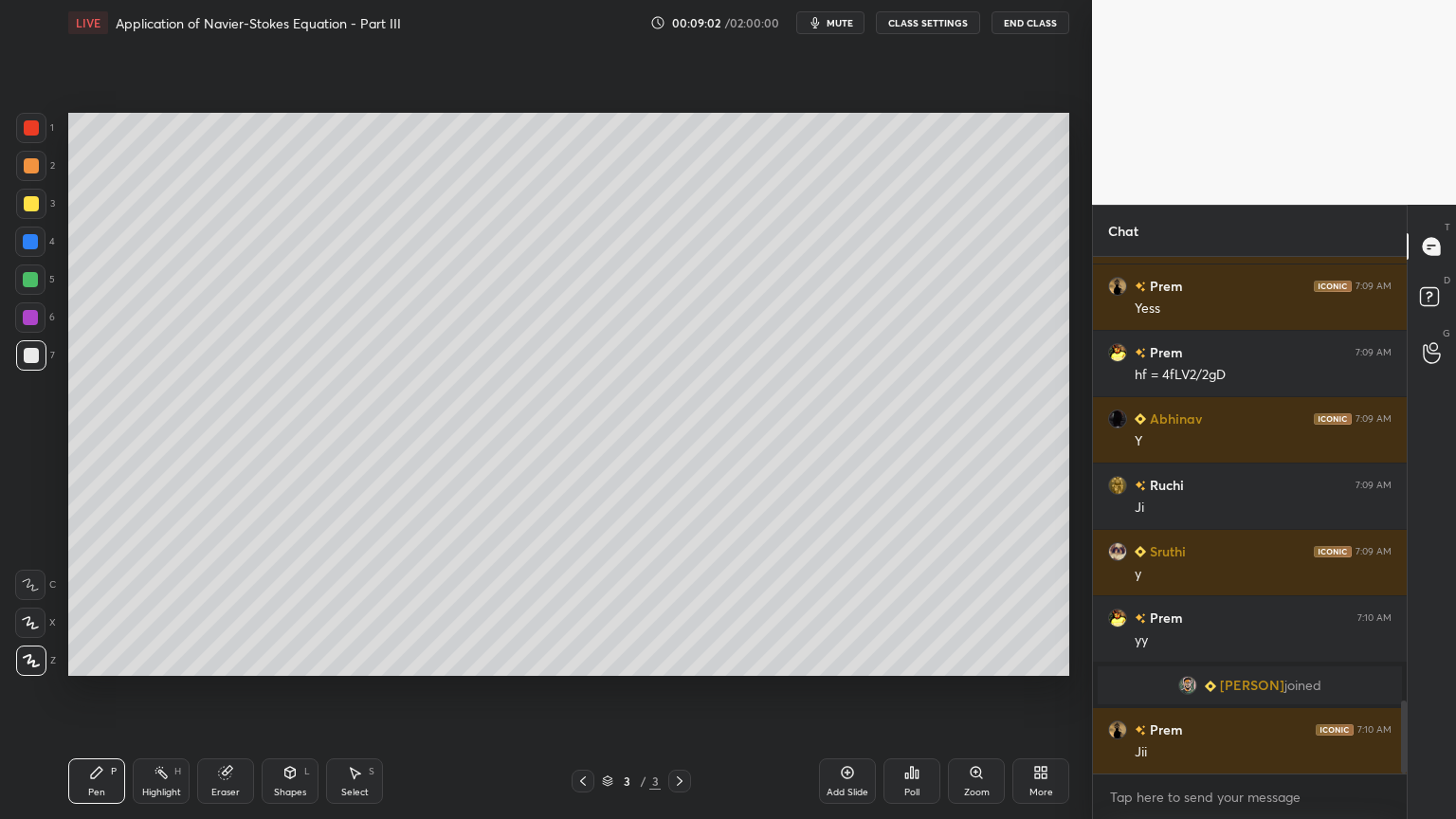 click on "Shapes L" at bounding box center (290, 781) 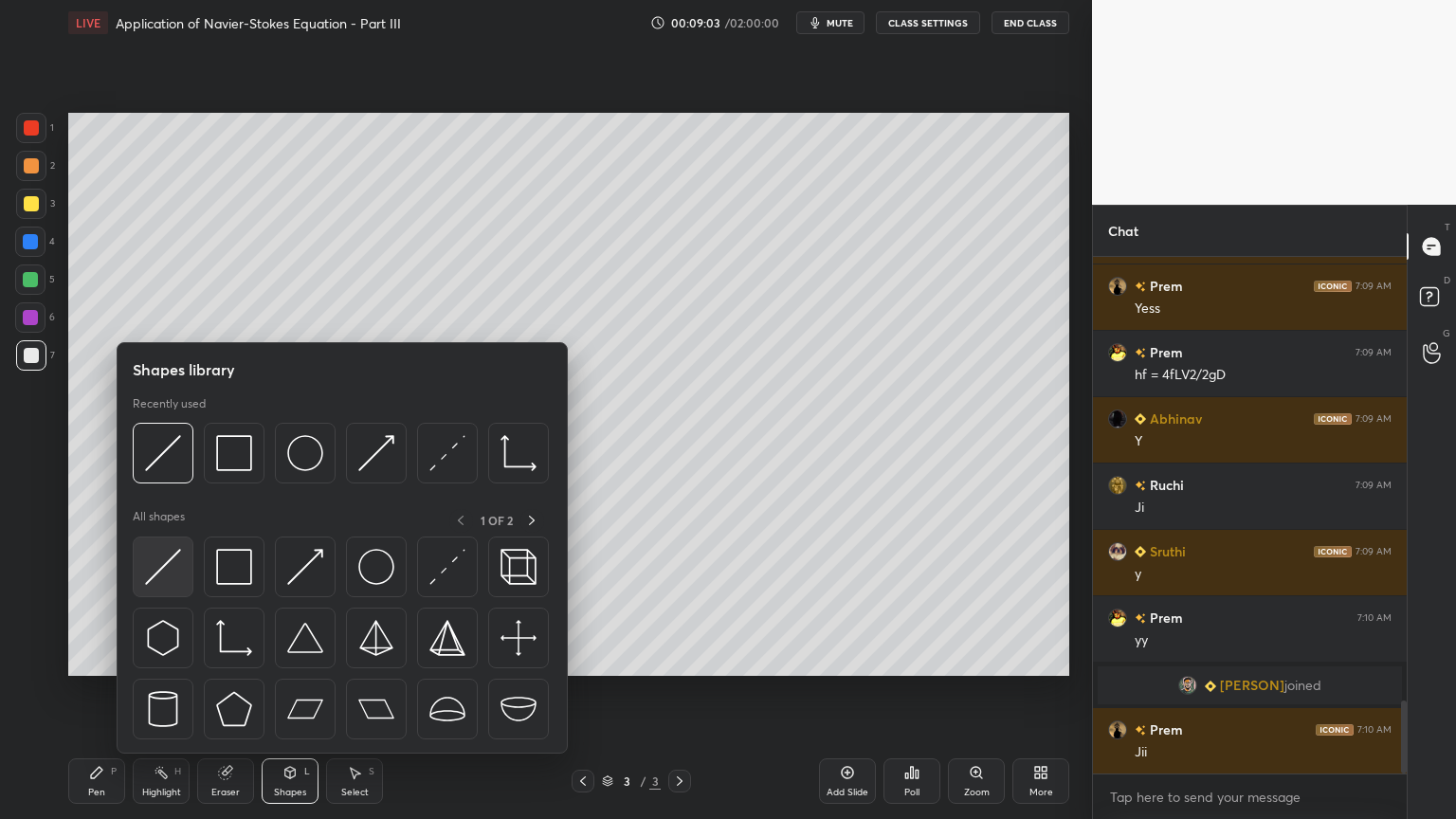 click at bounding box center (163, 567) 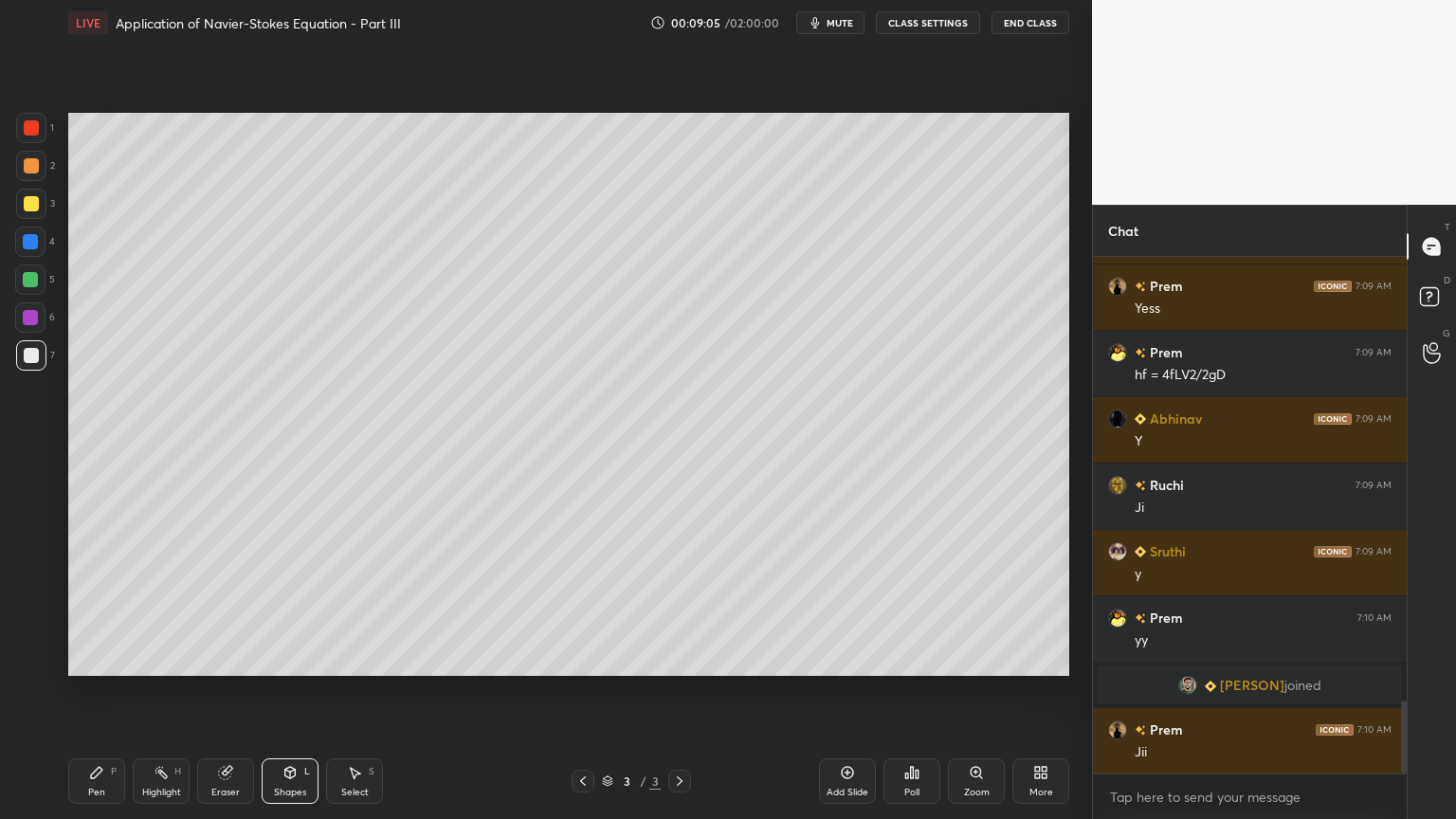 scroll, scrollTop: 3199, scrollLeft: 0, axis: vertical 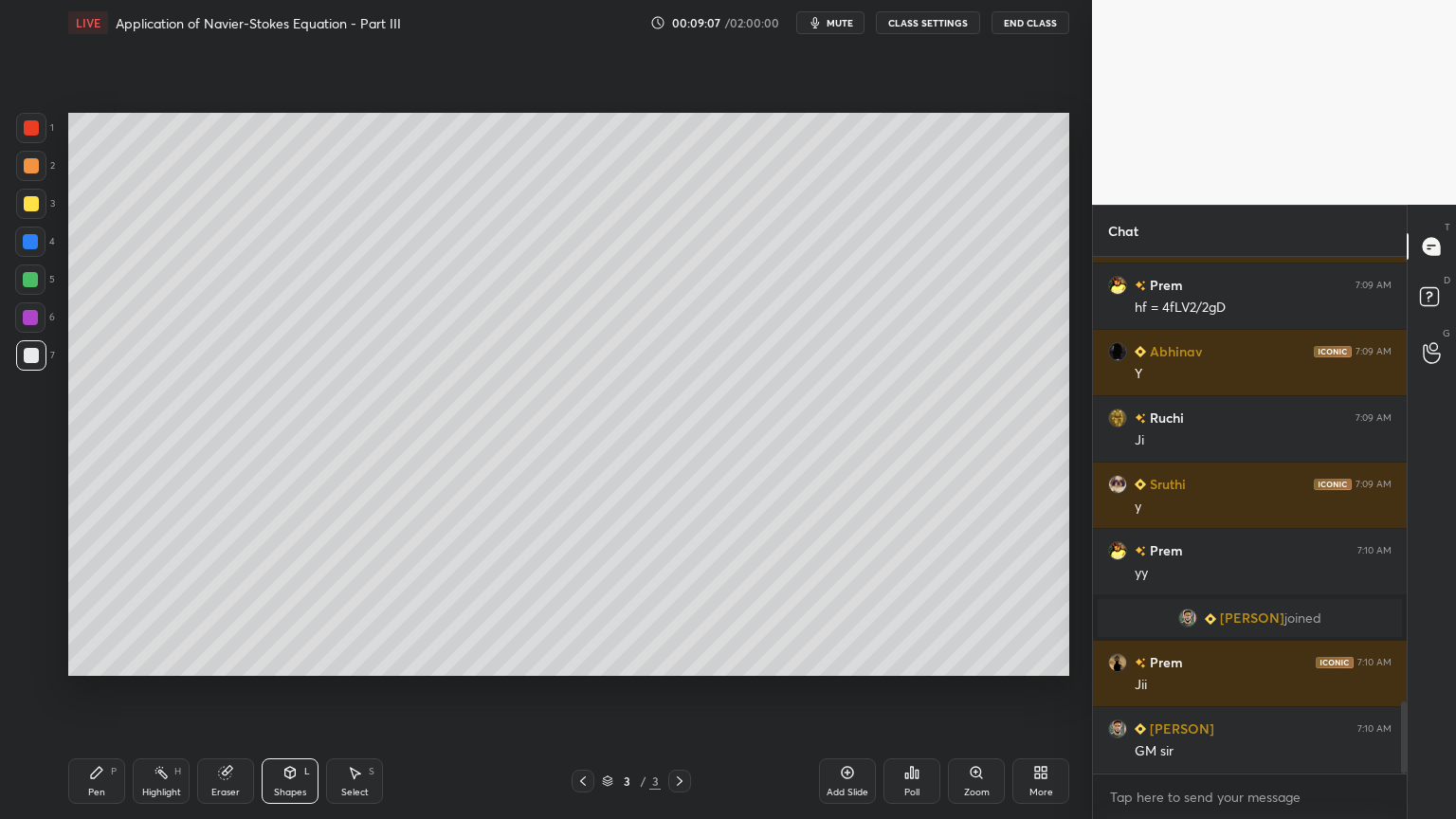 drag, startPoint x: 101, startPoint y: 785, endPoint x: 114, endPoint y: 779, distance: 14.3178211 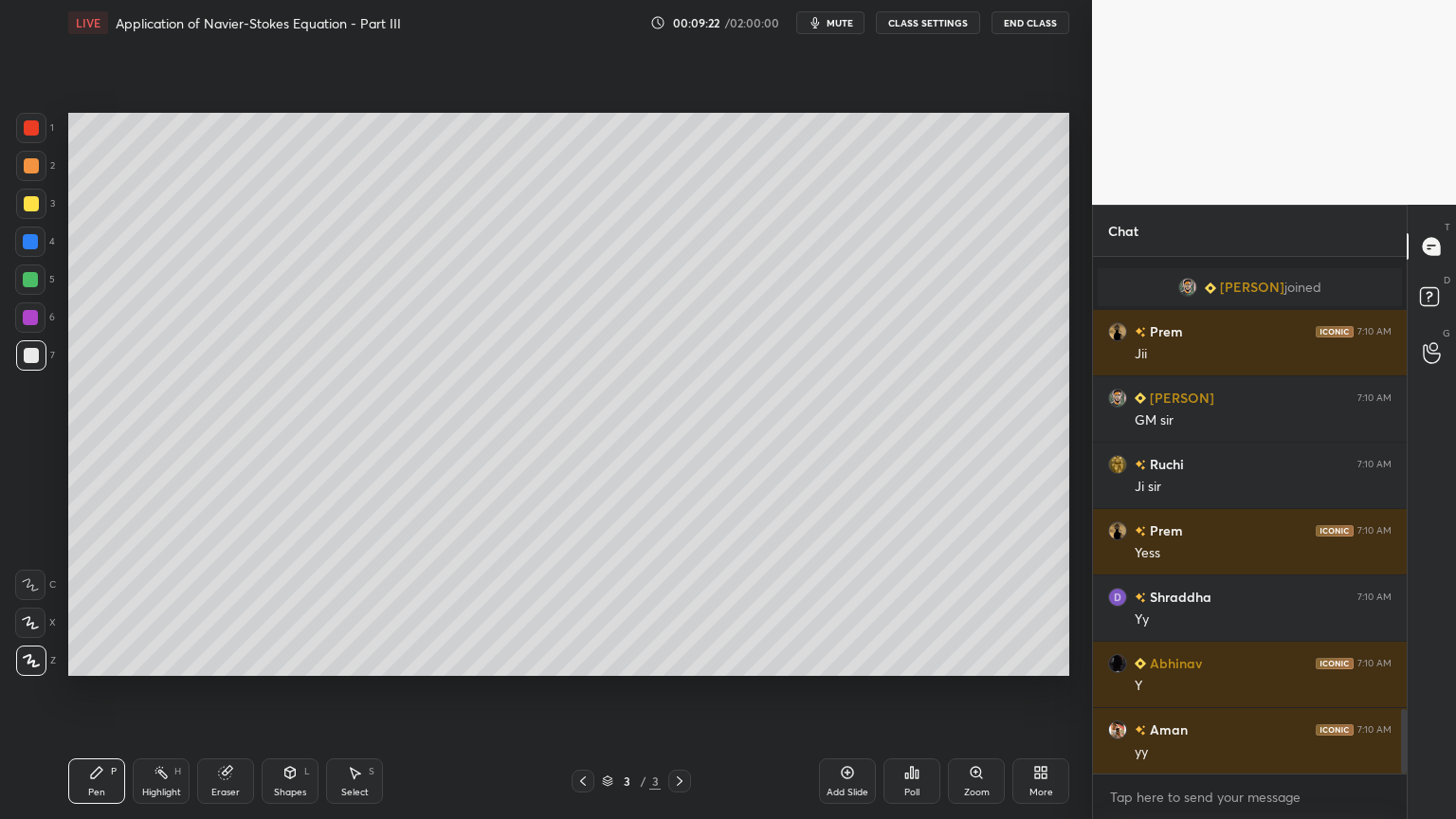scroll, scrollTop: 3597, scrollLeft: 0, axis: vertical 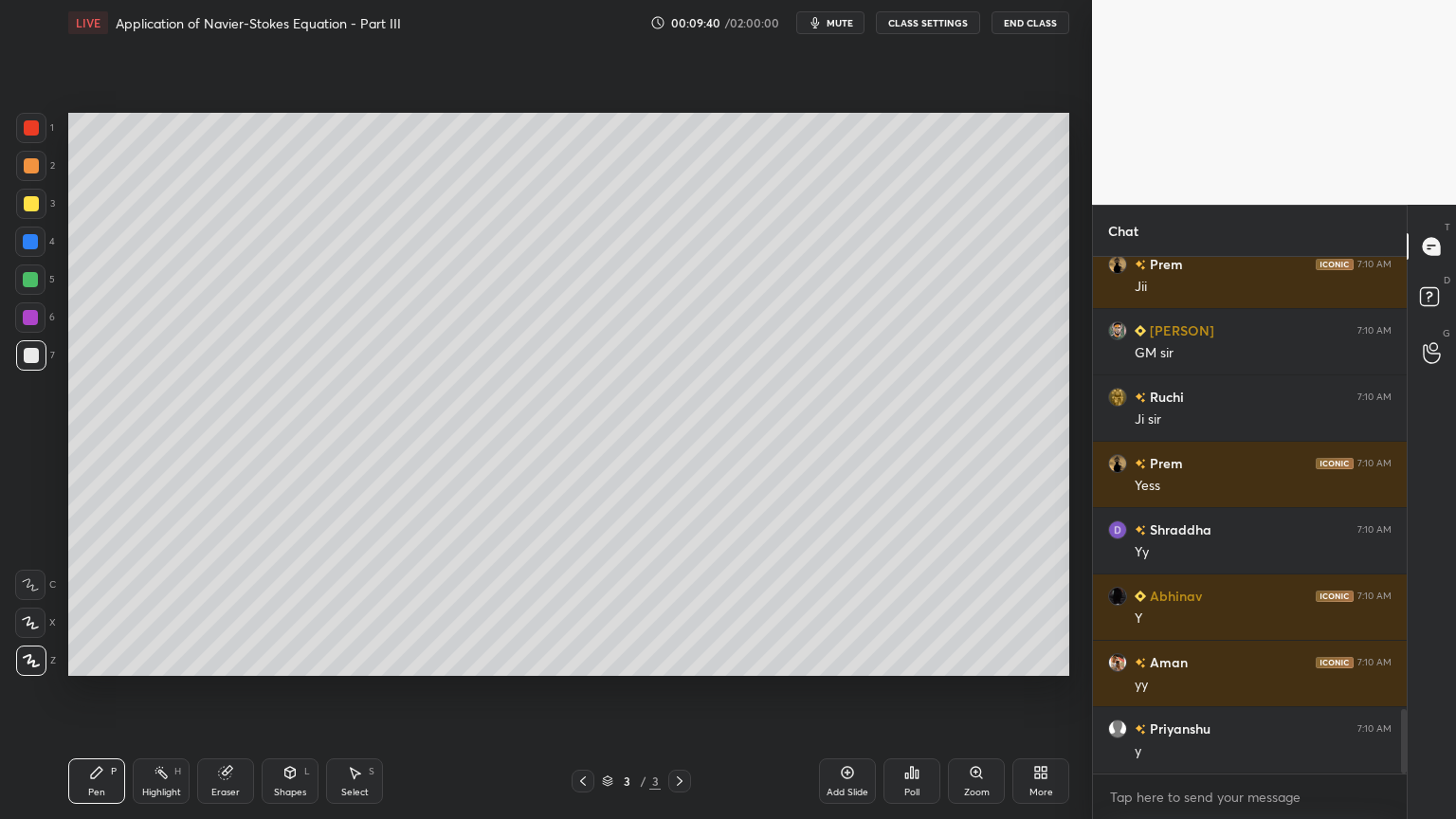 click on "Shapes L" at bounding box center [290, 781] 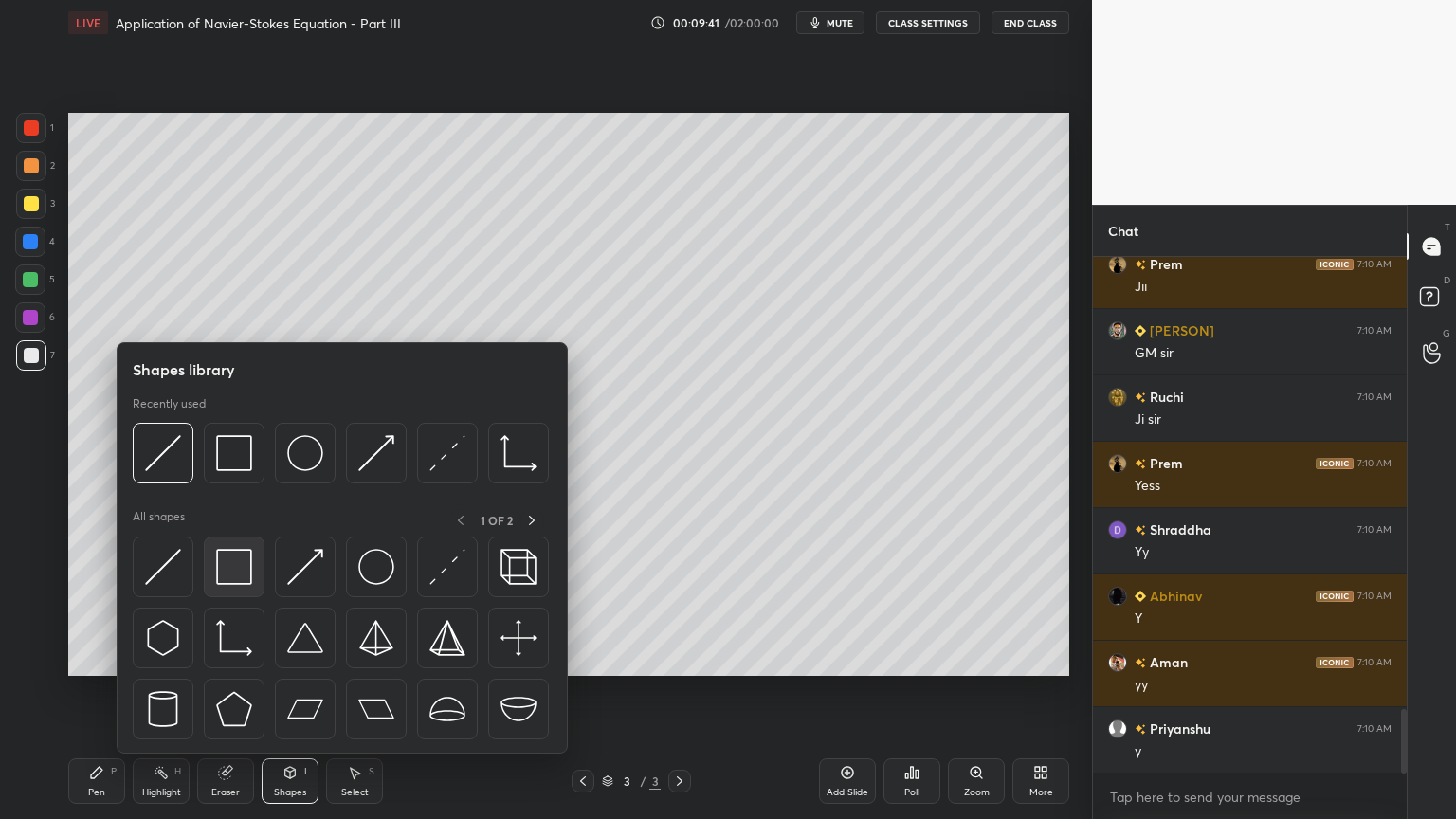click at bounding box center [234, 567] 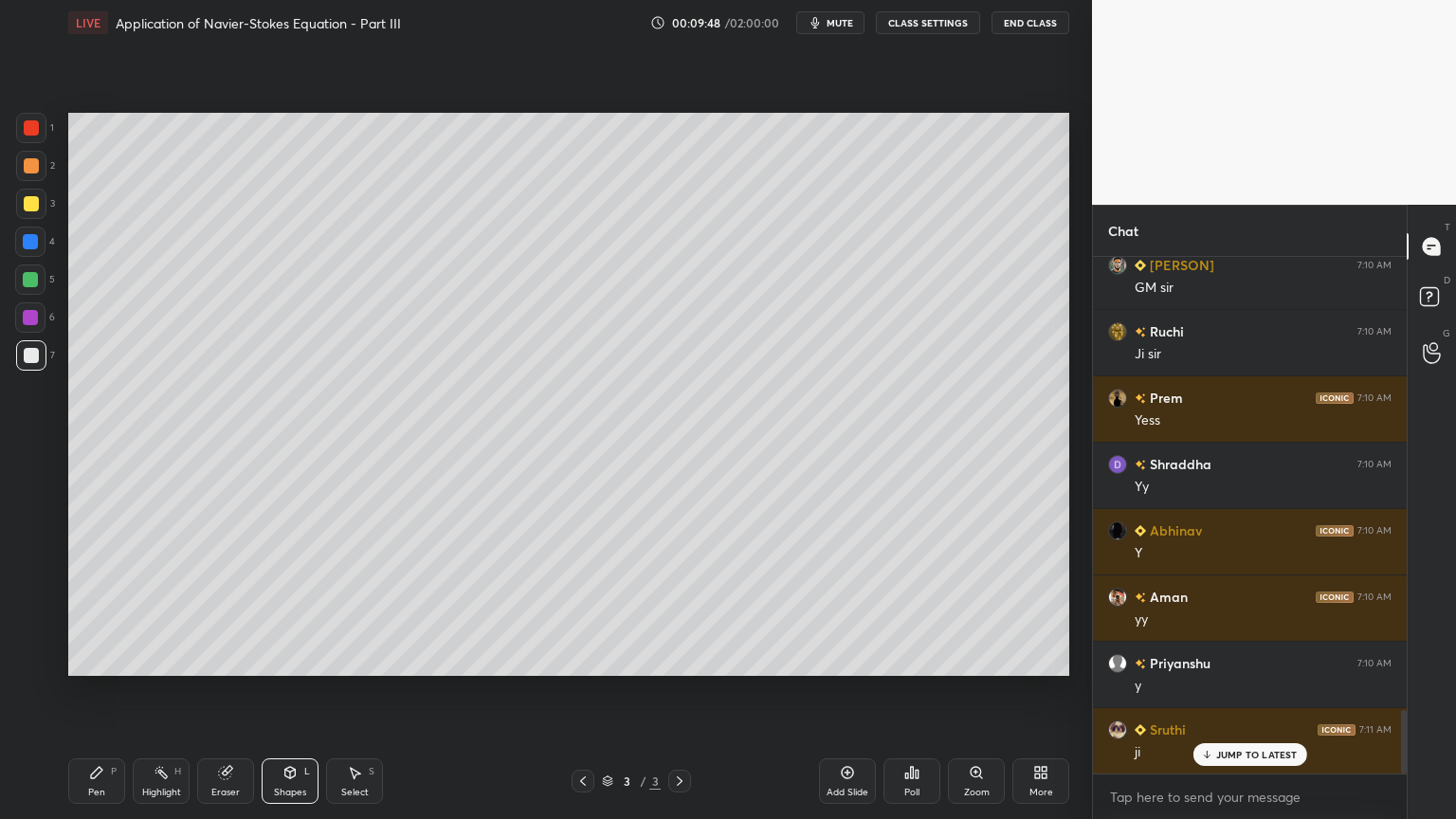 scroll, scrollTop: 3795, scrollLeft: 0, axis: vertical 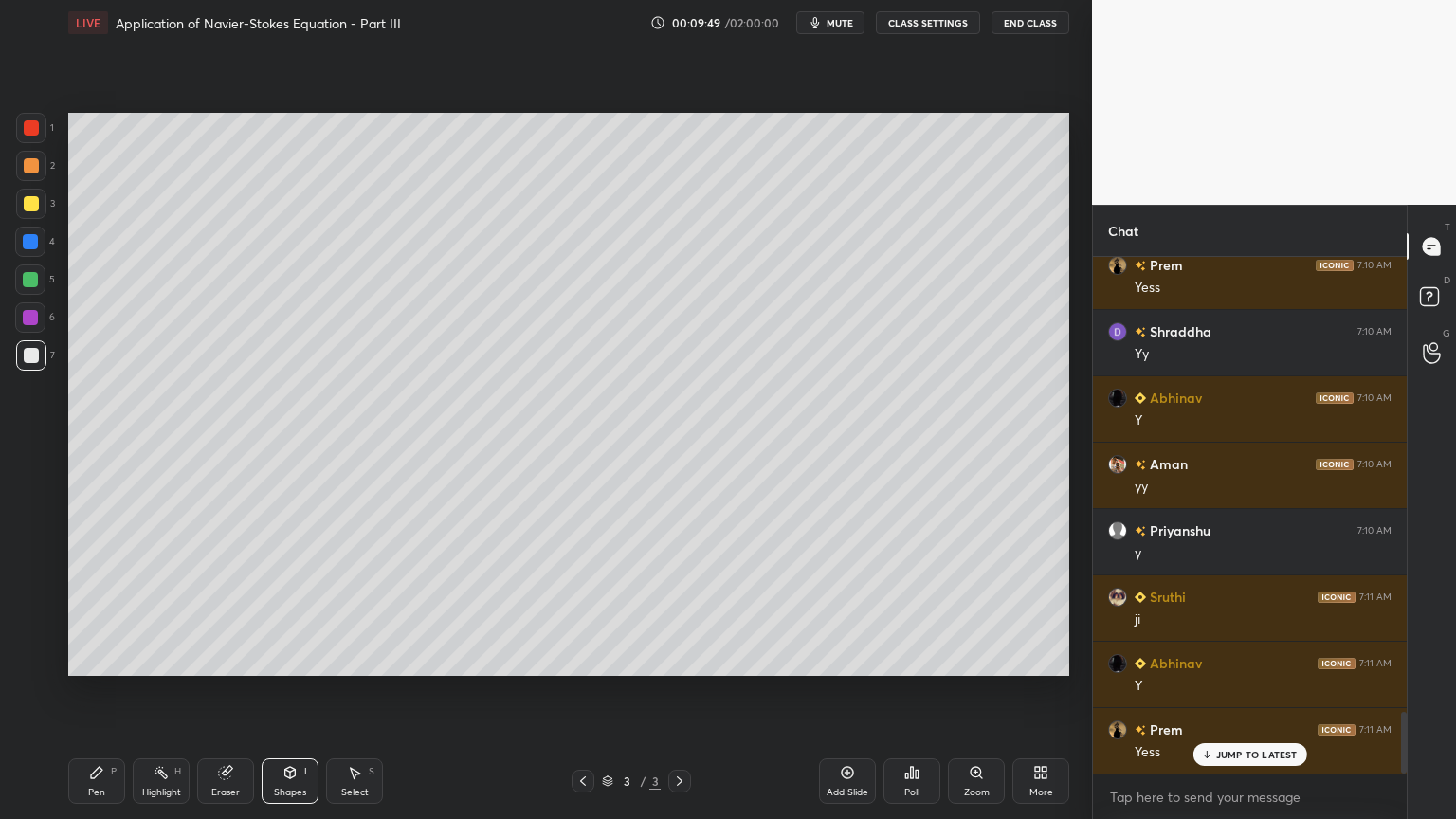 click on "Shapes L" at bounding box center (290, 781) 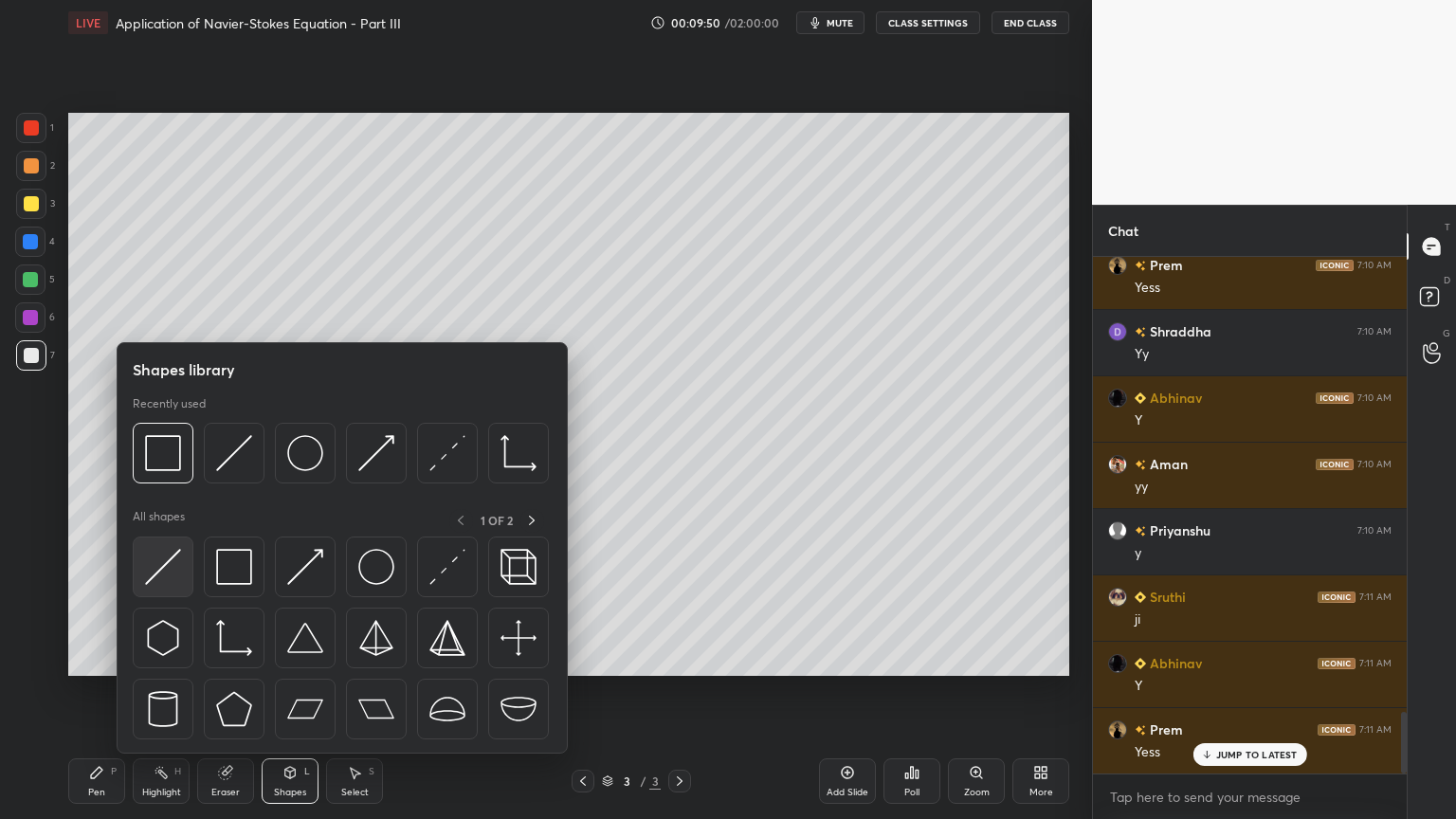 click at bounding box center [163, 567] 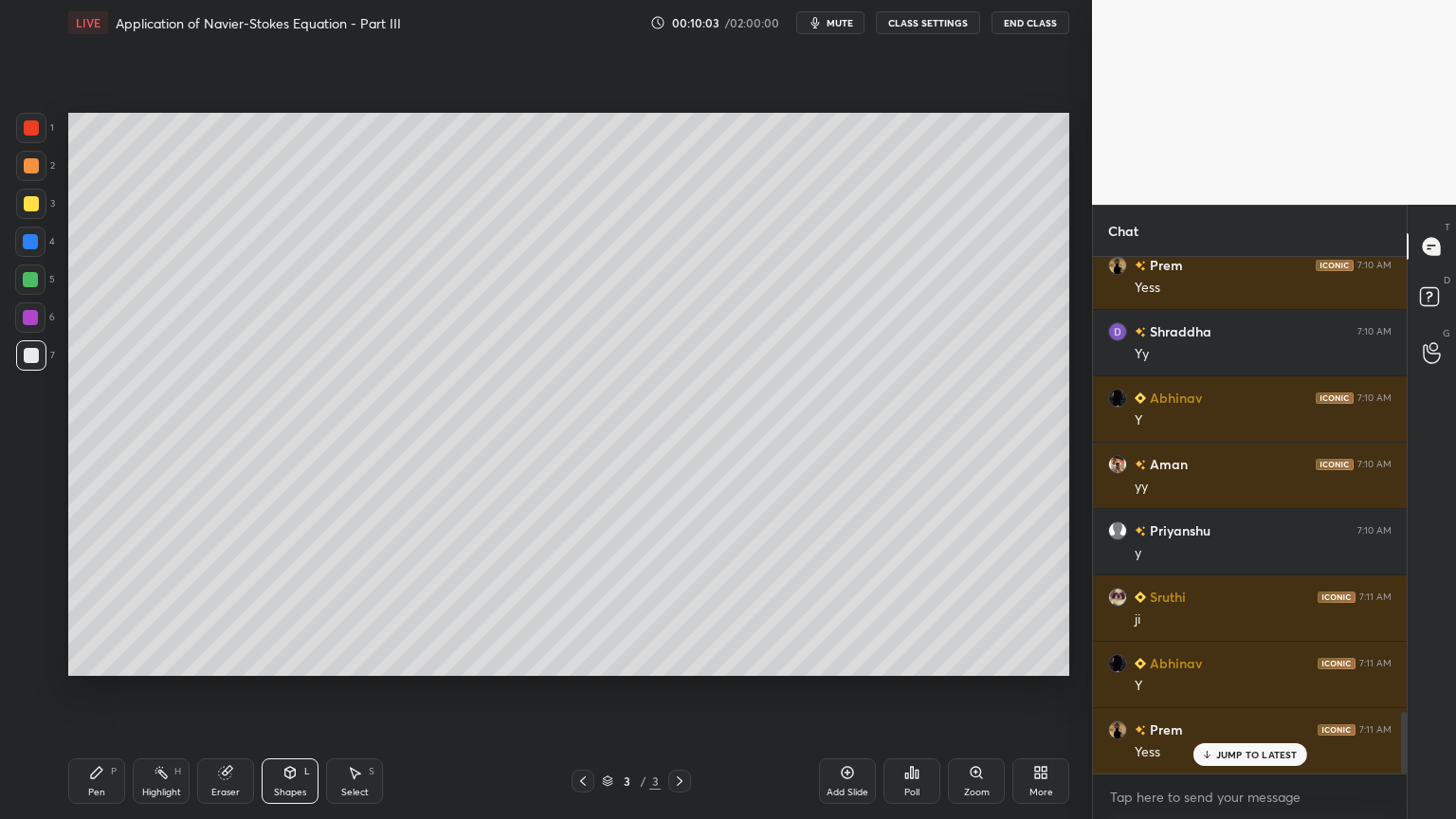 click 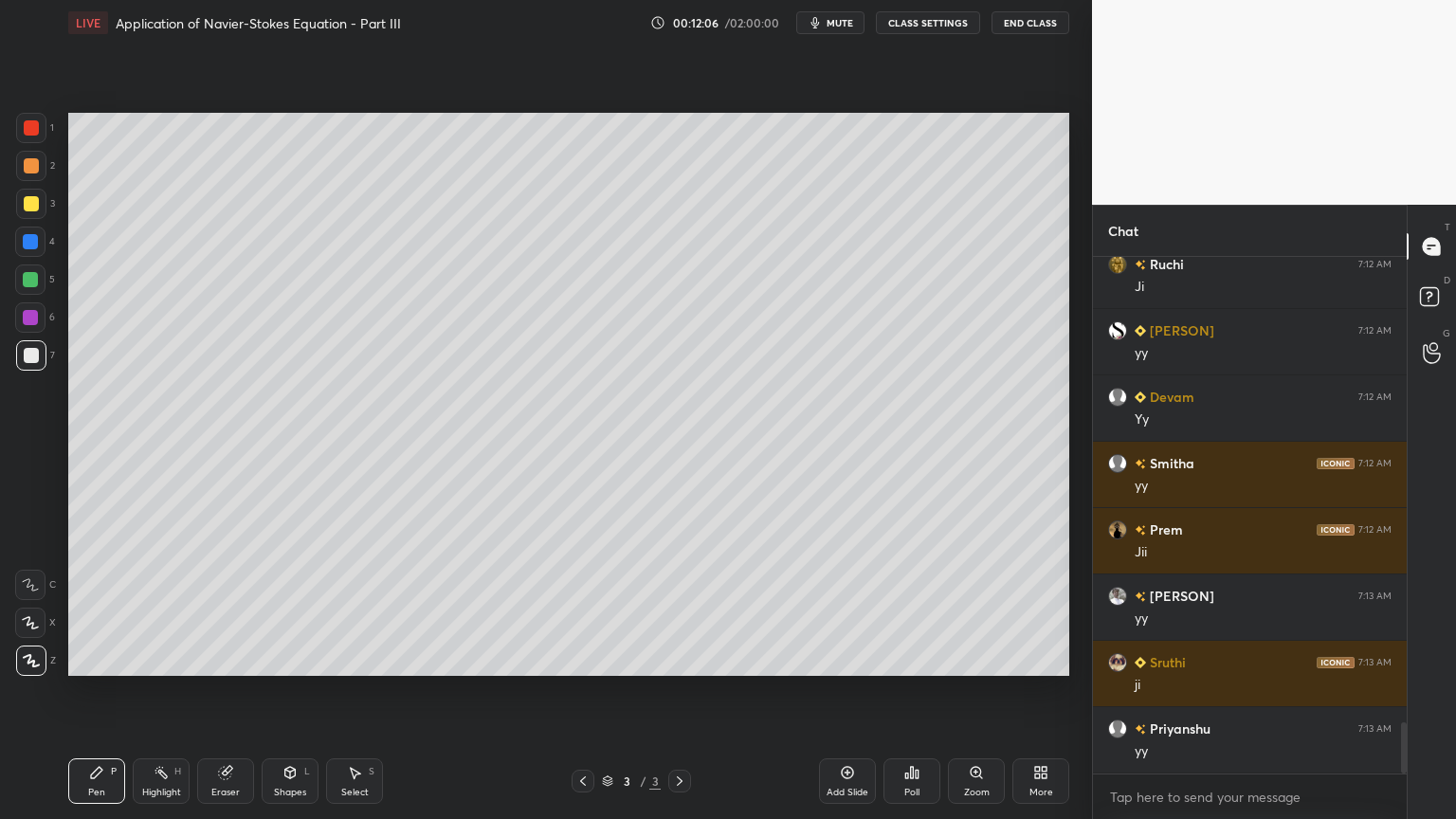 scroll, scrollTop: 4724, scrollLeft: 0, axis: vertical 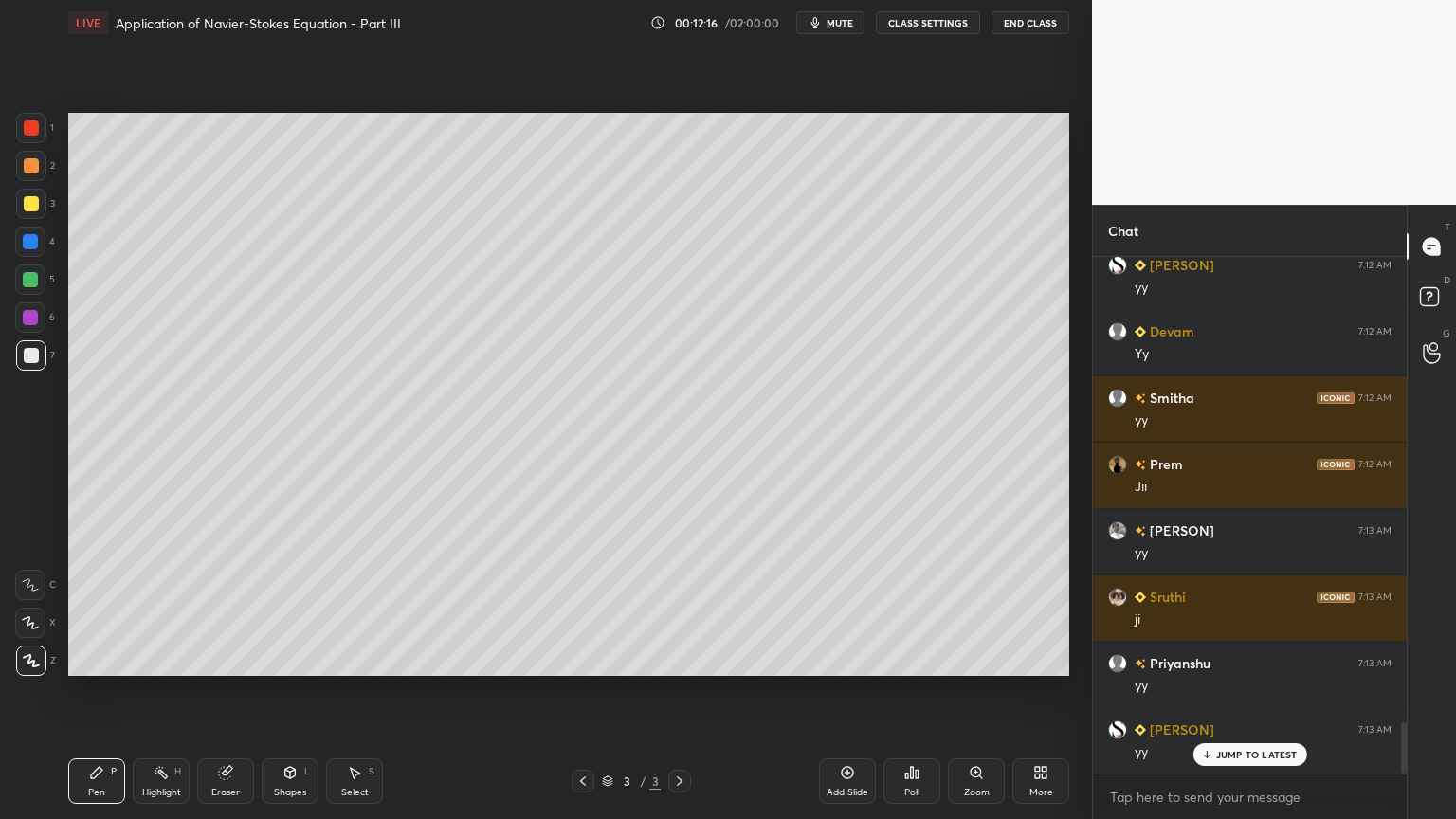 click 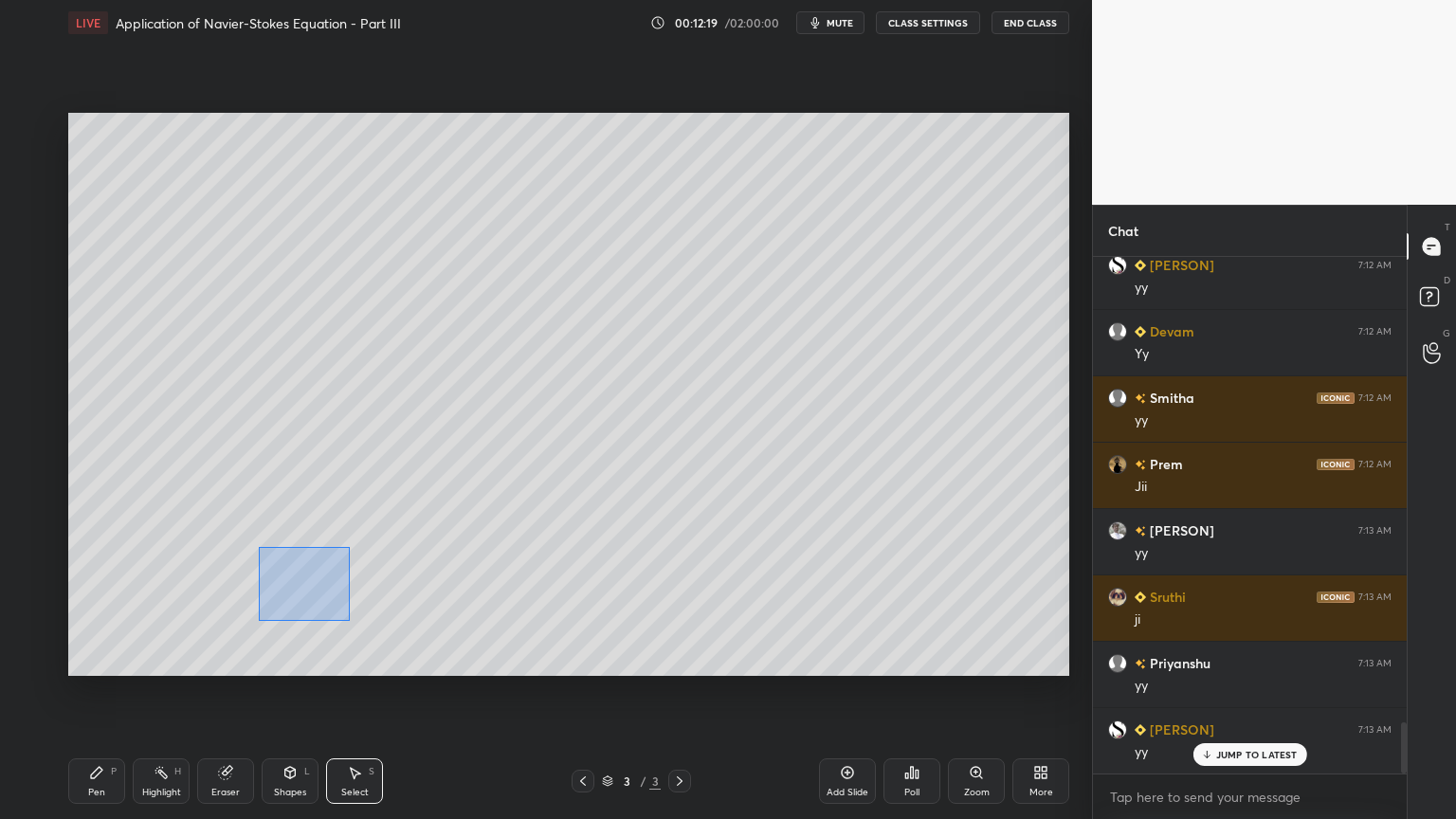 drag, startPoint x: 262, startPoint y: 549, endPoint x: 349, endPoint y: 621, distance: 112.929181 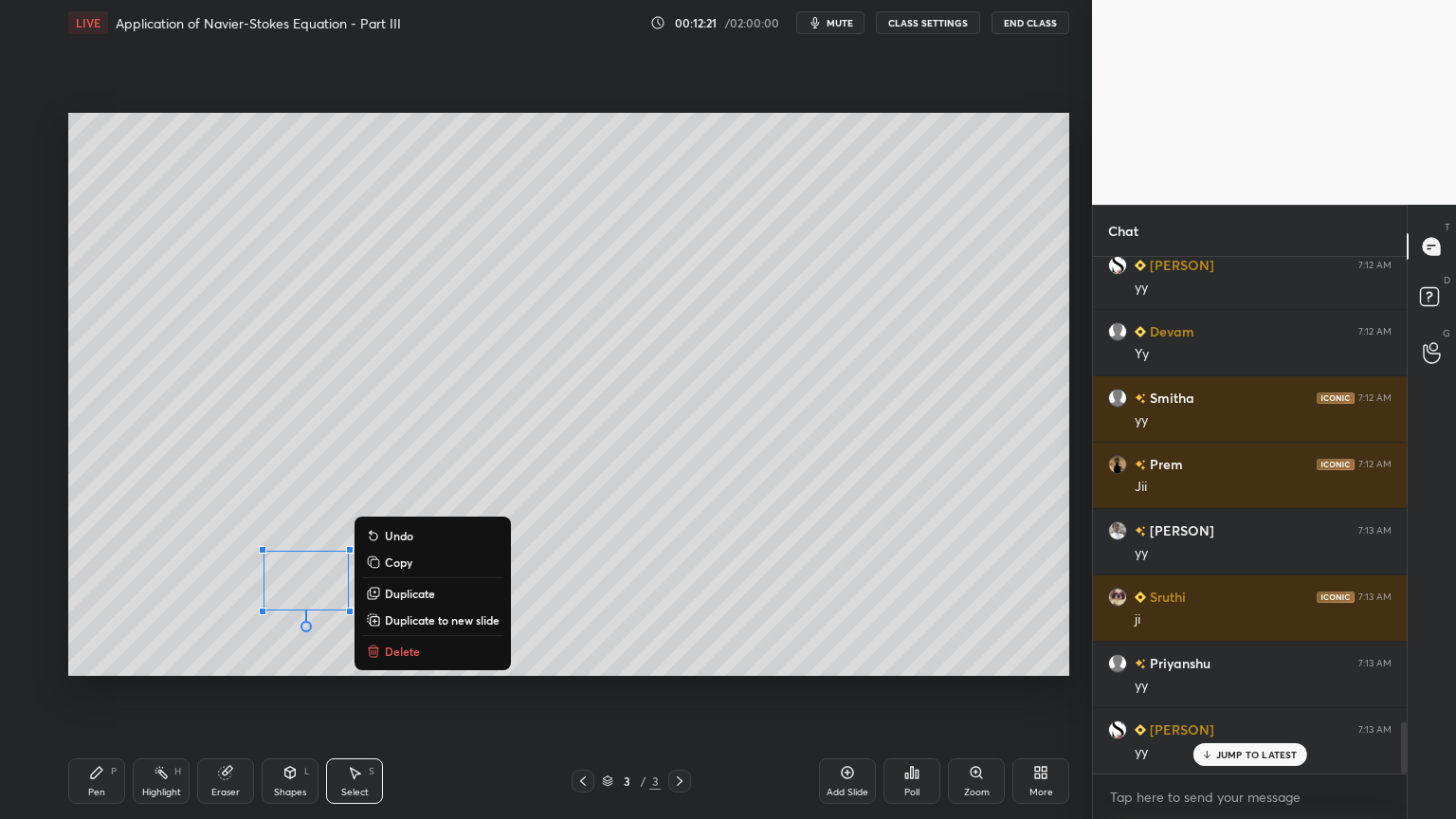 click on "Duplicate" at bounding box center (410, 593) 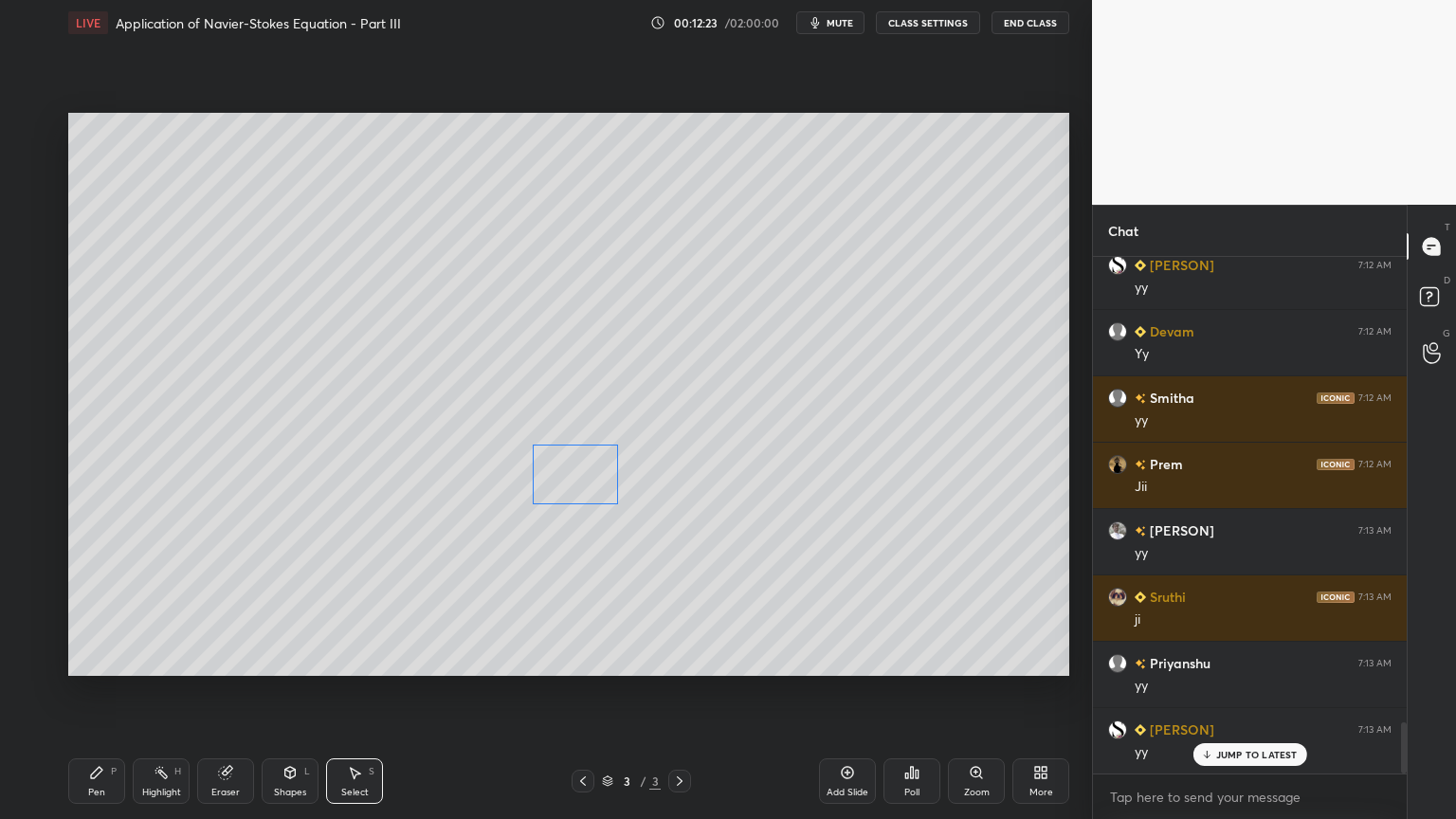 drag, startPoint x: 319, startPoint y: 608, endPoint x: 564, endPoint y: 480, distance: 276.42178 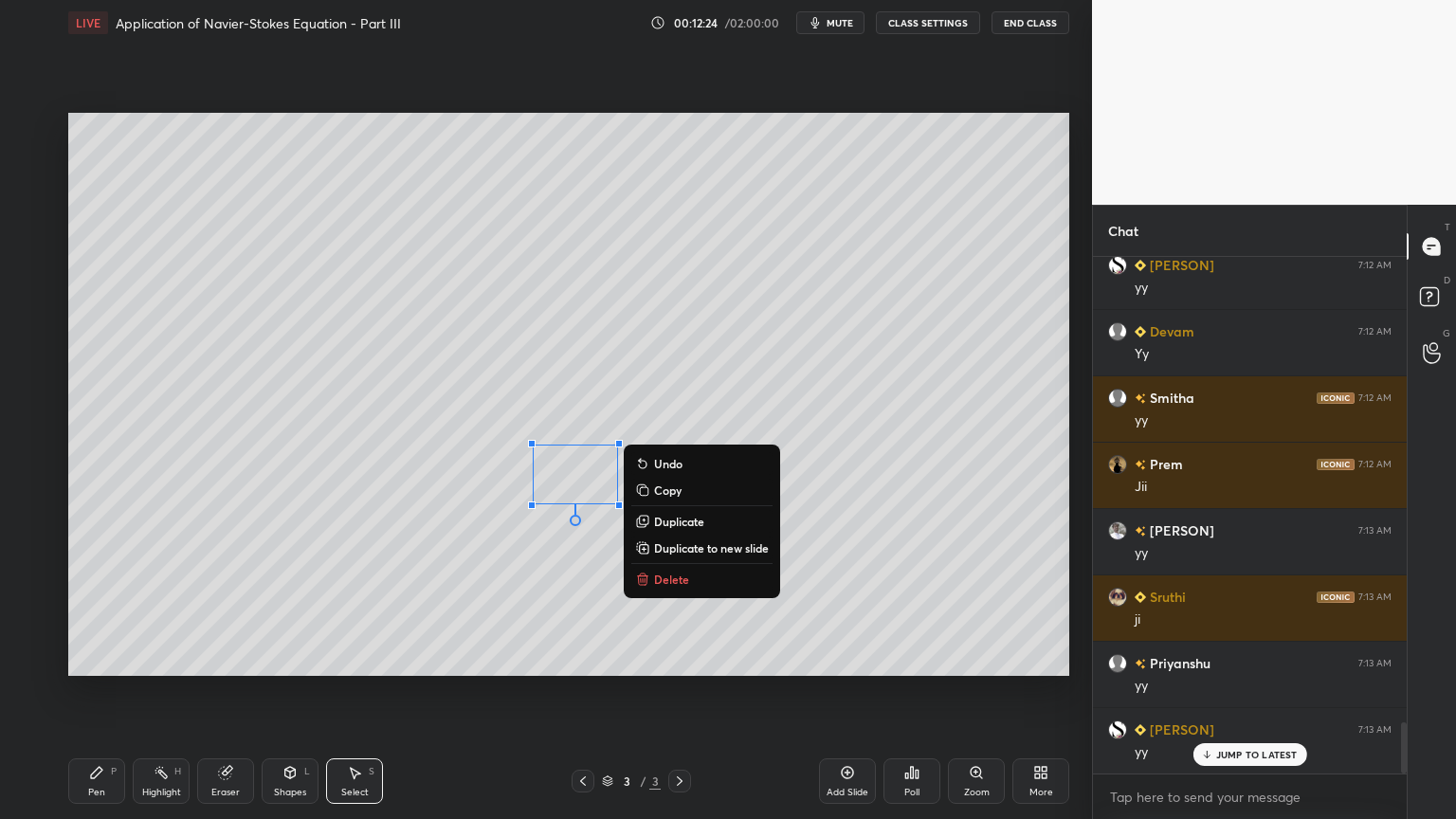 click on "Pen P" at bounding box center (97, 781) 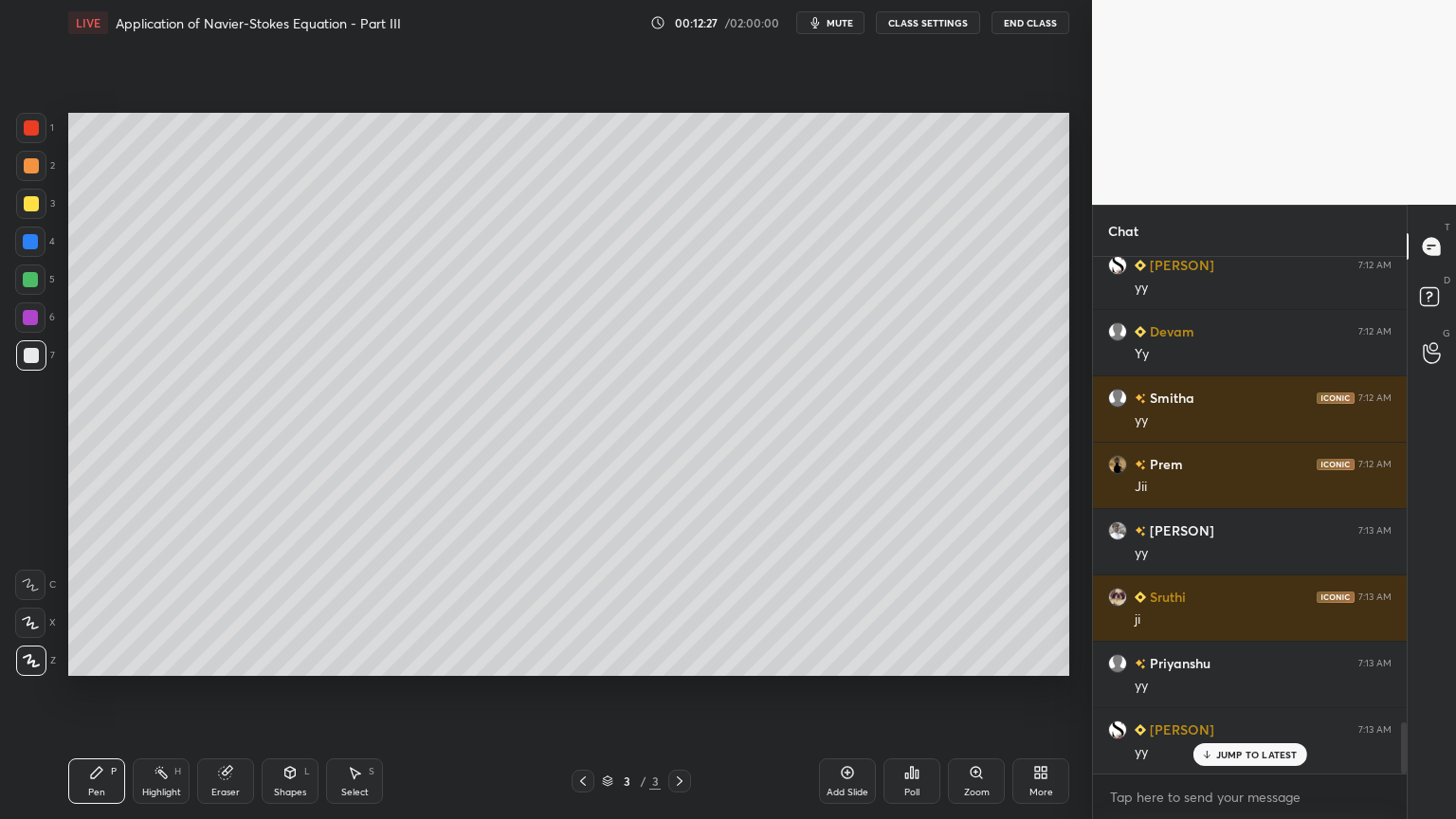 click on "Select S" at bounding box center (355, 781) 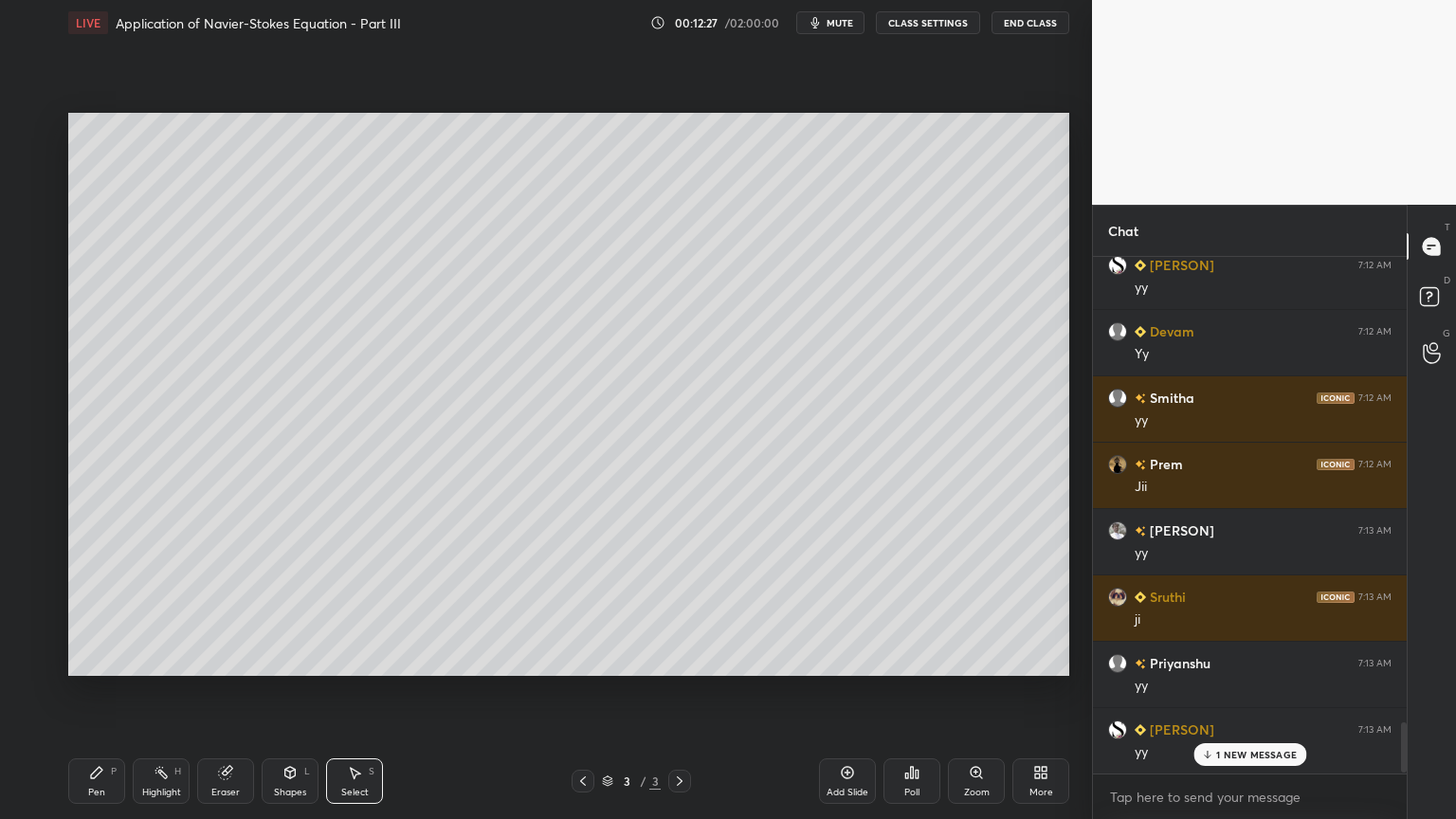 scroll, scrollTop: 4770, scrollLeft: 0, axis: vertical 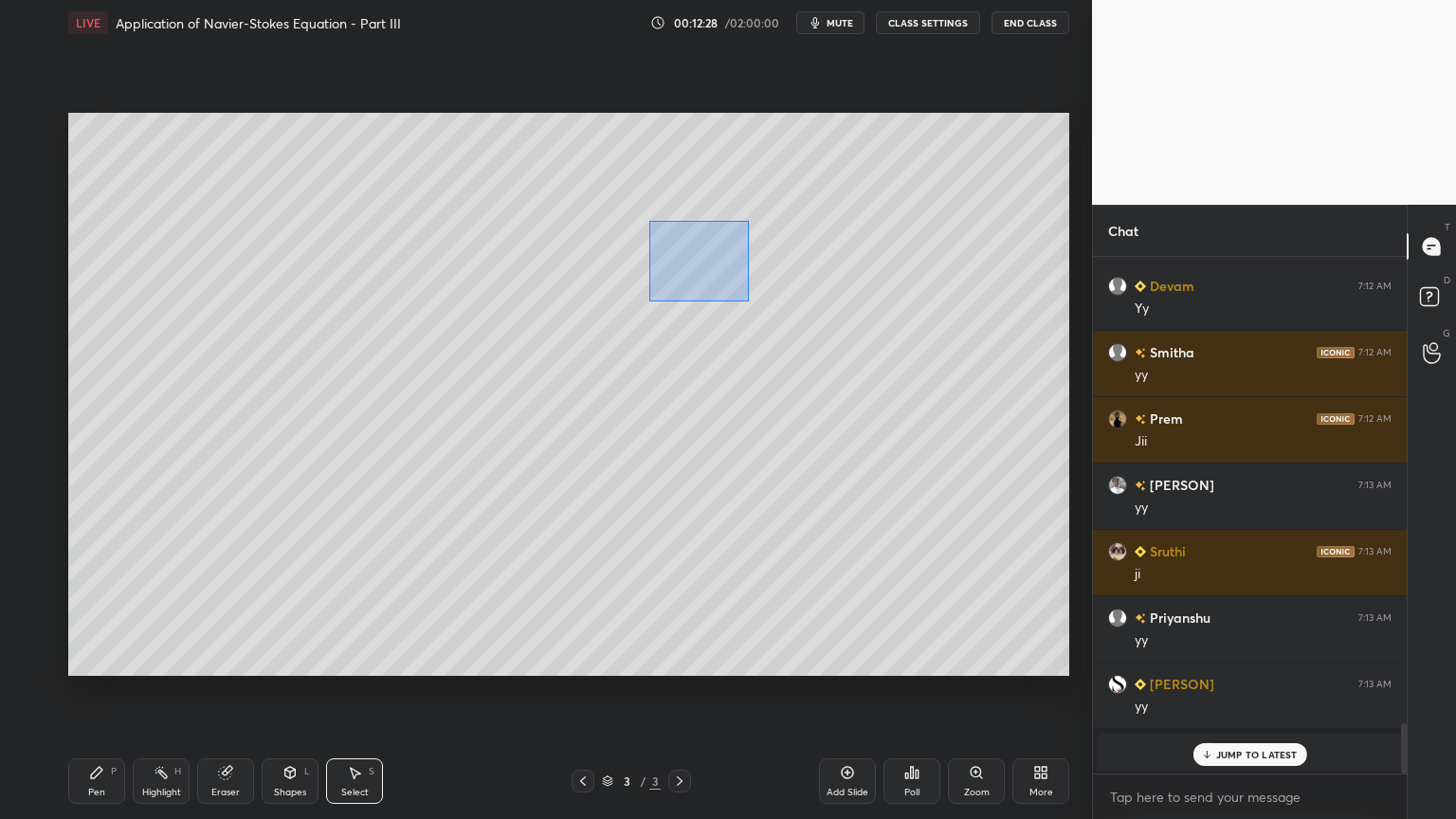 drag, startPoint x: 664, startPoint y: 231, endPoint x: 747, endPoint y: 300, distance: 107.93517 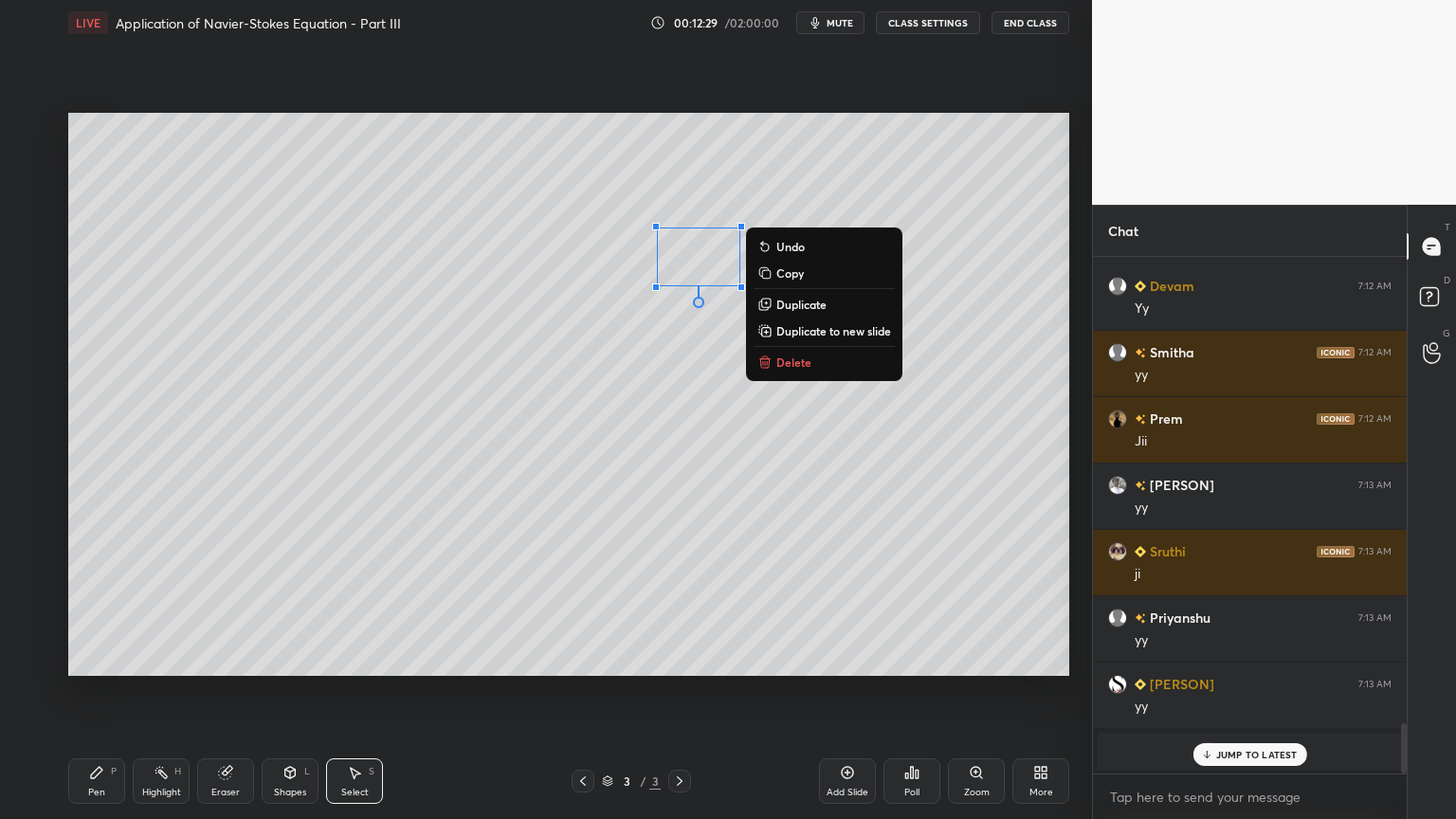 click on "Duplicate" at bounding box center (801, 304) 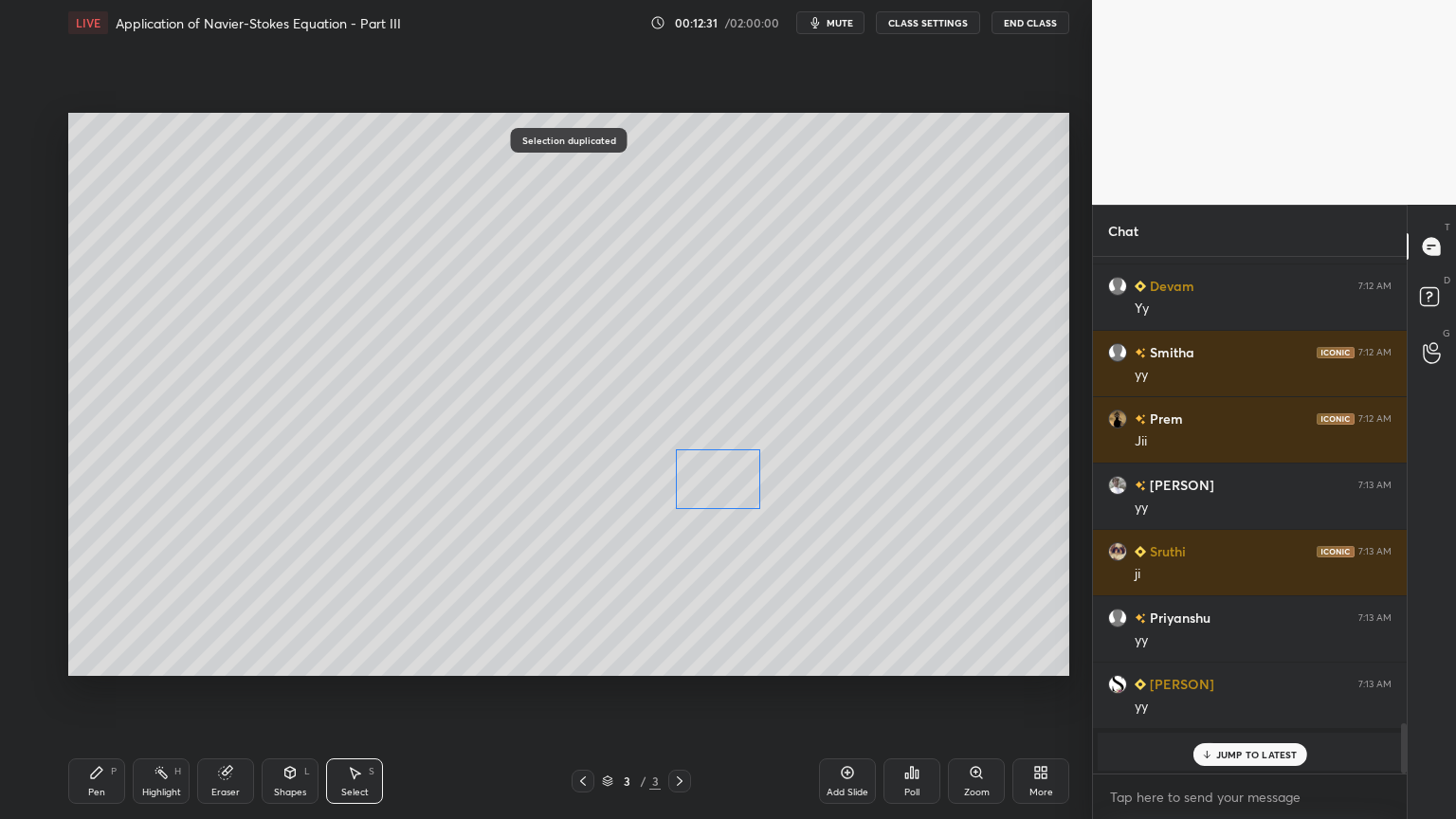 drag, startPoint x: 728, startPoint y: 283, endPoint x: 725, endPoint y: 481, distance: 198.02273 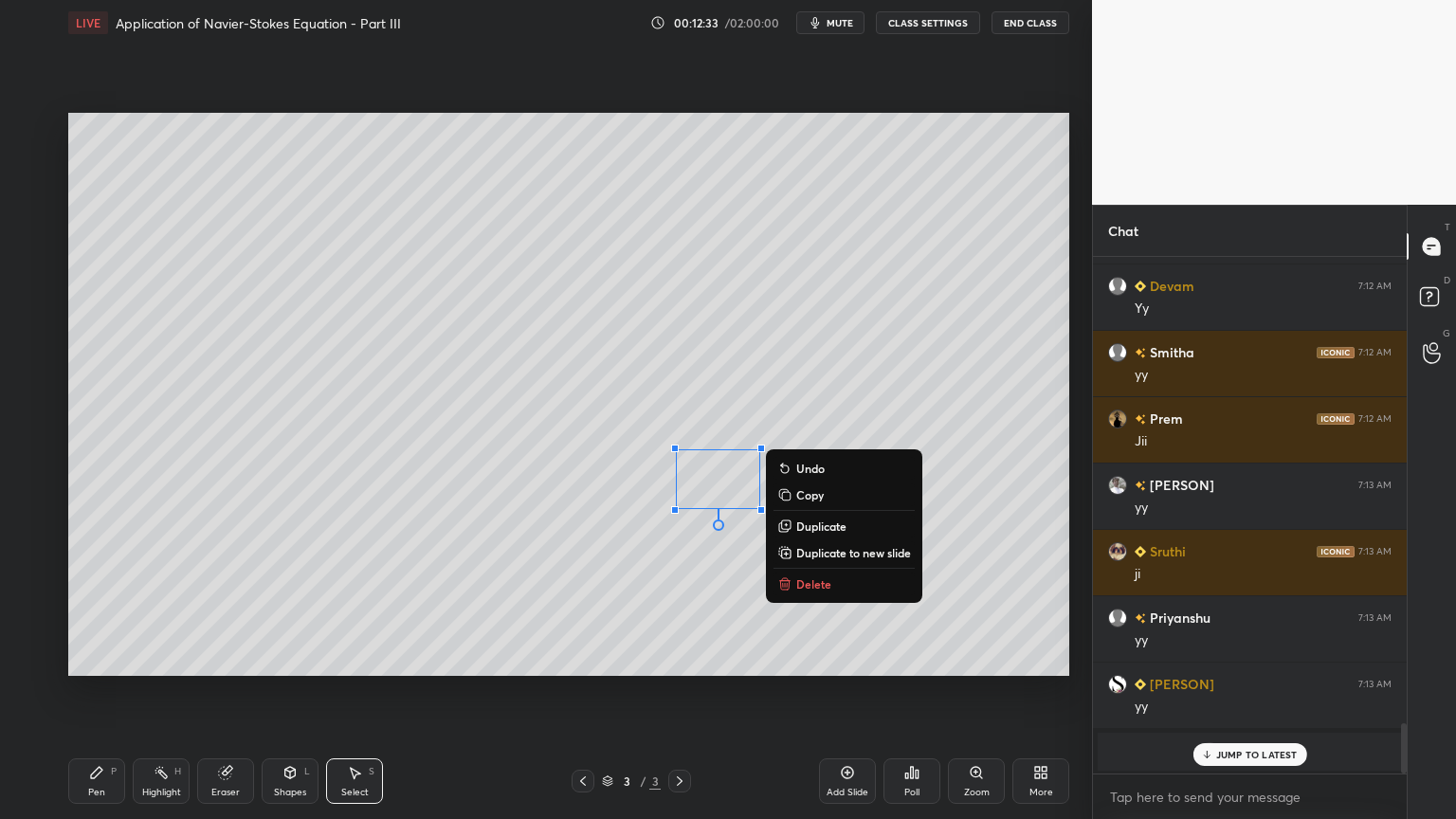 click on "Pen" at bounding box center [97, 792] 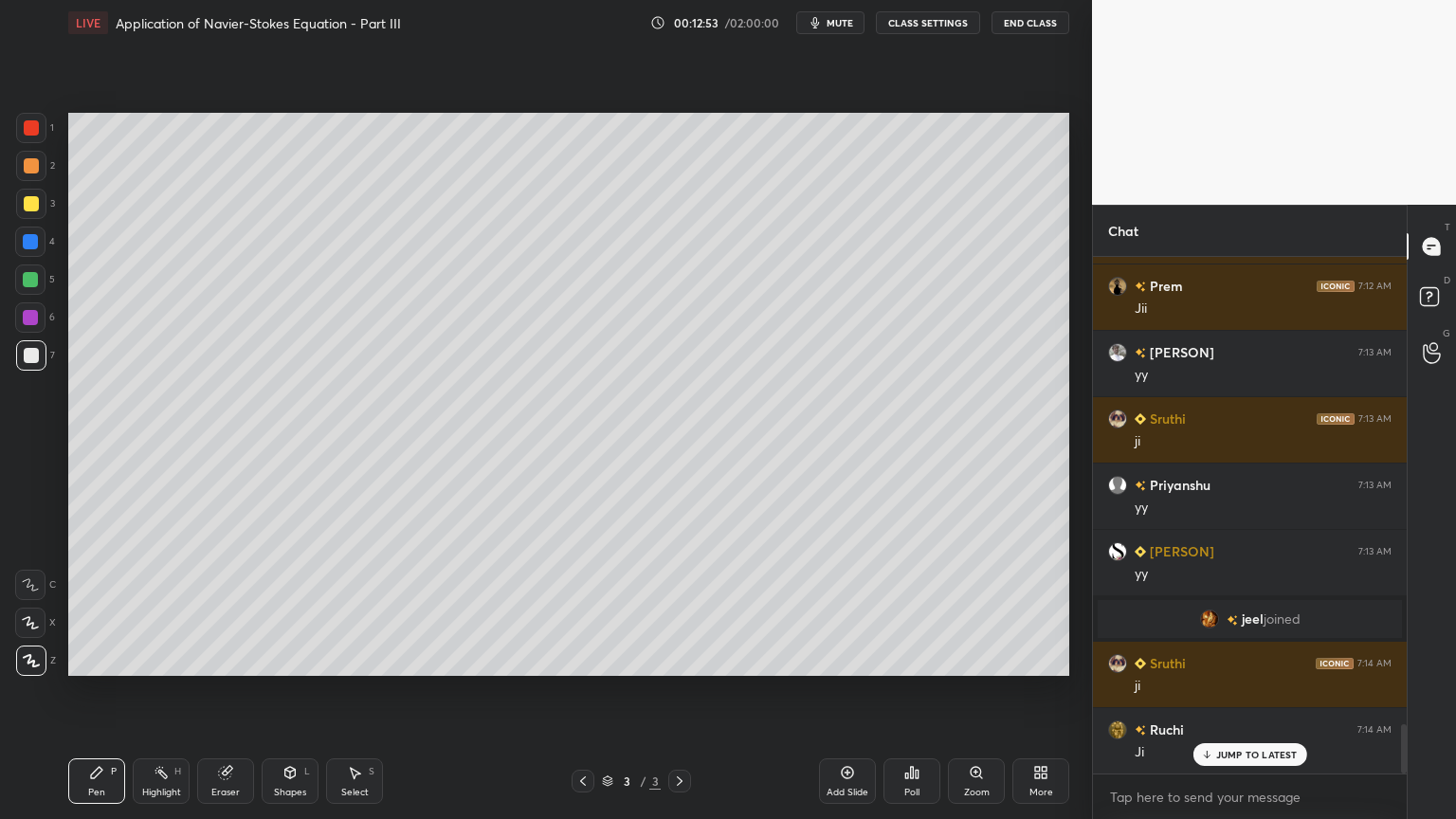 scroll, scrollTop: 4970, scrollLeft: 0, axis: vertical 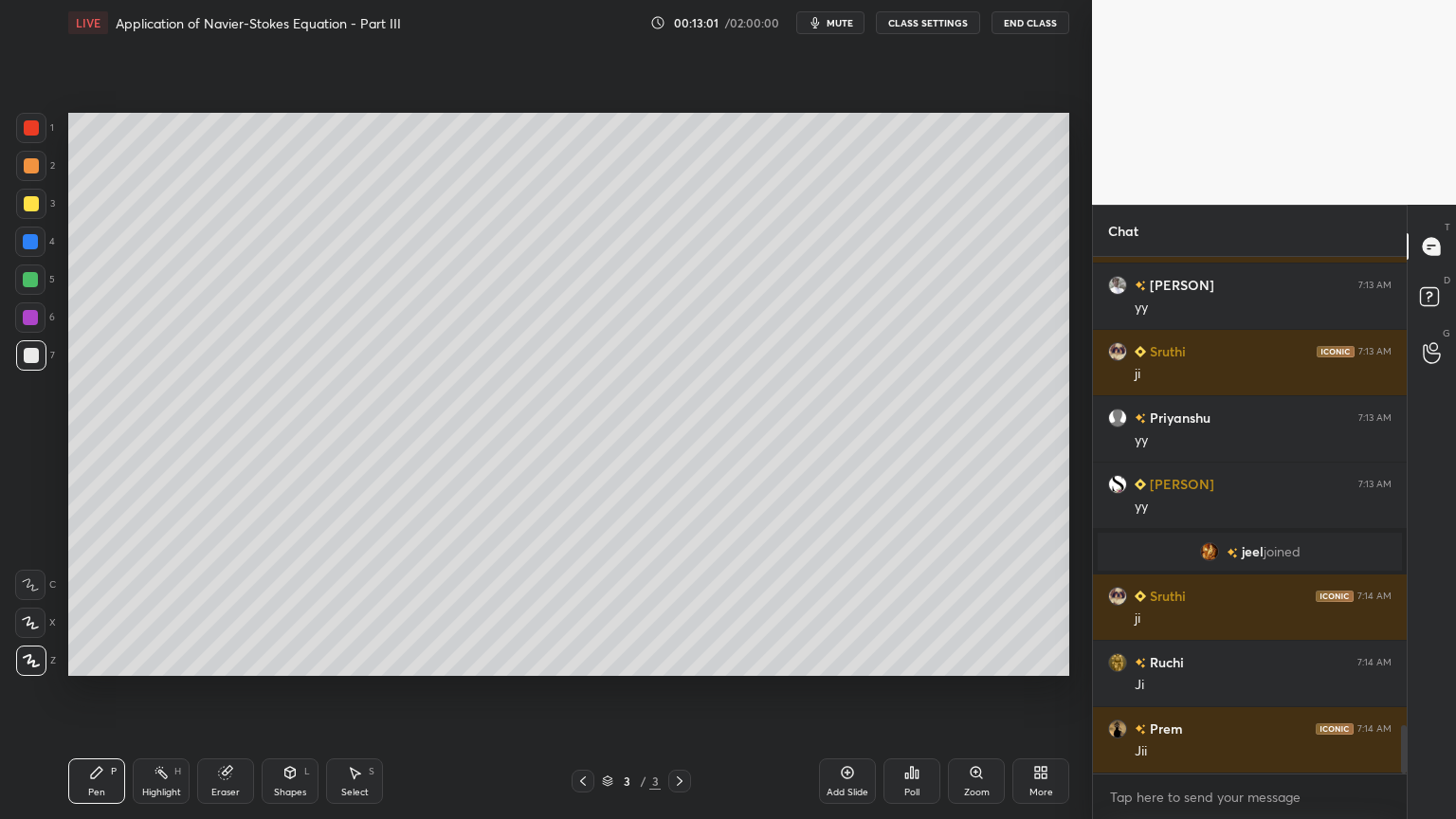 click on "Shapes L" at bounding box center [290, 781] 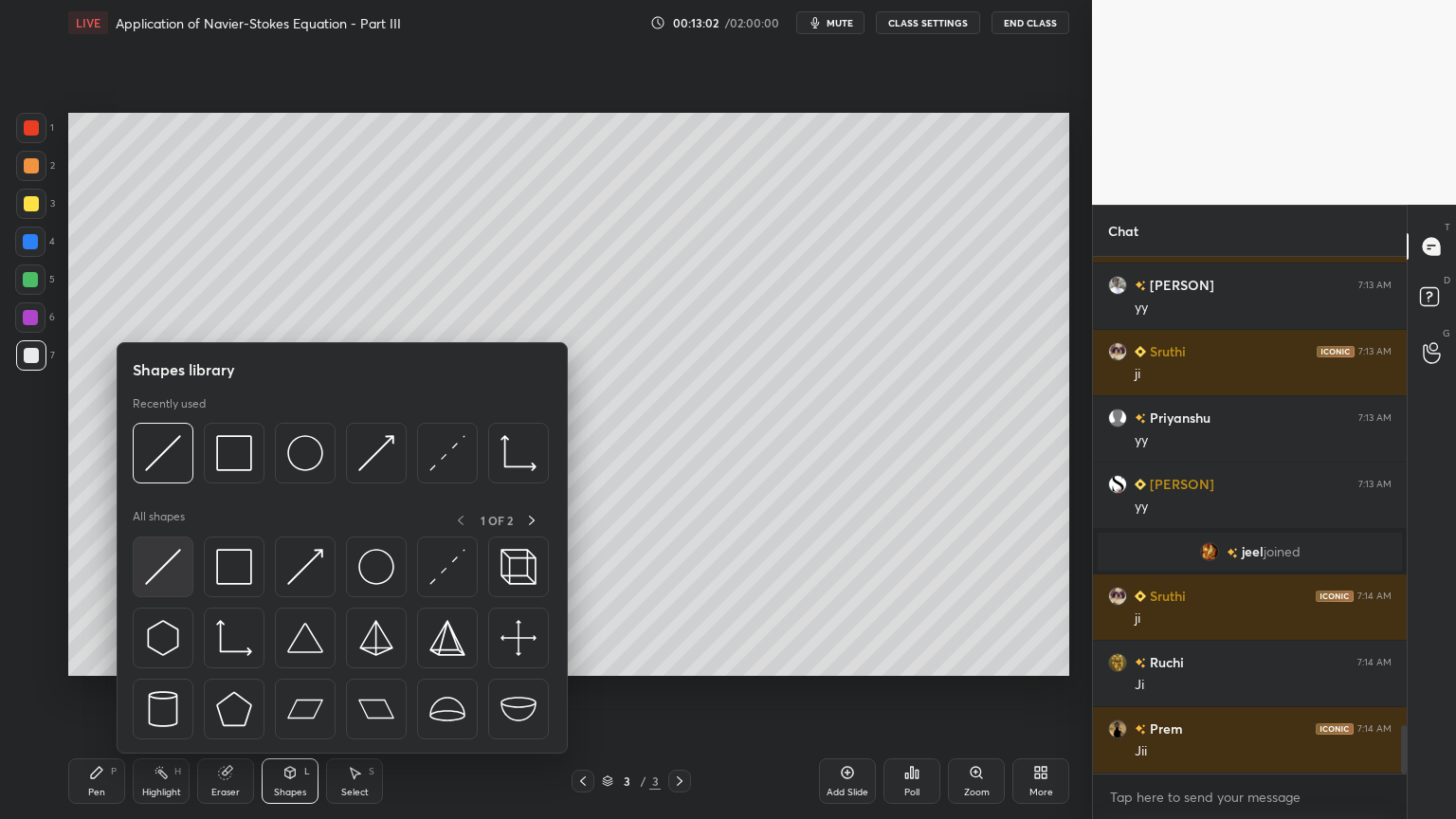 click at bounding box center (163, 567) 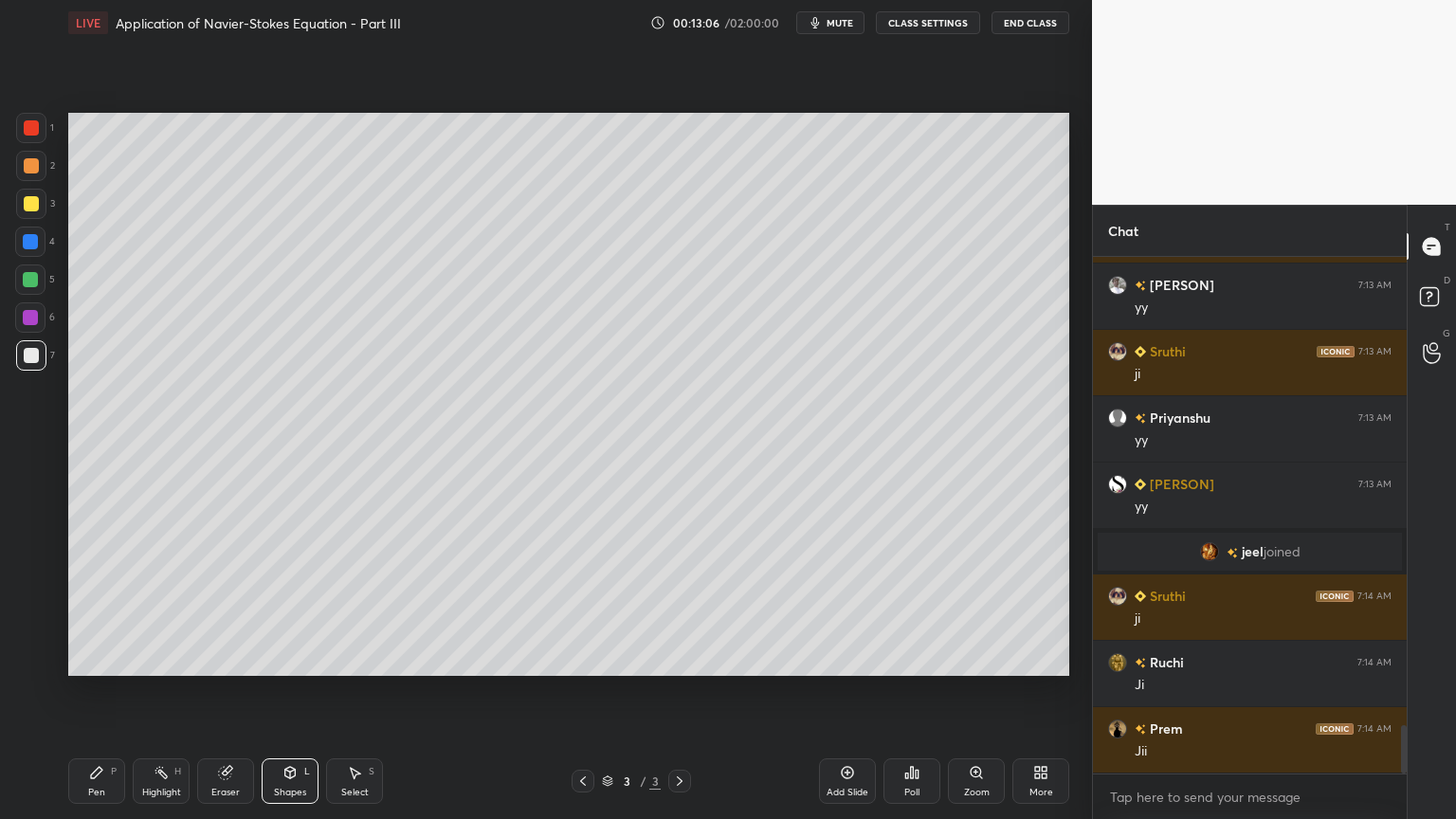 scroll, scrollTop: 5035, scrollLeft: 0, axis: vertical 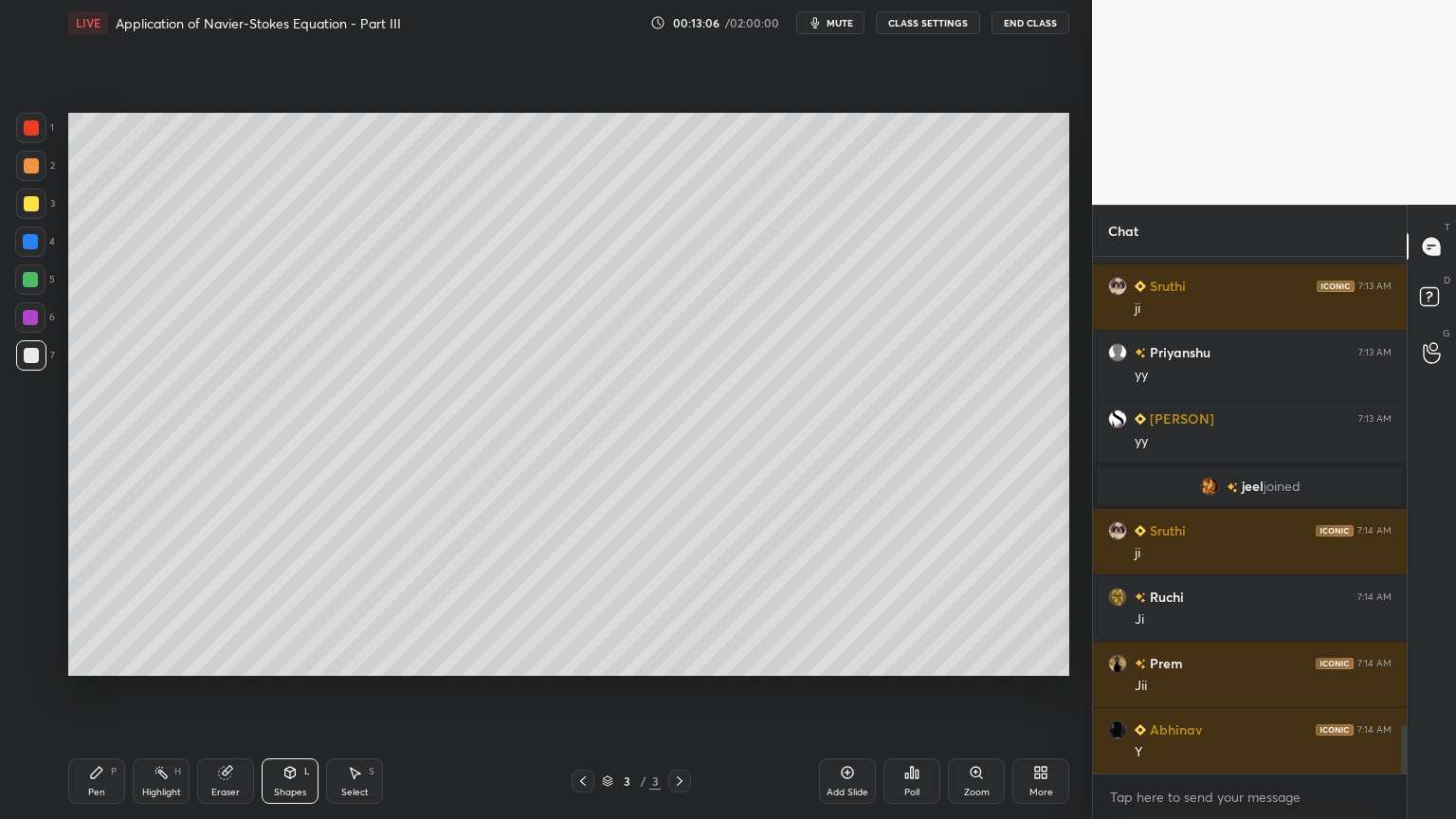 drag, startPoint x: 109, startPoint y: 774, endPoint x: 118, endPoint y: 772, distance: 9.219544 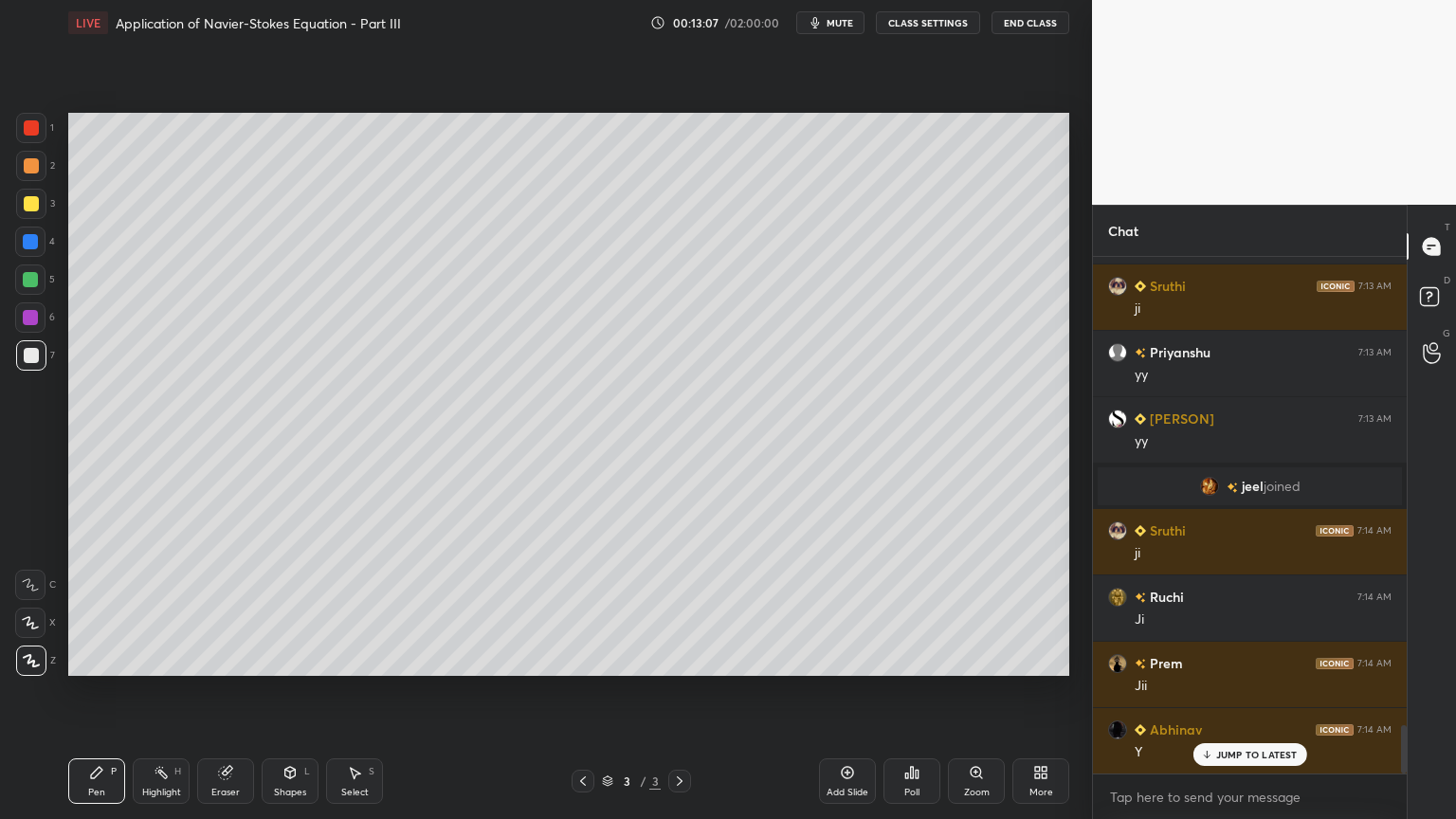 scroll, scrollTop: 5103, scrollLeft: 0, axis: vertical 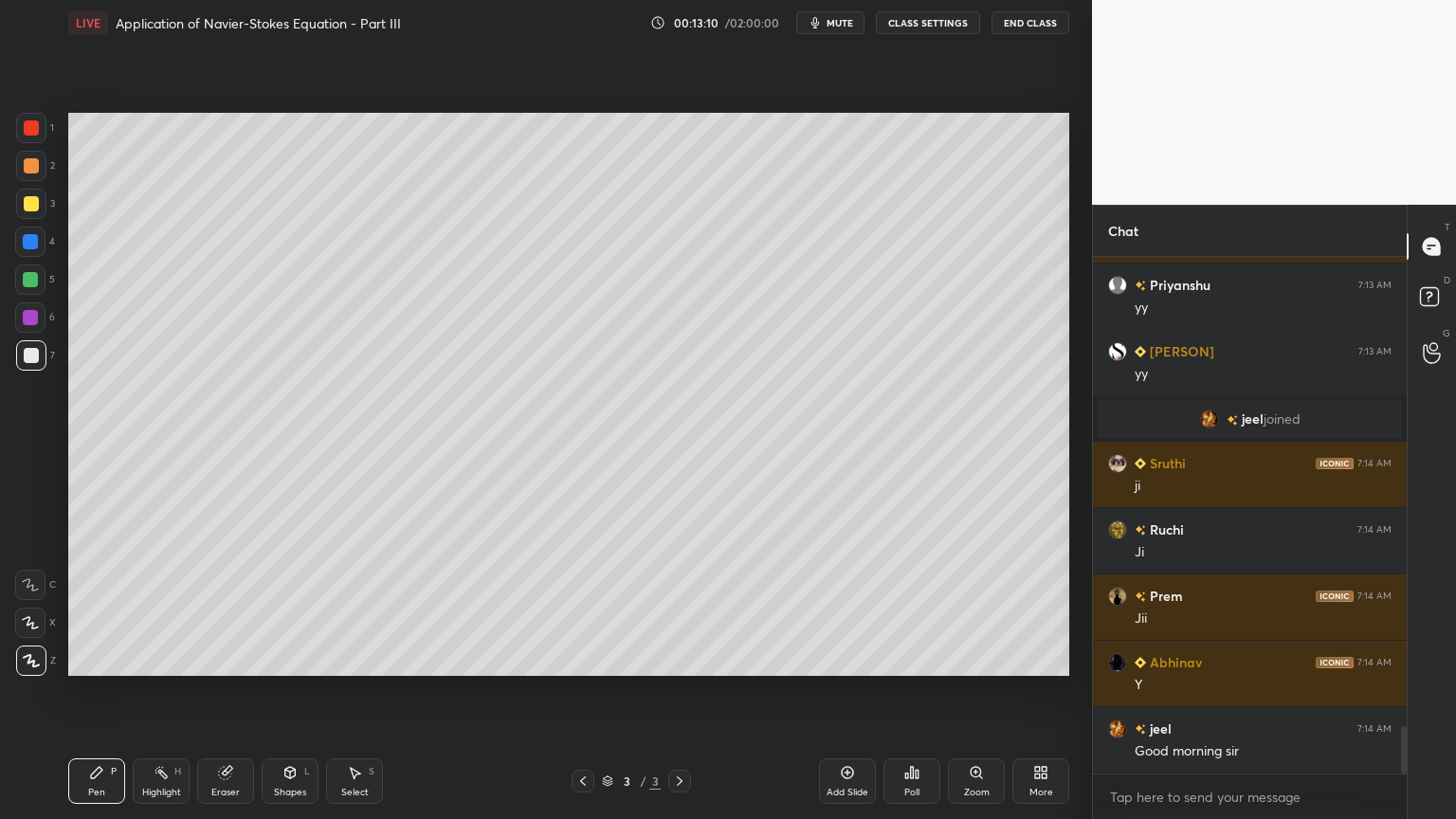 click on "Eraser" at bounding box center (226, 781) 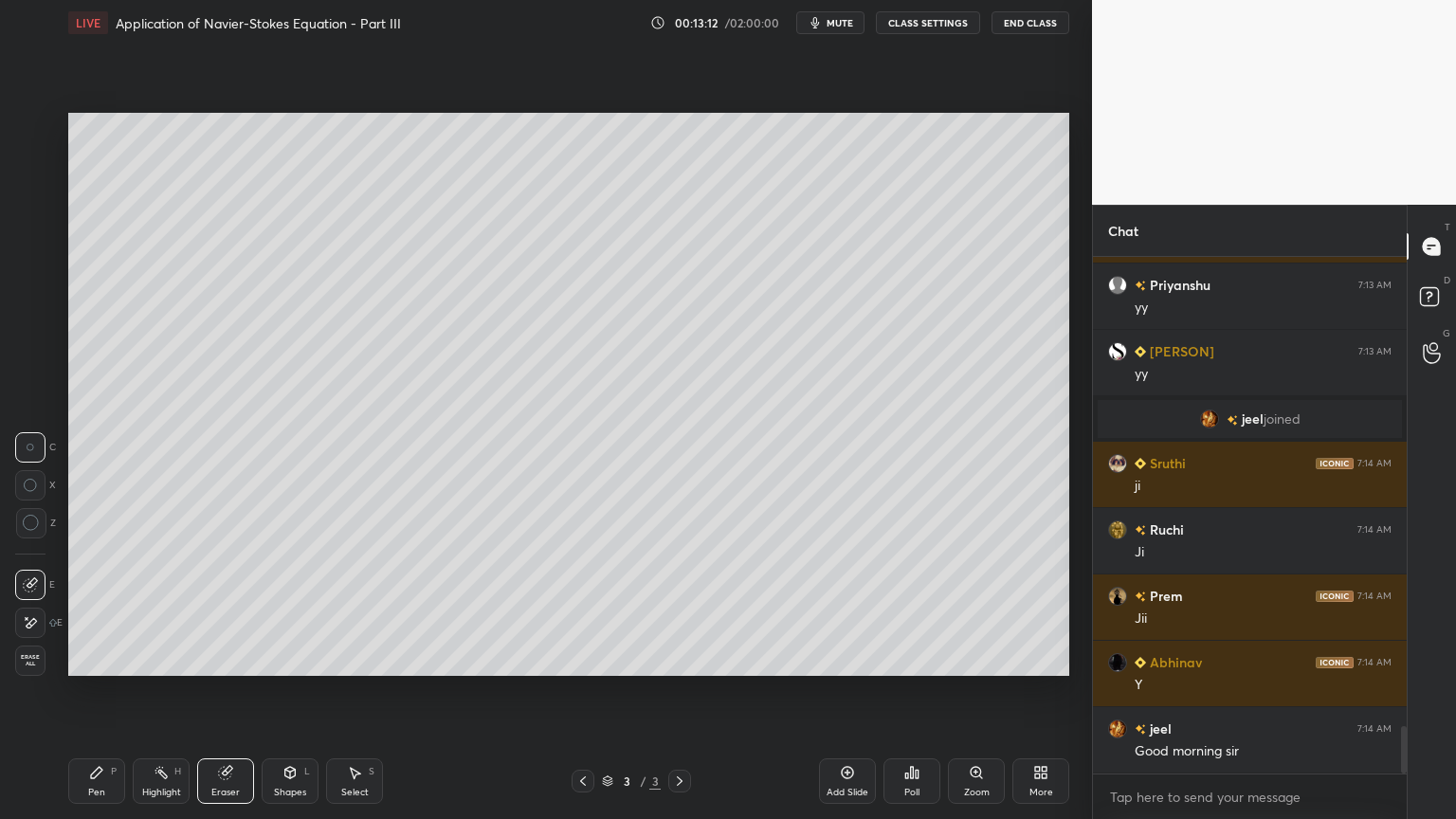 click on "Pen P" at bounding box center [97, 781] 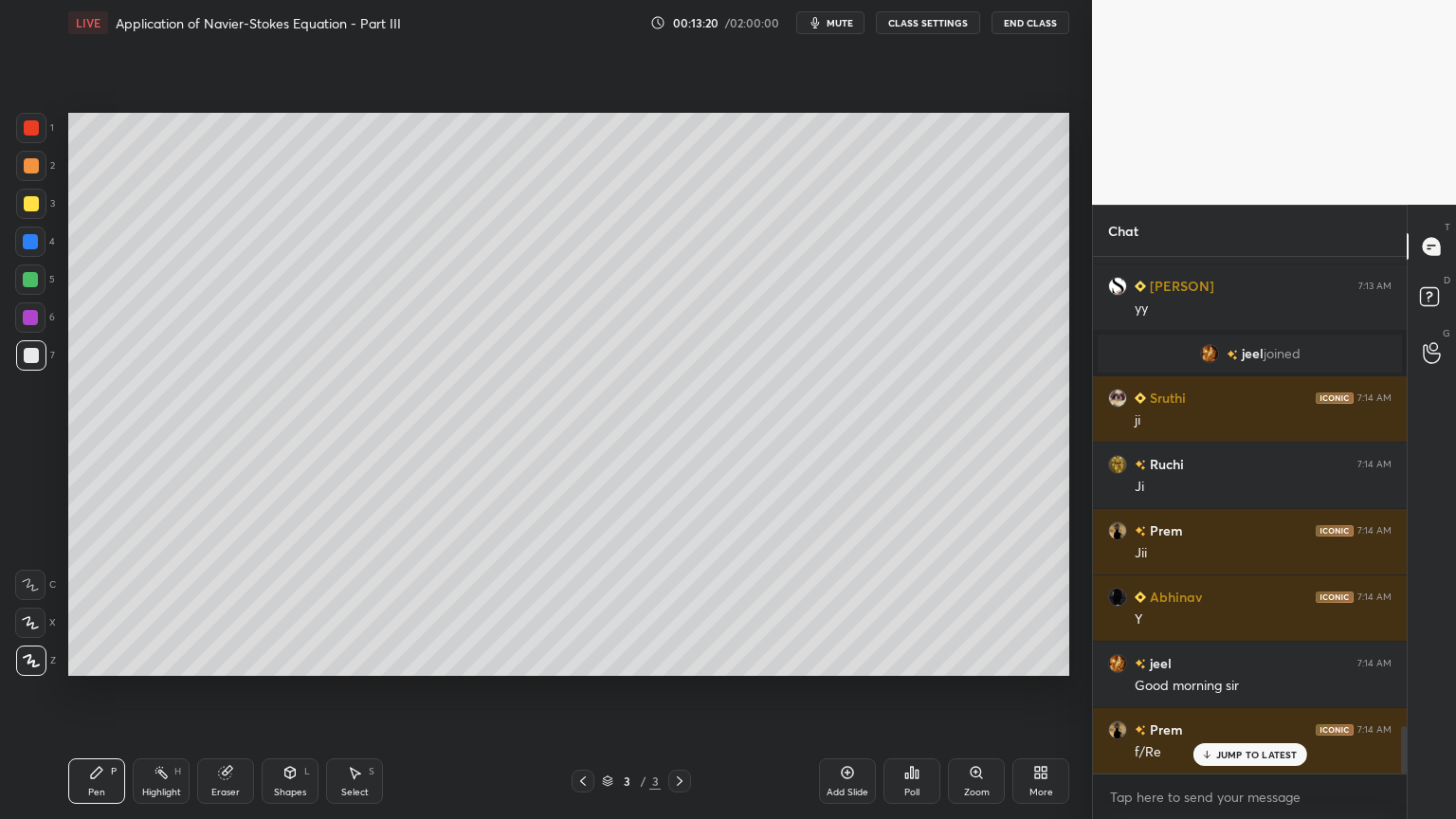 scroll, scrollTop: 5235, scrollLeft: 0, axis: vertical 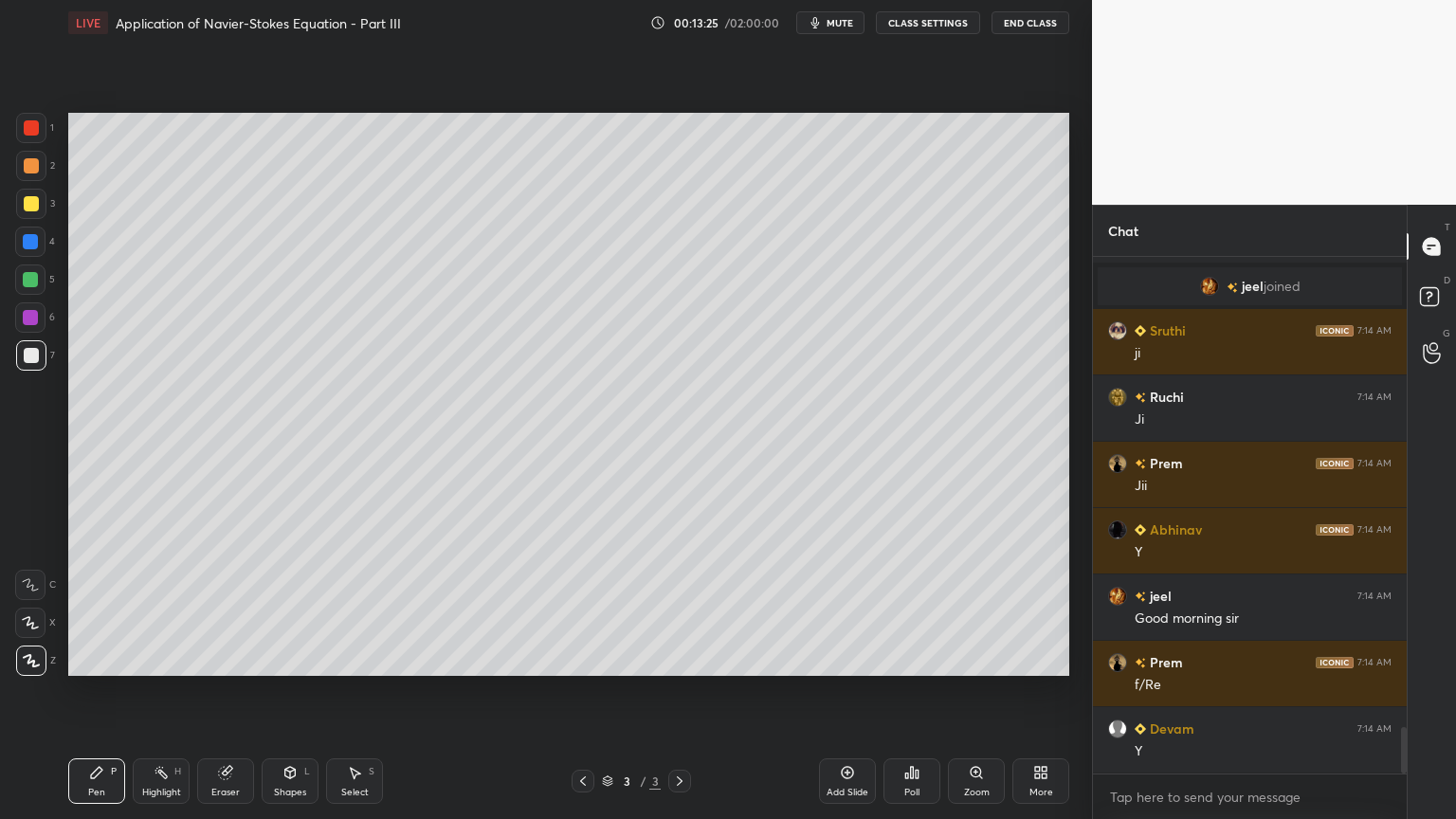 click on "Select" at bounding box center (355, 792) 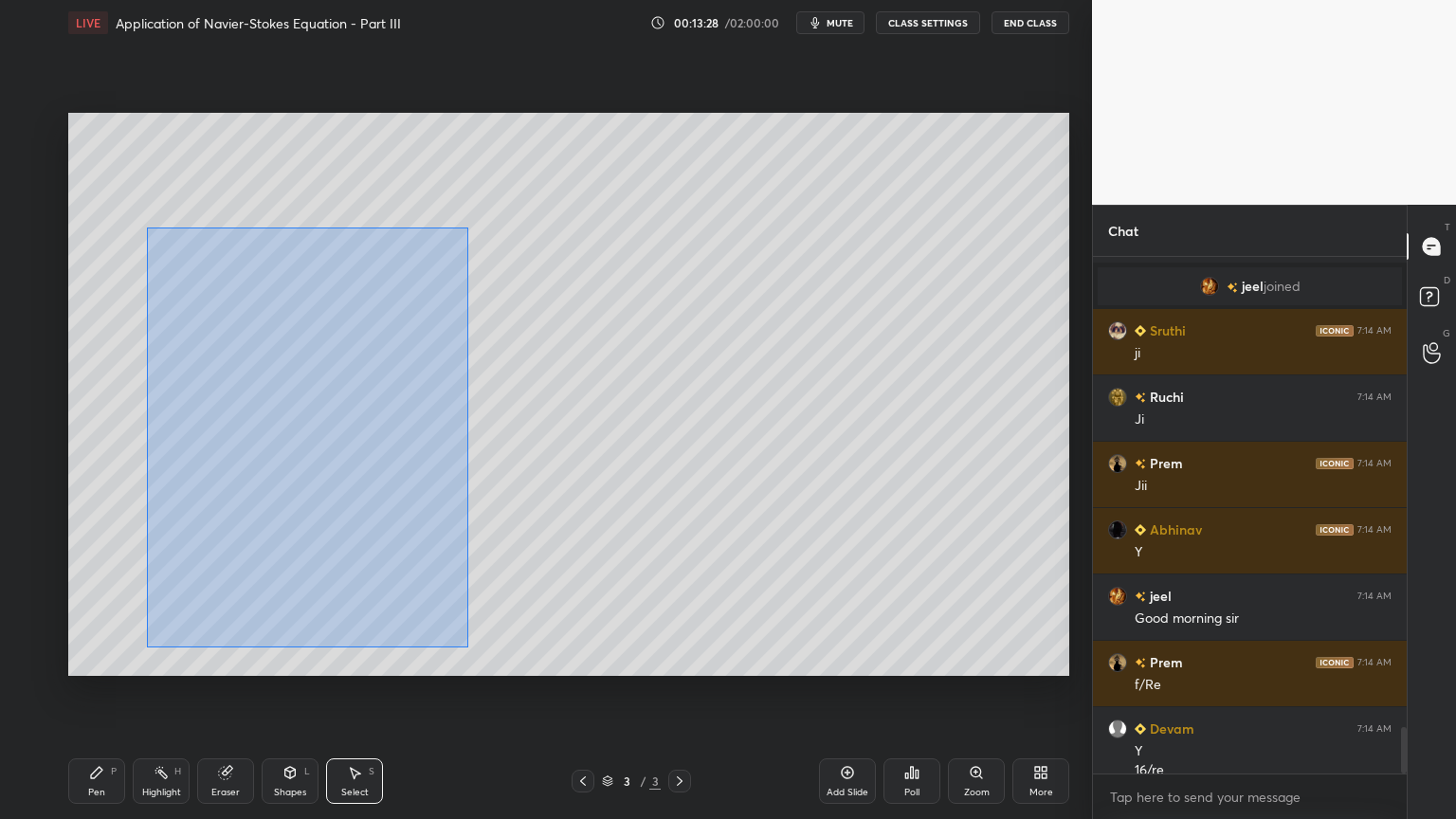 scroll, scrollTop: 5254, scrollLeft: 0, axis: vertical 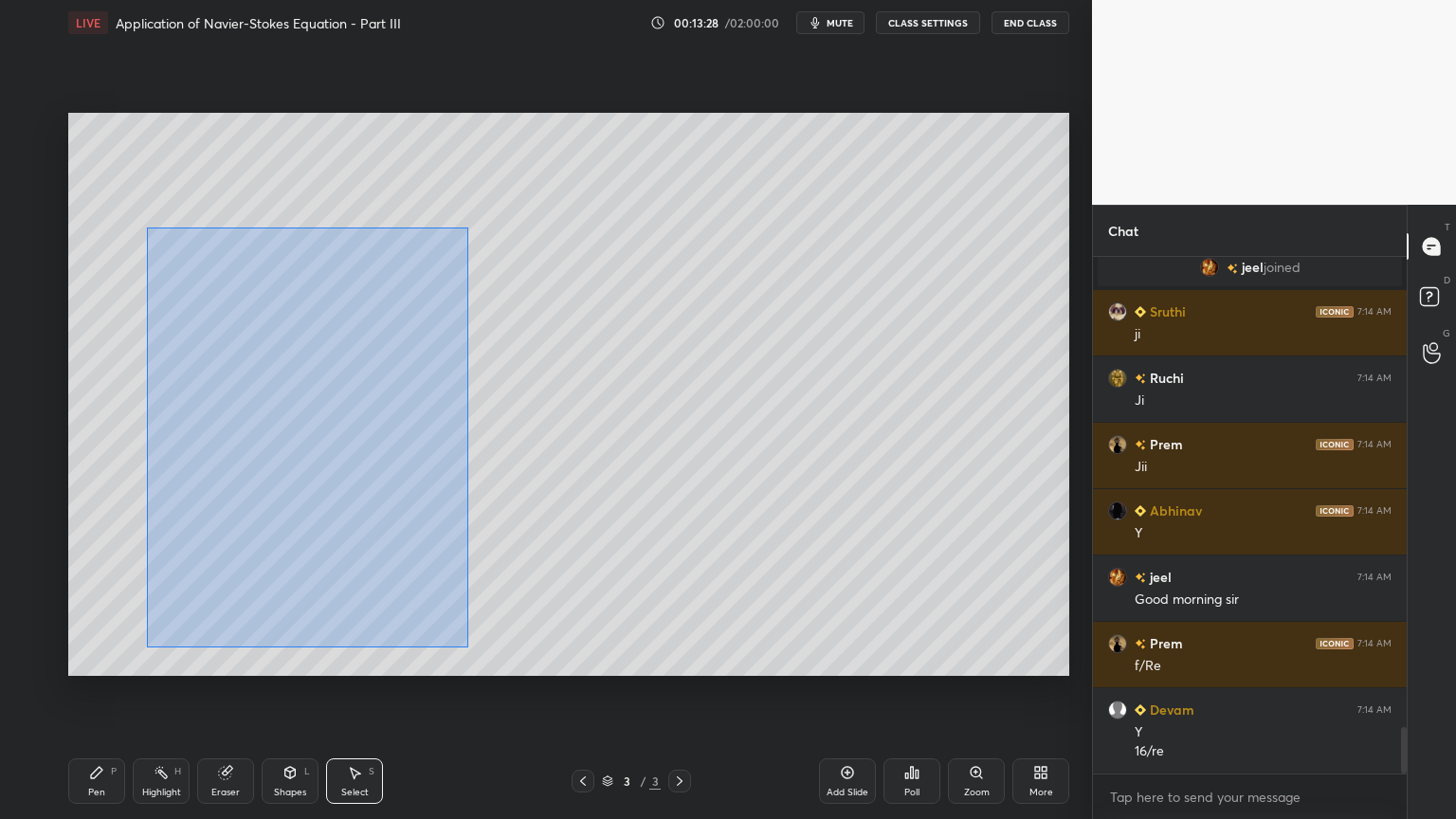 drag, startPoint x: 148, startPoint y: 228, endPoint x: 466, endPoint y: 646, distance: 525.2123 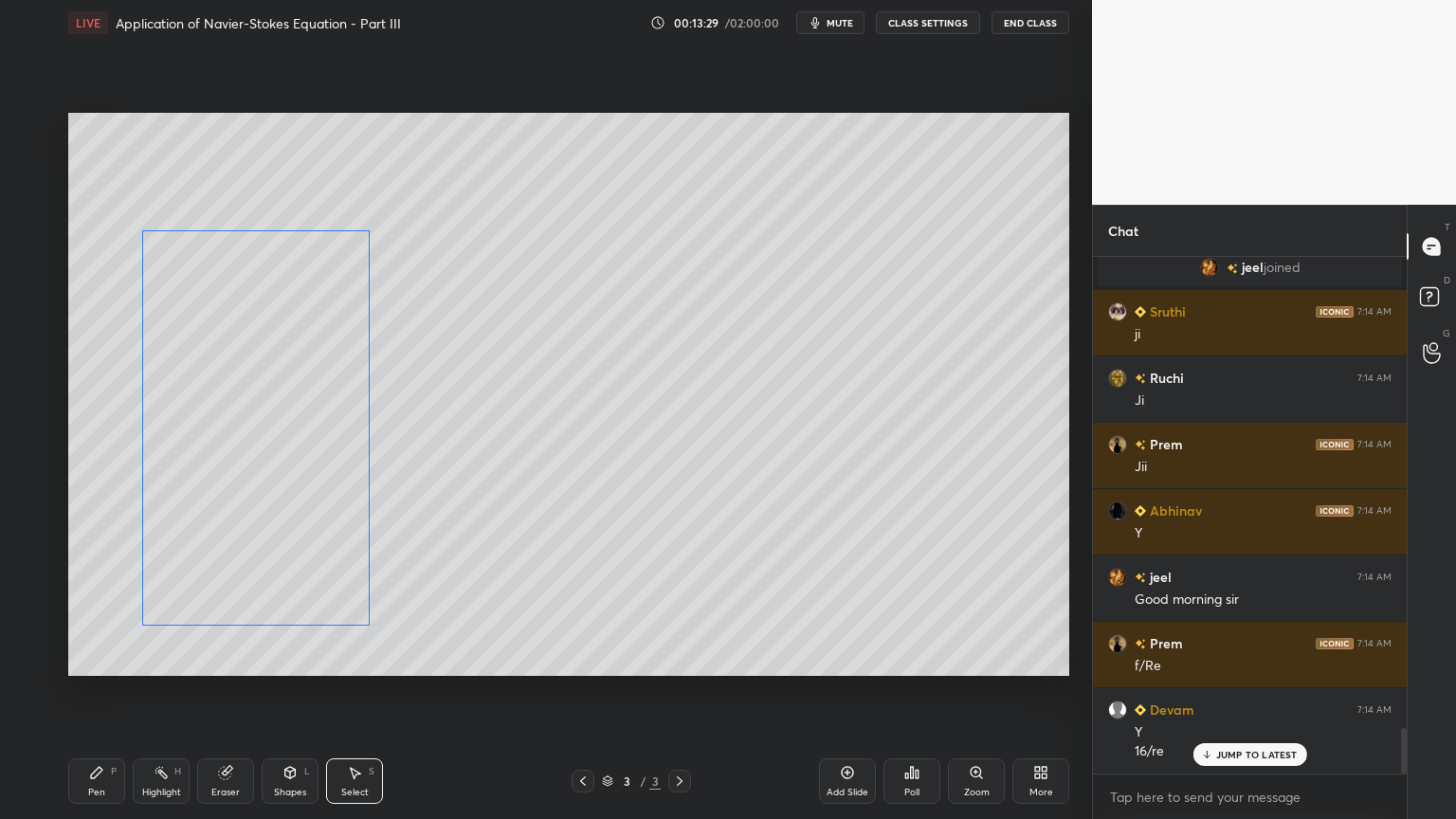 scroll, scrollTop: 5320, scrollLeft: 0, axis: vertical 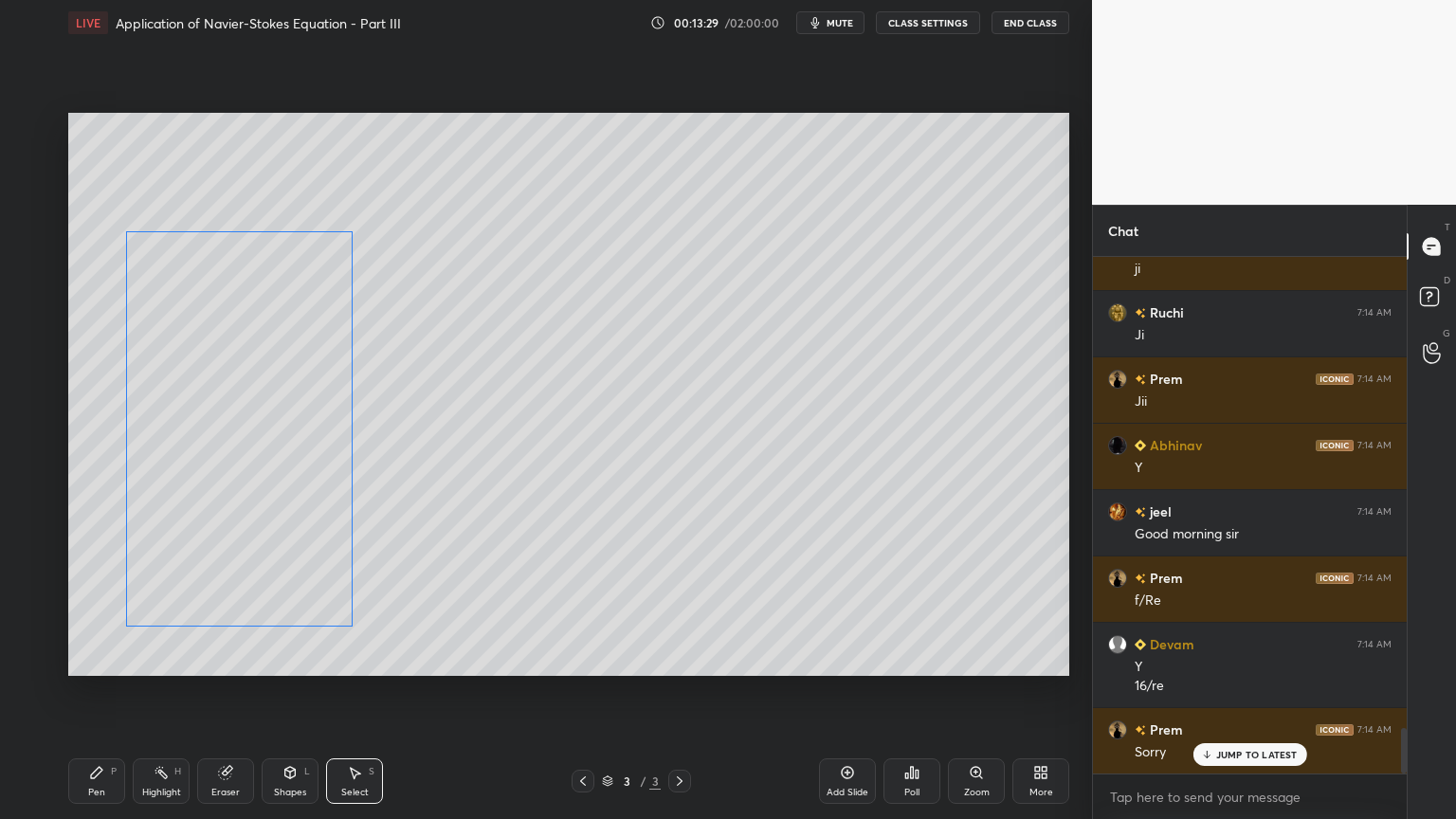 drag, startPoint x: 315, startPoint y: 600, endPoint x: 289, endPoint y: 604, distance: 26.305893 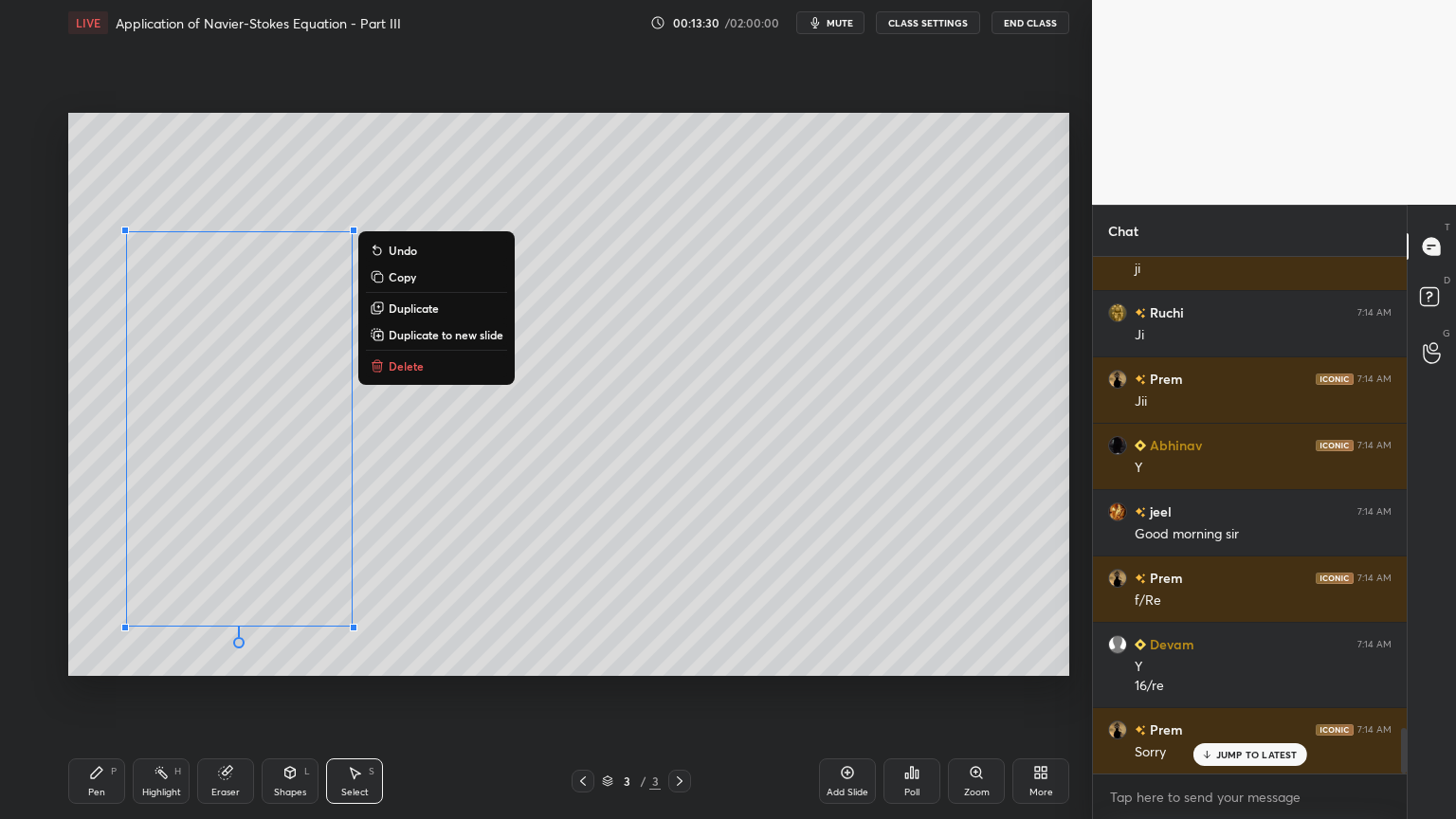 click on "0 ° Undo Copy Duplicate Duplicate to new slide Delete" at bounding box center (569, 394) 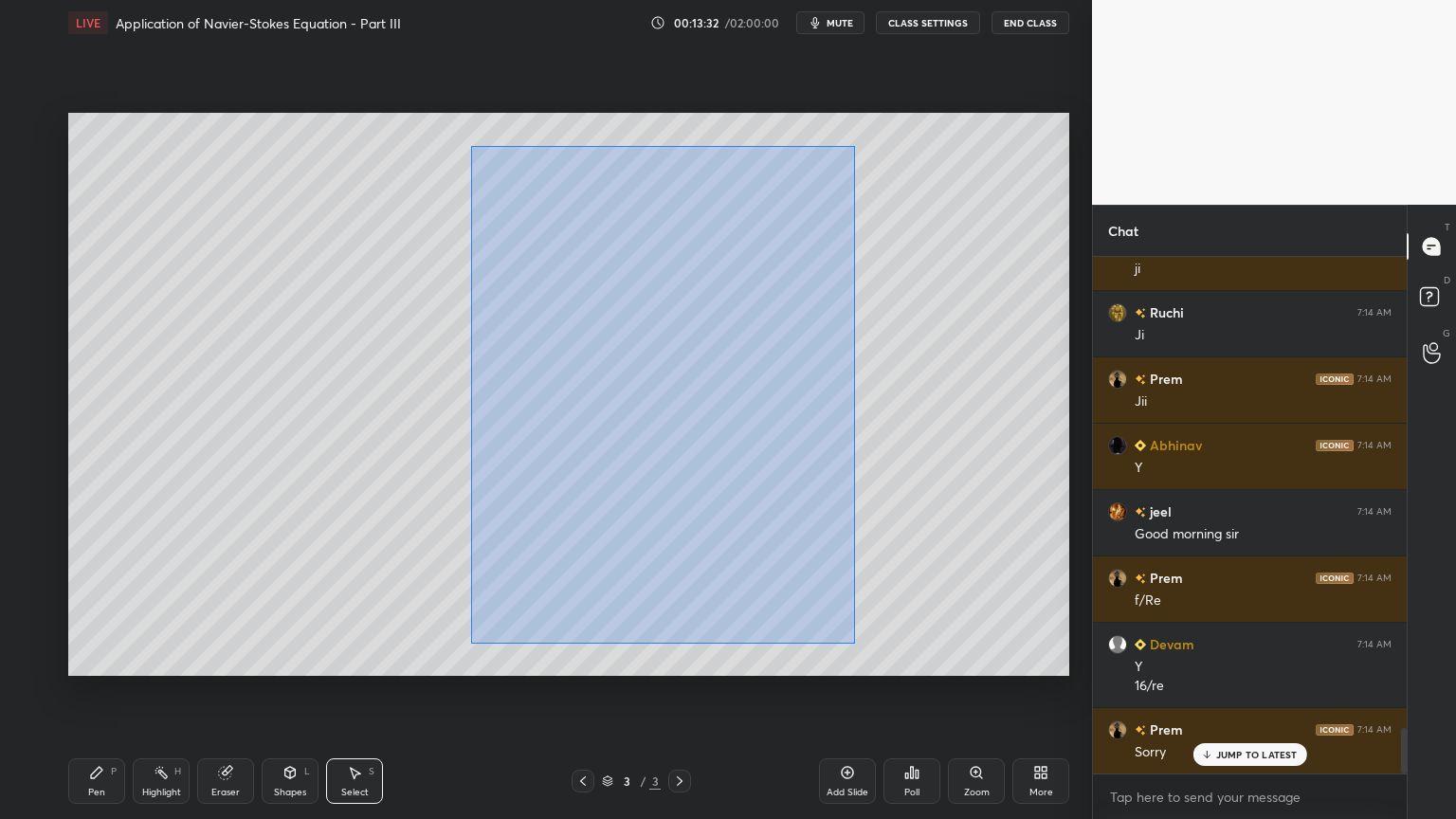 drag, startPoint x: 474, startPoint y: 152, endPoint x: 849, endPoint y: 632, distance: 609.1182 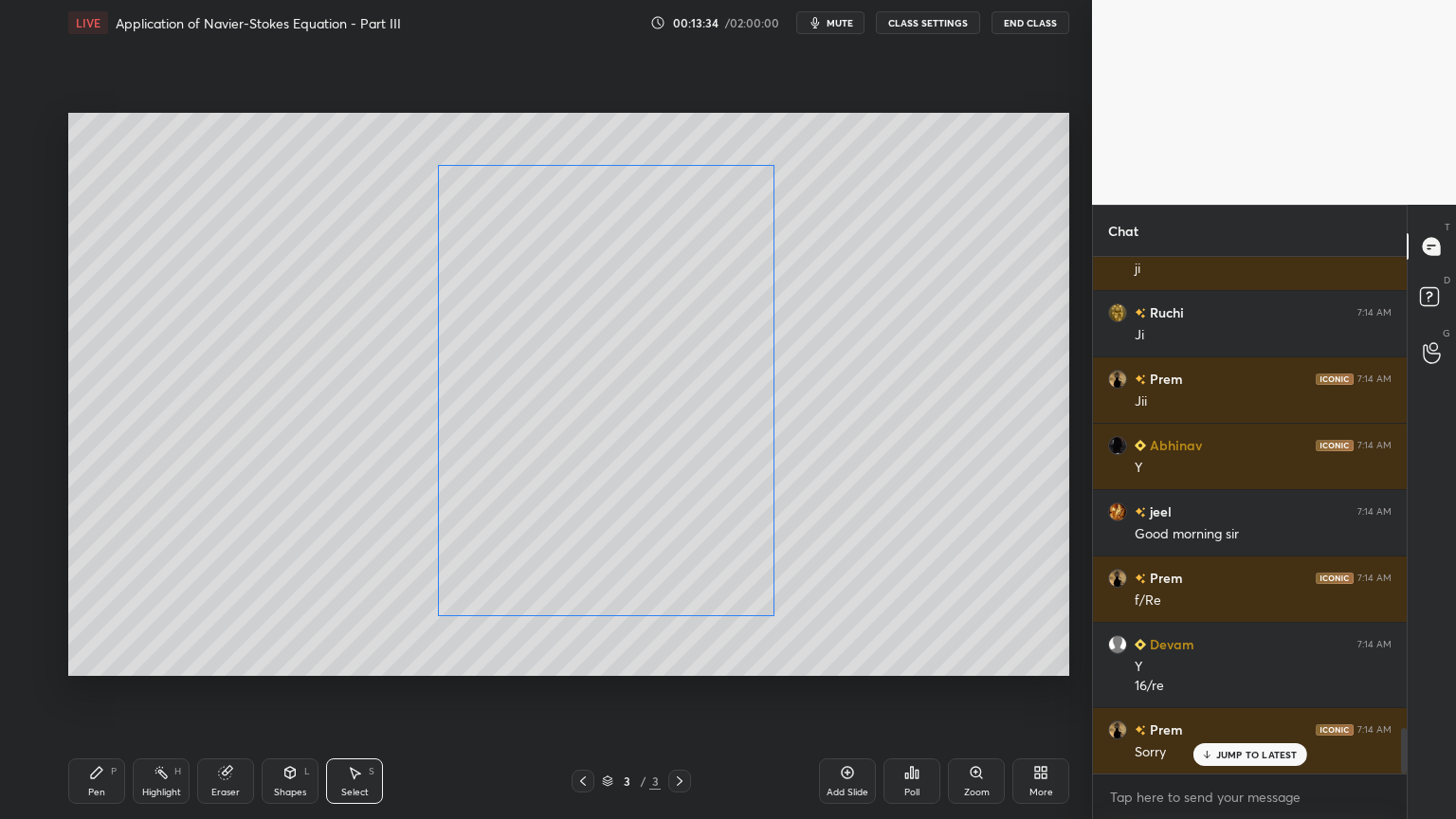 drag, startPoint x: 698, startPoint y: 550, endPoint x: 677, endPoint y: 553, distance: 21.213203 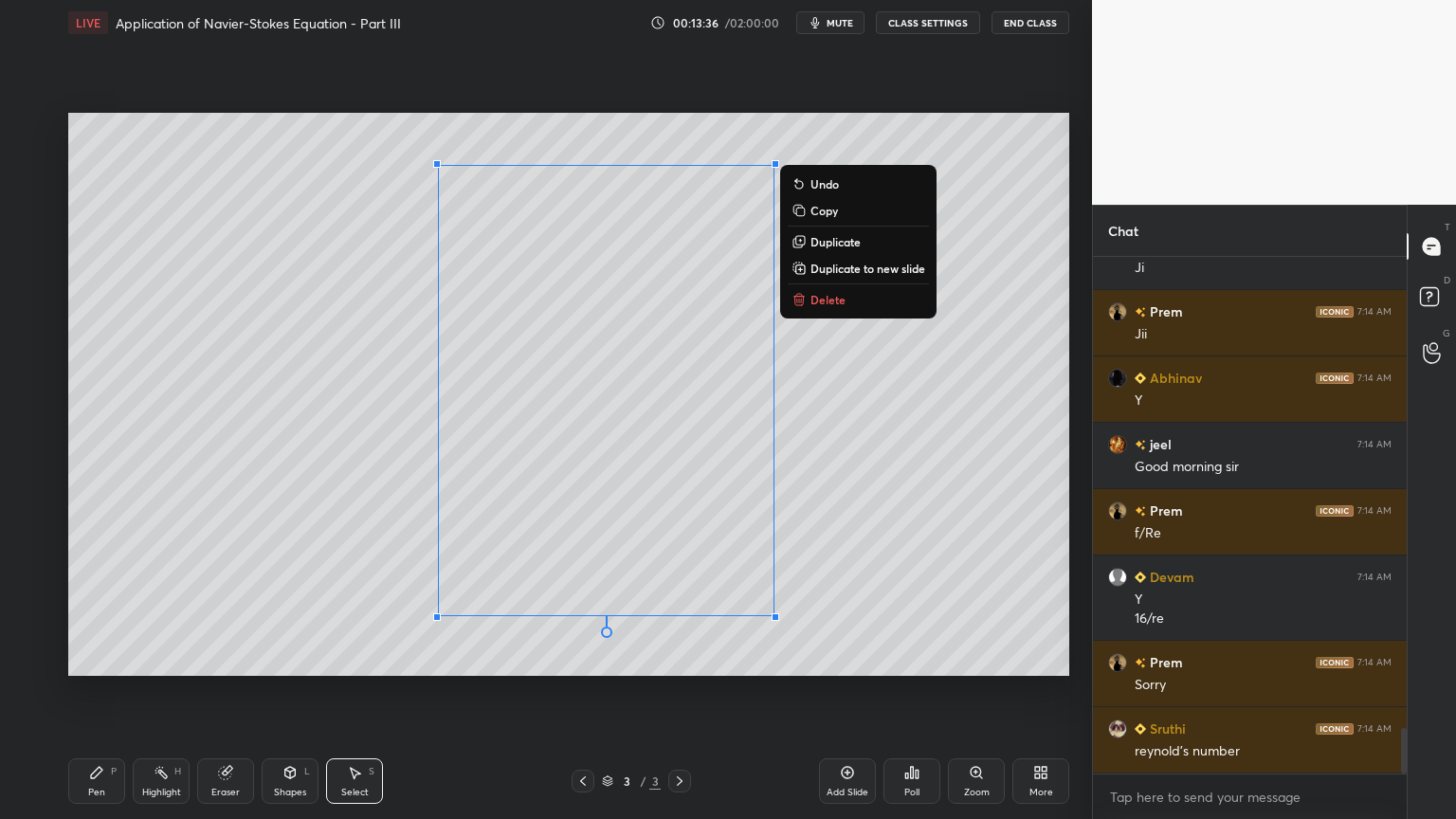 click 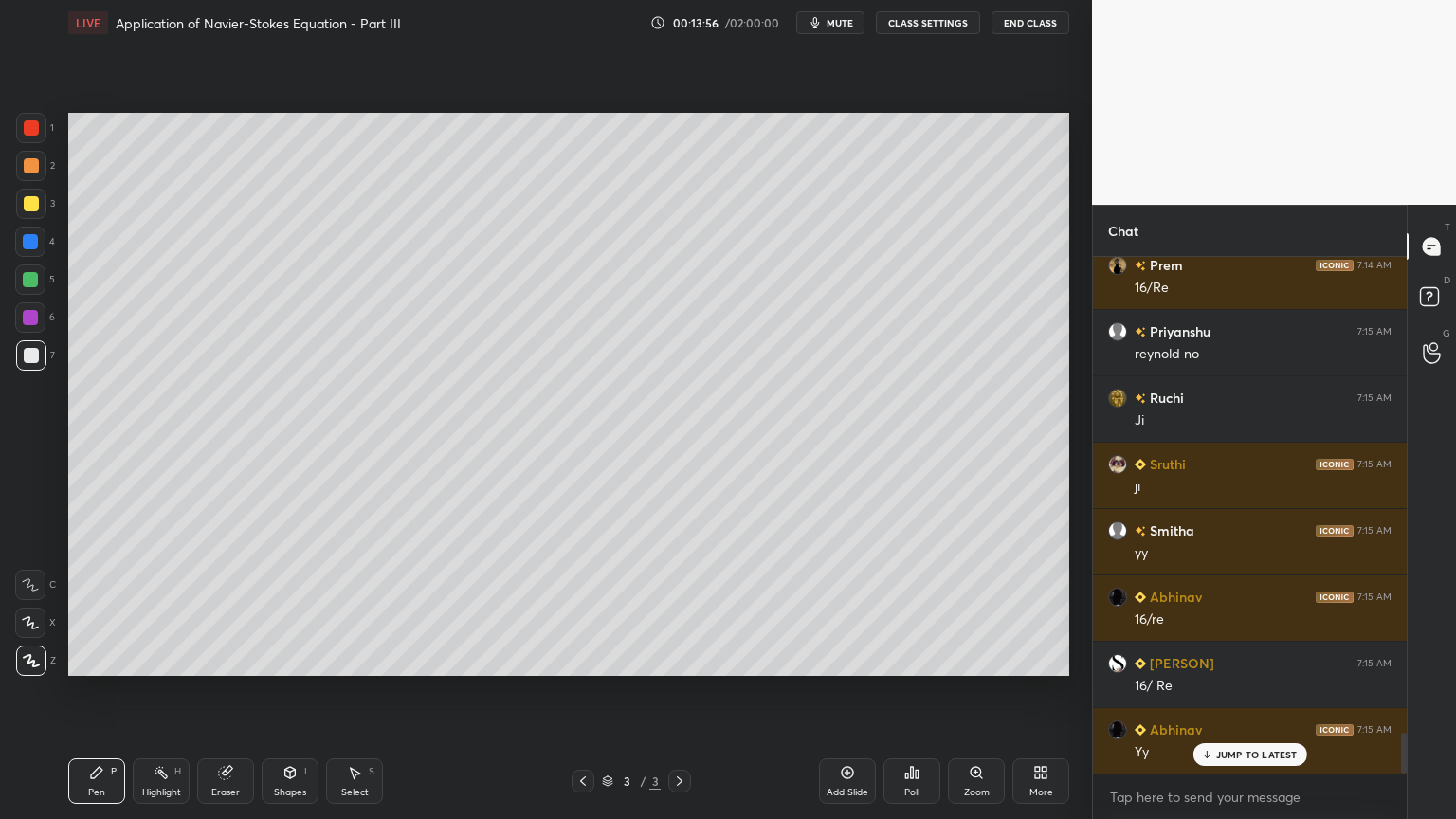 scroll, scrollTop: 6051, scrollLeft: 0, axis: vertical 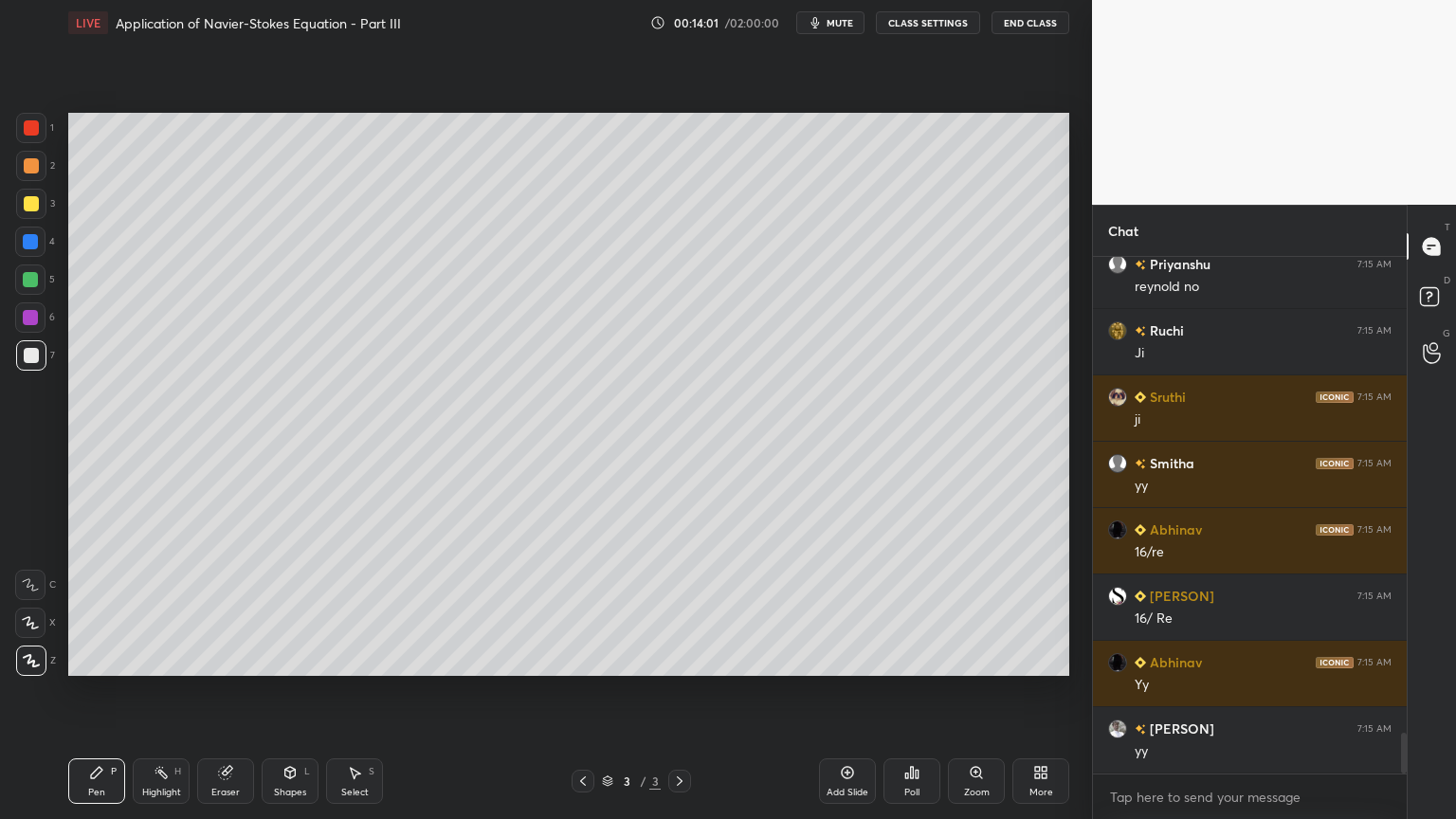 click on "Eraser" at bounding box center (226, 781) 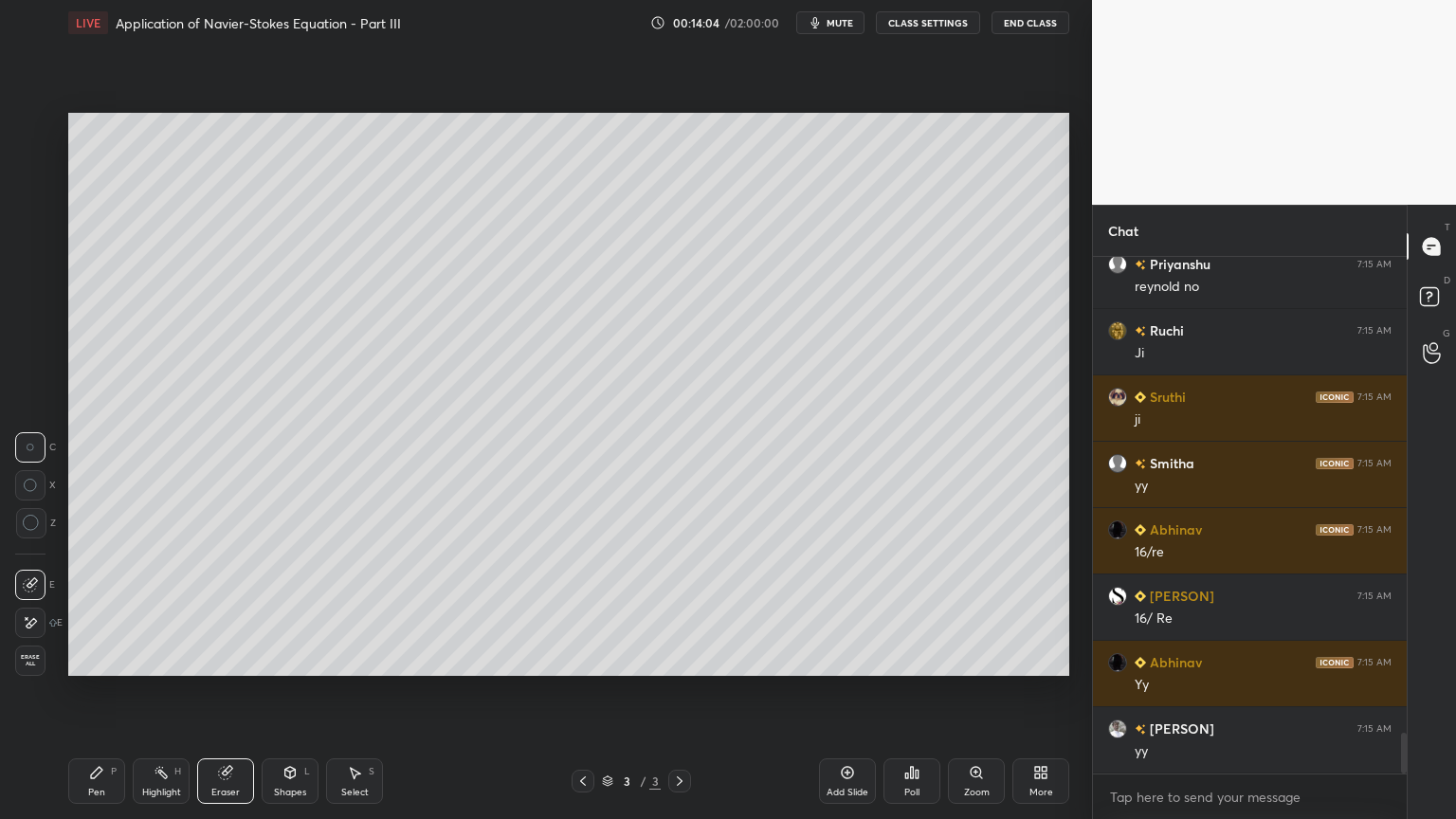 click on "Pen P" at bounding box center [97, 781] 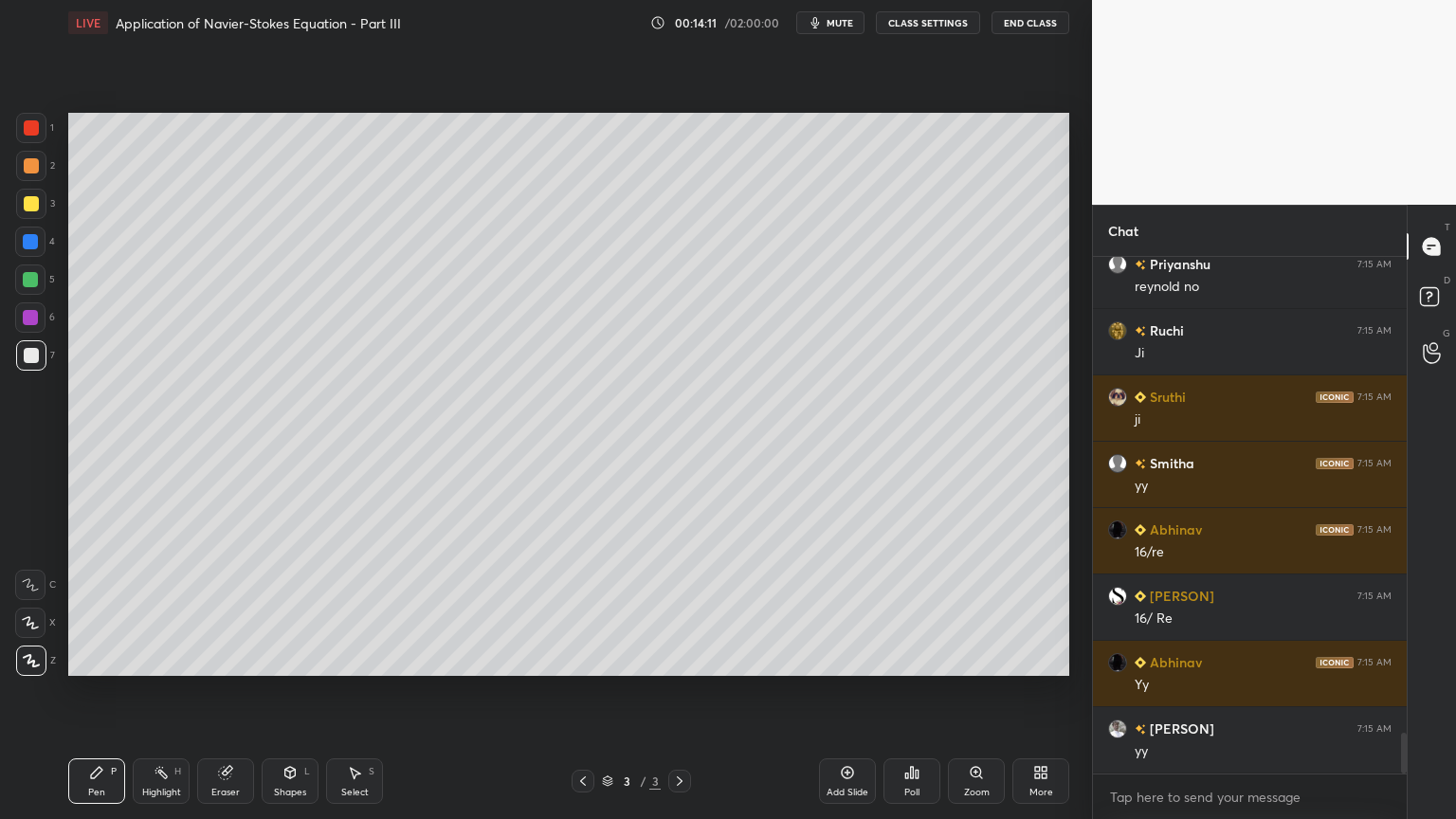 click on "Shapes L" at bounding box center [290, 781] 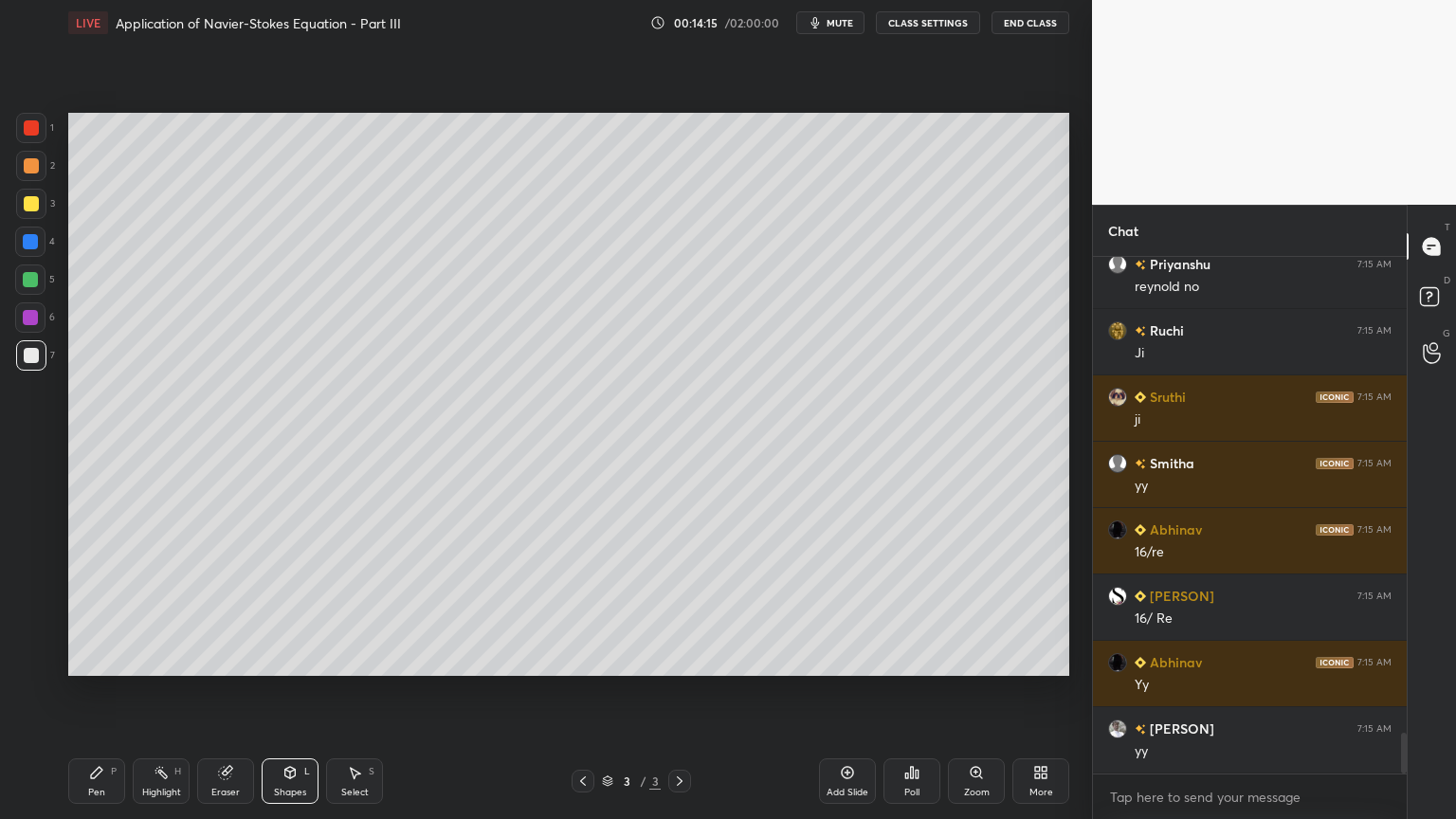 click on "Shapes L" at bounding box center (290, 781) 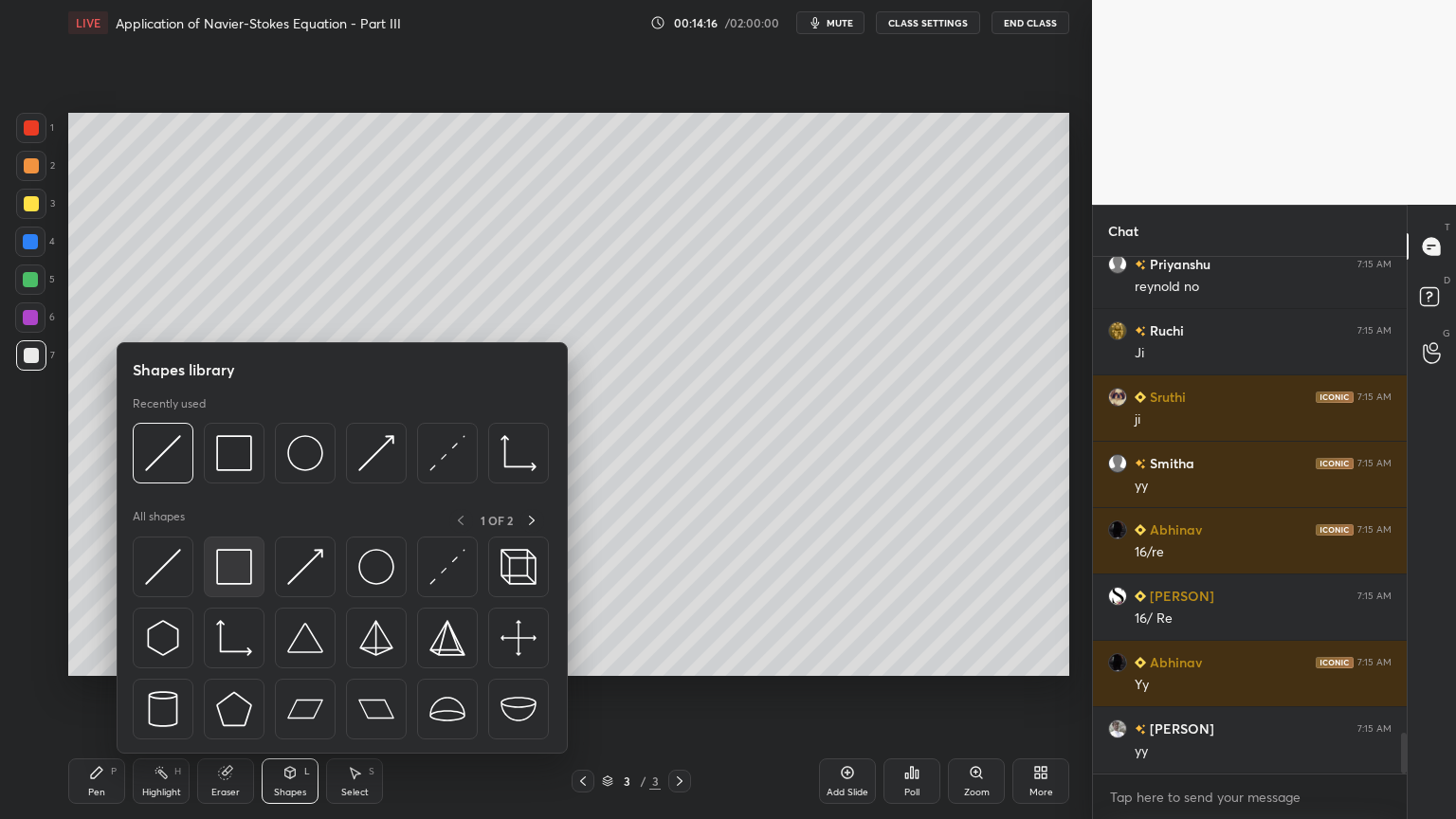 click at bounding box center (234, 567) 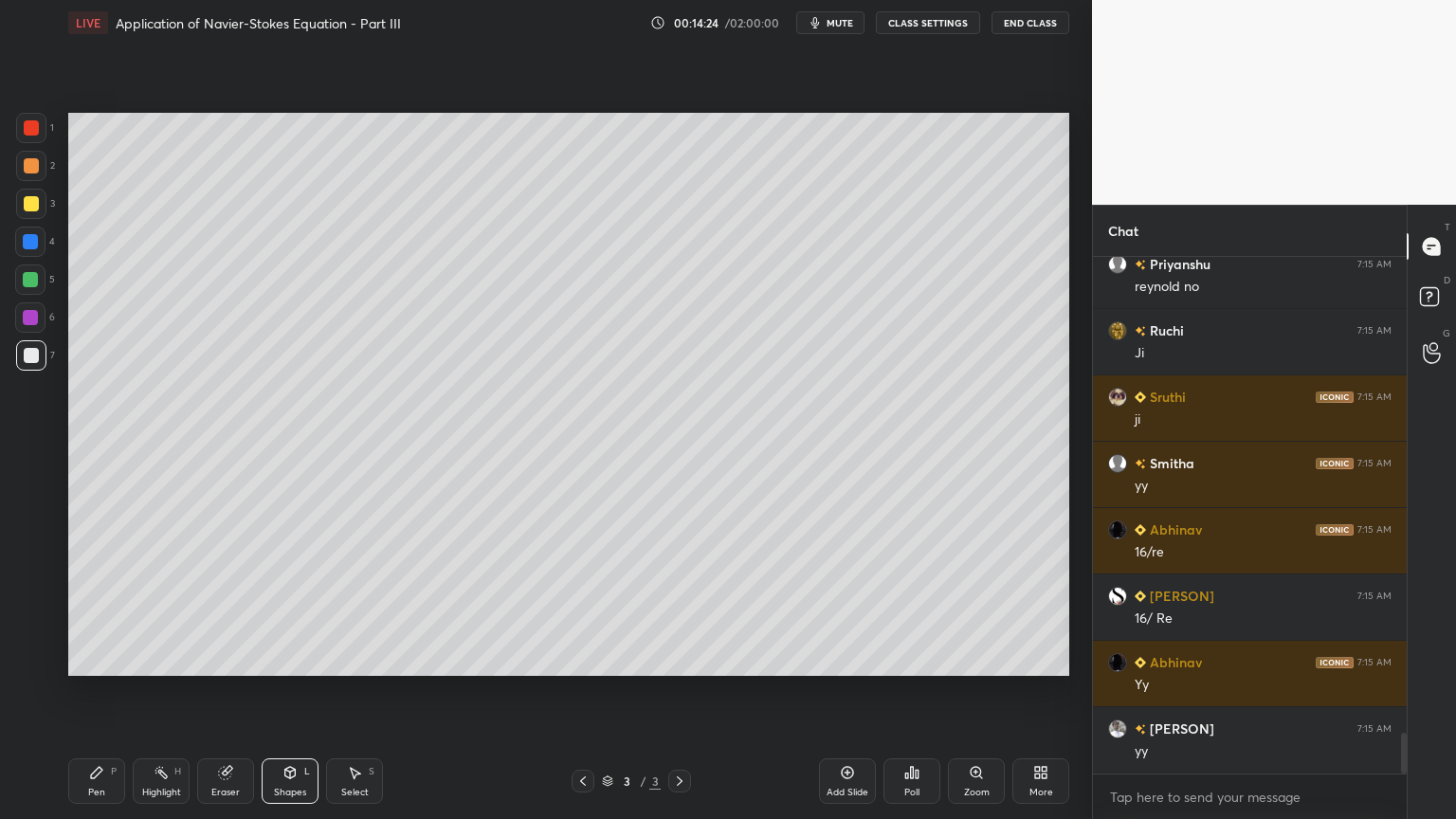 click on "Pen" at bounding box center [97, 792] 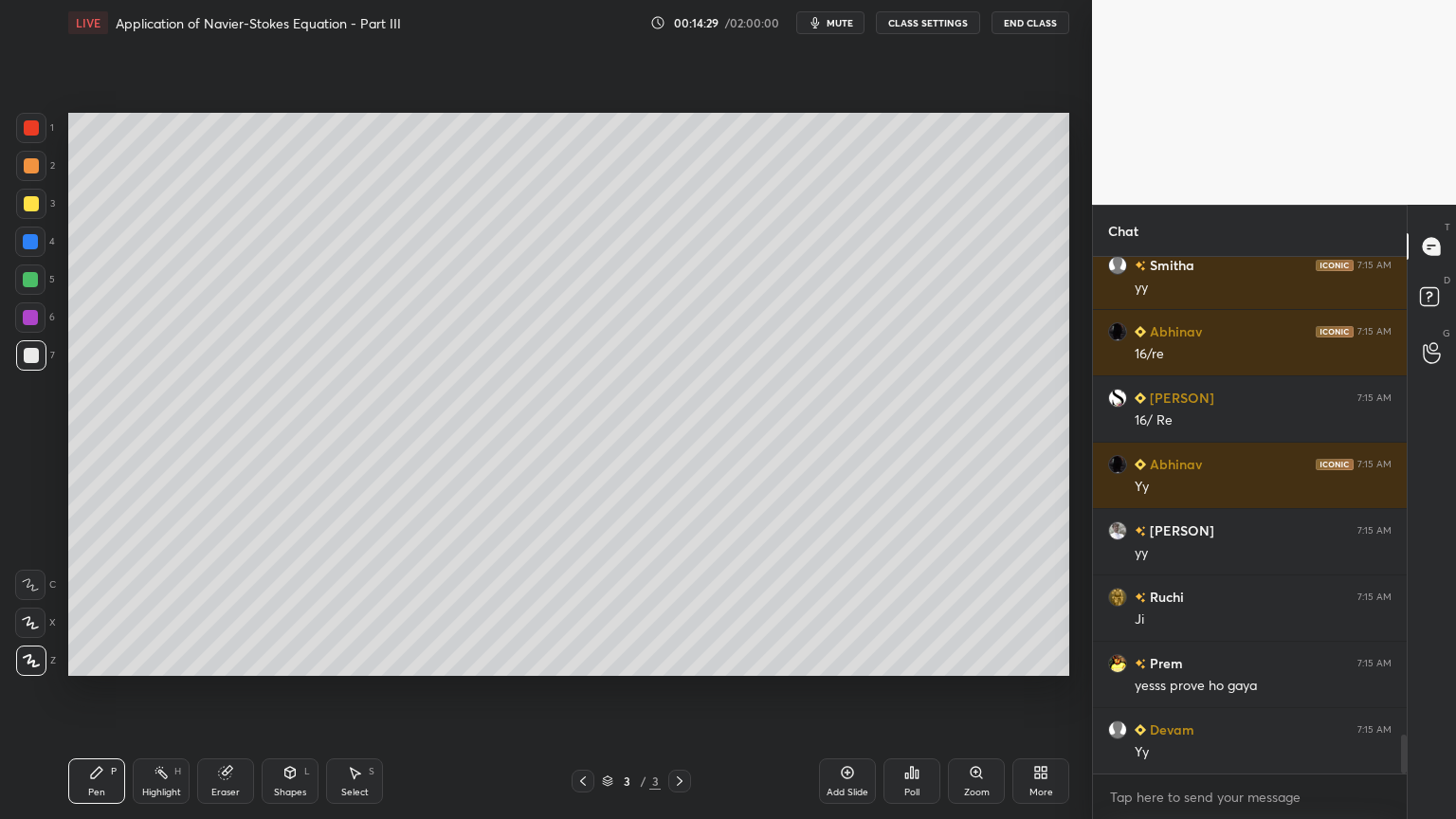 scroll, scrollTop: 6316, scrollLeft: 0, axis: vertical 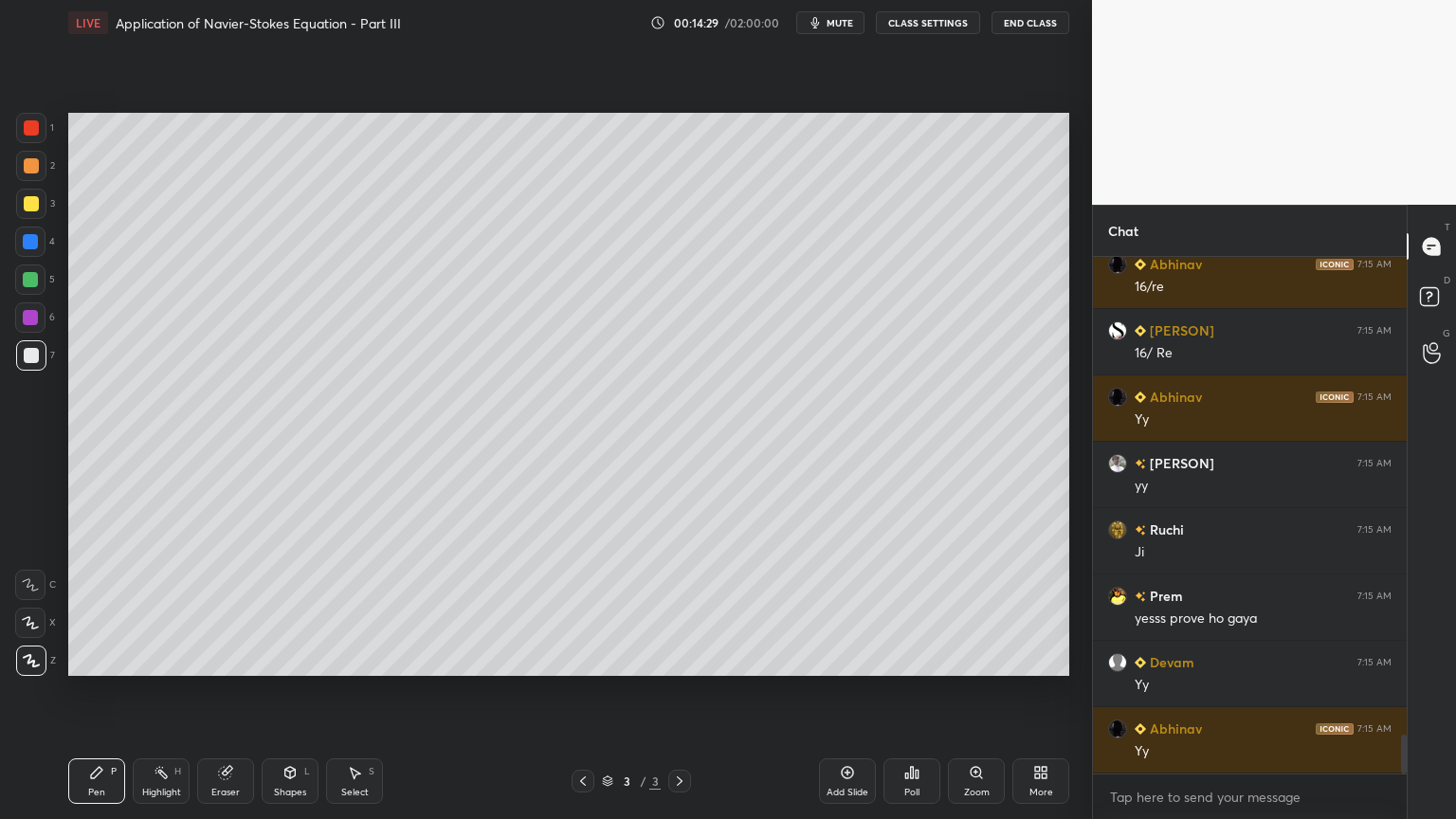 click on "Eraser" at bounding box center (226, 792) 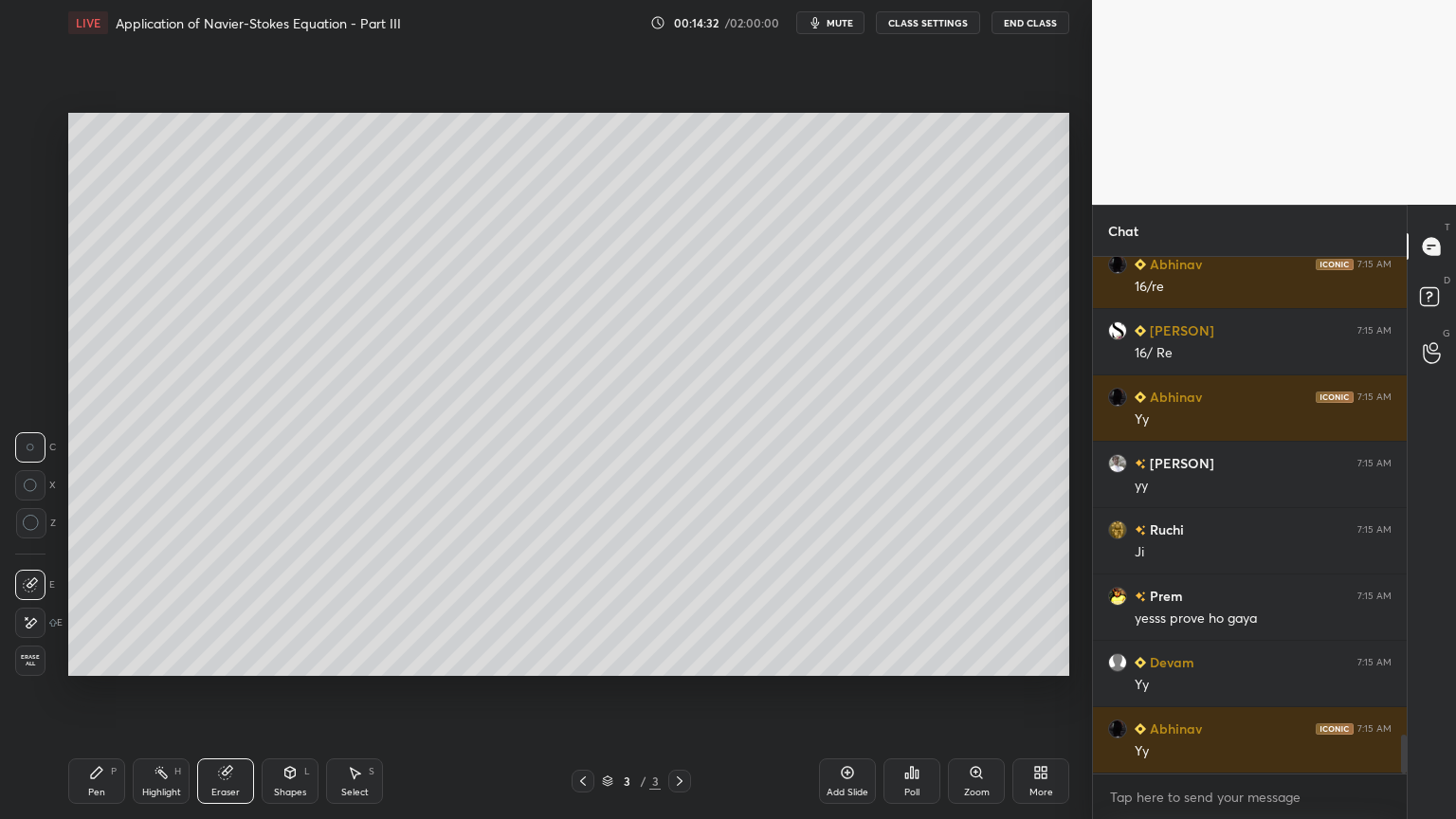 drag, startPoint x: 102, startPoint y: 781, endPoint x: 115, endPoint y: 776, distance: 13.928388 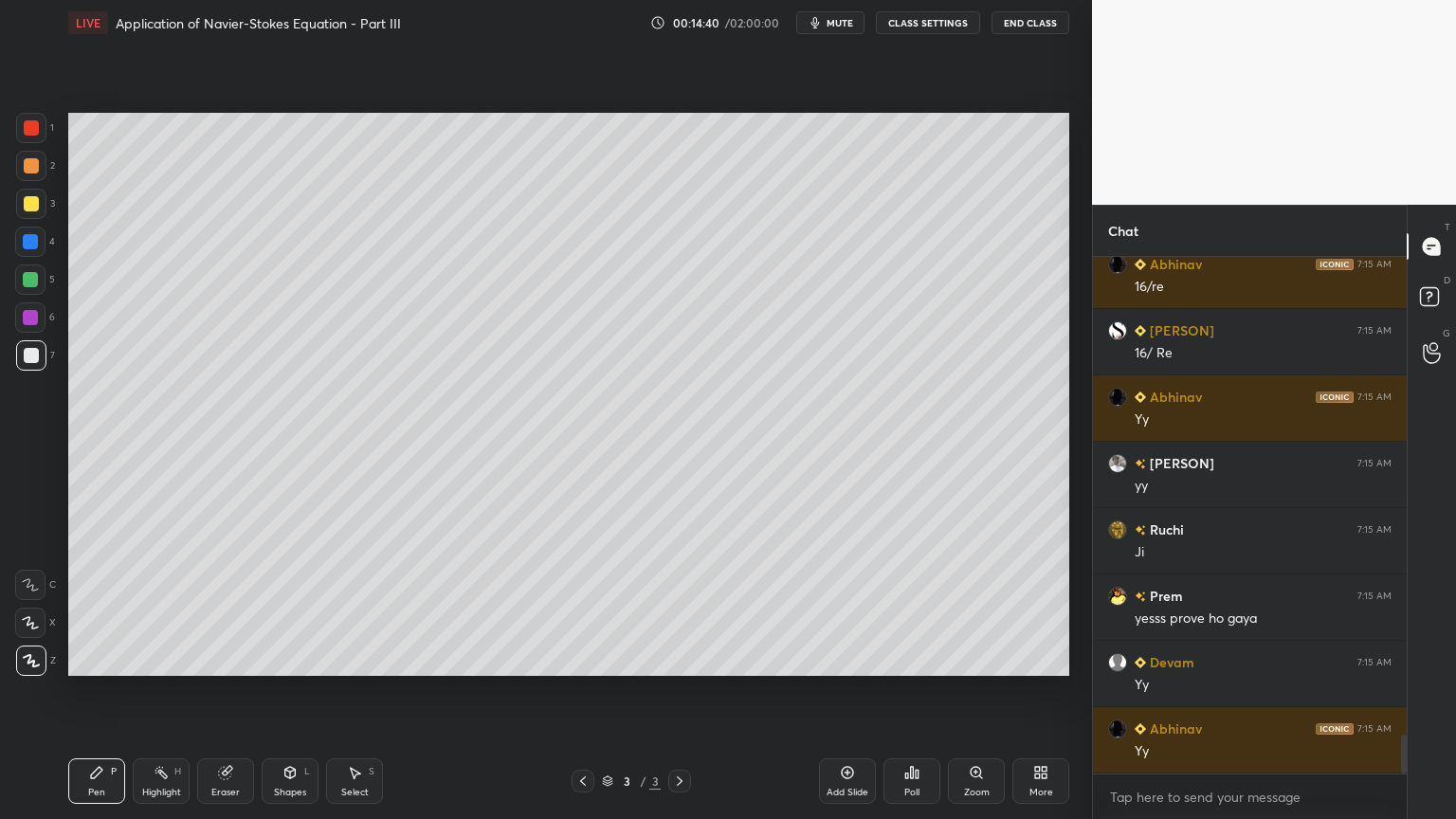 scroll, scrollTop: 6381, scrollLeft: 0, axis: vertical 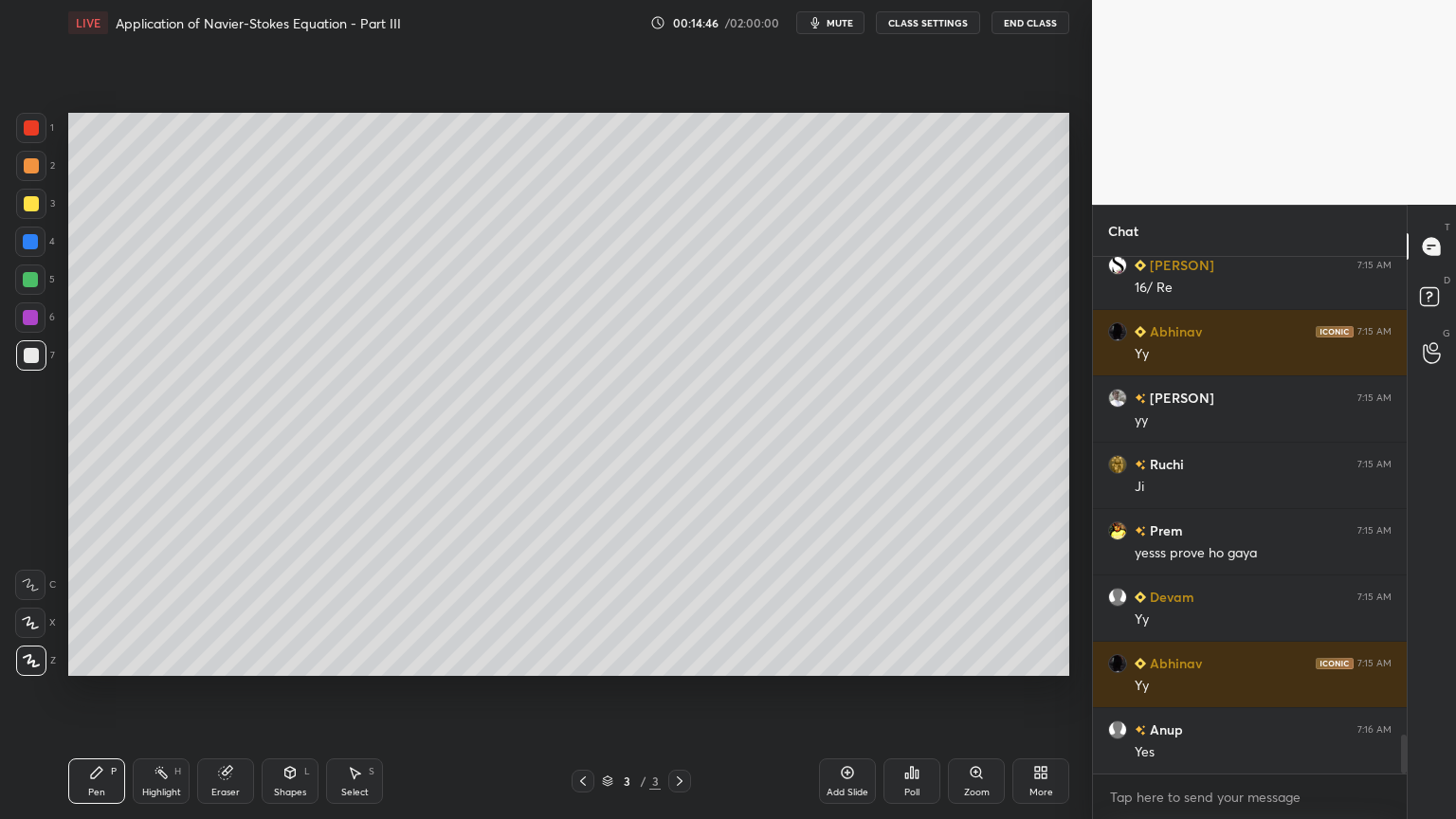 drag, startPoint x: 287, startPoint y: 790, endPoint x: 297, endPoint y: 787, distance: 10.440307 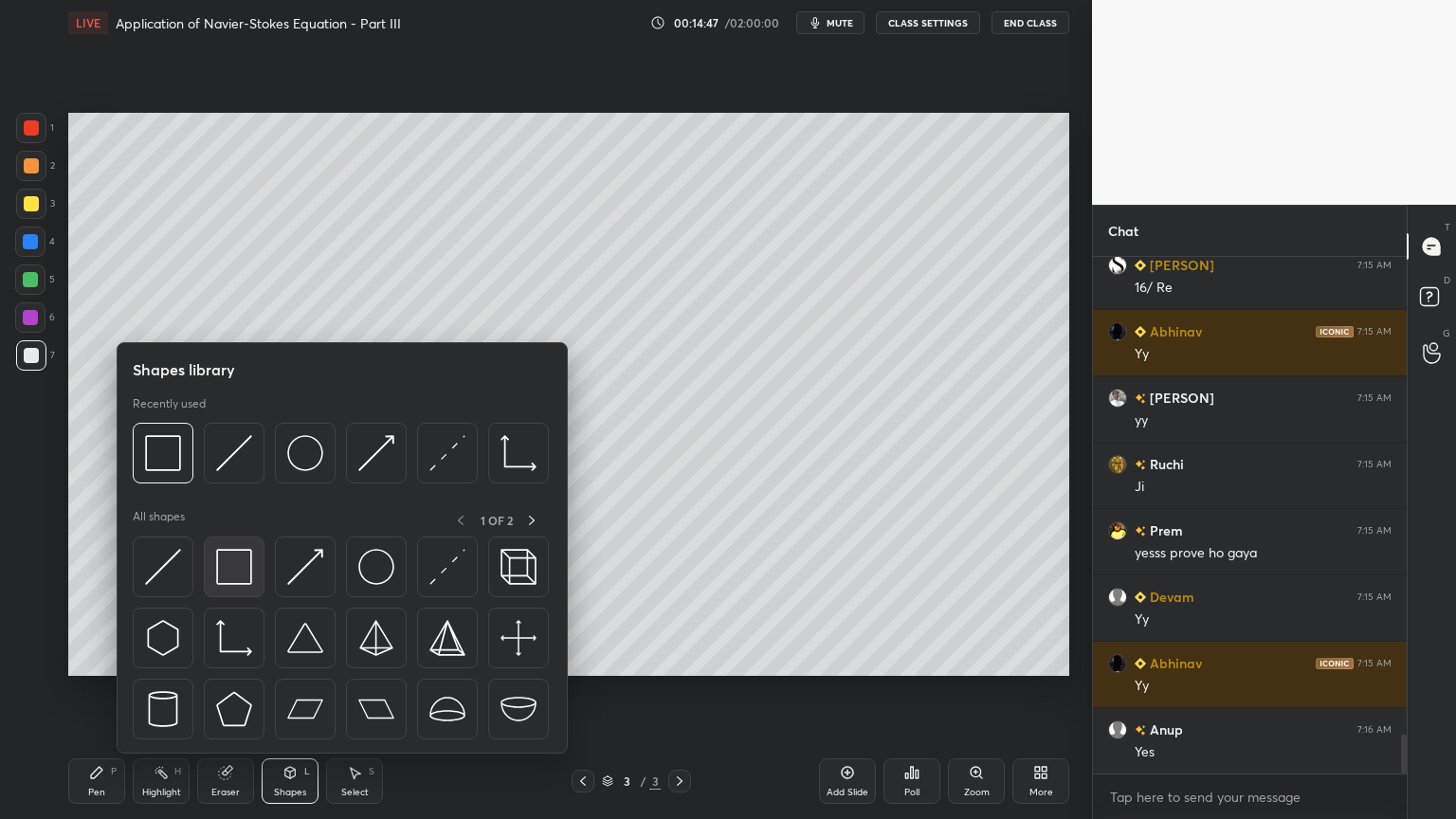 click at bounding box center [234, 567] 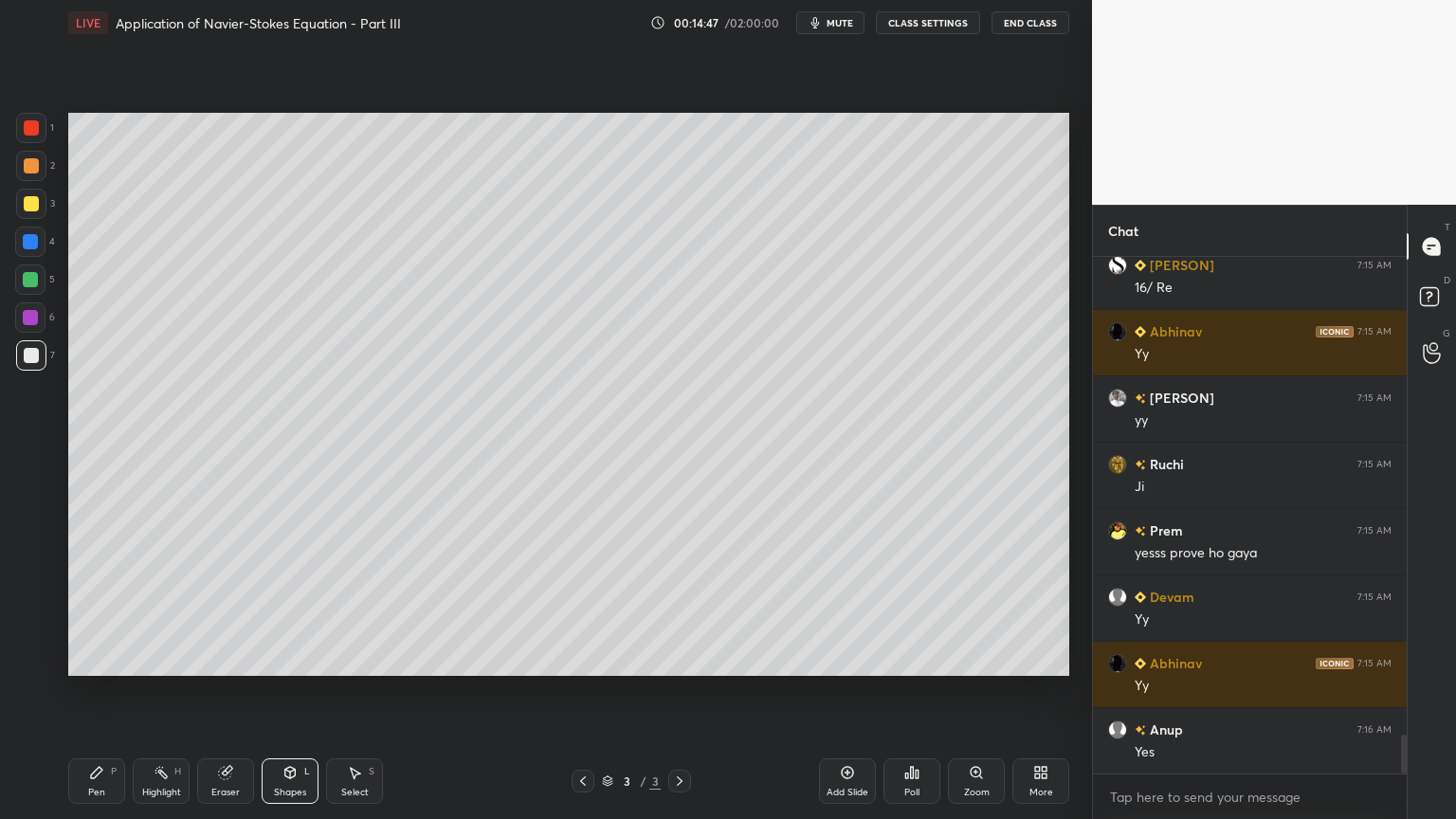 click at bounding box center [30, 318] 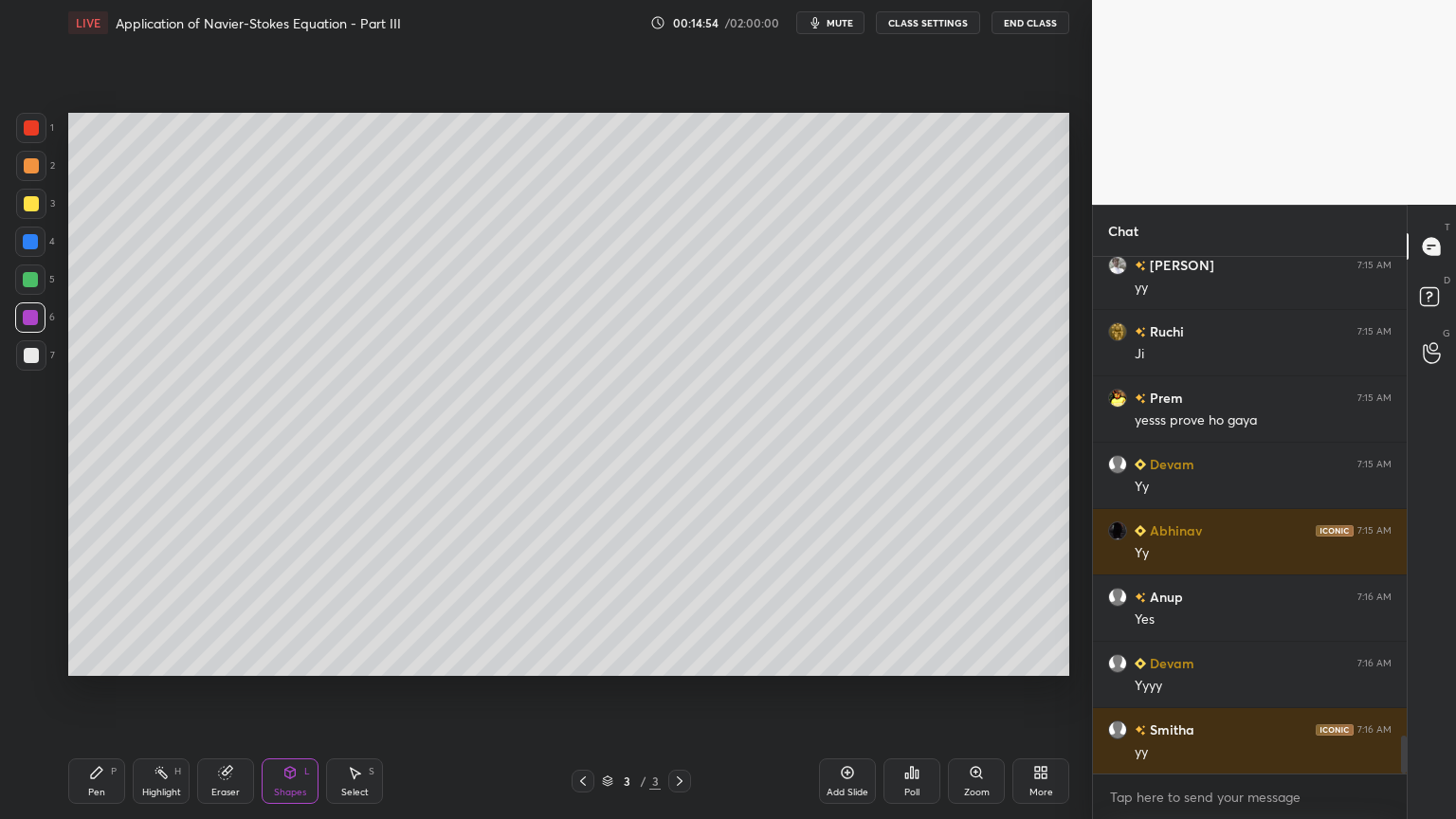 scroll, scrollTop: 6581, scrollLeft: 0, axis: vertical 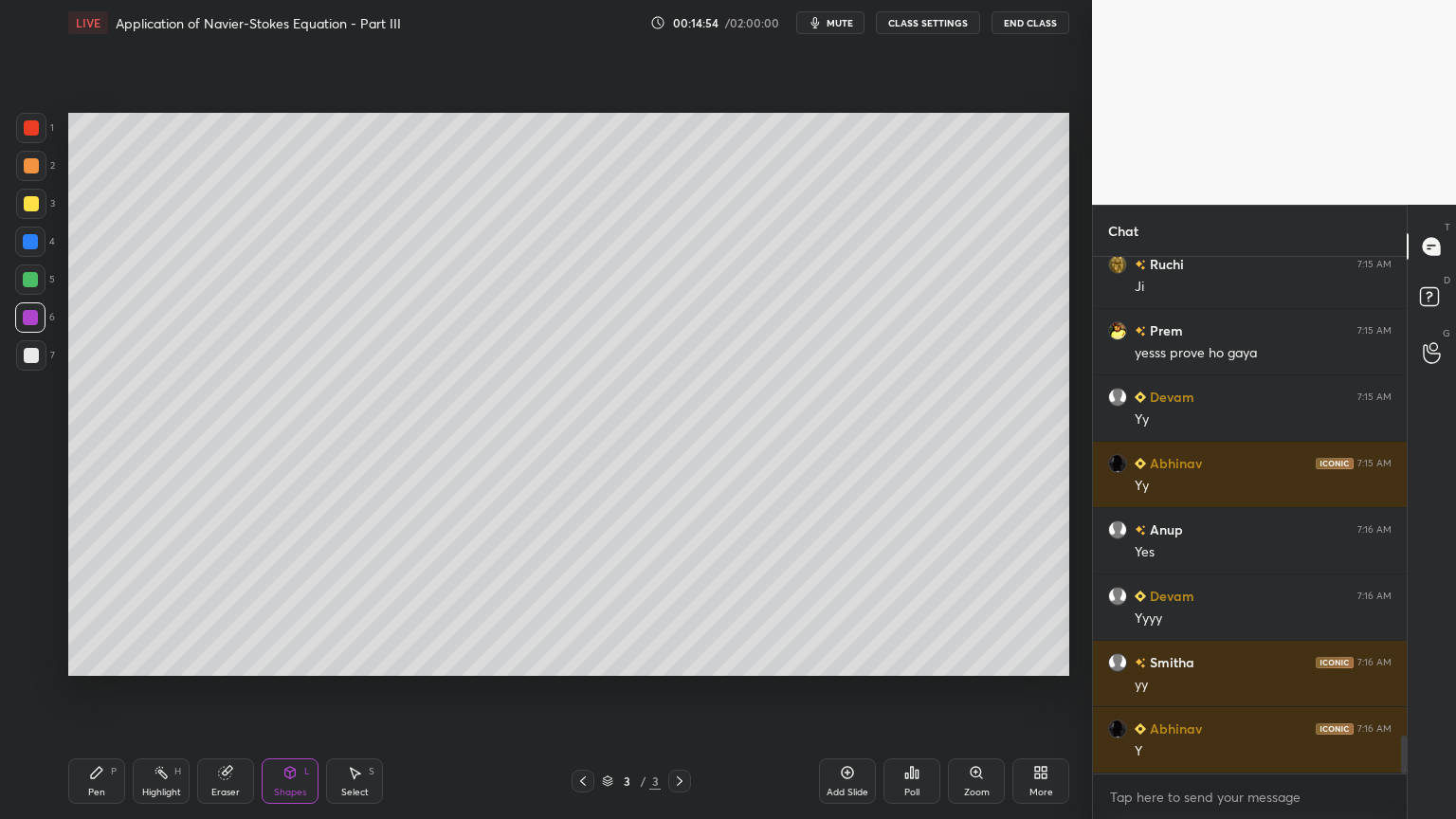 click on "Shapes L" at bounding box center (290, 781) 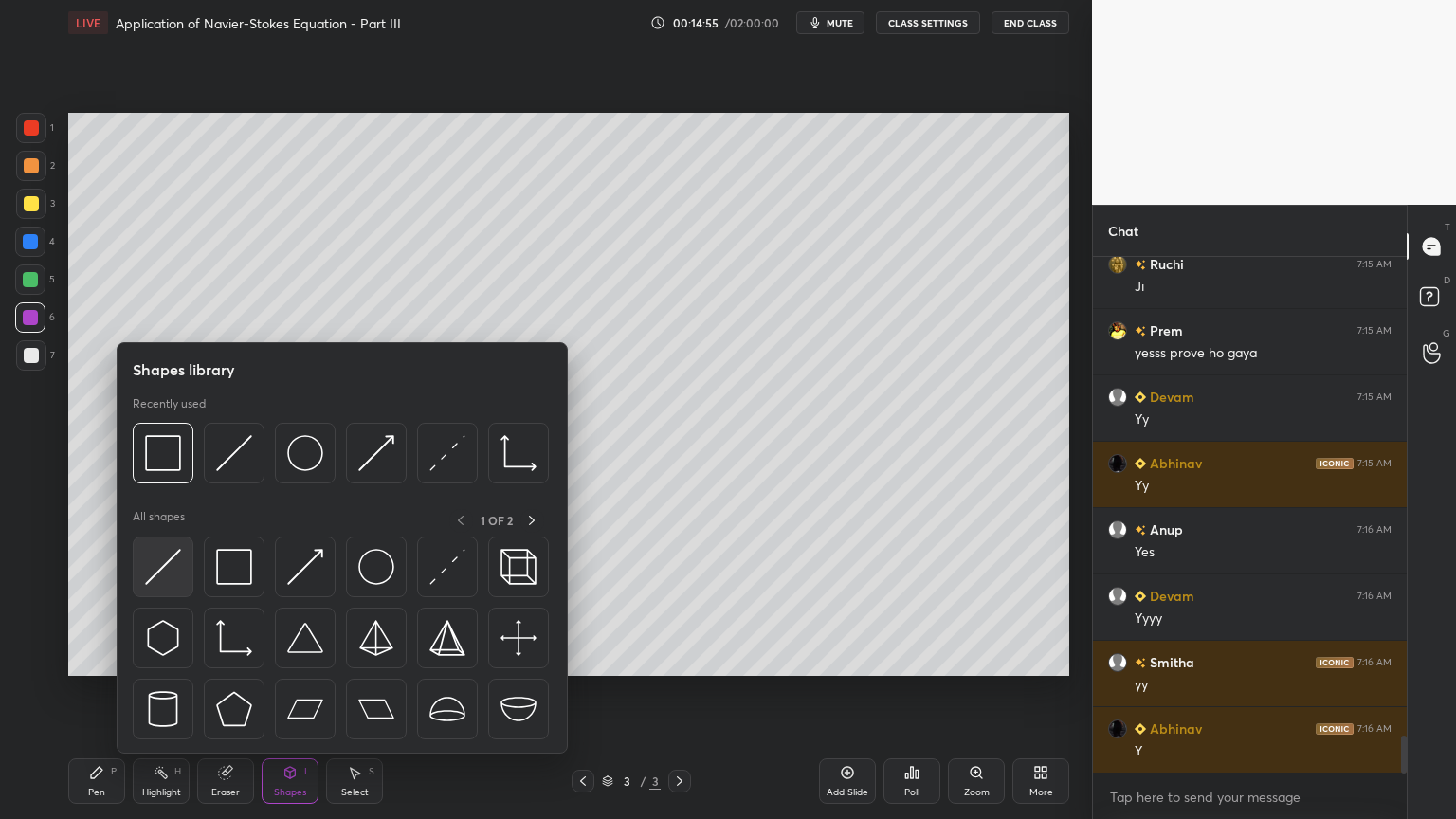 click at bounding box center [163, 567] 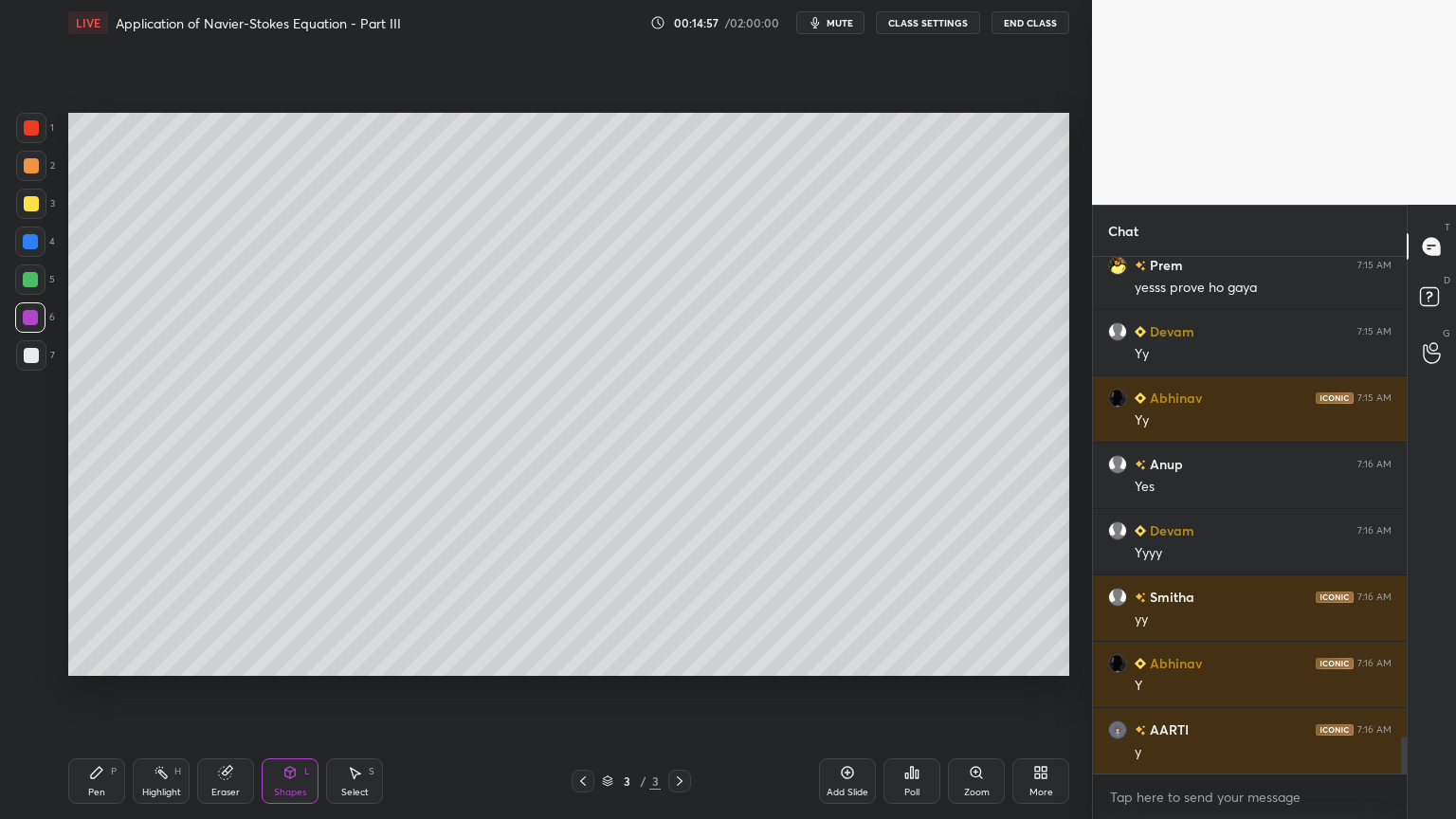 scroll, scrollTop: 6780, scrollLeft: 0, axis: vertical 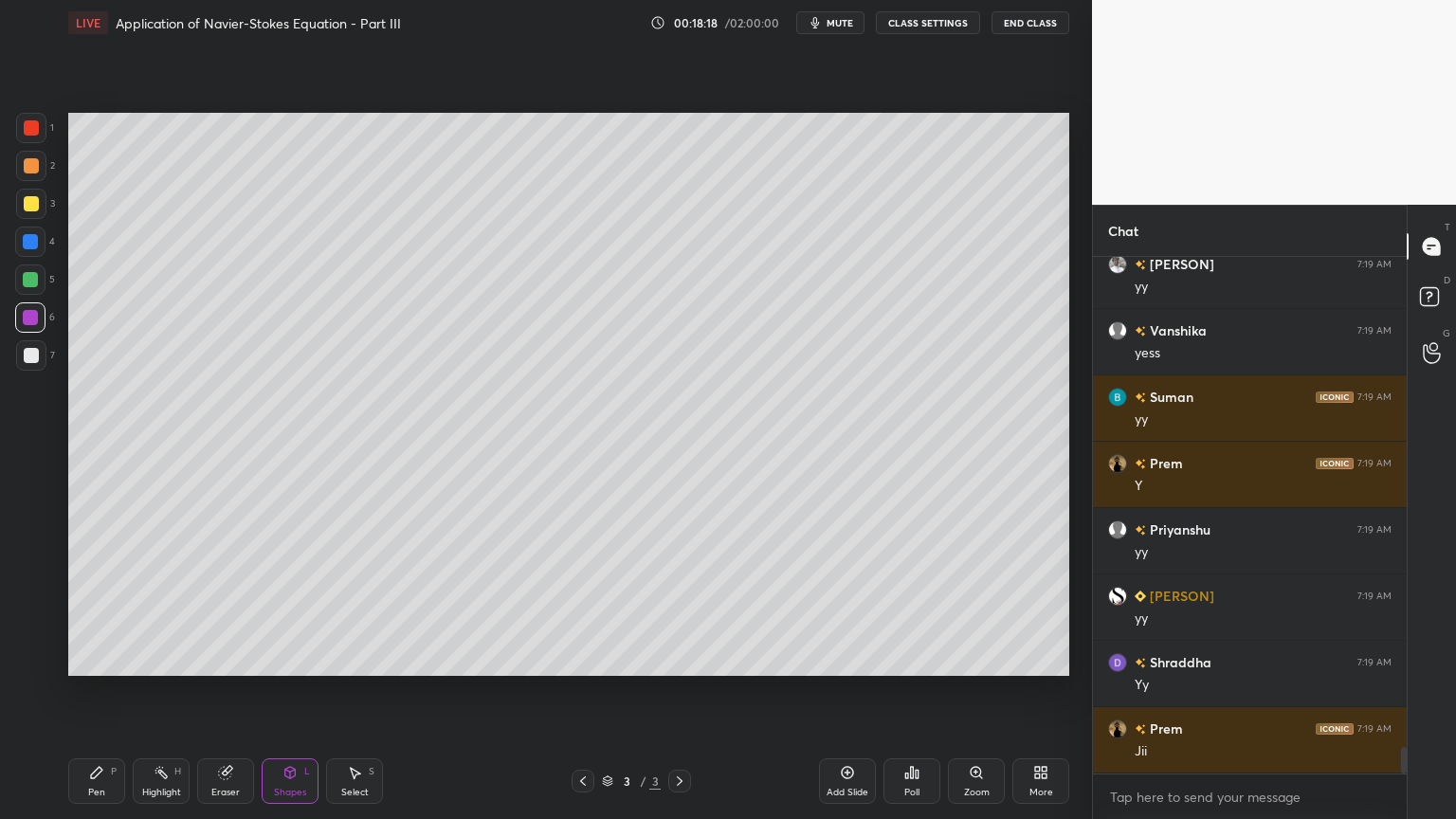 click on "Select" at bounding box center [355, 792] 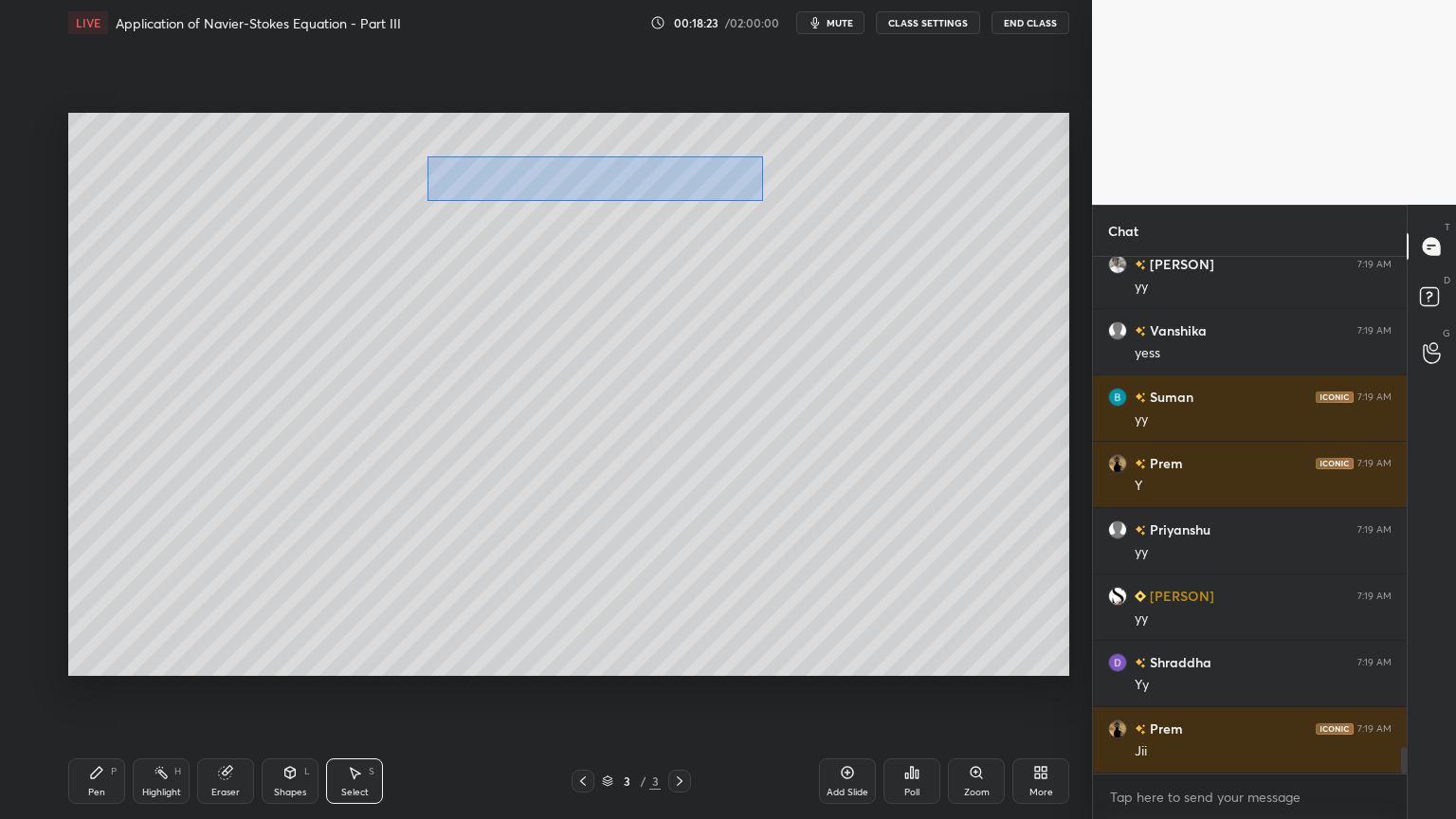 drag, startPoint x: 428, startPoint y: 156, endPoint x: 762, endPoint y: 200, distance: 336.88574 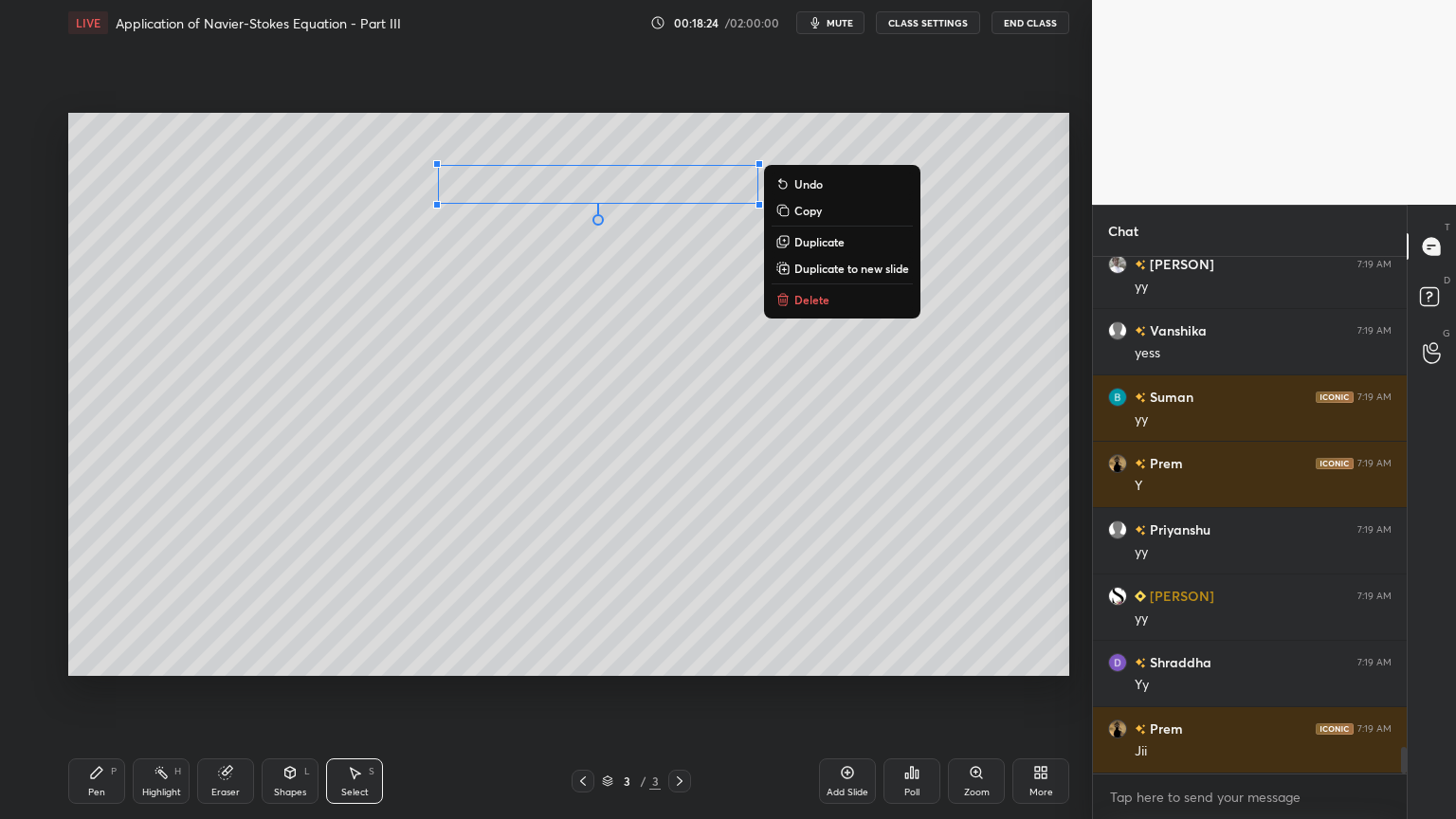 click on "Duplicate to new slide" at bounding box center [851, 268] 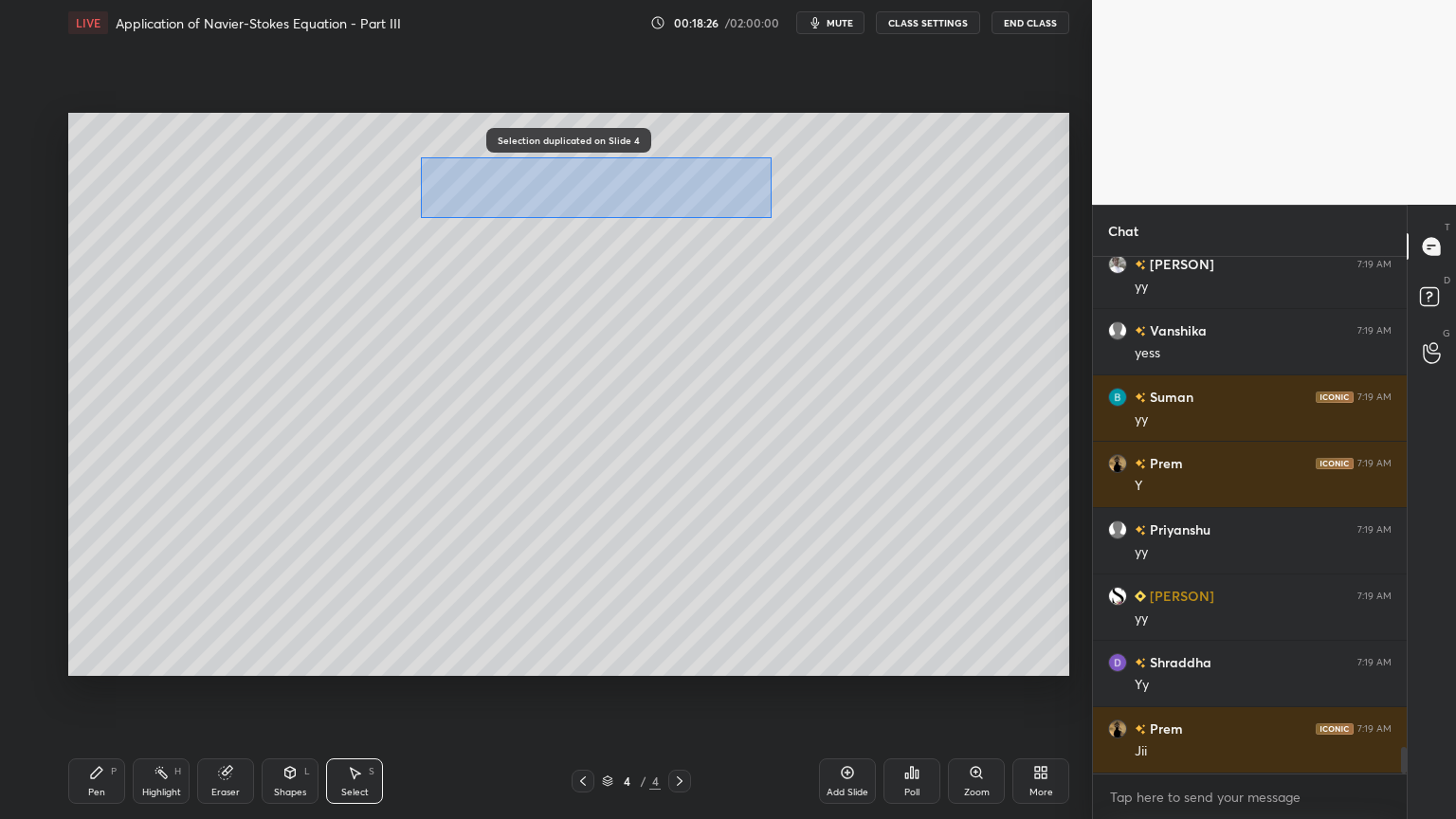 drag, startPoint x: 421, startPoint y: 157, endPoint x: 764, endPoint y: 216, distance: 348.03735 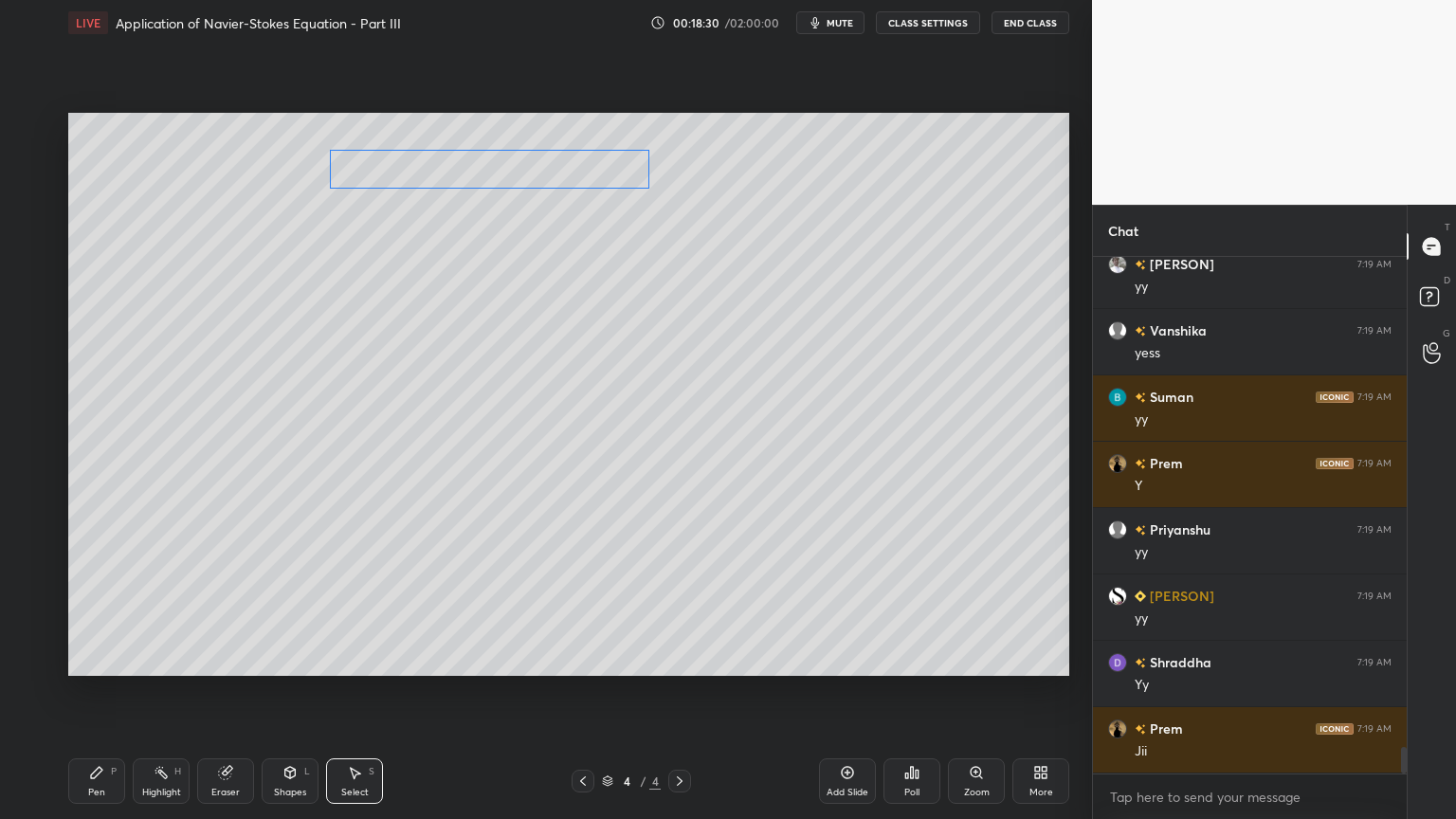 drag, startPoint x: 653, startPoint y: 185, endPoint x: 576, endPoint y: 176, distance: 77.52419 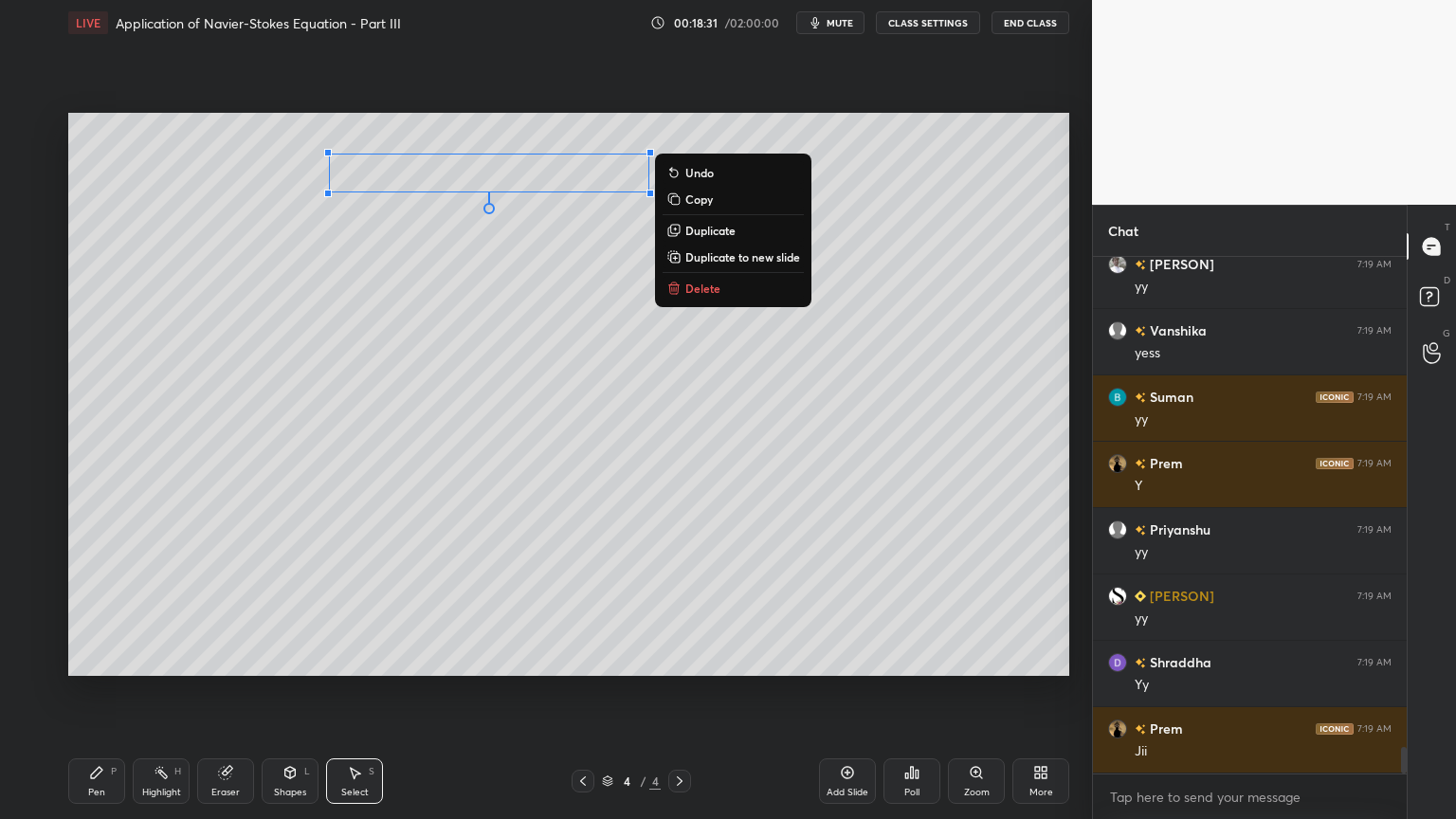 click 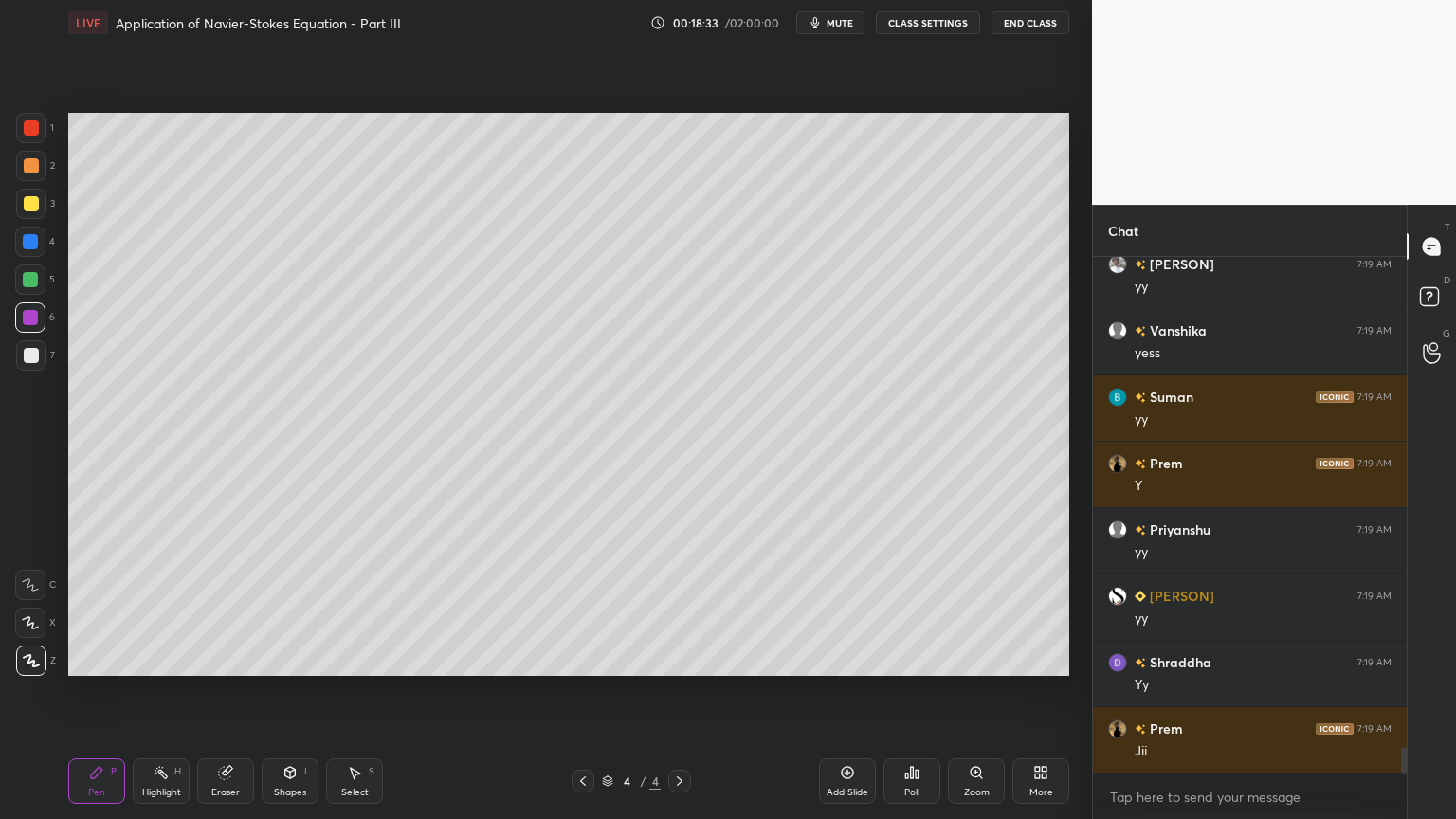 click at bounding box center [31, 355] 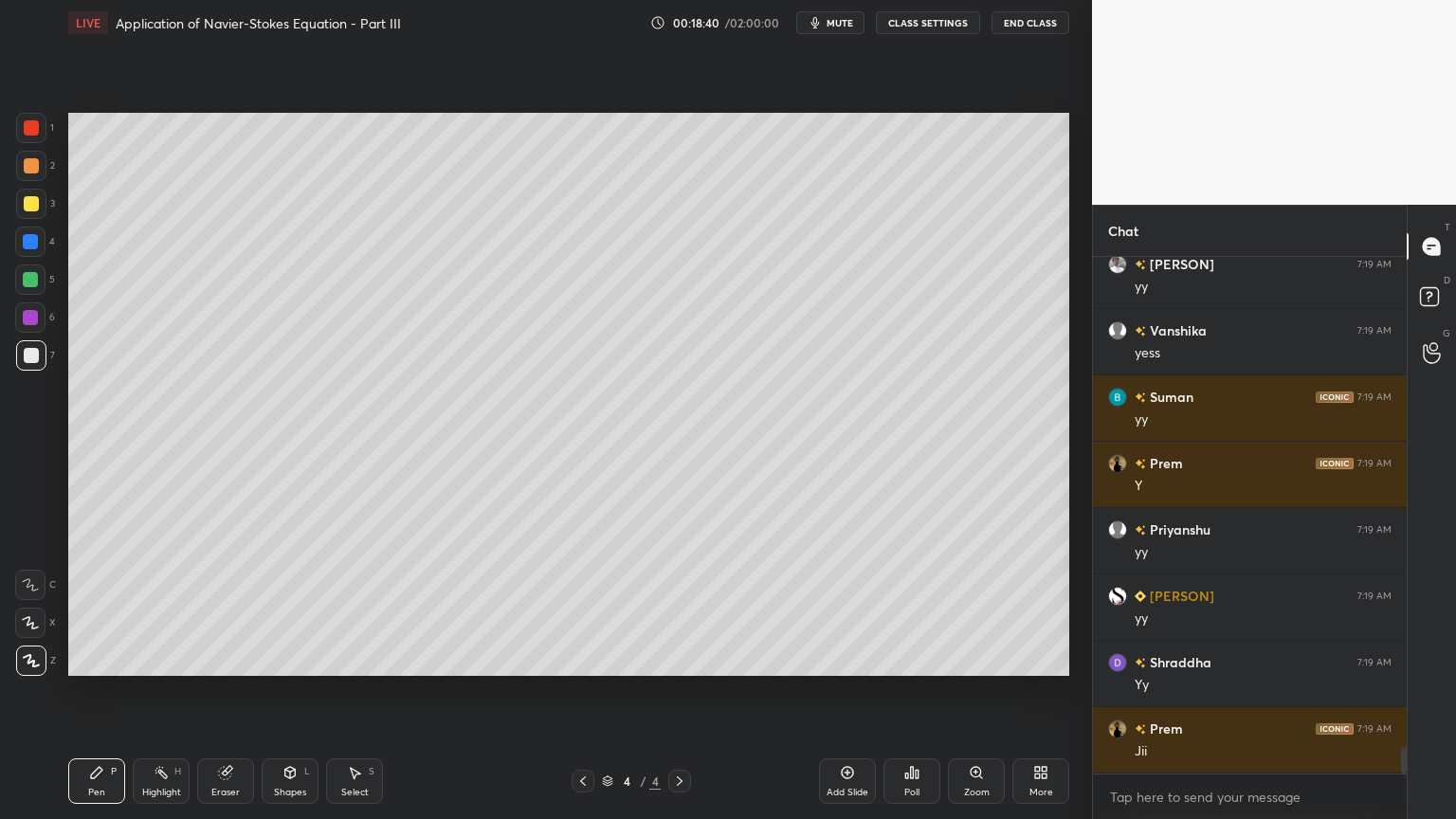 click 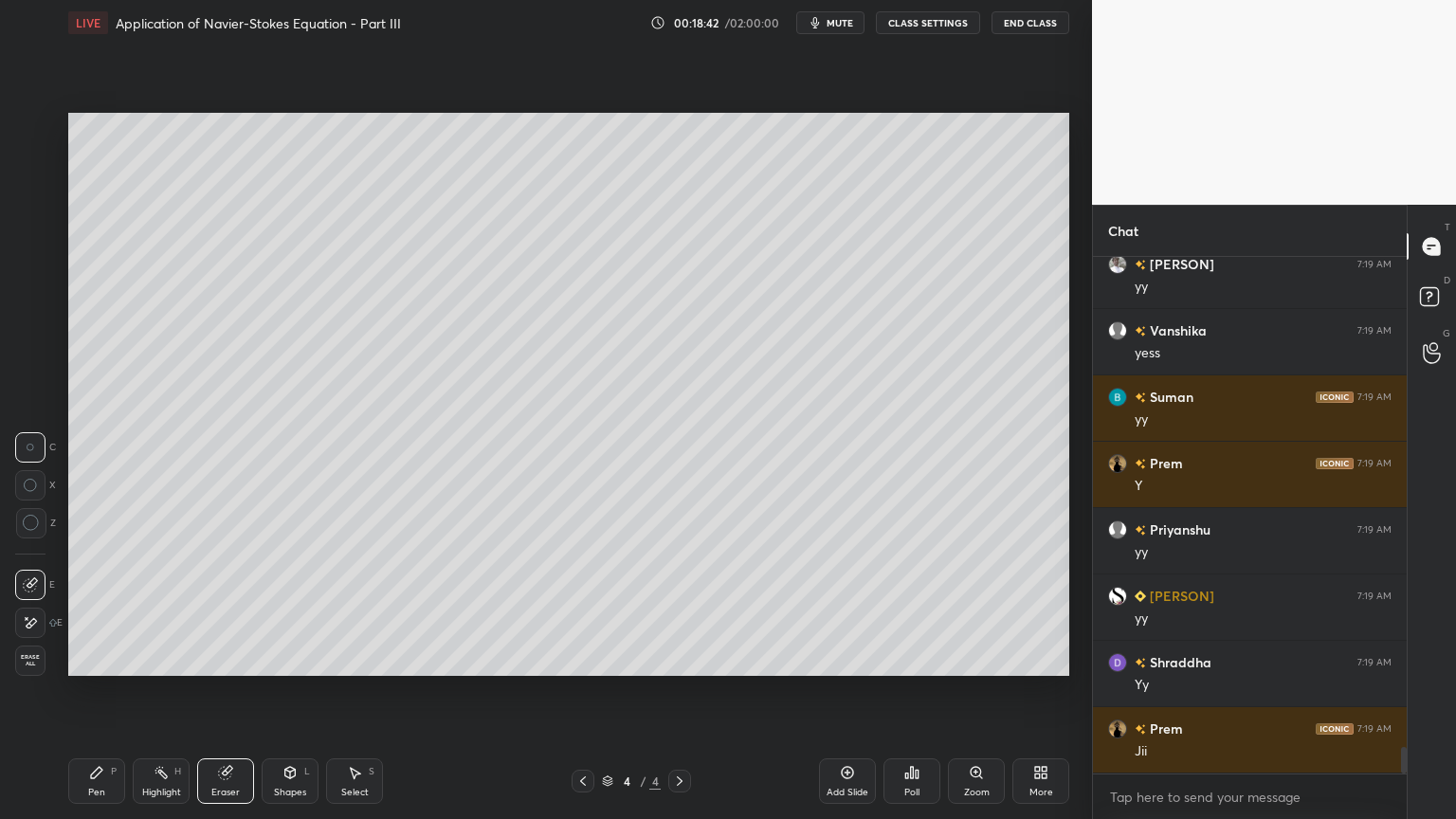 drag, startPoint x: 95, startPoint y: 789, endPoint x: 106, endPoint y: 770, distance: 21.954498 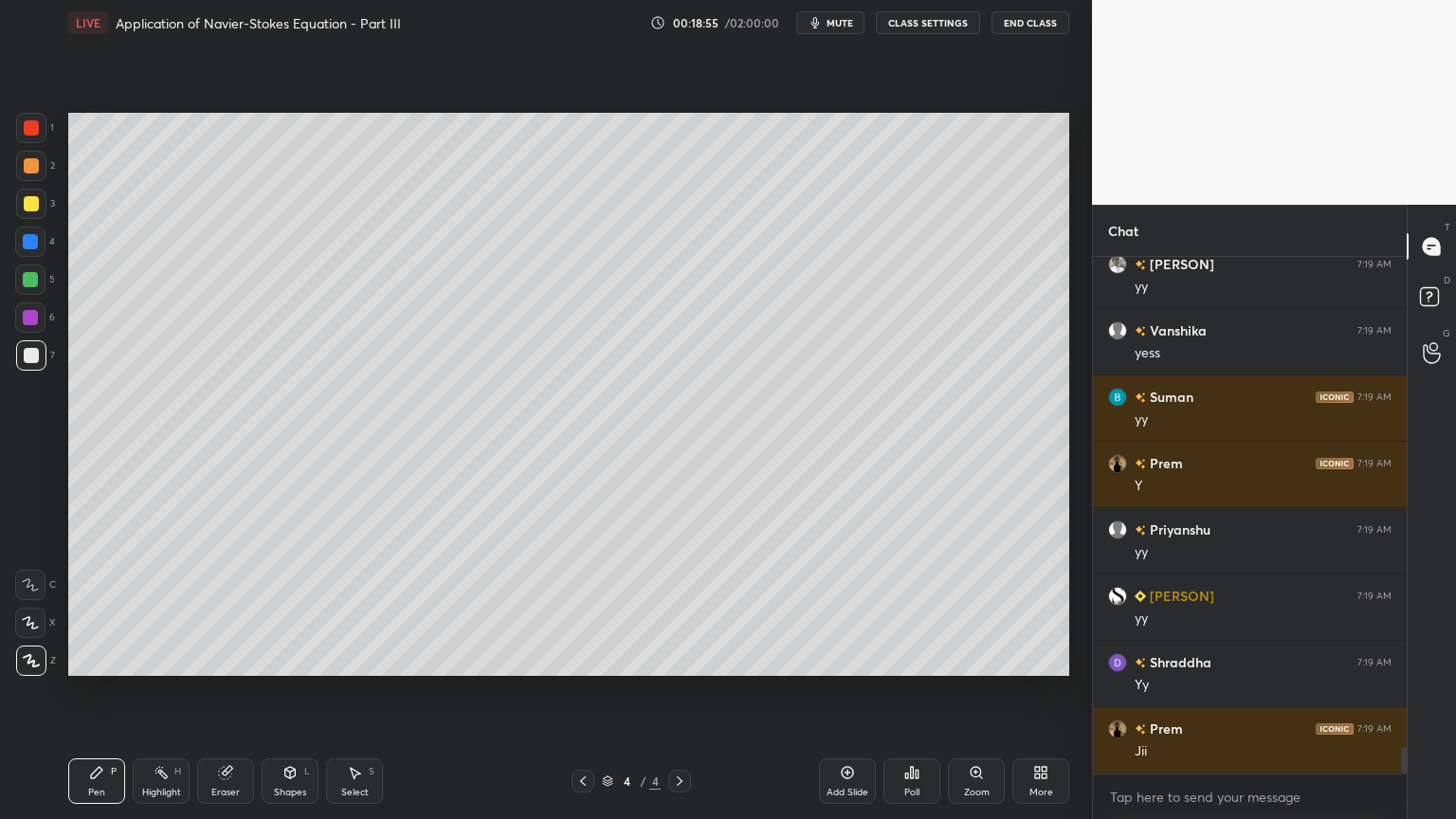 click 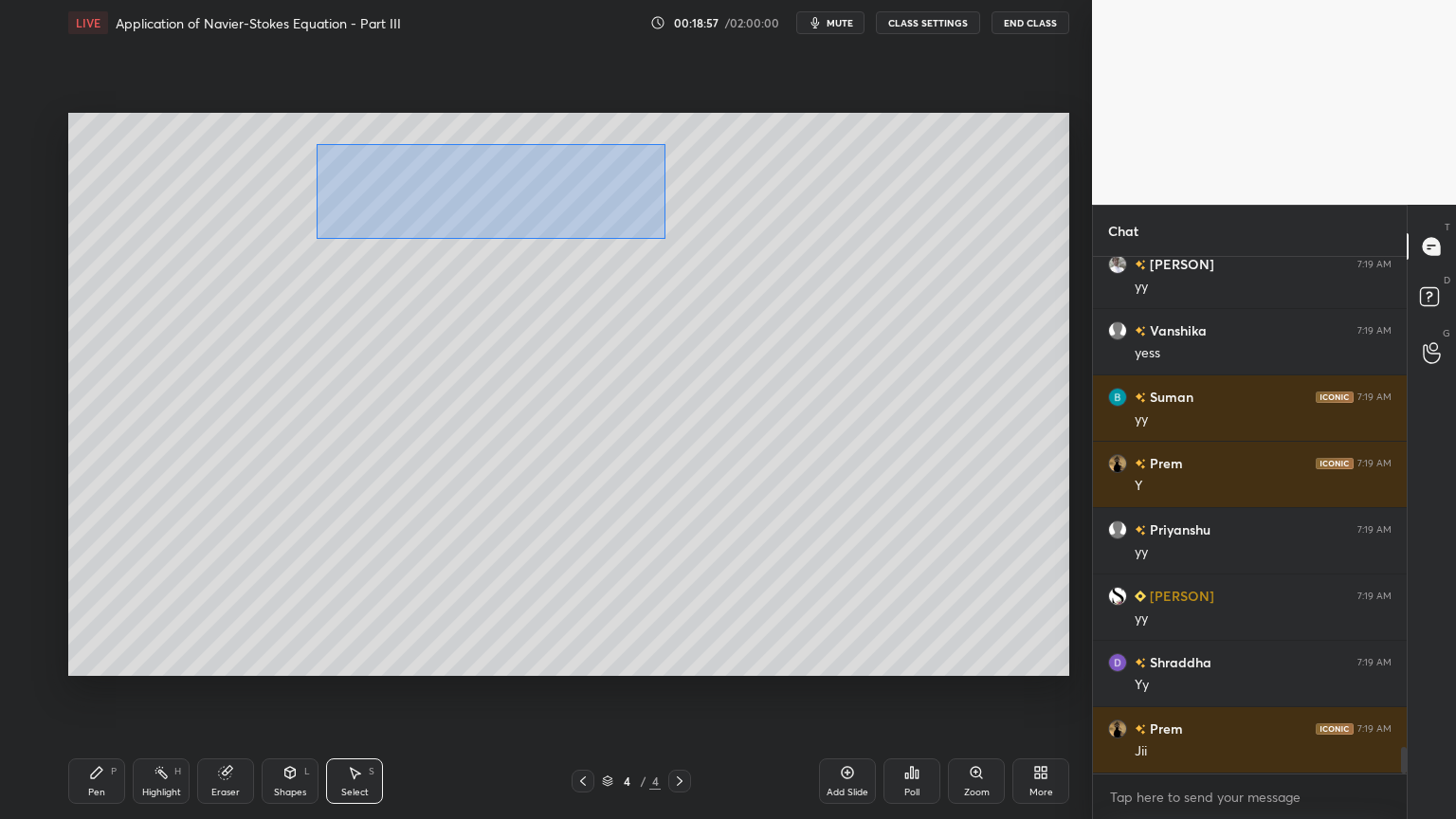 drag, startPoint x: 318, startPoint y: 148, endPoint x: 667, endPoint y: 234, distance: 359.4398 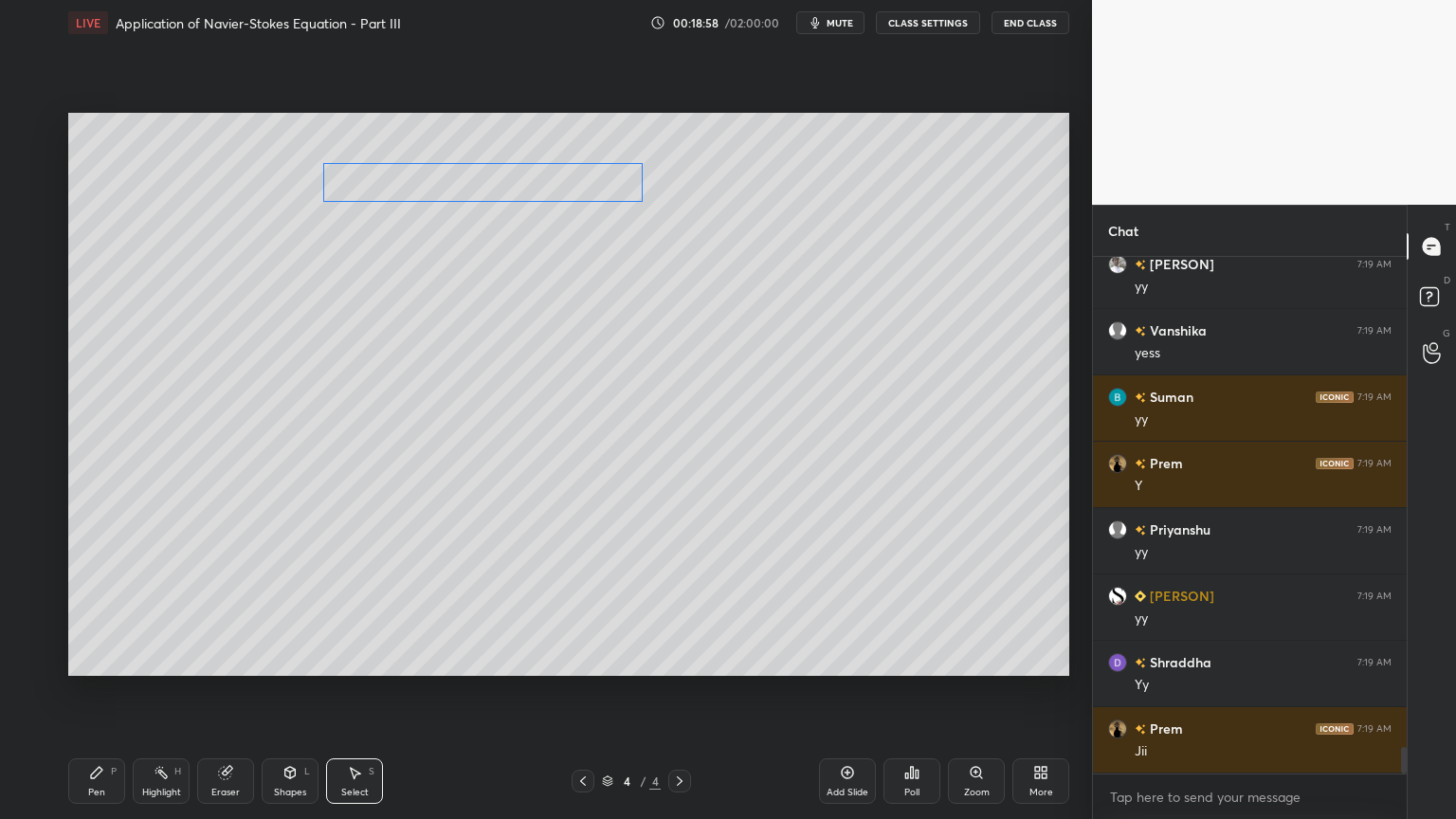 drag, startPoint x: 590, startPoint y: 176, endPoint x: 584, endPoint y: 185, distance: 10.816654 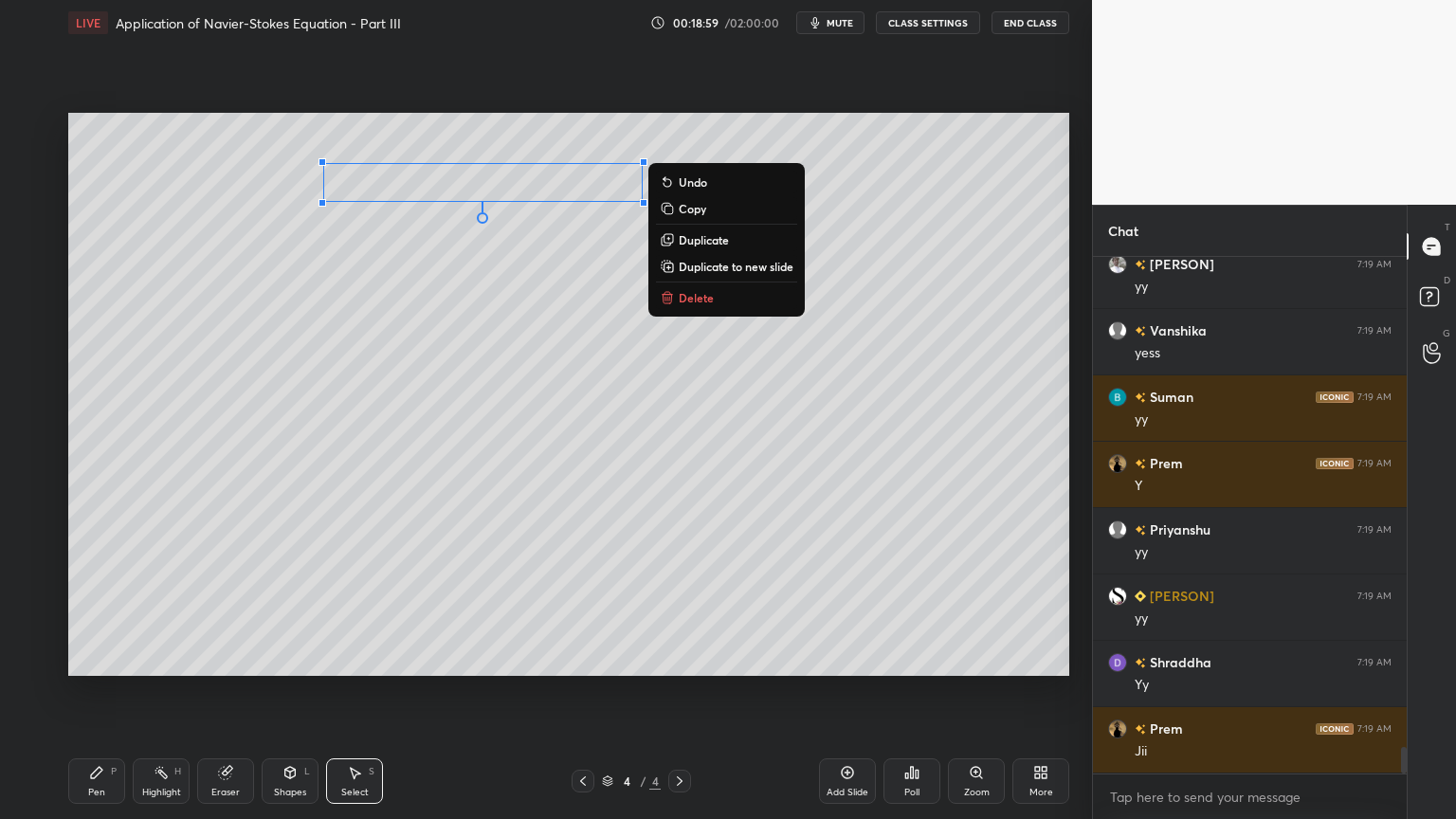 click on "0 ° Undo Copy Duplicate Duplicate to new slide Delete" at bounding box center [569, 394] 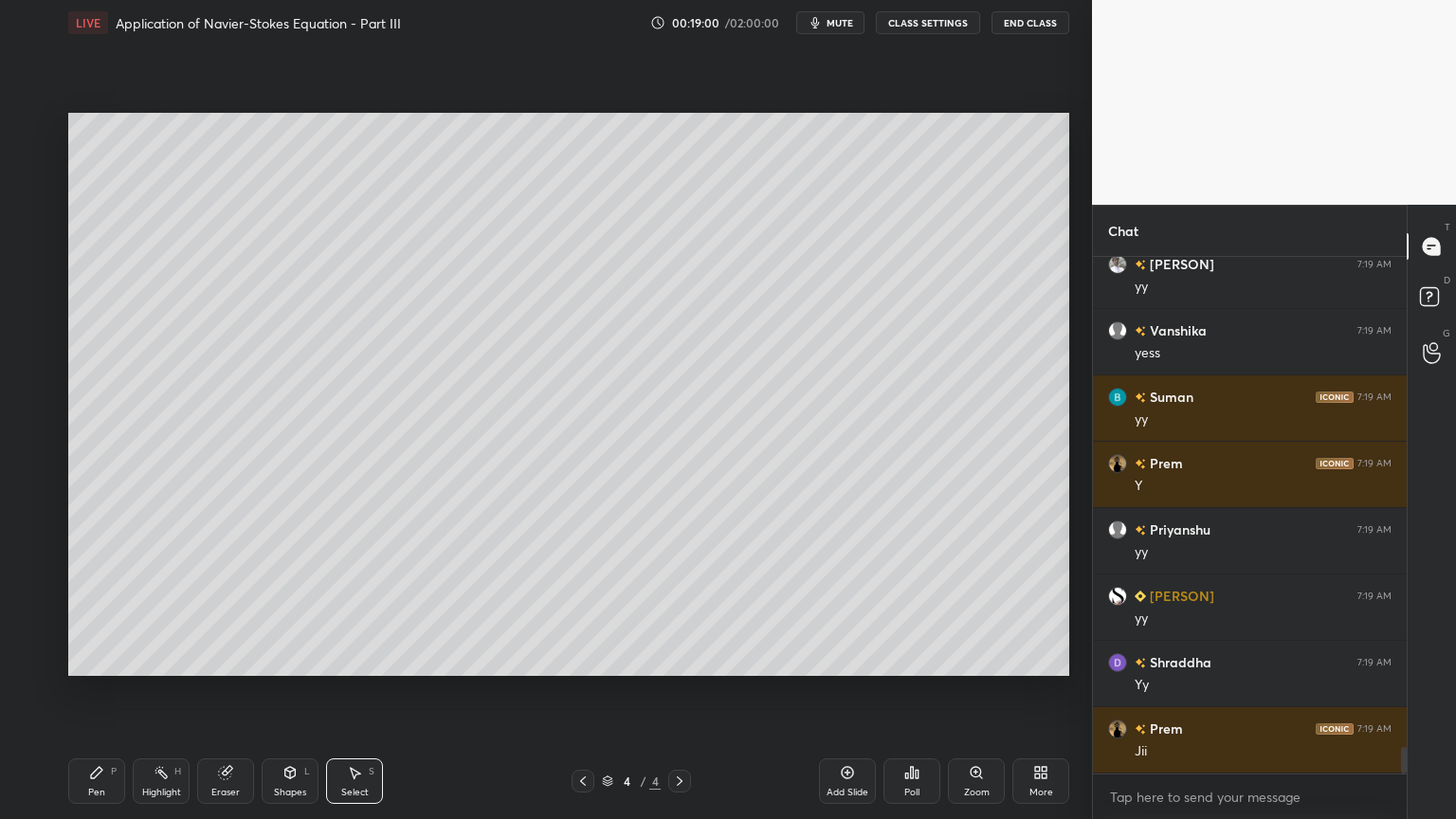 click 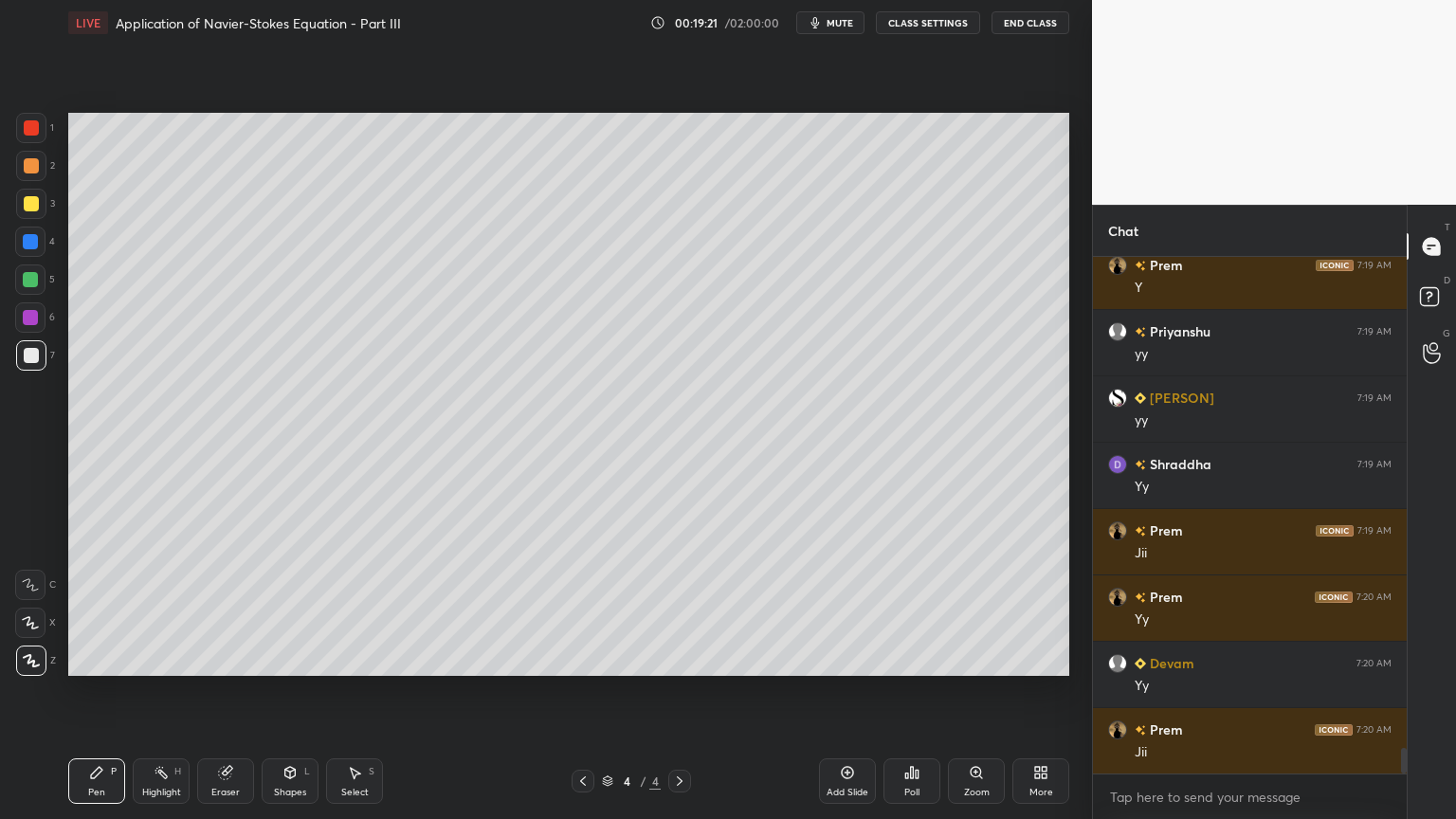 scroll, scrollTop: 9899, scrollLeft: 0, axis: vertical 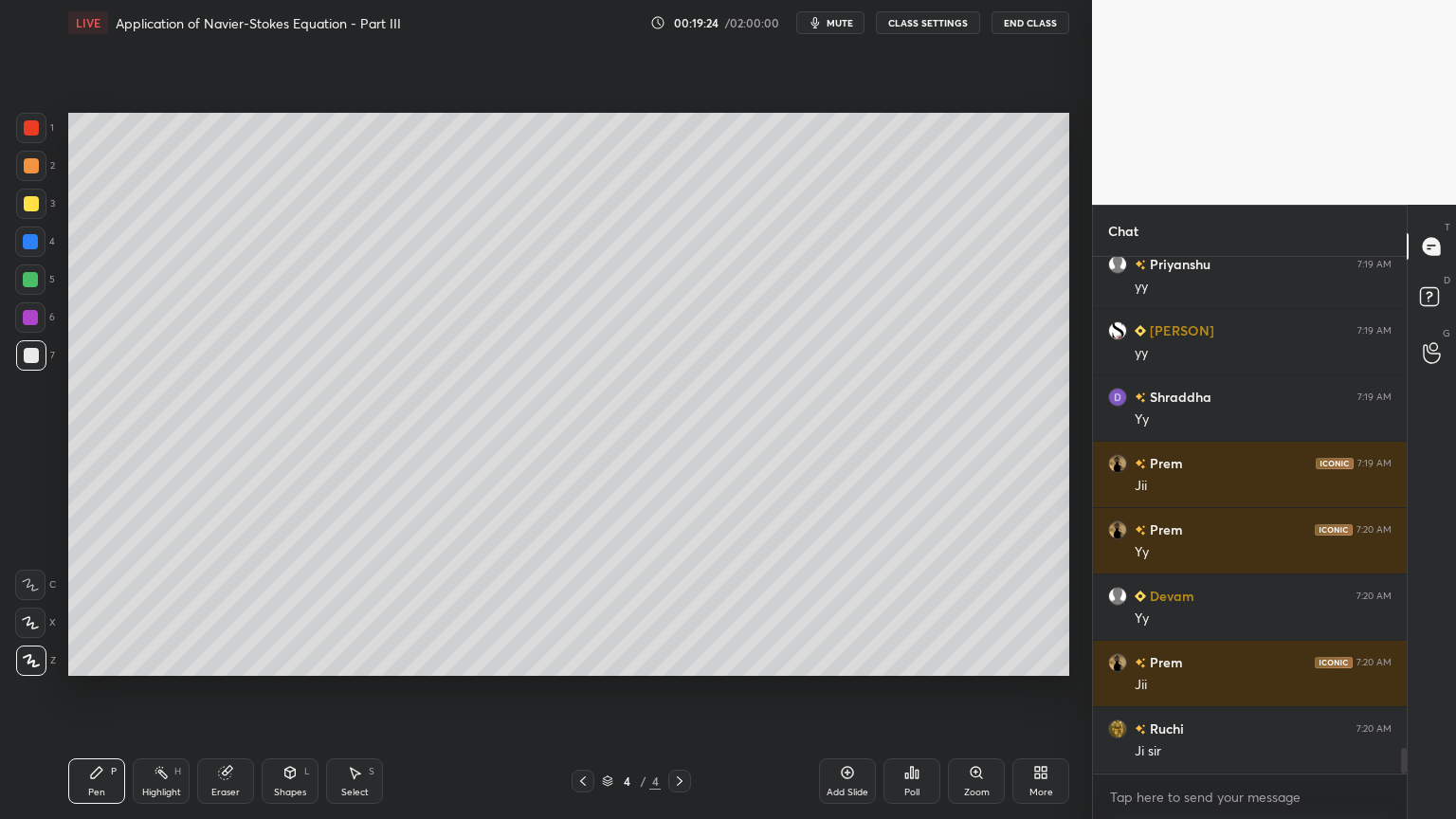 click on "Shapes L" at bounding box center (290, 781) 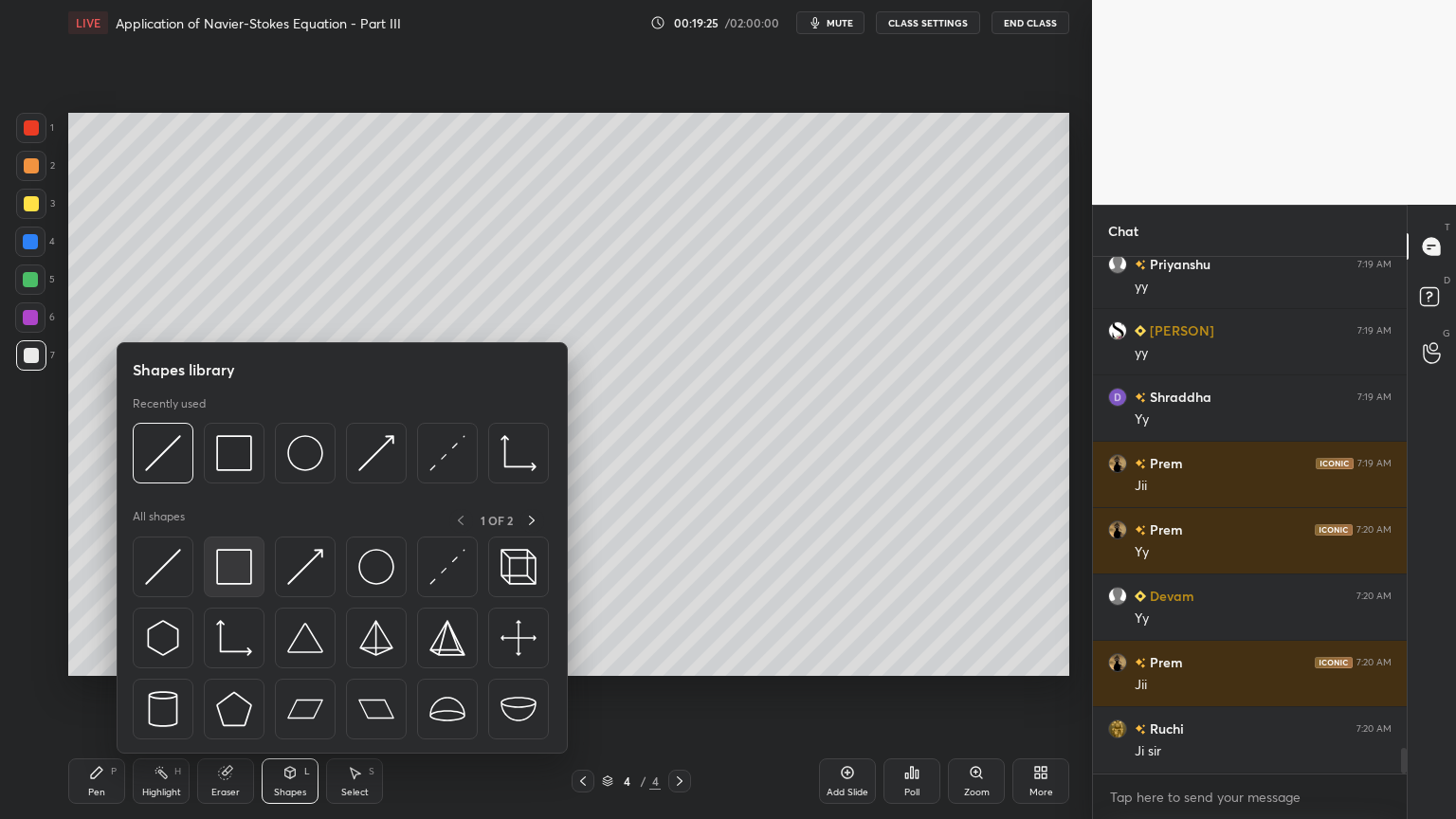 click at bounding box center (234, 567) 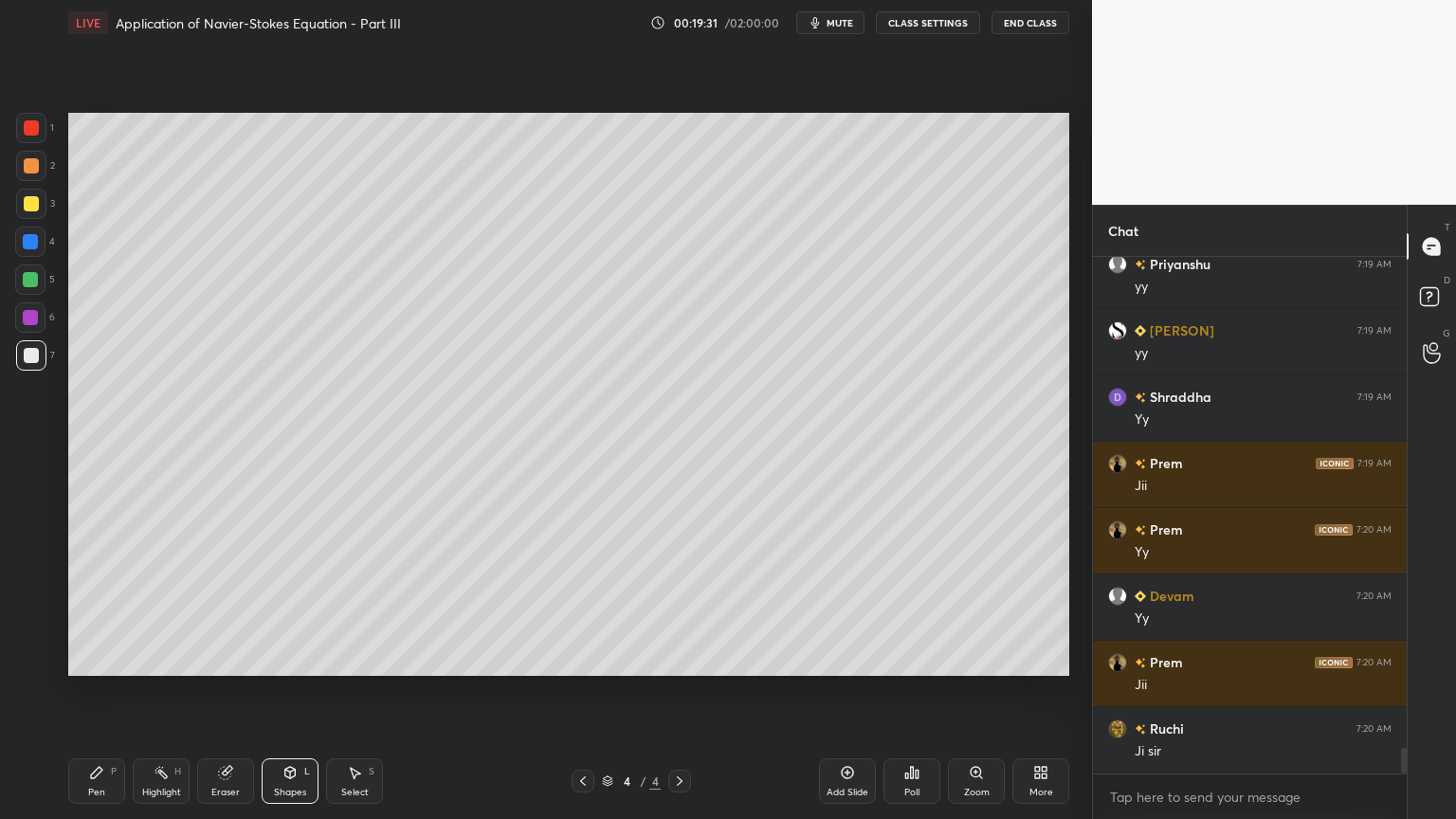 click on "Pen" at bounding box center [97, 792] 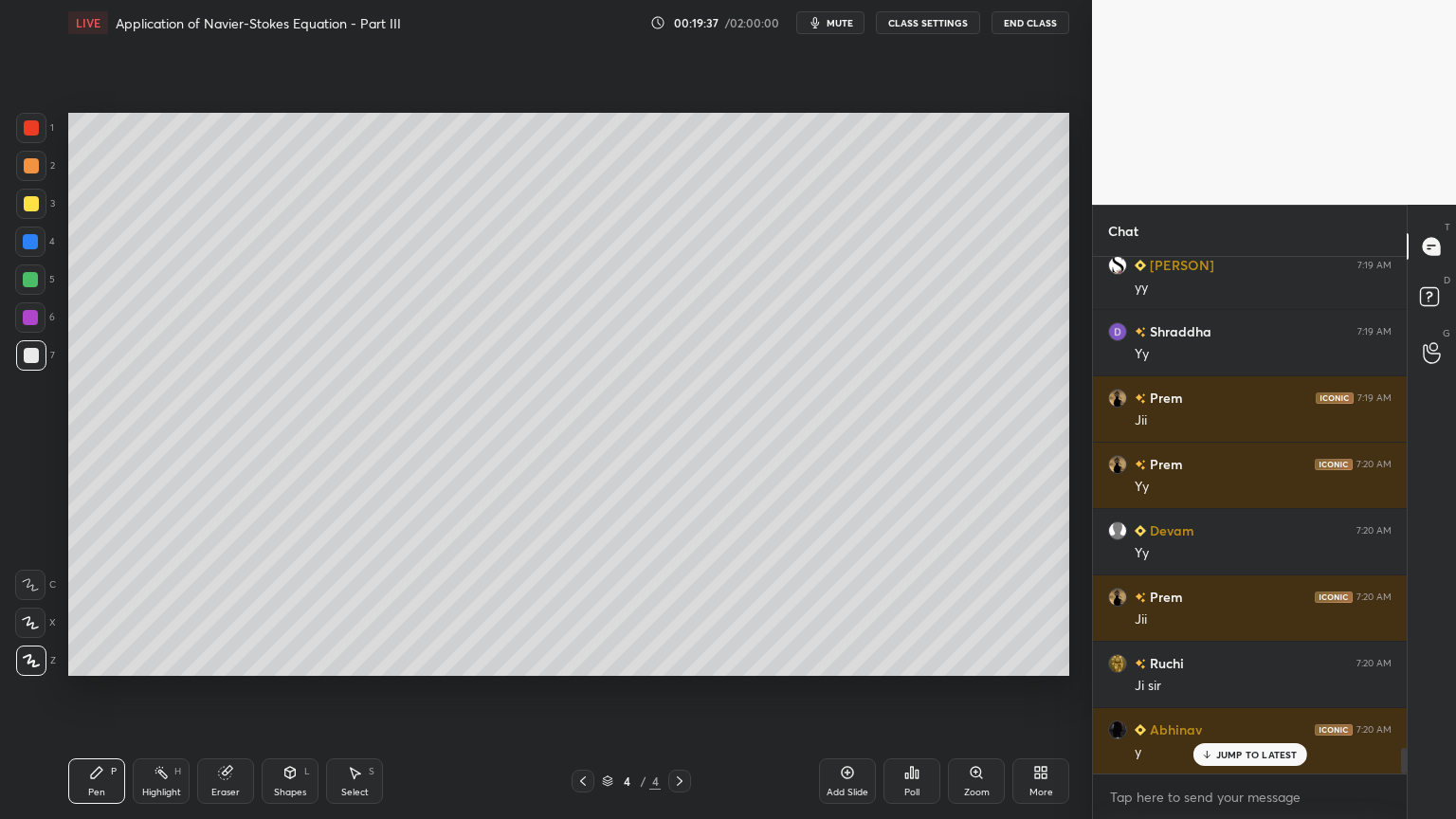 scroll, scrollTop: 10032, scrollLeft: 0, axis: vertical 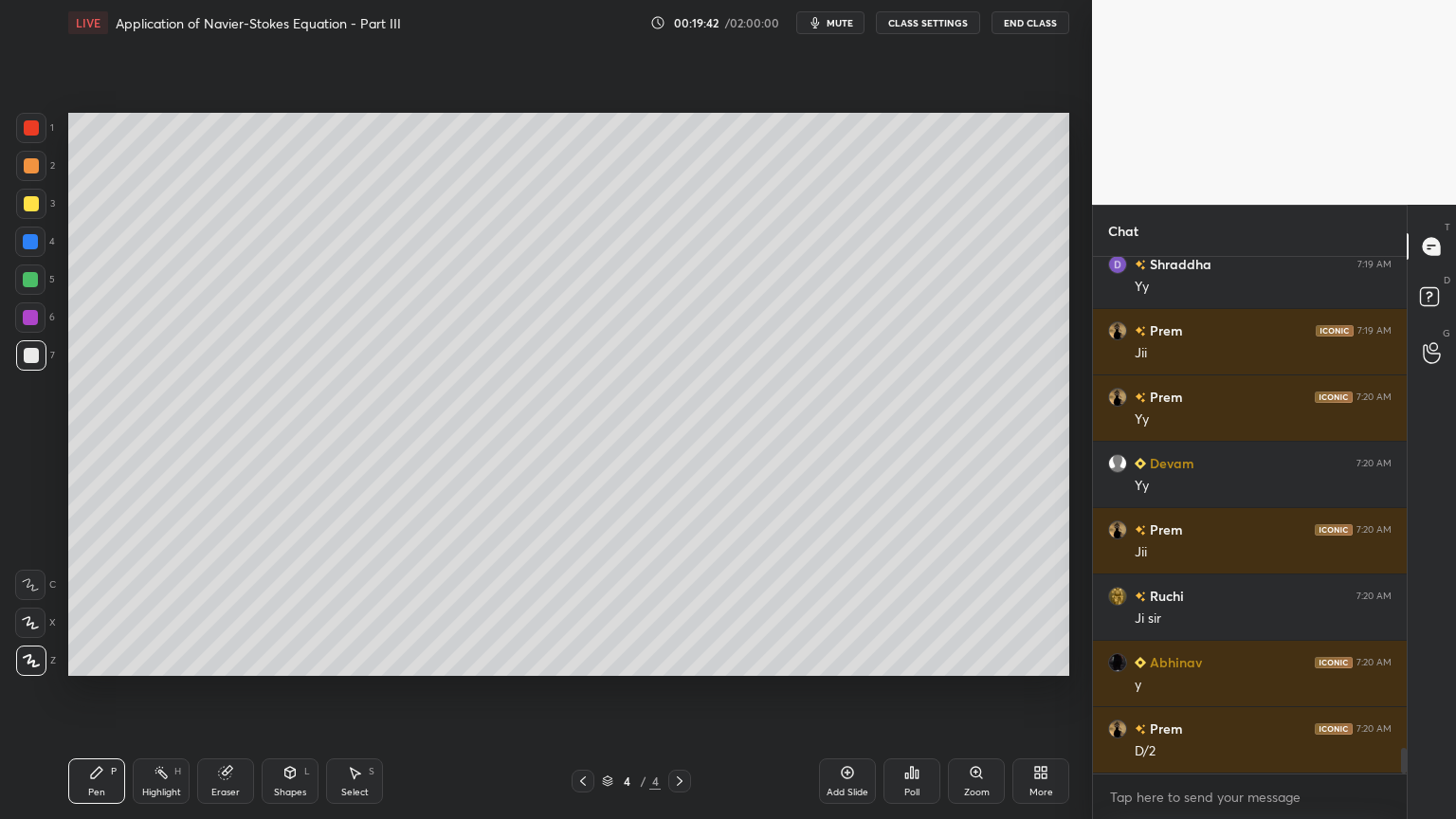 drag, startPoint x: 228, startPoint y: 779, endPoint x: 231, endPoint y: 769, distance: 10.4403065 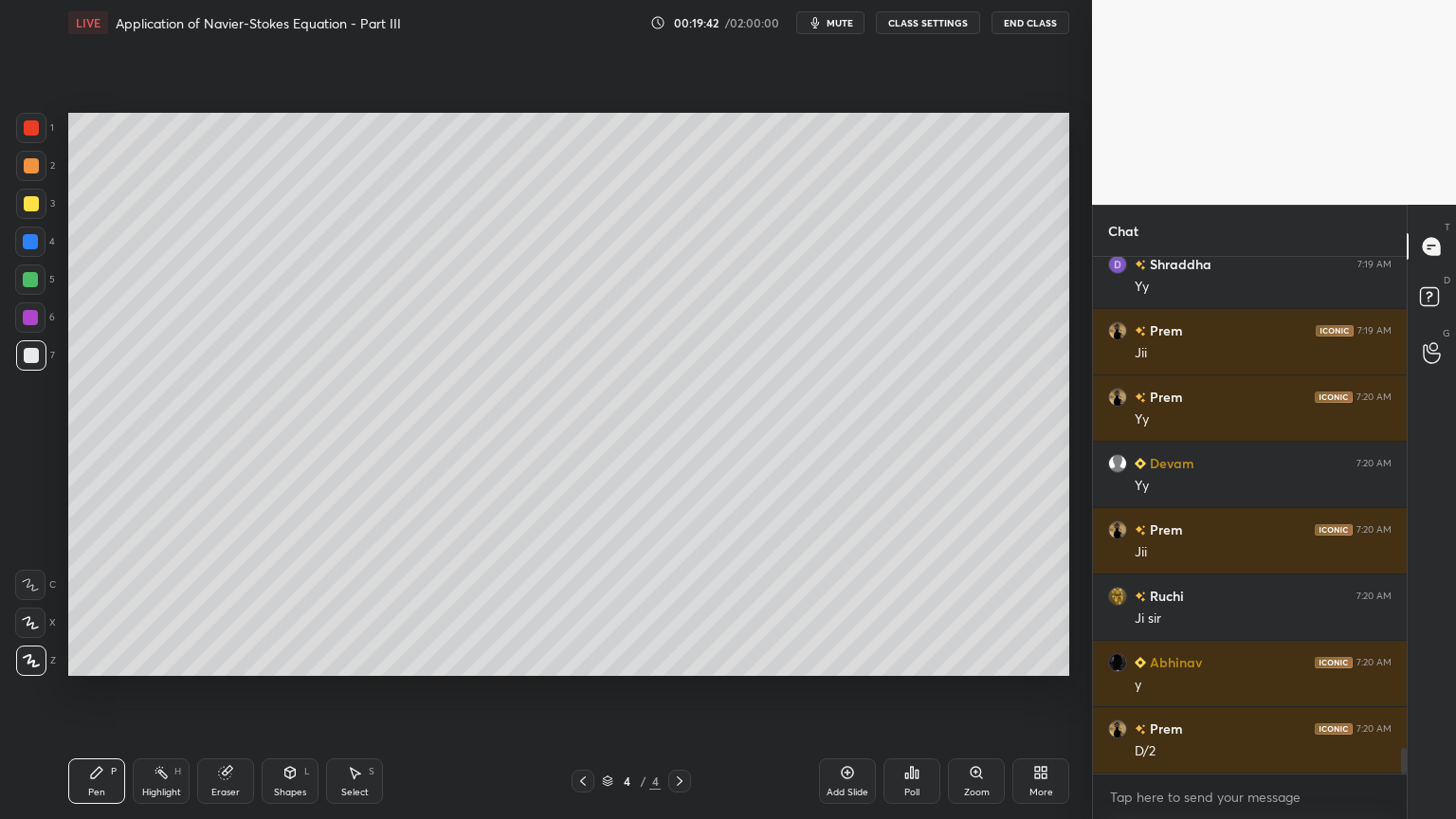 click 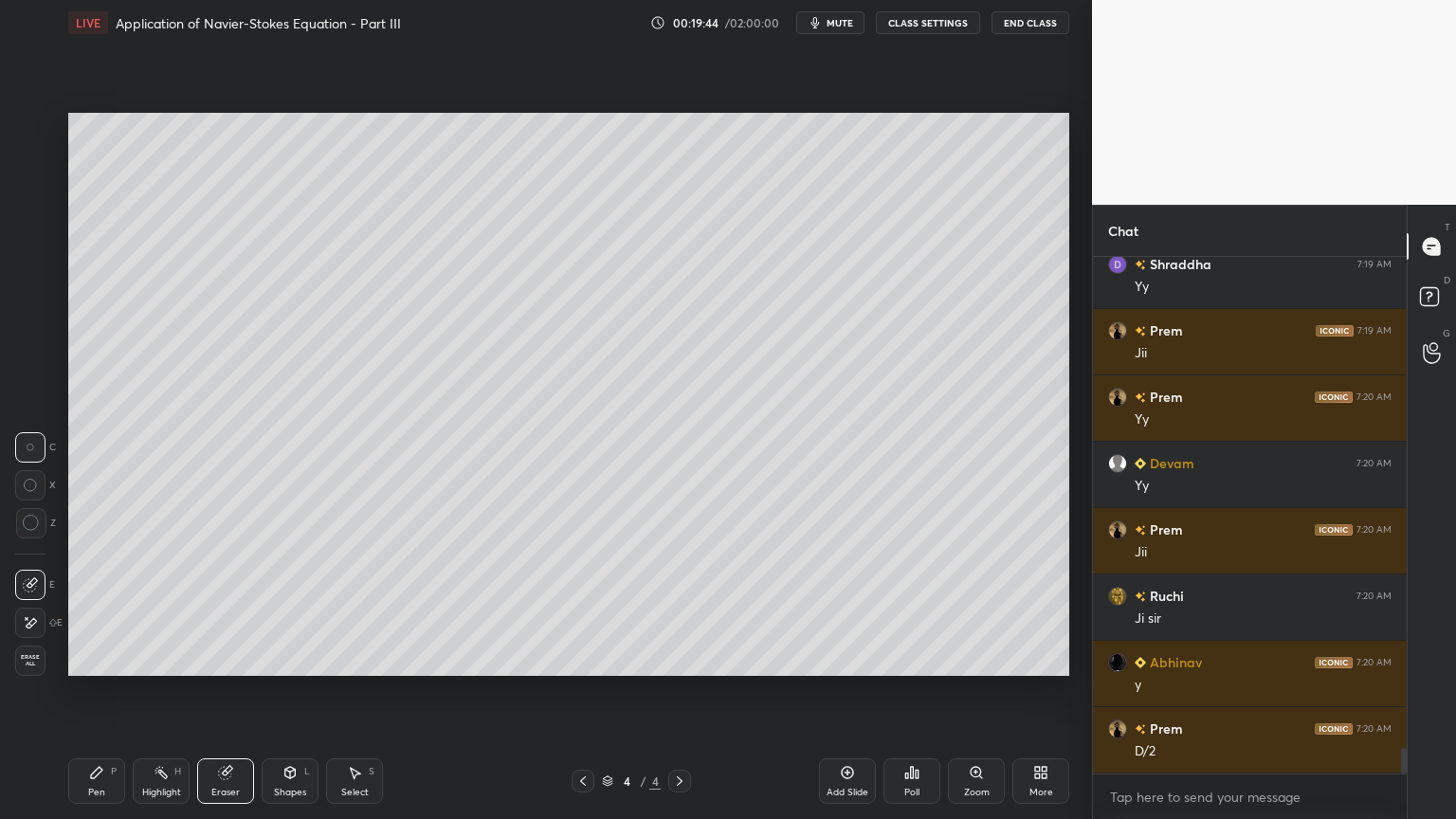 click on "Pen P" at bounding box center [97, 781] 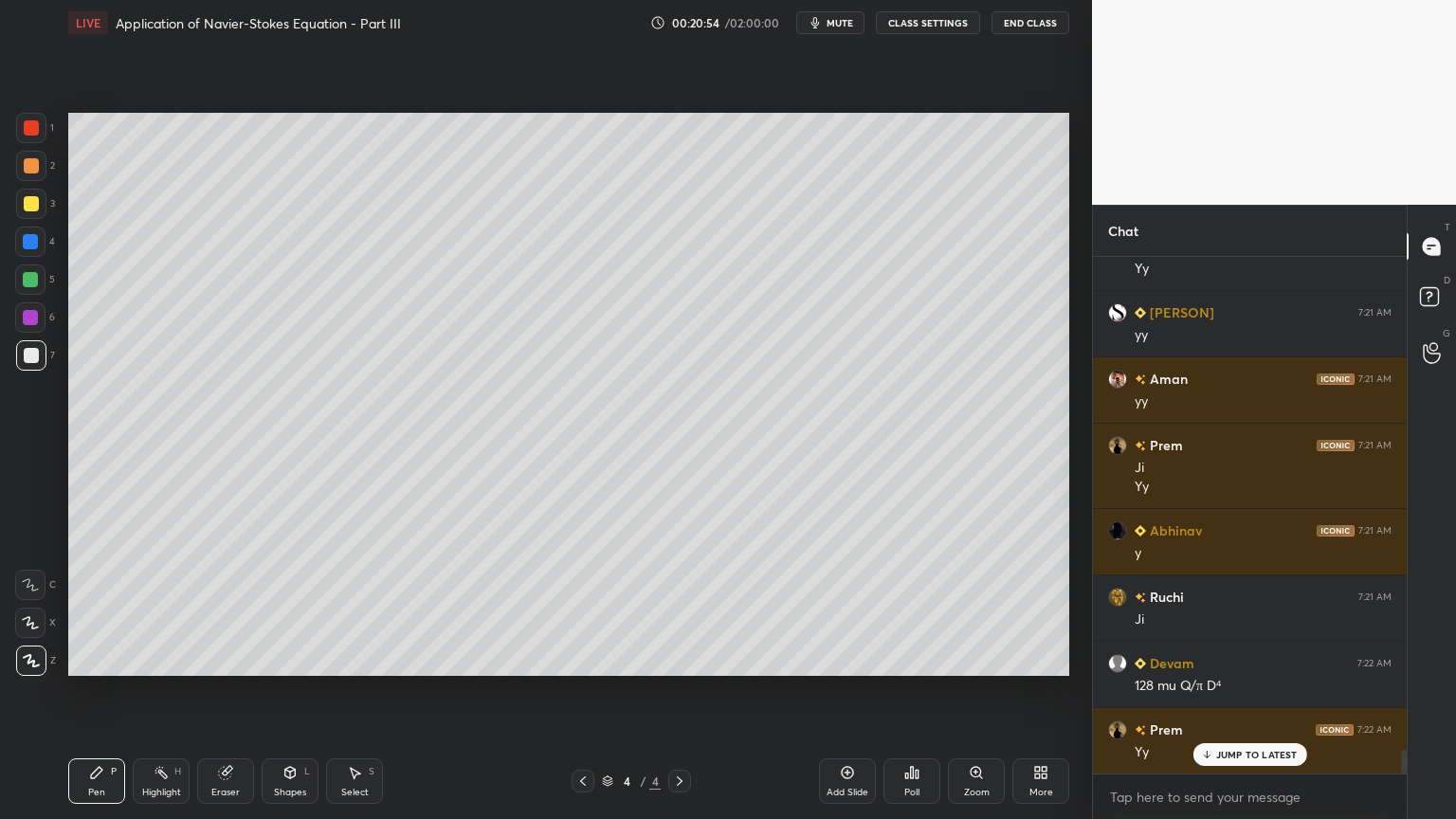 scroll, scrollTop: 10980, scrollLeft: 0, axis: vertical 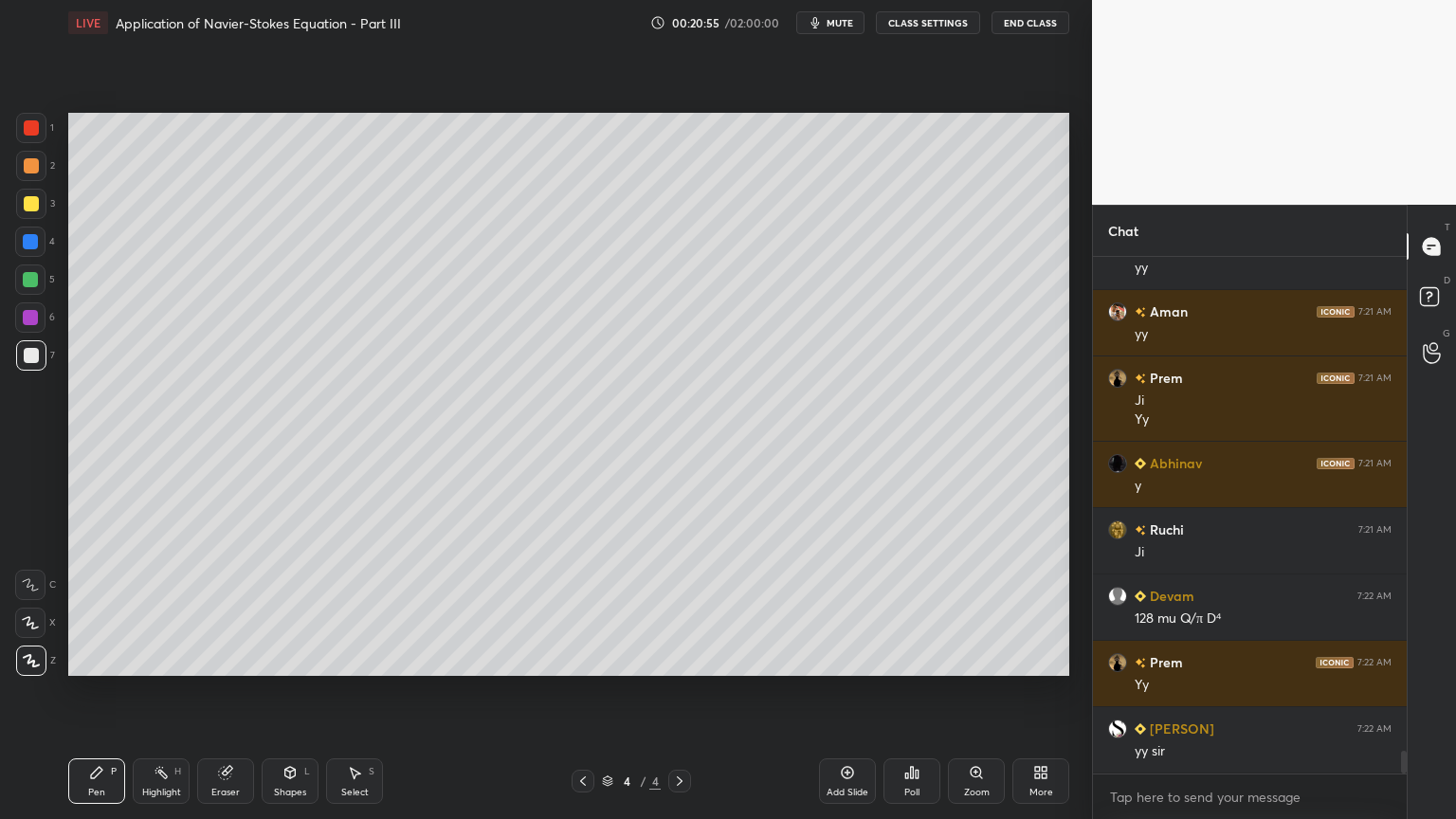 click on "Shapes L" at bounding box center (290, 781) 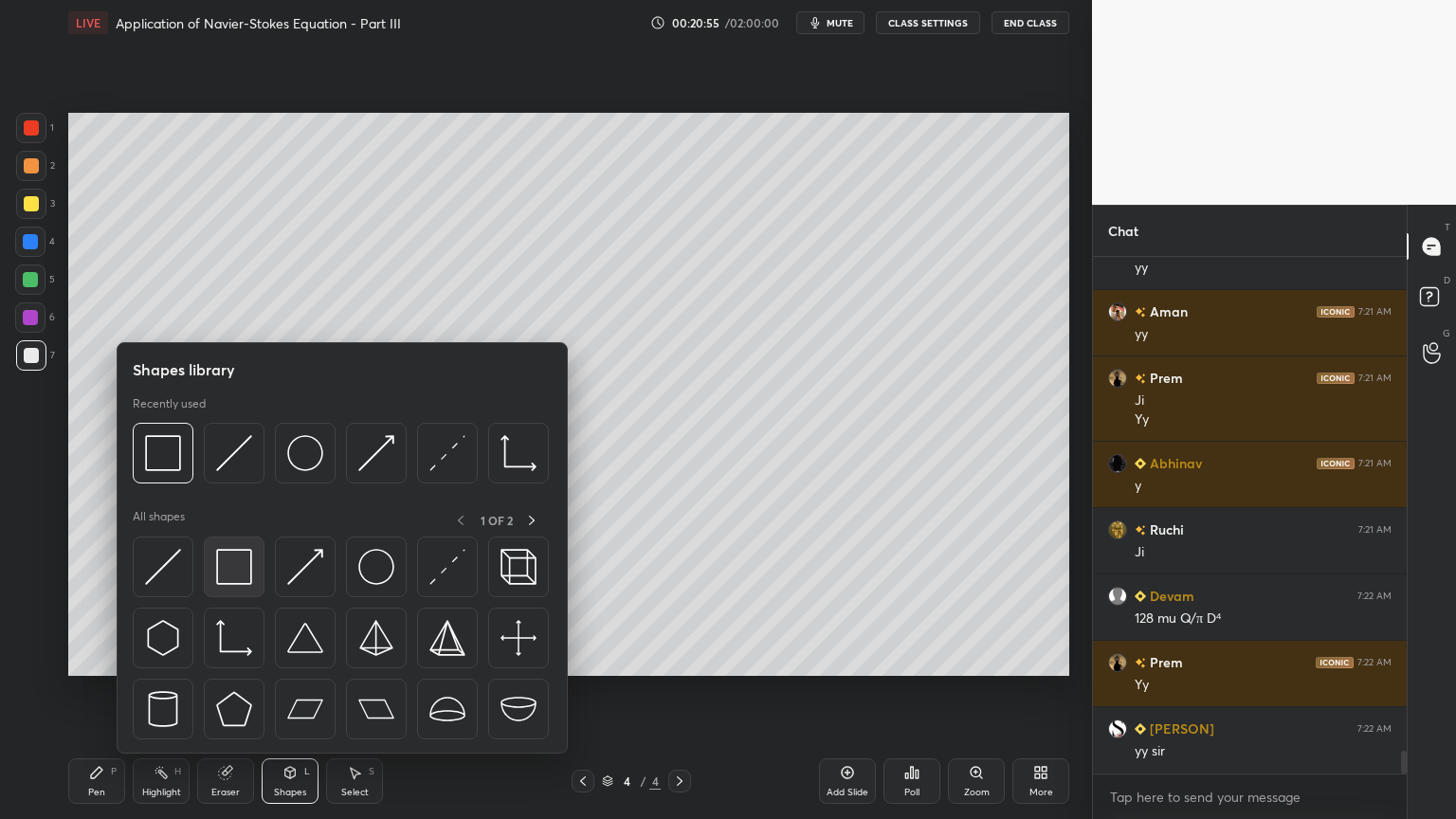 click at bounding box center [234, 567] 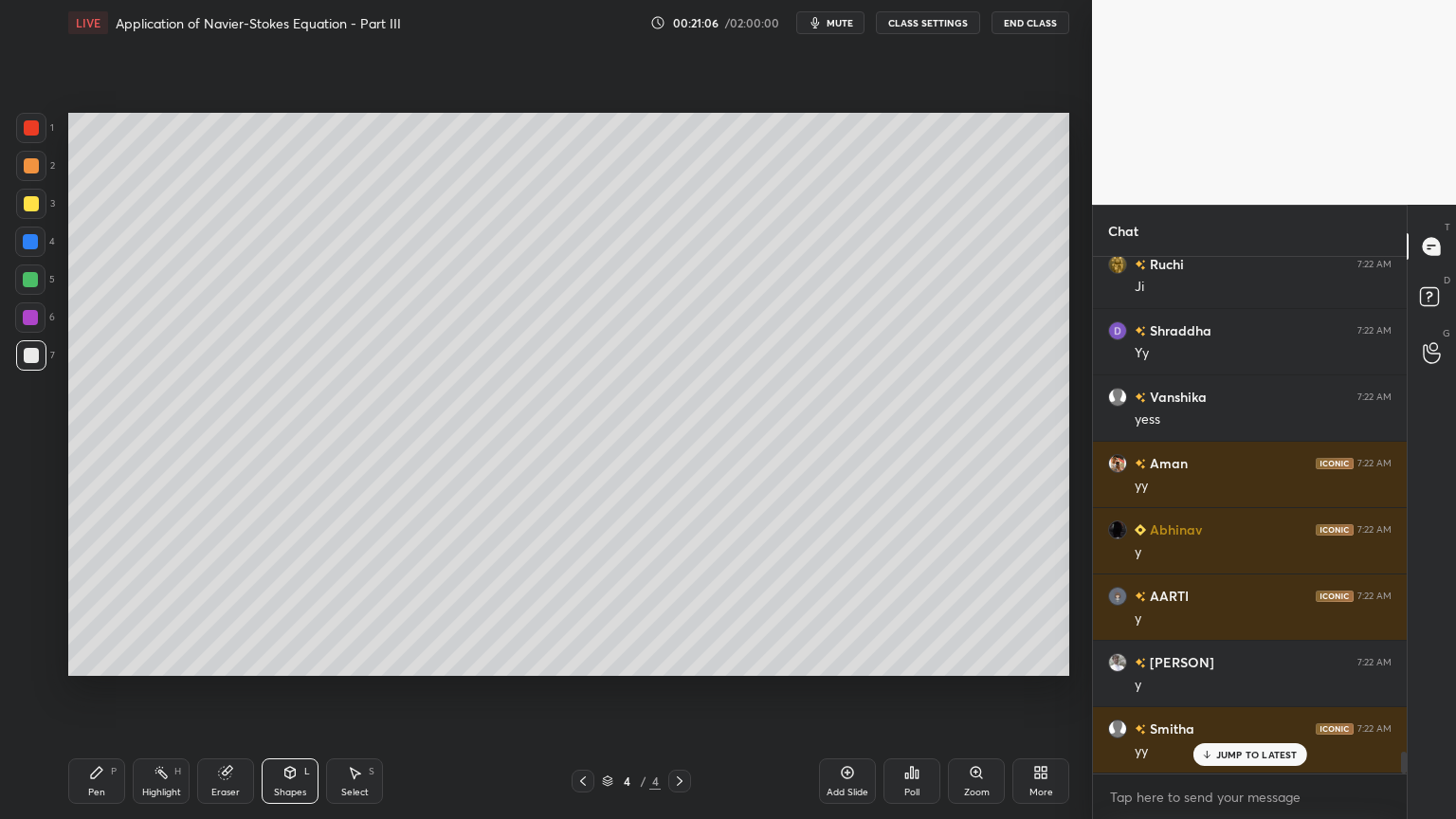 scroll, scrollTop: 11576, scrollLeft: 0, axis: vertical 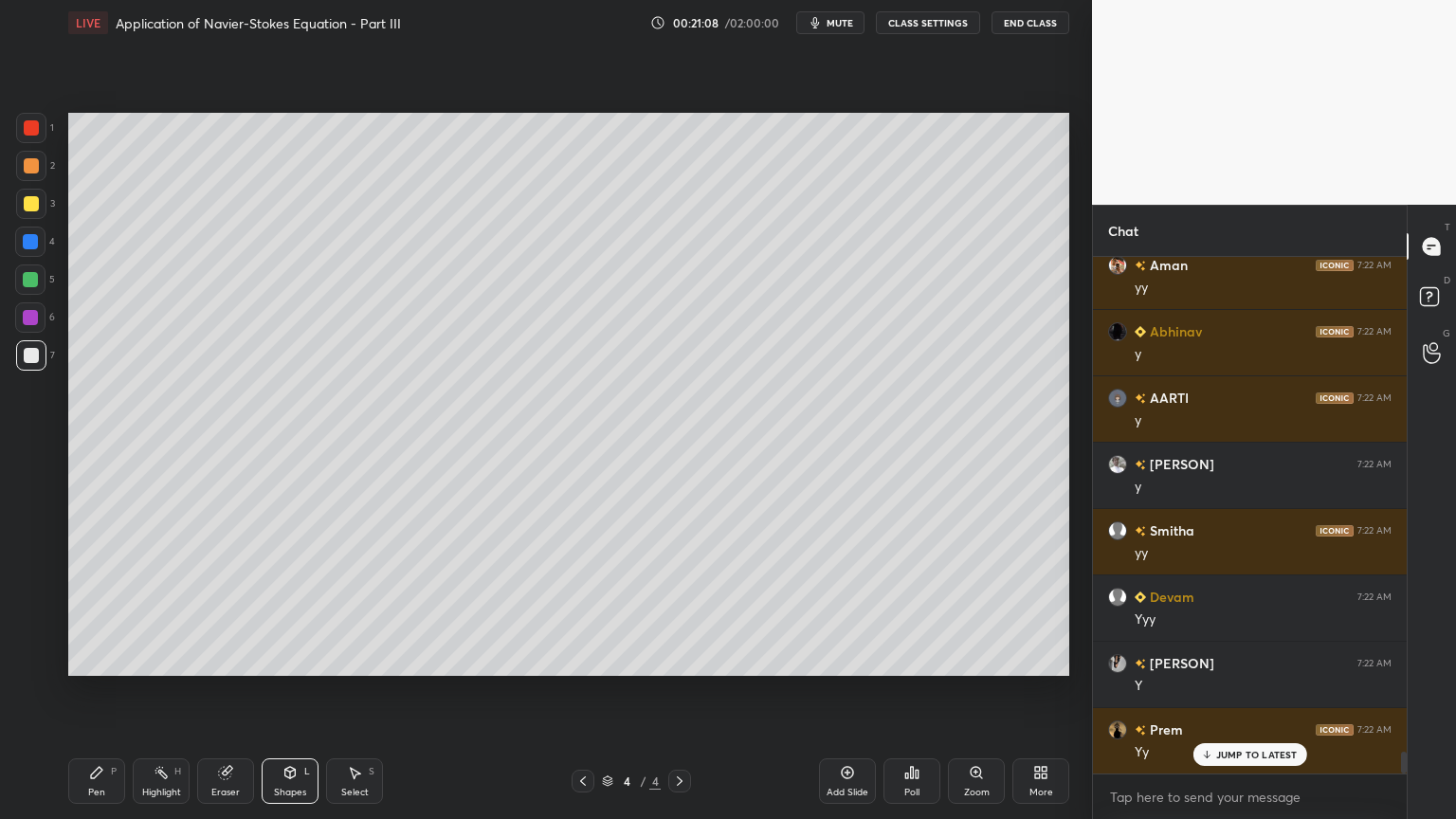 drag, startPoint x: 91, startPoint y: 781, endPoint x: 99, endPoint y: 773, distance: 11.3137085 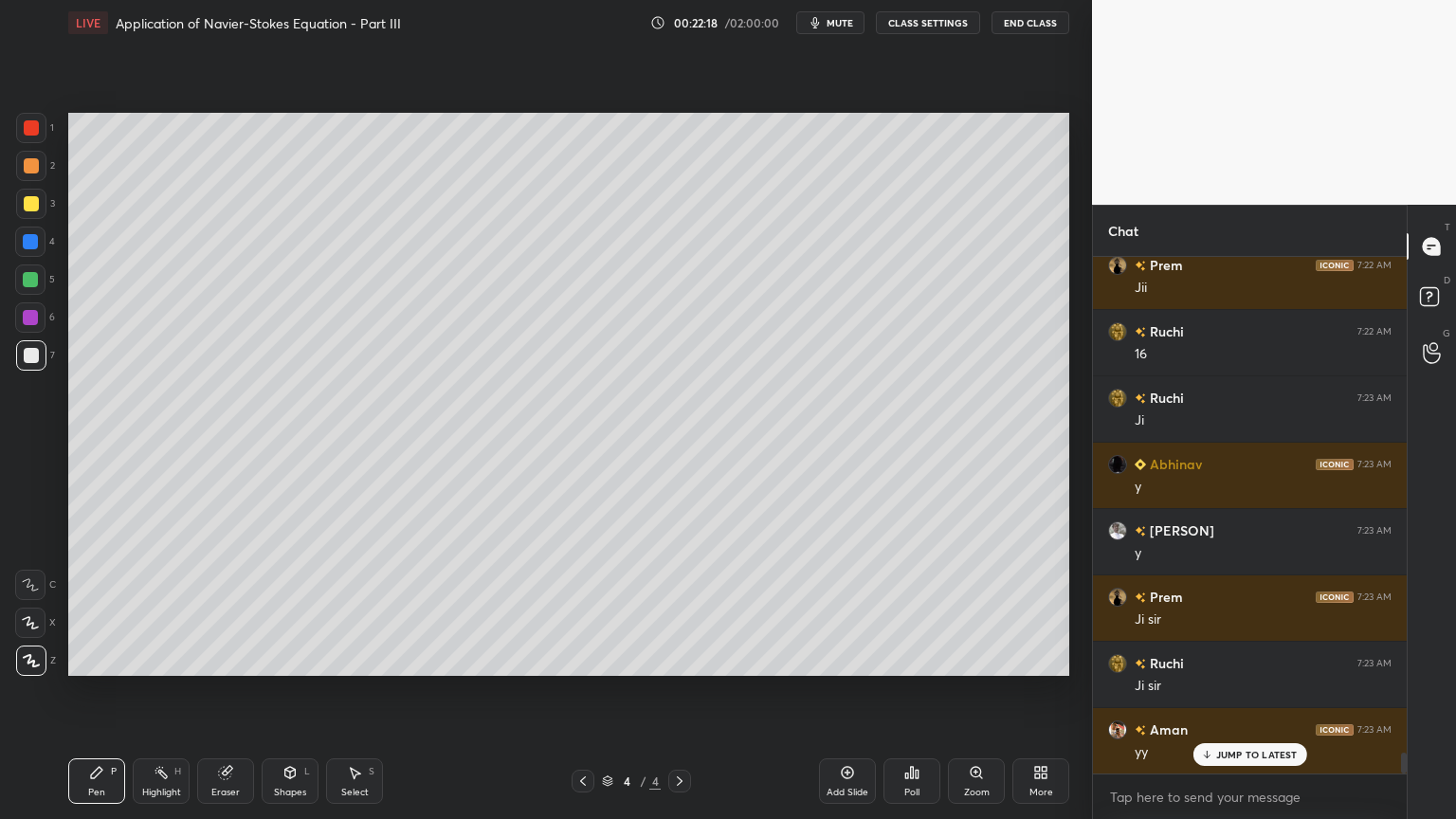 scroll, scrollTop: 12572, scrollLeft: 0, axis: vertical 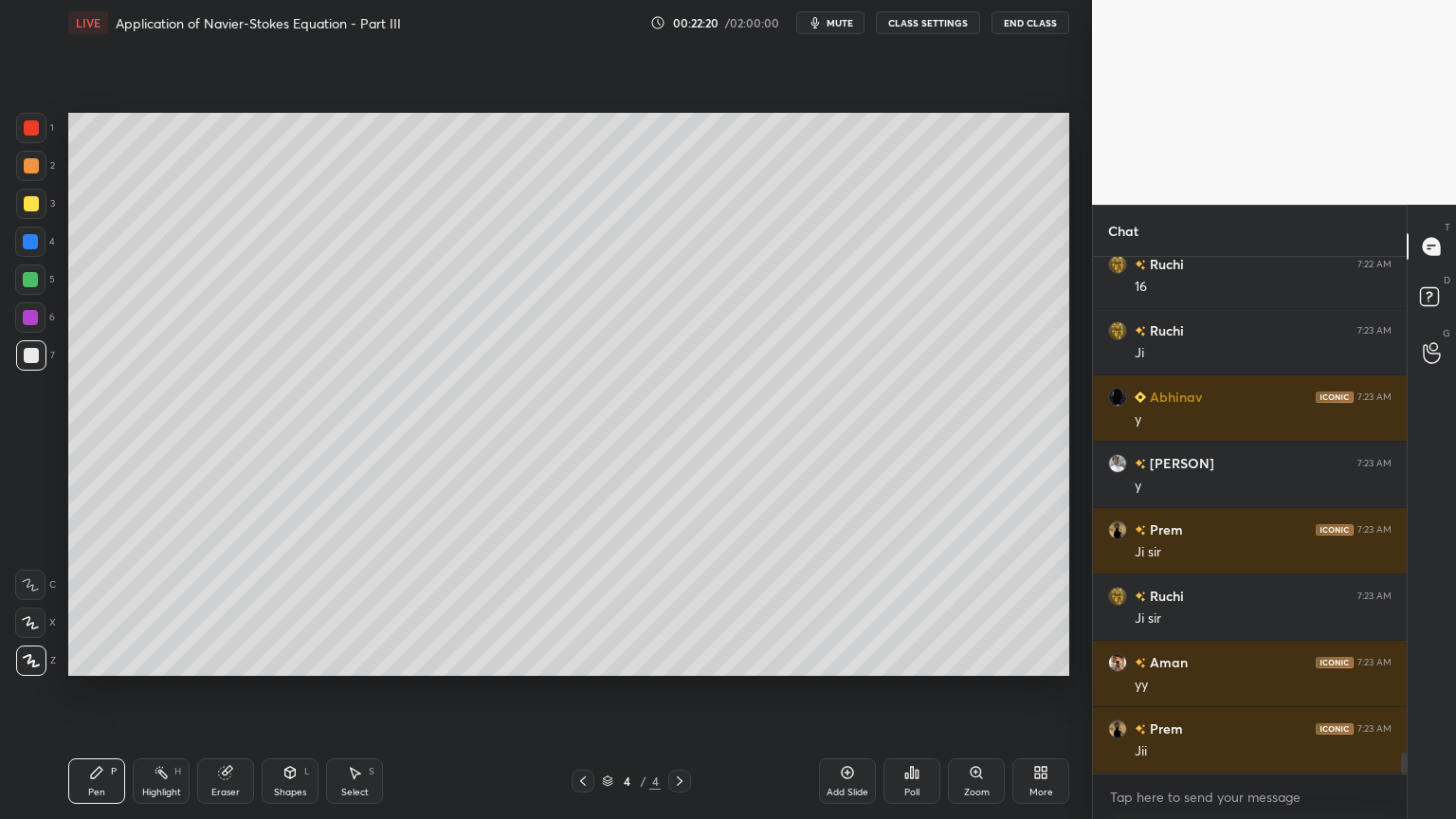 click on "Shapes" at bounding box center (290, 792) 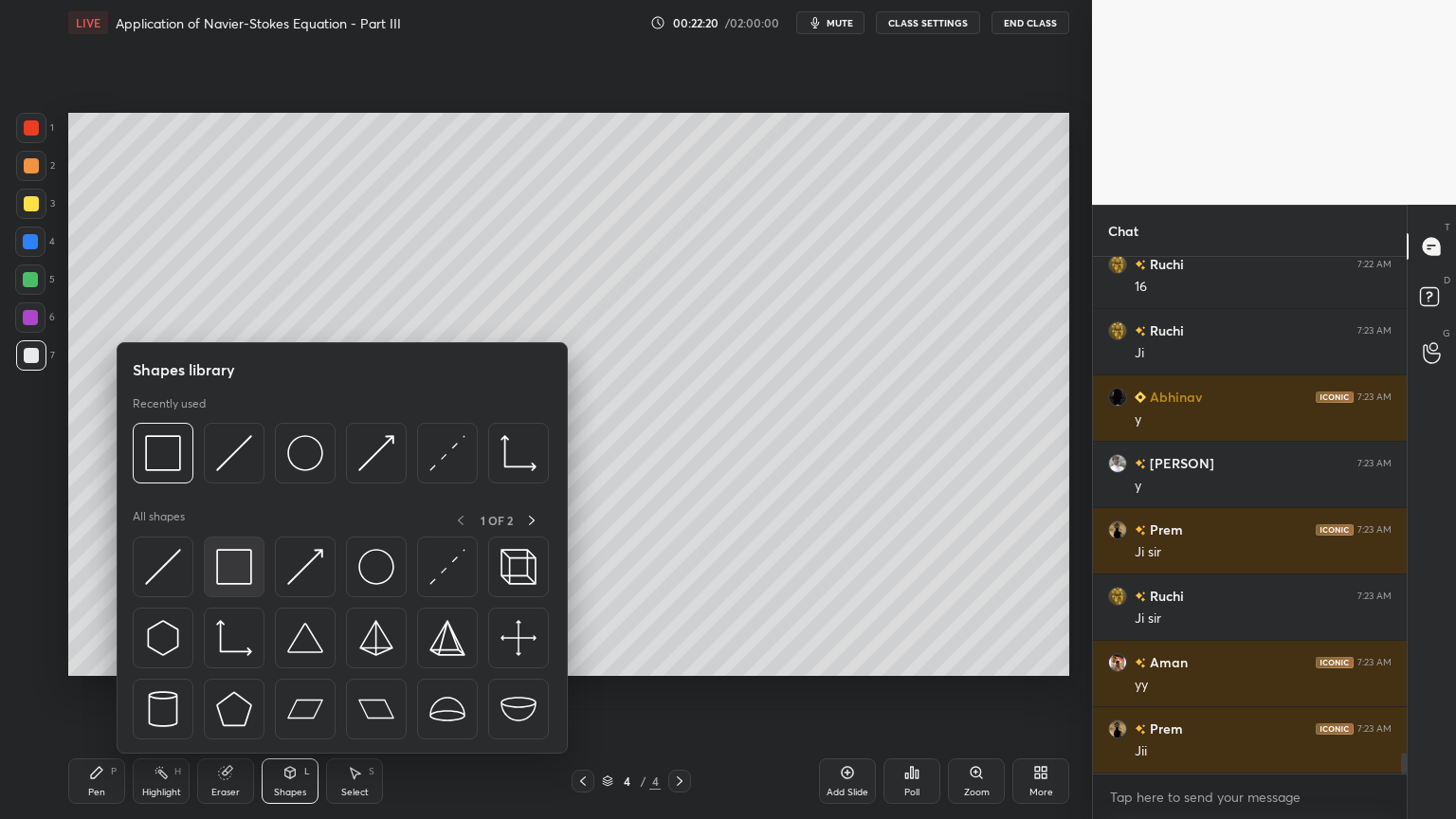 scroll, scrollTop: 12638, scrollLeft: 0, axis: vertical 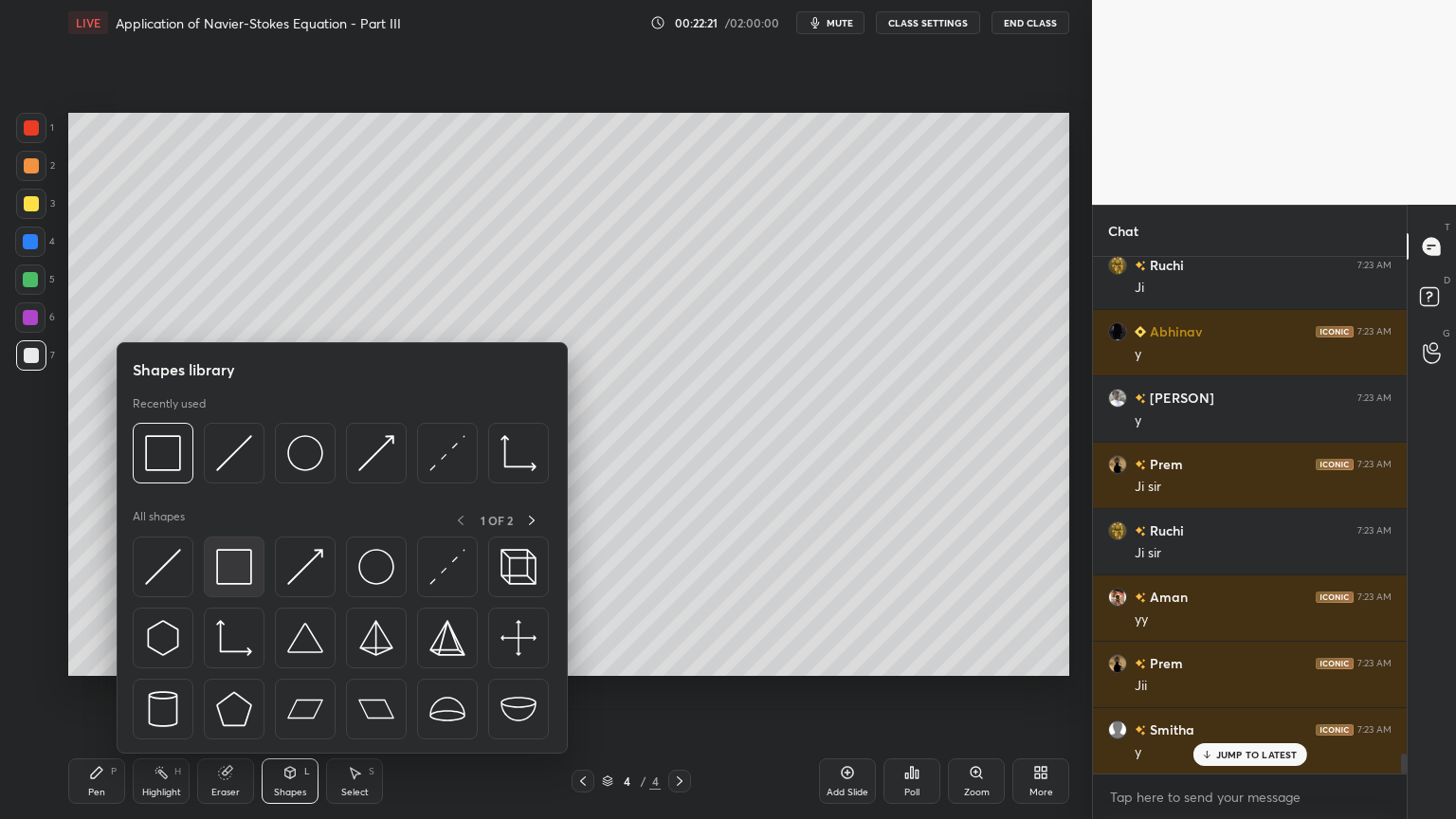 click at bounding box center (234, 567) 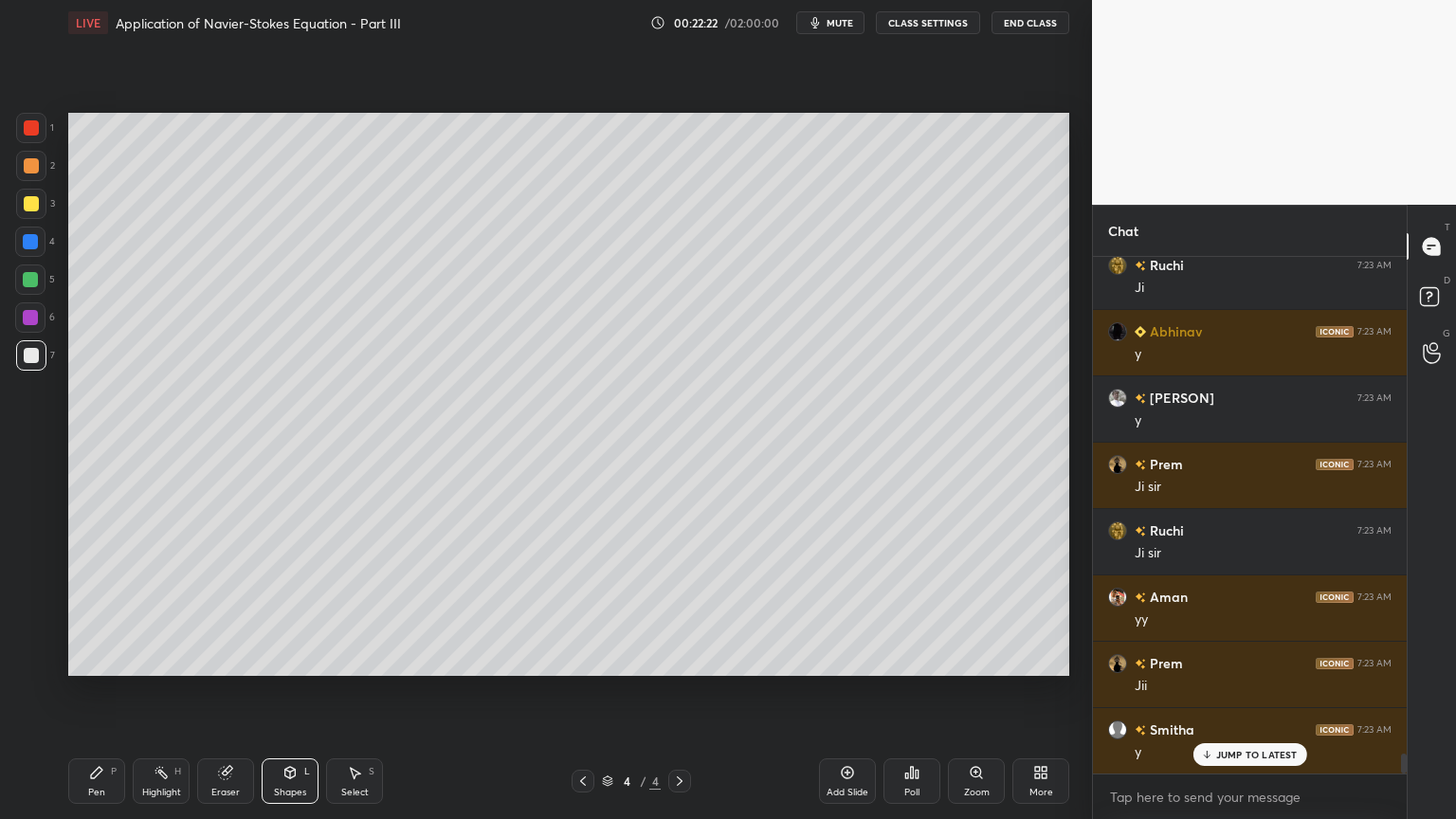 scroll, scrollTop: 12705, scrollLeft: 0, axis: vertical 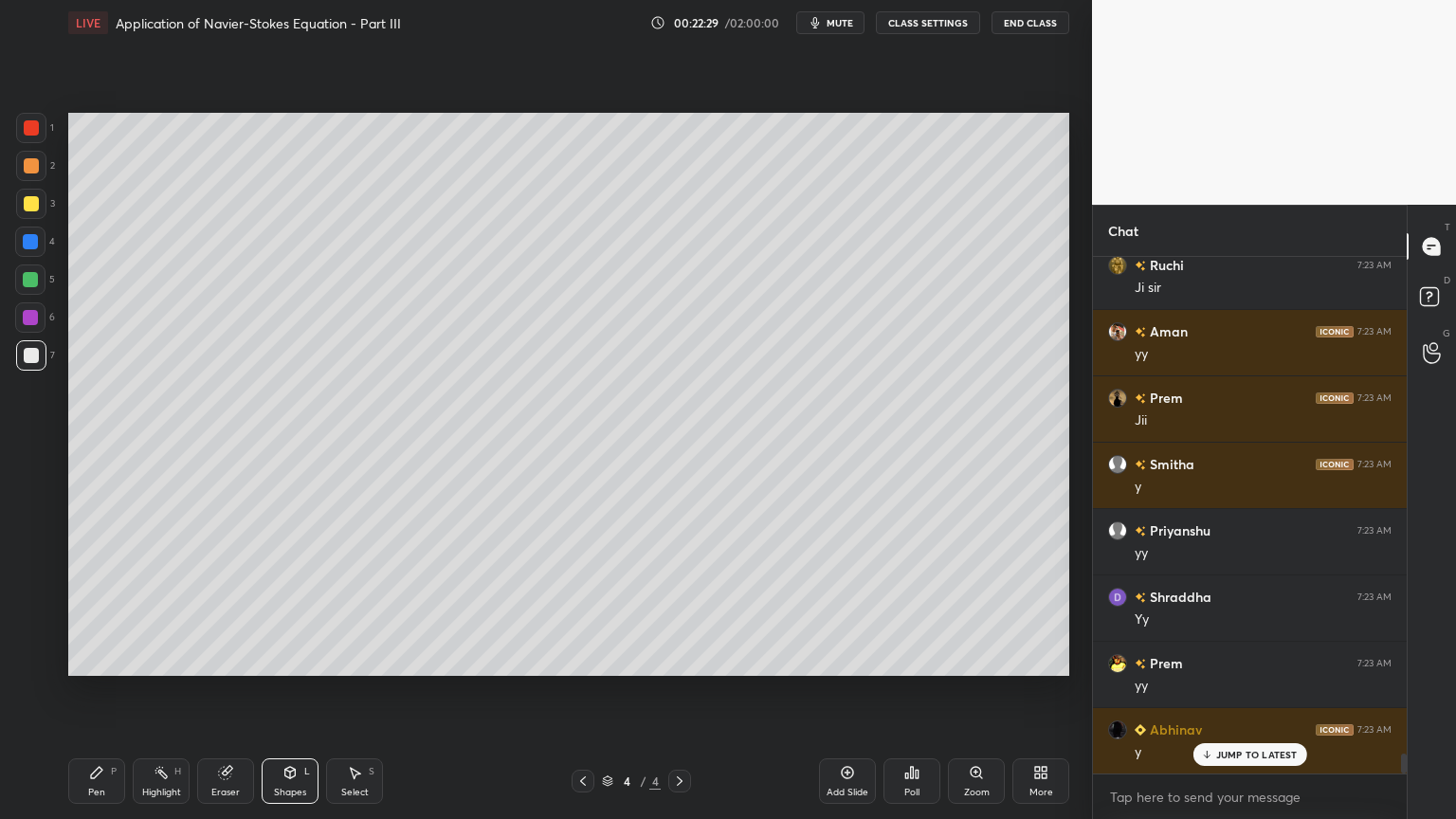 click on "Pen P" at bounding box center [97, 781] 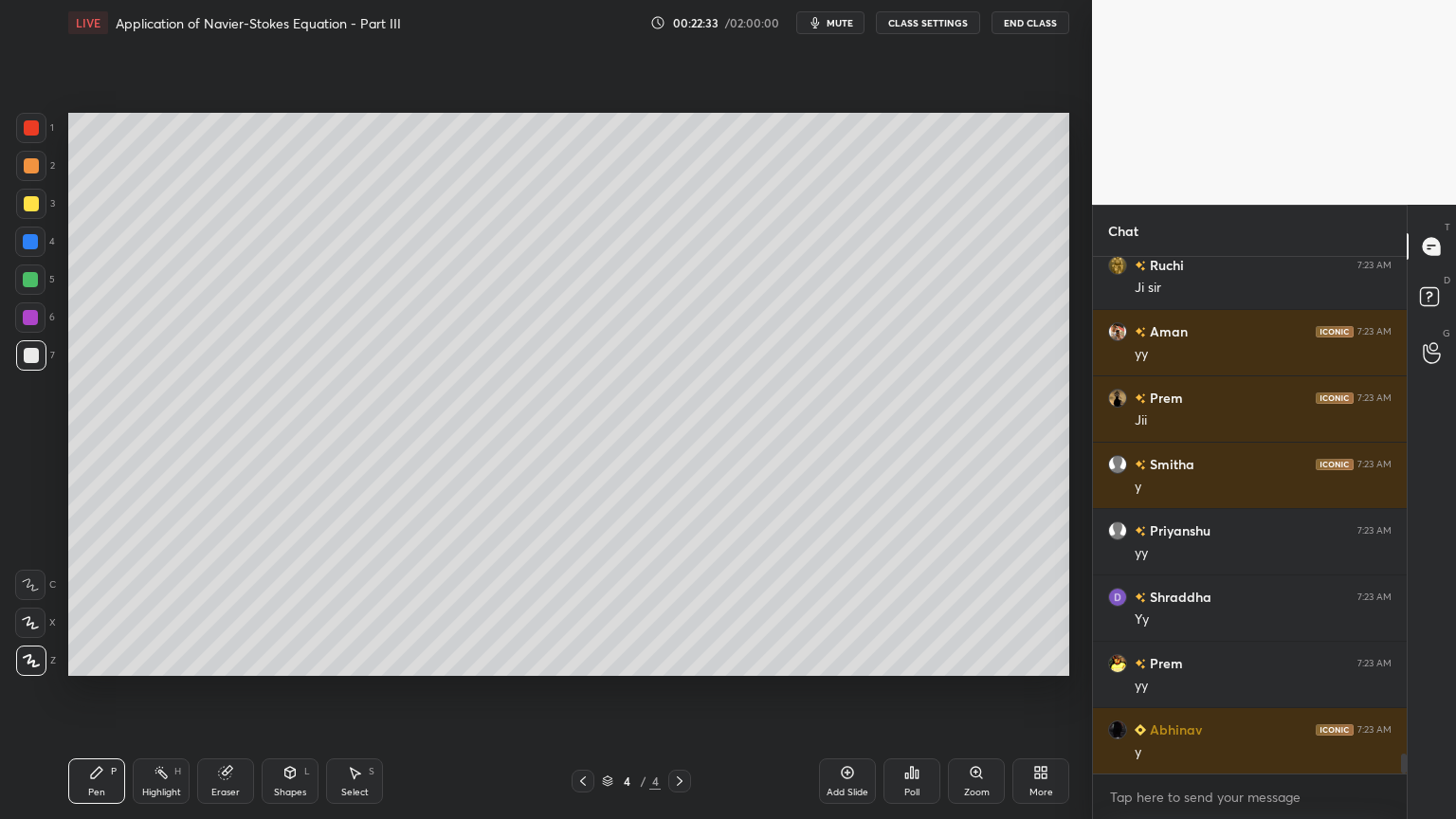 scroll, scrollTop: 12970, scrollLeft: 0, axis: vertical 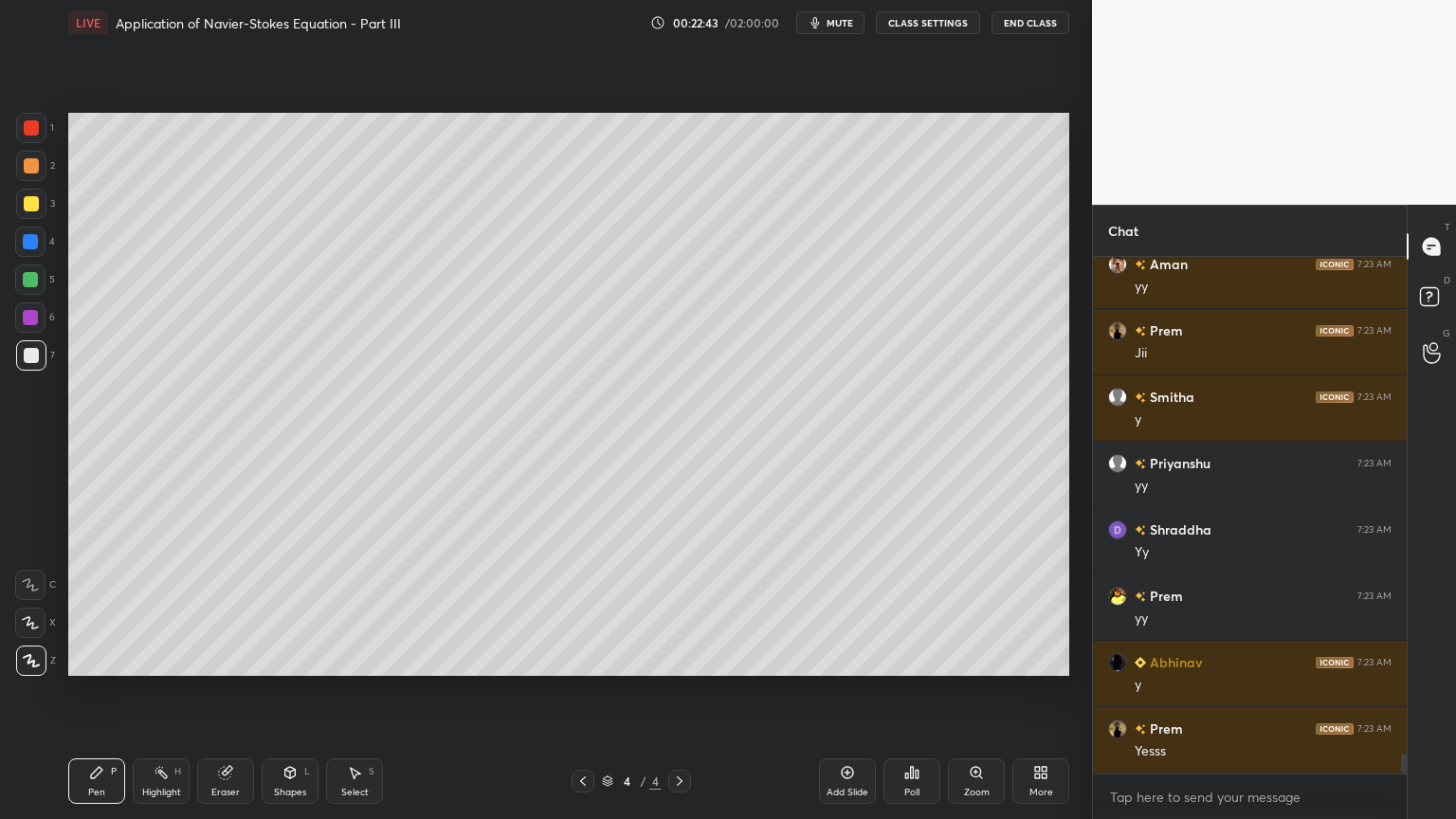 click at bounding box center [31, 204] 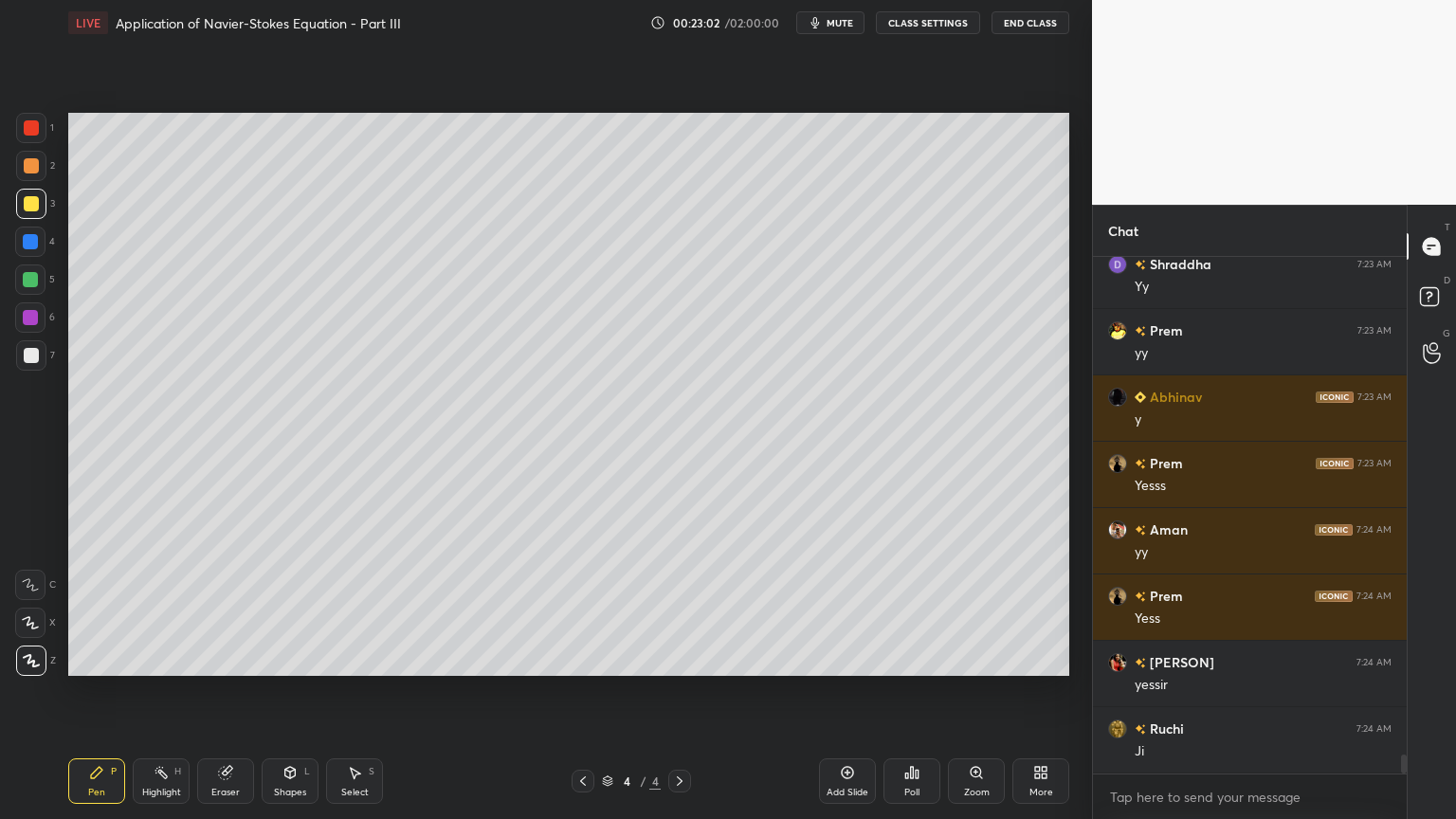 scroll, scrollTop: 13301, scrollLeft: 0, axis: vertical 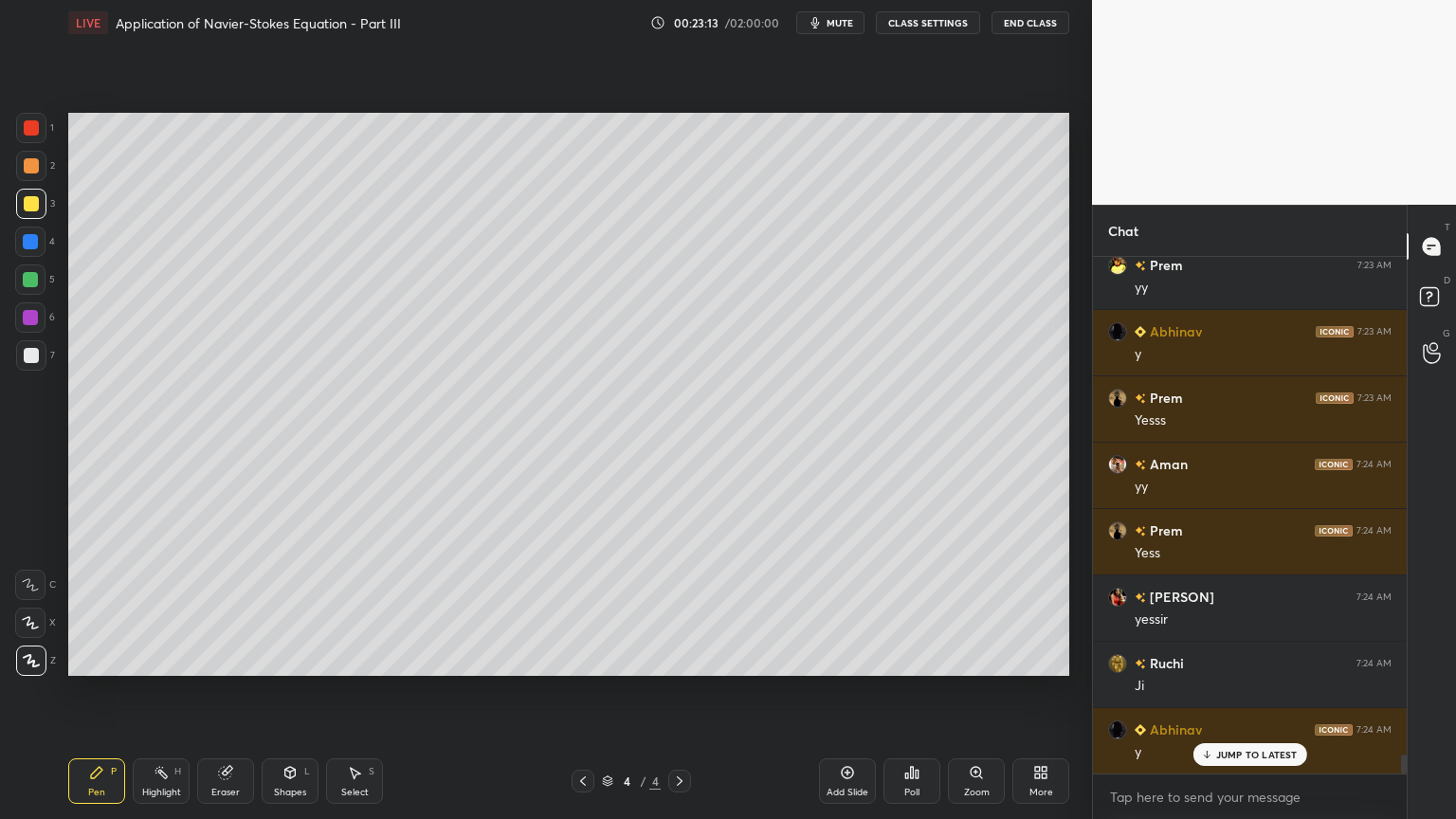 click at bounding box center (31, 355) 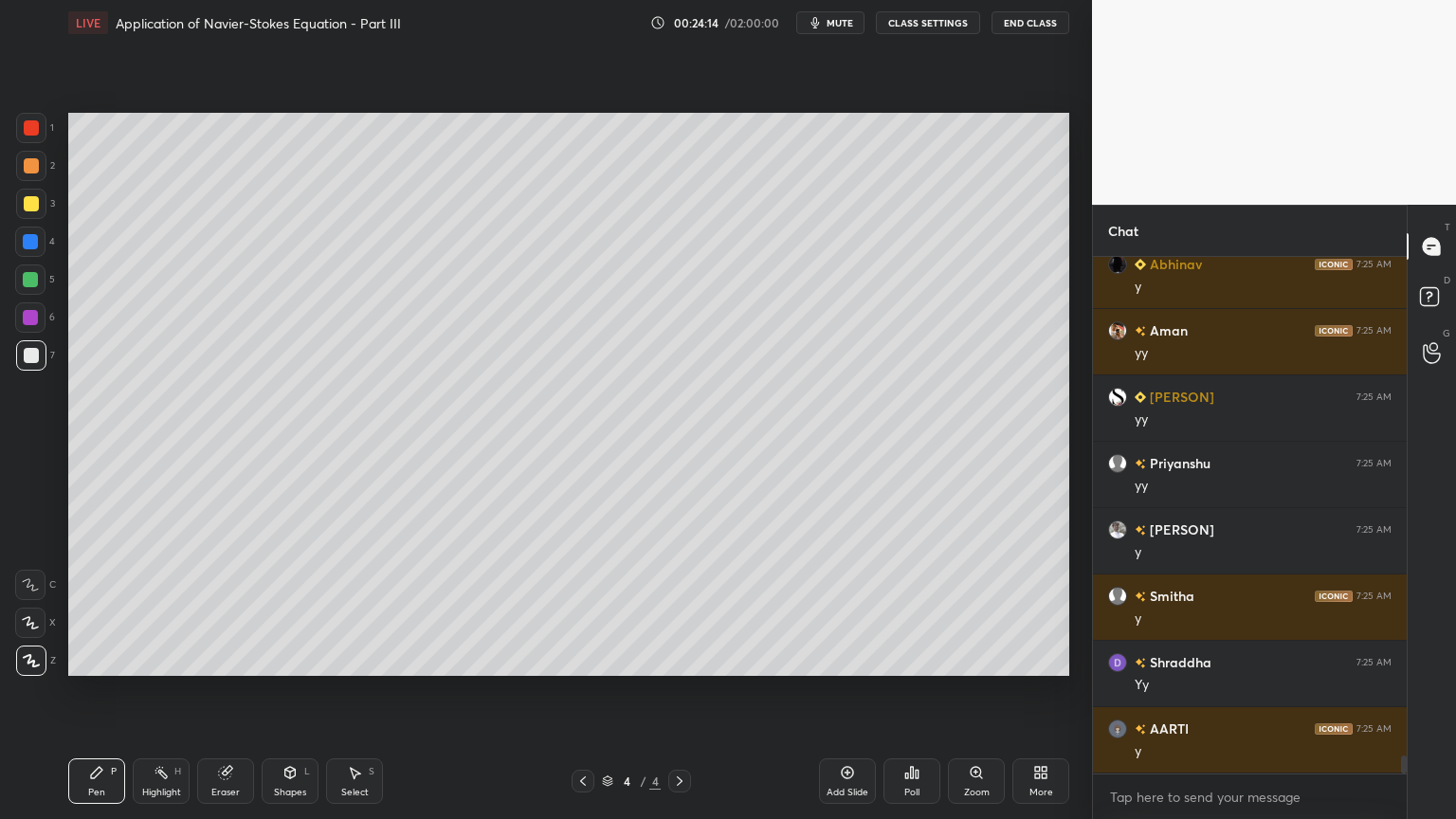 scroll, scrollTop: 14097, scrollLeft: 0, axis: vertical 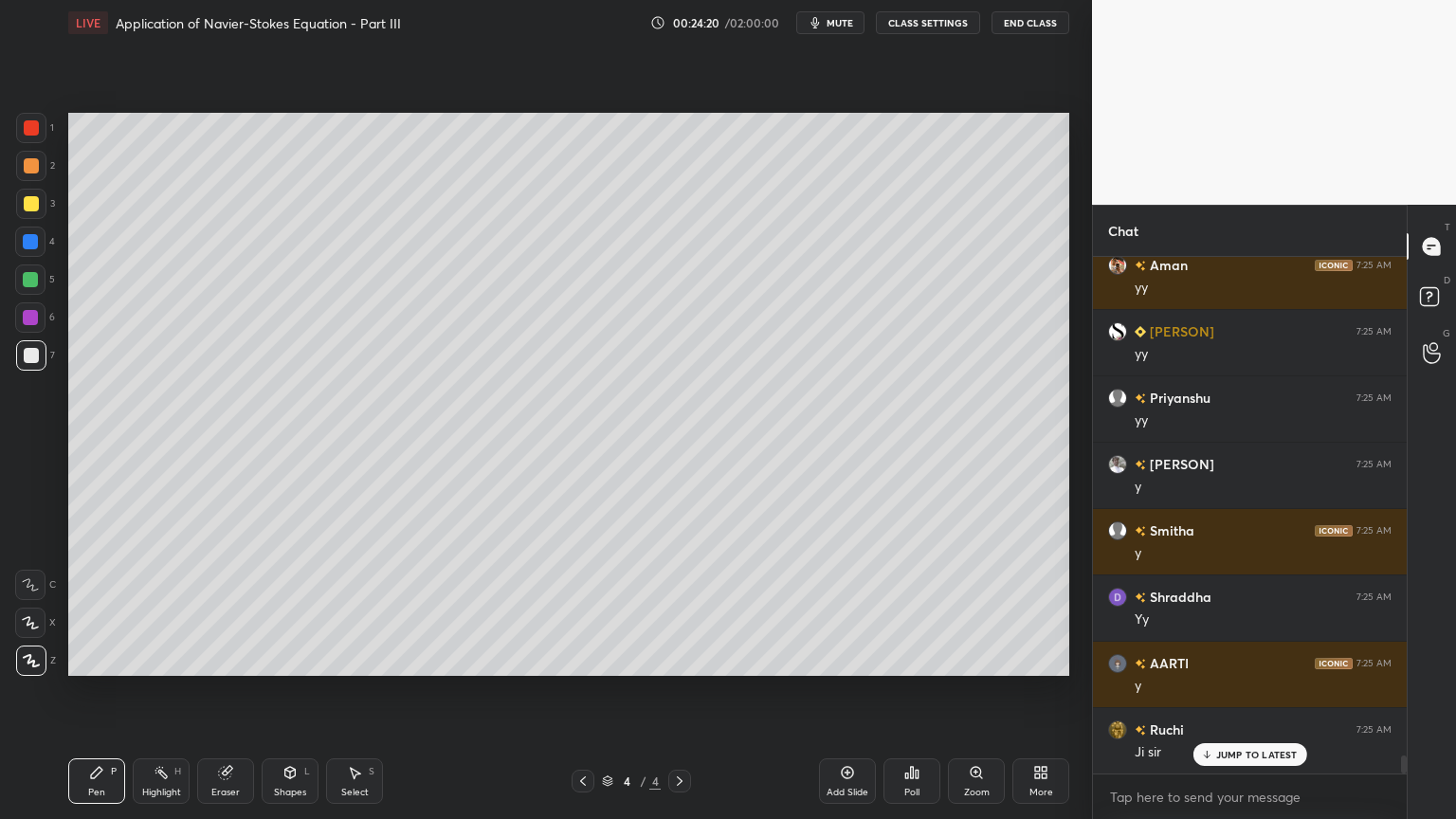 click 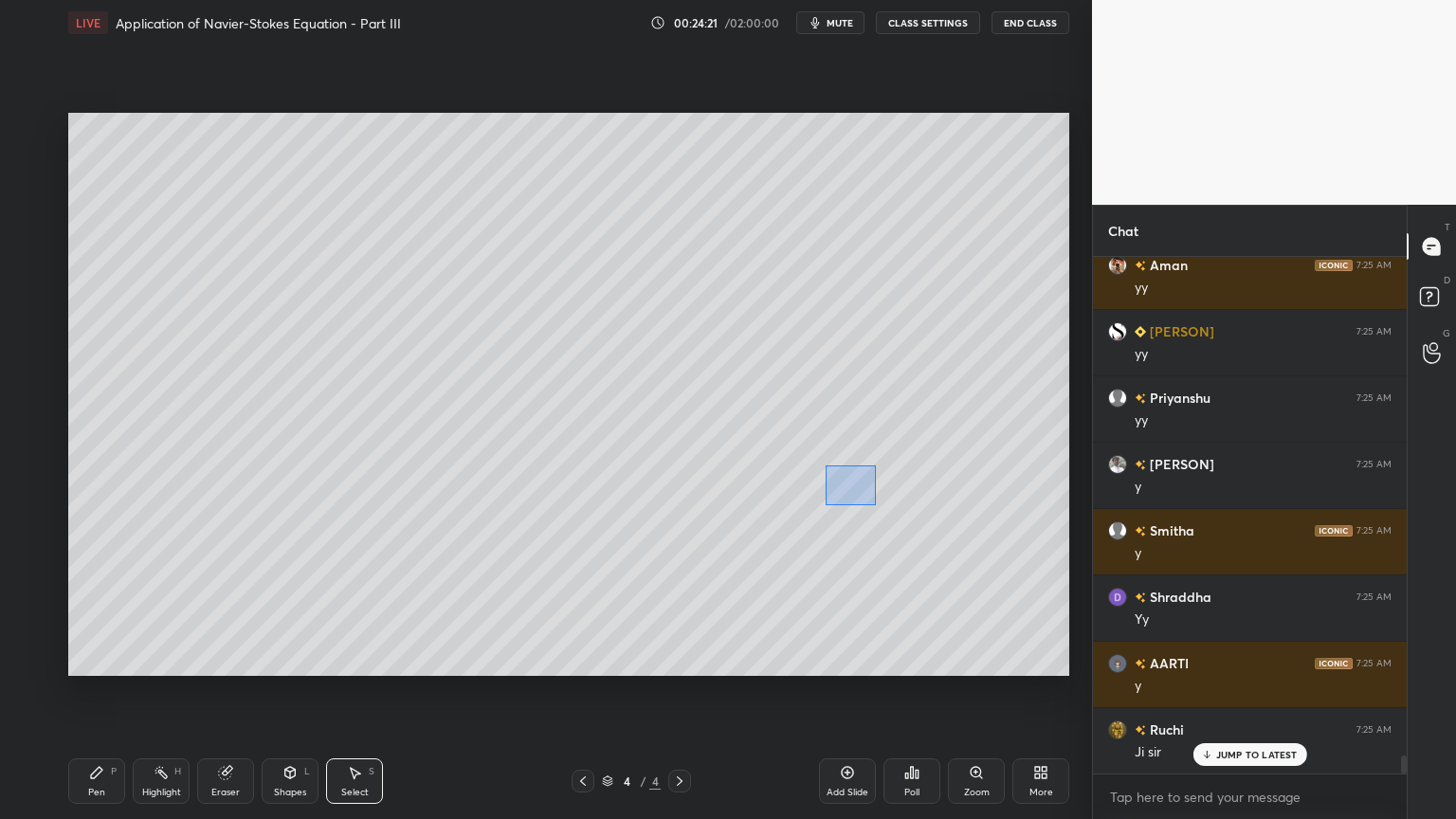 drag, startPoint x: 824, startPoint y: 465, endPoint x: 877, endPoint y: 505, distance: 66 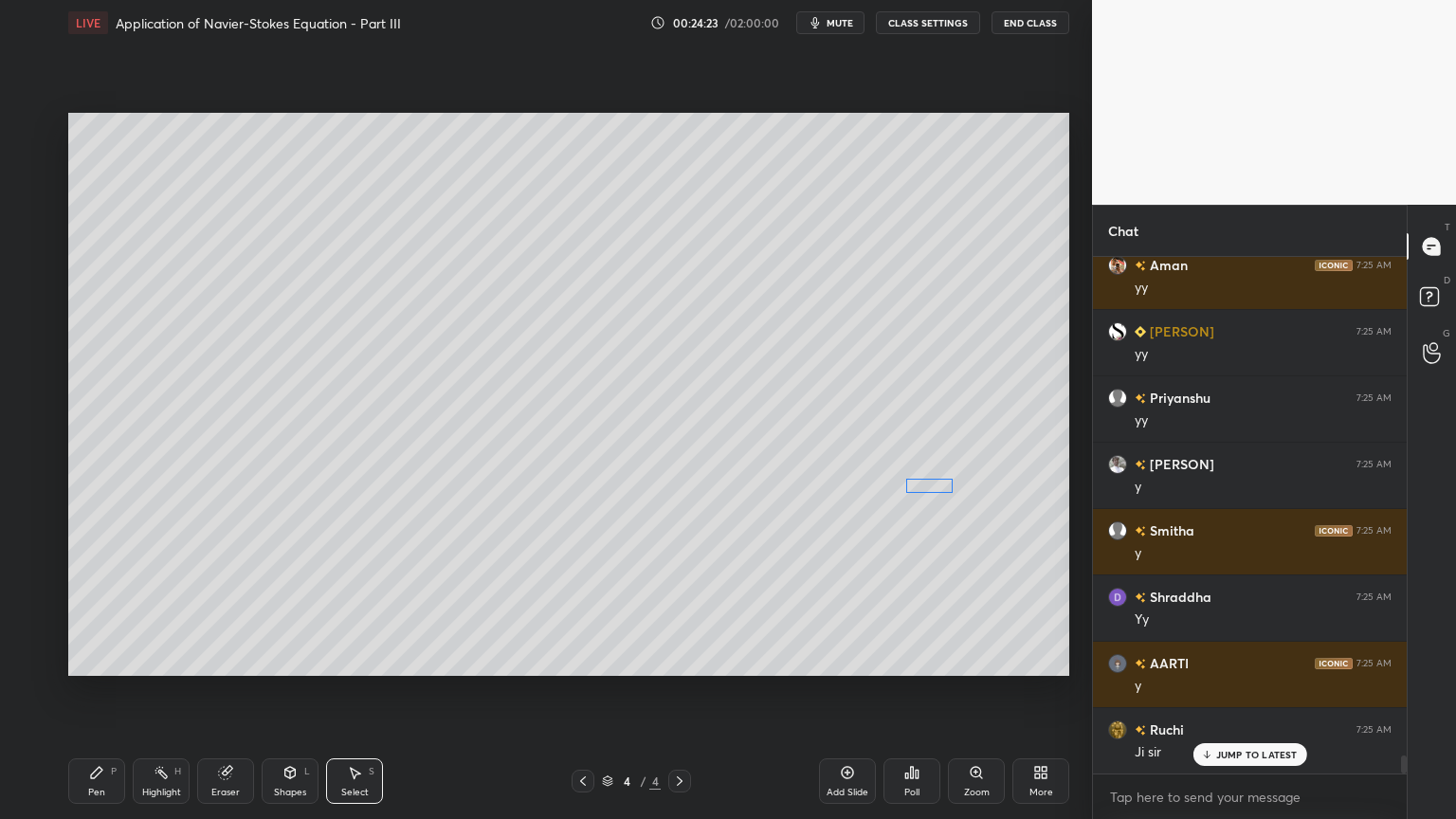 drag, startPoint x: 857, startPoint y: 482, endPoint x: 936, endPoint y: 485, distance: 79.05694 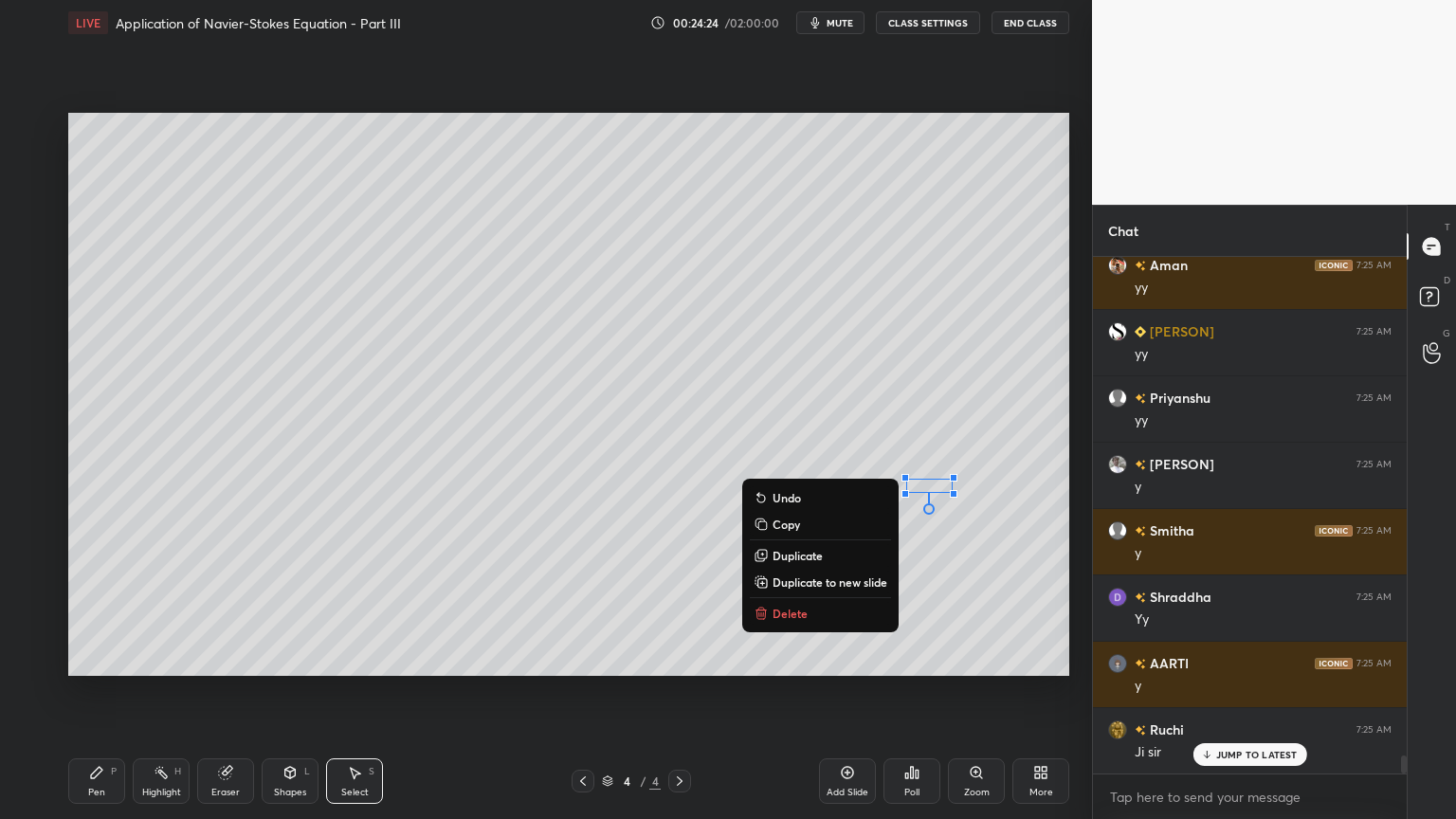 click on "Pen P" at bounding box center [97, 781] 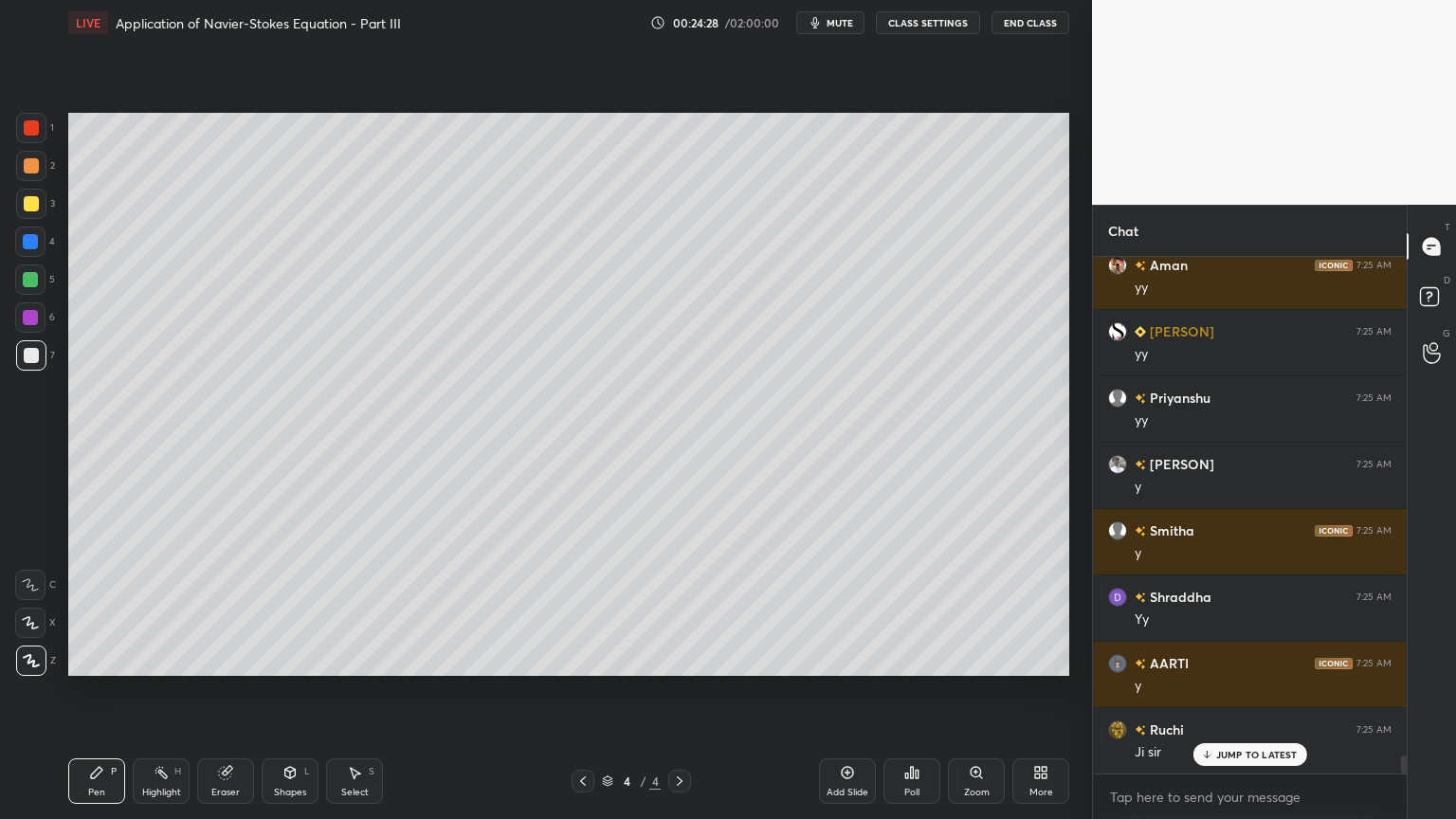 click on "Select" at bounding box center [355, 792] 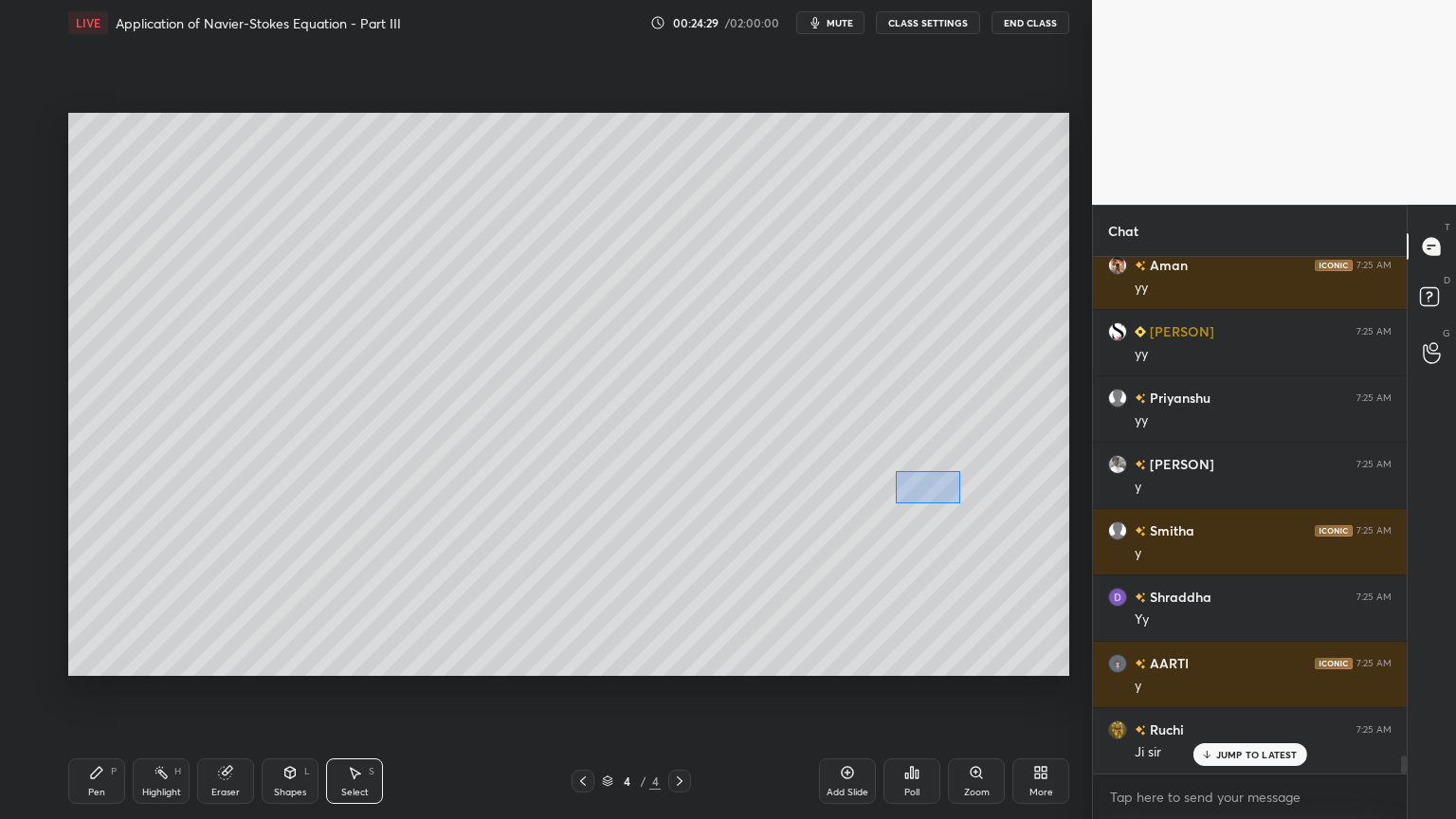 drag, startPoint x: 905, startPoint y: 477, endPoint x: 949, endPoint y: 497, distance: 48.332184 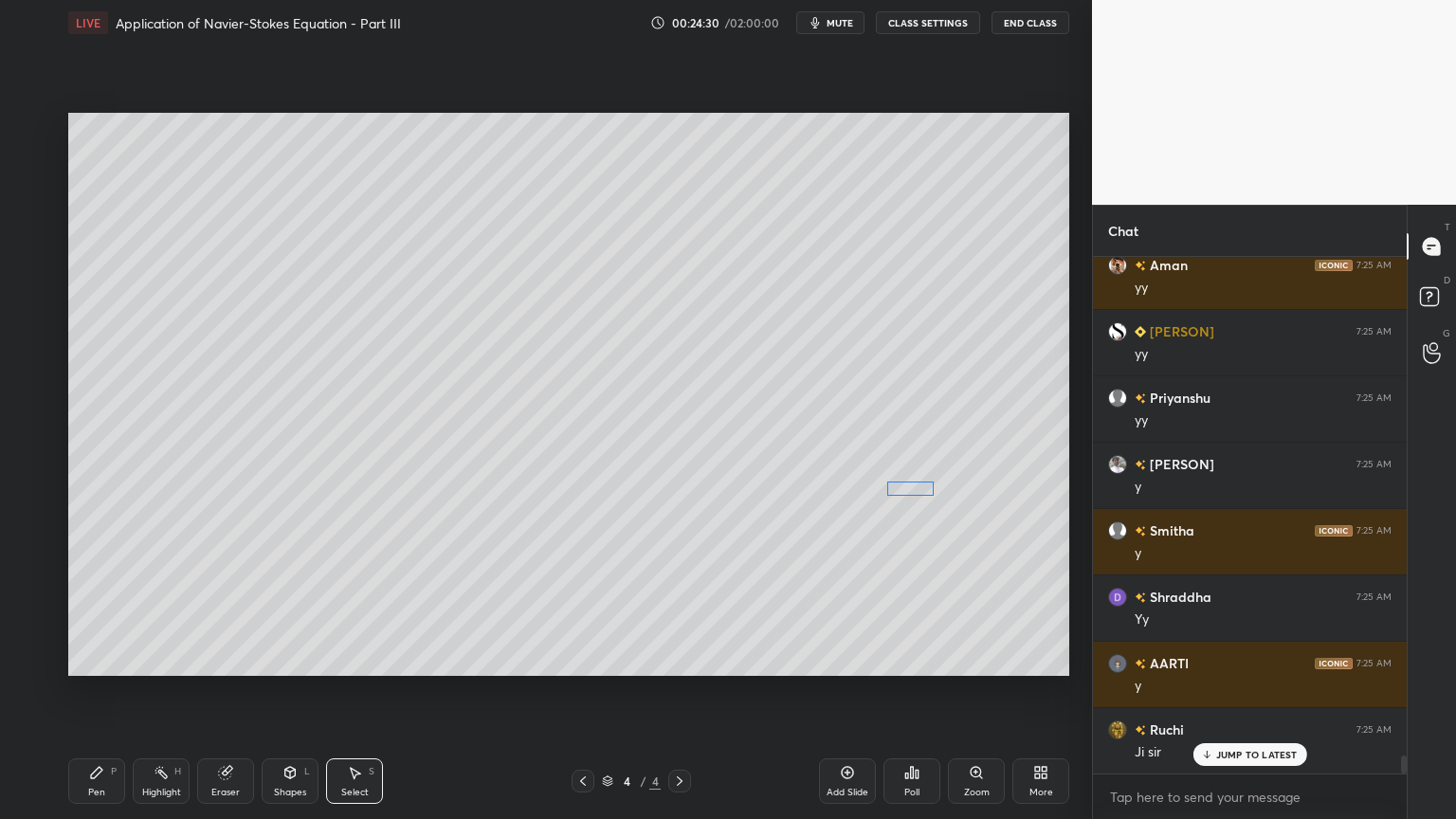 click on "0 ° Undo Copy Duplicate Duplicate to new slide Delete" at bounding box center (569, 394) 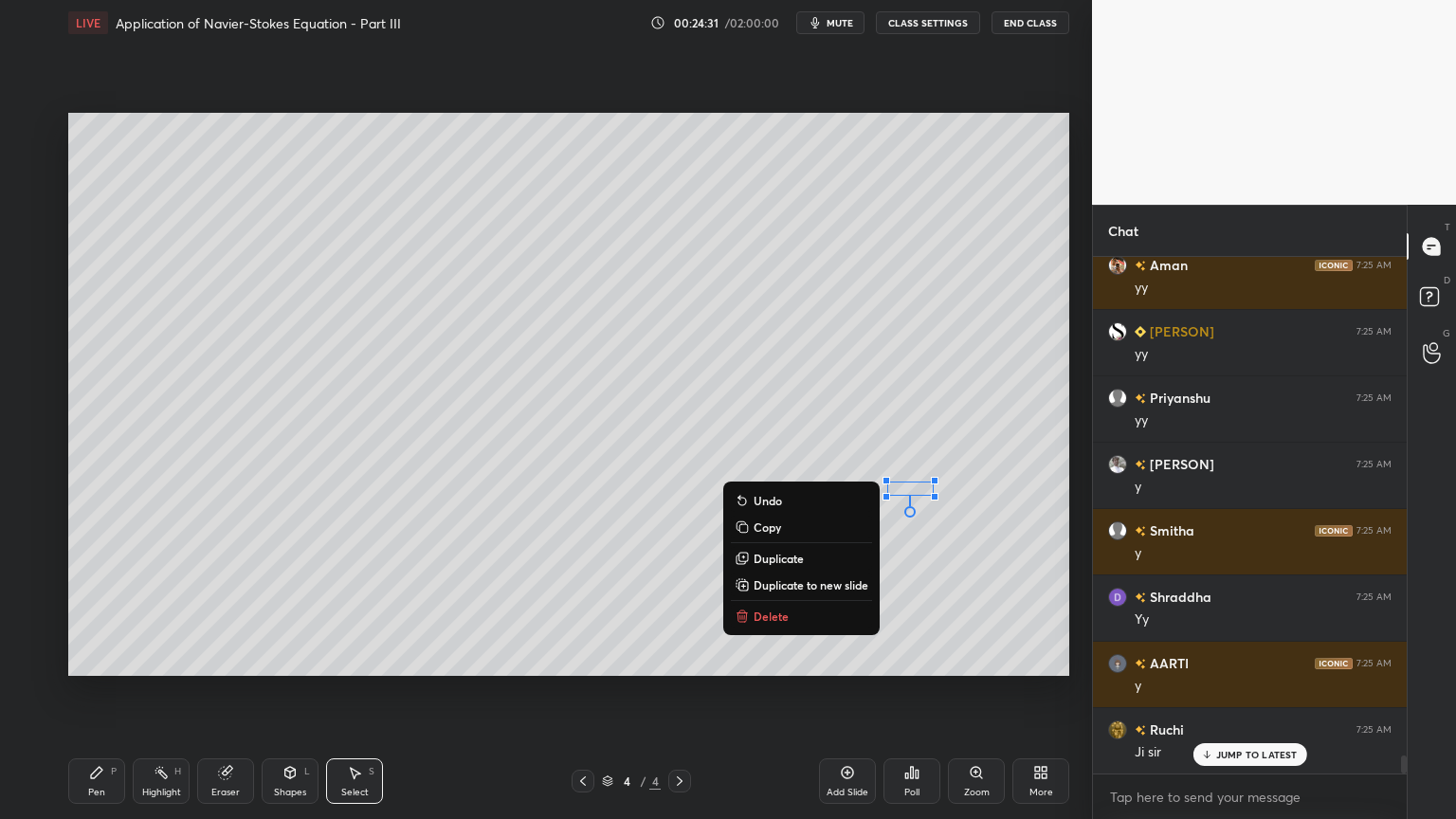 drag, startPoint x: 90, startPoint y: 793, endPoint x: 203, endPoint y: 760, distance: 117.72001 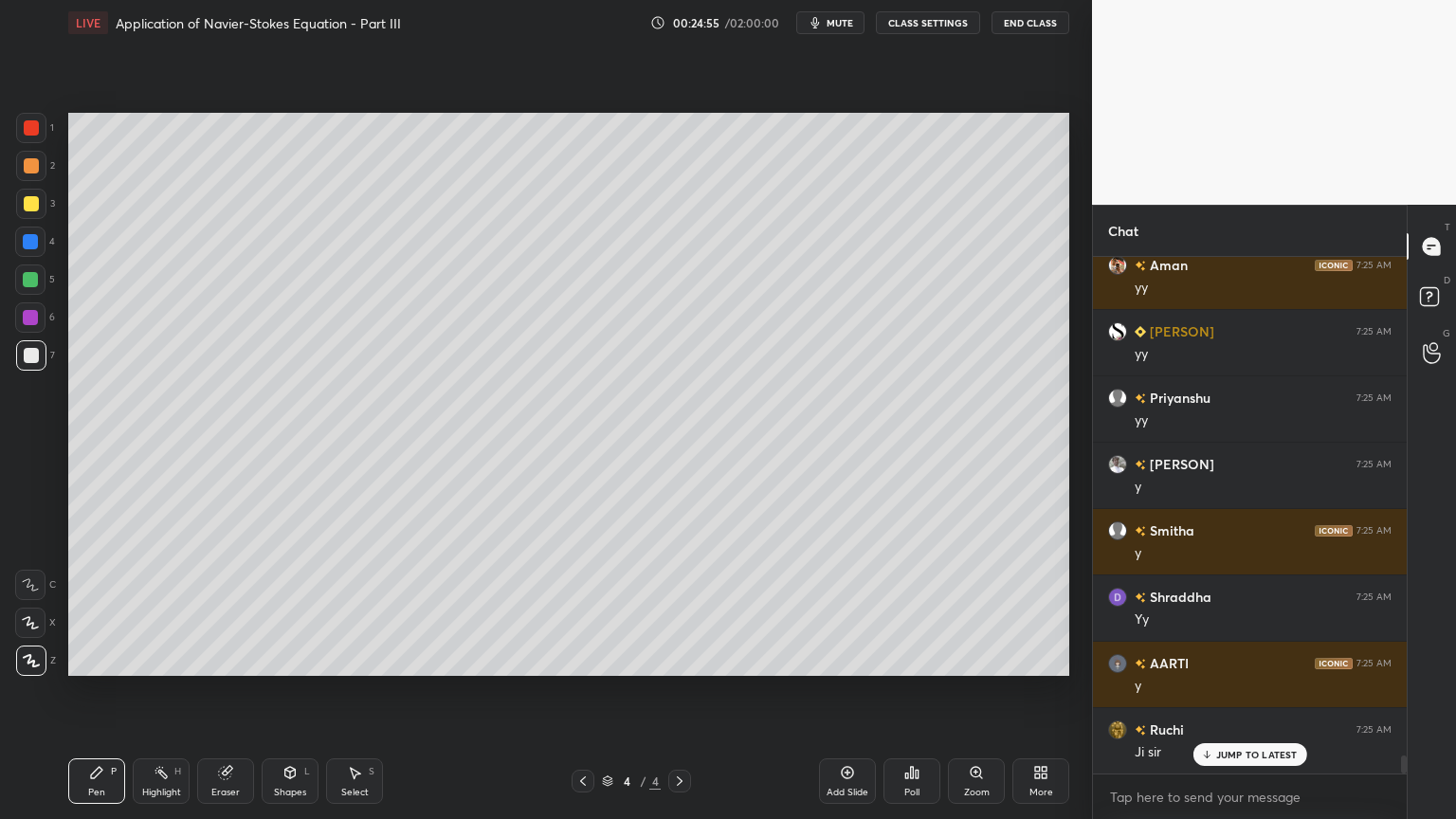 click on "Eraser" at bounding box center [226, 792] 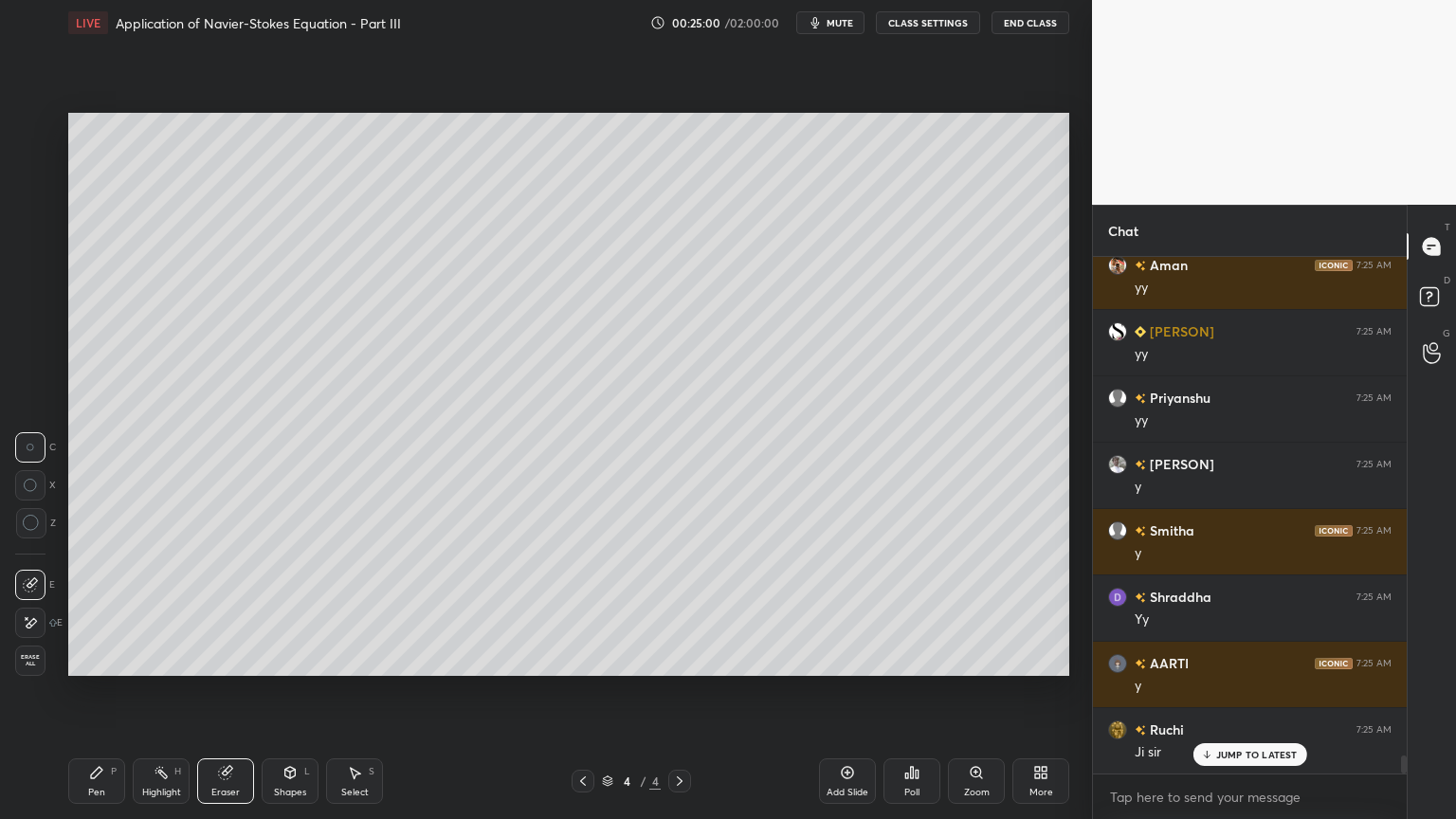 click on "Pen" at bounding box center (97, 792) 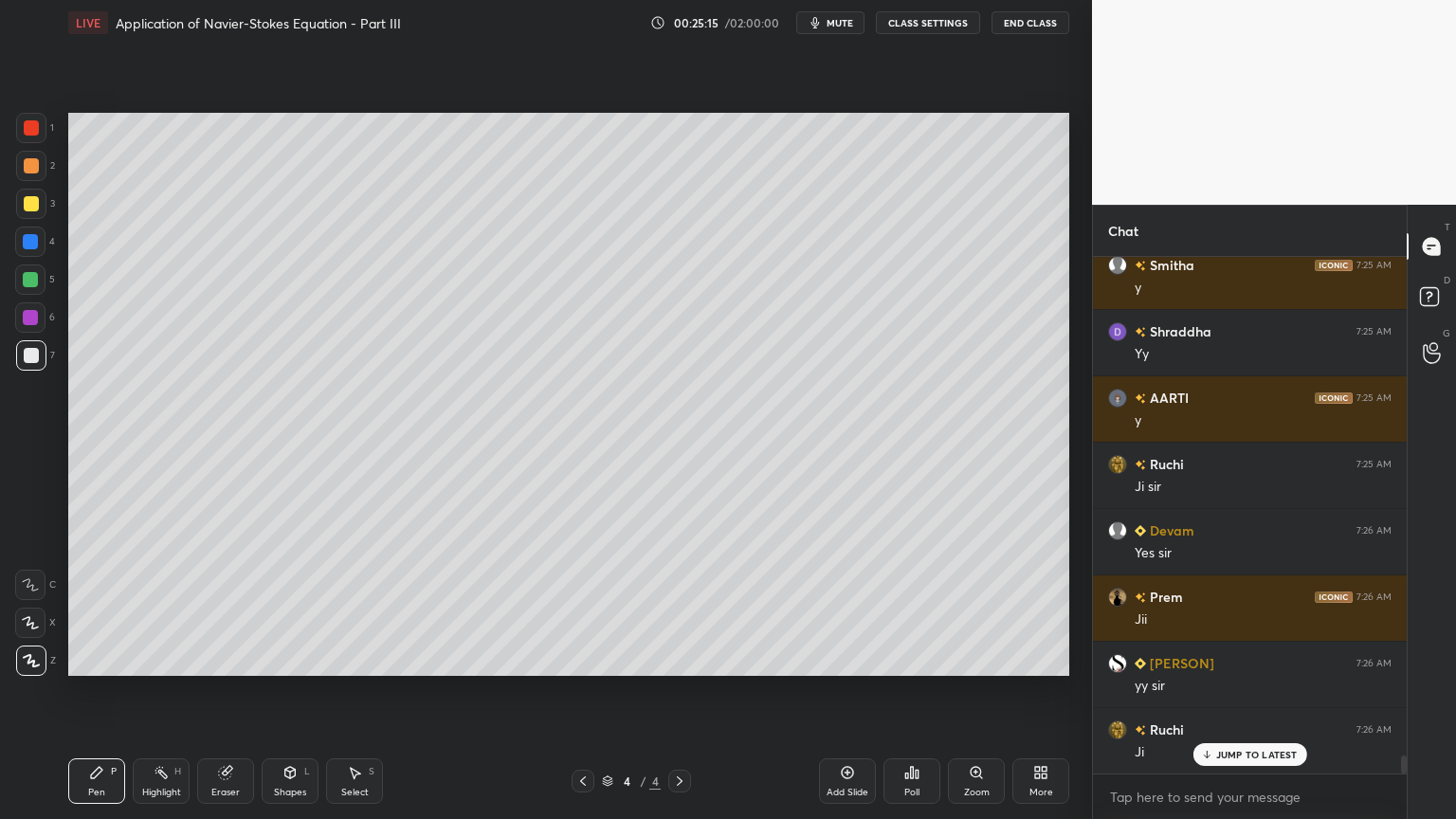 scroll, scrollTop: 14430, scrollLeft: 0, axis: vertical 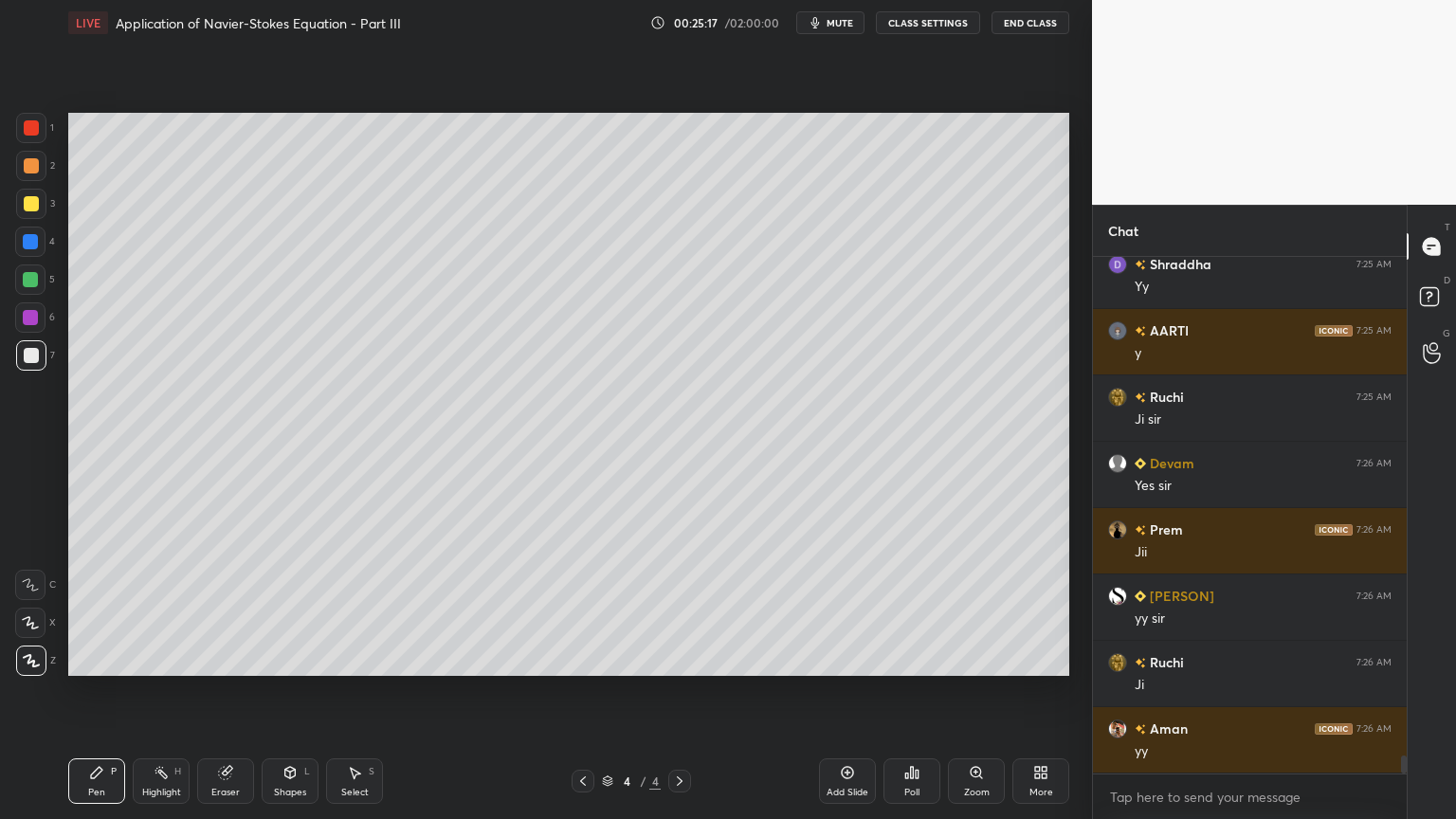 drag, startPoint x: 365, startPoint y: 770, endPoint x: 377, endPoint y: 768, distance: 12.165525 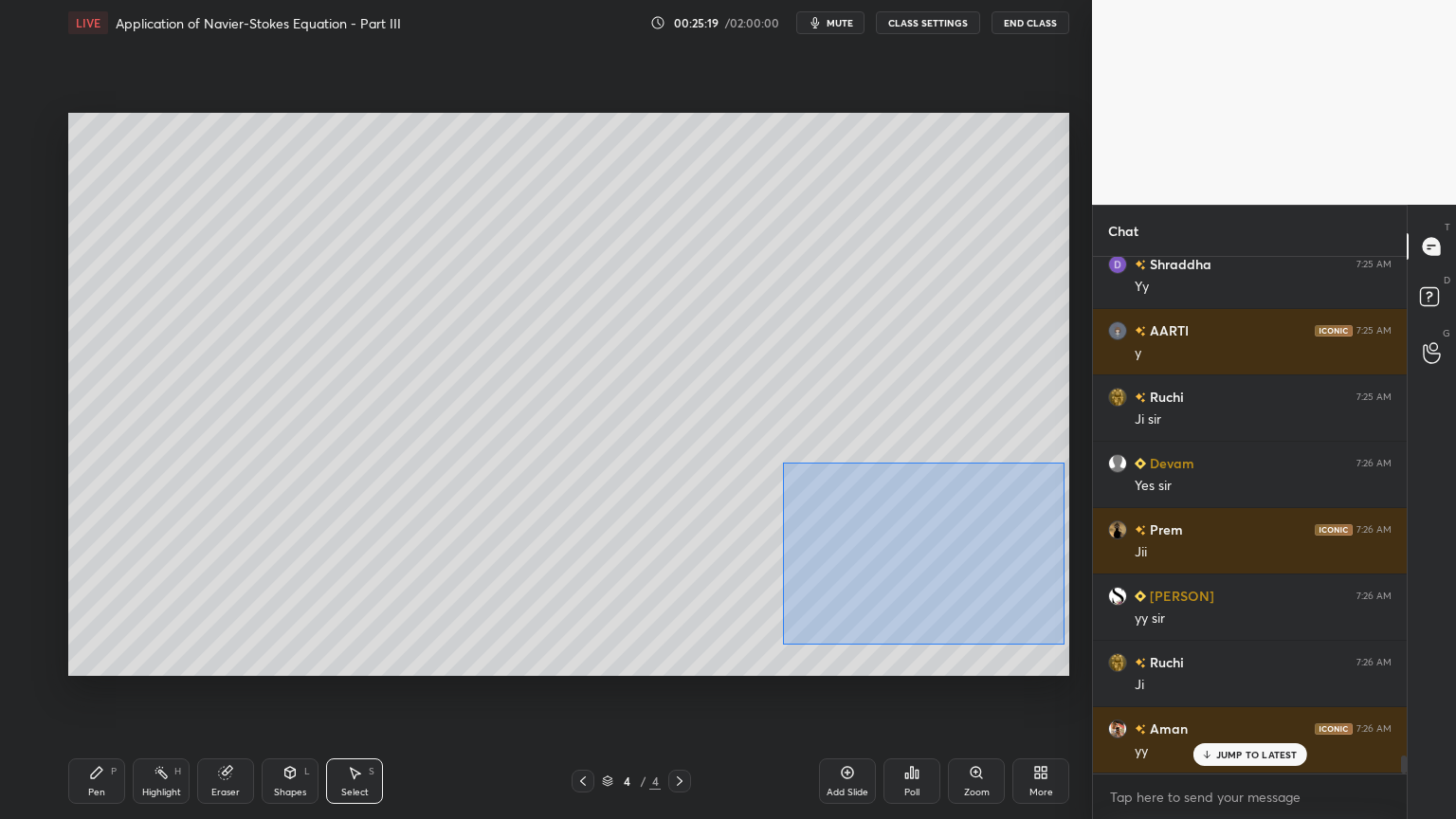 drag, startPoint x: 785, startPoint y: 463, endPoint x: 1028, endPoint y: 618, distance: 288.22561 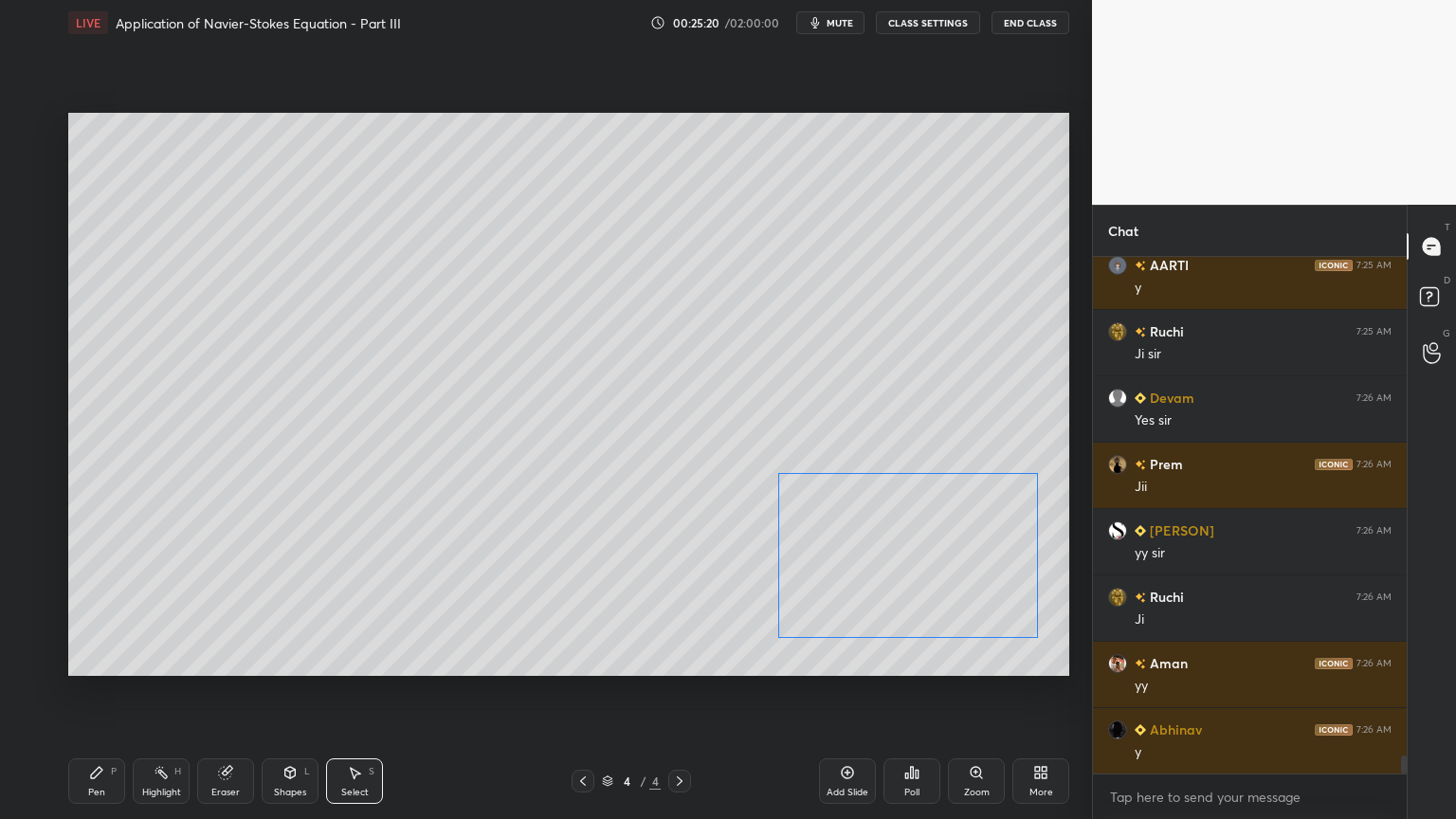 scroll, scrollTop: 14563, scrollLeft: 0, axis: vertical 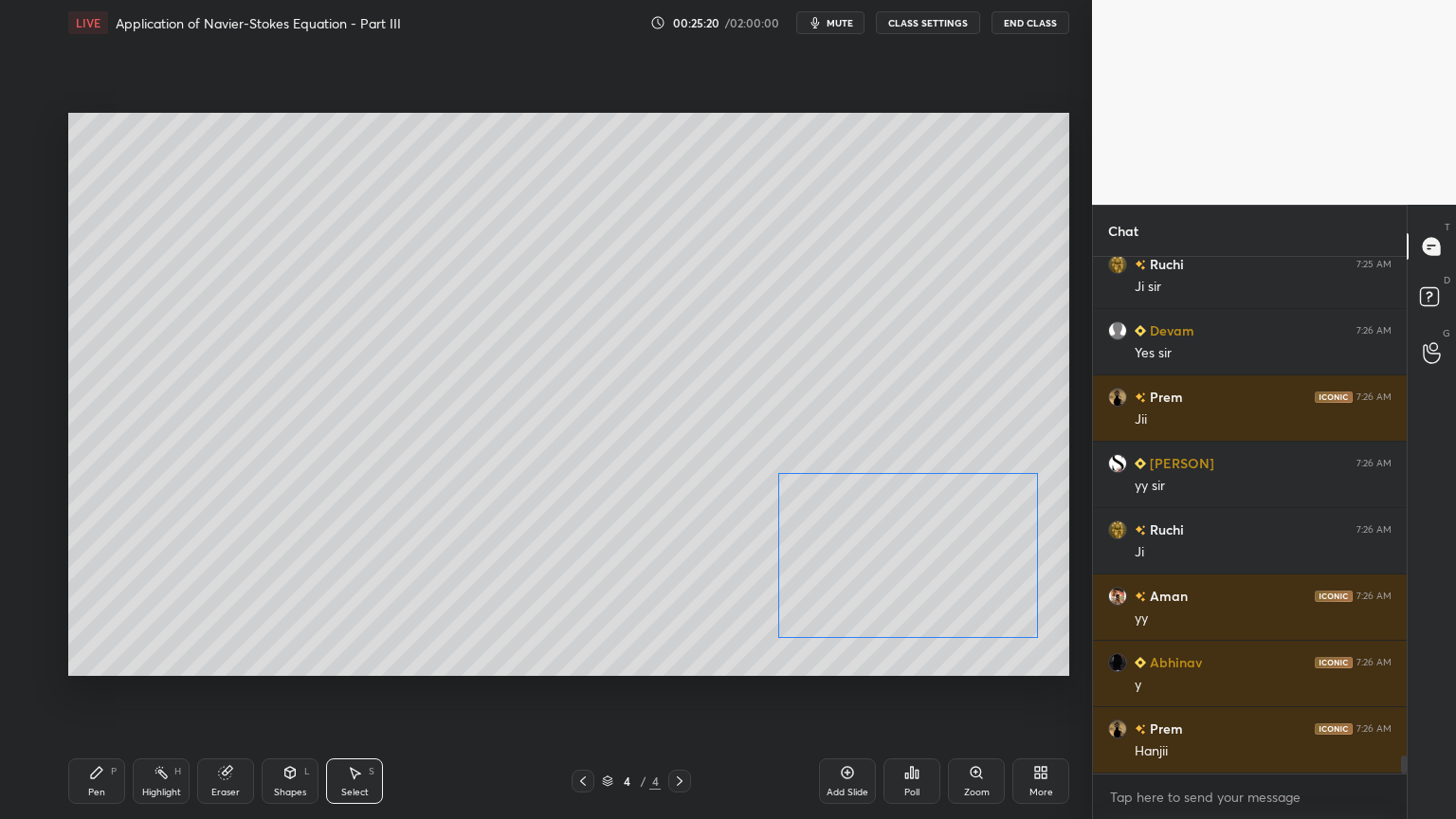 drag, startPoint x: 982, startPoint y: 599, endPoint x: 960, endPoint y: 600, distance: 22.022716 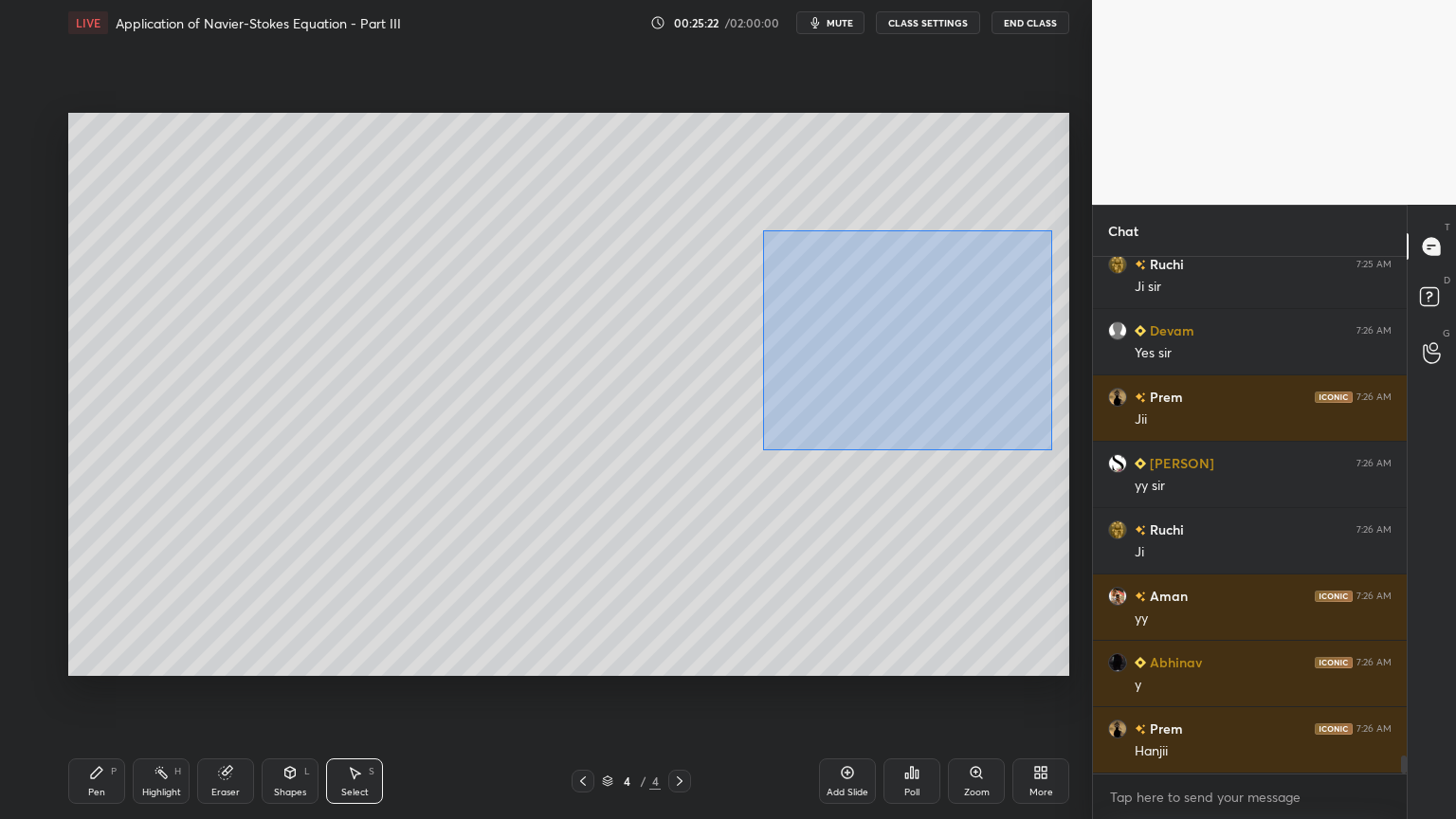 drag, startPoint x: 763, startPoint y: 231, endPoint x: 1043, endPoint y: 443, distance: 351.20364 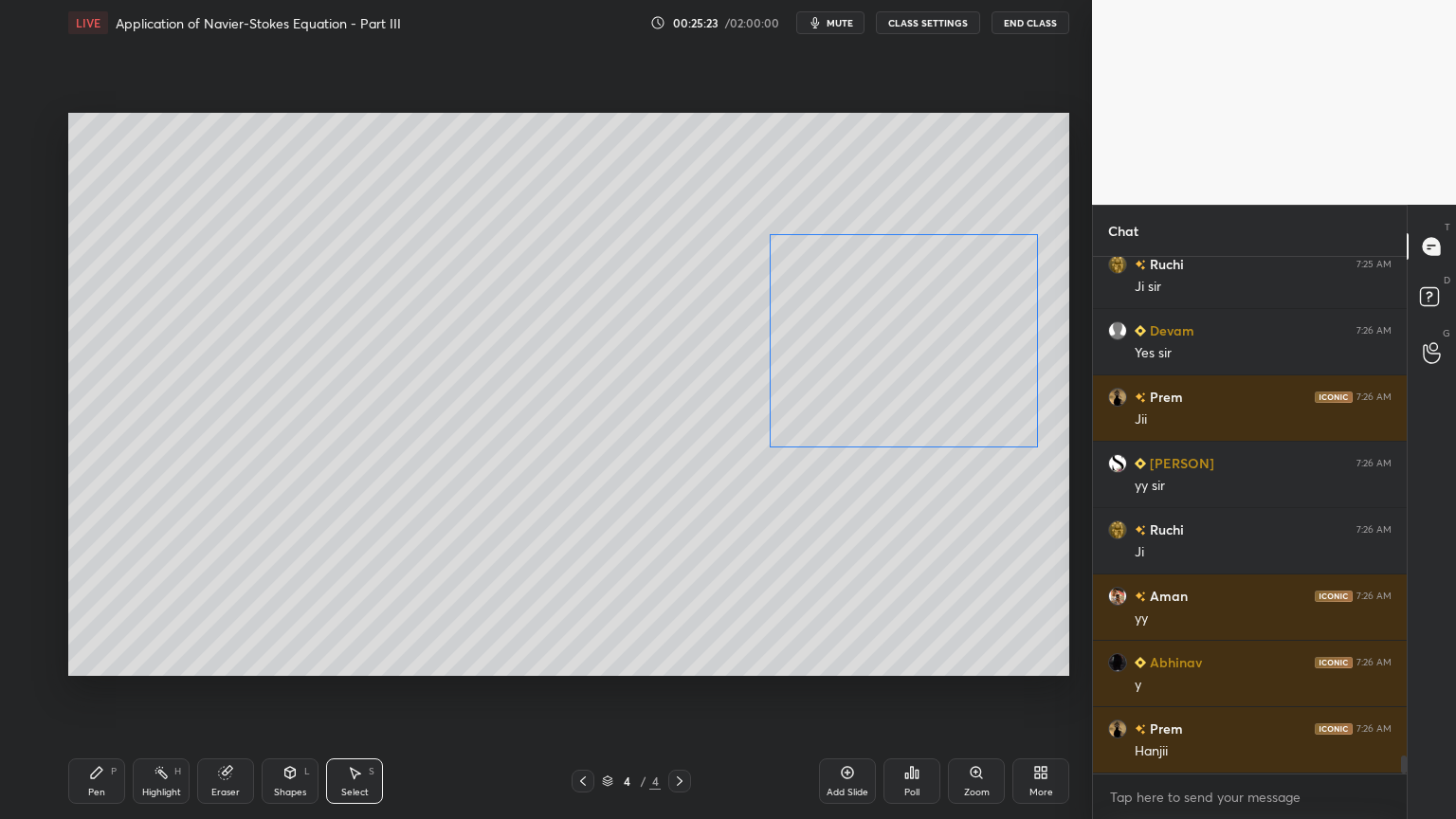 click on "0 ° Undo Copy Duplicate Duplicate to new slide Delete" at bounding box center (569, 394) 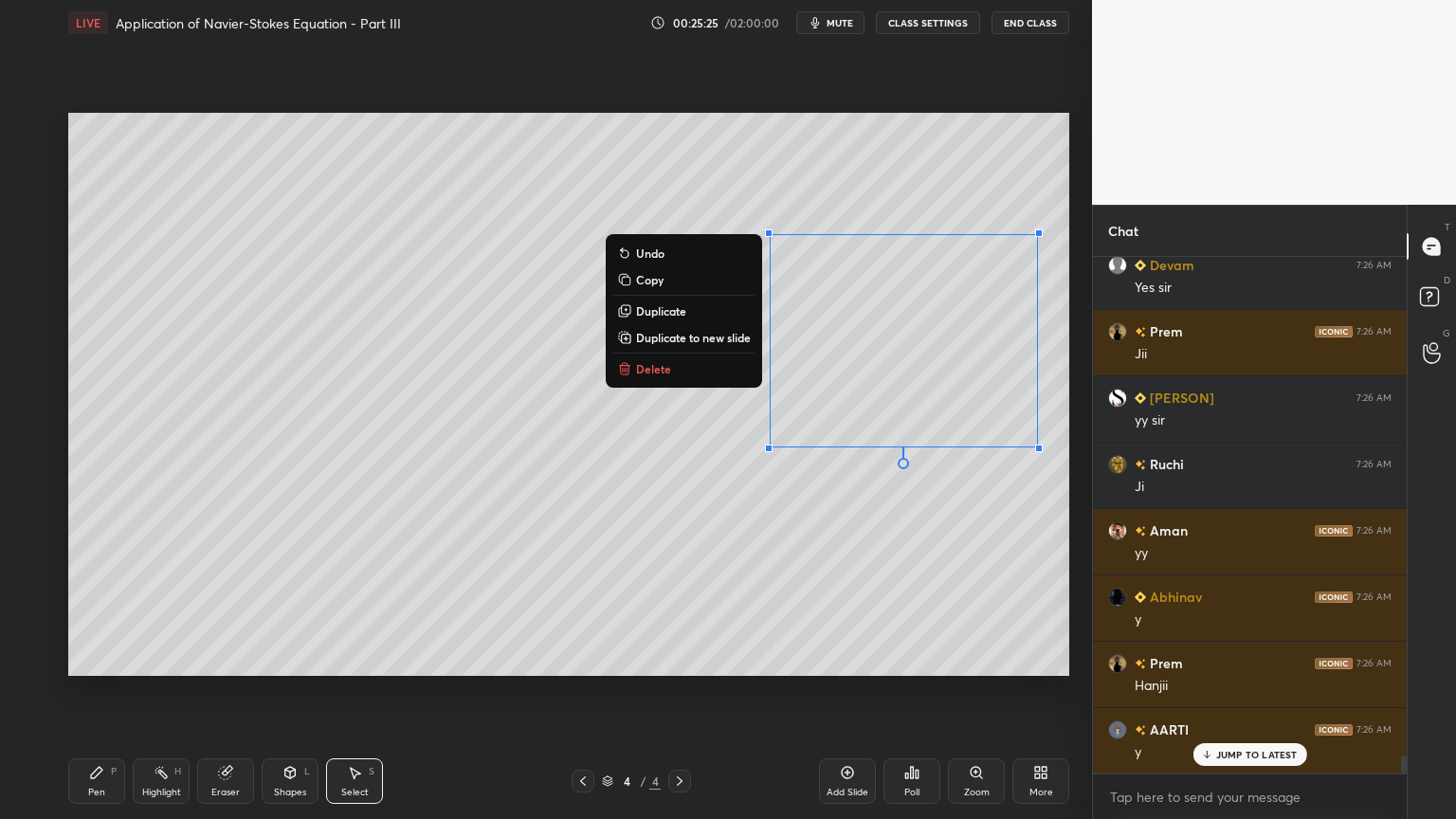 scroll, scrollTop: 14696, scrollLeft: 0, axis: vertical 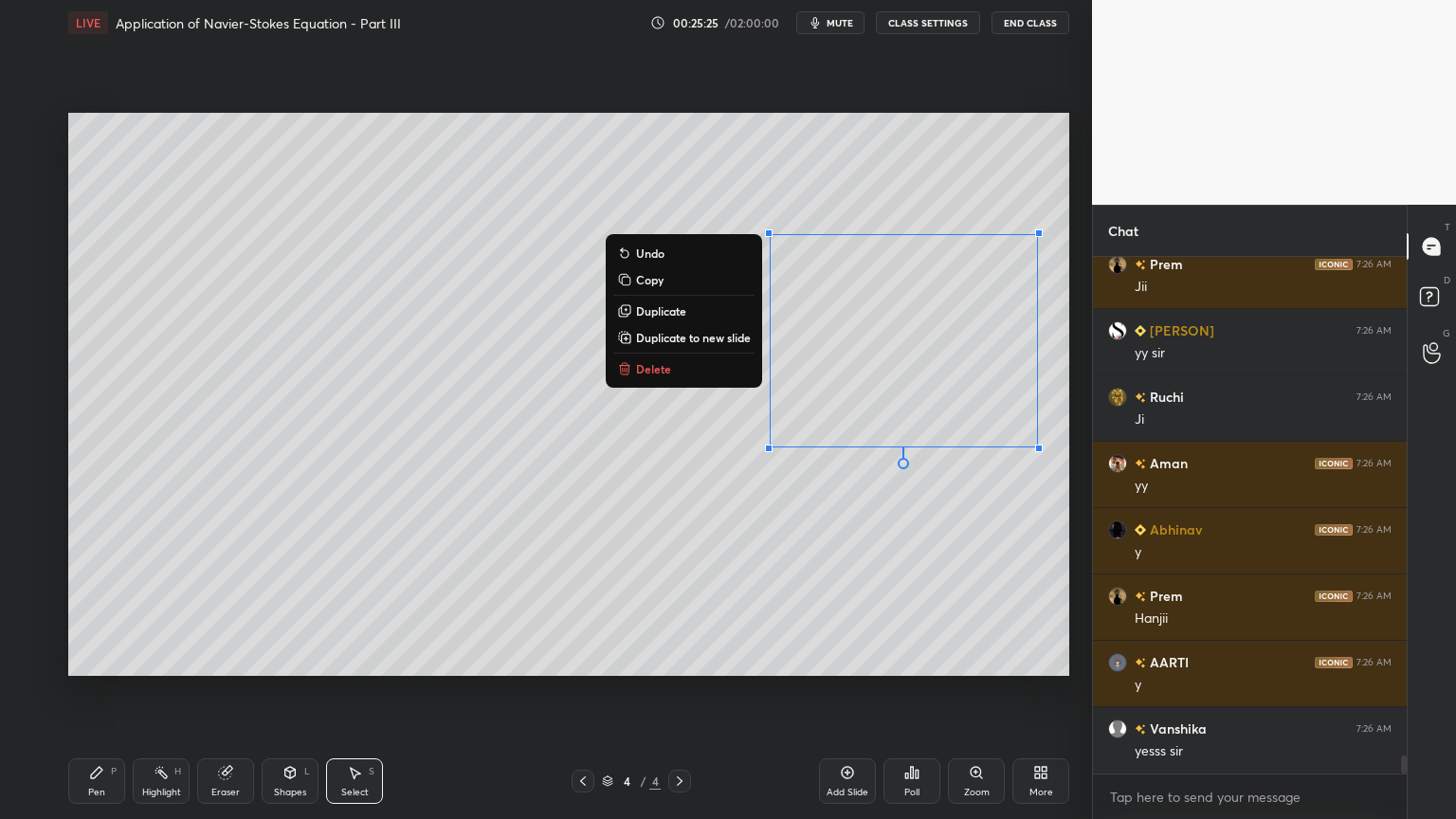 click on "0 ° Undo Copy Duplicate Duplicate to new slide Delete" at bounding box center (569, 394) 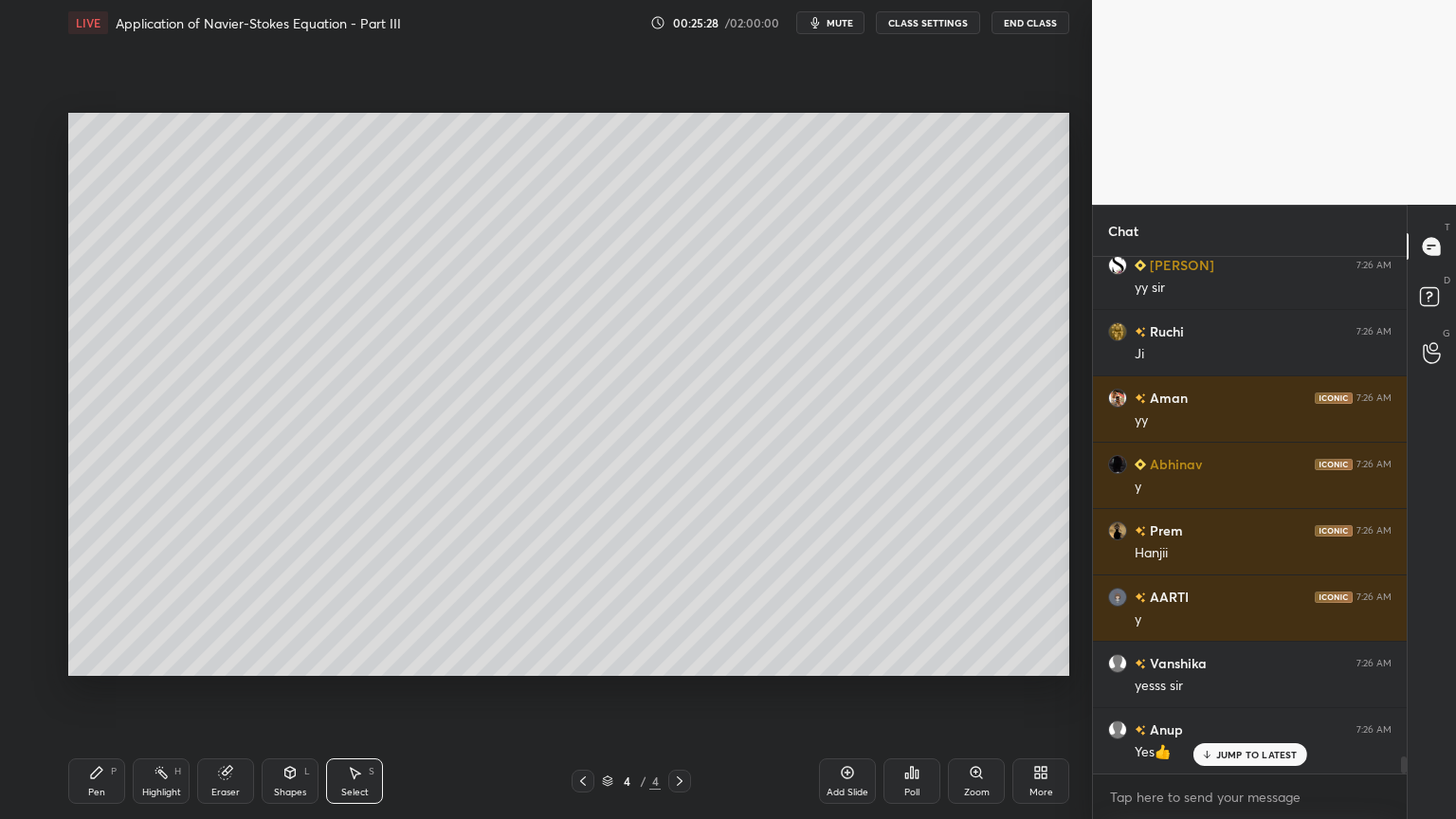 scroll, scrollTop: 14828, scrollLeft: 0, axis: vertical 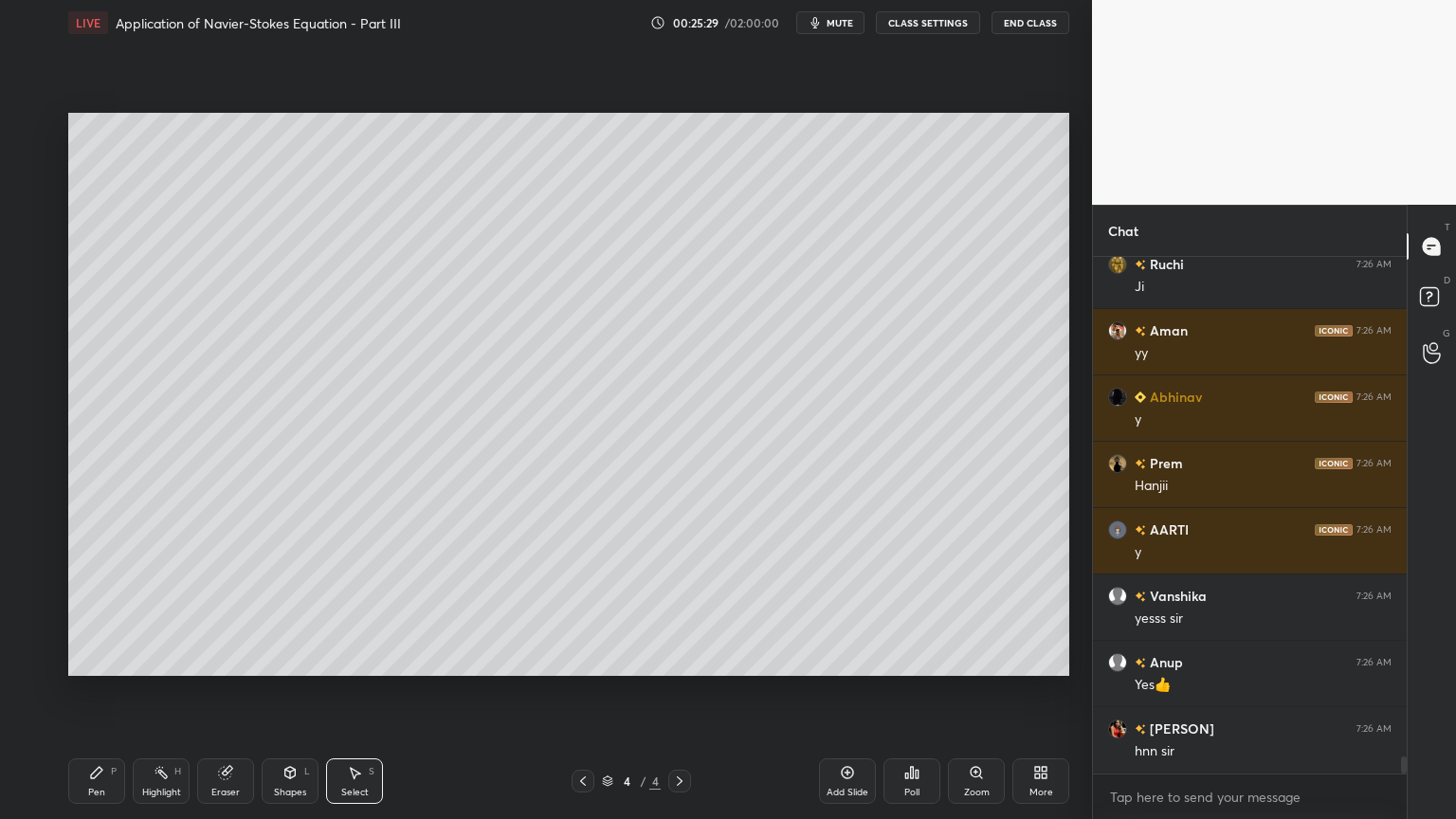 click on "Shapes L" at bounding box center (290, 781) 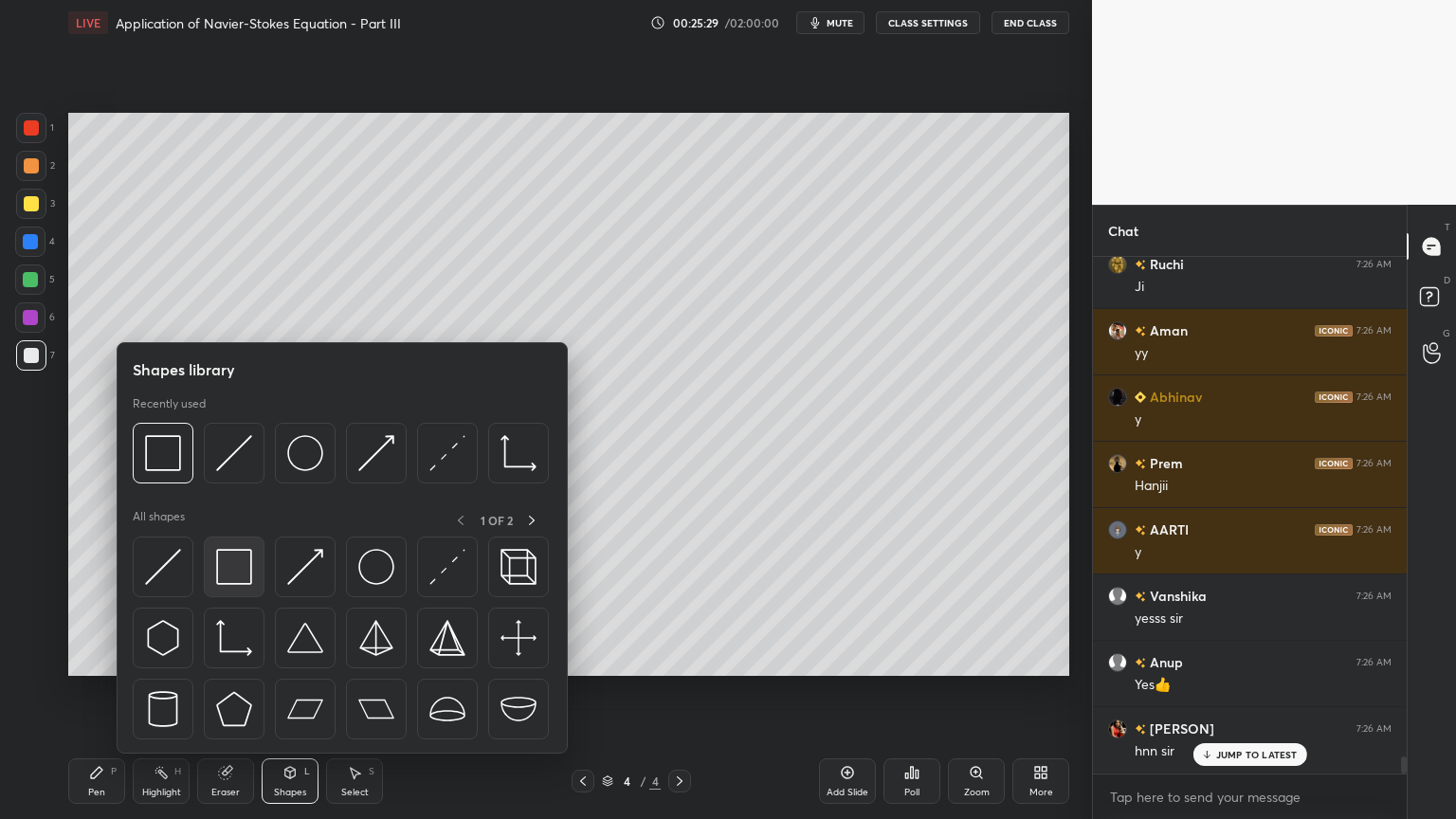 scroll, scrollTop: 14894, scrollLeft: 0, axis: vertical 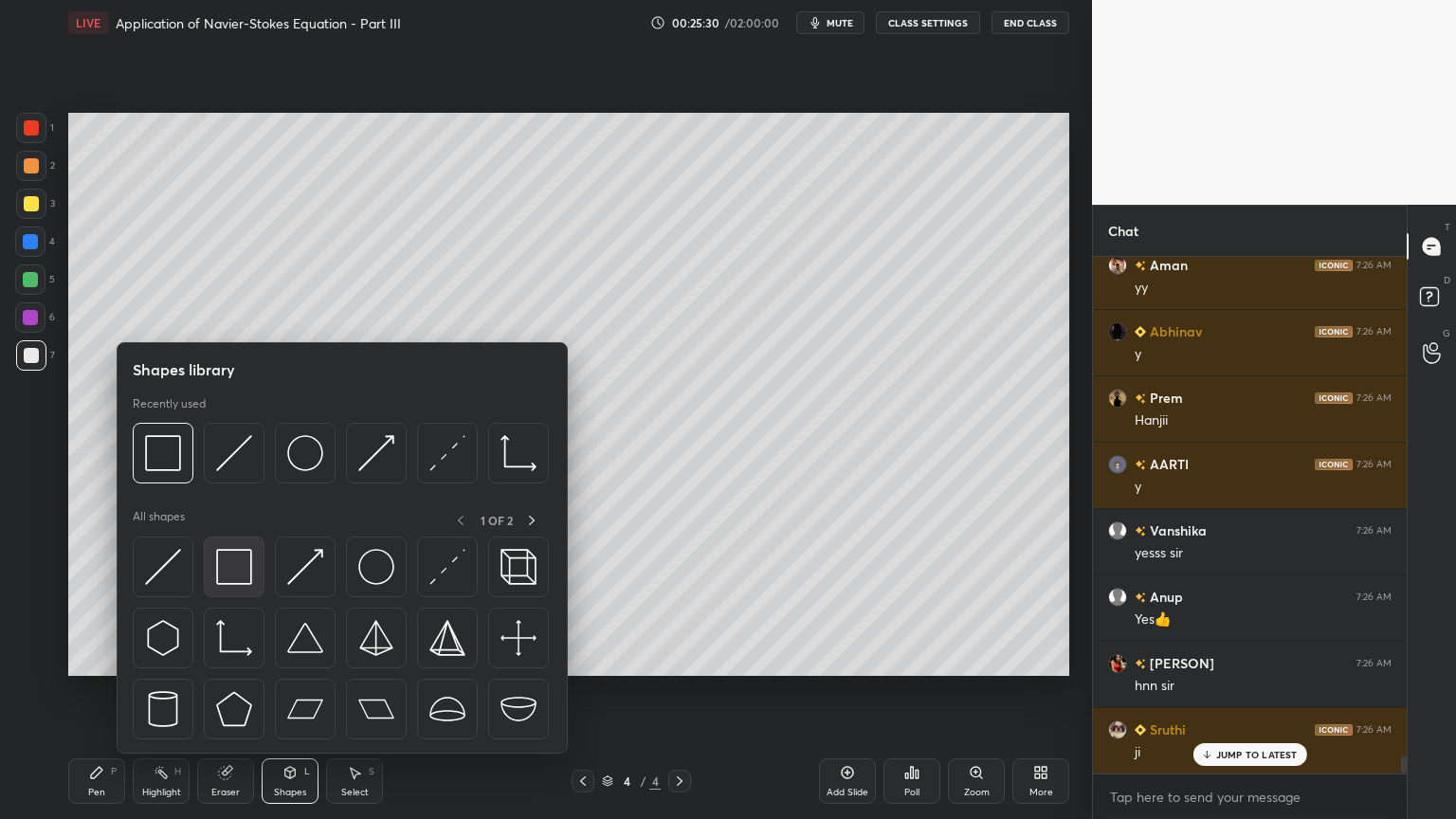 click at bounding box center [234, 567] 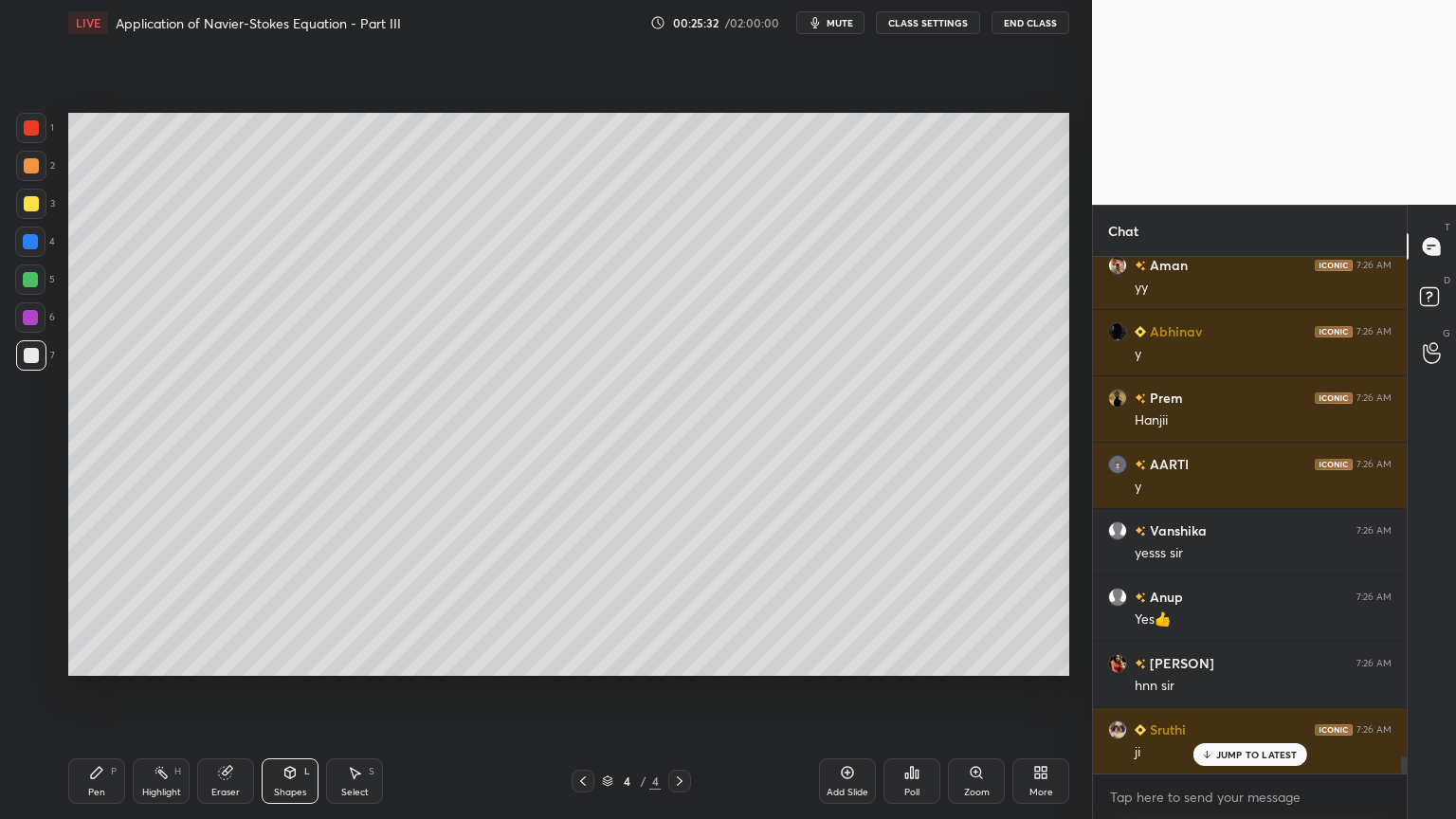click at bounding box center (31, 166) 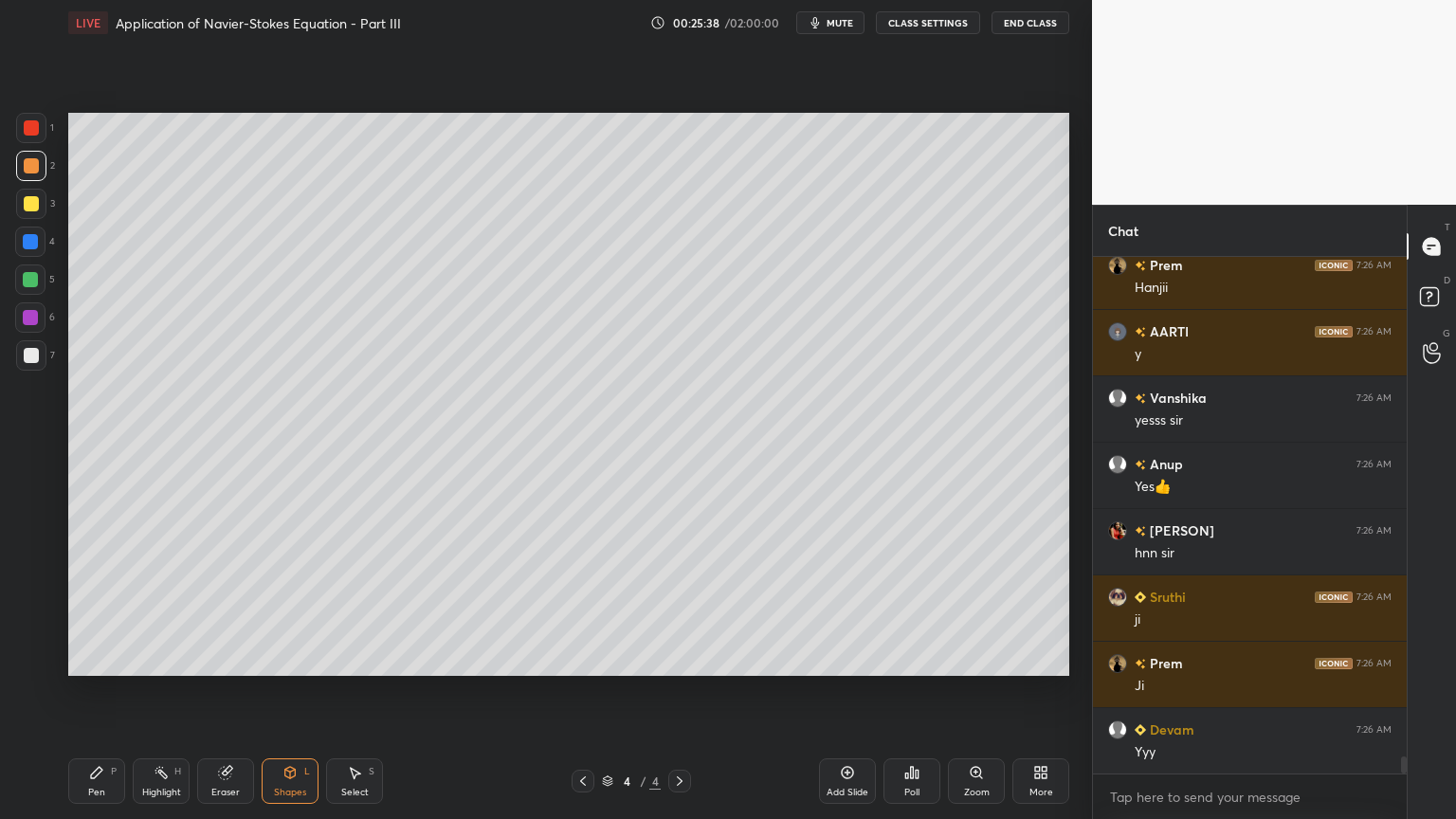 scroll, scrollTop: 15094, scrollLeft: 0, axis: vertical 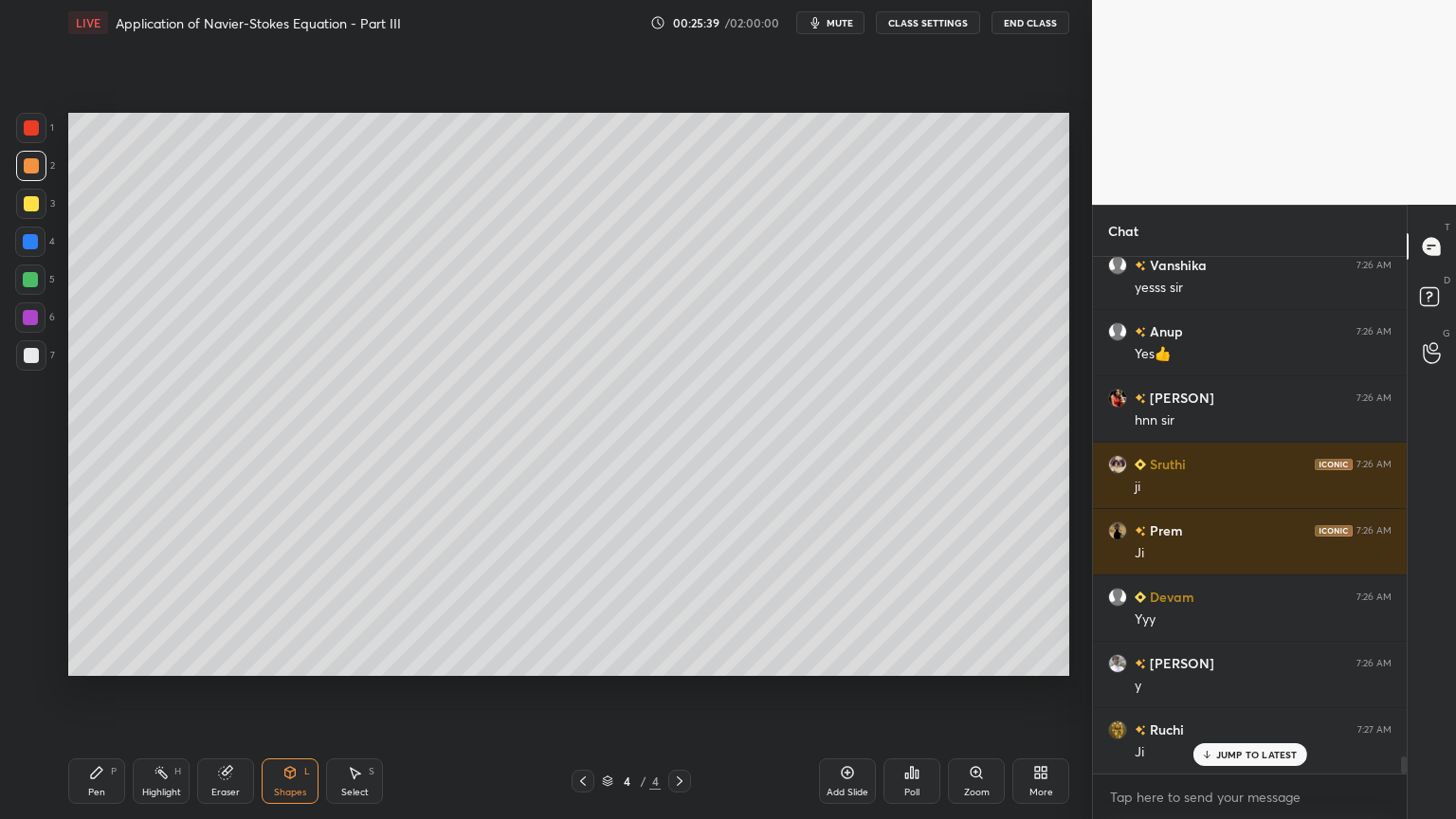 click on "Shapes L" at bounding box center [290, 781] 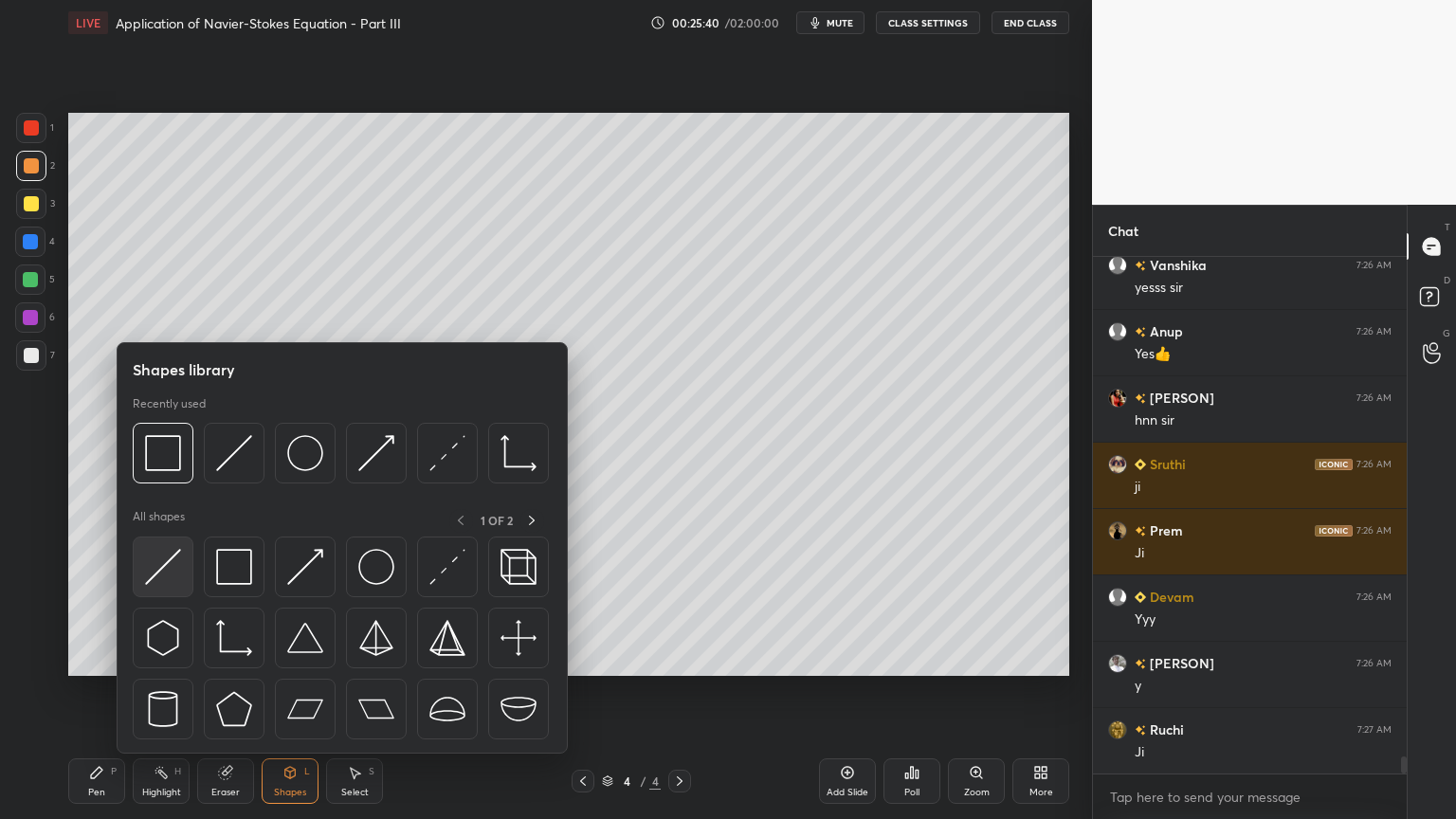 scroll, scrollTop: 15226, scrollLeft: 0, axis: vertical 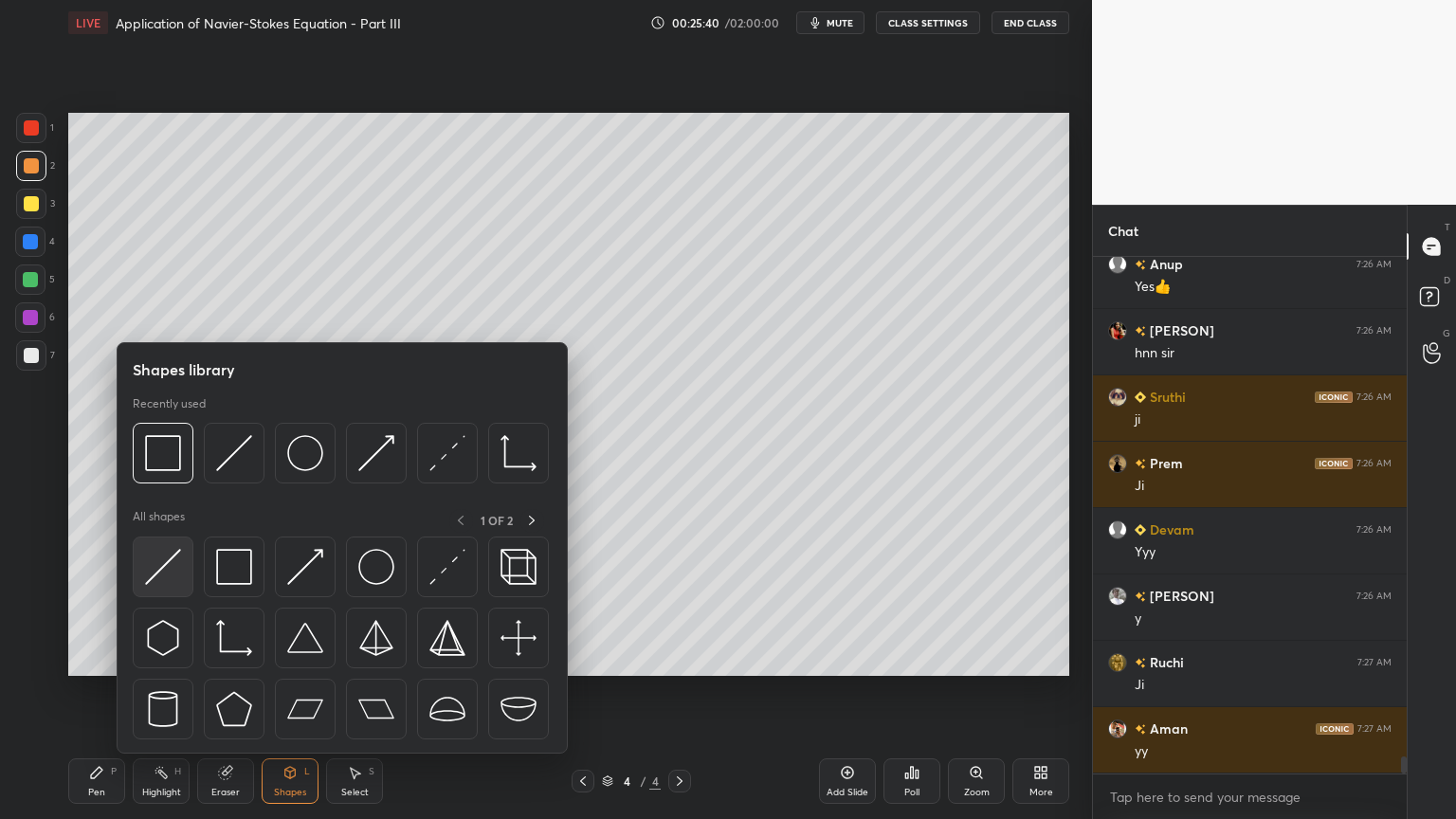 click at bounding box center [163, 567] 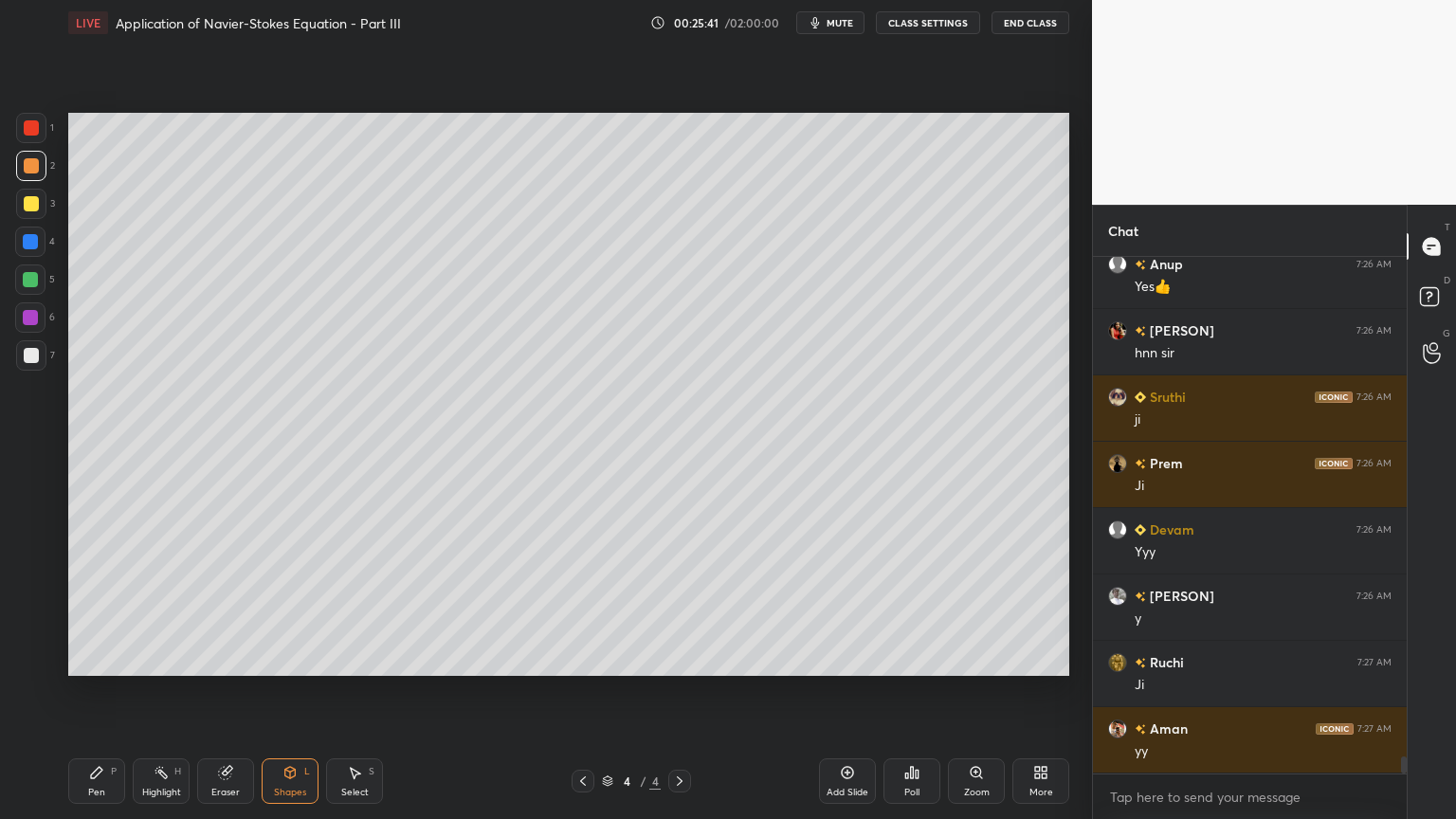 scroll, scrollTop: 15292, scrollLeft: 0, axis: vertical 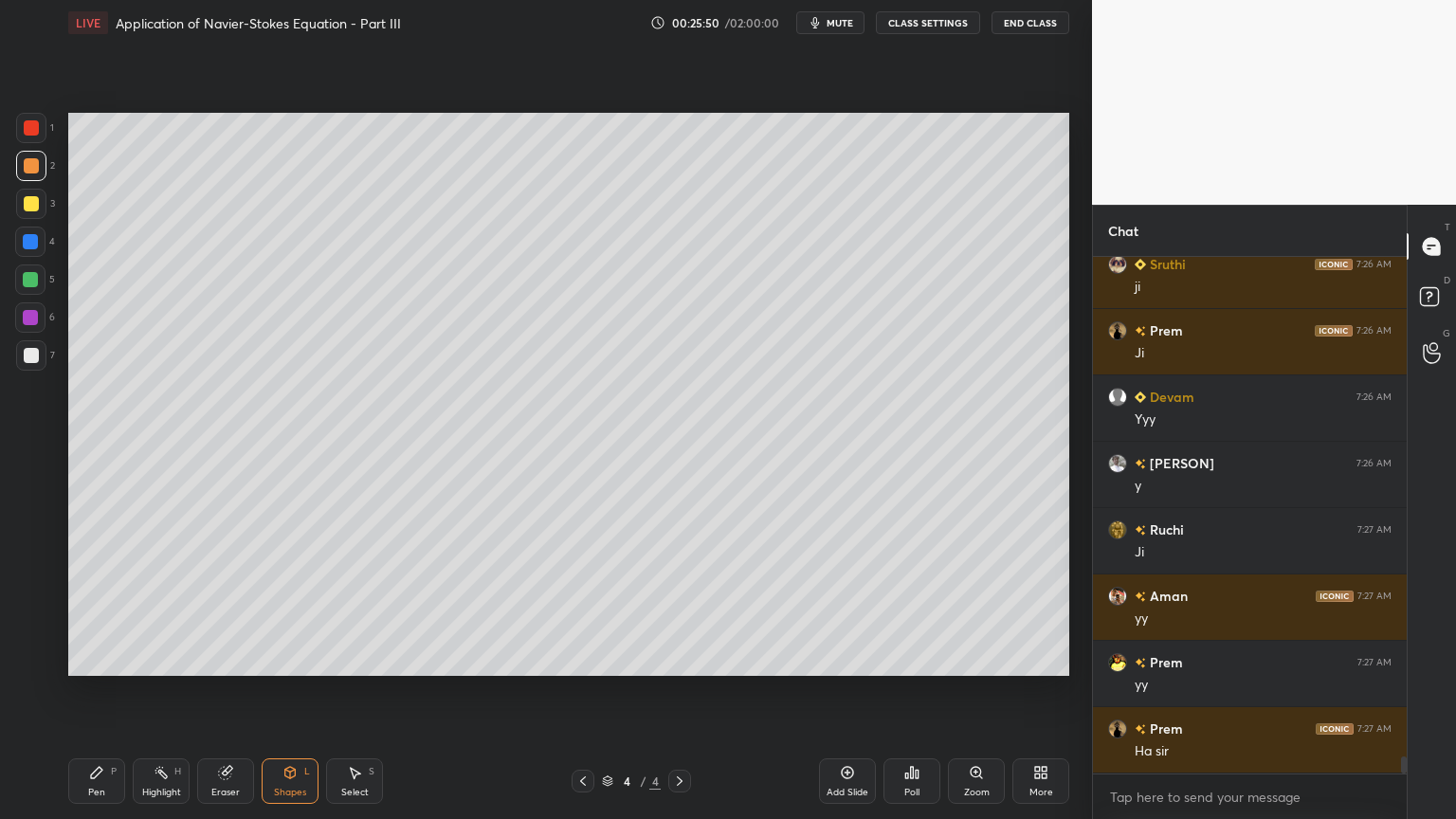 click on "Select S" at bounding box center (355, 781) 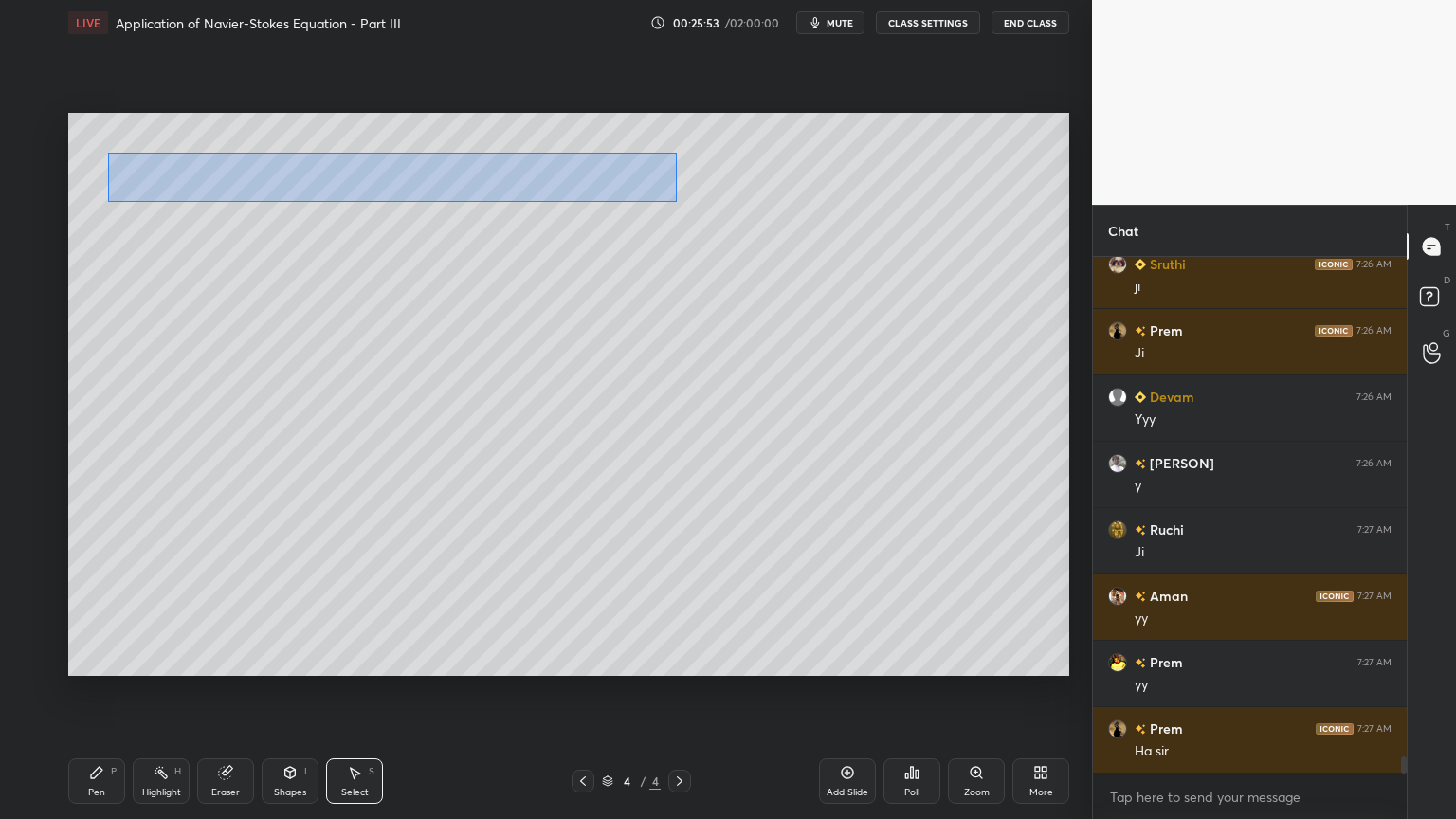 drag, startPoint x: 108, startPoint y: 152, endPoint x: 646, endPoint y: 198, distance: 539.96296 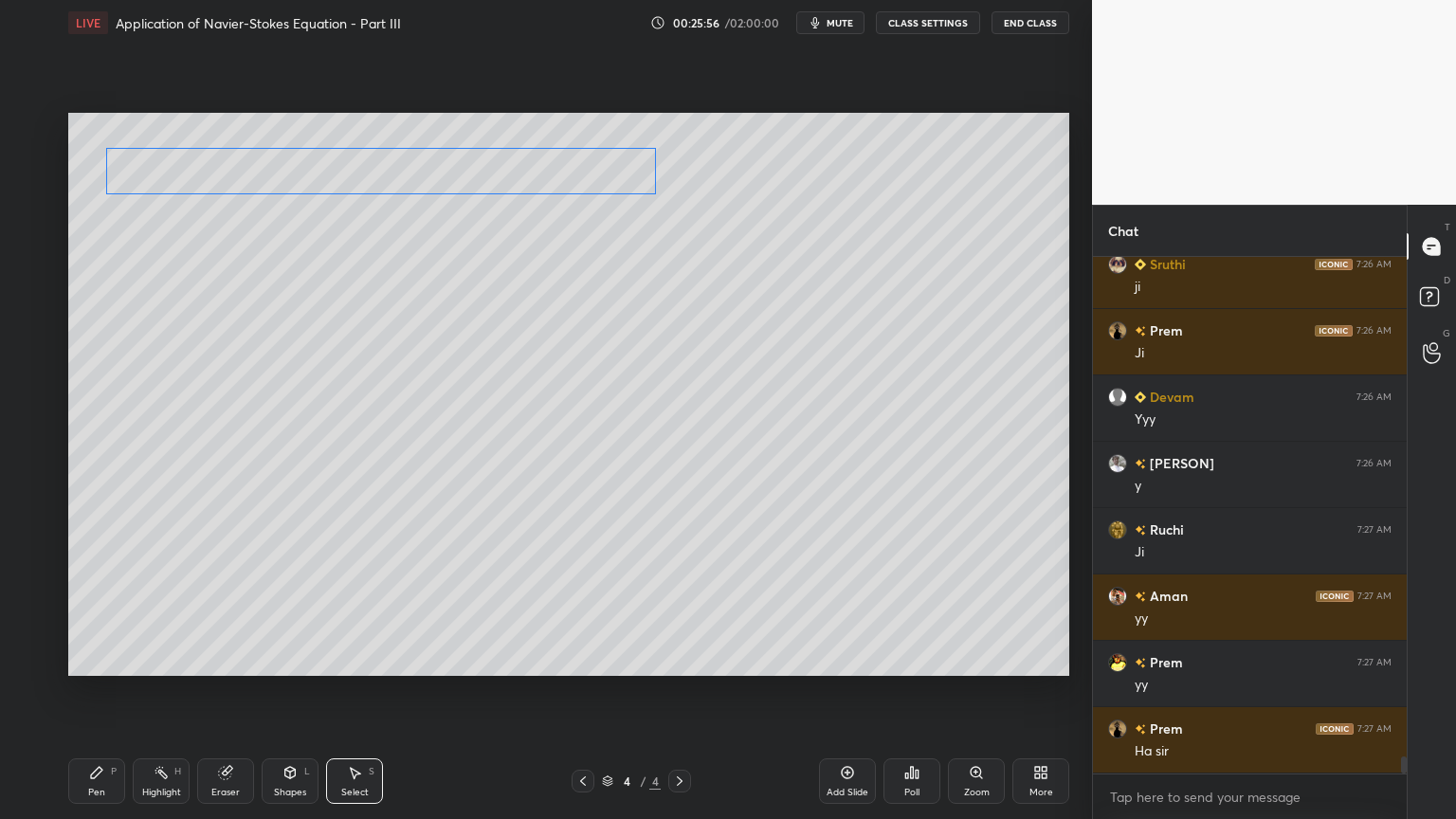 drag, startPoint x: 605, startPoint y: 180, endPoint x: 594, endPoint y: 175, distance: 12.083046 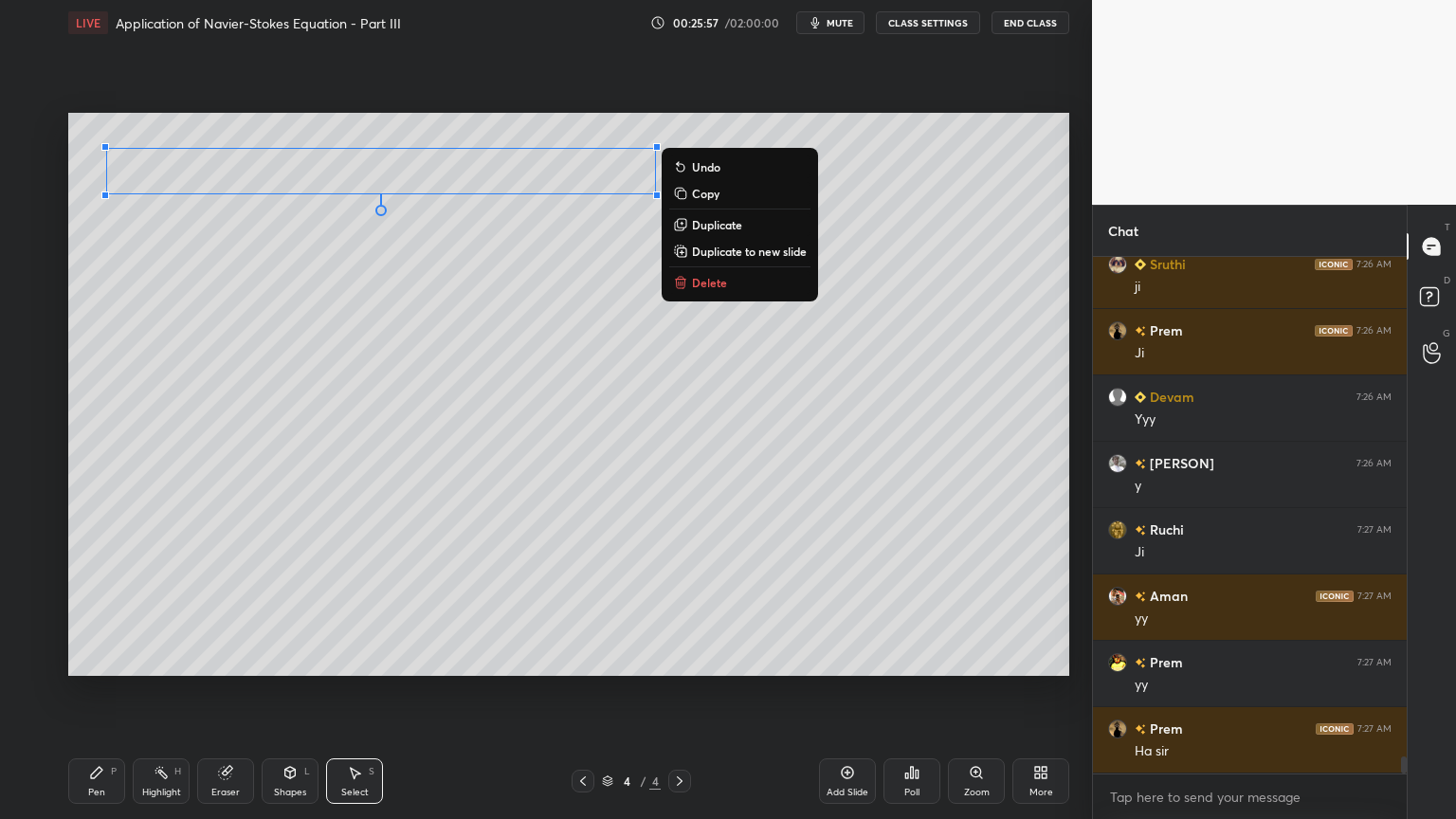 click on "Shapes" at bounding box center [290, 792] 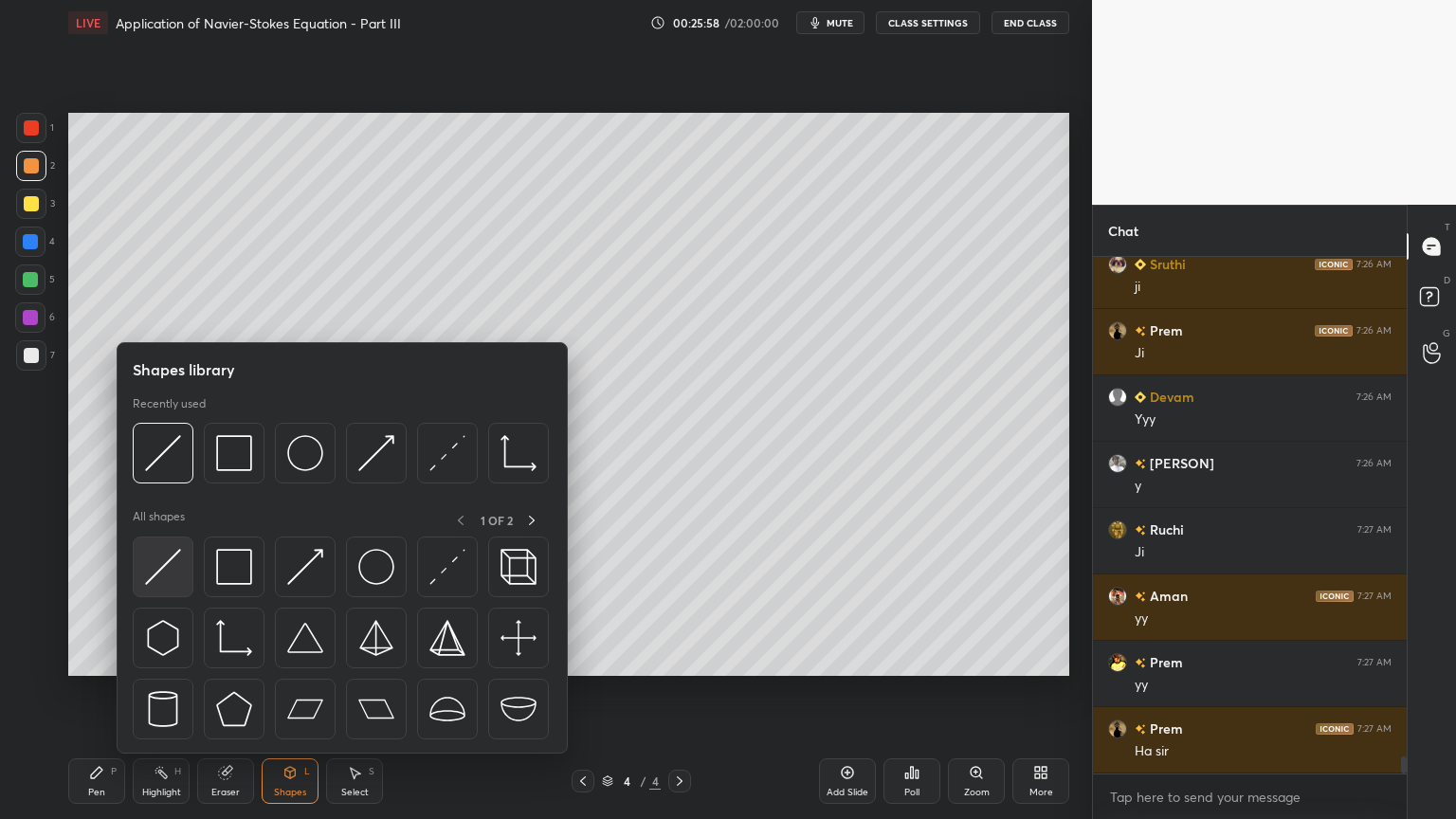 click at bounding box center (163, 567) 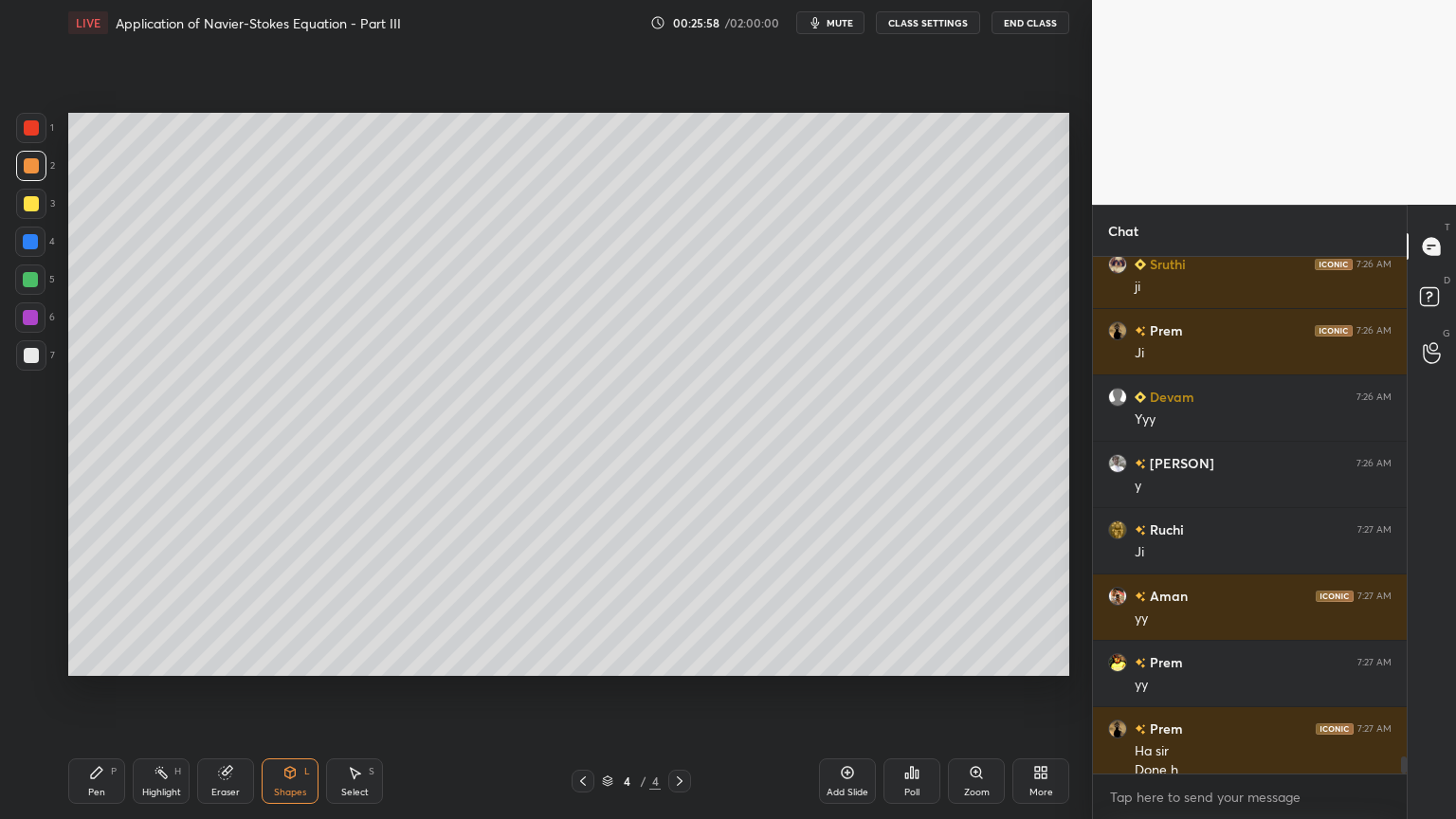 scroll, scrollTop: 15378, scrollLeft: 0, axis: vertical 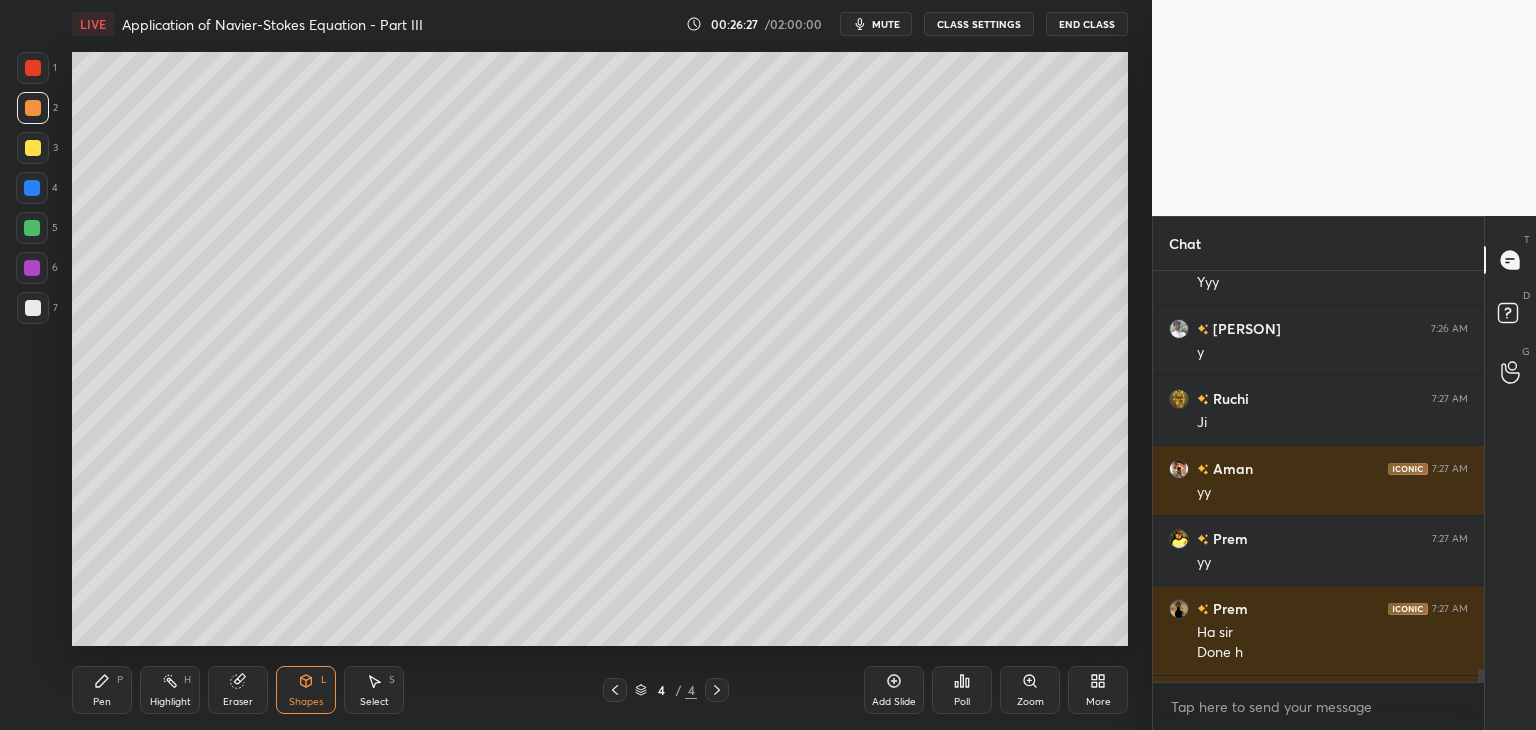 type on "x" 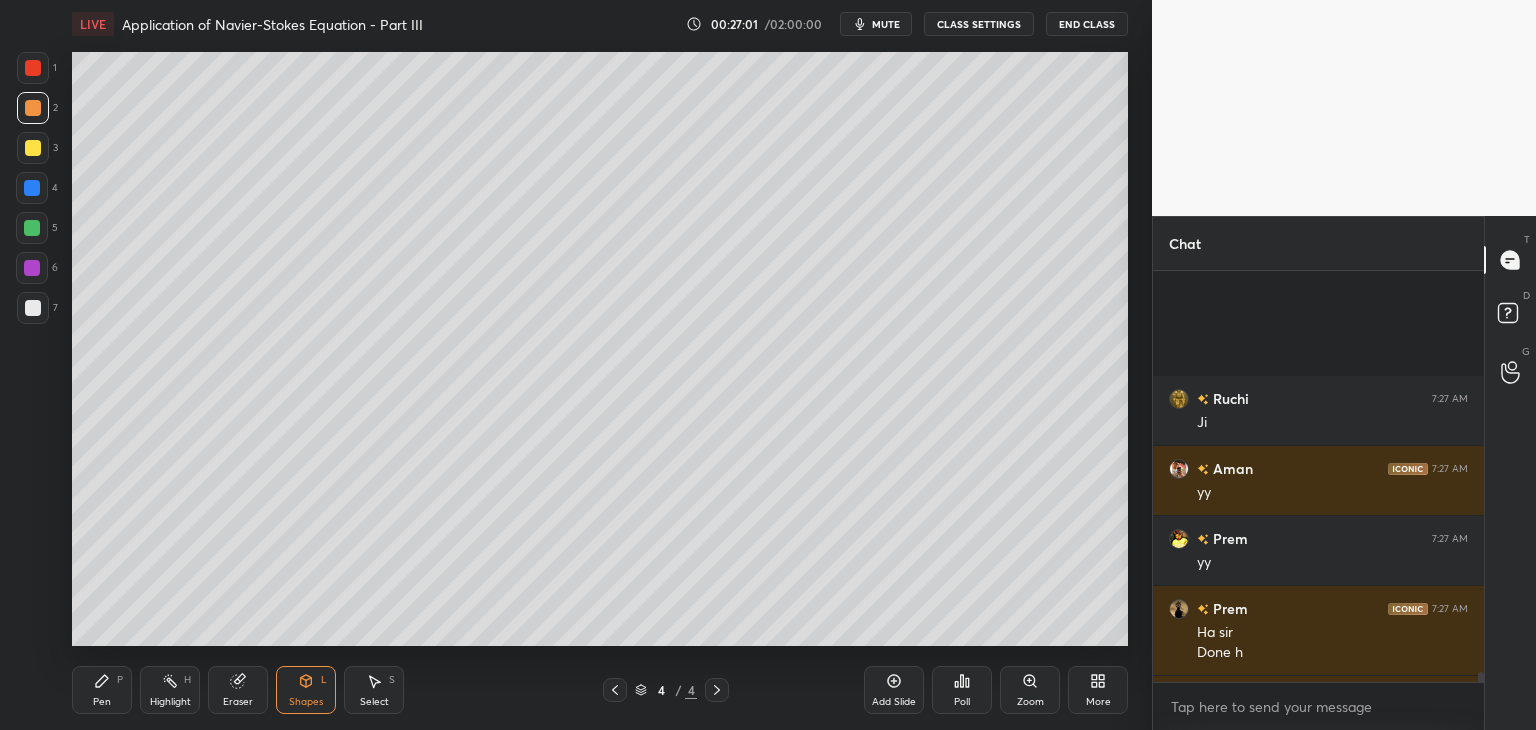 scroll, scrollTop: 16566, scrollLeft: 0, axis: vertical 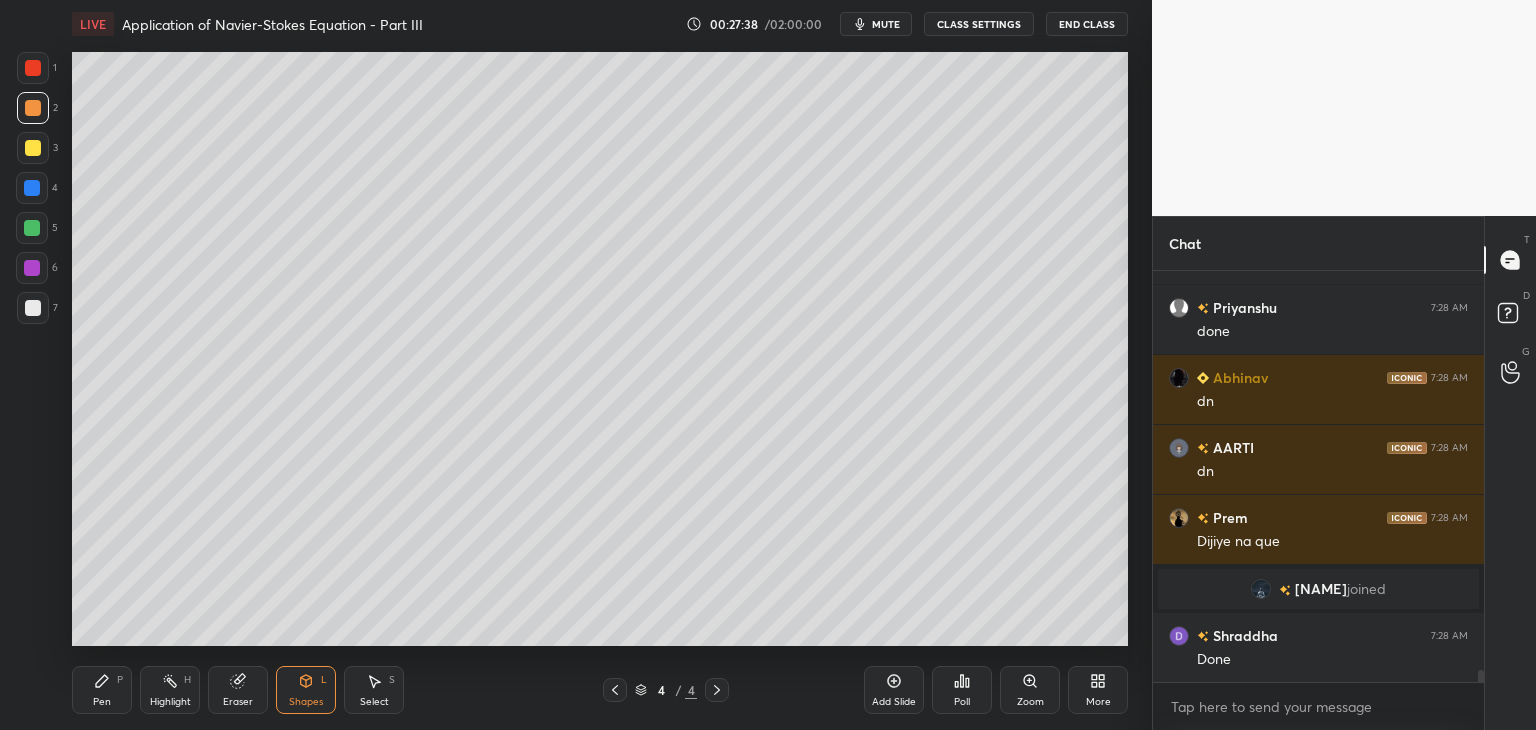 click 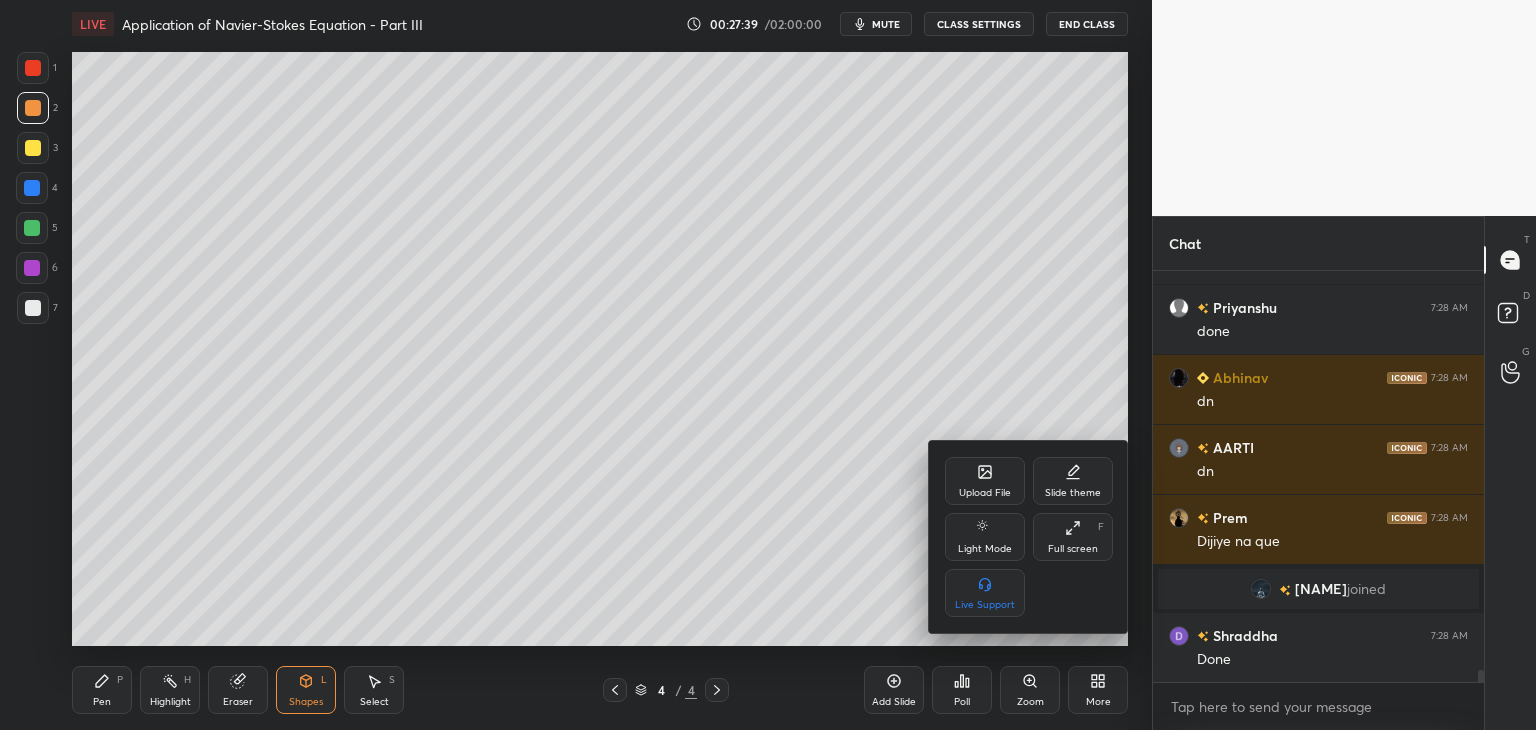 click 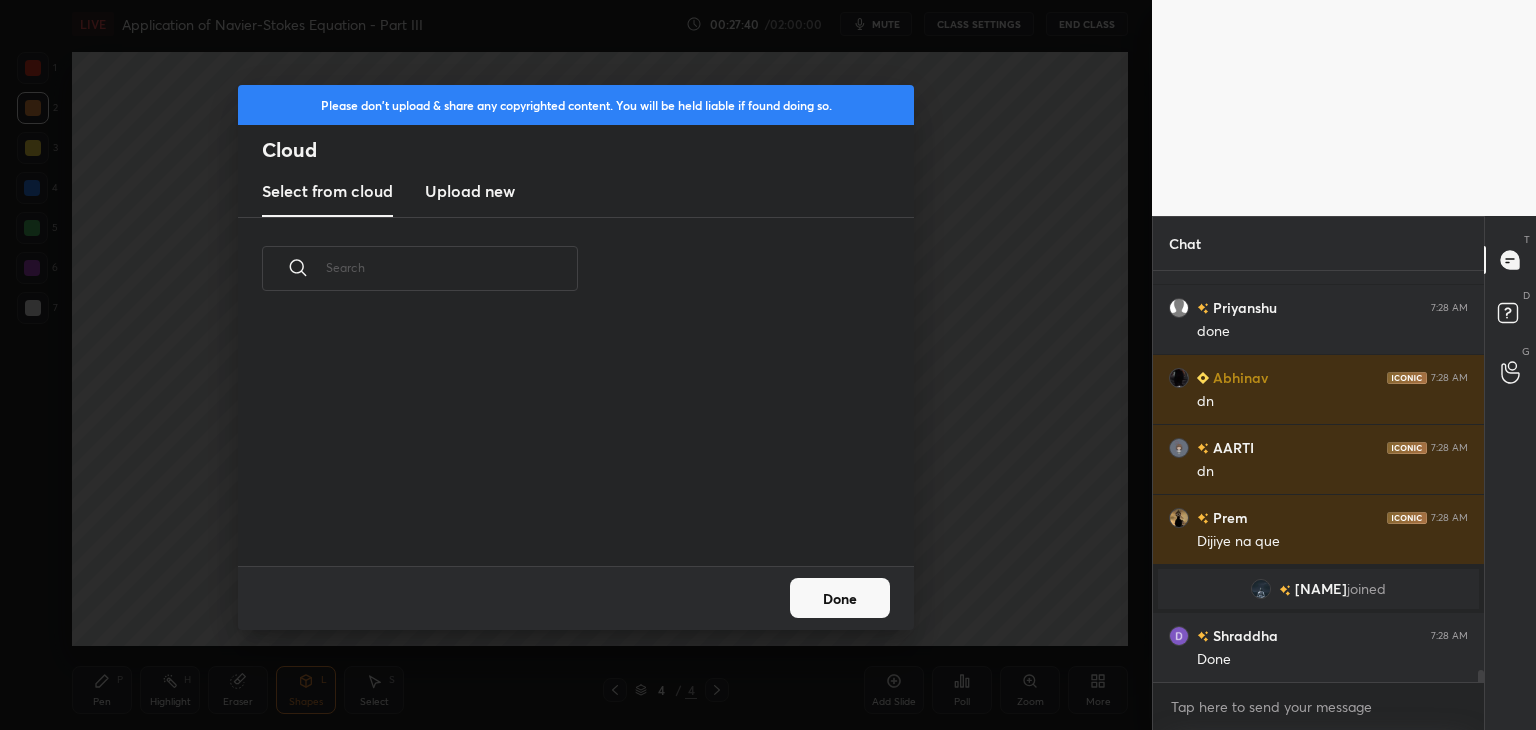 scroll, scrollTop: 5, scrollLeft: 10, axis: both 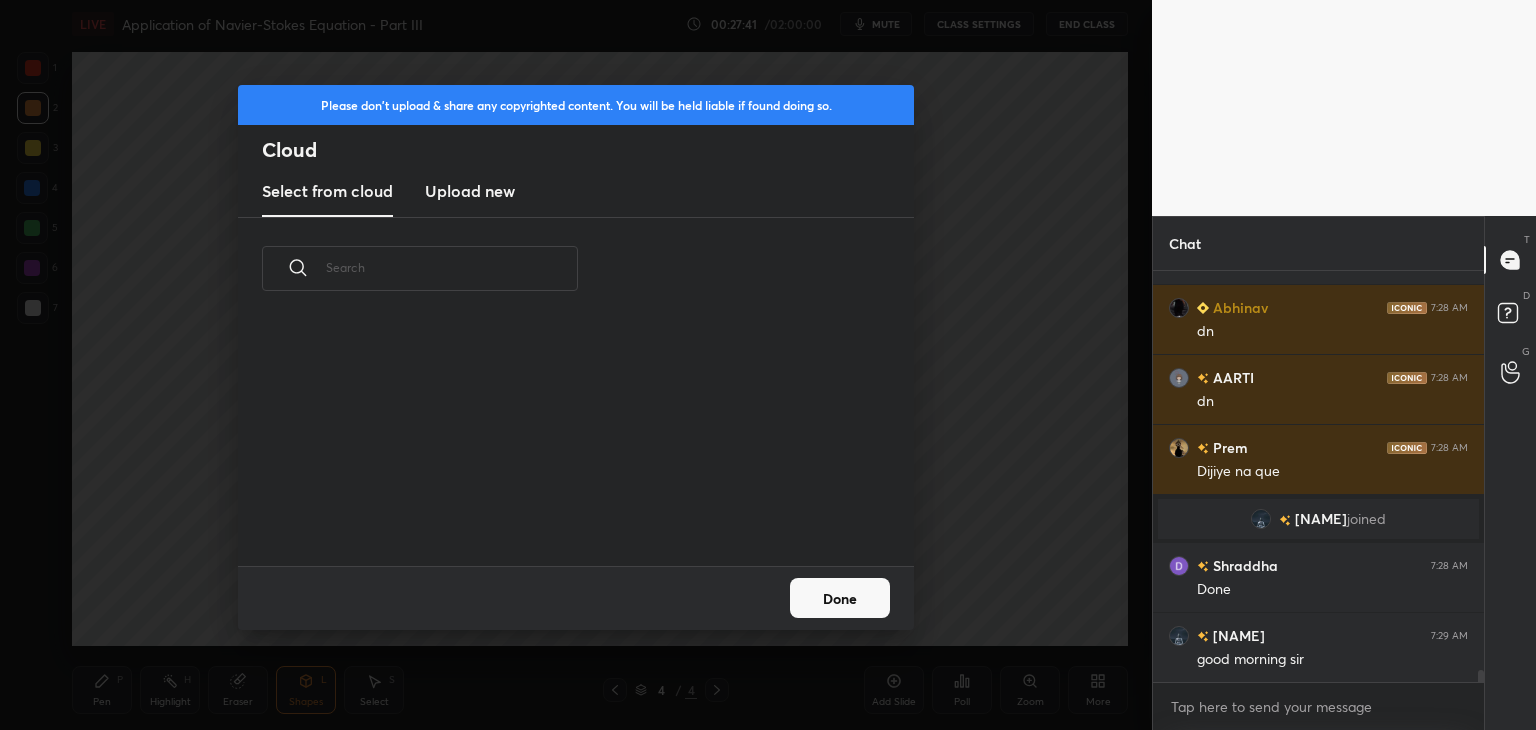 click on "Upload new" at bounding box center [470, 191] 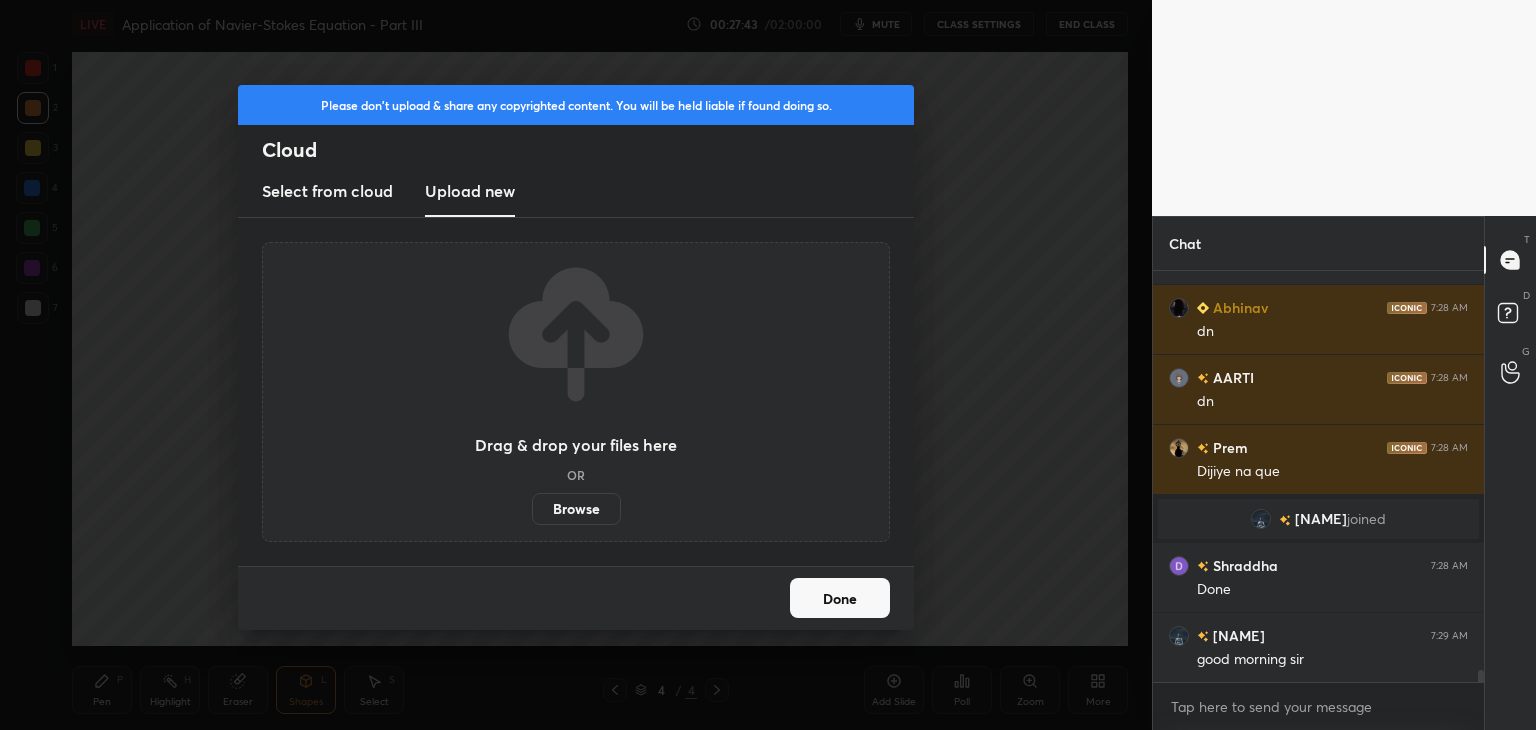 click on "Browse" at bounding box center (576, 509) 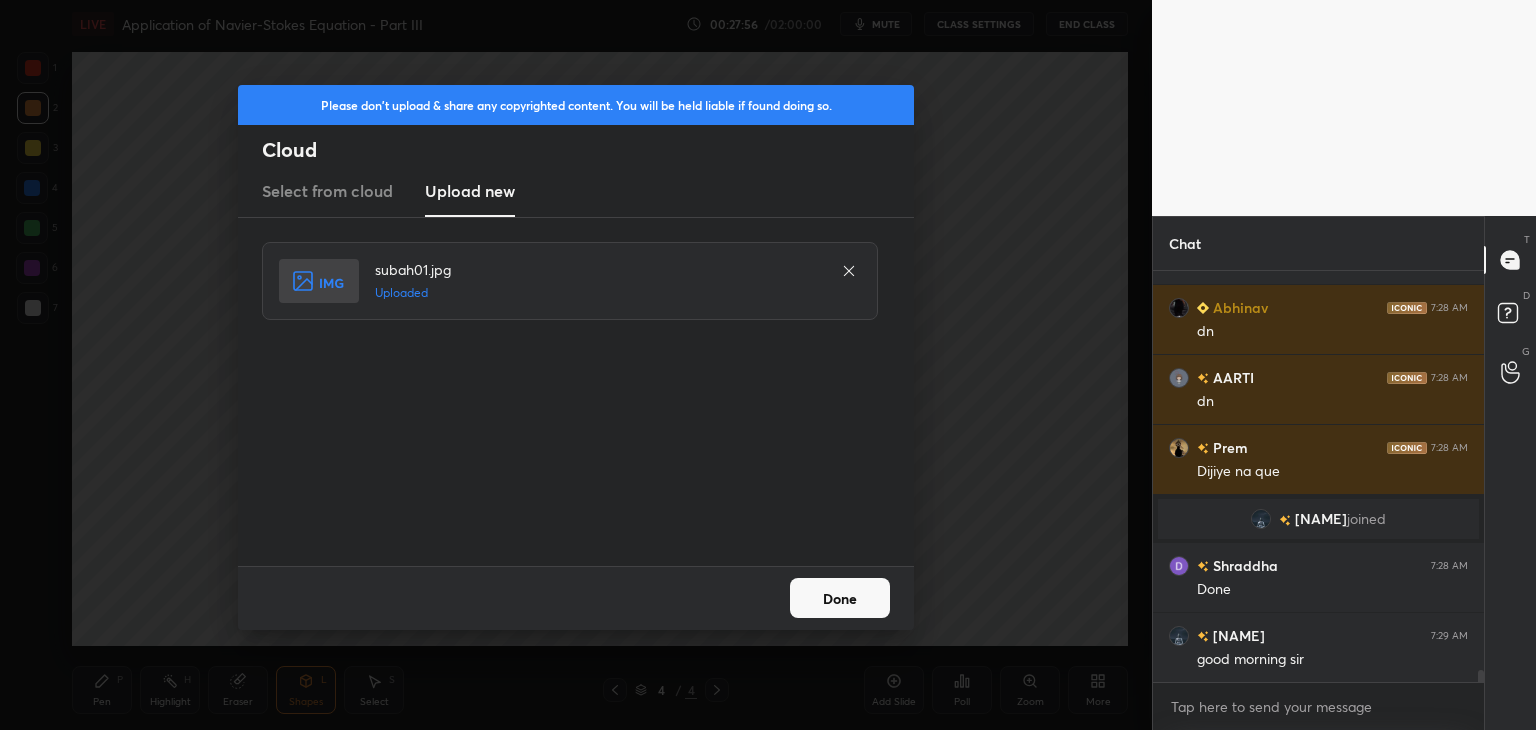 click on "Done" at bounding box center (840, 598) 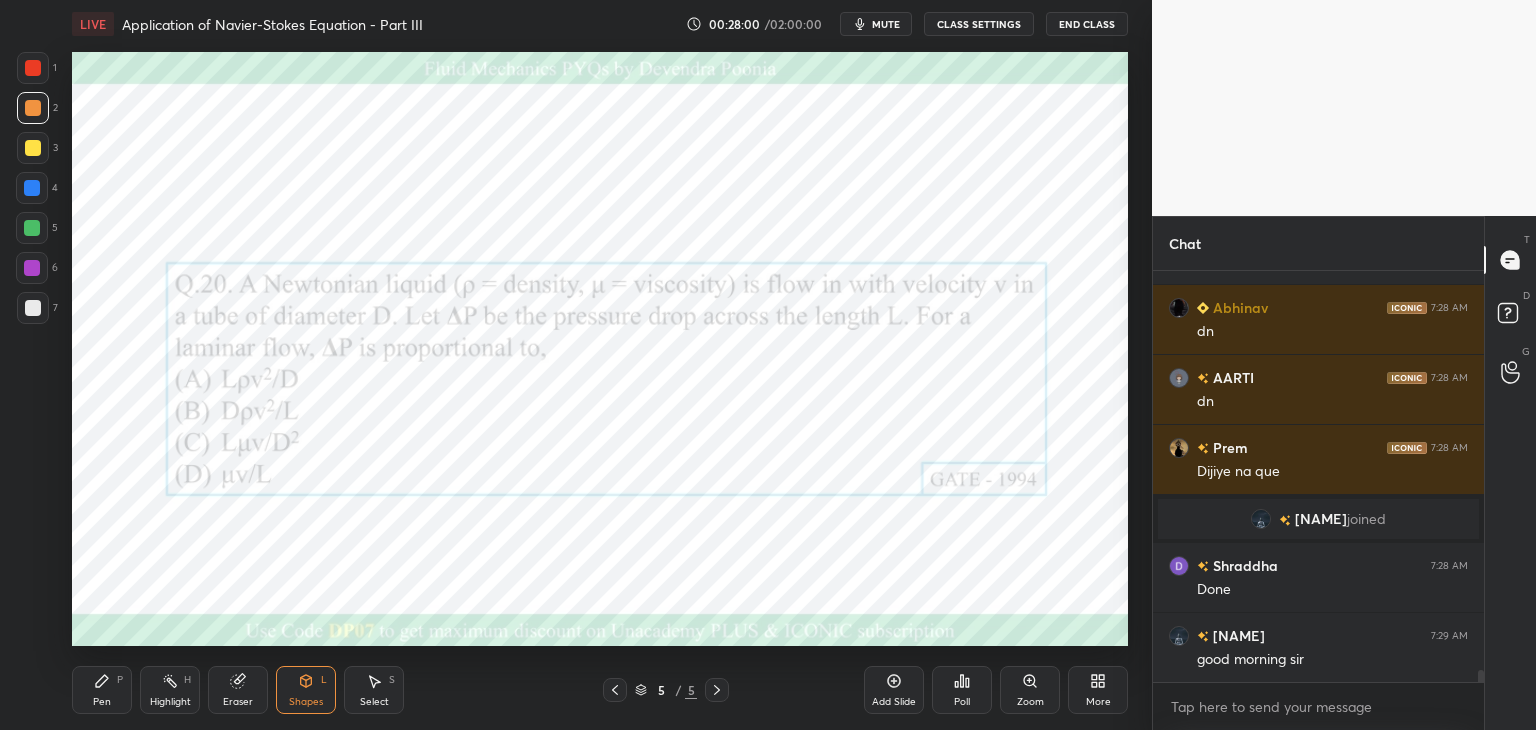click on "Poll" at bounding box center (962, 690) 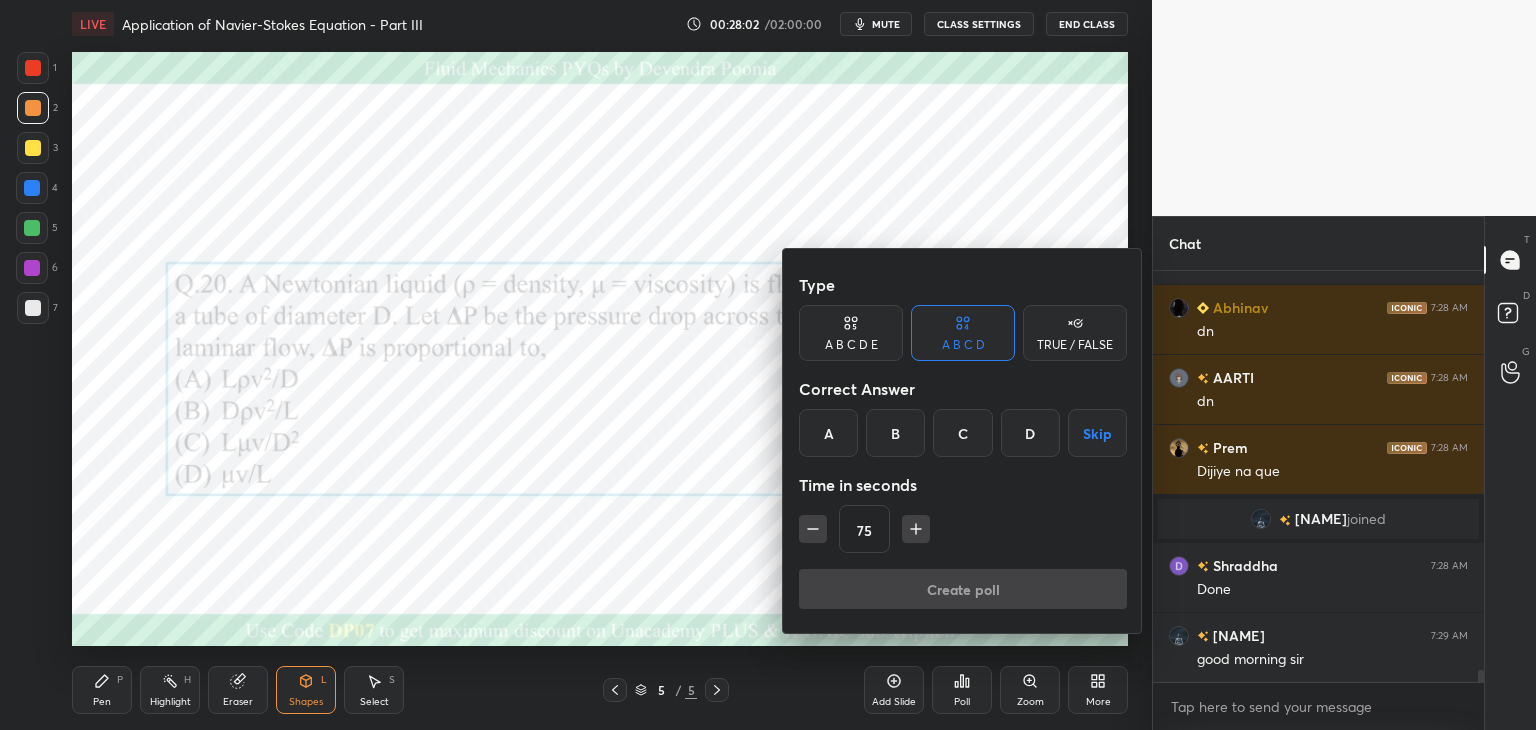 click on "C" at bounding box center [962, 433] 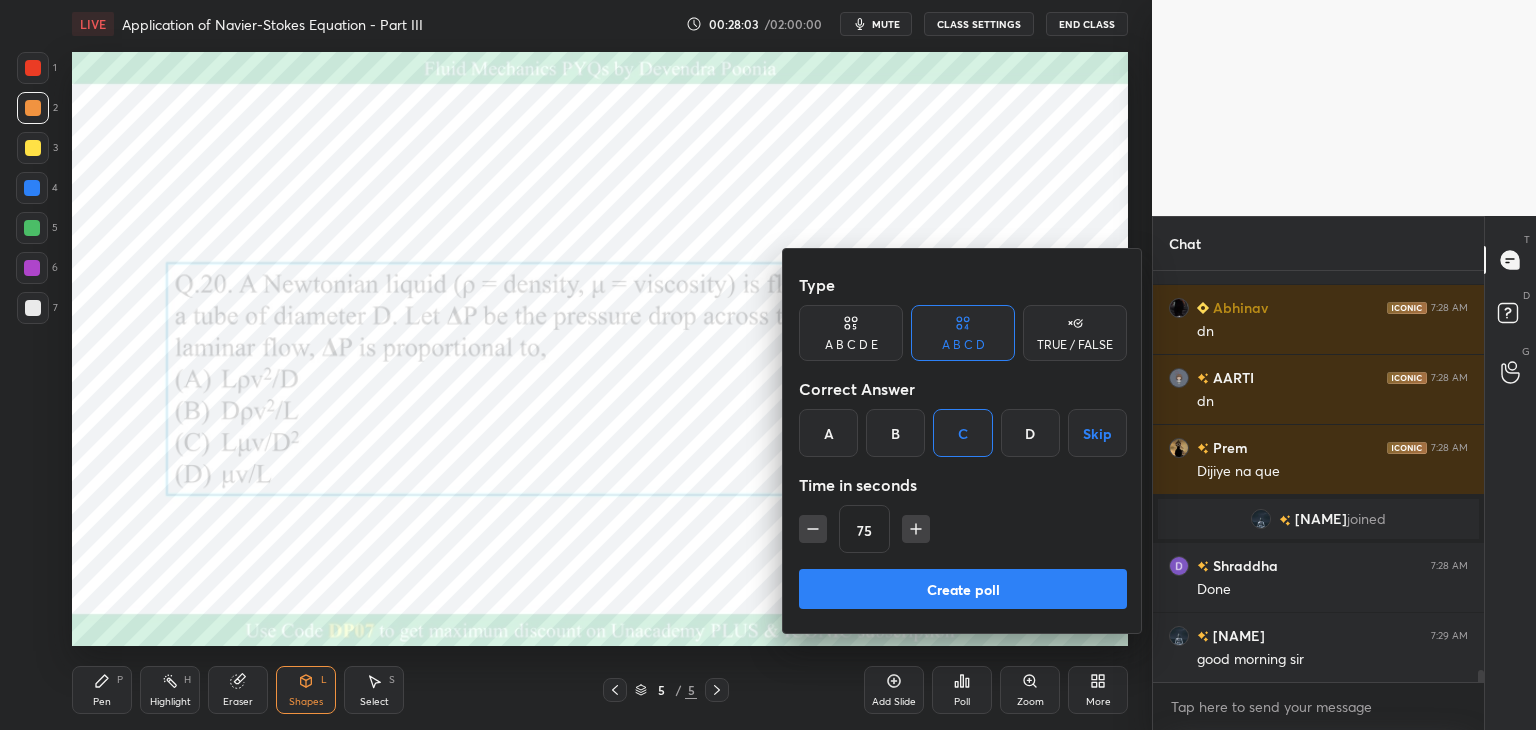 click 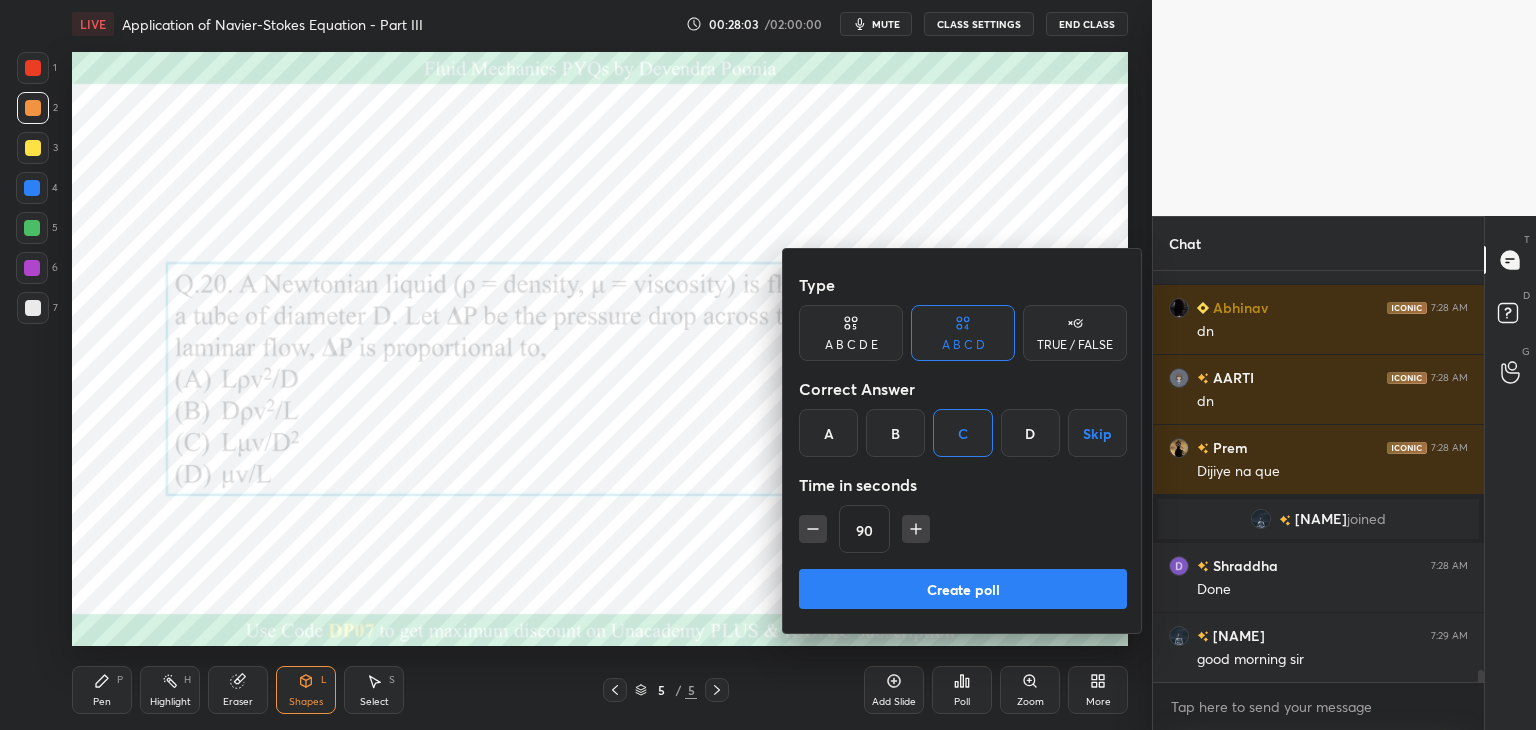 click 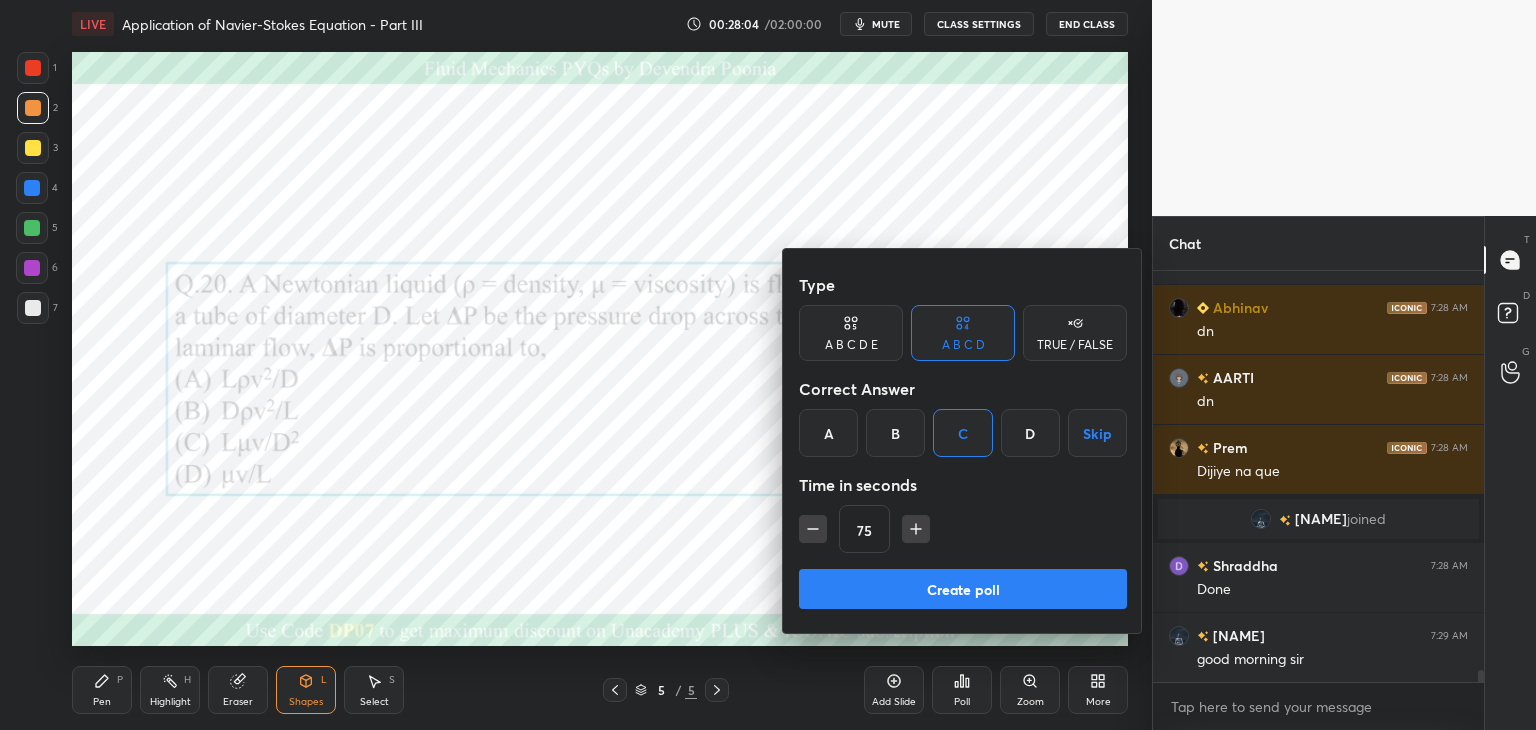 click 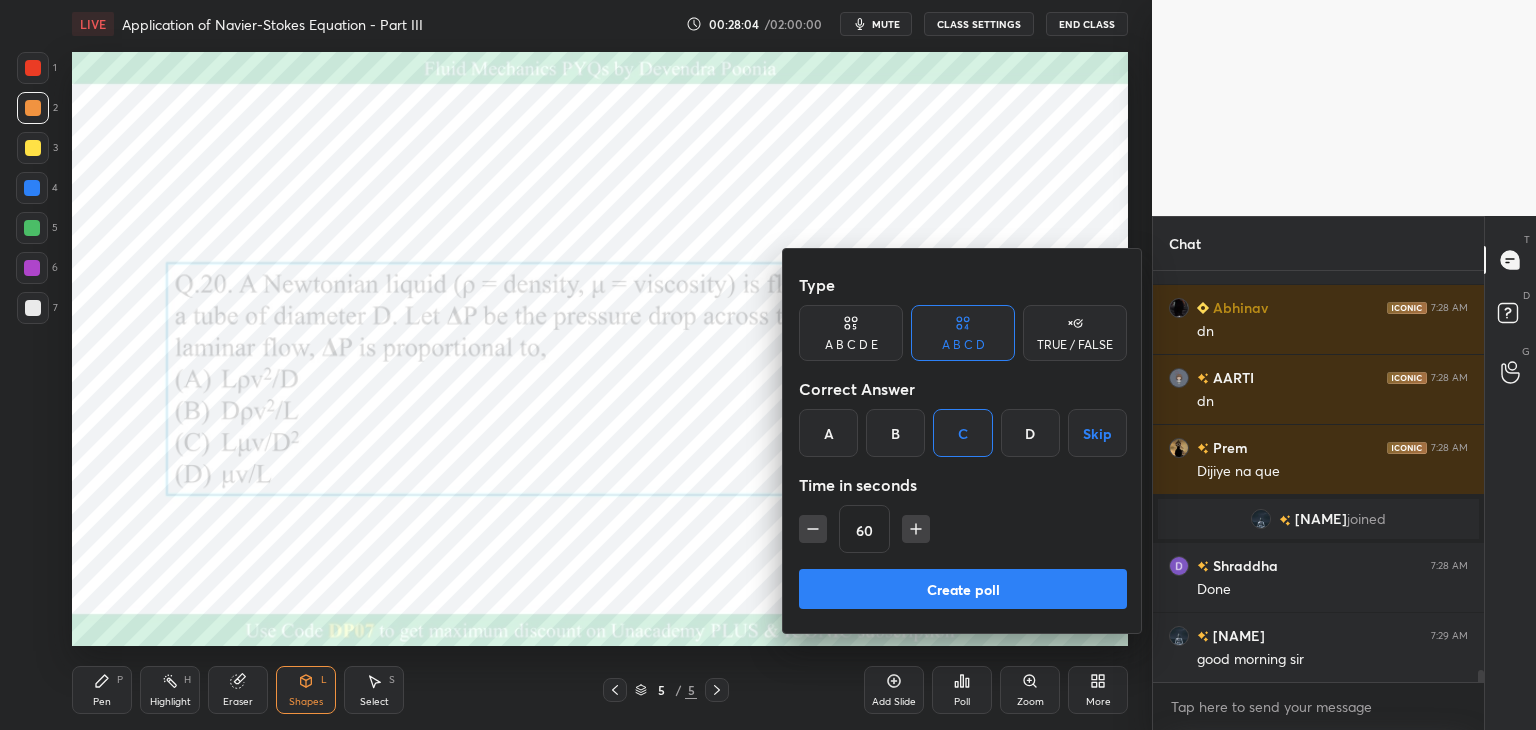 click on "Create poll" at bounding box center (963, 589) 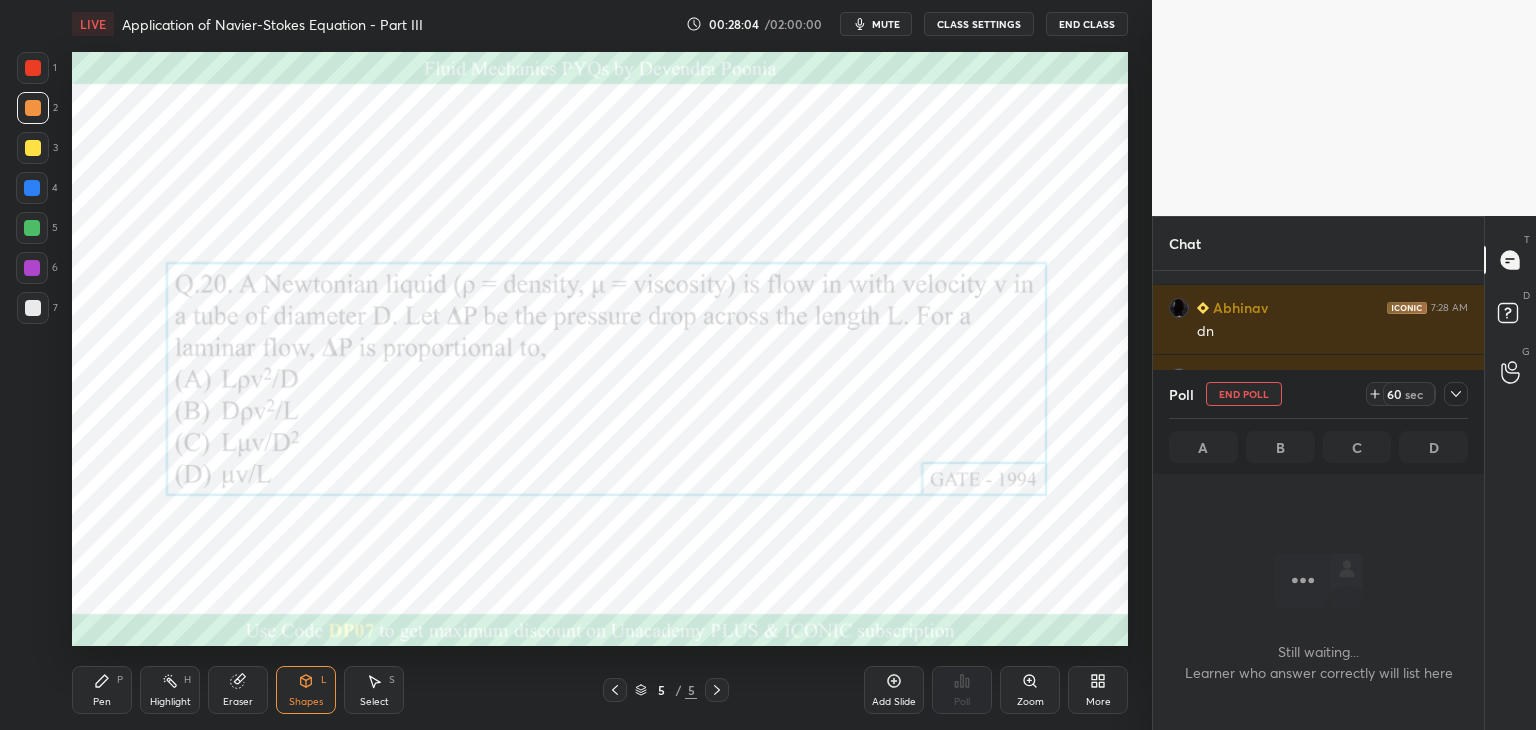 scroll, scrollTop: 312, scrollLeft: 325, axis: both 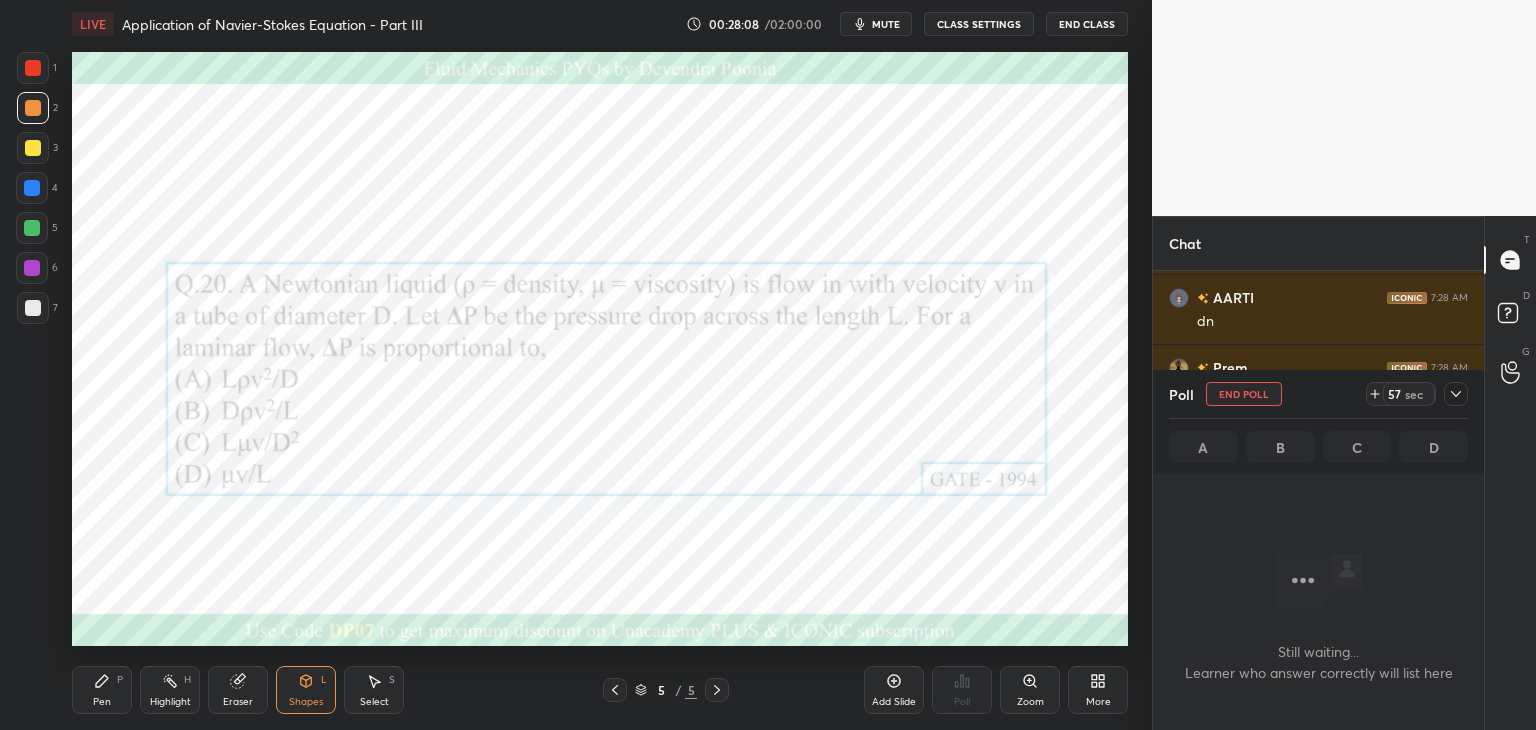click on "sec" at bounding box center [1414, 394] 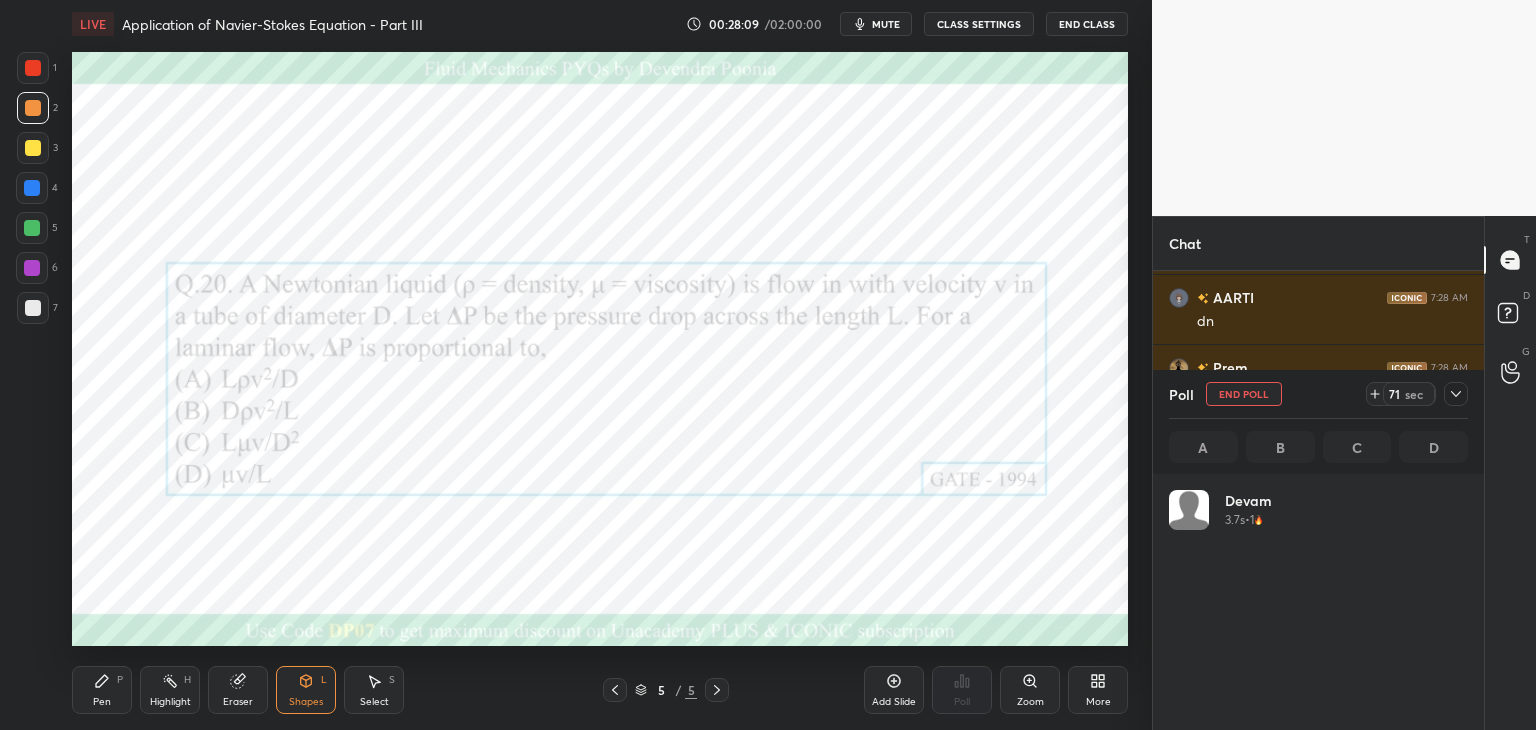 scroll, scrollTop: 6, scrollLeft: 6, axis: both 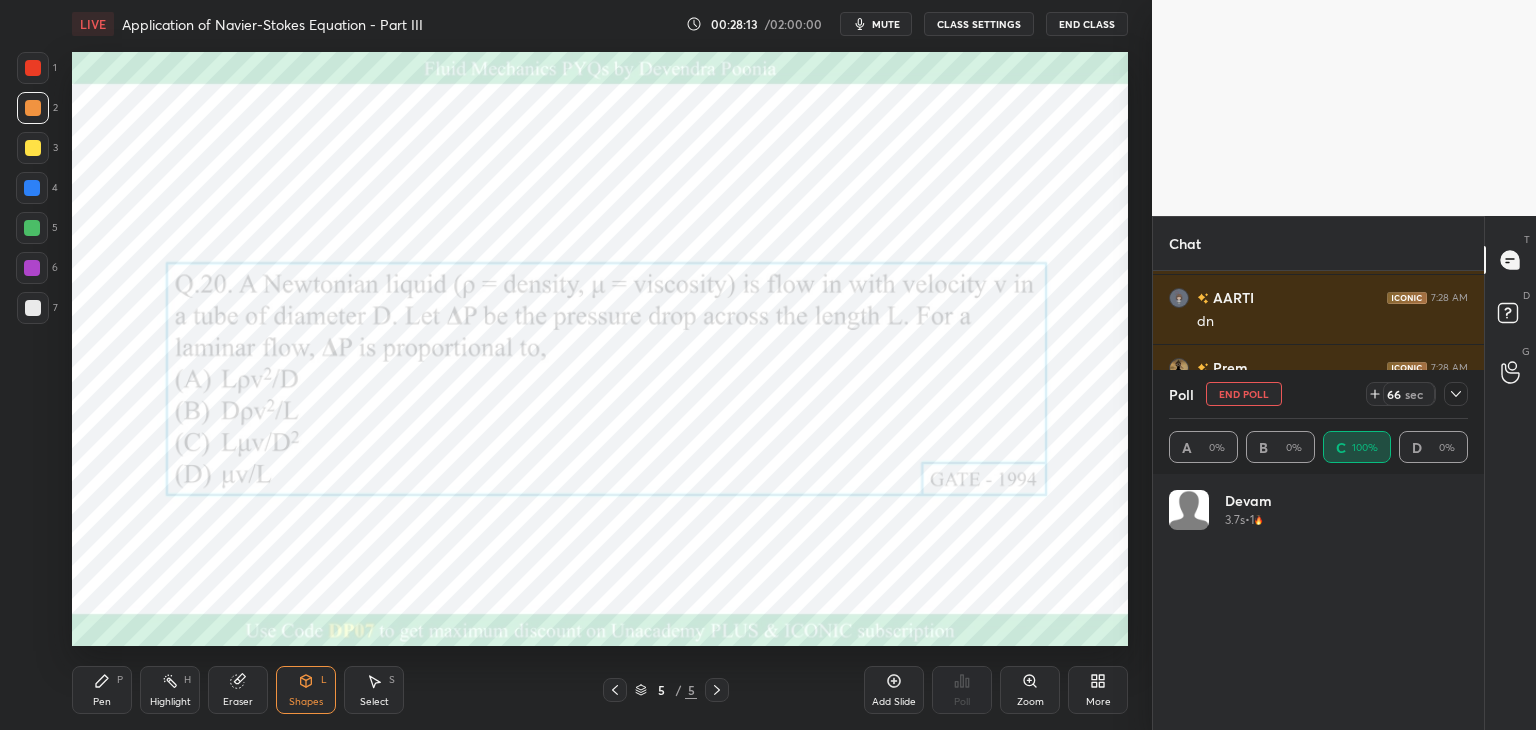 click on "sec" at bounding box center [1414, 394] 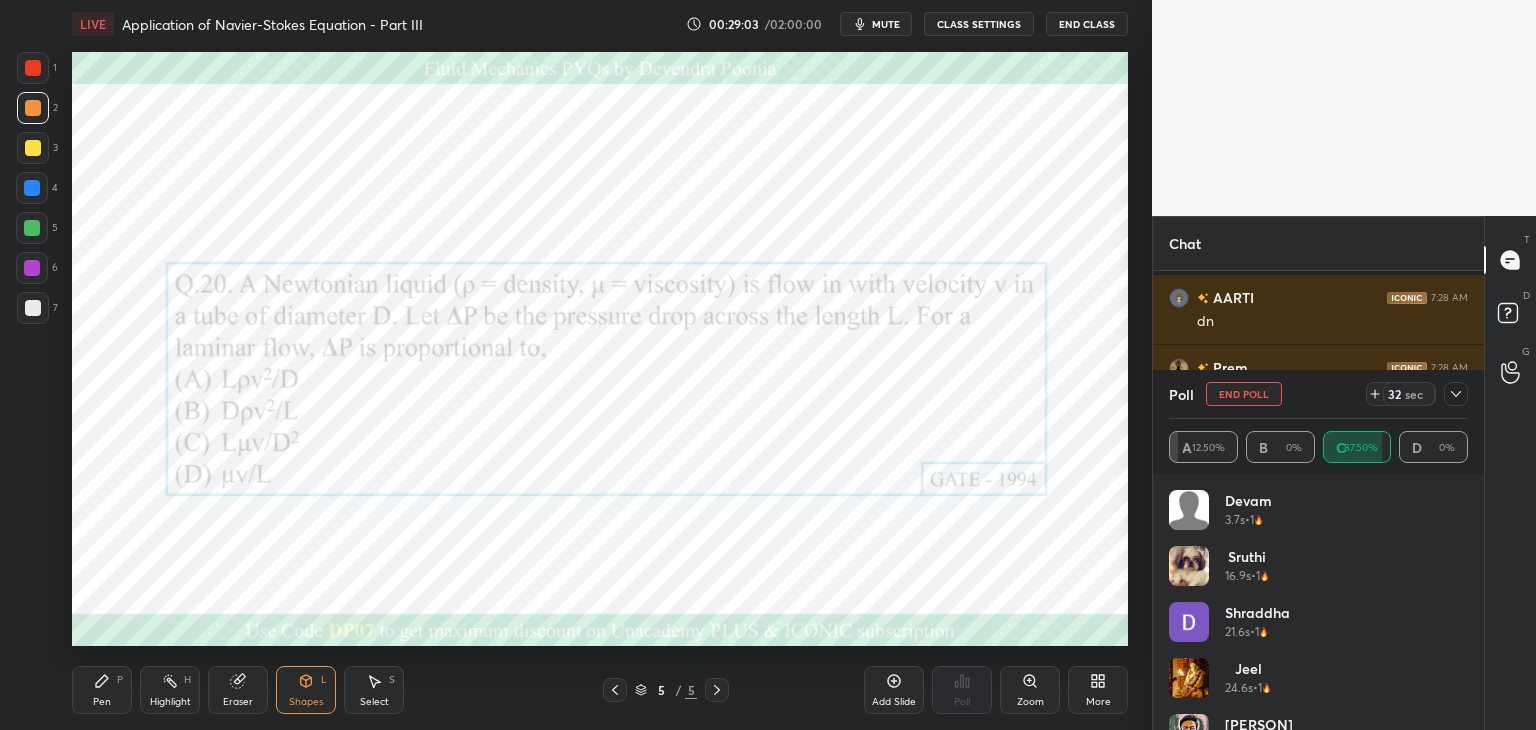 scroll, scrollTop: 13418, scrollLeft: 0, axis: vertical 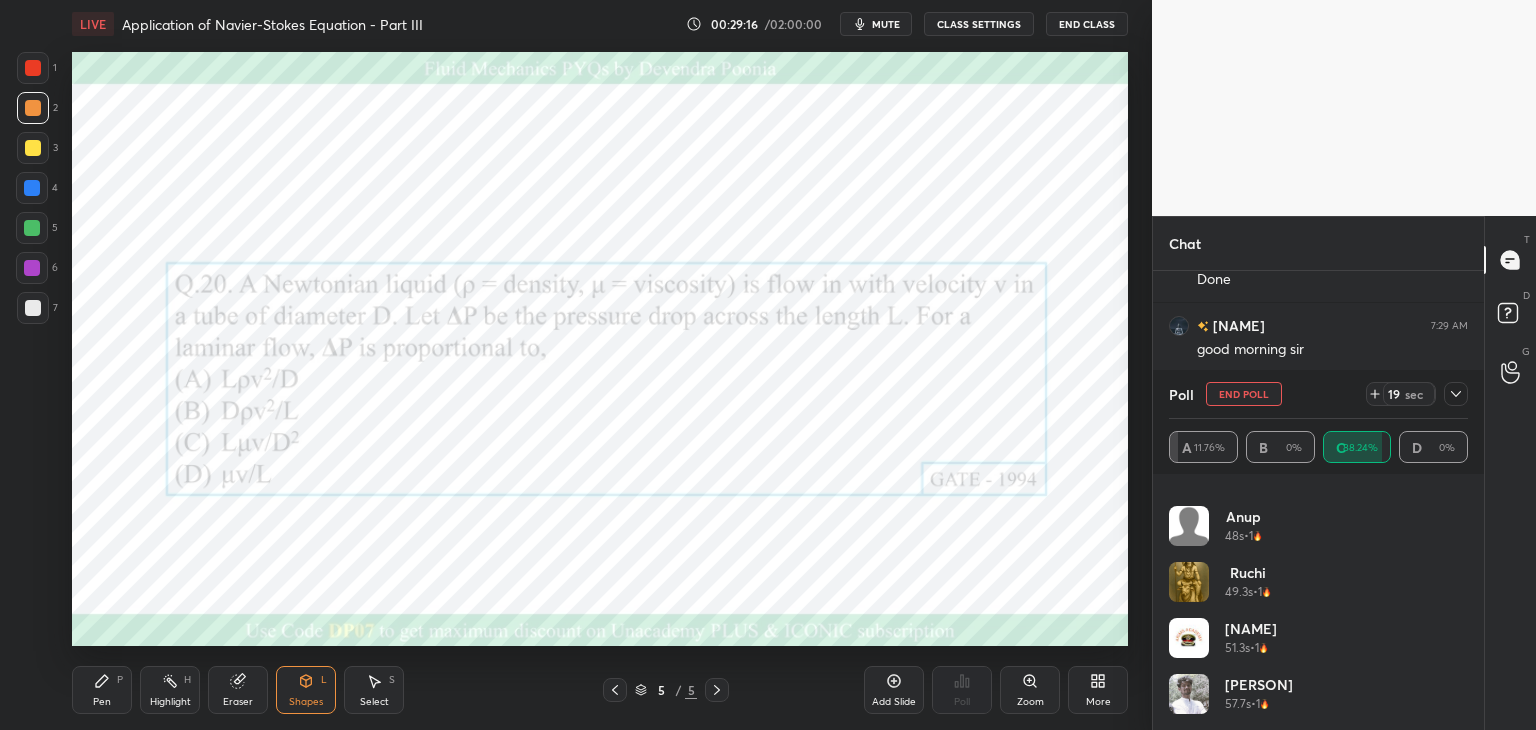 click 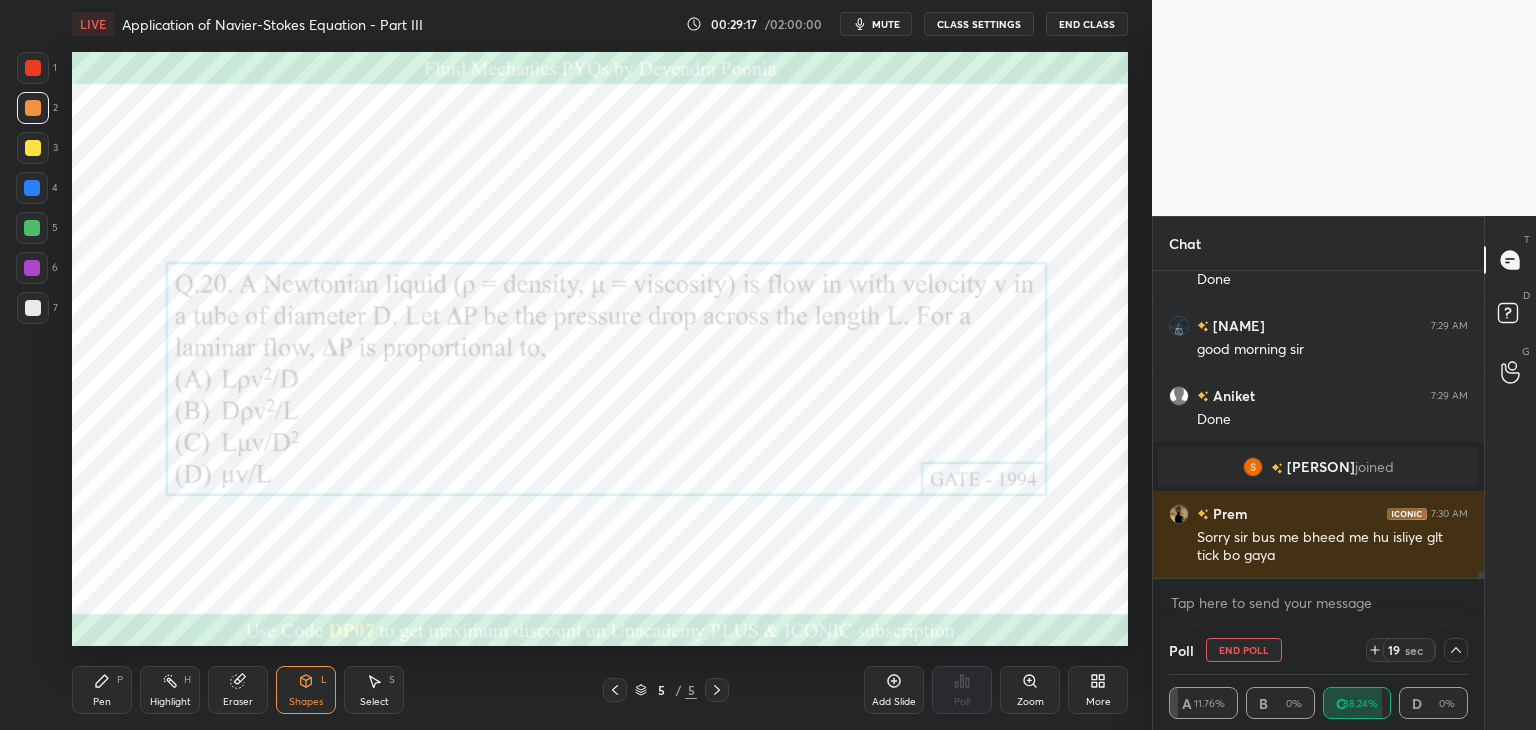 scroll, scrollTop: 130, scrollLeft: 293, axis: both 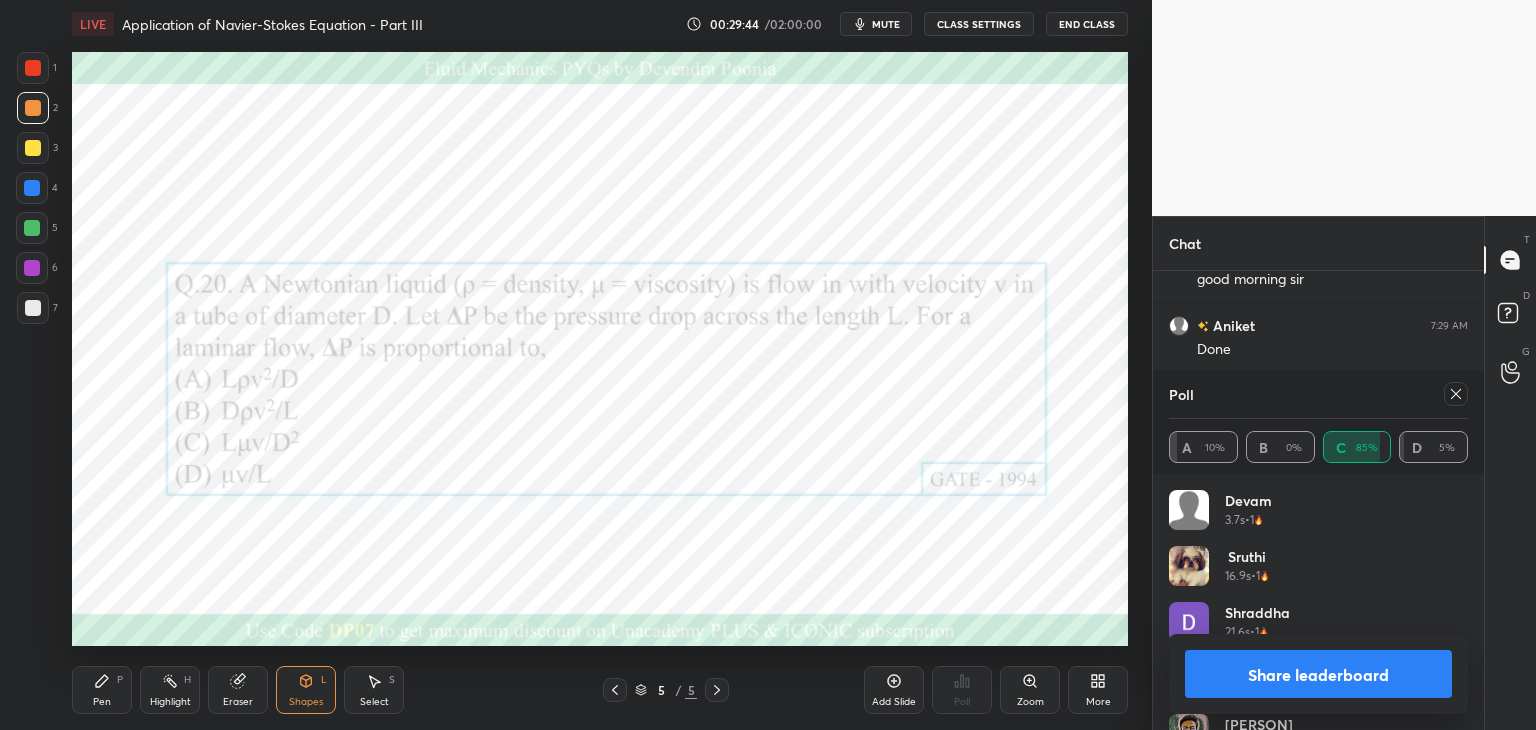click 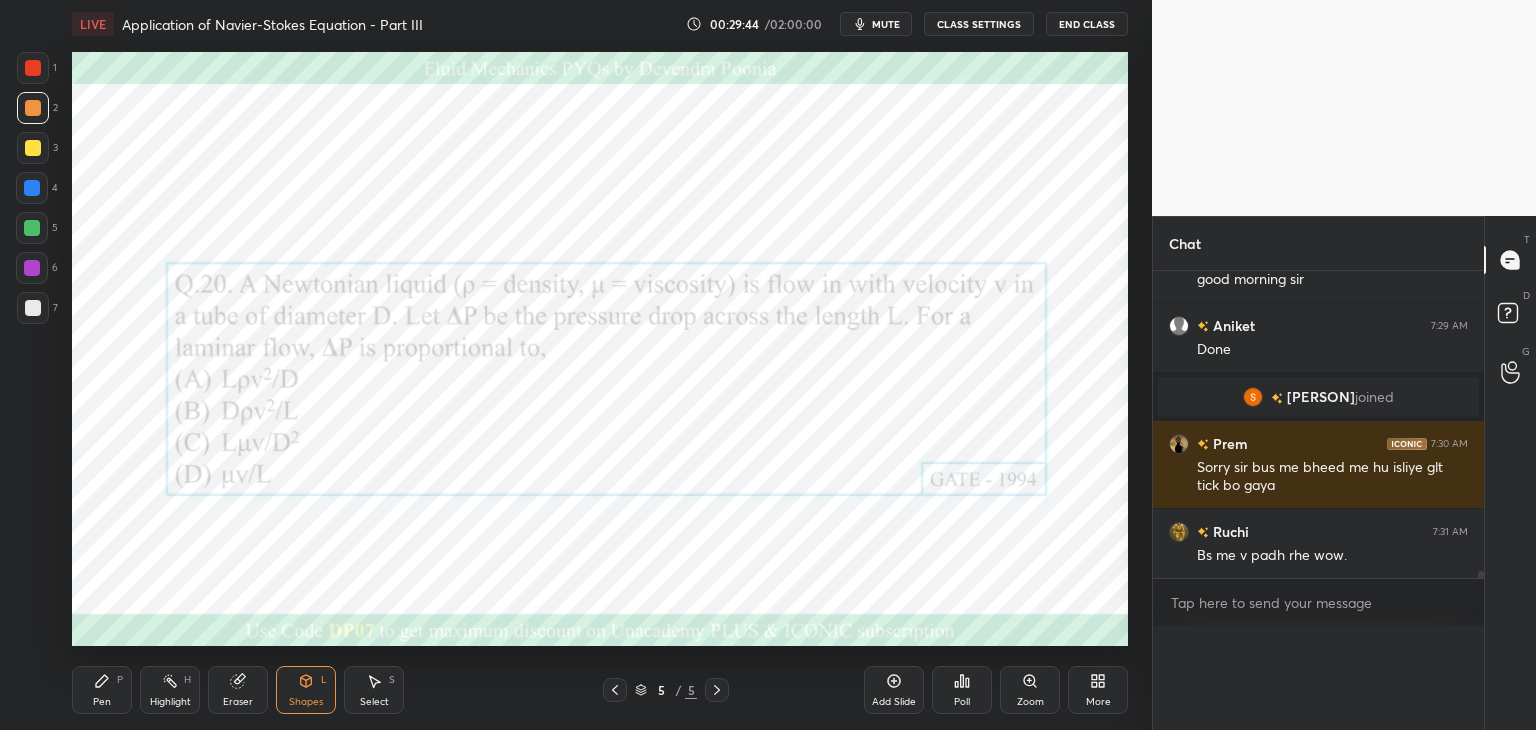 scroll, scrollTop: 0, scrollLeft: 0, axis: both 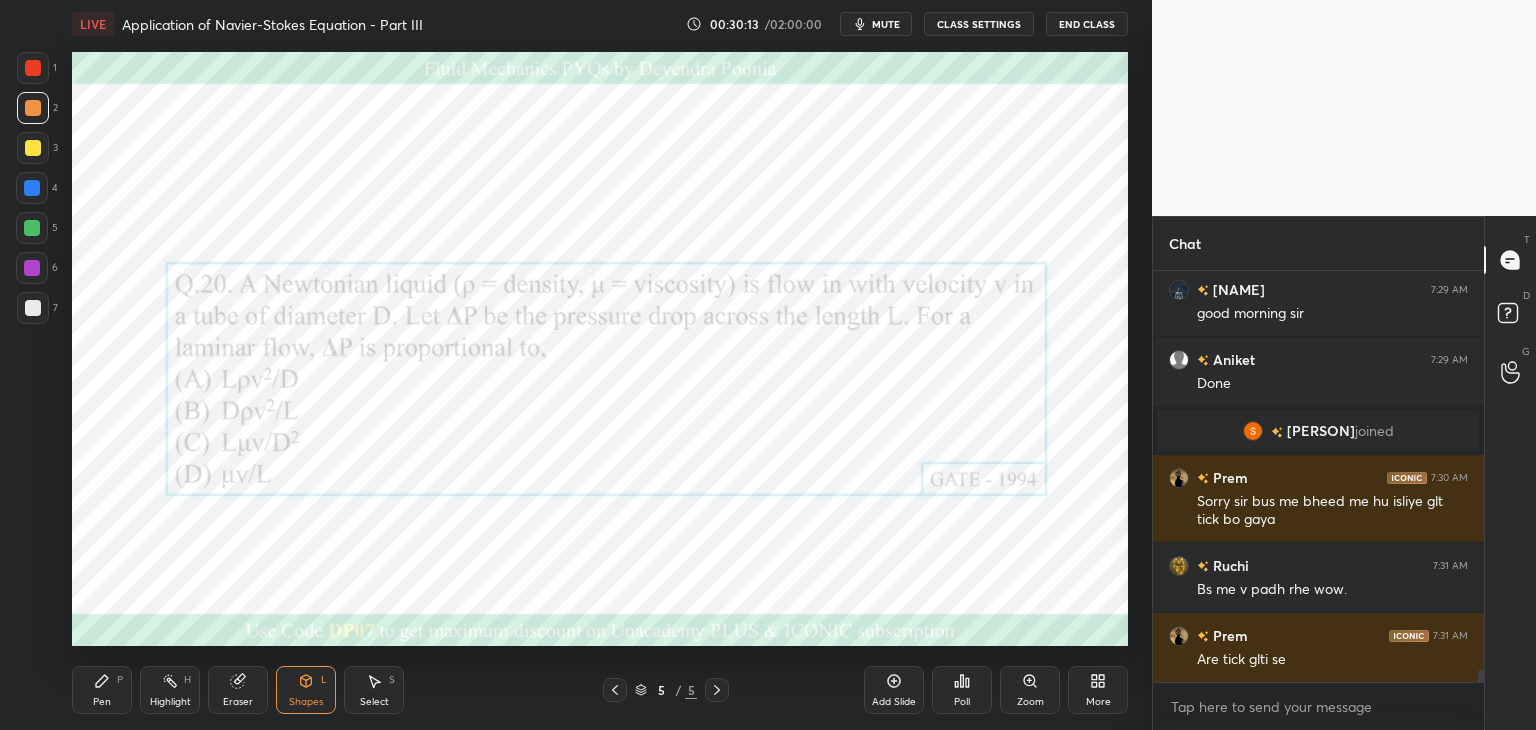 click at bounding box center (32, 268) 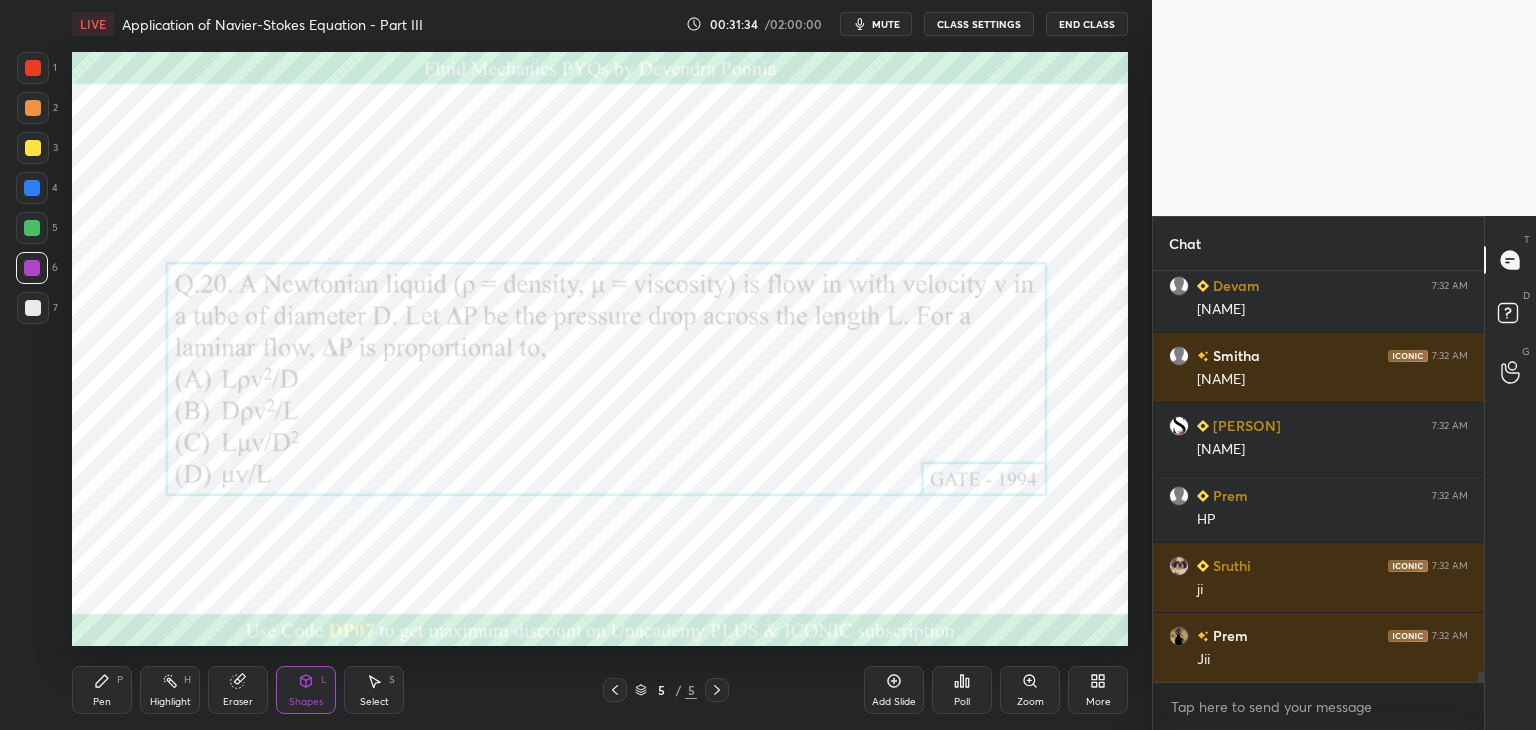 scroll, scrollTop: 14652, scrollLeft: 0, axis: vertical 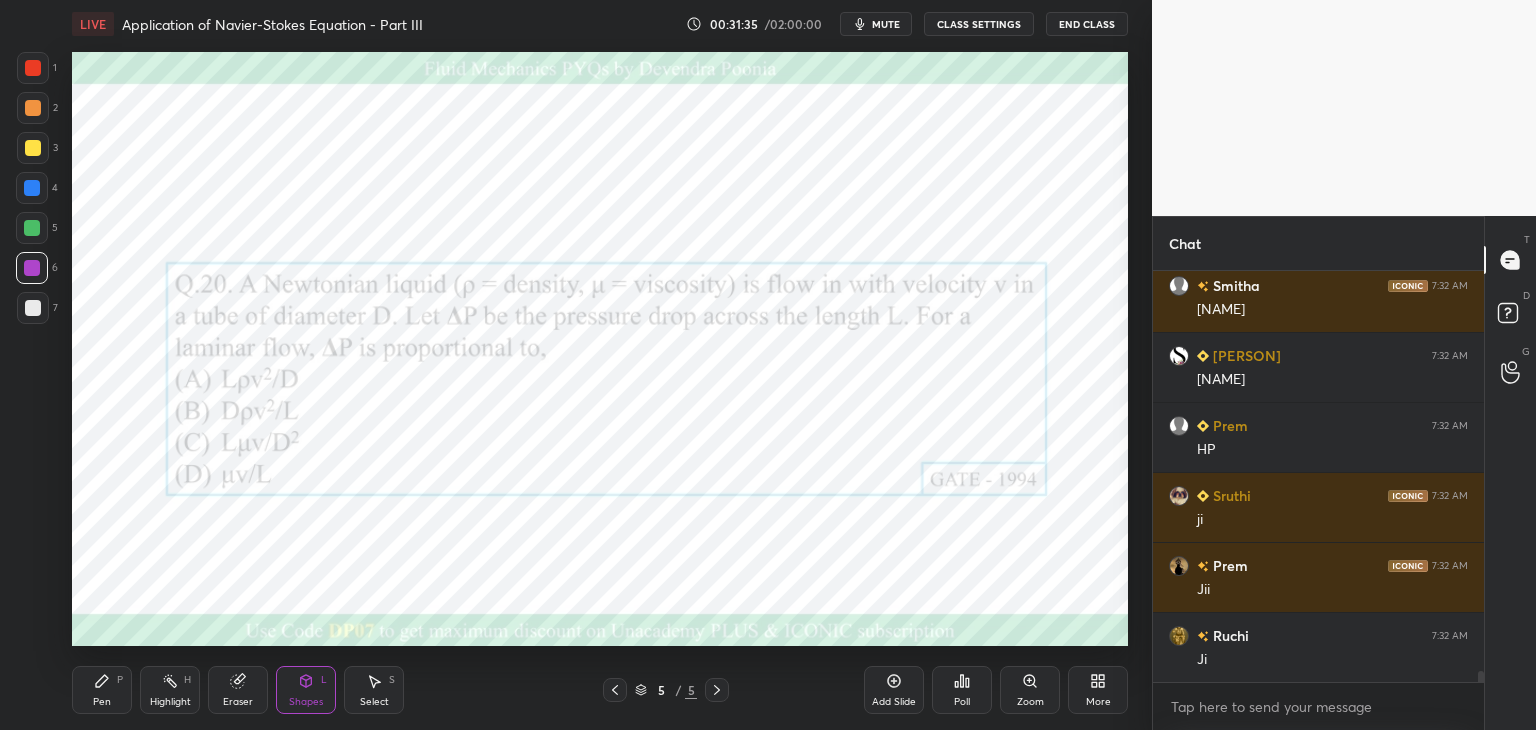 click on "Add Slide" at bounding box center (894, 702) 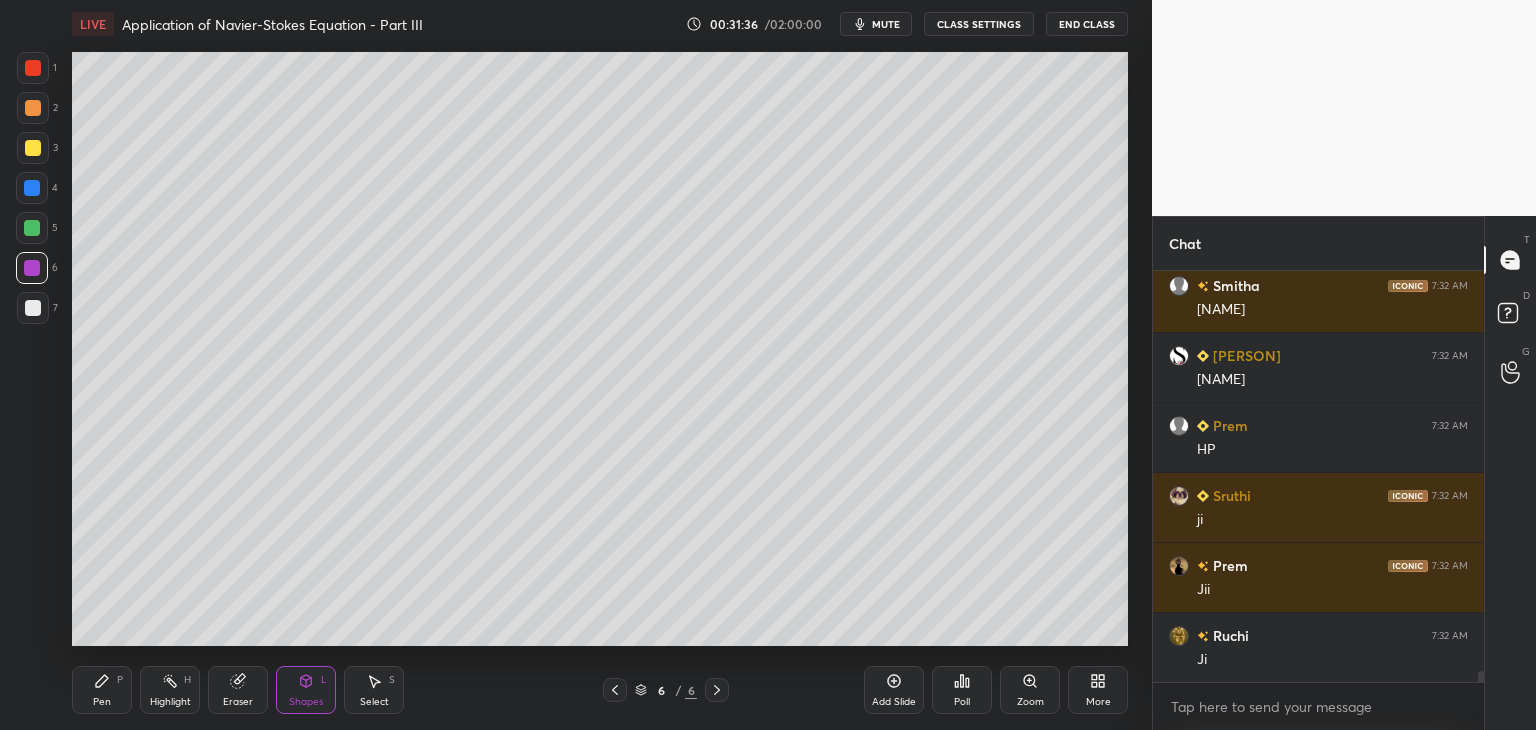 click on "Pen P" at bounding box center [102, 690] 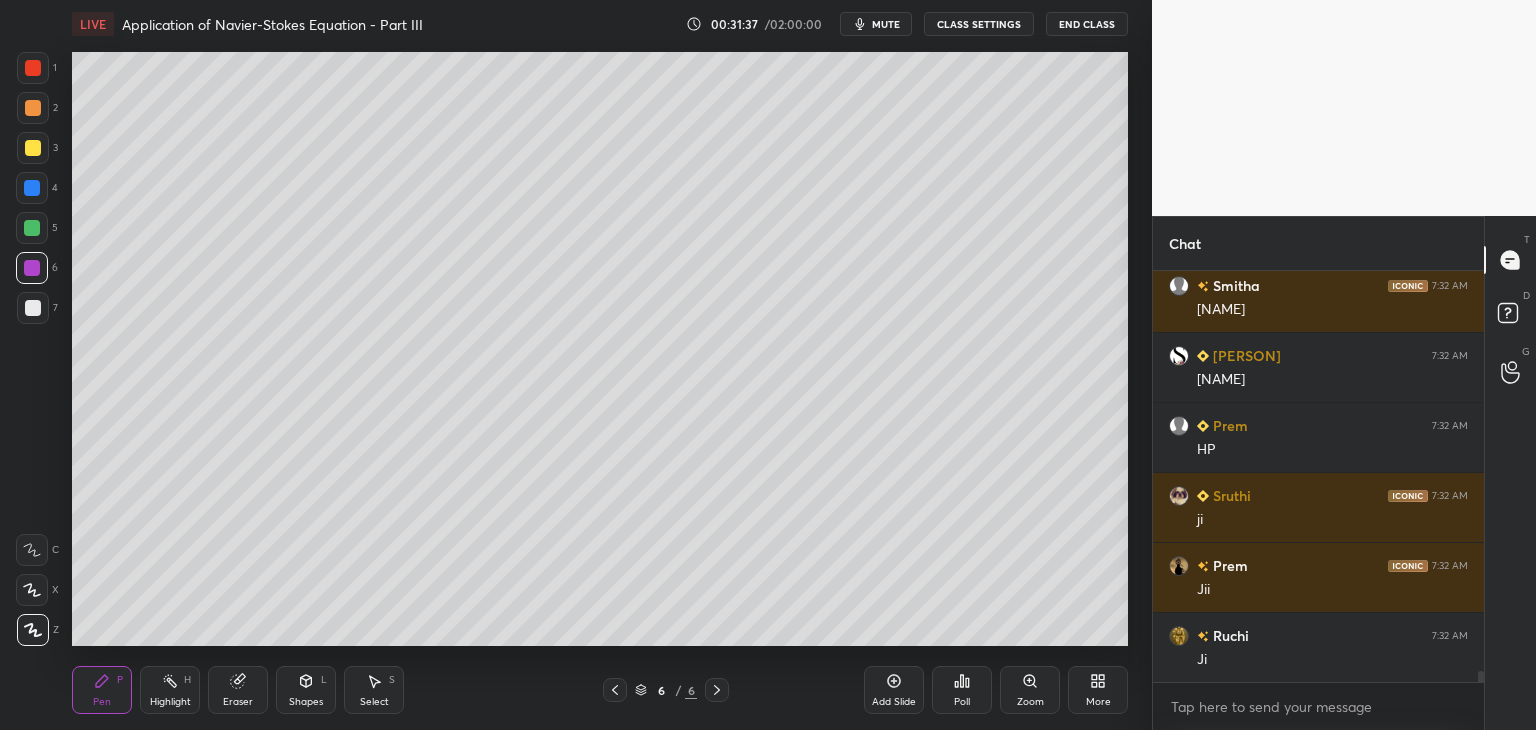 scroll, scrollTop: 14722, scrollLeft: 0, axis: vertical 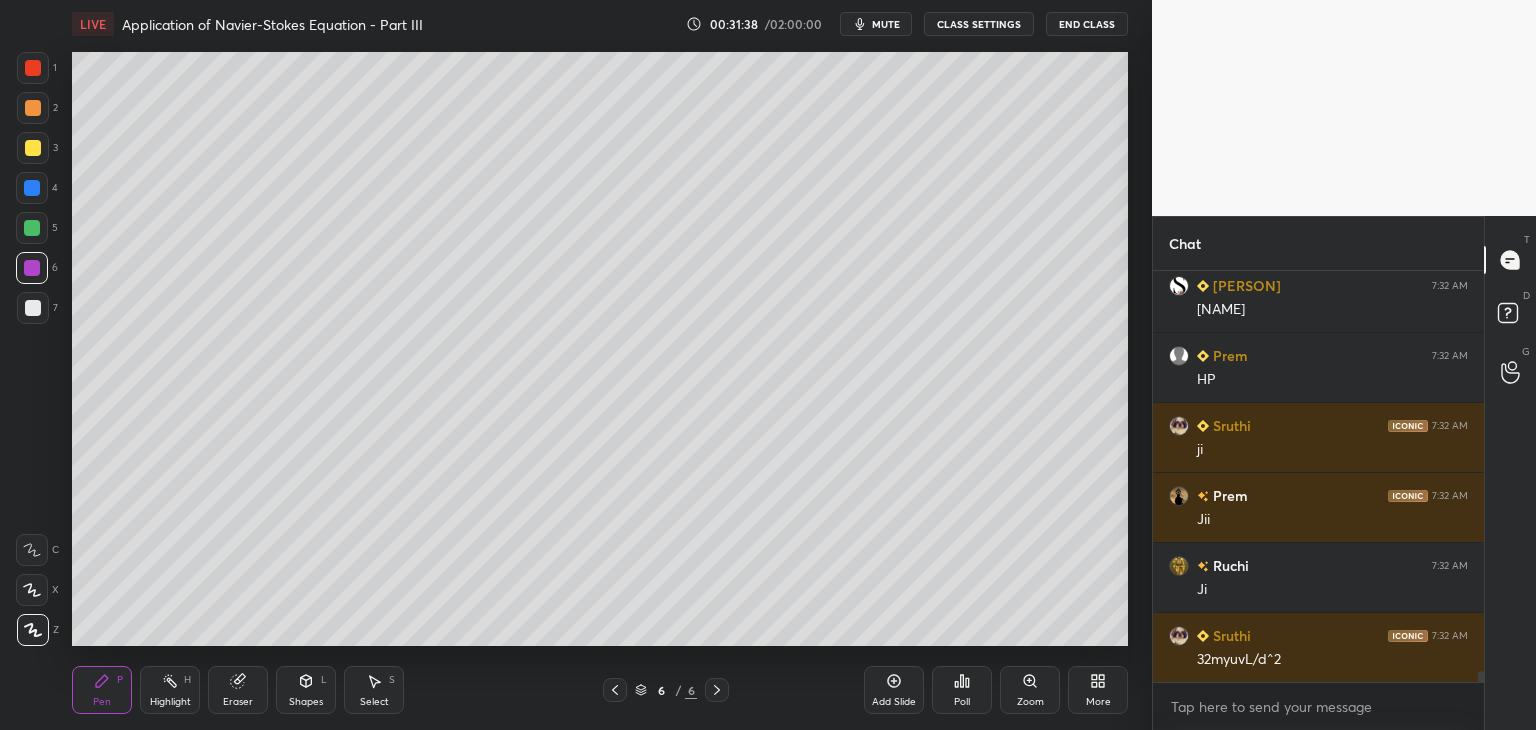 click at bounding box center (33, 148) 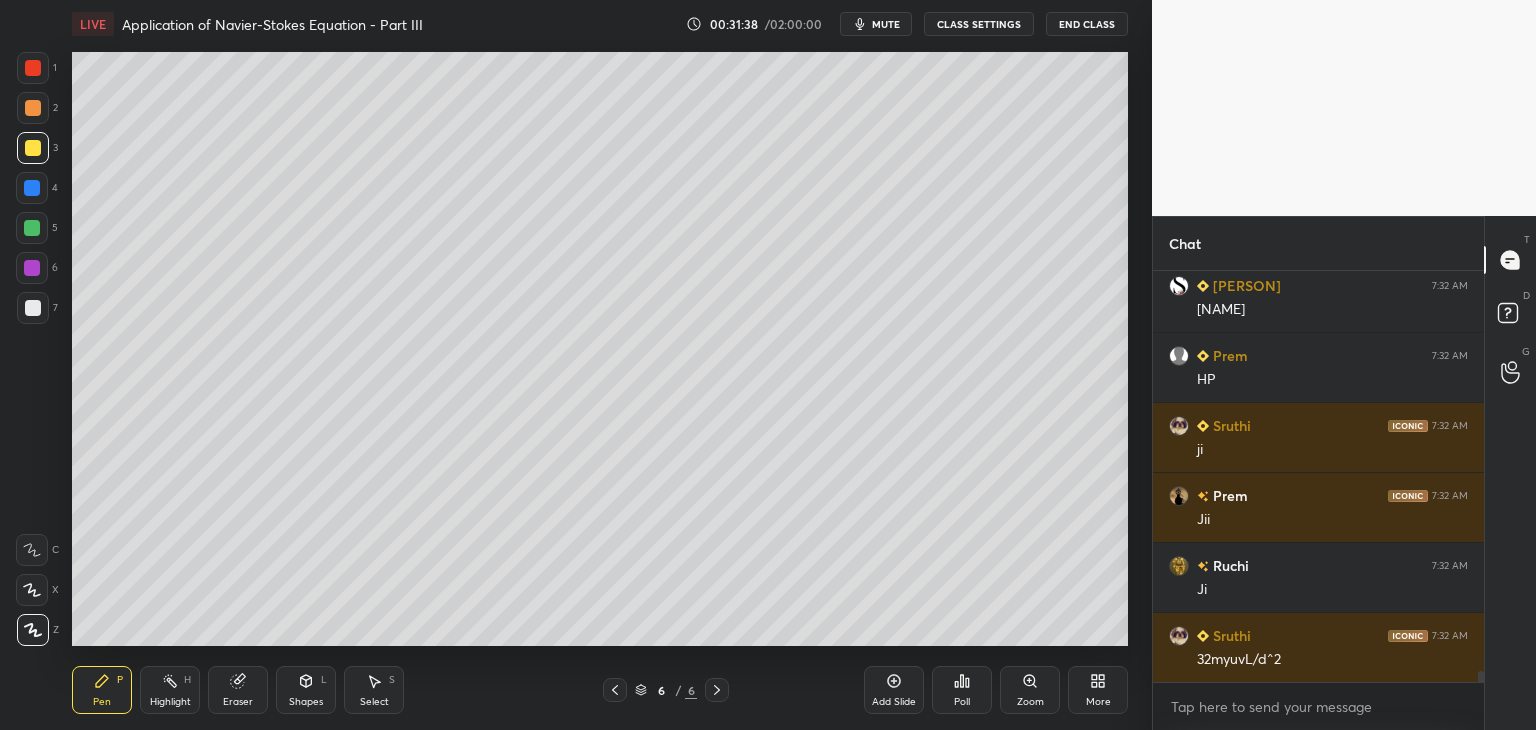 scroll, scrollTop: 14792, scrollLeft: 0, axis: vertical 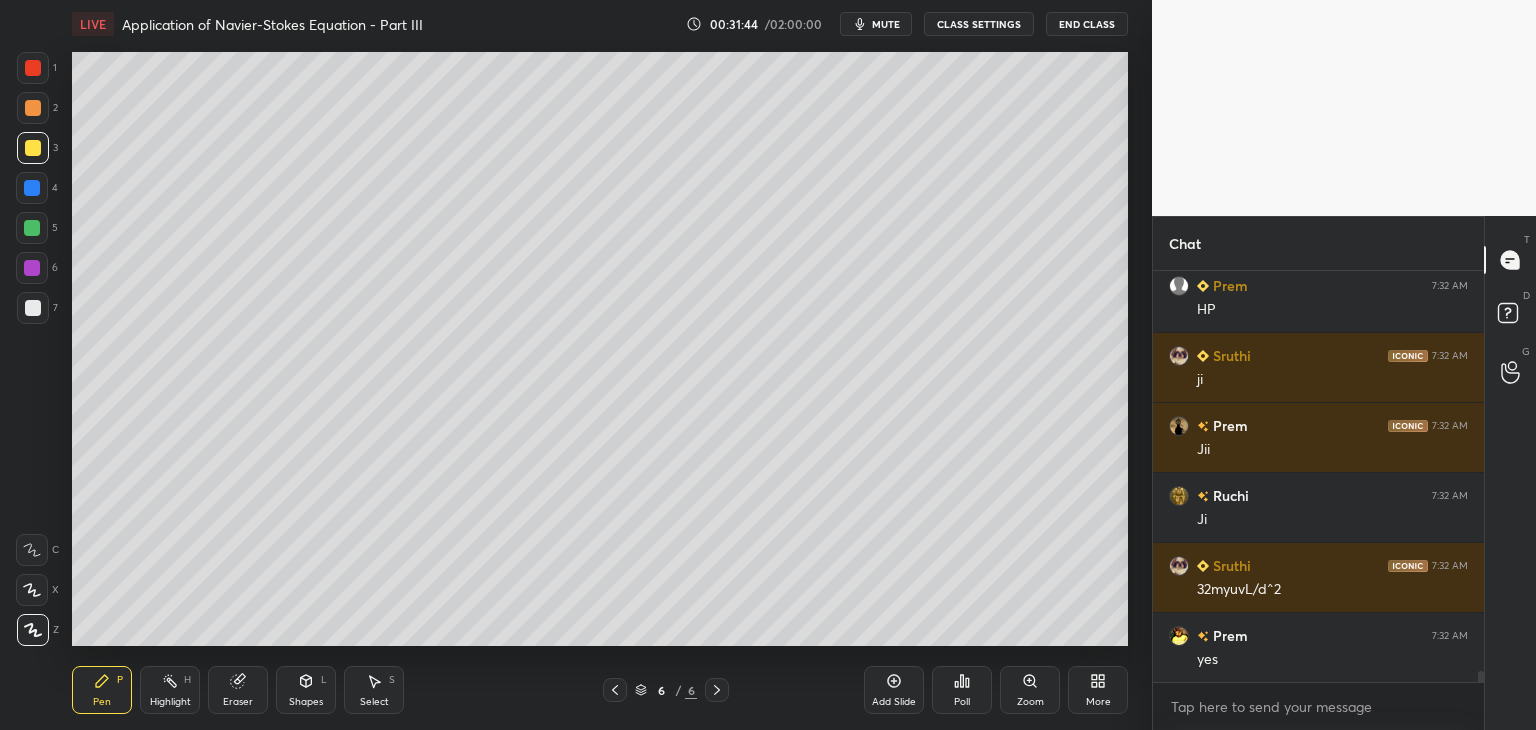 click 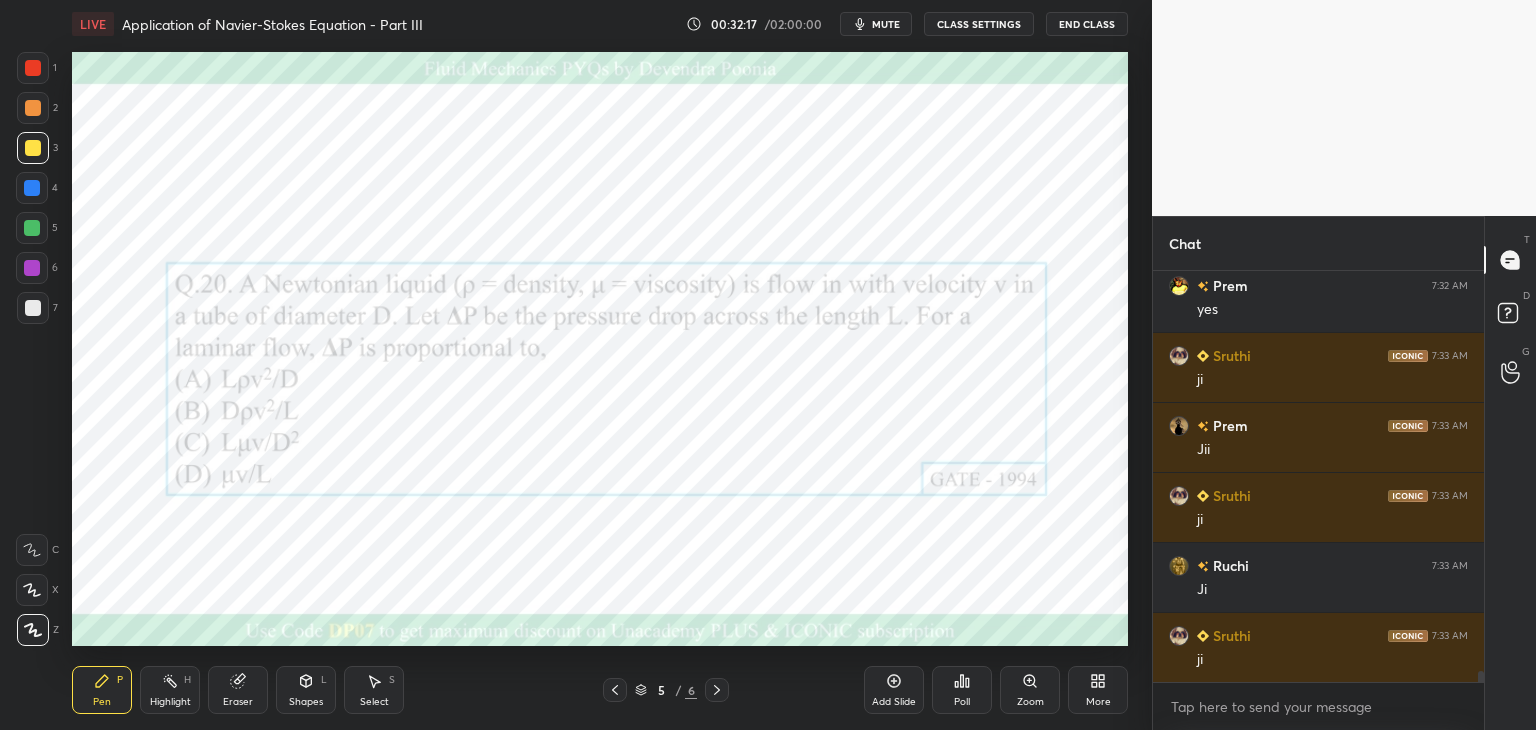 scroll, scrollTop: 15212, scrollLeft: 0, axis: vertical 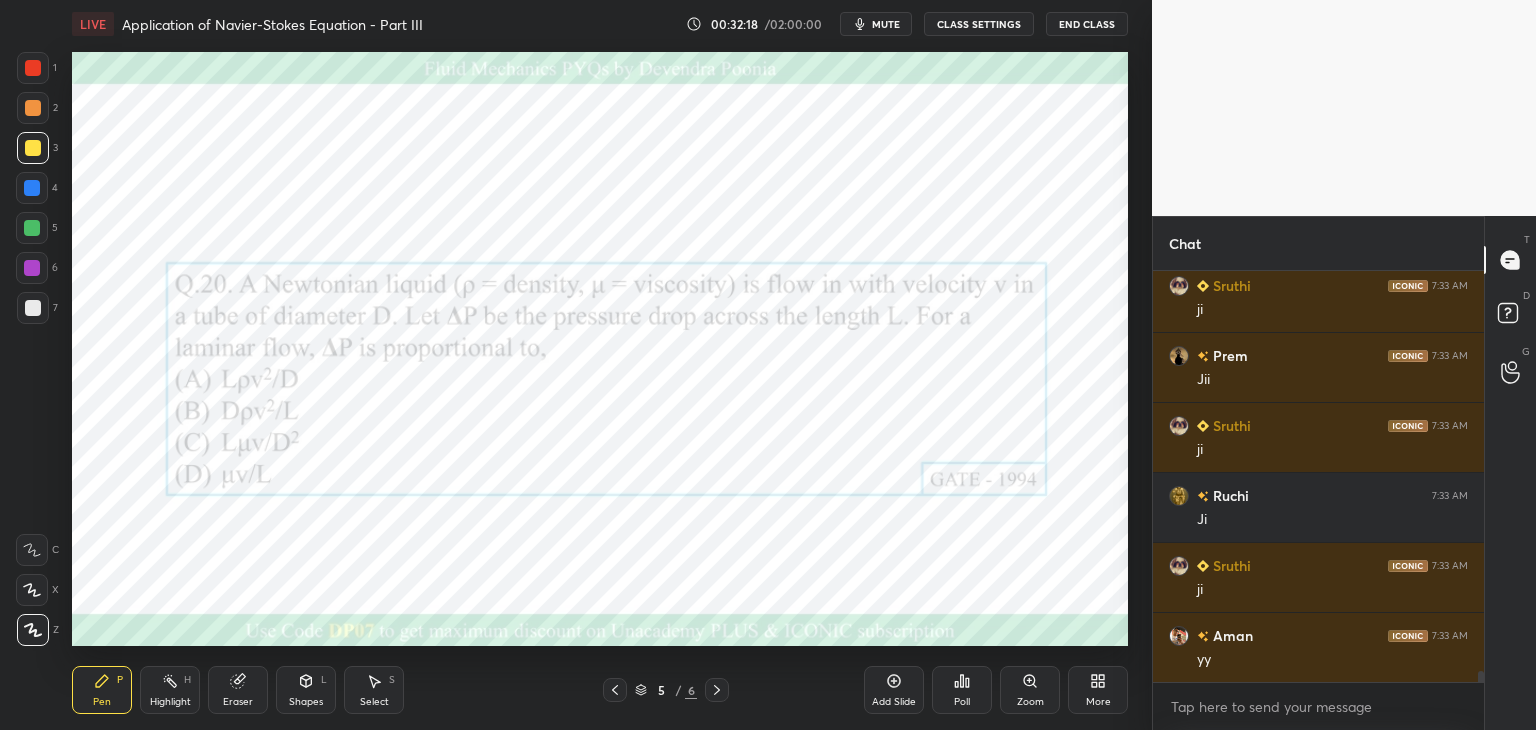 click 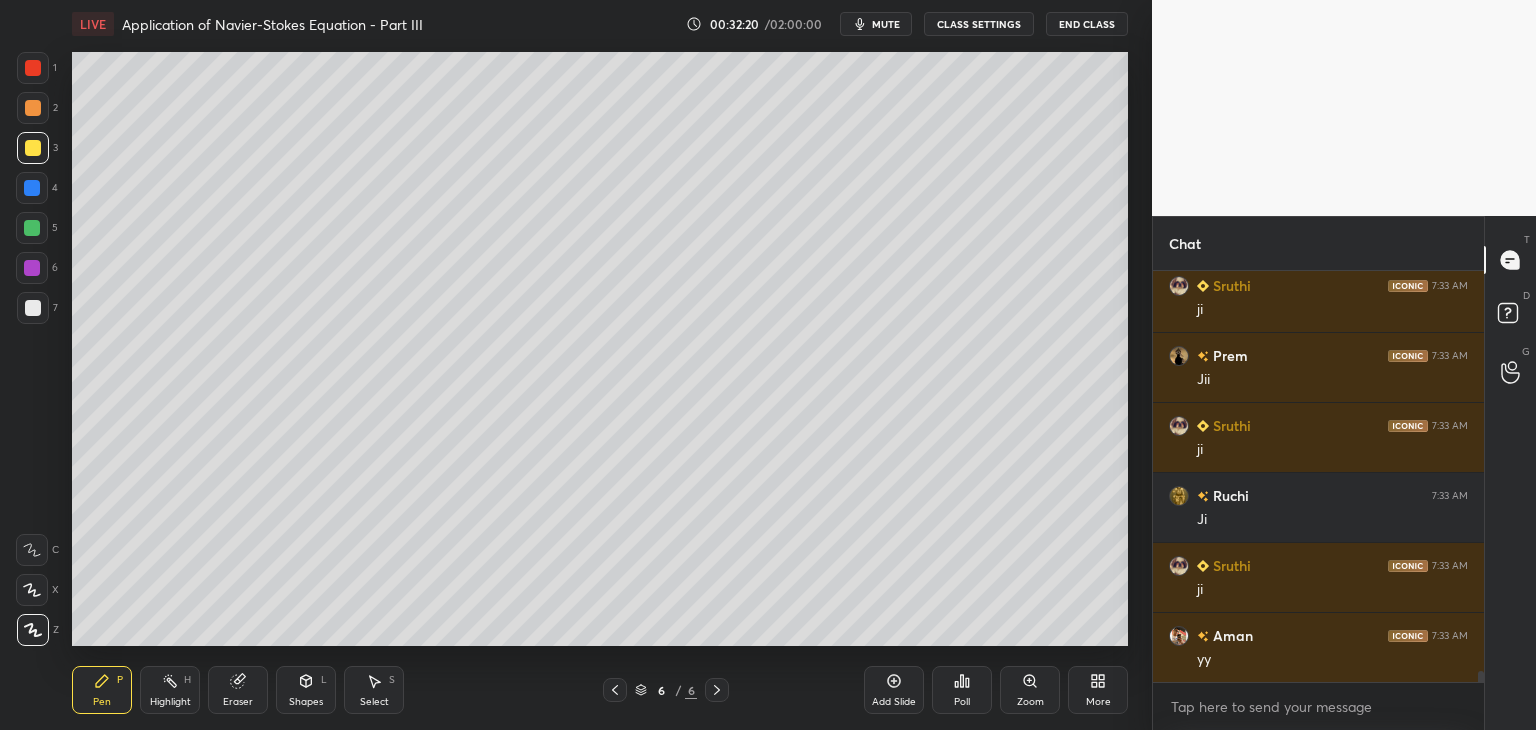 scroll, scrollTop: 15282, scrollLeft: 0, axis: vertical 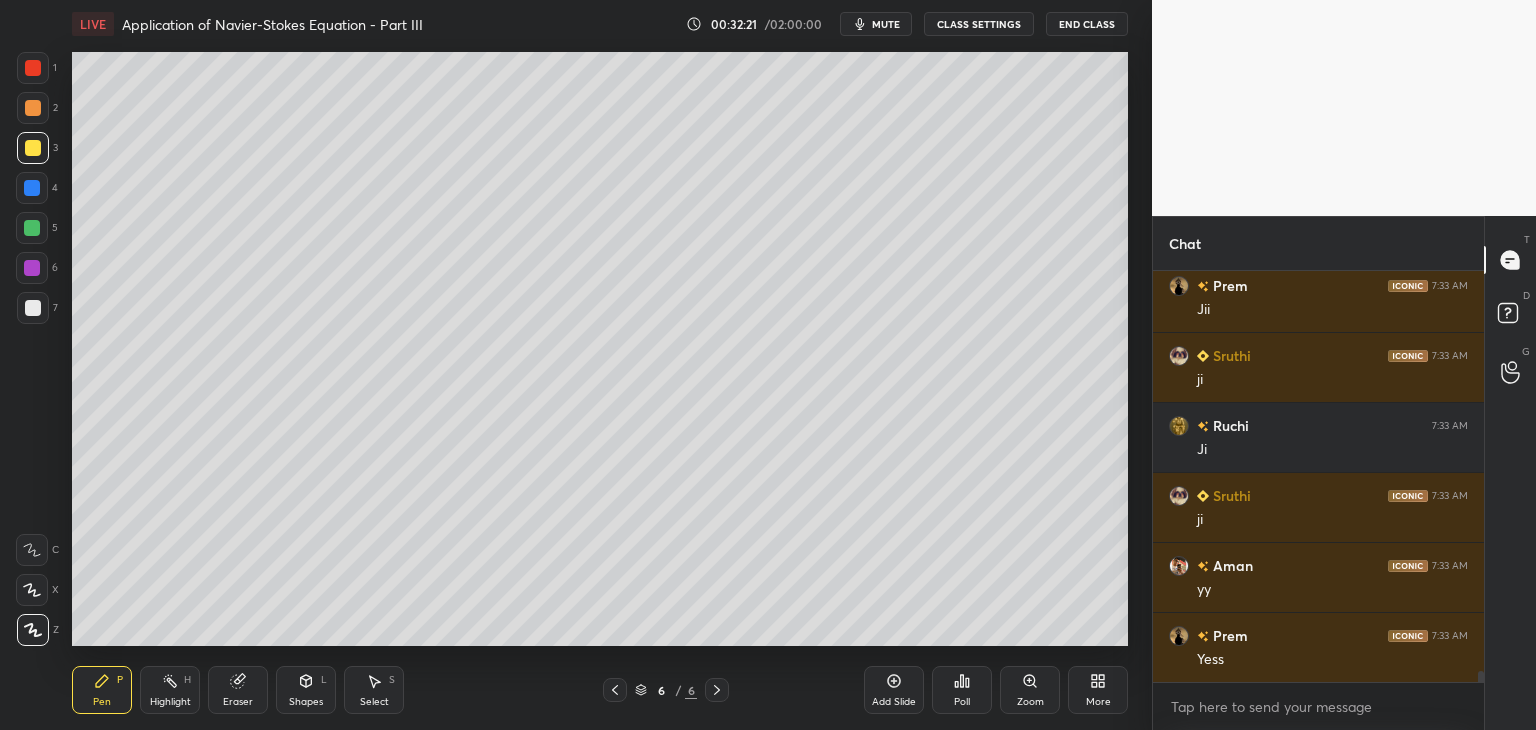 click at bounding box center [33, 308] 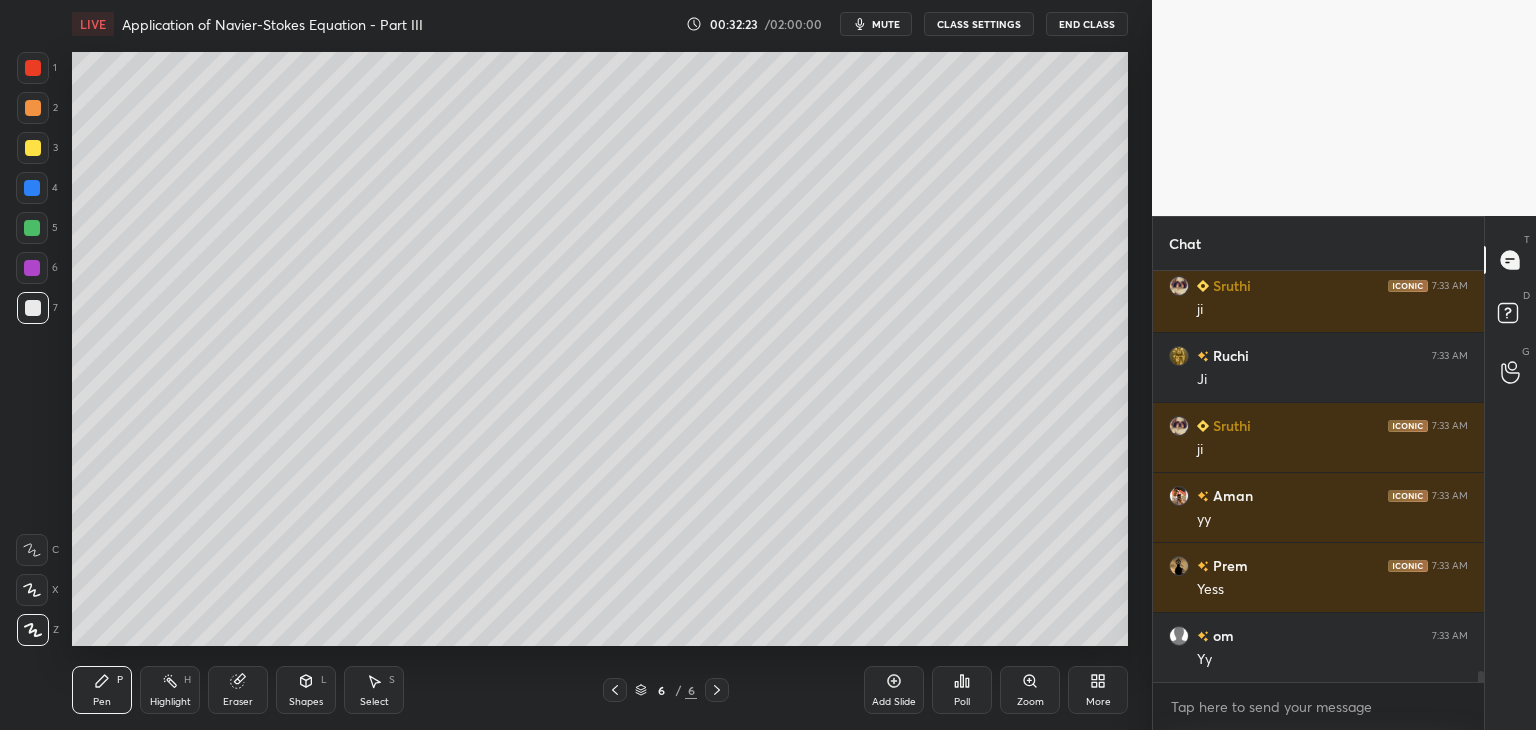 scroll, scrollTop: 15422, scrollLeft: 0, axis: vertical 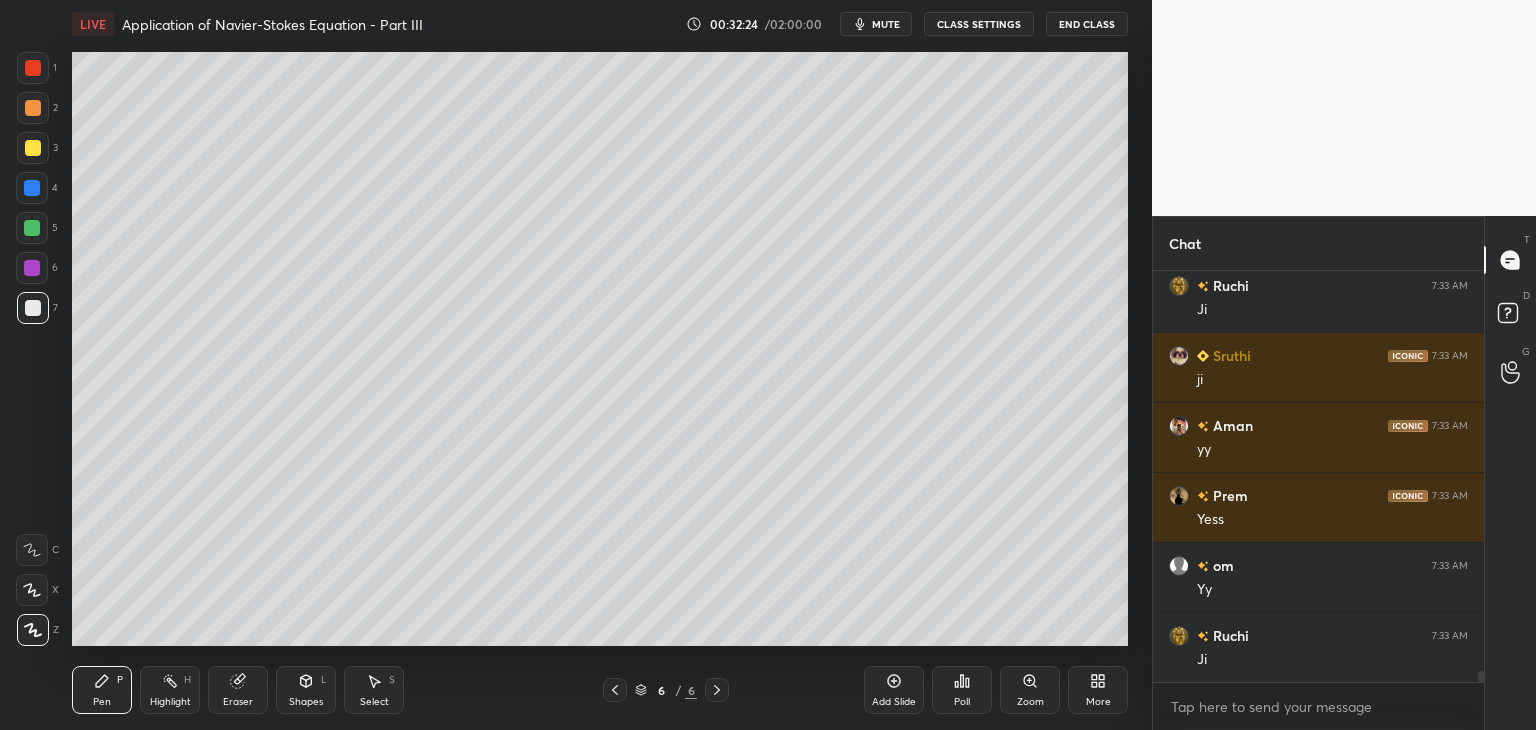 click on "mute" at bounding box center (876, 24) 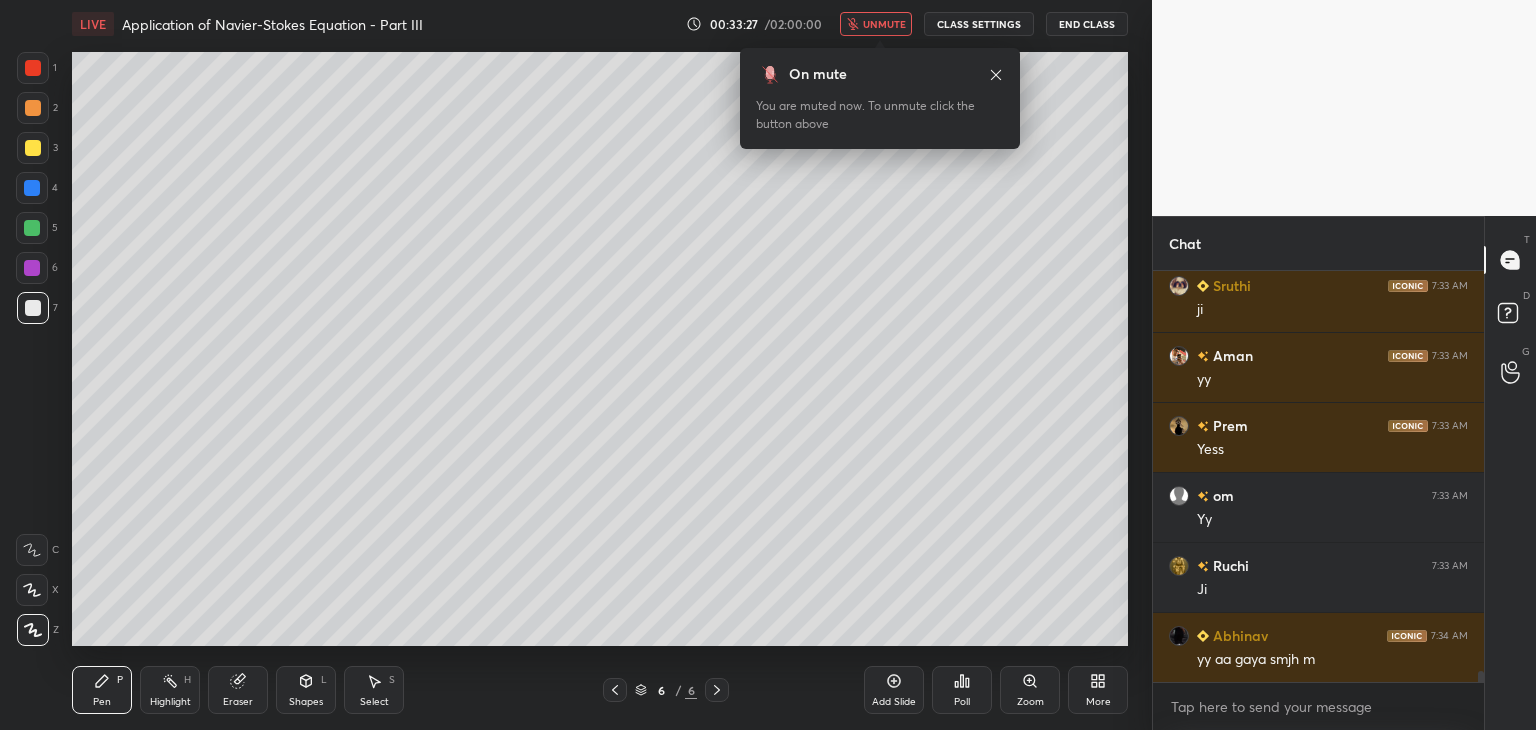 scroll, scrollTop: 15540, scrollLeft: 0, axis: vertical 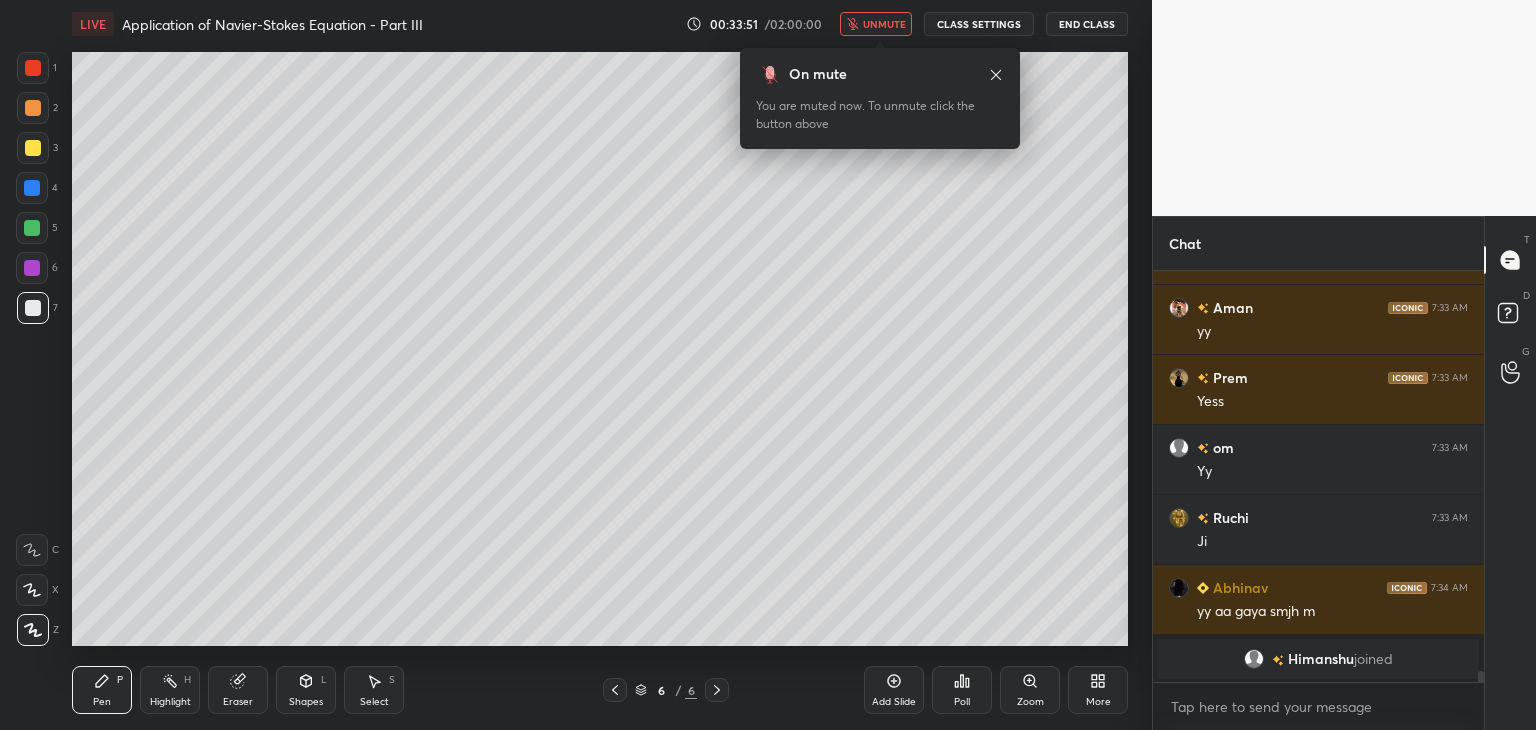 click on "unmute" at bounding box center (884, 24) 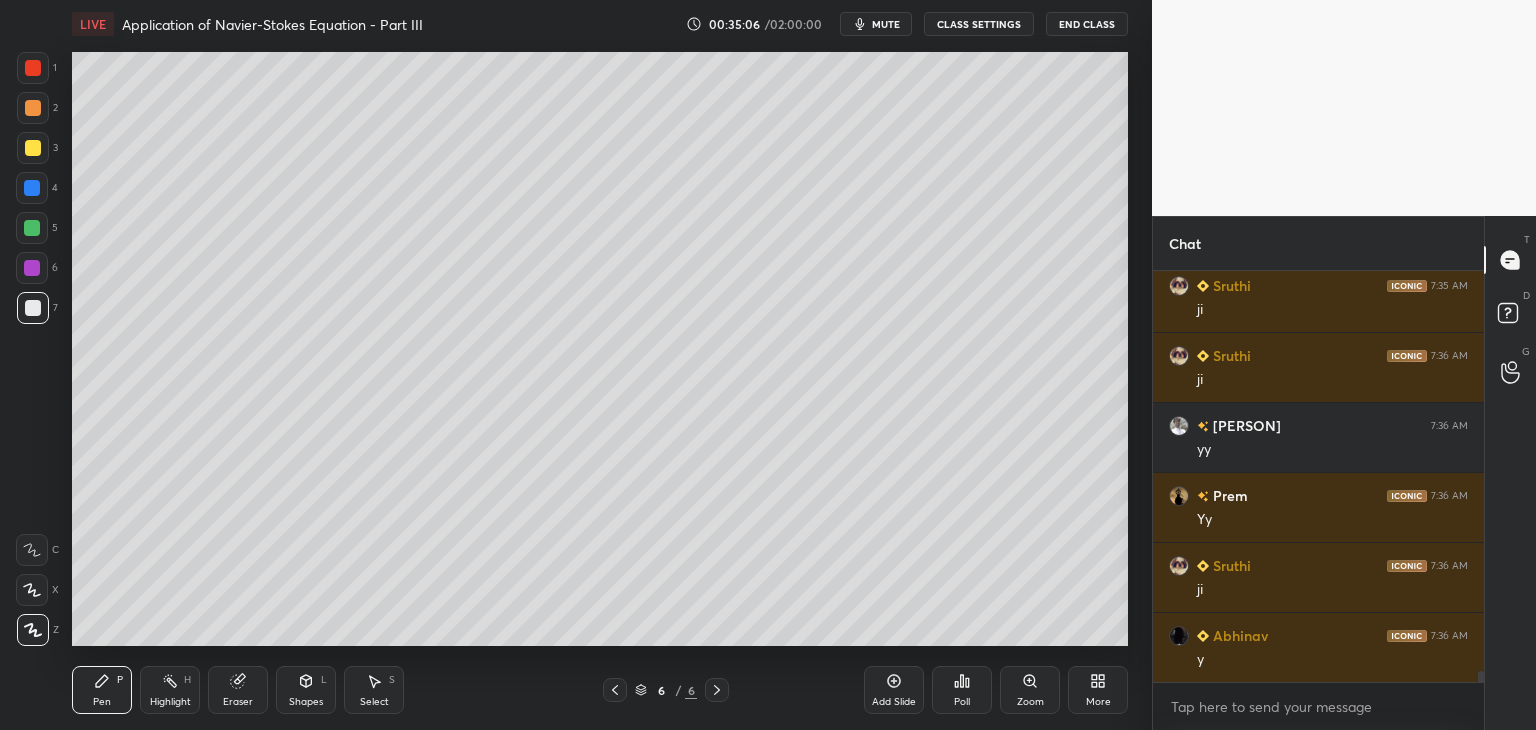 scroll, scrollTop: 15336, scrollLeft: 0, axis: vertical 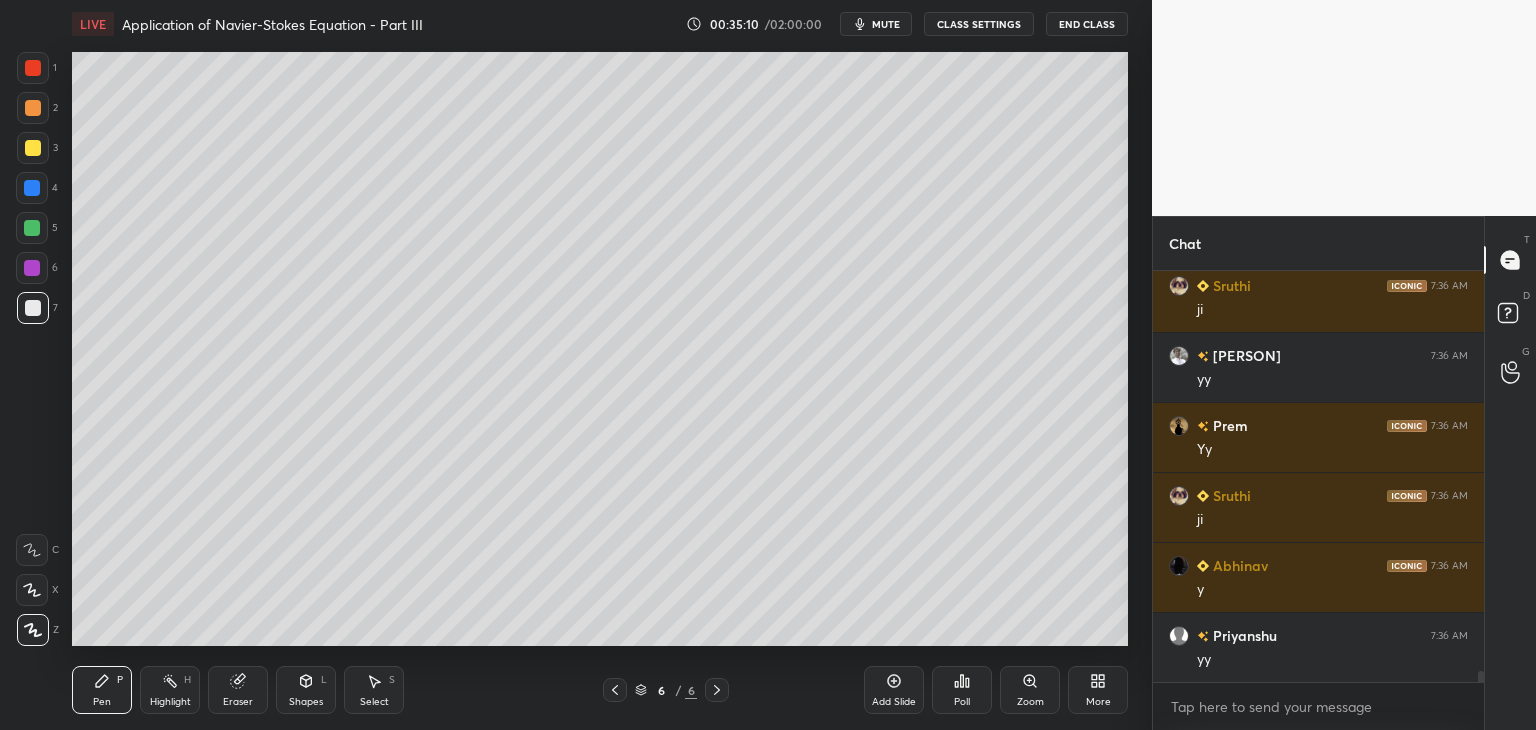 click on "Shapes L" at bounding box center (306, 690) 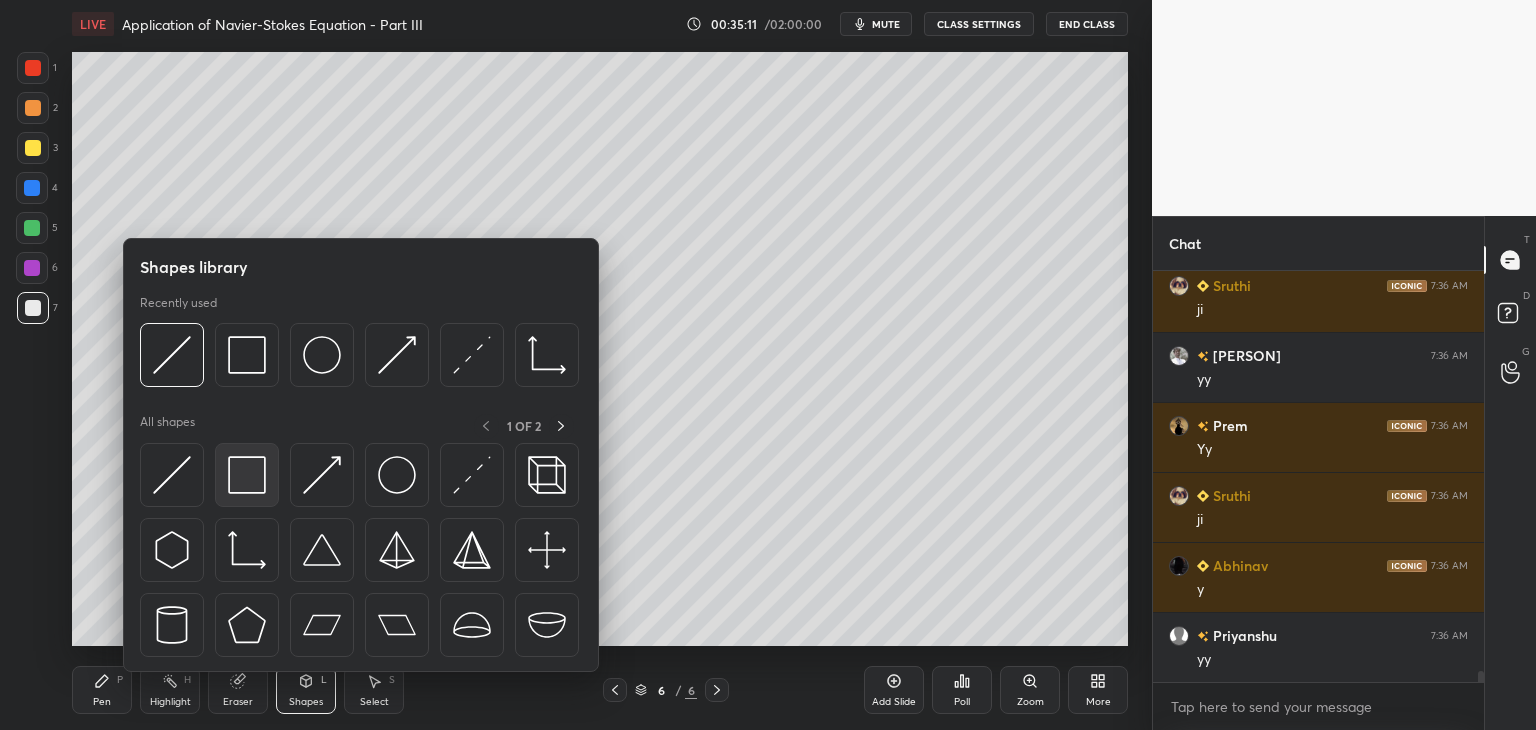 click at bounding box center (247, 475) 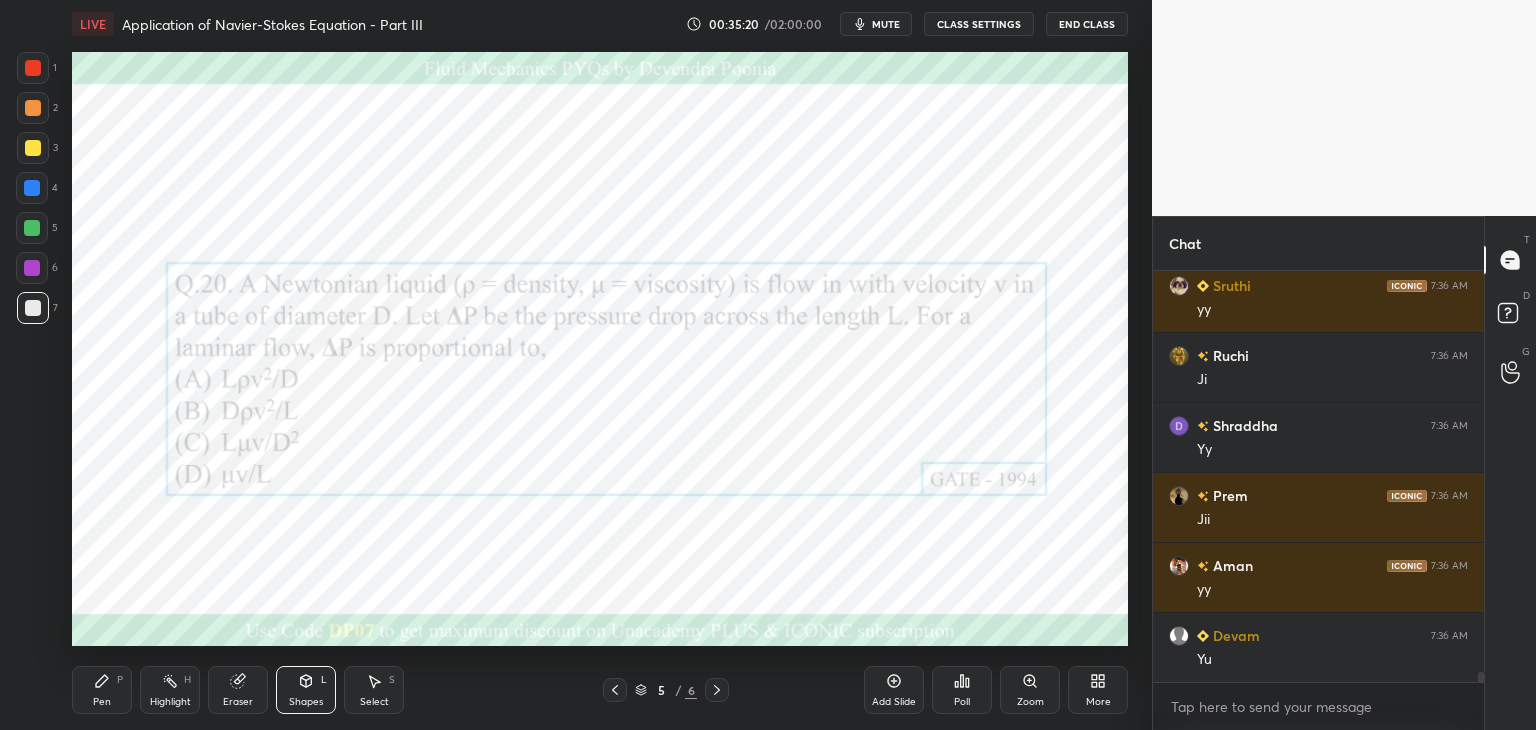 scroll, scrollTop: 15826, scrollLeft: 0, axis: vertical 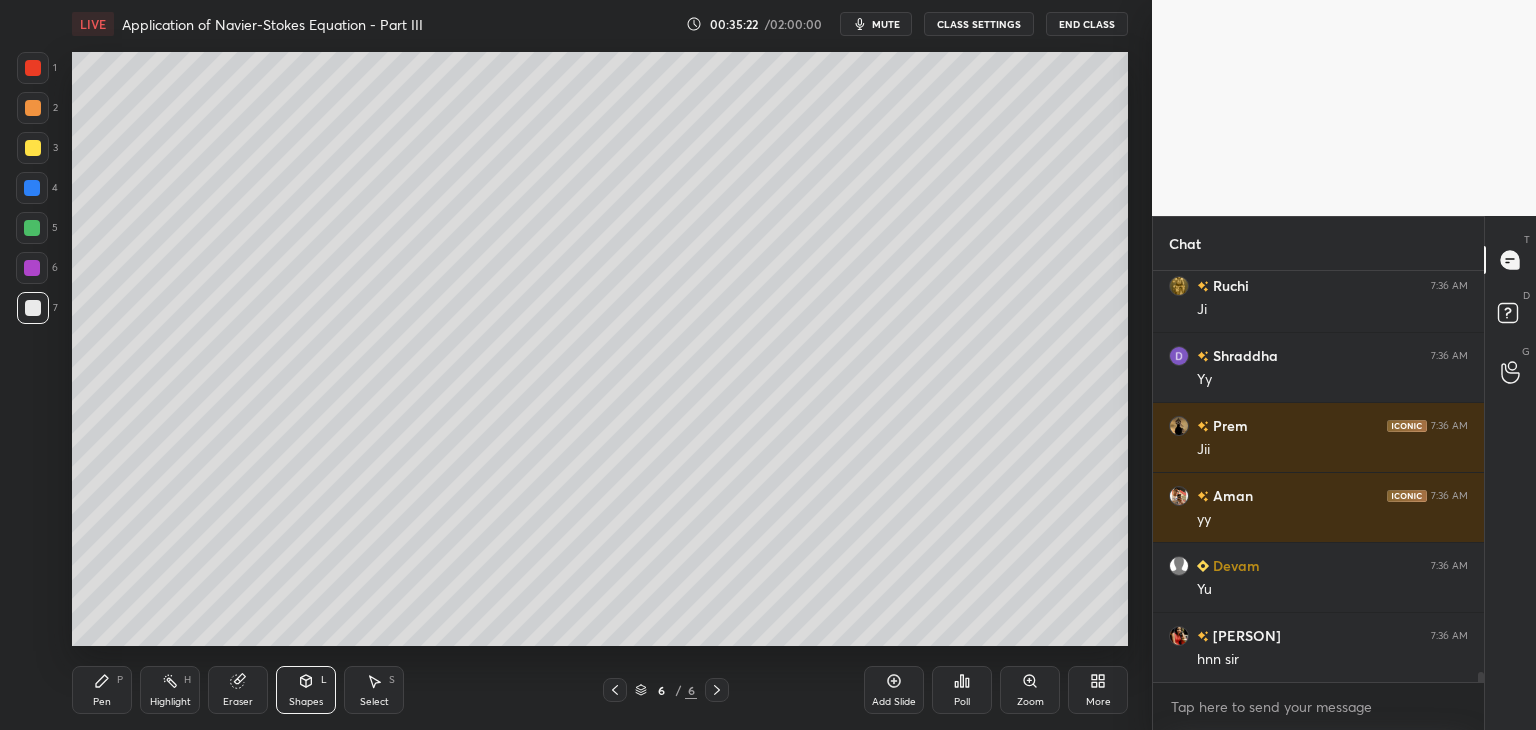 click on "Pen" at bounding box center (102, 702) 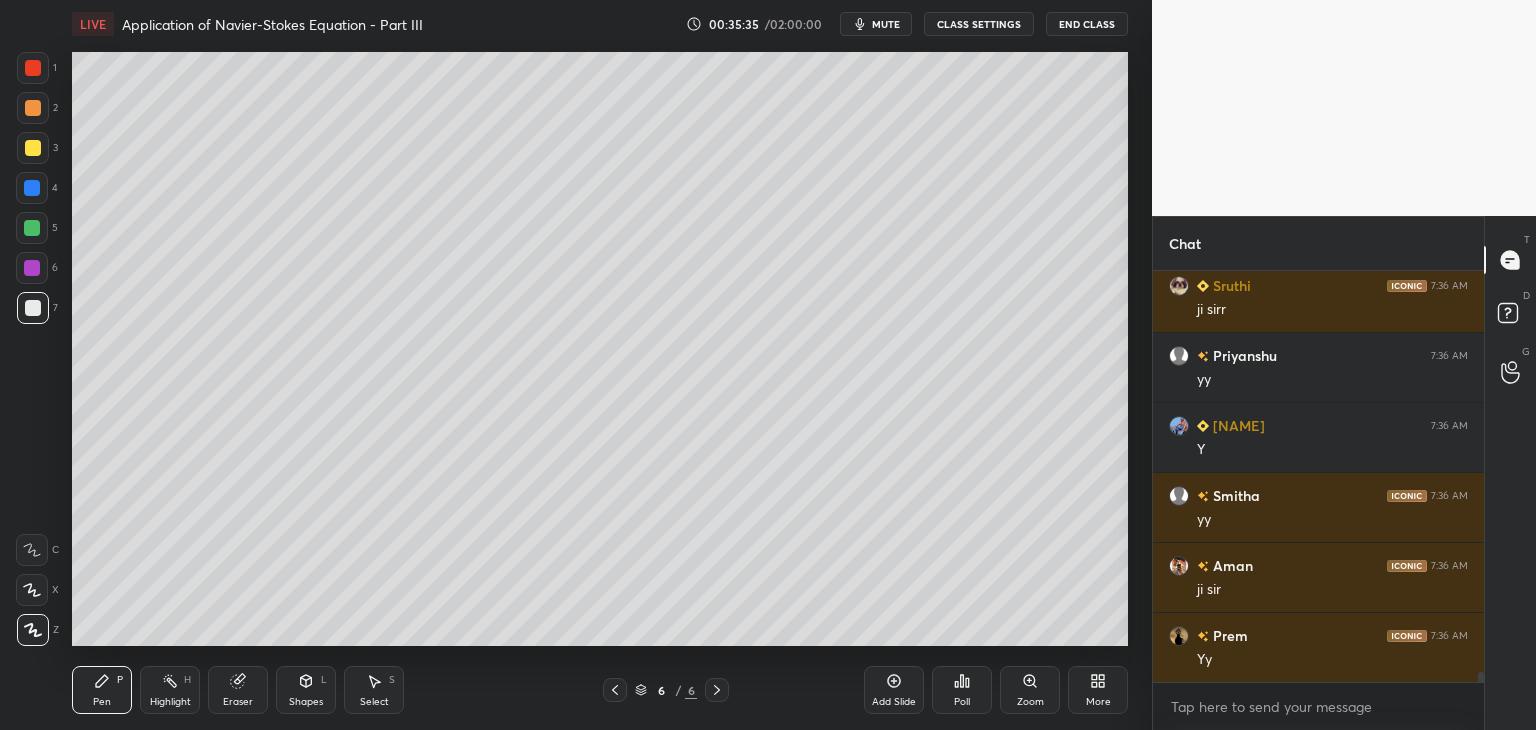scroll, scrollTop: 16456, scrollLeft: 0, axis: vertical 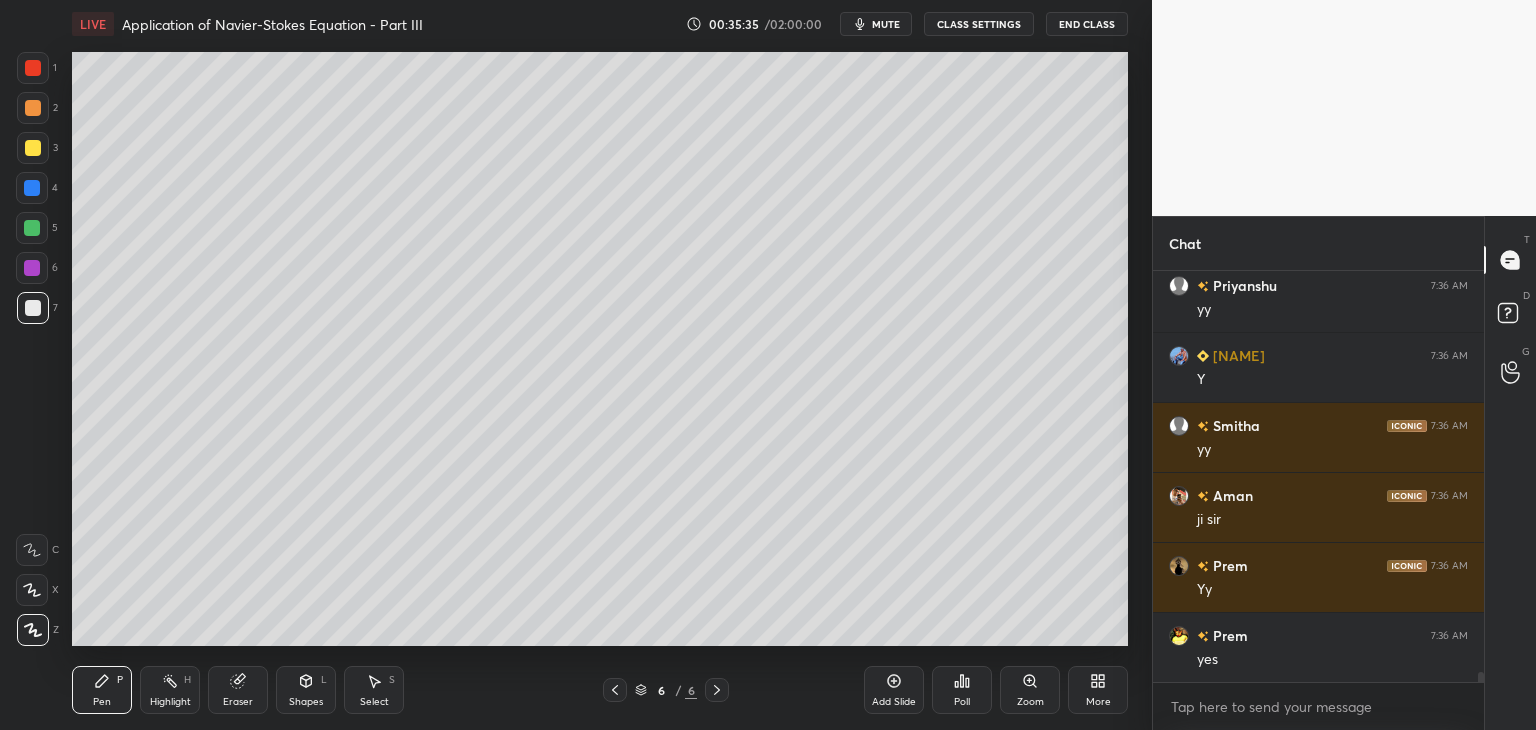click 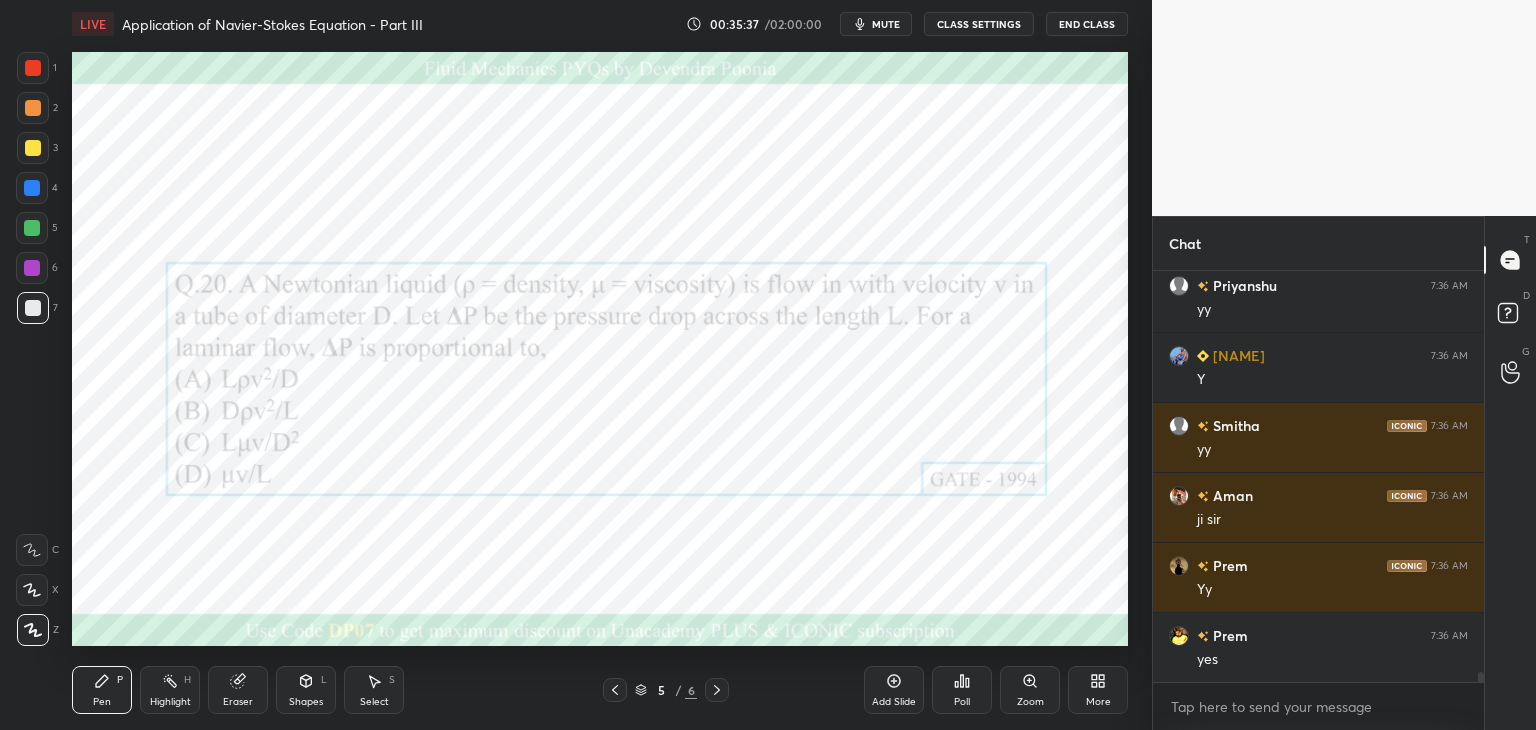 click 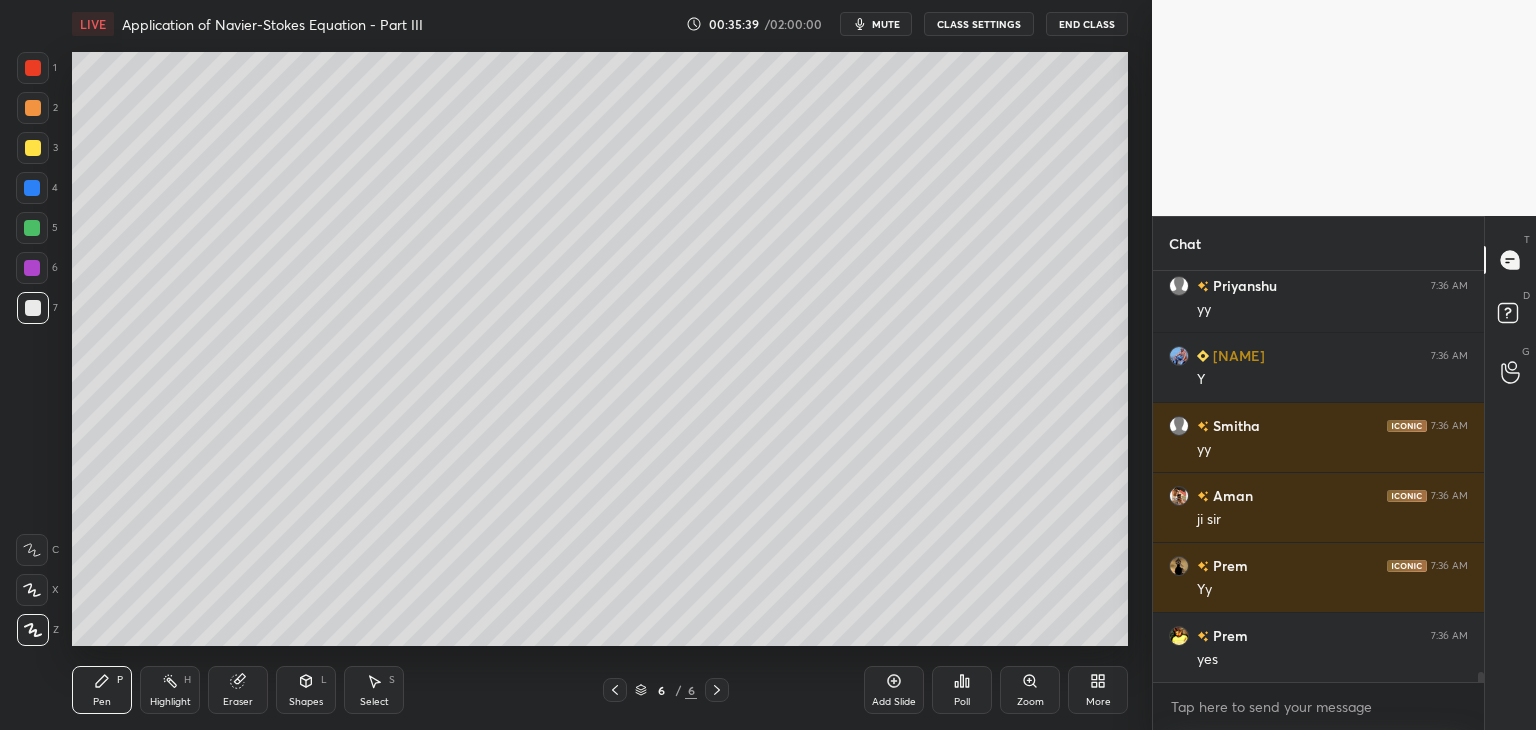 click on "Select" at bounding box center [374, 702] 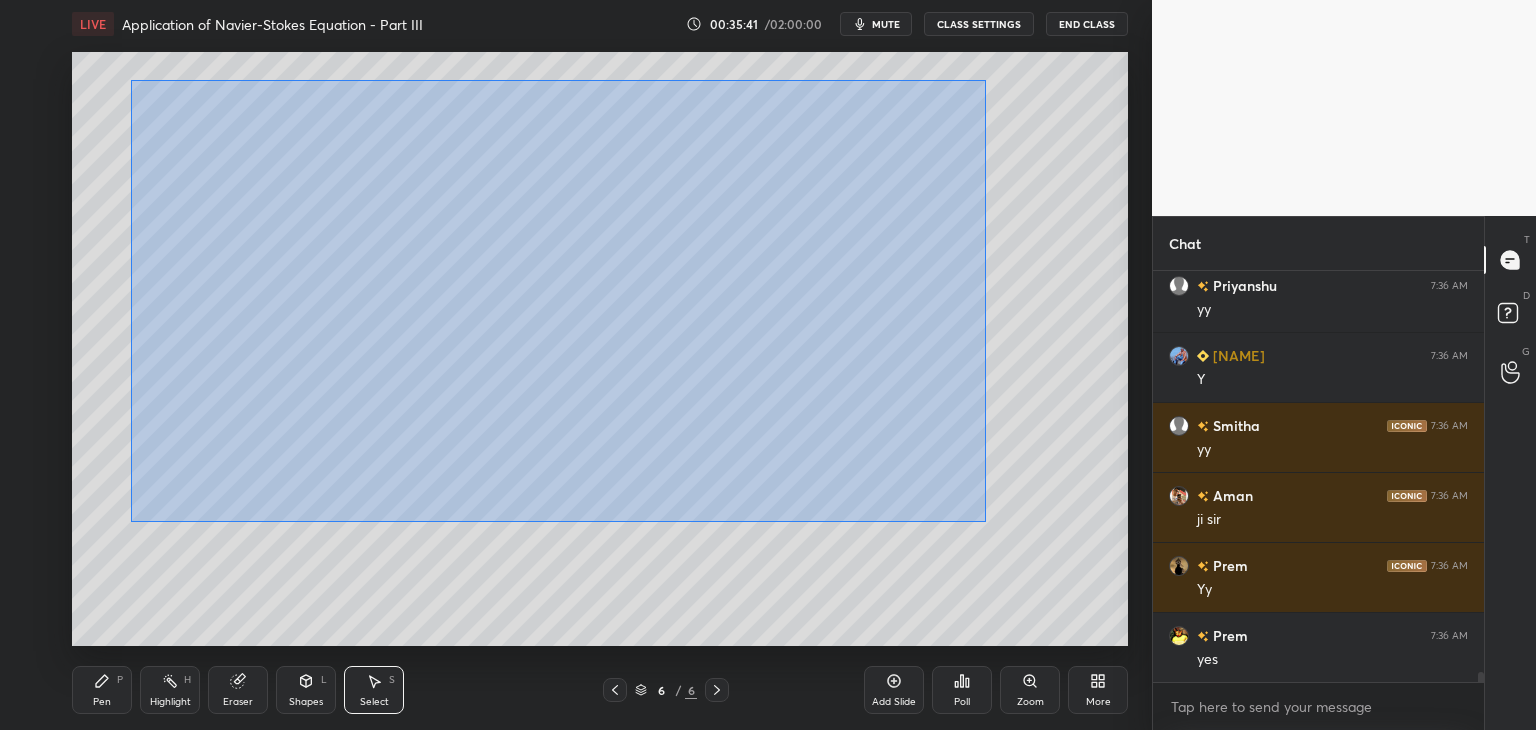 drag, startPoint x: 172, startPoint y: 109, endPoint x: 1006, endPoint y: 533, distance: 935.5918 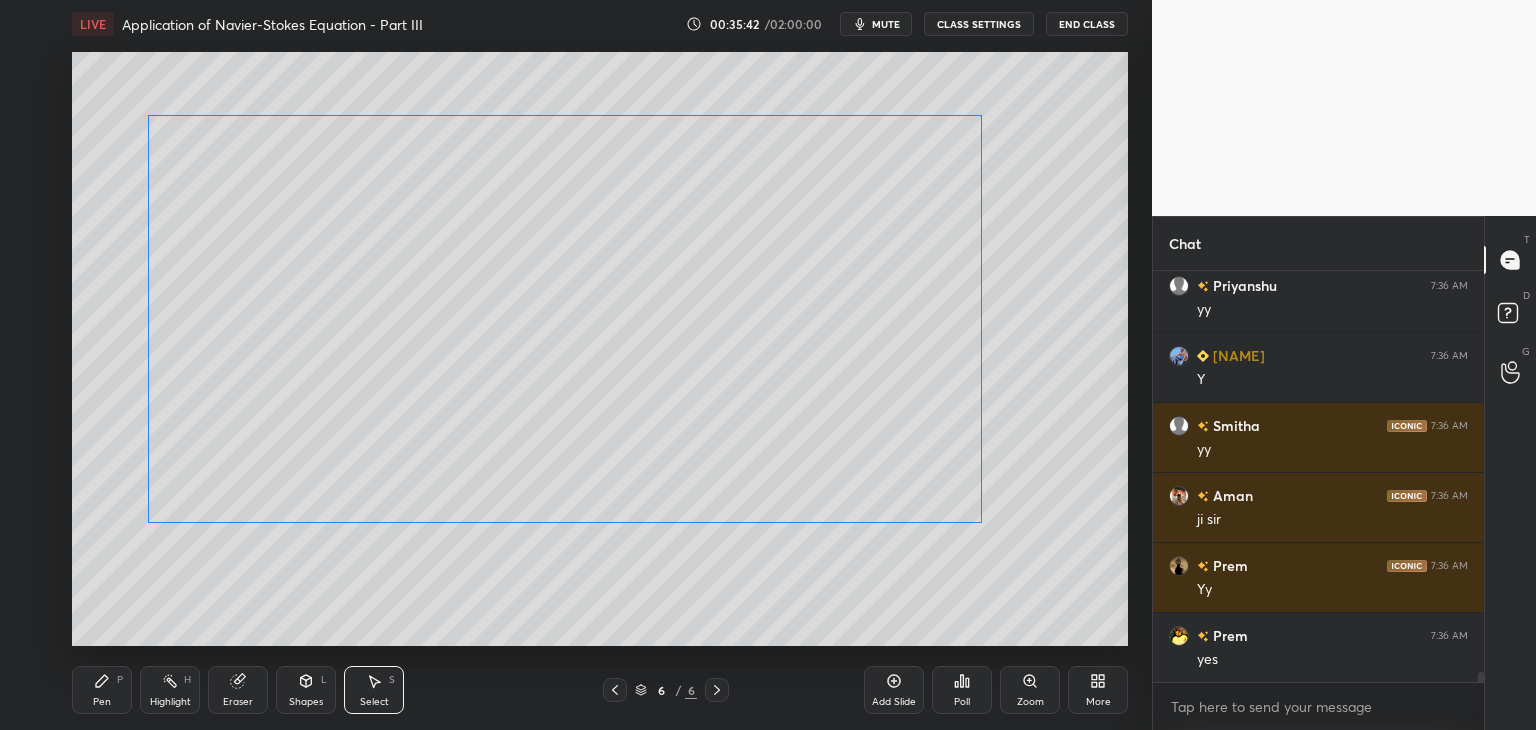 scroll, scrollTop: 16526, scrollLeft: 0, axis: vertical 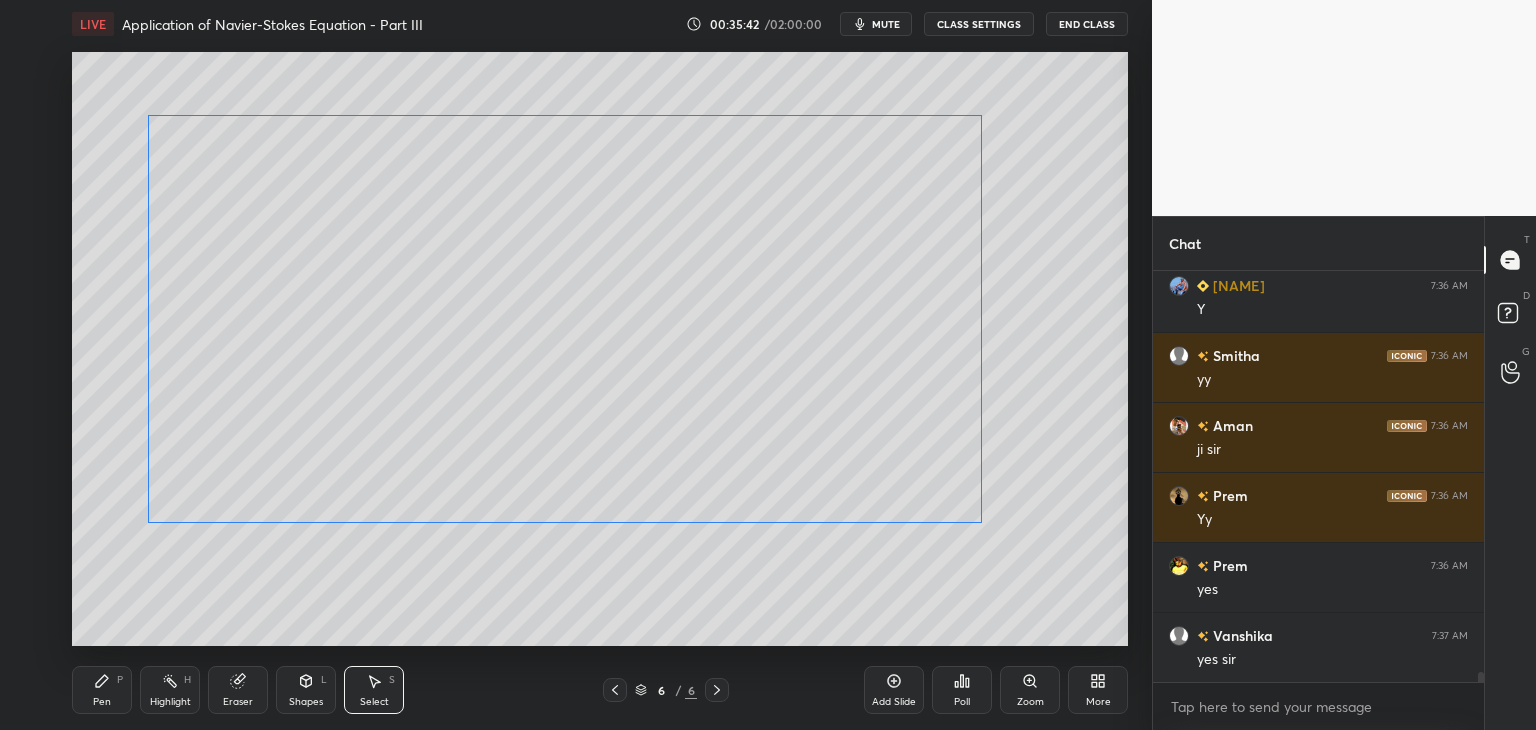drag, startPoint x: 917, startPoint y: 440, endPoint x: 920, endPoint y: 464, distance: 24.186773 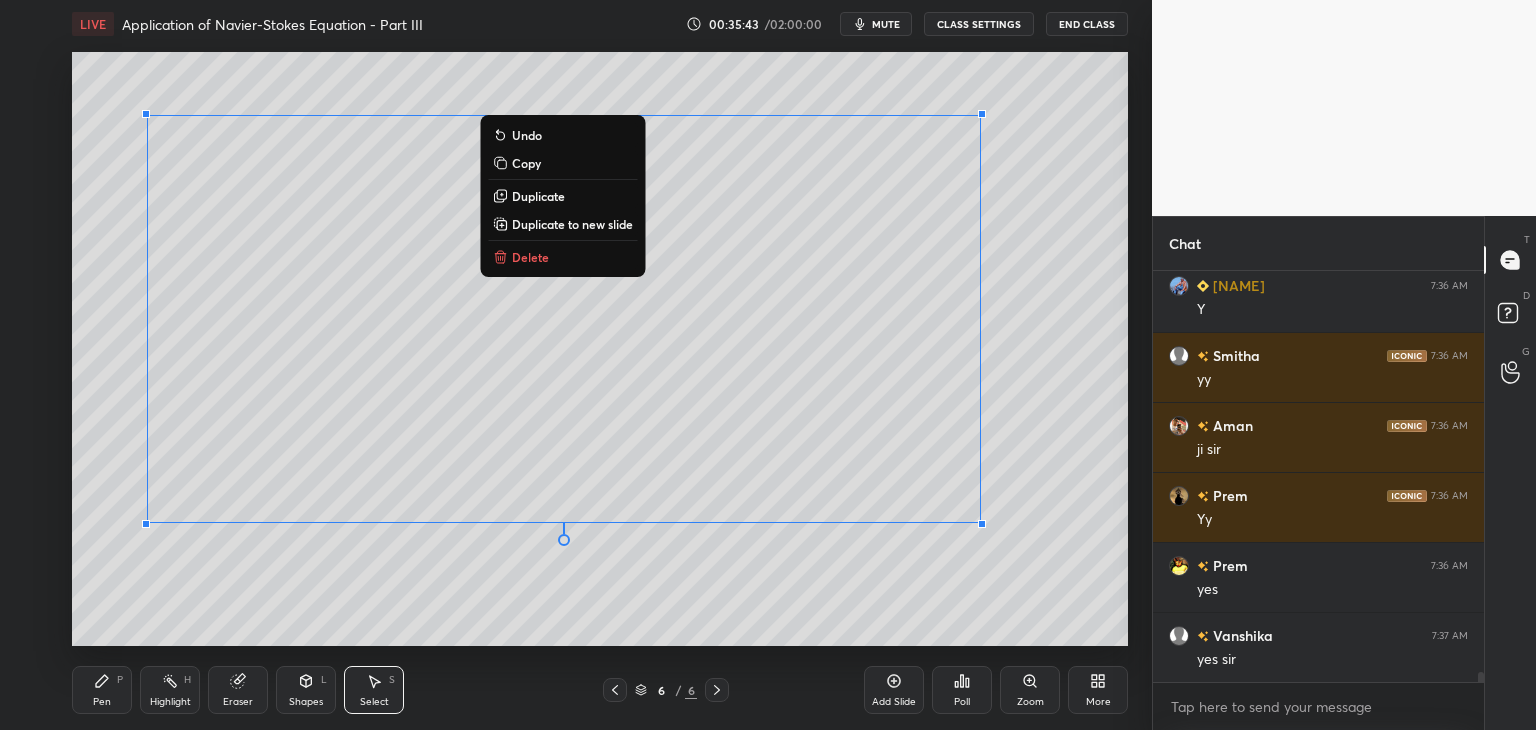 drag, startPoint x: 1019, startPoint y: 502, endPoint x: 1003, endPoint y: 511, distance: 18.35756 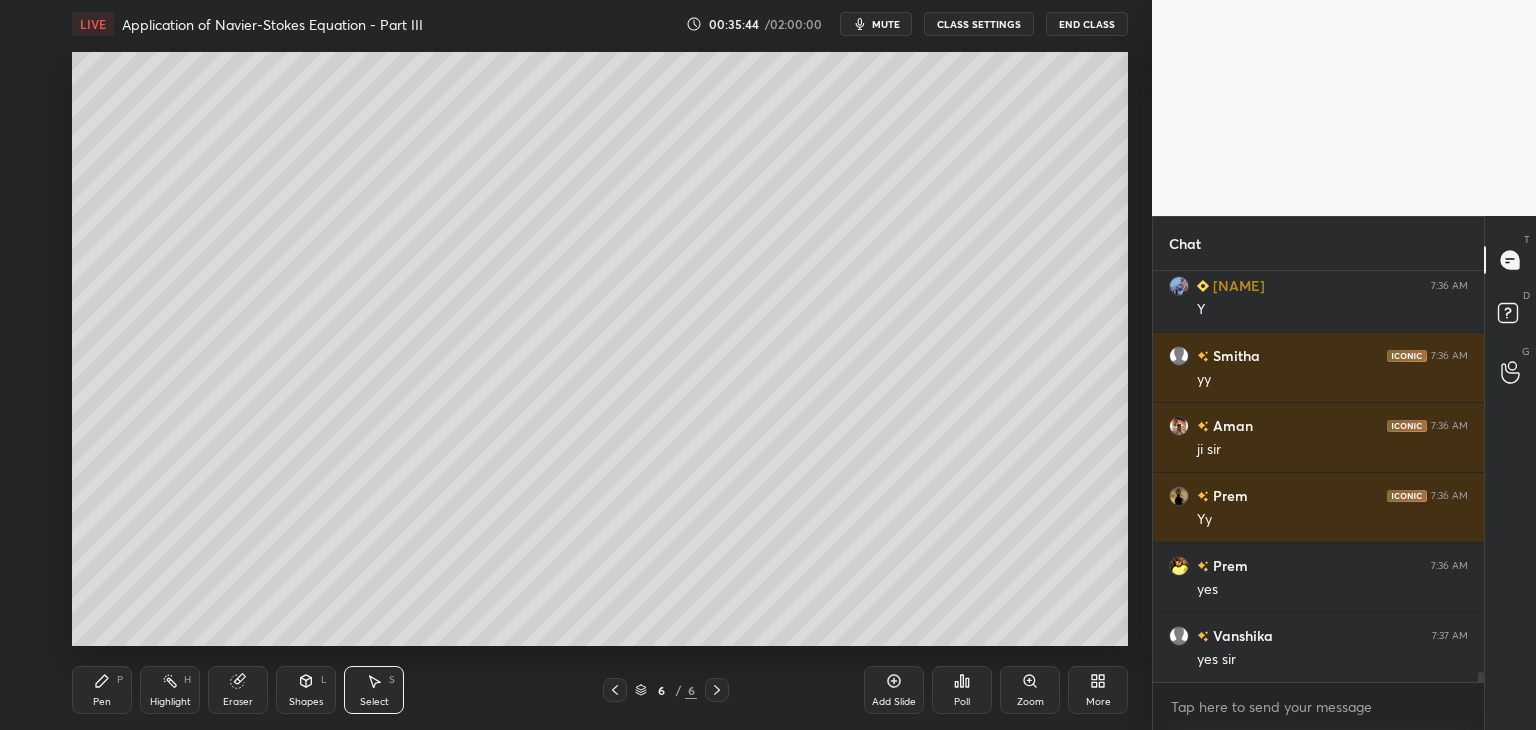 click on "Shapes L" at bounding box center (306, 690) 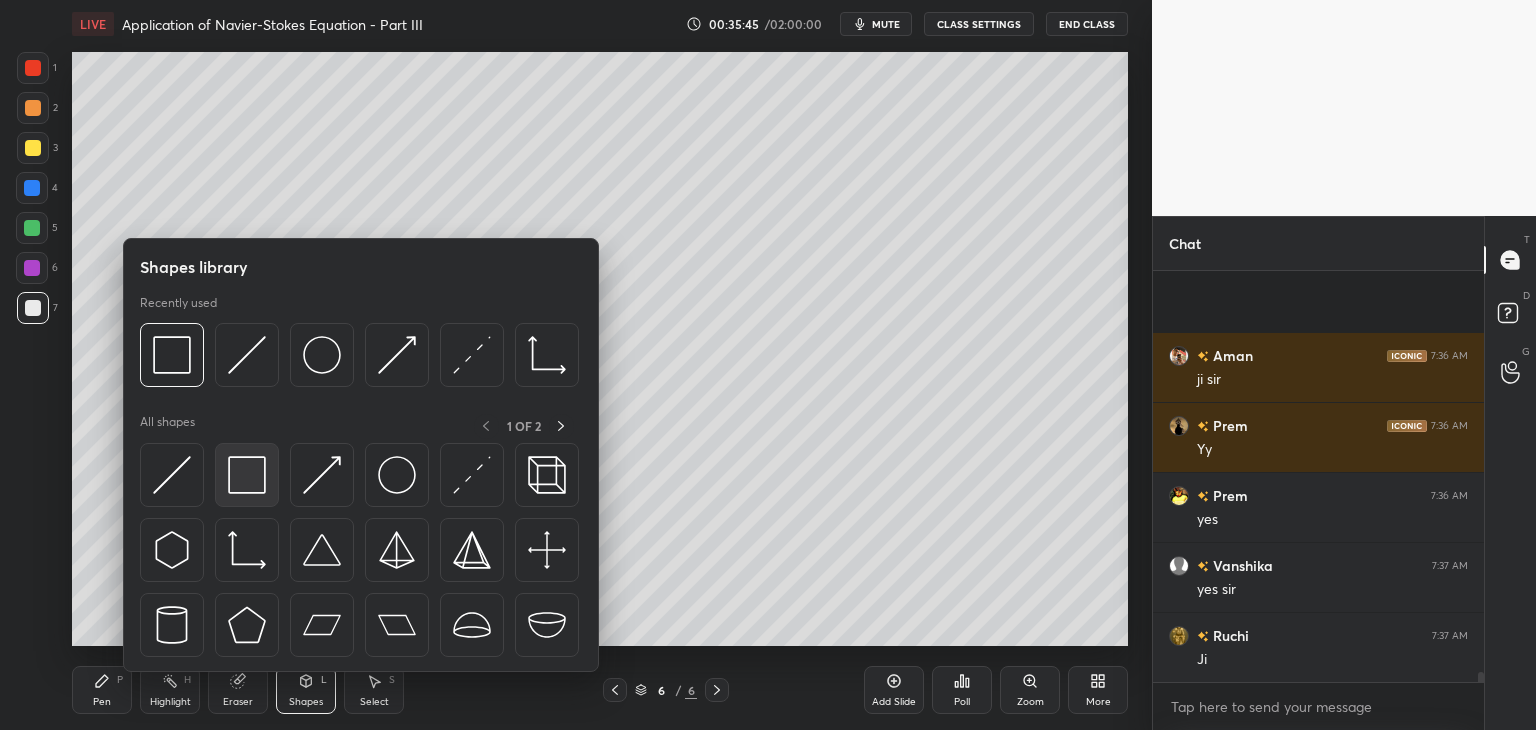 scroll, scrollTop: 16736, scrollLeft: 0, axis: vertical 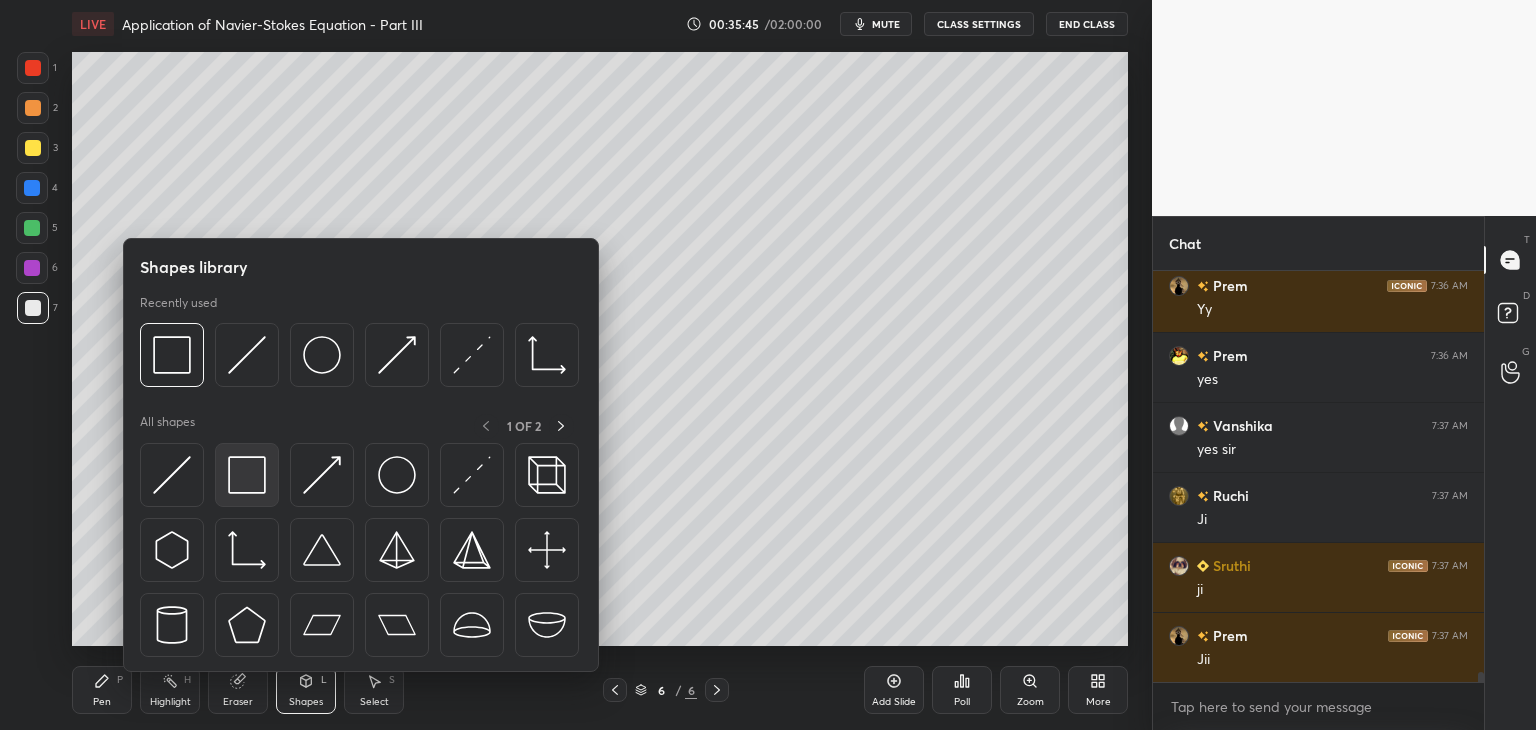 click at bounding box center [247, 475] 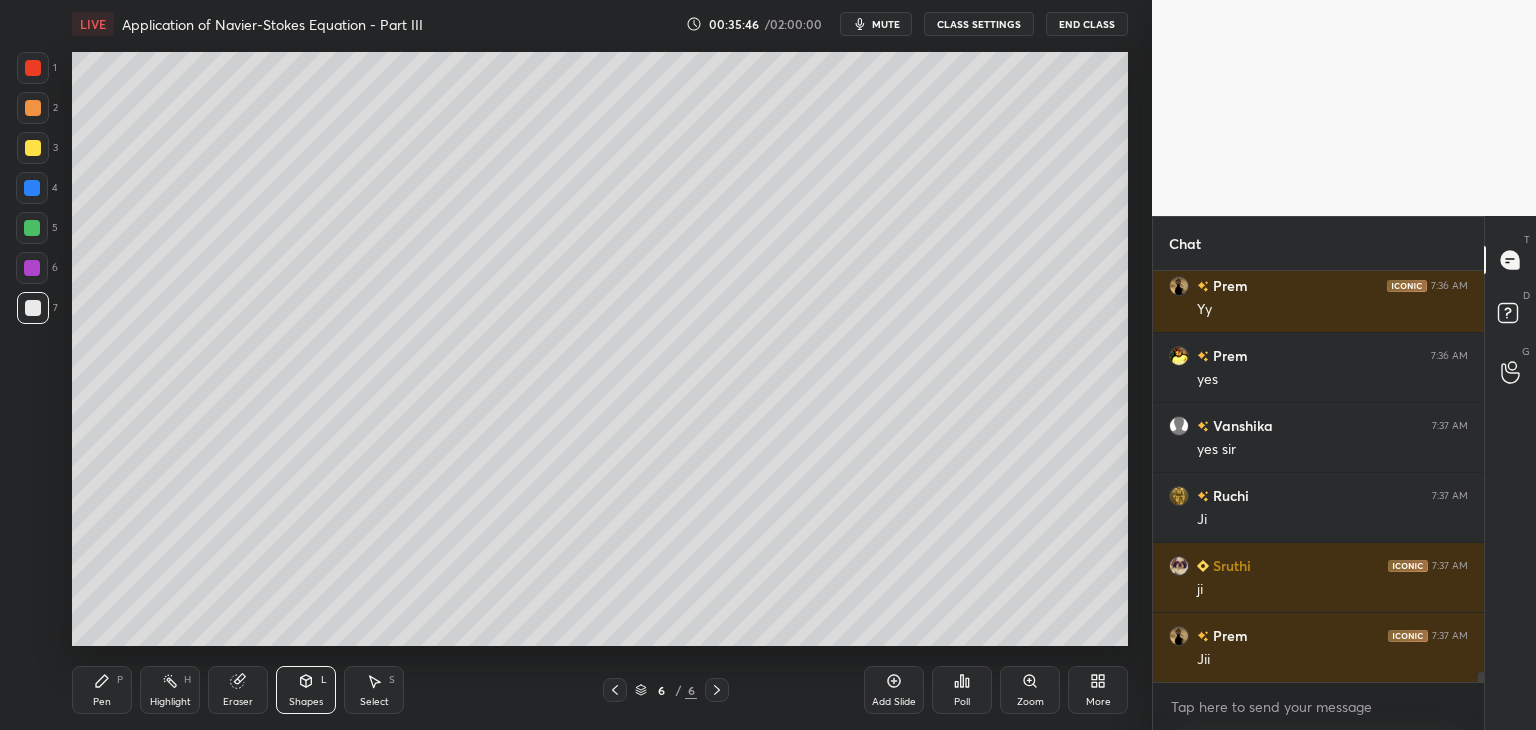 click at bounding box center [32, 268] 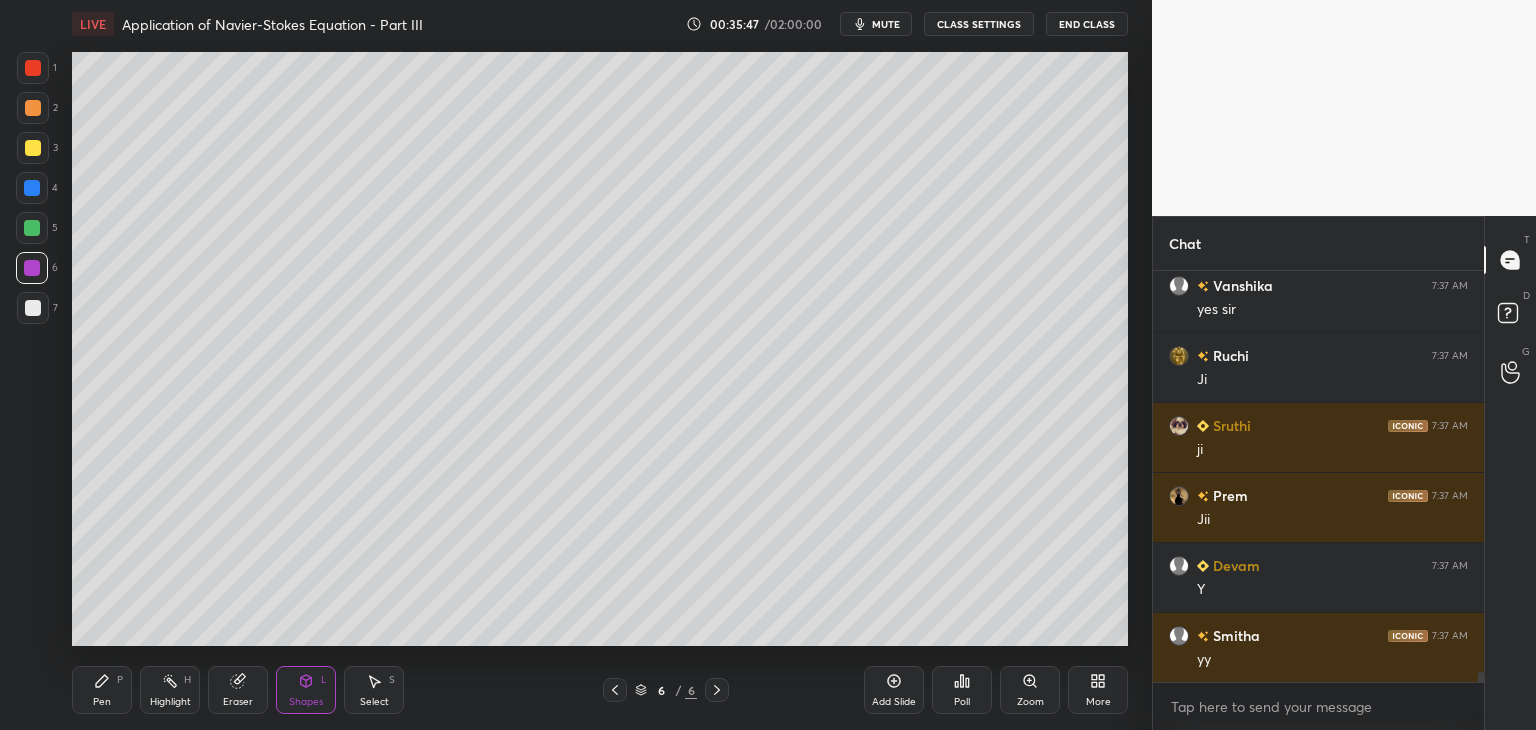 scroll, scrollTop: 16946, scrollLeft: 0, axis: vertical 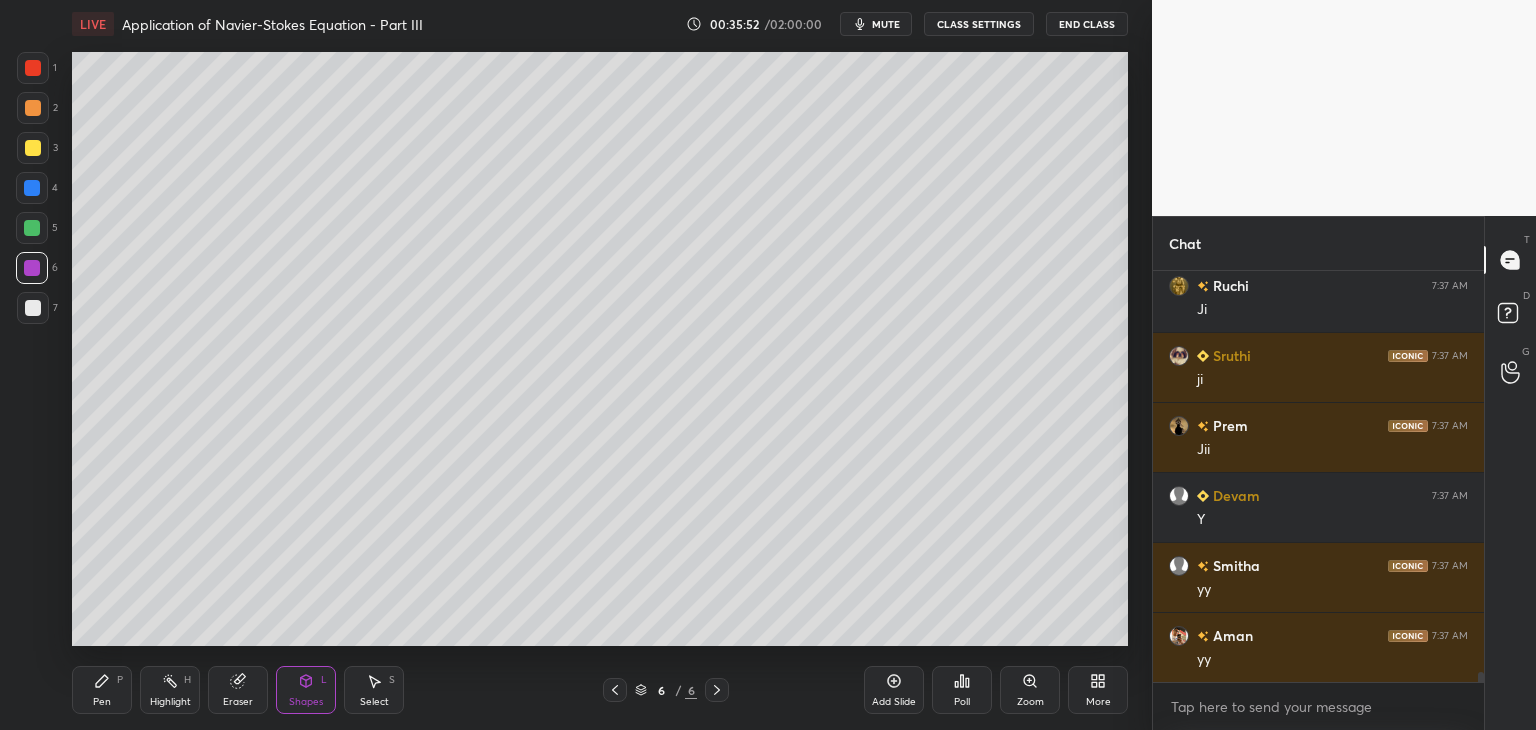 click 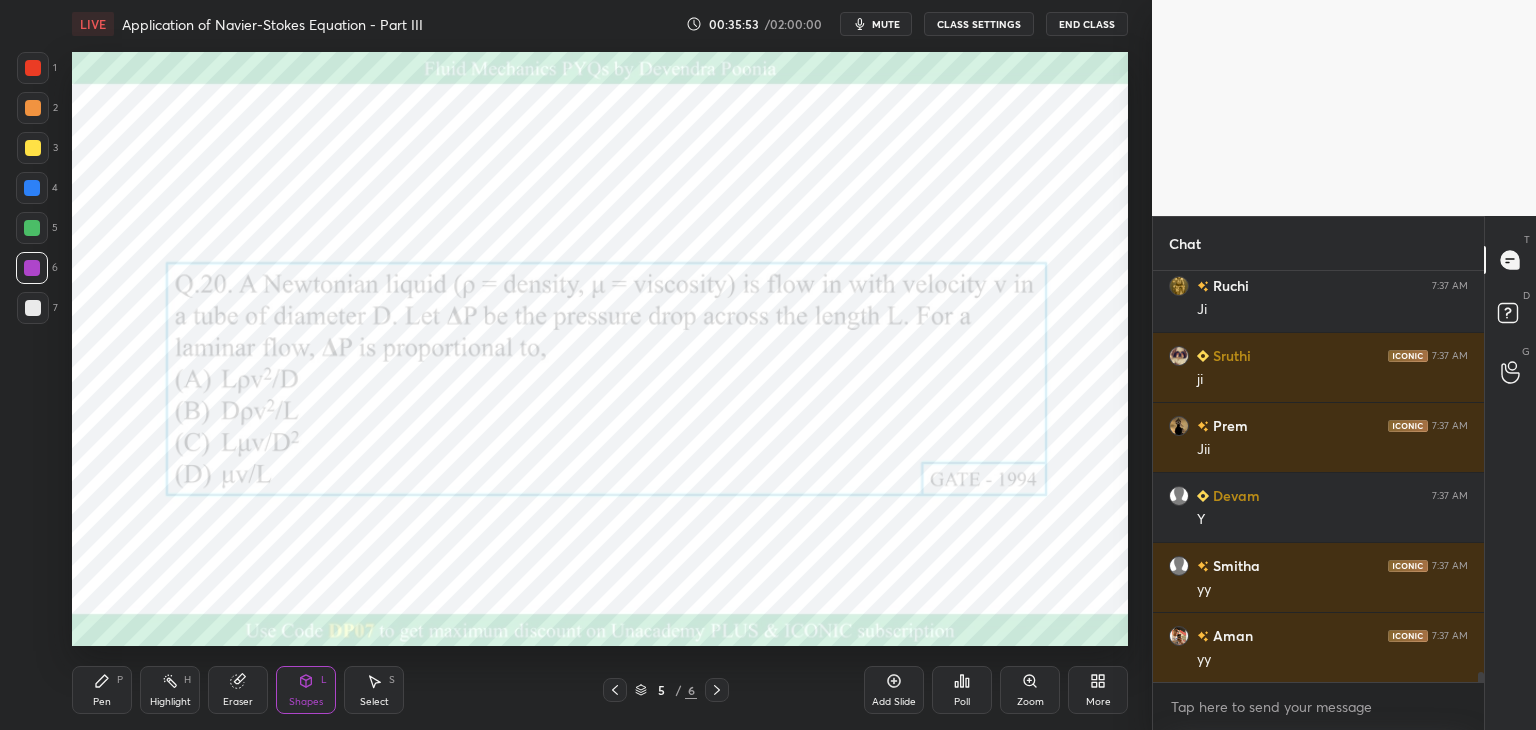 click 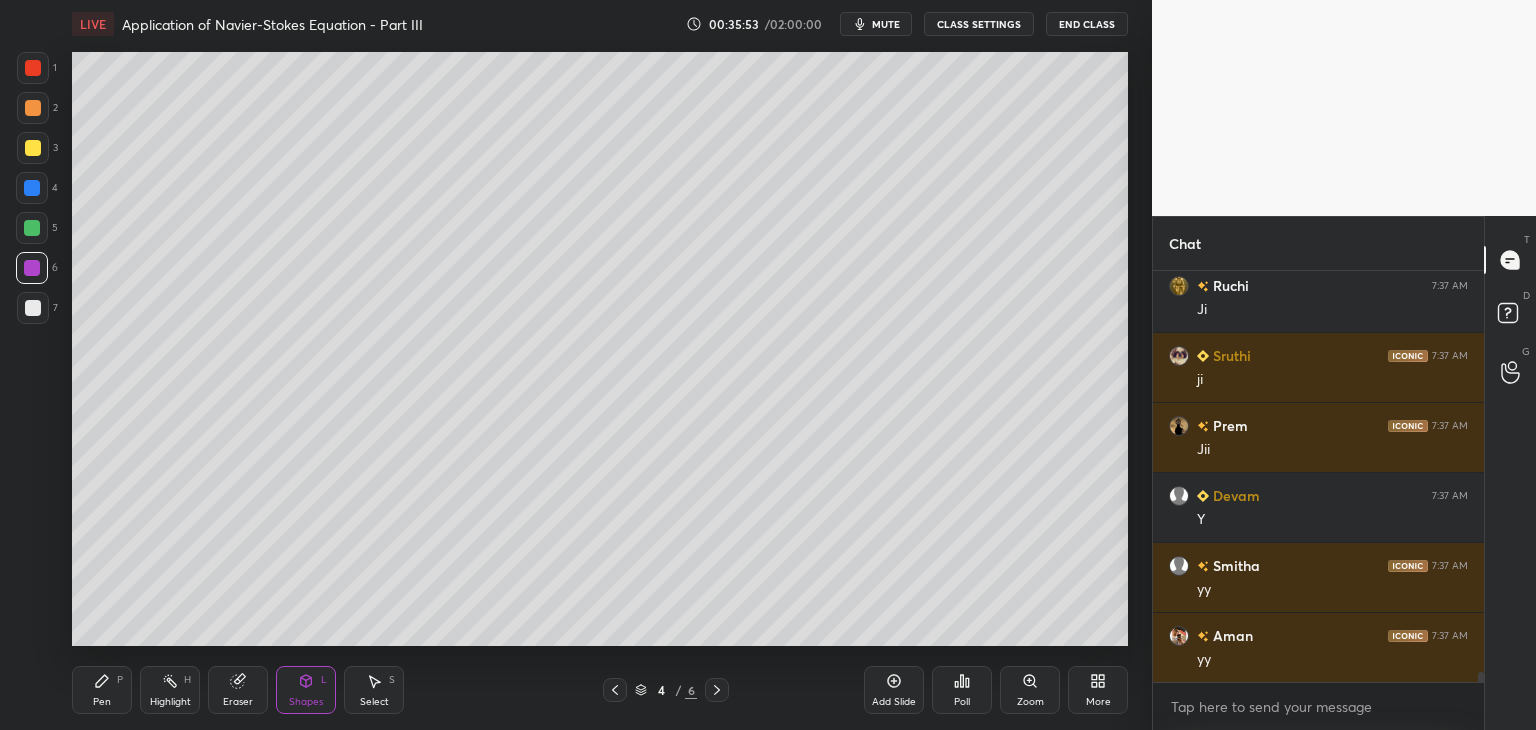 click 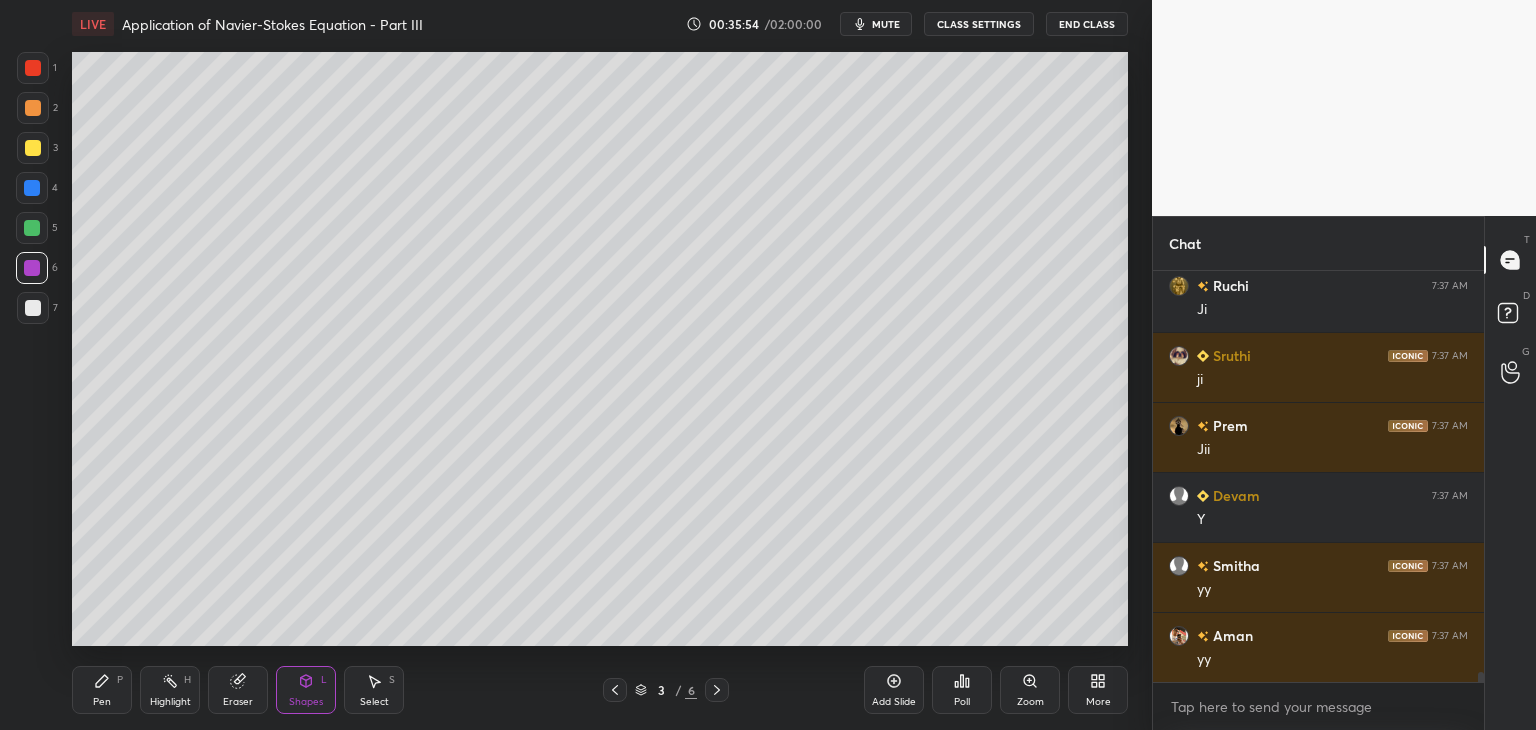 click 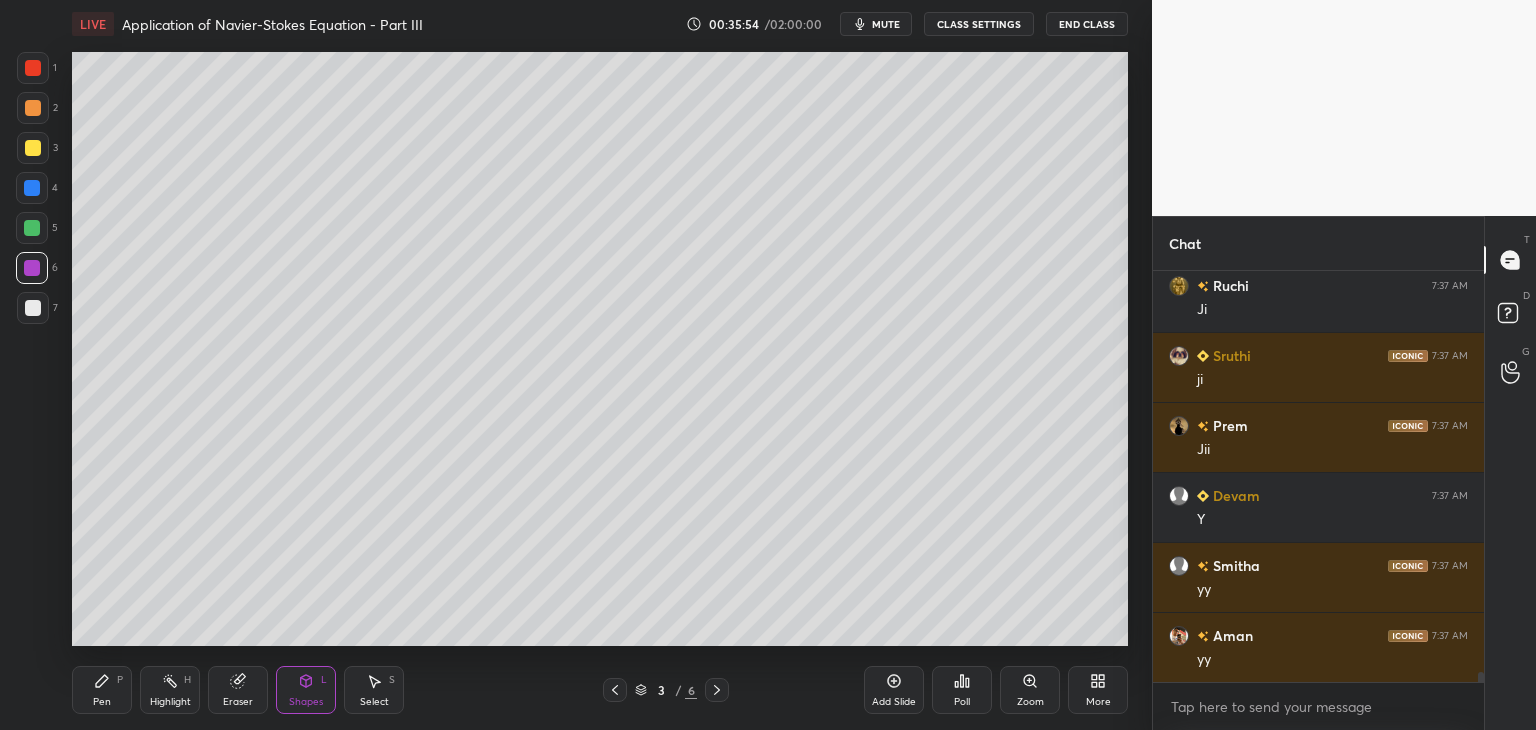 click 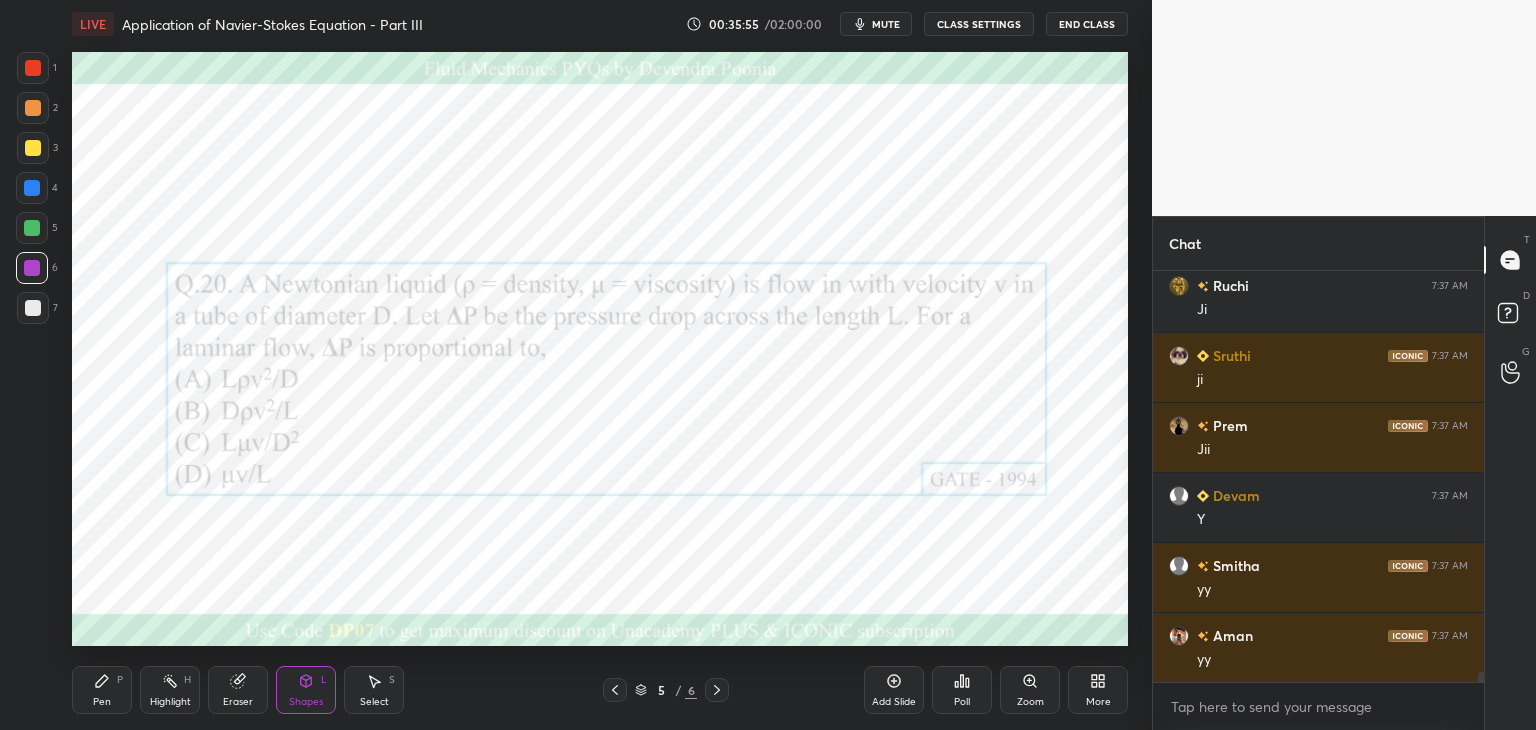 click 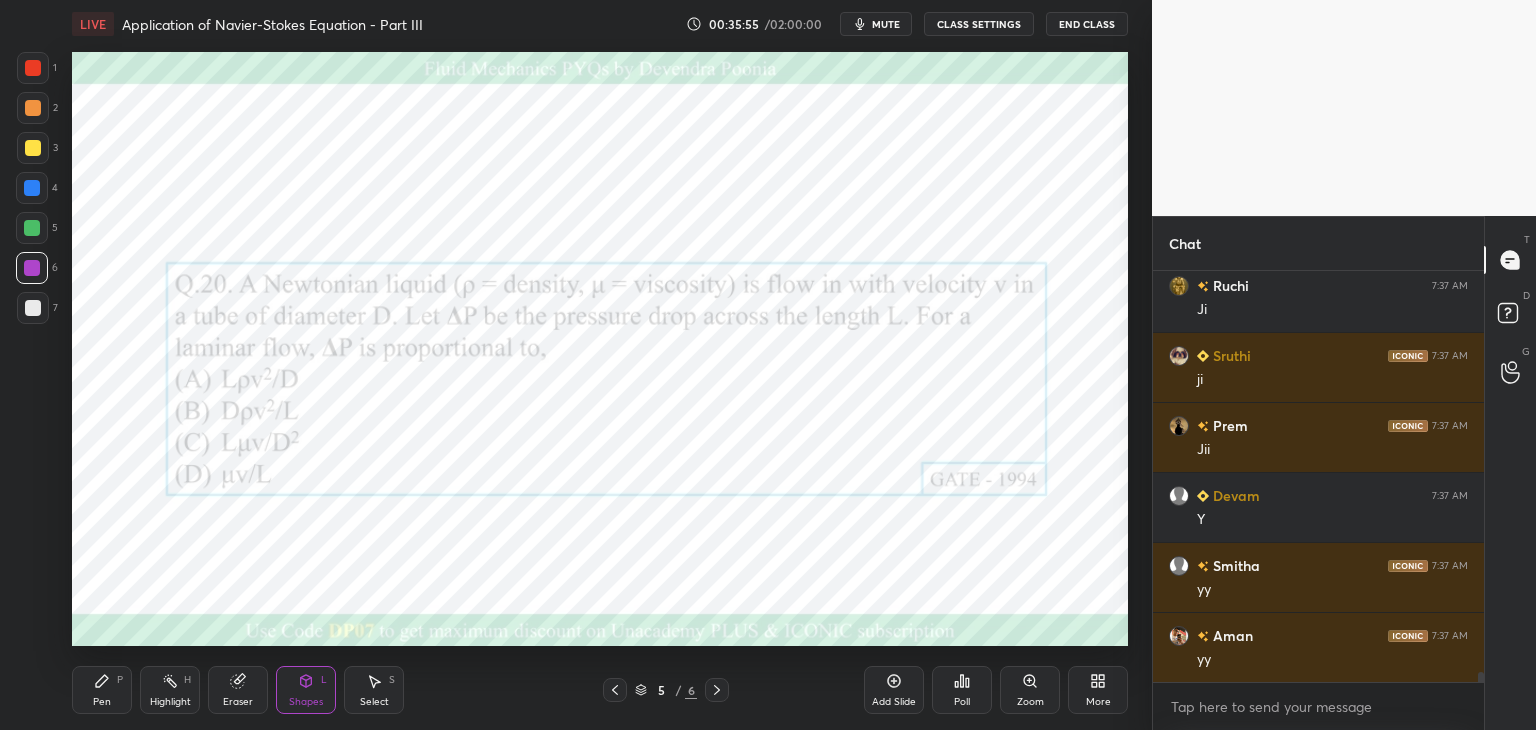 scroll, scrollTop: 17016, scrollLeft: 0, axis: vertical 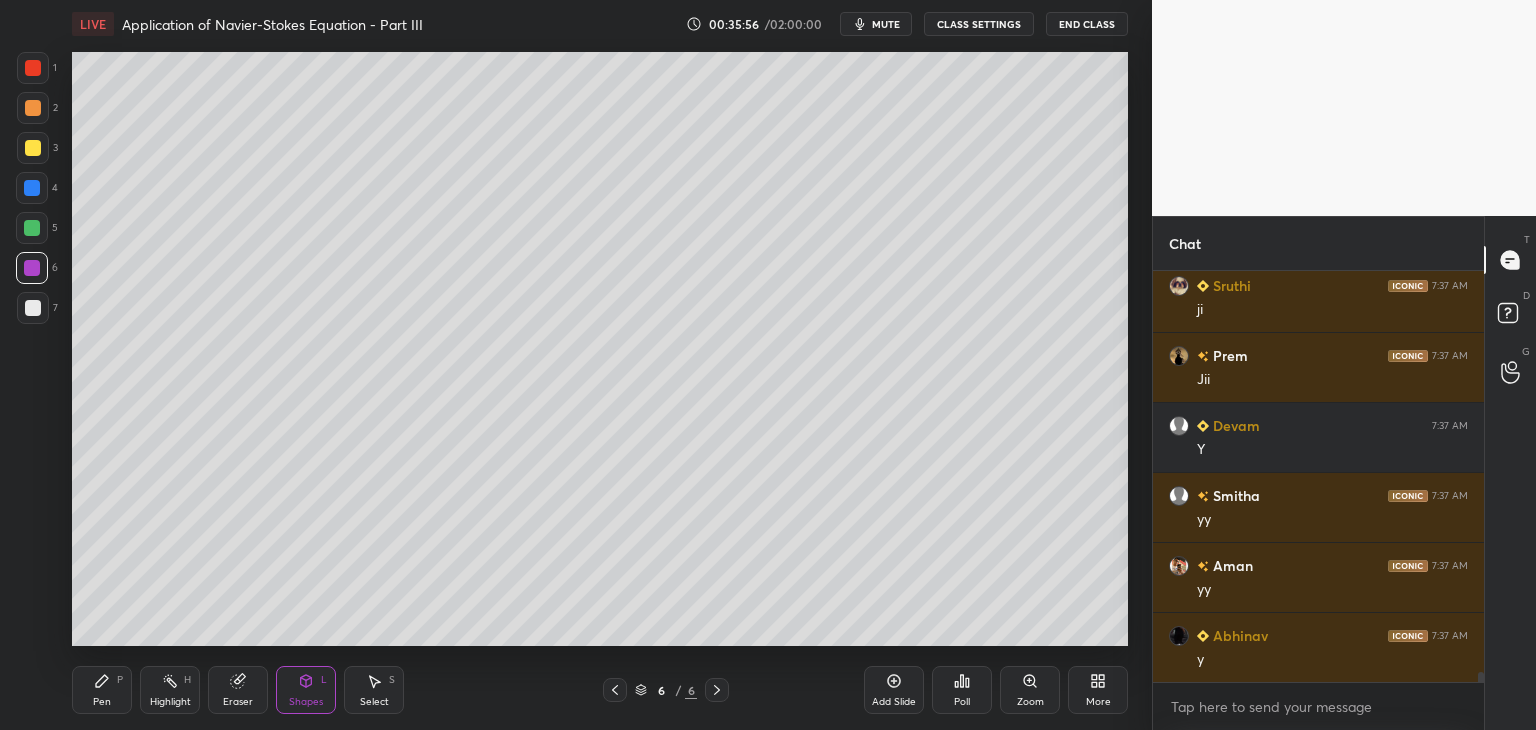 click on "More" at bounding box center (1098, 690) 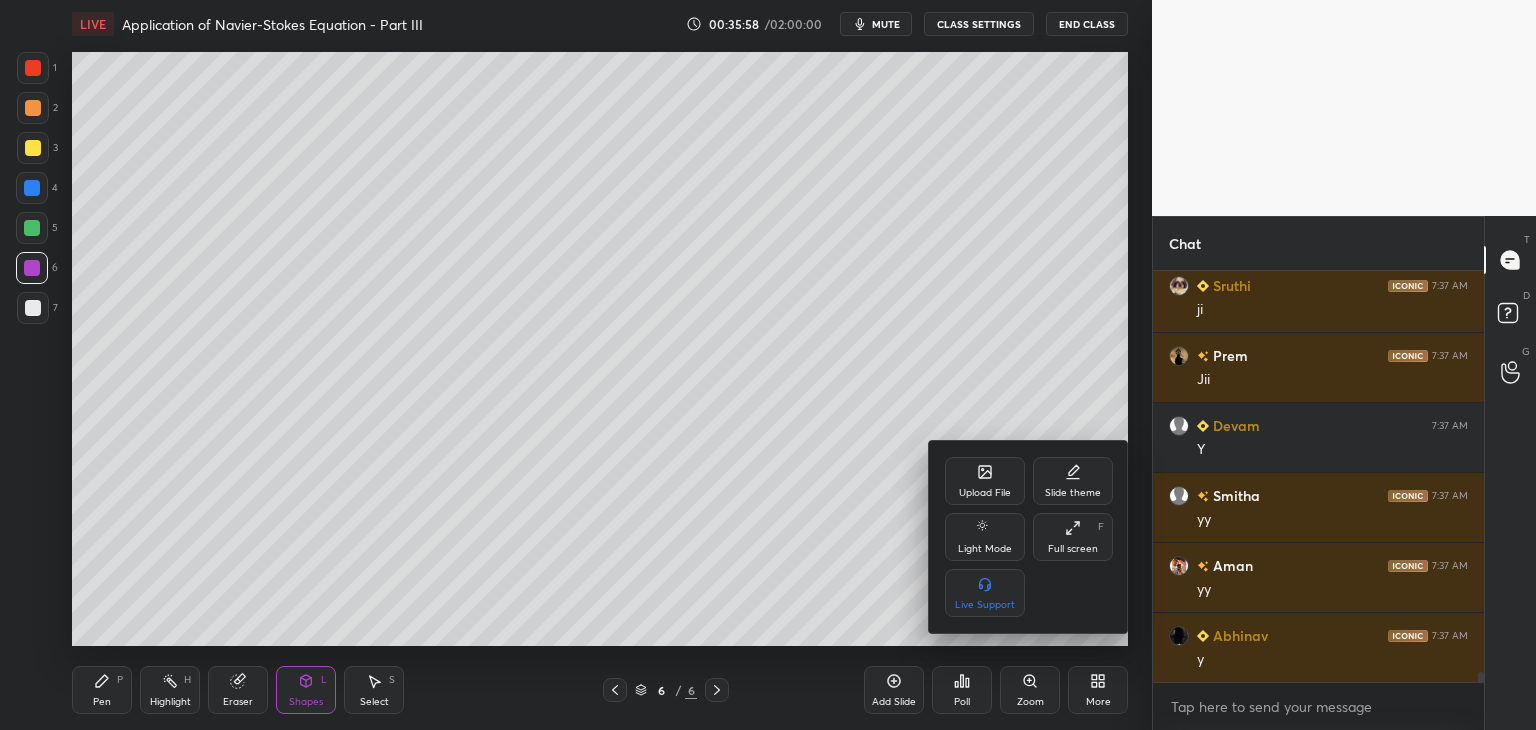 scroll, scrollTop: 17086, scrollLeft: 0, axis: vertical 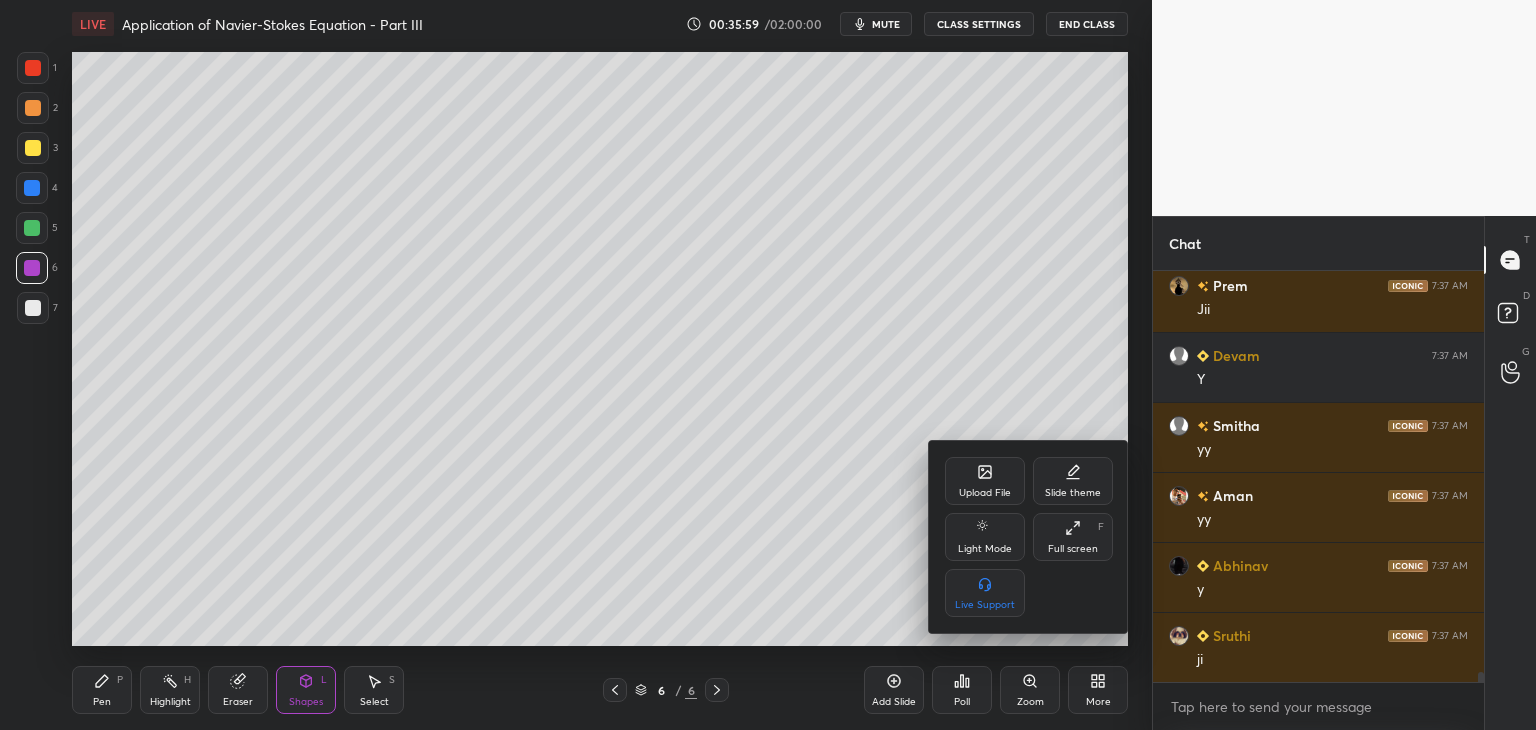 click on "Upload File" at bounding box center (985, 493) 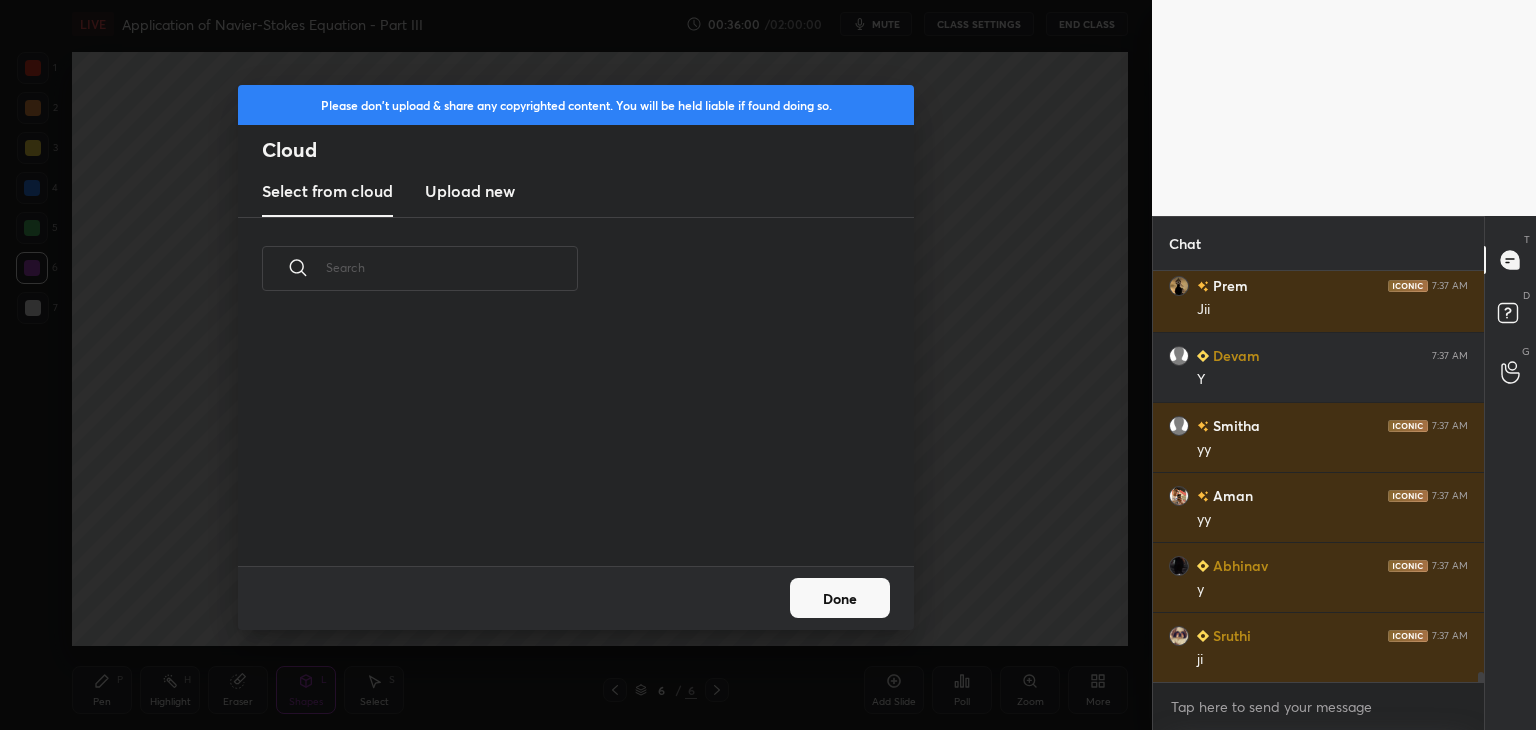 scroll, scrollTop: 5, scrollLeft: 10, axis: both 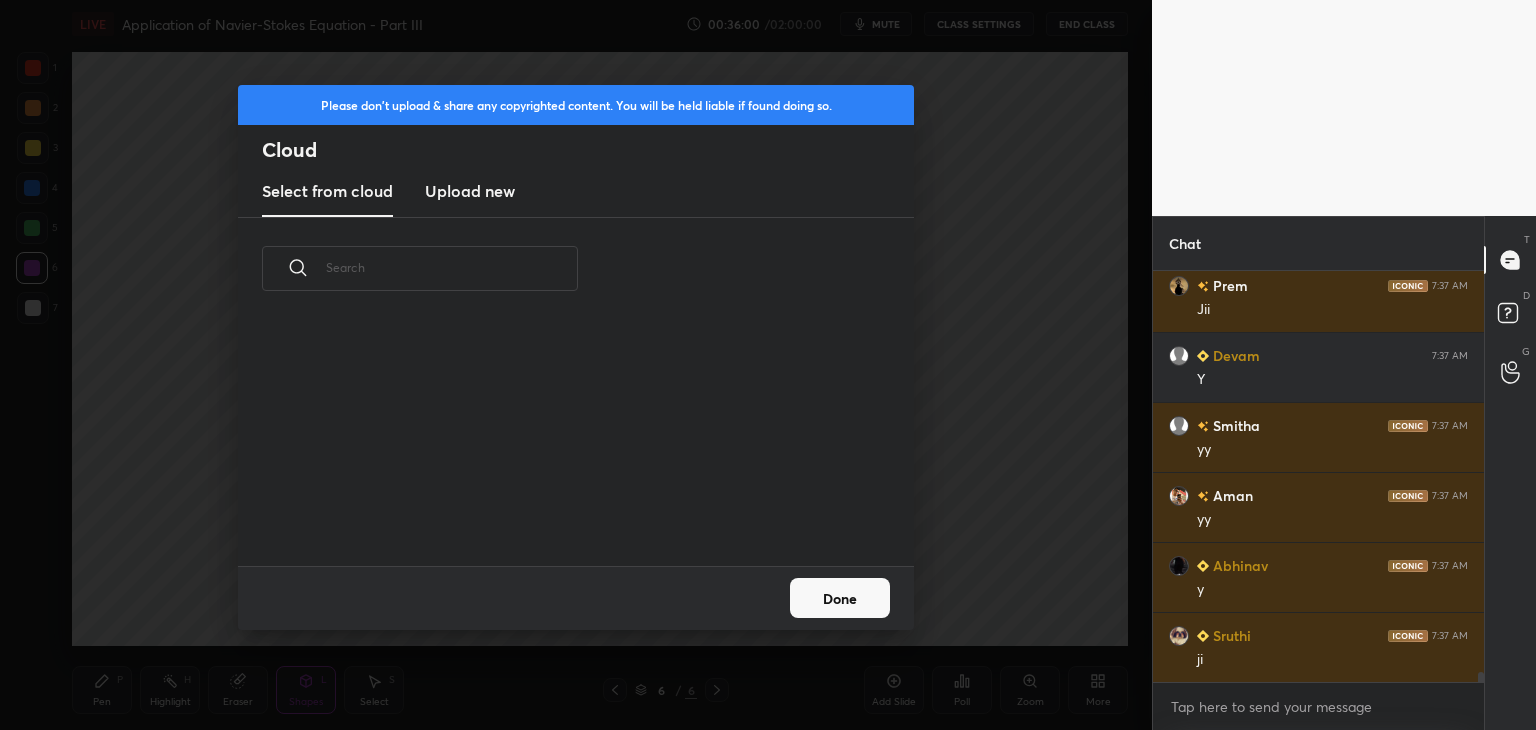 drag, startPoint x: 484, startPoint y: 189, endPoint x: 490, endPoint y: 201, distance: 13.416408 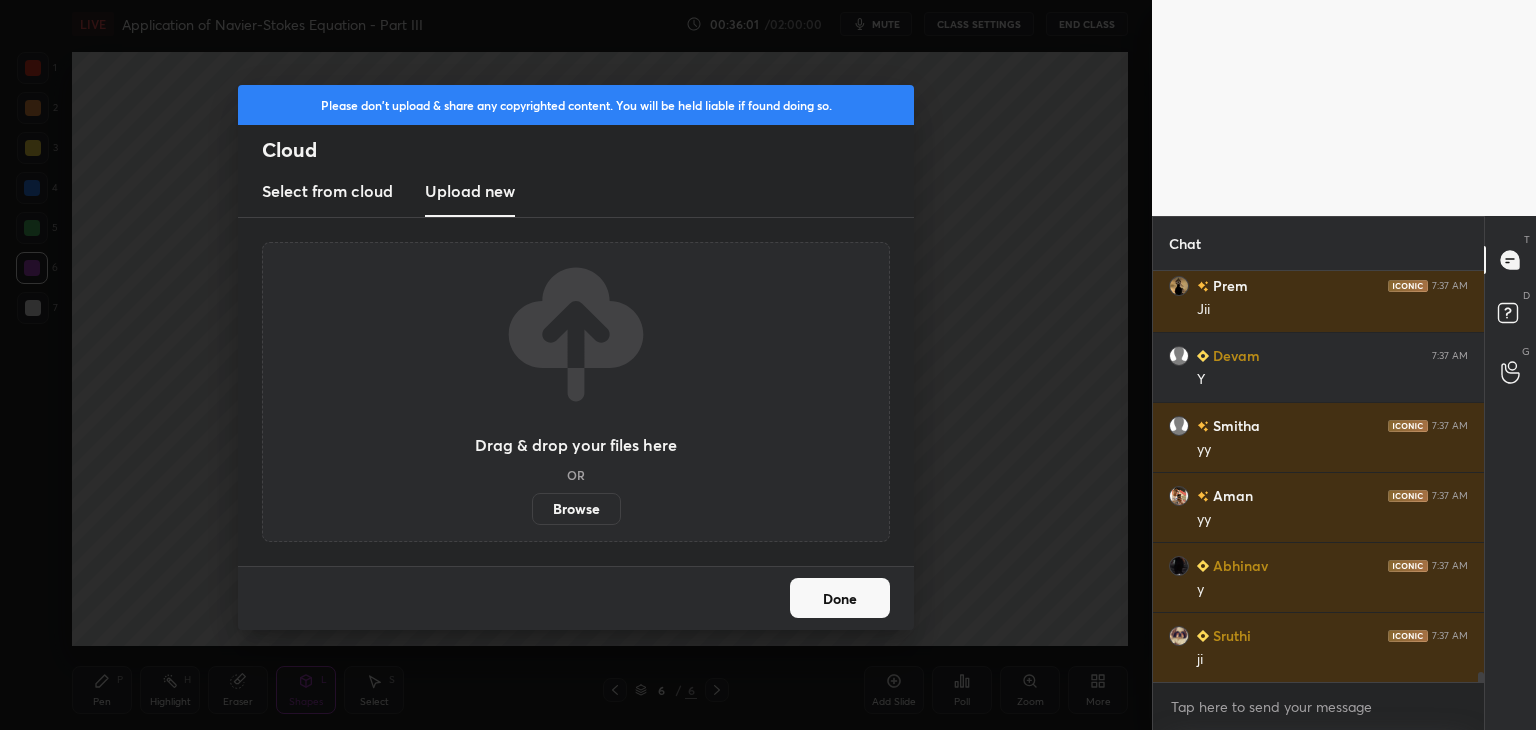 click on "Browse" at bounding box center [576, 509] 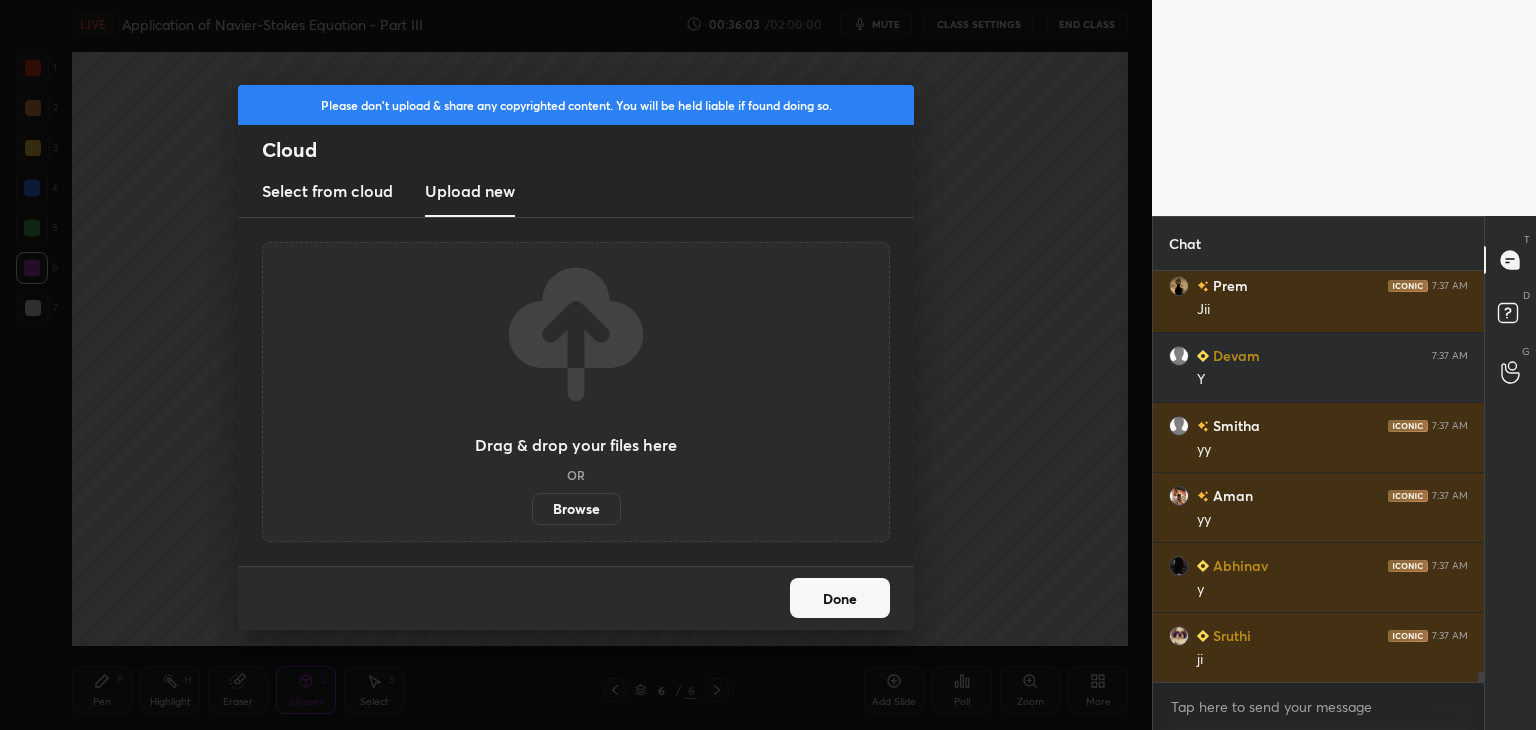 scroll, scrollTop: 17156, scrollLeft: 0, axis: vertical 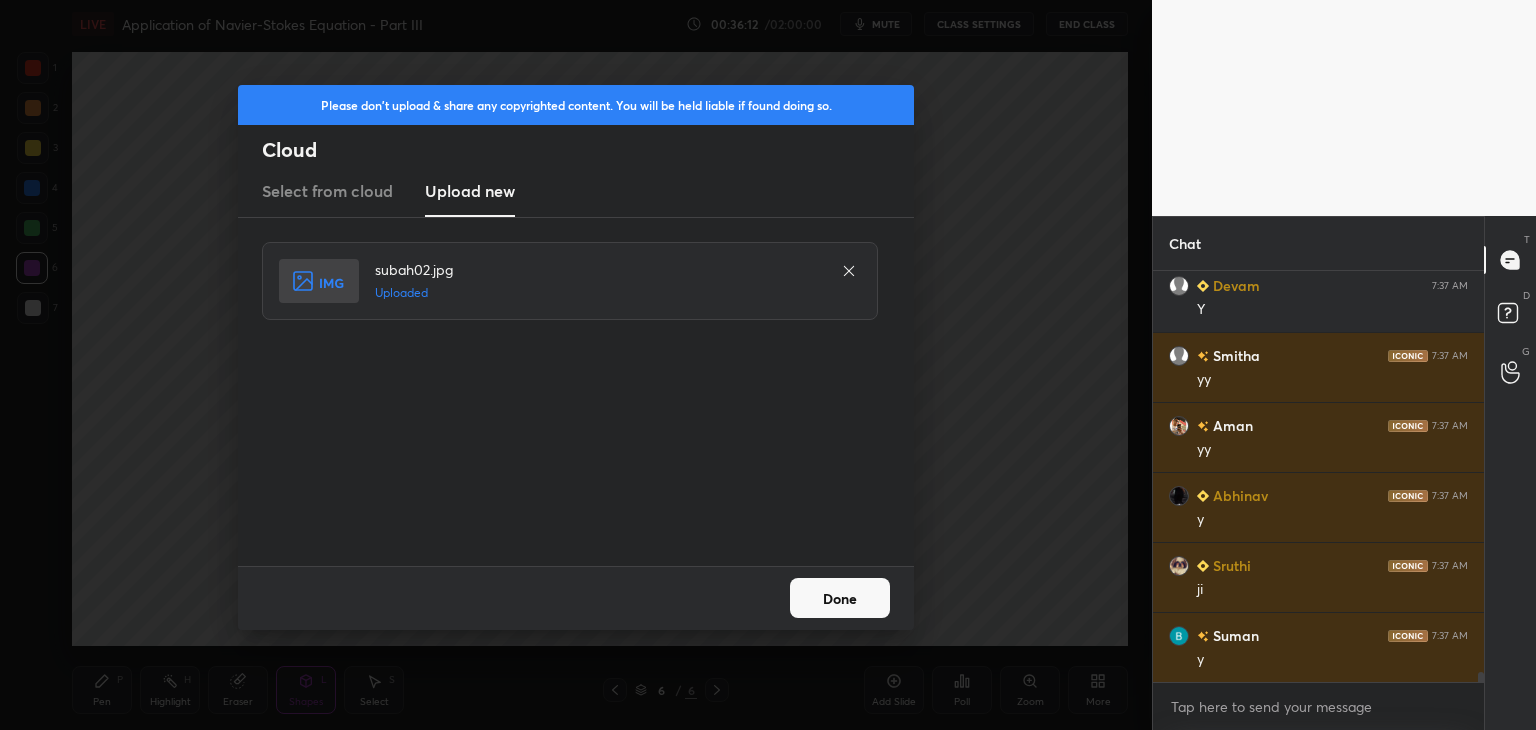 click on "Done" at bounding box center [840, 598] 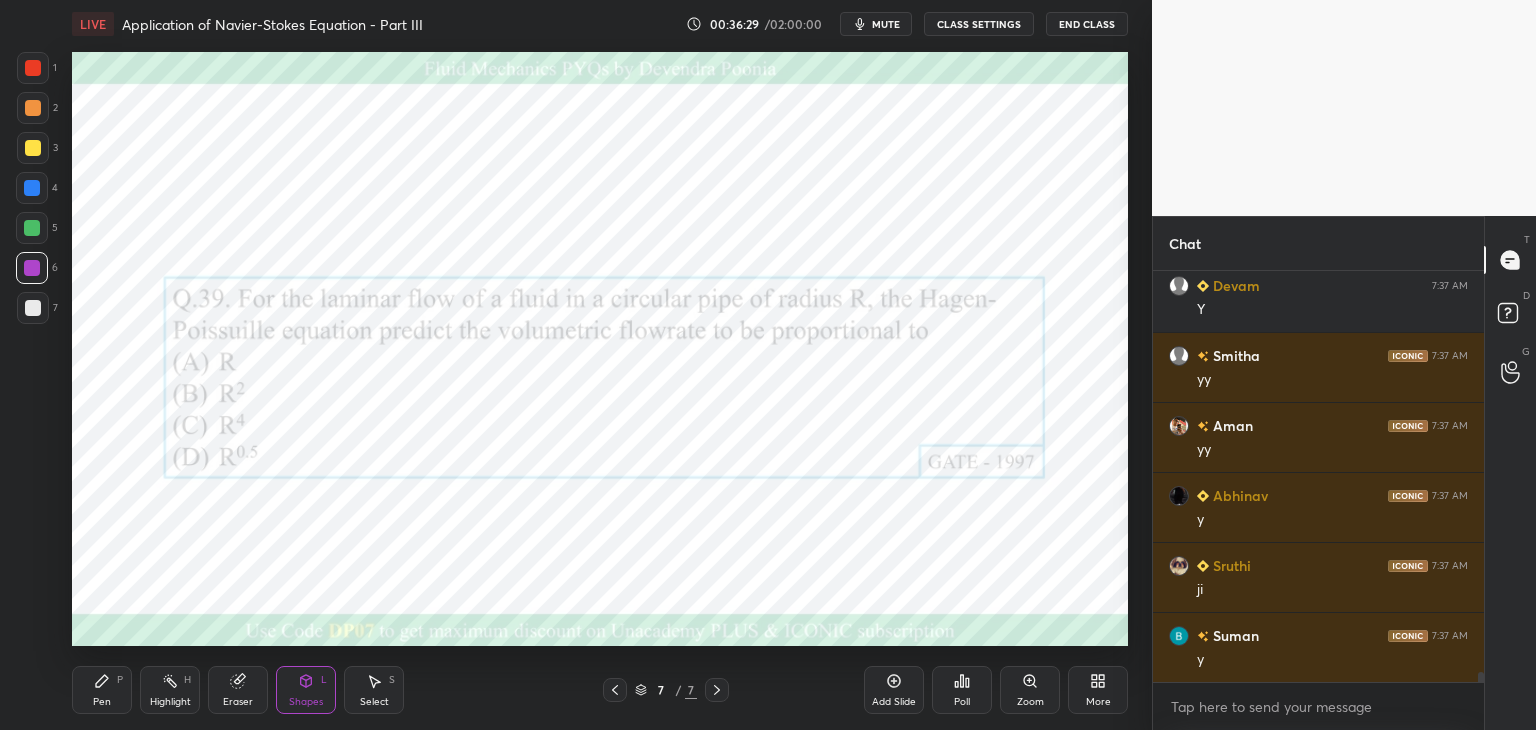 click on "Poll" at bounding box center (962, 690) 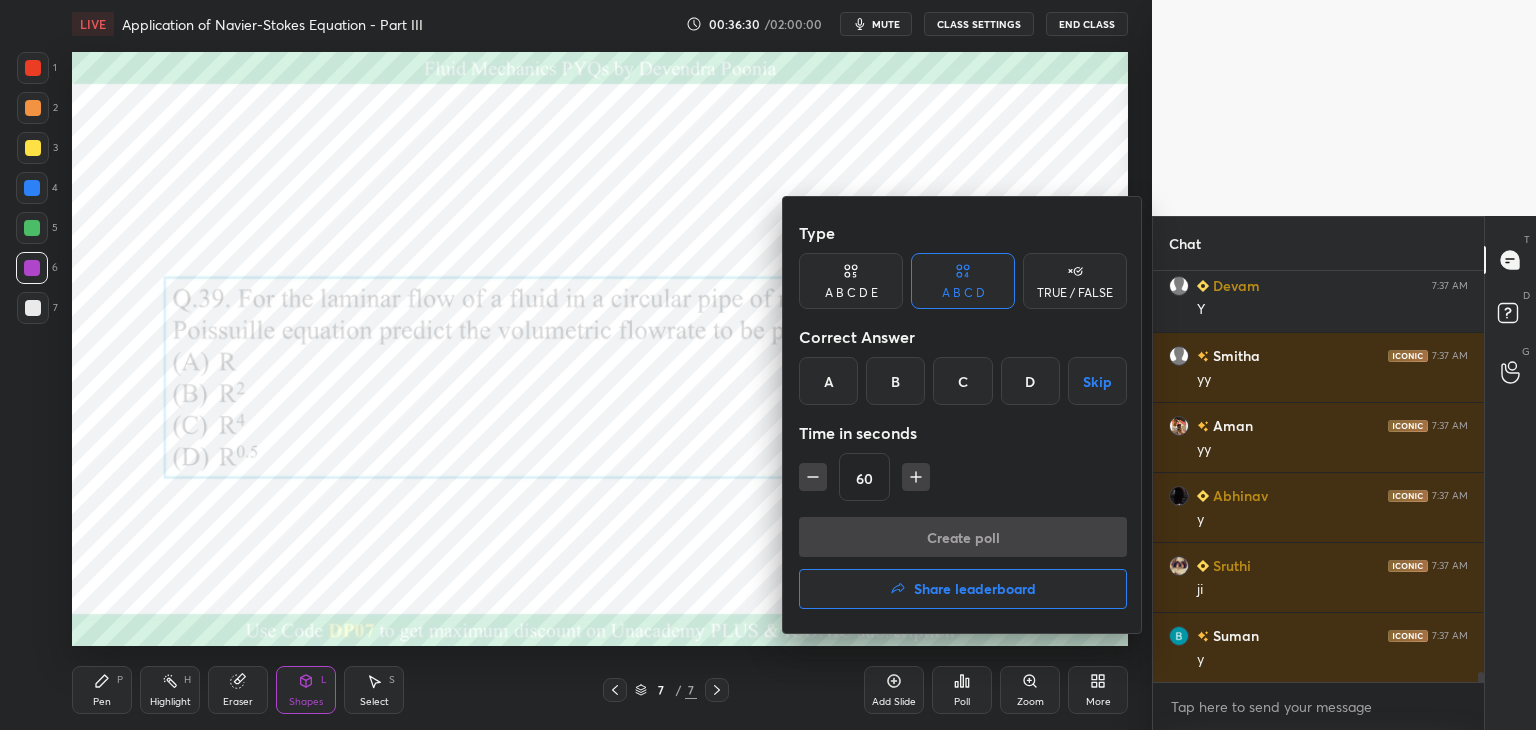 click on "C" at bounding box center (962, 381) 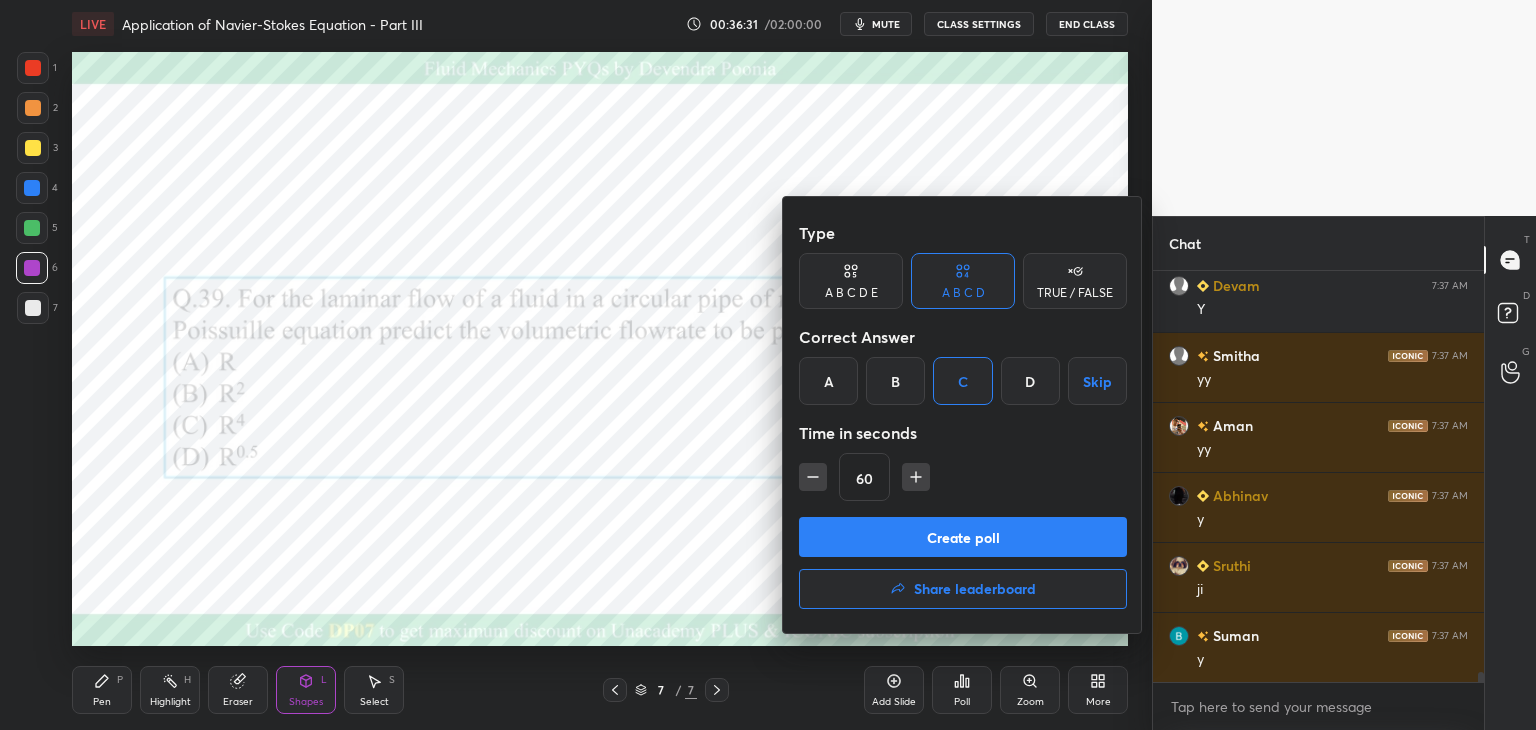 click 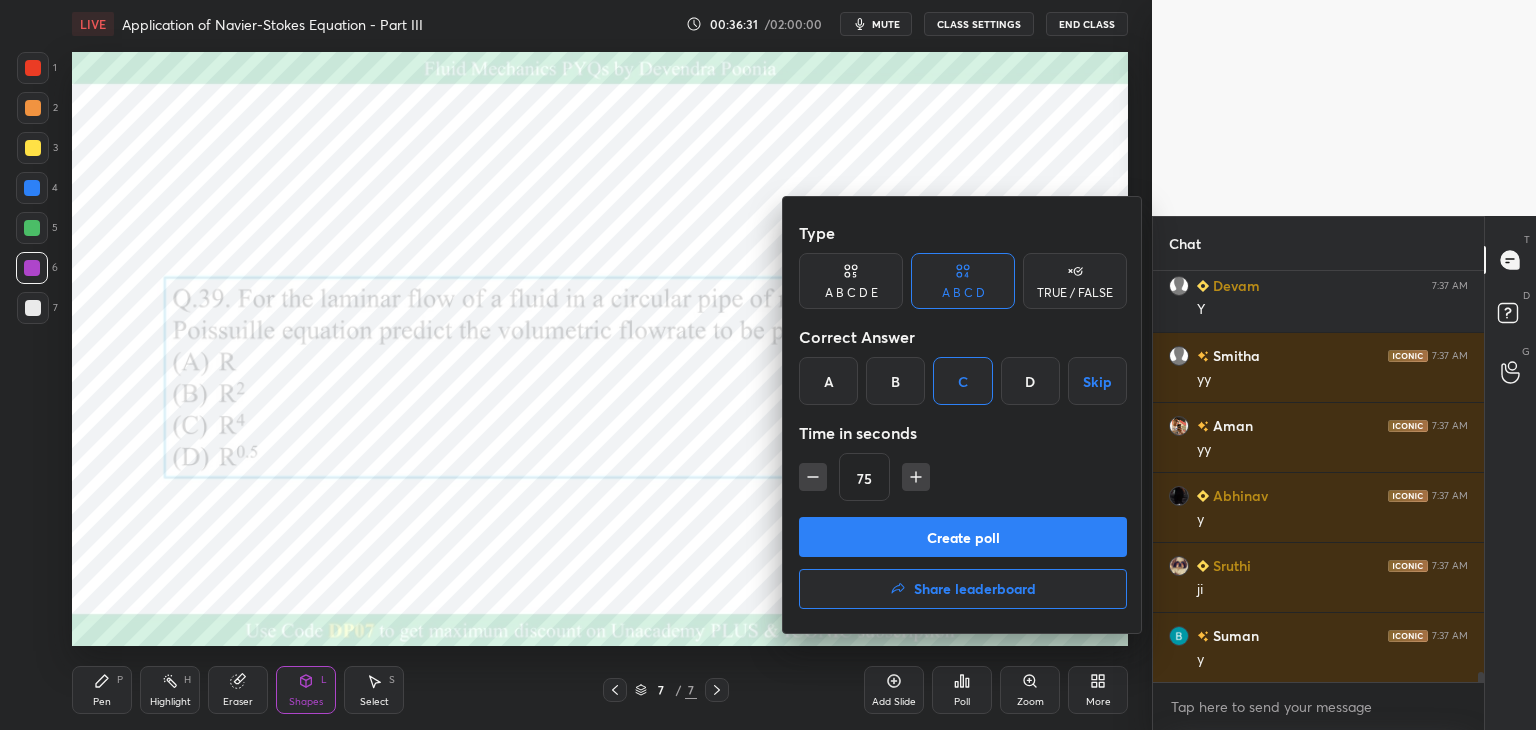 click 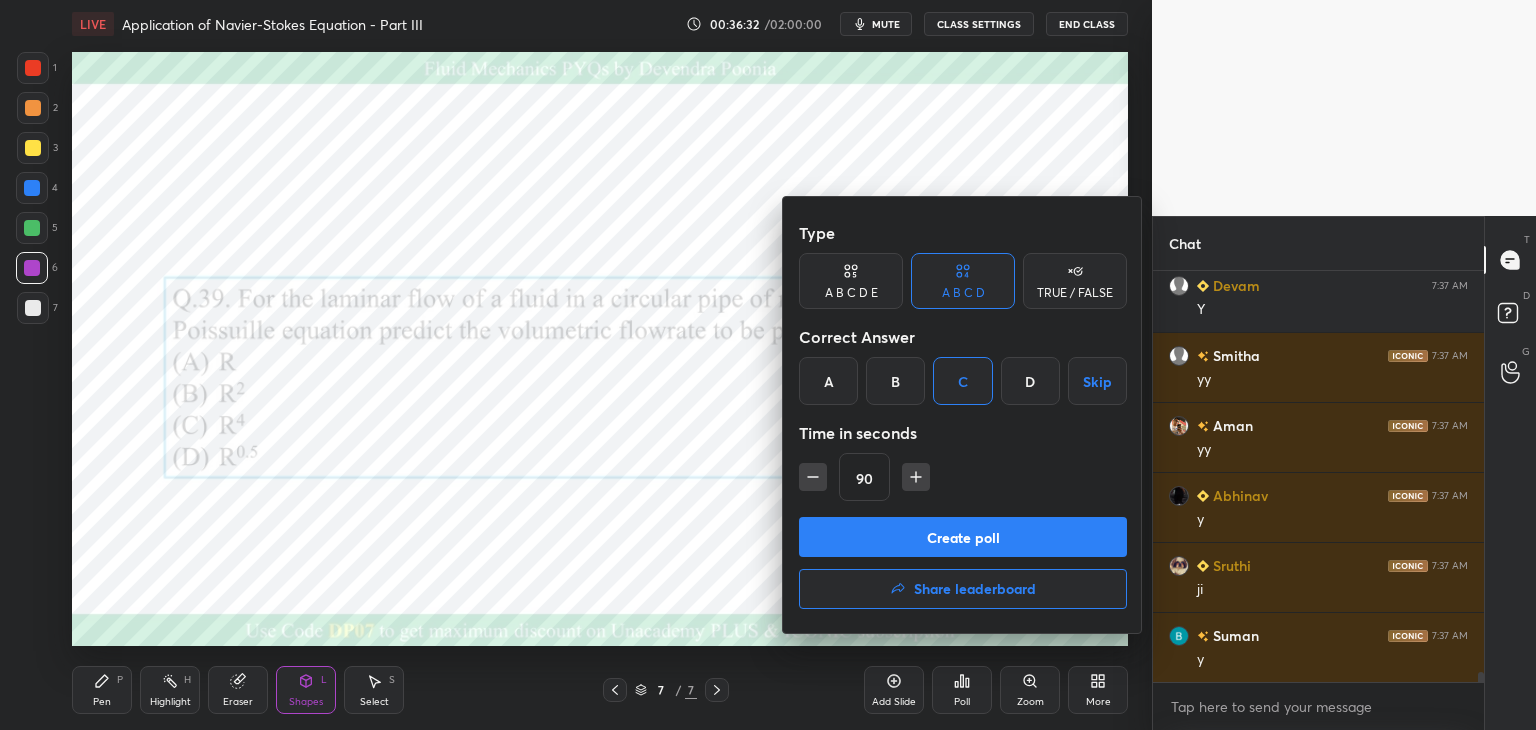 click on "Create poll" at bounding box center [963, 537] 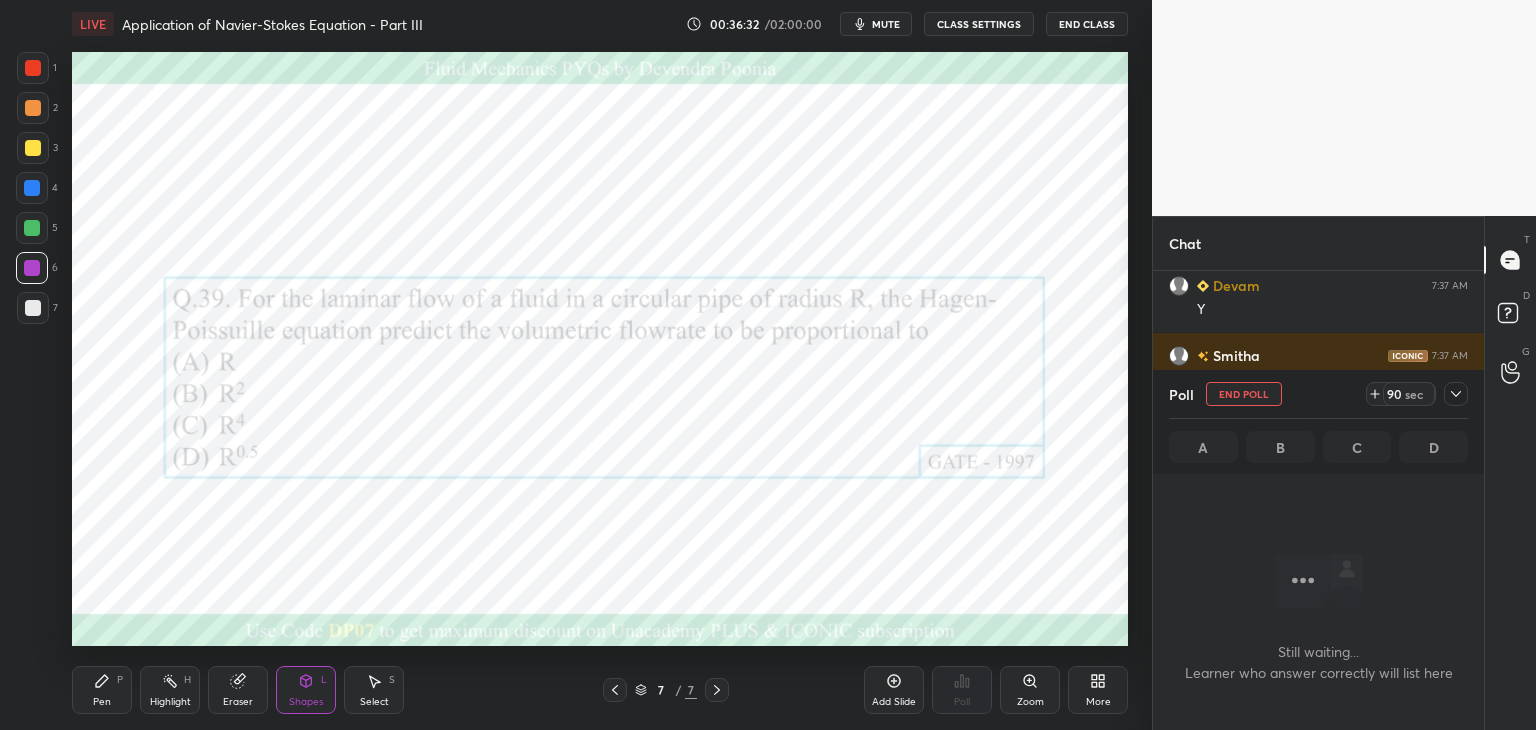 scroll, scrollTop: 308, scrollLeft: 325, axis: both 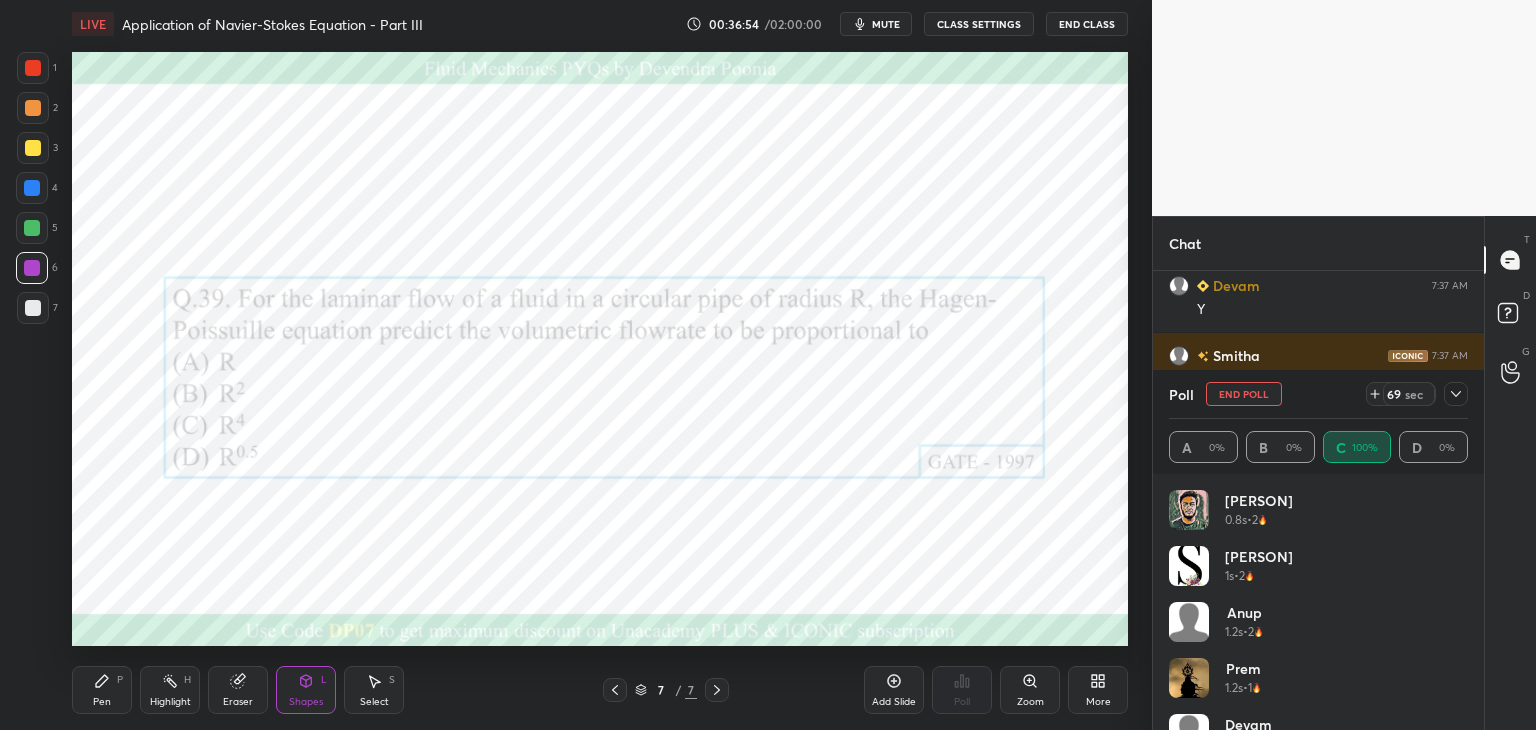 click on "mute" at bounding box center (886, 24) 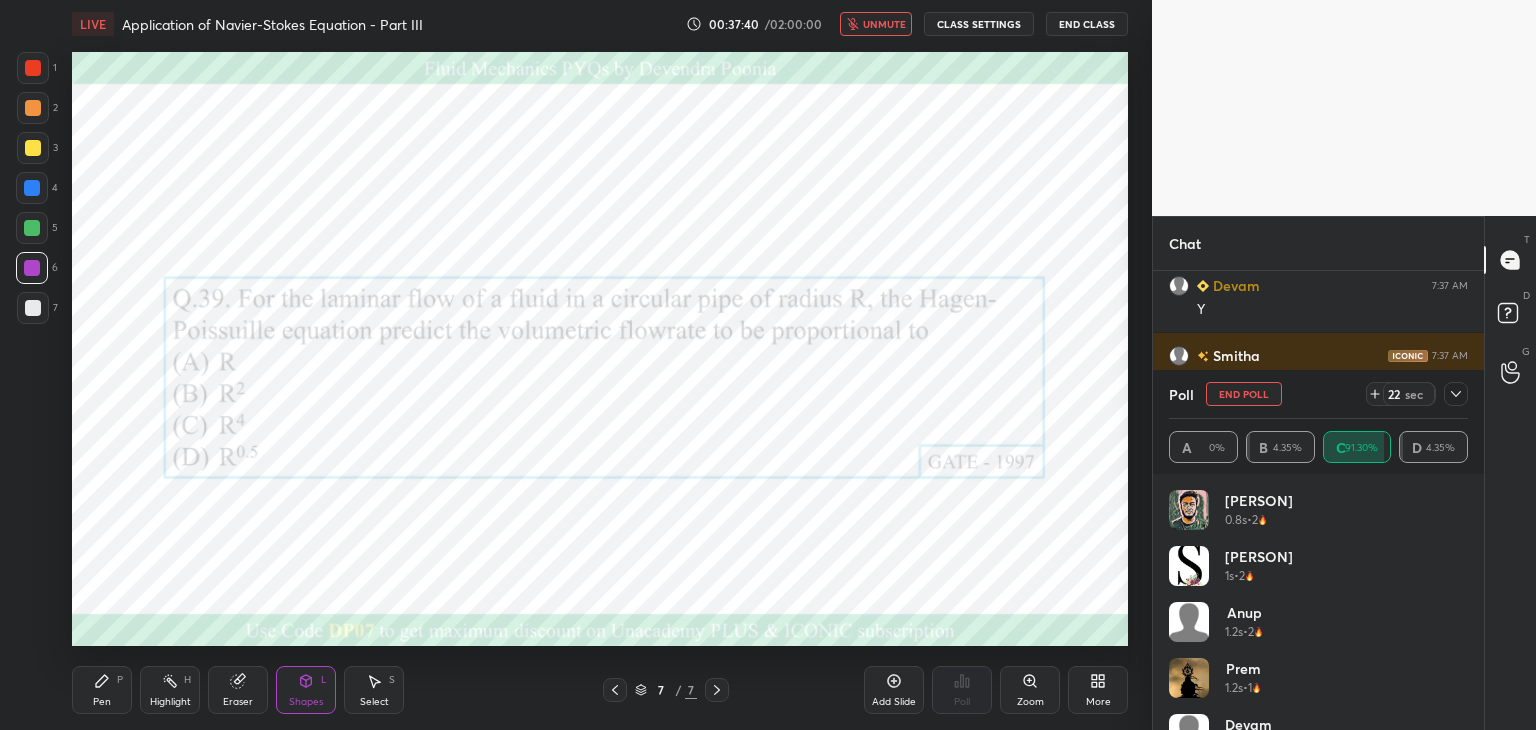 click 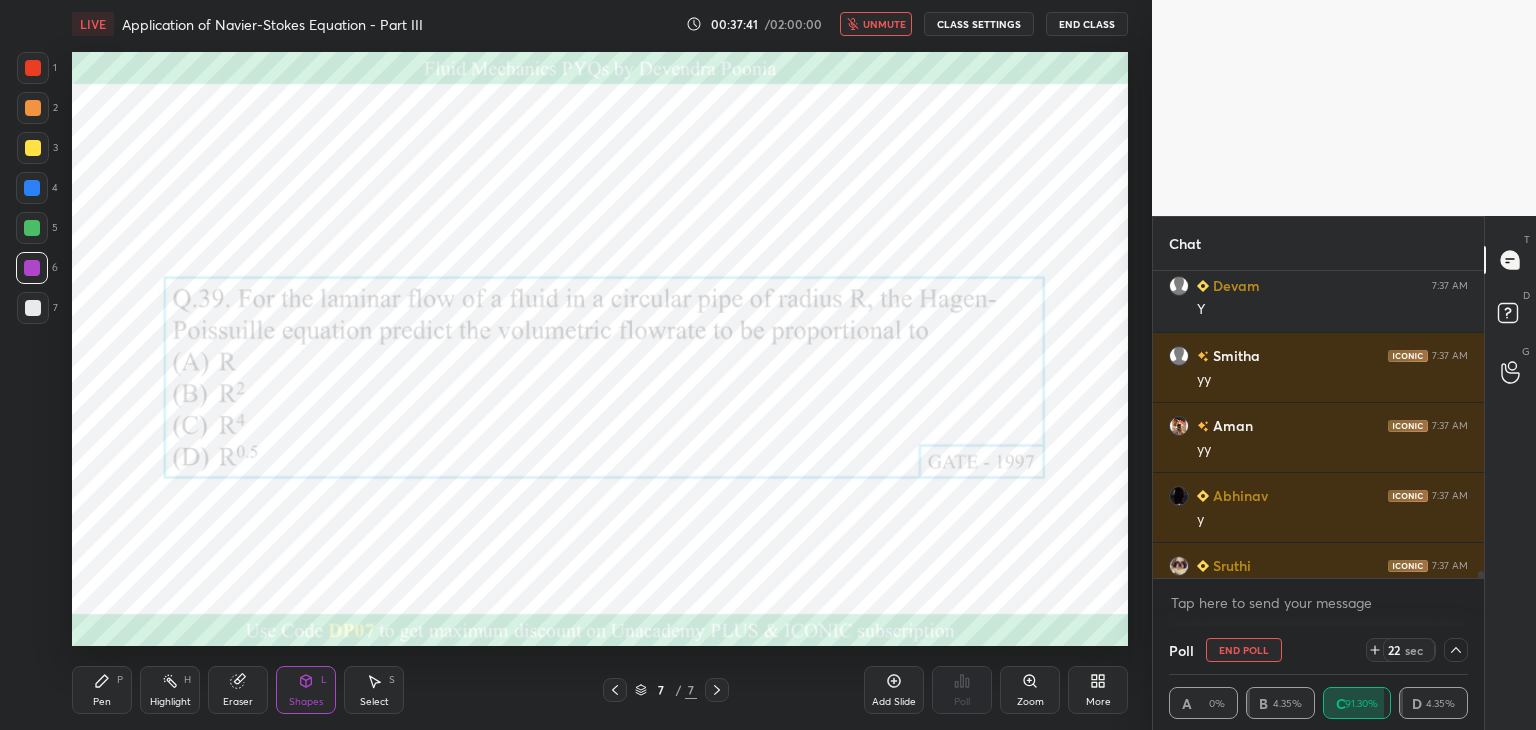 scroll, scrollTop: 0, scrollLeft: 0, axis: both 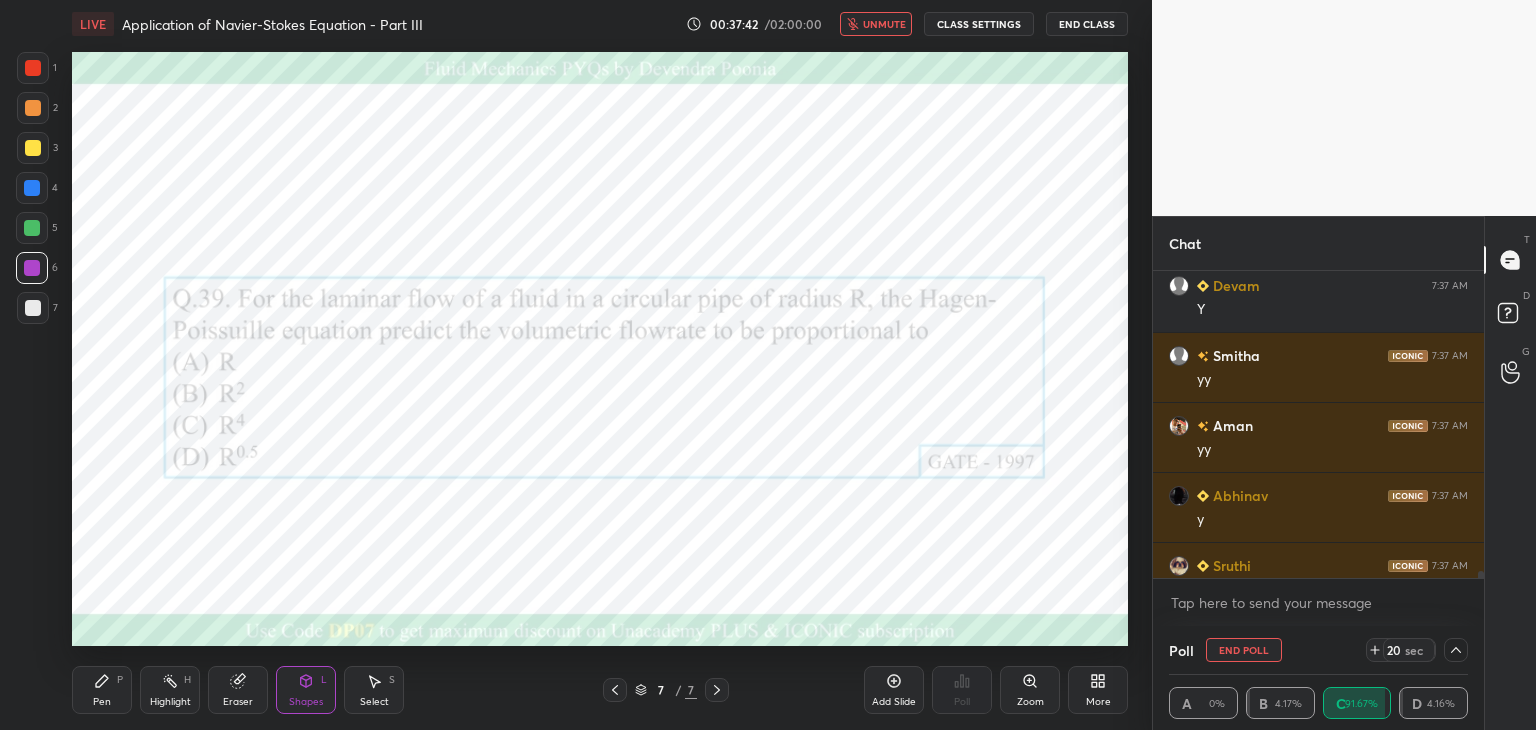 click on "unmute" at bounding box center [876, 24] 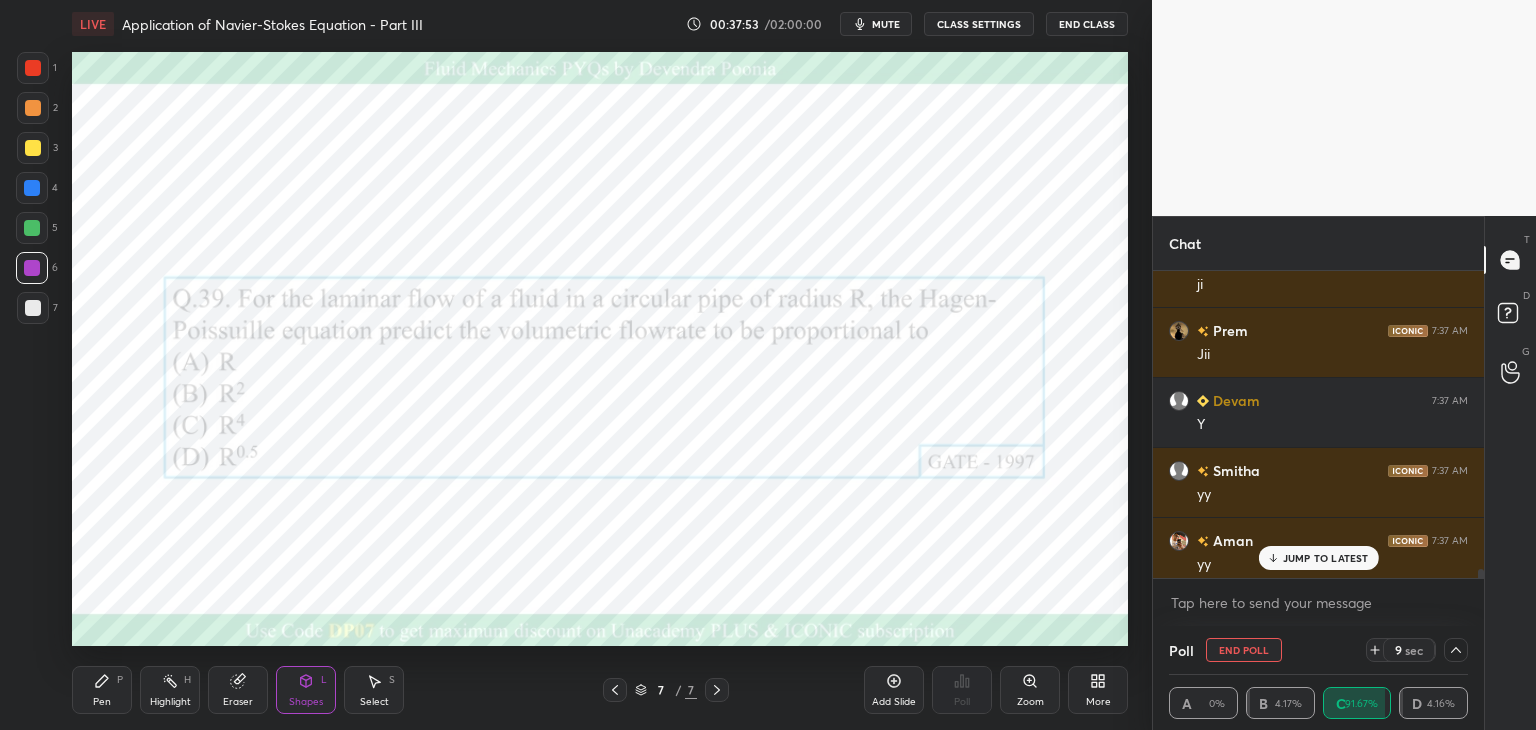 scroll, scrollTop: 17260, scrollLeft: 0, axis: vertical 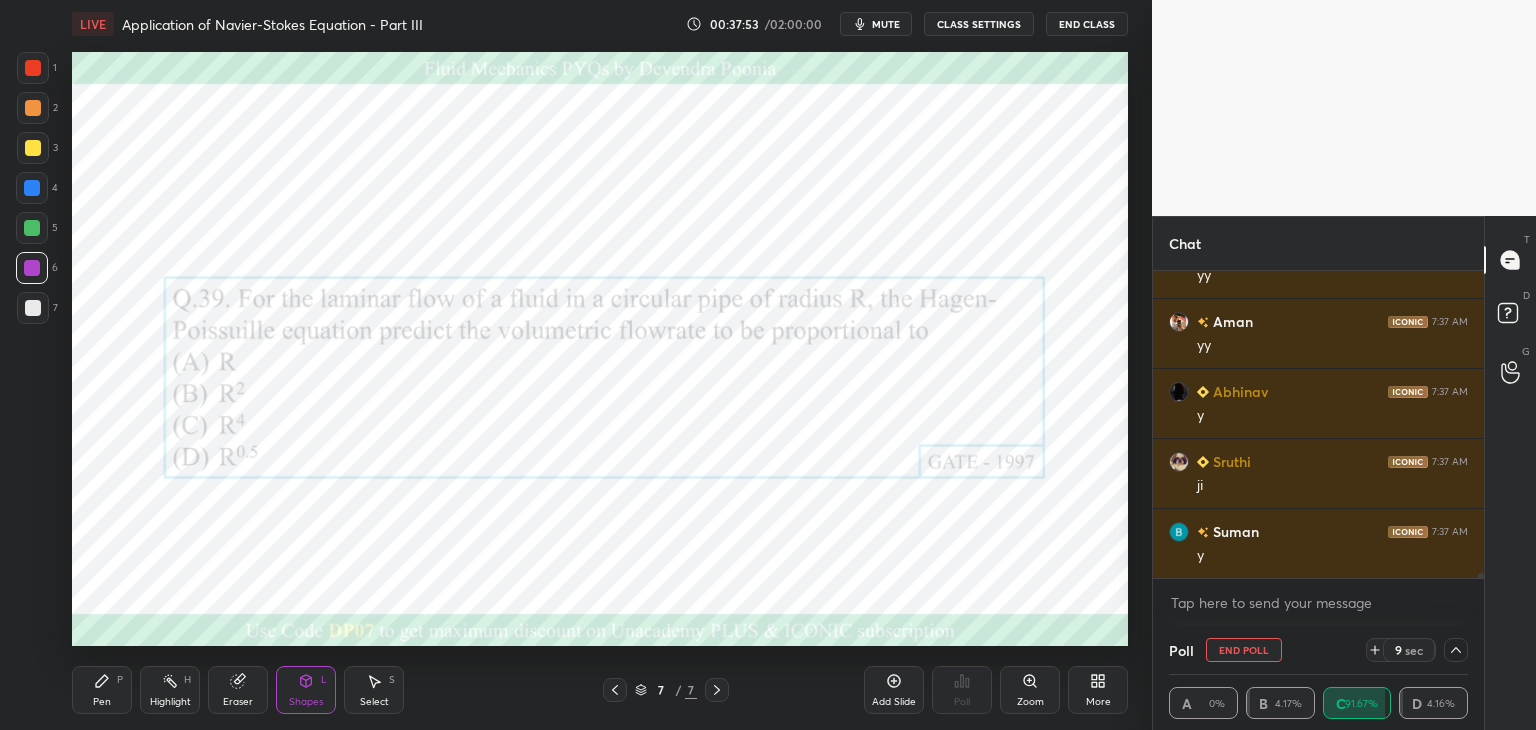 drag, startPoint x: 1483, startPoint y: 574, endPoint x: 1484, endPoint y: 593, distance: 19.026299 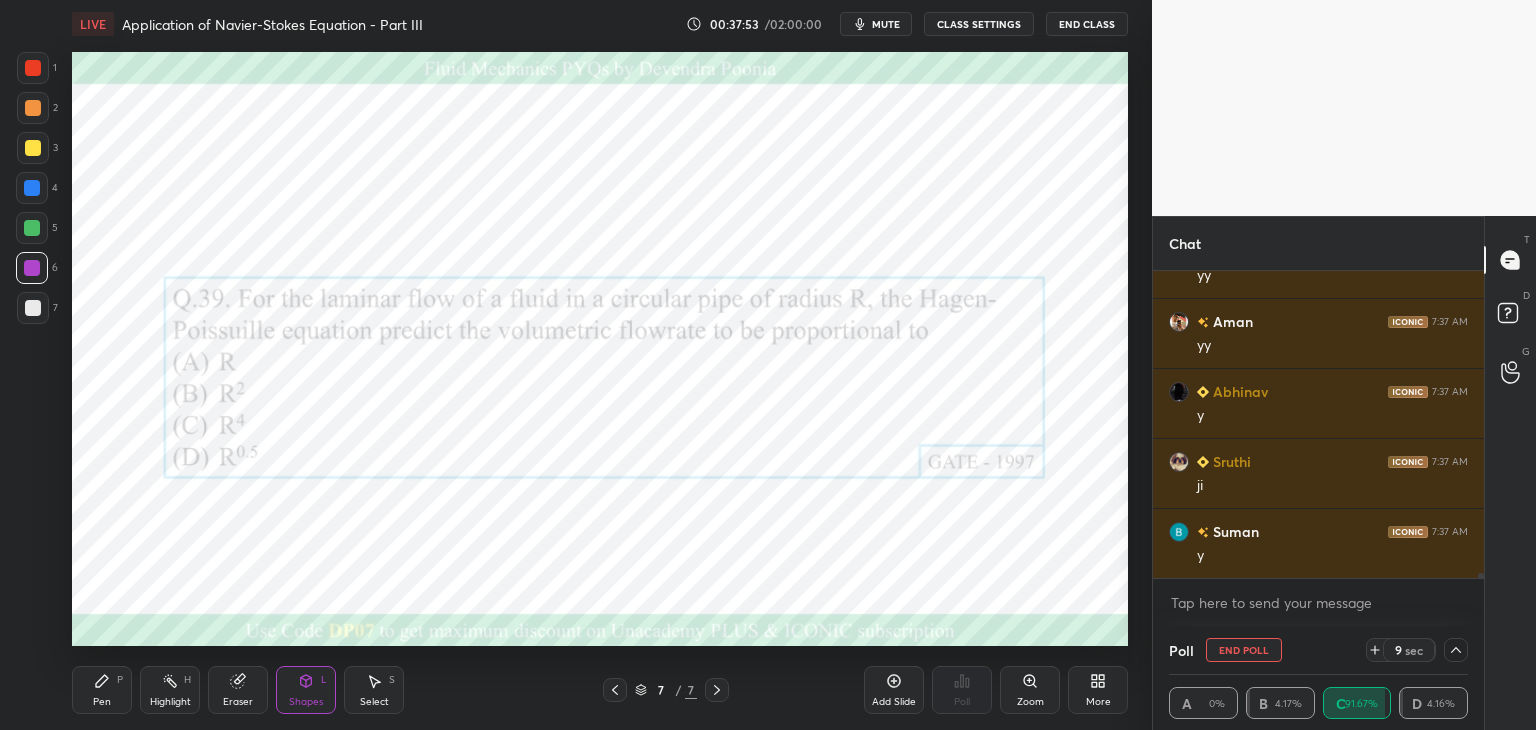 click on "Chat [PERSON] 7:37 AM Y [PERSON] 7:37 AM yy [PERSON] 7:37 AM yy [PERSON] 7:37 AM y [PERSON] 7:37 AM ji [PERSON] 7:37 AM y JUMP TO LATEST Enable hand raising Enable raise hand to speak to learners. Once enabled, chat will be turned off temporarily. Enable x   introducing Raise a hand with a doubt Now learners can raise their hand along with a doubt  How it works? Doubts asked by learners will show up here NEW DOUBTS ASKED No one has raised a hand yet Can't raise hand Looks like educator just invited you to speak. Please wait before you can raise your hand again. Got it Poll End Poll 9  sec A 0% B 4.17% C 91.67% D 4.16% T Messages (T) D Doubts (D) G Raise Hand (G)" at bounding box center (1344, 473) 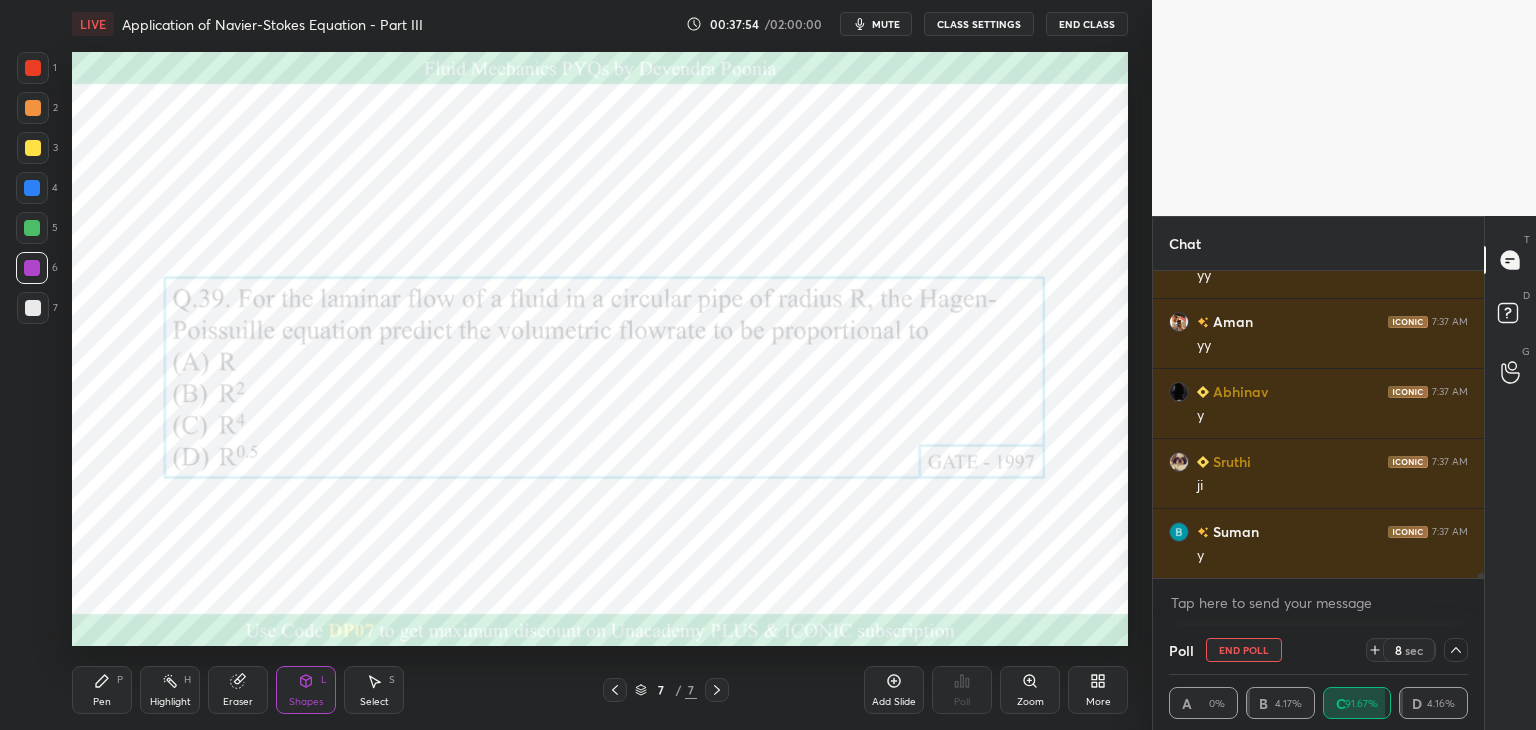 click 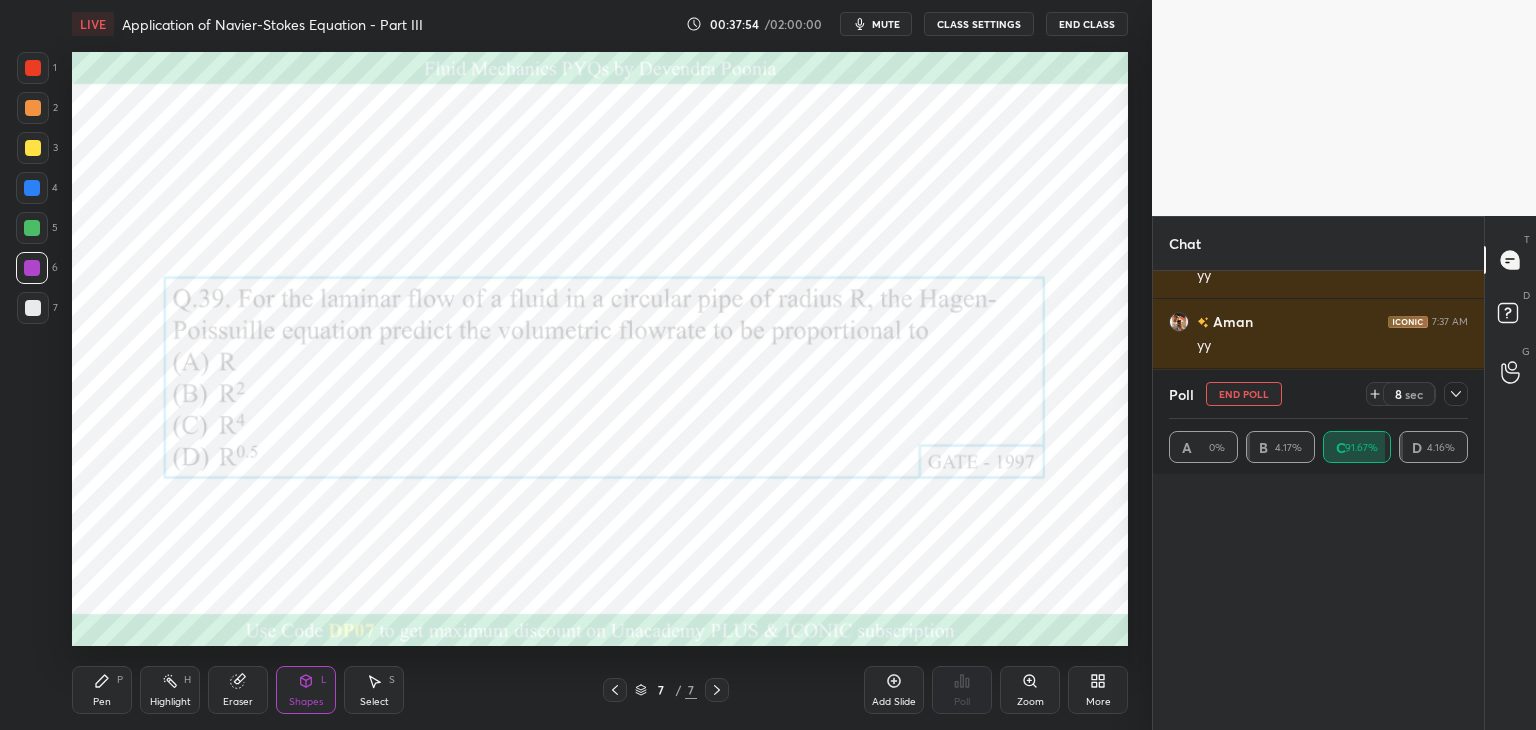 scroll, scrollTop: 6, scrollLeft: 6, axis: both 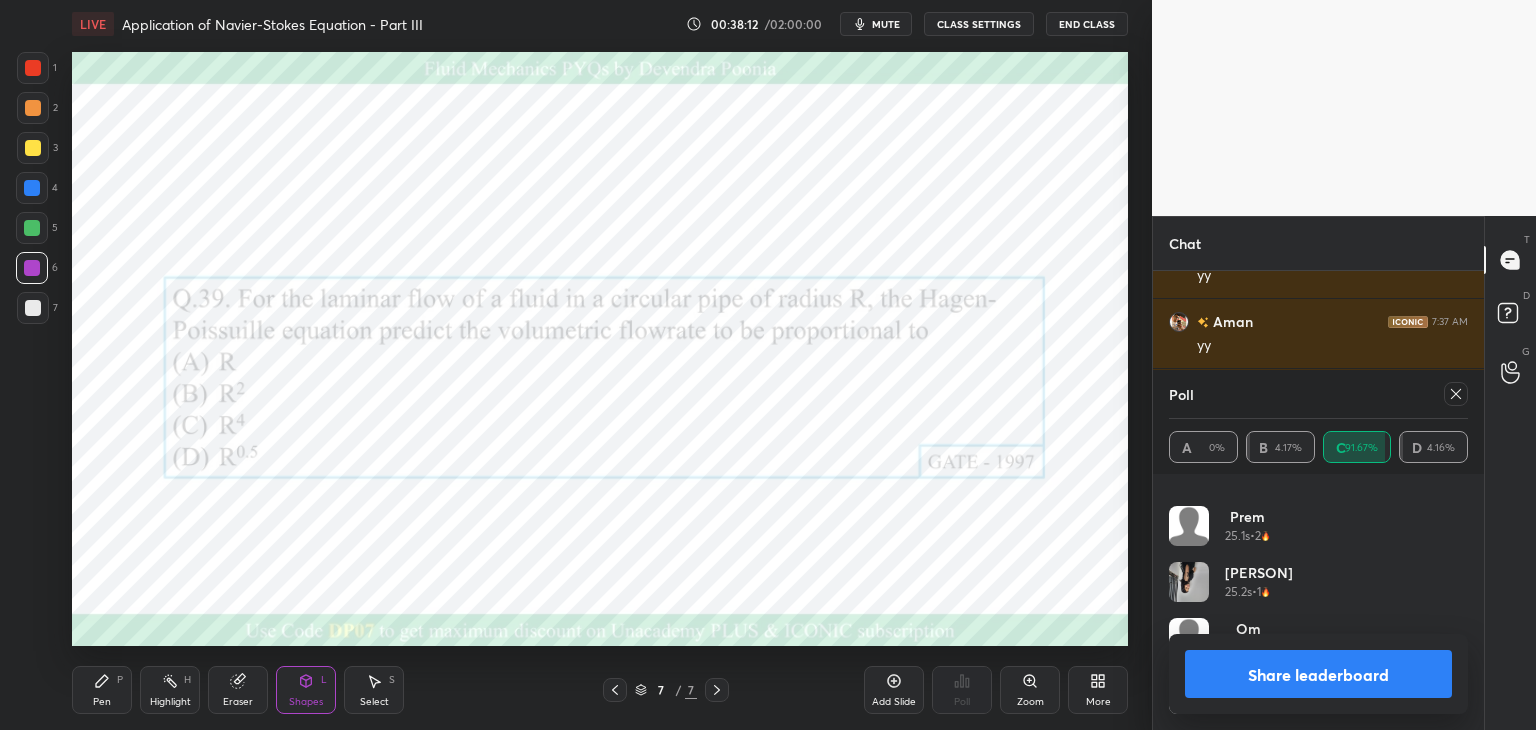 click 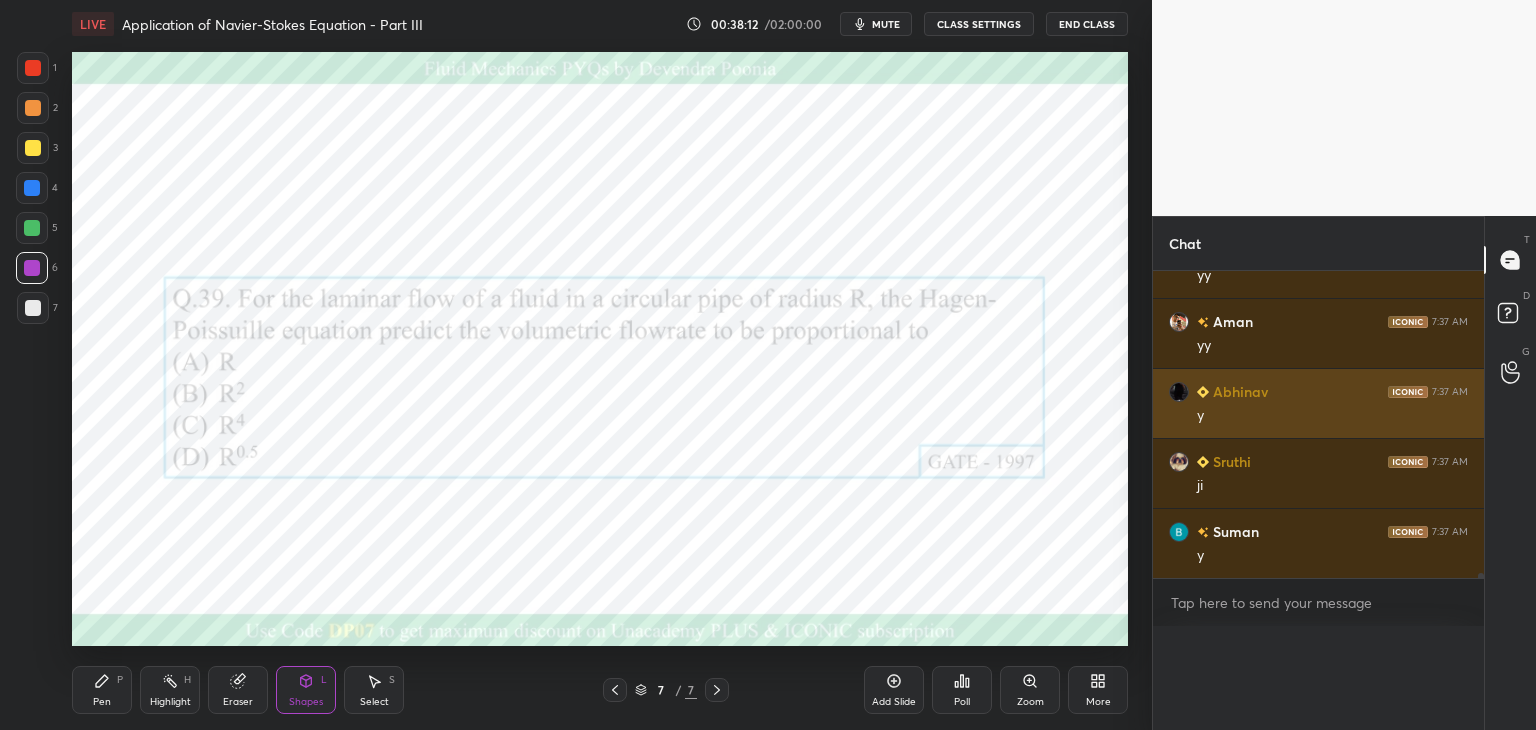 scroll, scrollTop: 120, scrollLeft: 293, axis: both 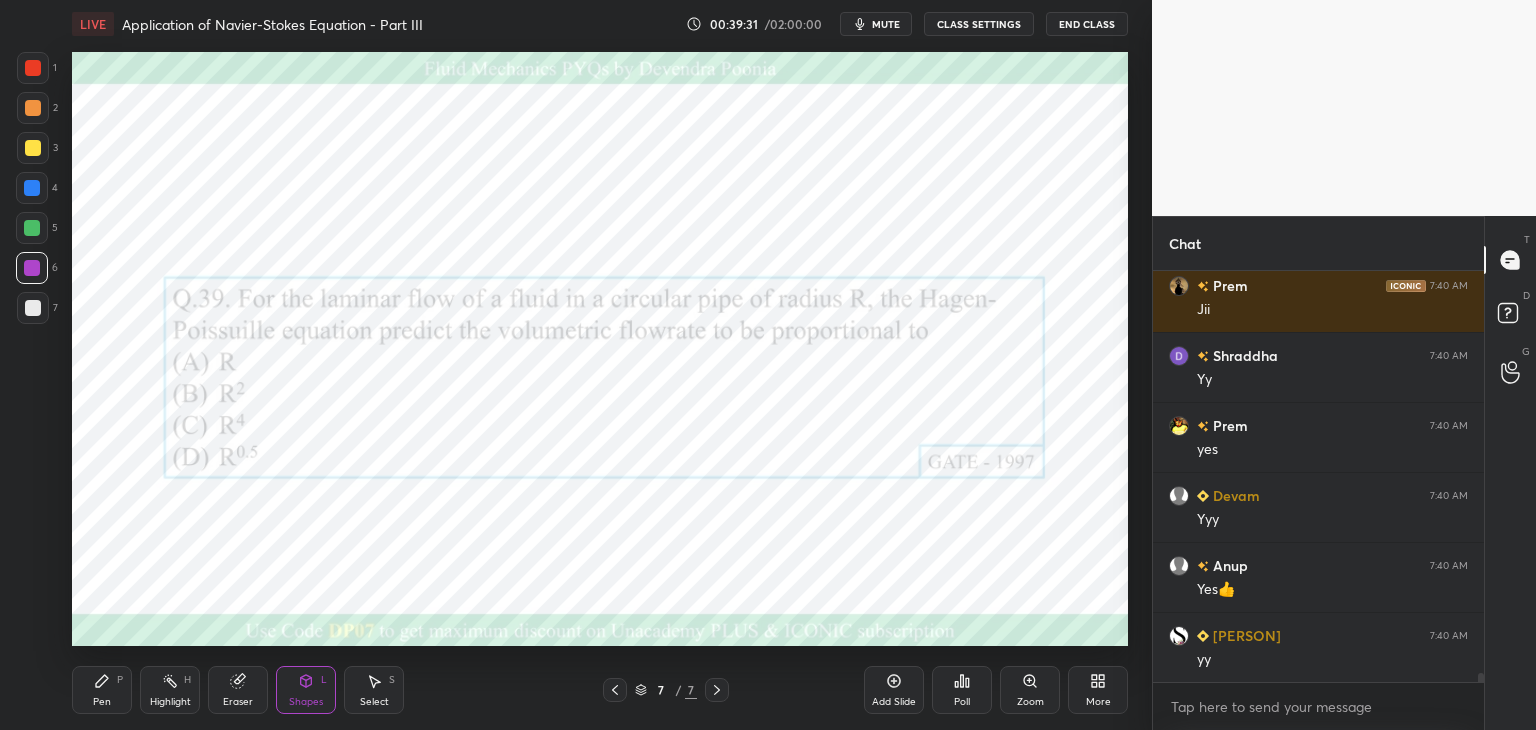 click on "Add Slide" at bounding box center (894, 702) 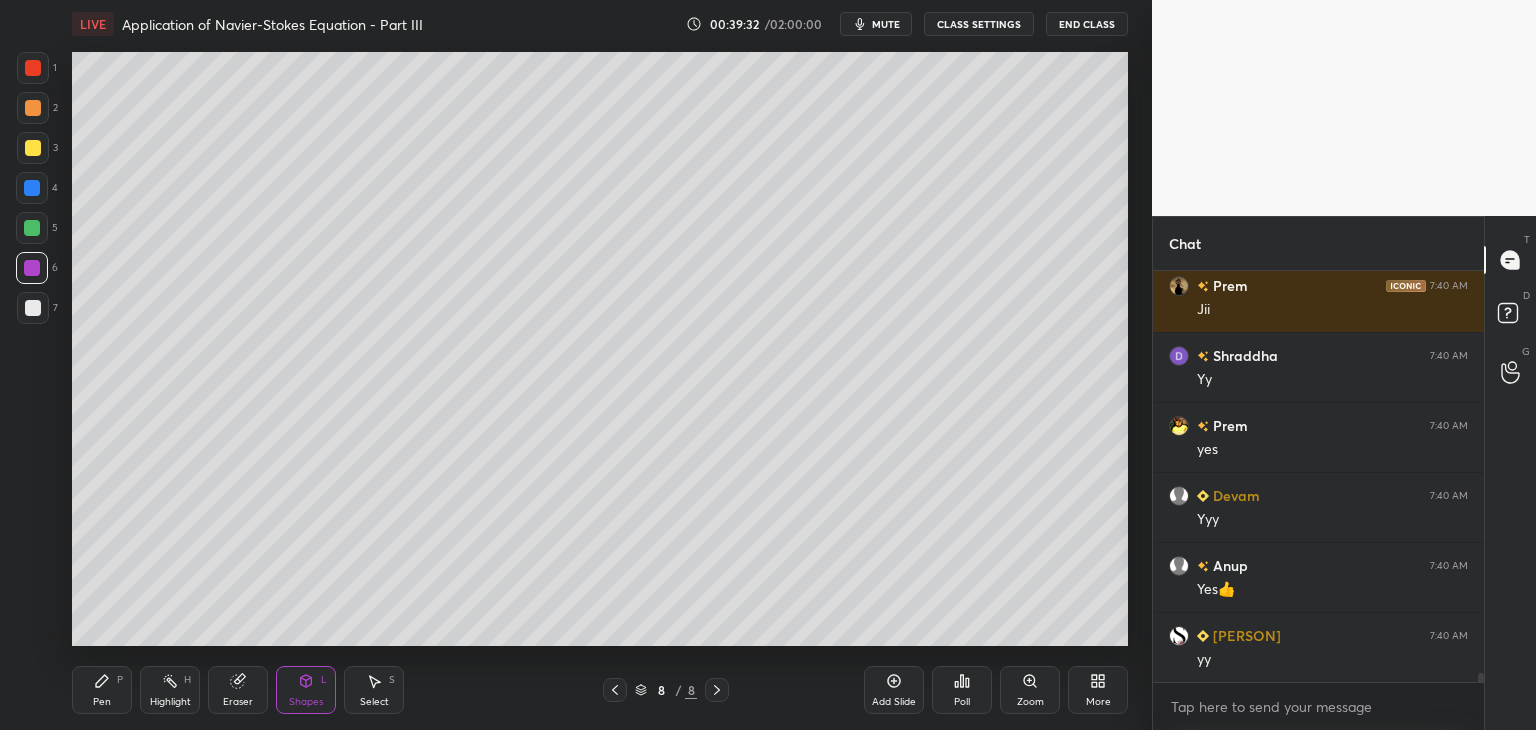 scroll, scrollTop: 18276, scrollLeft: 0, axis: vertical 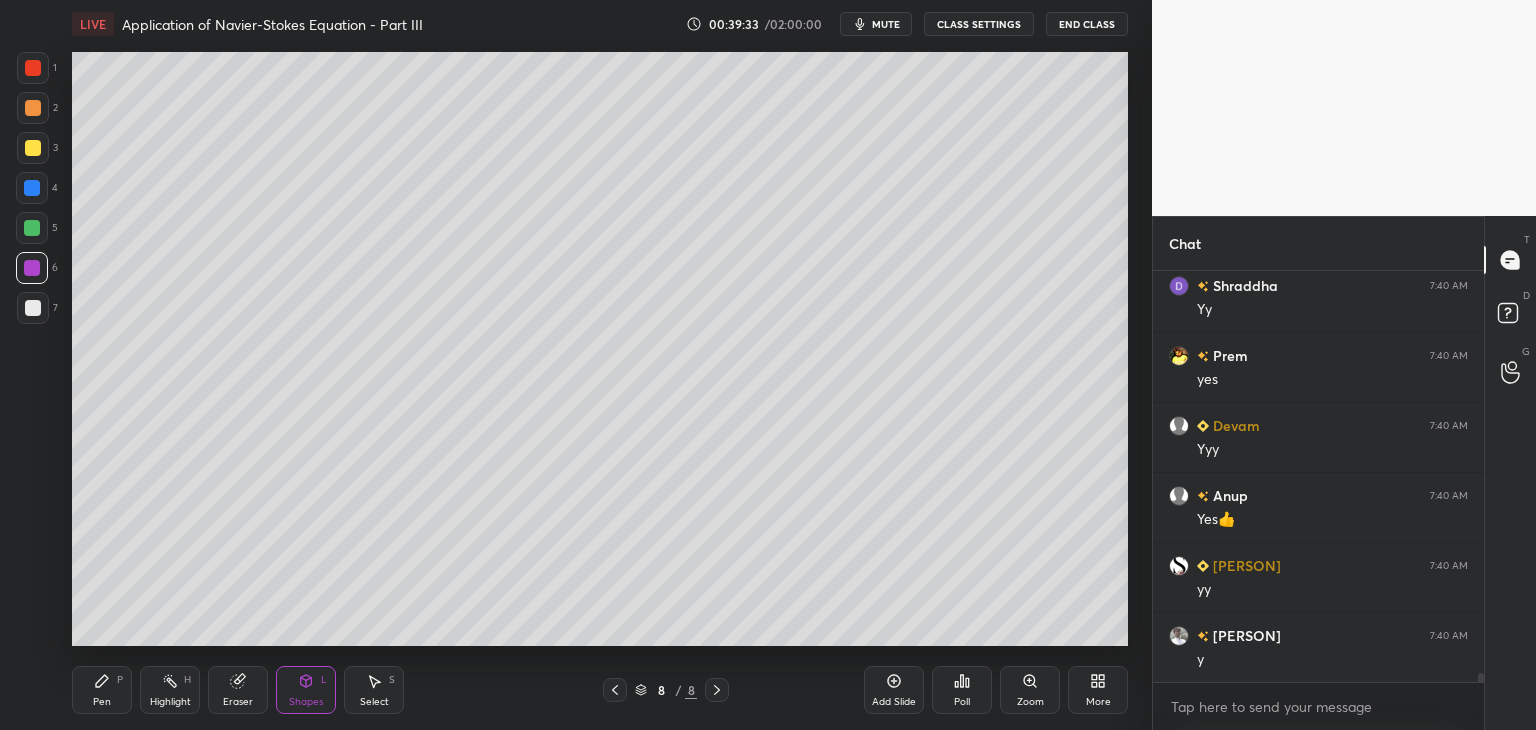 click at bounding box center (33, 148) 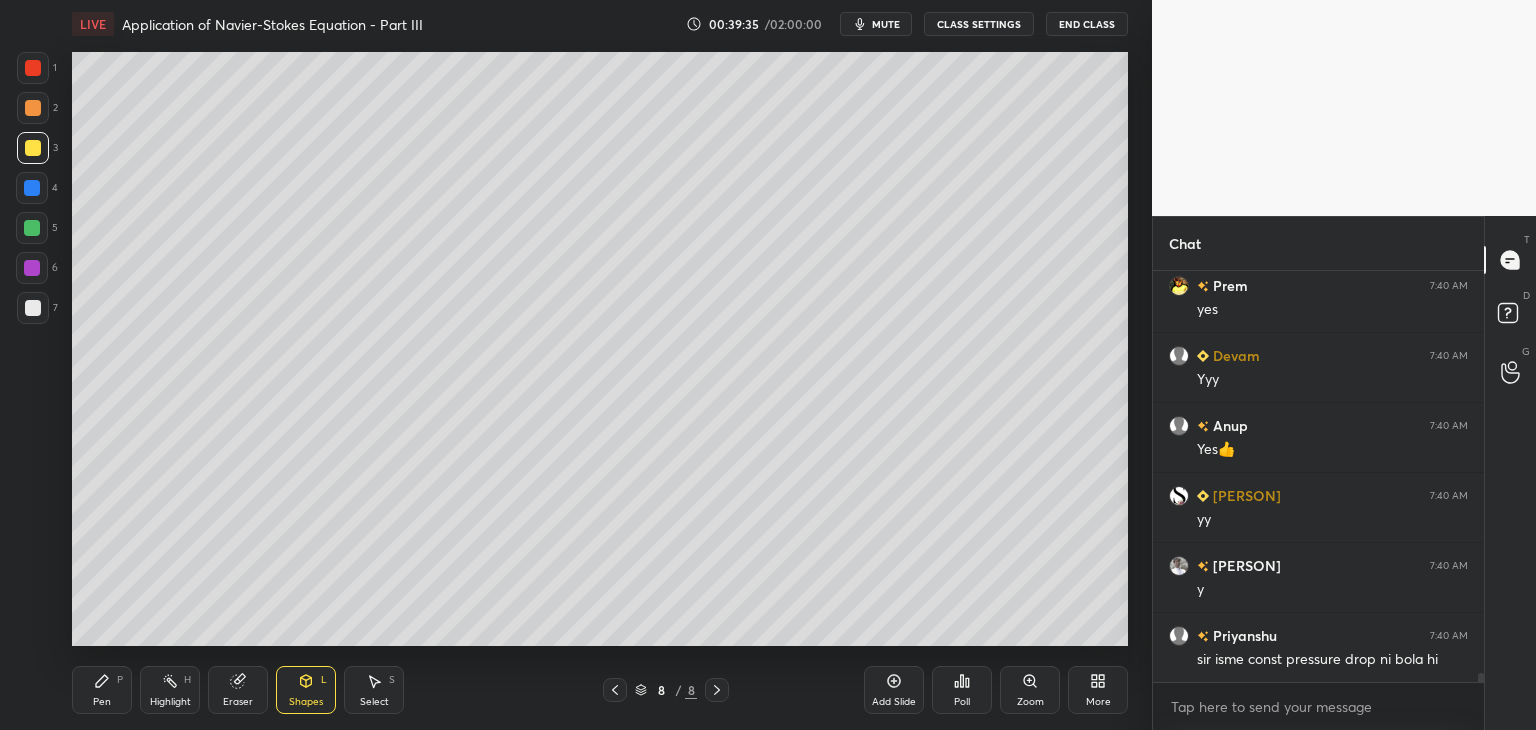 scroll, scrollTop: 18486, scrollLeft: 0, axis: vertical 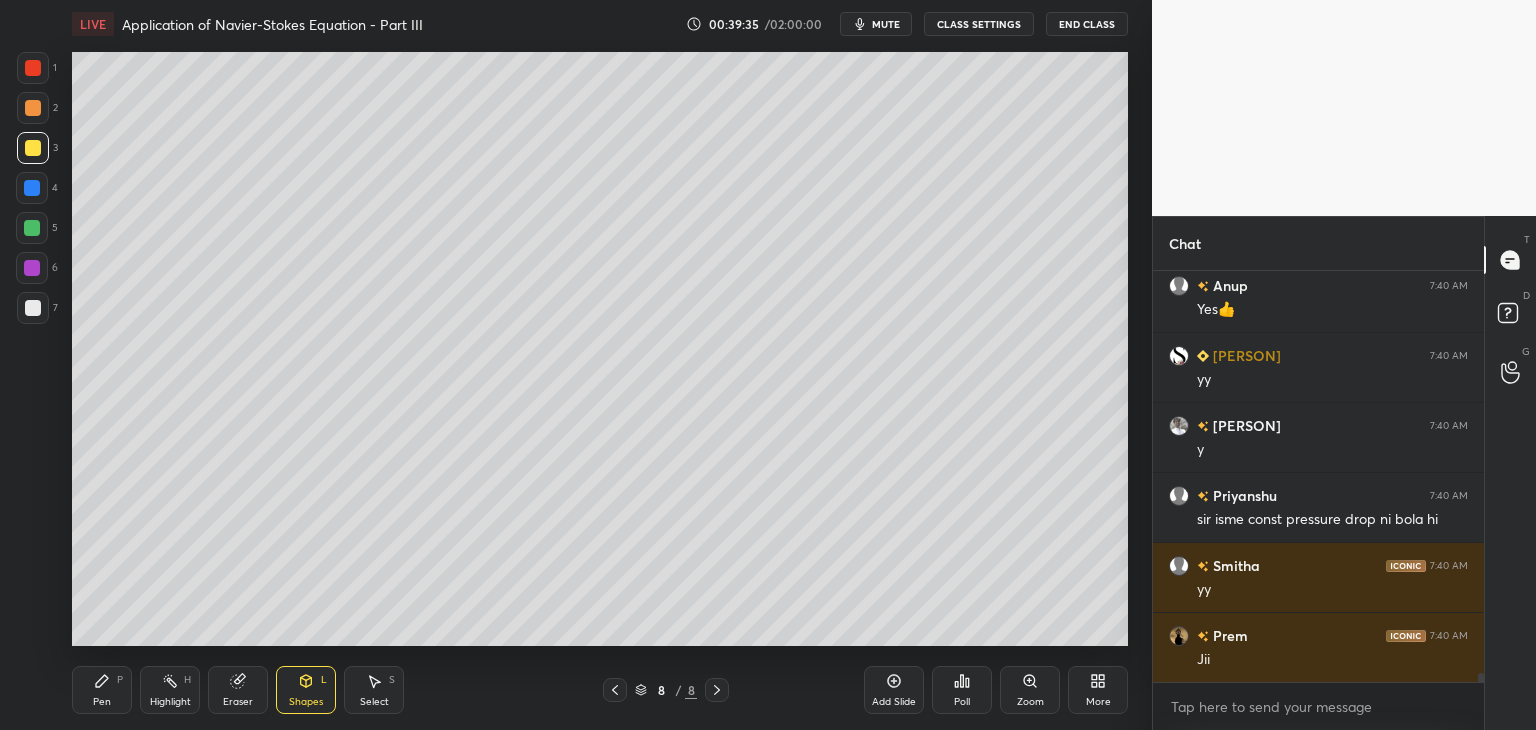 click on "Pen P" at bounding box center (102, 690) 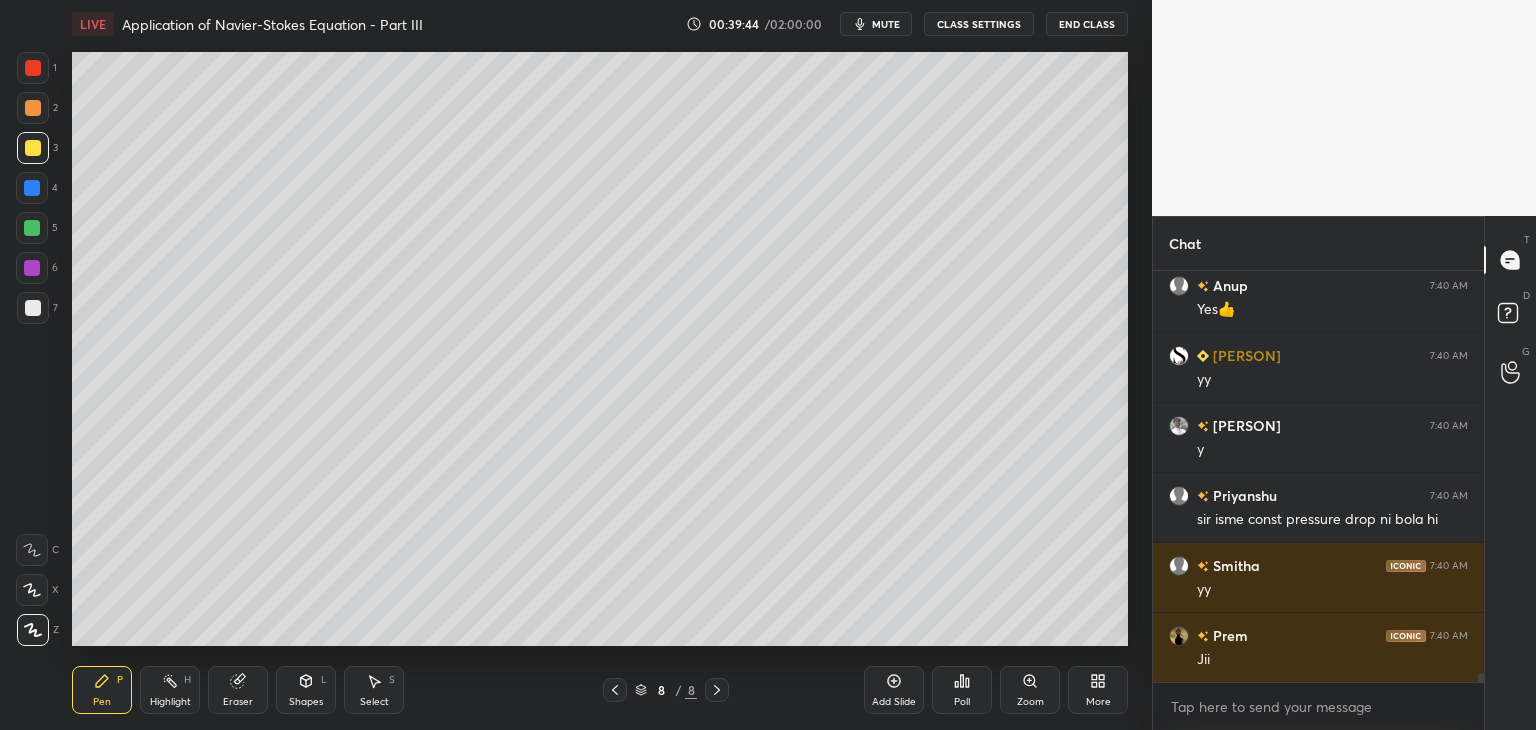 click at bounding box center (33, 308) 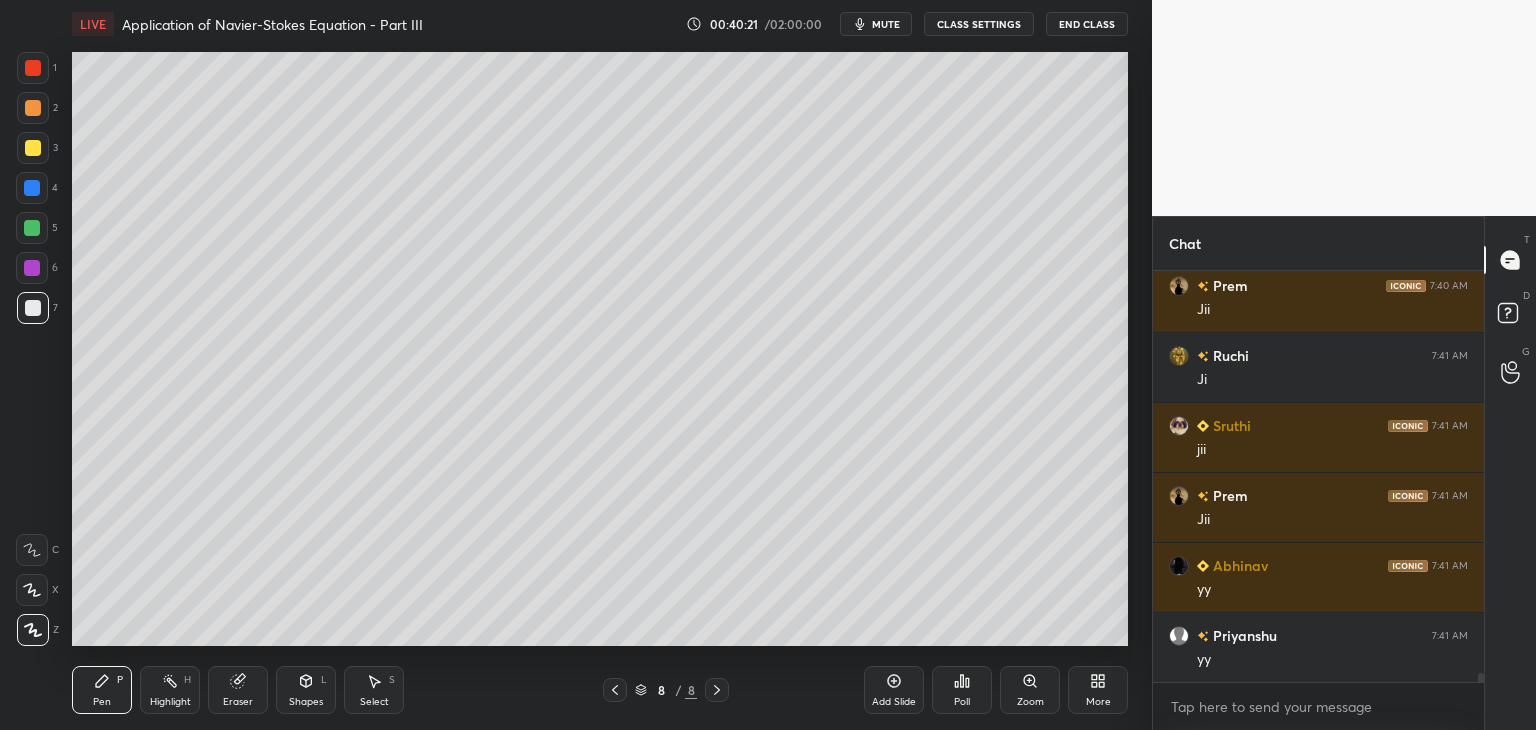 scroll, scrollTop: 18924, scrollLeft: 0, axis: vertical 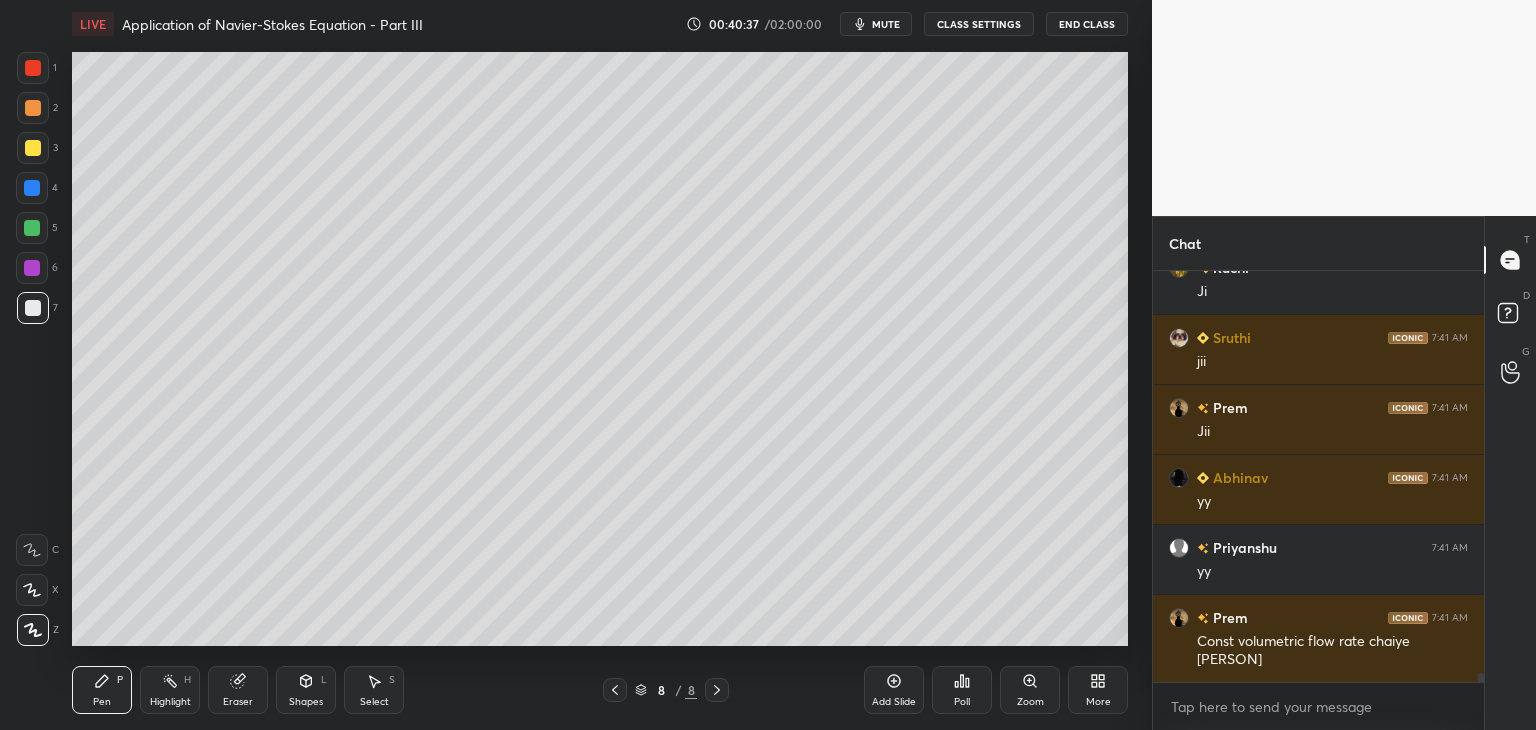 click on "Eraser" at bounding box center [238, 690] 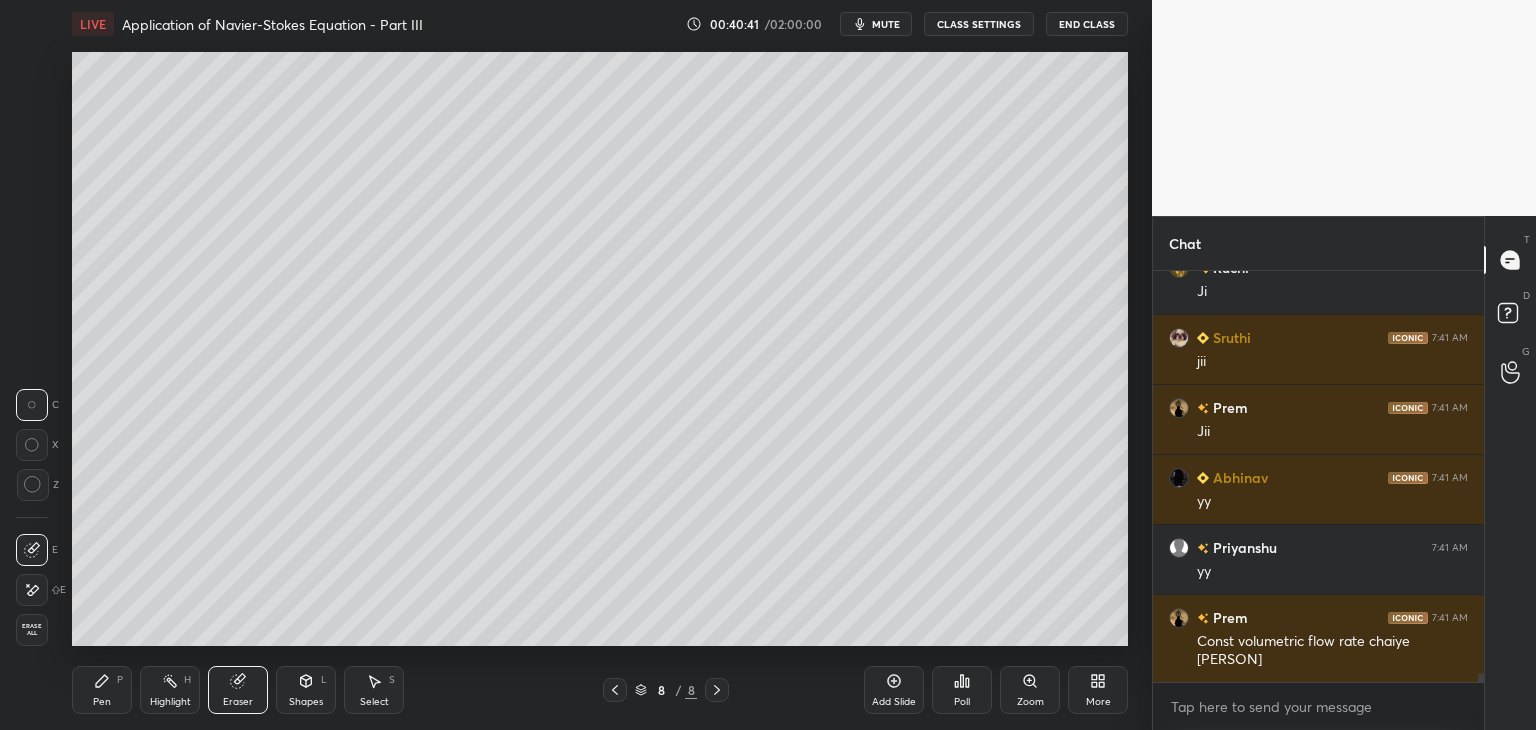 click on "Select" at bounding box center [374, 702] 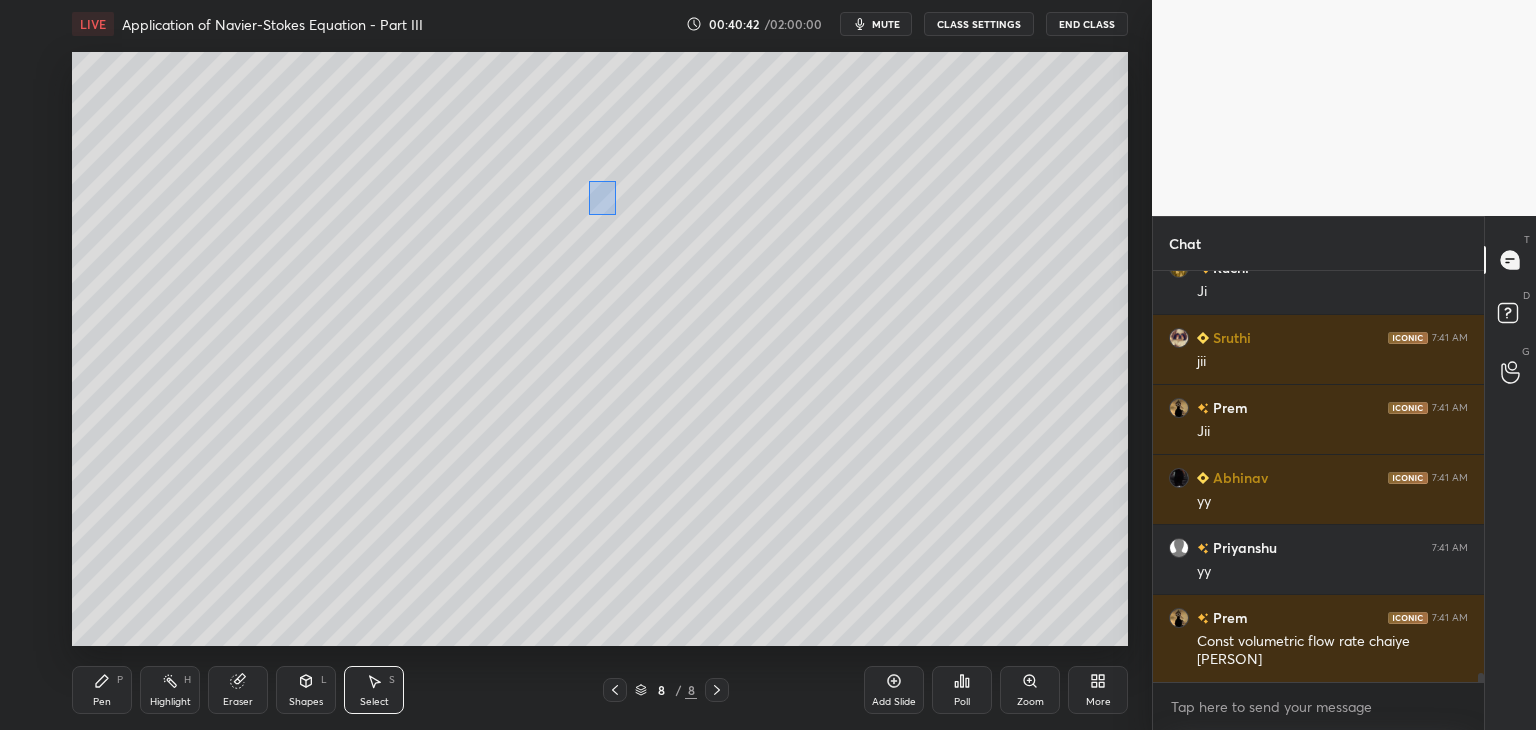 drag, startPoint x: 588, startPoint y: 181, endPoint x: 616, endPoint y: 215, distance: 44.04543 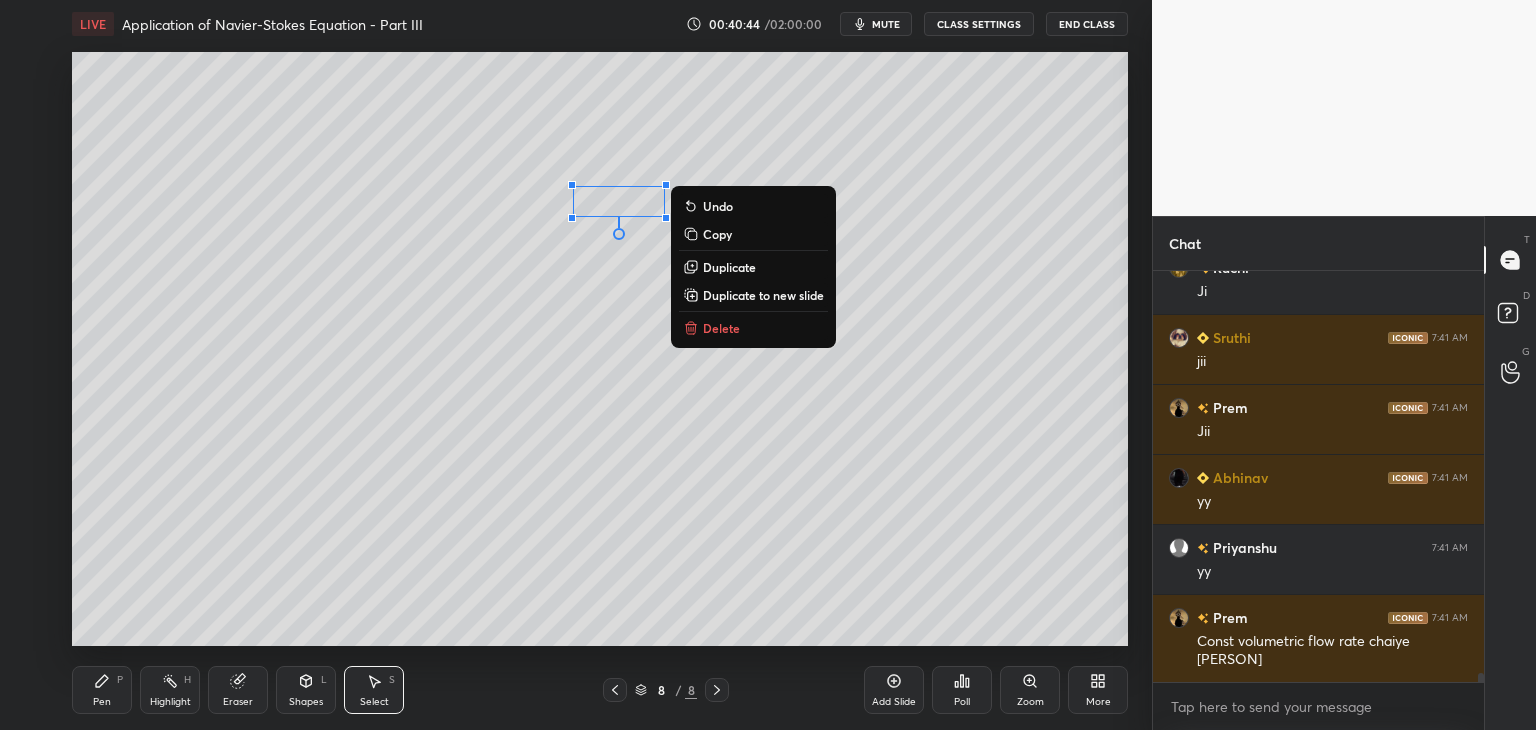 scroll, scrollTop: 18994, scrollLeft: 0, axis: vertical 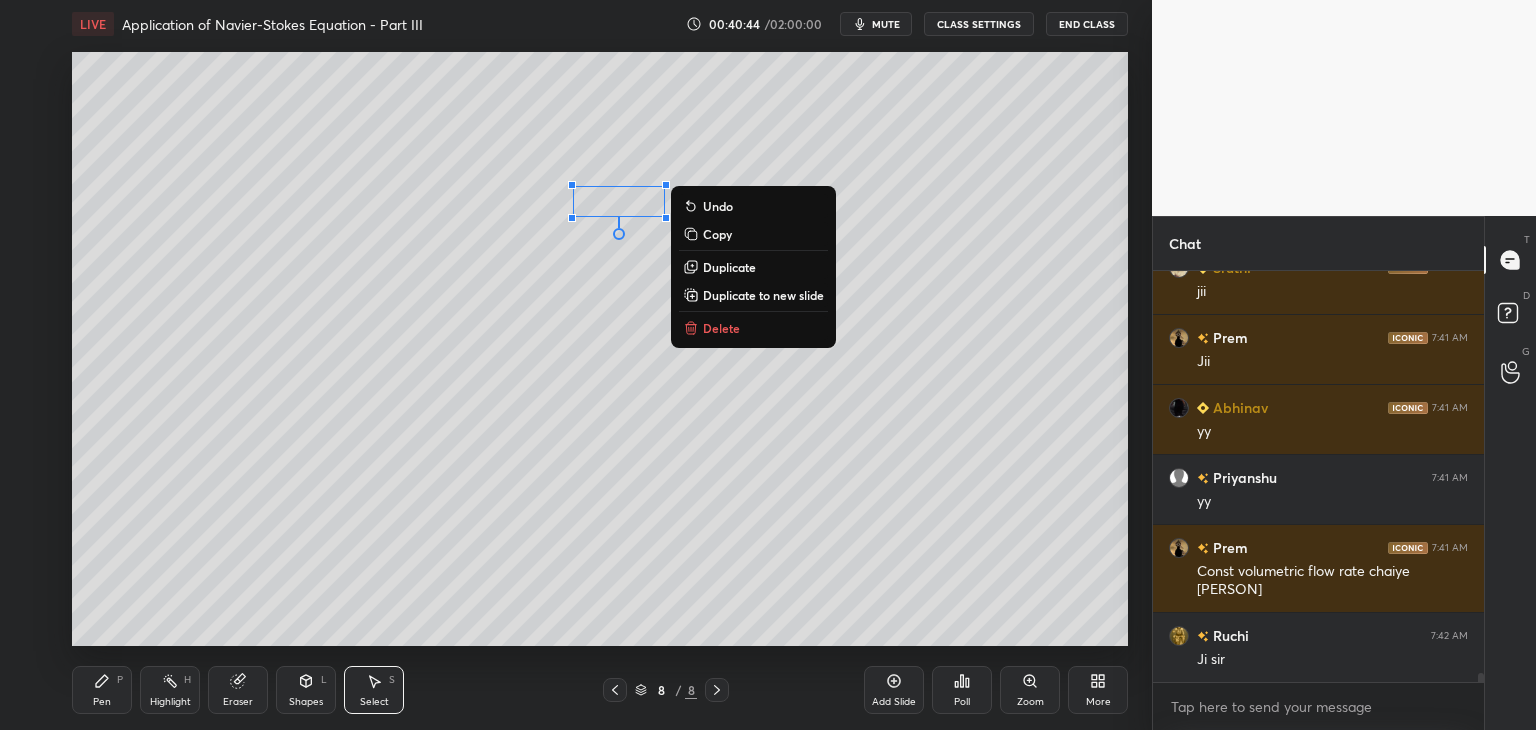click on "0 ° Undo Copy Duplicate Duplicate to new slide Delete" at bounding box center [600, 349] 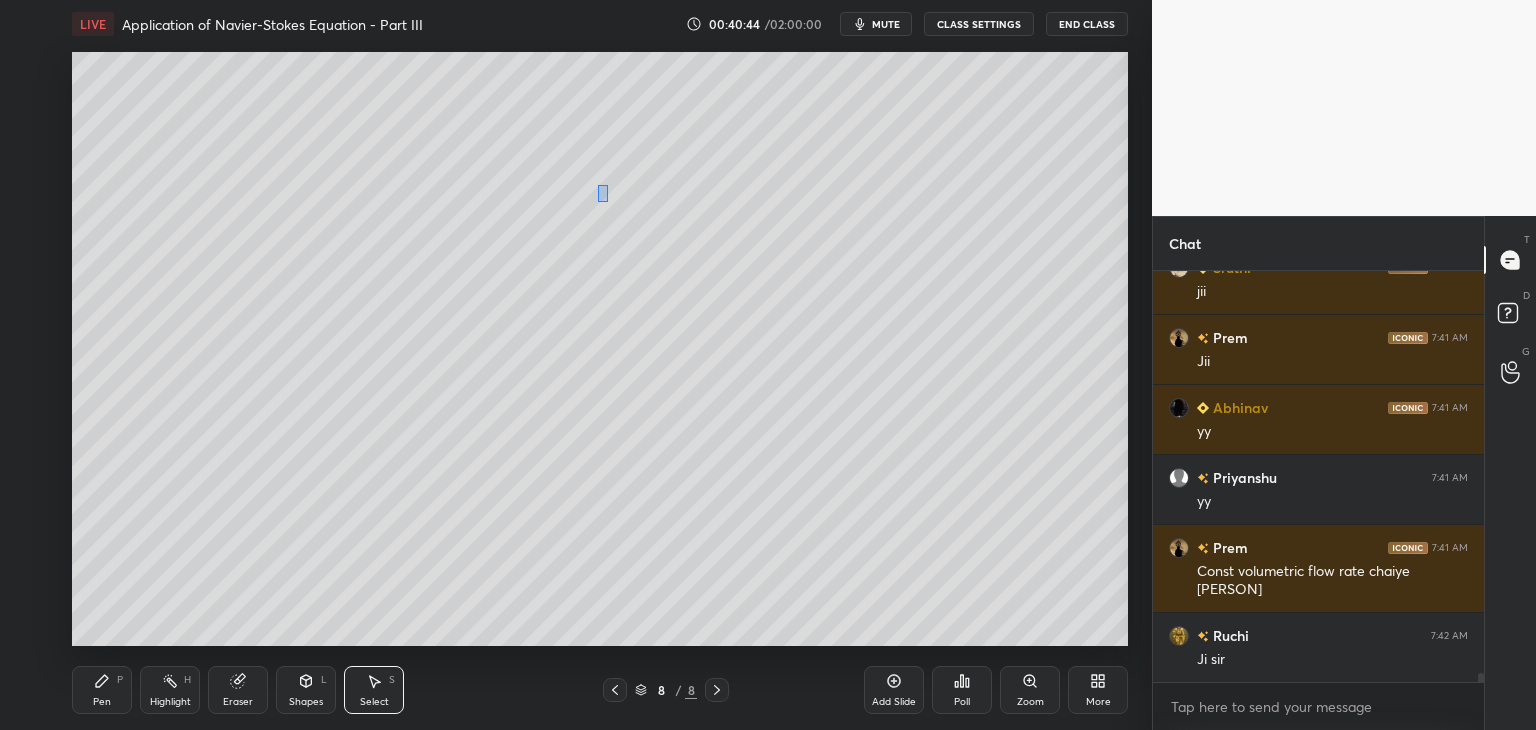 drag, startPoint x: 597, startPoint y: 184, endPoint x: 610, endPoint y: 204, distance: 23.853722 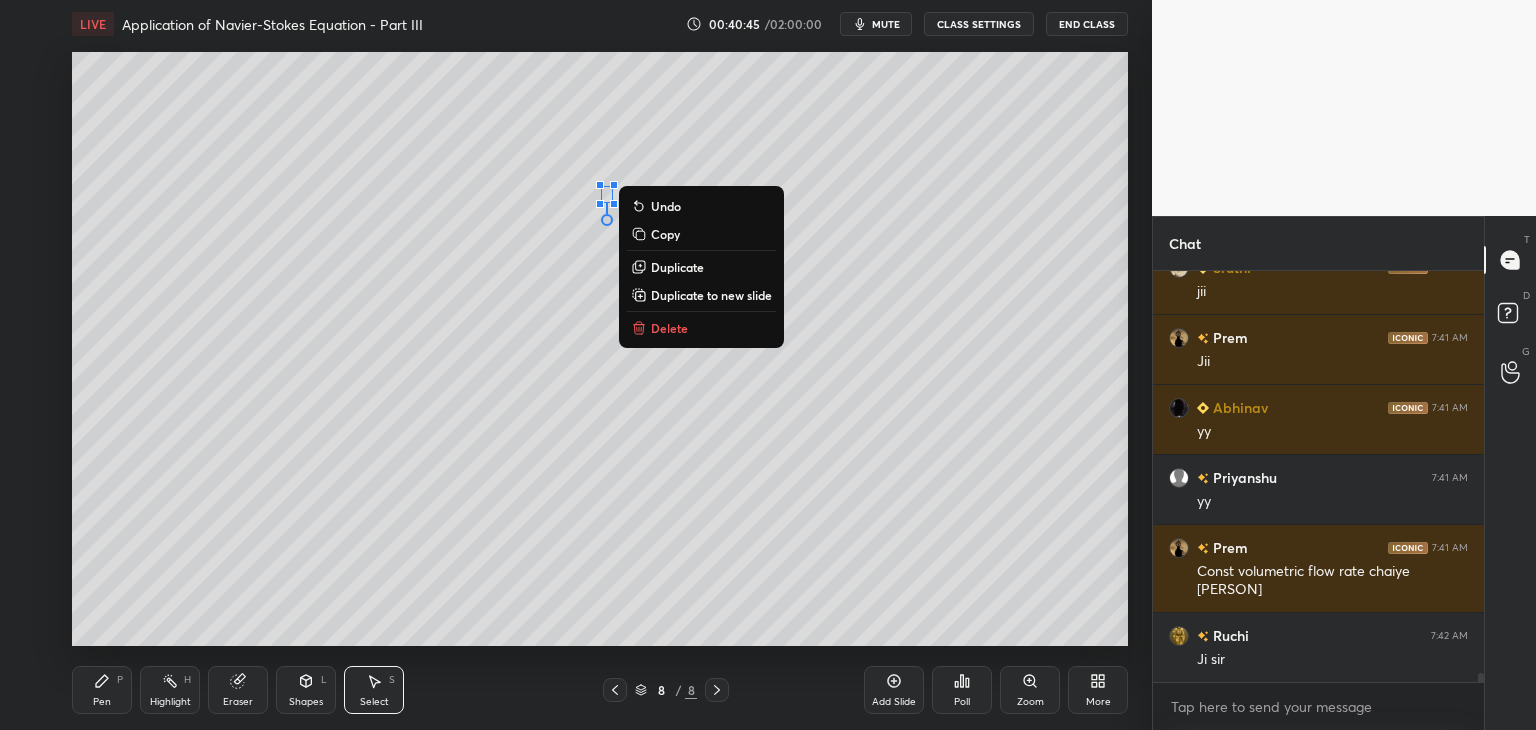scroll, scrollTop: 19064, scrollLeft: 0, axis: vertical 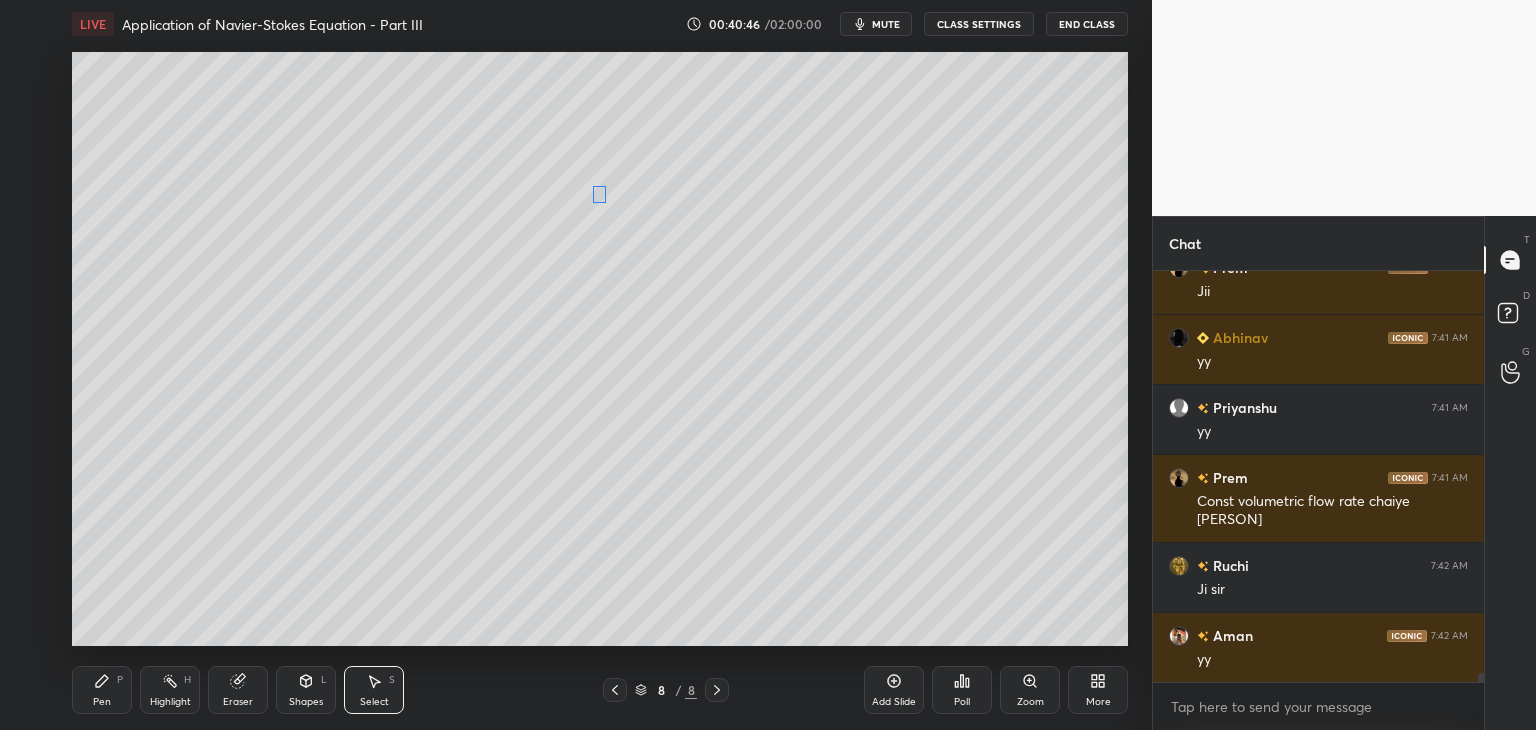 click on "0 ° Undo Copy Duplicate Duplicate to new slide Delete" at bounding box center (600, 349) 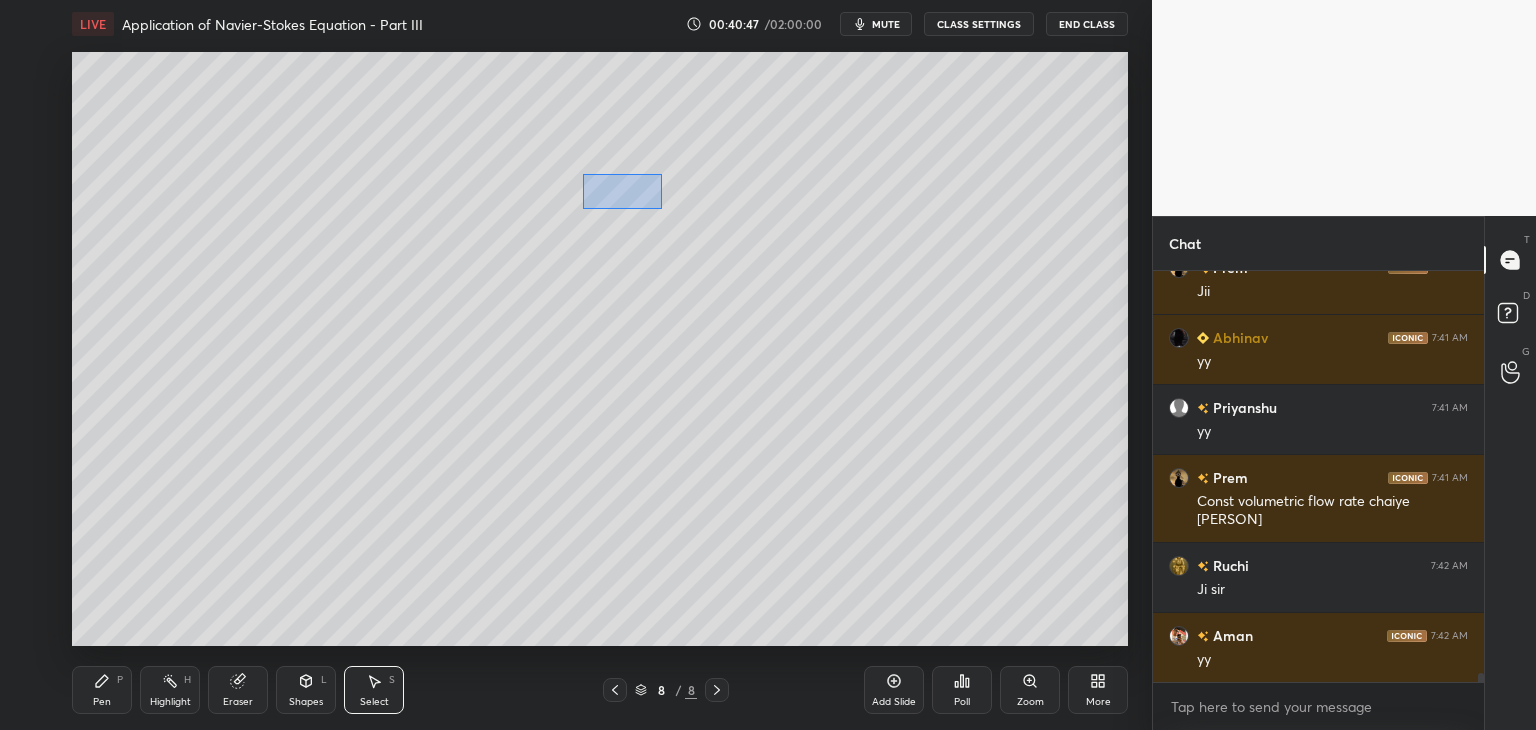 scroll, scrollTop: 19134, scrollLeft: 0, axis: vertical 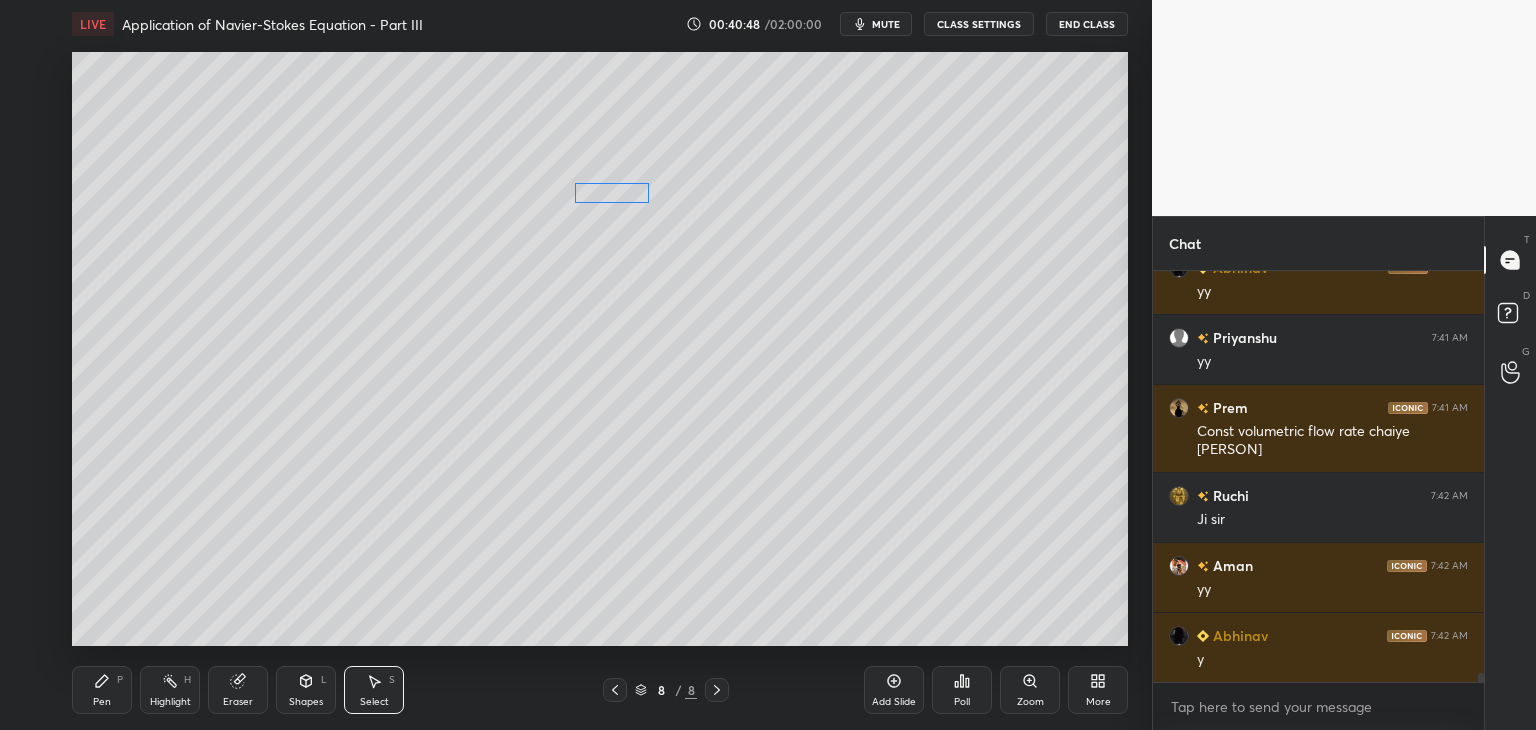 drag, startPoint x: 629, startPoint y: 197, endPoint x: 624, endPoint y: 210, distance: 13.928389 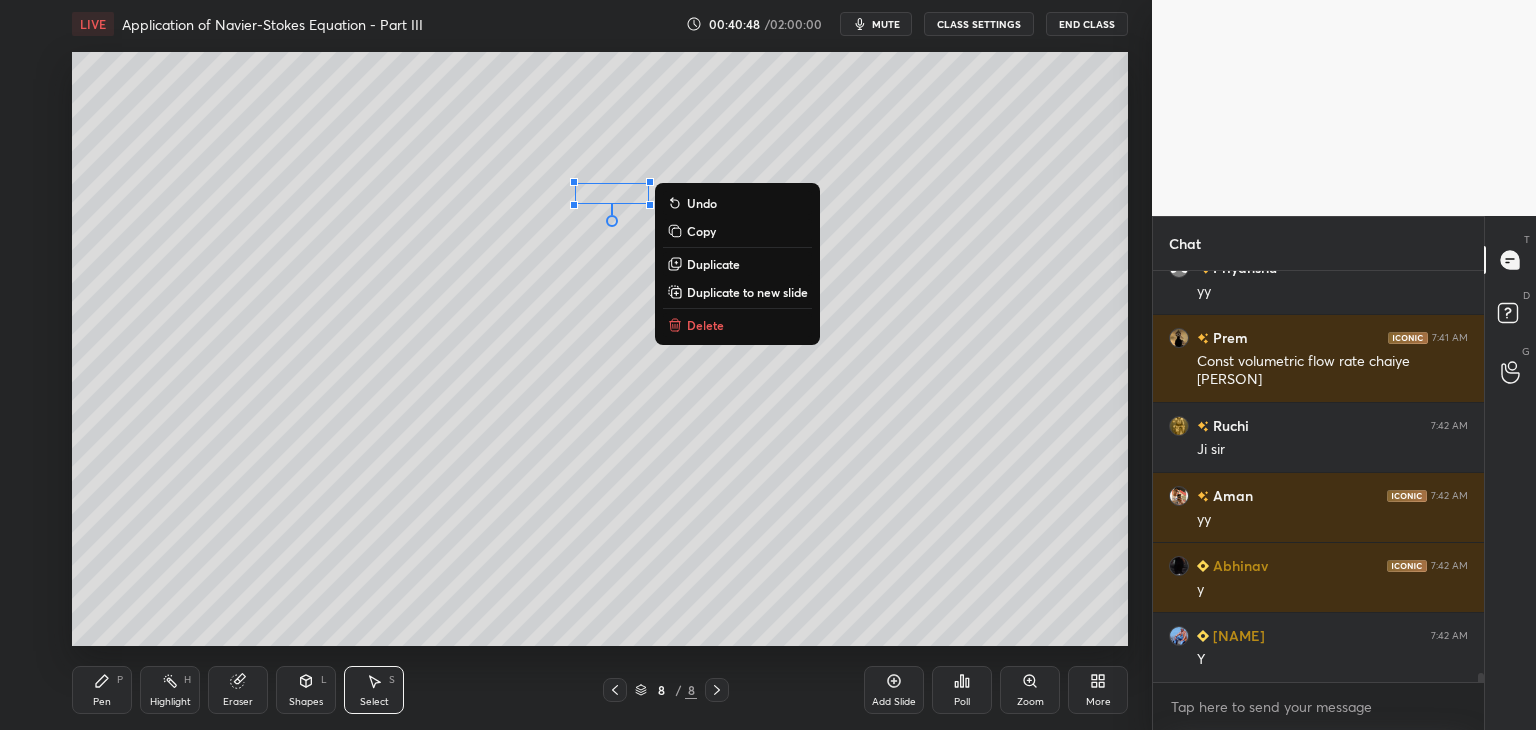 drag, startPoint x: 604, startPoint y: 289, endPoint x: 602, endPoint y: 300, distance: 11.18034 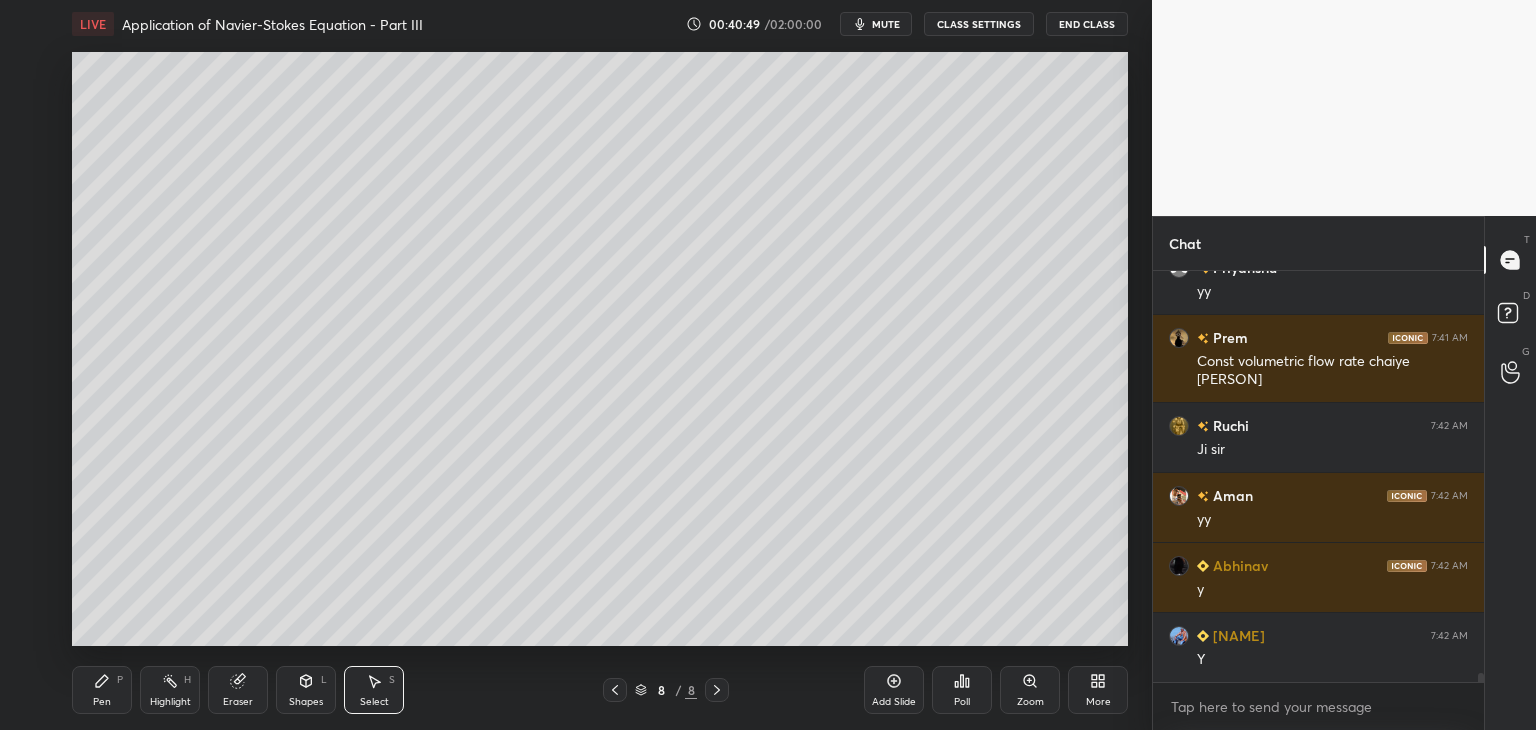 scroll, scrollTop: 19274, scrollLeft: 0, axis: vertical 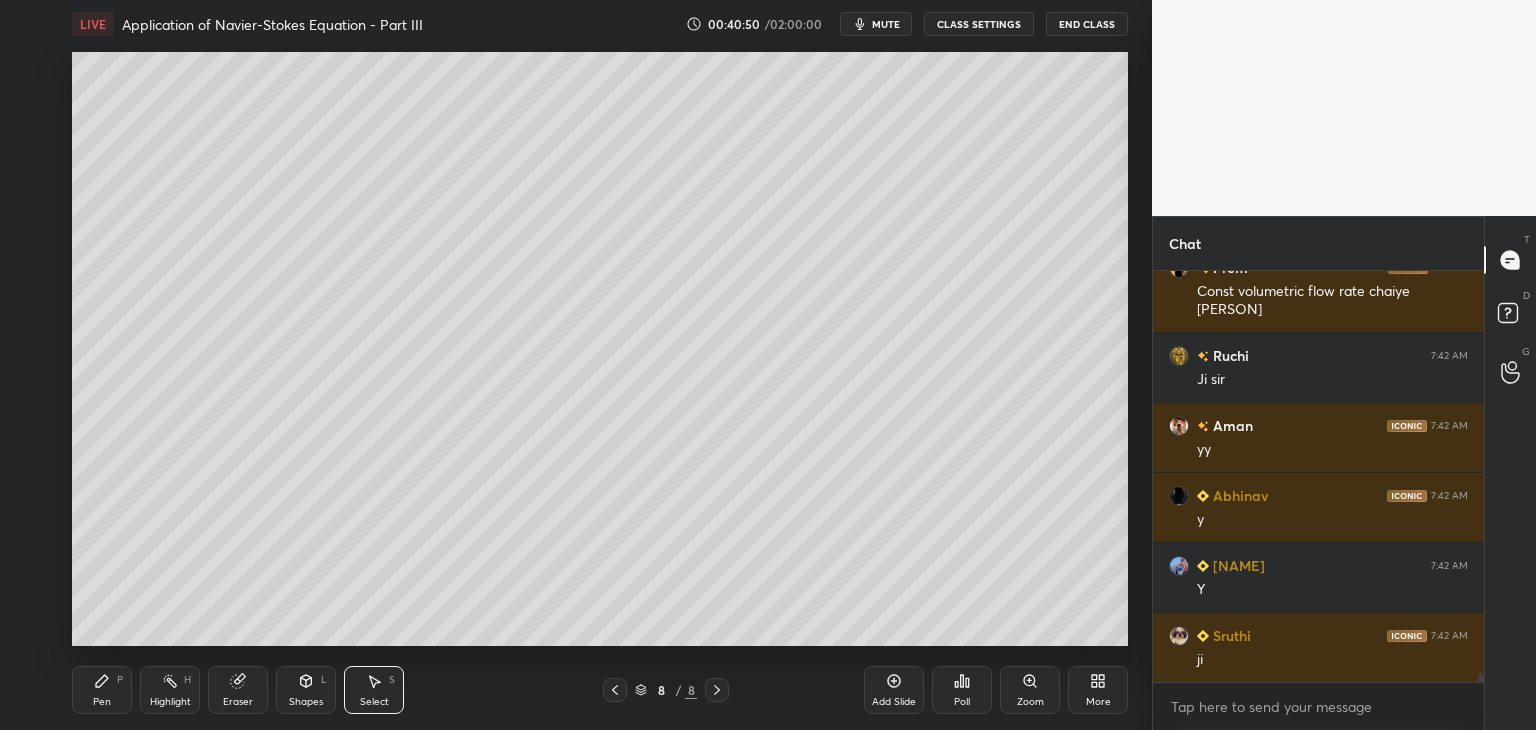 click on "Pen P" at bounding box center (102, 690) 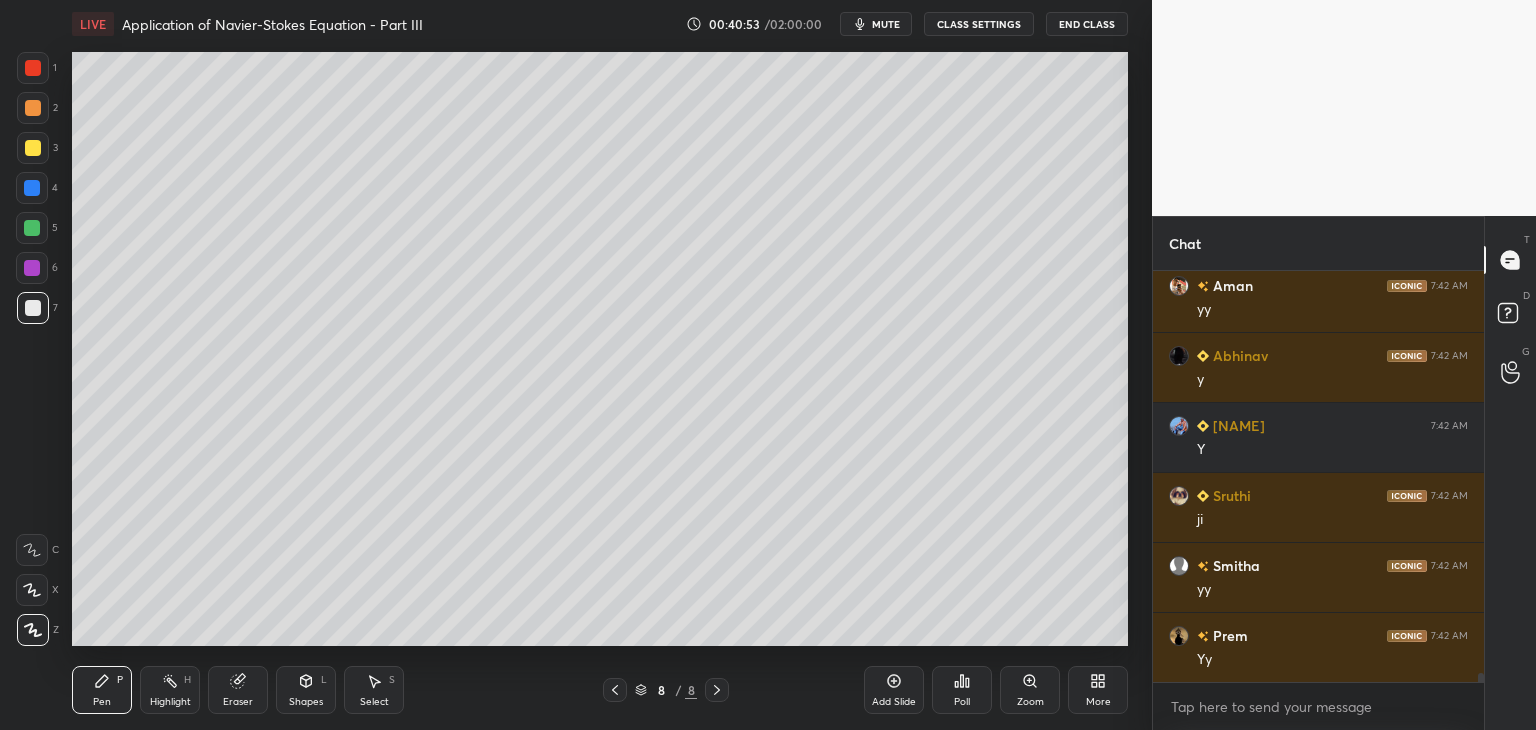 scroll, scrollTop: 19484, scrollLeft: 0, axis: vertical 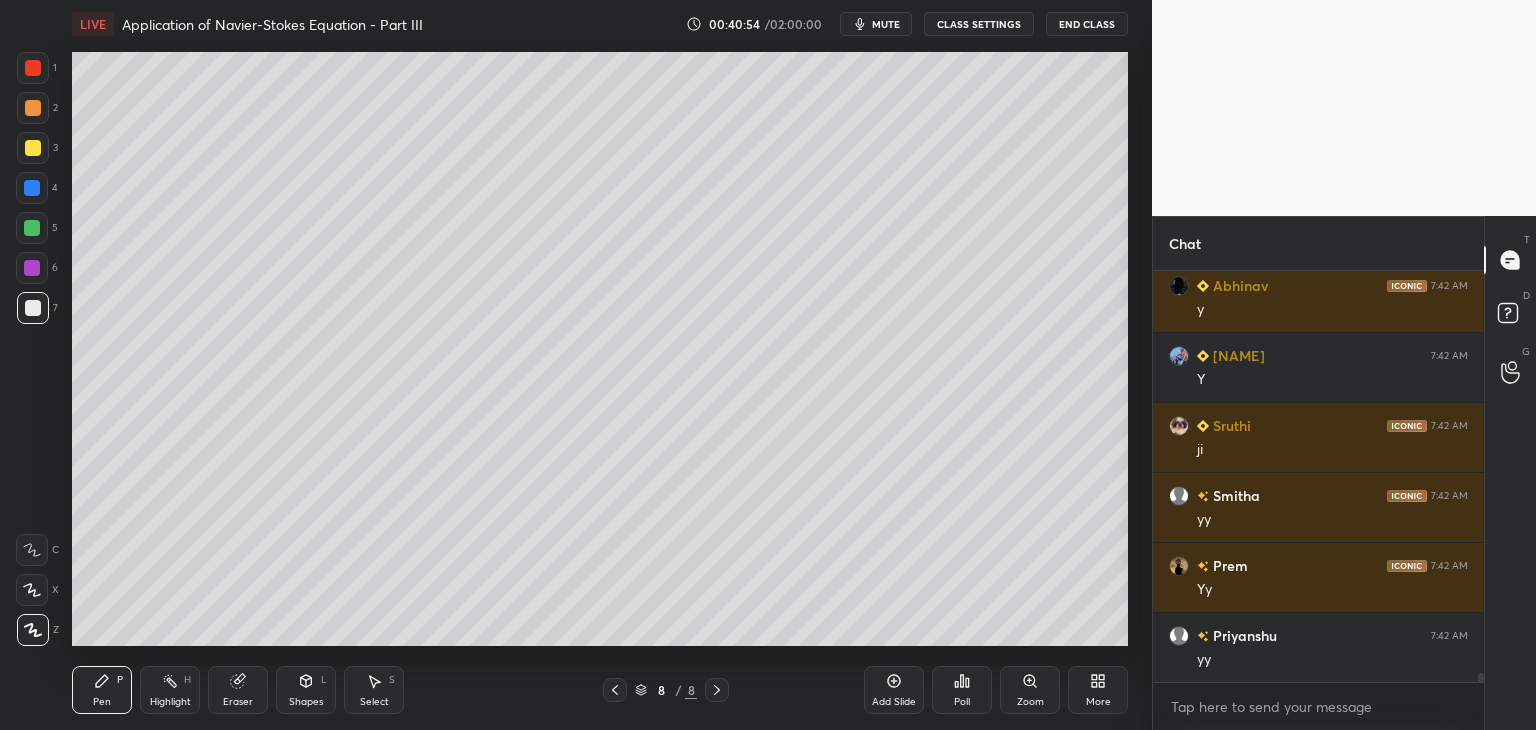 drag, startPoint x: 252, startPoint y: 683, endPoint x: 277, endPoint y: 659, distance: 34.655445 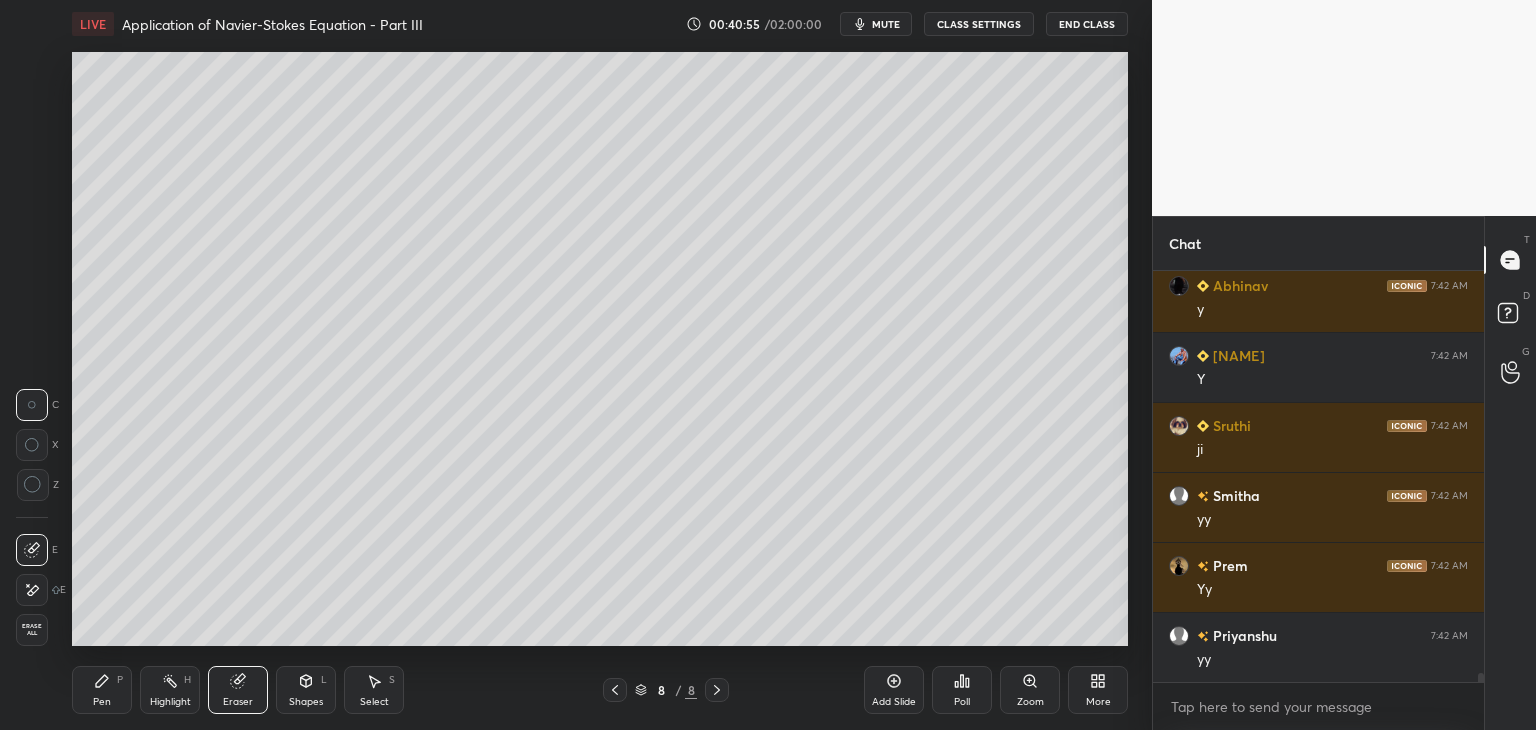 click on "Pen P" at bounding box center [102, 690] 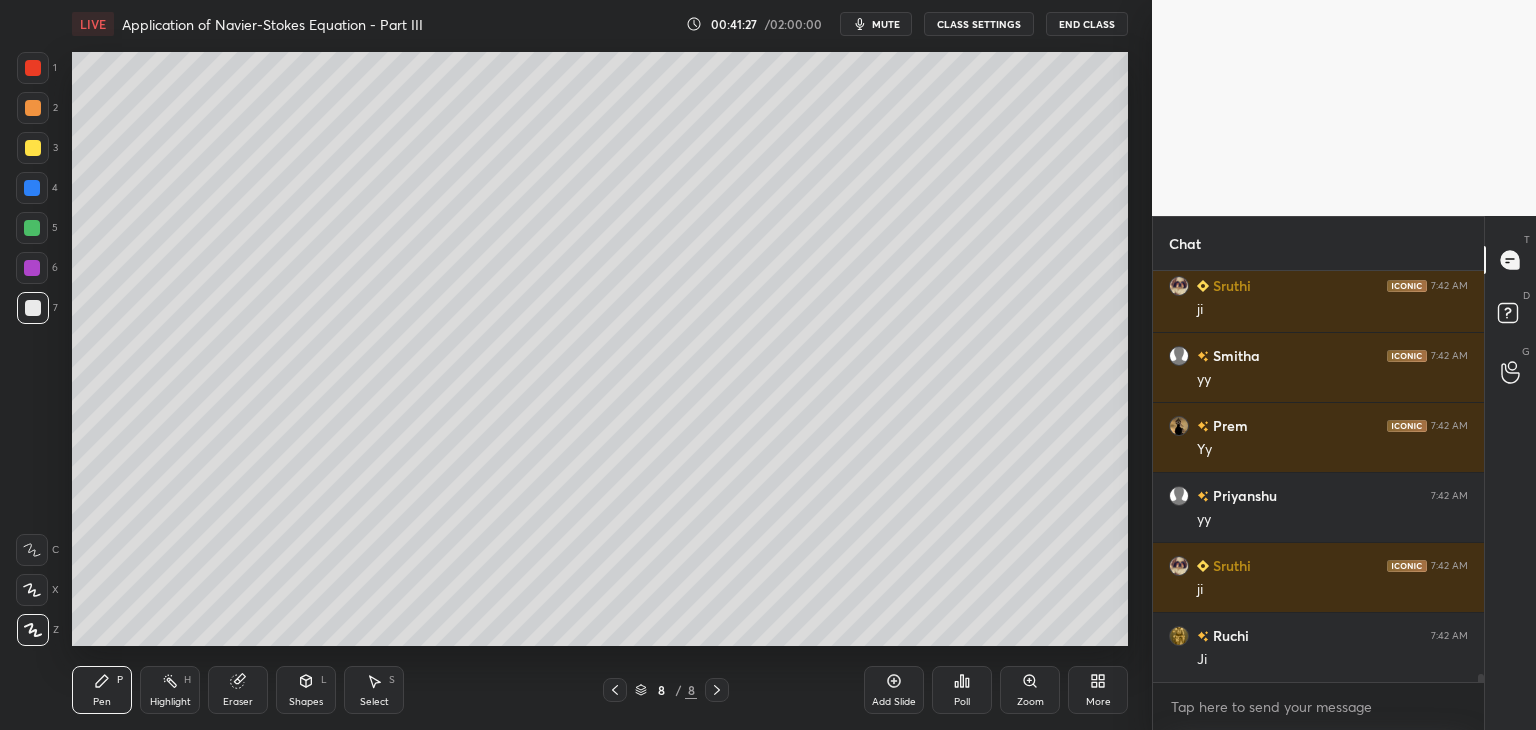 scroll, scrollTop: 19694, scrollLeft: 0, axis: vertical 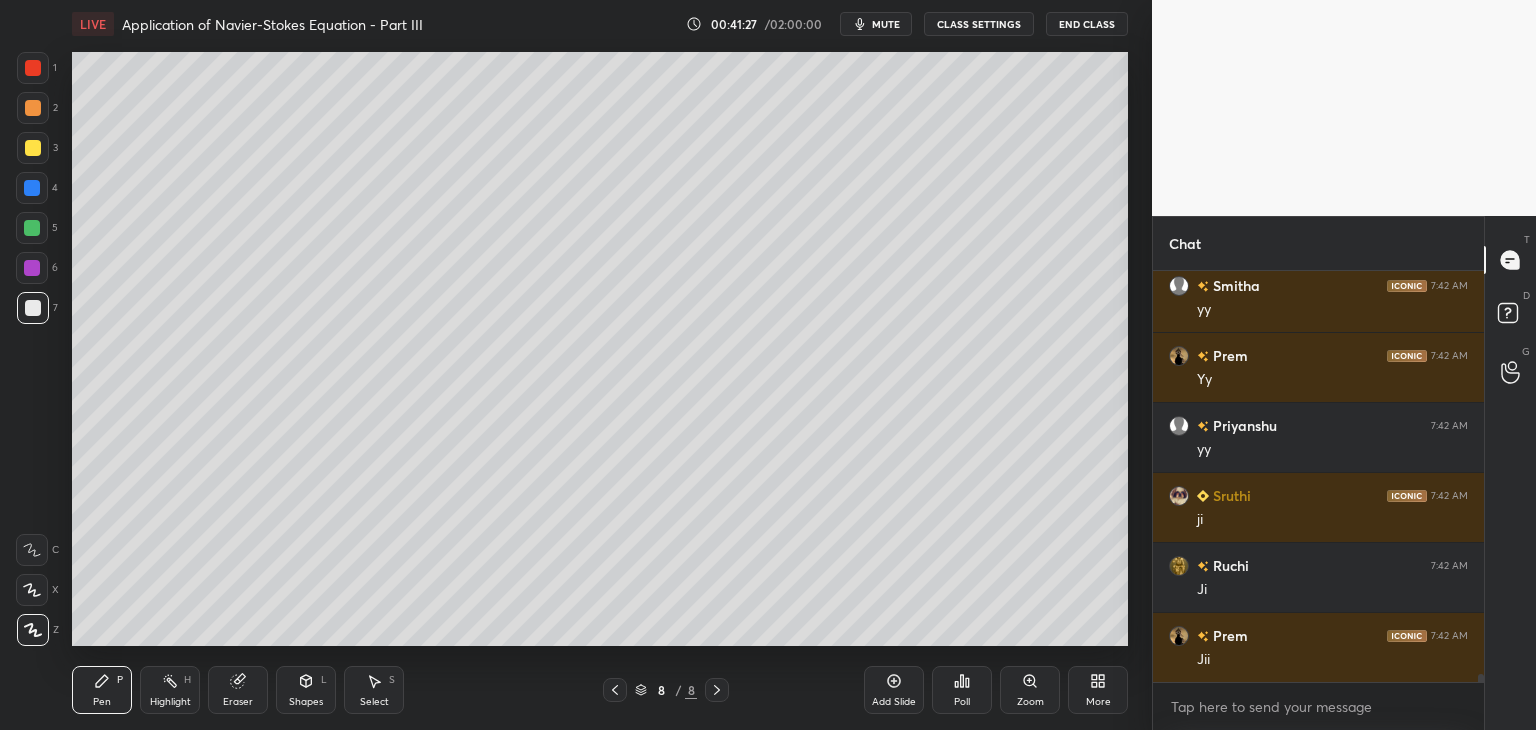 click on "Shapes" at bounding box center (306, 702) 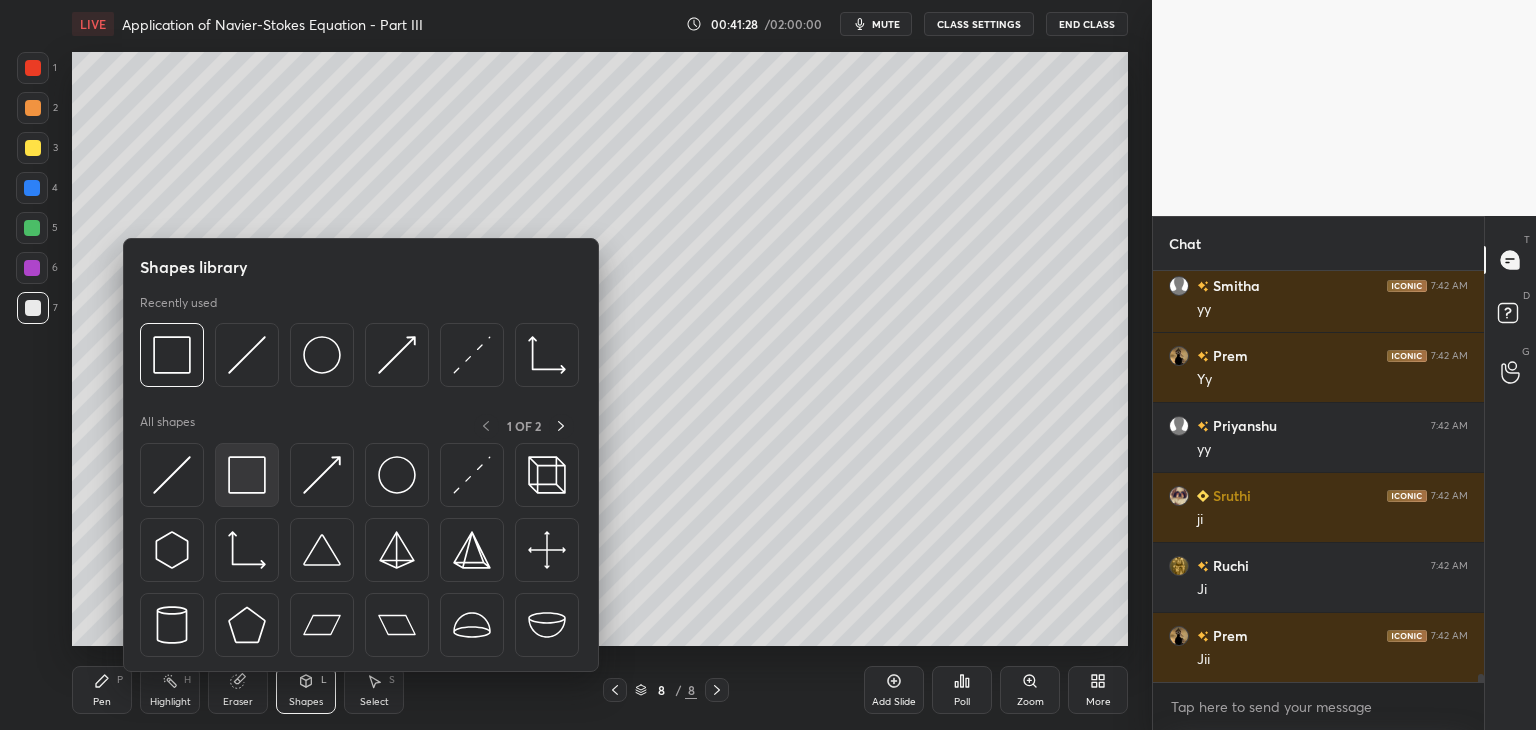 click at bounding box center [247, 475] 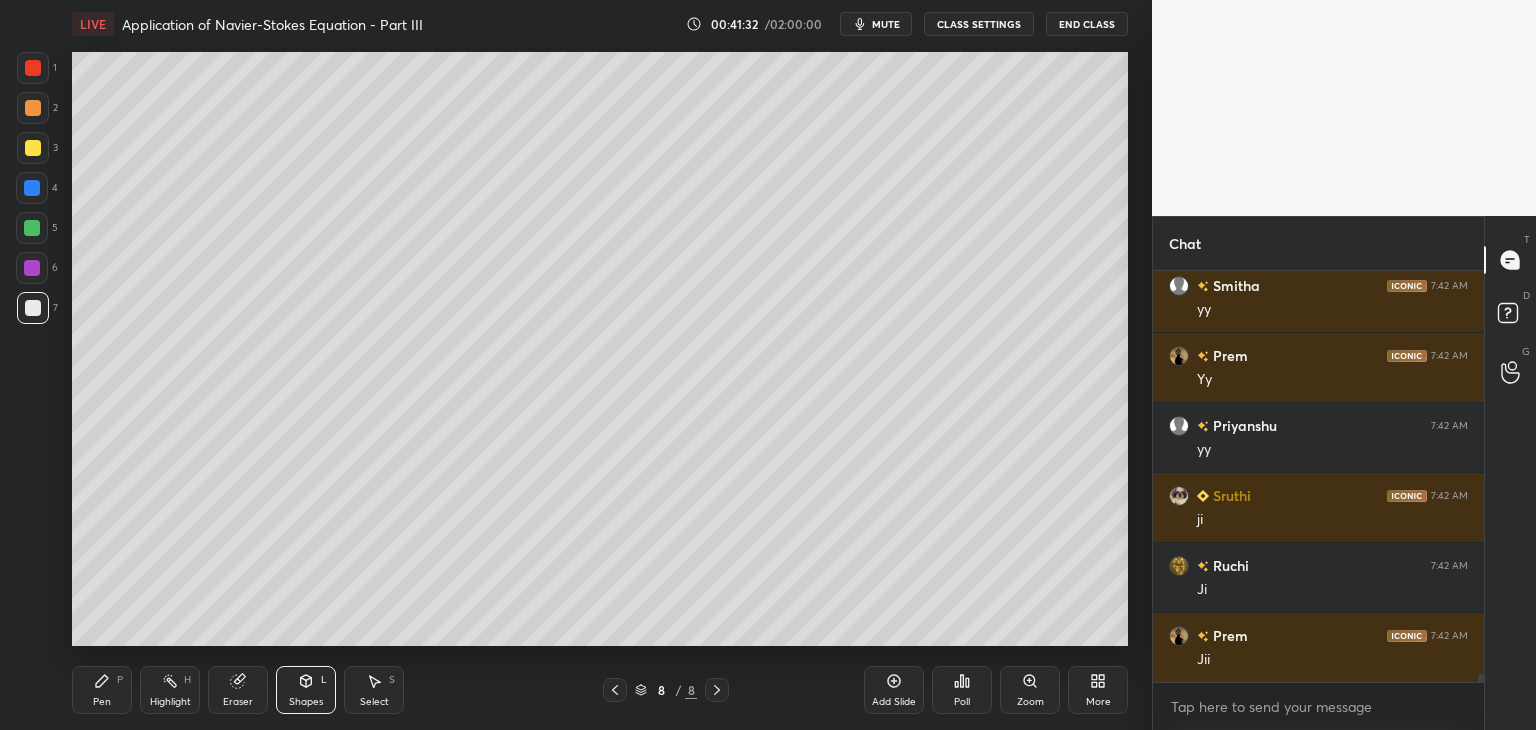 click at bounding box center (615, 690) 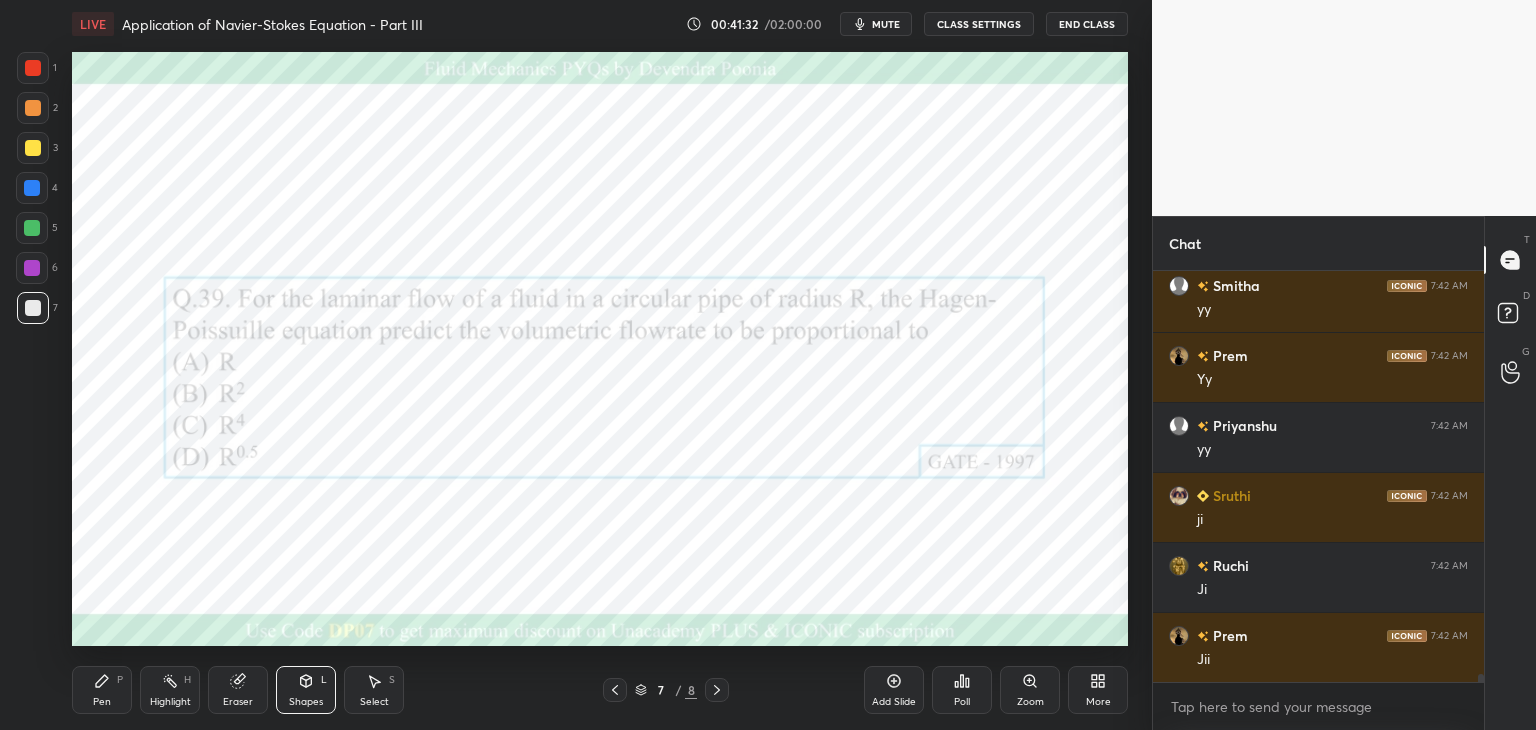 click 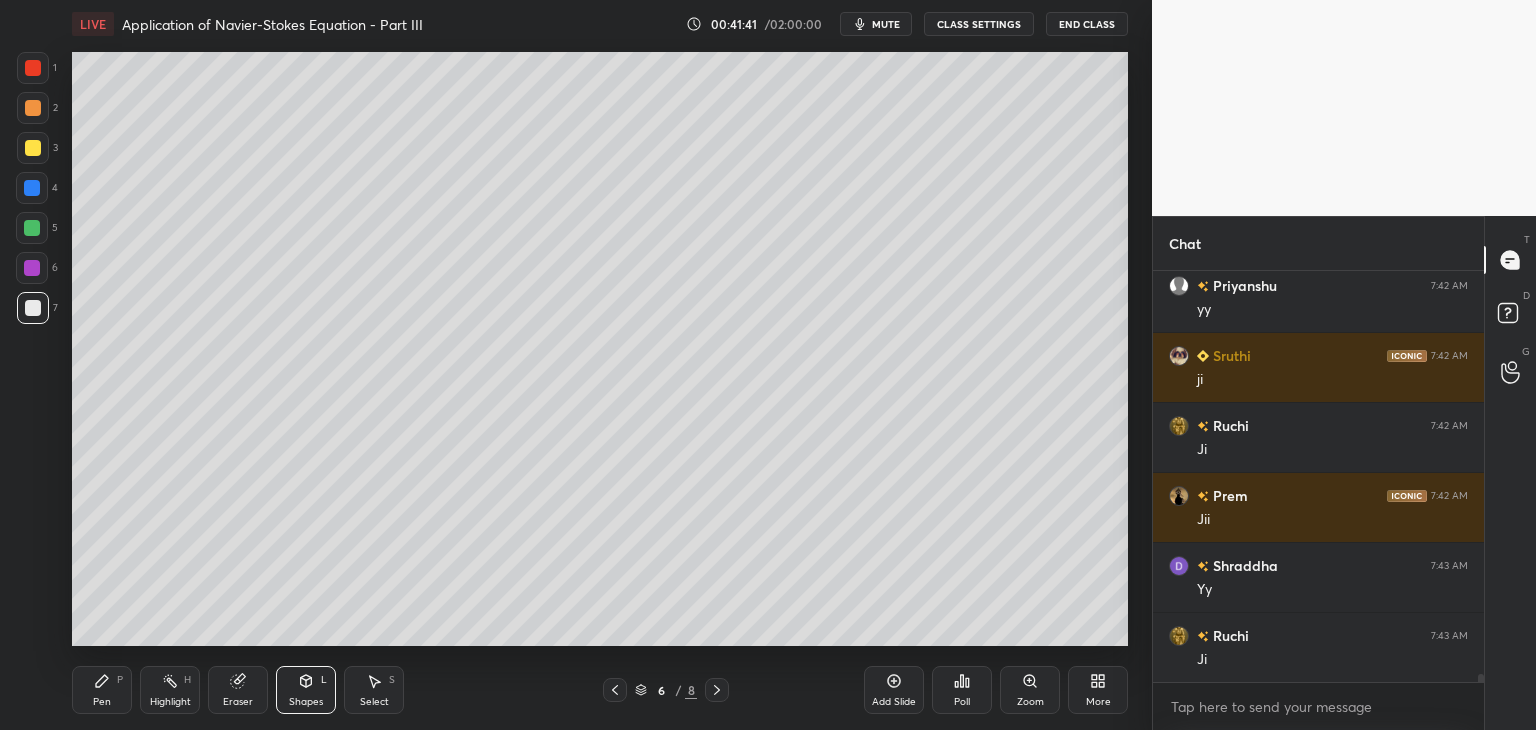 scroll, scrollTop: 19904, scrollLeft: 0, axis: vertical 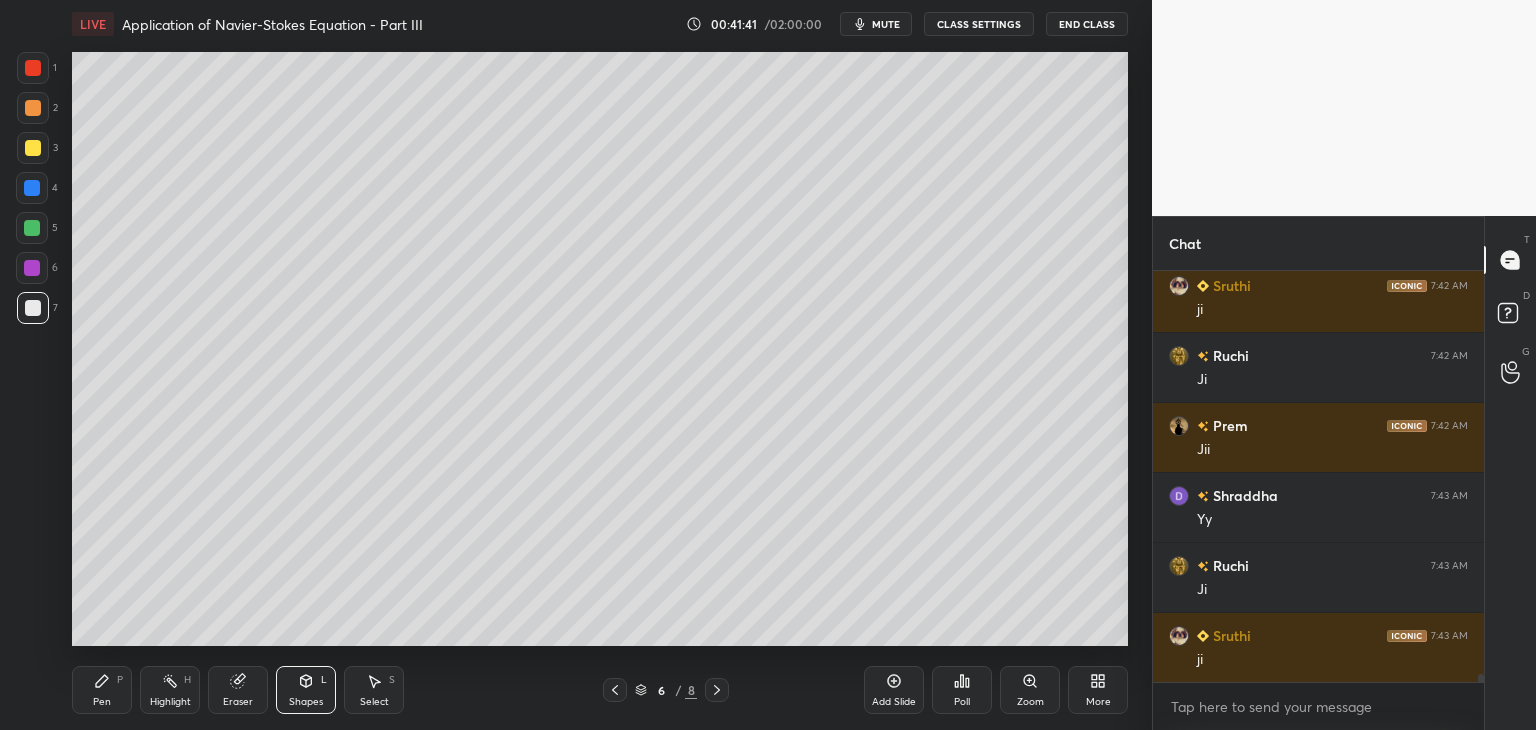 click 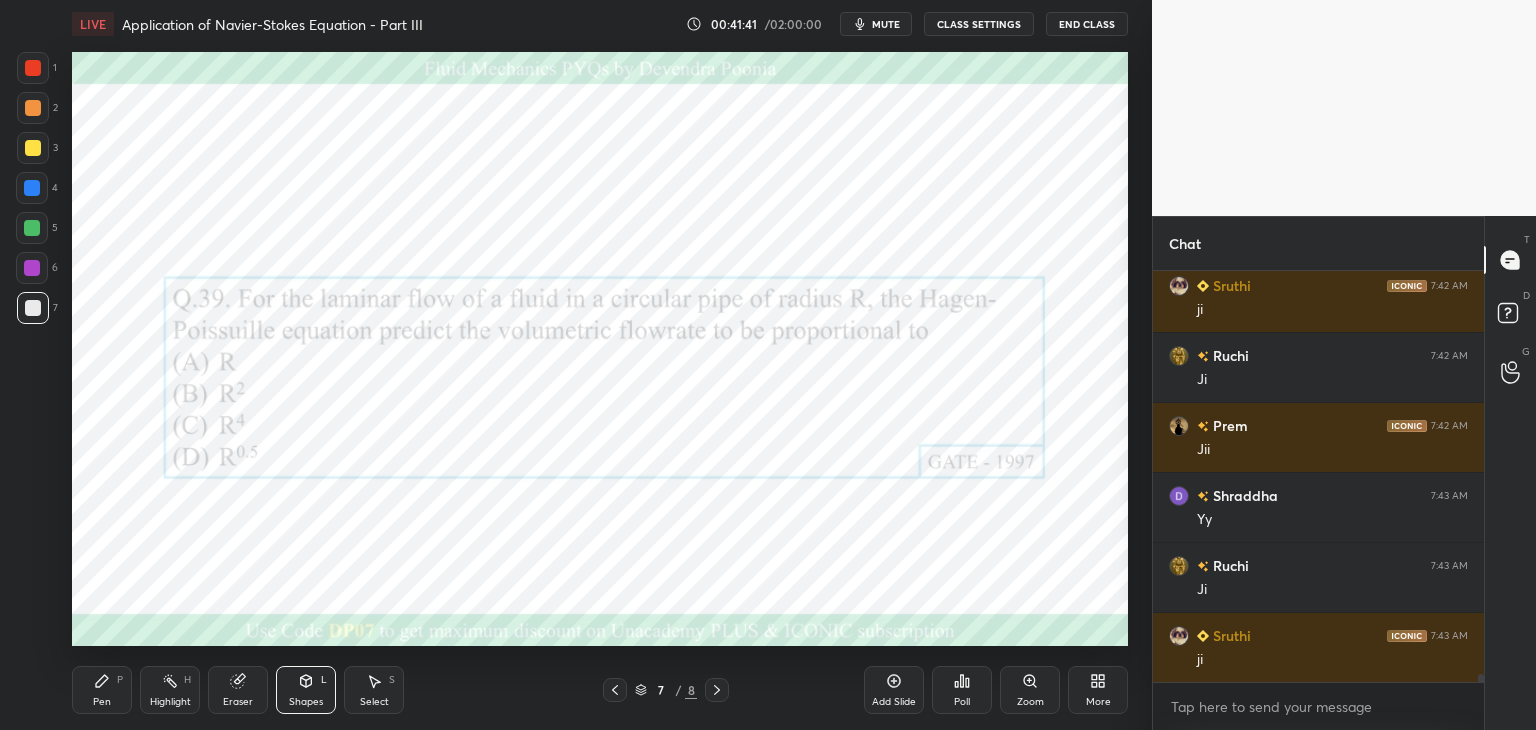 click 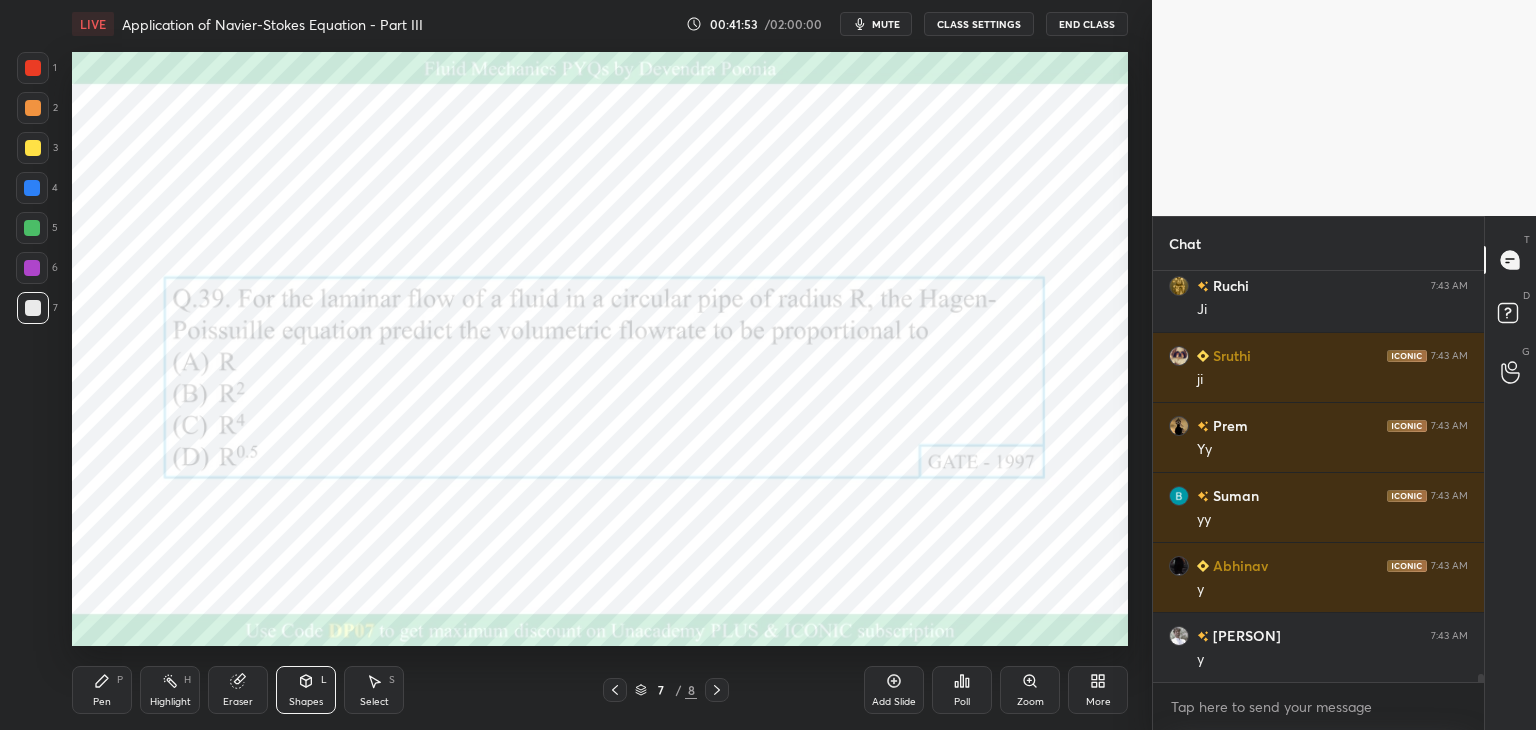scroll, scrollTop: 20254, scrollLeft: 0, axis: vertical 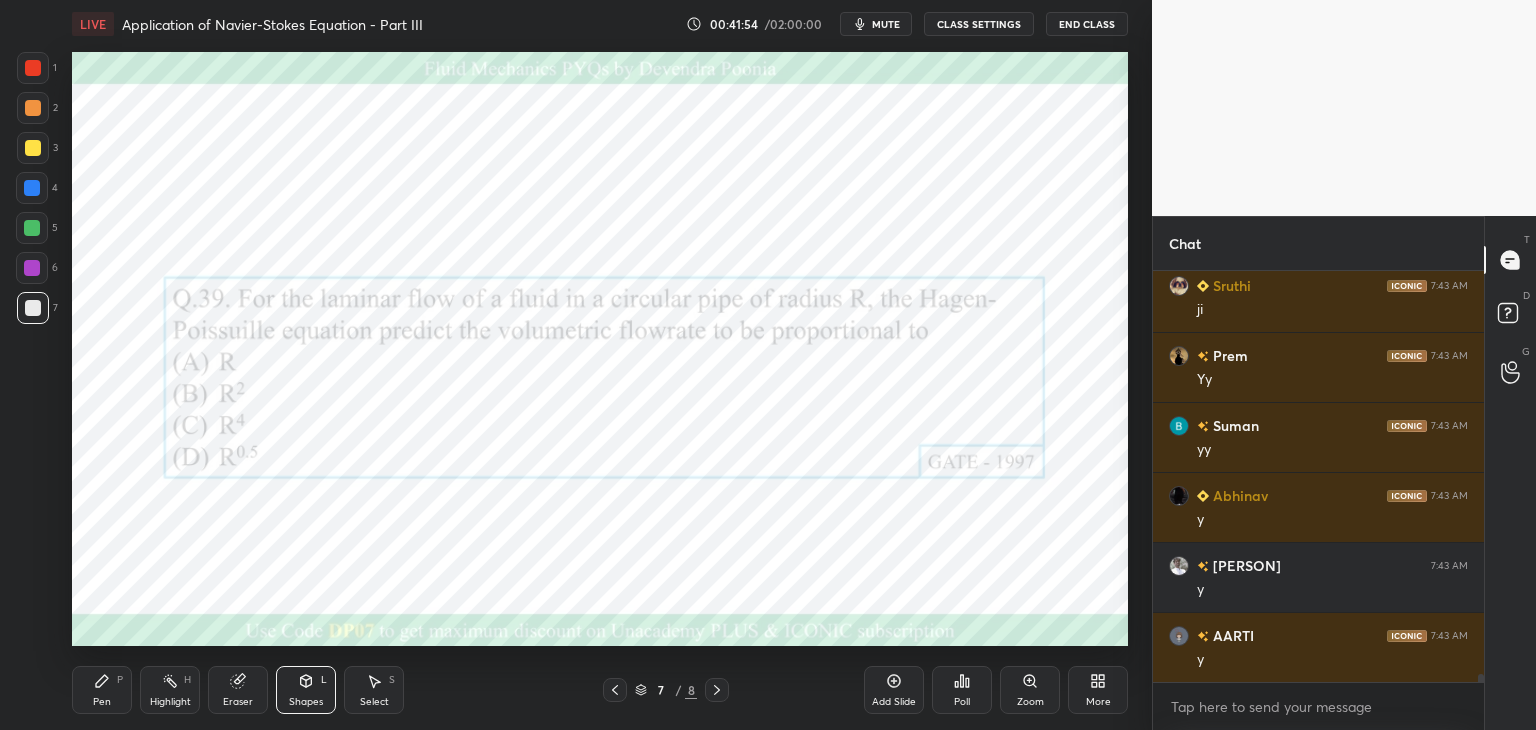 click on "Pen P" at bounding box center (102, 690) 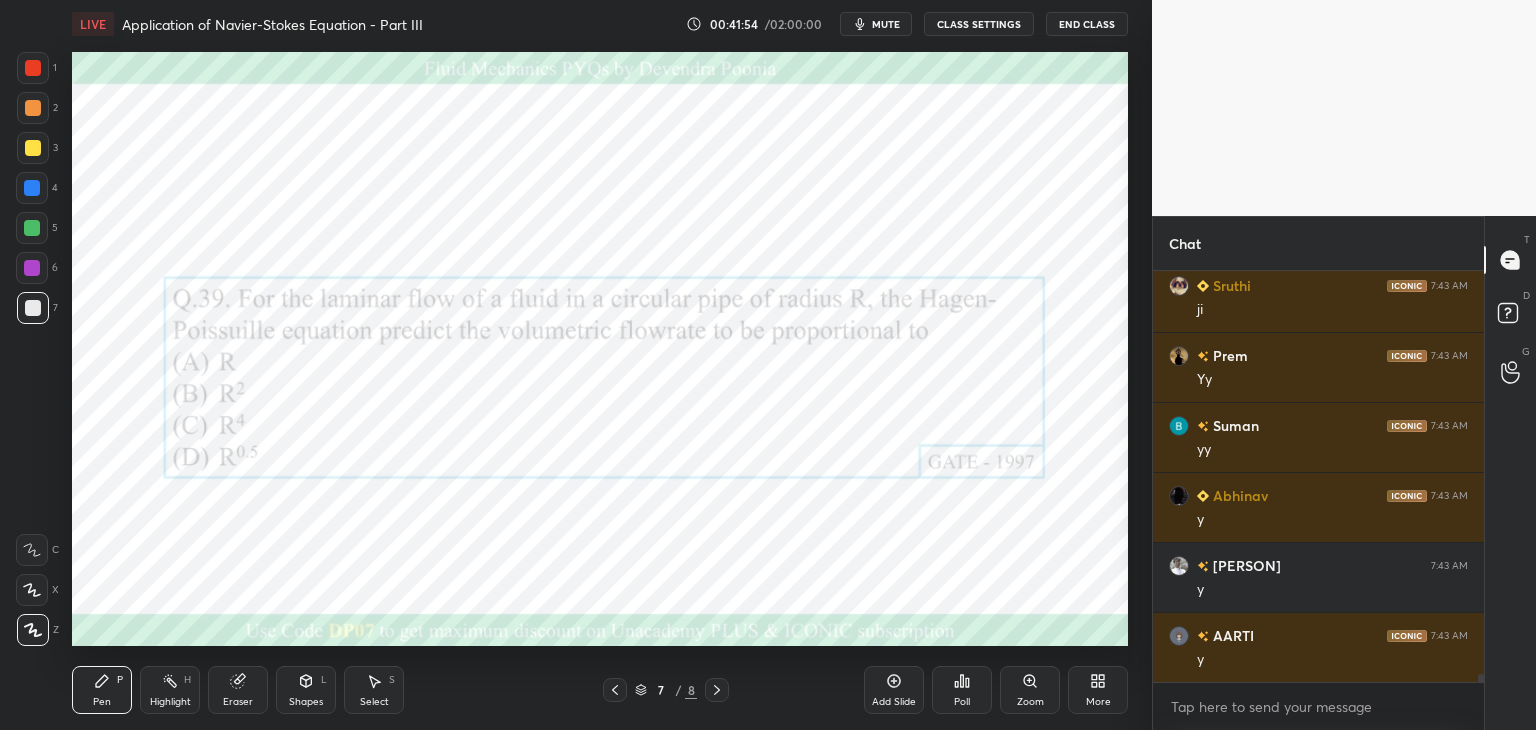 scroll, scrollTop: 20394, scrollLeft: 0, axis: vertical 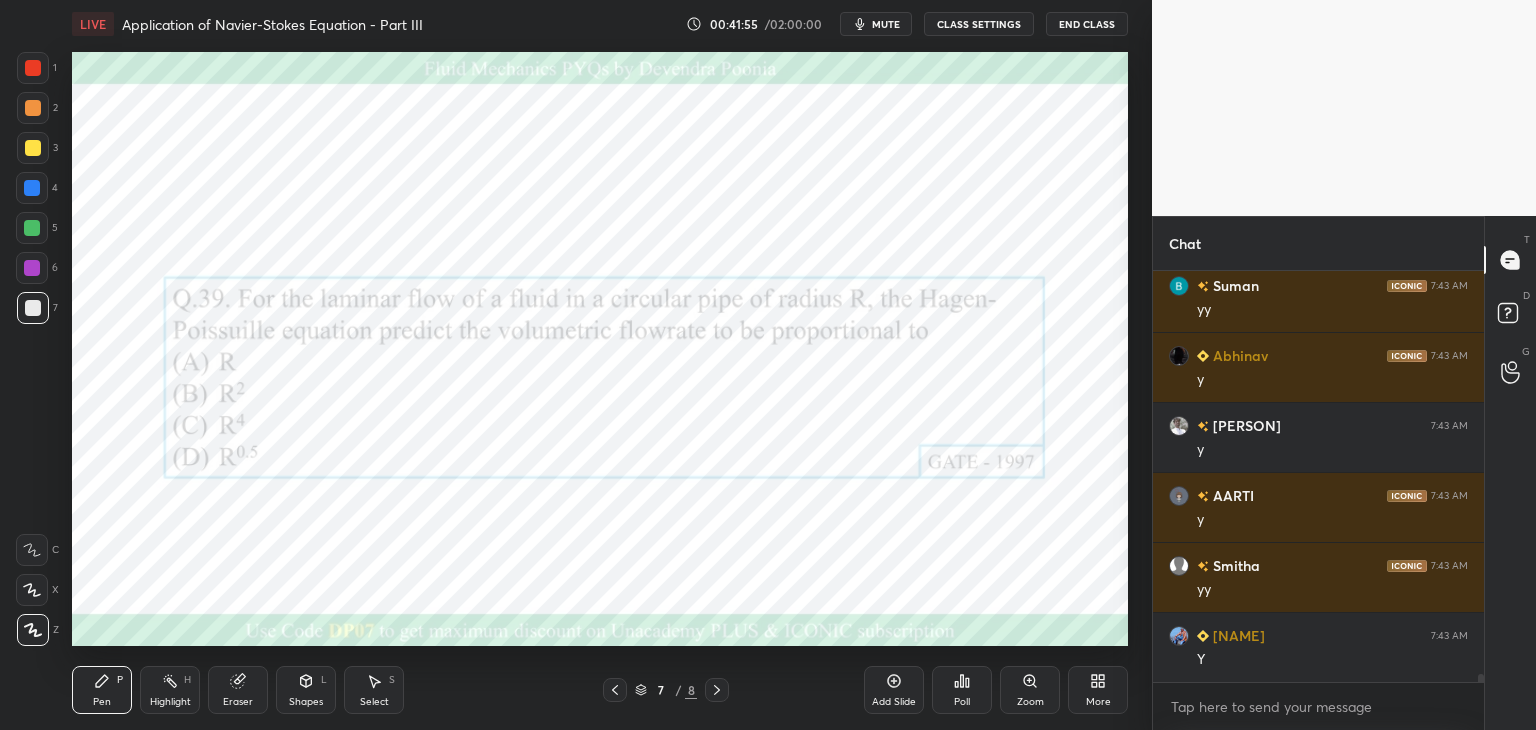 click 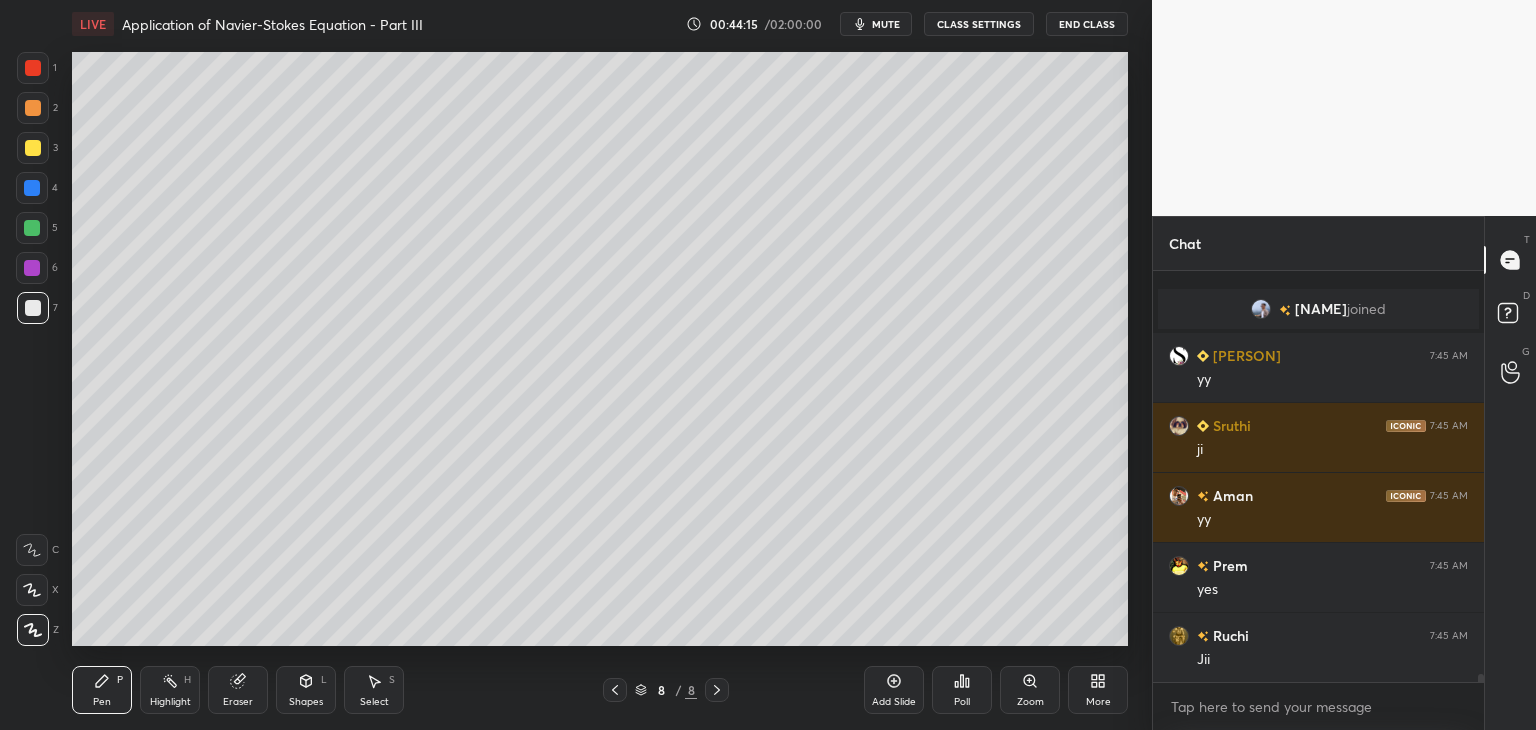 scroll, scrollTop: 20316, scrollLeft: 0, axis: vertical 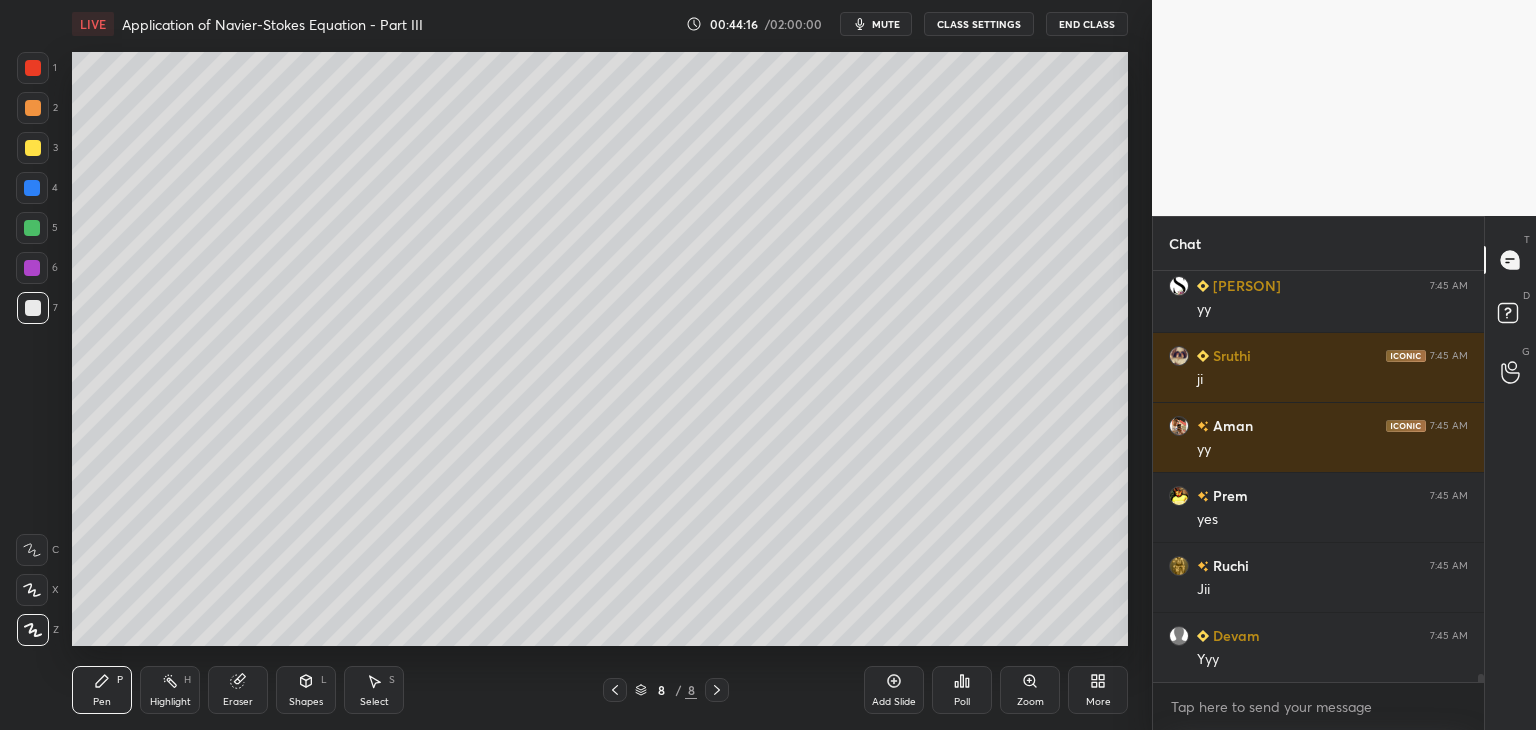 click on "Shapes L" at bounding box center [306, 690] 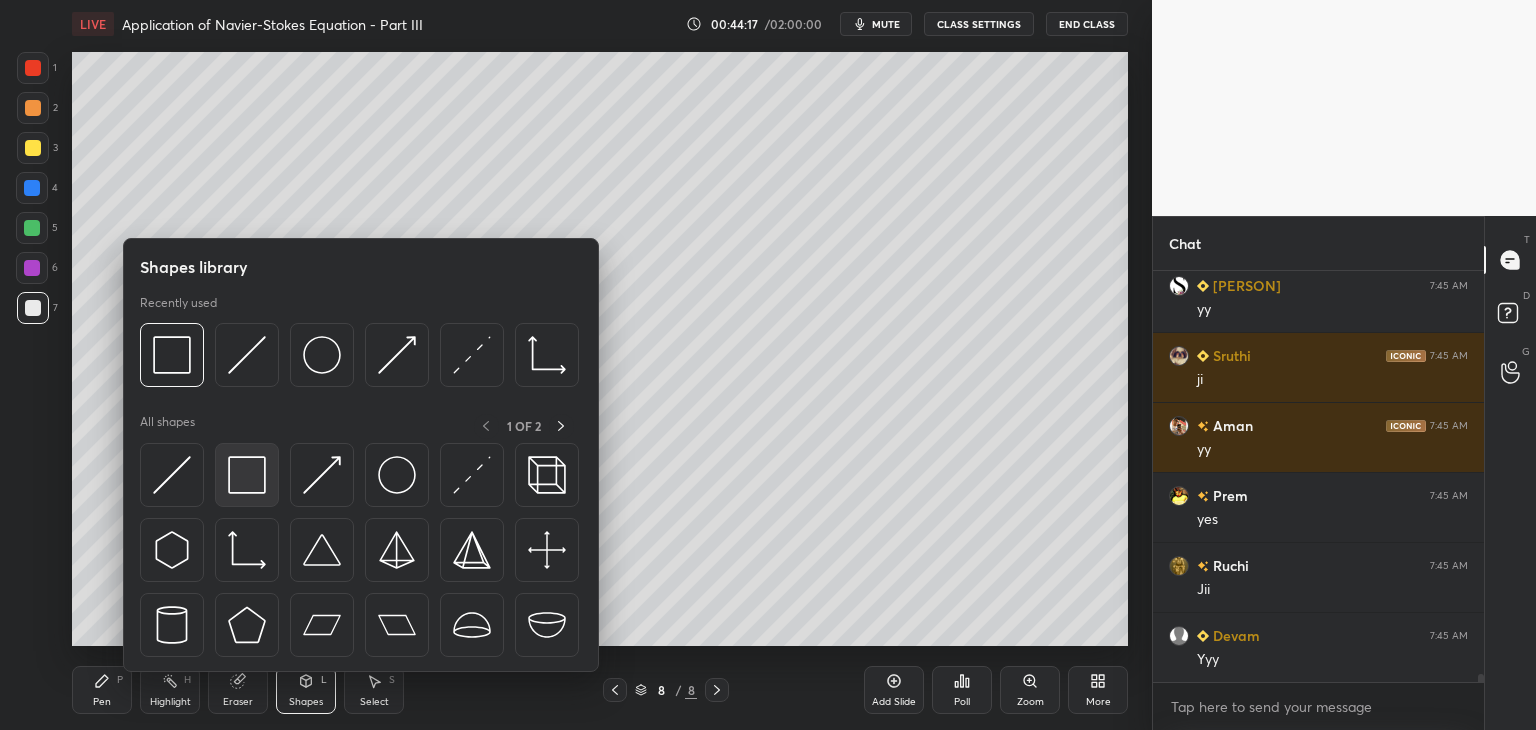 click at bounding box center (247, 475) 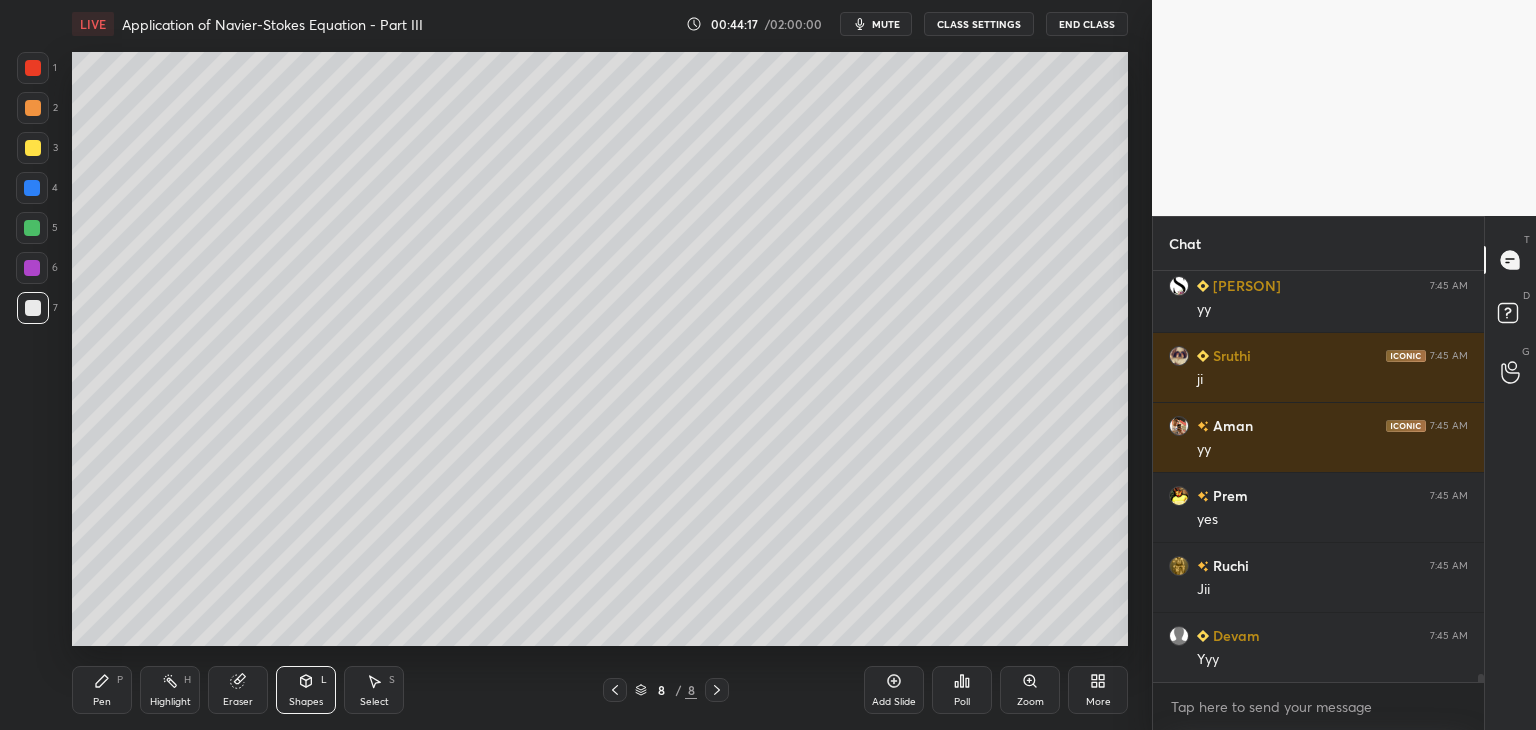 click at bounding box center (32, 268) 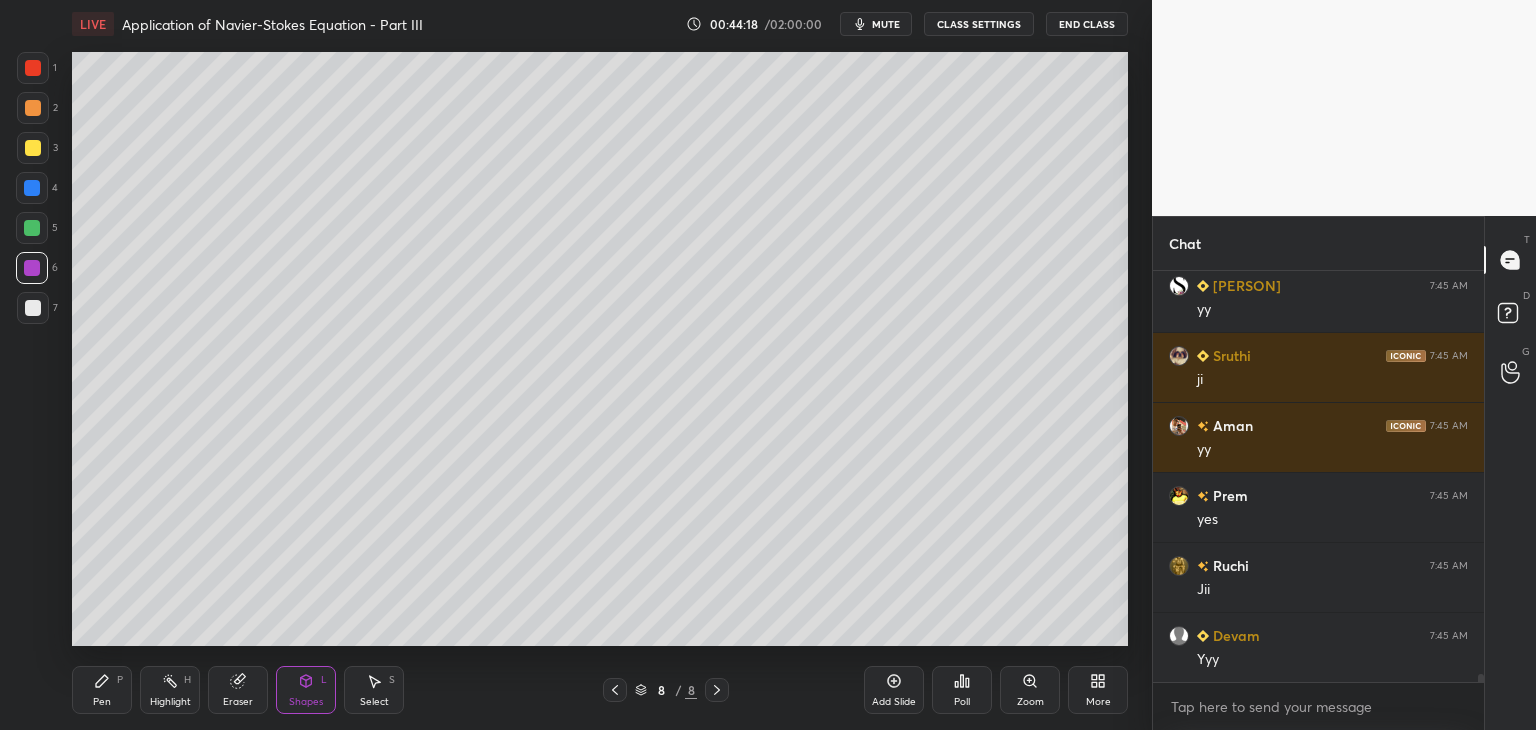 scroll, scrollTop: 20386, scrollLeft: 0, axis: vertical 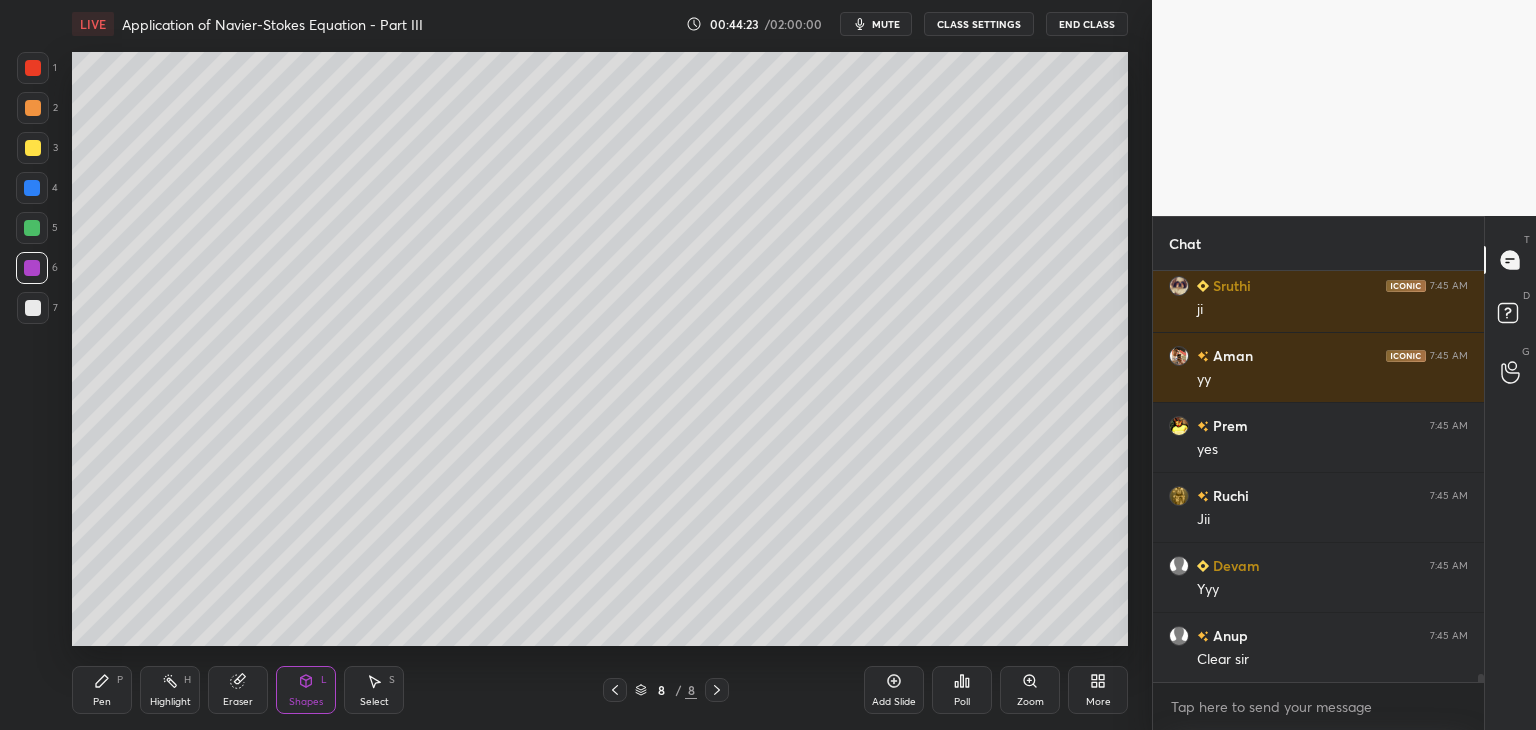 click 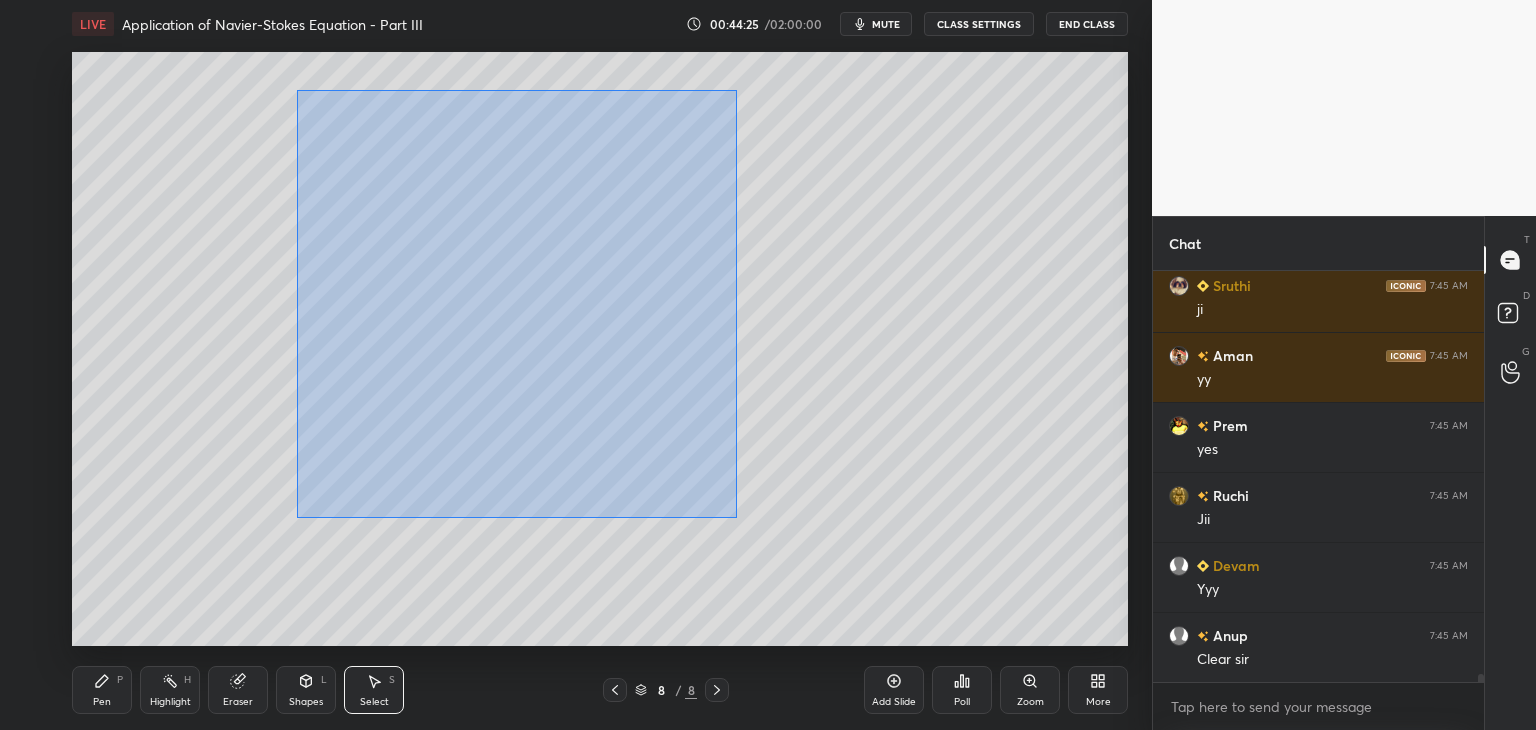 drag, startPoint x: 316, startPoint y: 112, endPoint x: 750, endPoint y: 542, distance: 610.9468 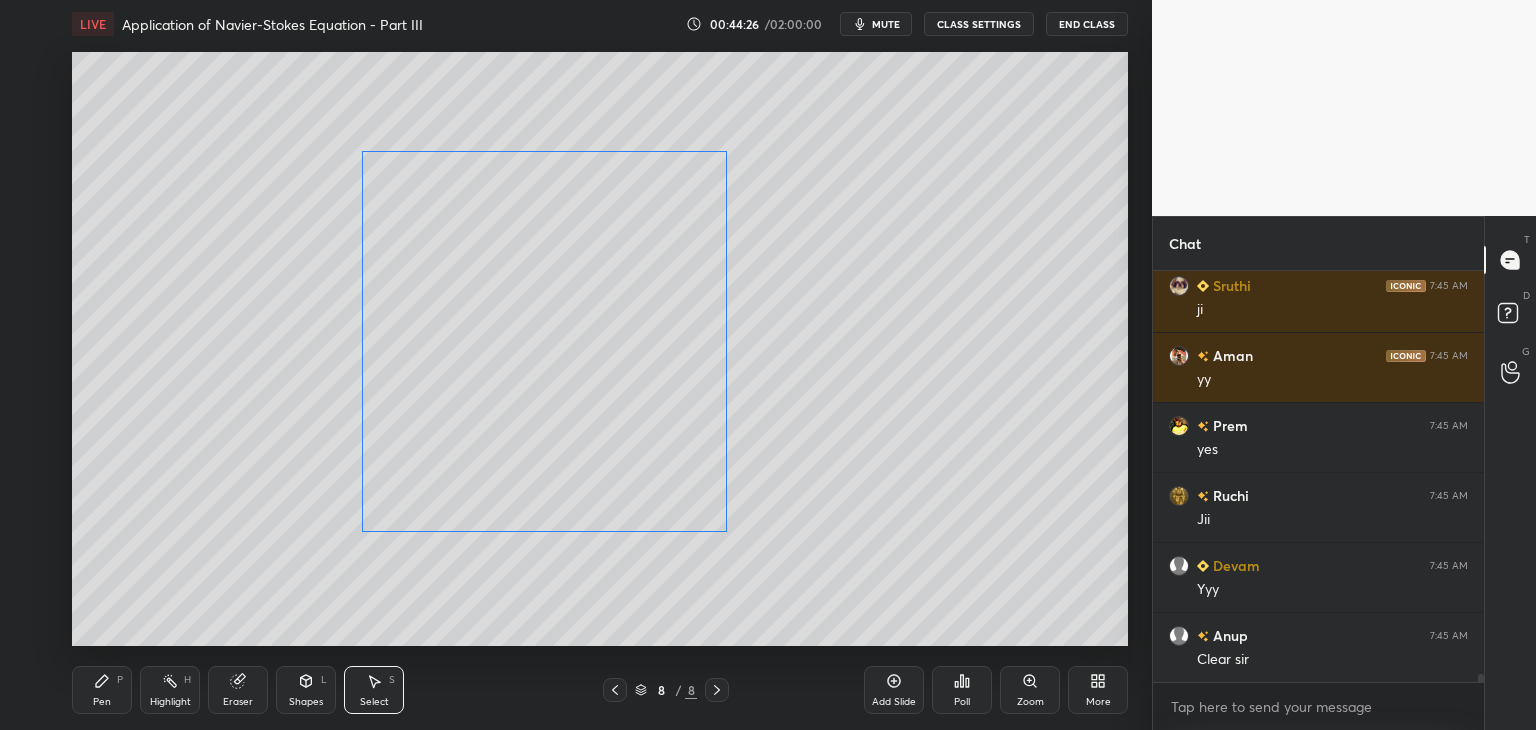 drag, startPoint x: 621, startPoint y: 398, endPoint x: 662, endPoint y: 434, distance: 54.56189 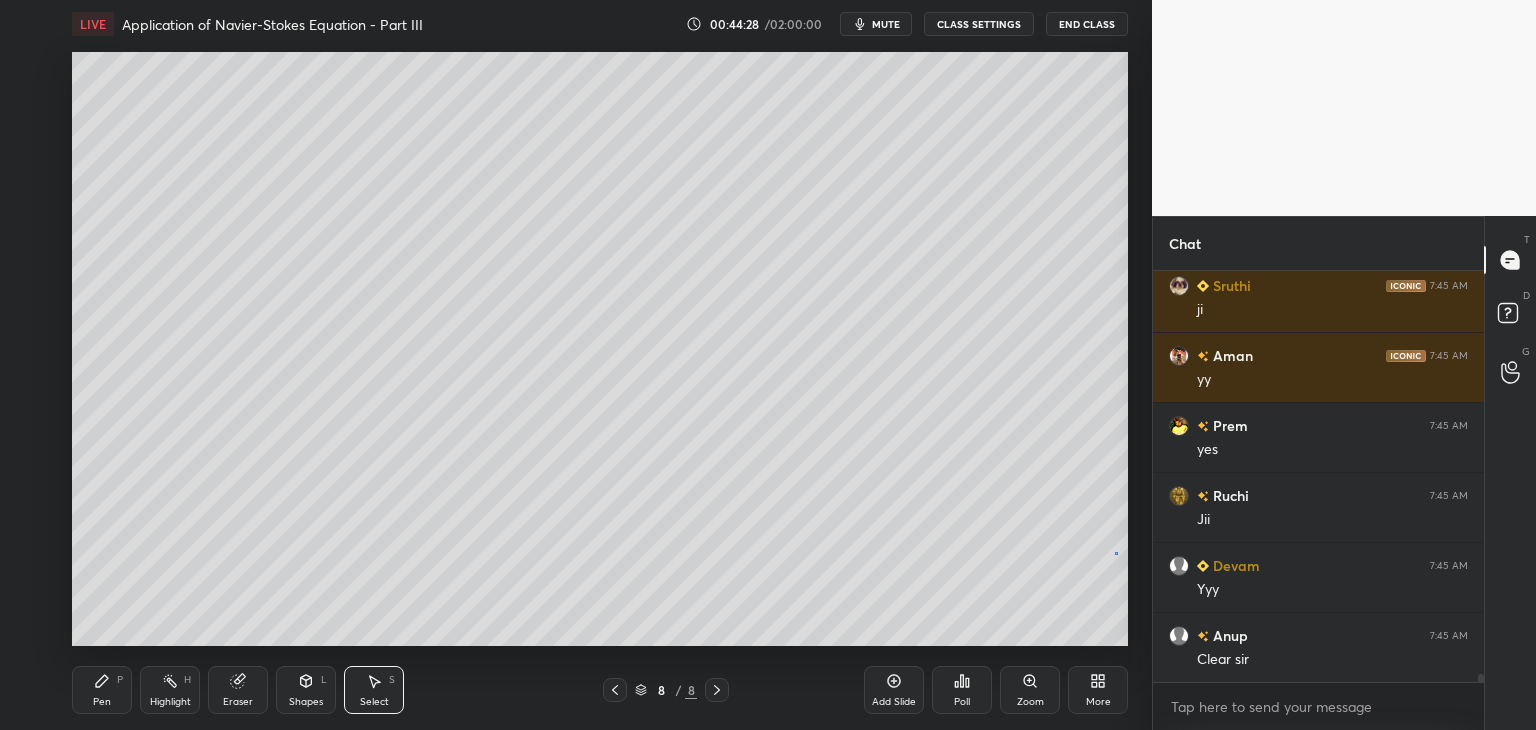 click on "0 ° Undo Copy Duplicate Duplicate to new slide Delete" at bounding box center [600, 349] 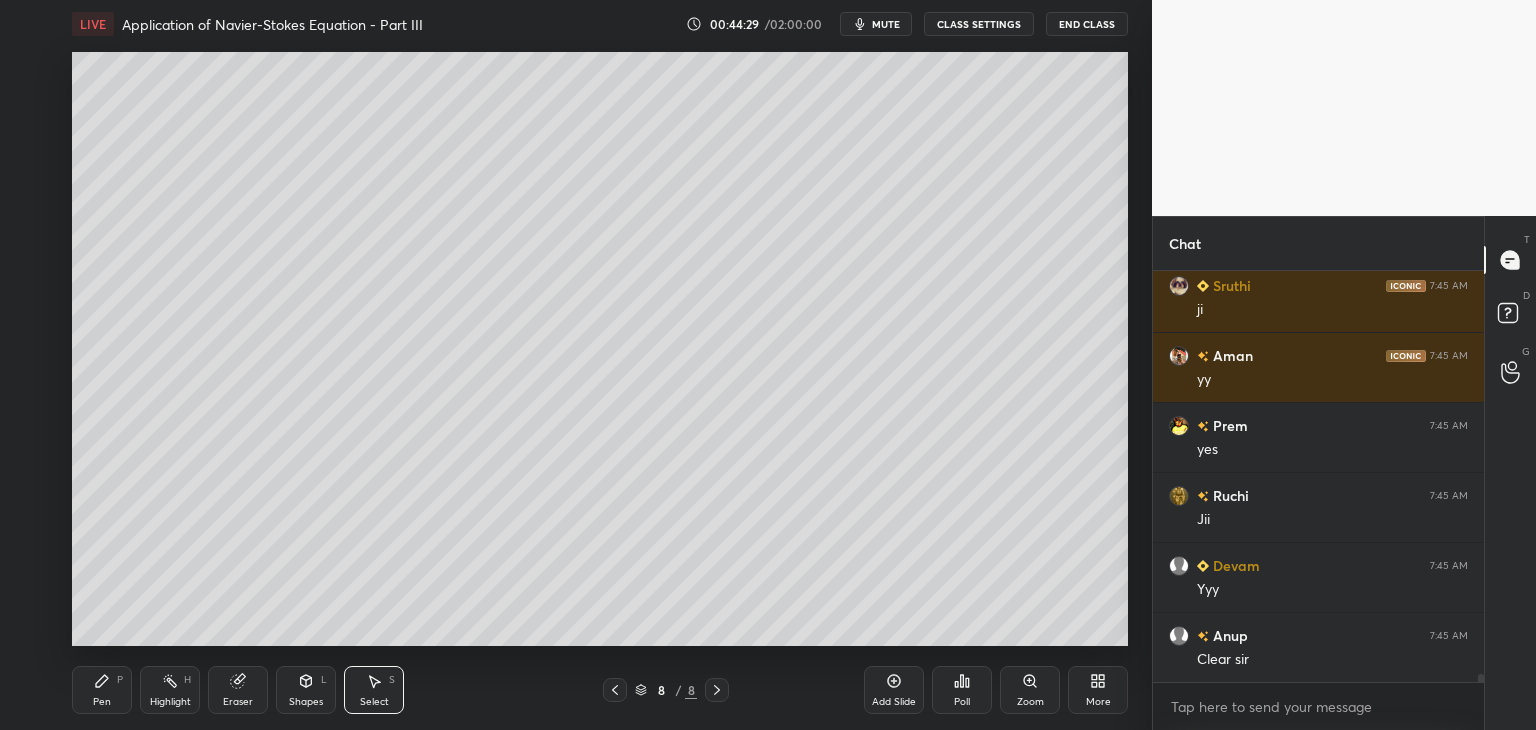 click 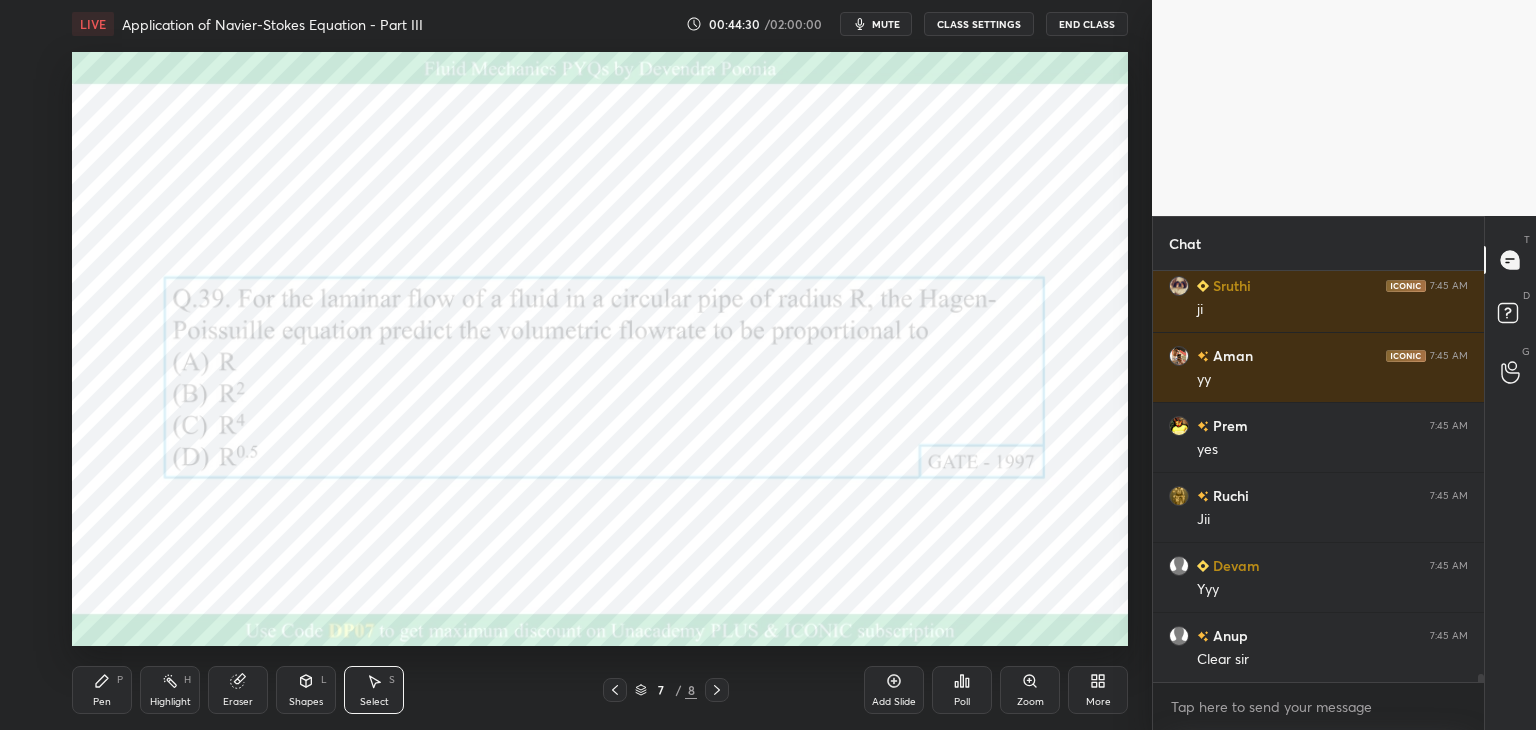 click 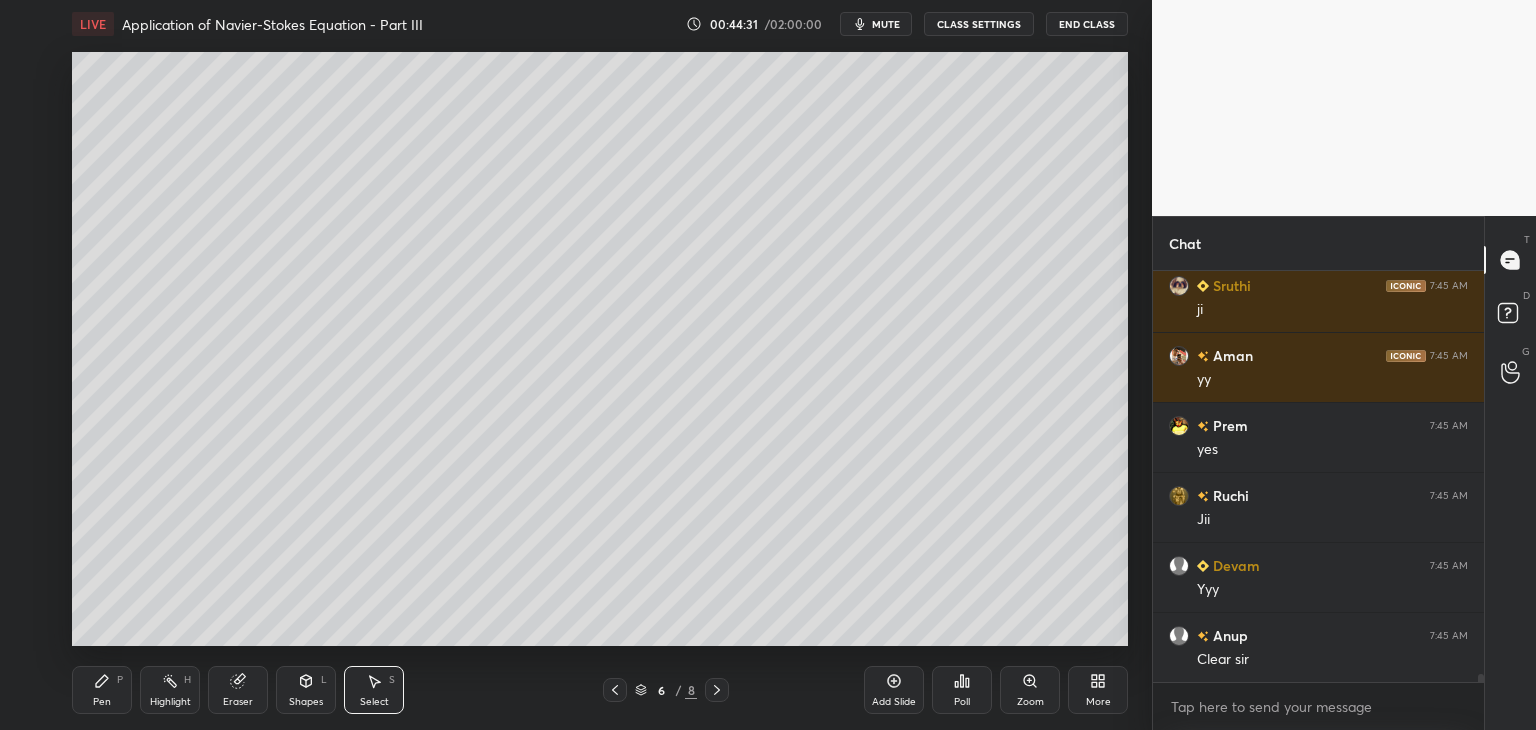 click 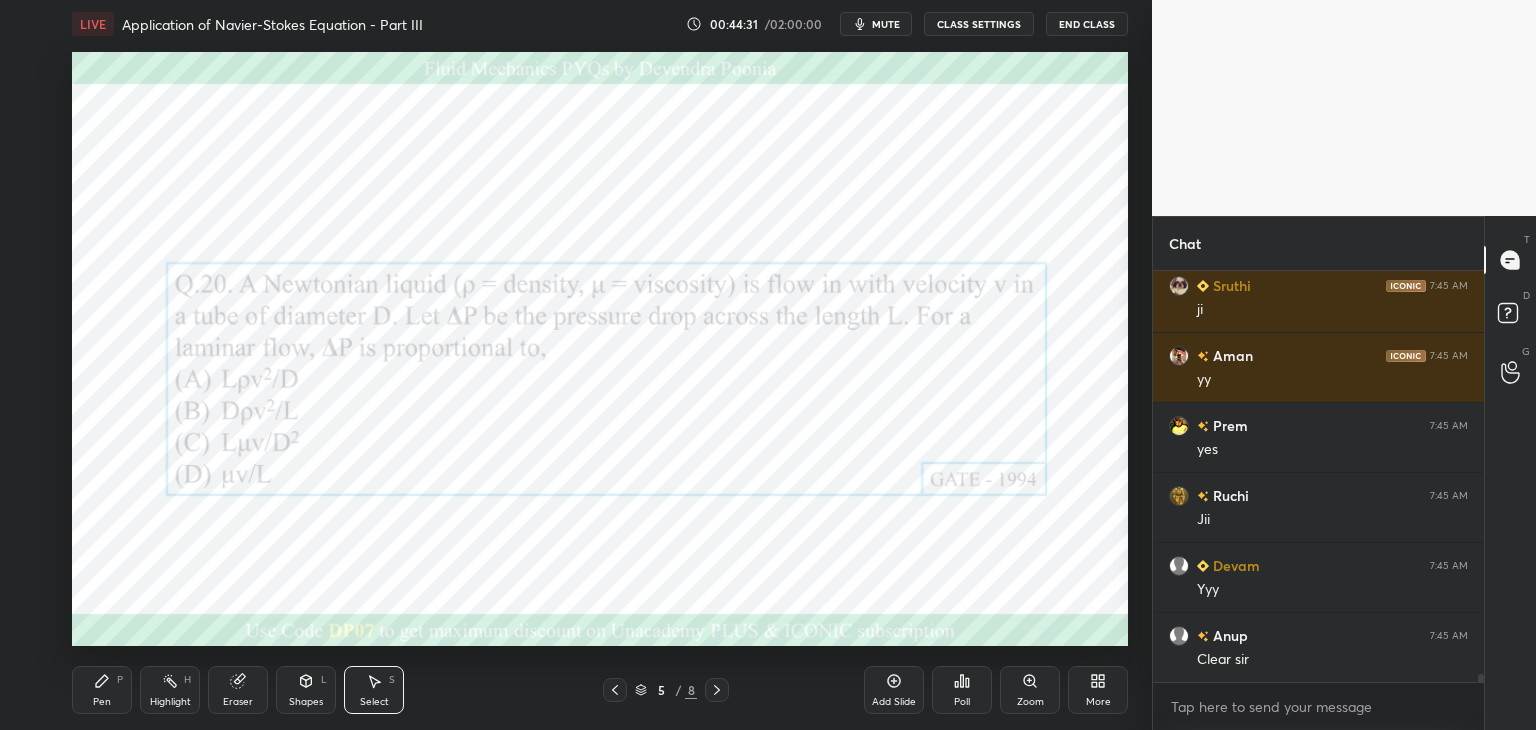 click 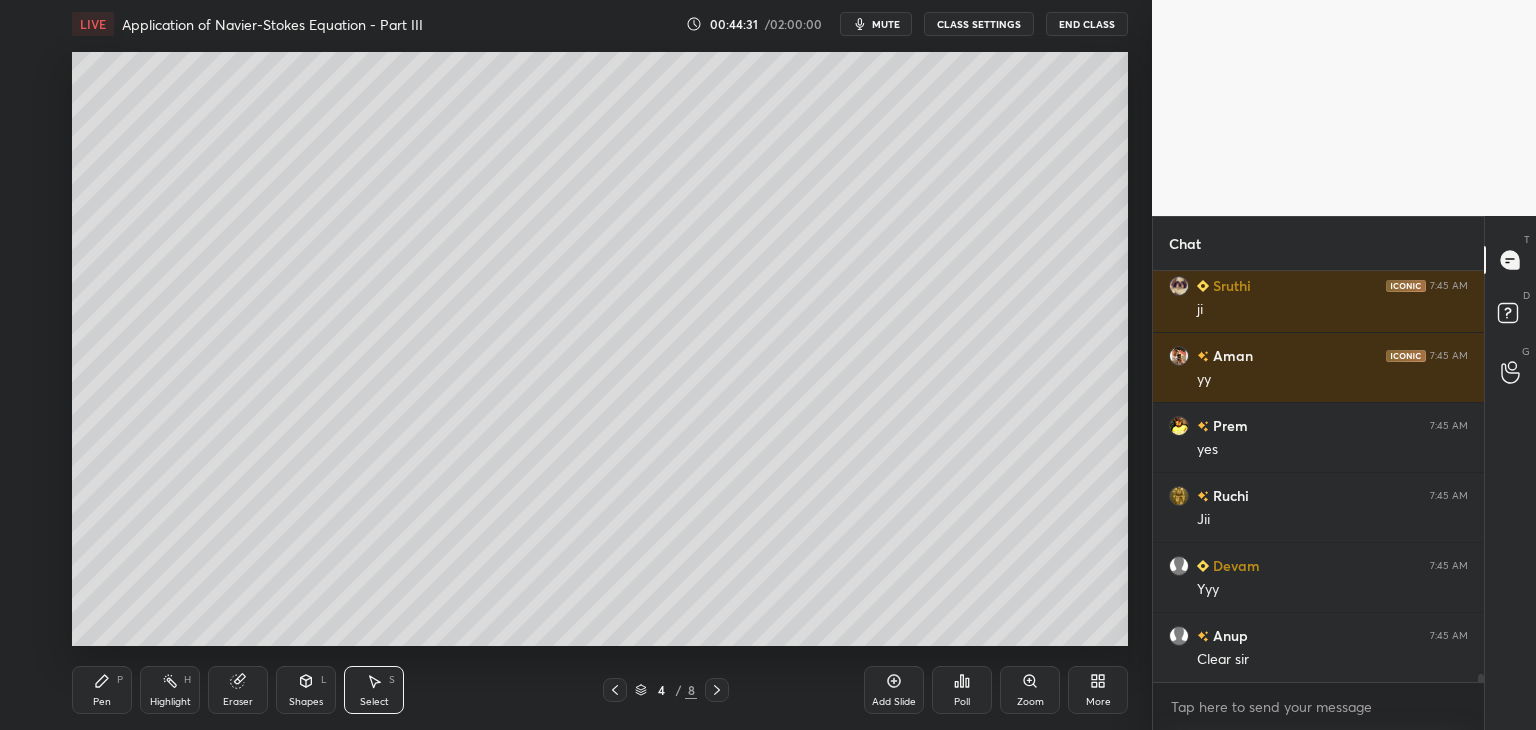 click 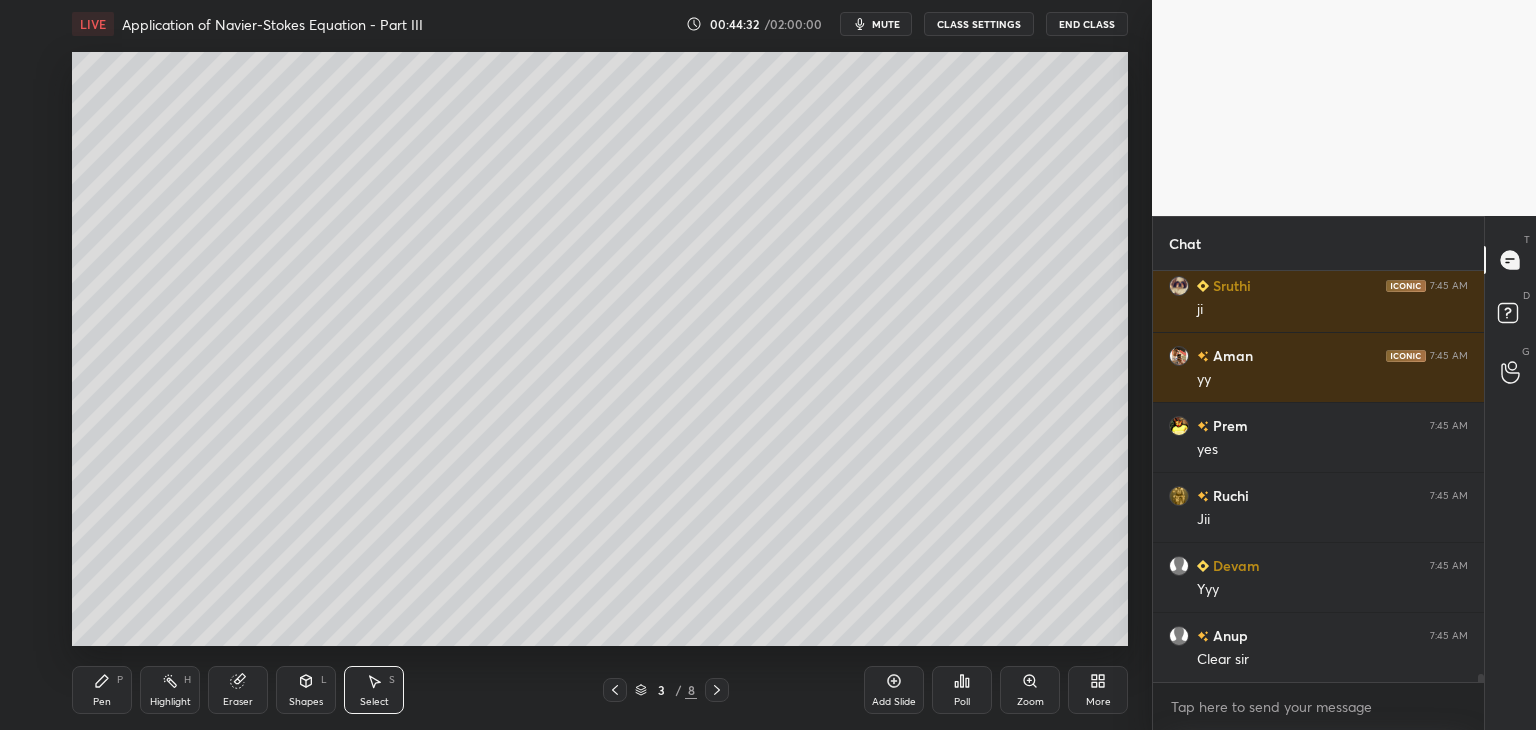 click 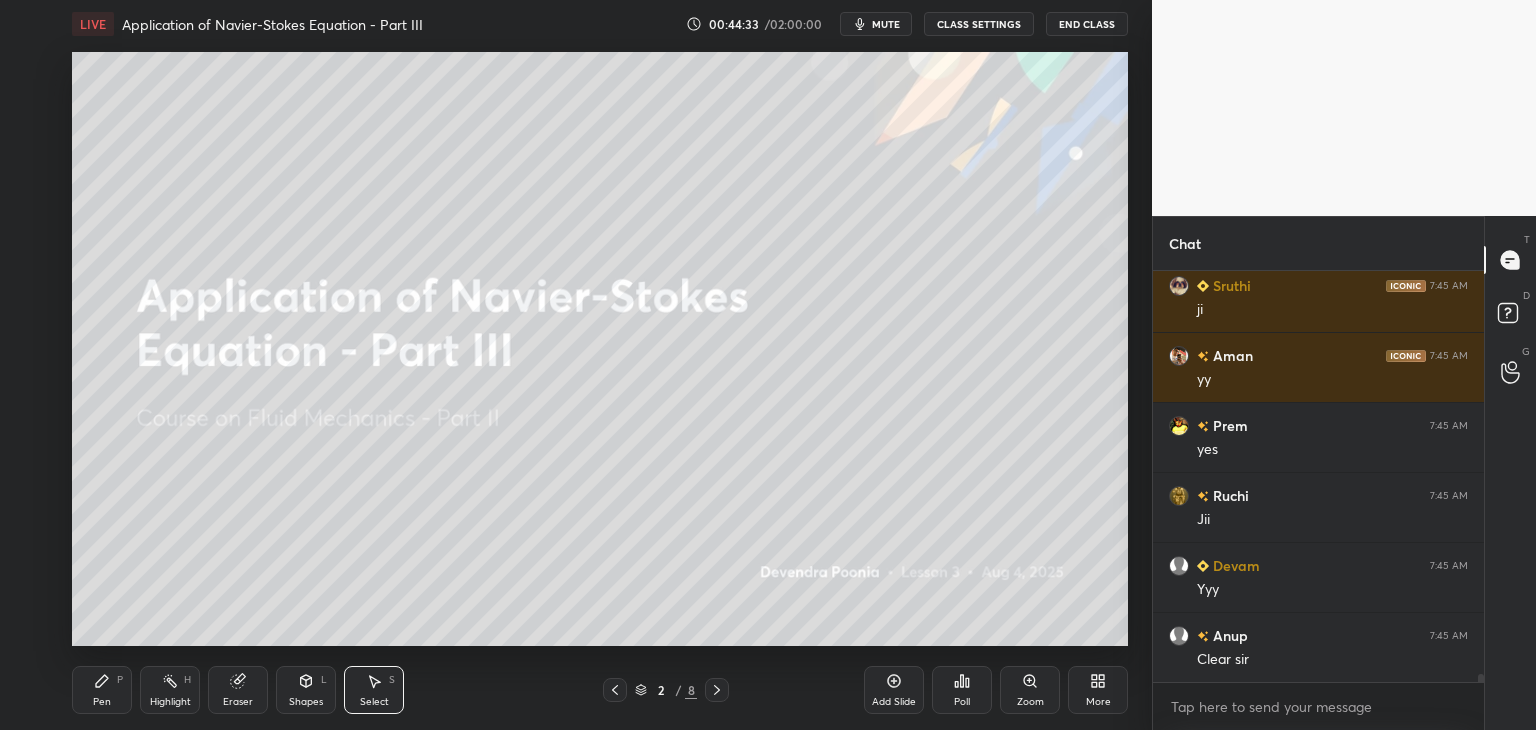 click 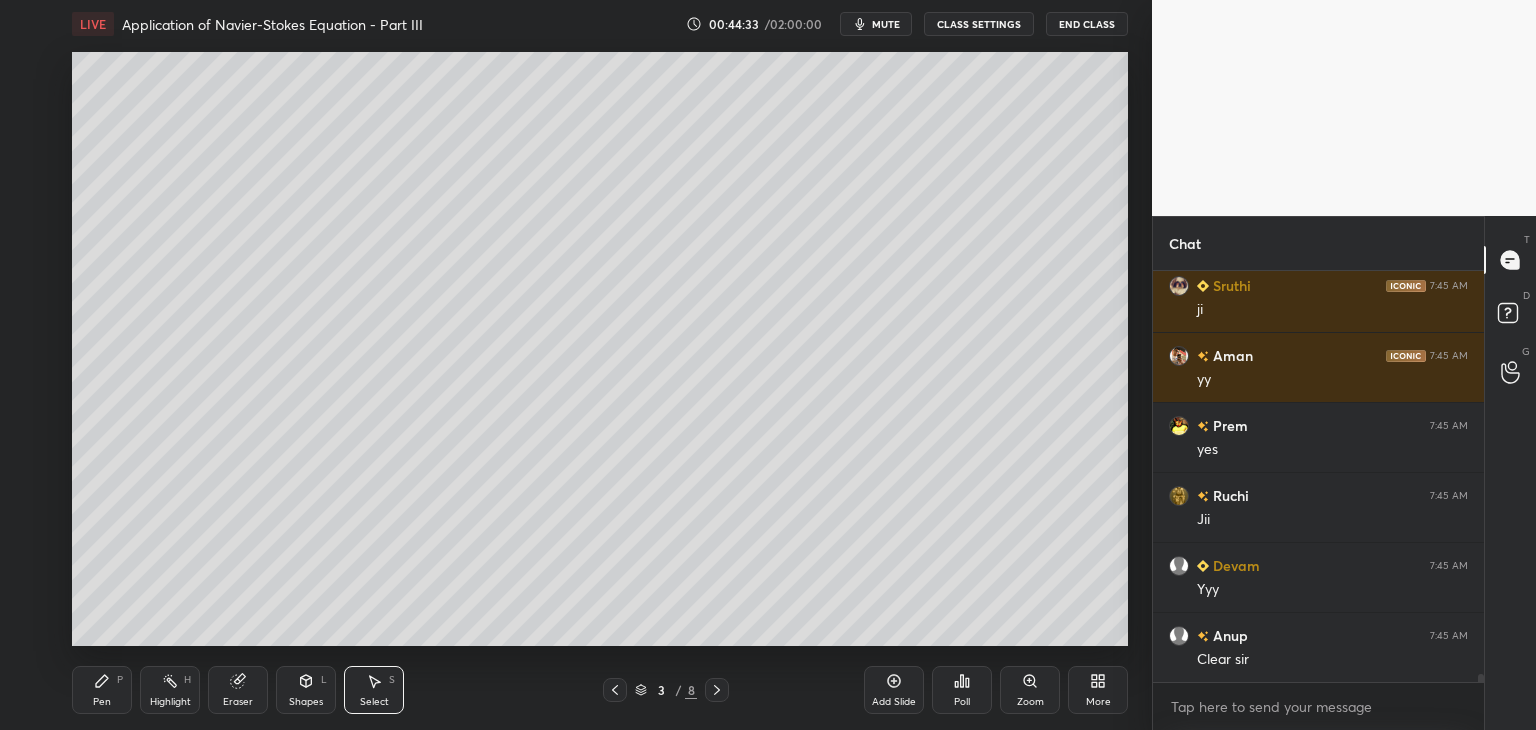 click 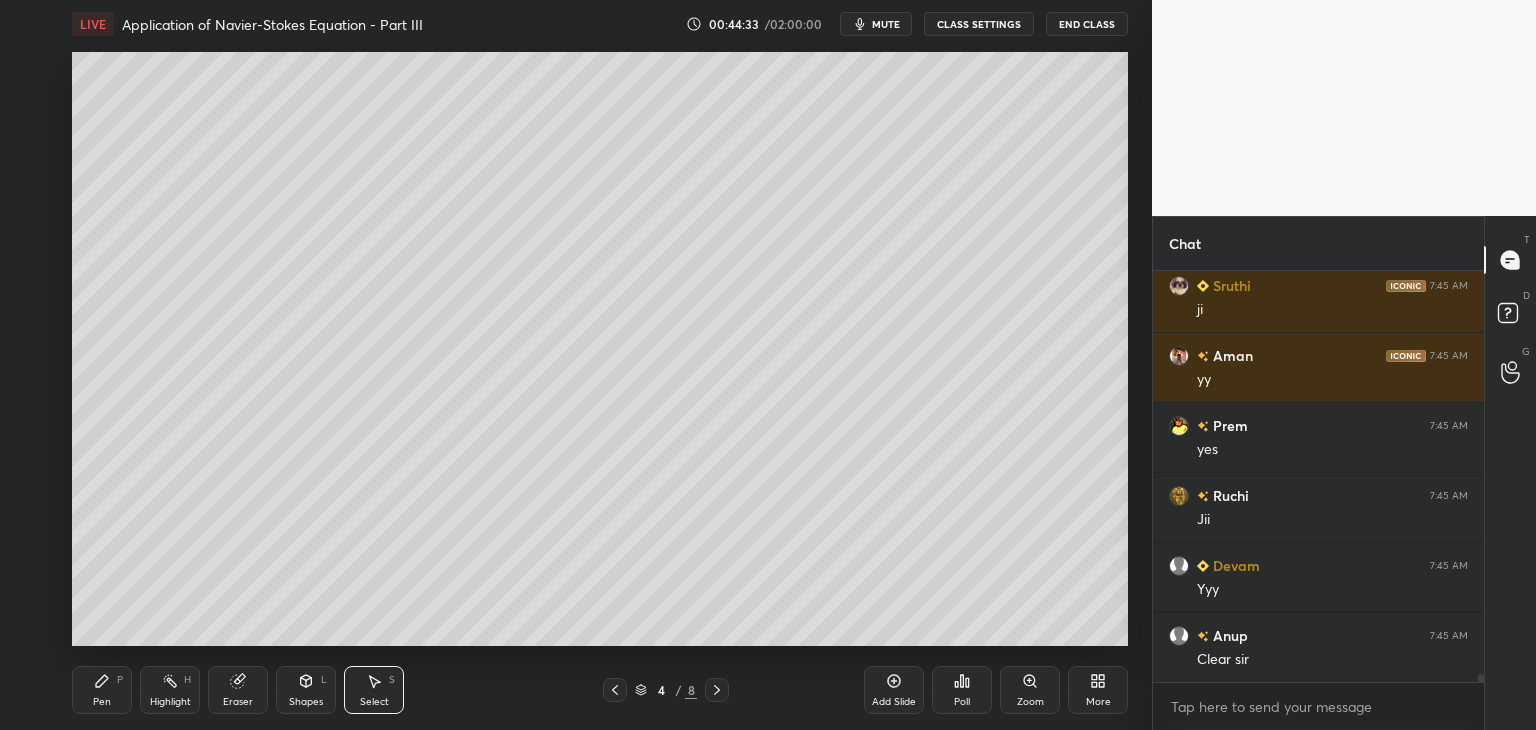 click 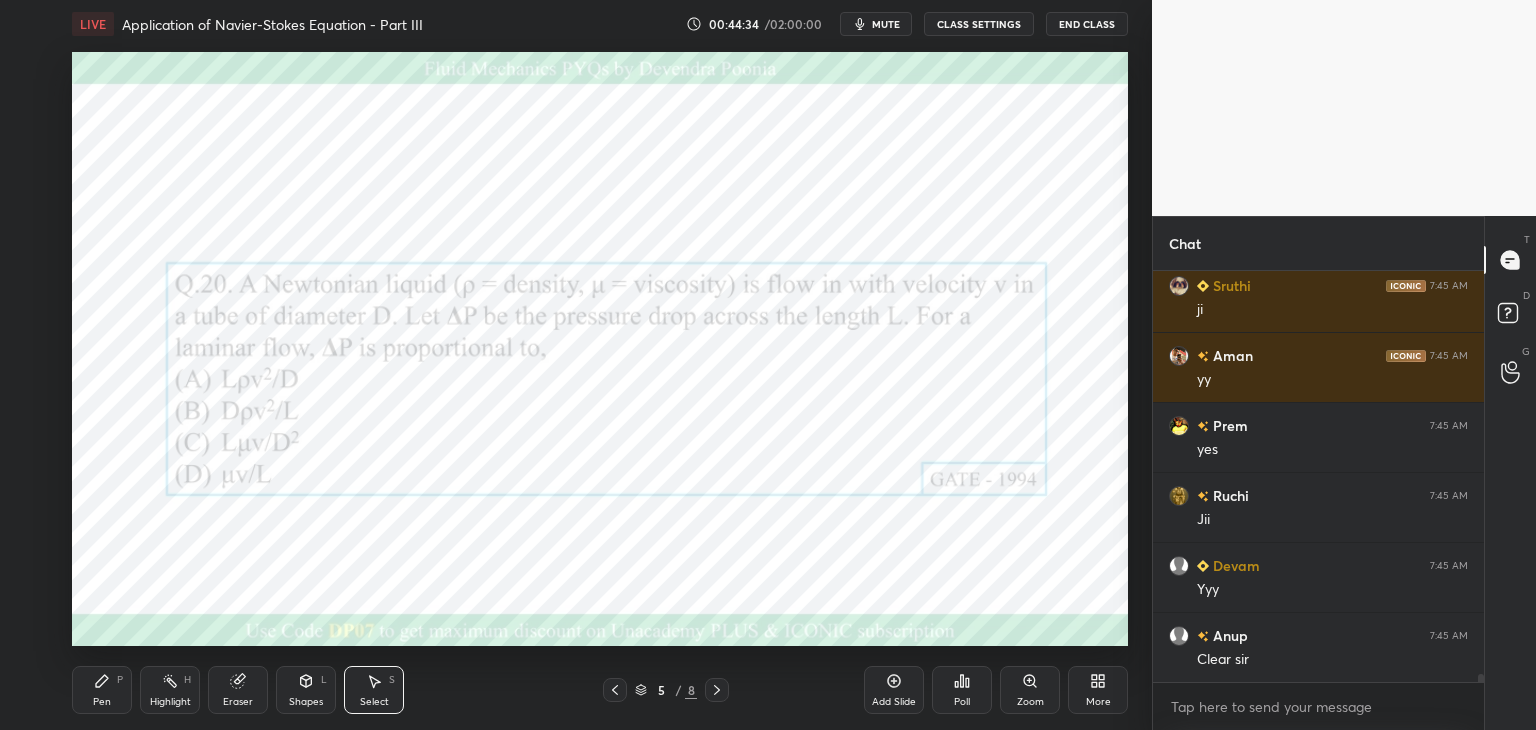 click 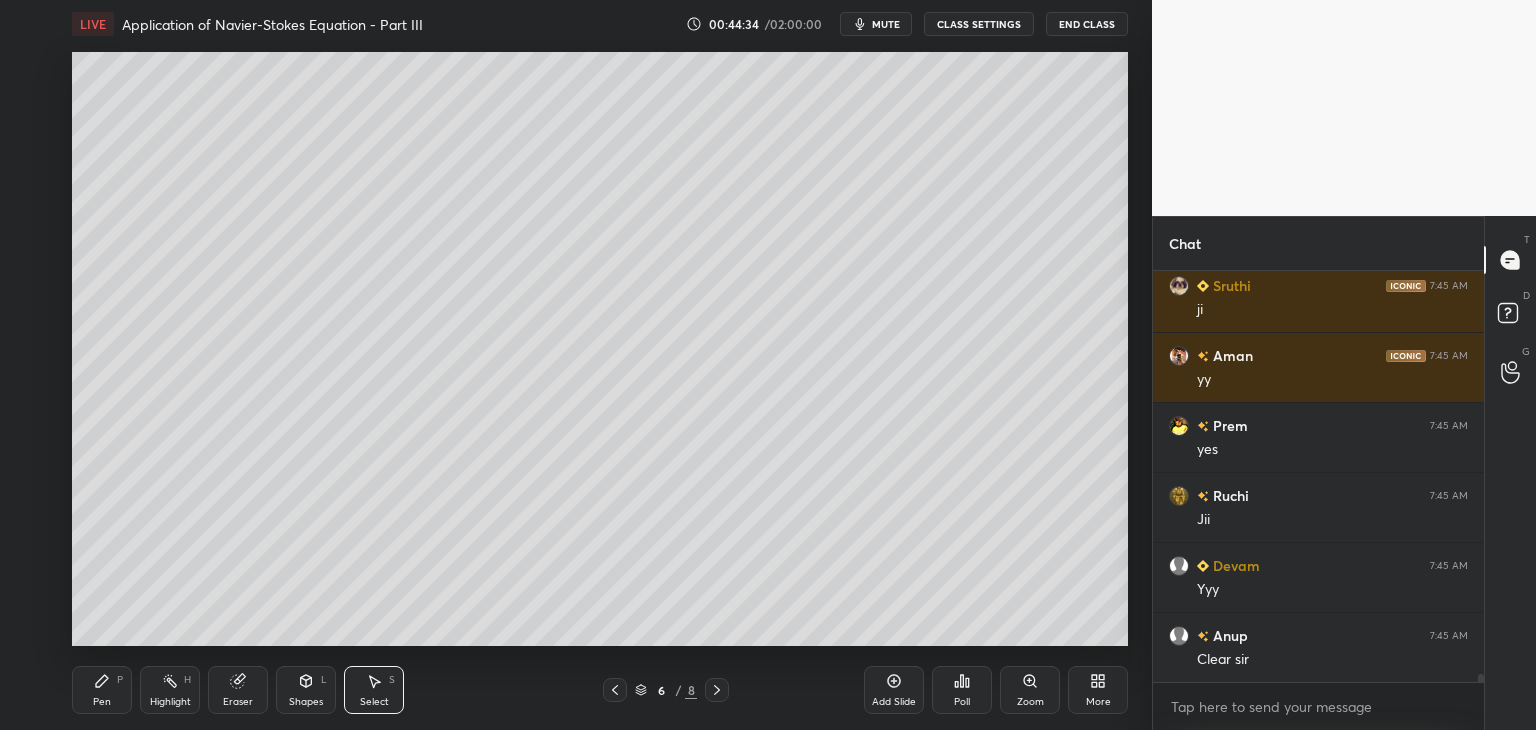 click 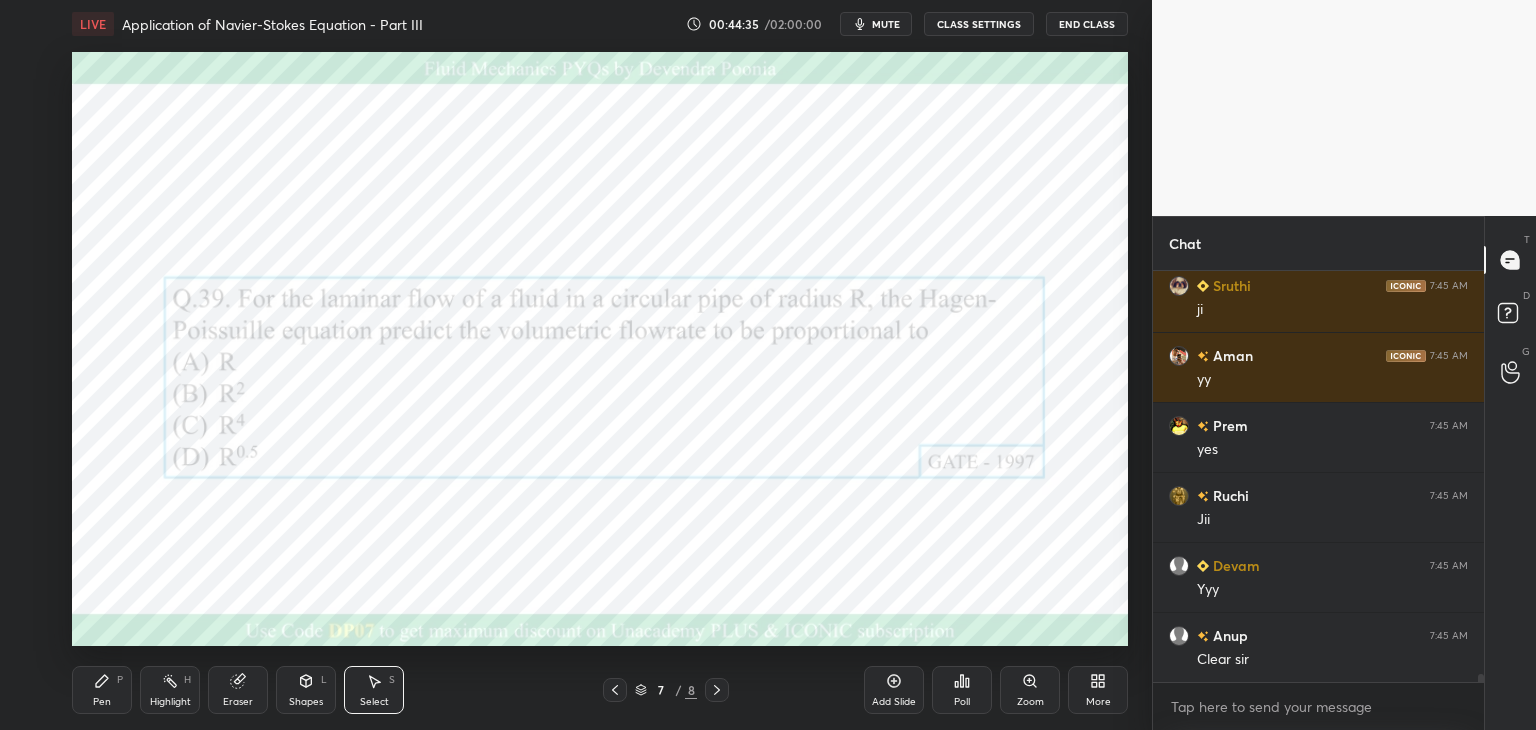 click 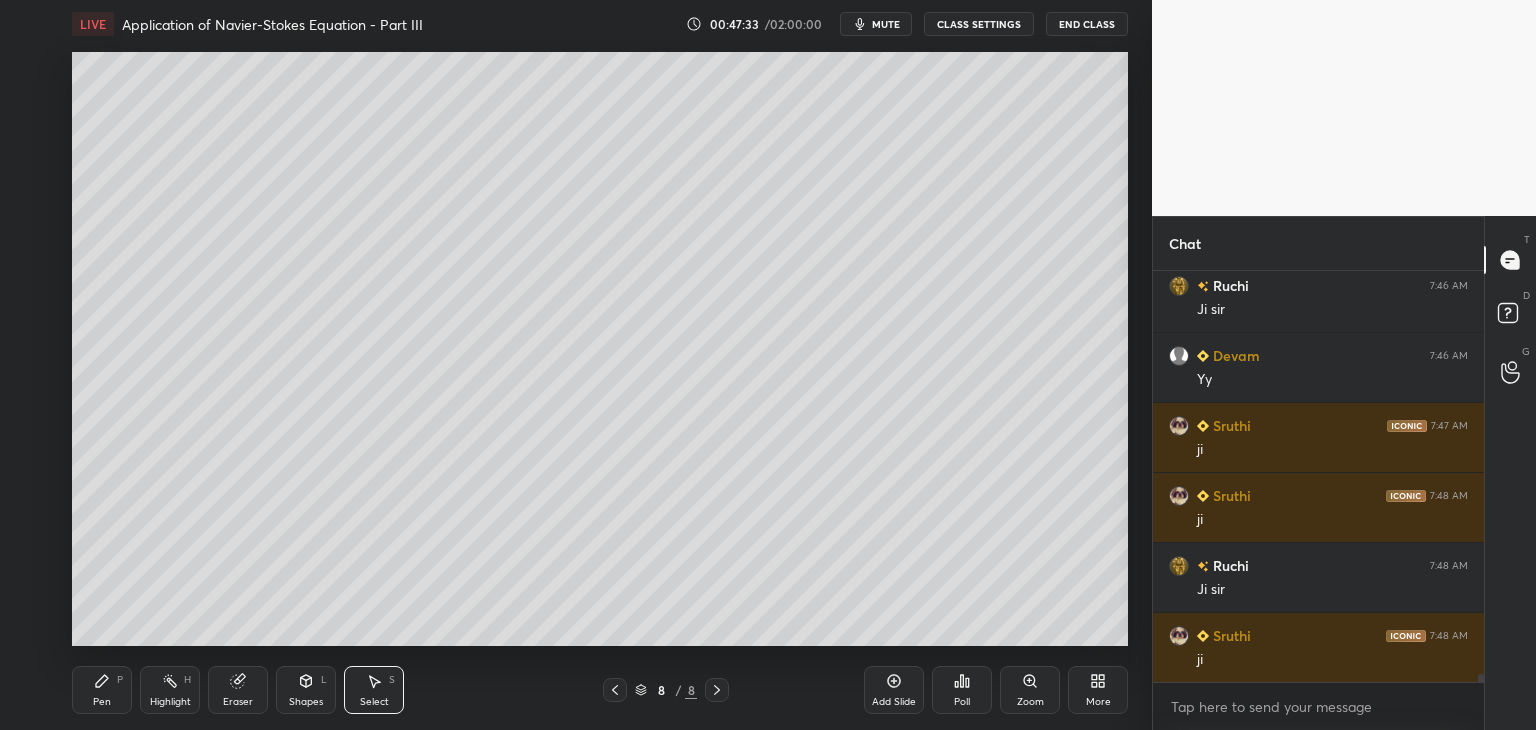 scroll, scrollTop: 21016, scrollLeft: 0, axis: vertical 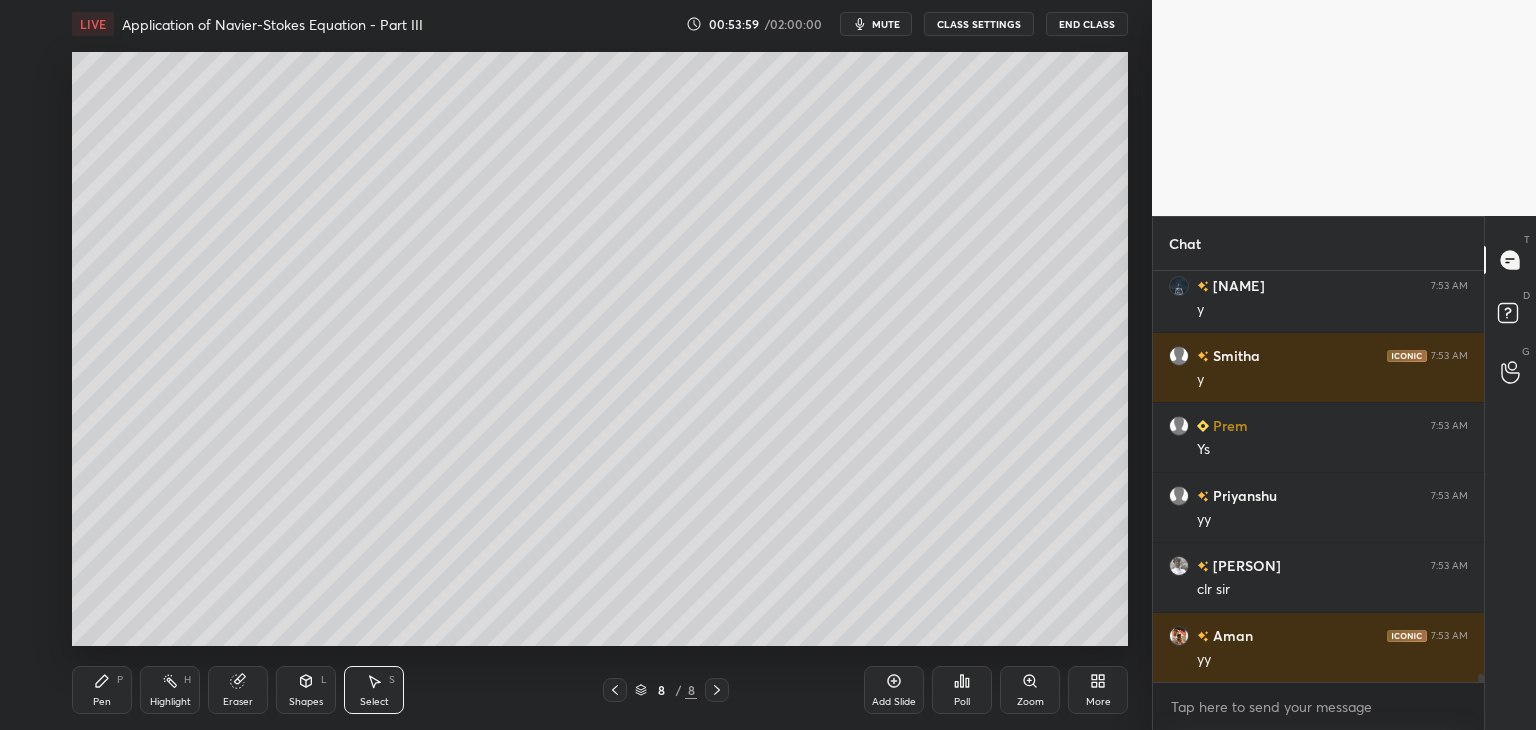 click on "More" at bounding box center (1098, 690) 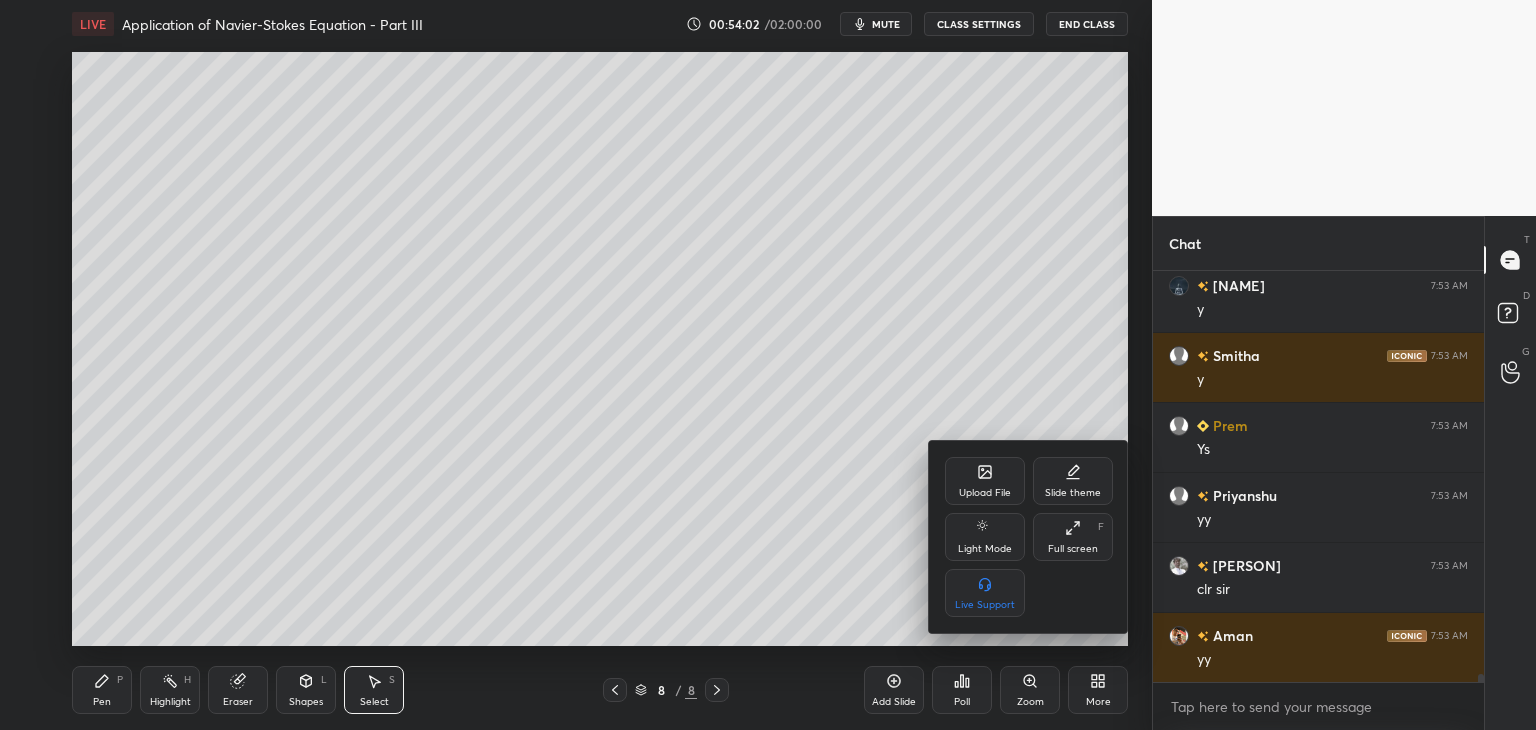 click on "Upload File" at bounding box center [985, 481] 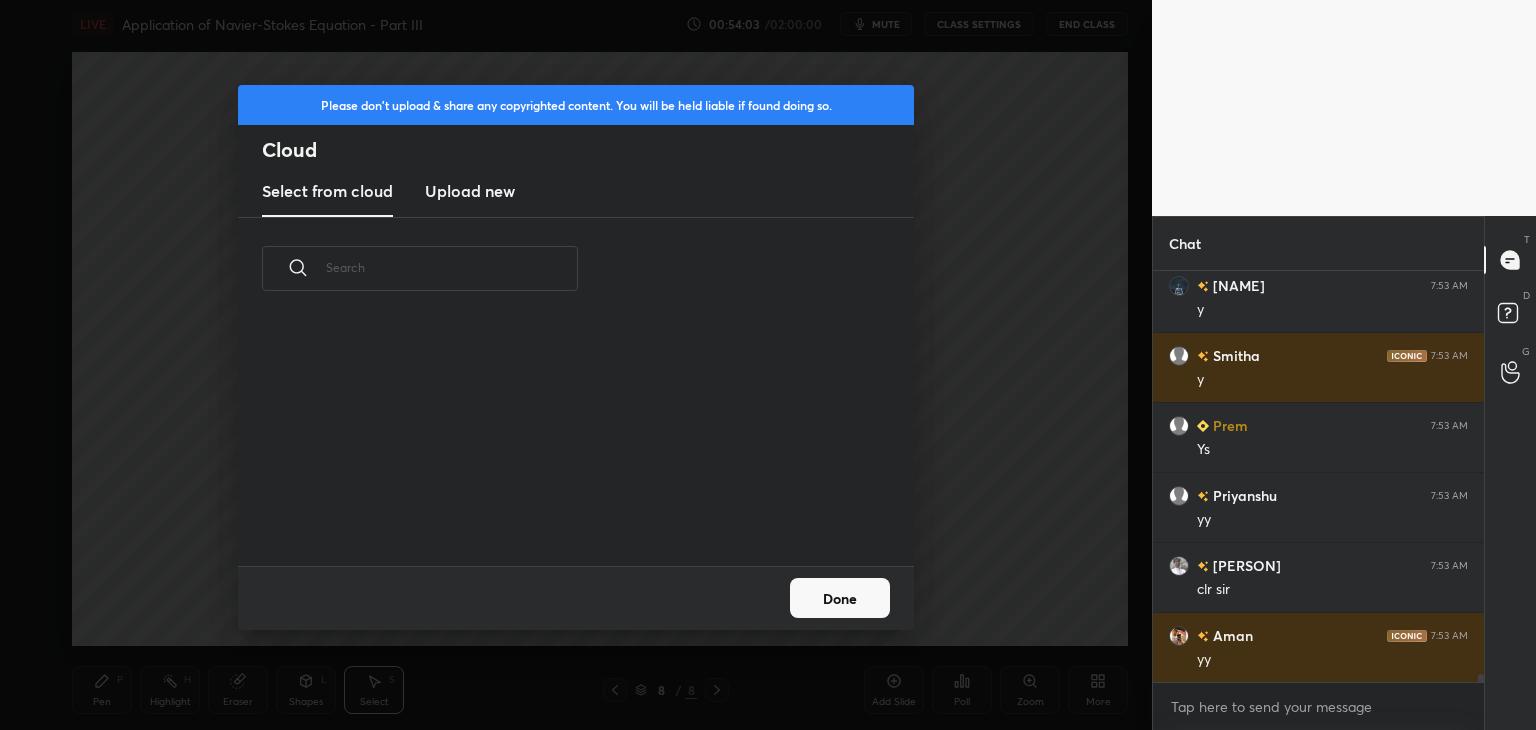 scroll, scrollTop: 5, scrollLeft: 10, axis: both 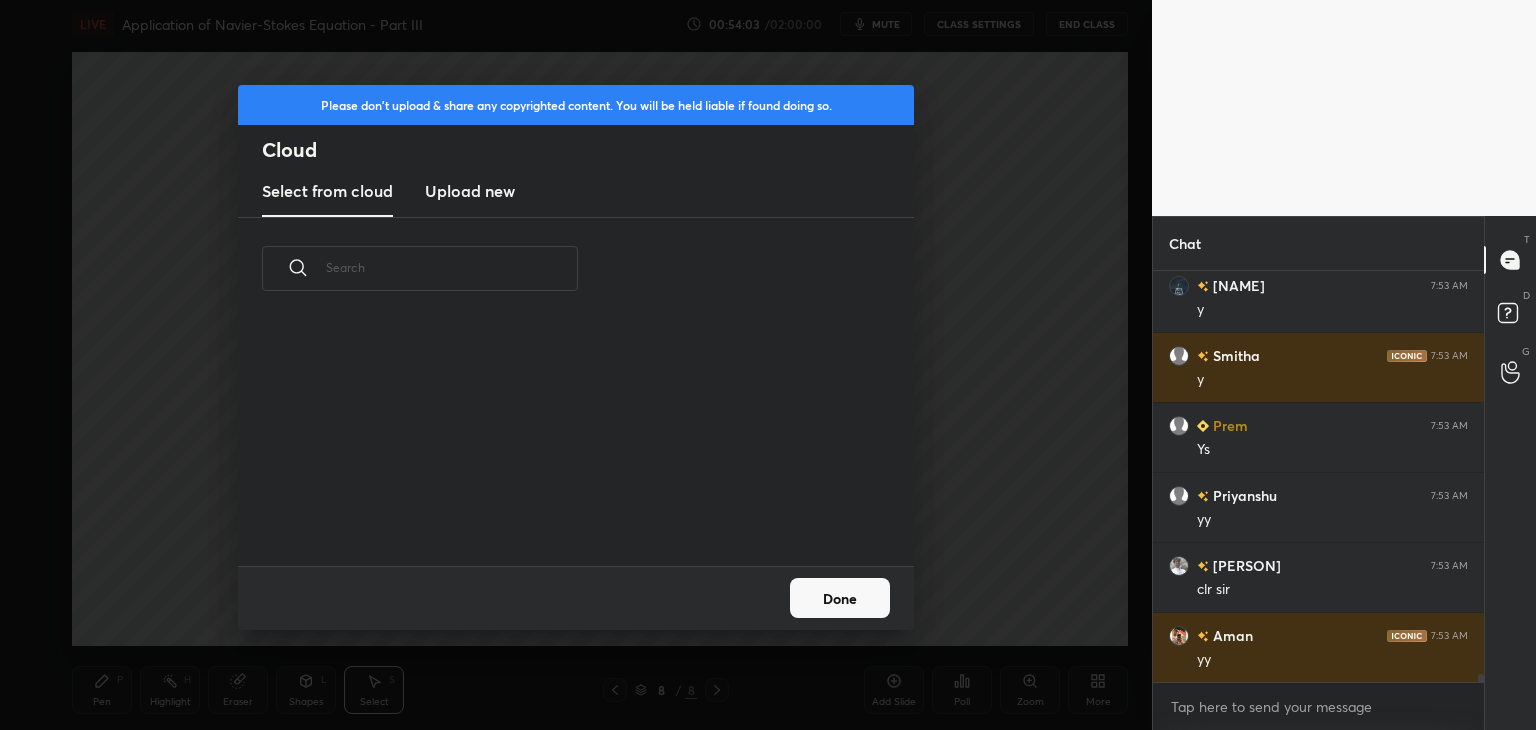 click on "Upload new" at bounding box center (470, 191) 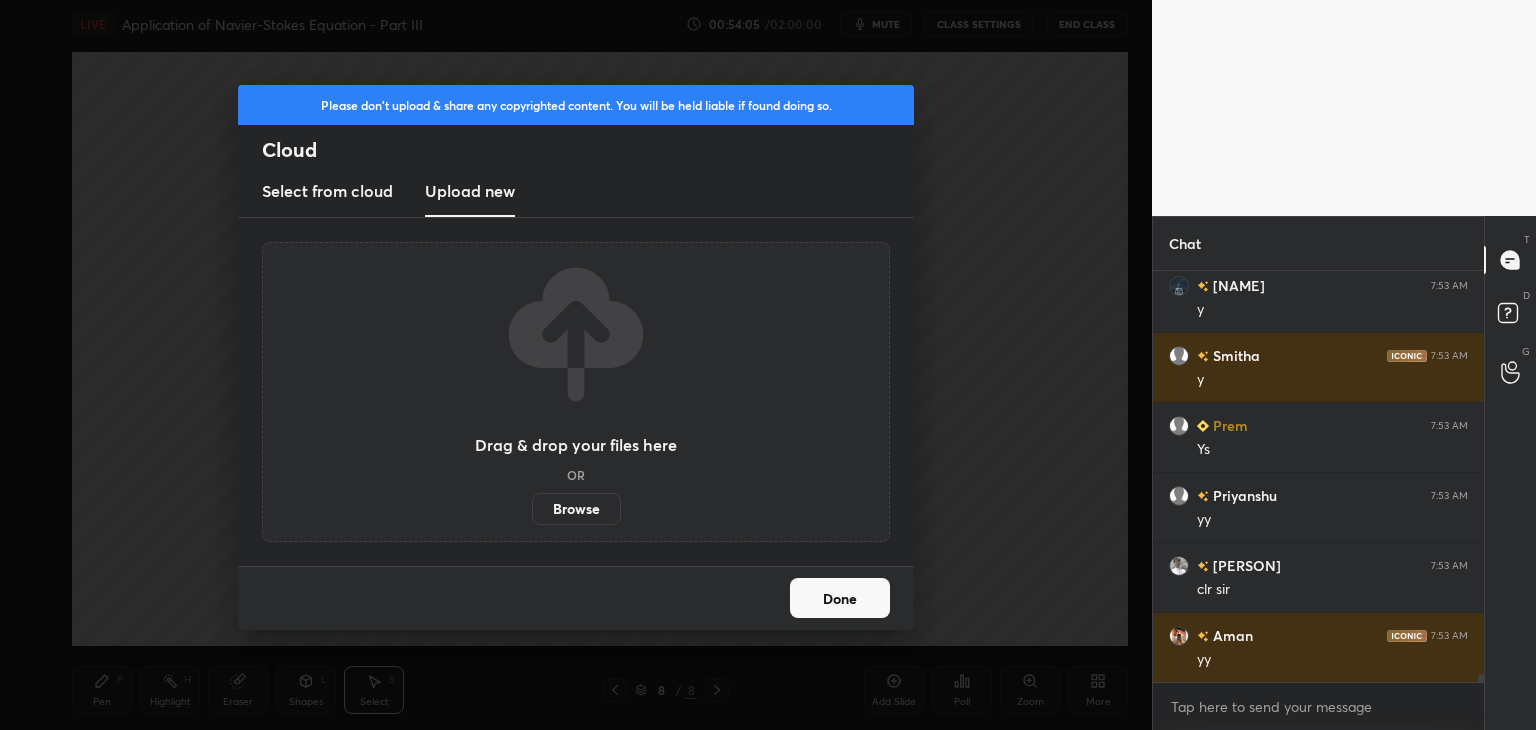 click on "Browse" at bounding box center (576, 509) 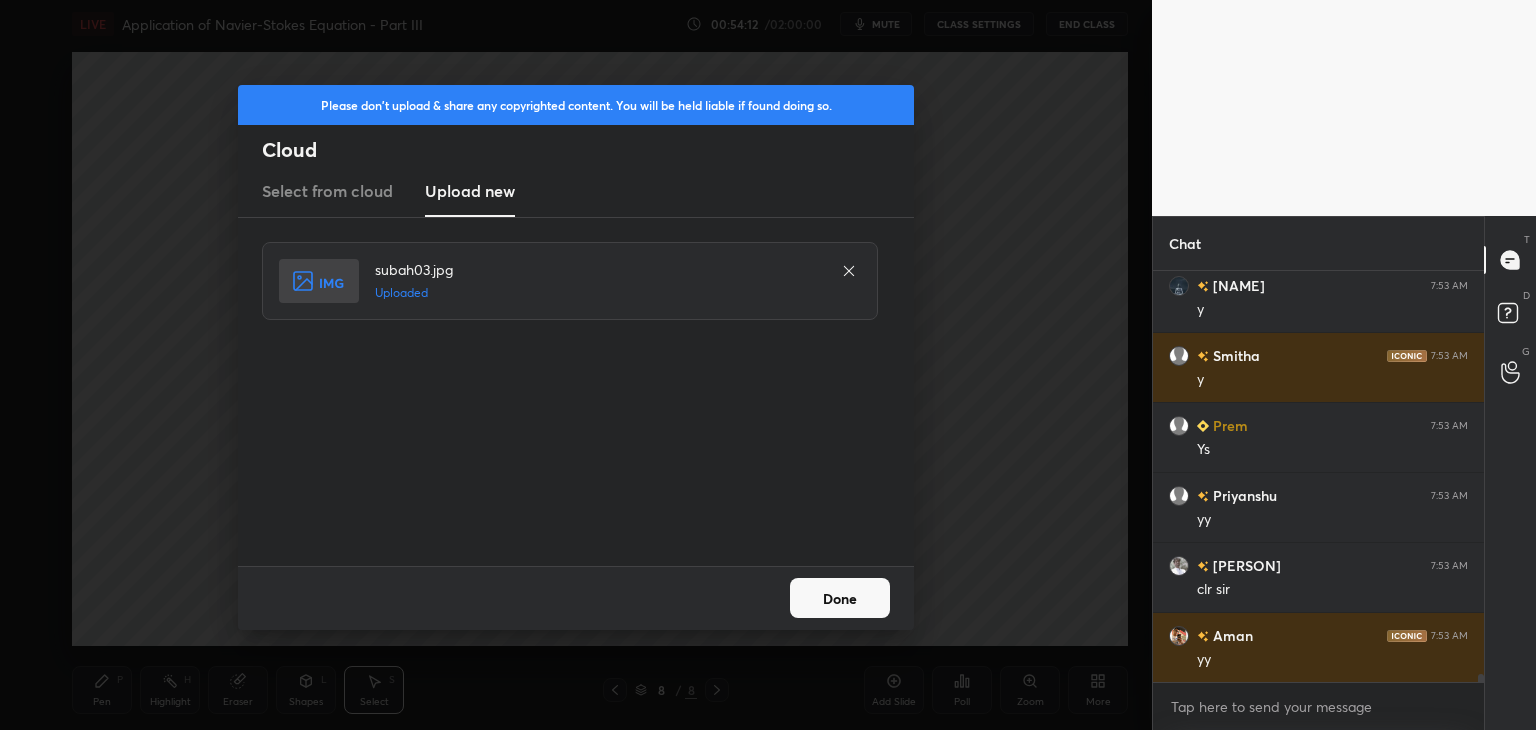 click on "Done" at bounding box center (840, 598) 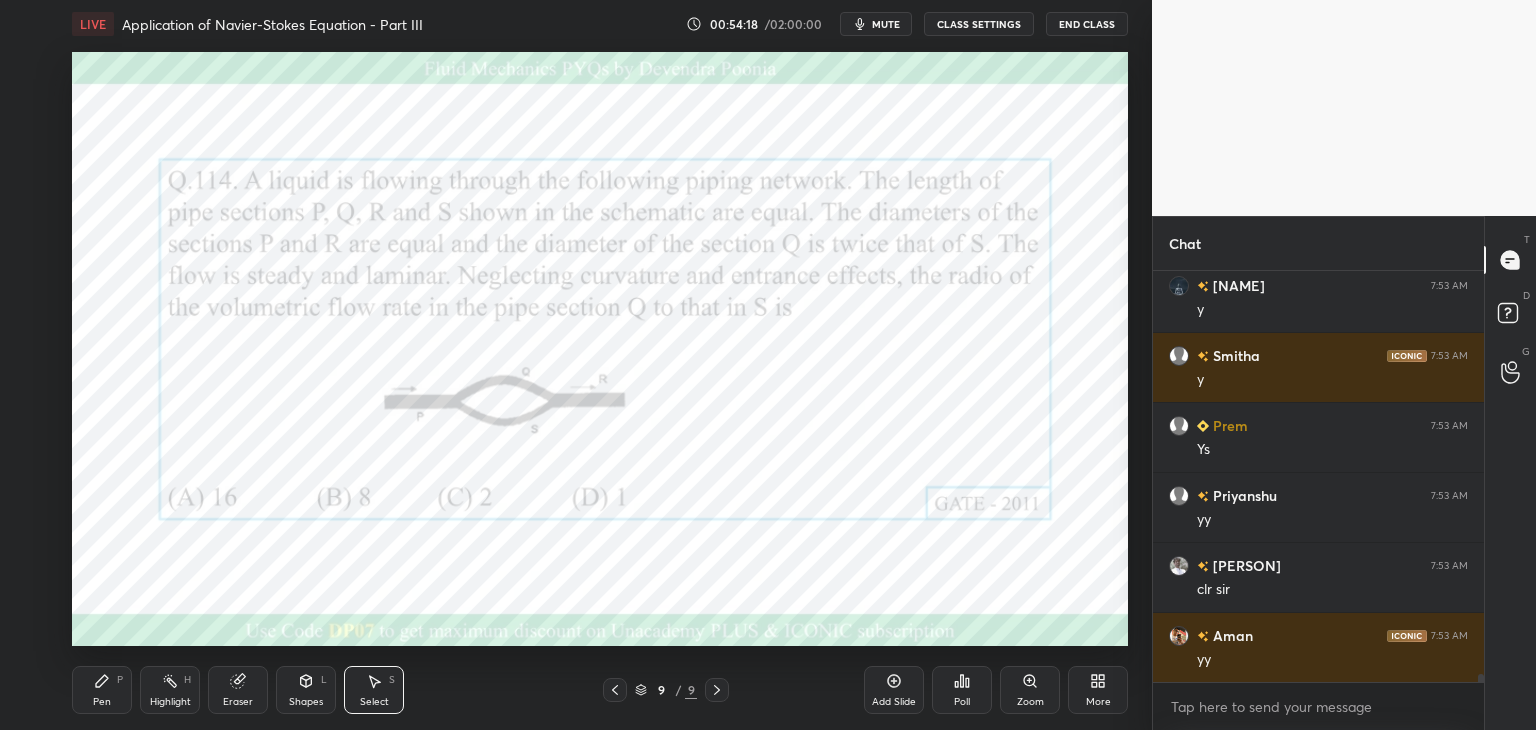 click on "Poll" at bounding box center (962, 690) 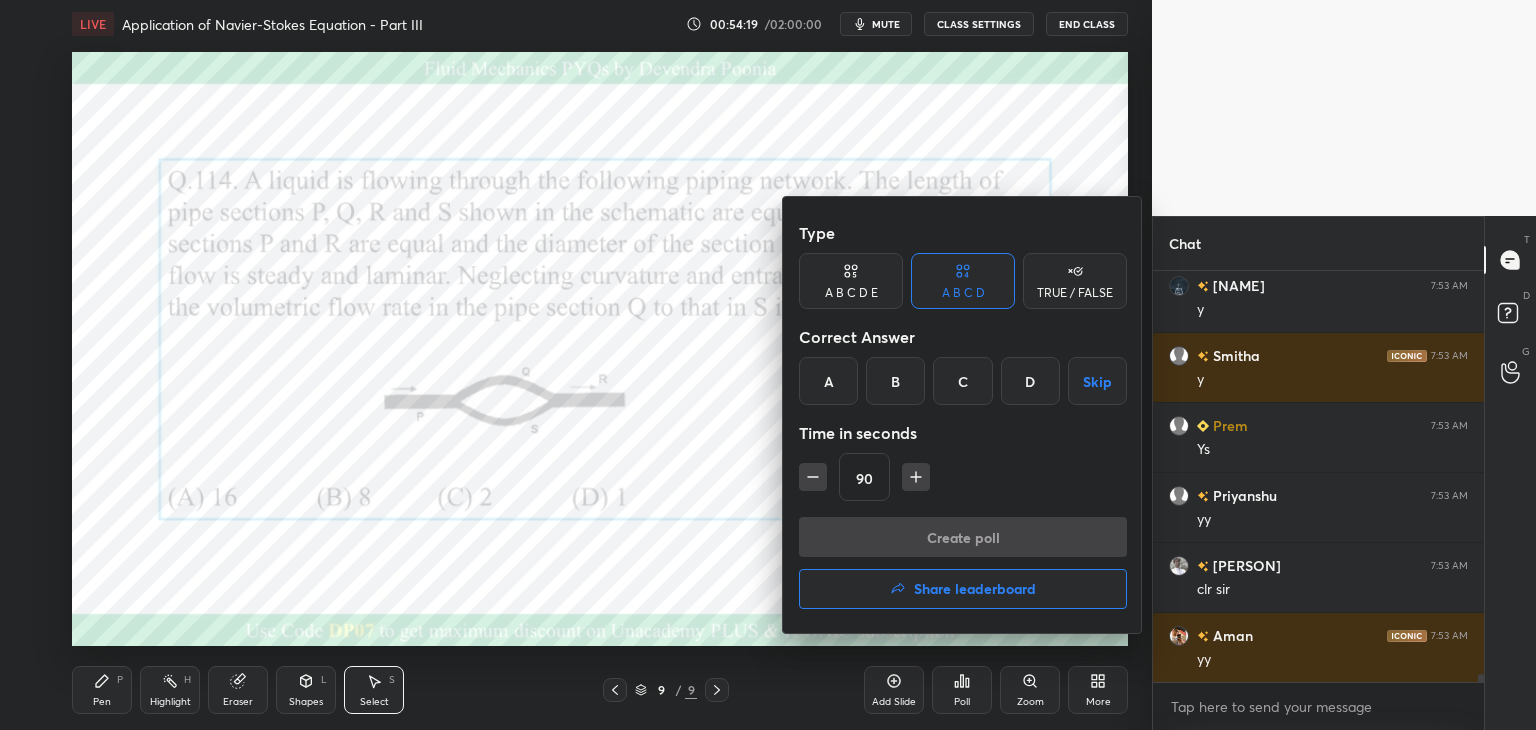 click on "A" at bounding box center [828, 381] 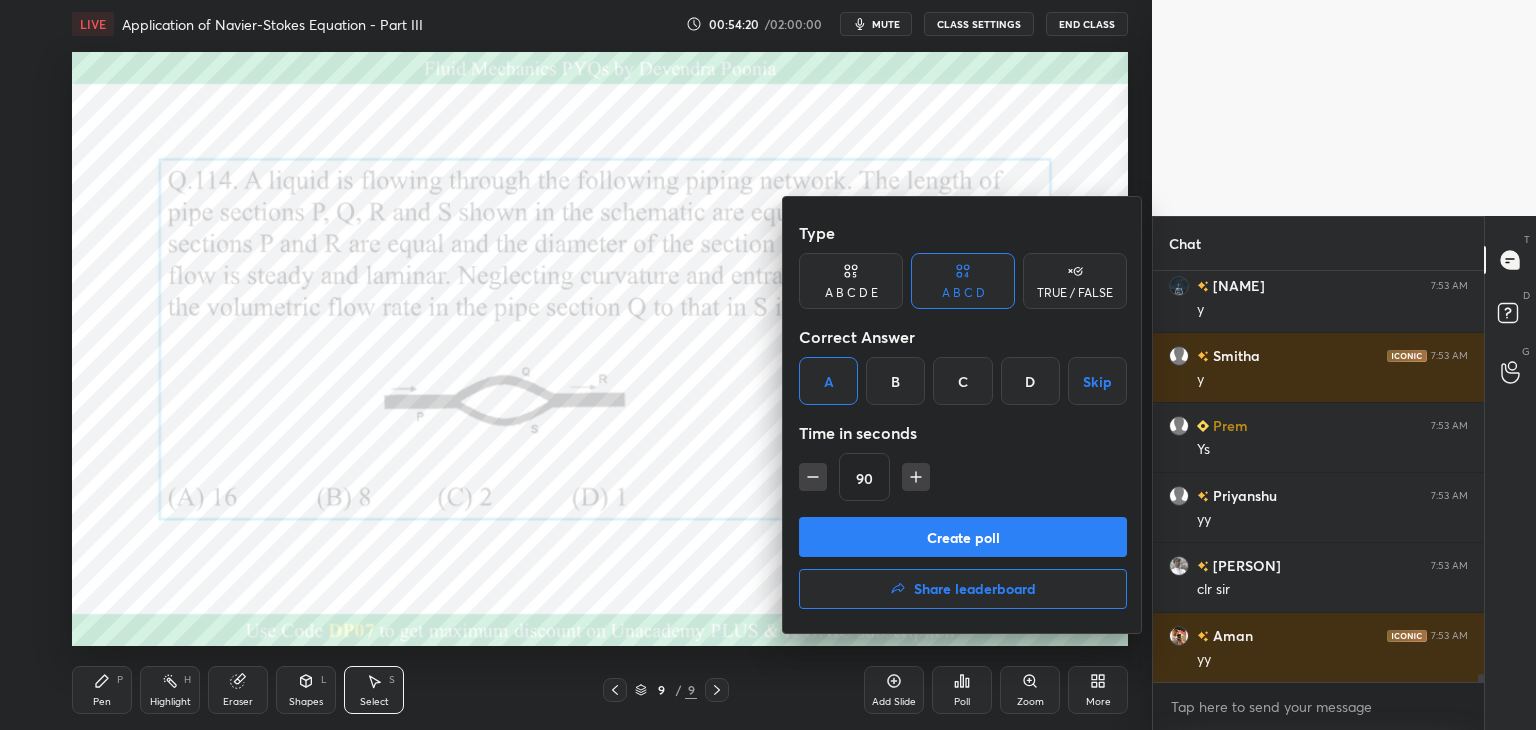 click 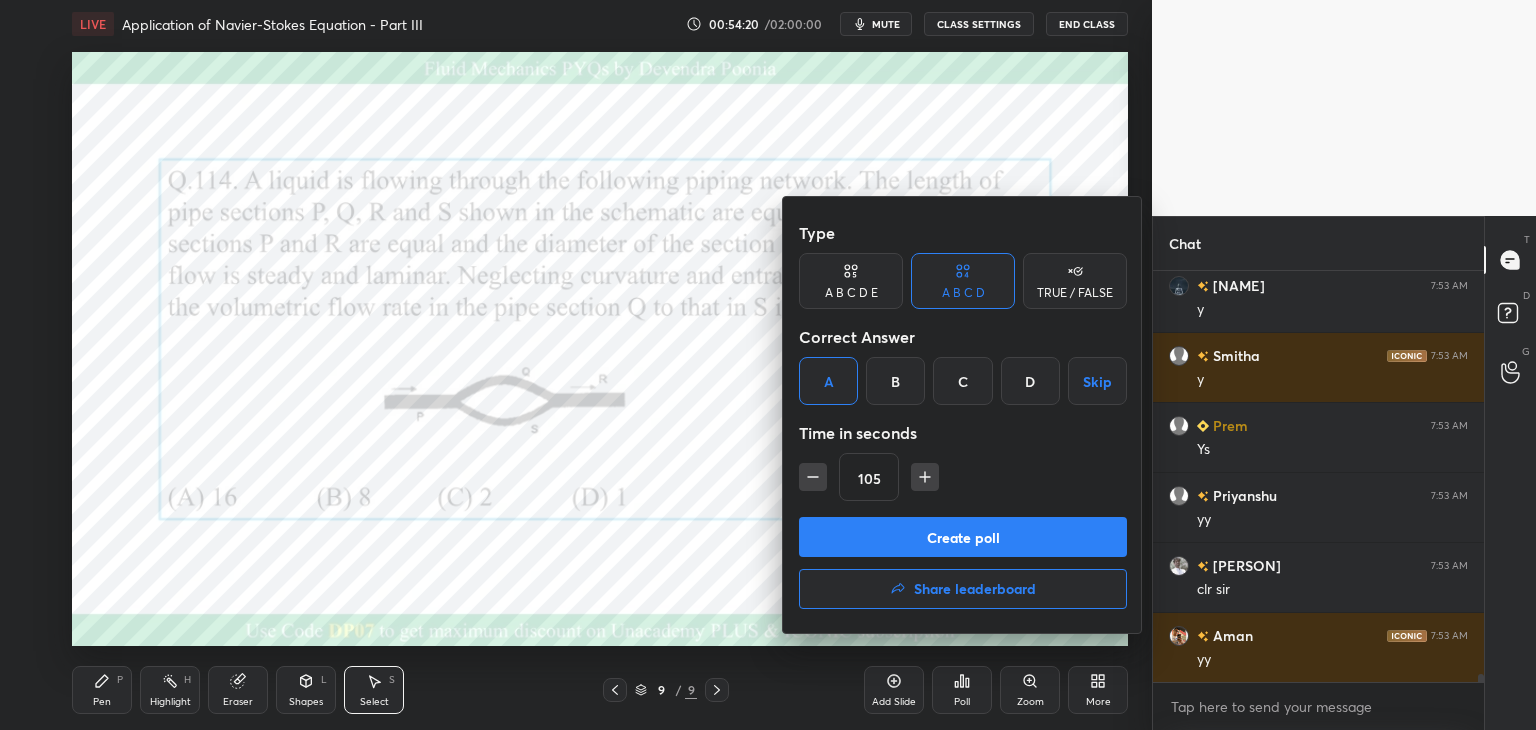 click 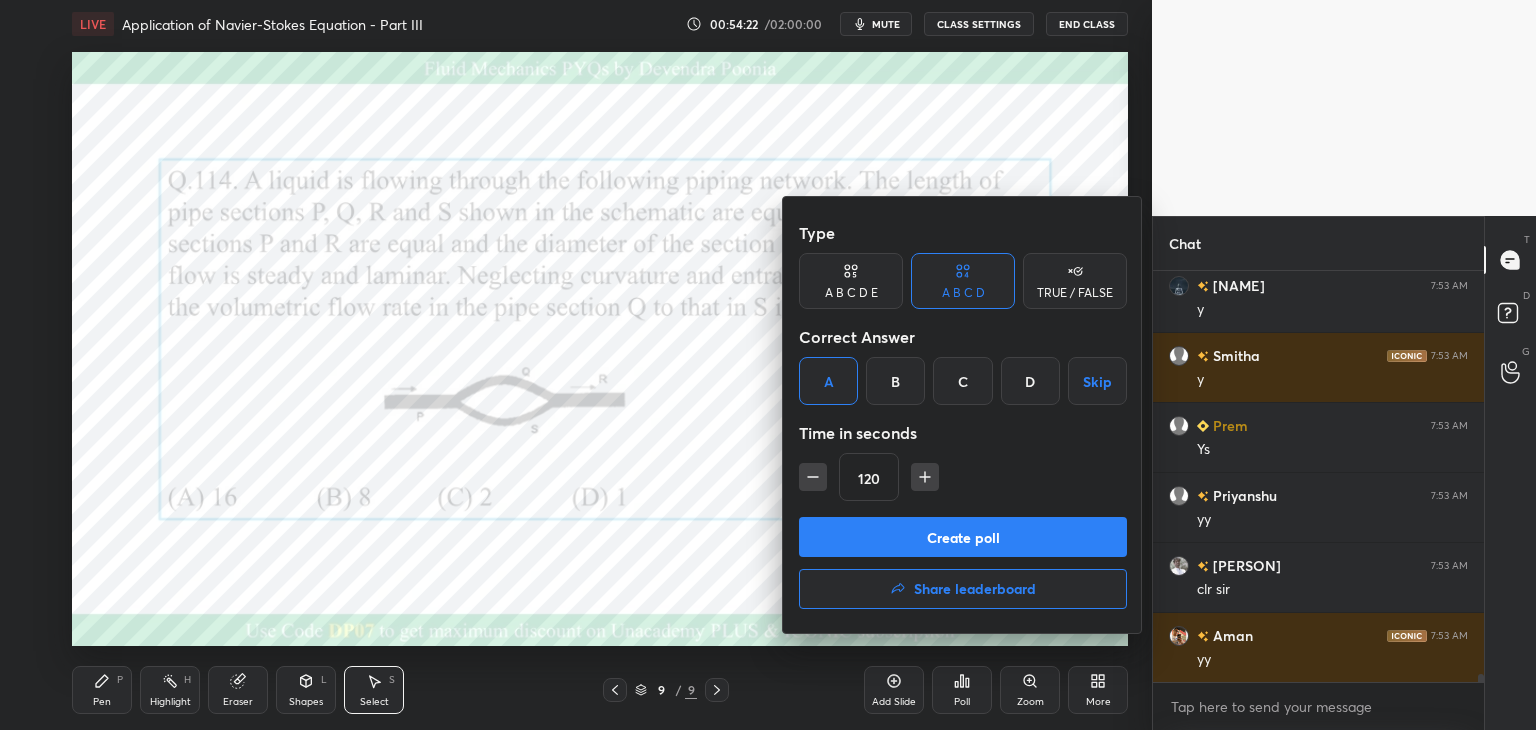 click 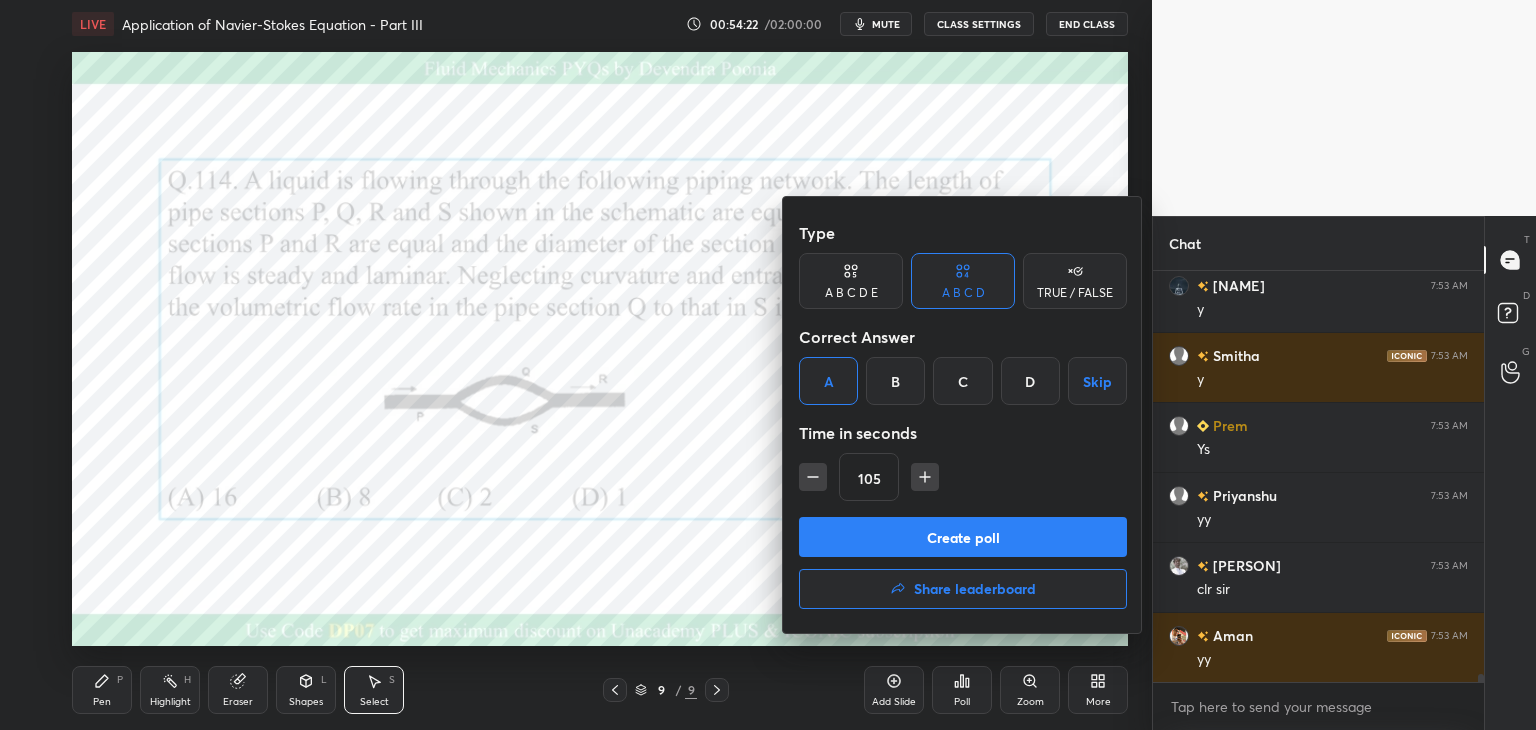 click 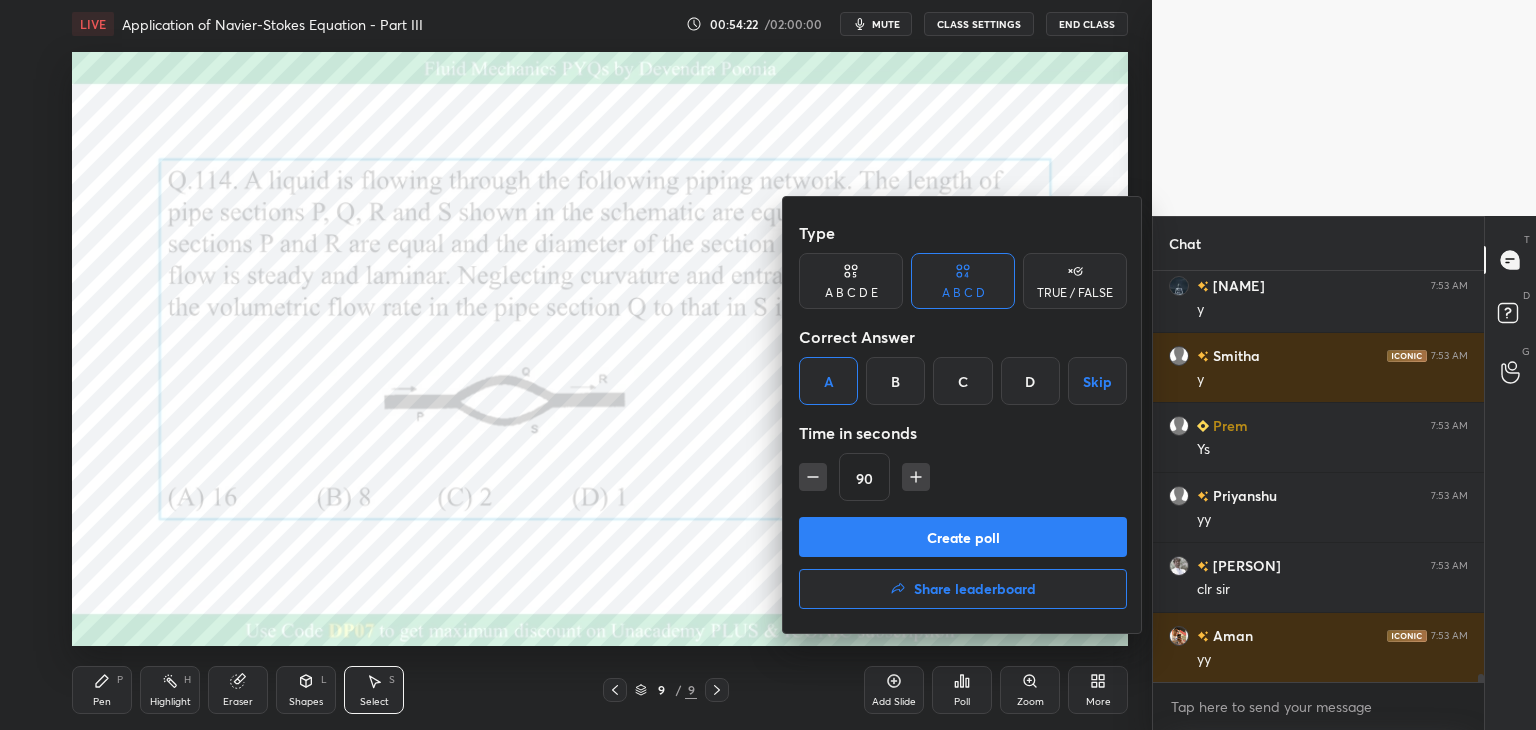 click 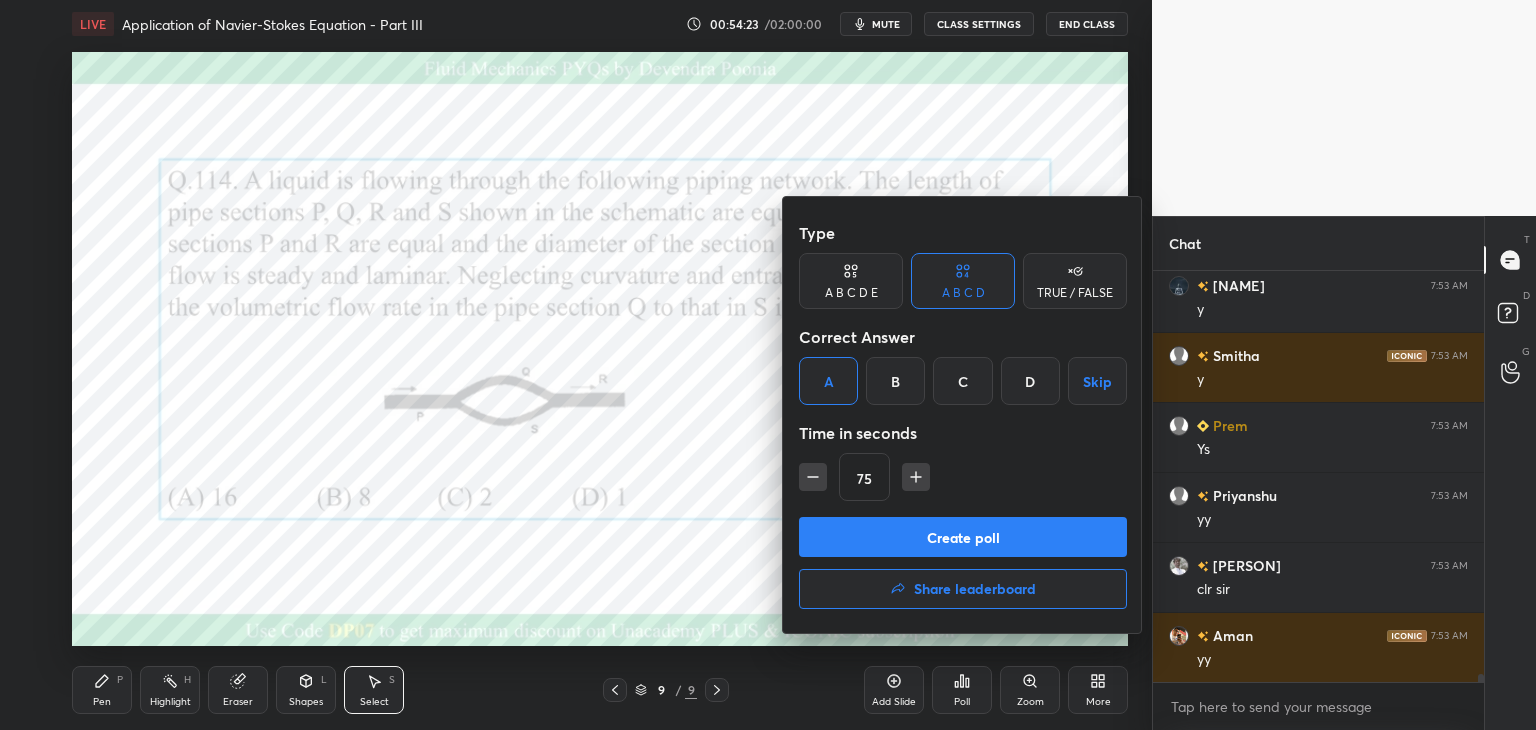 click 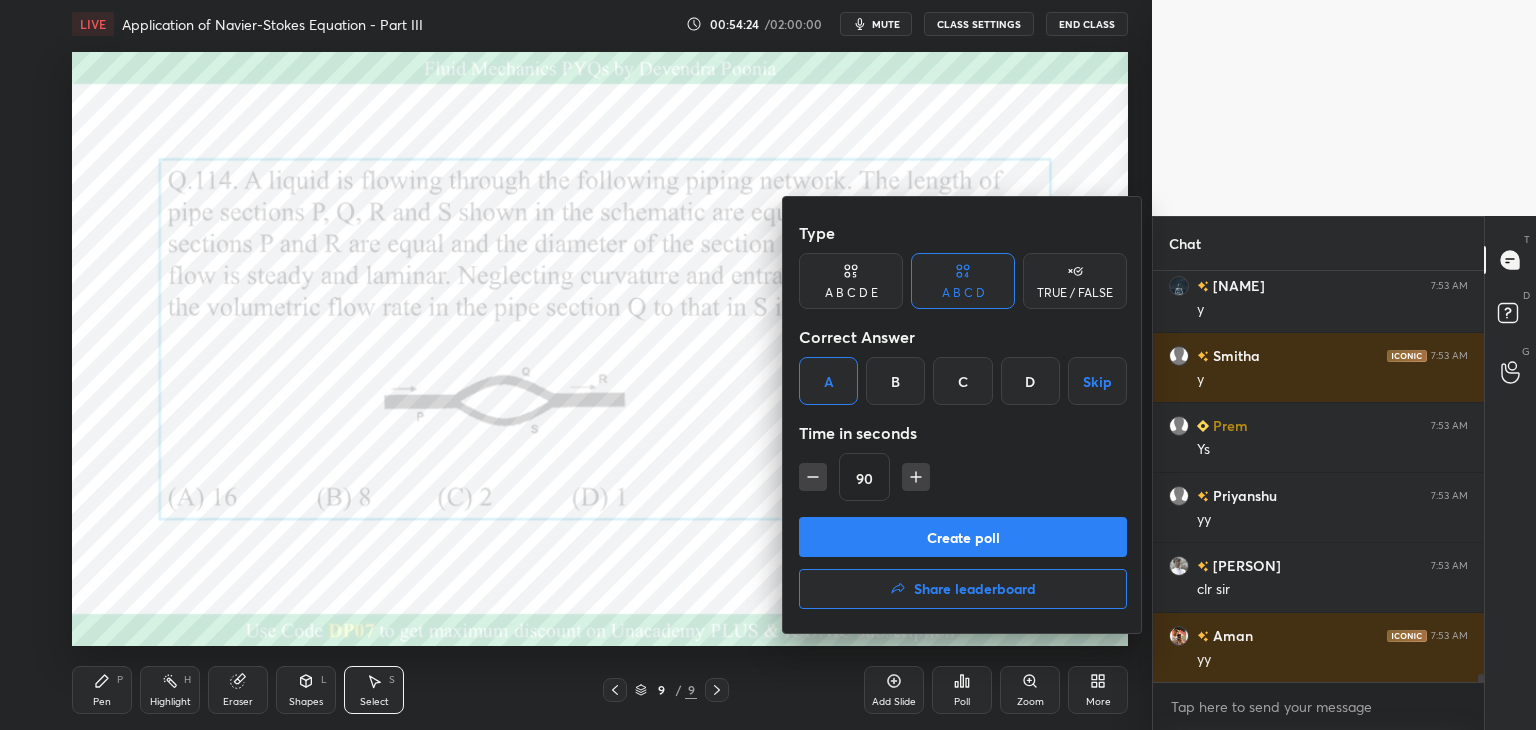 click 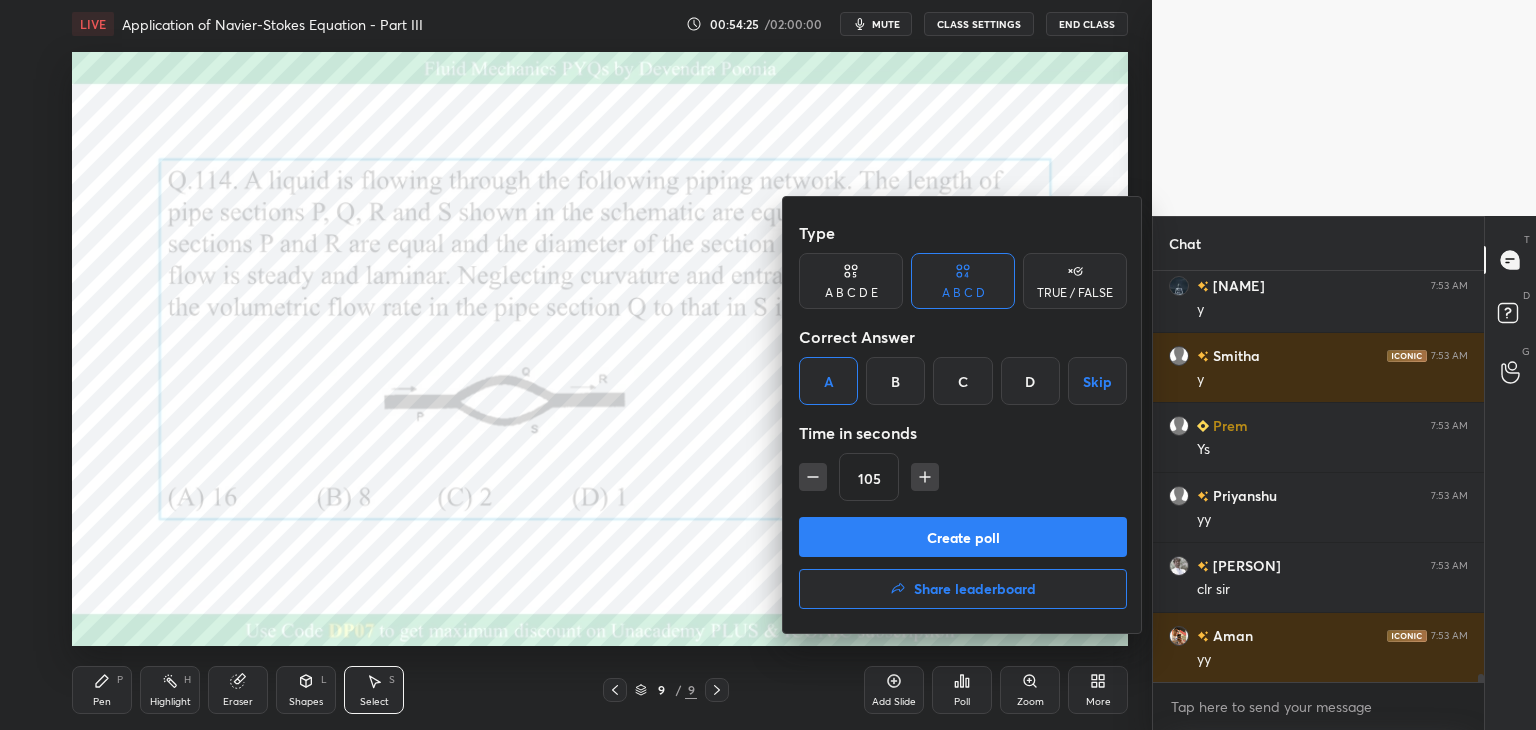click on "Create poll" at bounding box center [963, 537] 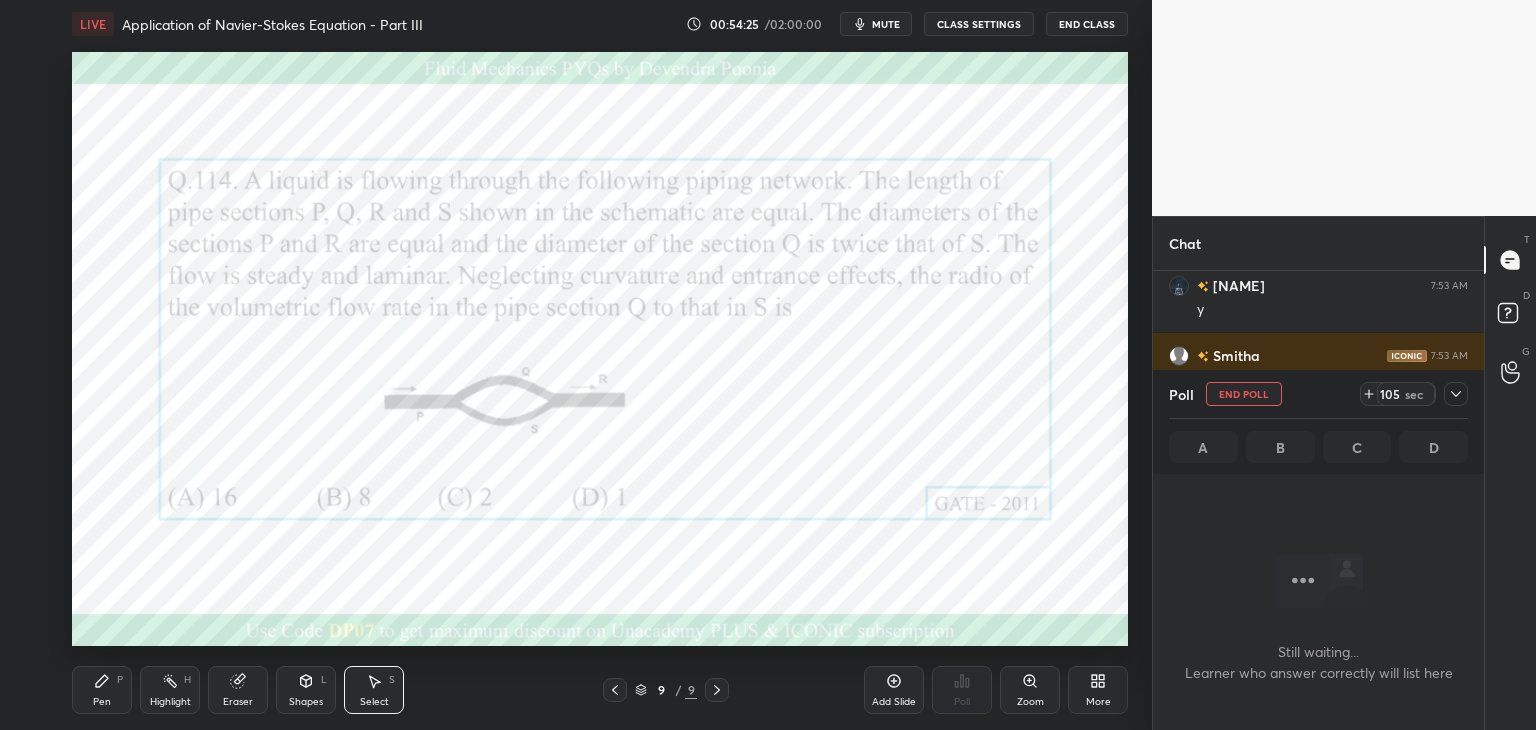 scroll, scrollTop: 344, scrollLeft: 325, axis: both 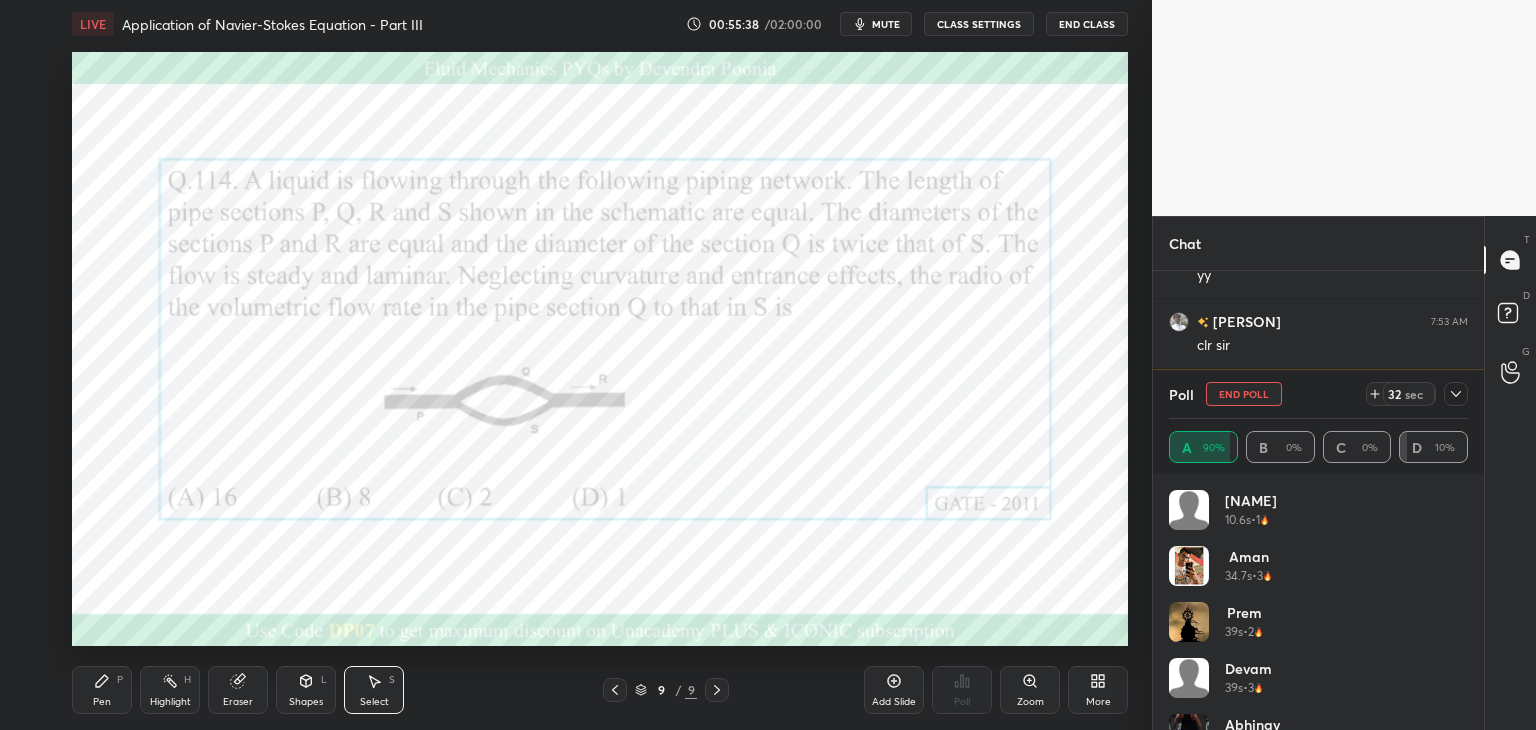 click 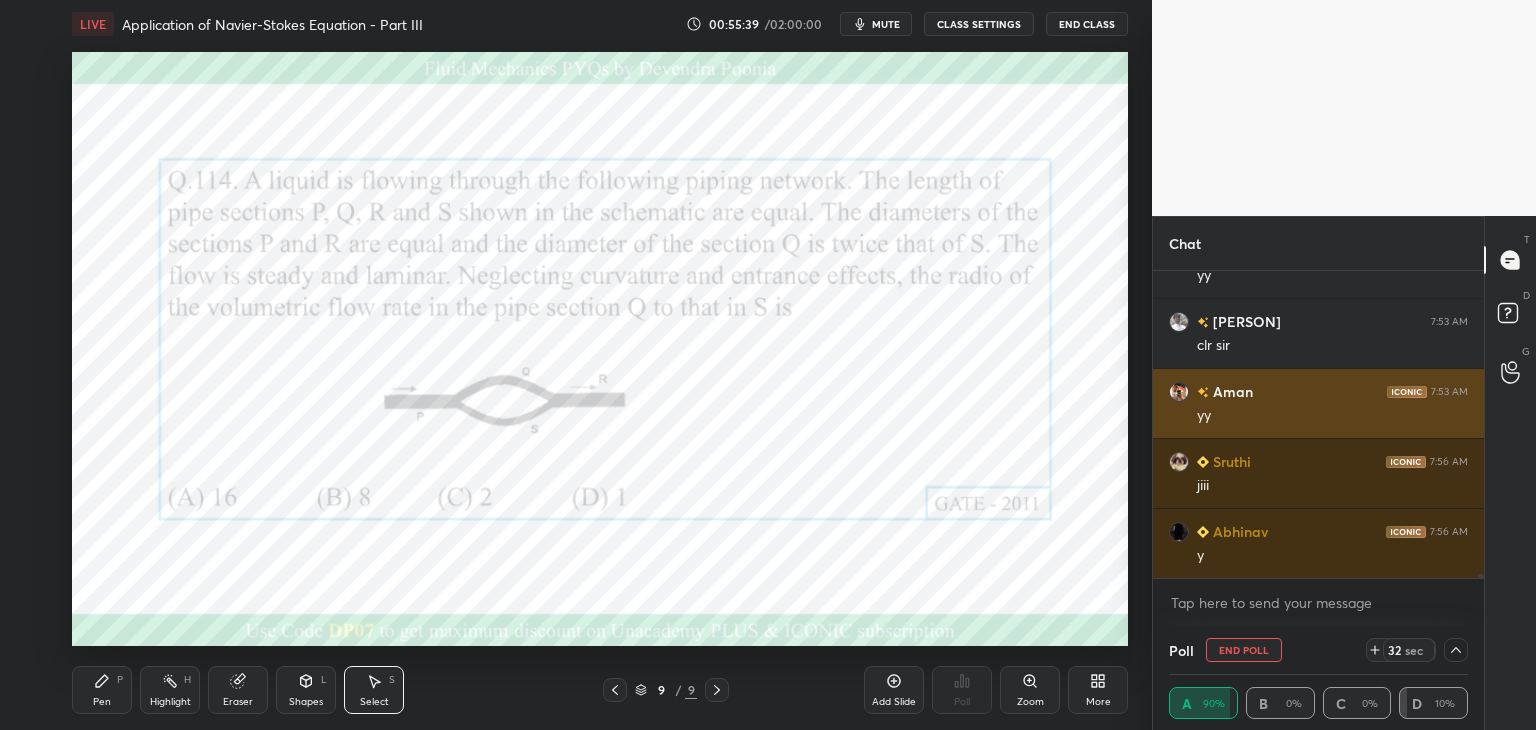 scroll, scrollTop: 4, scrollLeft: 293, axis: both 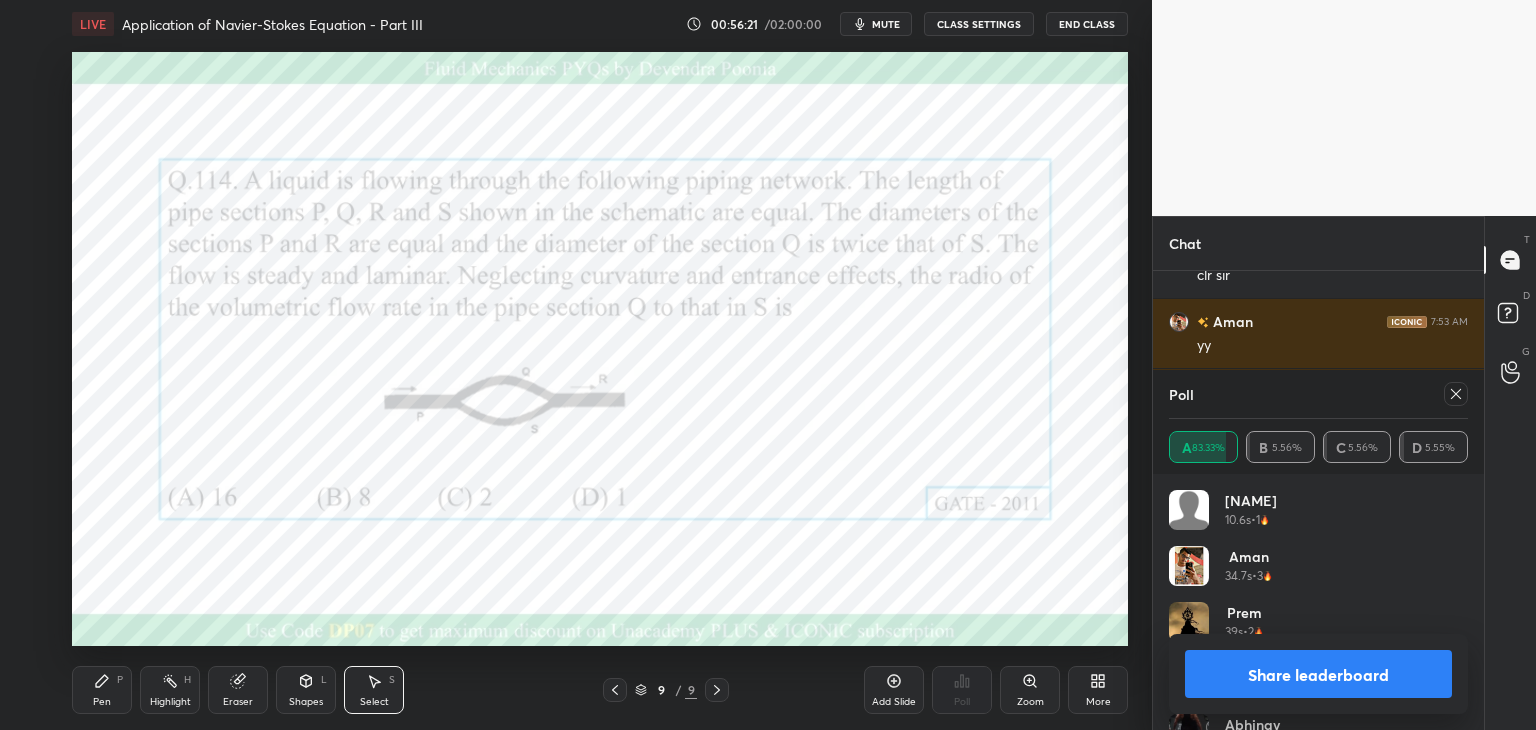 click on "[PERSON] 10.6s  •  1" at bounding box center (1318, 518) 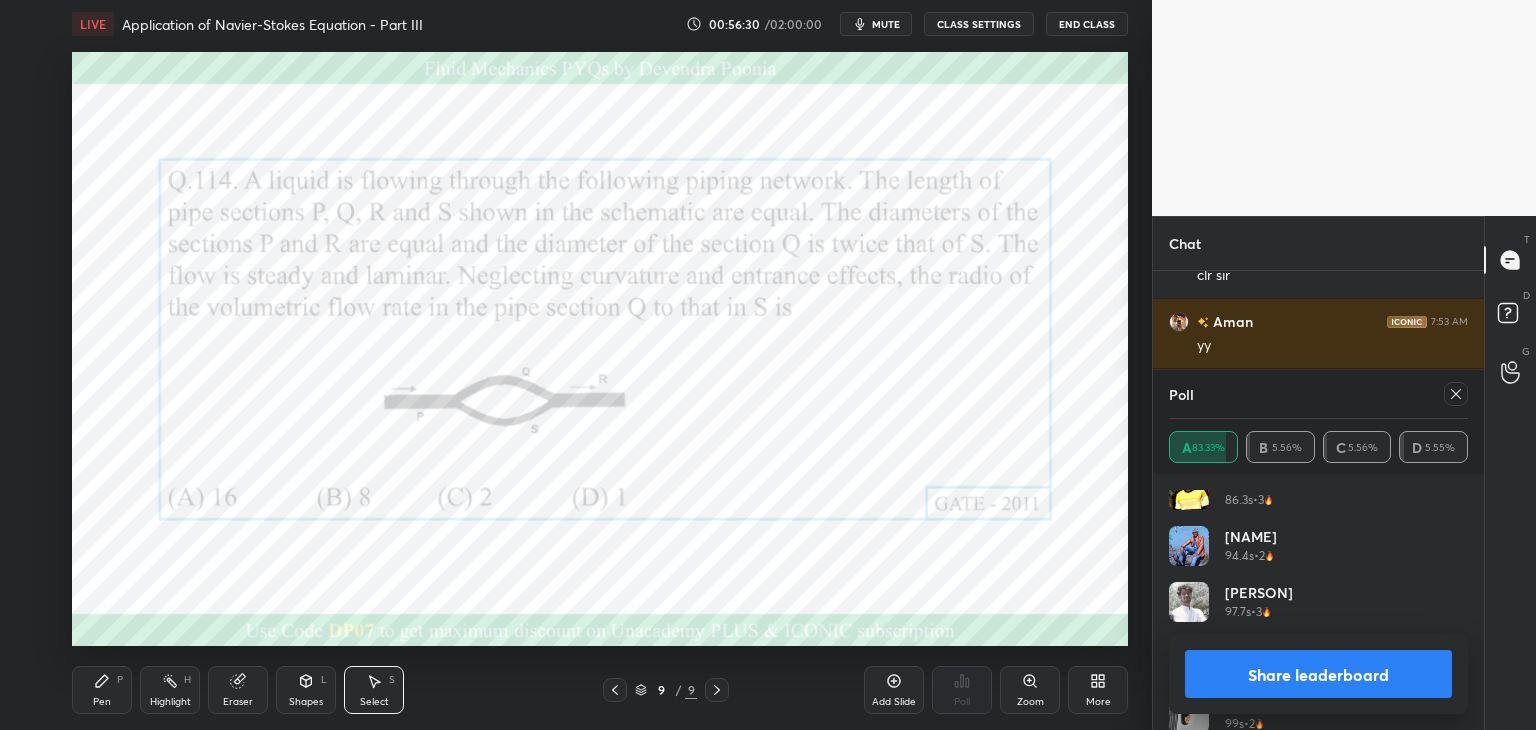 scroll, scrollTop: 600, scrollLeft: 0, axis: vertical 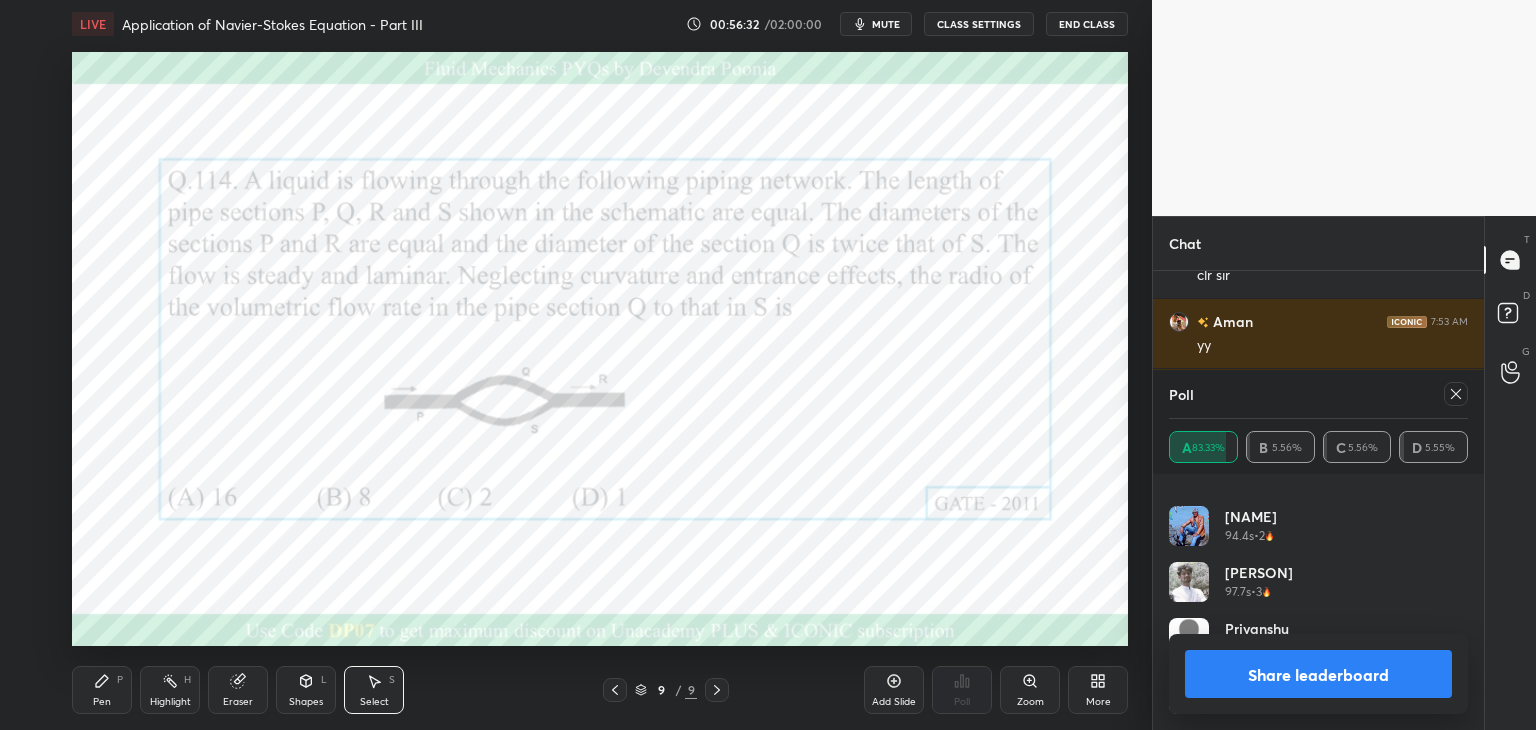 click 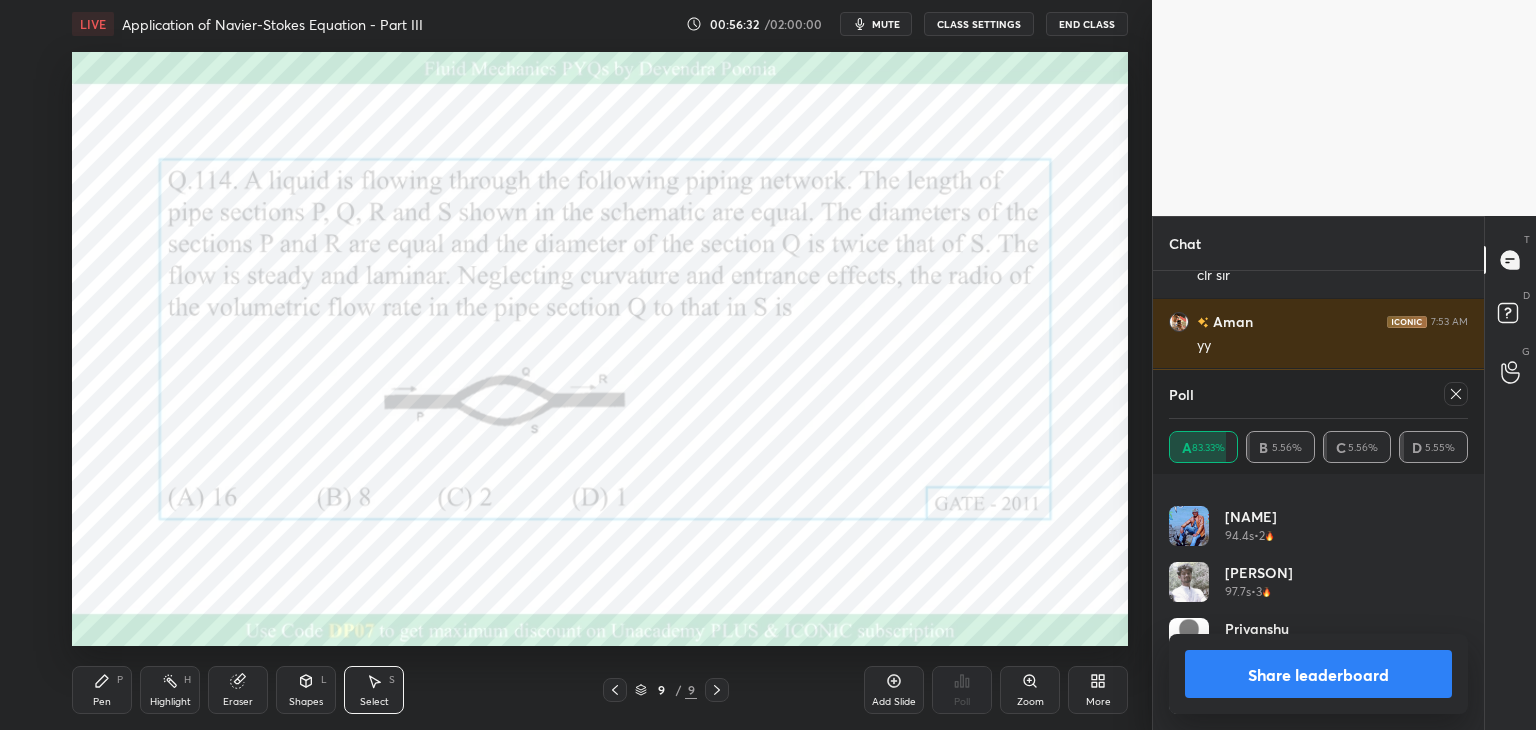type on "x" 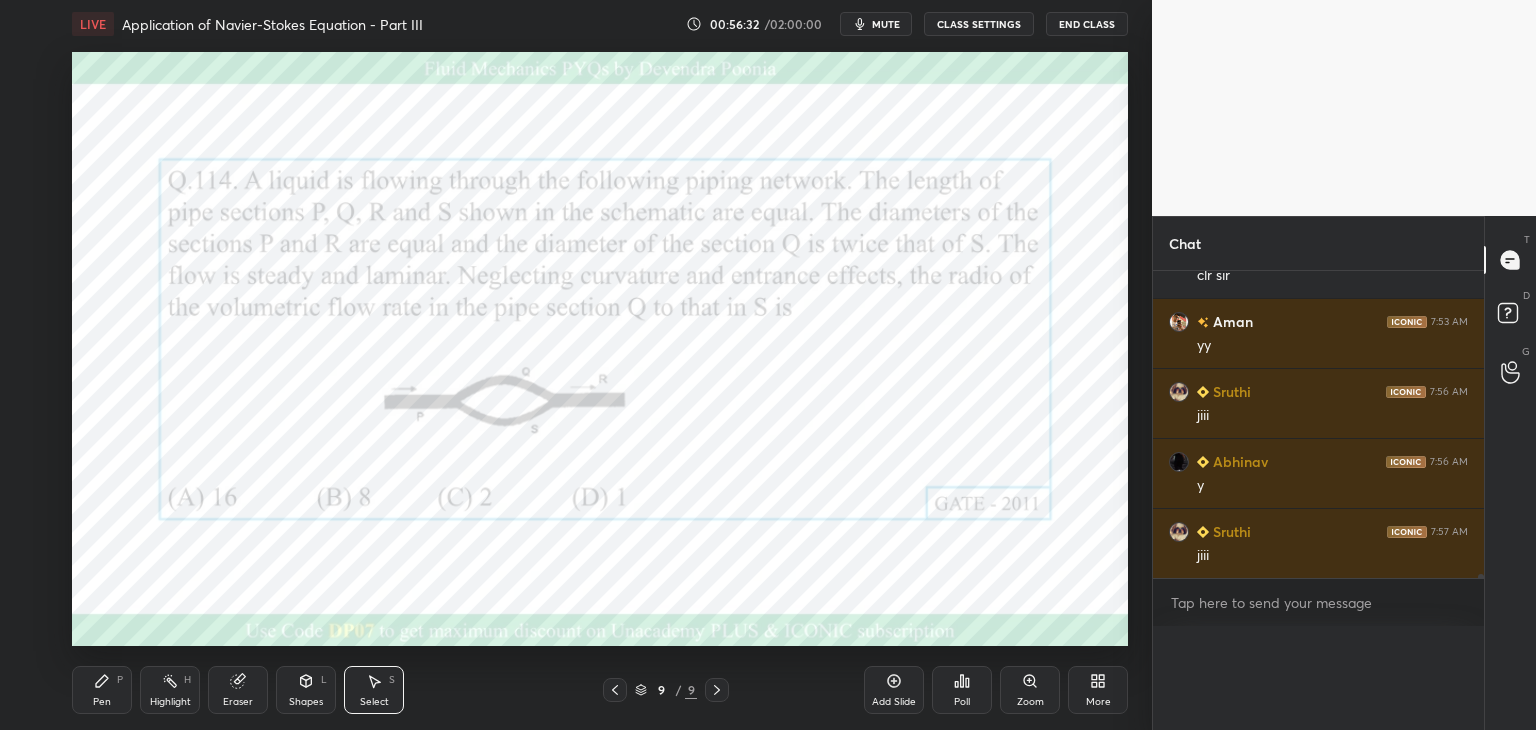 scroll, scrollTop: 0, scrollLeft: 0, axis: both 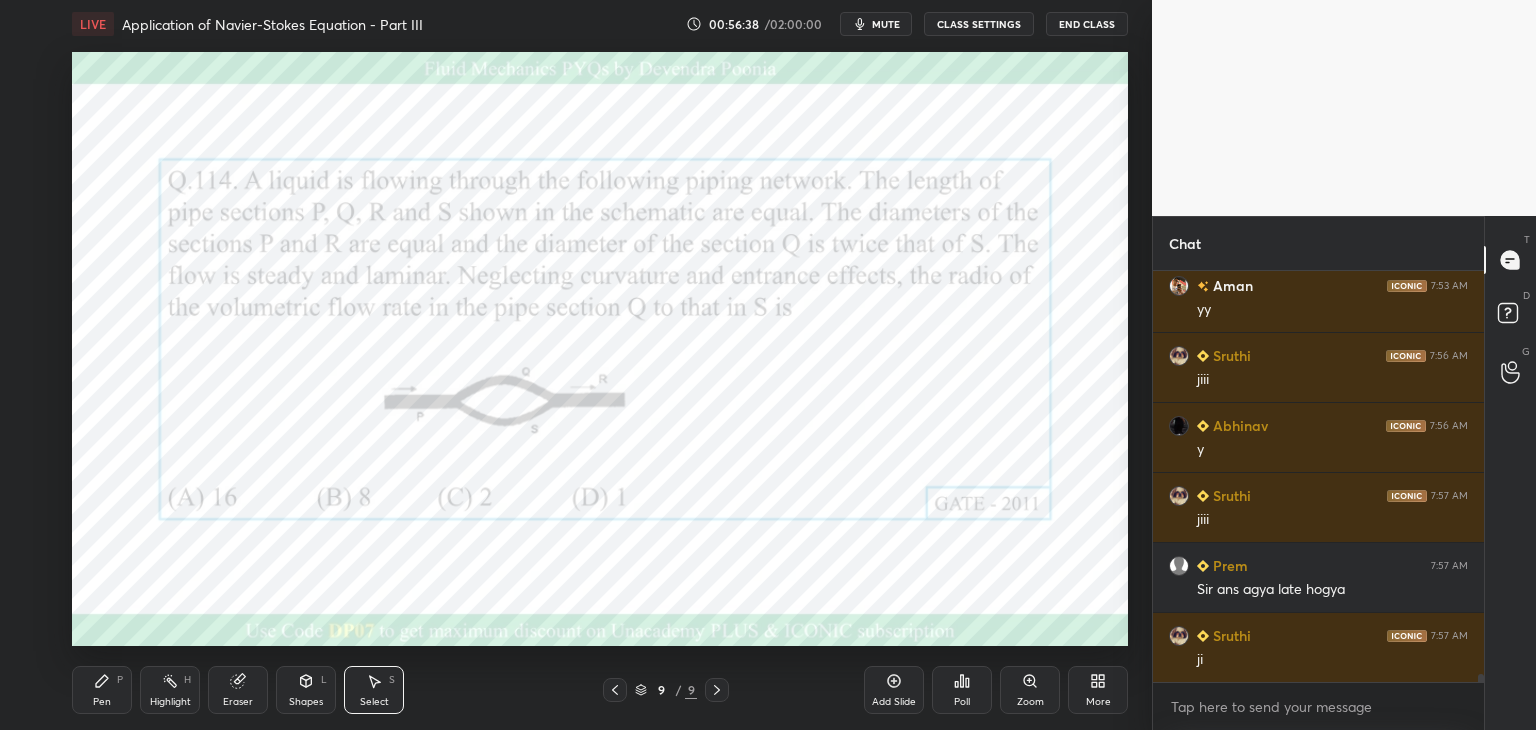 click on "Add Slide" at bounding box center [894, 690] 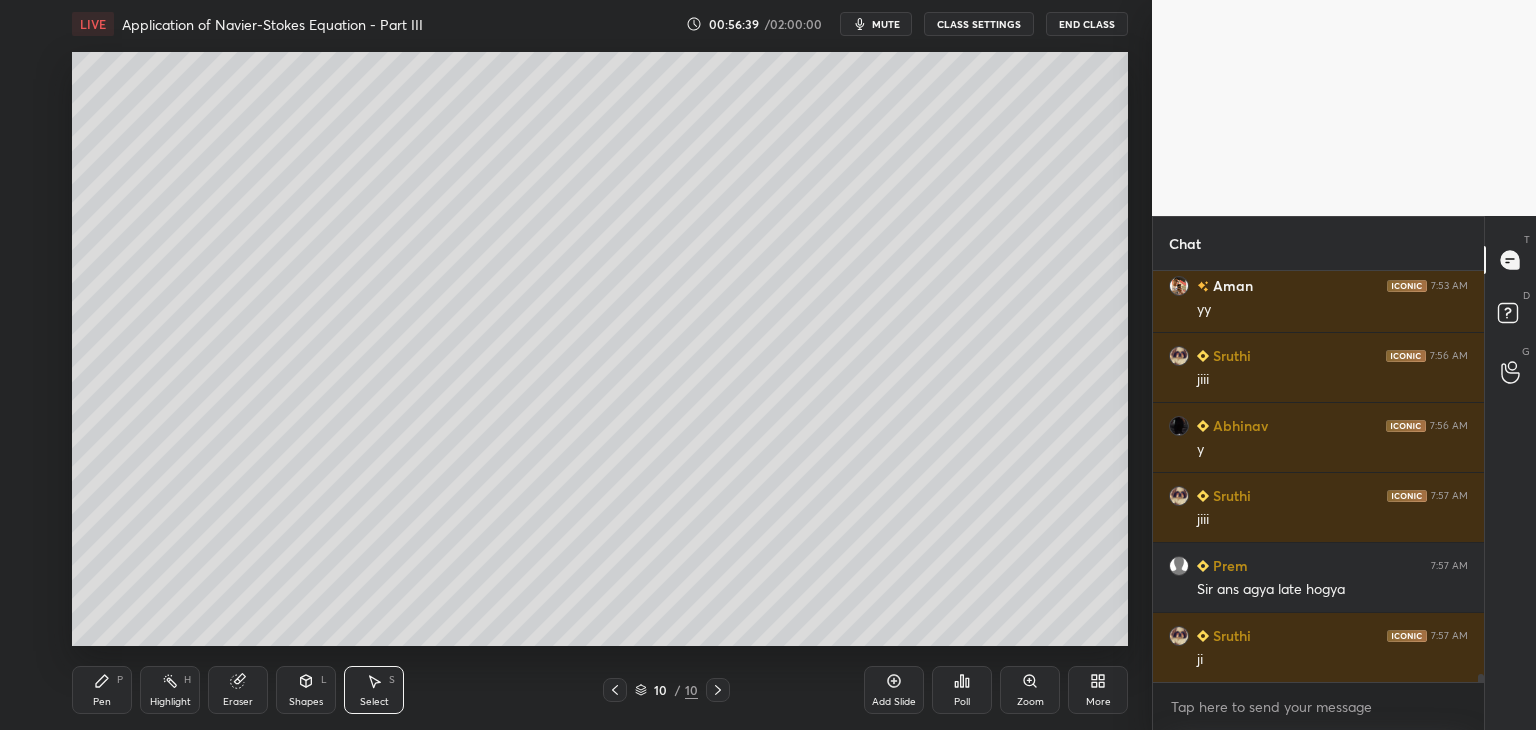 click on "Pen" at bounding box center [102, 702] 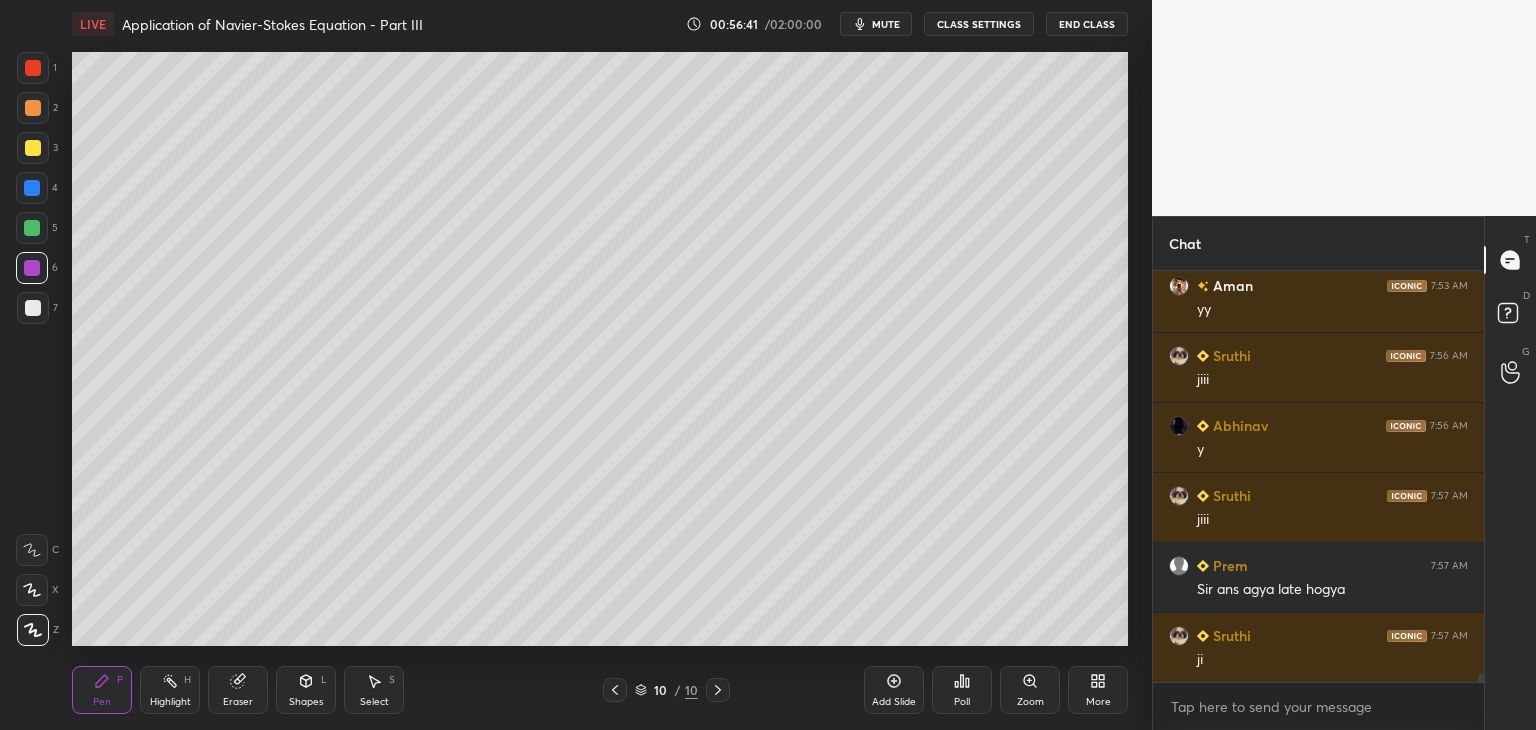 click at bounding box center (33, 308) 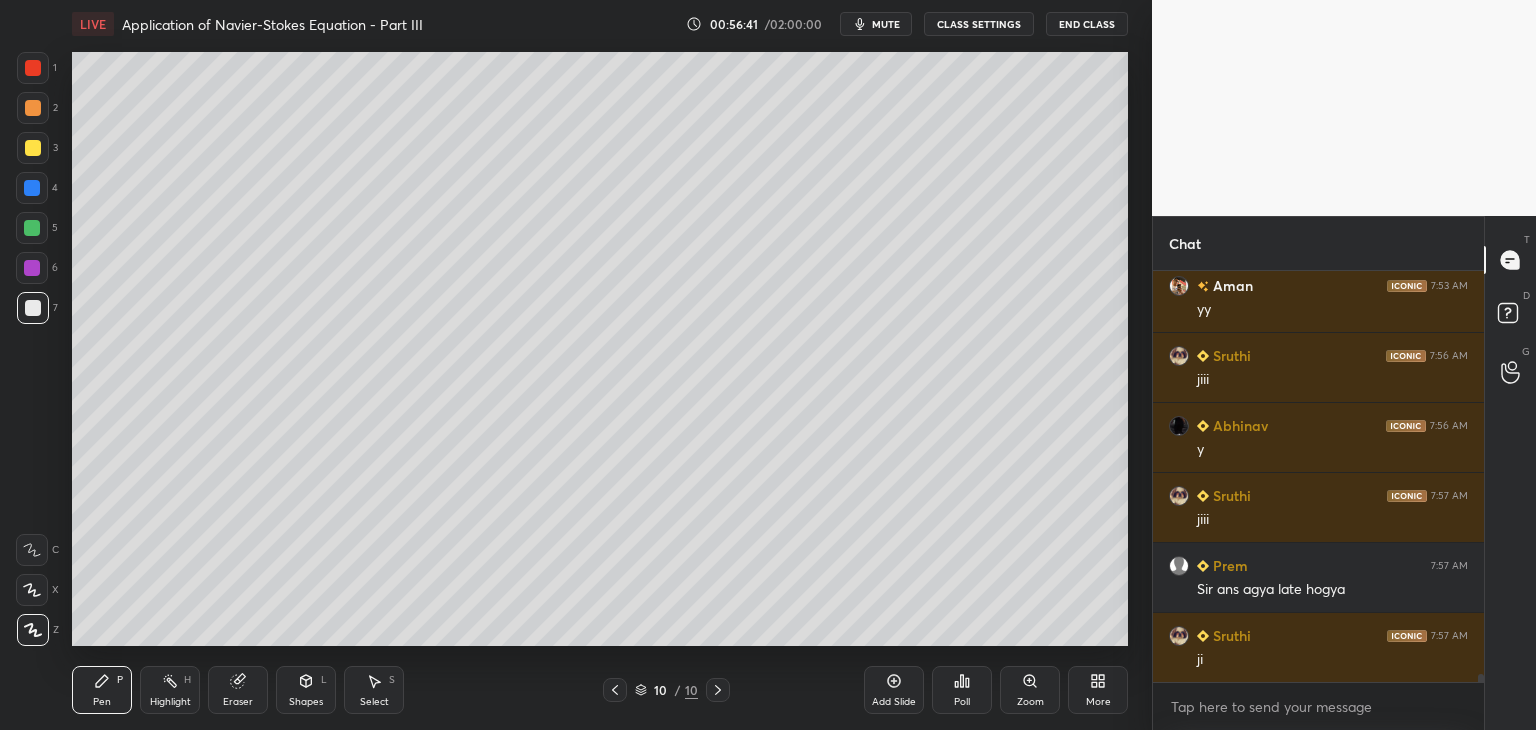 click at bounding box center [33, 148] 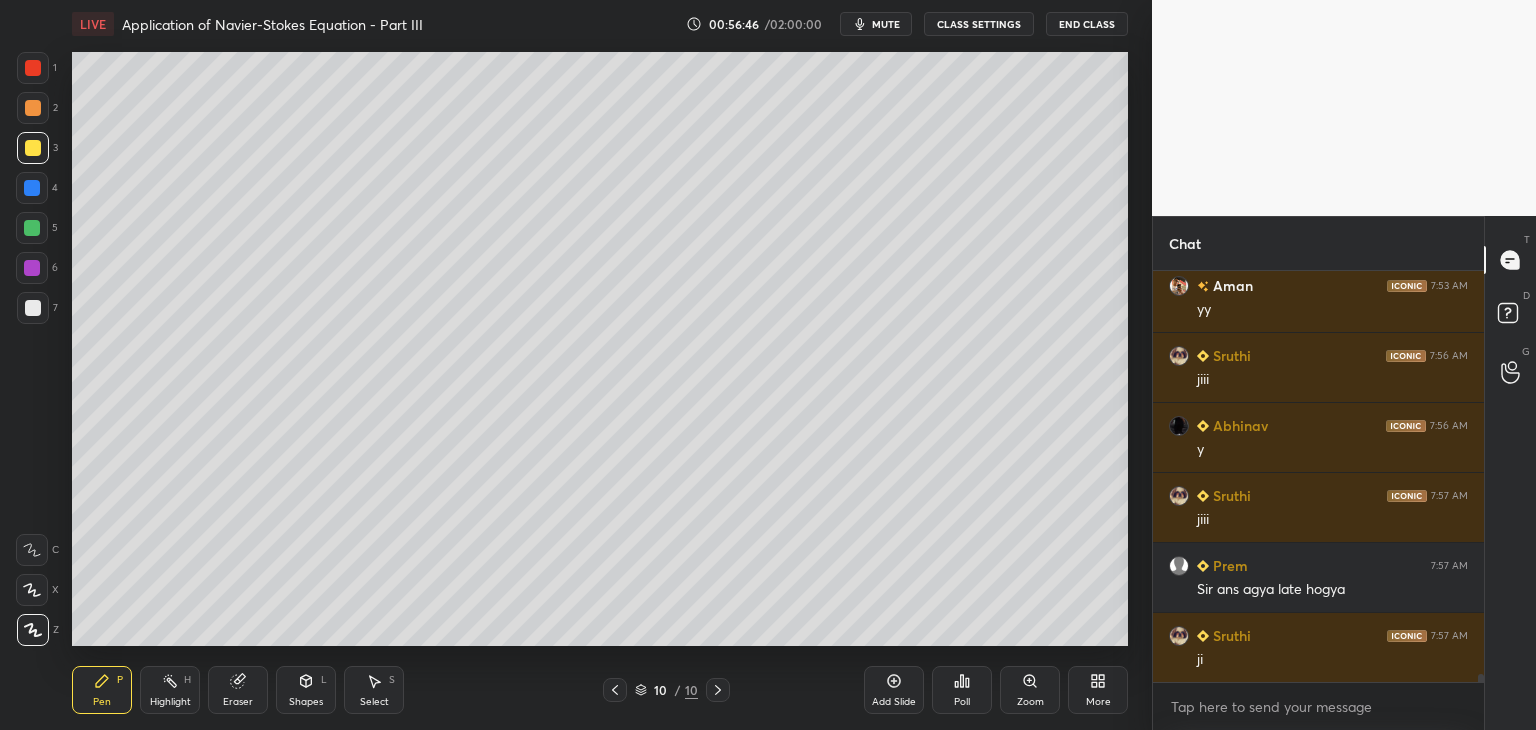 scroll, scrollTop: 22104, scrollLeft: 0, axis: vertical 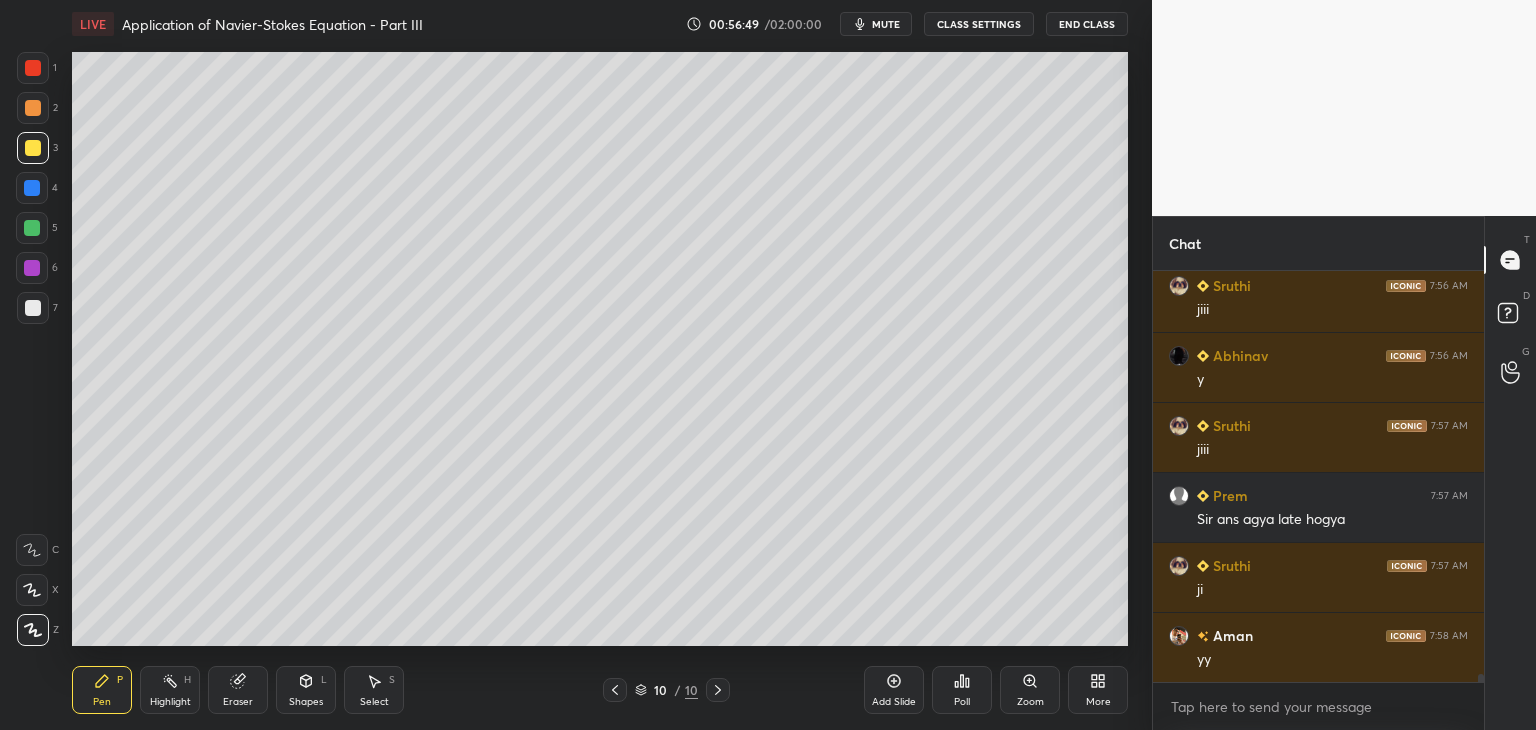 click at bounding box center (33, 308) 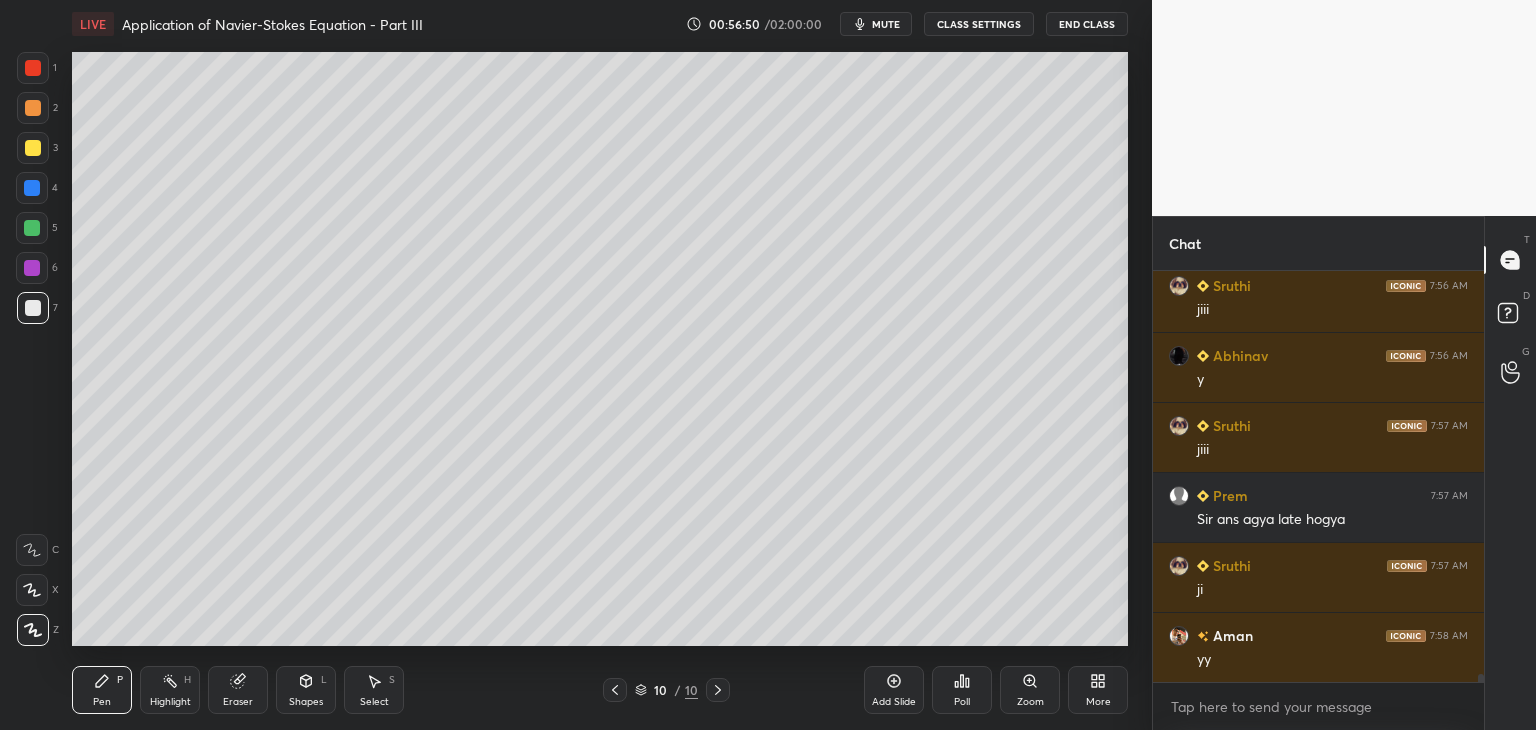 scroll, scrollTop: 22174, scrollLeft: 0, axis: vertical 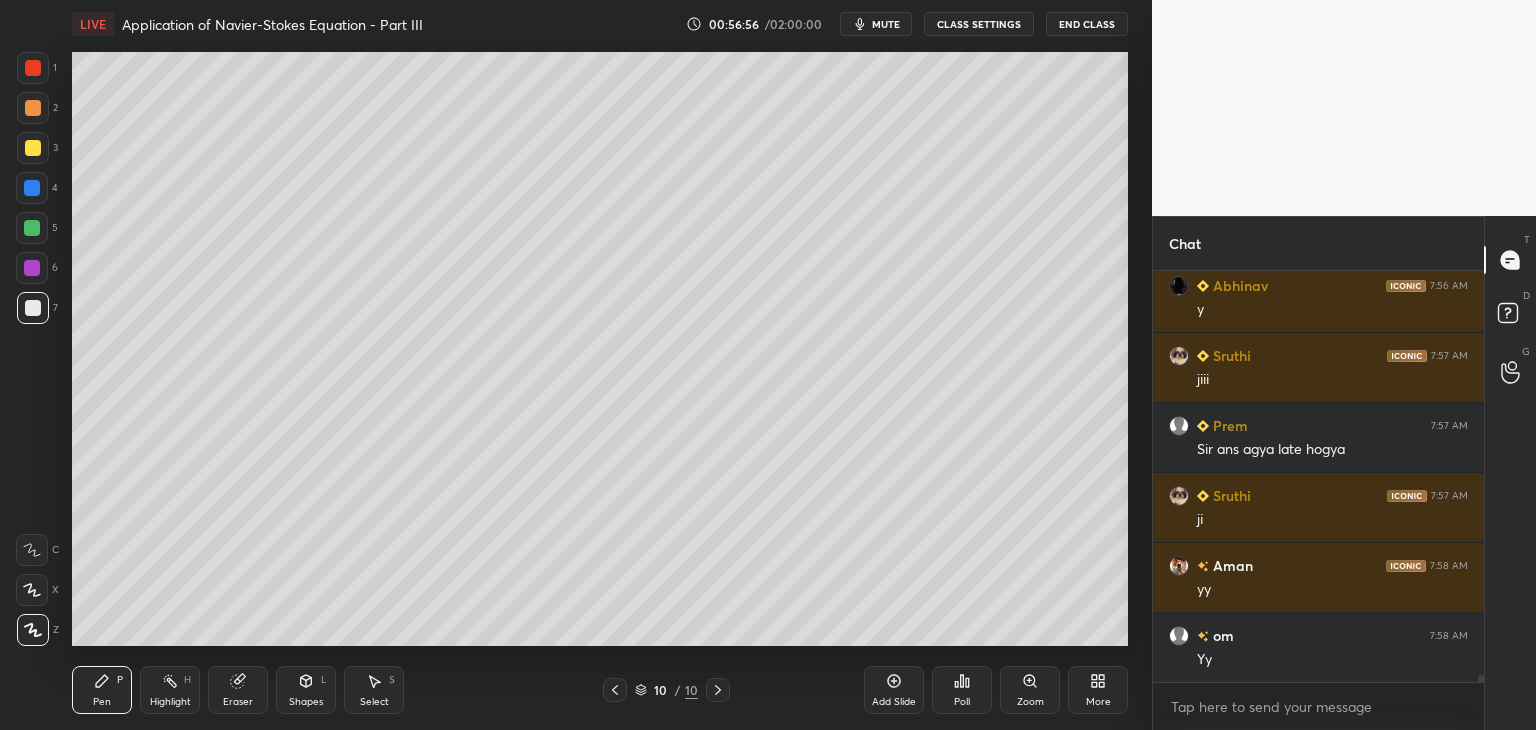 click at bounding box center (615, 690) 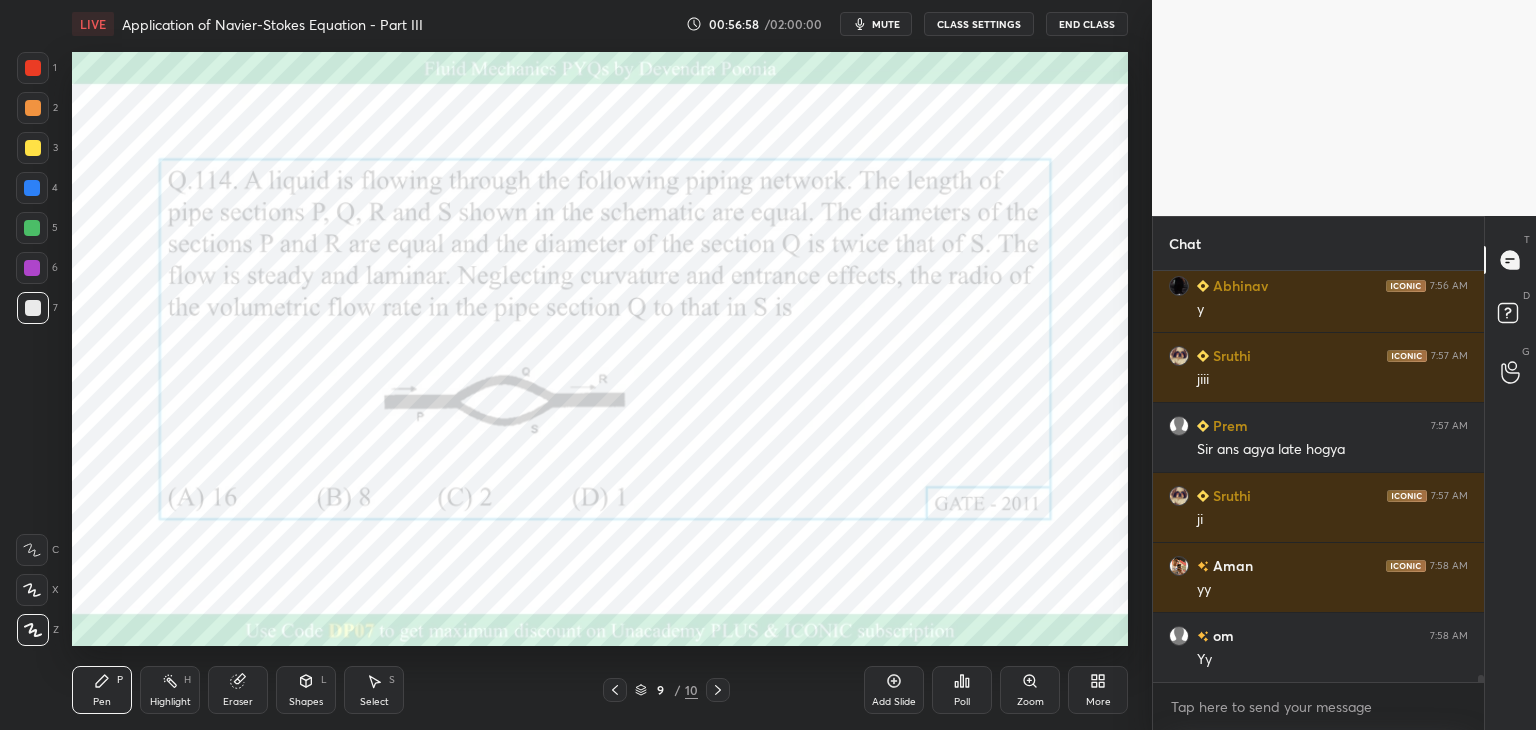 click 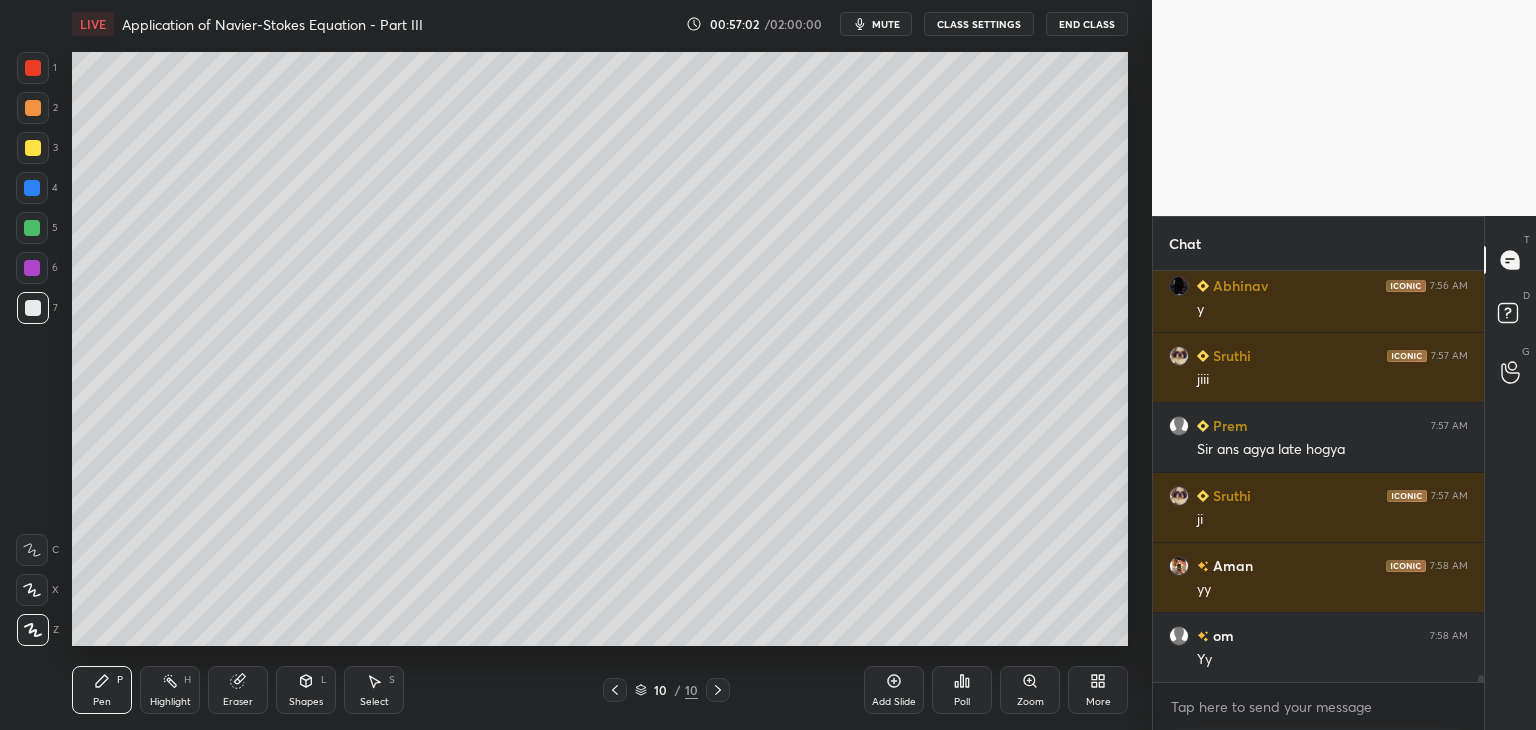 click 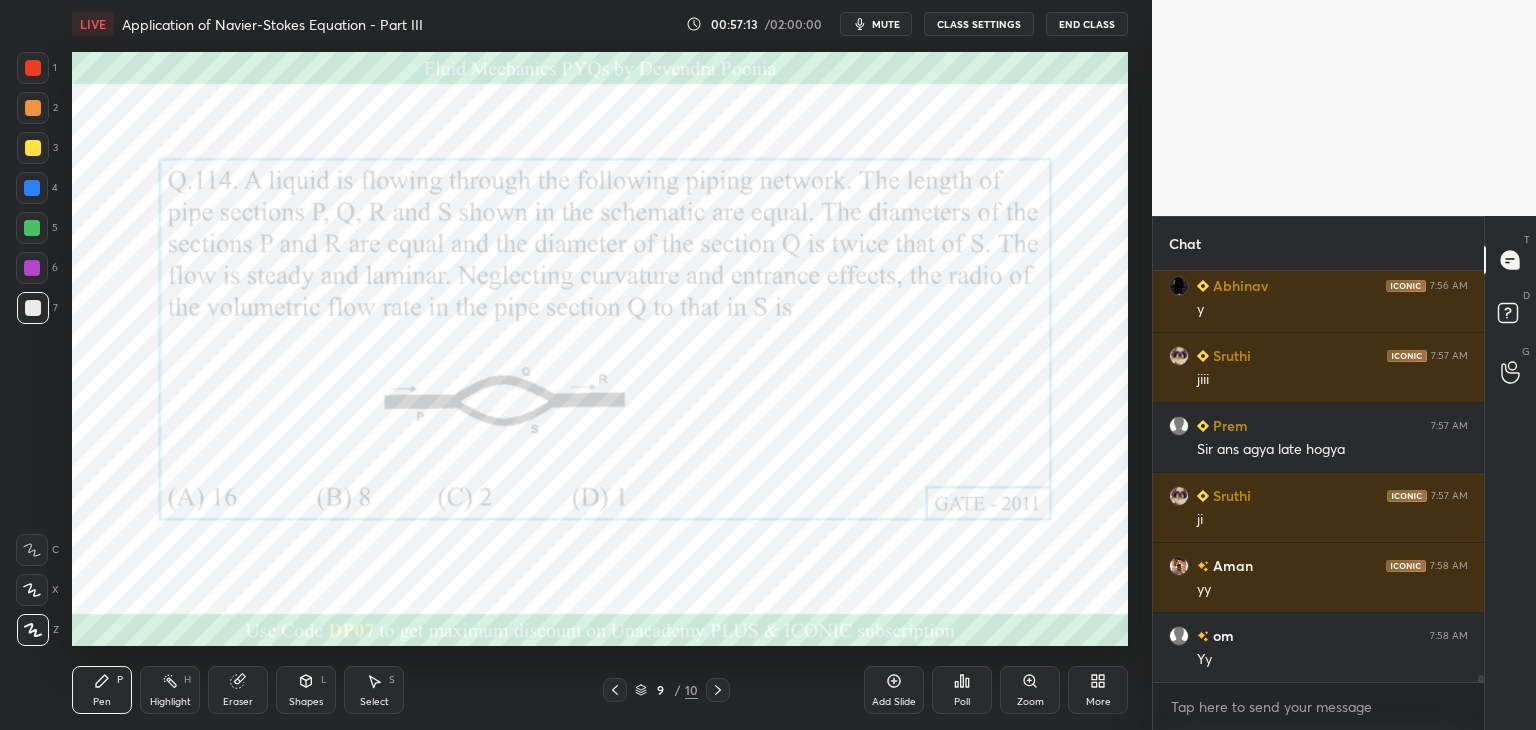 click 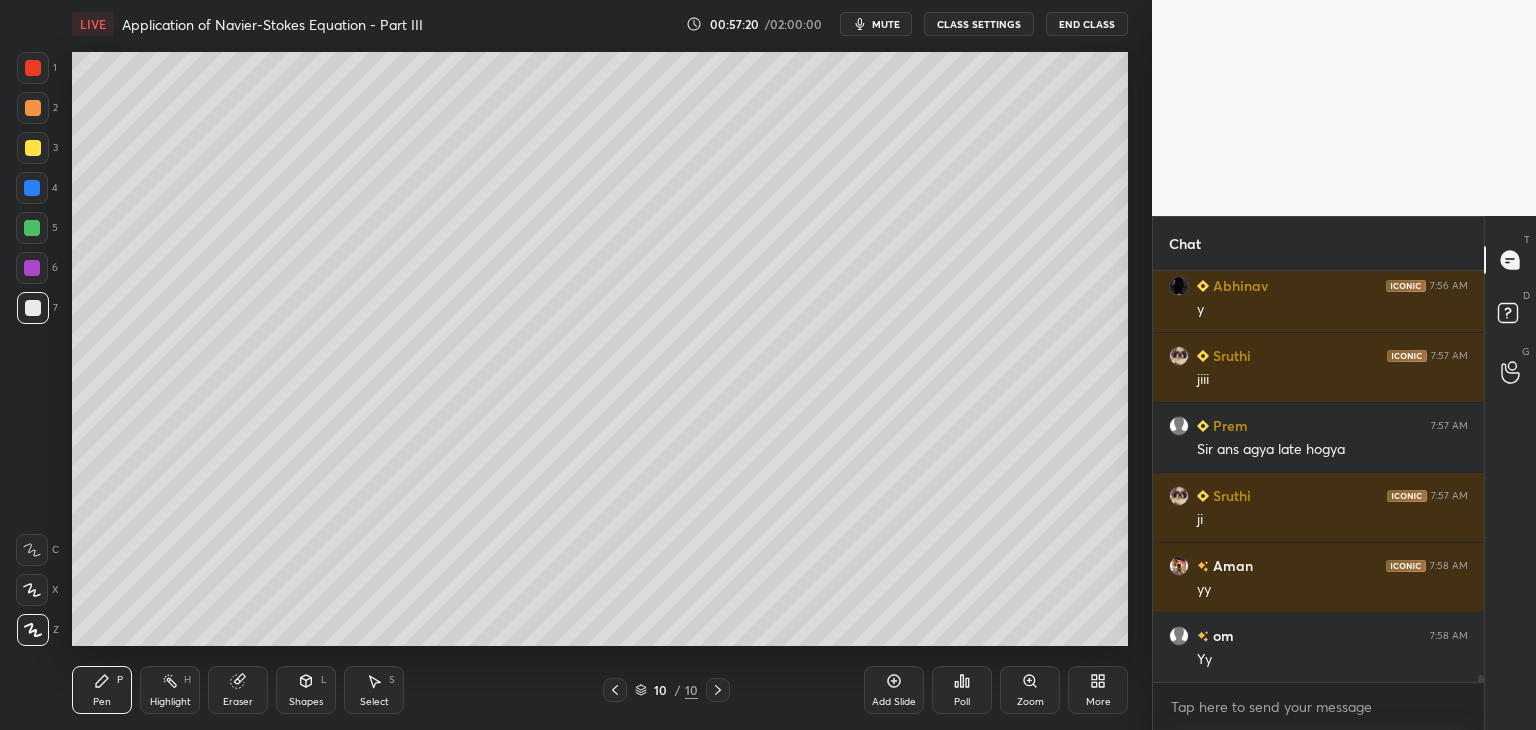 click 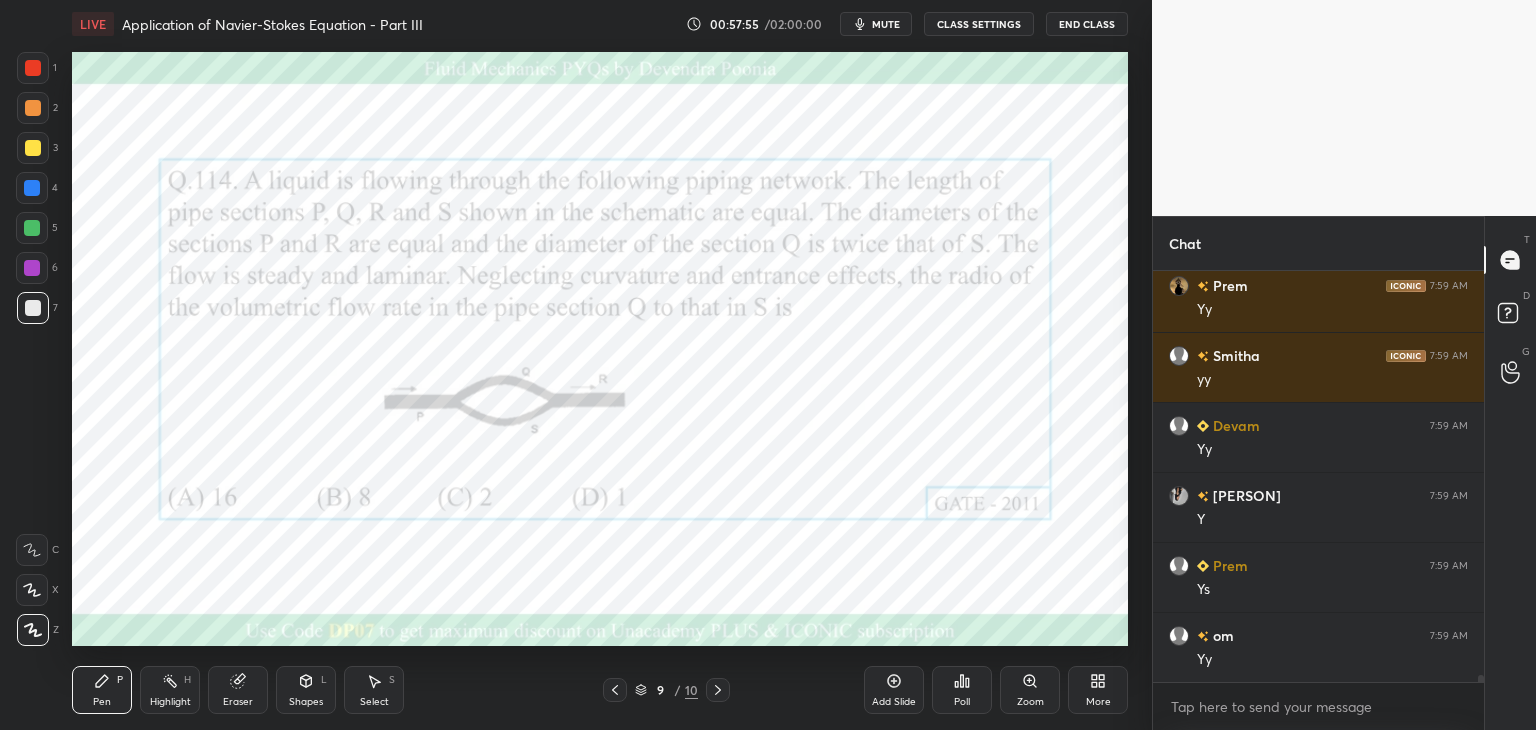 scroll, scrollTop: 23364, scrollLeft: 0, axis: vertical 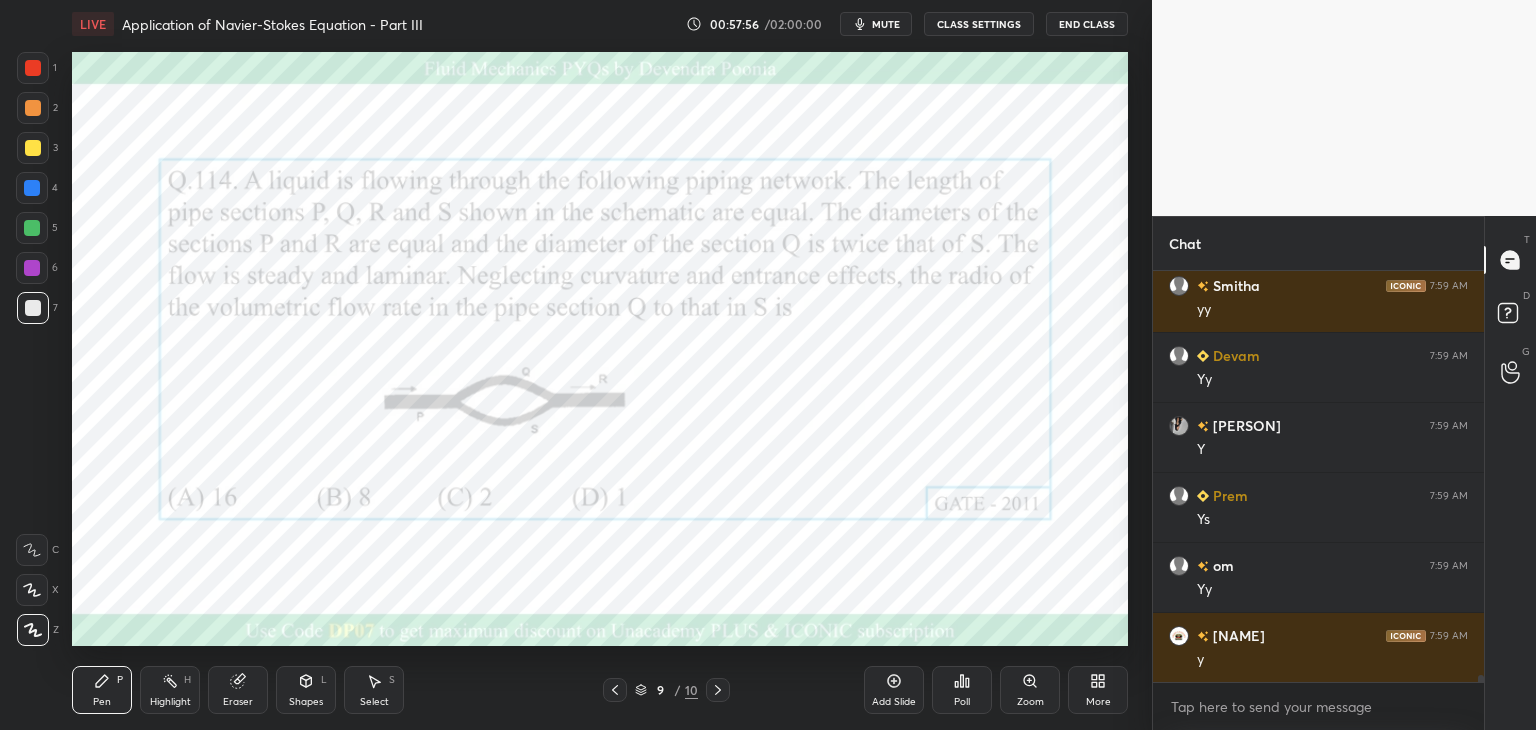 click 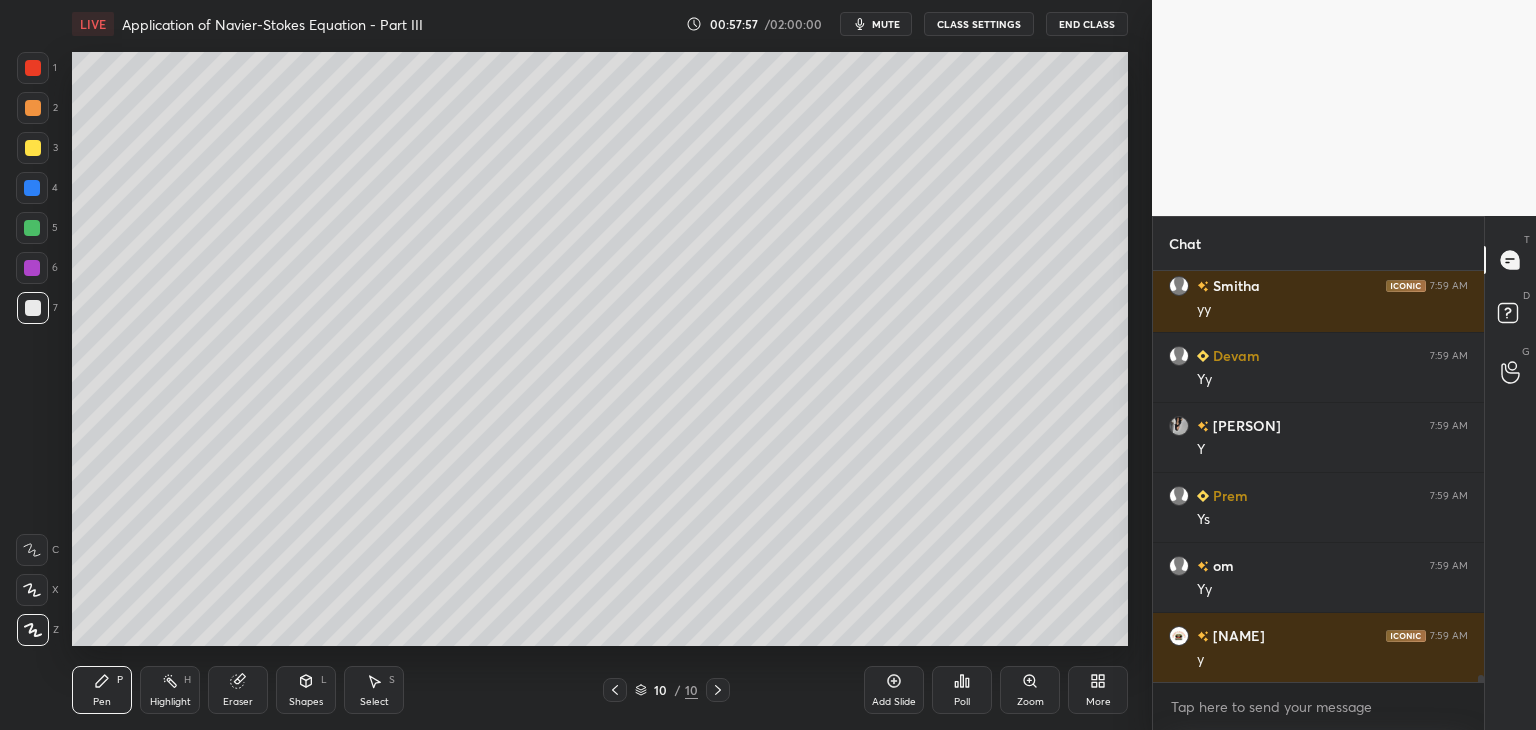 scroll, scrollTop: 23434, scrollLeft: 0, axis: vertical 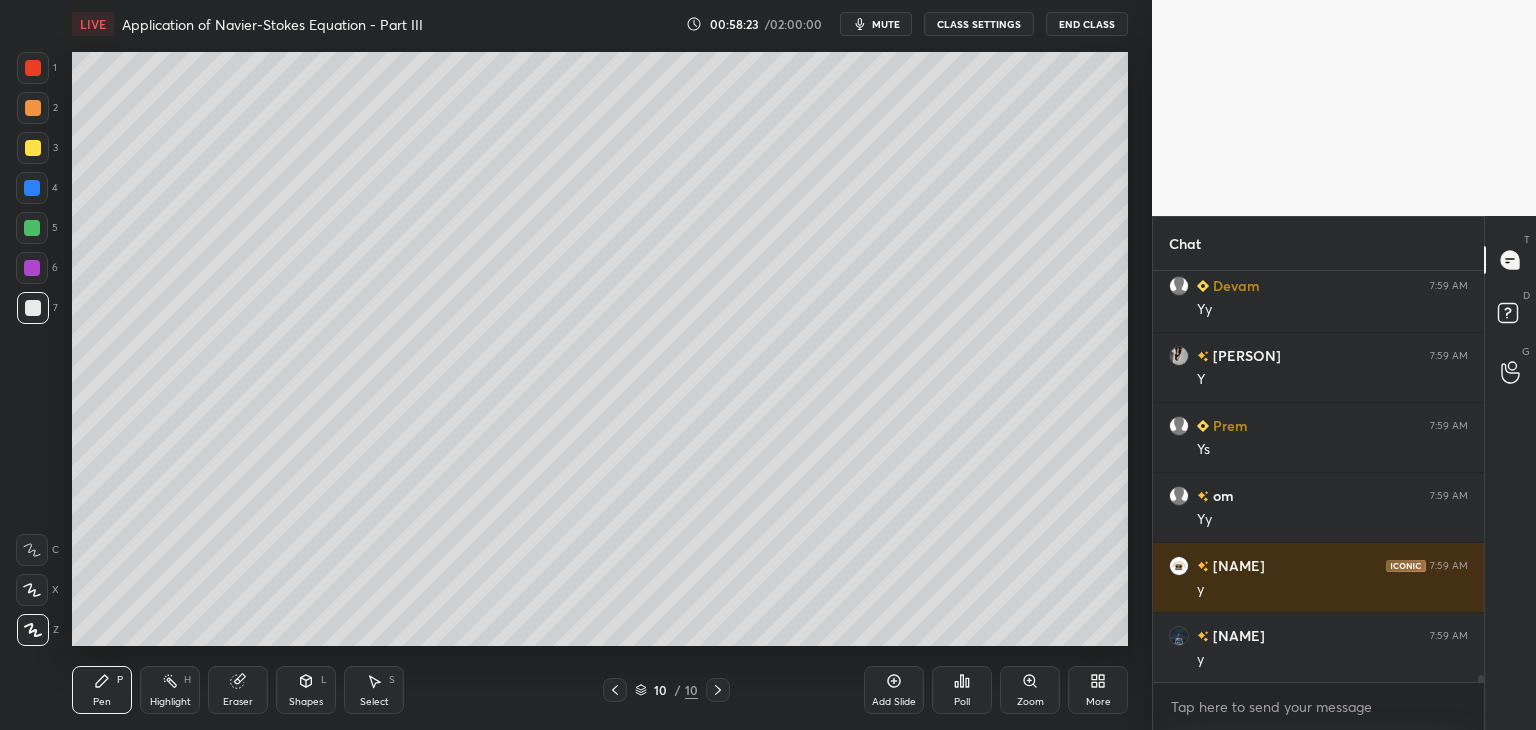 click at bounding box center (33, 308) 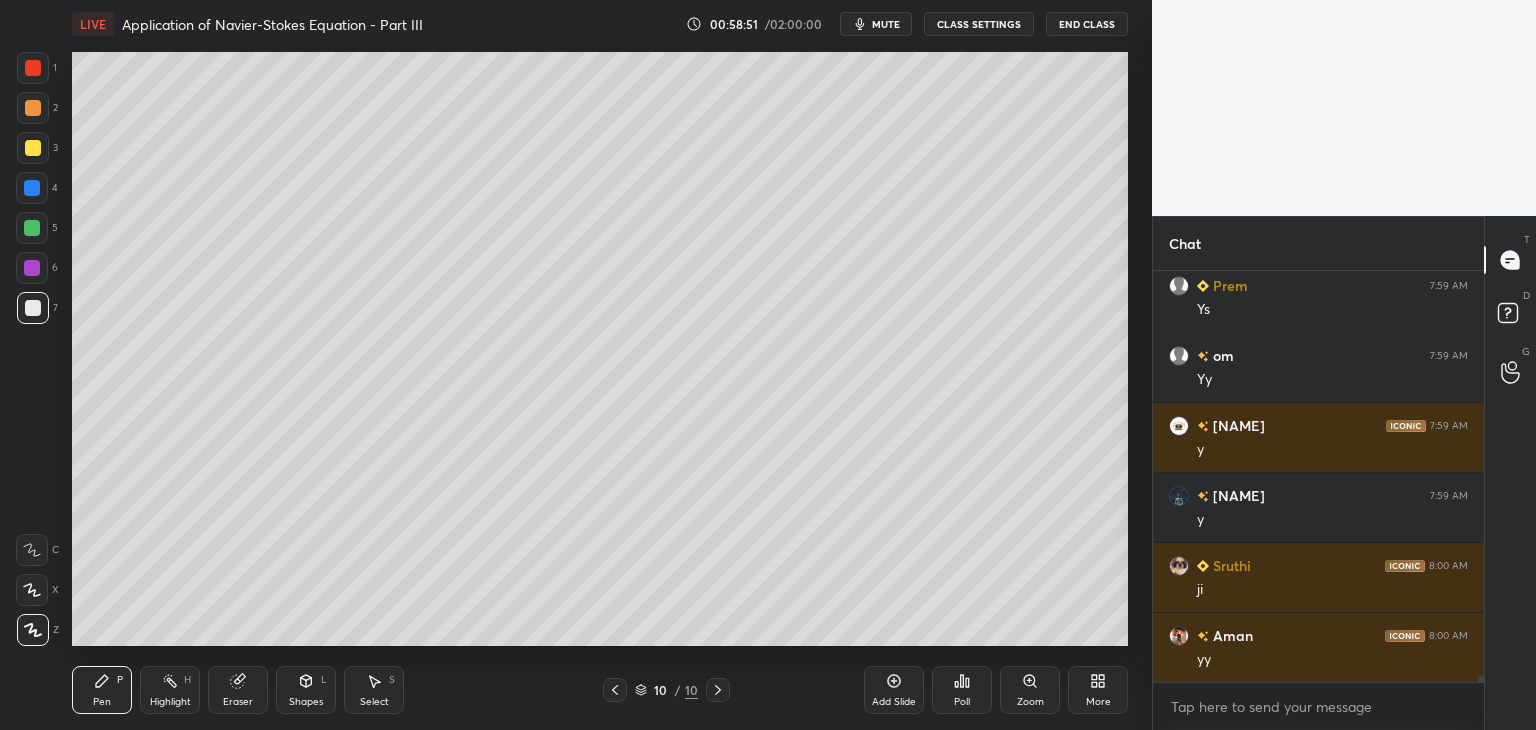 scroll, scrollTop: 23644, scrollLeft: 0, axis: vertical 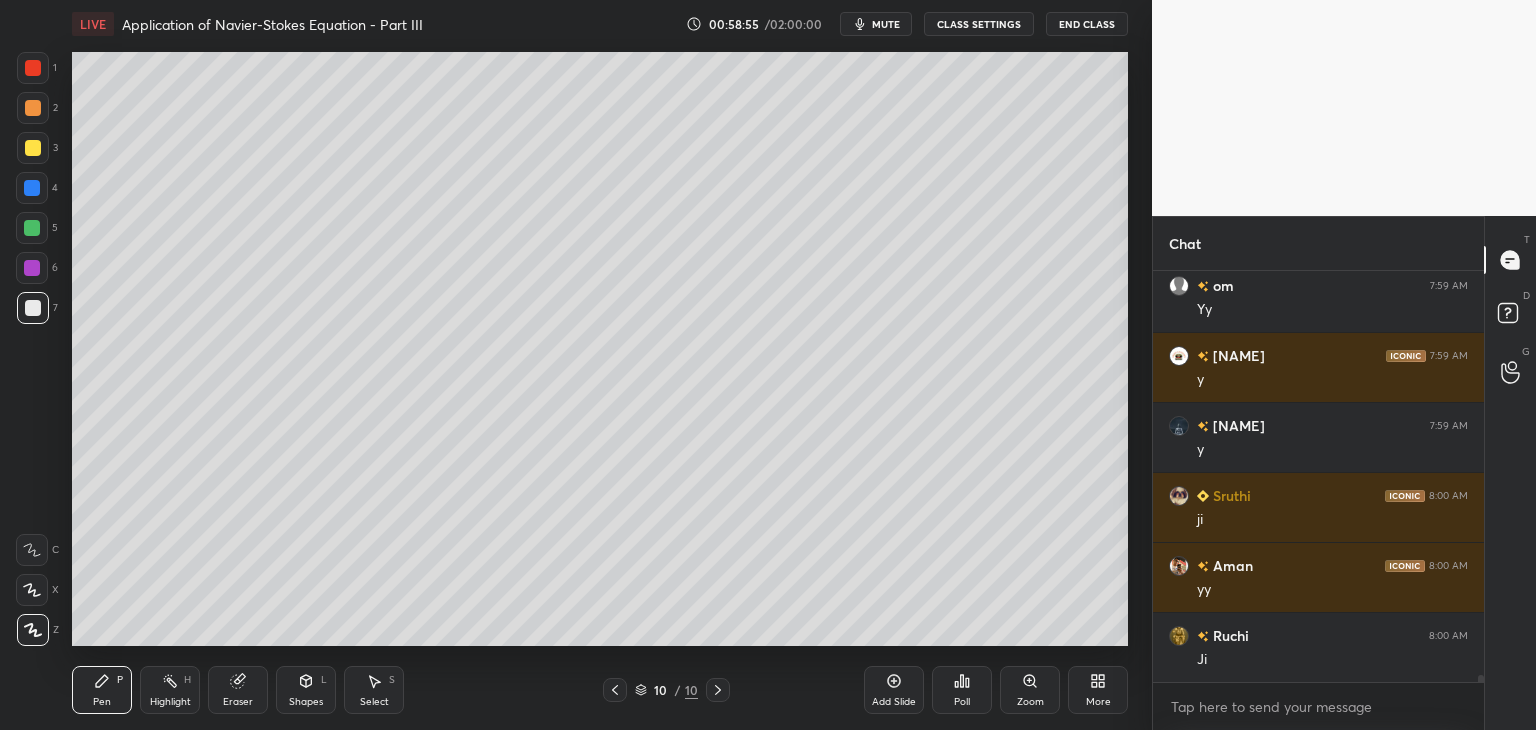 click on "Shapes" at bounding box center (306, 702) 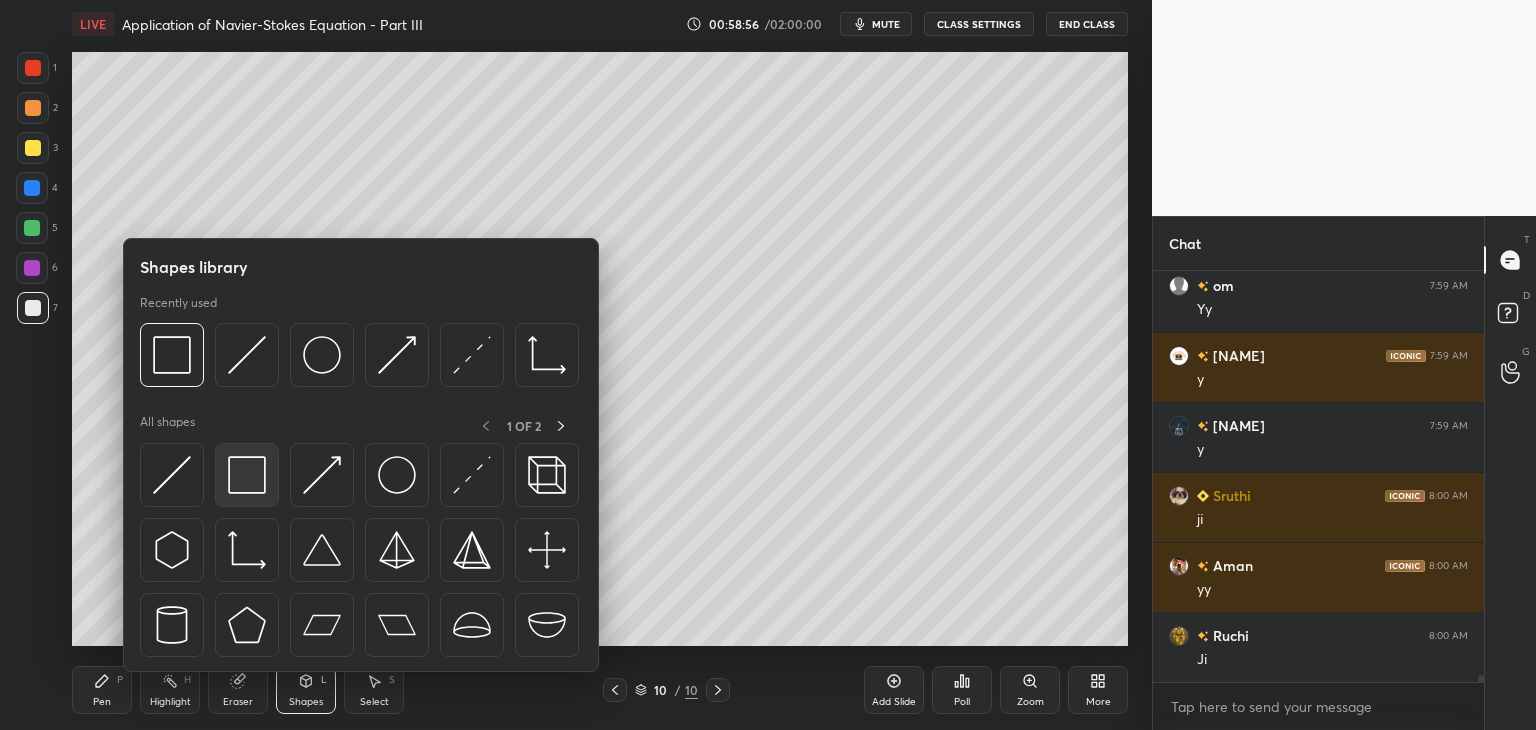 click at bounding box center [247, 475] 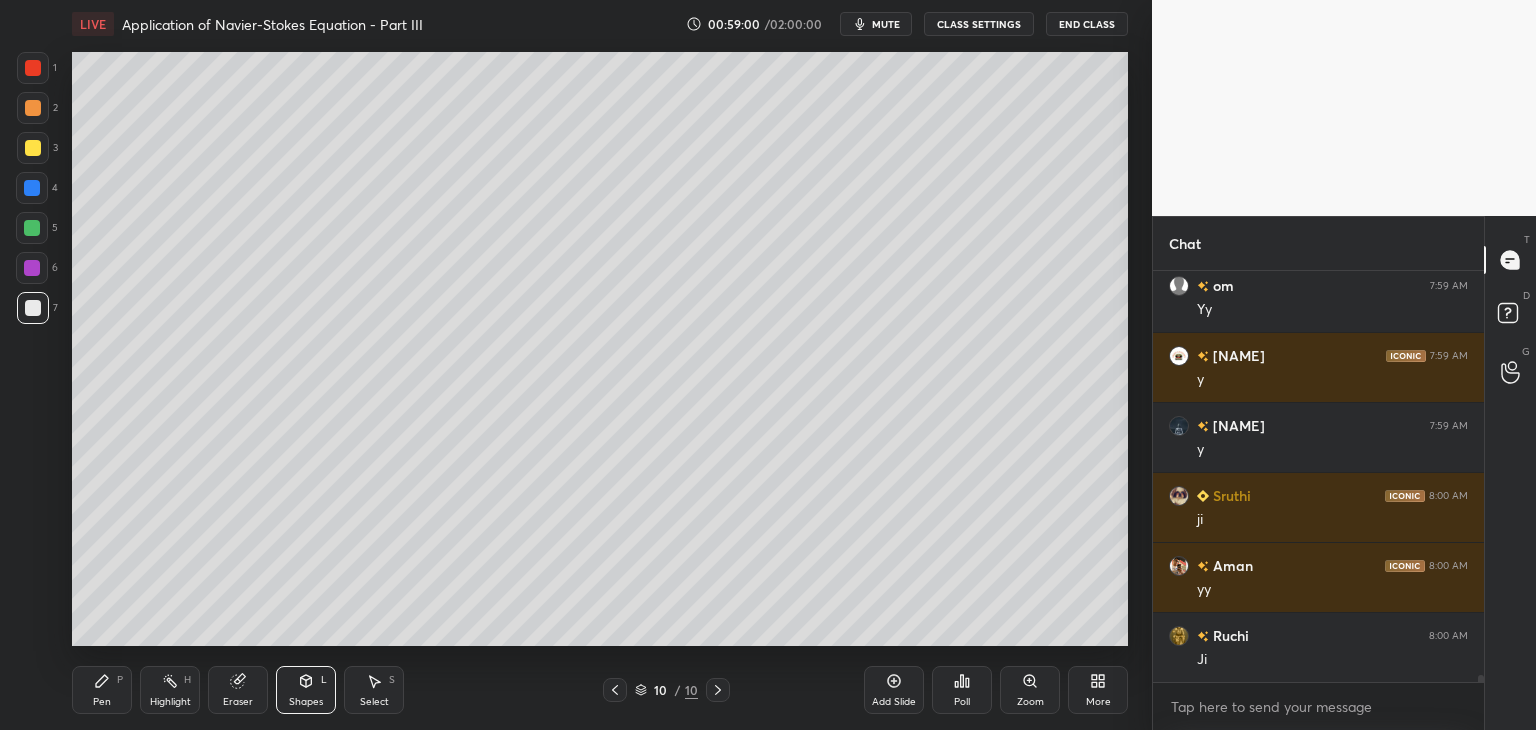click on "Pen" at bounding box center (102, 702) 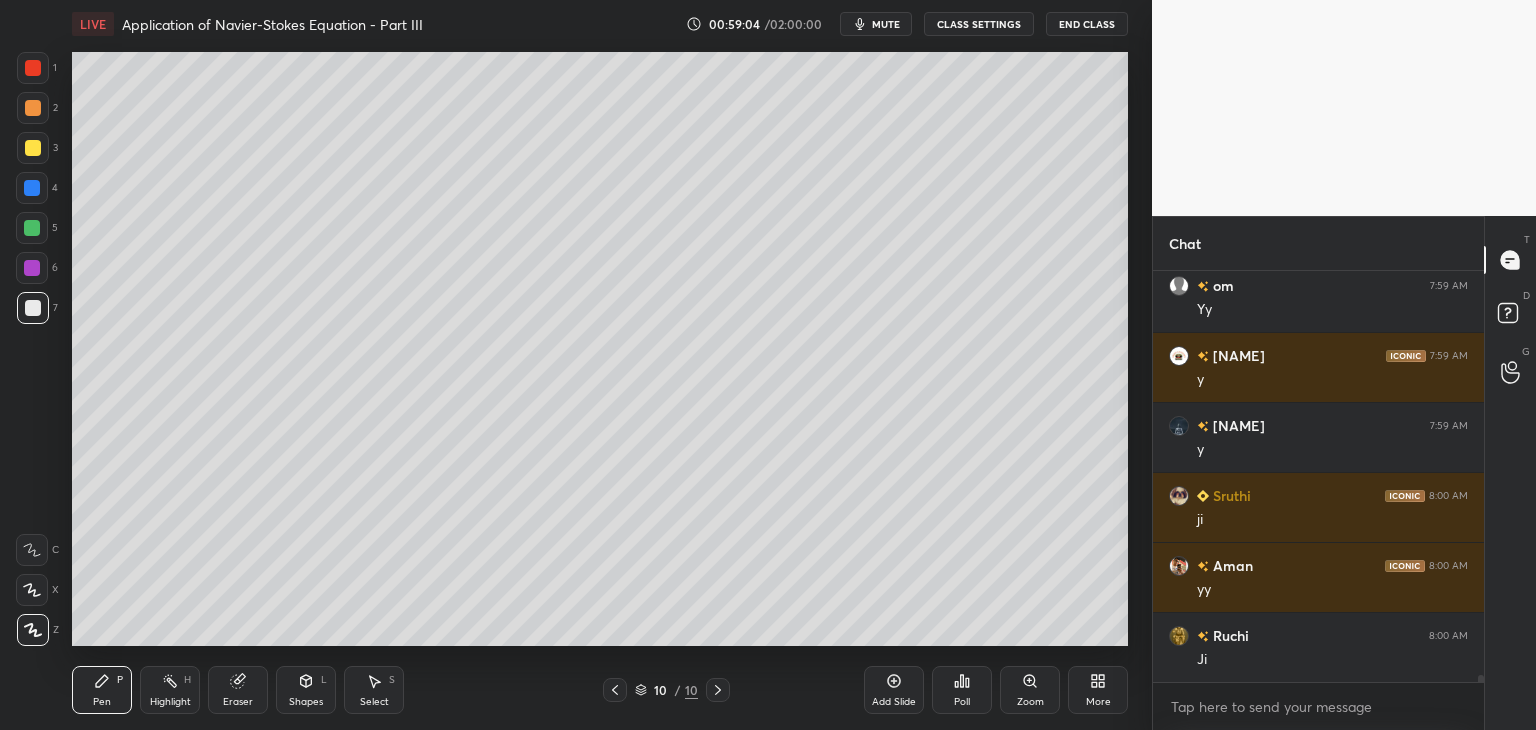 drag, startPoint x: 236, startPoint y: 704, endPoint x: 293, endPoint y: 669, distance: 66.88796 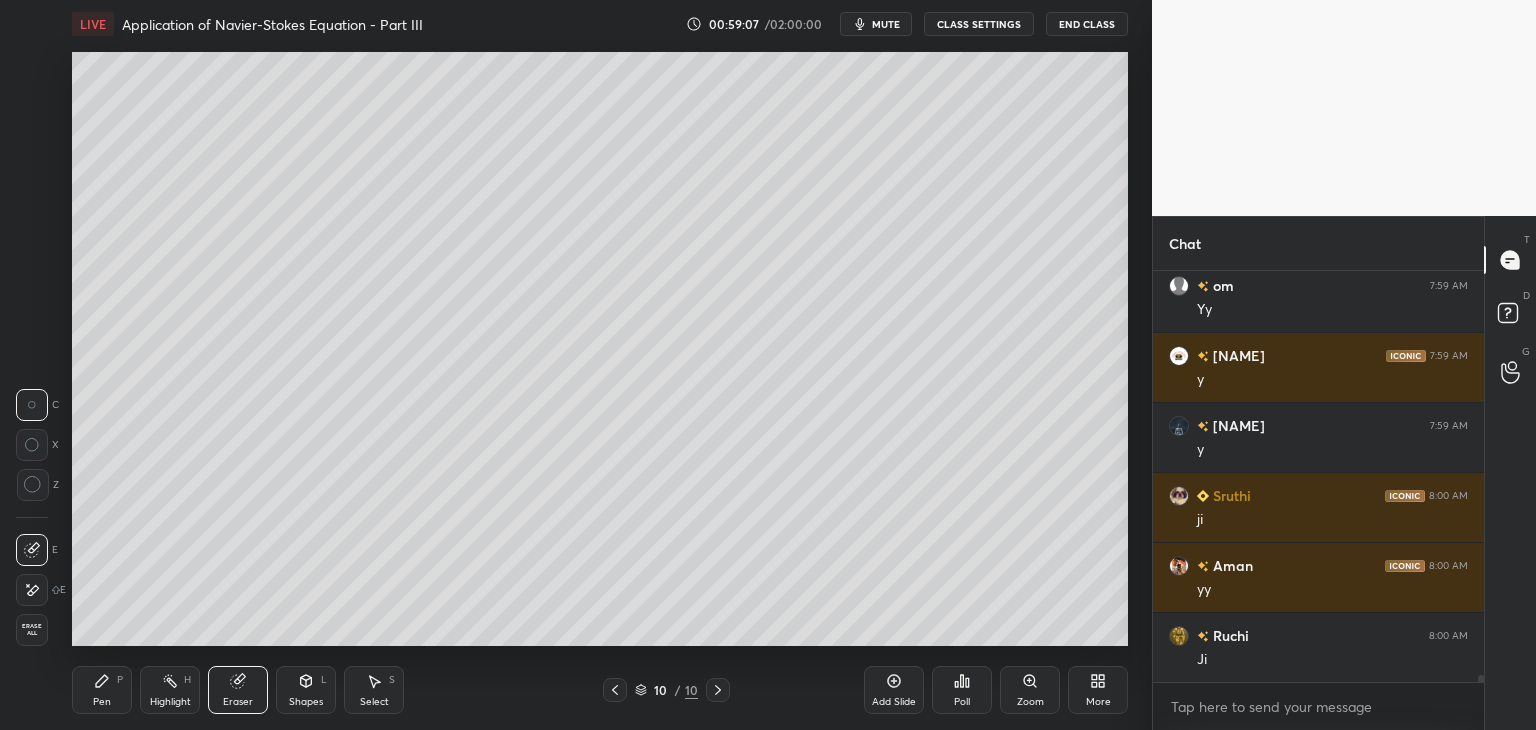 click on "Pen P" at bounding box center [102, 690] 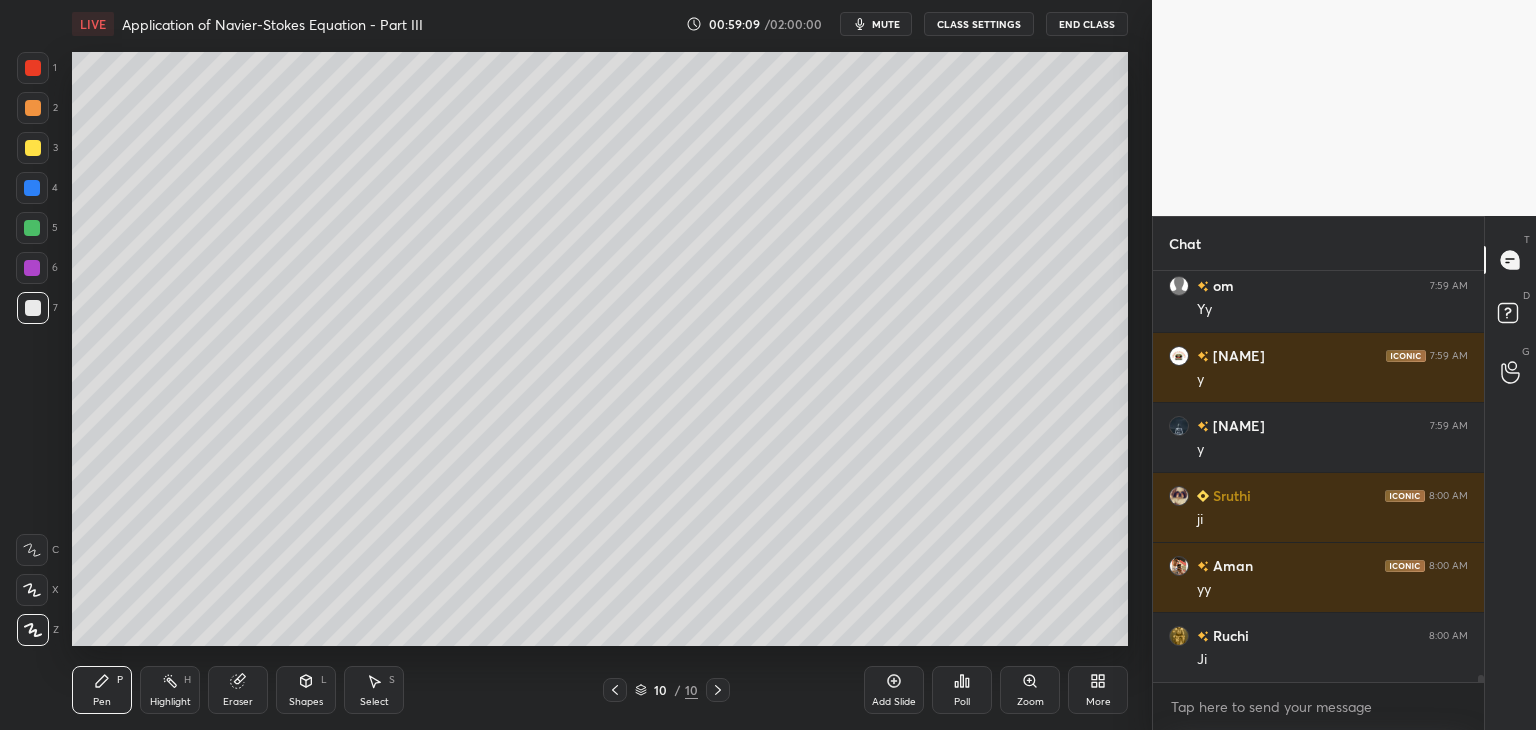 click 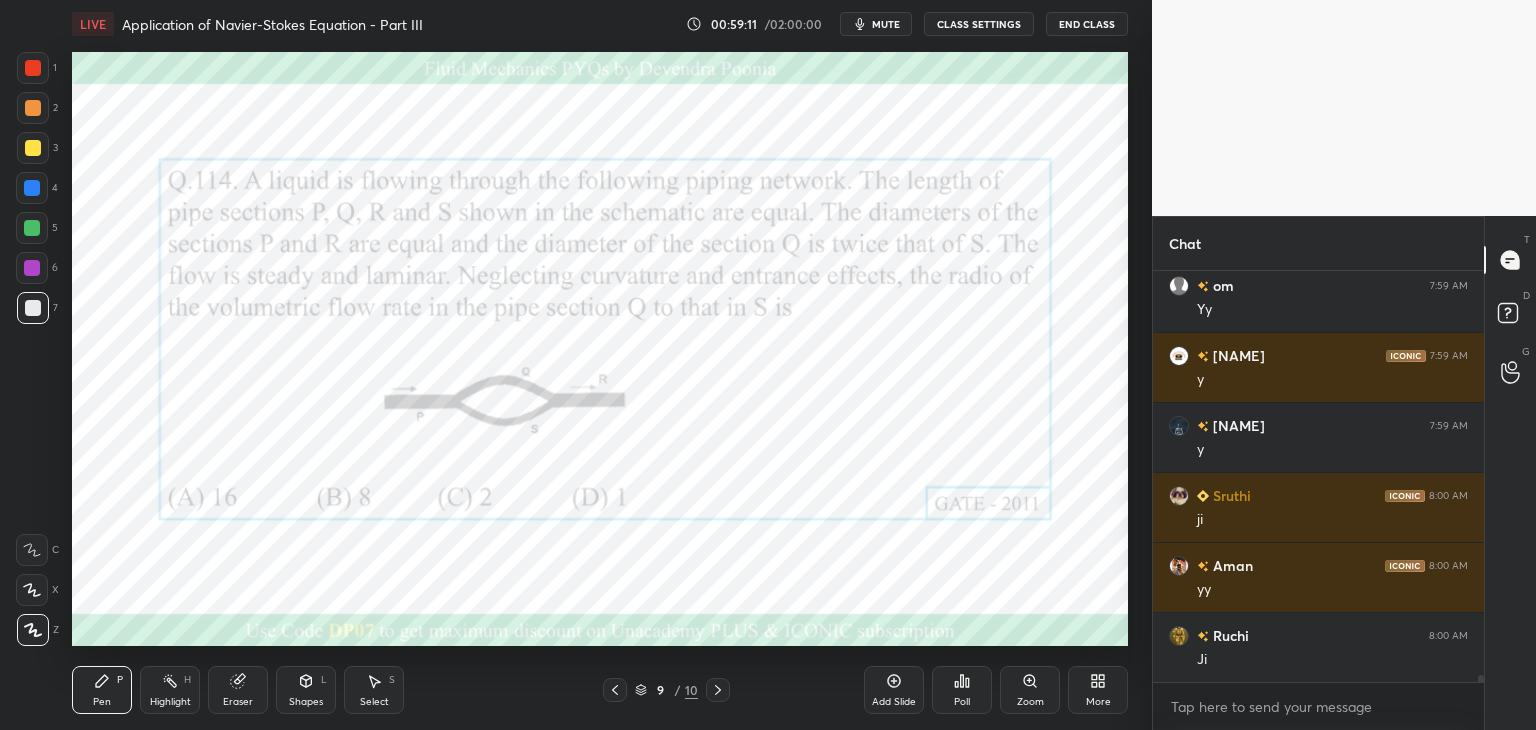 click 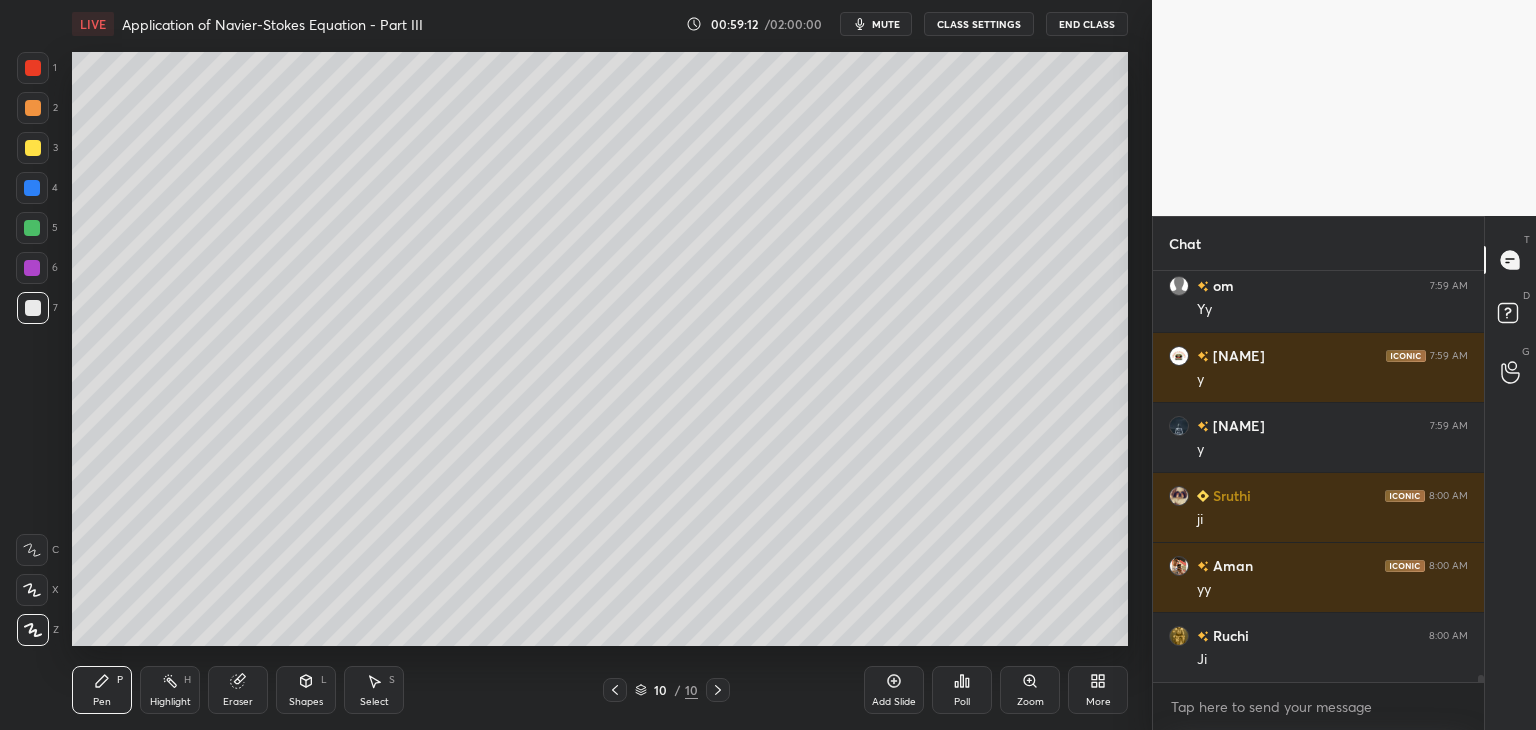 click on "Eraser" at bounding box center [238, 702] 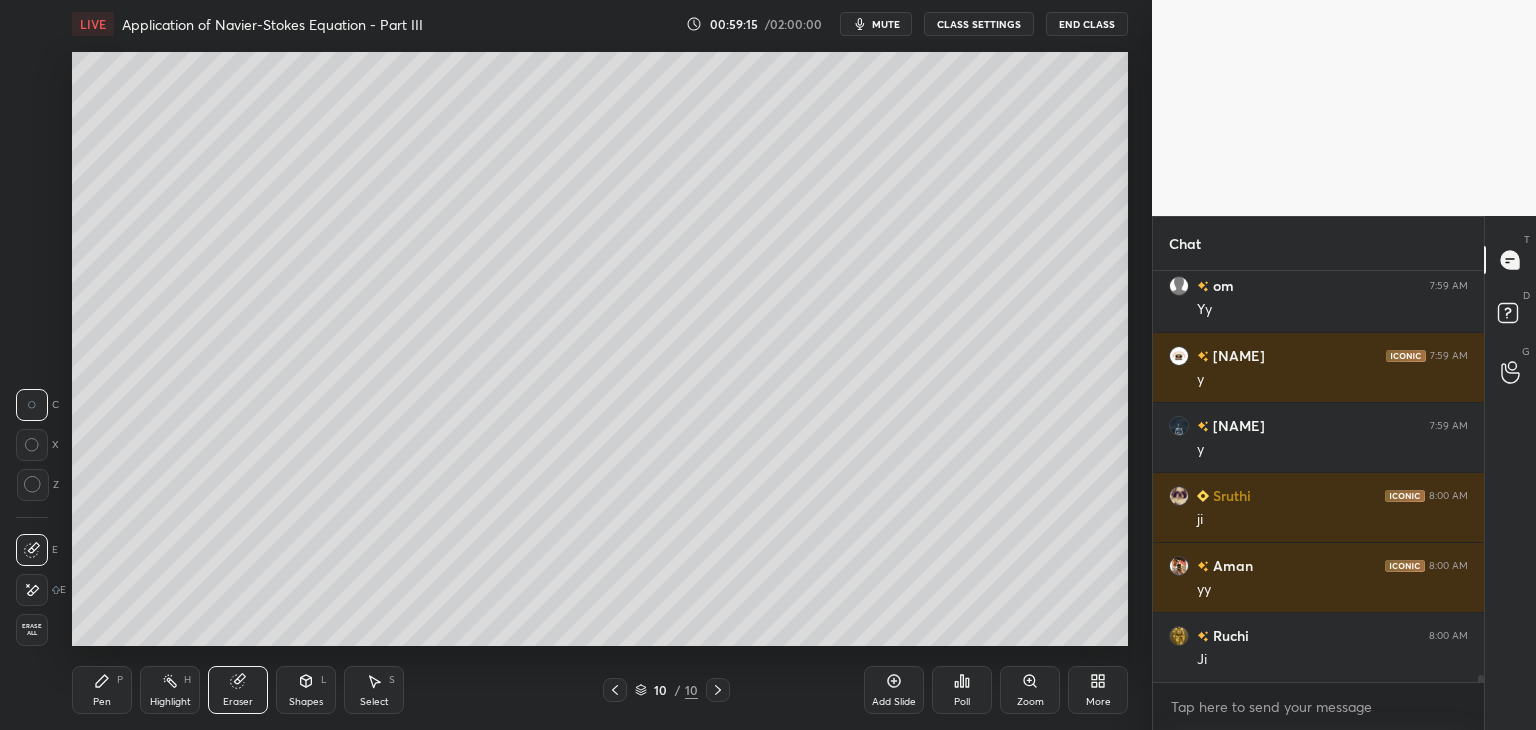 click on "Pen P" at bounding box center (102, 690) 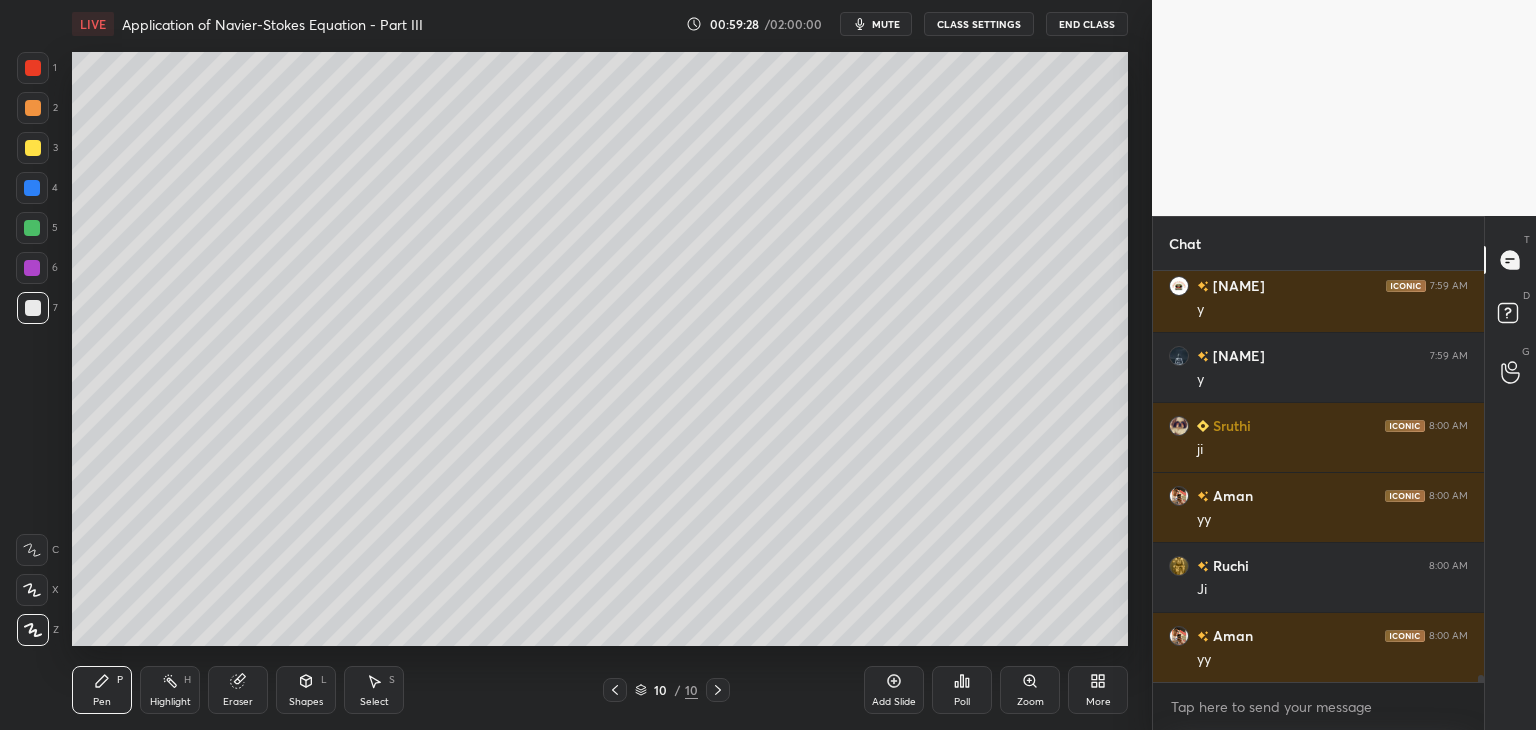 scroll, scrollTop: 23784, scrollLeft: 0, axis: vertical 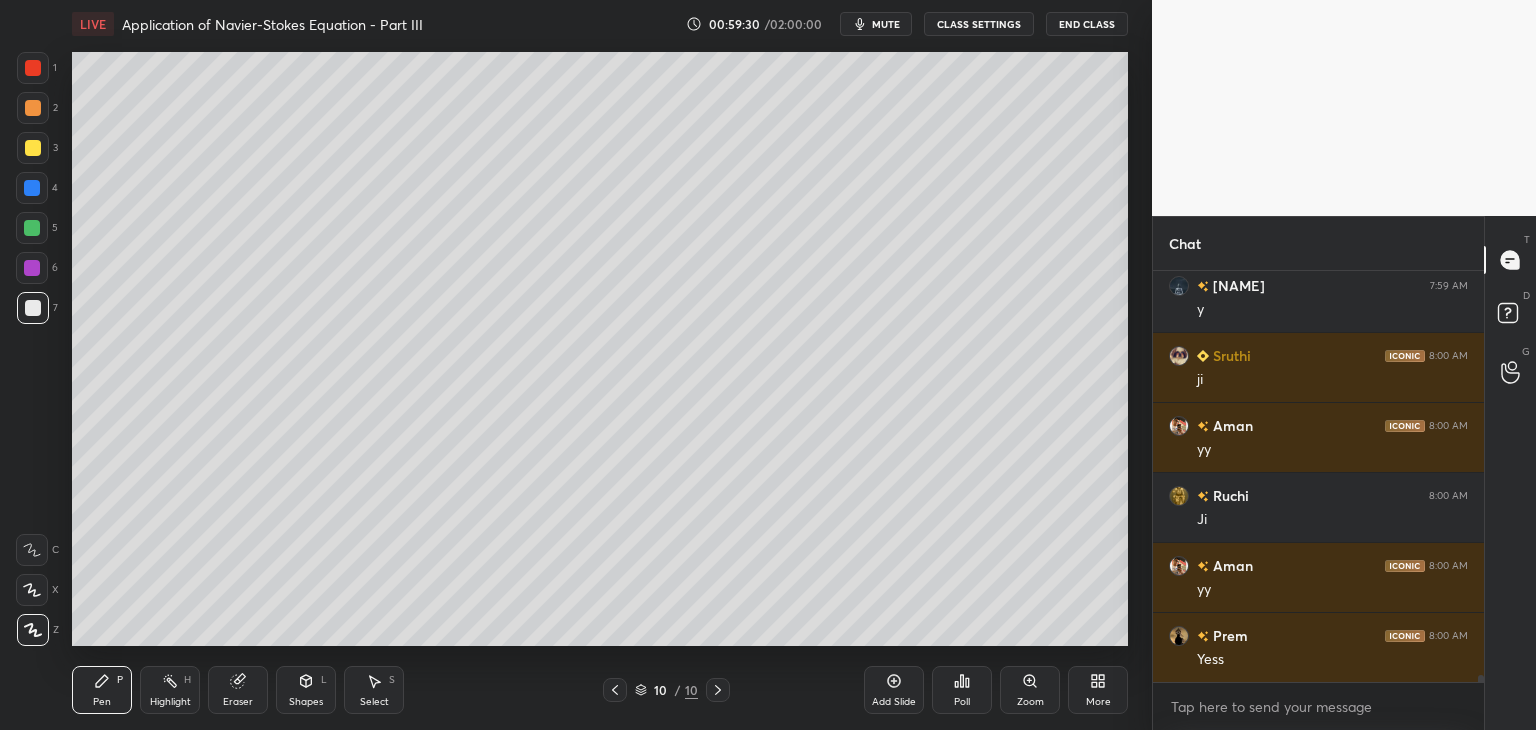 click on "Select S" at bounding box center [374, 690] 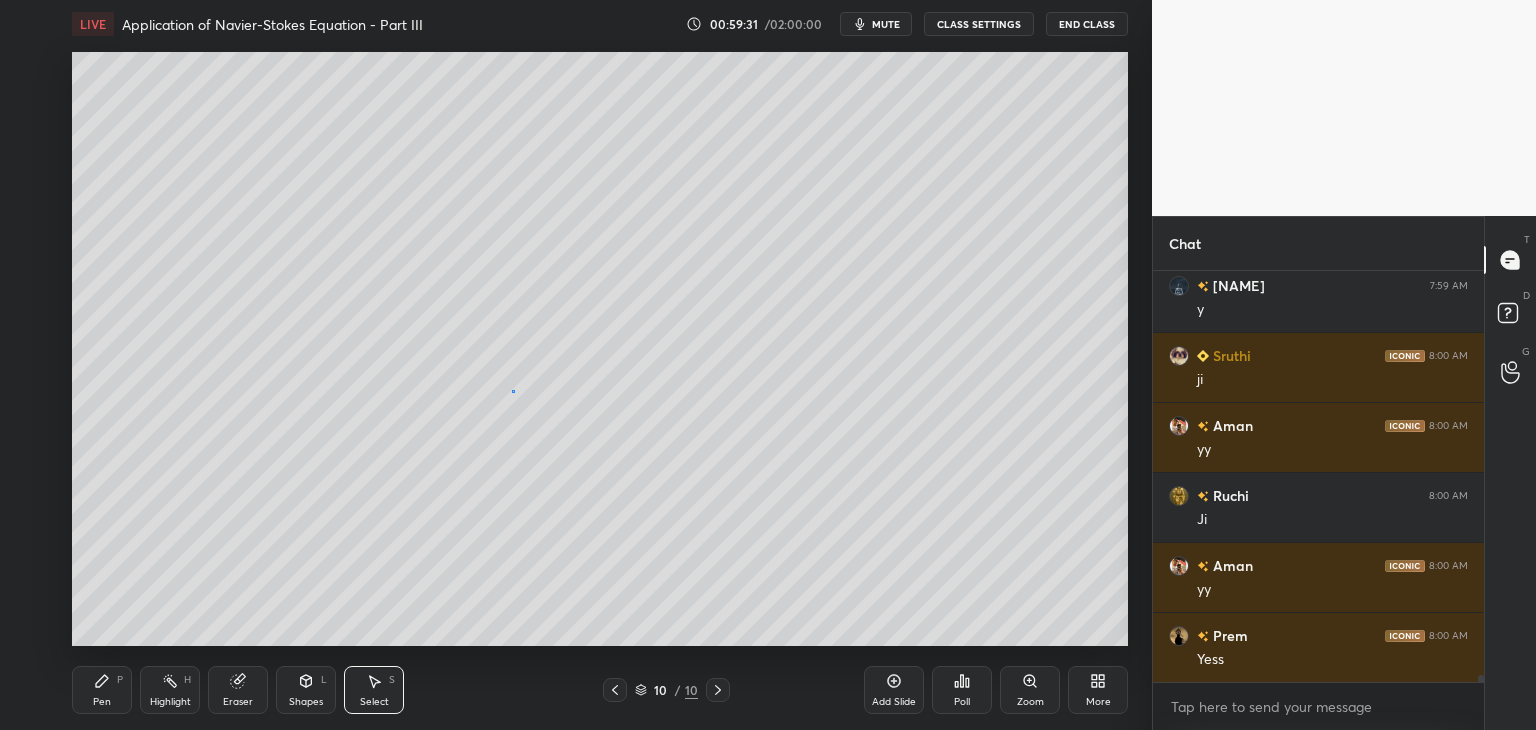 scroll, scrollTop: 23854, scrollLeft: 0, axis: vertical 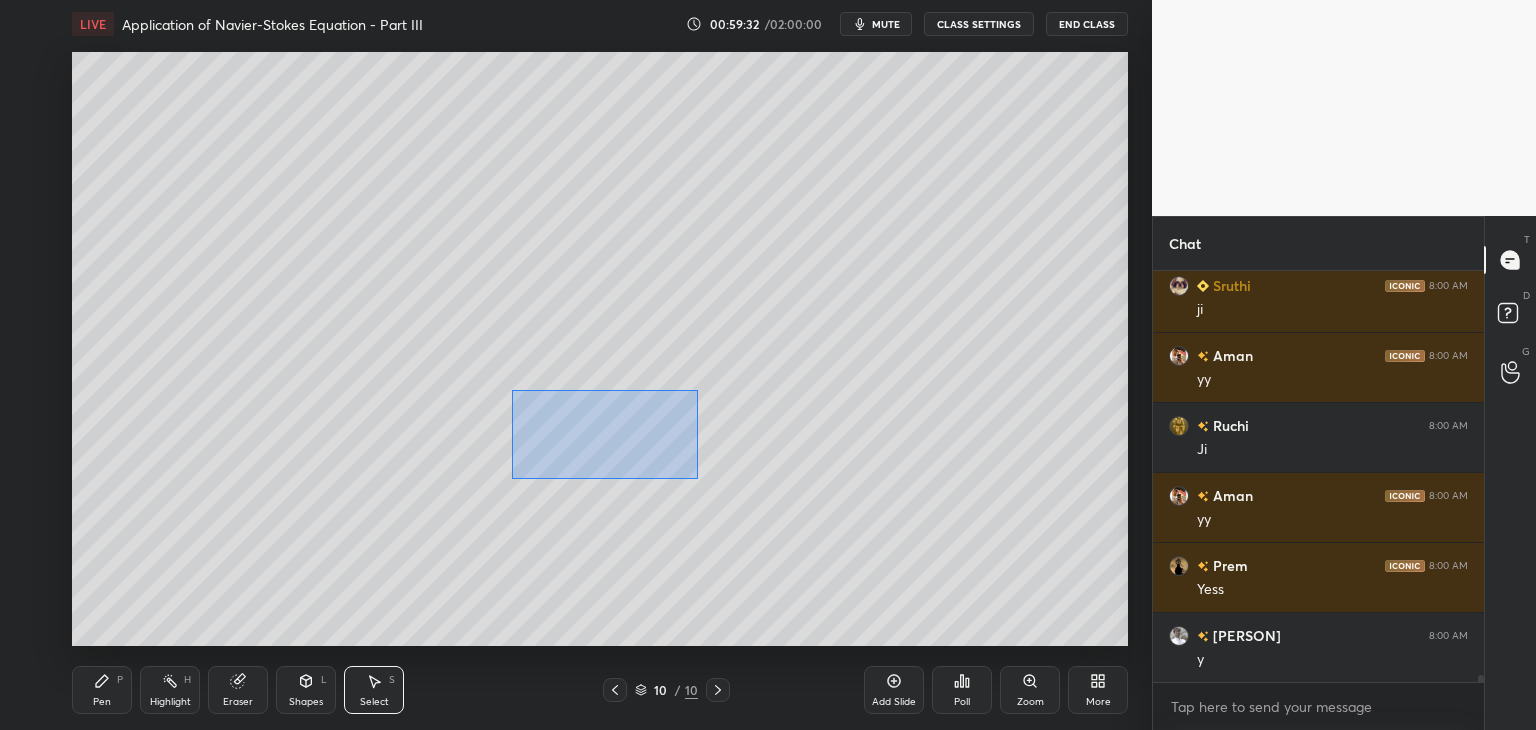 drag, startPoint x: 512, startPoint y: 390, endPoint x: 700, endPoint y: 480, distance: 208.43224 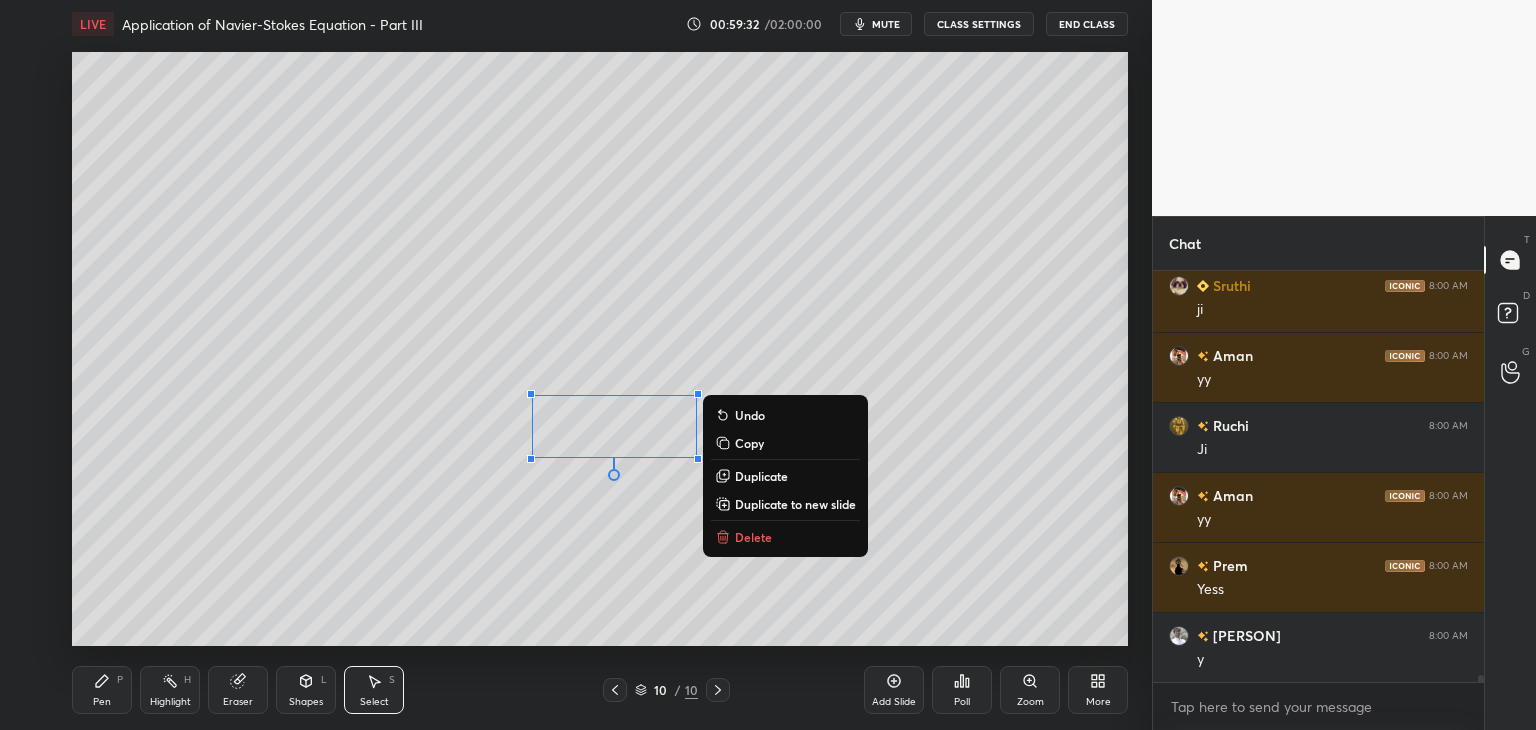 scroll, scrollTop: 23924, scrollLeft: 0, axis: vertical 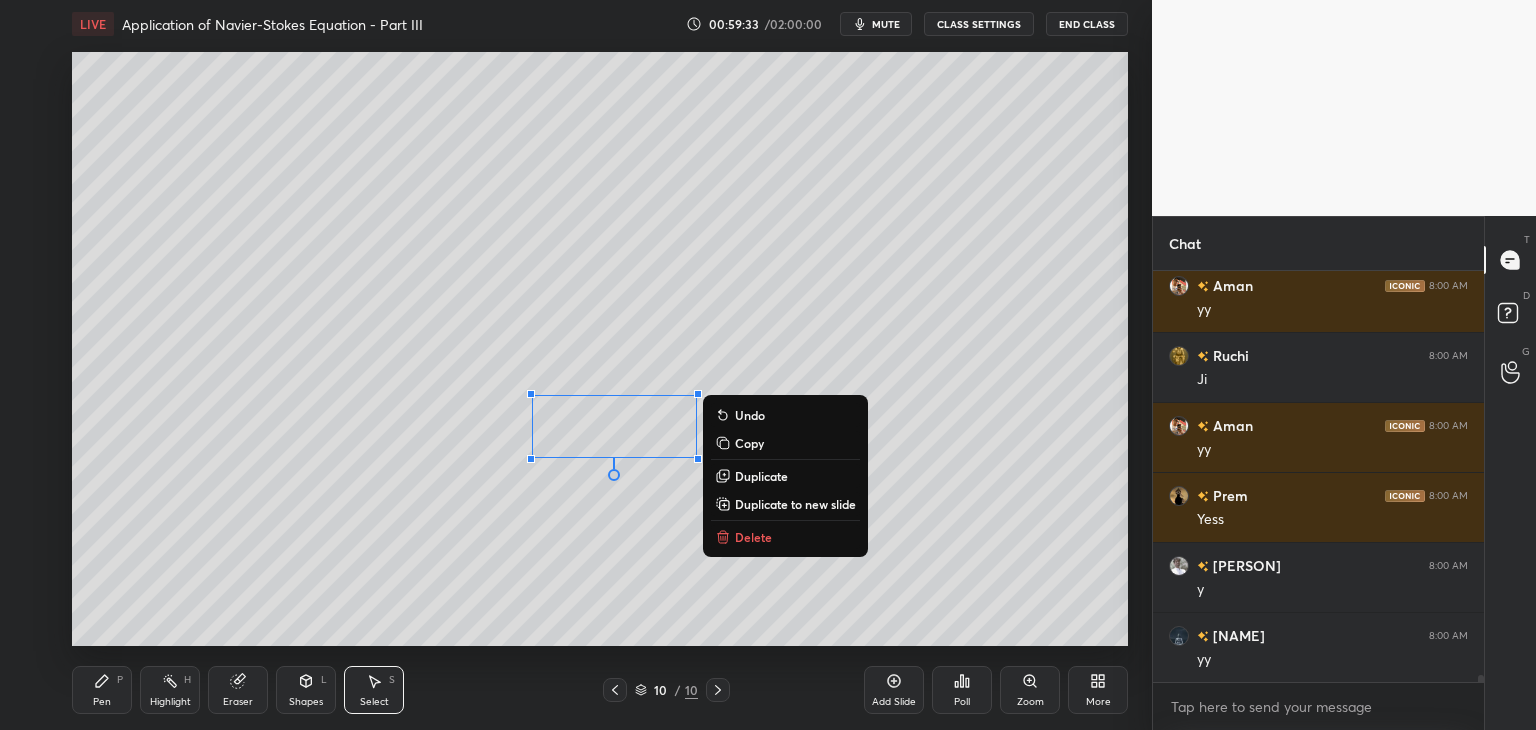 click on "Duplicate" at bounding box center (761, 476) 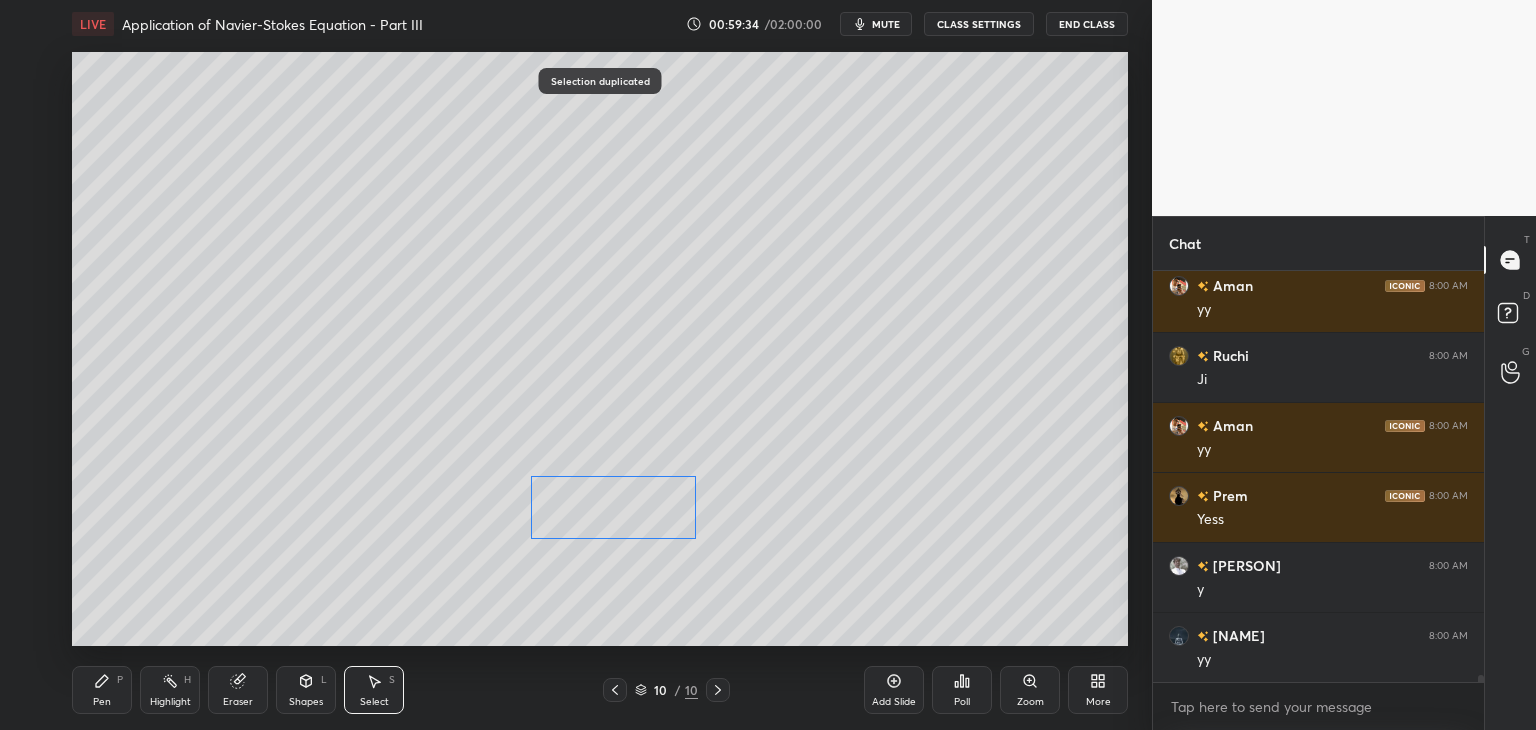scroll, scrollTop: 23994, scrollLeft: 0, axis: vertical 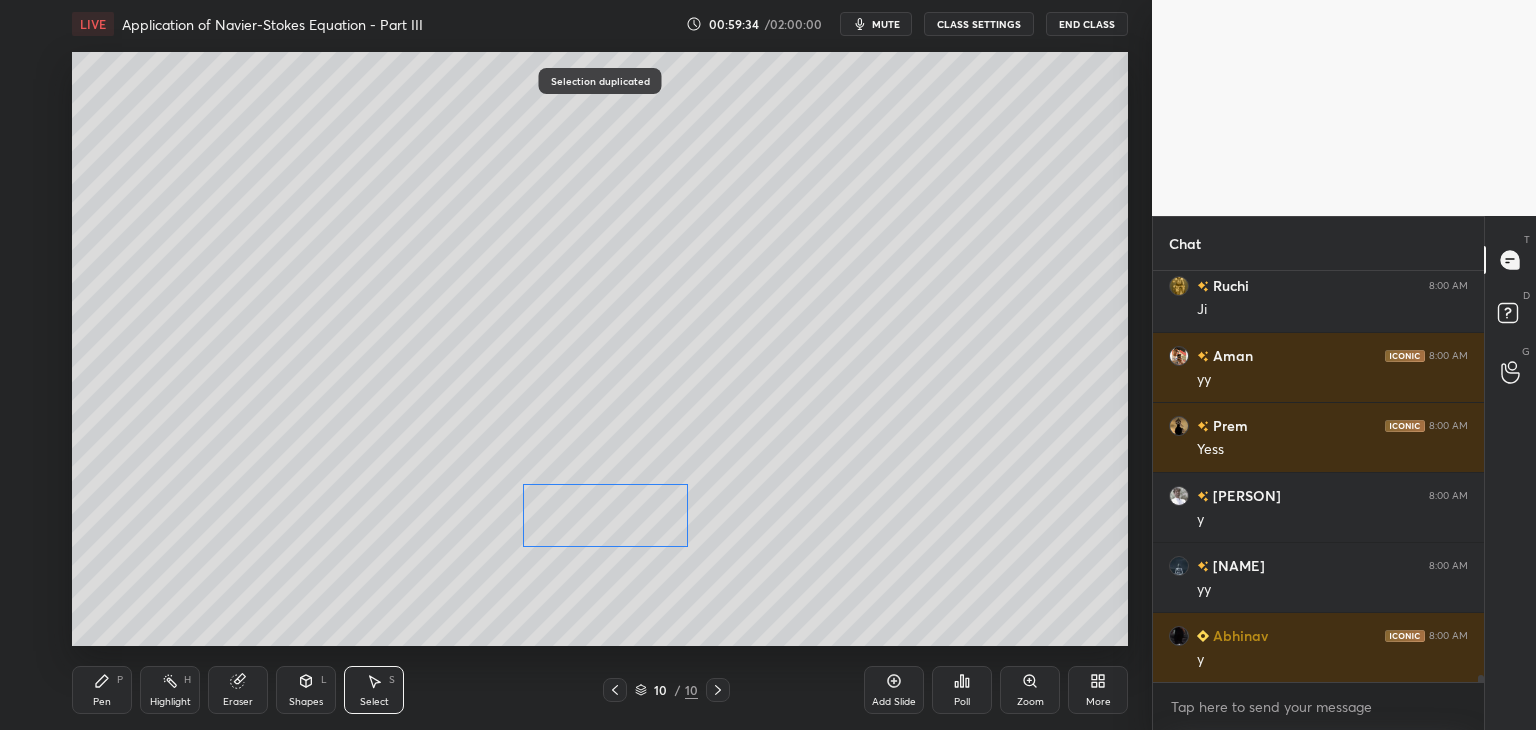 drag, startPoint x: 632, startPoint y: 490, endPoint x: 614, endPoint y: 525, distance: 39.357338 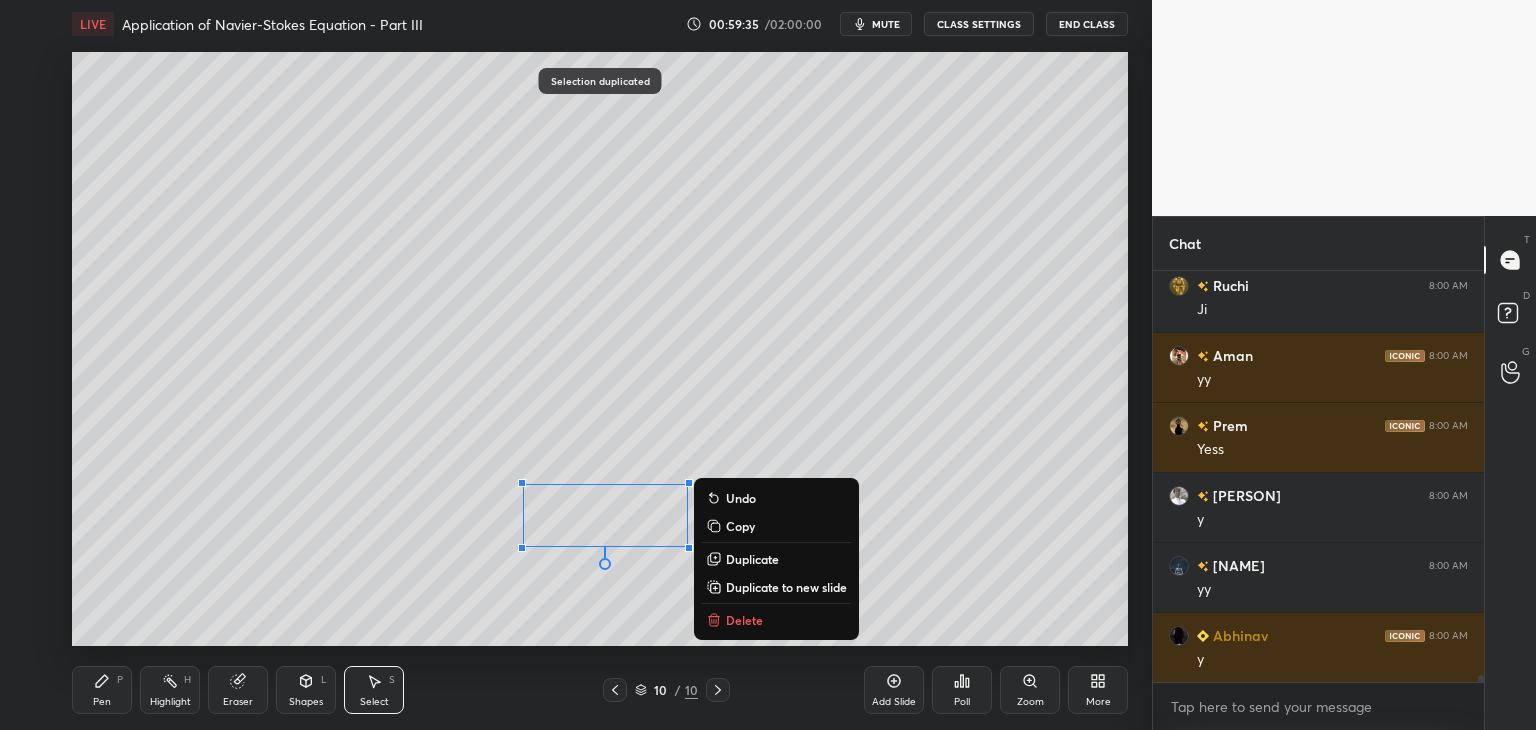 click 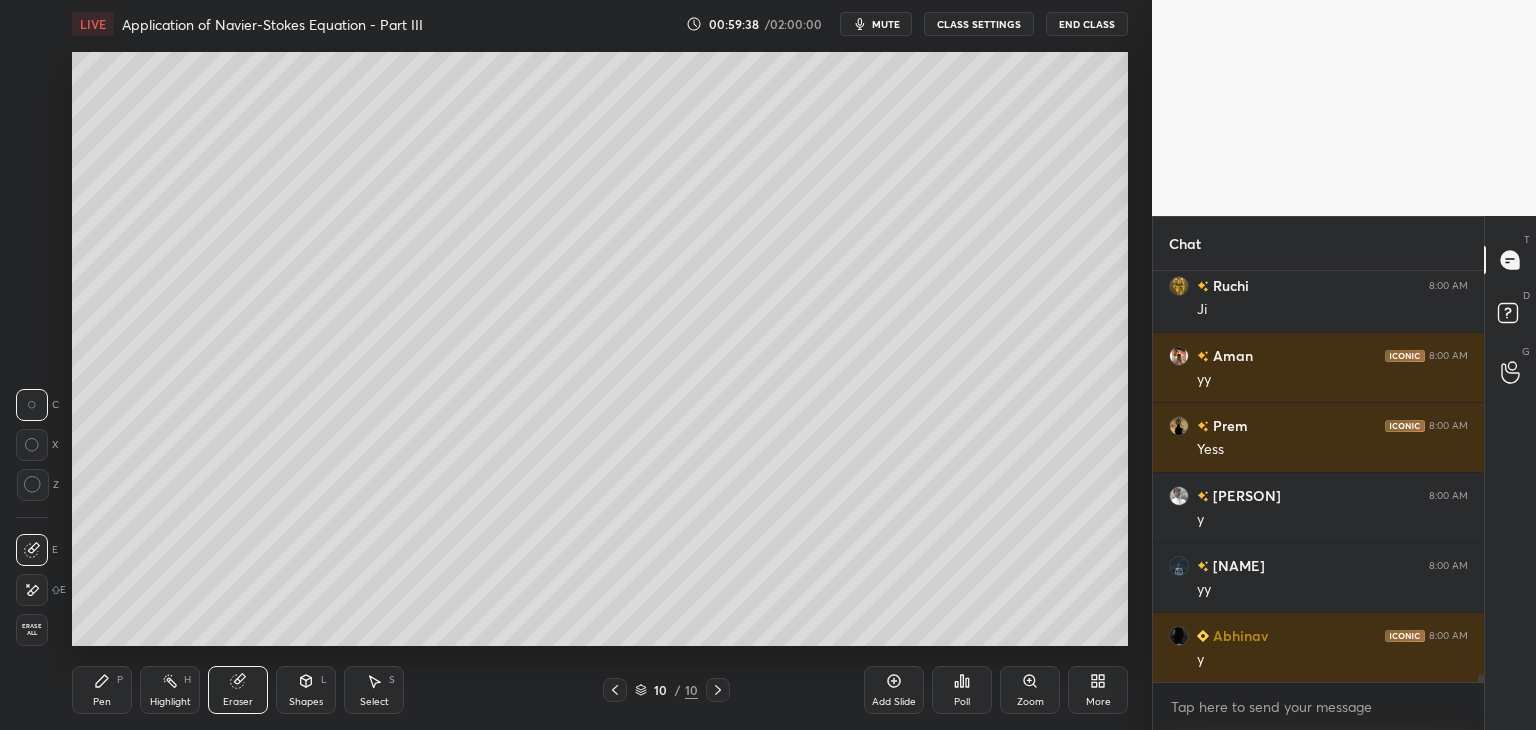 click on "Pen P" at bounding box center [102, 690] 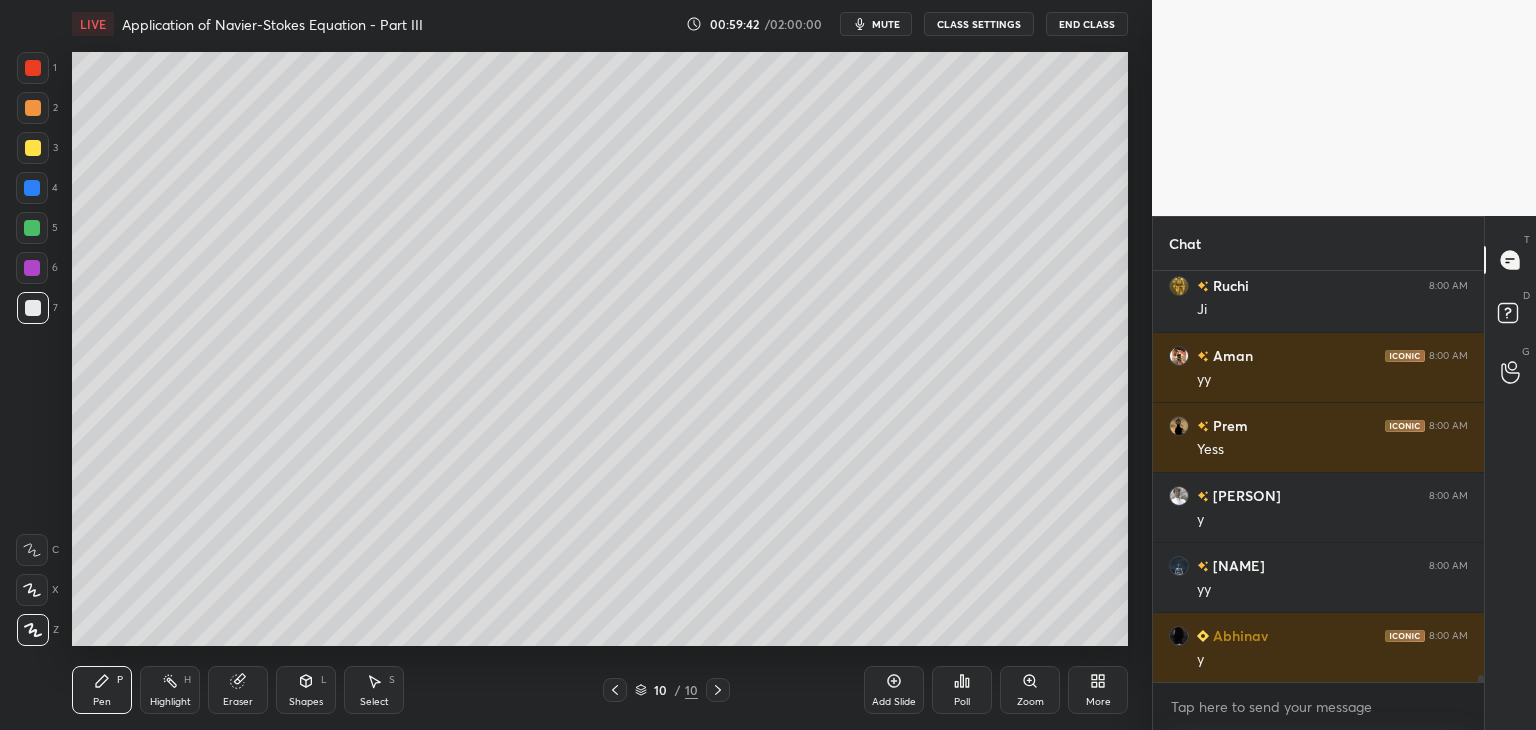 scroll, scrollTop: 24064, scrollLeft: 0, axis: vertical 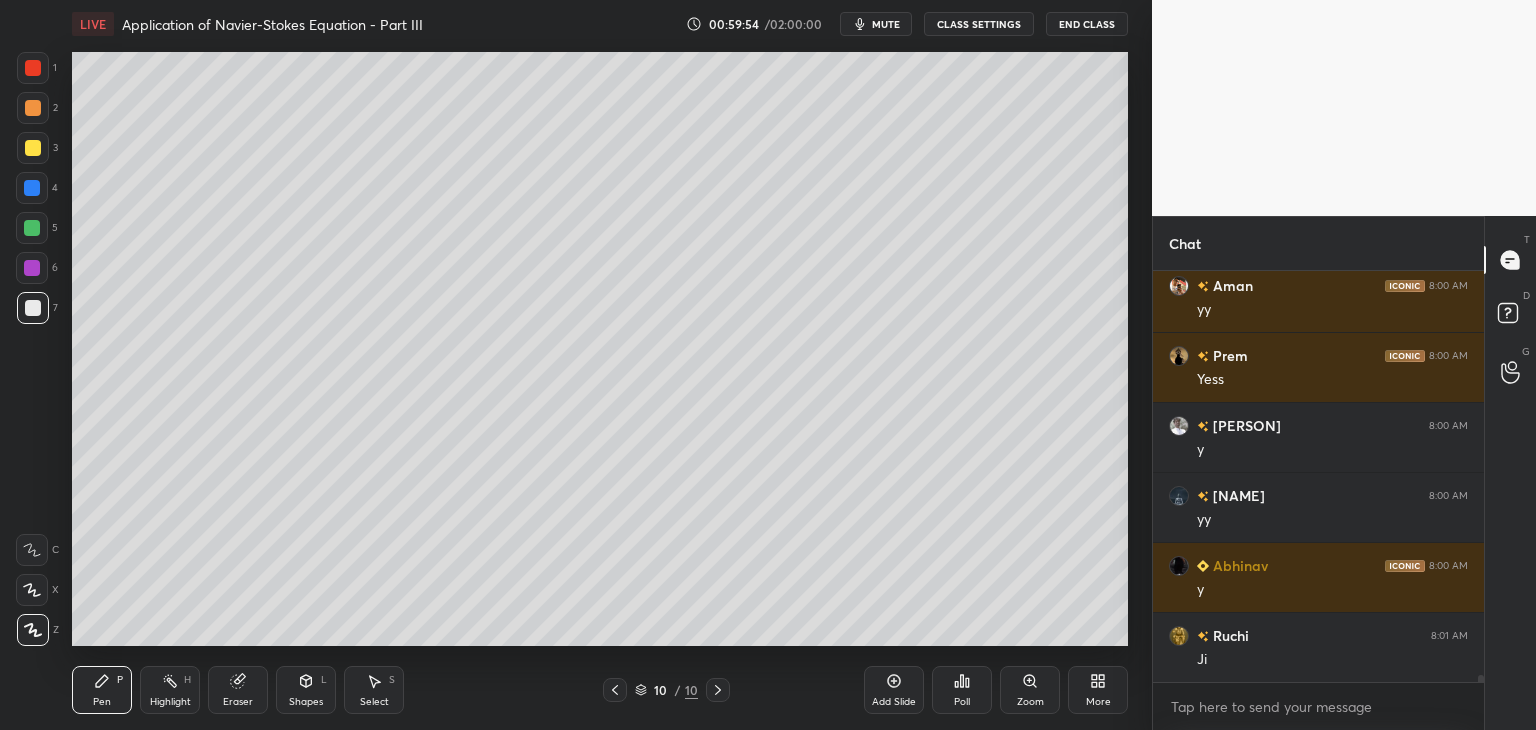 click on "Shapes L" at bounding box center [306, 690] 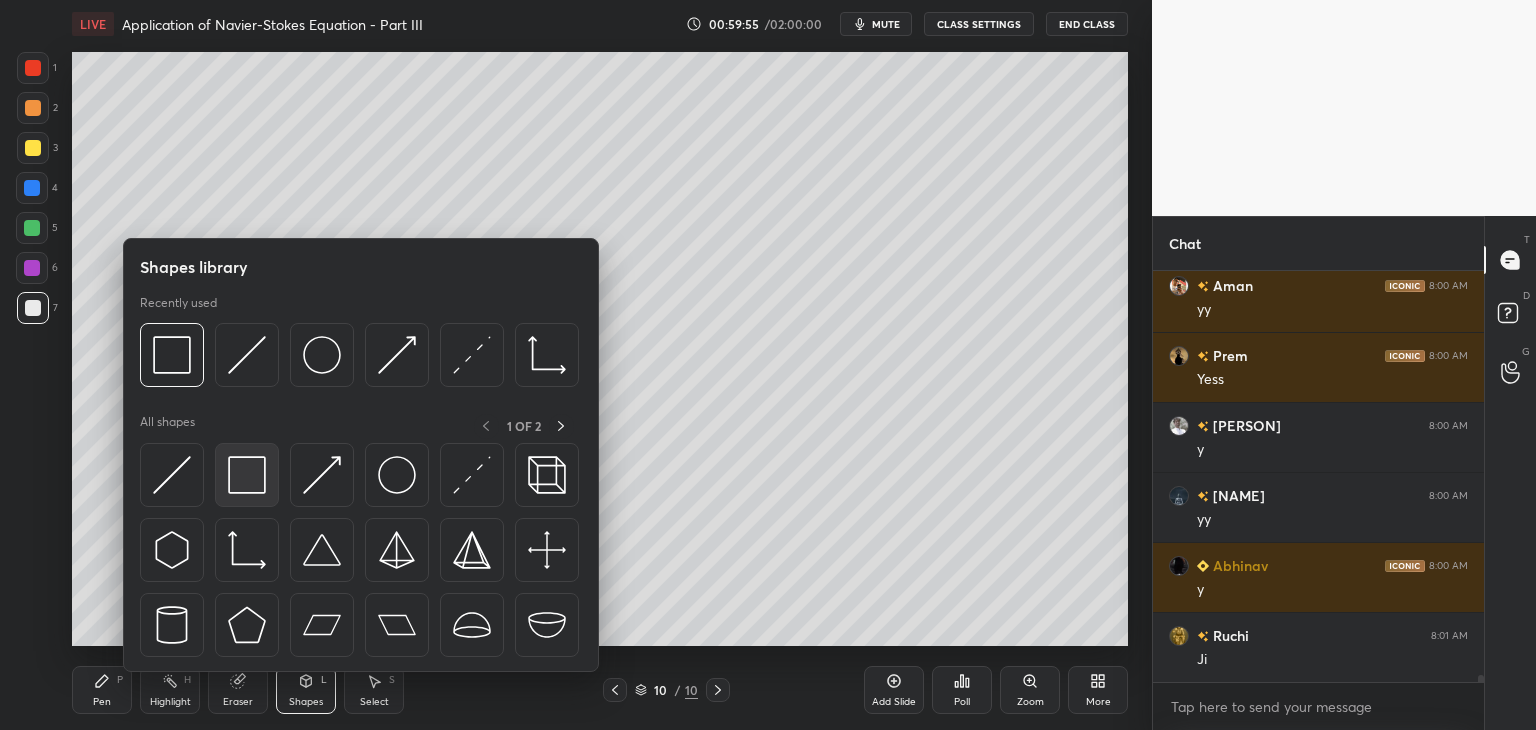 click at bounding box center (247, 475) 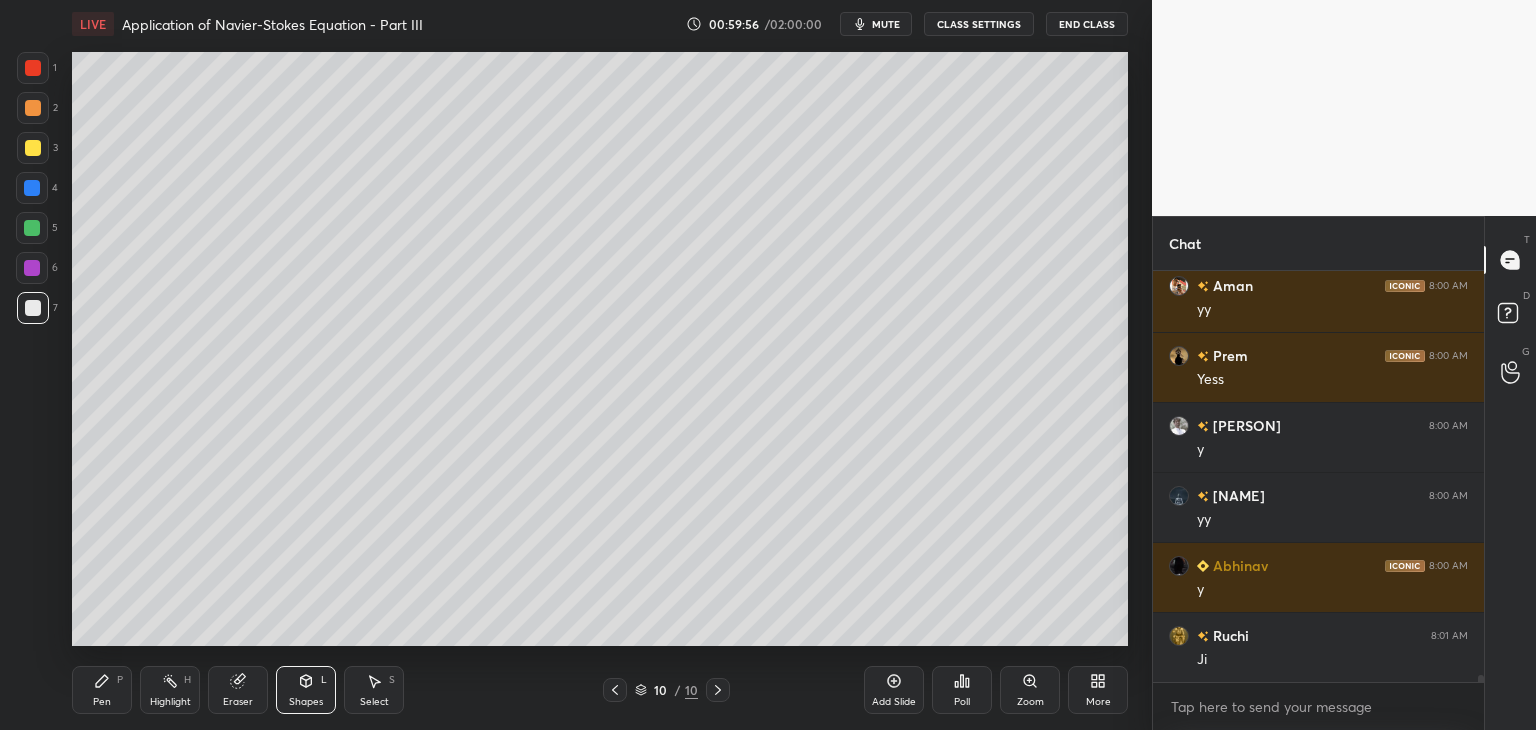 scroll, scrollTop: 24134, scrollLeft: 0, axis: vertical 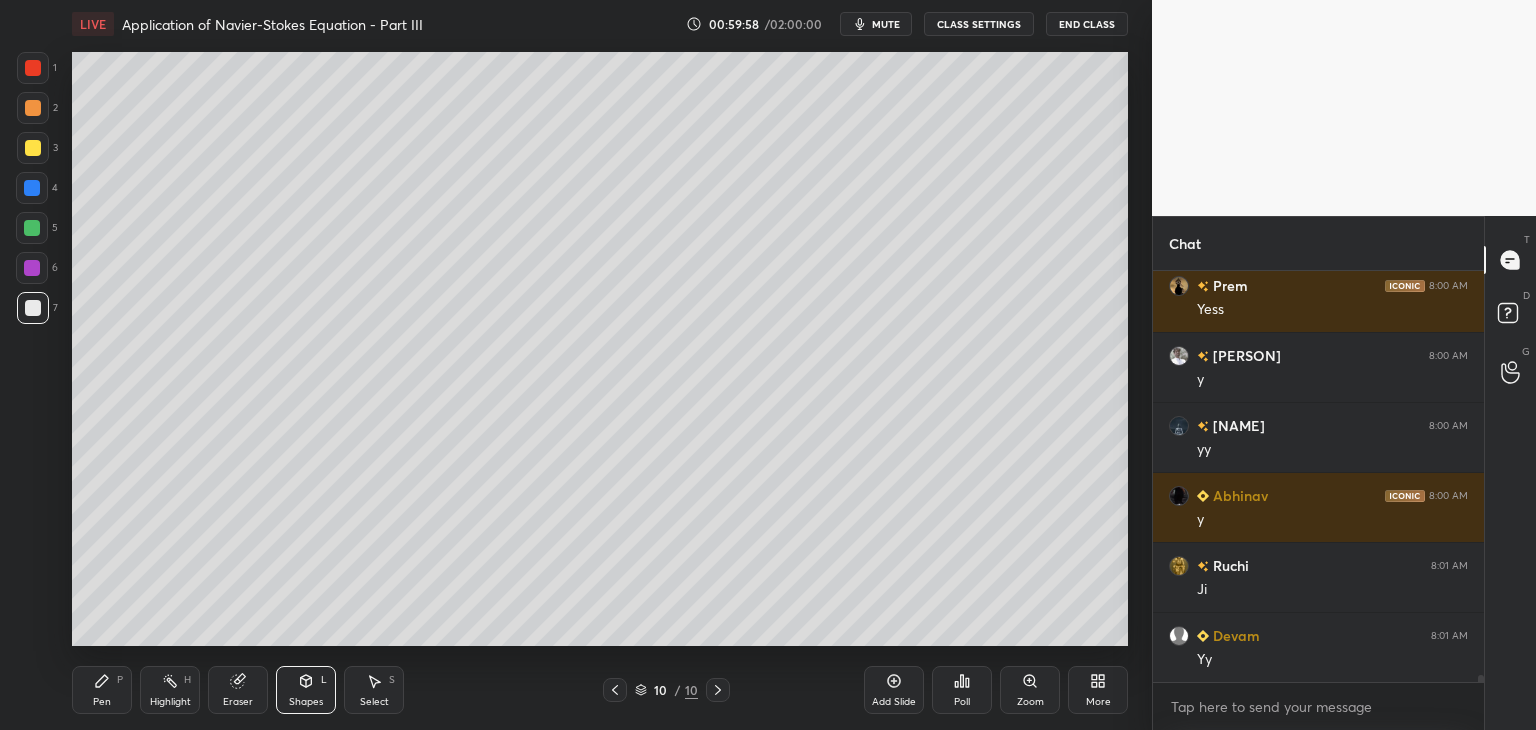click on "Select" at bounding box center [374, 702] 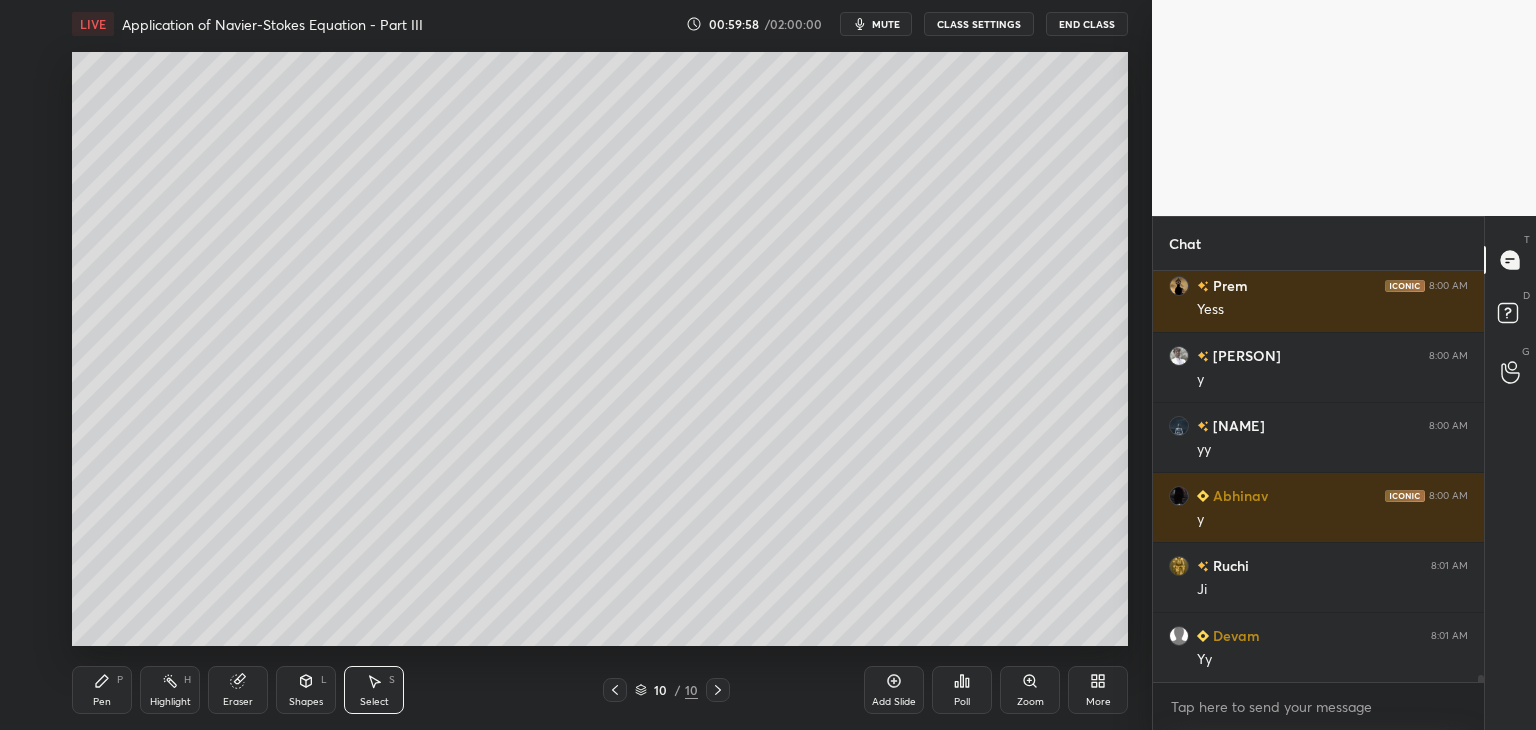 scroll, scrollTop: 24204, scrollLeft: 0, axis: vertical 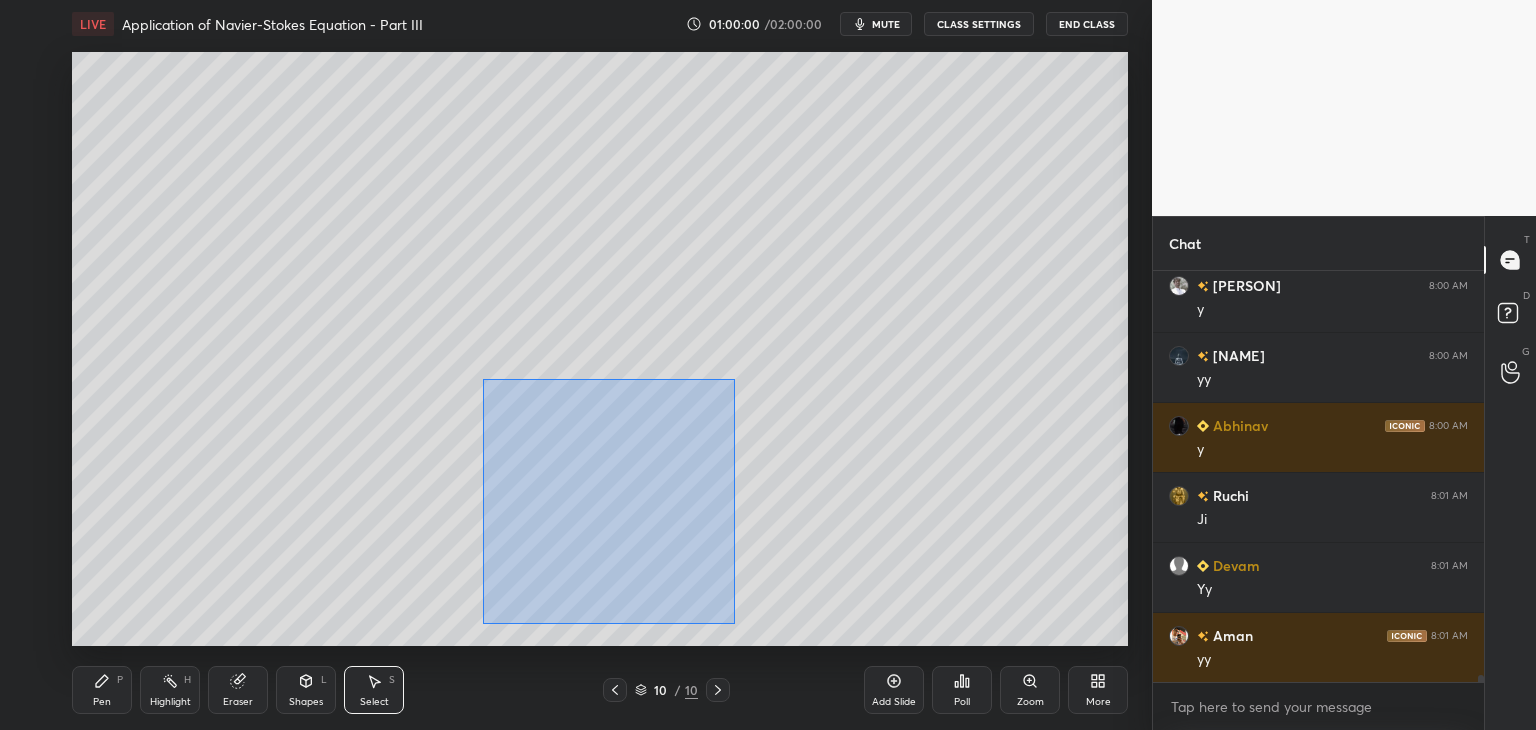 drag, startPoint x: 486, startPoint y: 380, endPoint x: 726, endPoint y: 614, distance: 335.19547 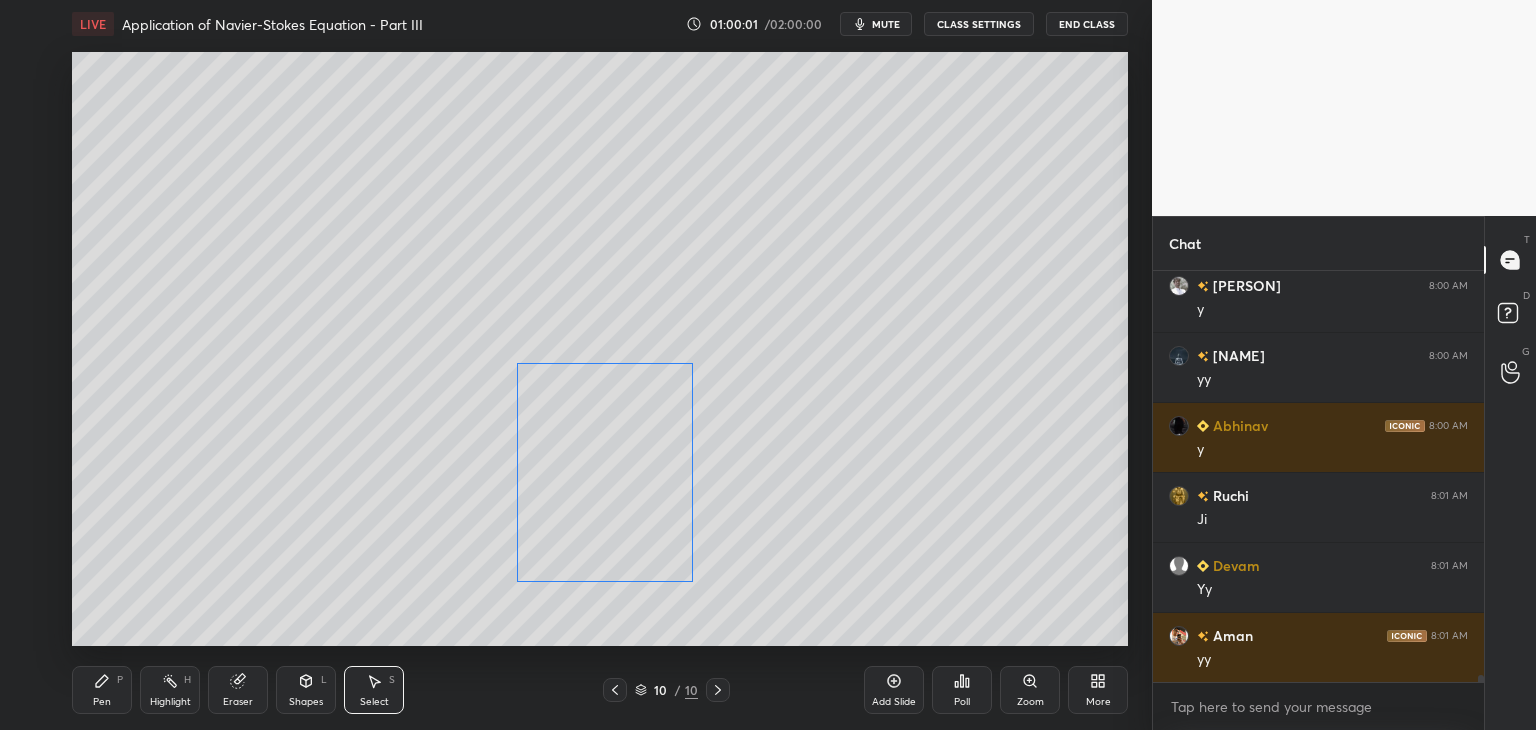 scroll, scrollTop: 24274, scrollLeft: 0, axis: vertical 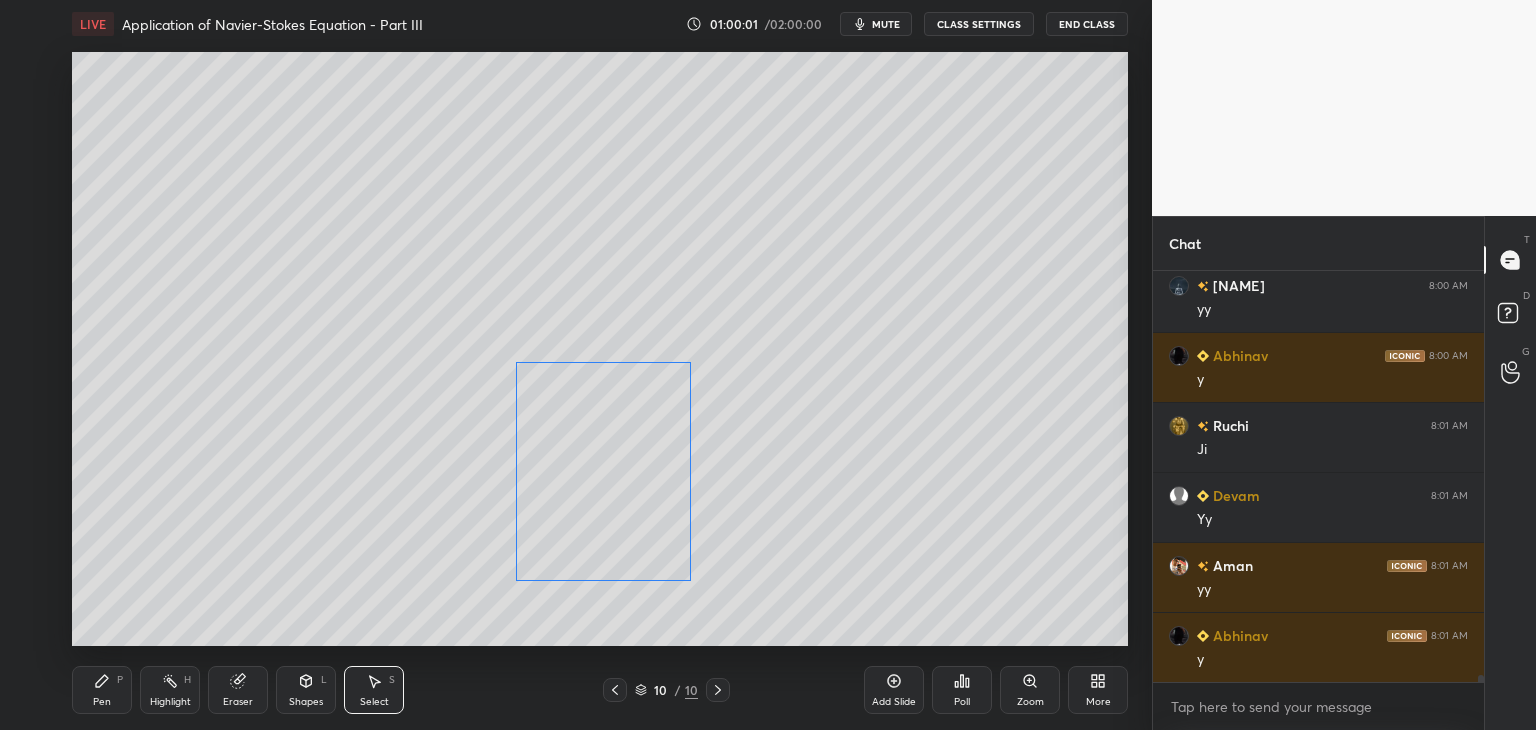 click on "0 ° Undo Copy Duplicate Duplicate to new slide Delete" at bounding box center [600, 349] 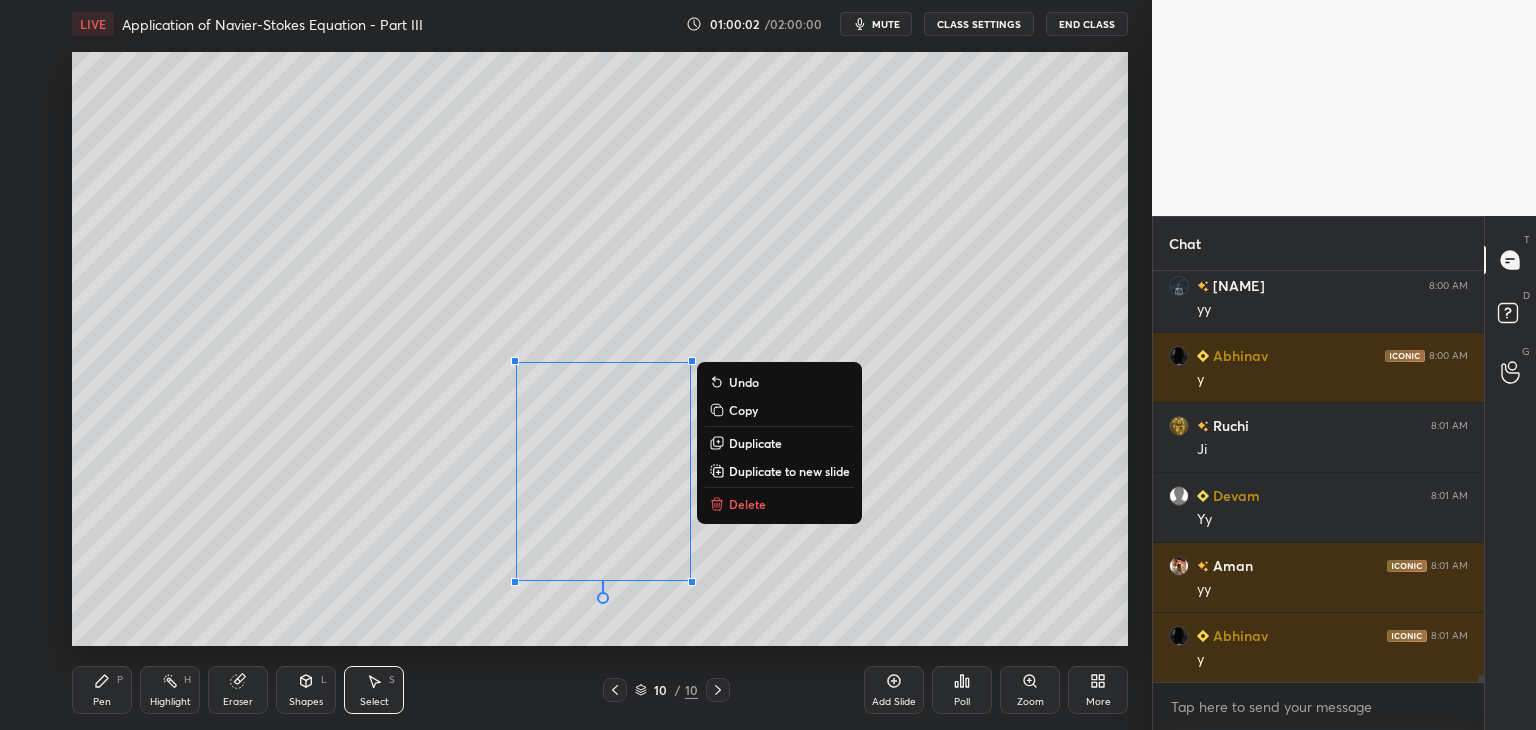 scroll, scrollTop: 24344, scrollLeft: 0, axis: vertical 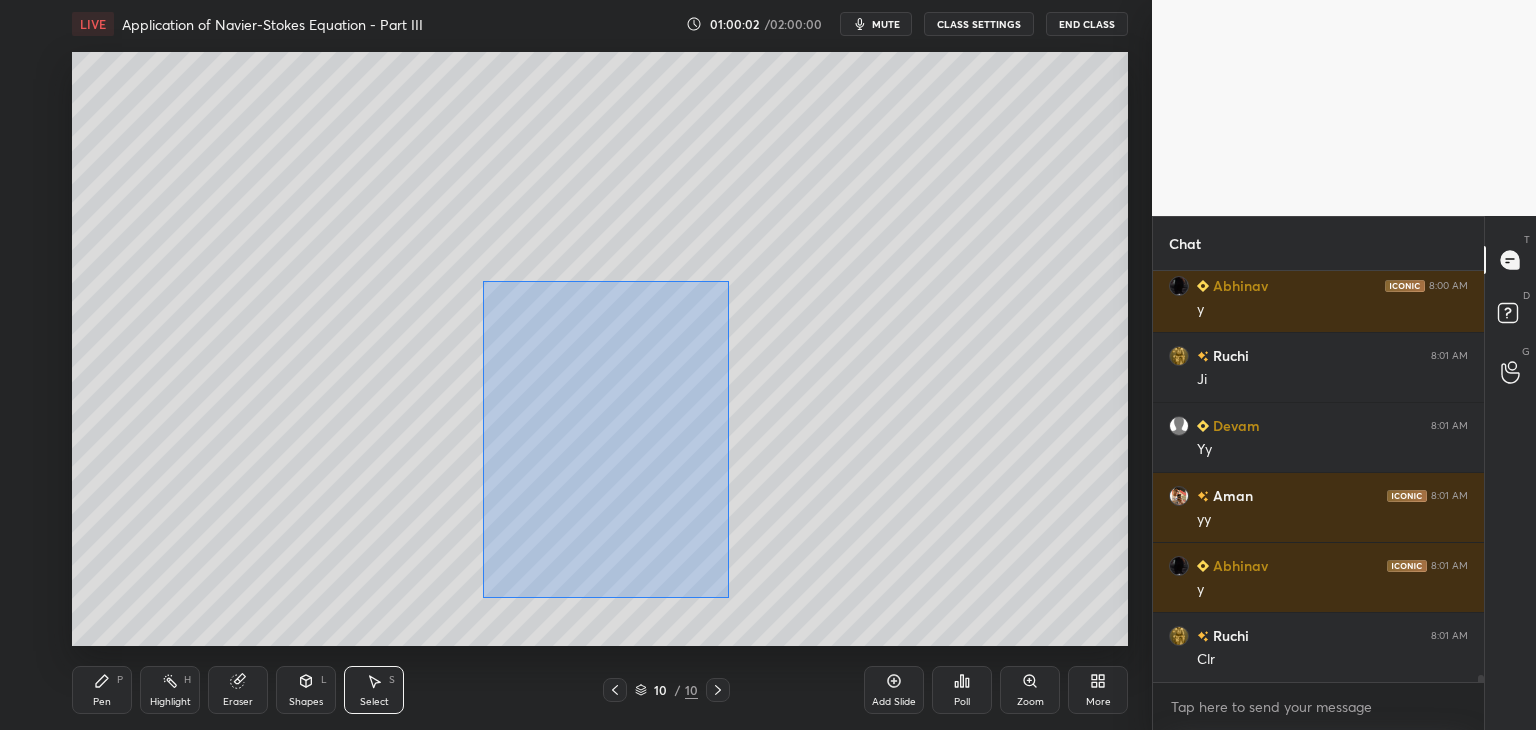 drag, startPoint x: 484, startPoint y: 281, endPoint x: 689, endPoint y: 561, distance: 347.02304 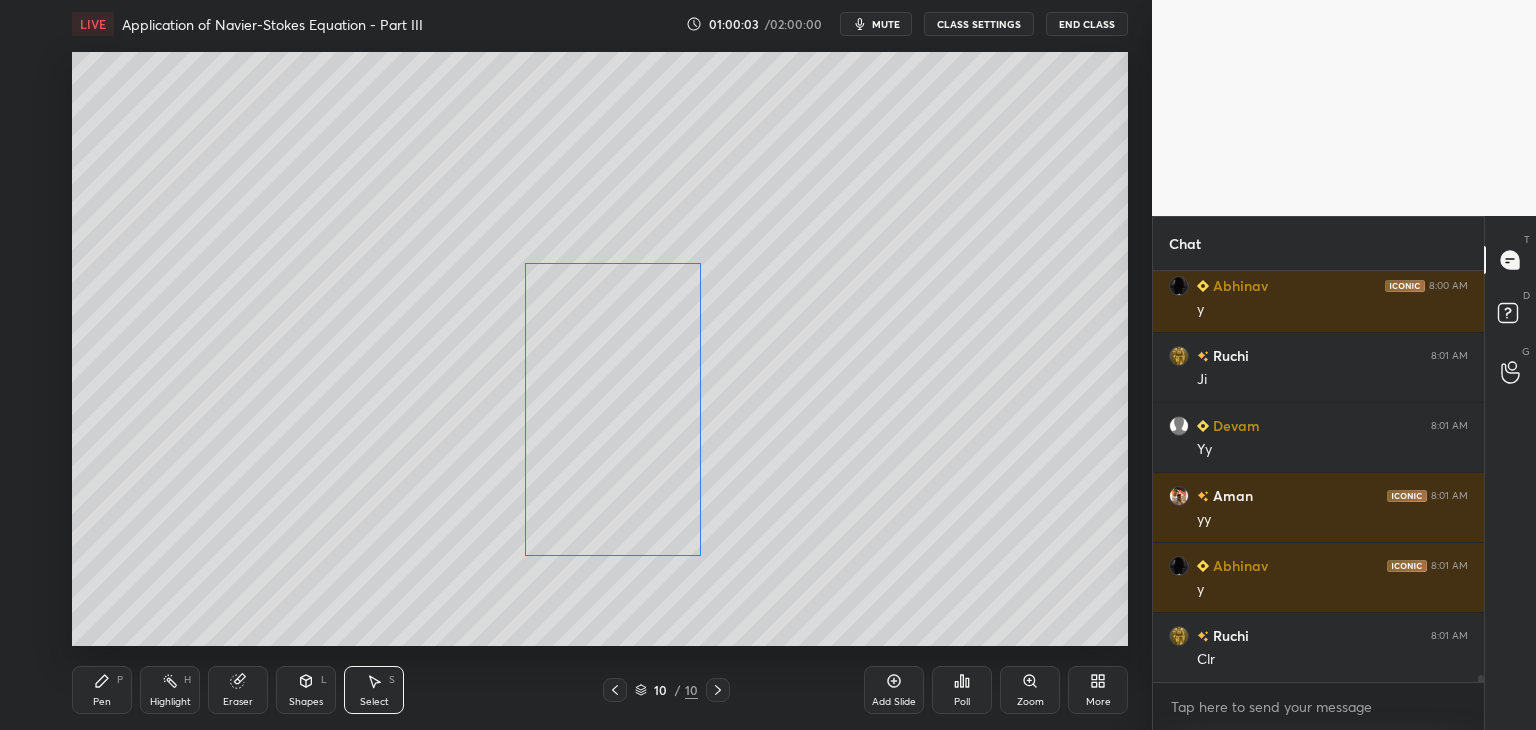 click on "0 ° Undo Copy Duplicate Duplicate to new slide Delete" at bounding box center [600, 349] 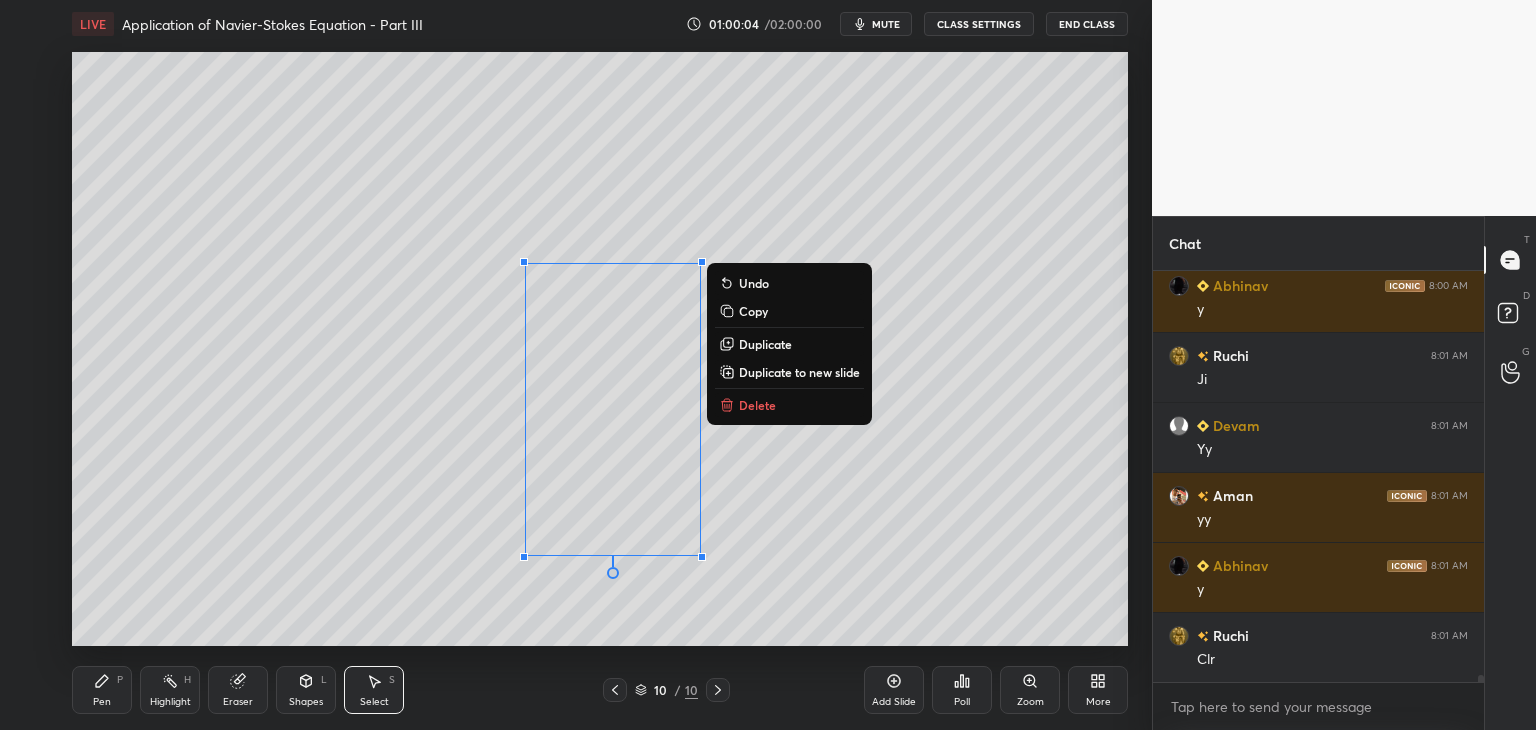 click on "0 ° Undo Copy Duplicate Duplicate to new slide Delete" at bounding box center (600, 349) 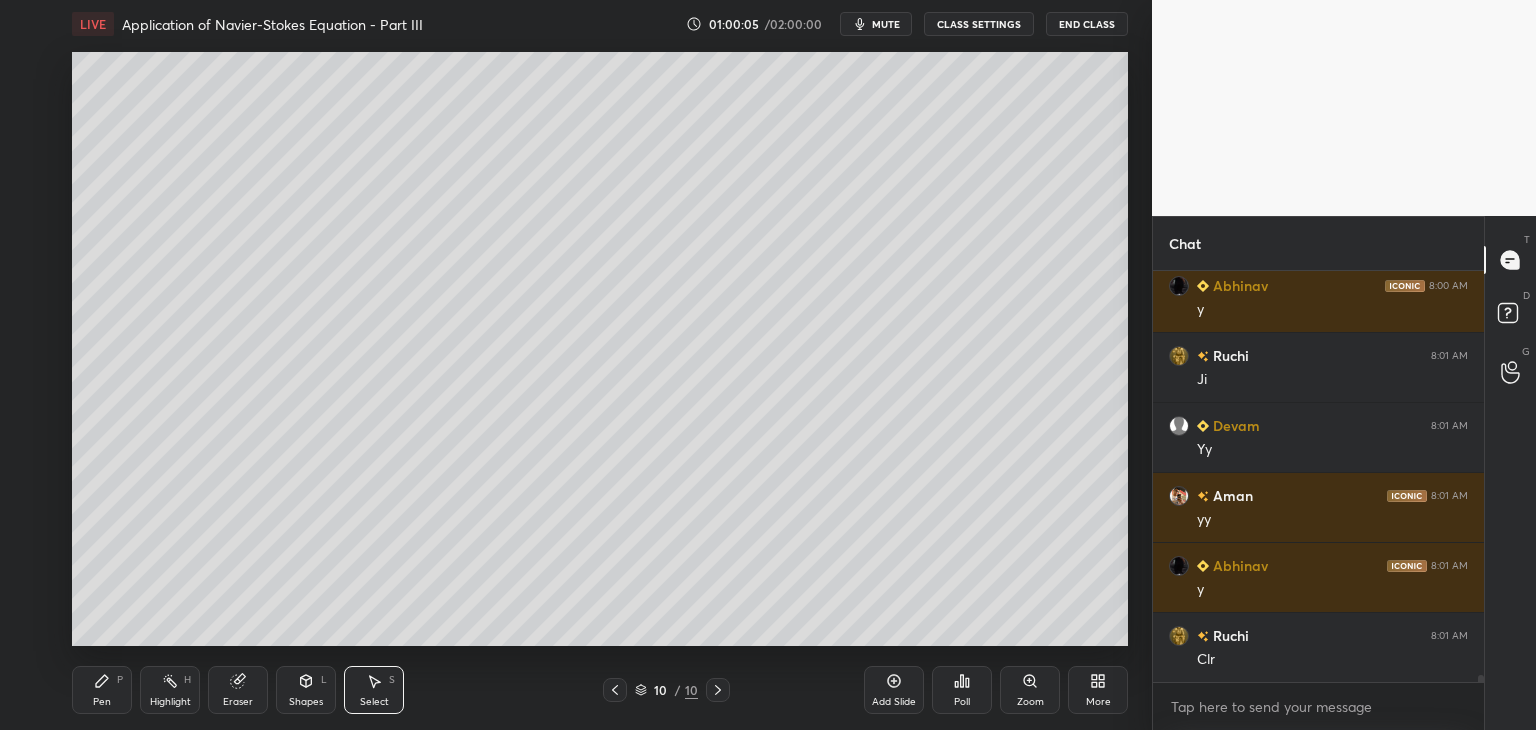 click 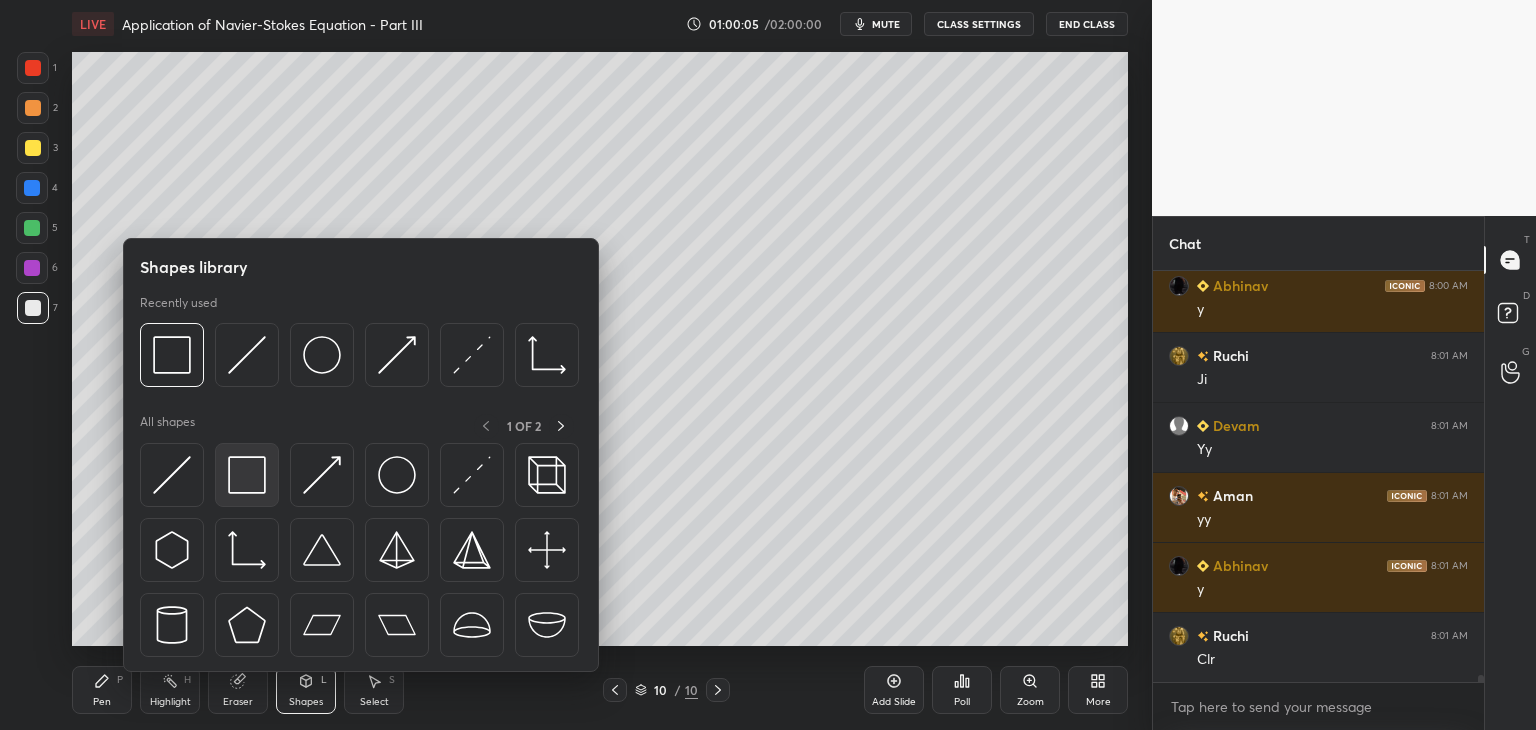 click at bounding box center [247, 475] 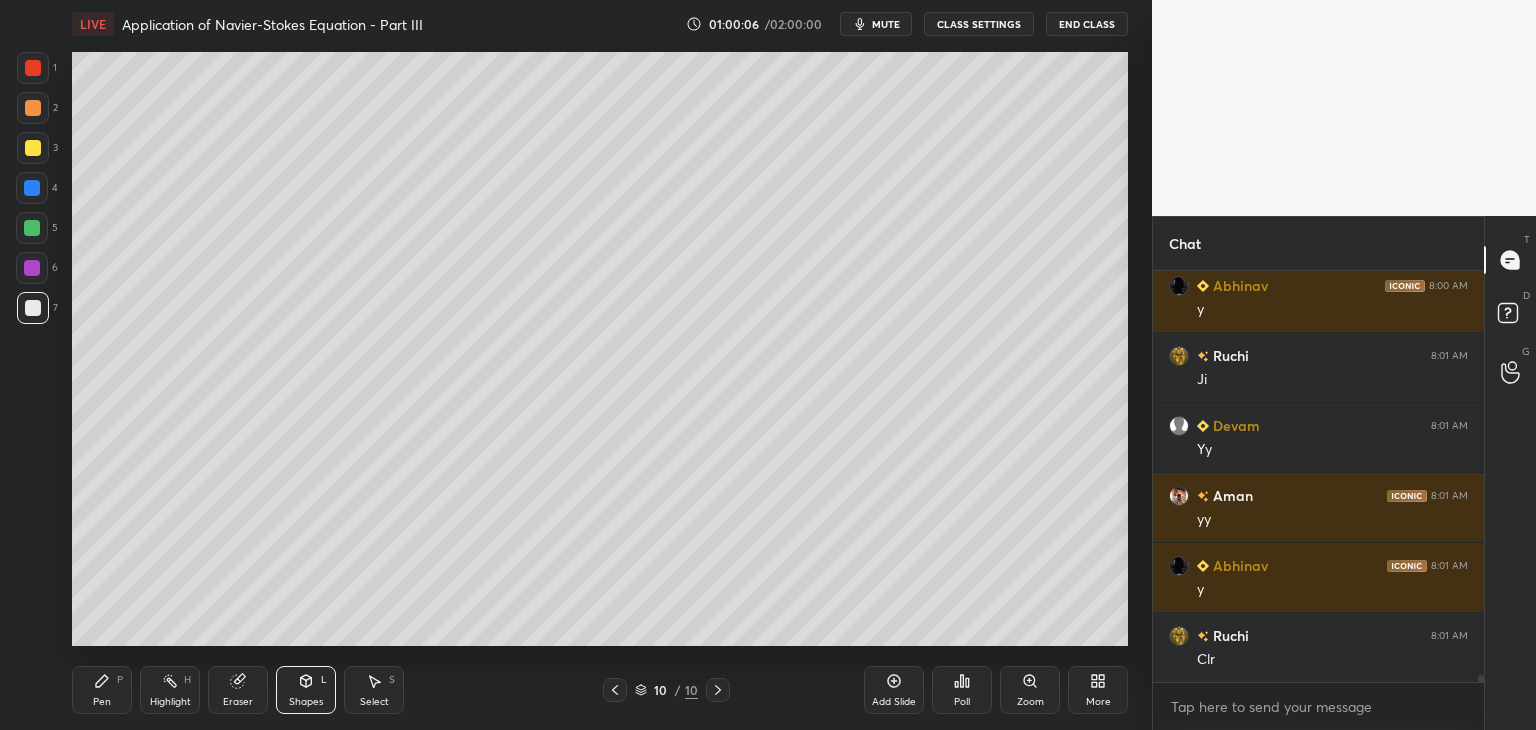 click at bounding box center (32, 268) 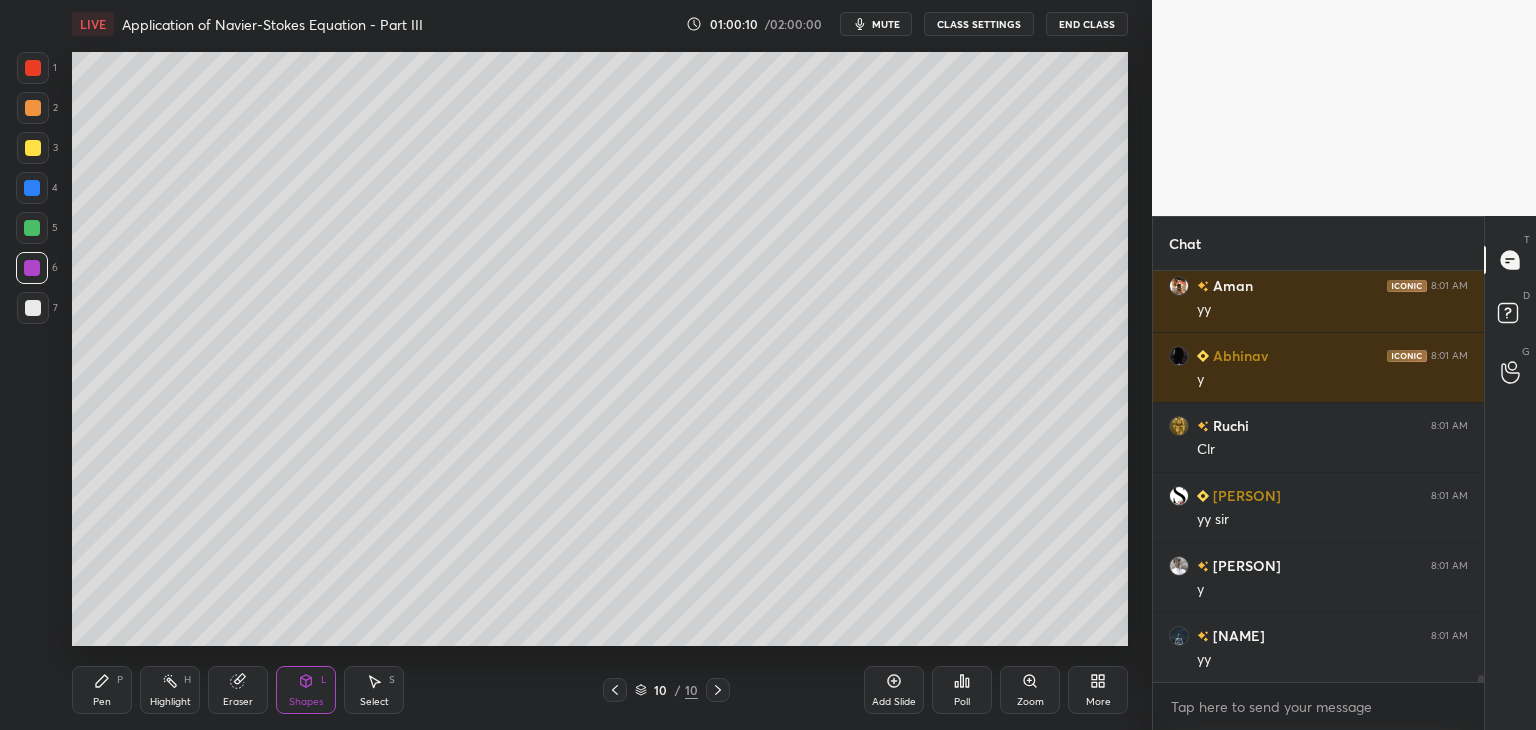 scroll, scrollTop: 24624, scrollLeft: 0, axis: vertical 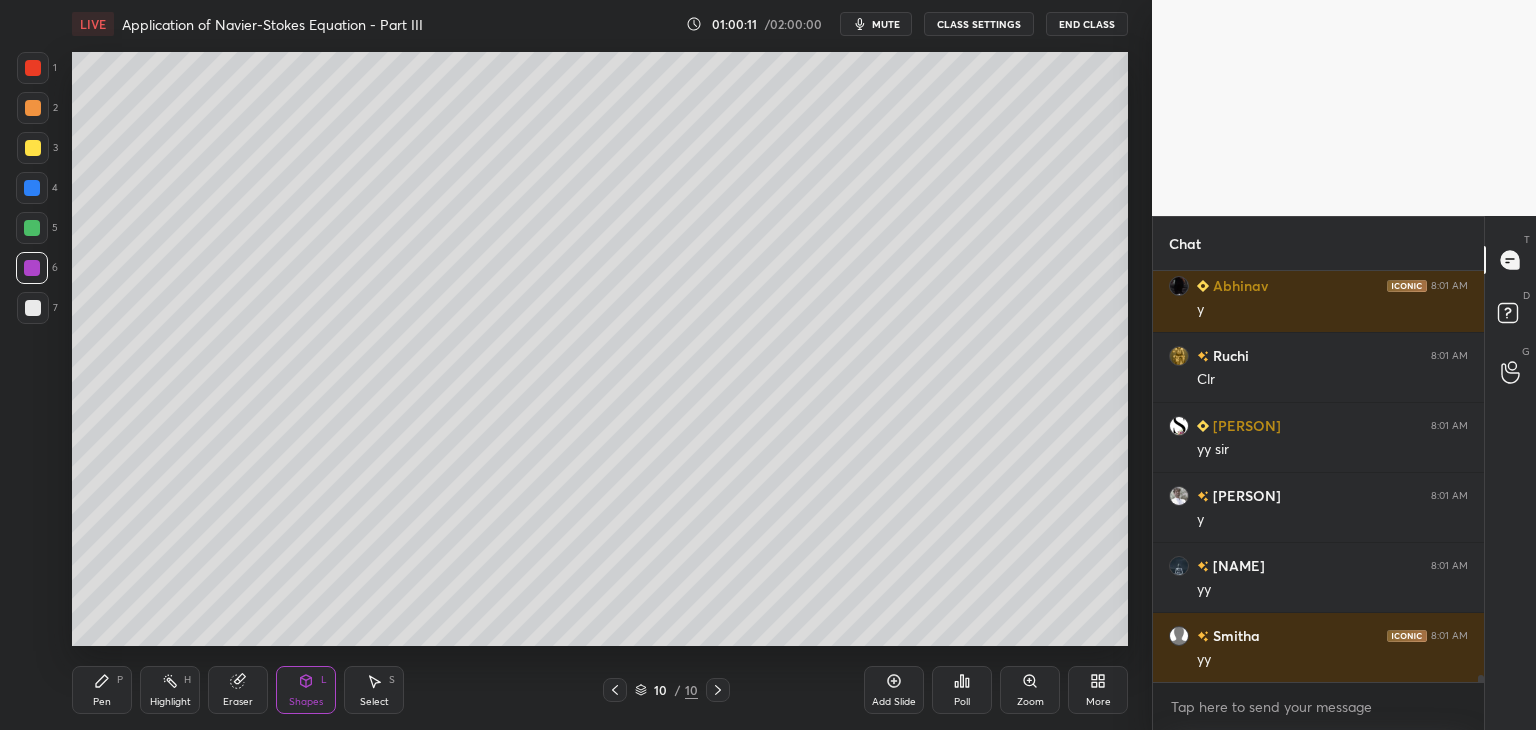 click on "Select S" at bounding box center [374, 690] 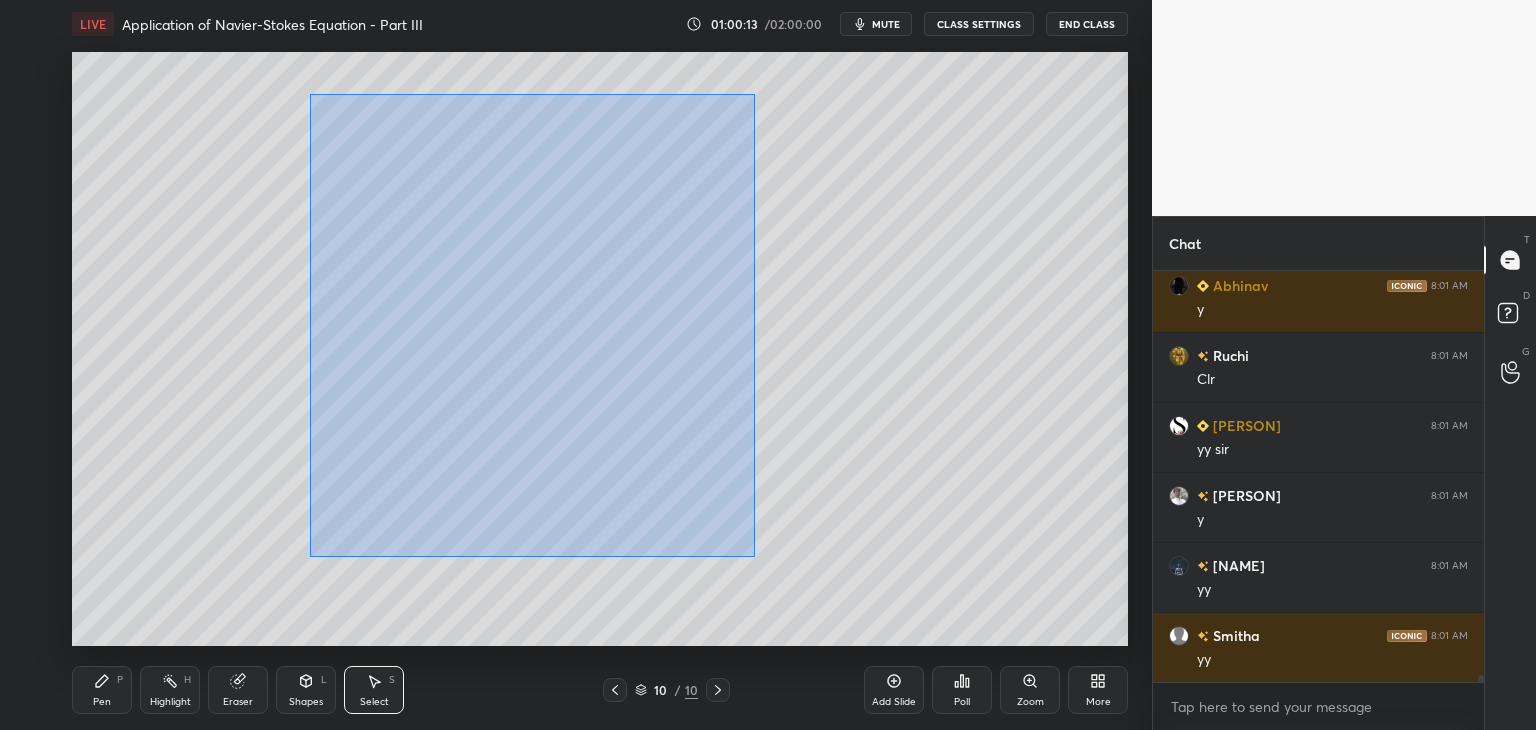 drag, startPoint x: 317, startPoint y: 101, endPoint x: 766, endPoint y: 571, distance: 650.0008 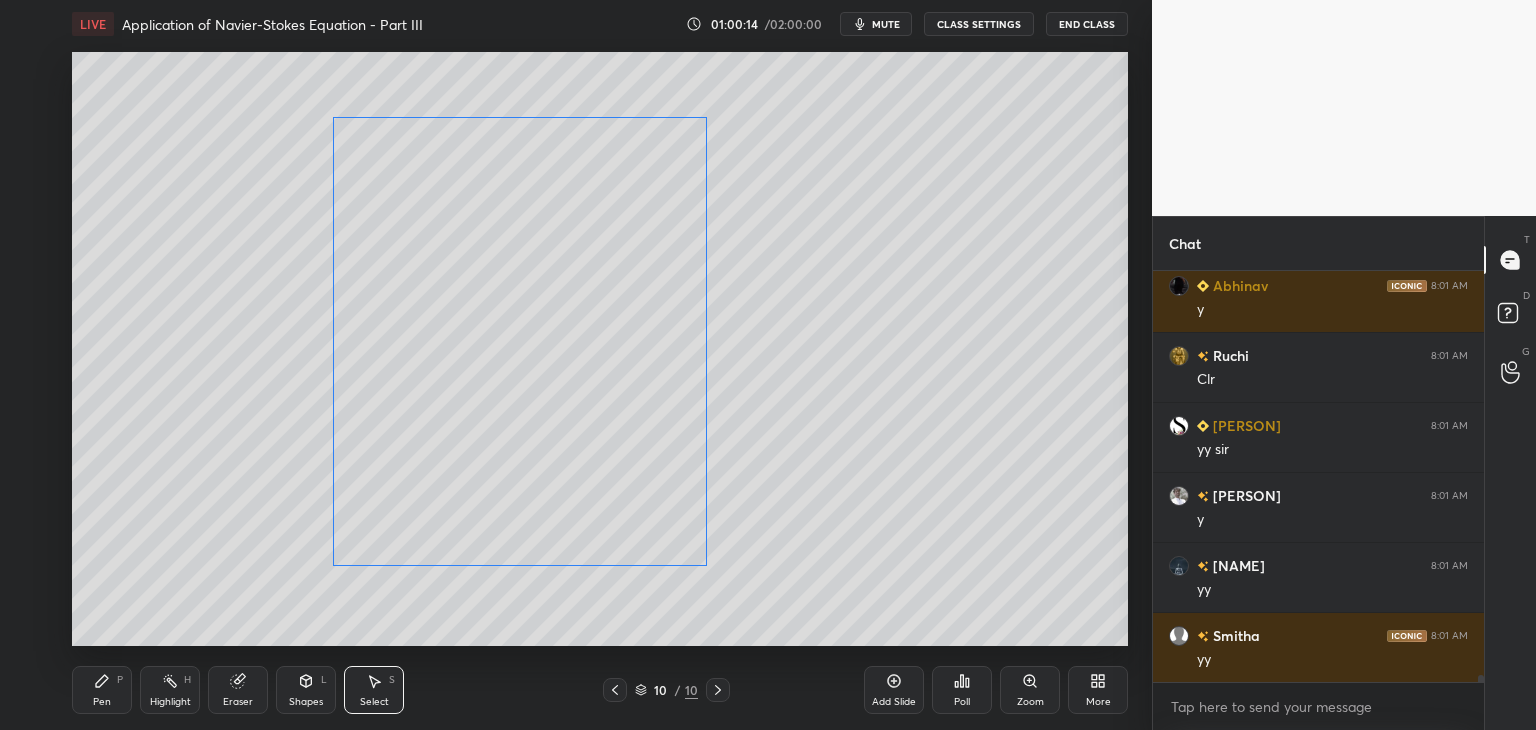click on "0 ° Undo Copy Duplicate Duplicate to new slide Delete" at bounding box center [600, 349] 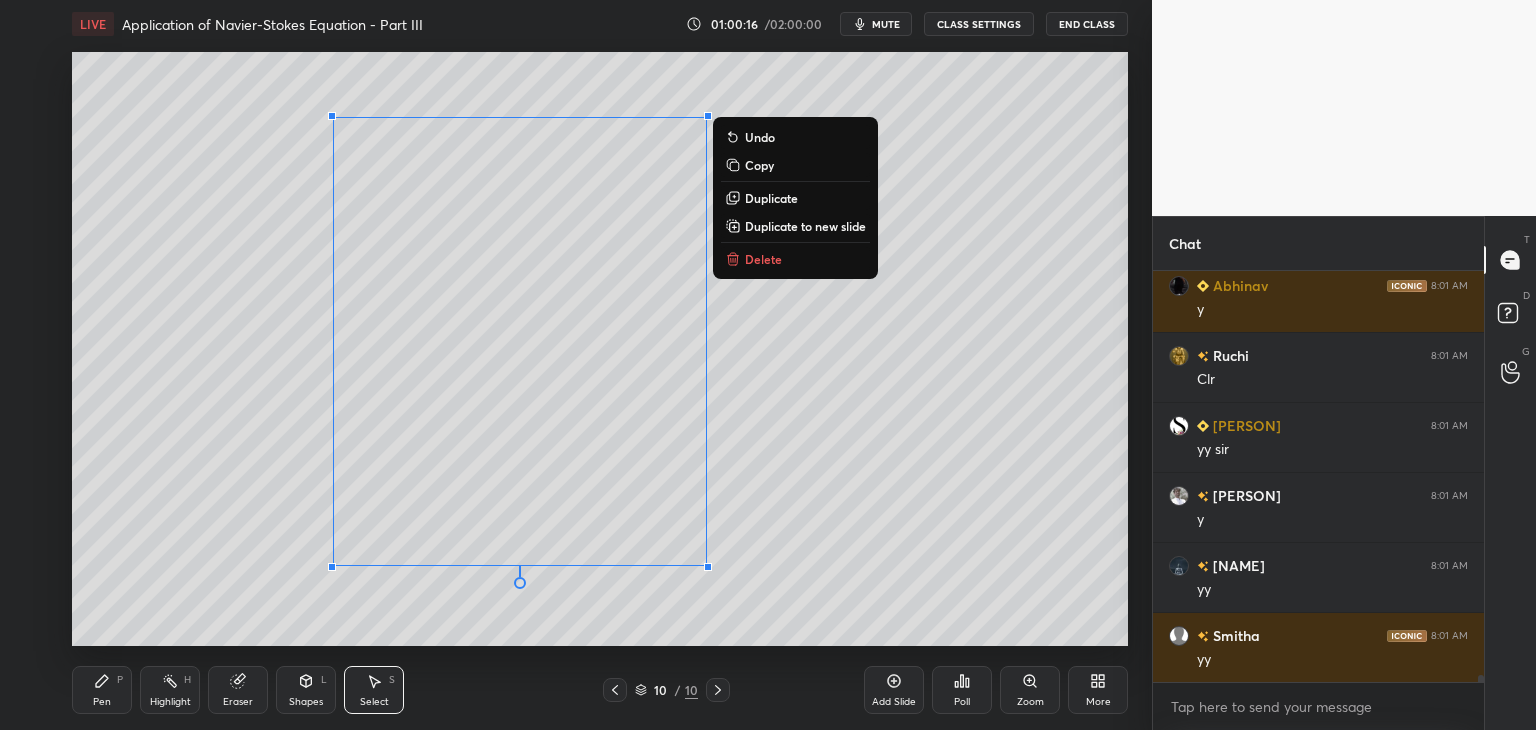 click on "0 ° Undo Copy Duplicate Duplicate to new slide Delete" at bounding box center (600, 349) 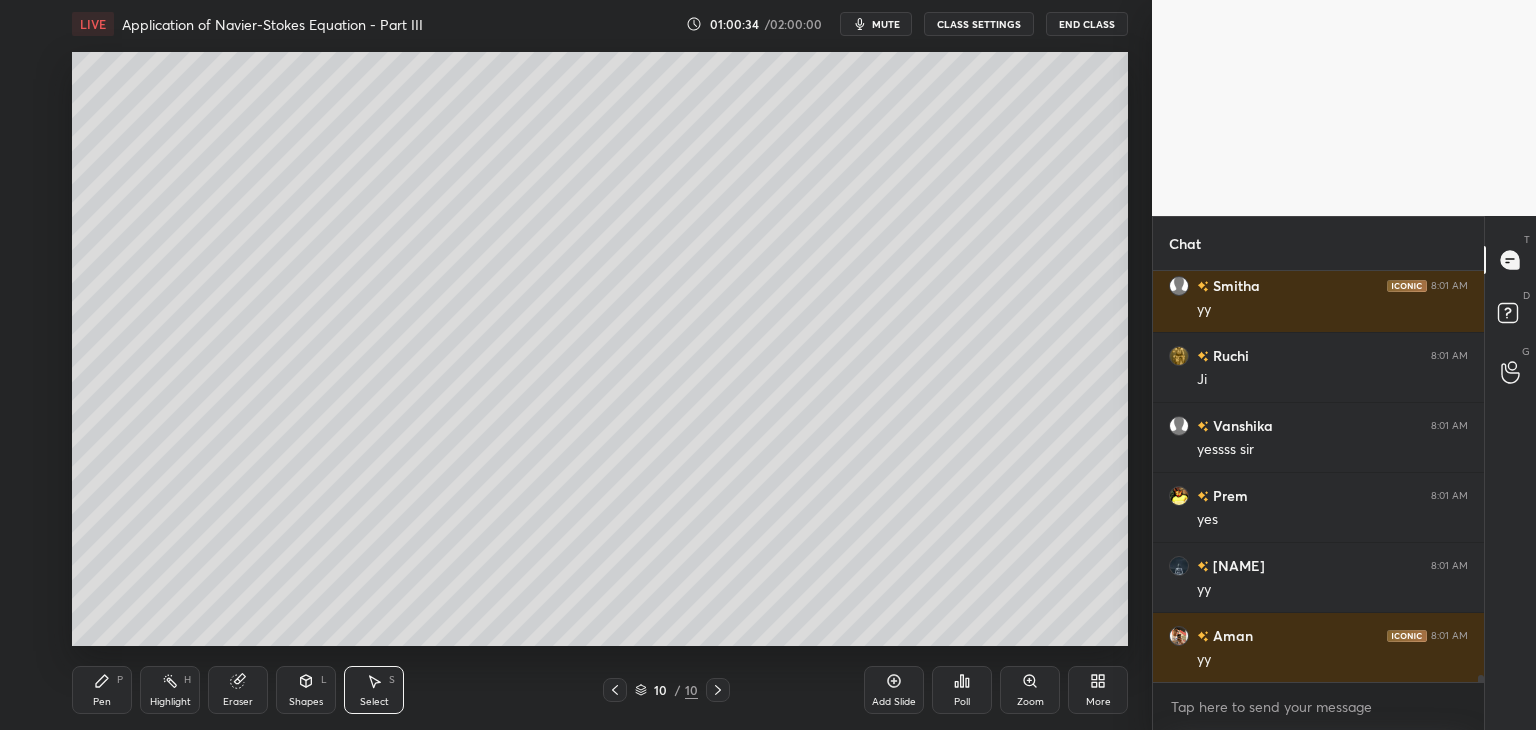 scroll, scrollTop: 25044, scrollLeft: 0, axis: vertical 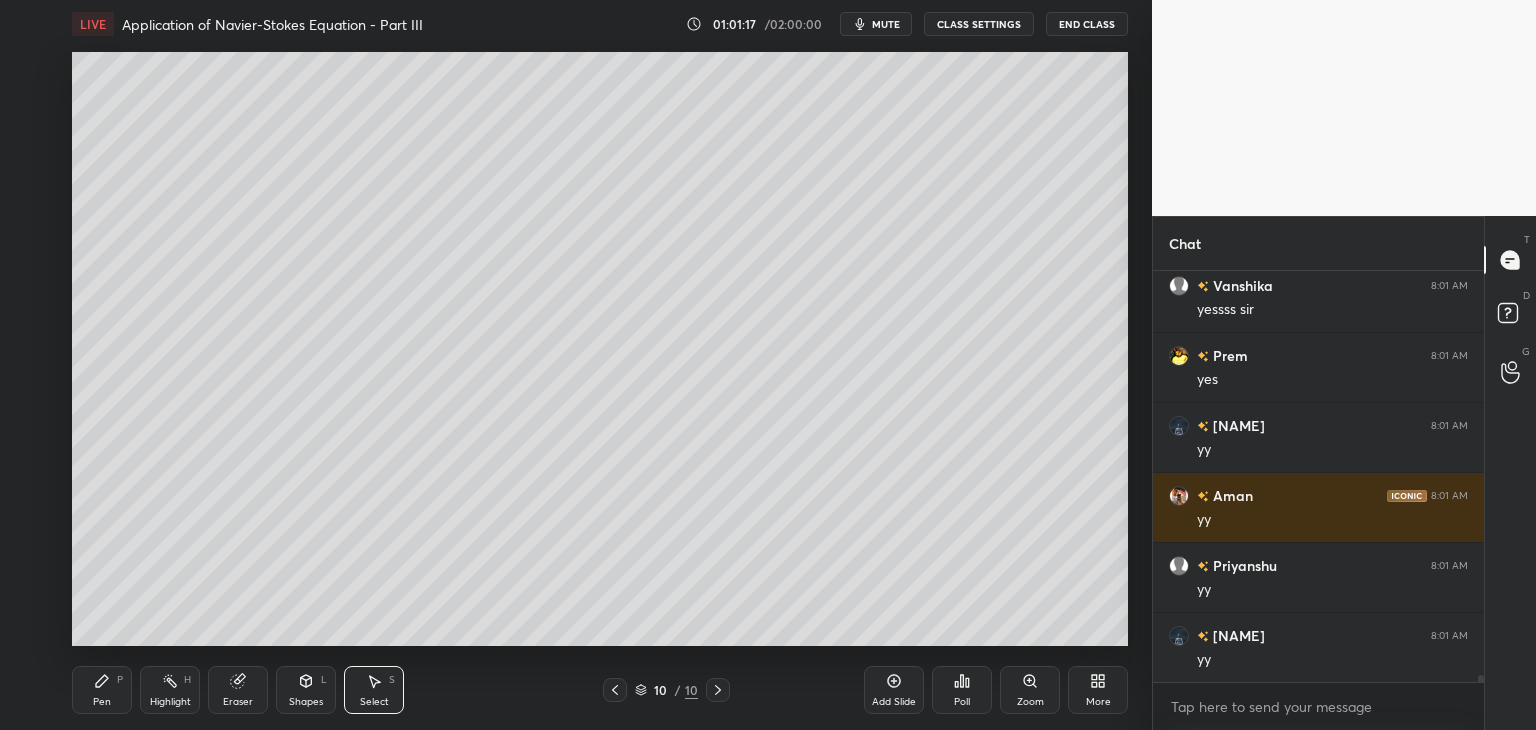 click 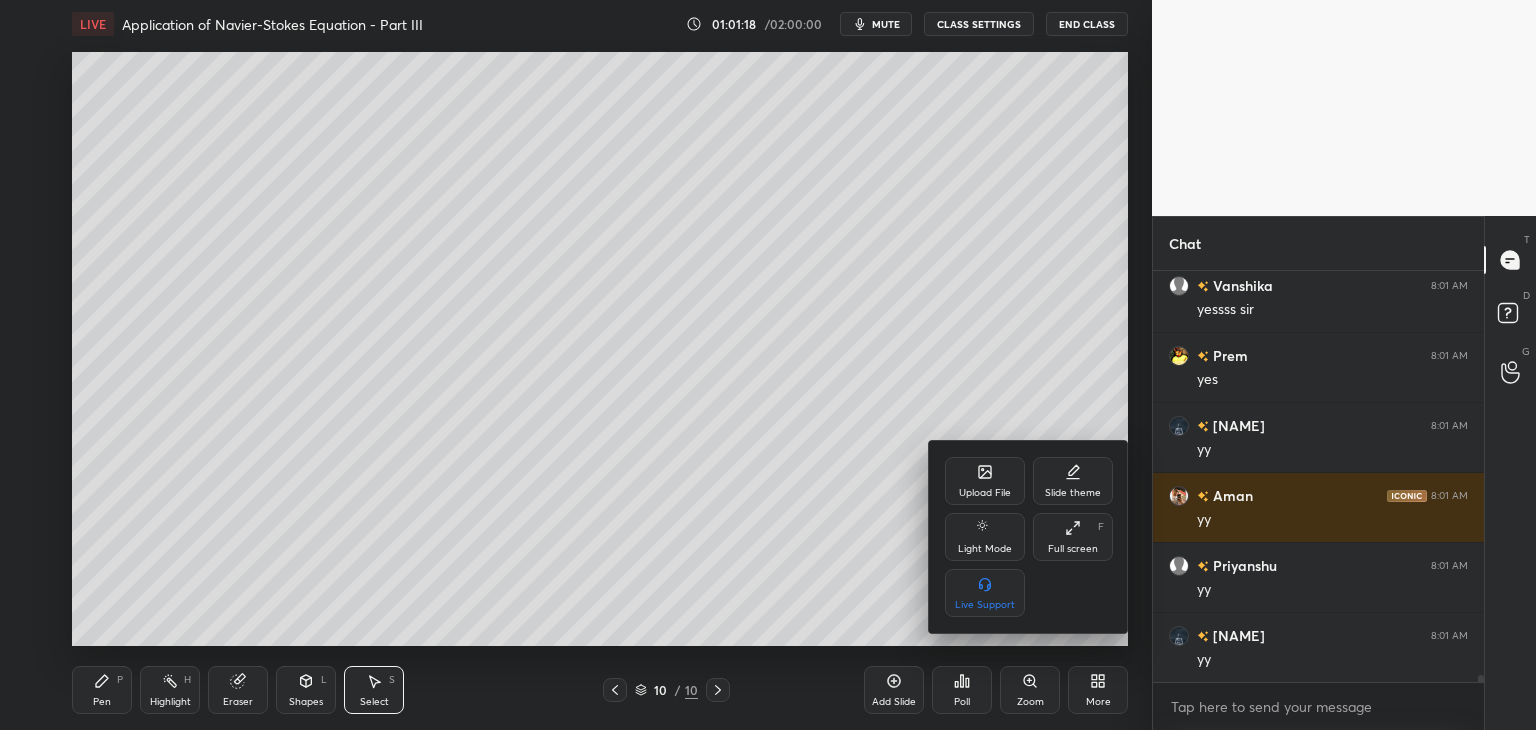 click on "Upload File" at bounding box center [985, 481] 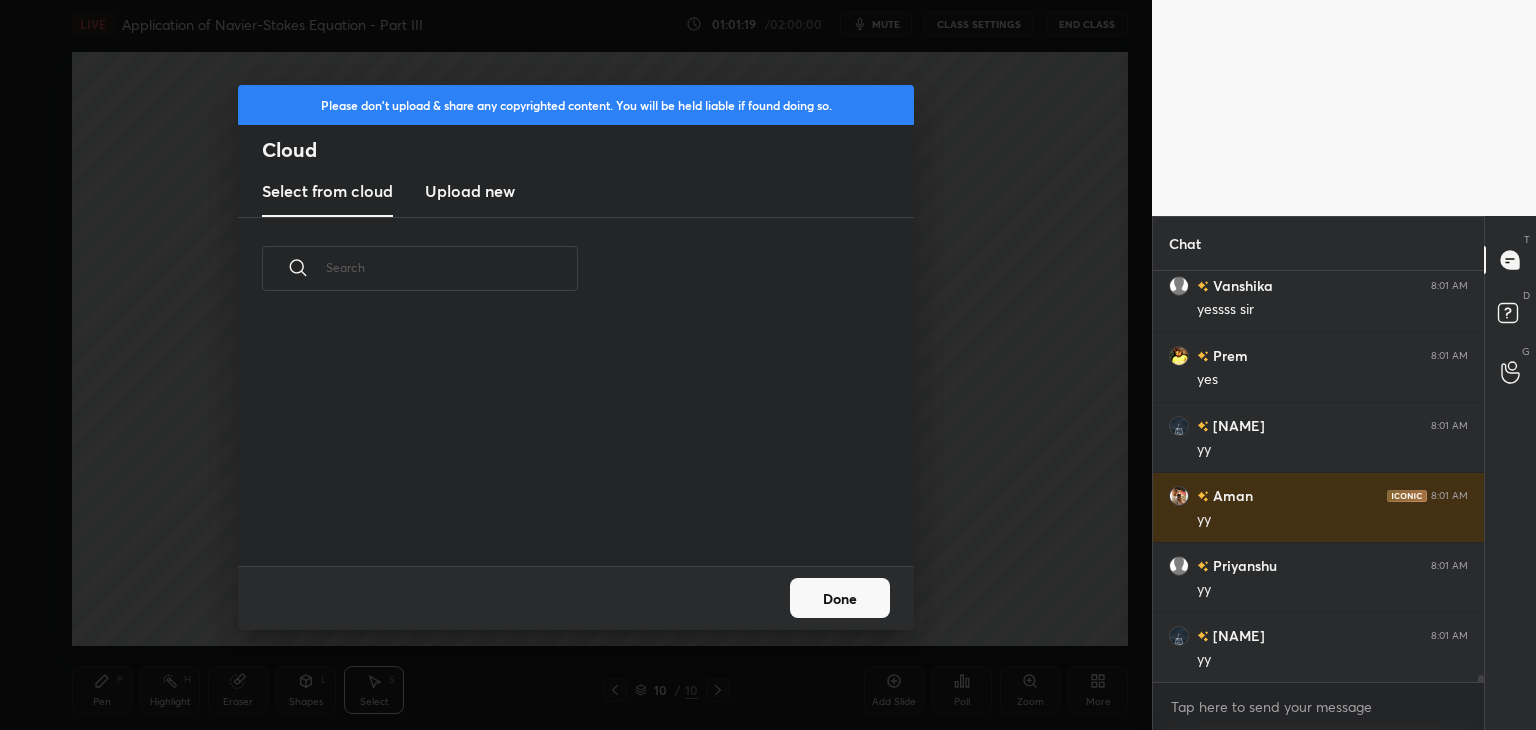 scroll, scrollTop: 5, scrollLeft: 10, axis: both 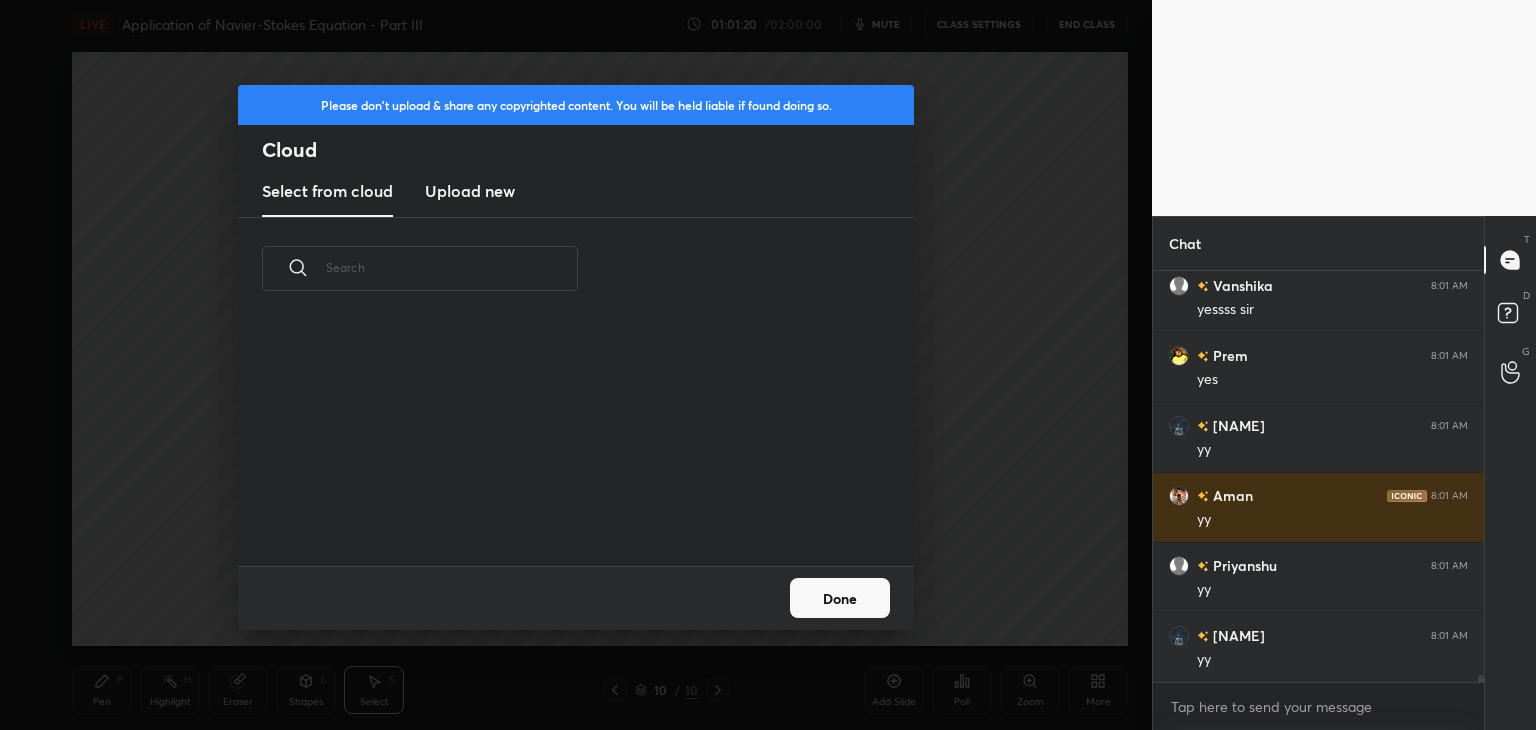click on "Upload new" at bounding box center (470, 191) 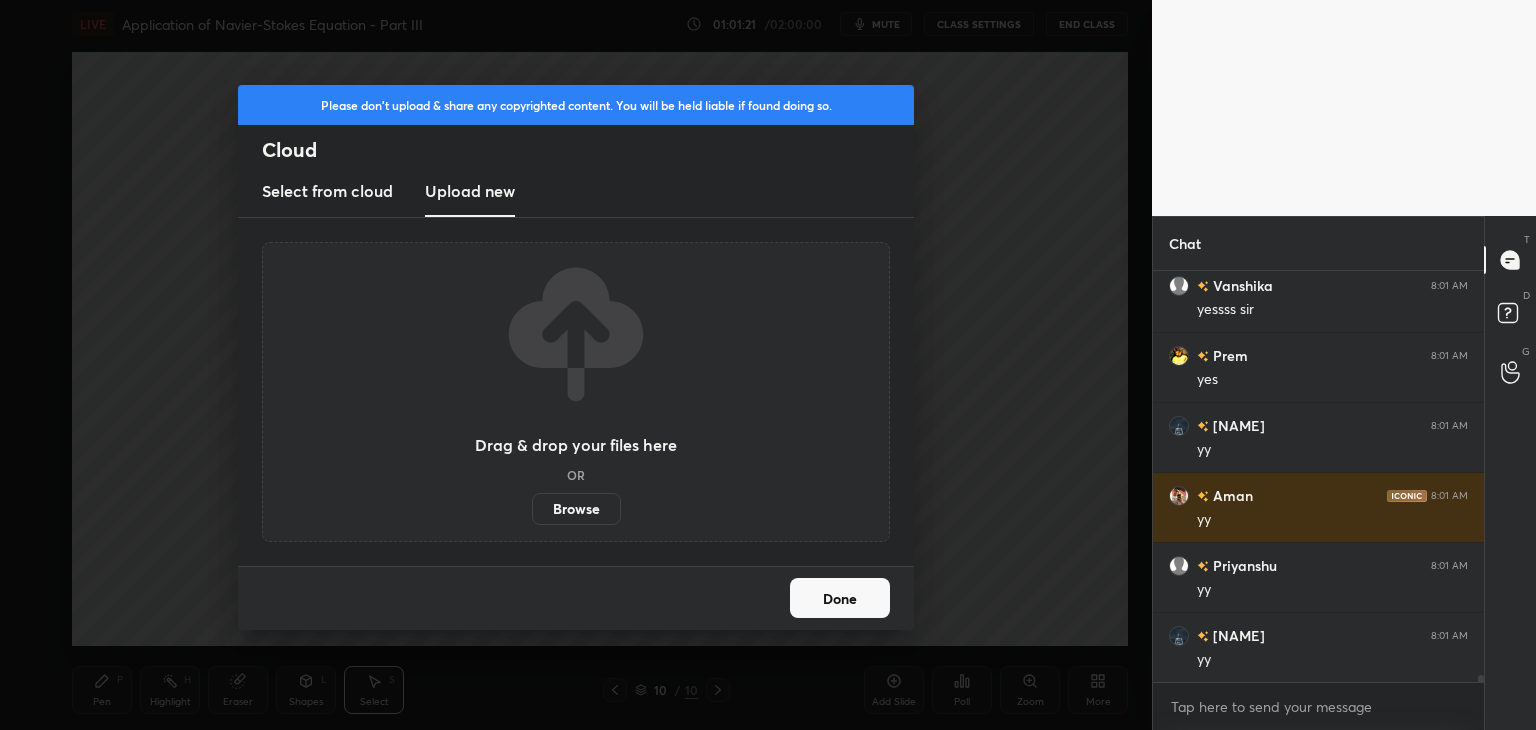 click on "Browse" at bounding box center (576, 509) 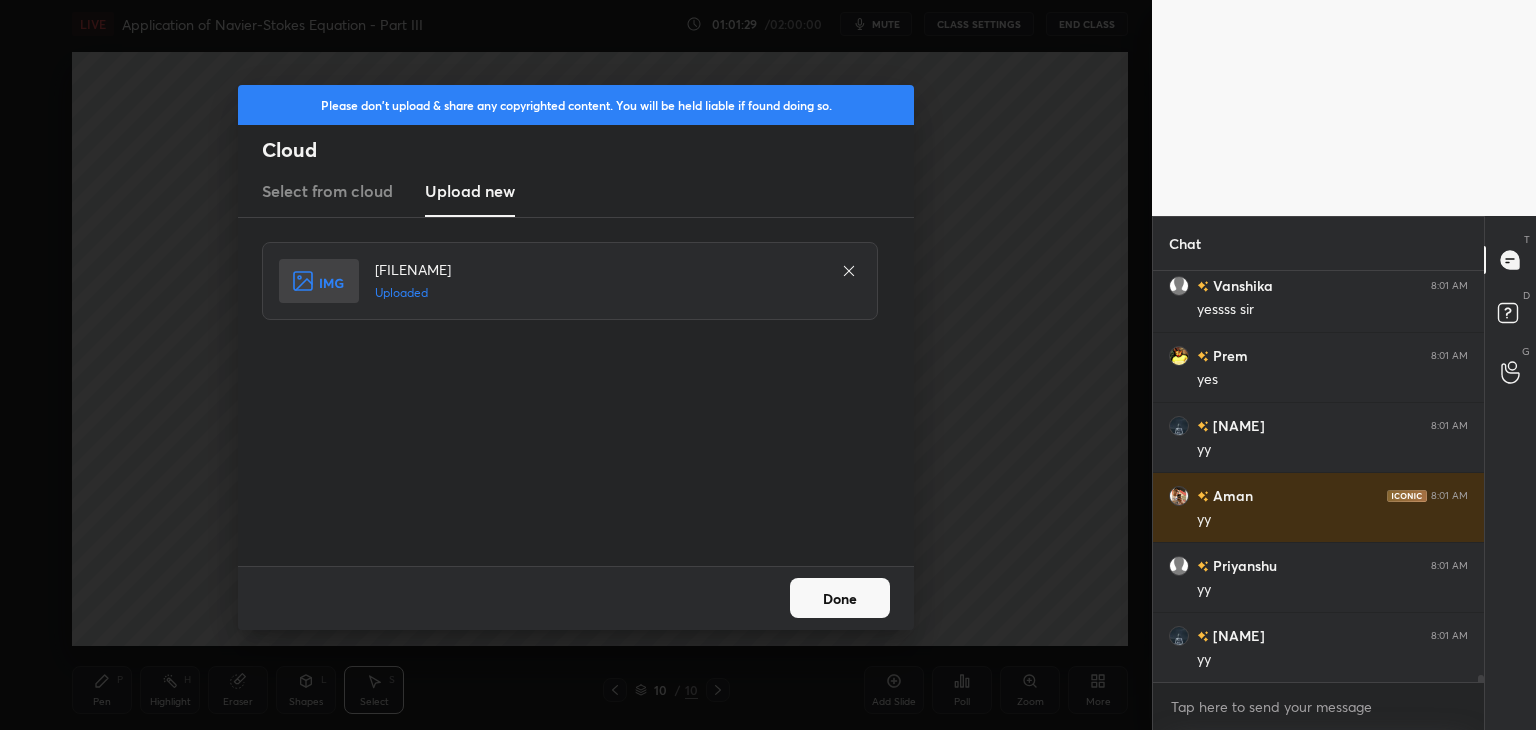 click on "Done" at bounding box center (840, 598) 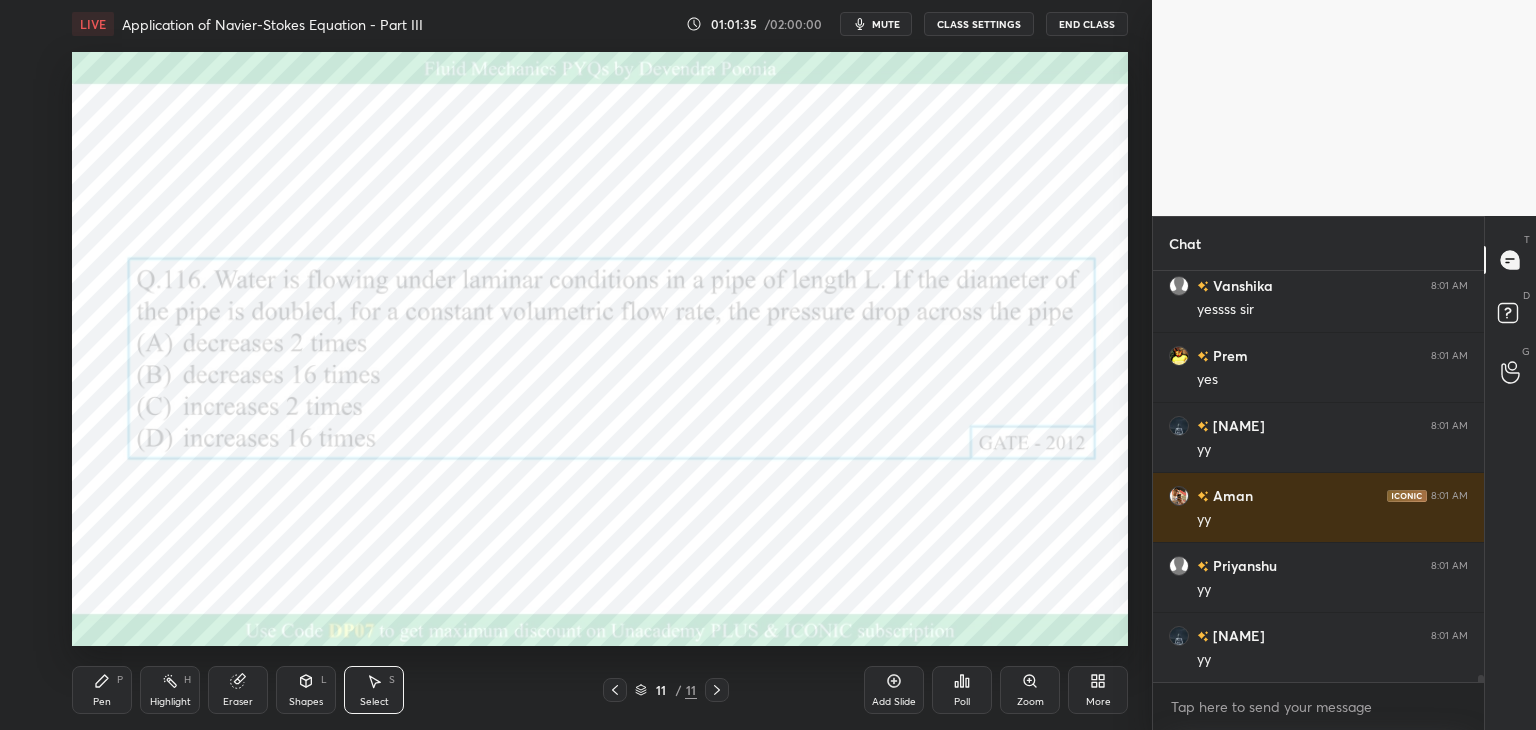click on "Poll" at bounding box center (962, 702) 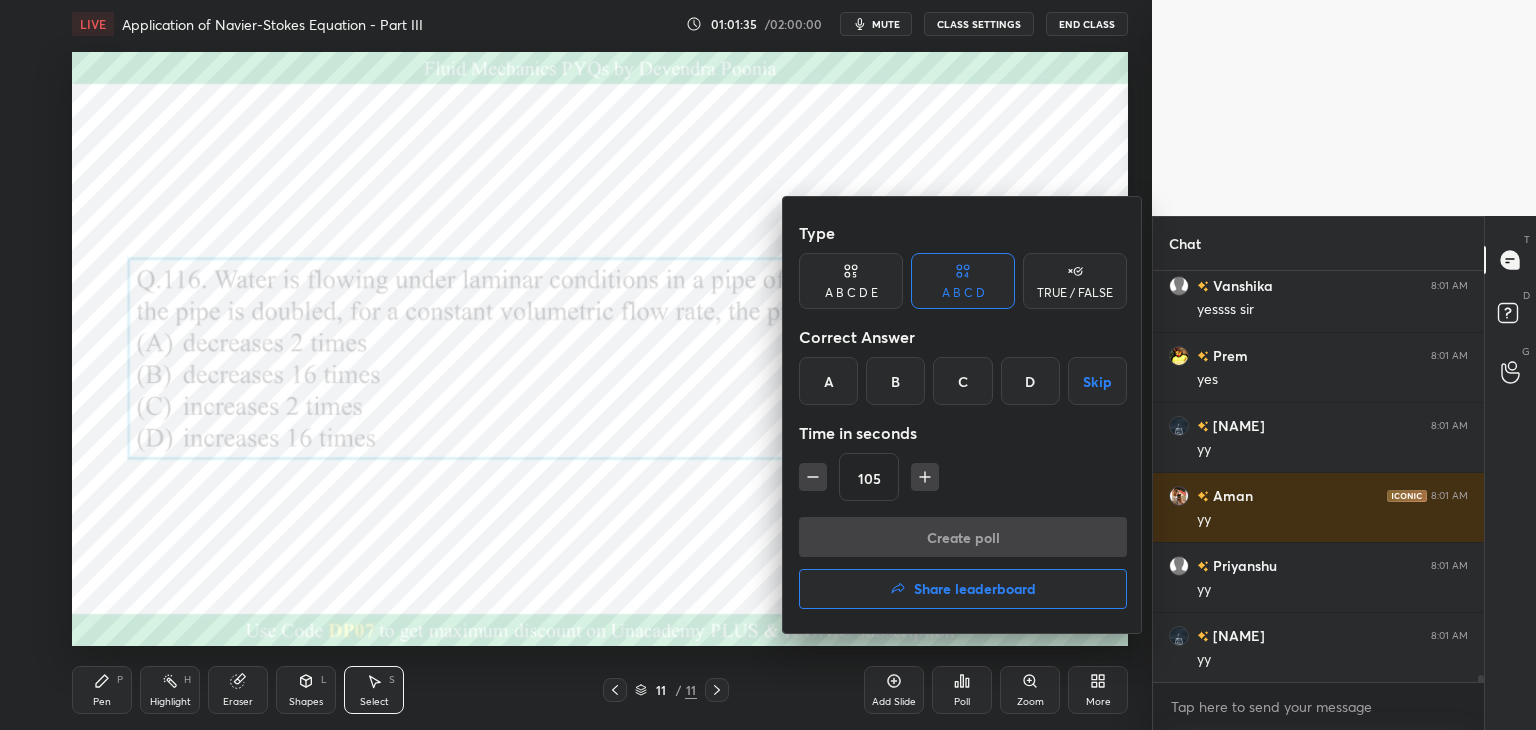 click on "B" at bounding box center [895, 381] 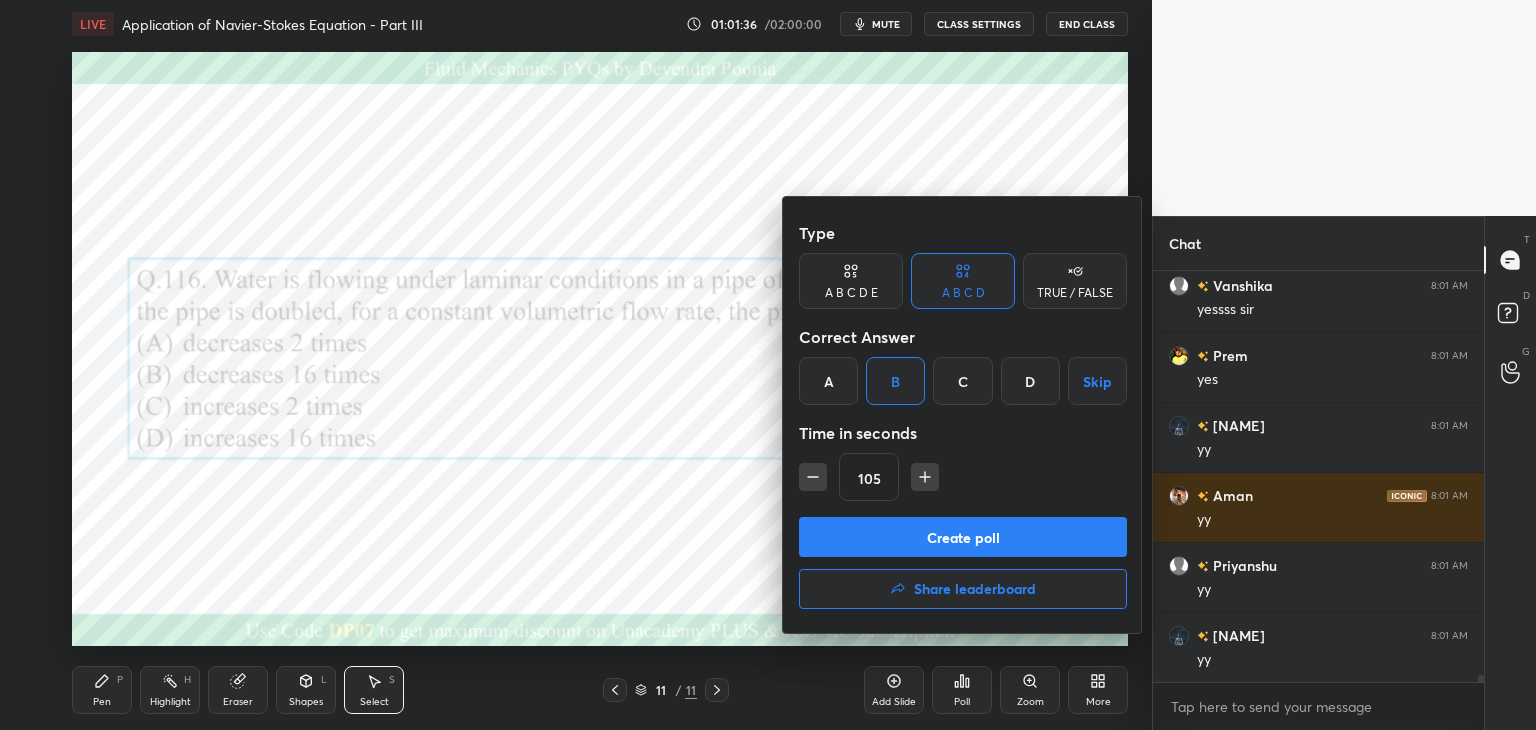 click 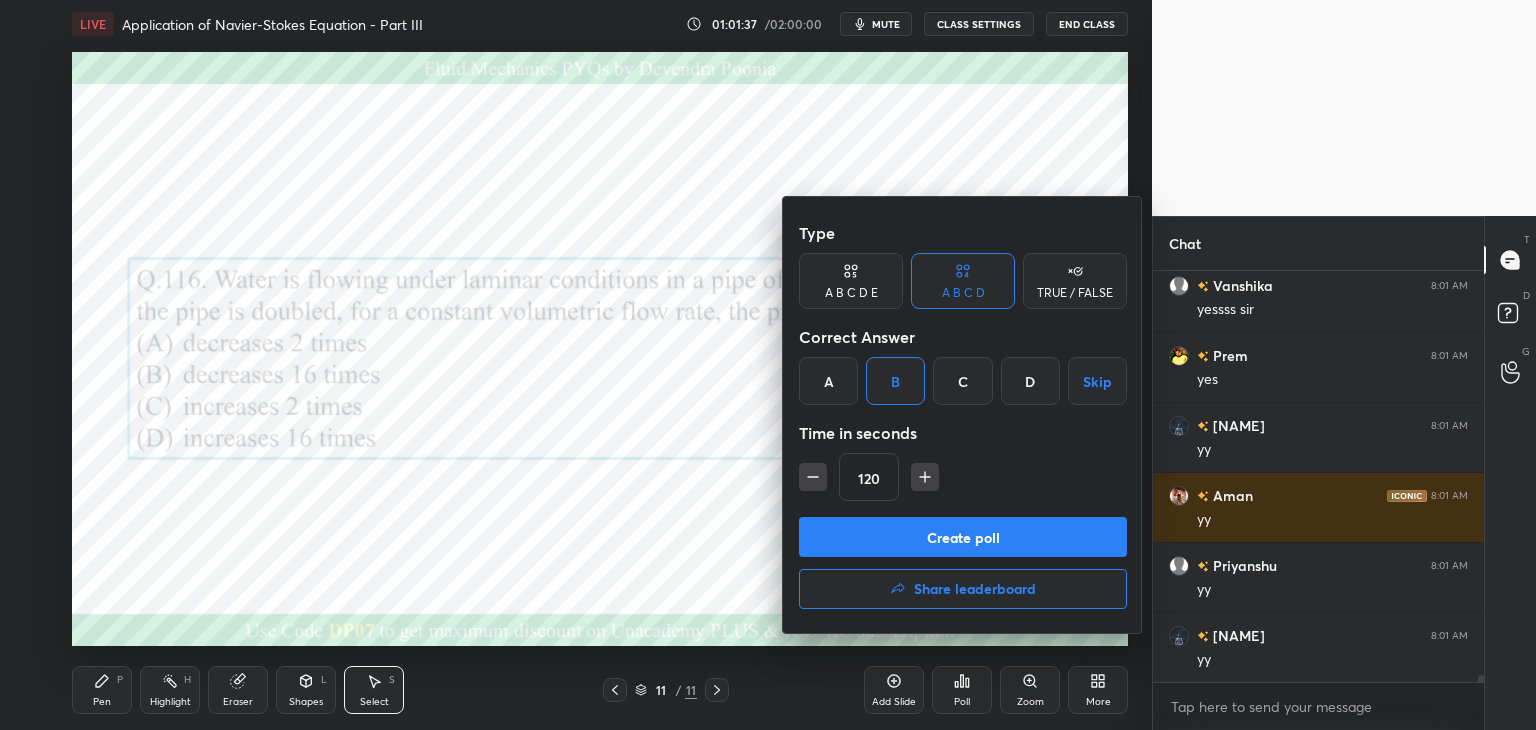 click on "Create poll" at bounding box center [963, 537] 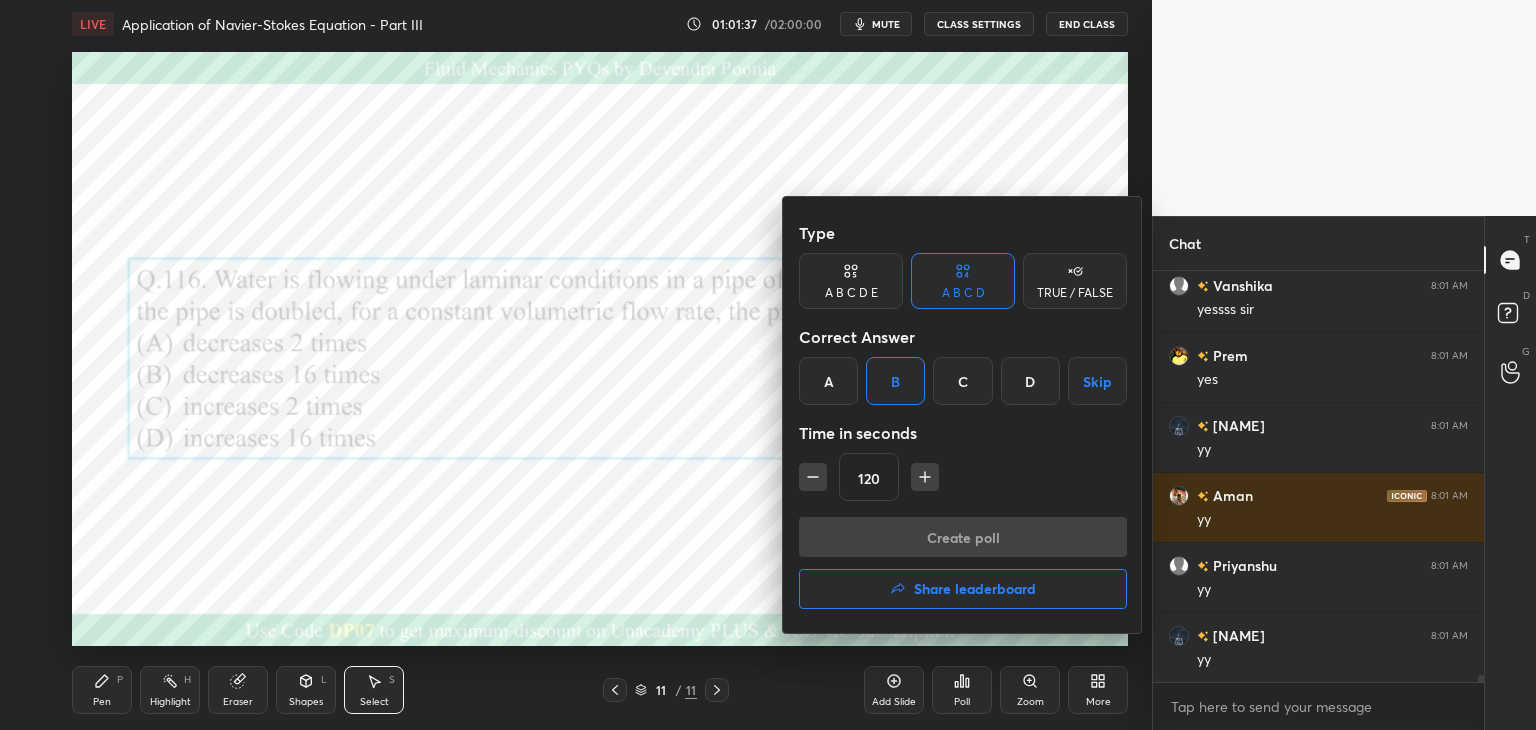 scroll, scrollTop: 372, scrollLeft: 325, axis: both 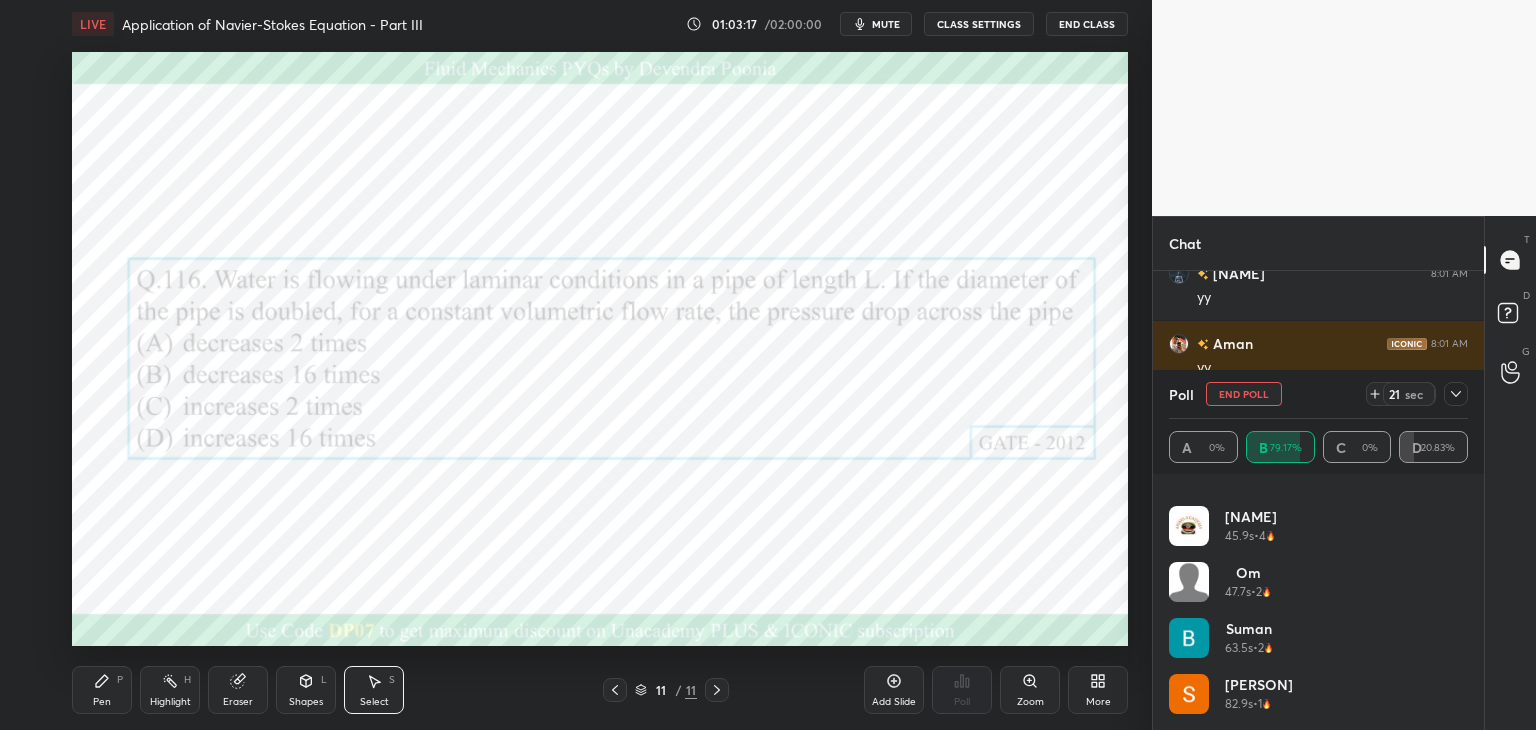 click 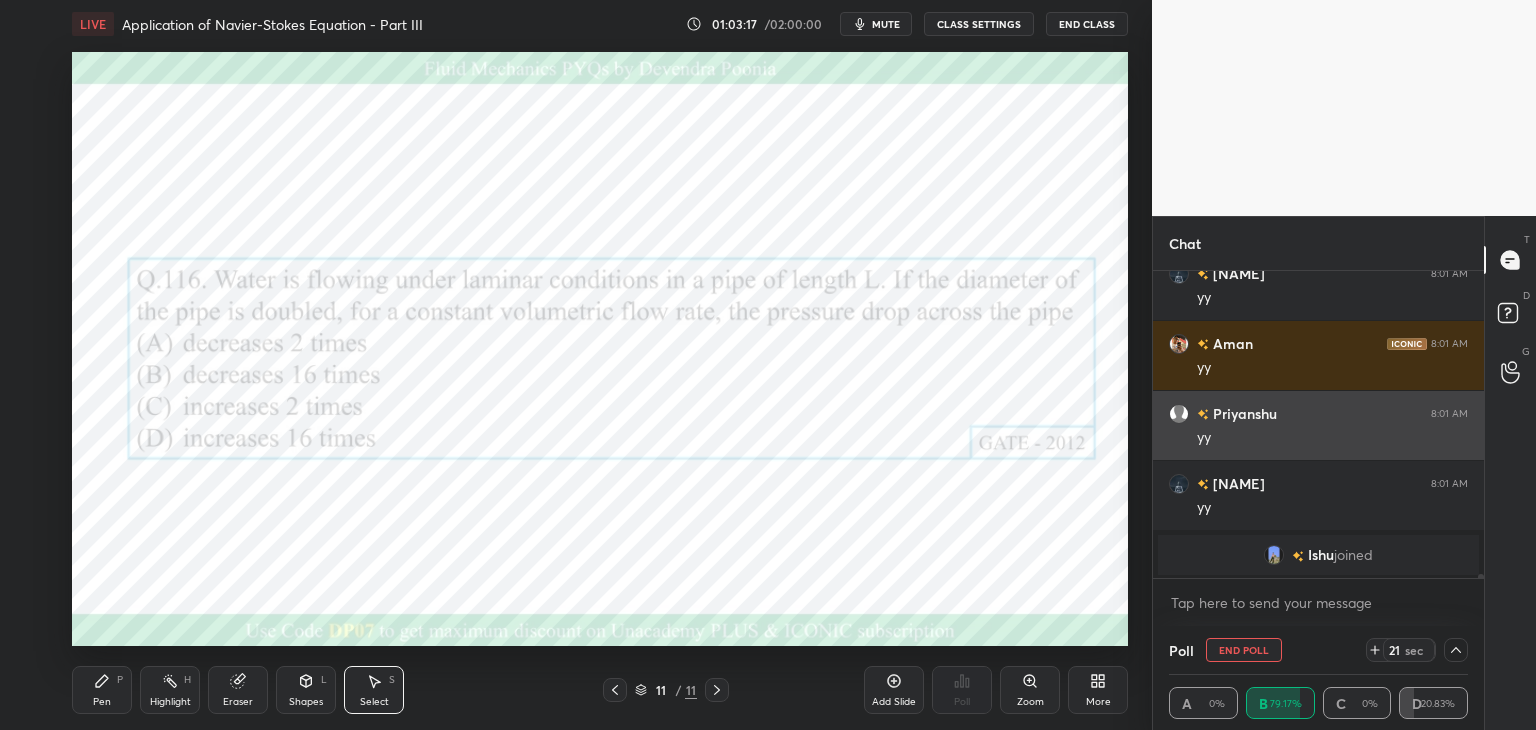 scroll, scrollTop: 131, scrollLeft: 293, axis: both 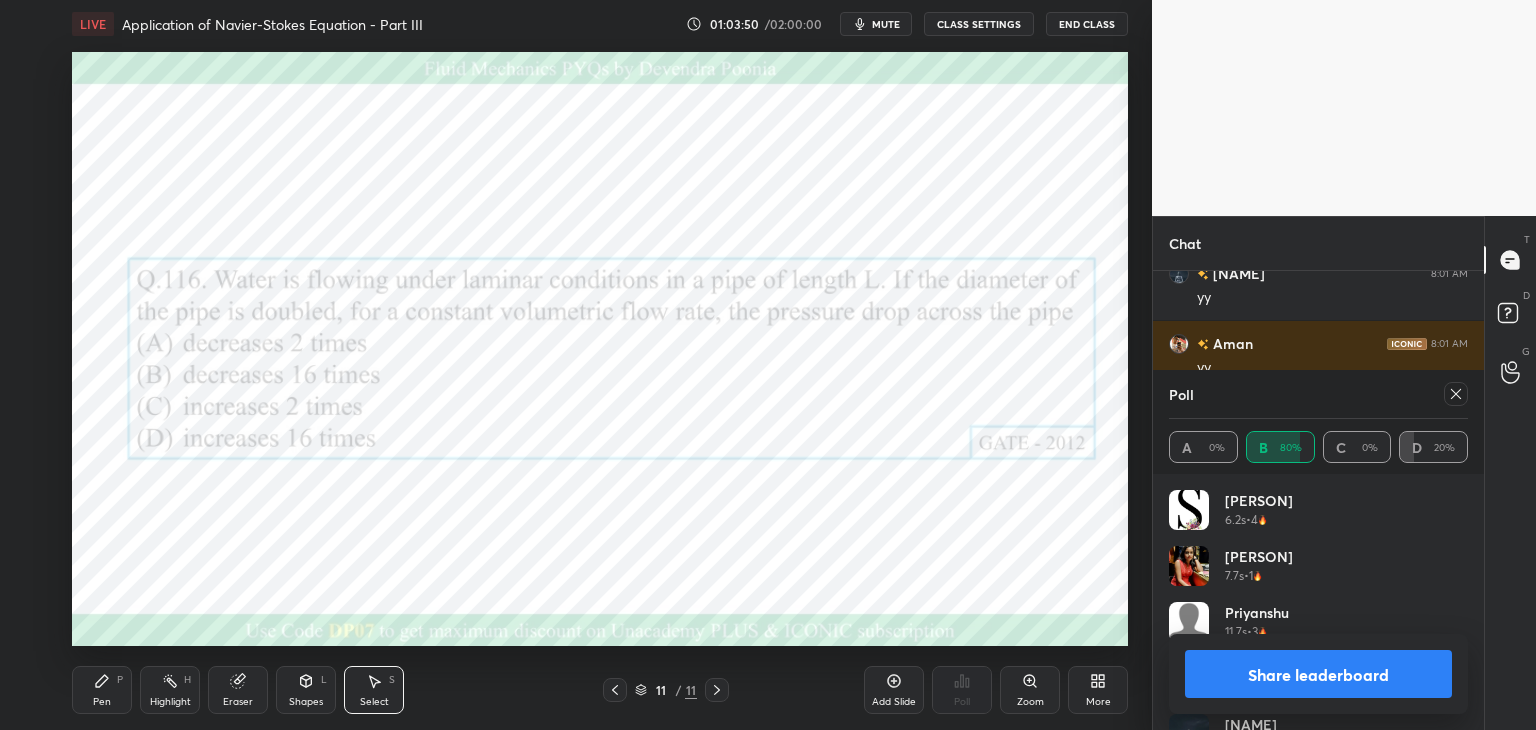 click 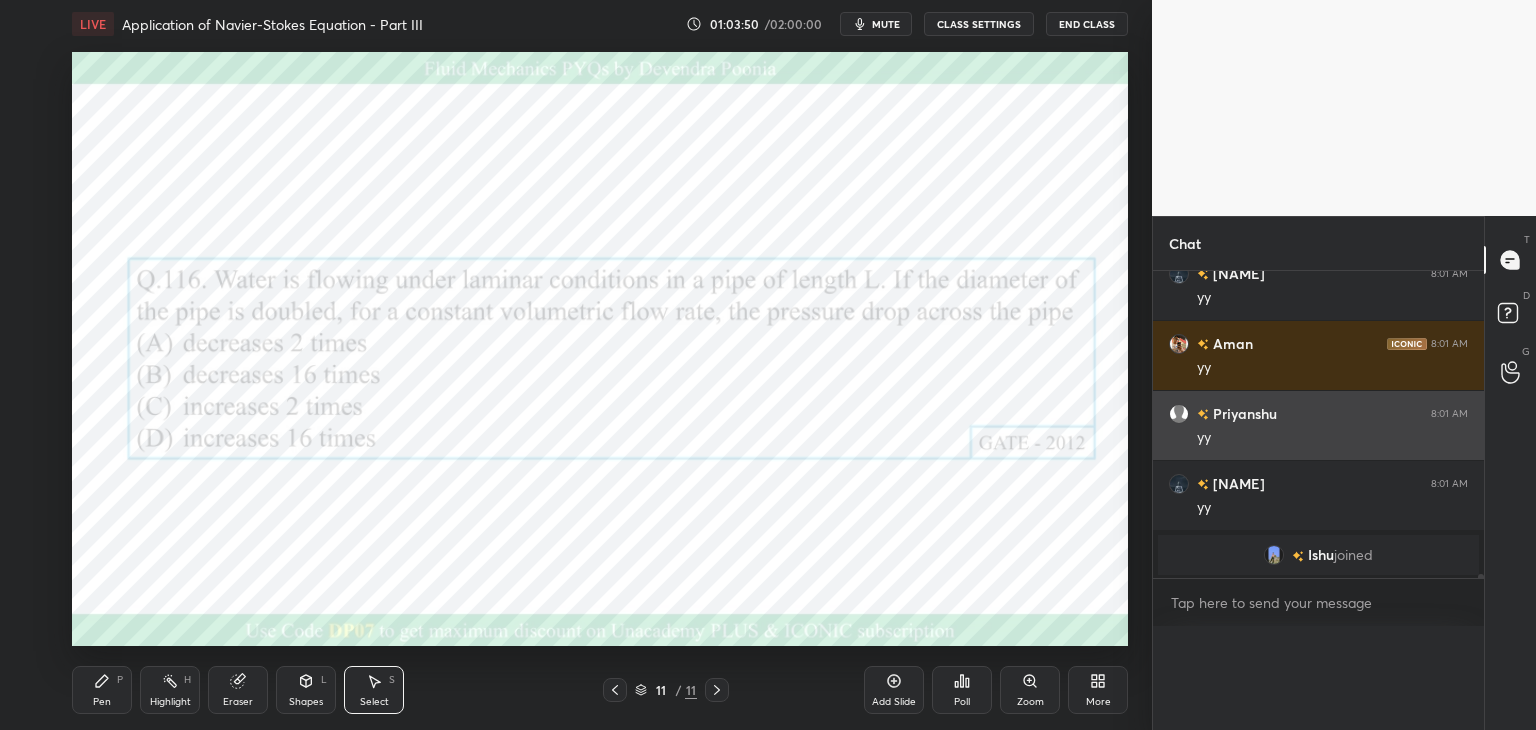 scroll, scrollTop: 151, scrollLeft: 293, axis: both 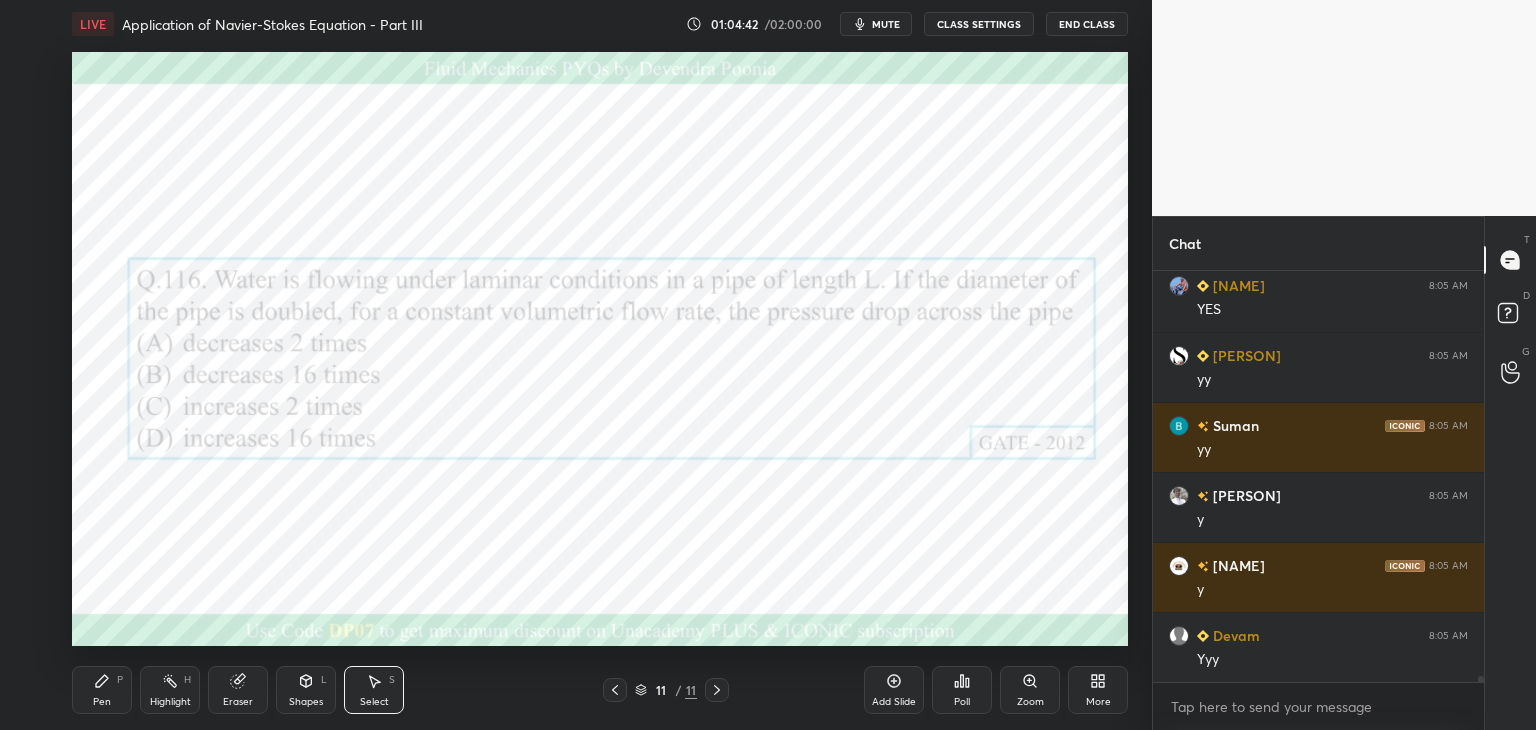 click on "Add Slide" at bounding box center [894, 690] 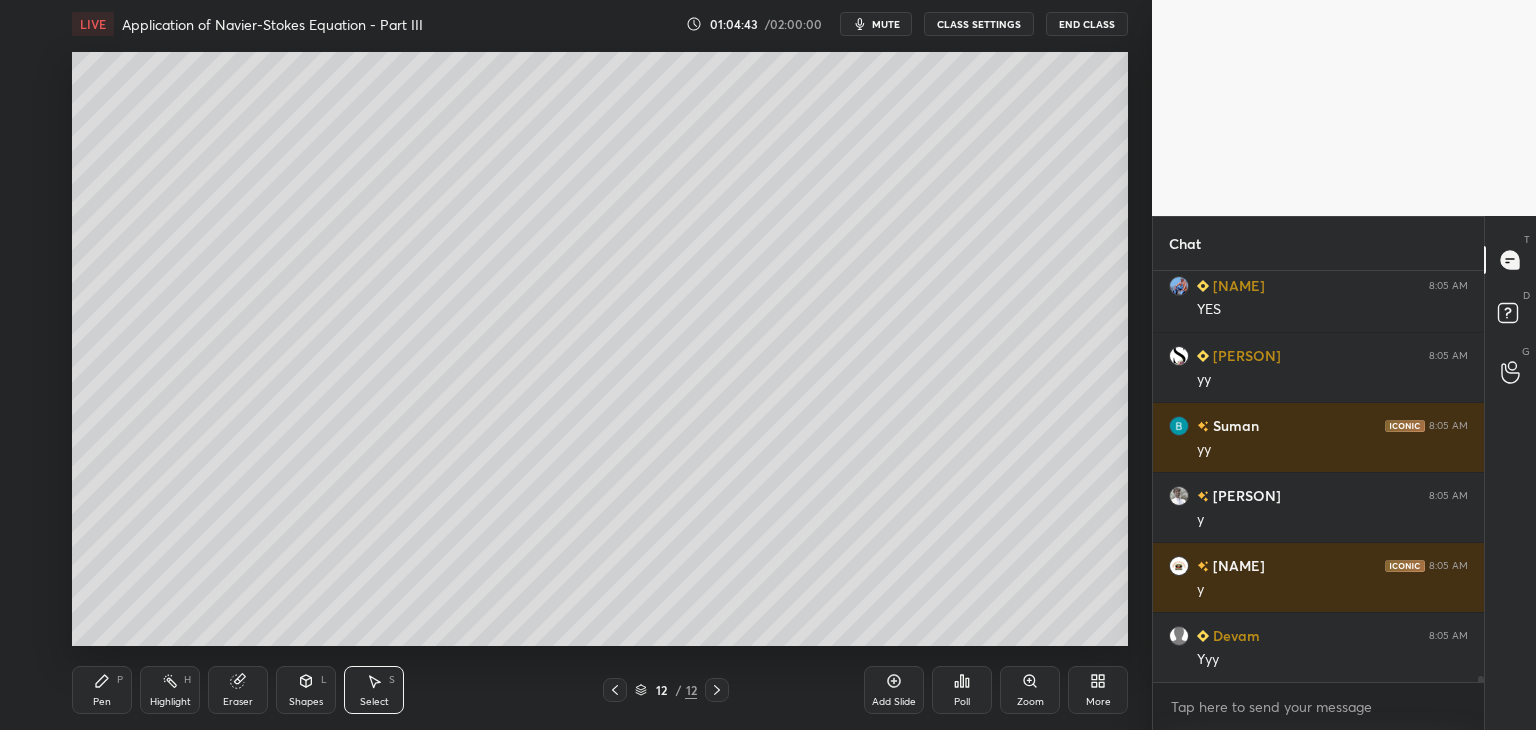 click on "Pen P" at bounding box center (102, 690) 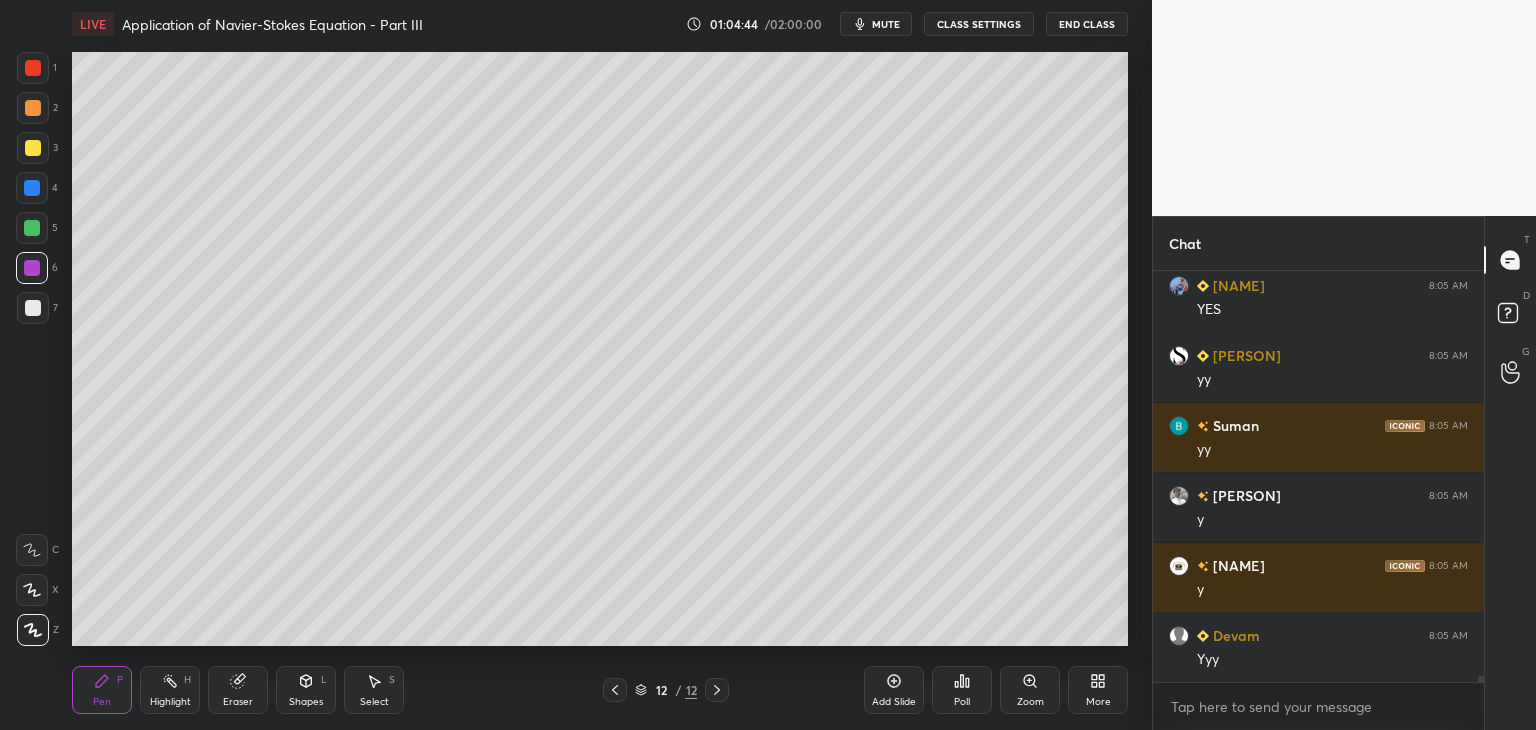 click at bounding box center [33, 148] 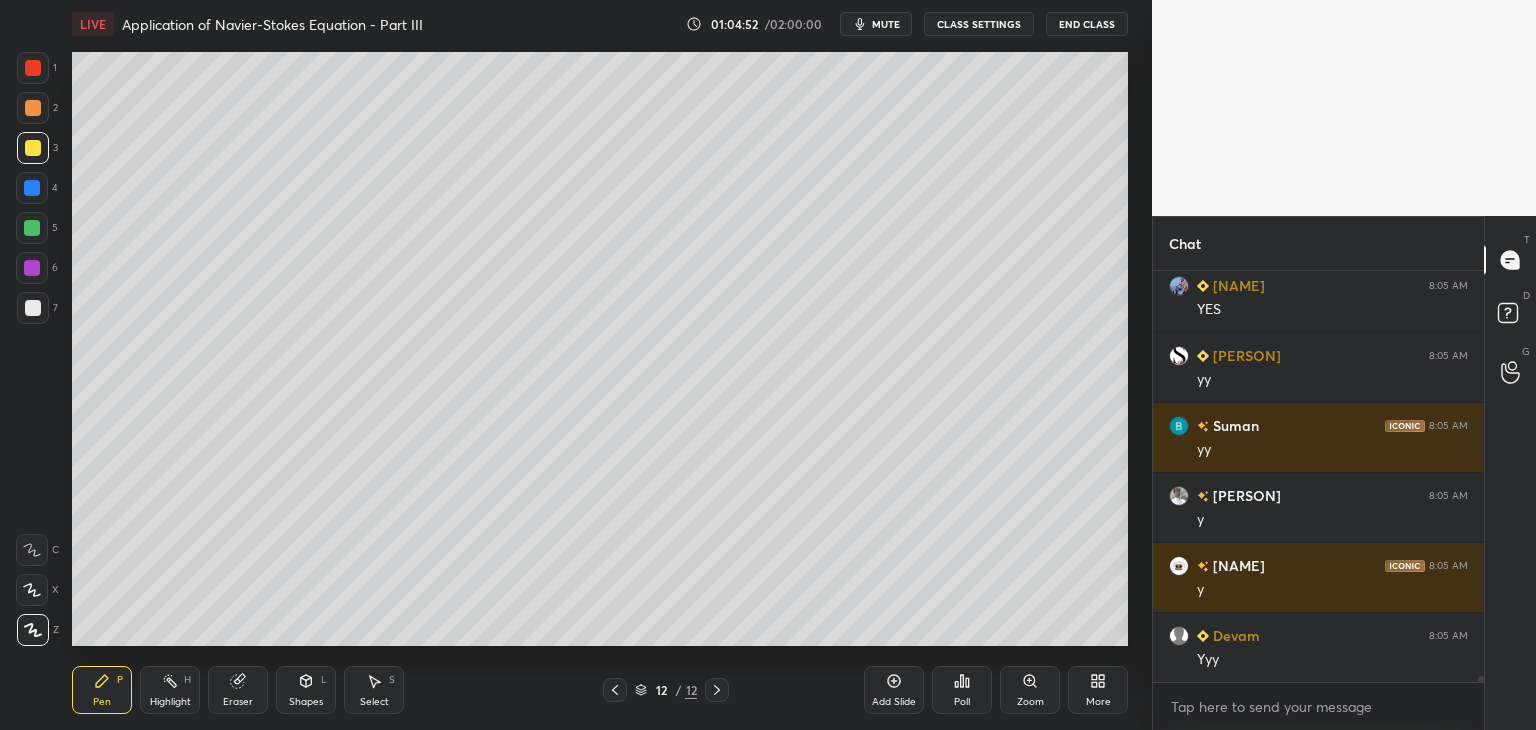 click at bounding box center (33, 308) 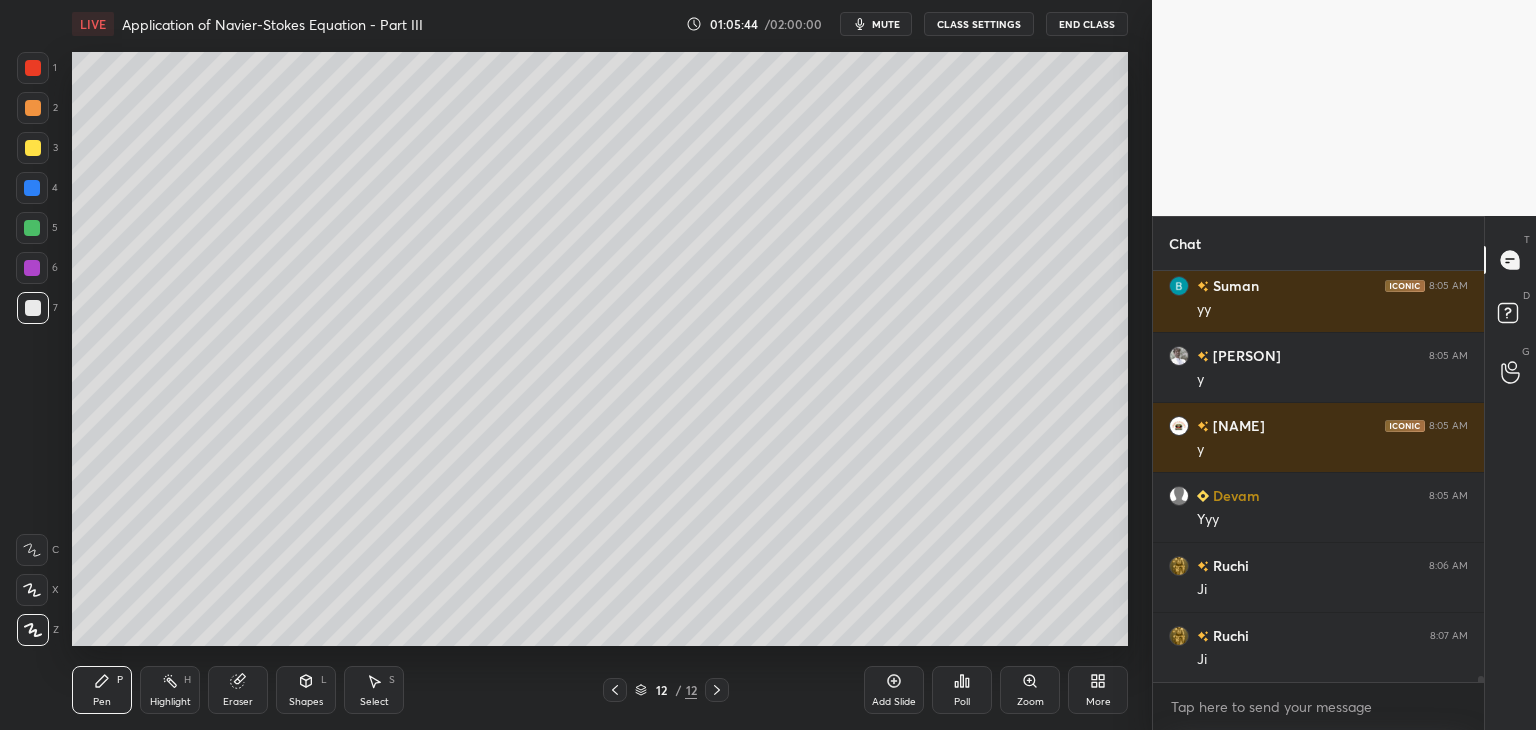 scroll, scrollTop: 25936, scrollLeft: 0, axis: vertical 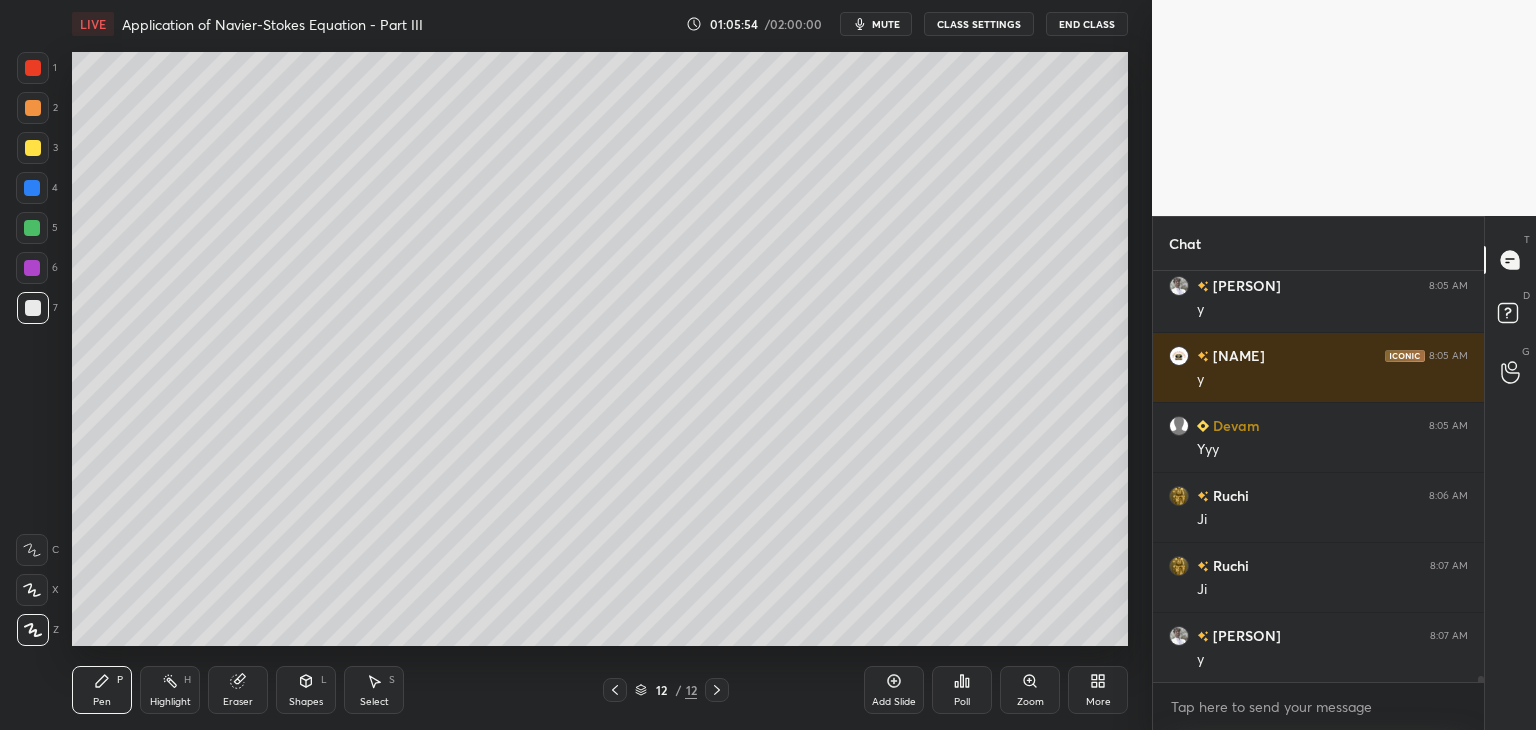 click 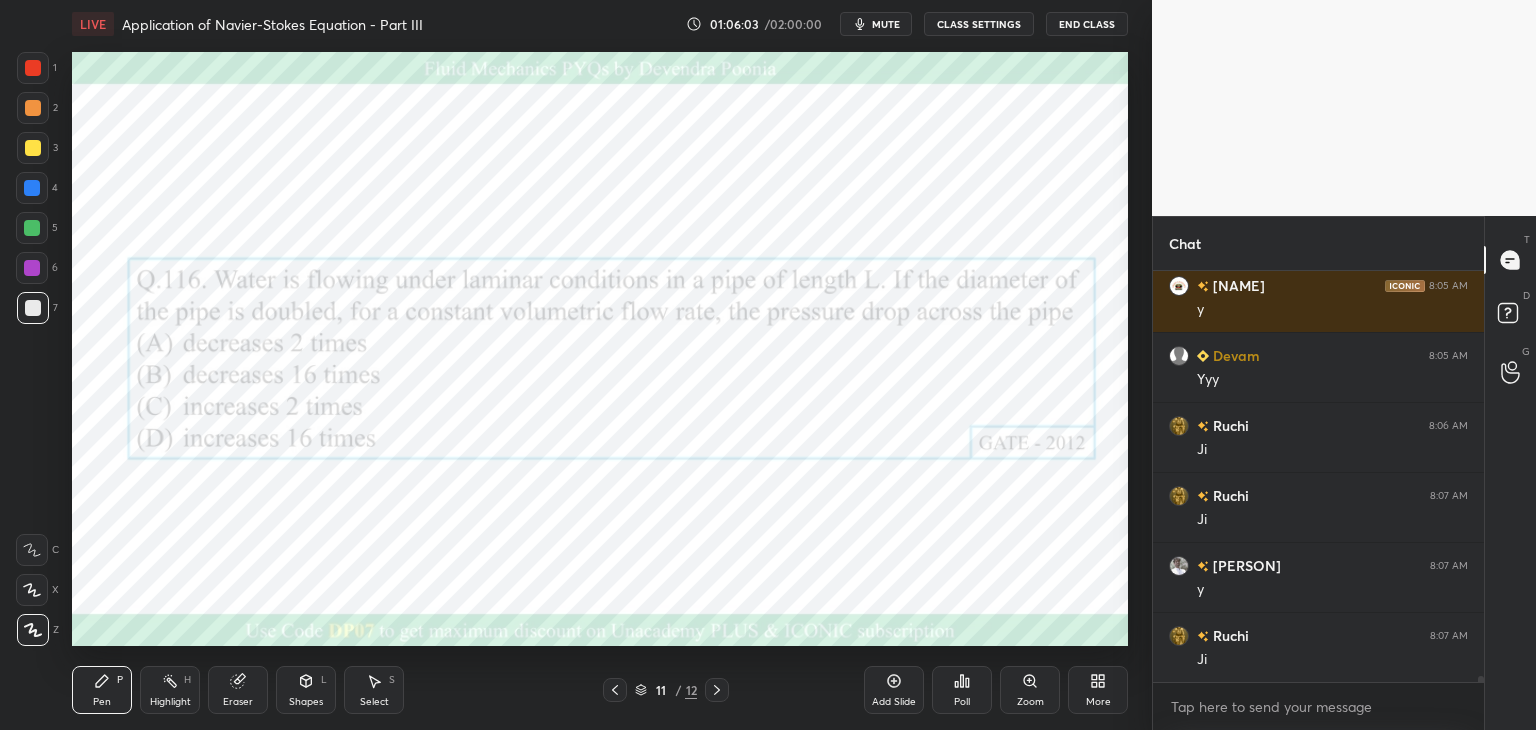 scroll, scrollTop: 26076, scrollLeft: 0, axis: vertical 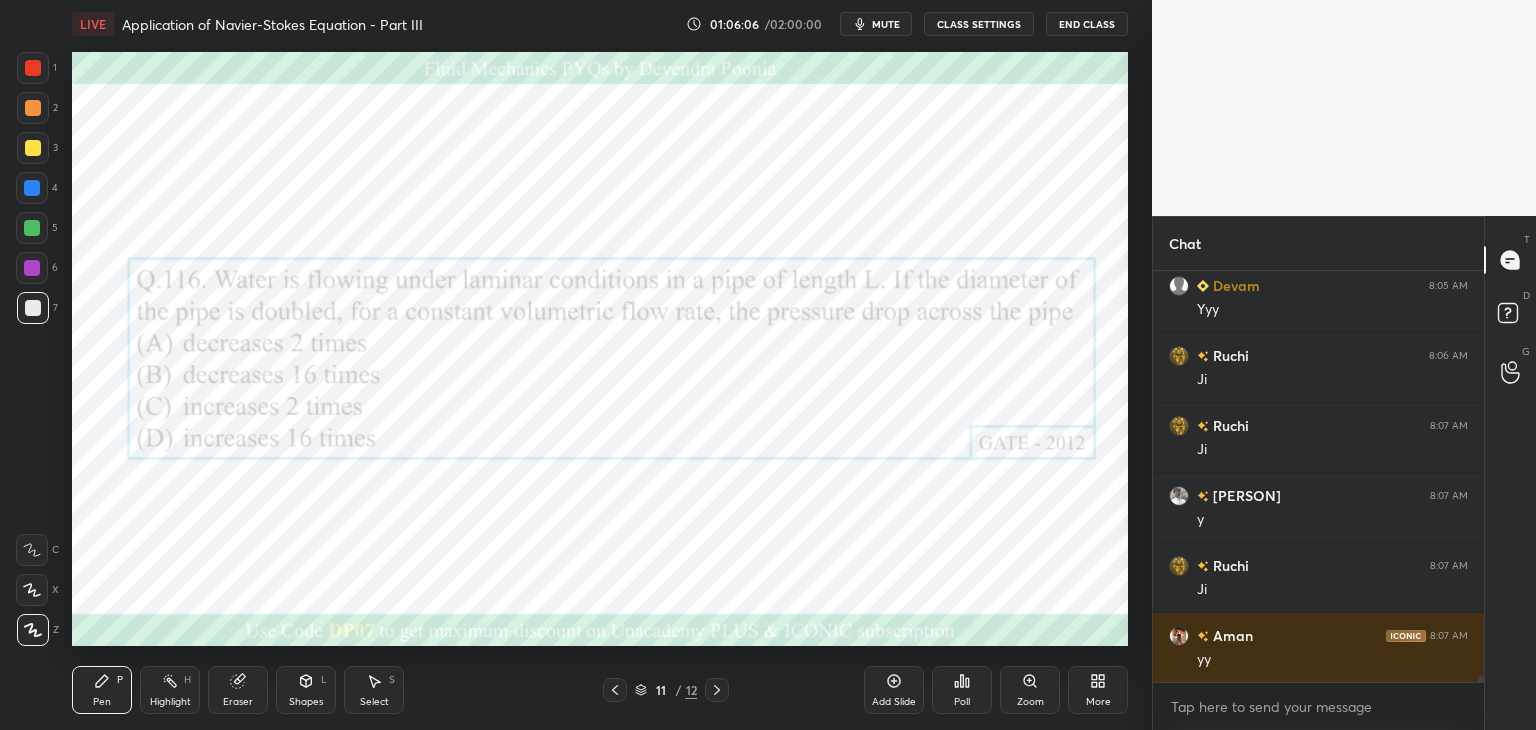 click 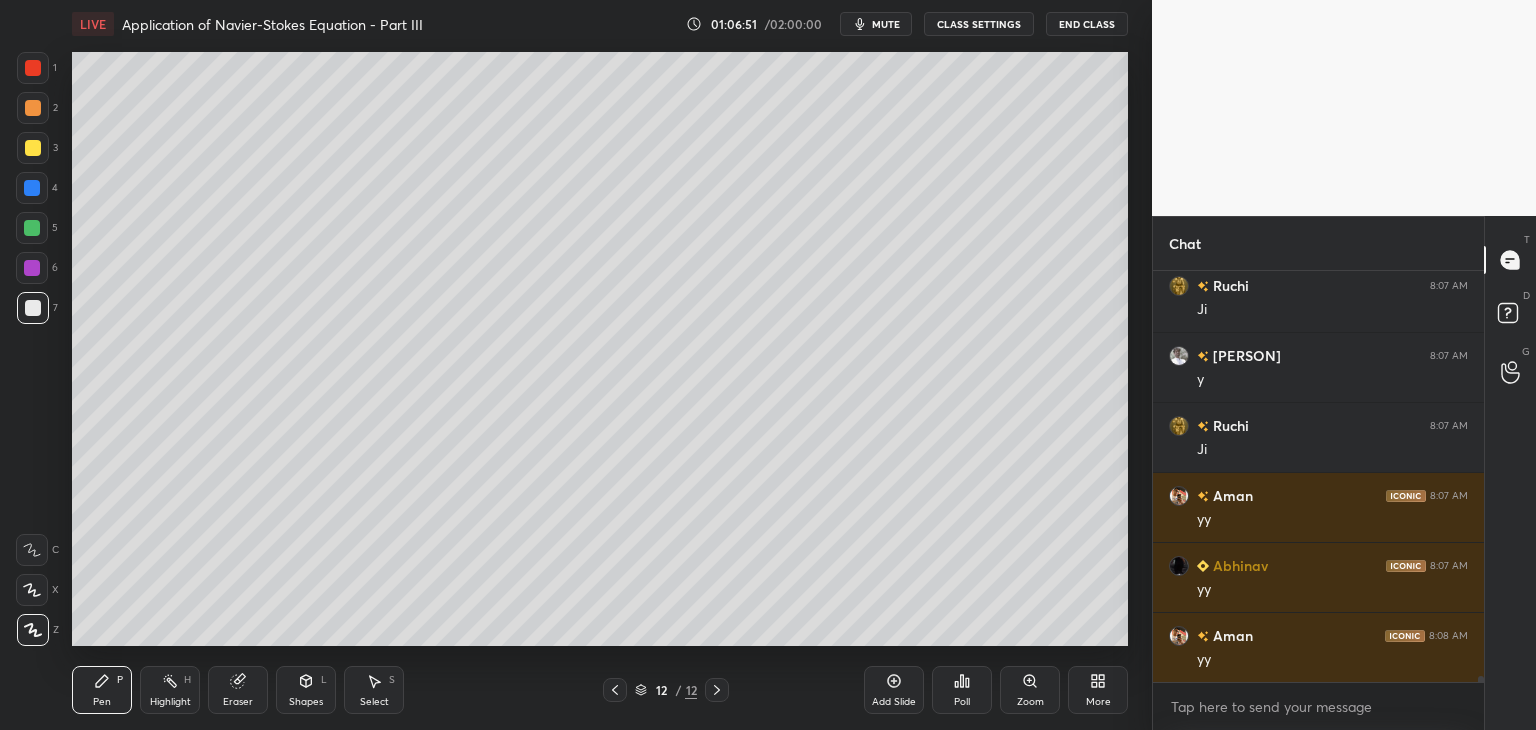 scroll, scrollTop: 26286, scrollLeft: 0, axis: vertical 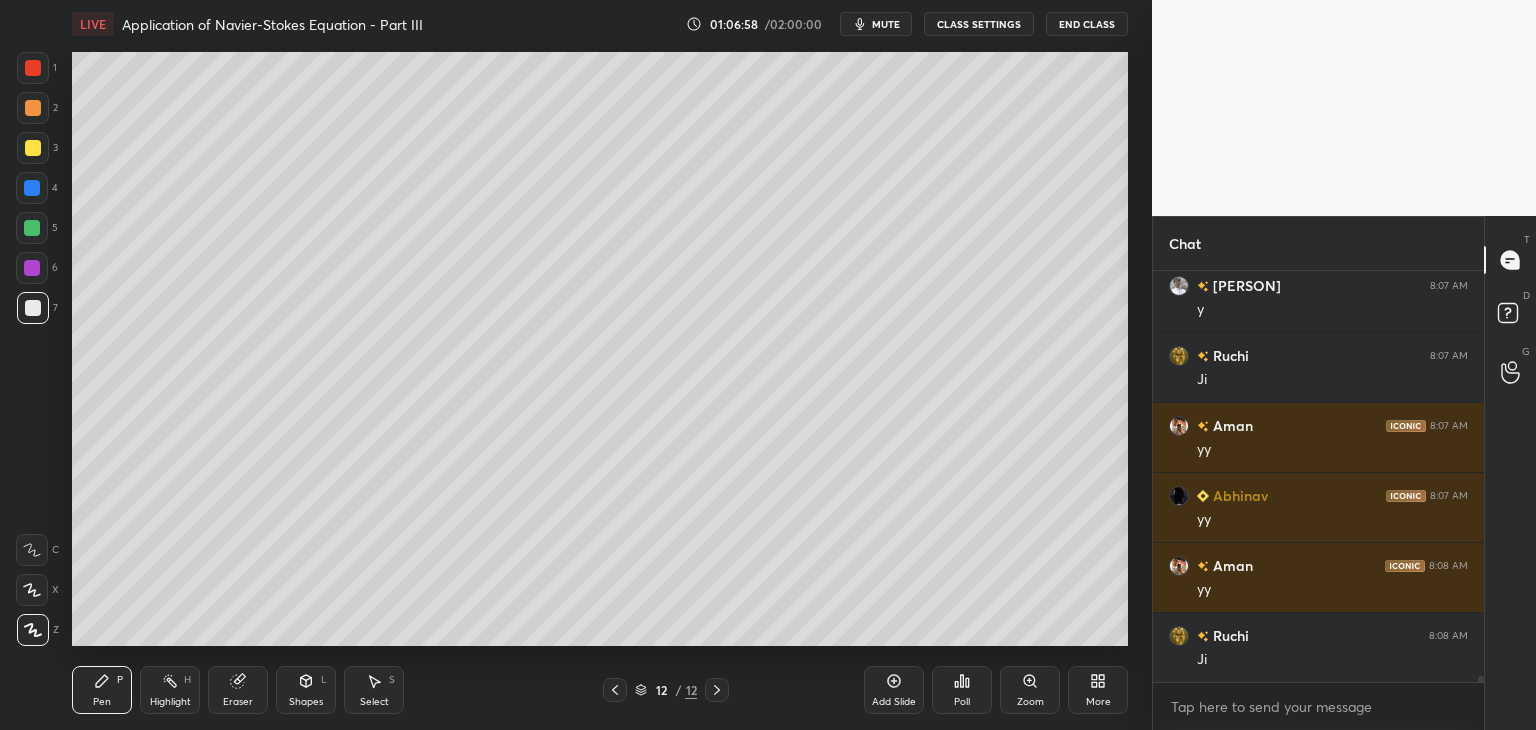 click on "Select S" at bounding box center [374, 690] 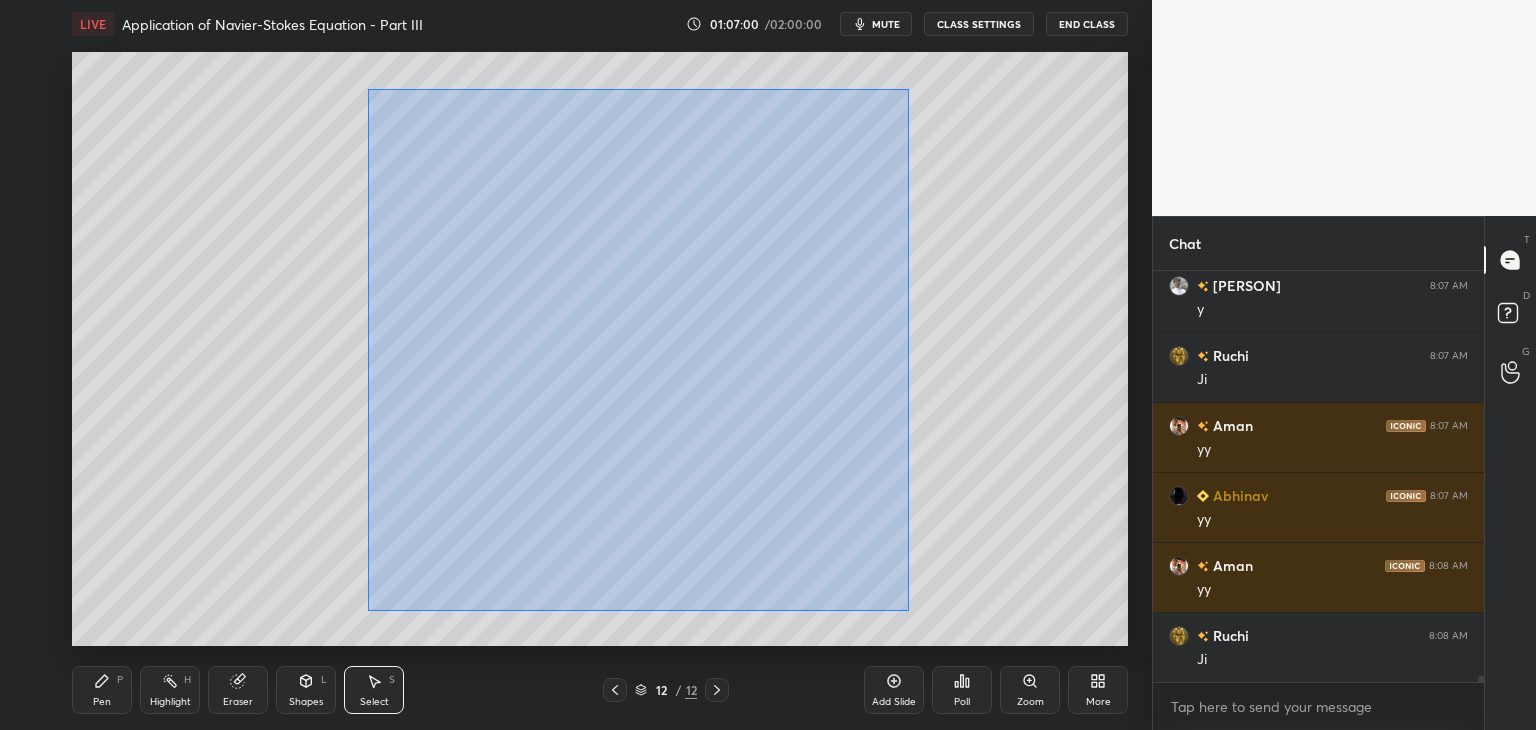 drag, startPoint x: 369, startPoint y: 89, endPoint x: 909, endPoint y: 610, distance: 750.3606 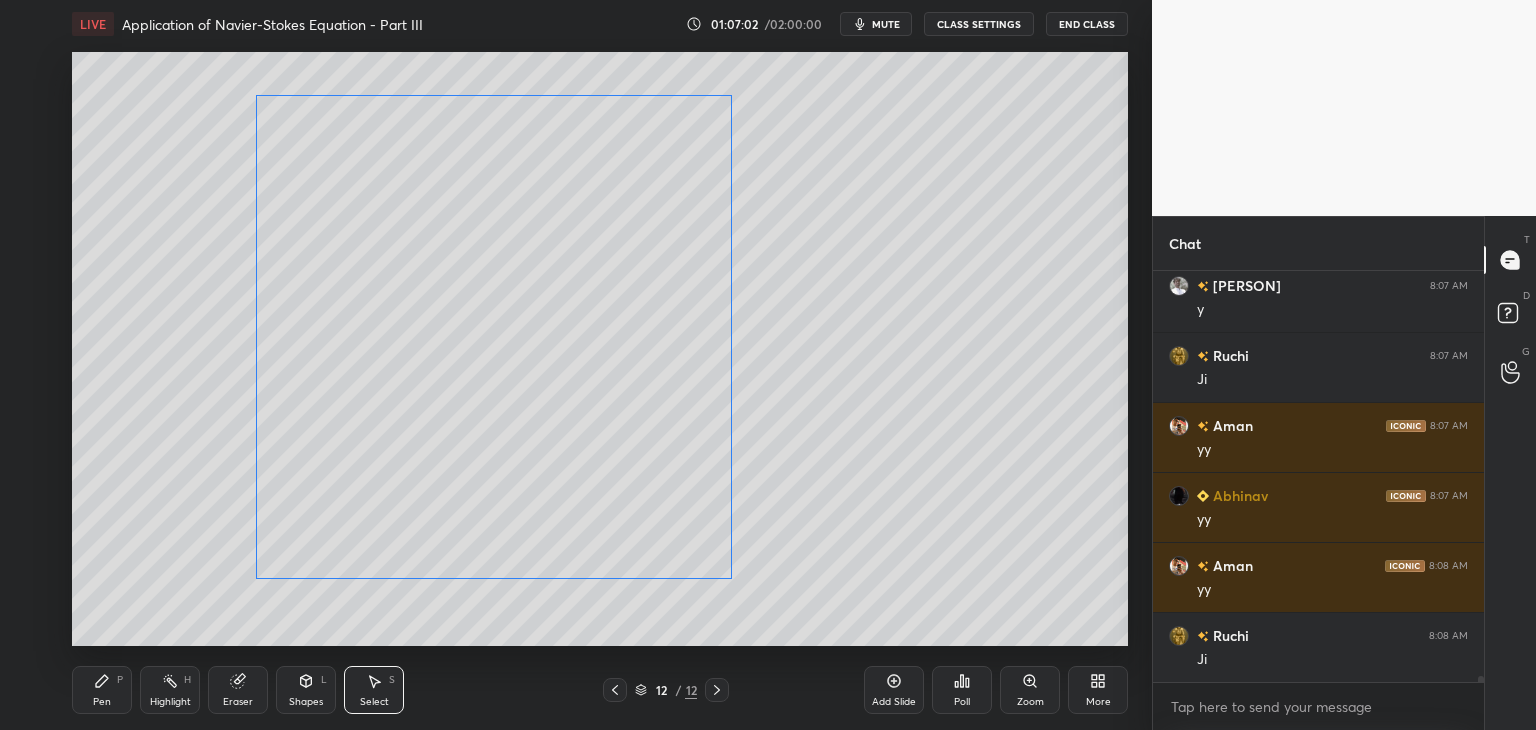 drag, startPoint x: 728, startPoint y: 533, endPoint x: 594, endPoint y: 531, distance: 134.01492 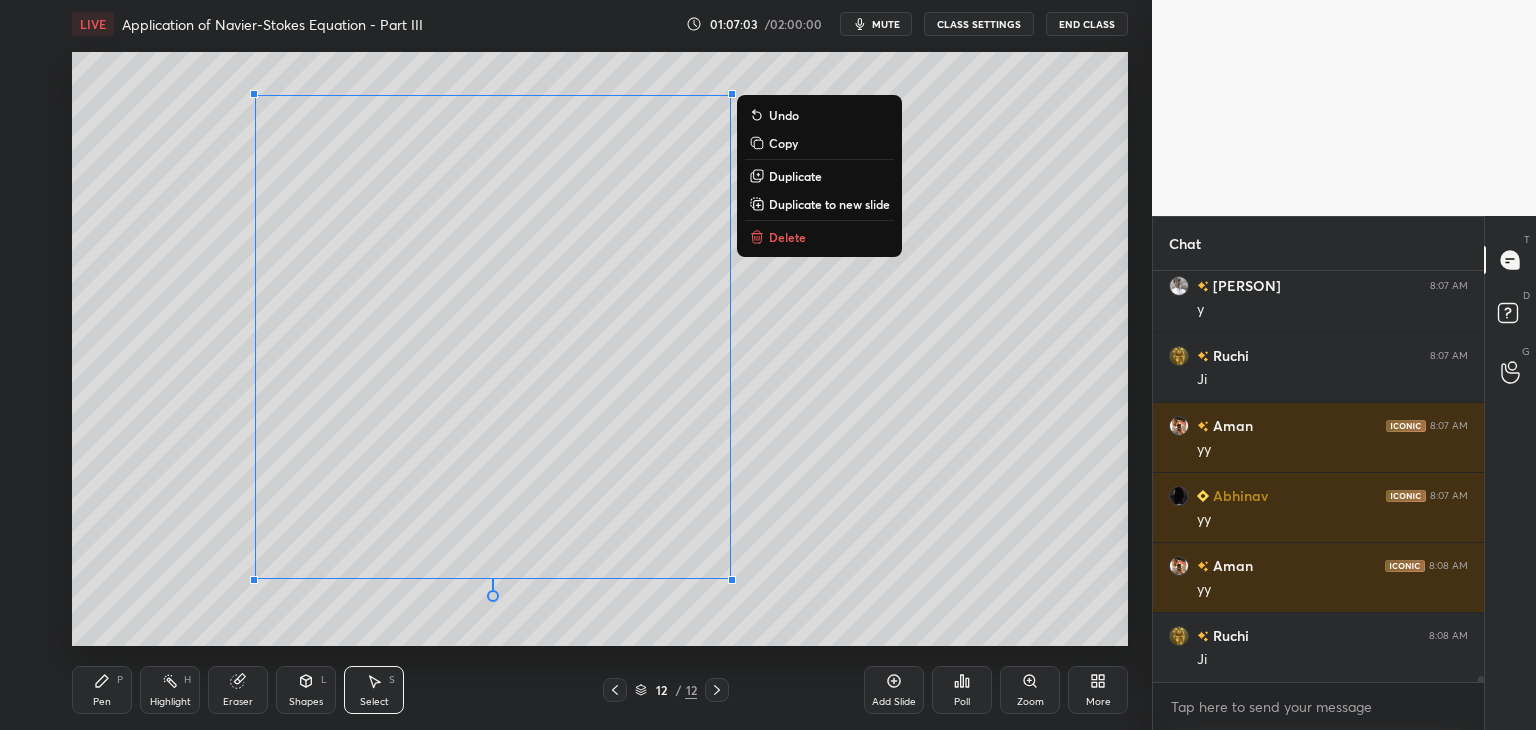drag, startPoint x: 109, startPoint y: 699, endPoint x: 119, endPoint y: 697, distance: 10.198039 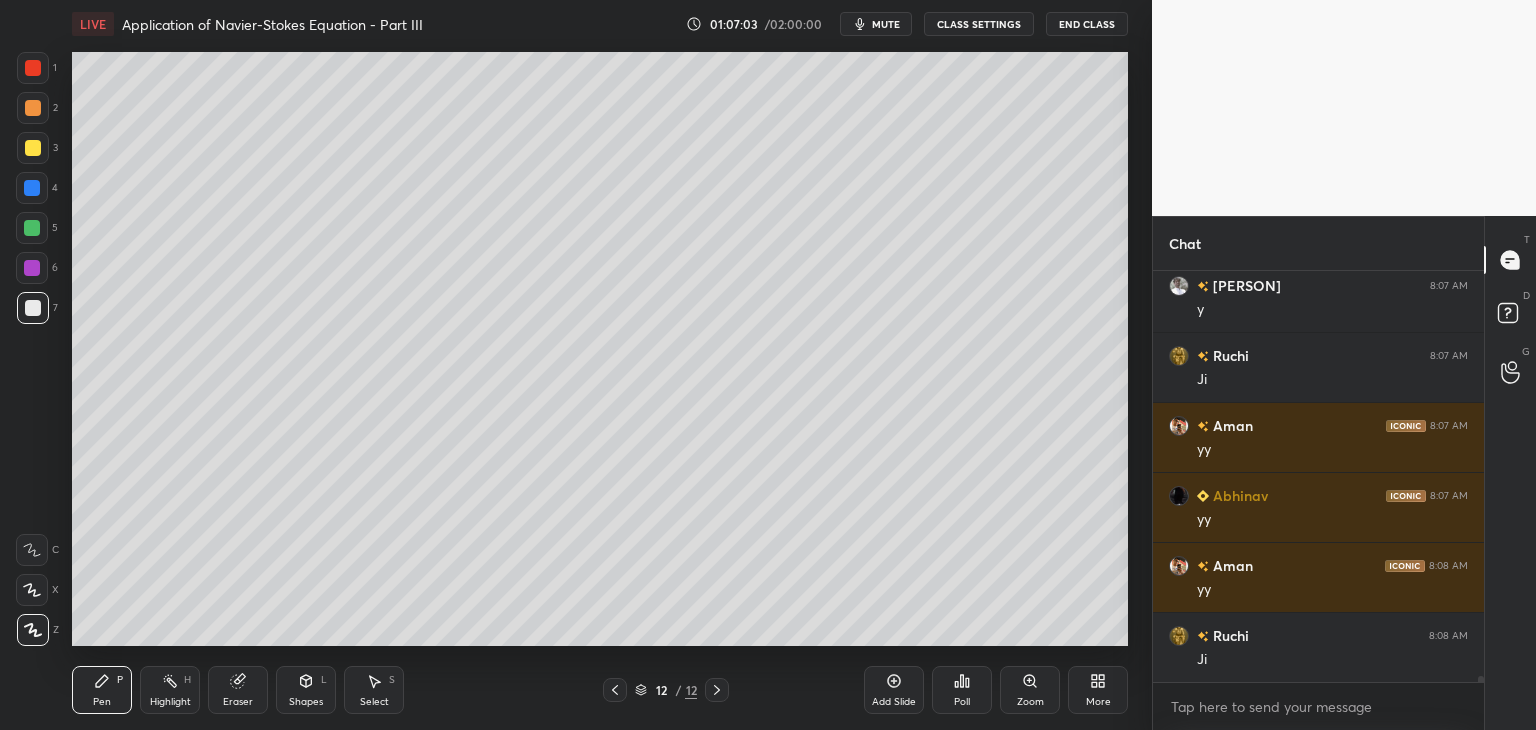 scroll, scrollTop: 26306, scrollLeft: 0, axis: vertical 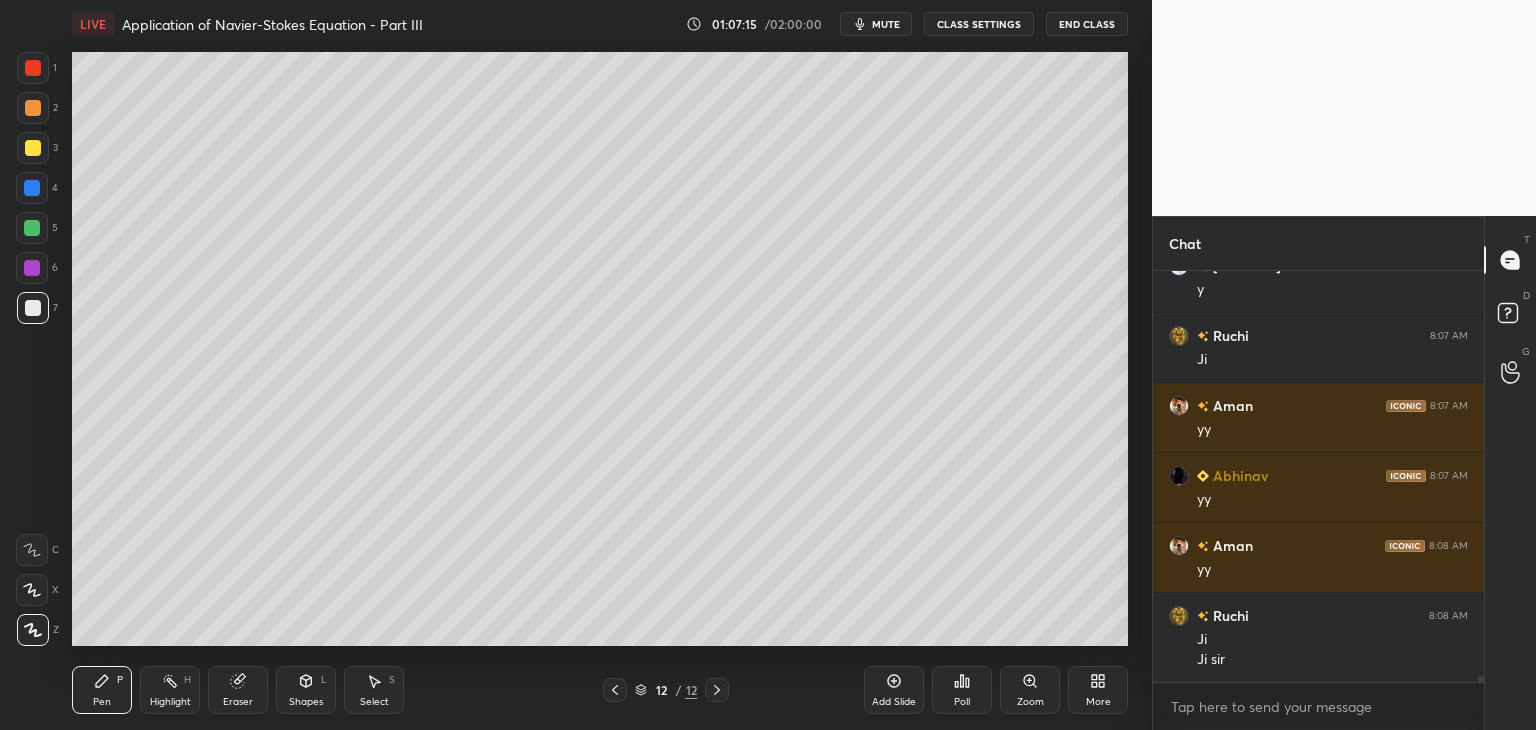 drag, startPoint x: 307, startPoint y: 697, endPoint x: 316, endPoint y: 689, distance: 12.0415945 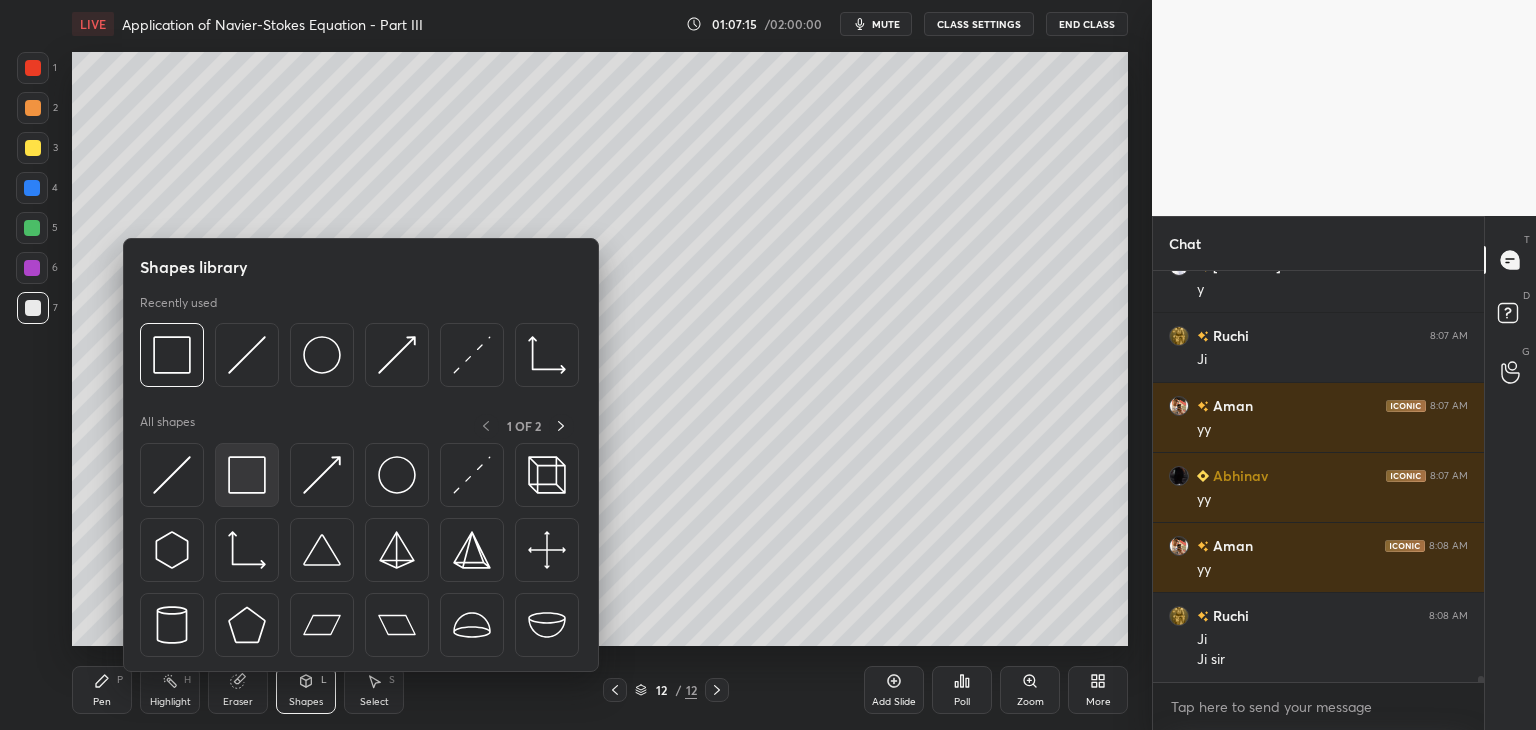 click at bounding box center (247, 475) 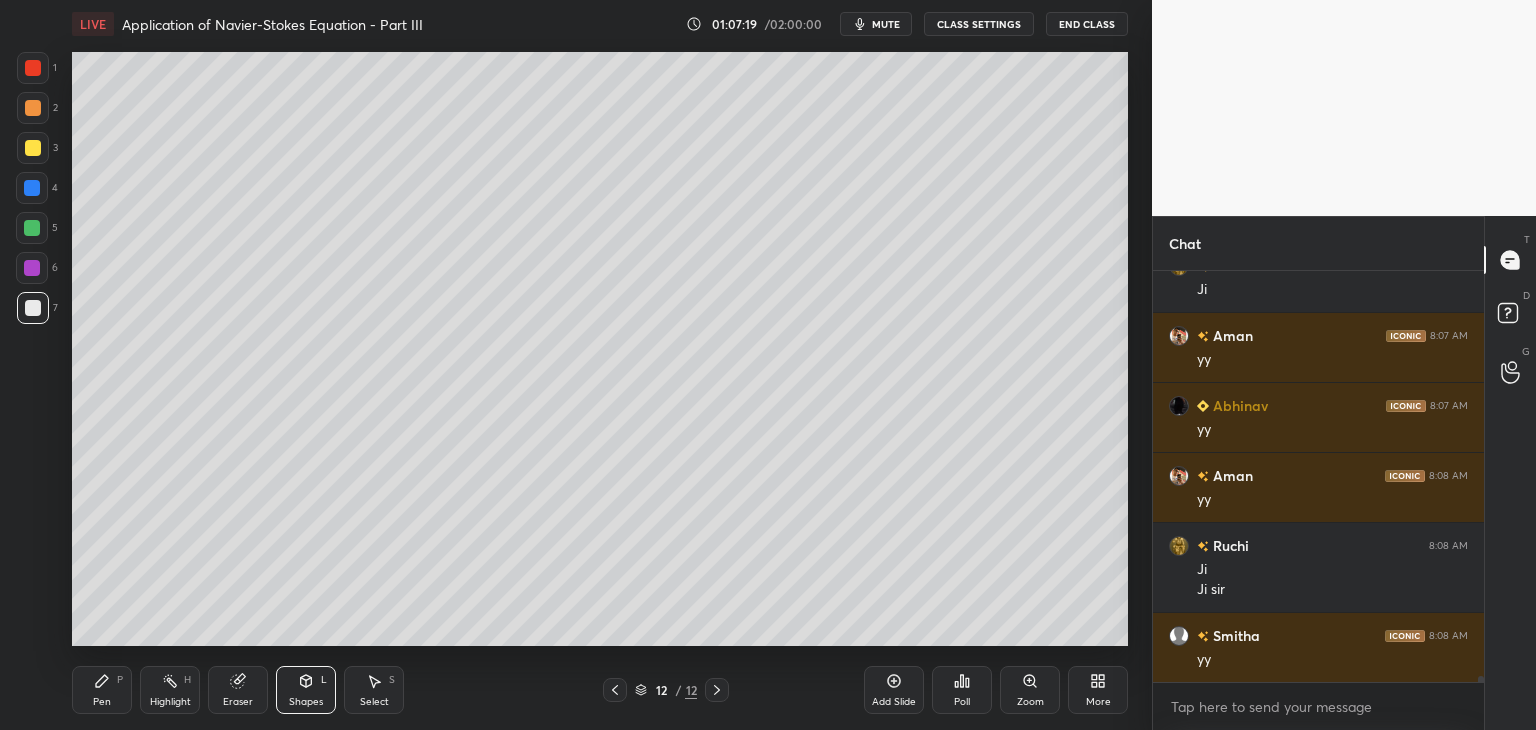 click on "Select S" at bounding box center [374, 690] 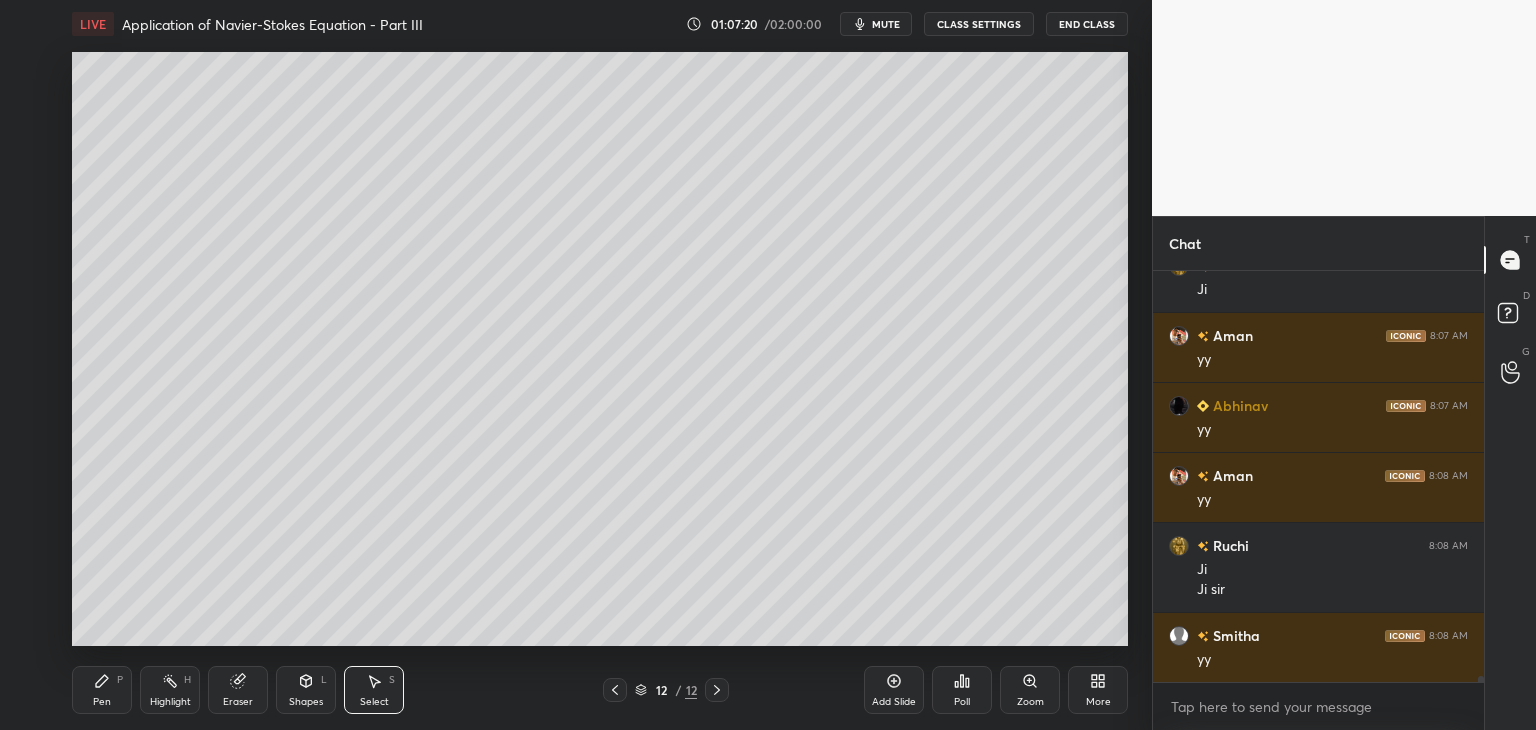 scroll, scrollTop: 26446, scrollLeft: 0, axis: vertical 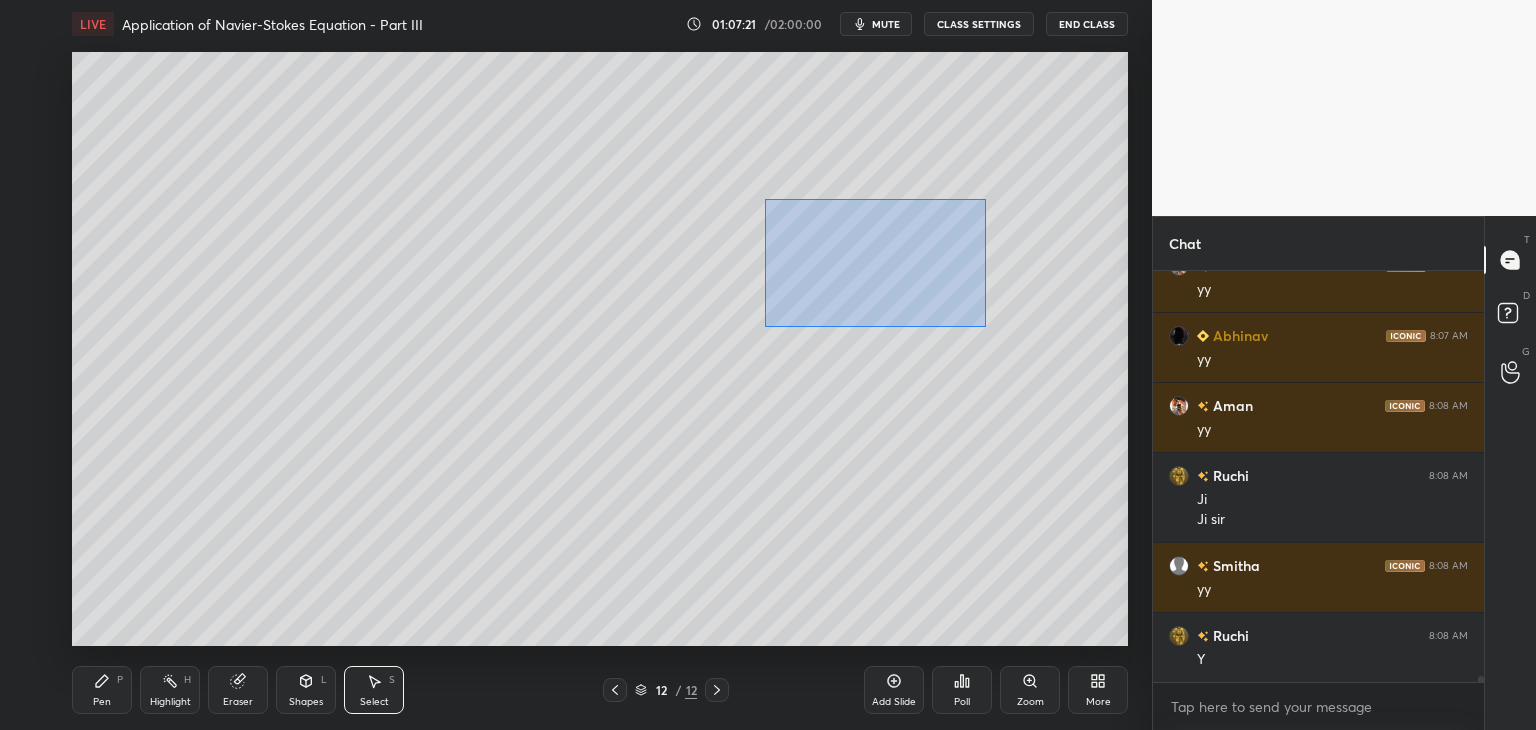 drag, startPoint x: 829, startPoint y: 244, endPoint x: 984, endPoint y: 327, distance: 175.82378 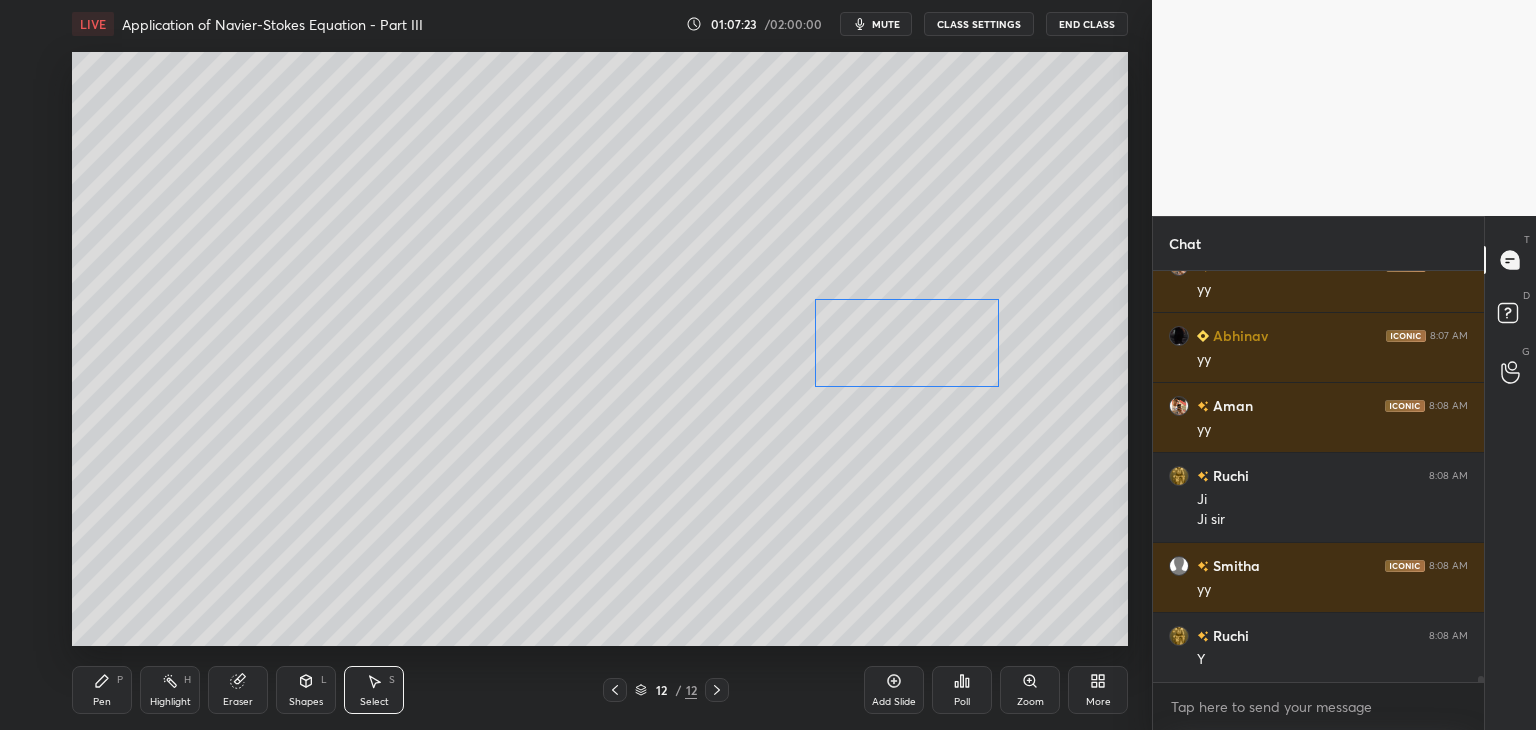 drag, startPoint x: 920, startPoint y: 278, endPoint x: 954, endPoint y: 373, distance: 100.90094 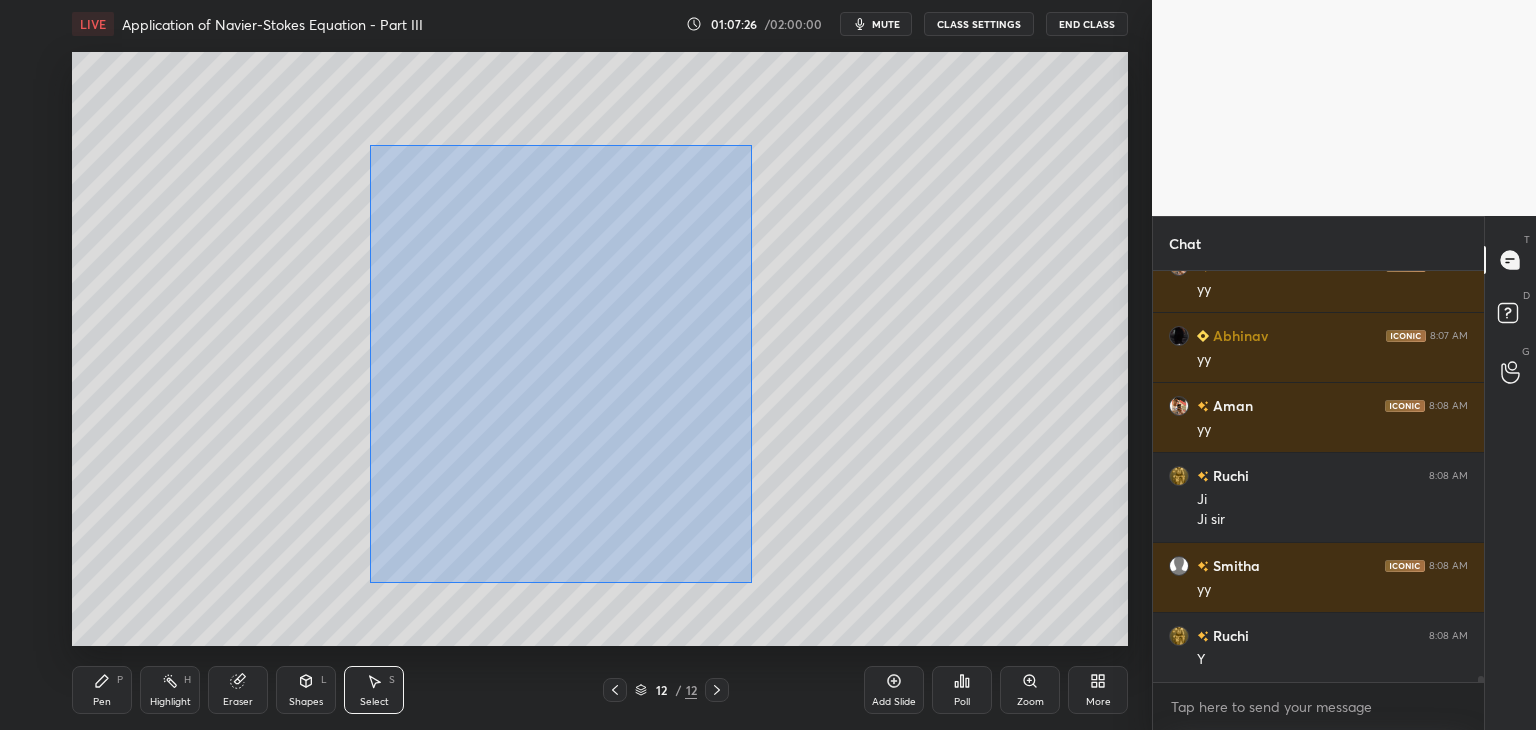 drag, startPoint x: 371, startPoint y: 145, endPoint x: 724, endPoint y: 568, distance: 550.9428 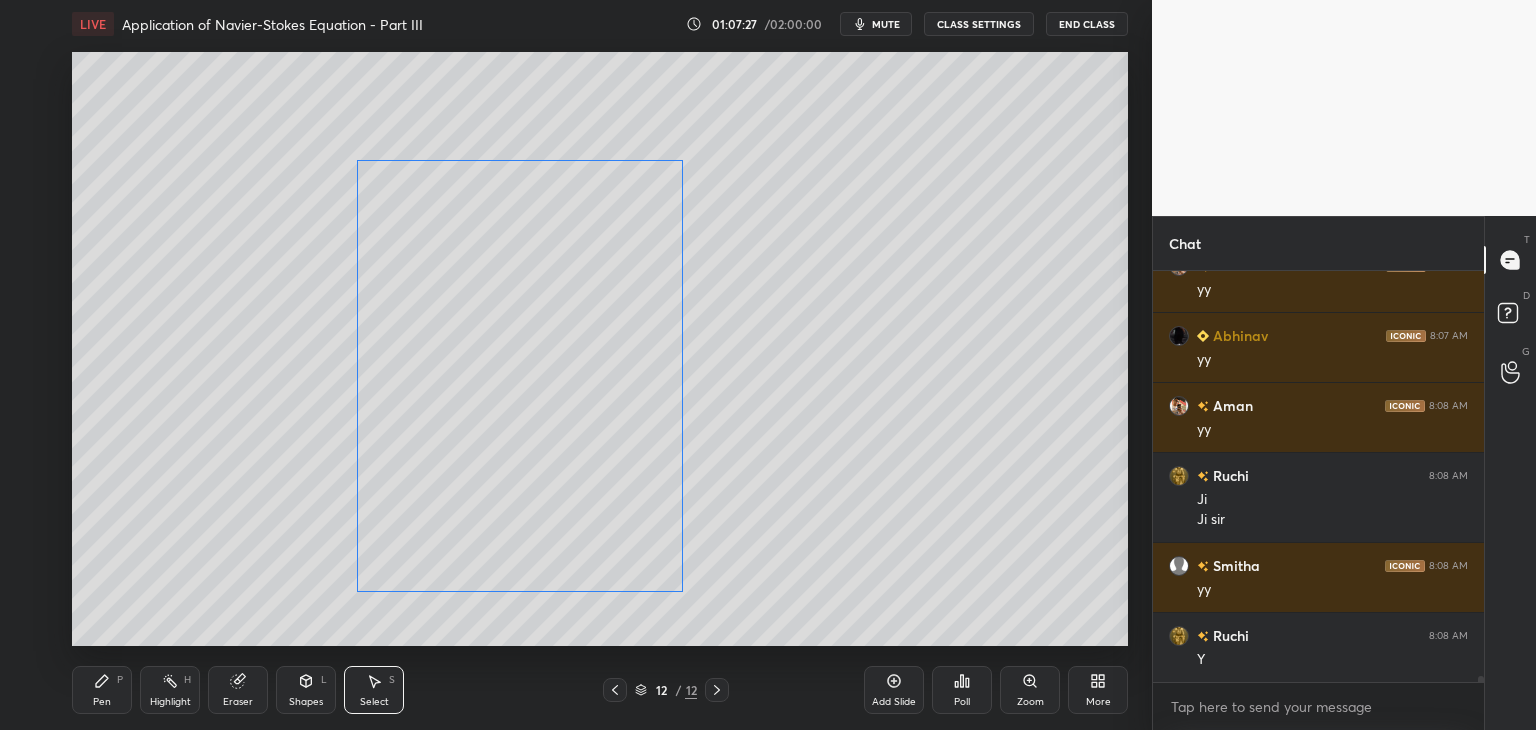 scroll, scrollTop: 26516, scrollLeft: 0, axis: vertical 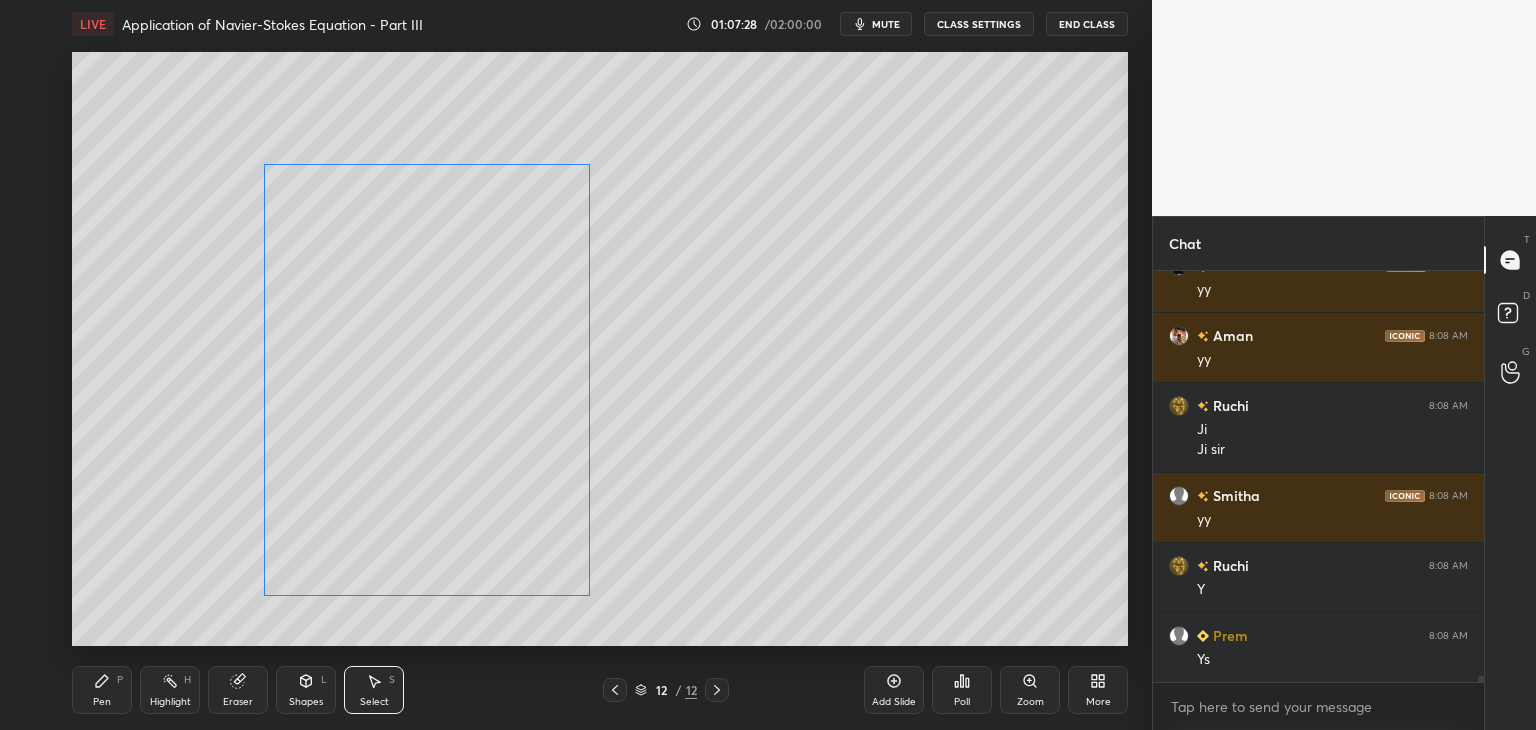 drag, startPoint x: 646, startPoint y: 528, endPoint x: 505, endPoint y: 546, distance: 142.14429 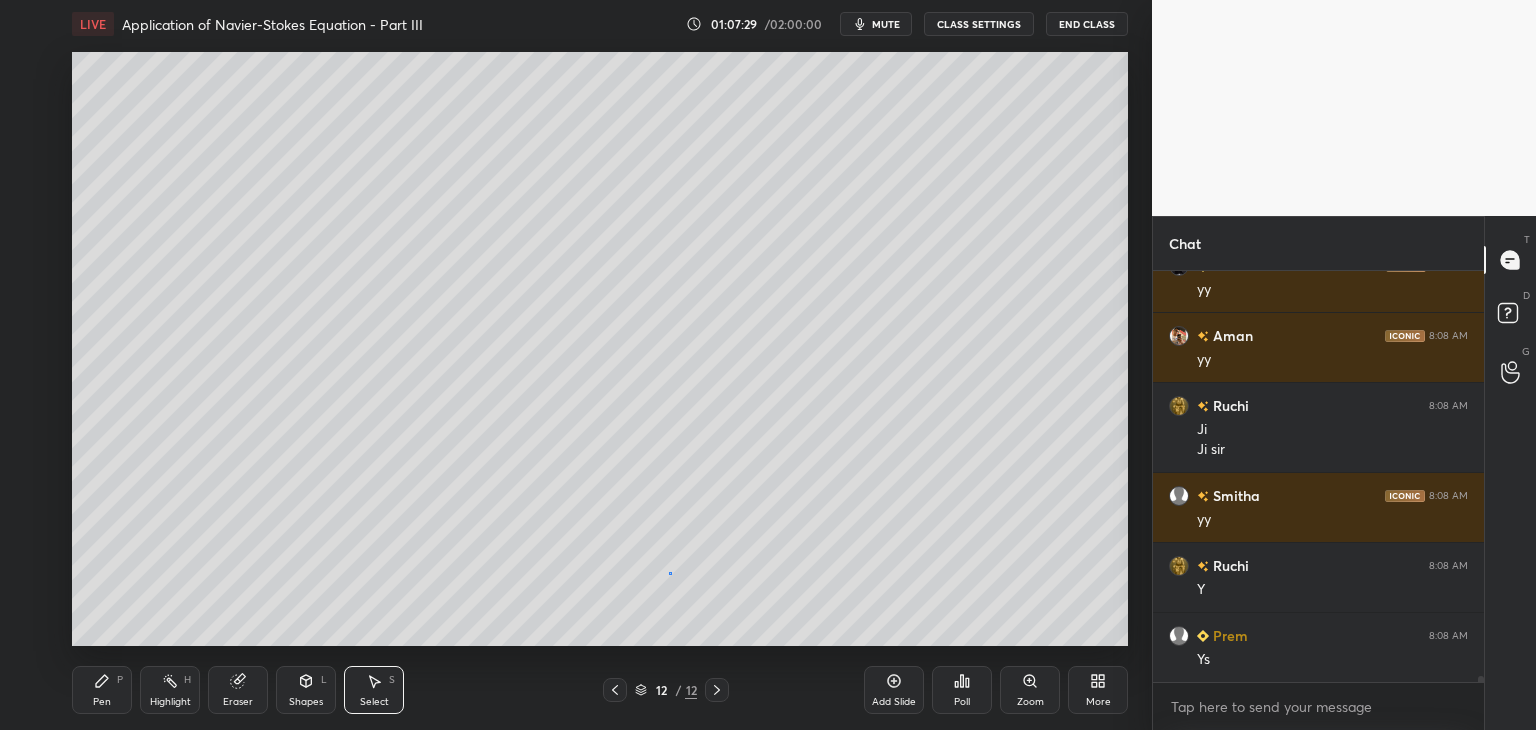 click on "0 ° Undo Copy Duplicate Duplicate to new slide Delete" at bounding box center (600, 349) 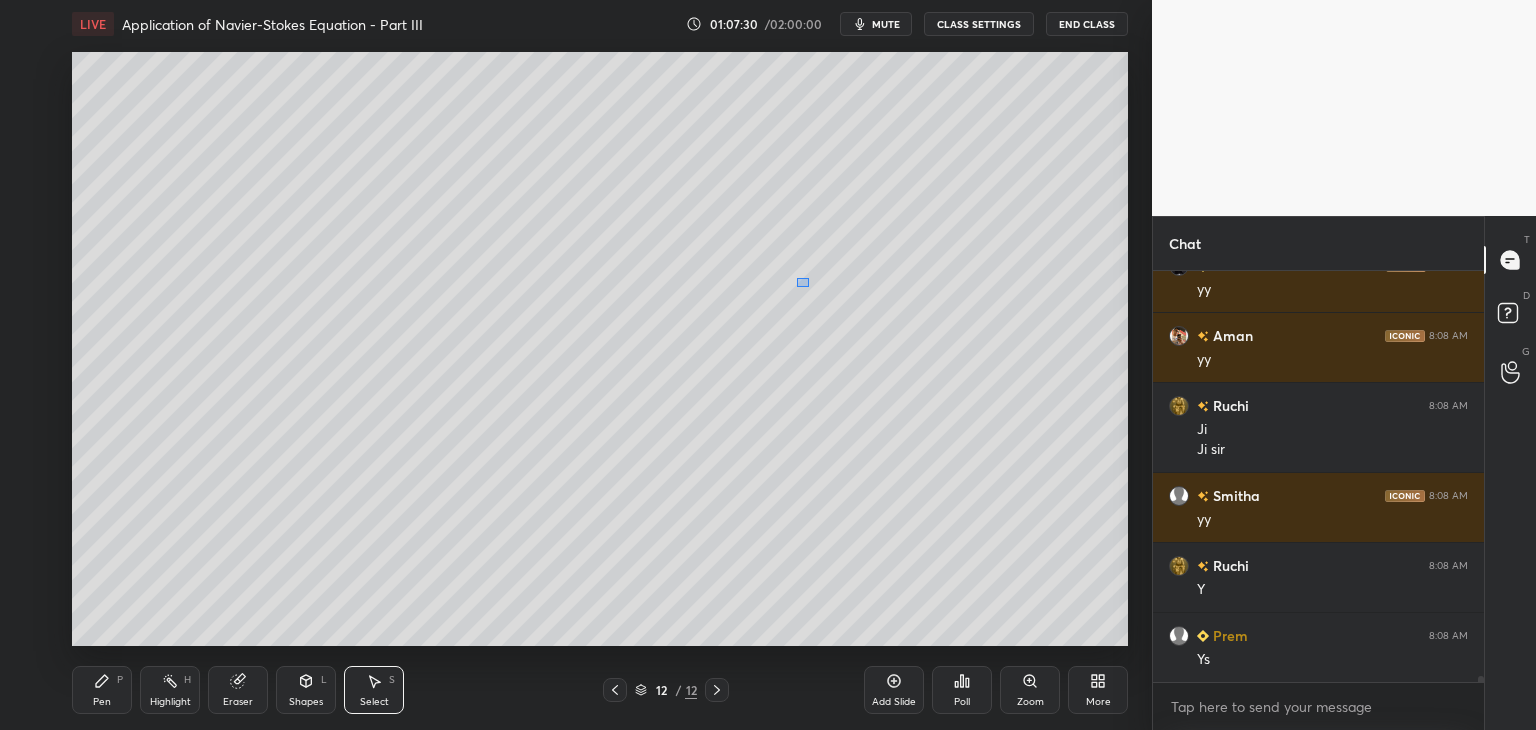 scroll, scrollTop: 26564, scrollLeft: 0, axis: vertical 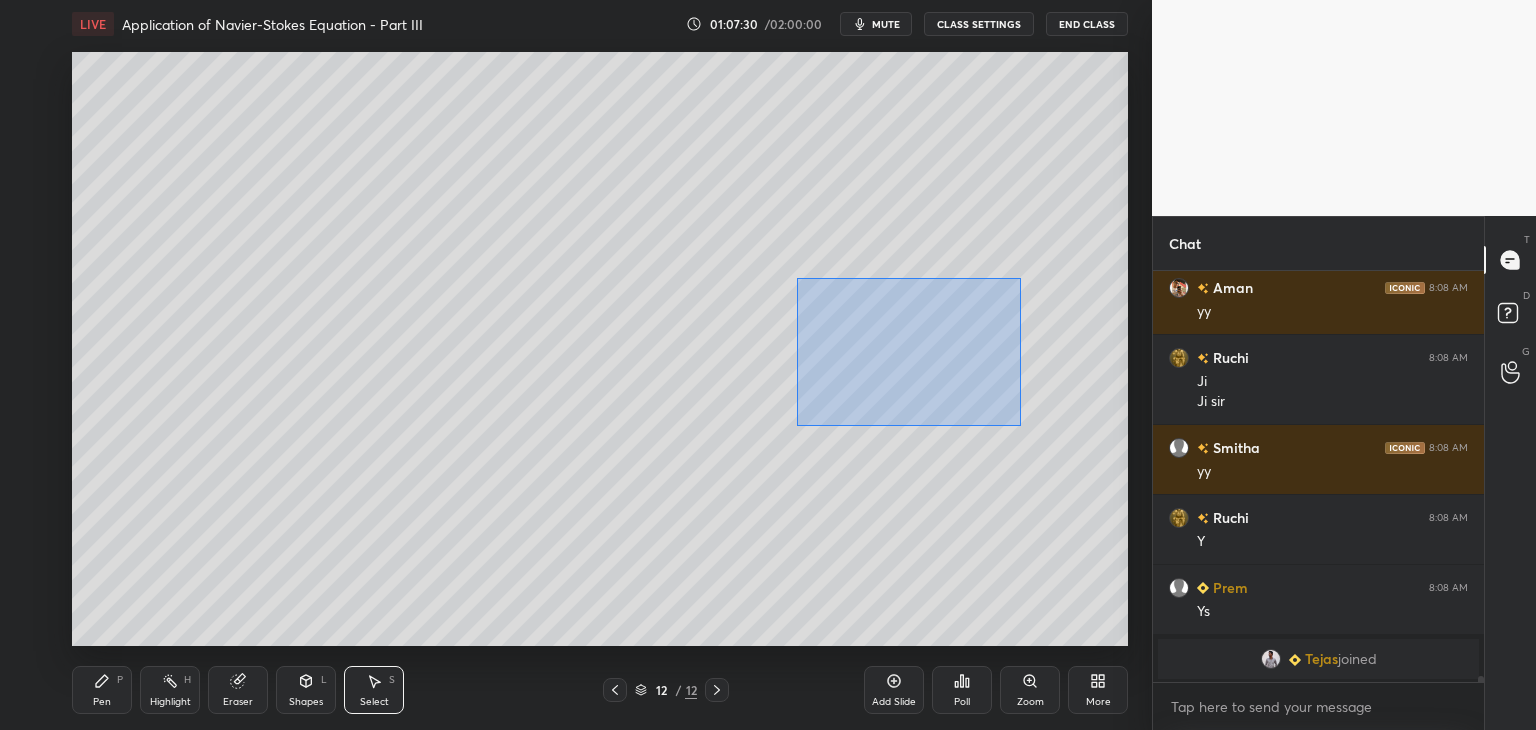 drag, startPoint x: 808, startPoint y: 287, endPoint x: 1020, endPoint y: 426, distance: 253.50542 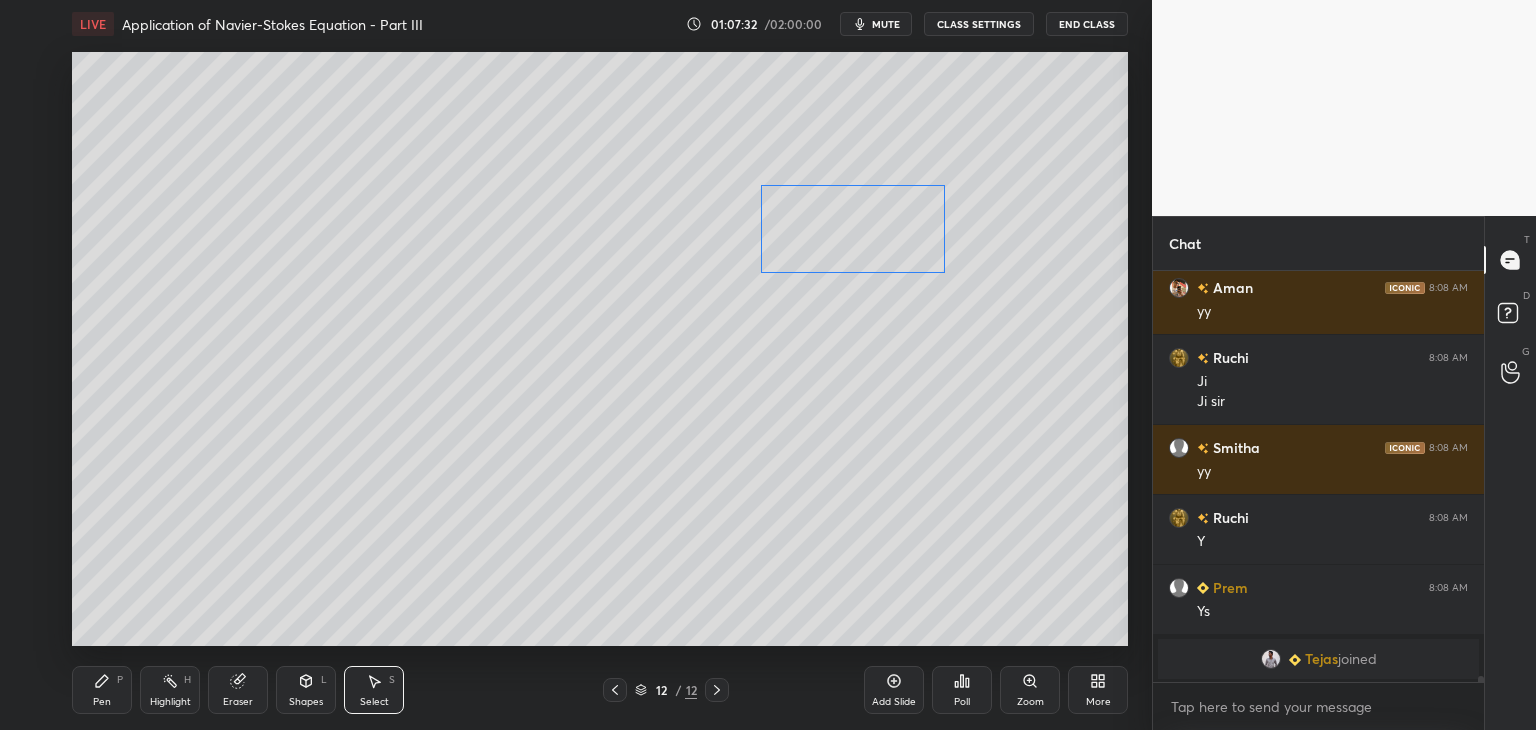 drag, startPoint x: 932, startPoint y: 373, endPoint x: 888, endPoint y: 280, distance: 102.88343 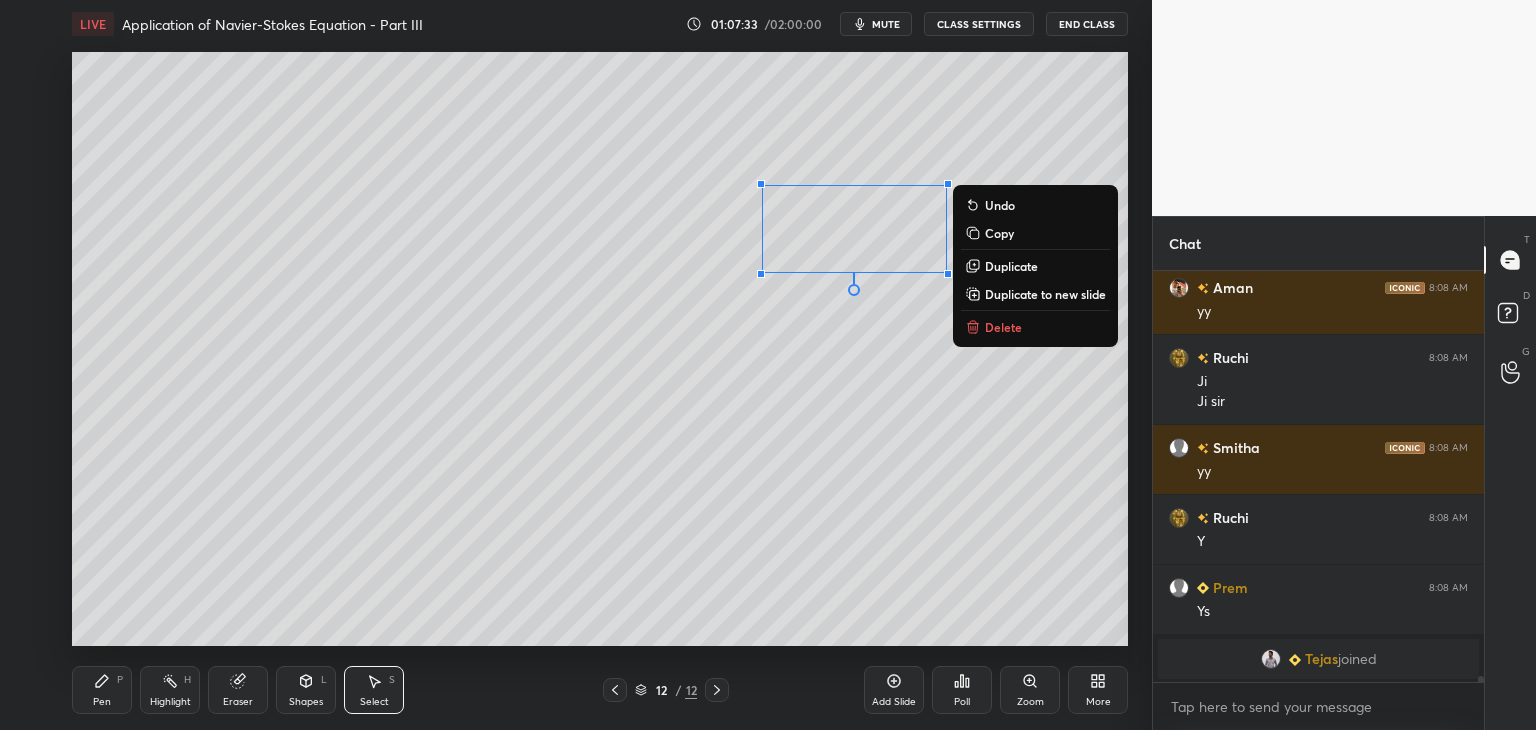 click on "0 ° Undo Copy Duplicate Duplicate to new slide Delete" at bounding box center [600, 349] 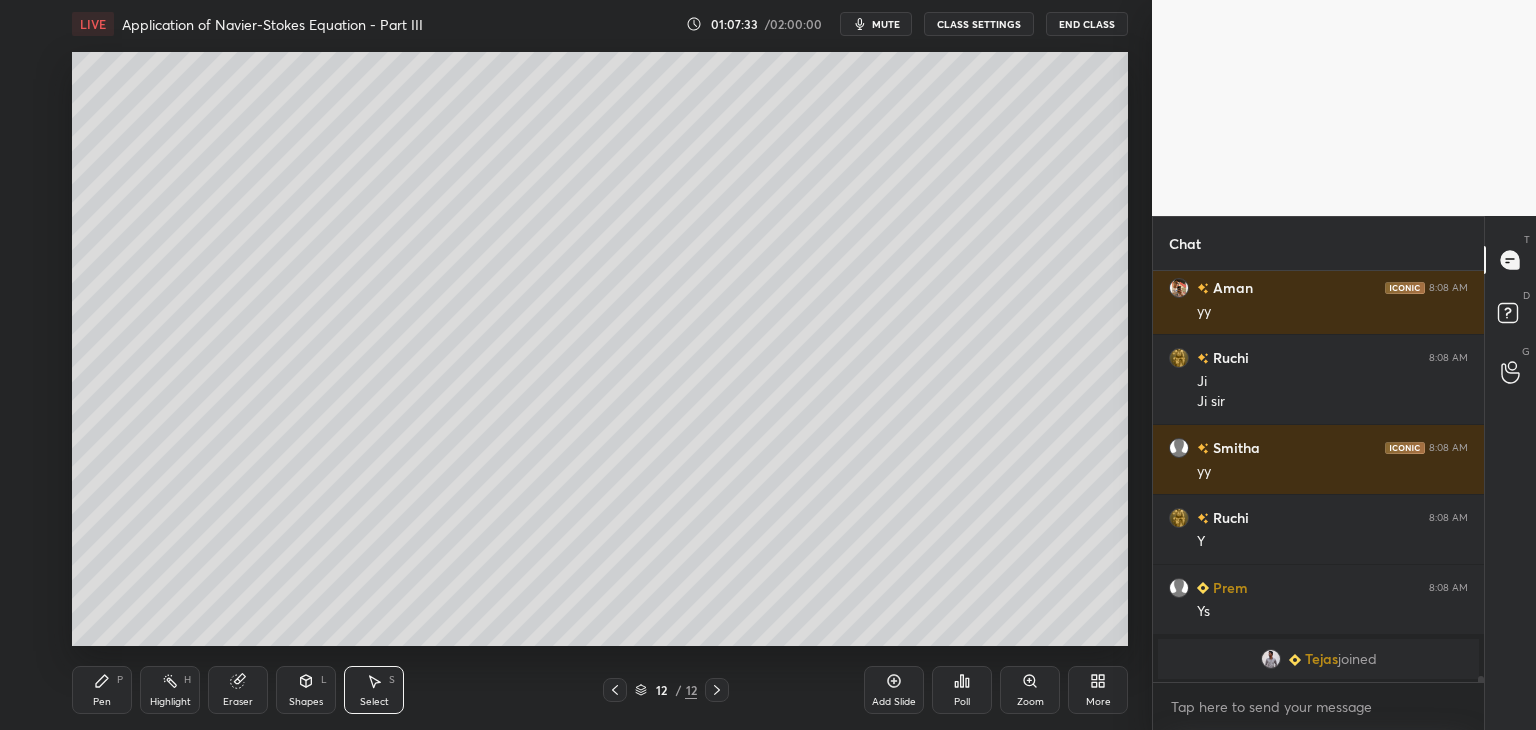 click on "Shapes L" at bounding box center [306, 690] 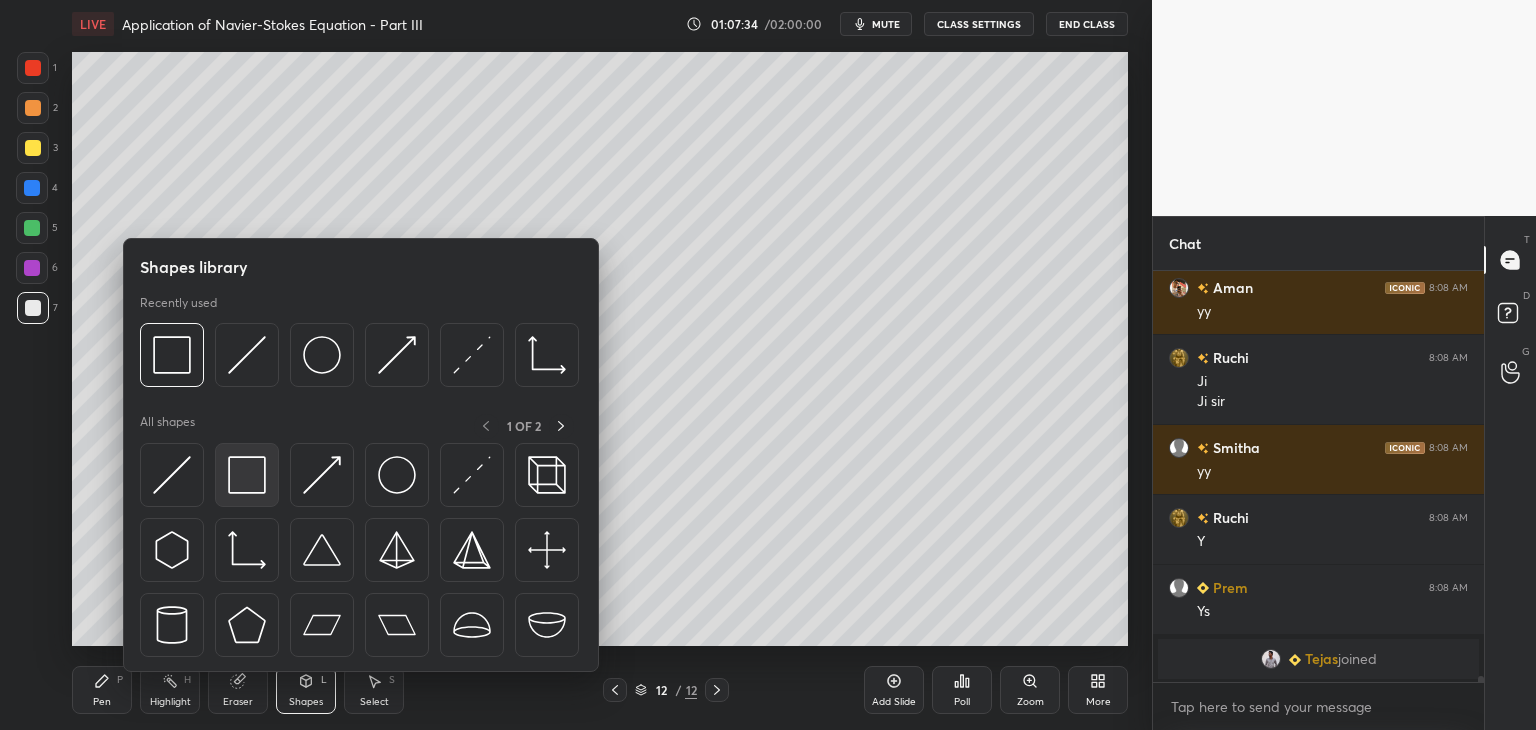 click at bounding box center (247, 475) 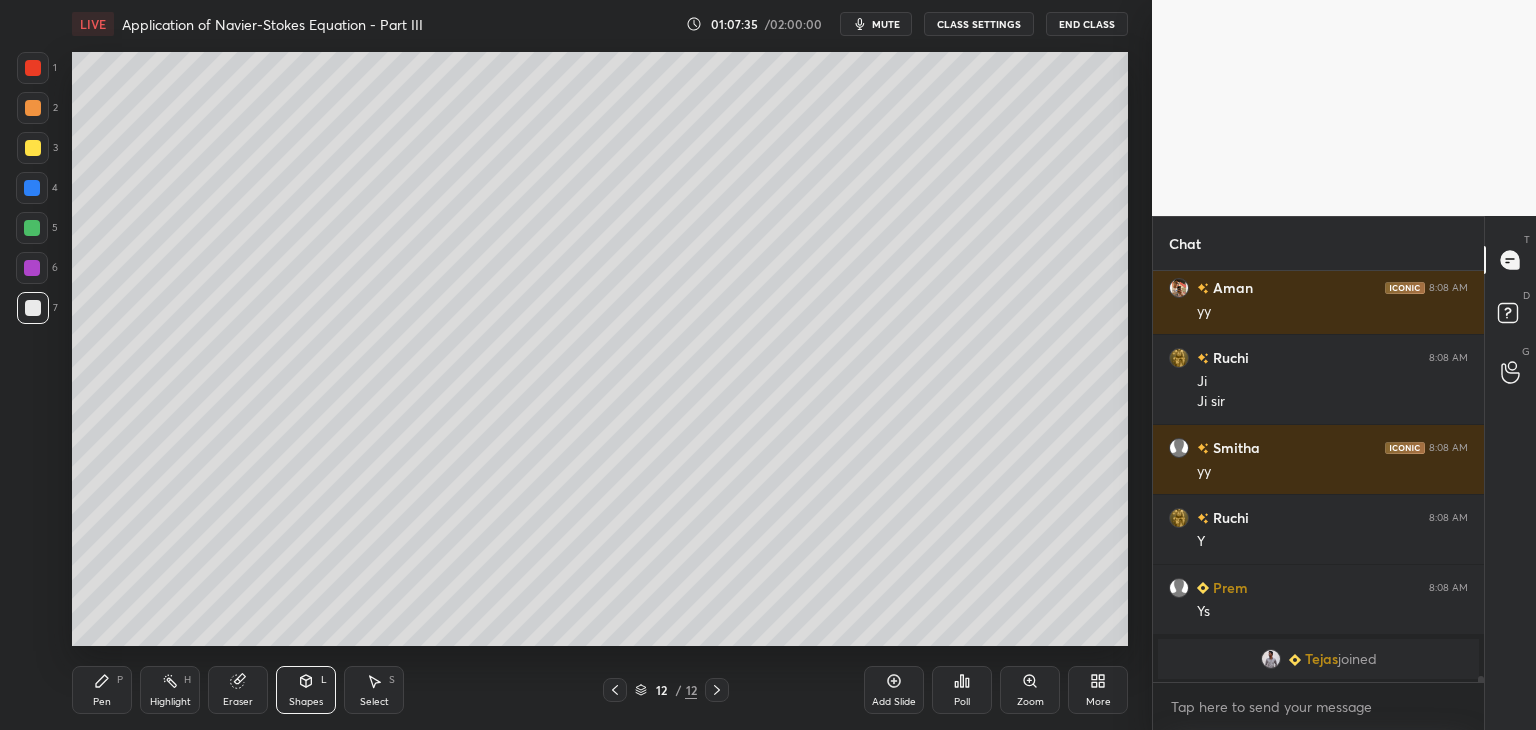 click on "6" at bounding box center (37, 268) 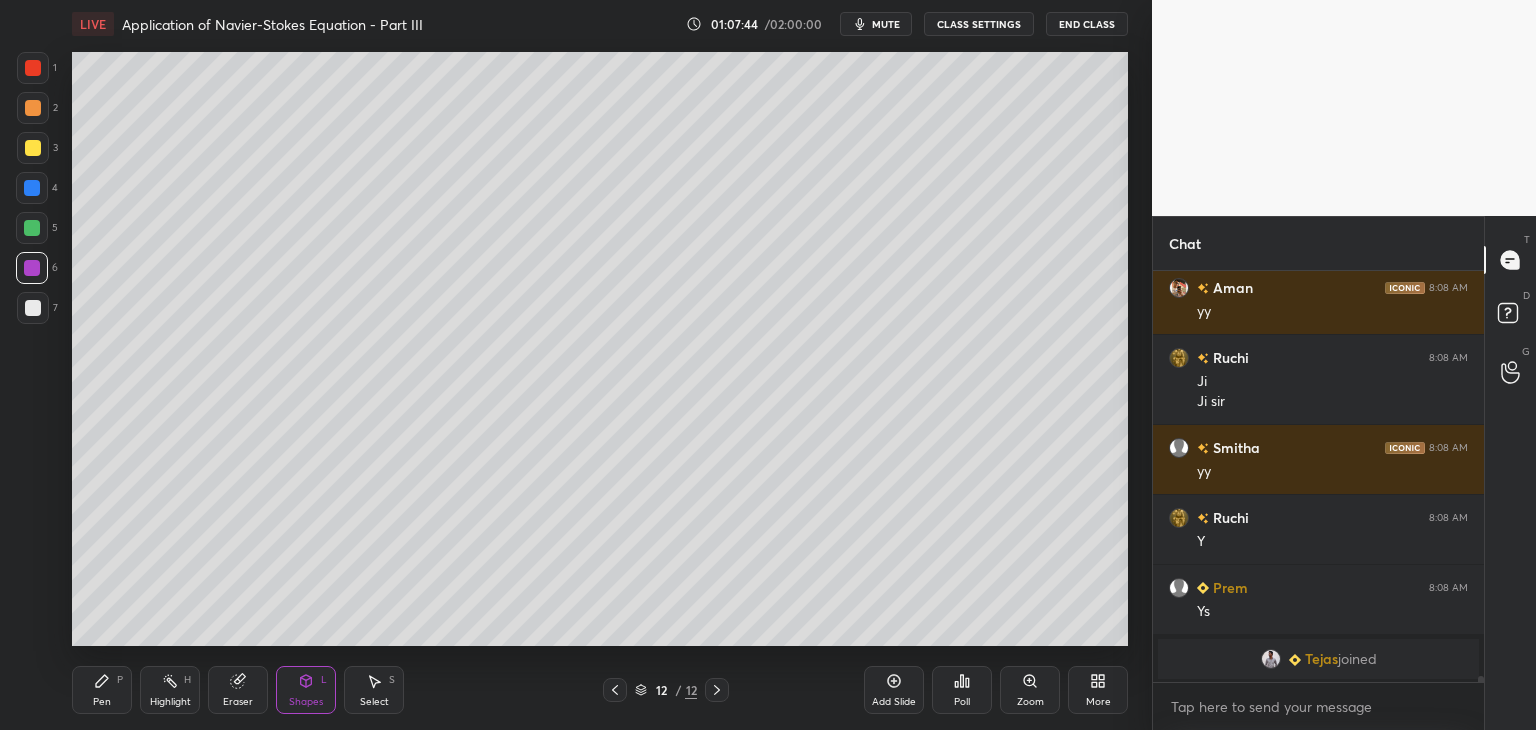 click on "Shapes L" at bounding box center (306, 690) 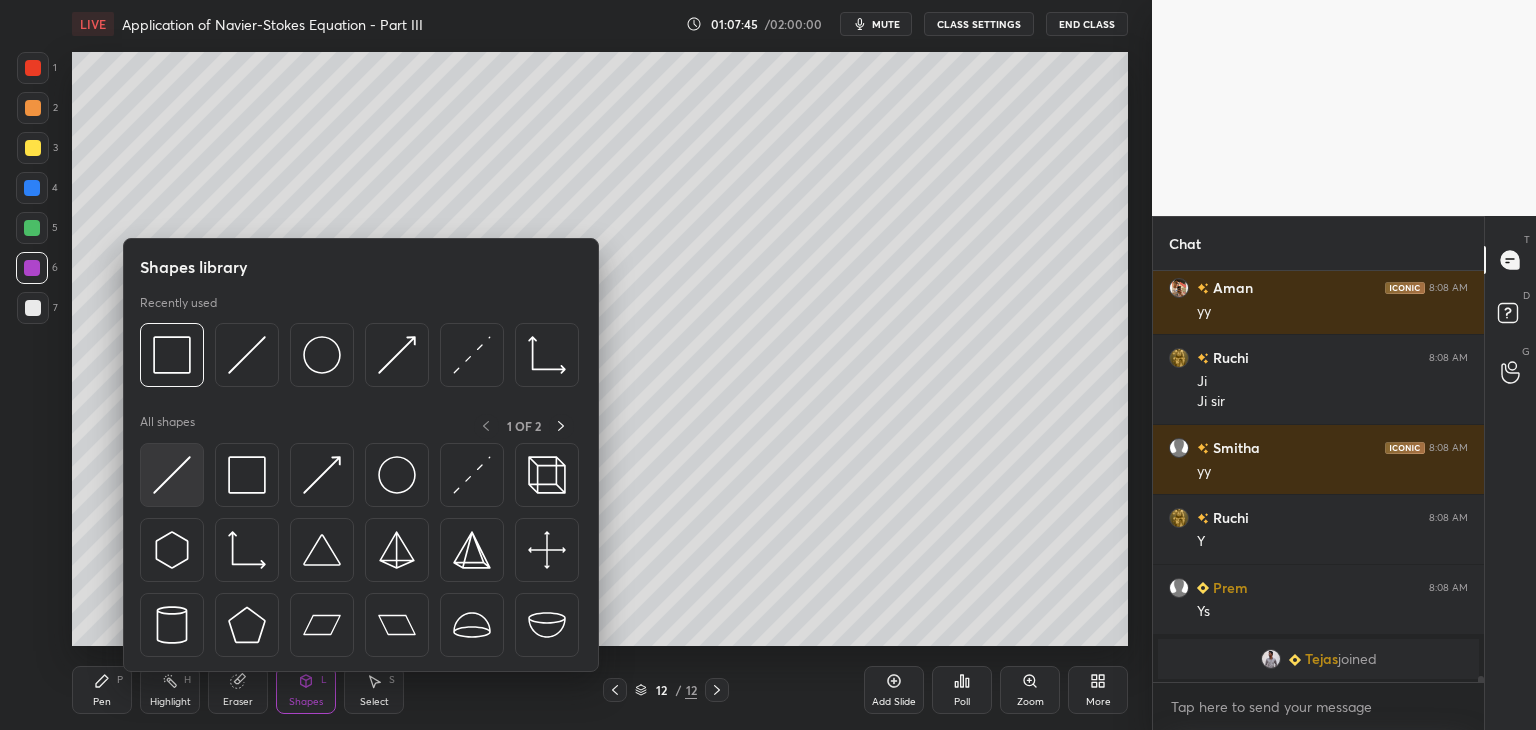 click at bounding box center (172, 475) 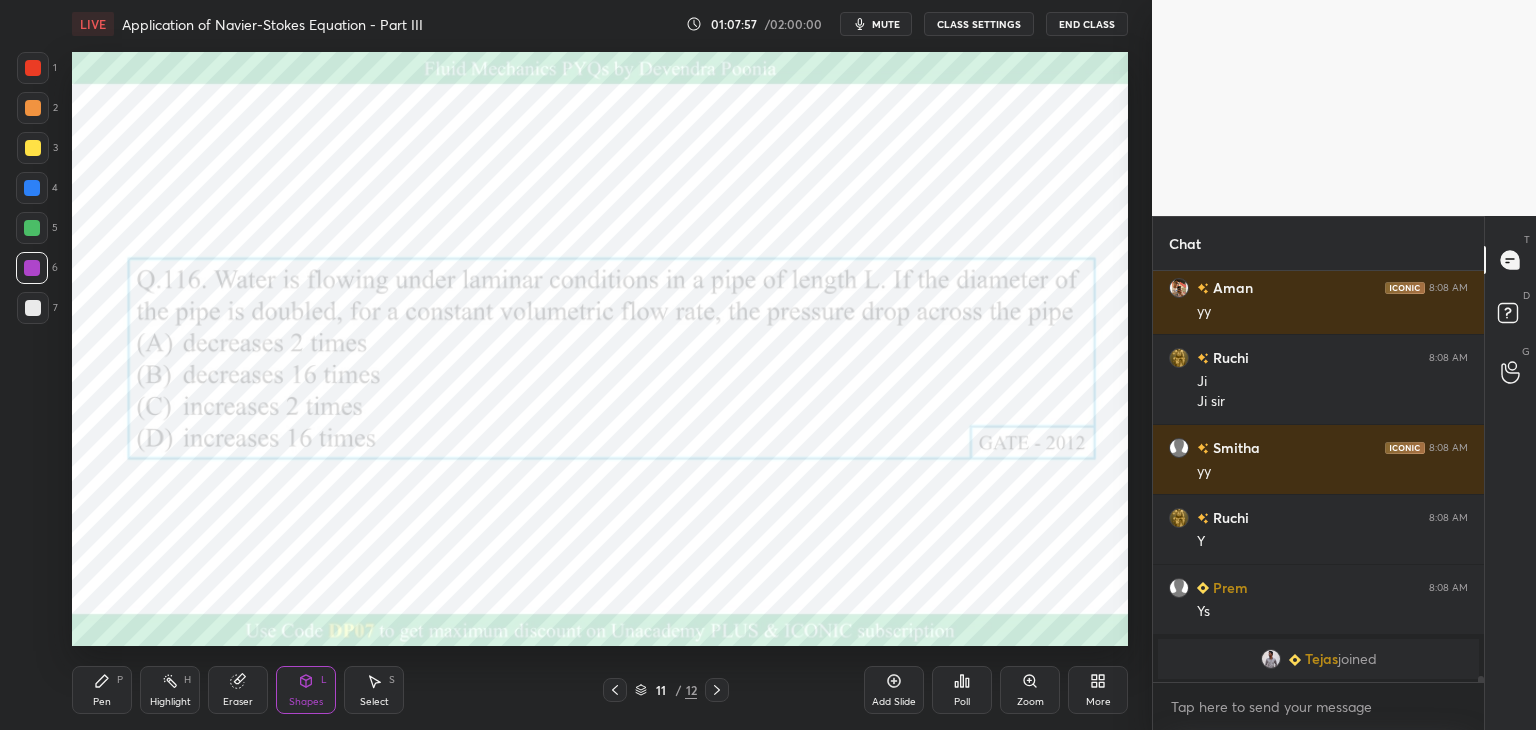 click on "Pen P" at bounding box center (102, 690) 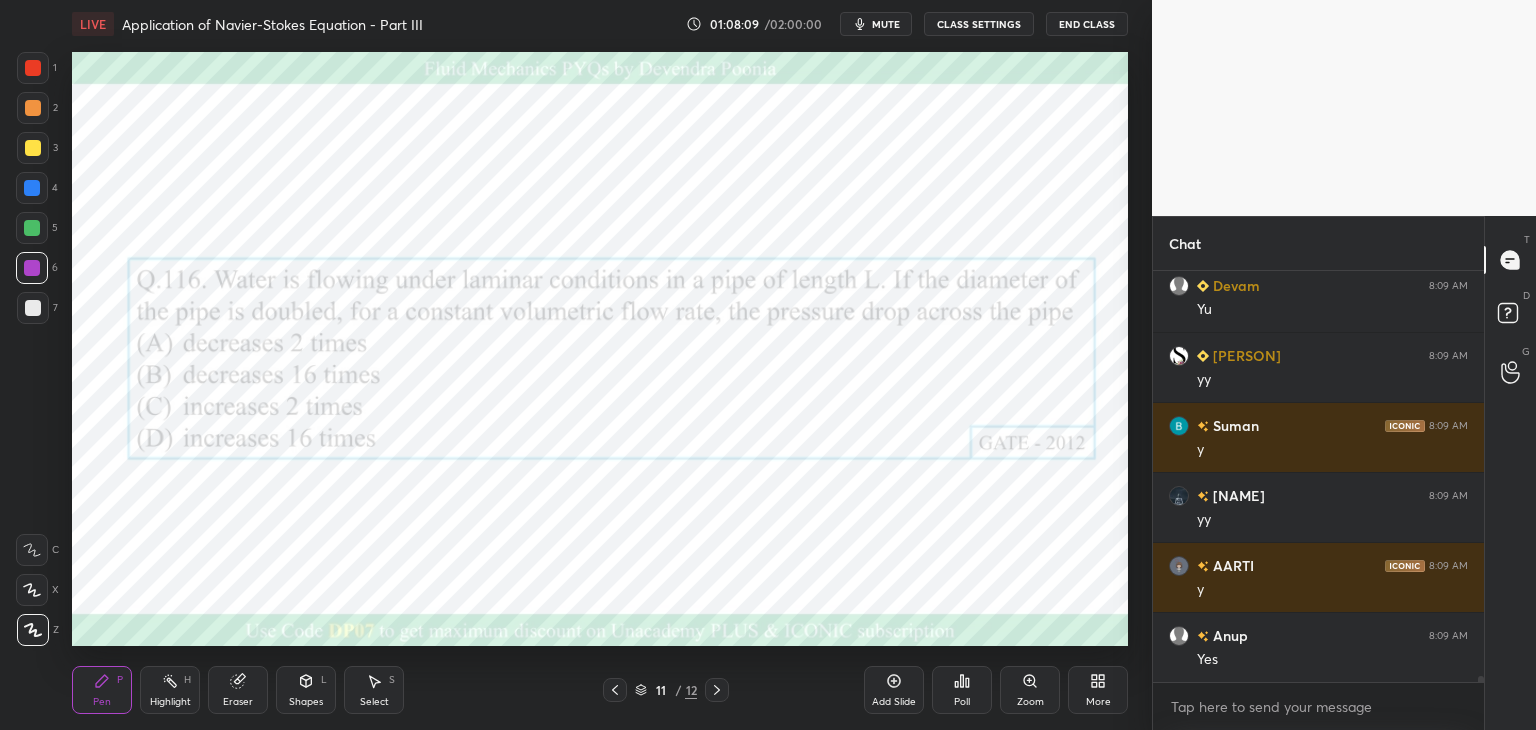 scroll, scrollTop: 26826, scrollLeft: 0, axis: vertical 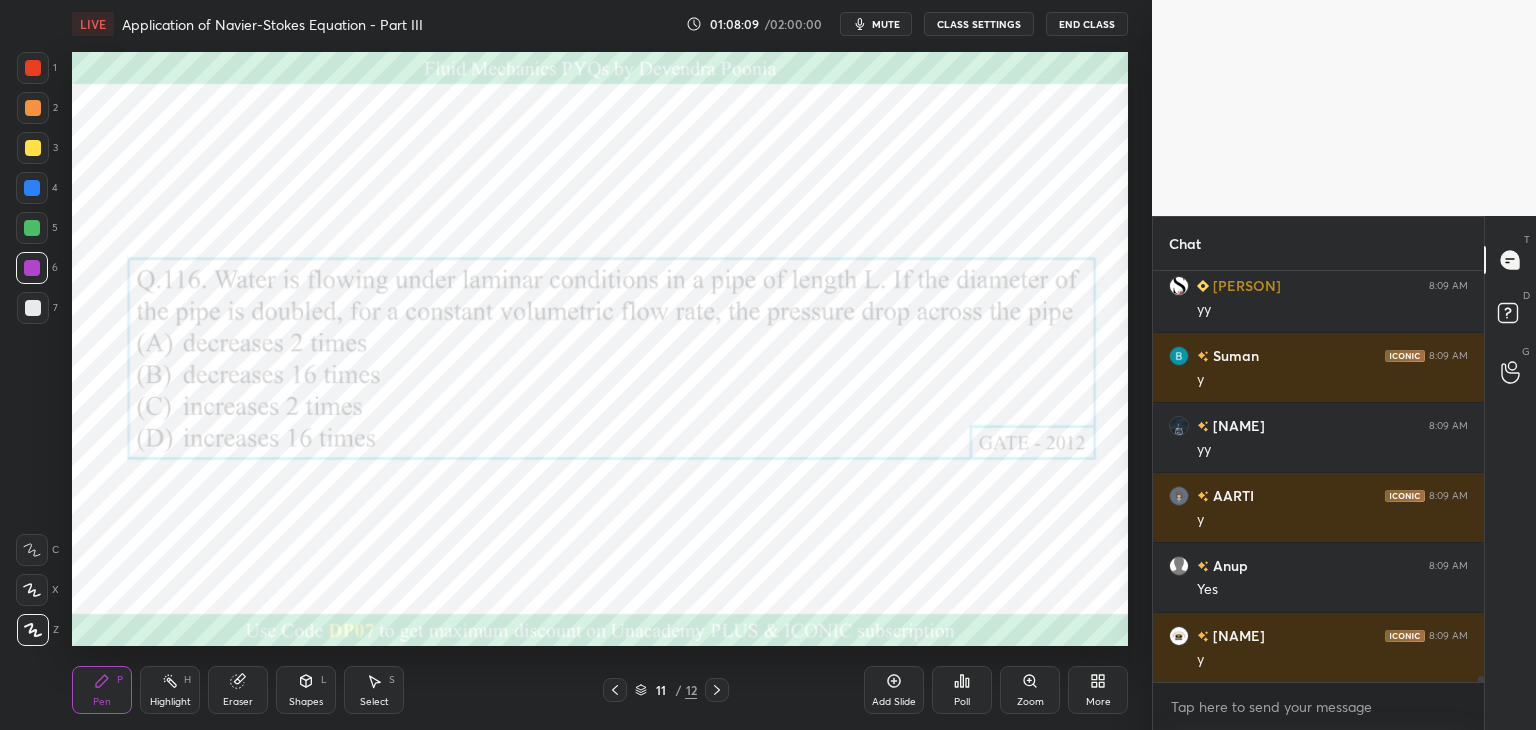 click 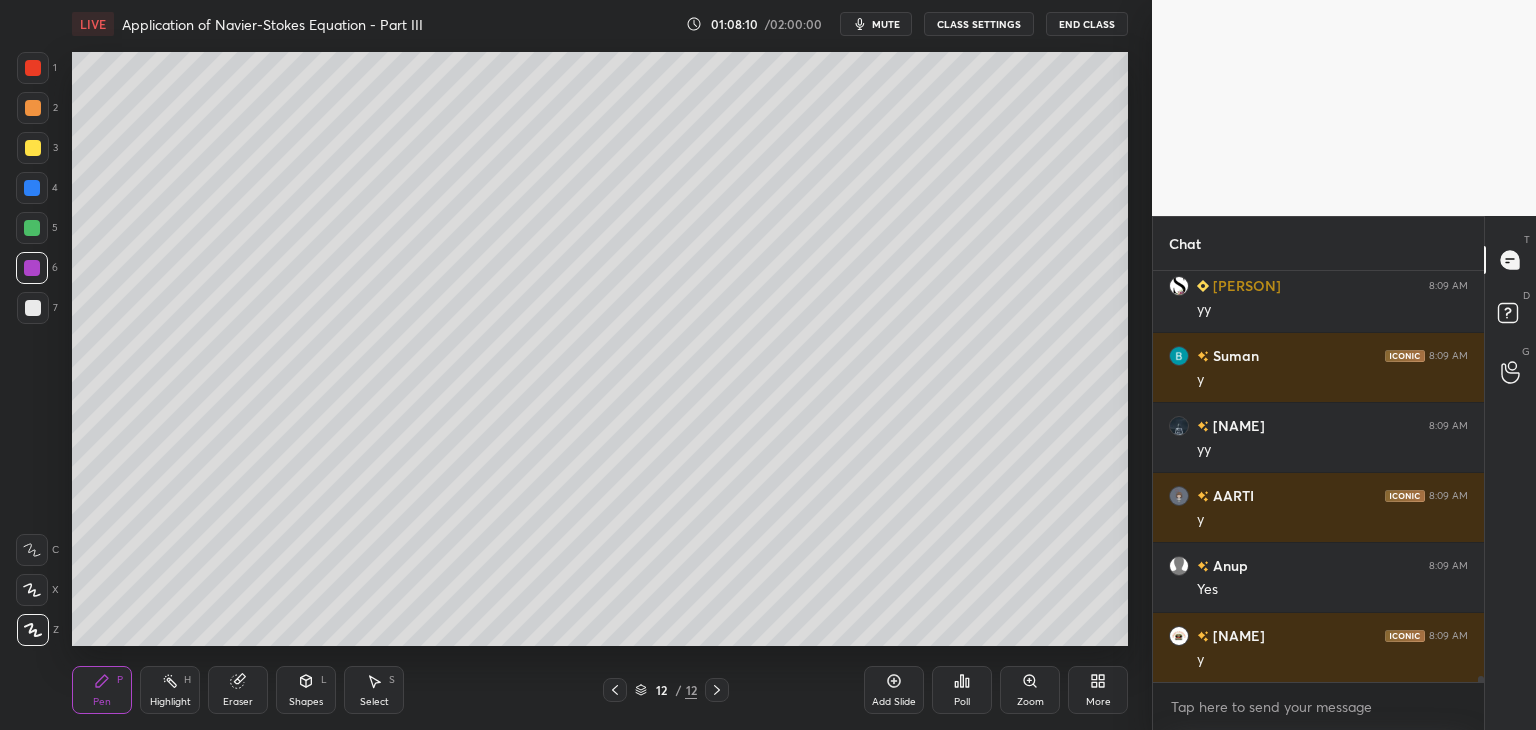 scroll, scrollTop: 26896, scrollLeft: 0, axis: vertical 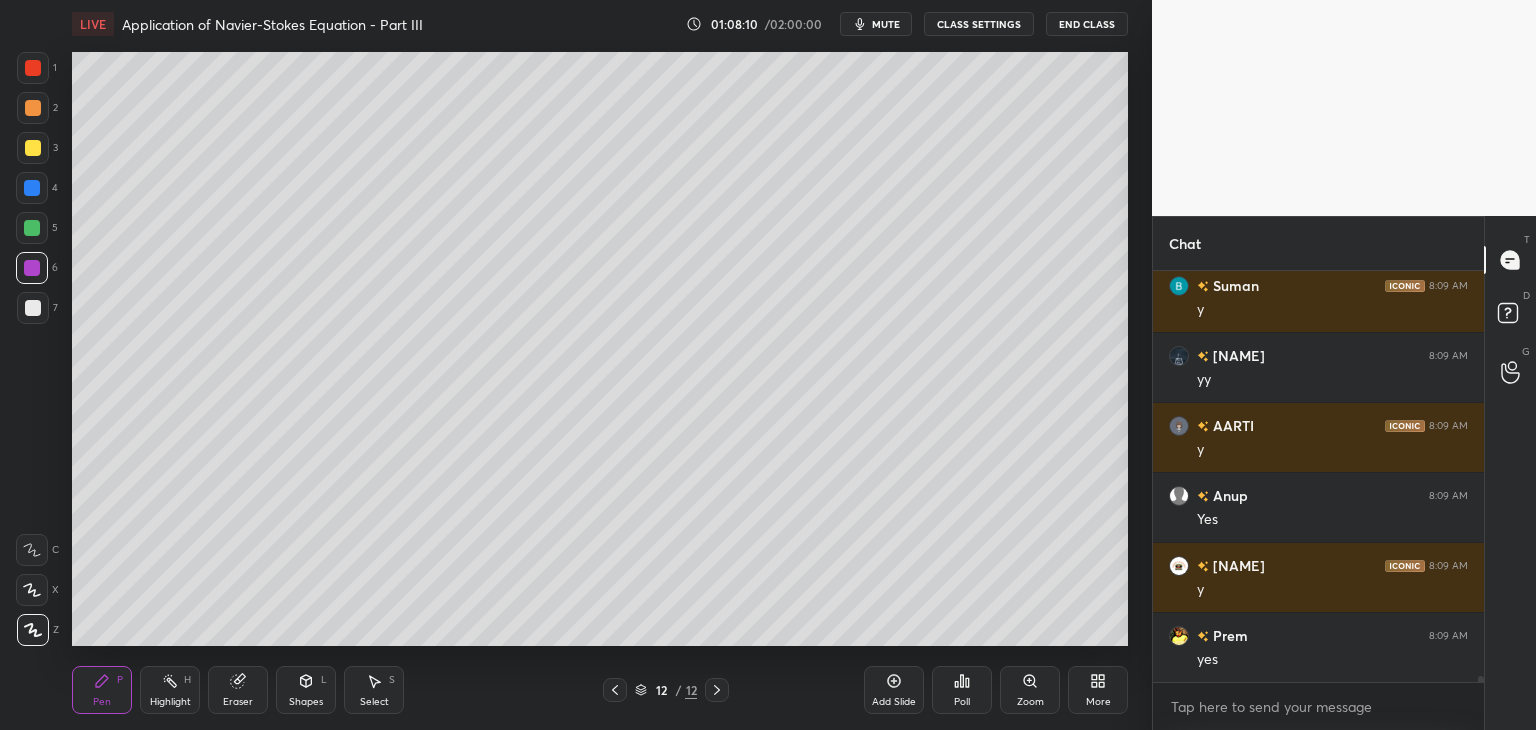click on "More" at bounding box center (1098, 690) 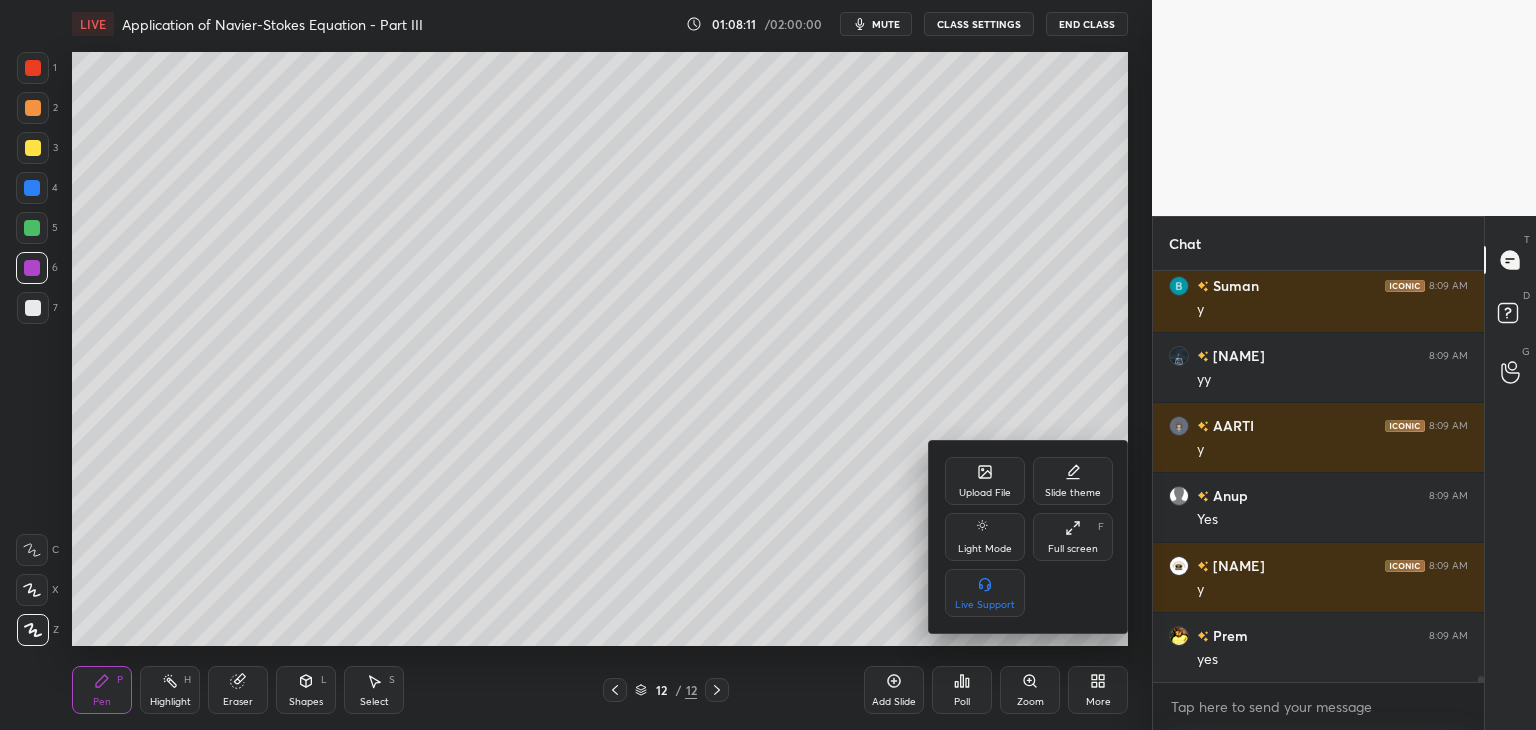 click on "Upload File" at bounding box center [985, 481] 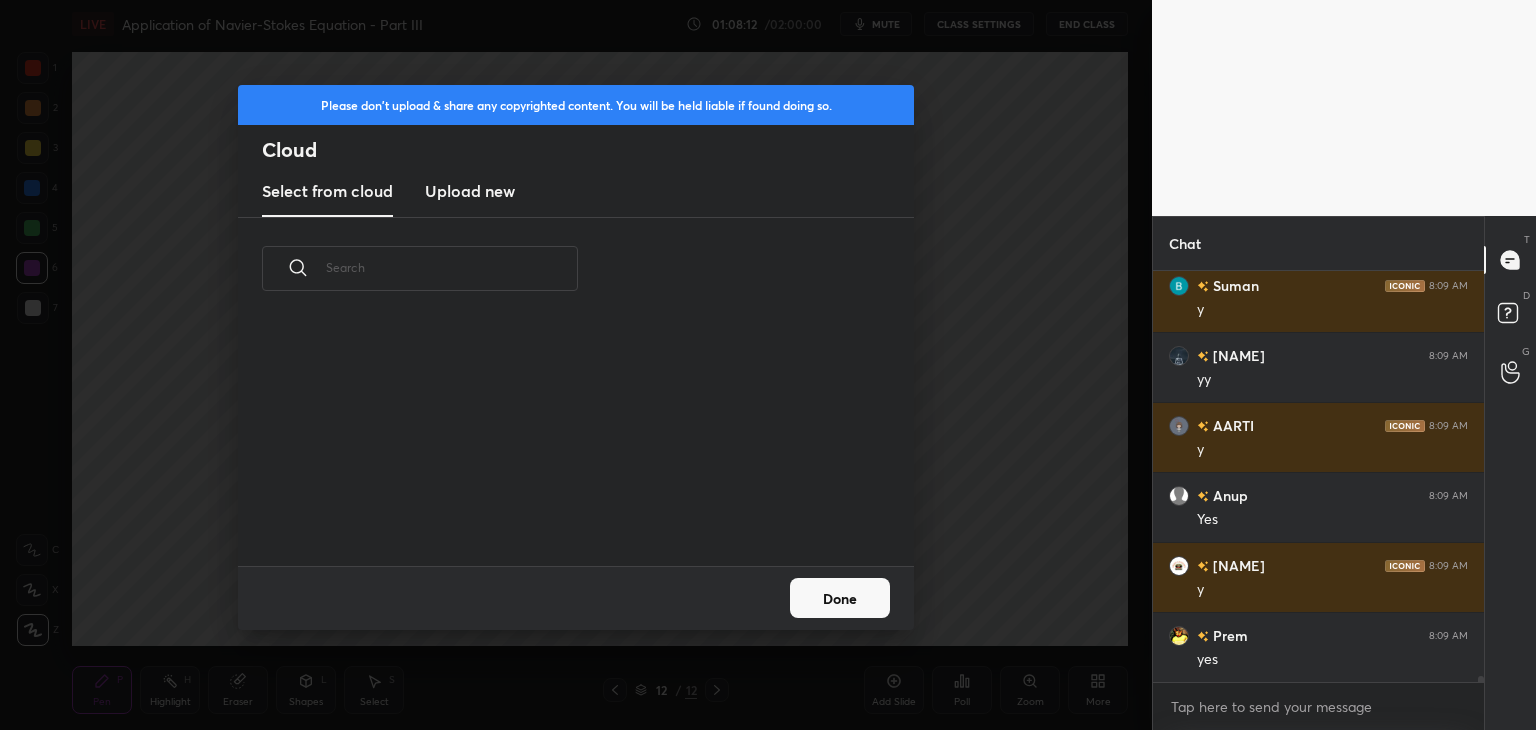scroll, scrollTop: 5, scrollLeft: 10, axis: both 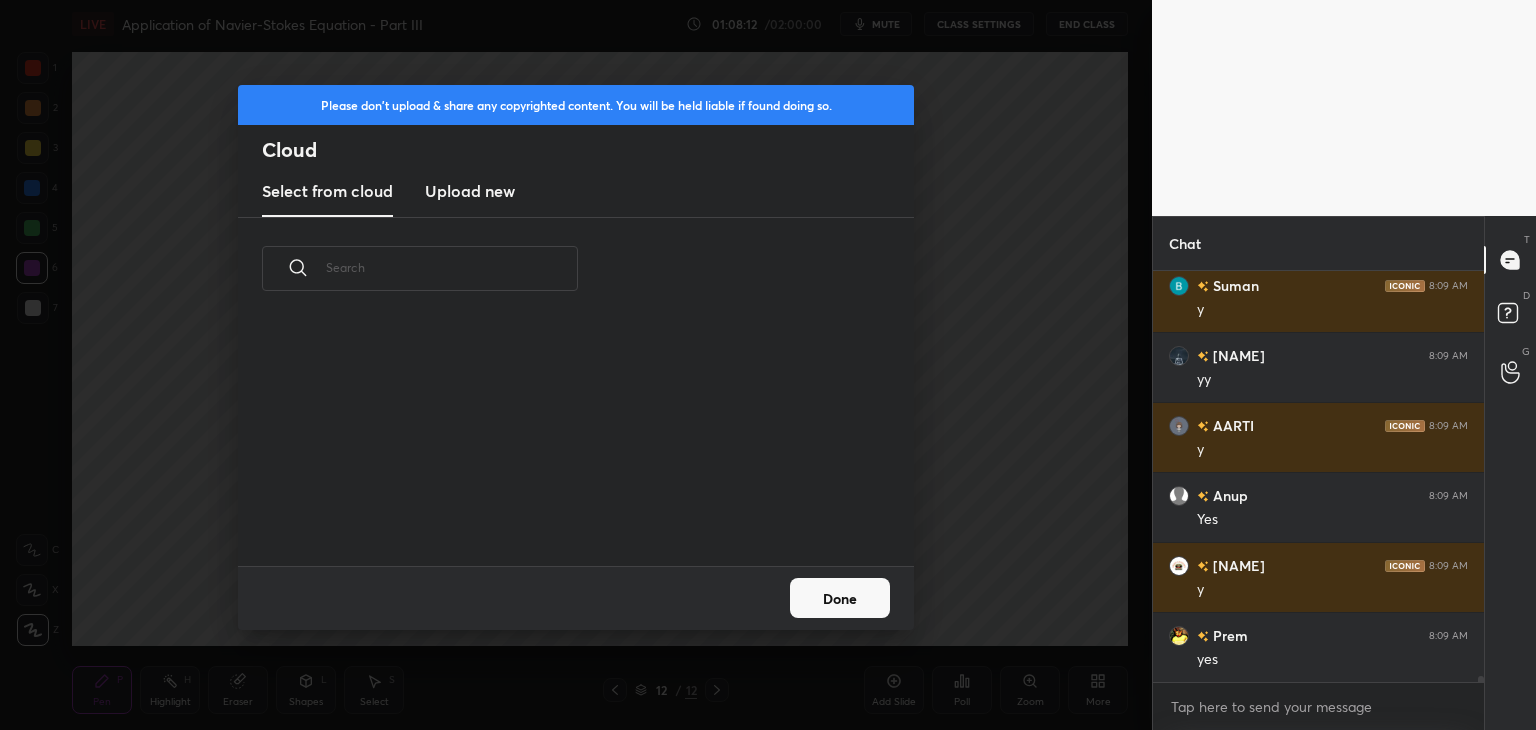 click on "Upload new" at bounding box center (470, 191) 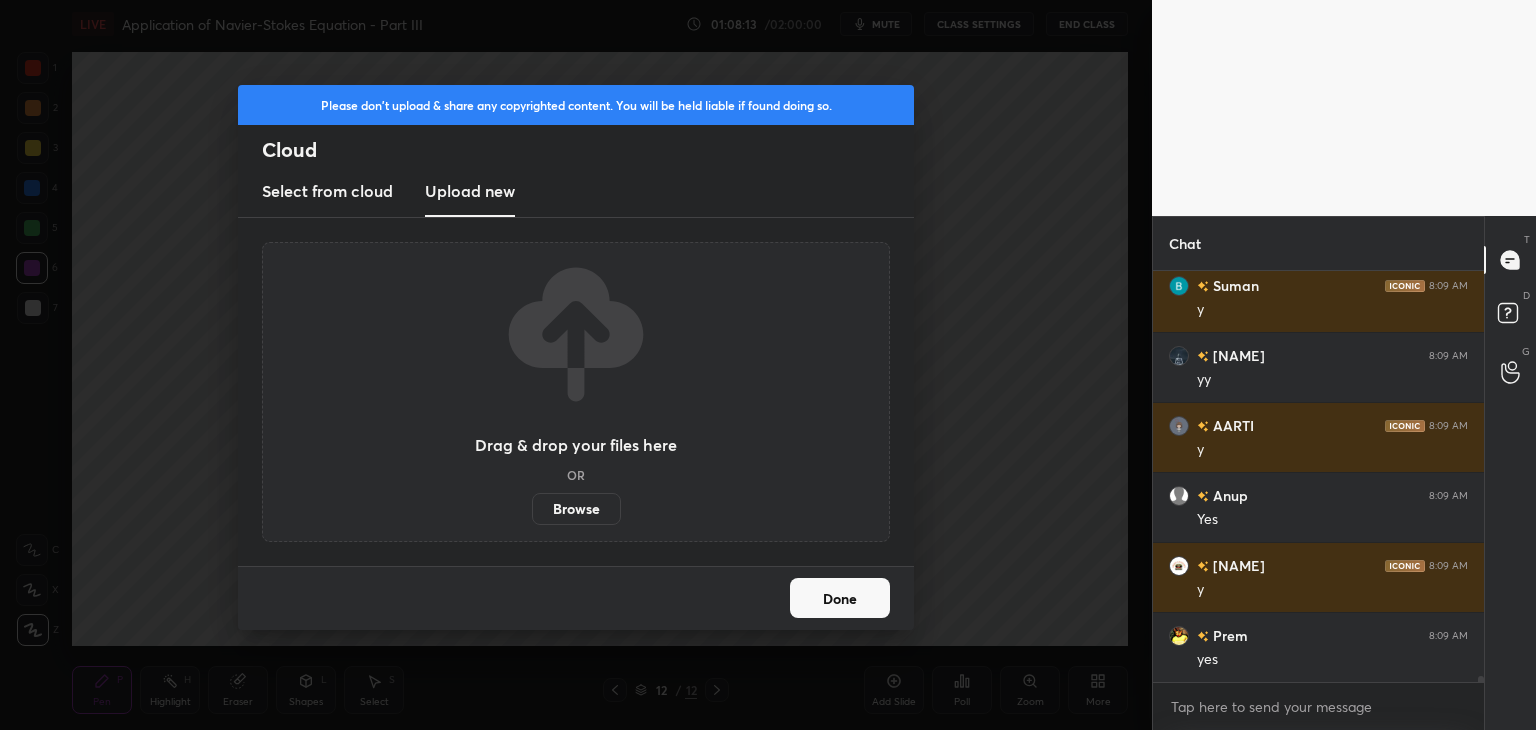 click on "Browse" at bounding box center (576, 509) 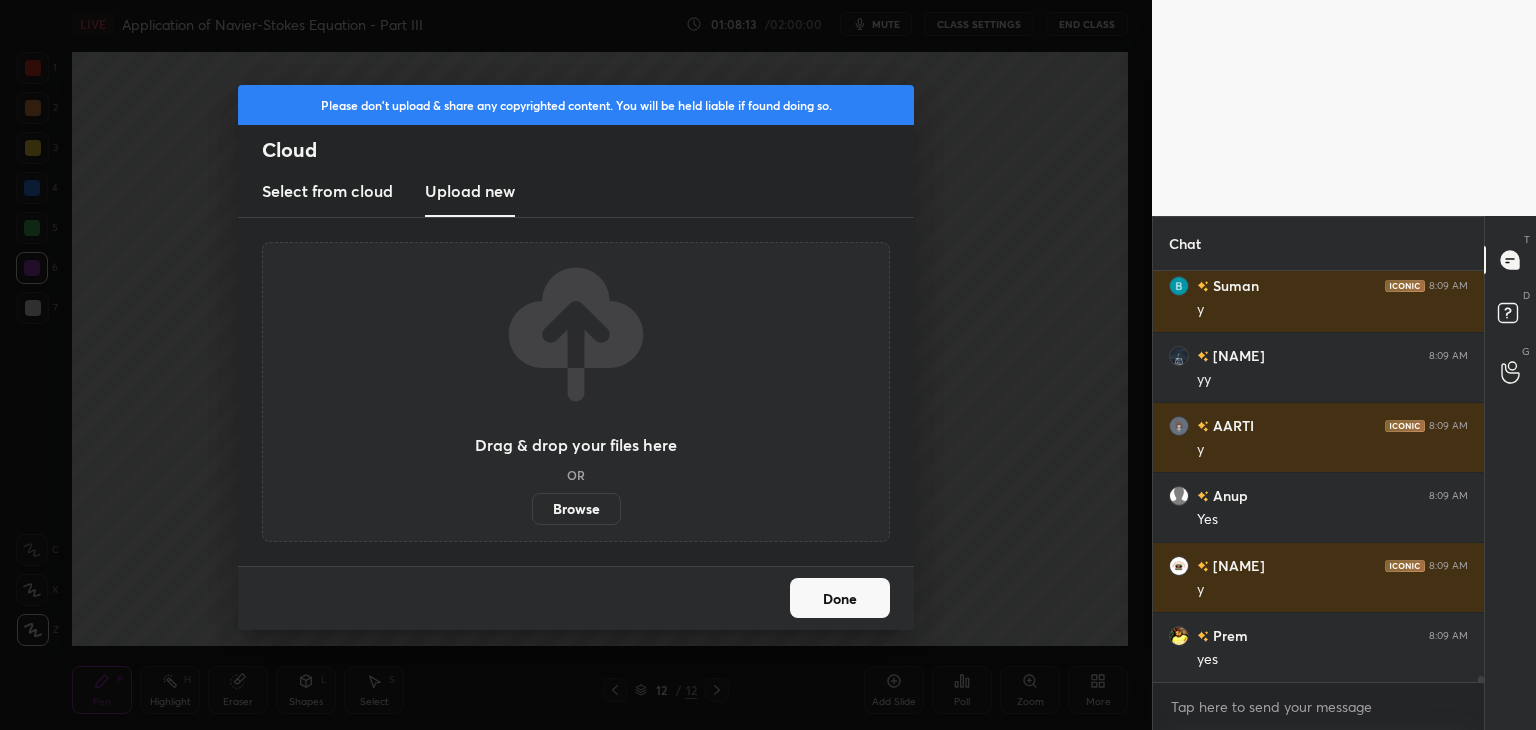 click on "Browse" at bounding box center [532, 509] 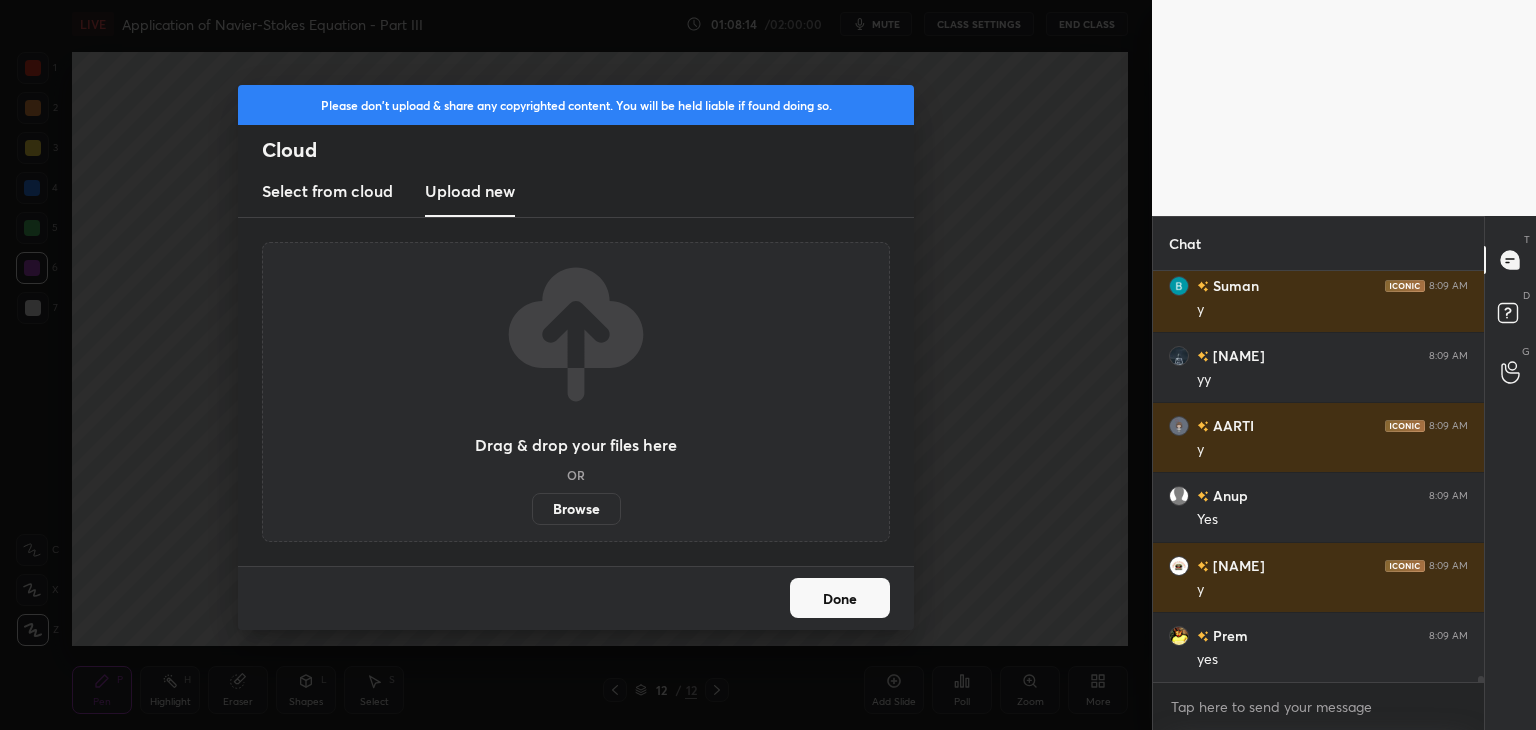 scroll, scrollTop: 26966, scrollLeft: 0, axis: vertical 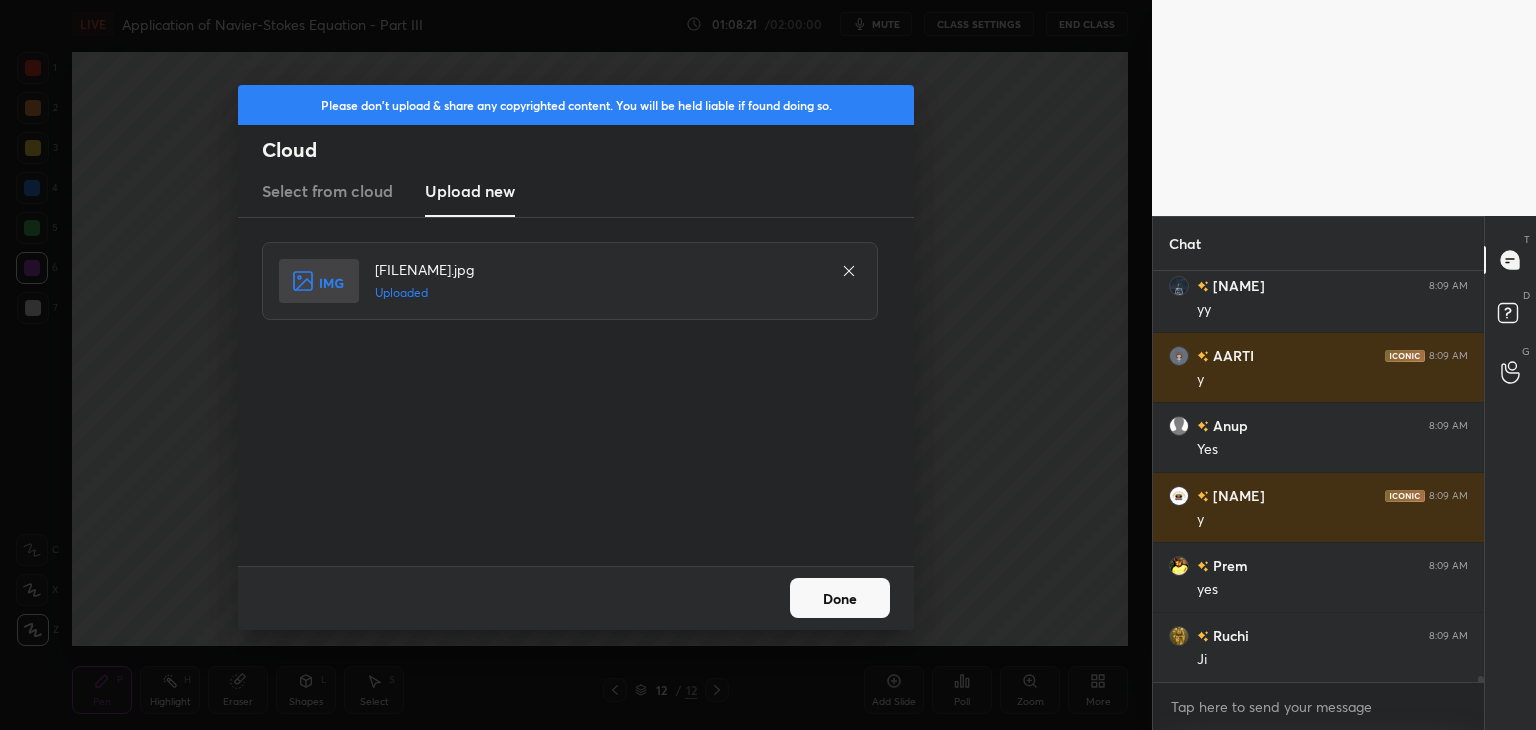 click on "Done" at bounding box center (840, 598) 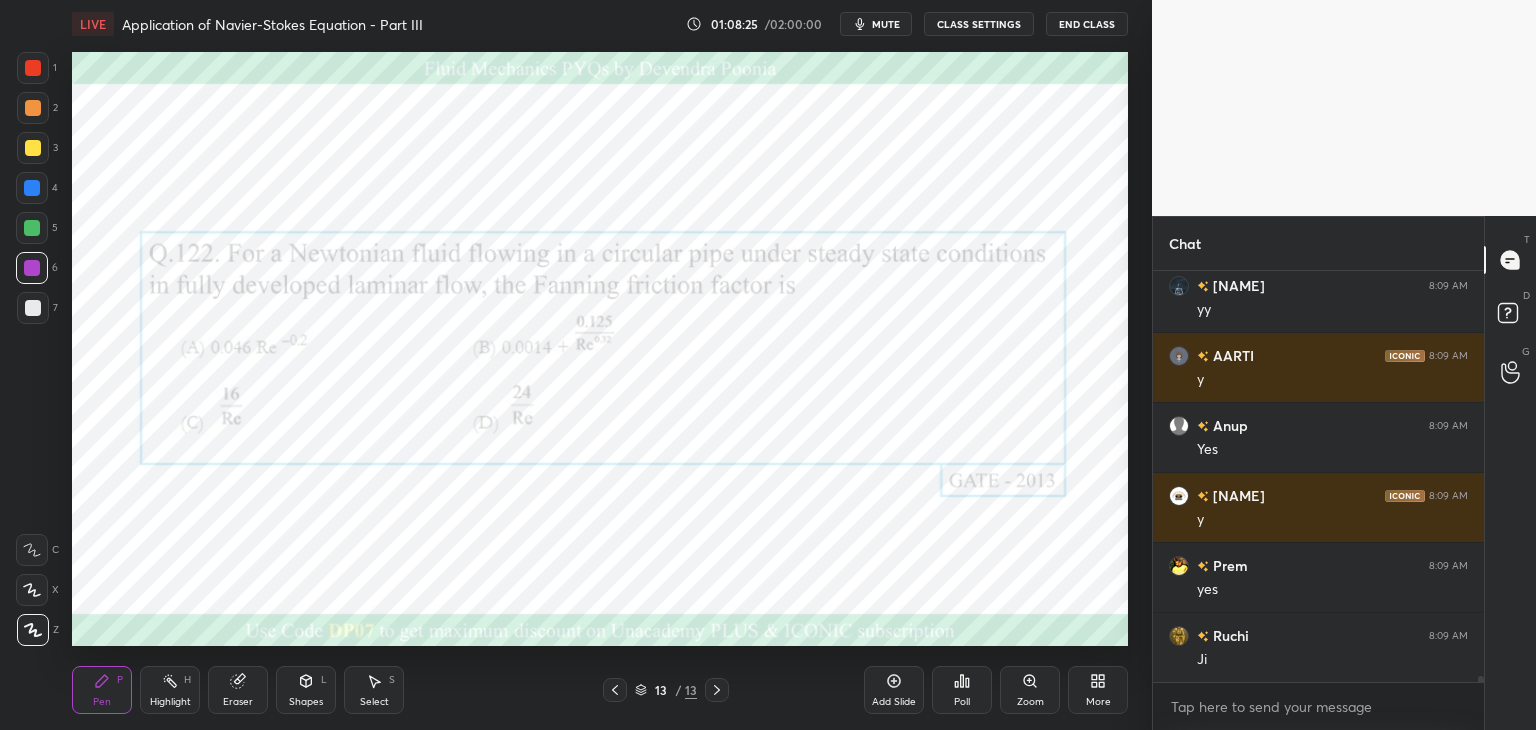 click on "Poll" at bounding box center [962, 690] 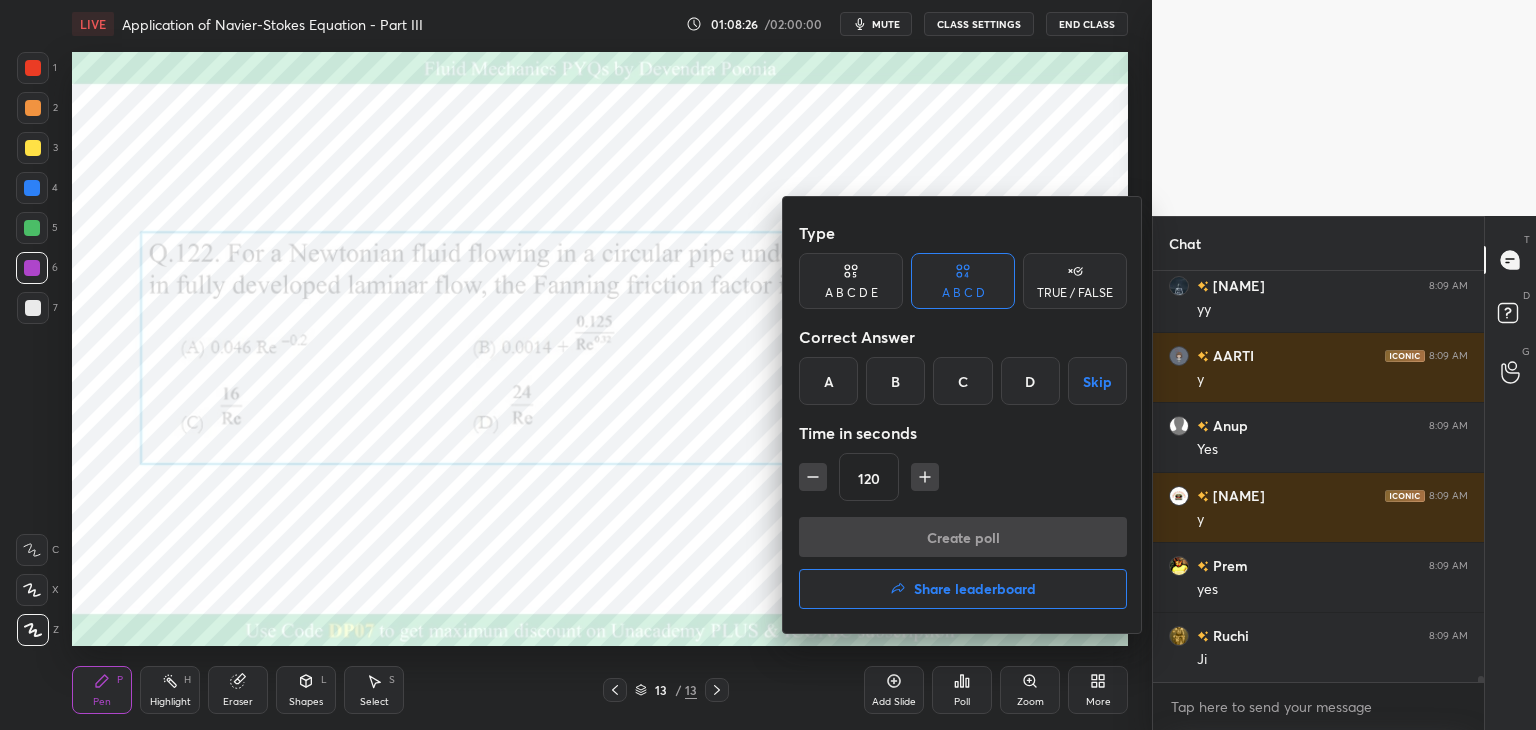 click on "C" at bounding box center [962, 381] 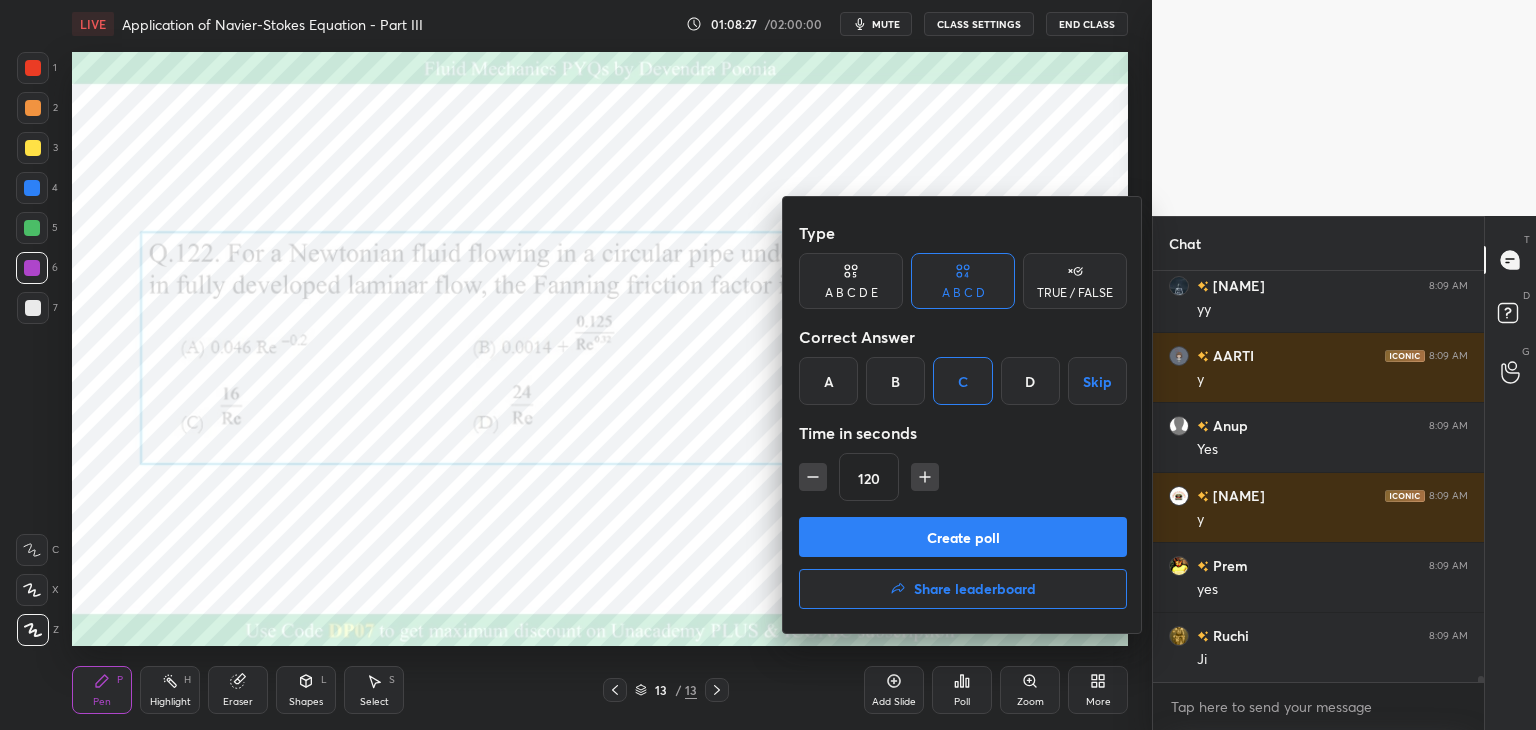 click 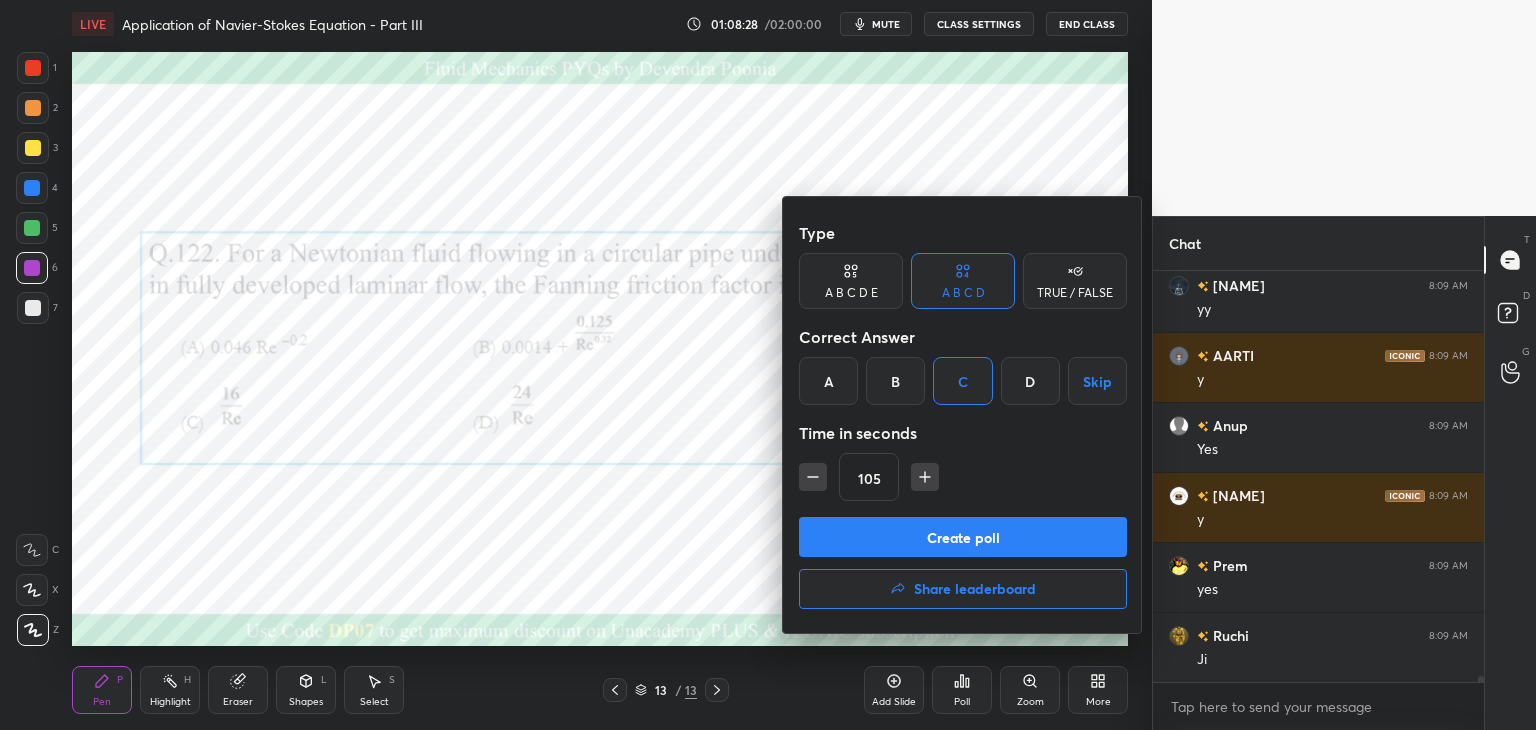 click 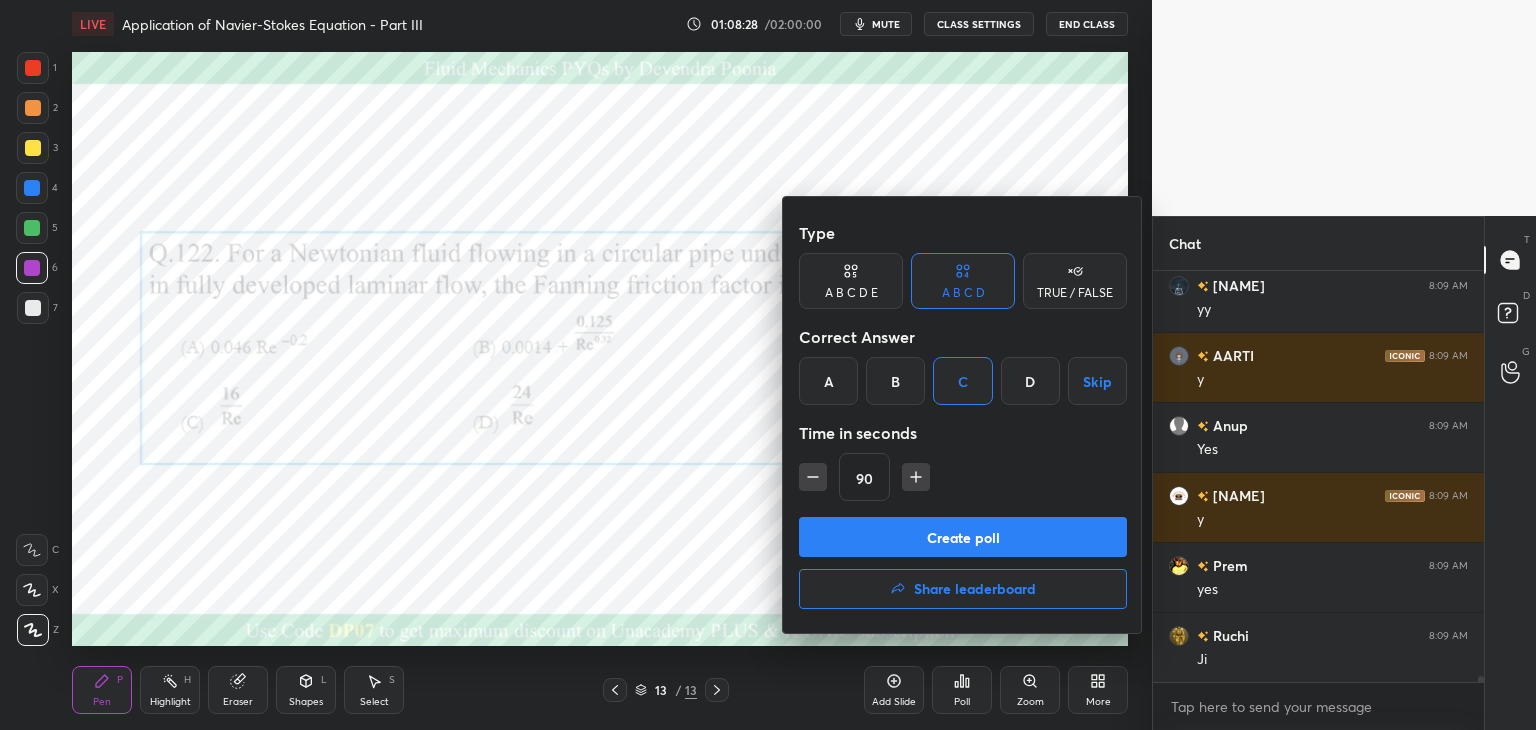 click at bounding box center (813, 477) 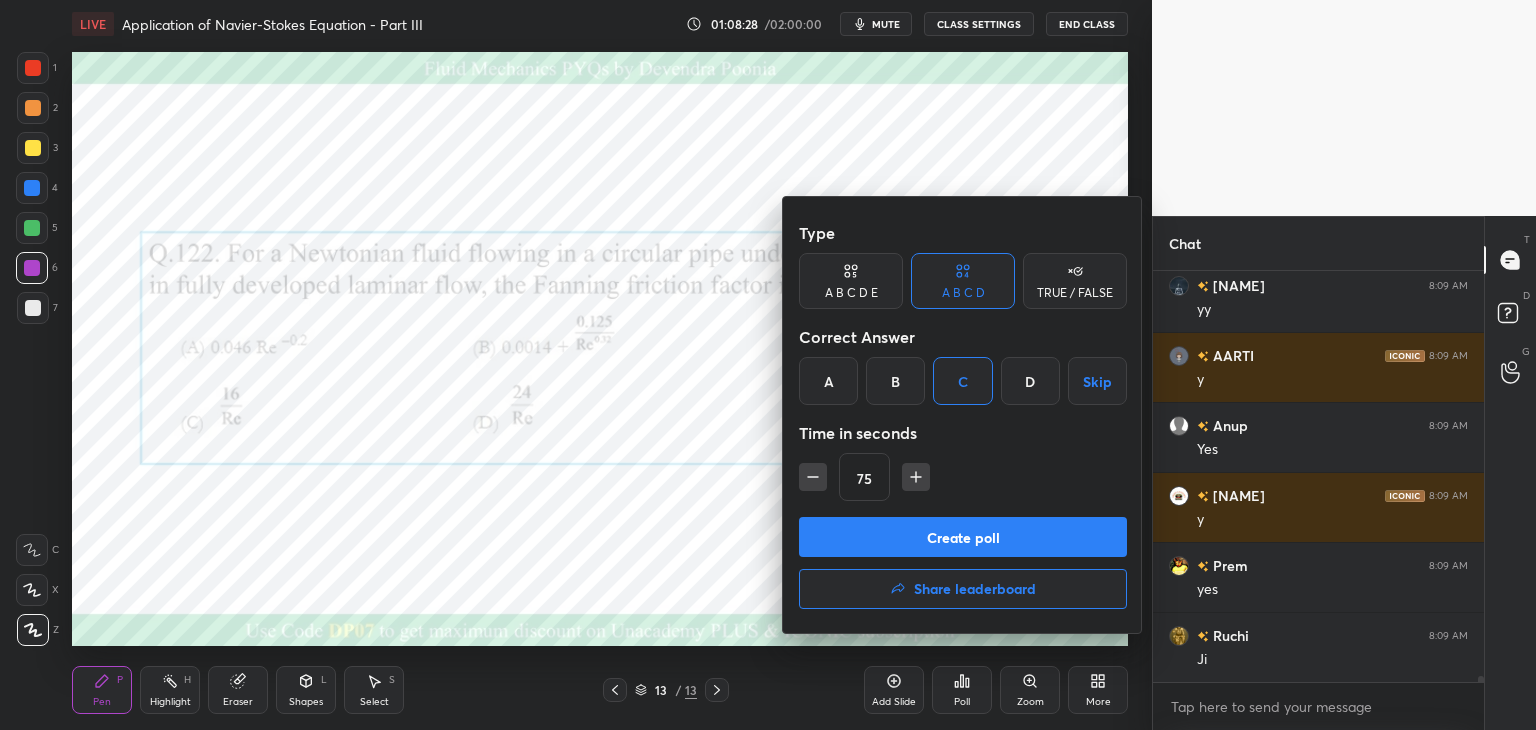click on "Create poll" at bounding box center (963, 537) 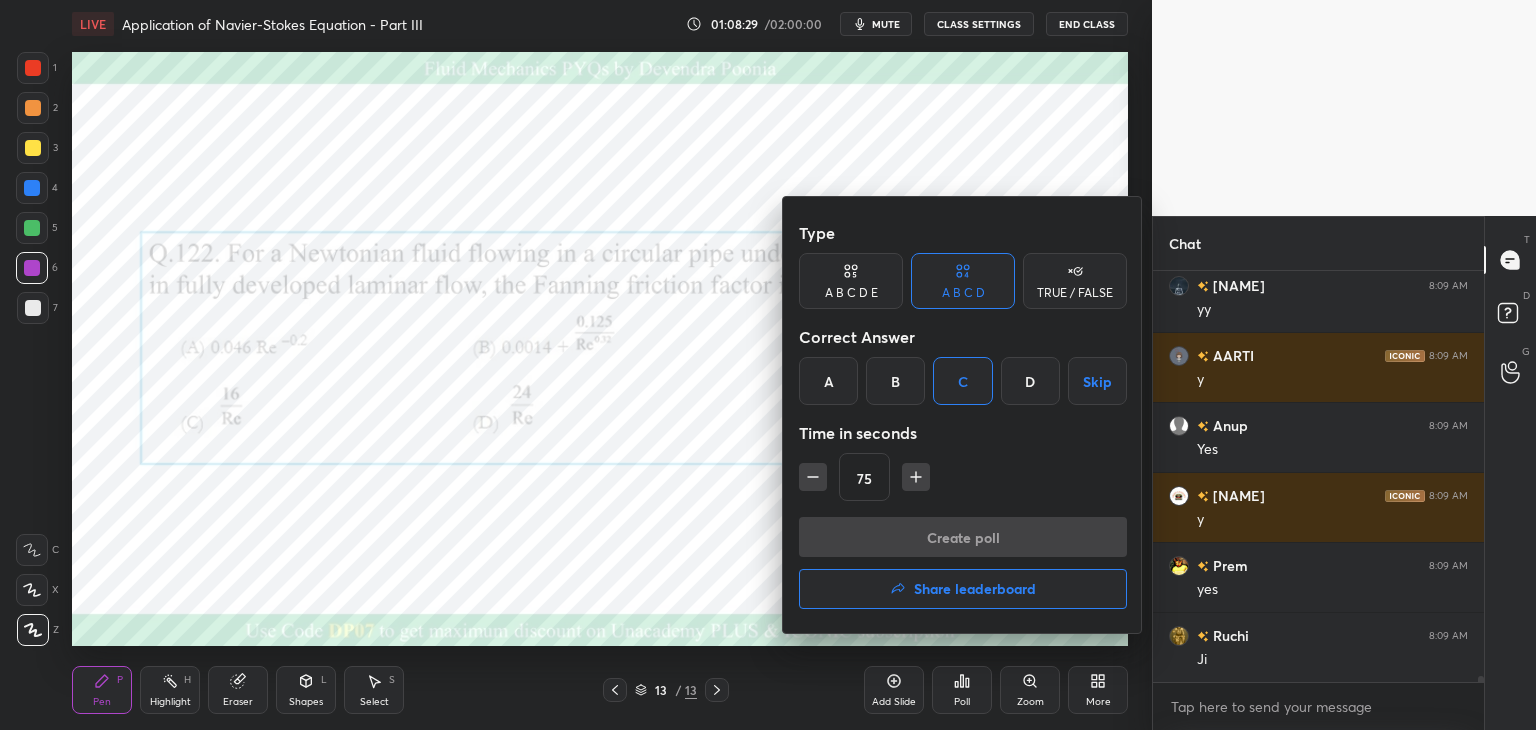 scroll, scrollTop: 353, scrollLeft: 325, axis: both 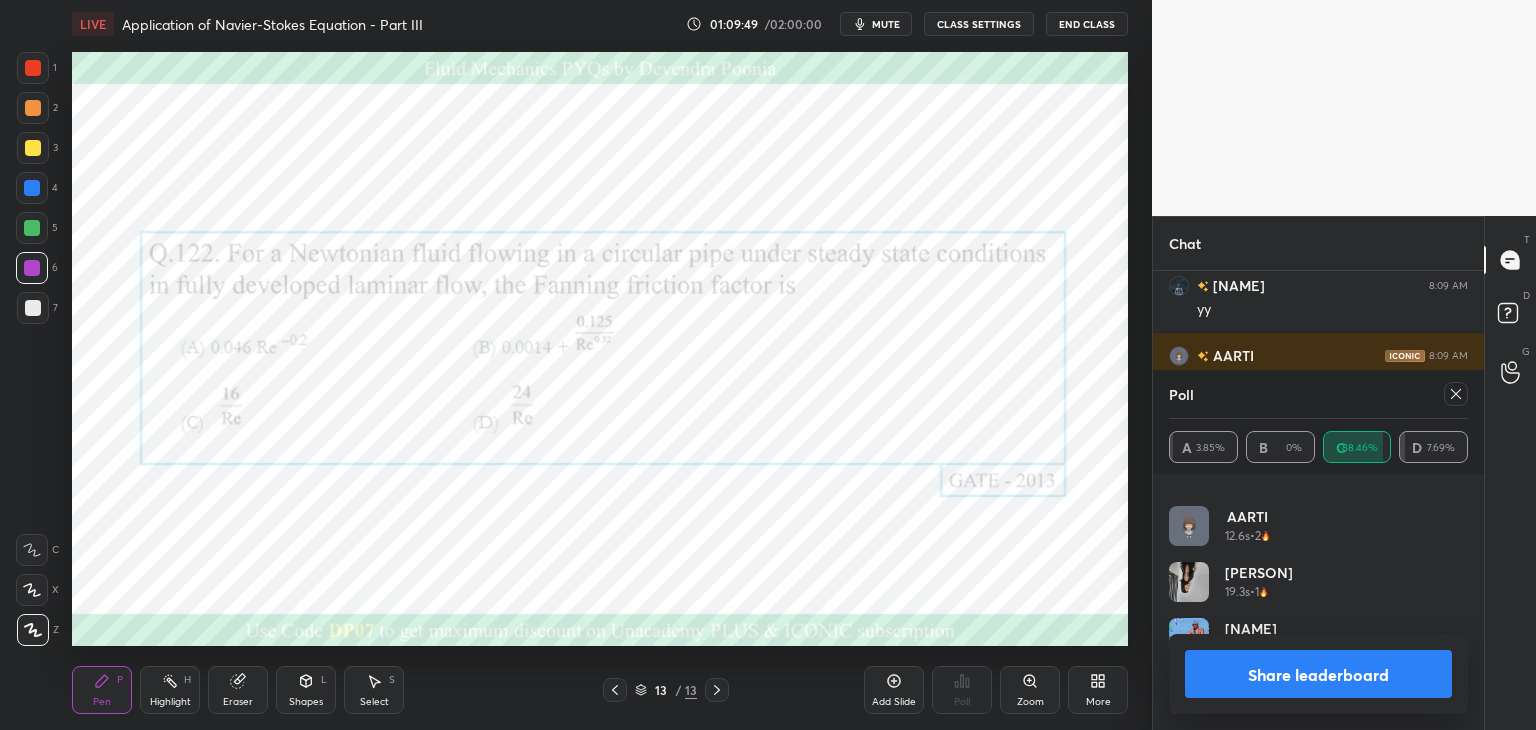 click 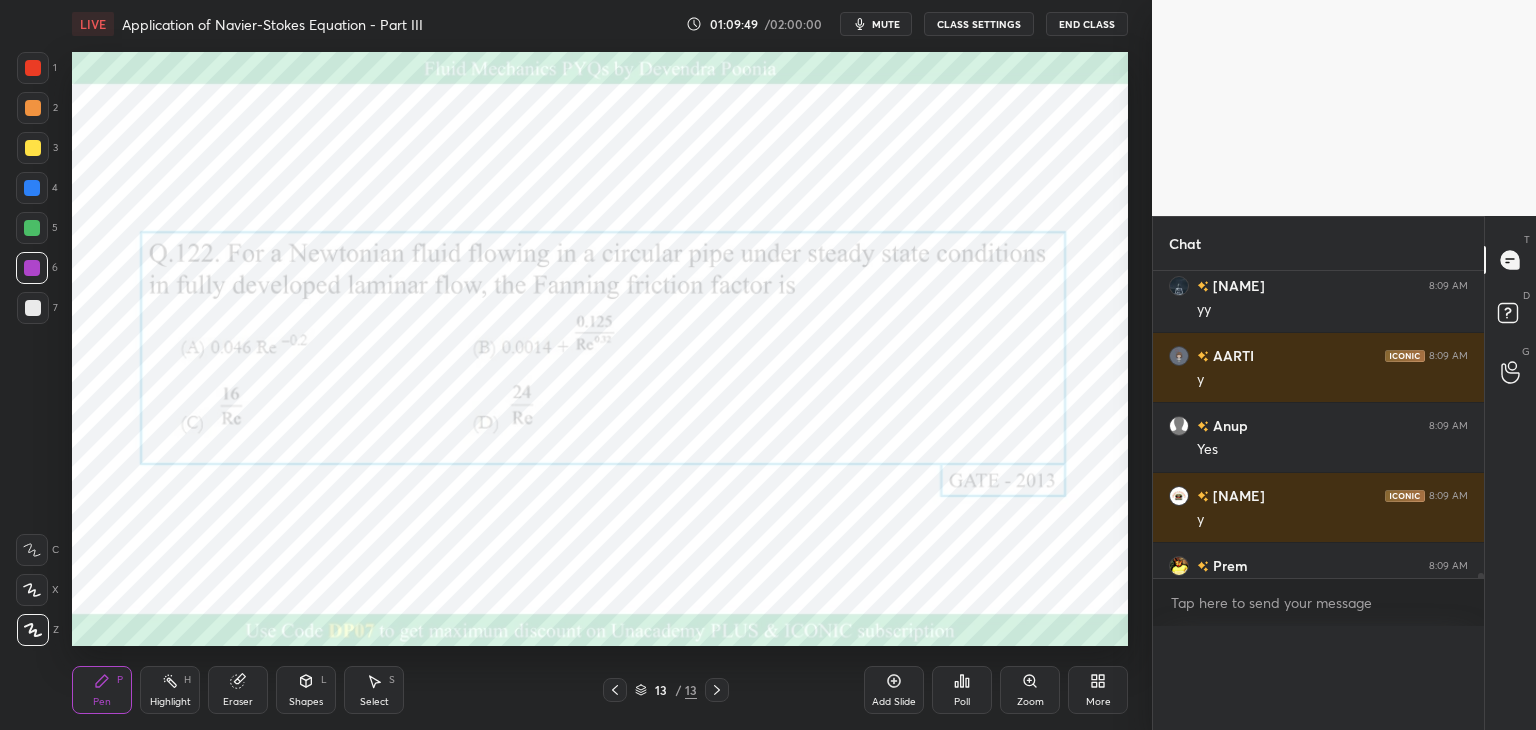 scroll, scrollTop: 0, scrollLeft: 0, axis: both 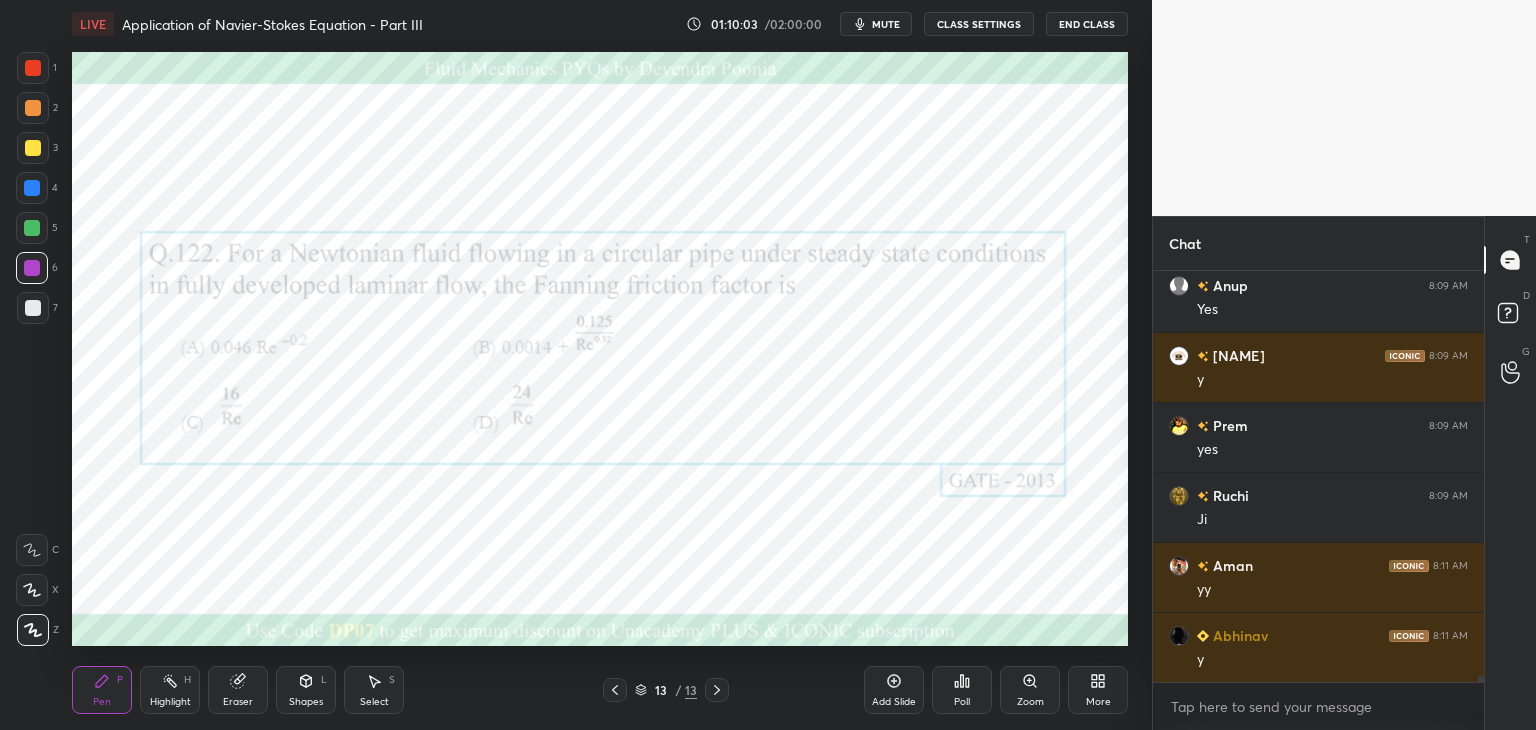 drag, startPoint x: 28, startPoint y: 261, endPoint x: 61, endPoint y: 267, distance: 33.54102 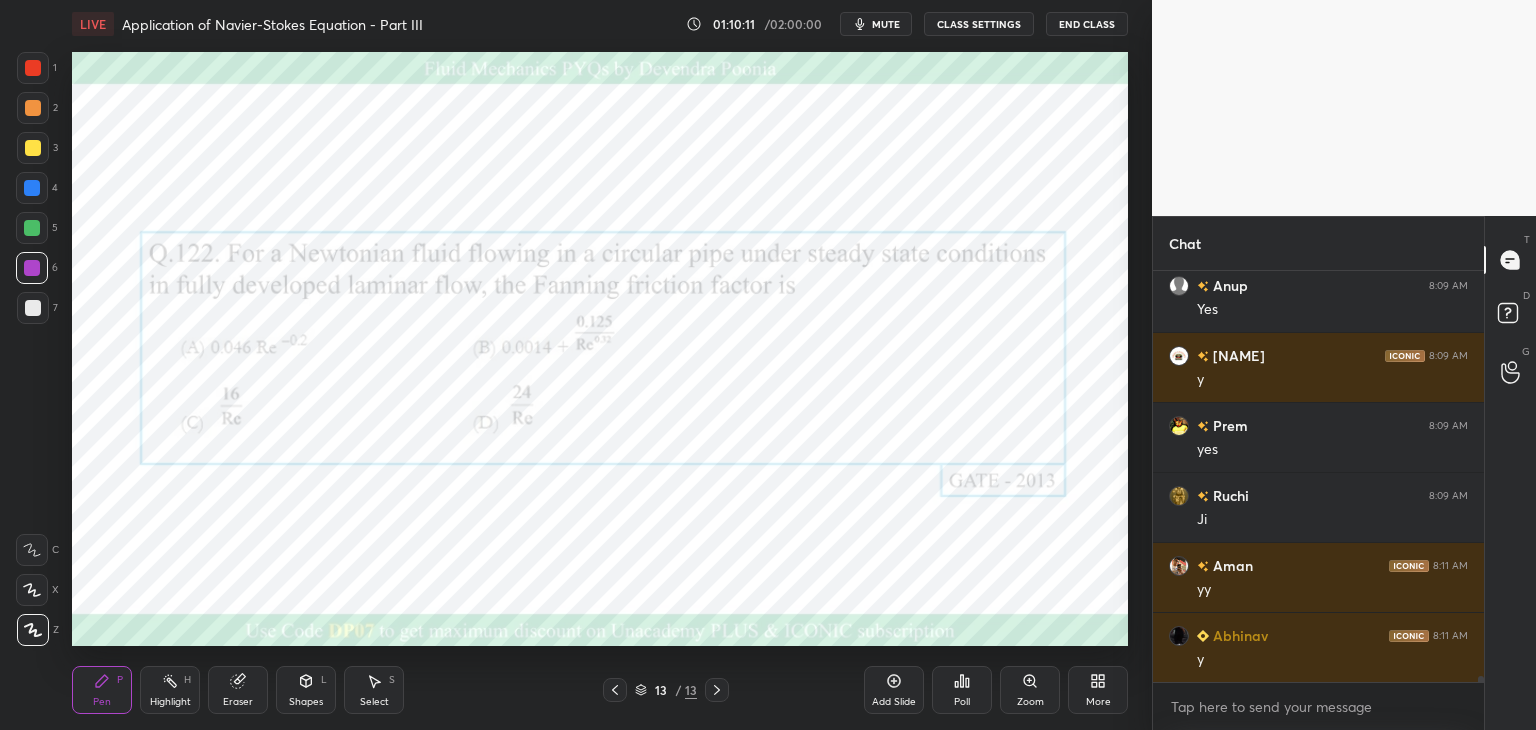 scroll, scrollTop: 27176, scrollLeft: 0, axis: vertical 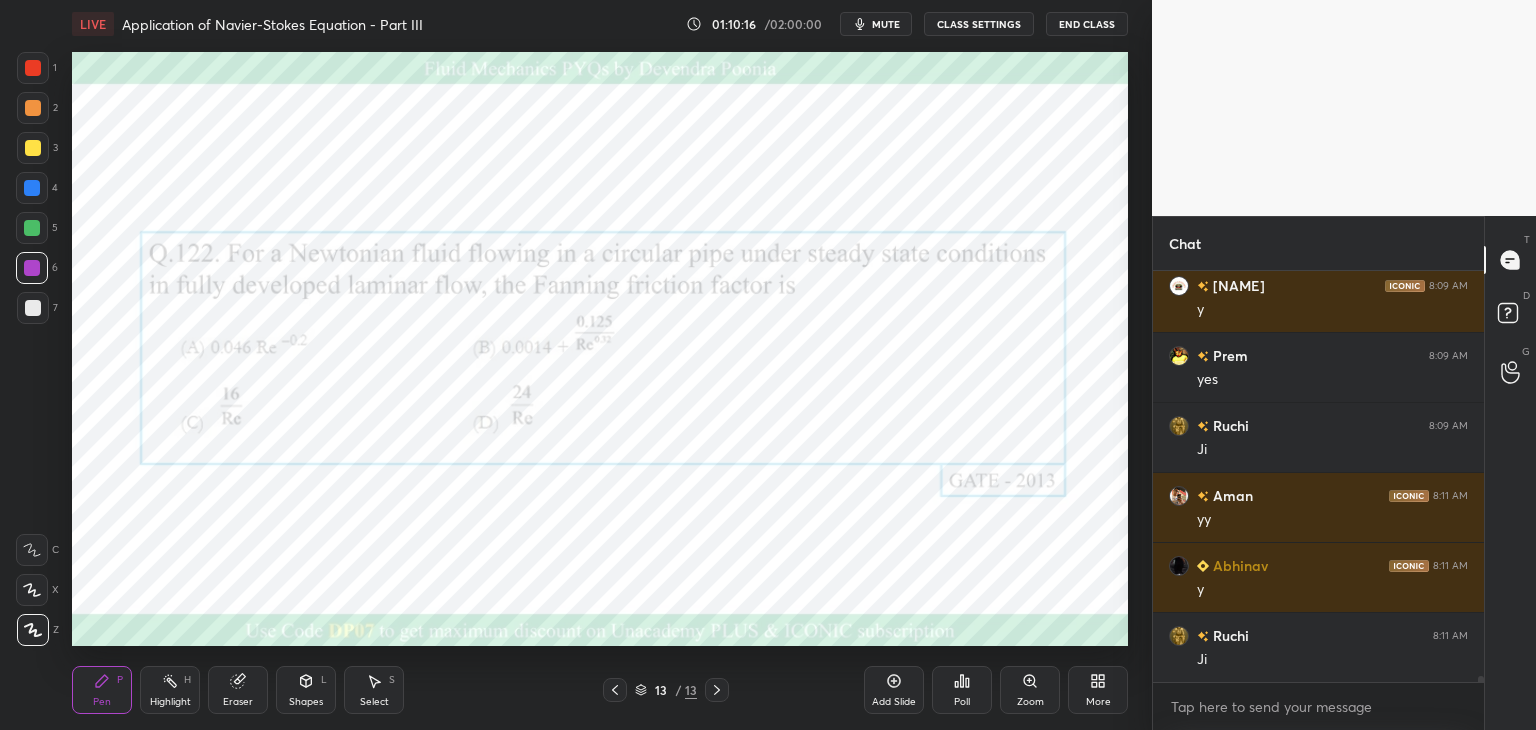 click on "Add Slide" at bounding box center (894, 690) 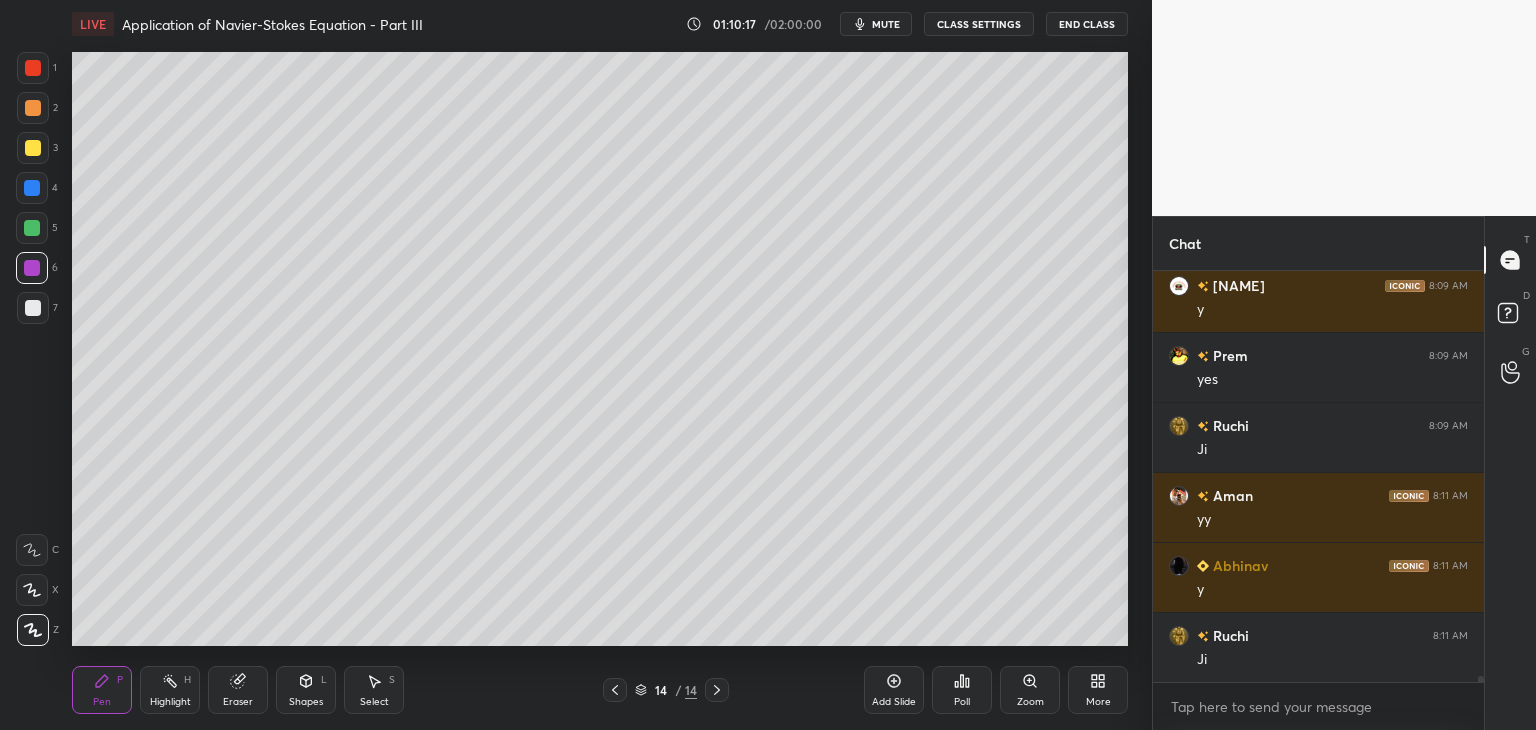 click at bounding box center [33, 308] 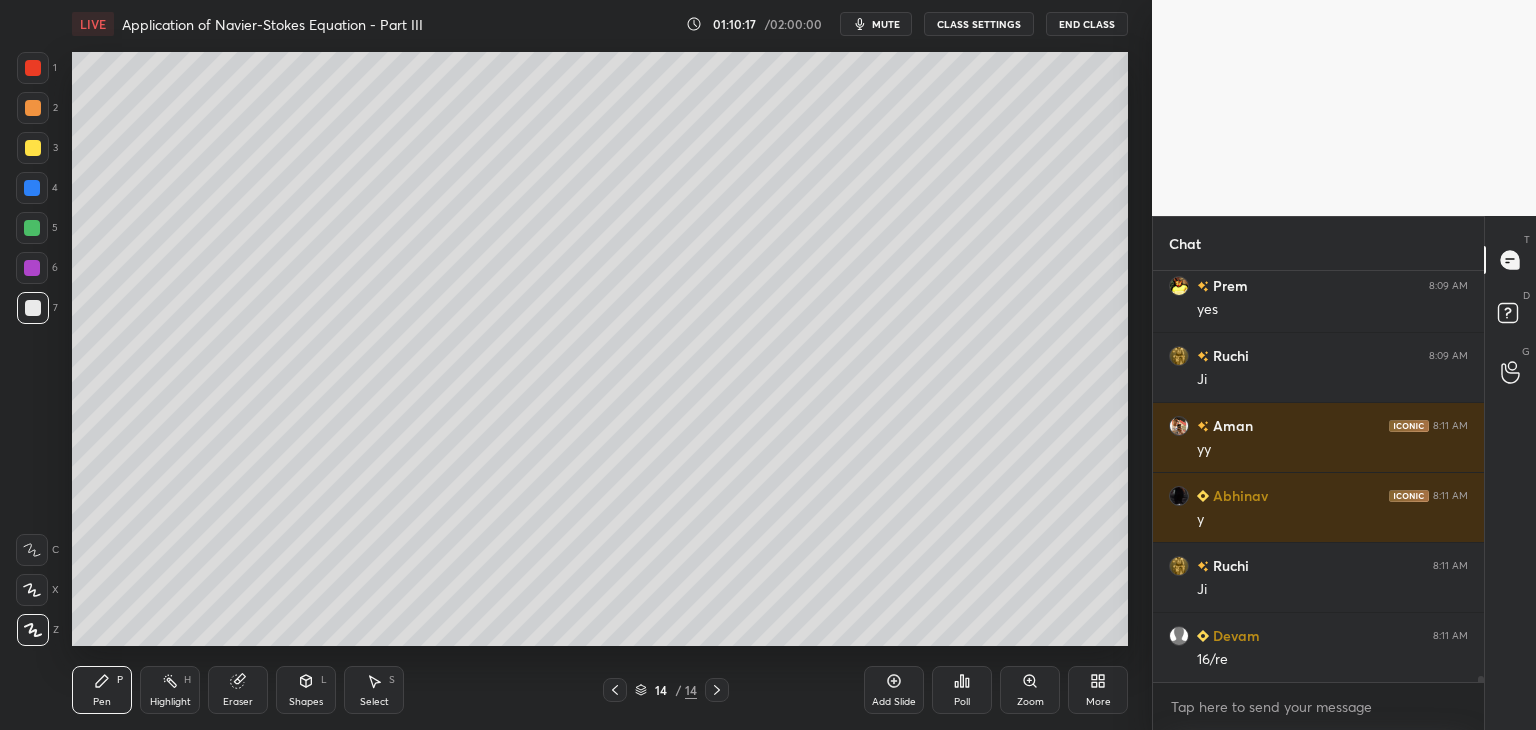 click at bounding box center (33, 148) 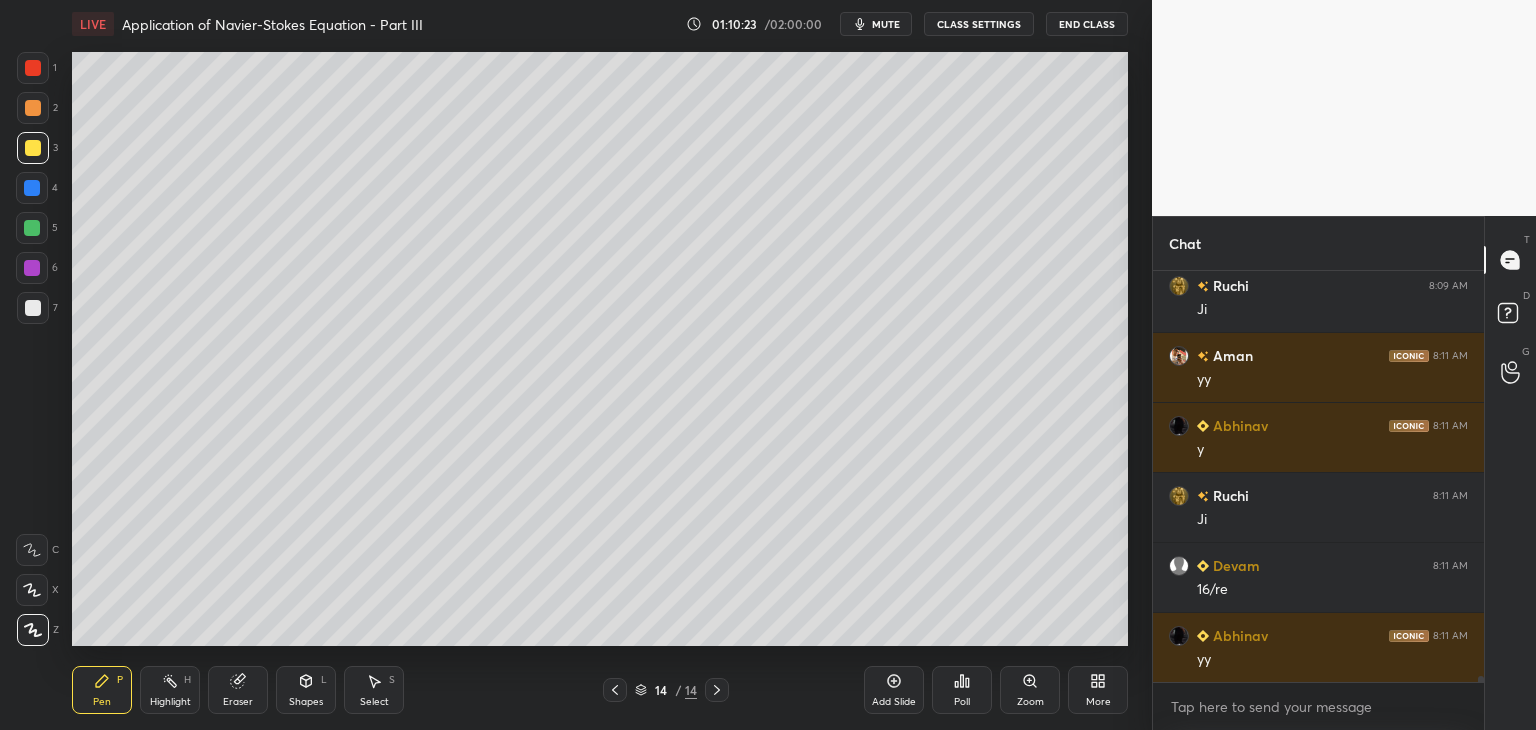 scroll, scrollTop: 27386, scrollLeft: 0, axis: vertical 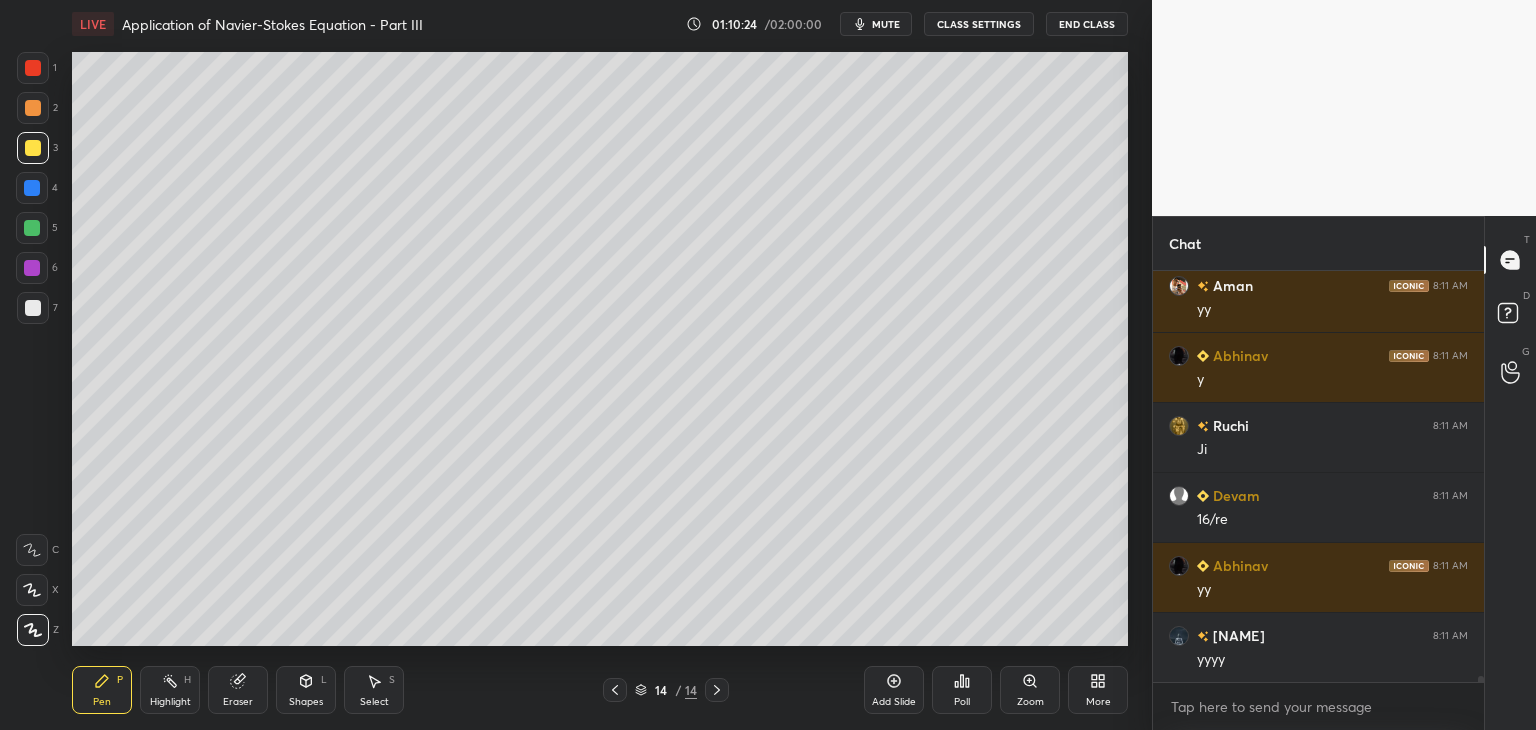 click at bounding box center (33, 308) 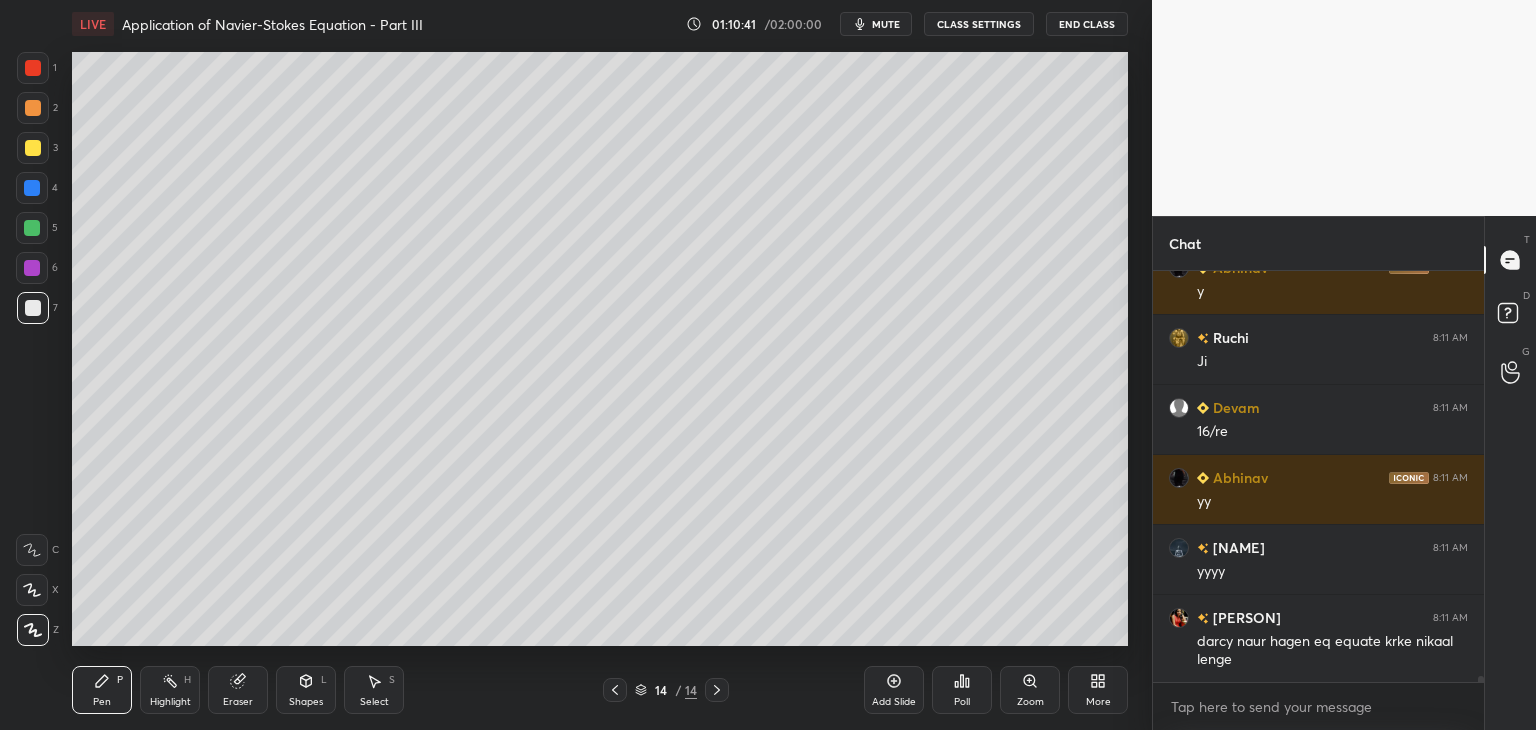 scroll, scrollTop: 27522, scrollLeft: 0, axis: vertical 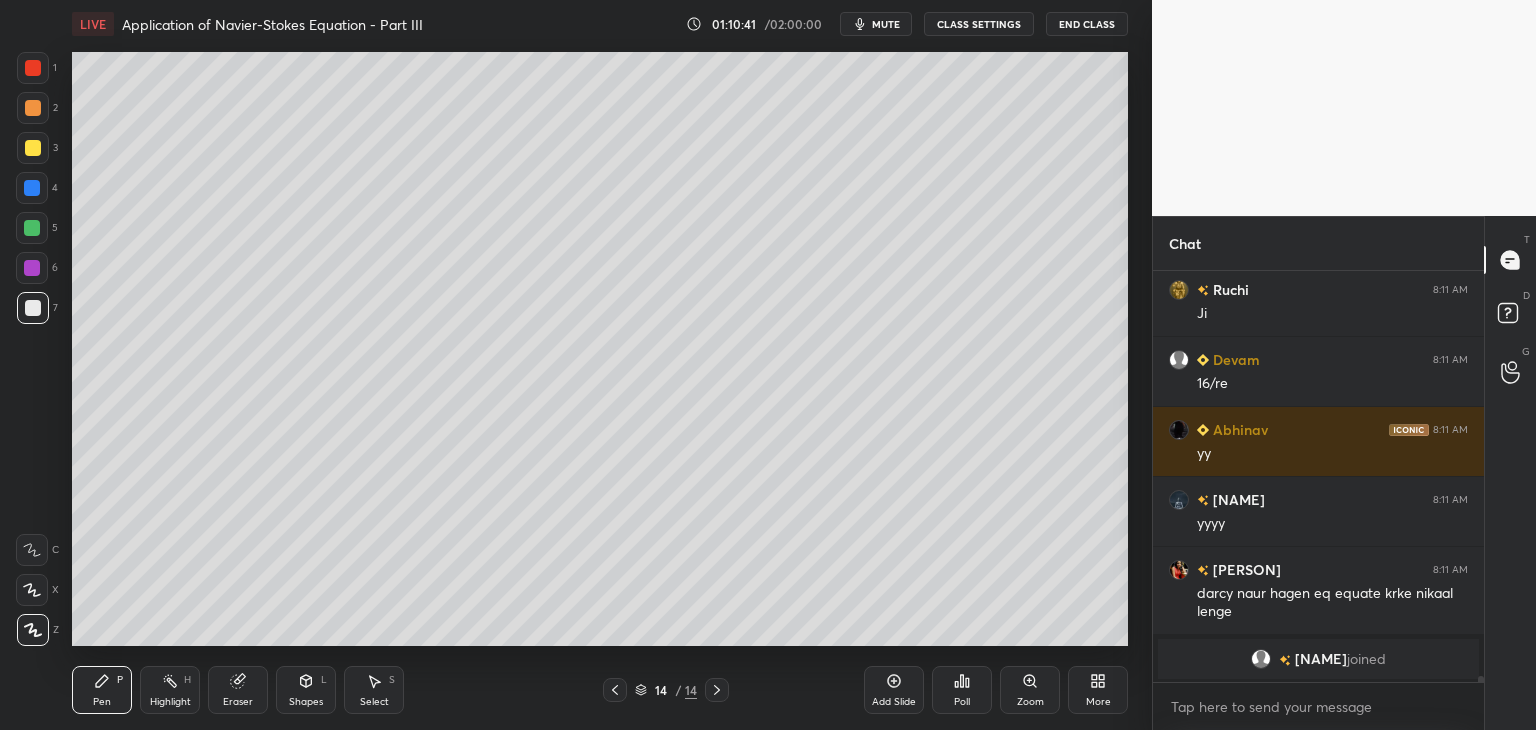 click on "Eraser" at bounding box center [238, 690] 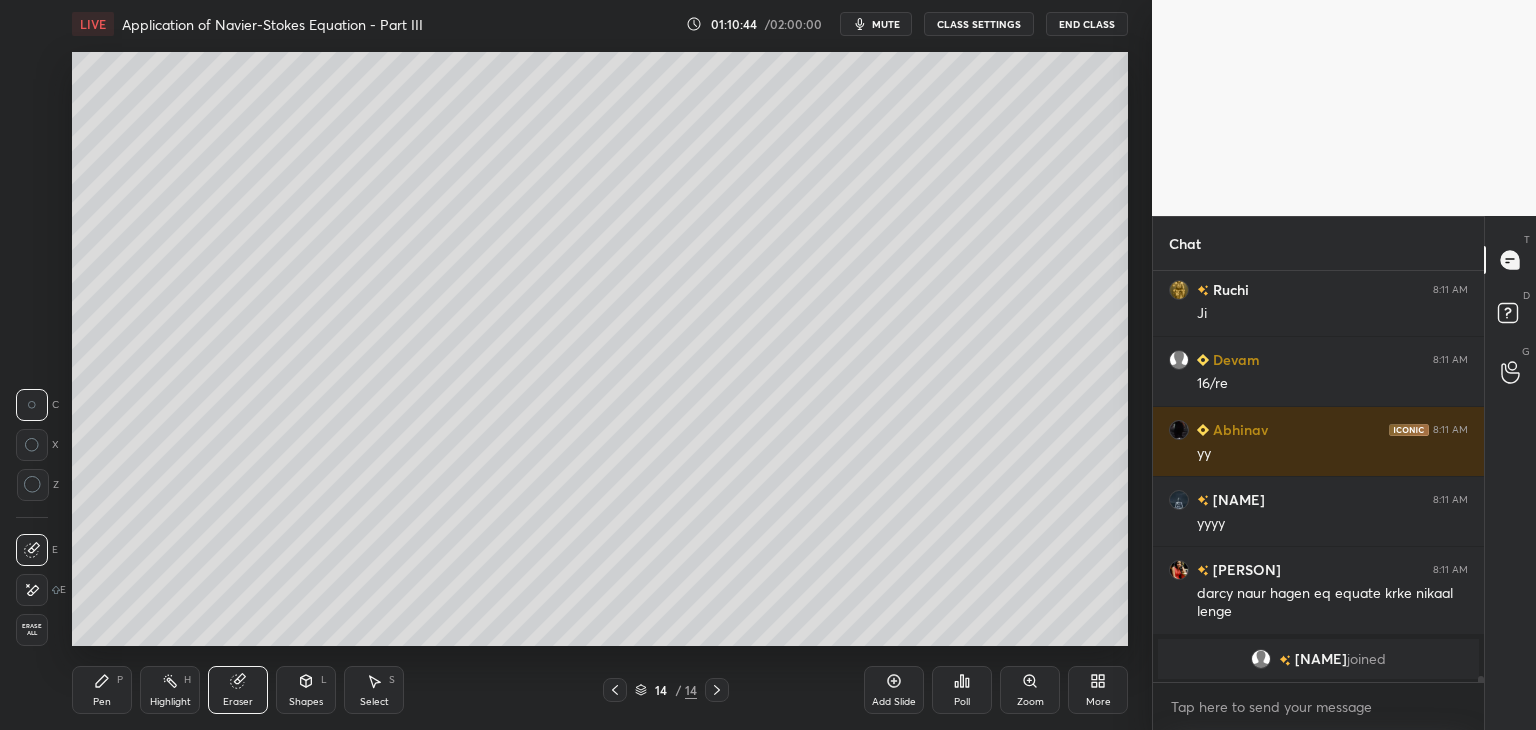 click on "Pen P" at bounding box center (102, 690) 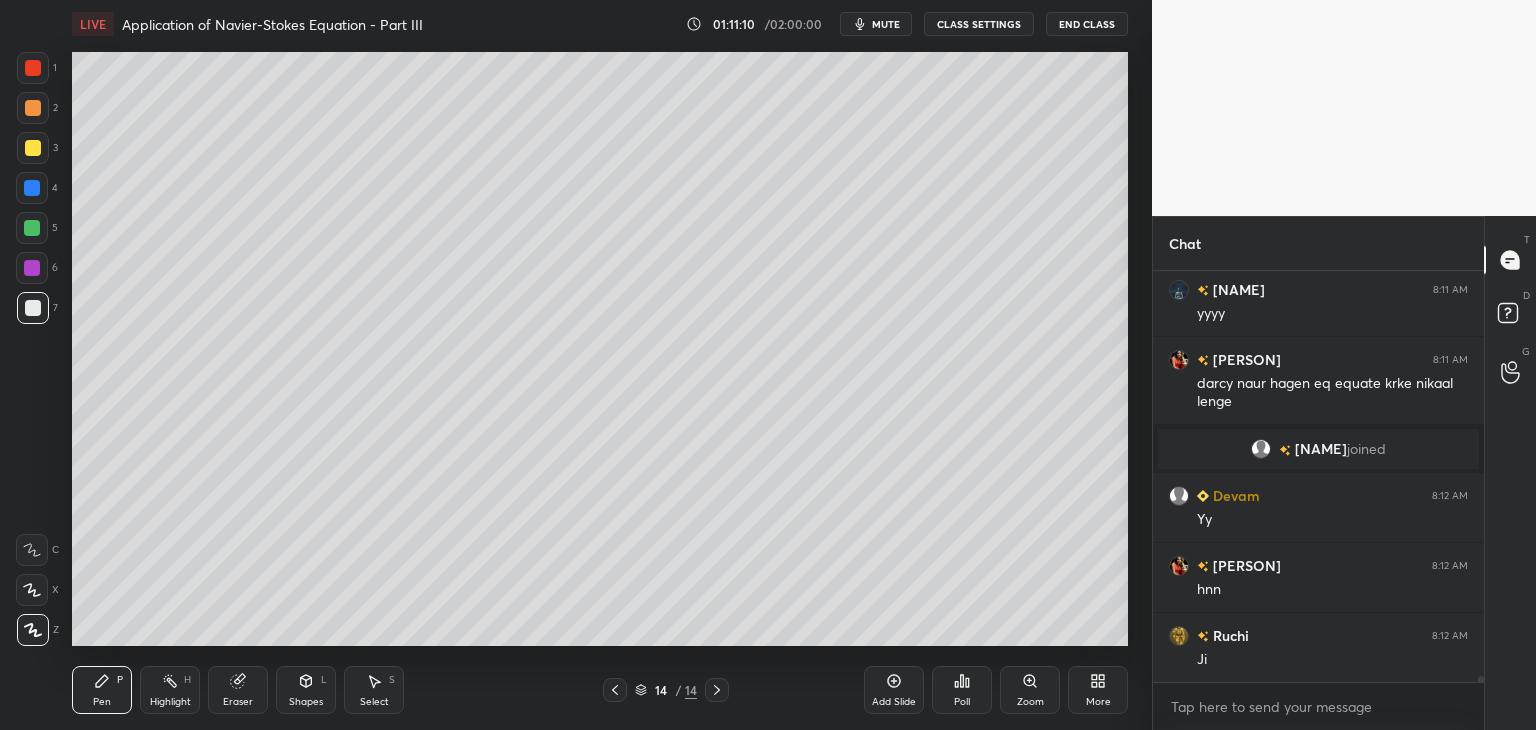 scroll, scrollTop: 27304, scrollLeft: 0, axis: vertical 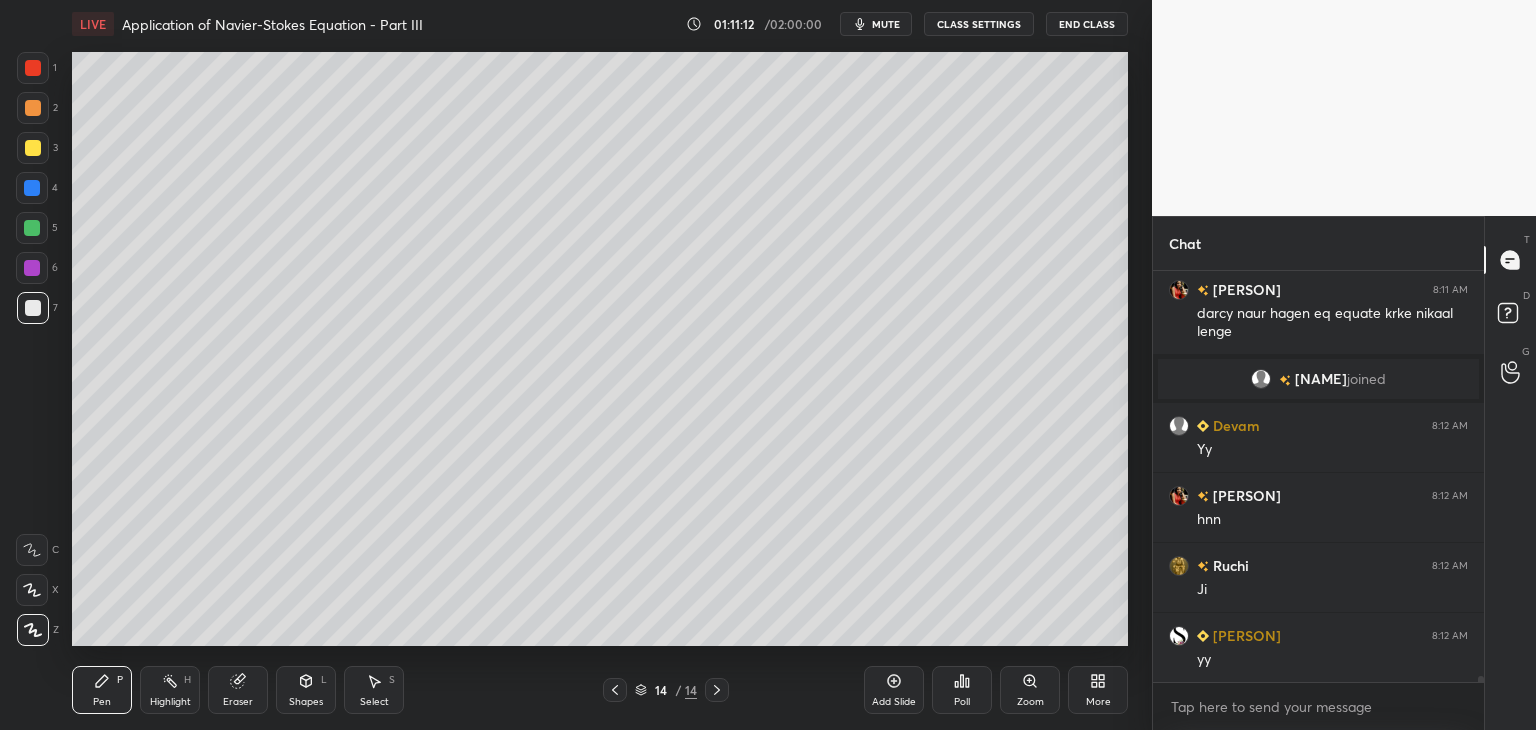 click on "Shapes L" at bounding box center [306, 690] 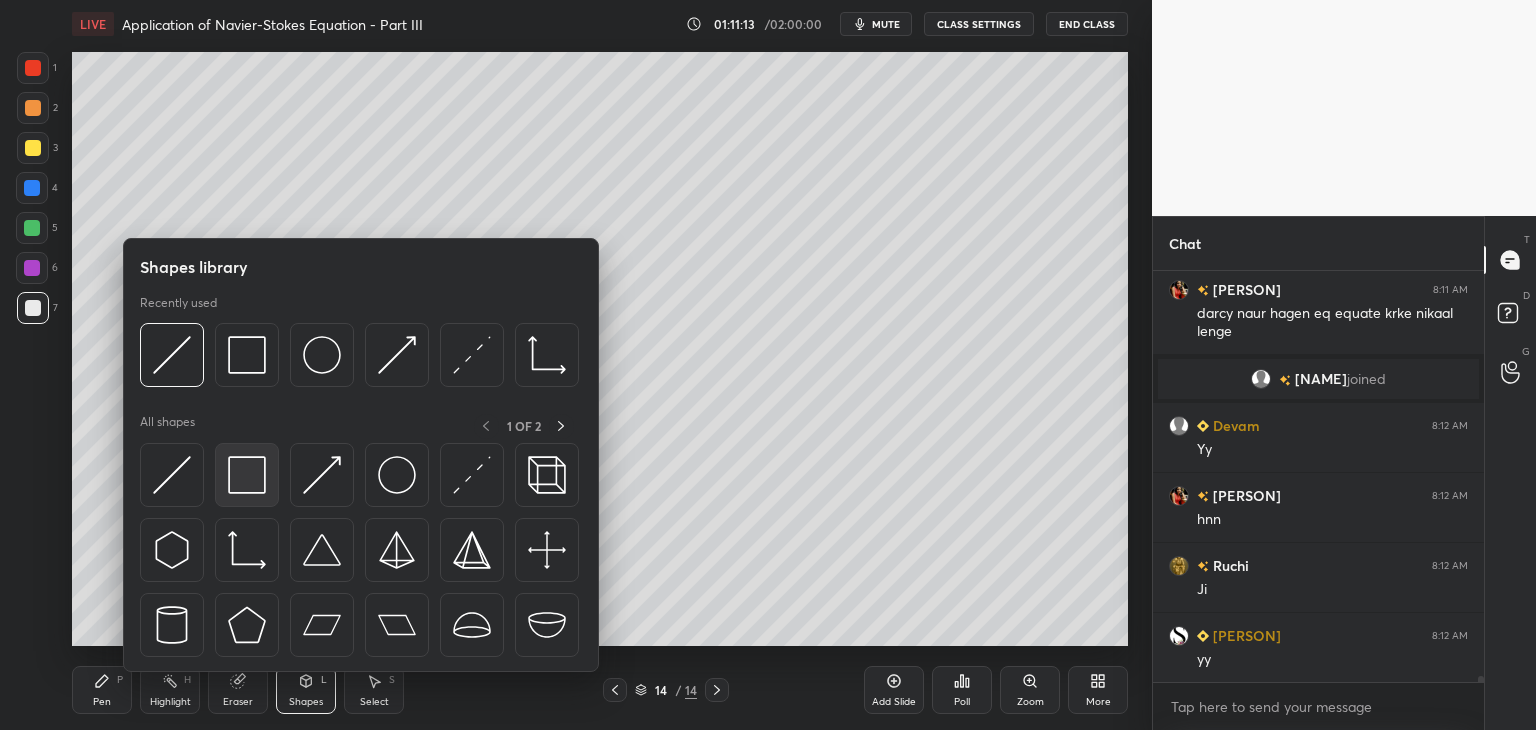scroll, scrollTop: 27374, scrollLeft: 0, axis: vertical 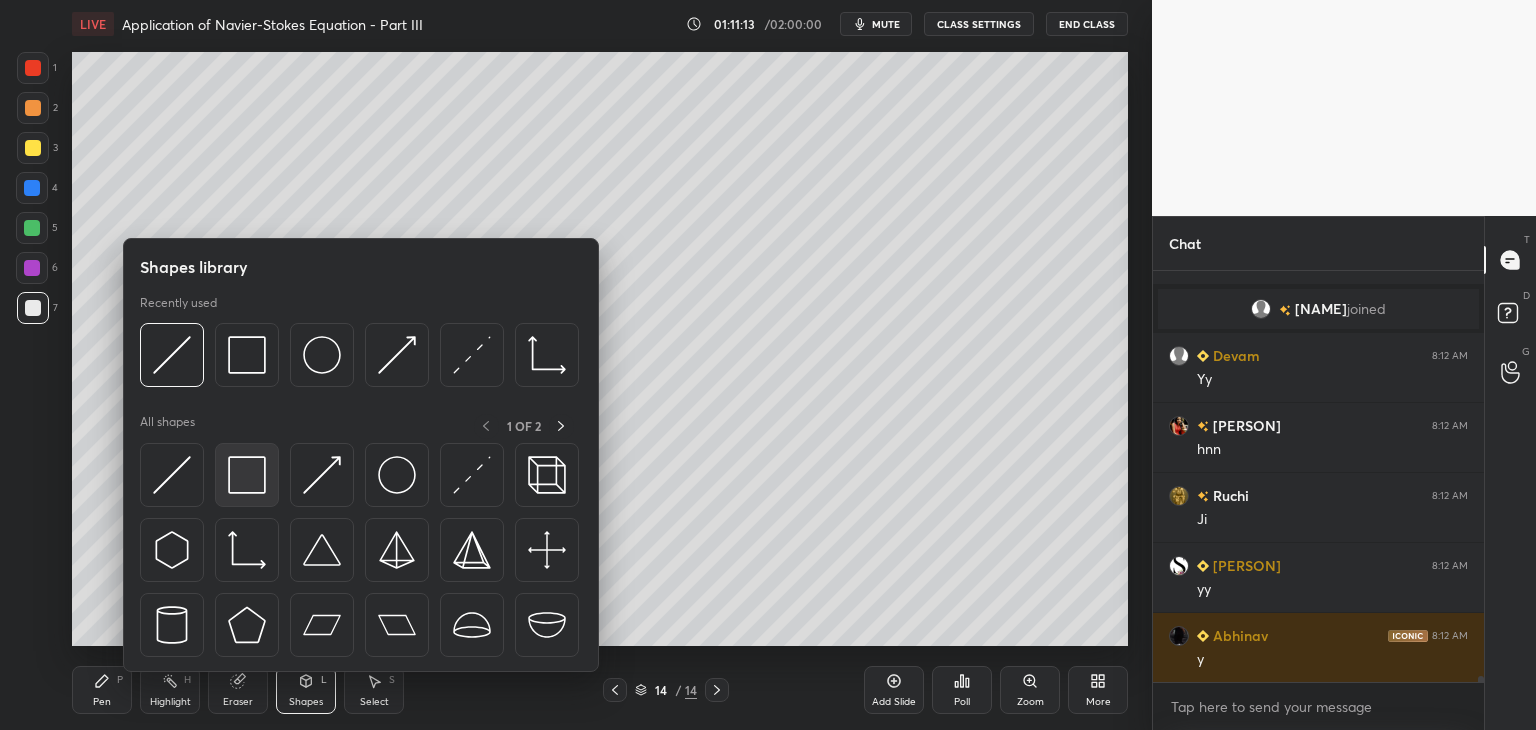 click at bounding box center (247, 475) 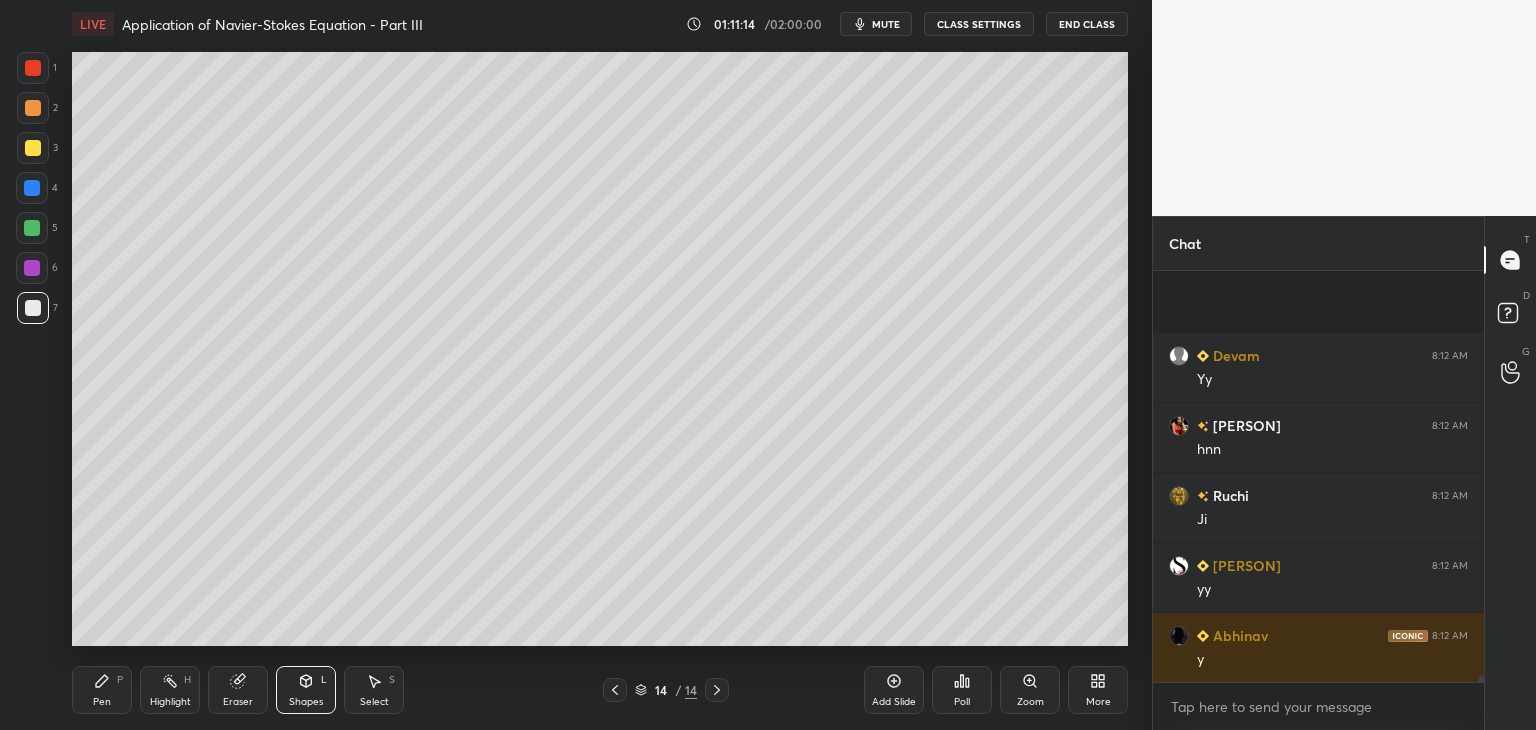 scroll, scrollTop: 27514, scrollLeft: 0, axis: vertical 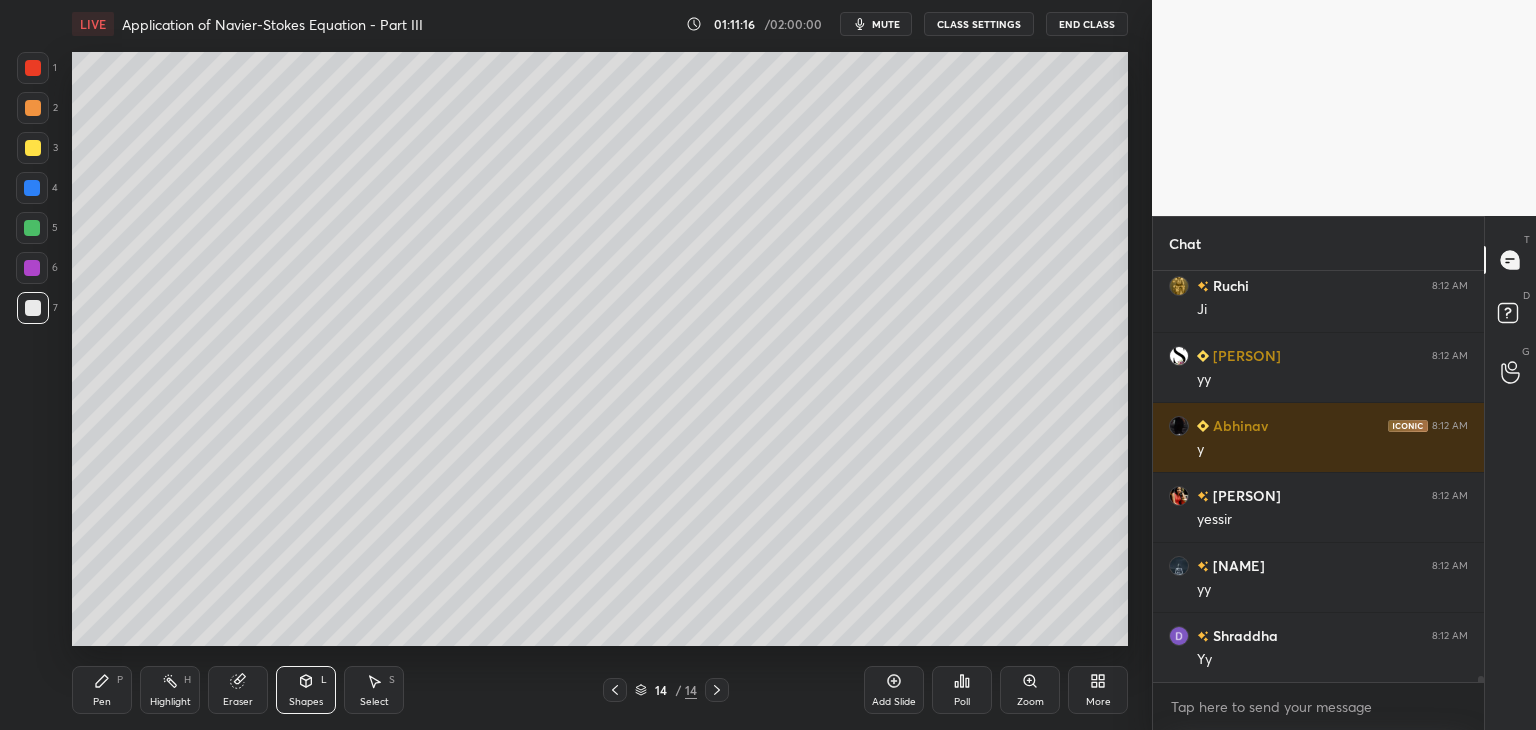 click on "Pen" at bounding box center [102, 702] 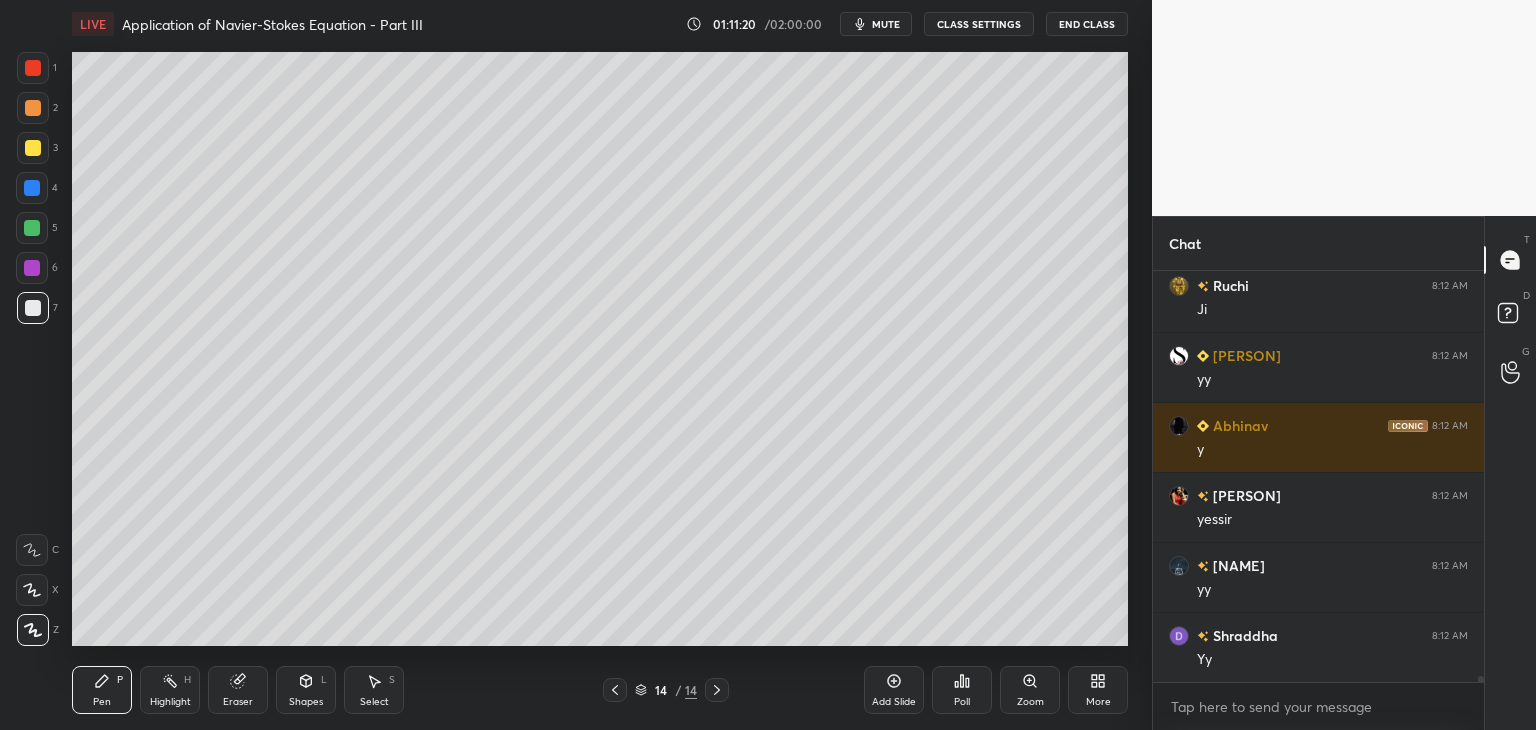 scroll, scrollTop: 27654, scrollLeft: 0, axis: vertical 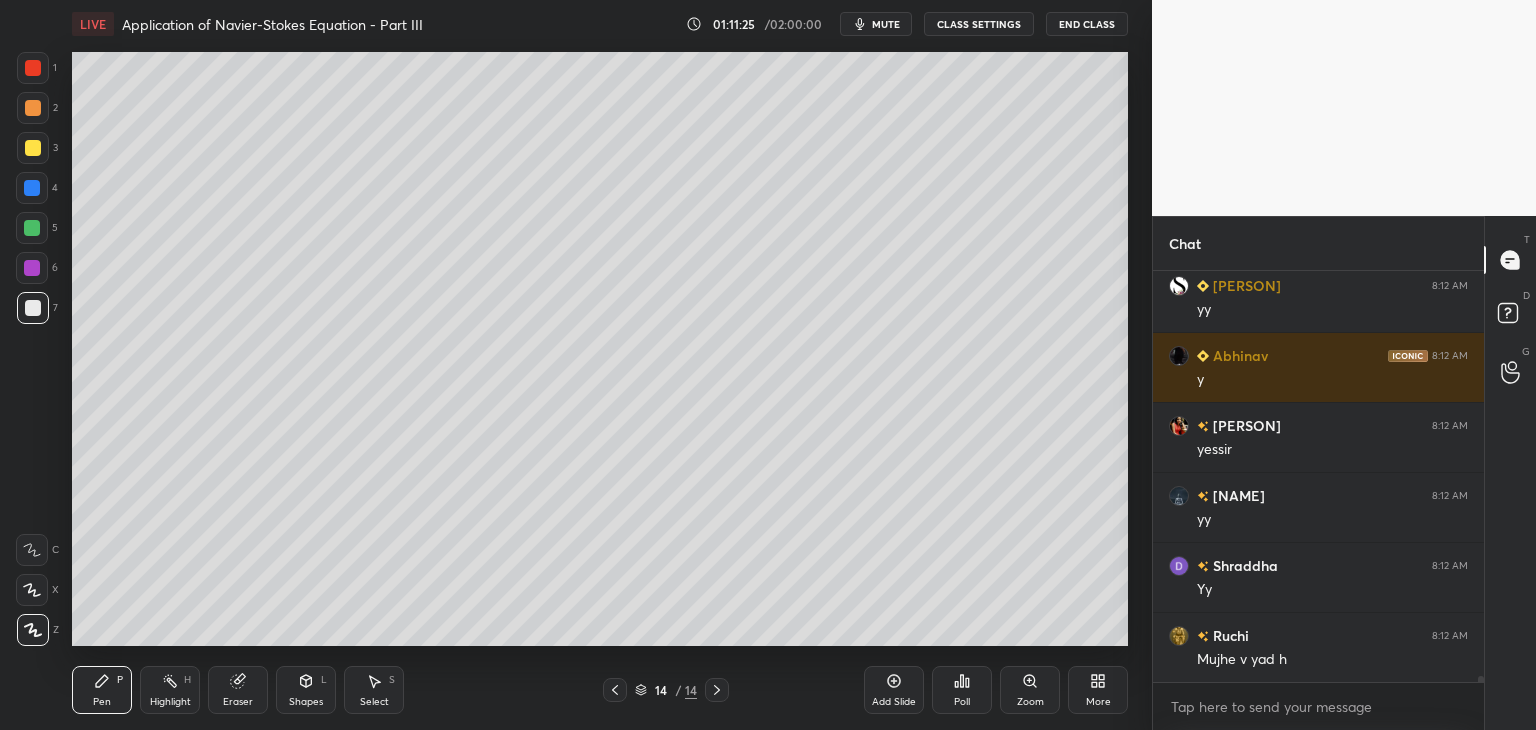click on "Select" at bounding box center [374, 702] 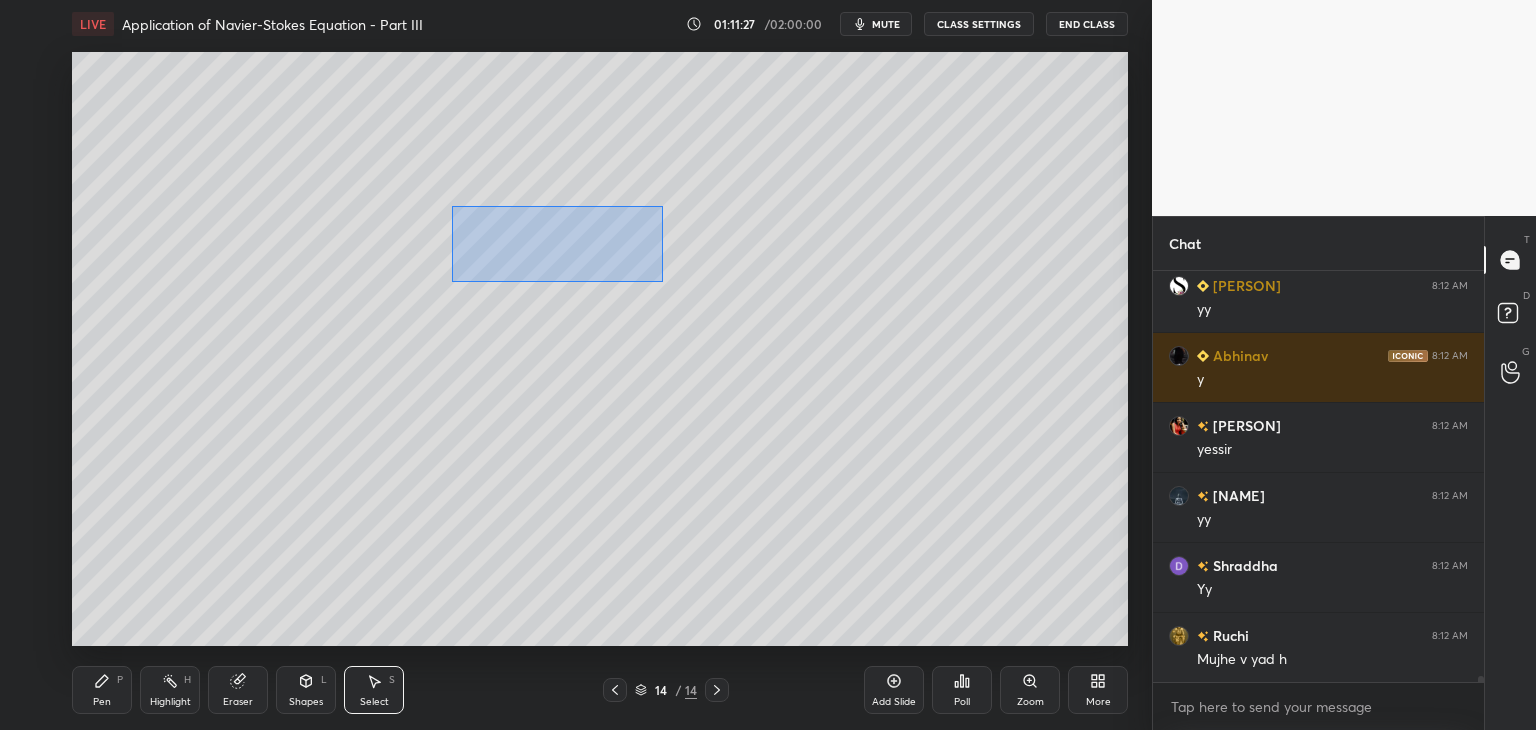 drag, startPoint x: 467, startPoint y: 221, endPoint x: 663, endPoint y: 282, distance: 205.273 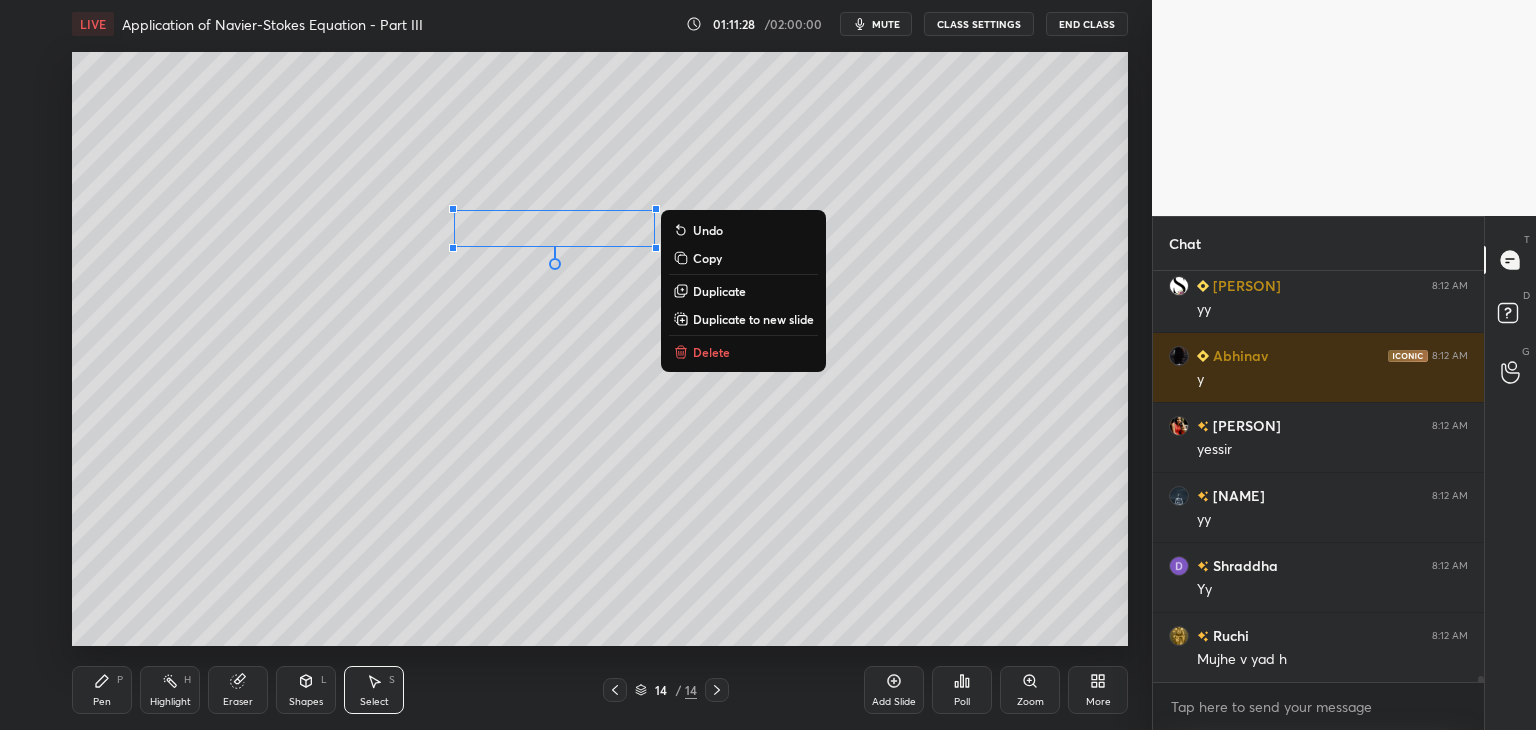 click on "Duplicate" at bounding box center (719, 291) 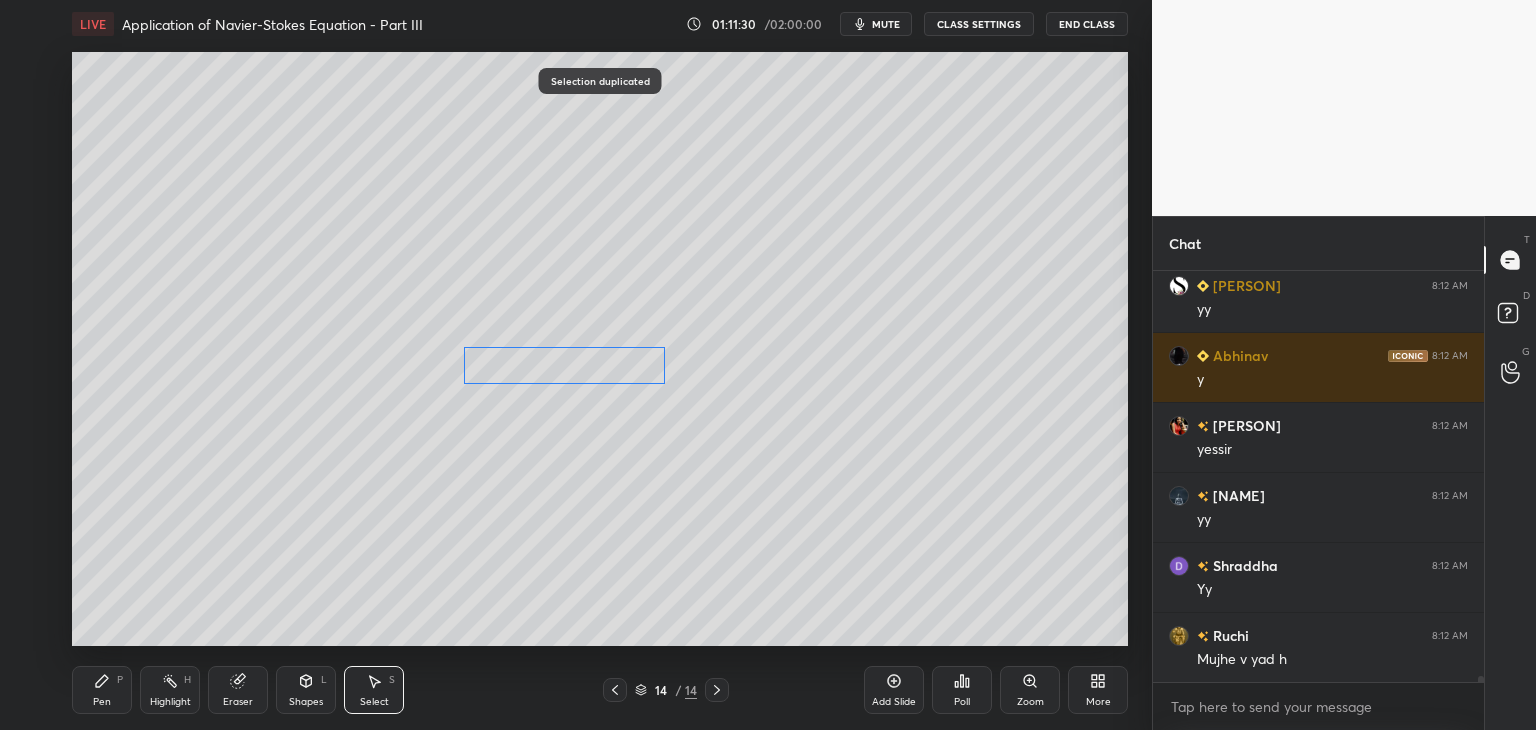 drag, startPoint x: 568, startPoint y: 249, endPoint x: 553, endPoint y: 362, distance: 113.99123 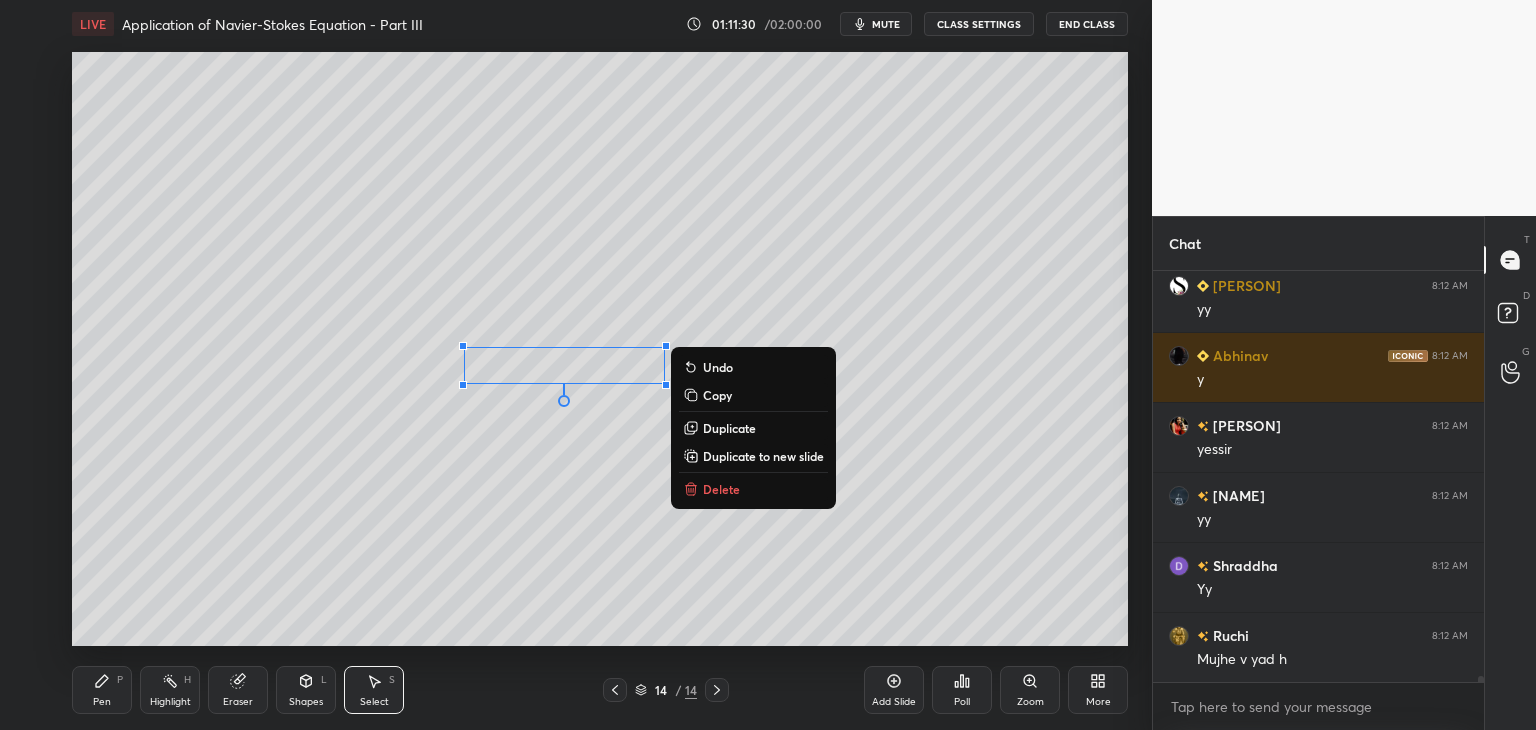click on "Pen" at bounding box center [102, 702] 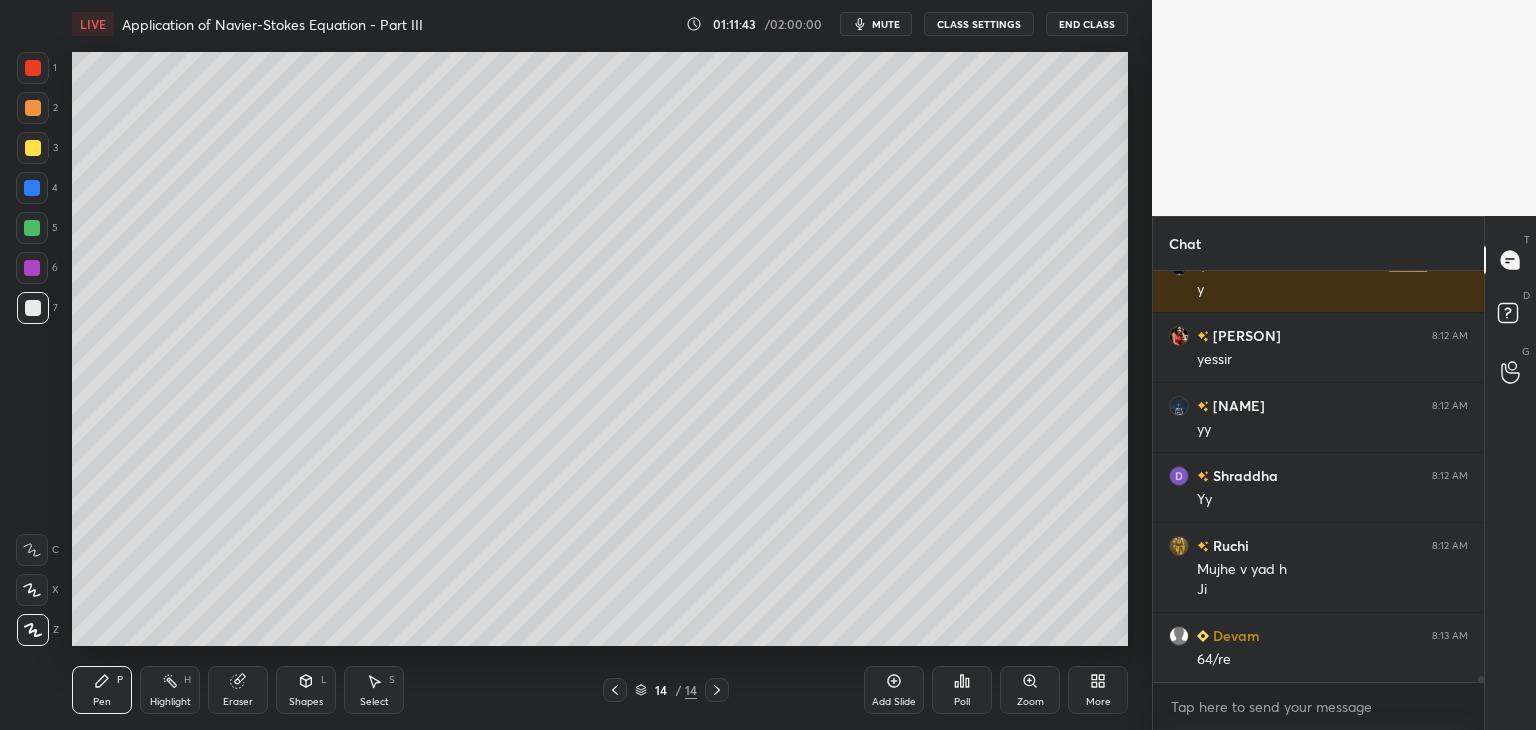 scroll, scrollTop: 27814, scrollLeft: 0, axis: vertical 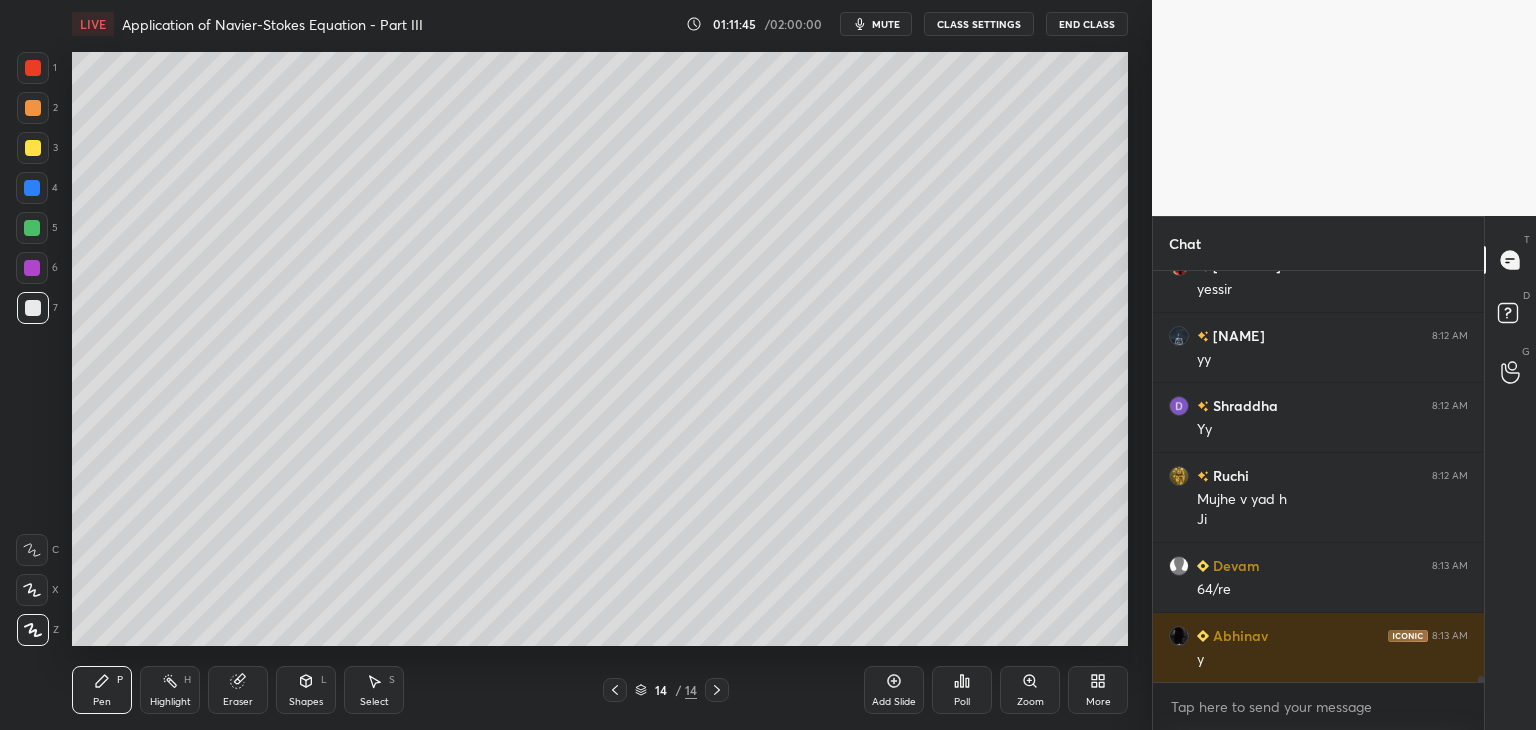 drag, startPoint x: 300, startPoint y: 695, endPoint x: 310, endPoint y: 683, distance: 15.6205 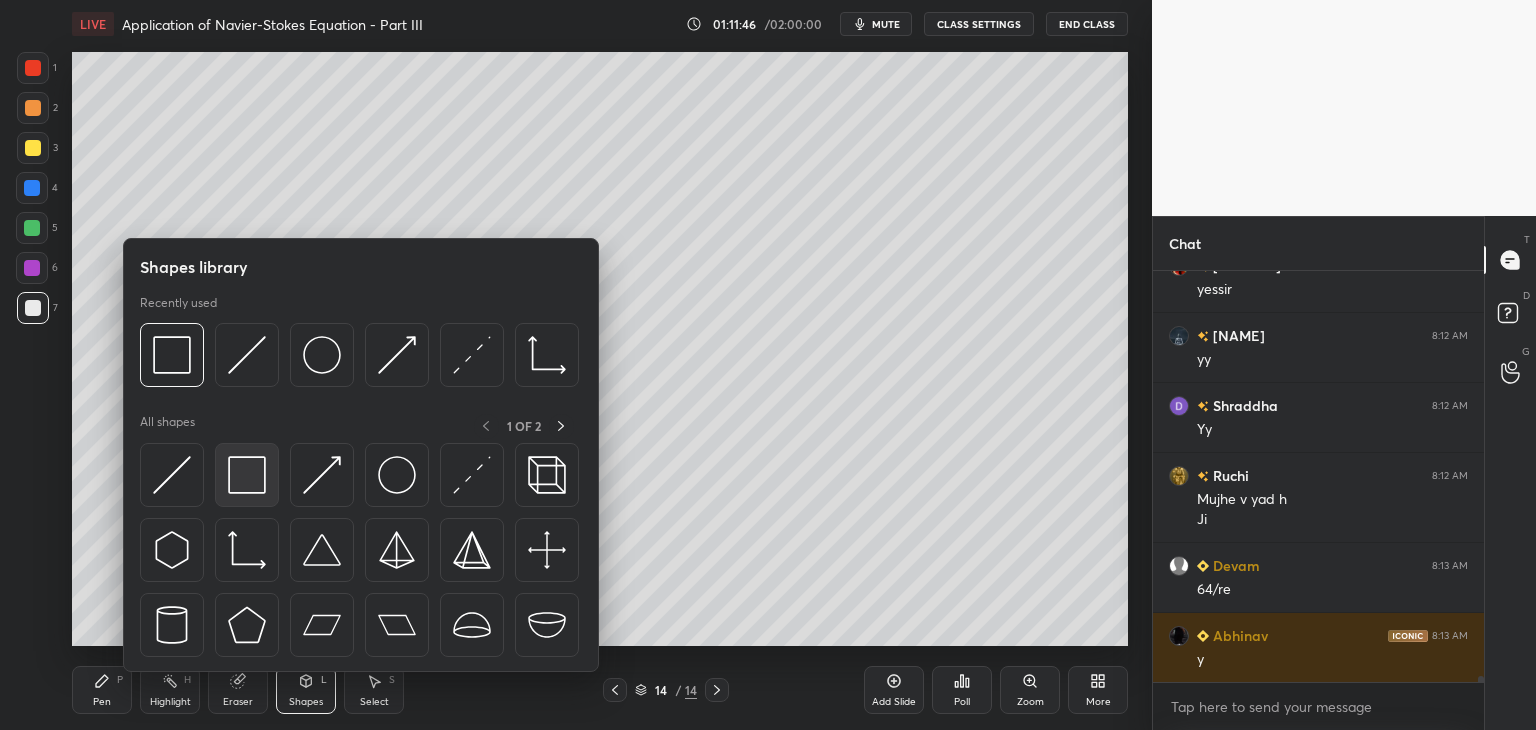 click at bounding box center [247, 475] 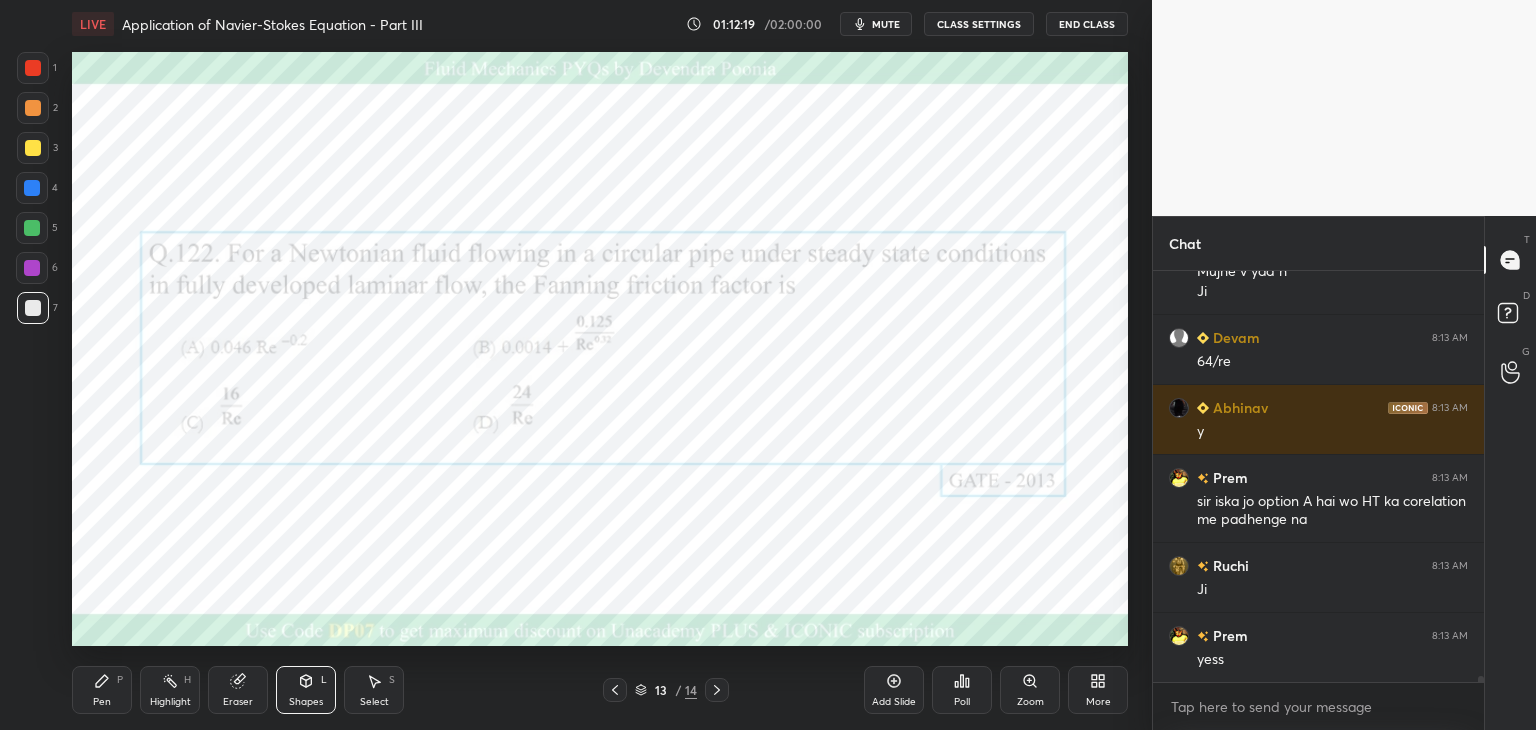 scroll, scrollTop: 28112, scrollLeft: 0, axis: vertical 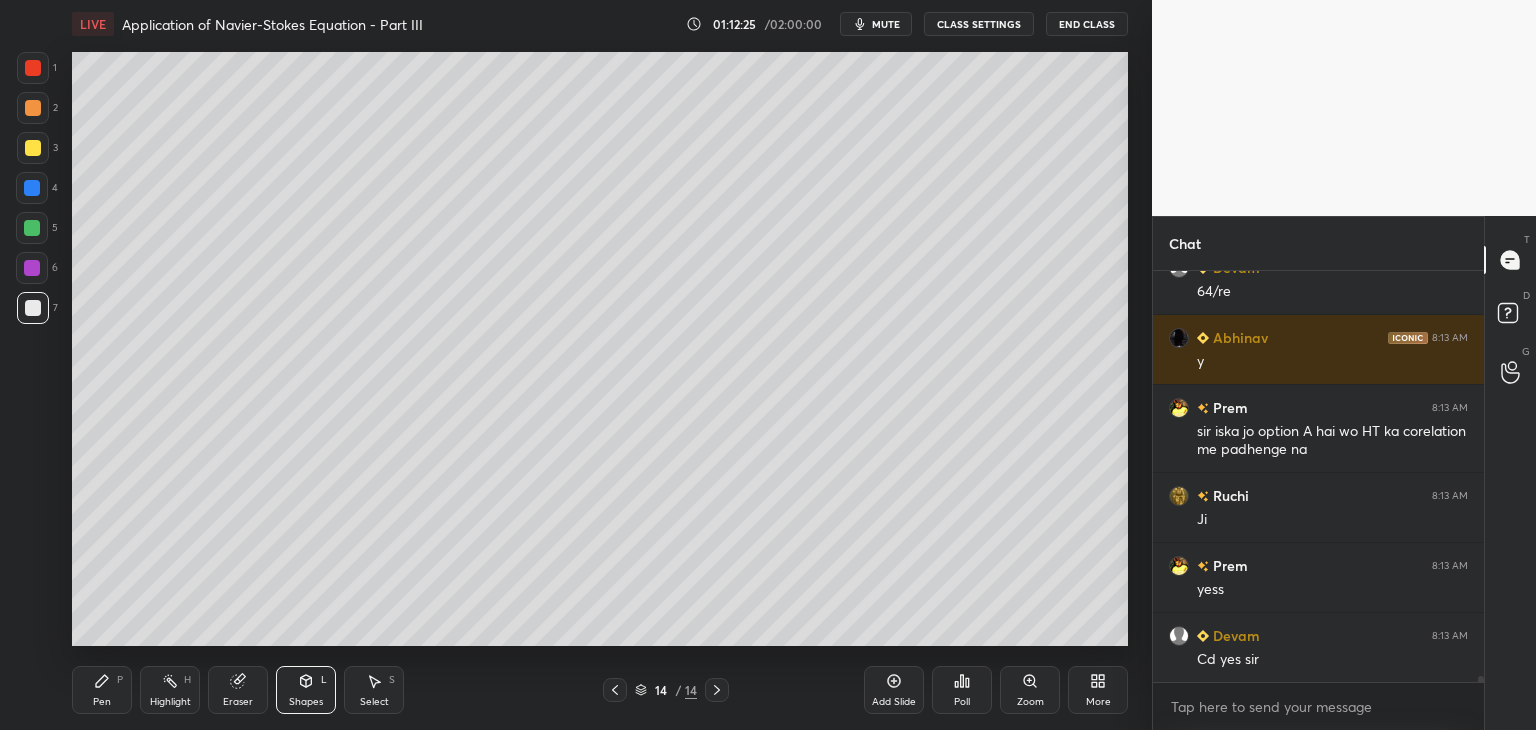 click on "Select S" at bounding box center (374, 690) 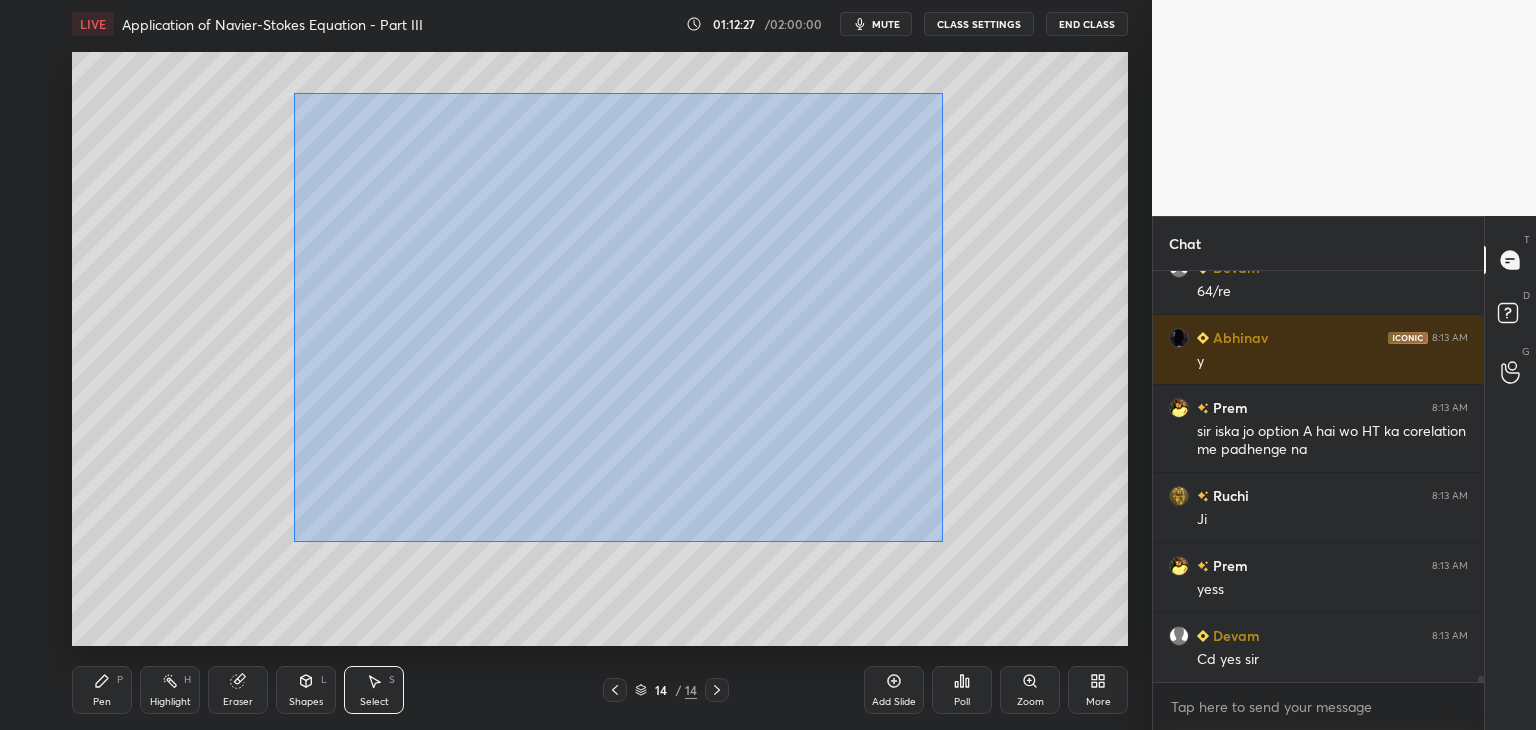 drag, startPoint x: 294, startPoint y: 93, endPoint x: 944, endPoint y: 545, distance: 791.70953 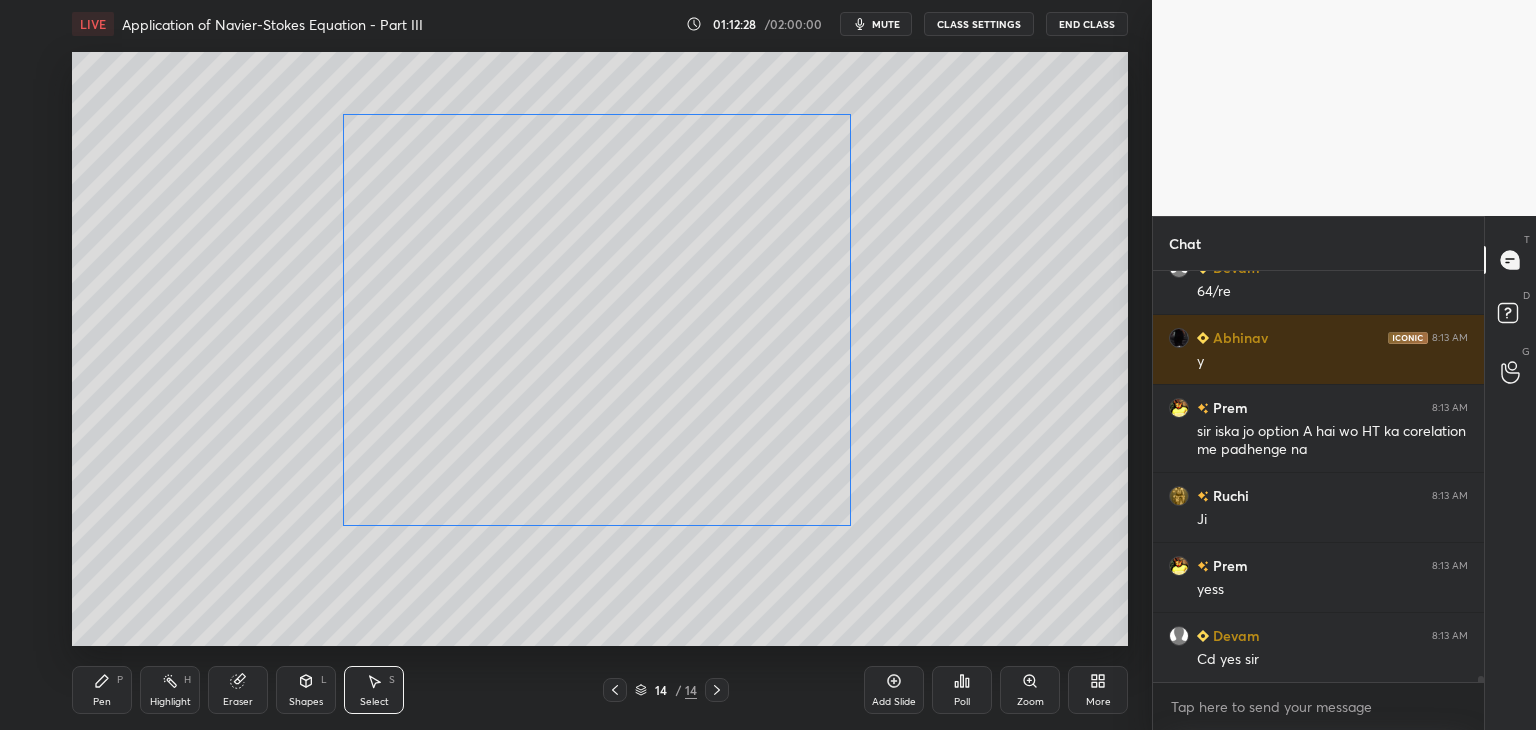 drag, startPoint x: 800, startPoint y: 485, endPoint x: 811, endPoint y: 495, distance: 14.866069 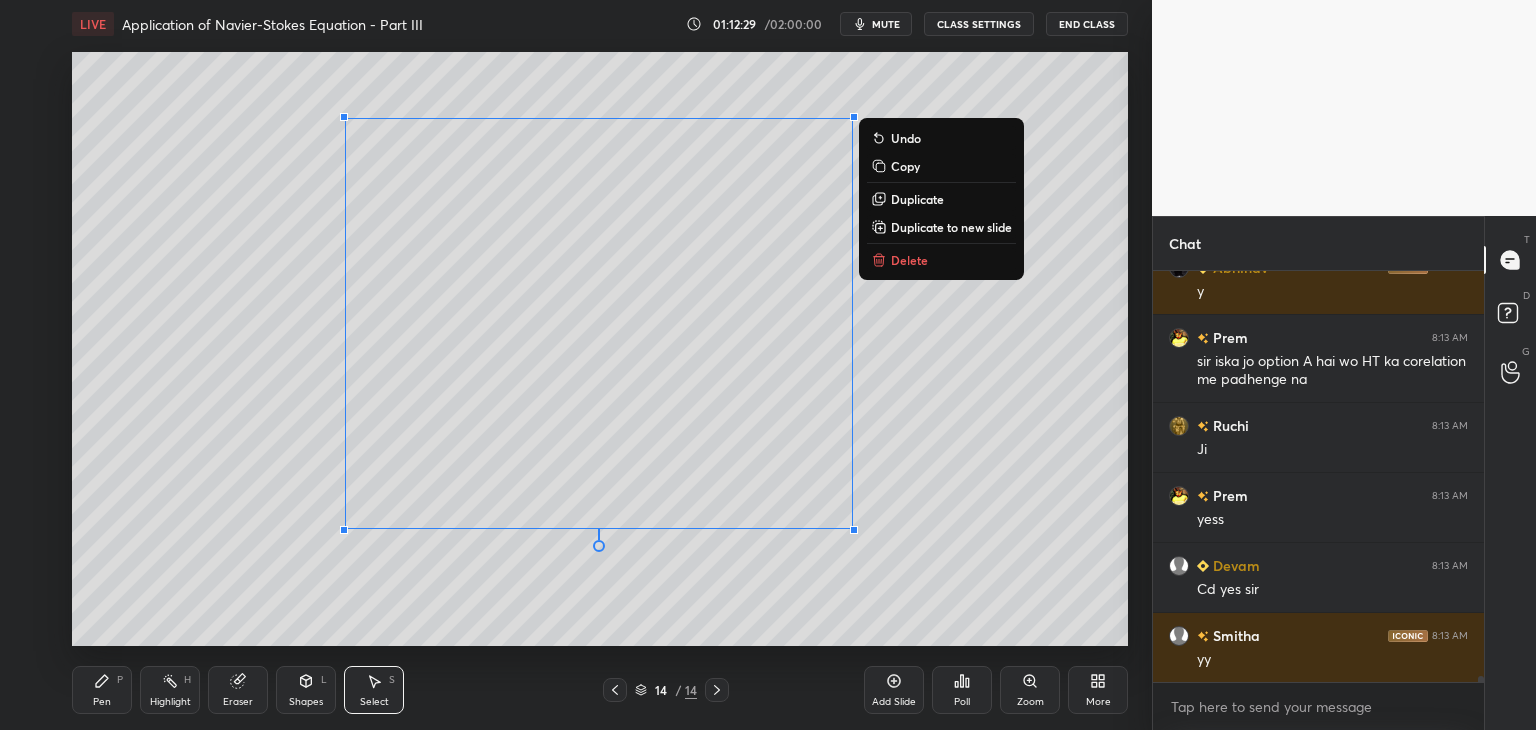 click on "0 ° Undo Copy Duplicate Duplicate to new slide Delete" at bounding box center (600, 349) 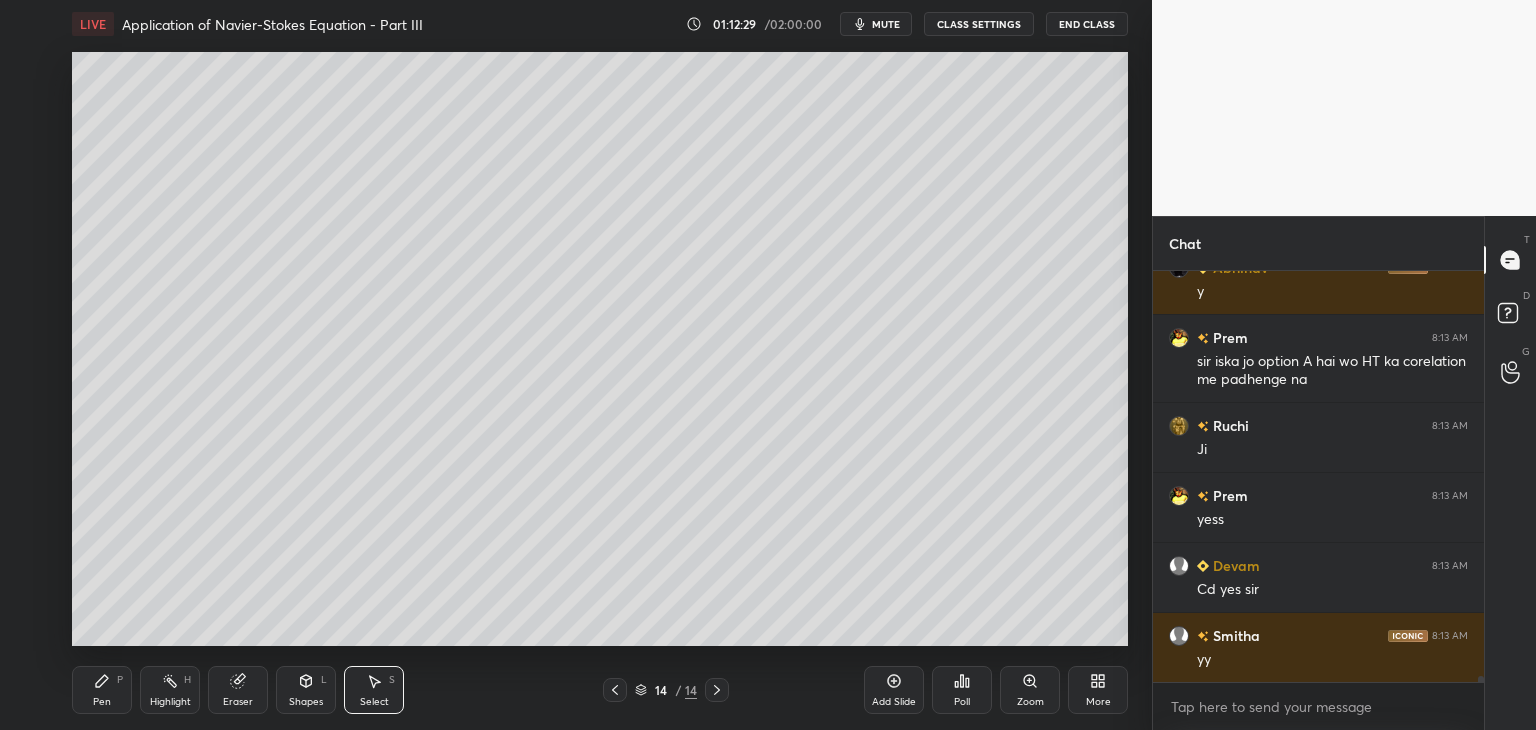 scroll, scrollTop: 28252, scrollLeft: 0, axis: vertical 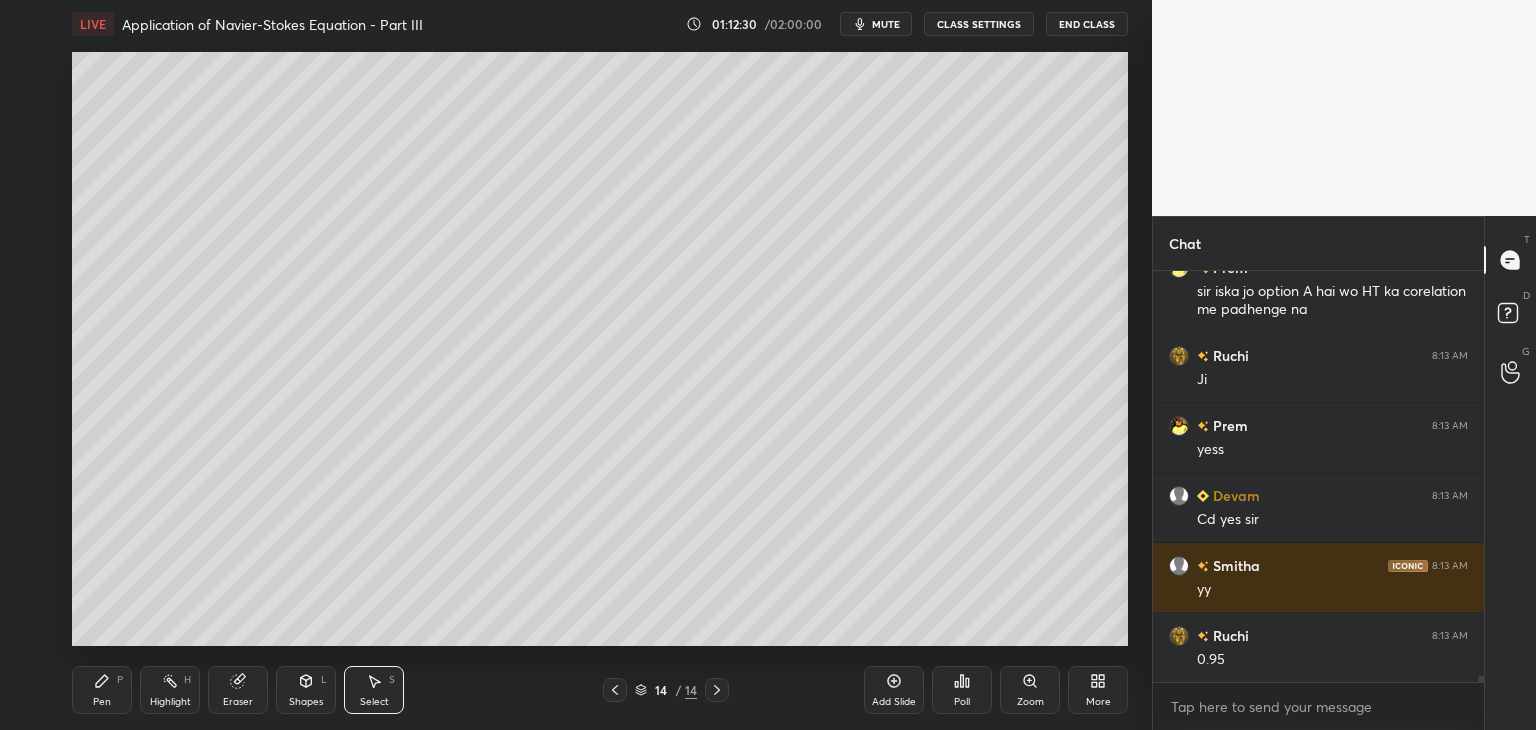 click on "Shapes" at bounding box center (306, 702) 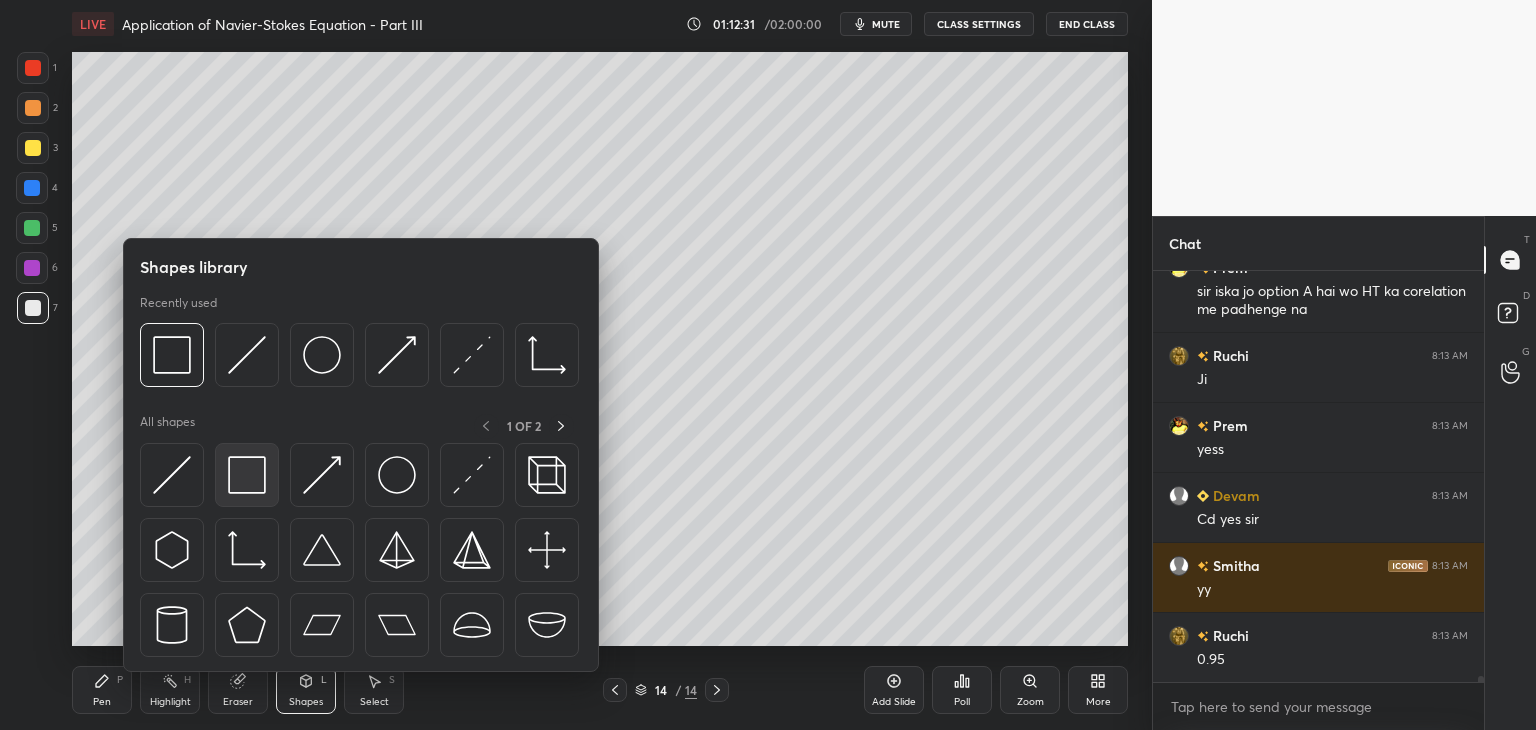 click at bounding box center [247, 475] 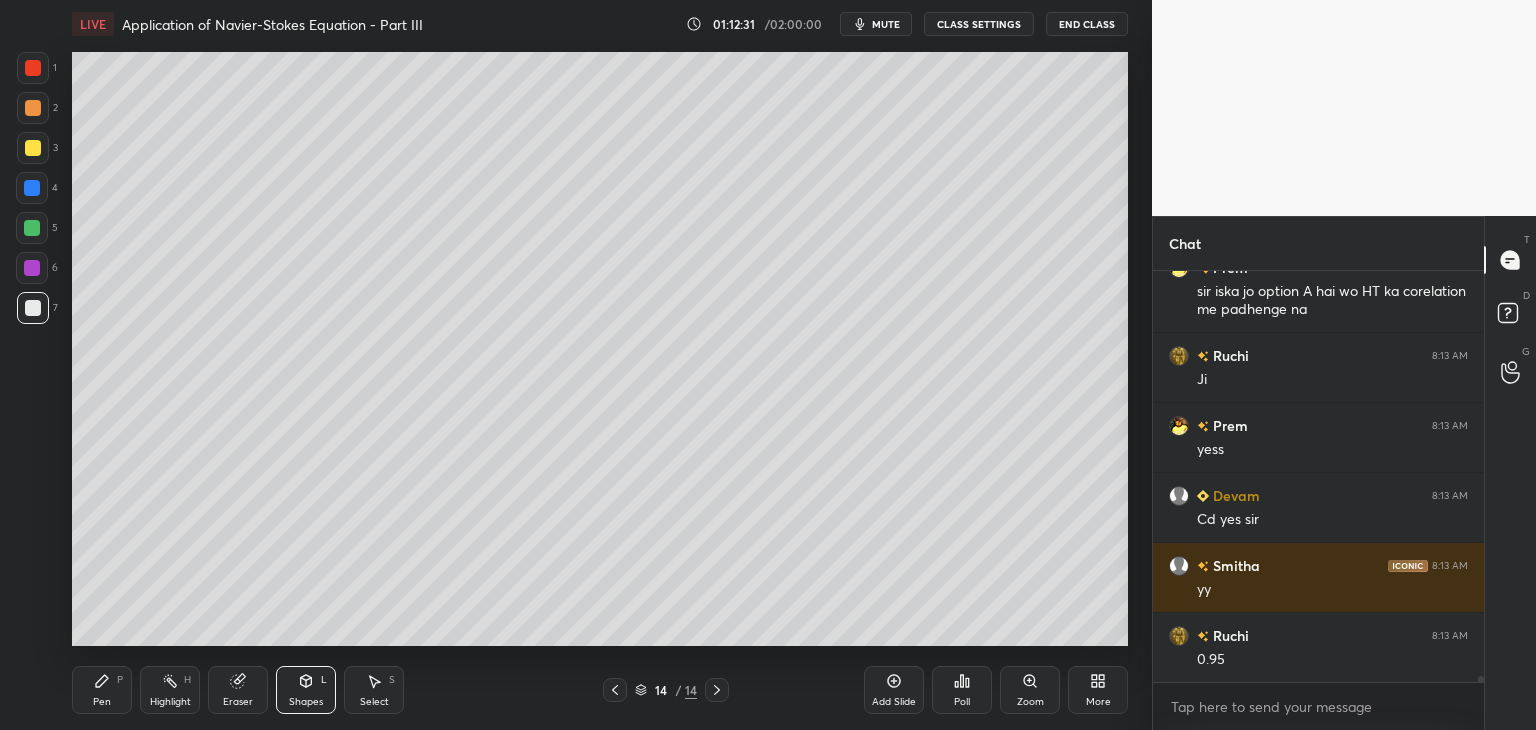 click at bounding box center [32, 268] 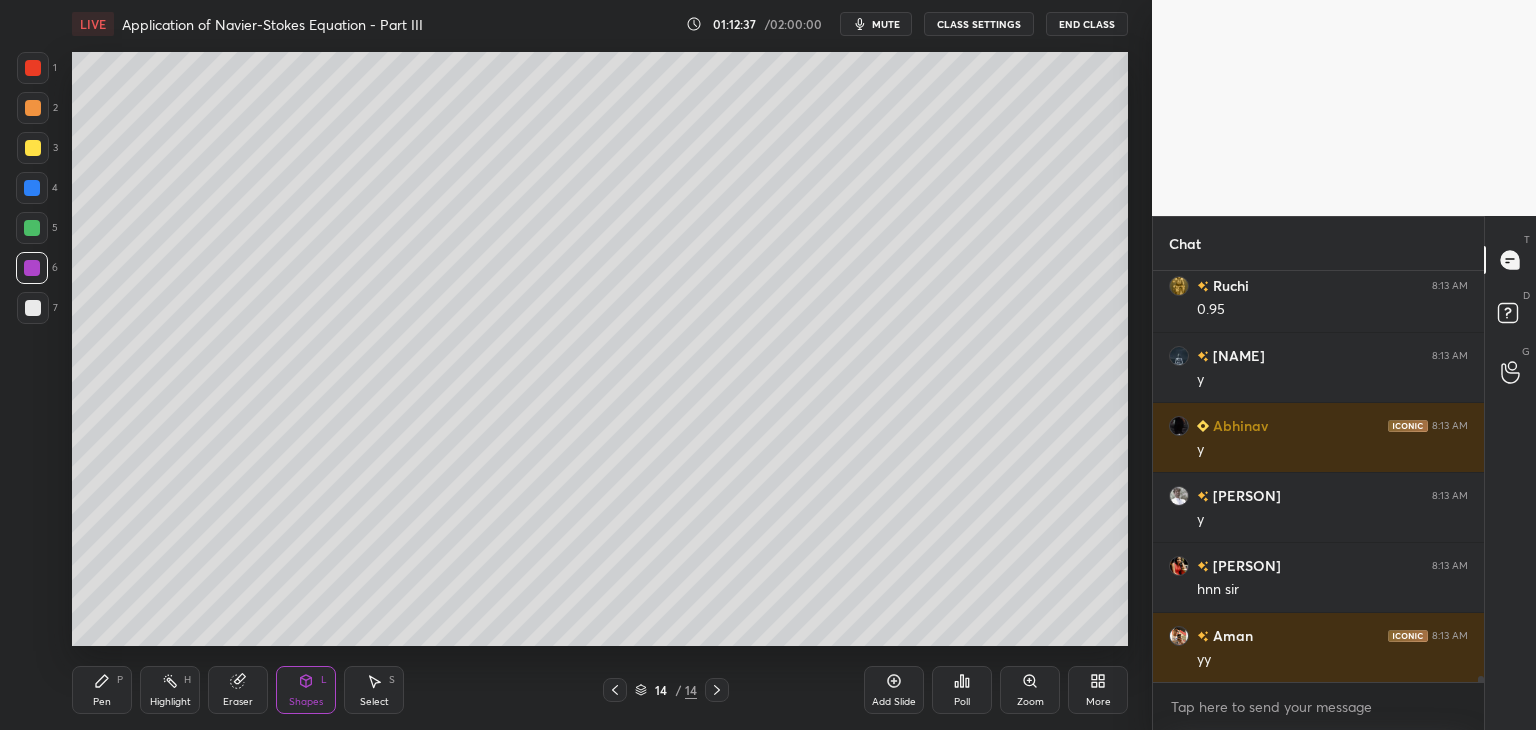 scroll, scrollTop: 28672, scrollLeft: 0, axis: vertical 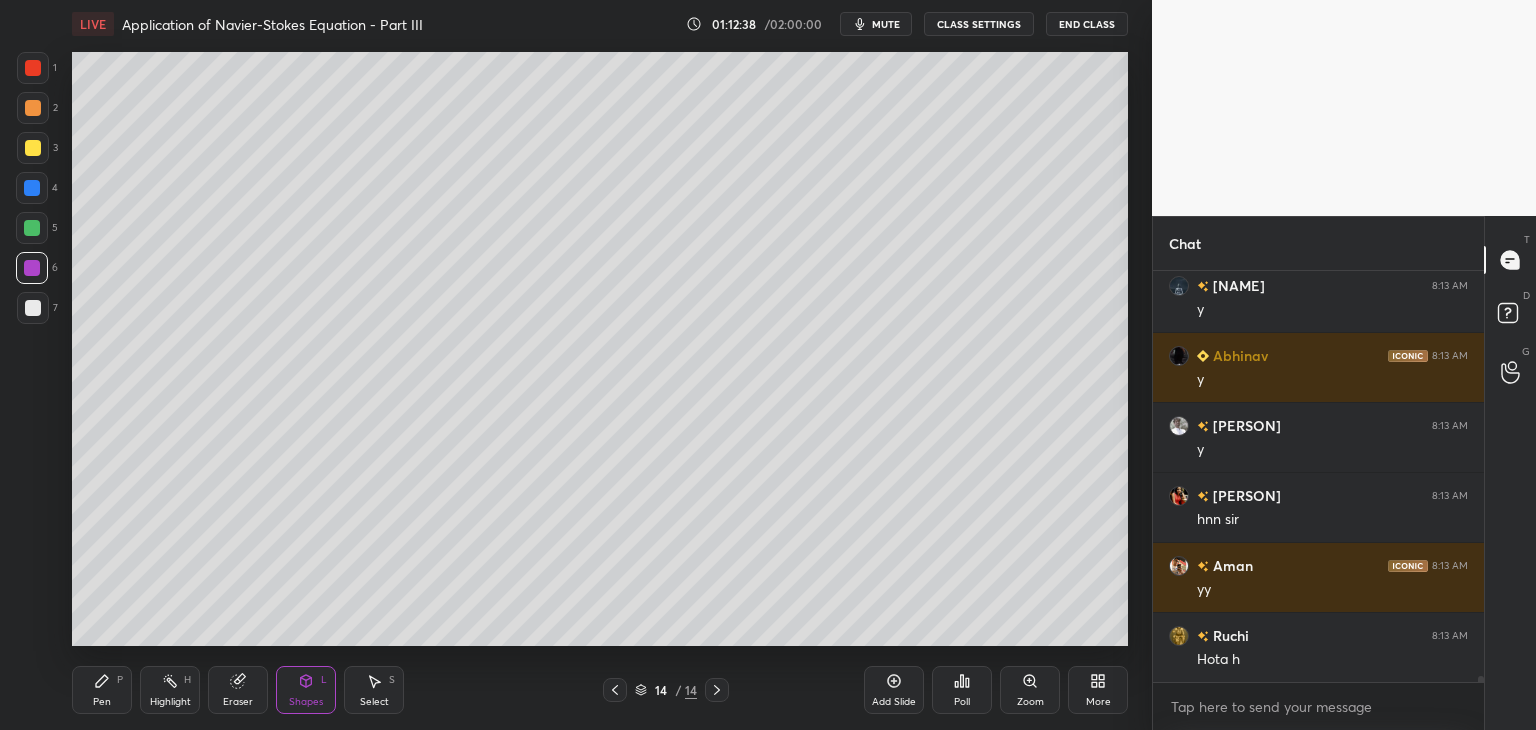 click 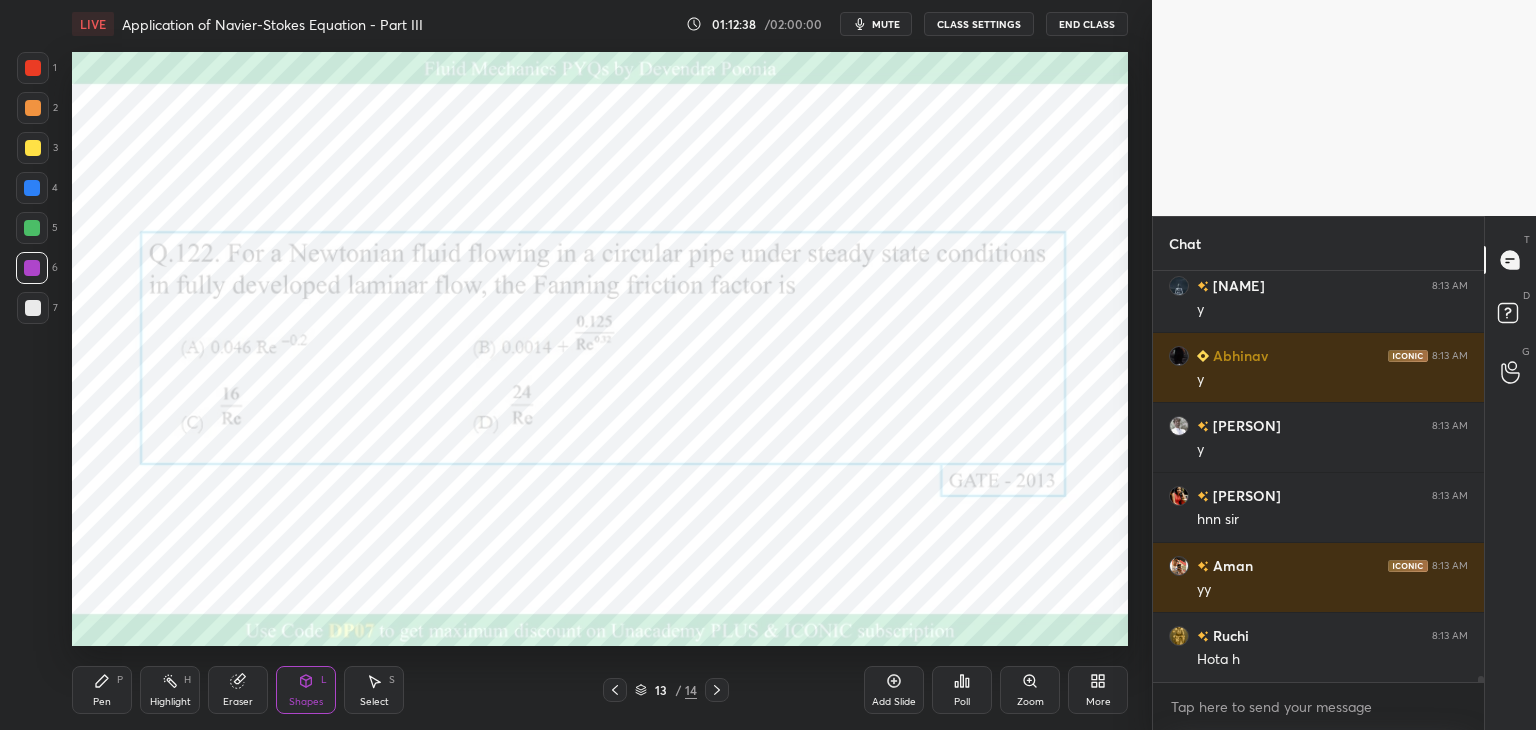 click 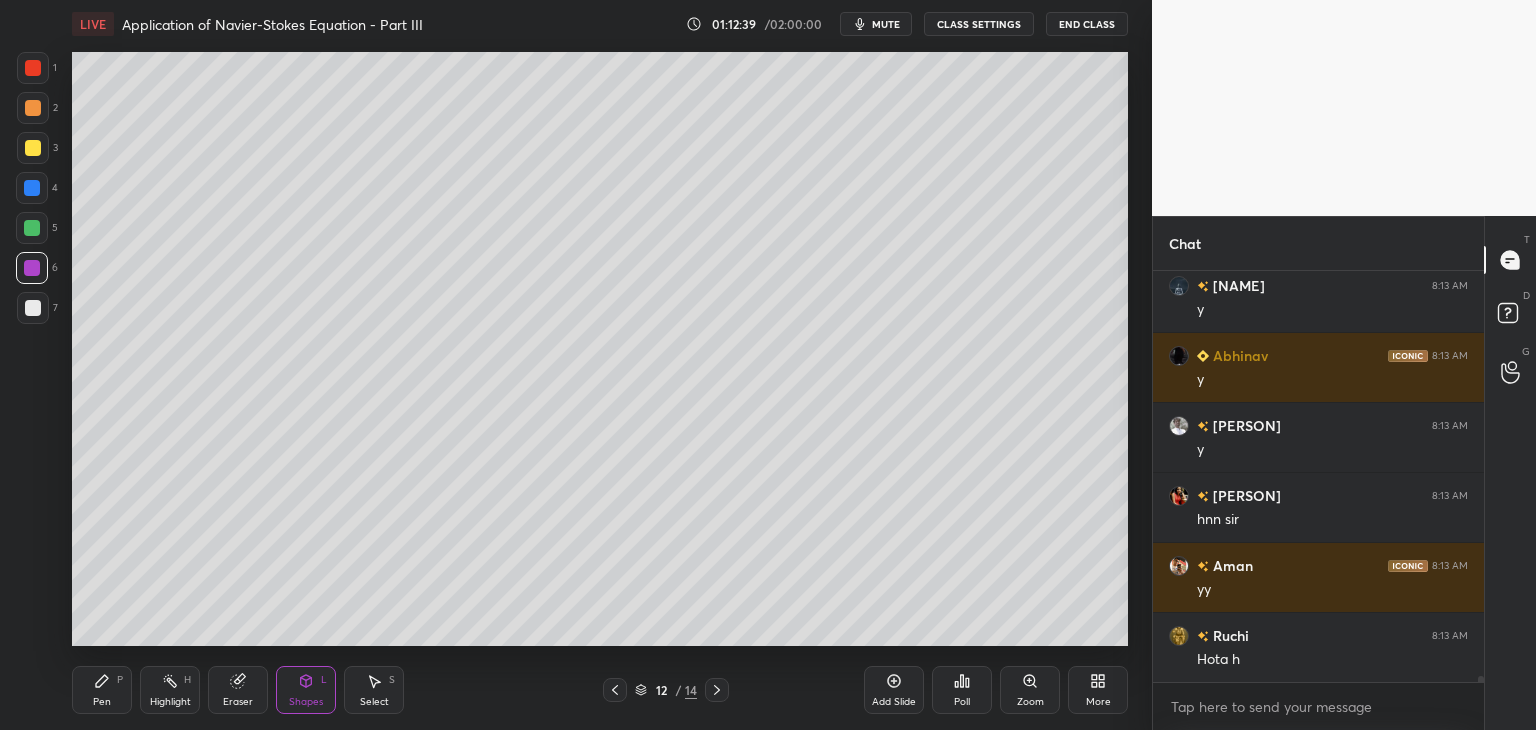 click 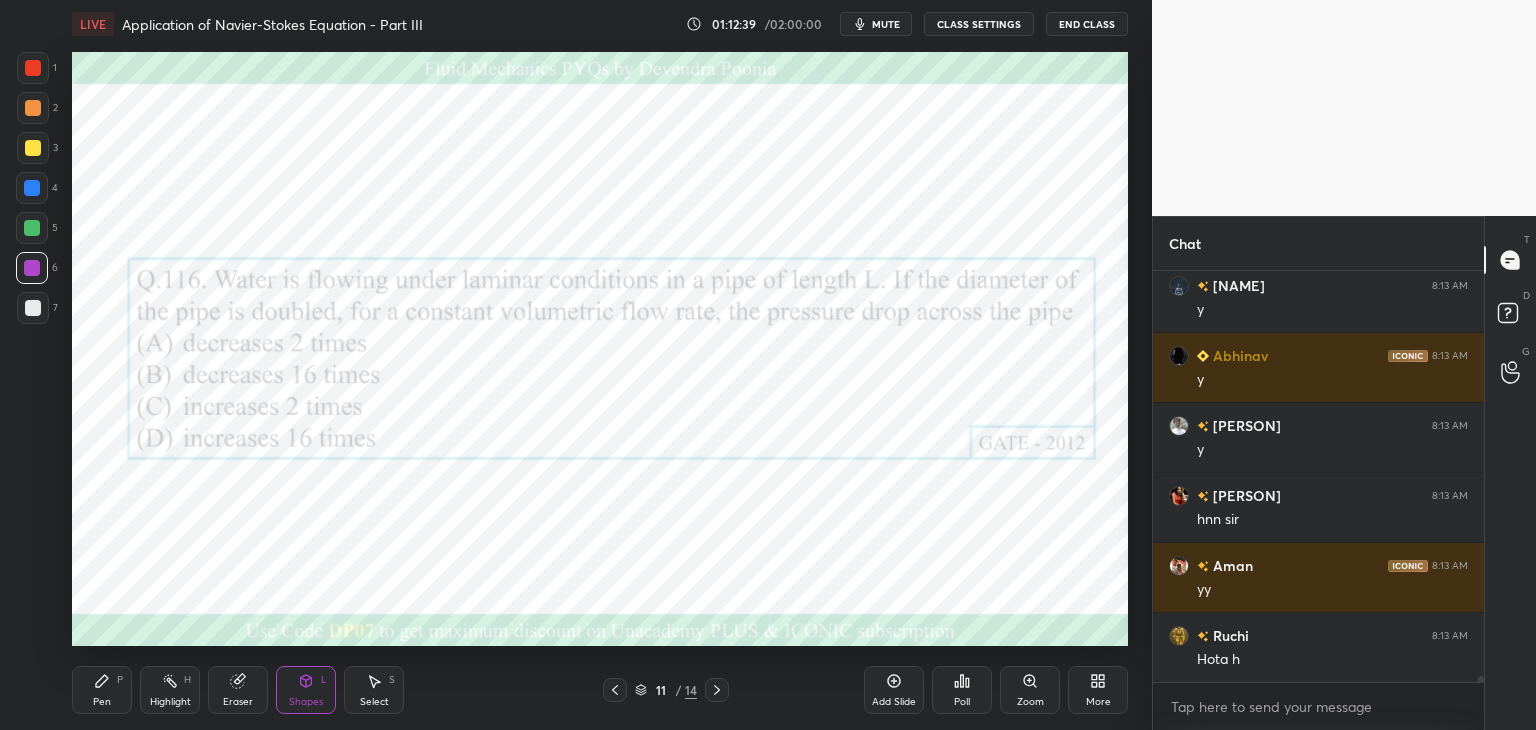 click 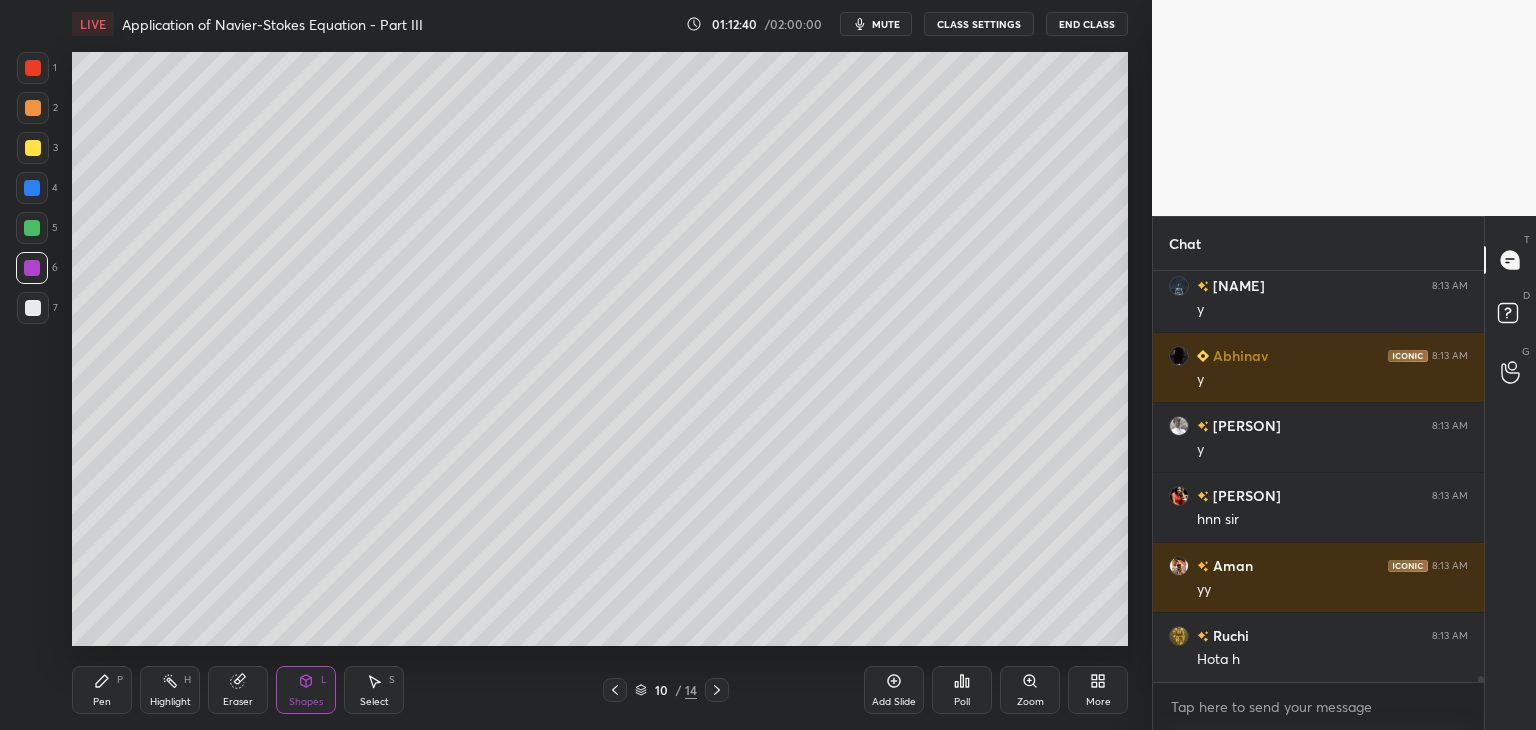 click 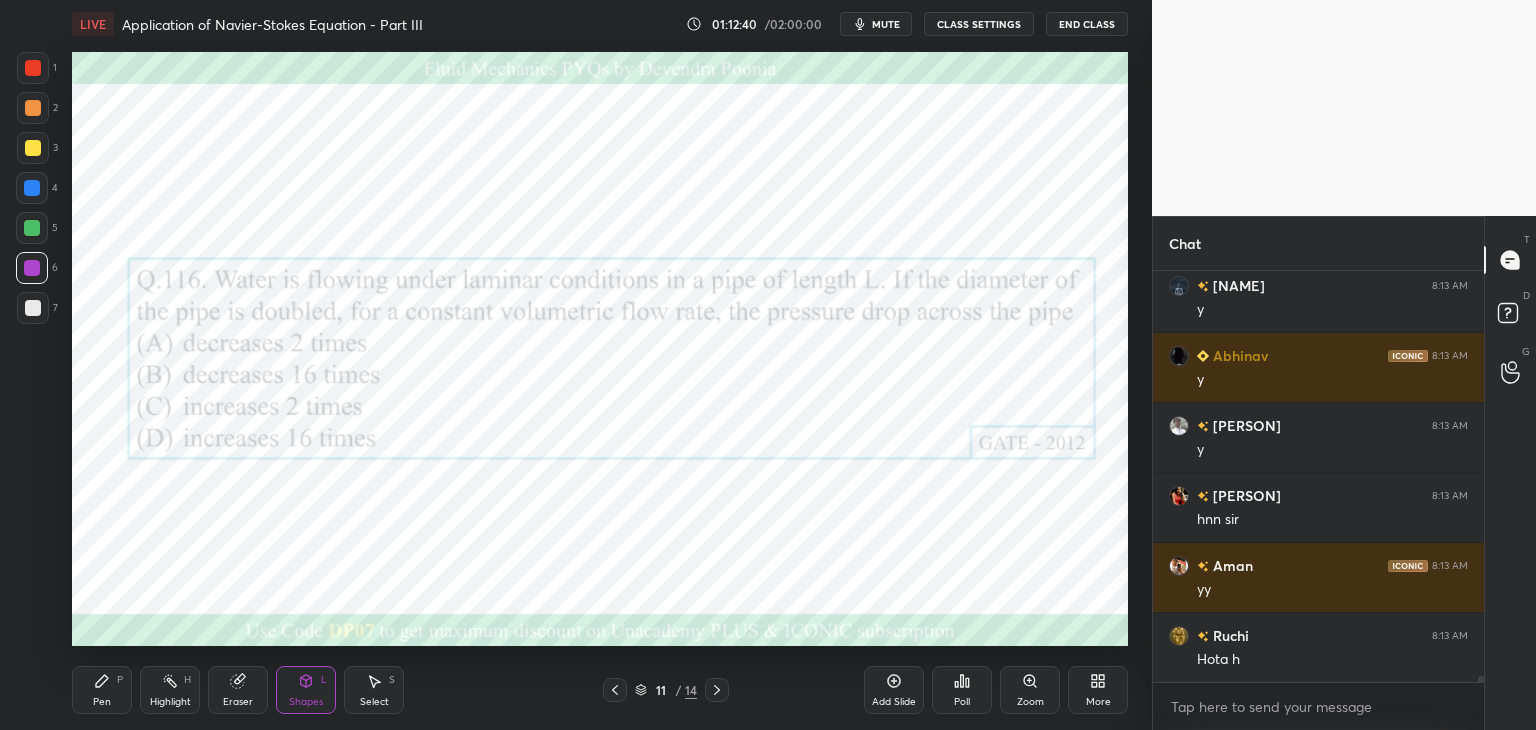 scroll, scrollTop: 28742, scrollLeft: 0, axis: vertical 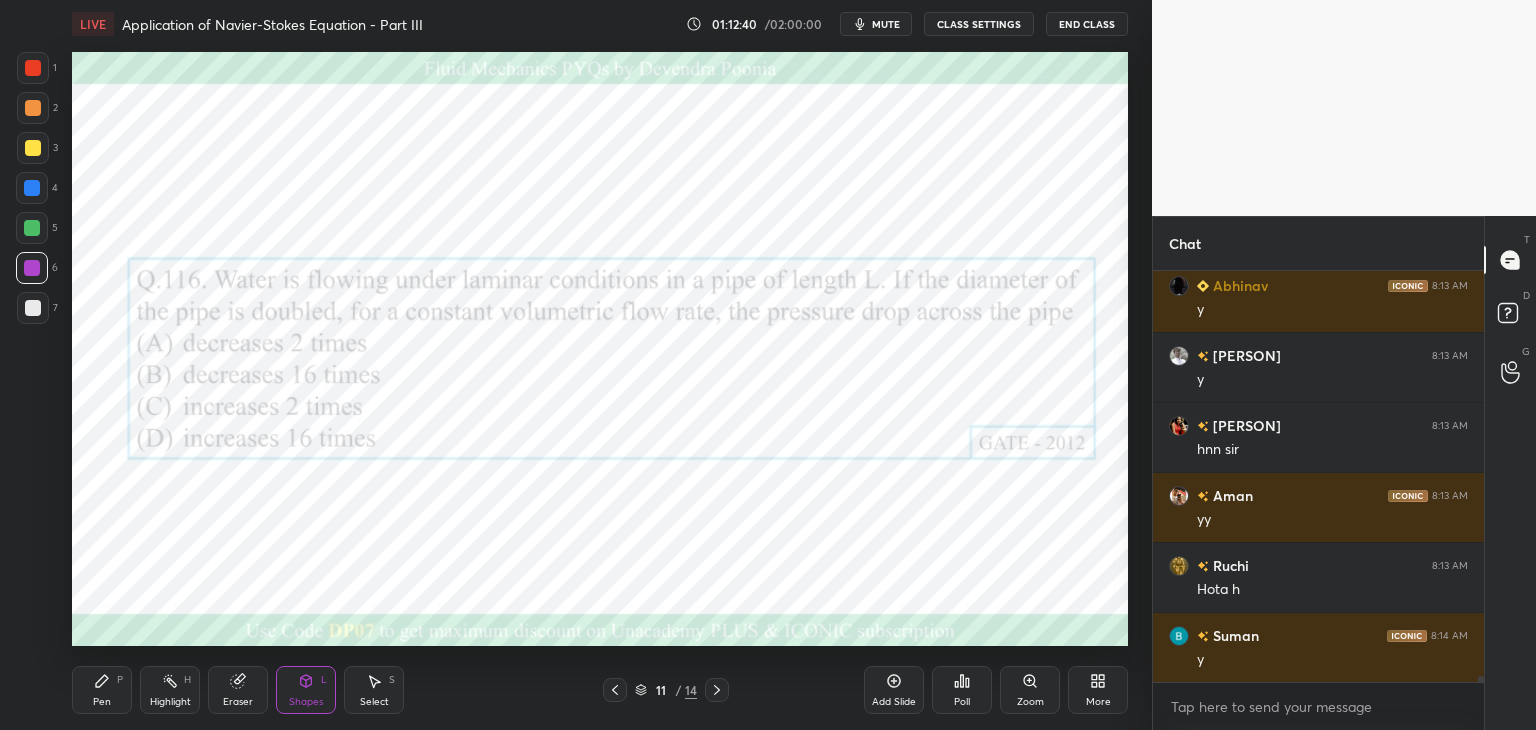 click 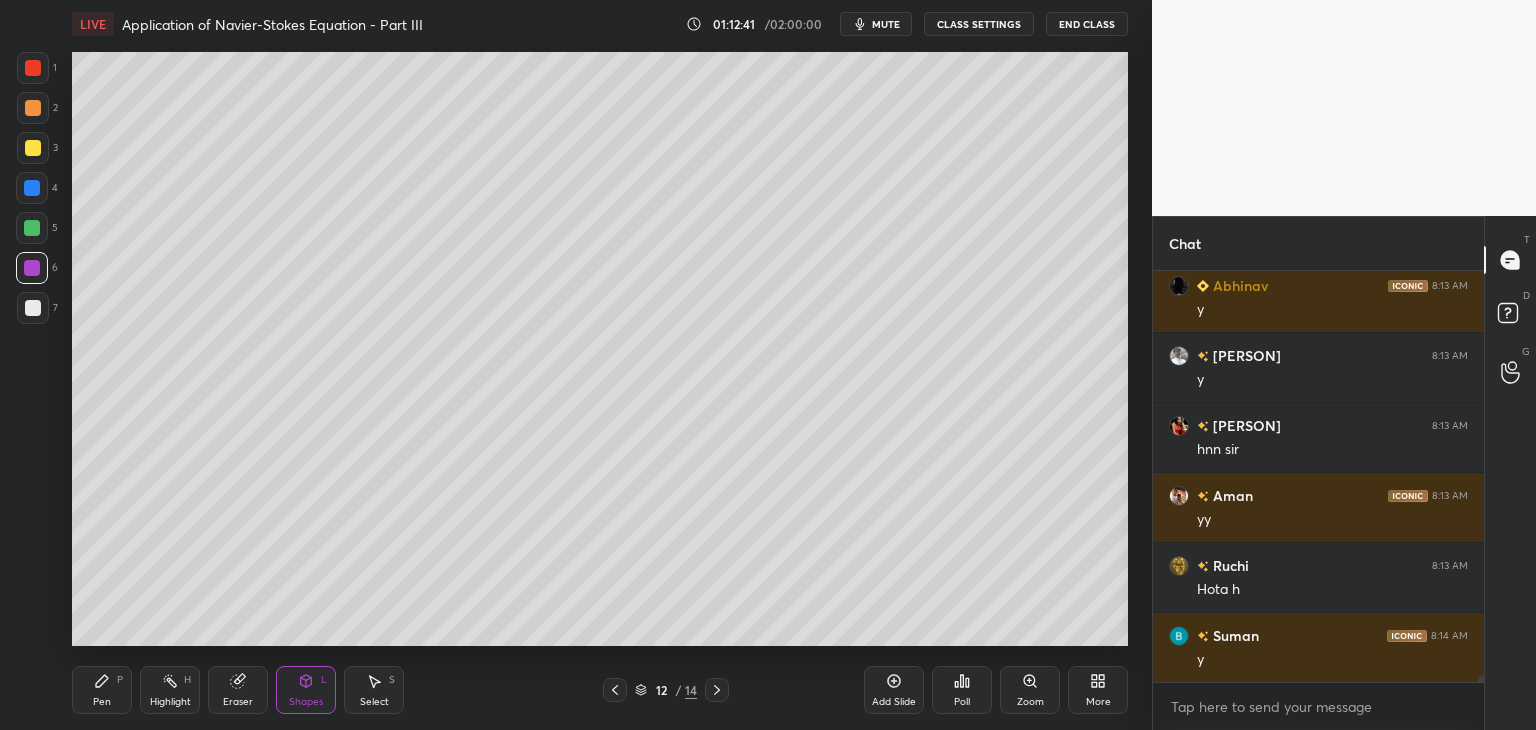 click 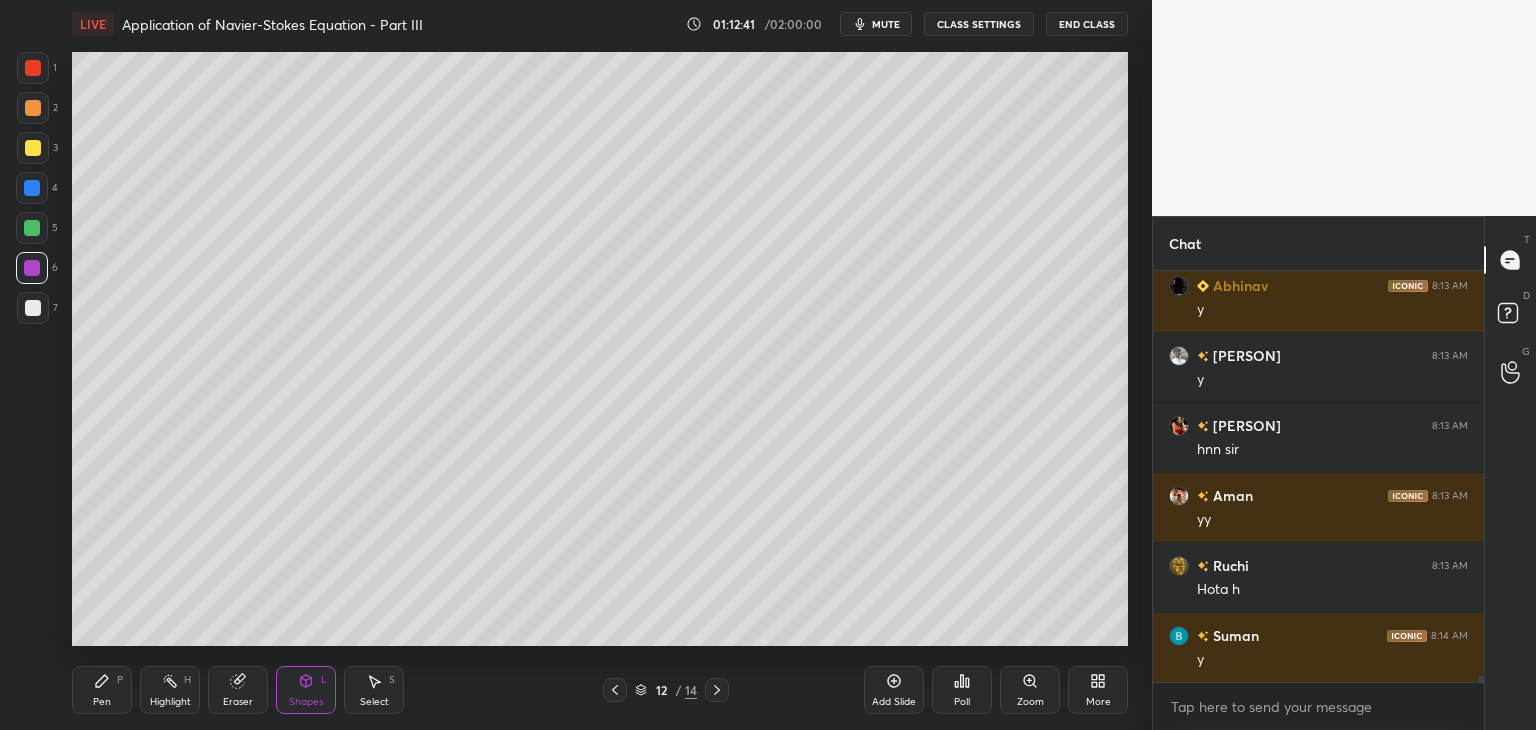 click 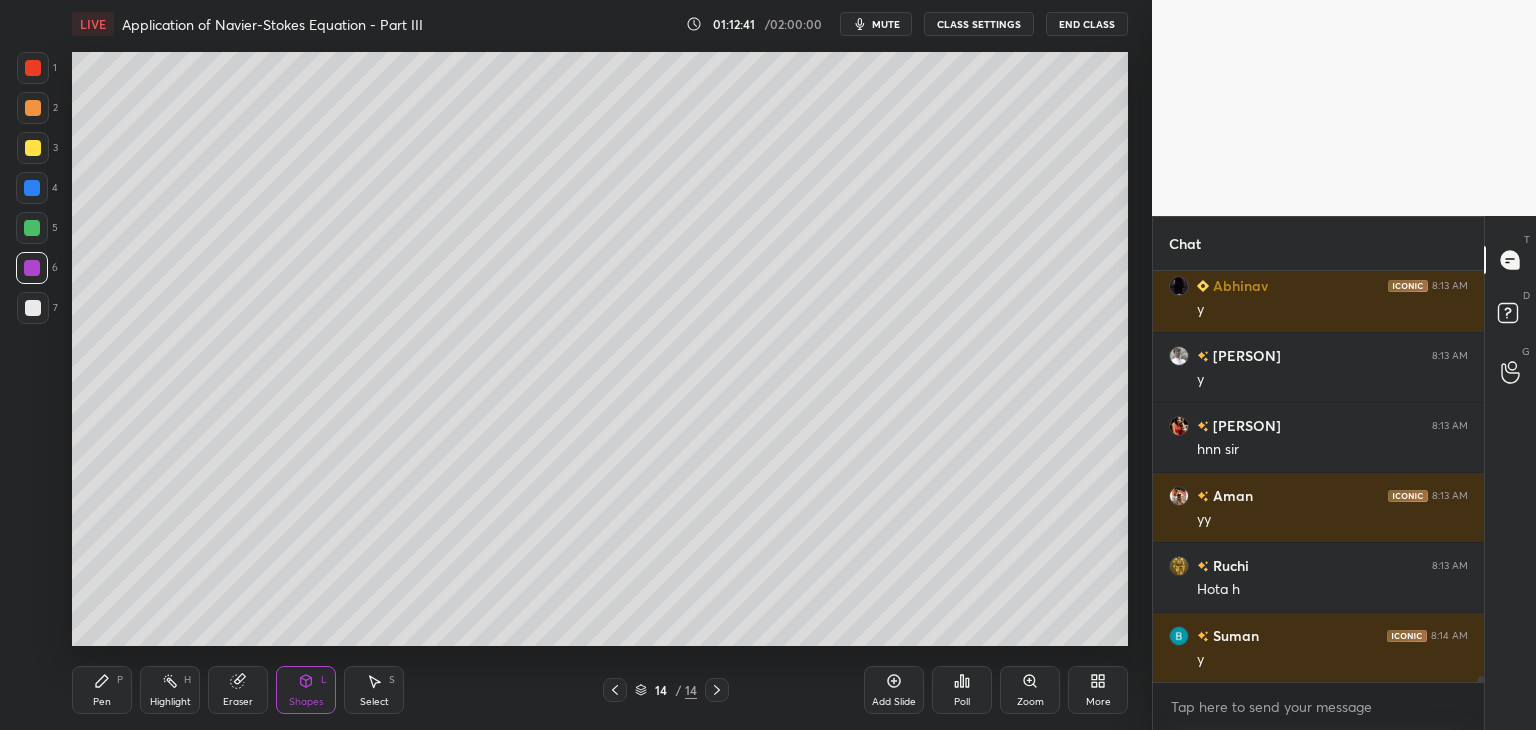 click 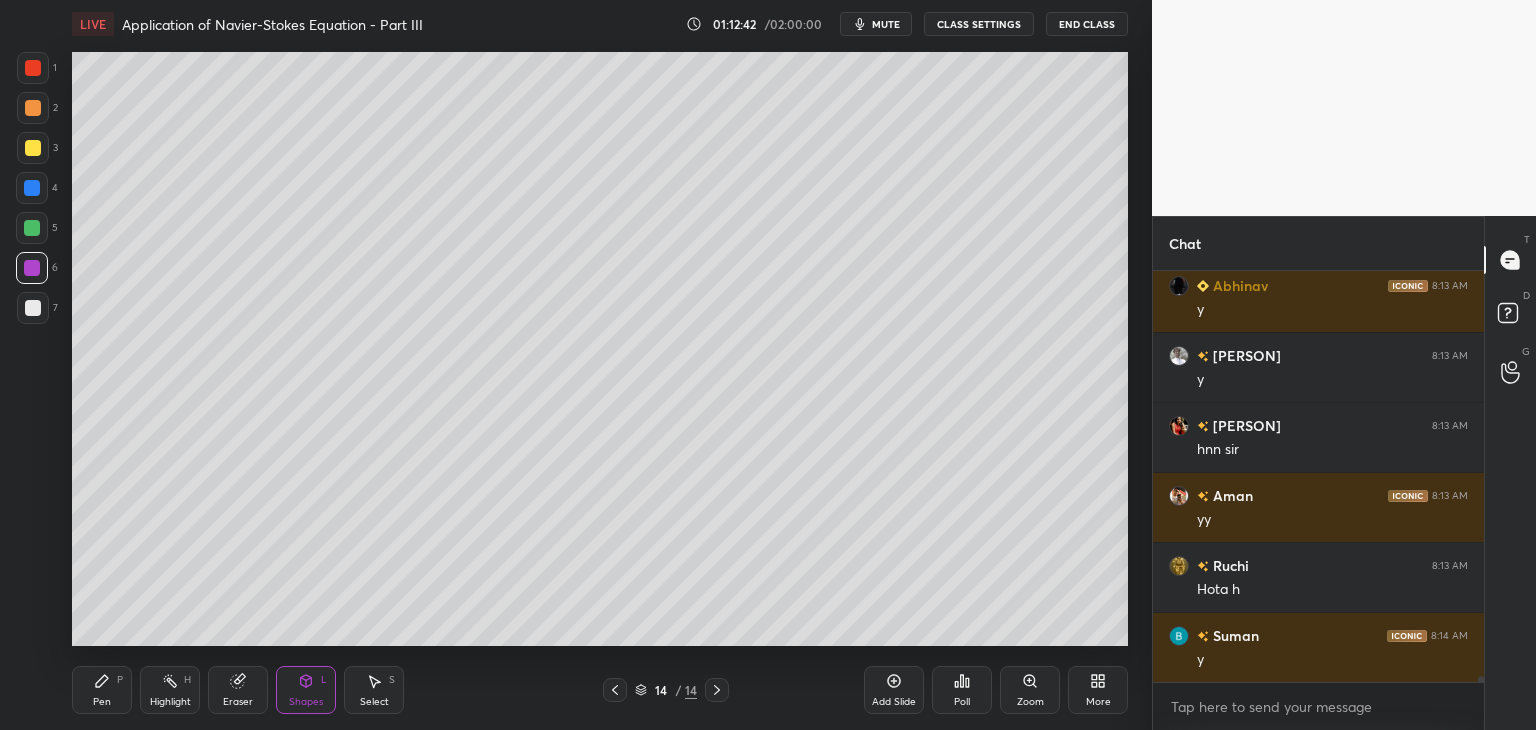 scroll, scrollTop: 28812, scrollLeft: 0, axis: vertical 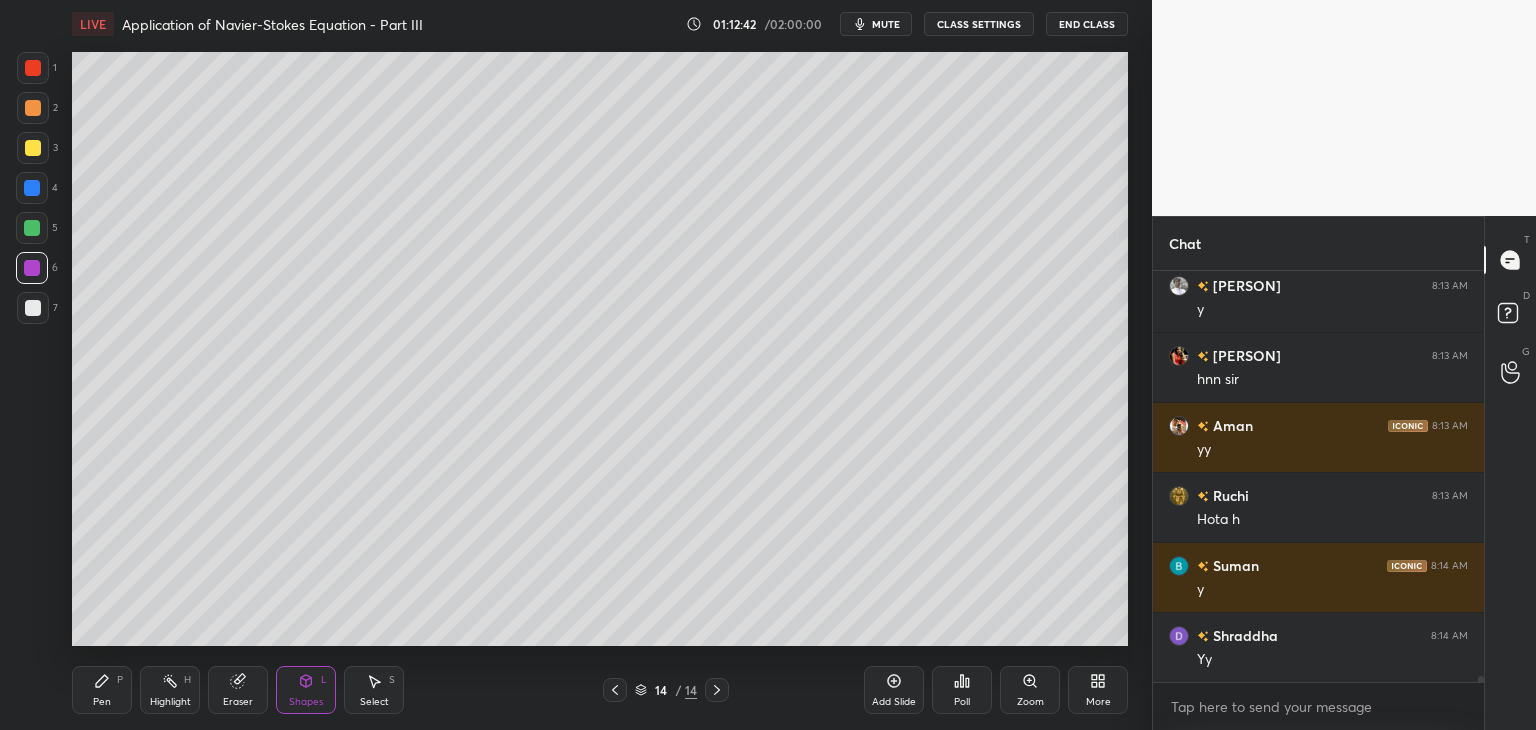 click 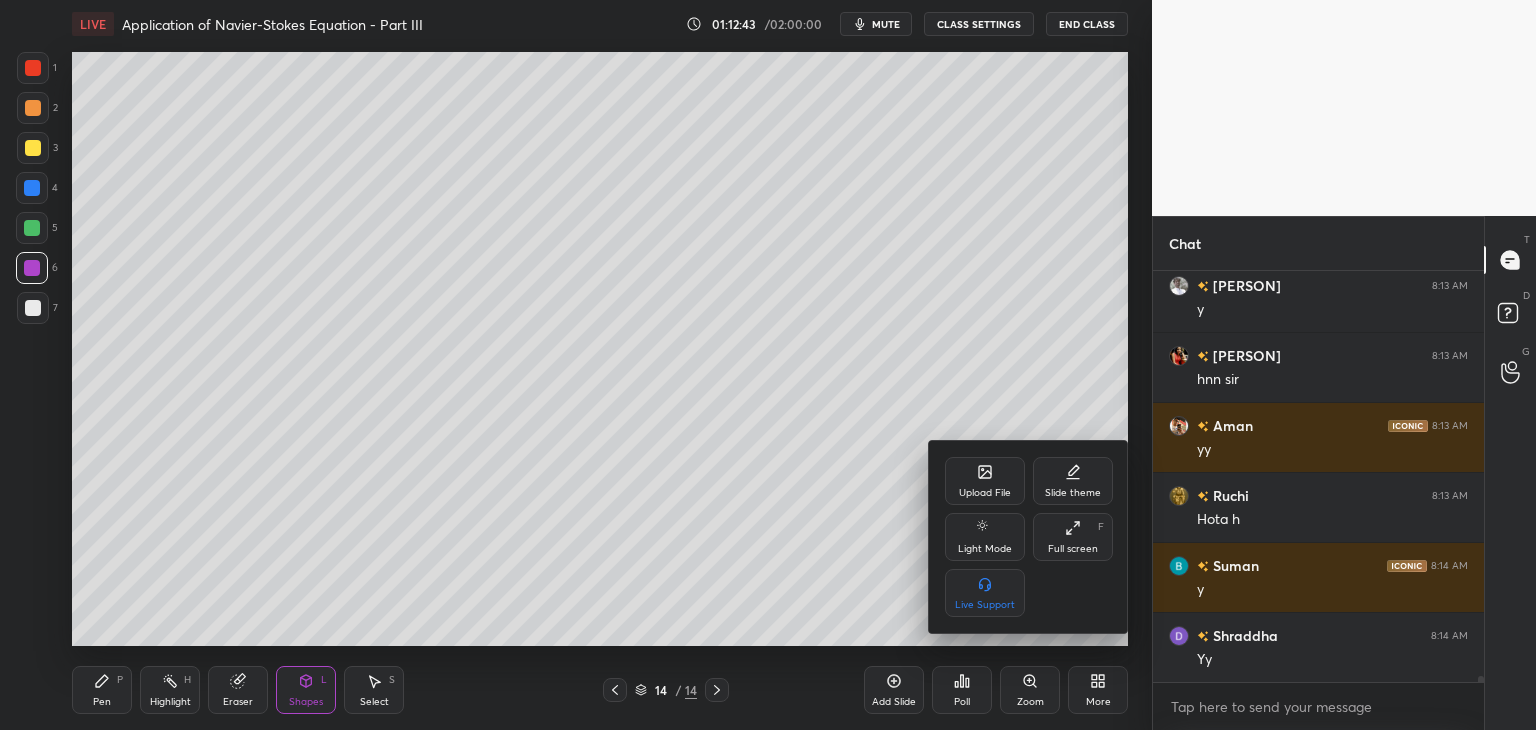 scroll, scrollTop: 28882, scrollLeft: 0, axis: vertical 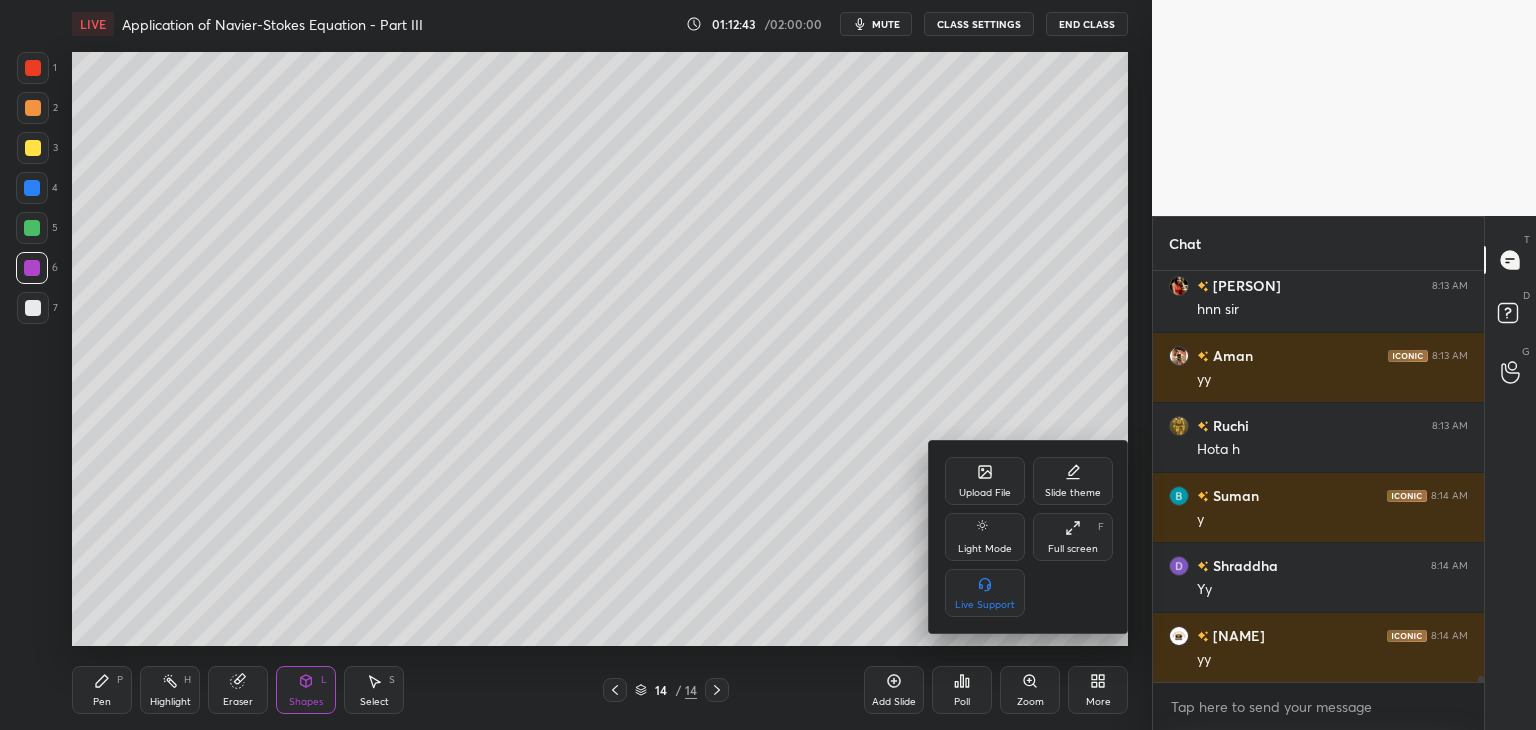 click on "Upload File" at bounding box center [985, 493] 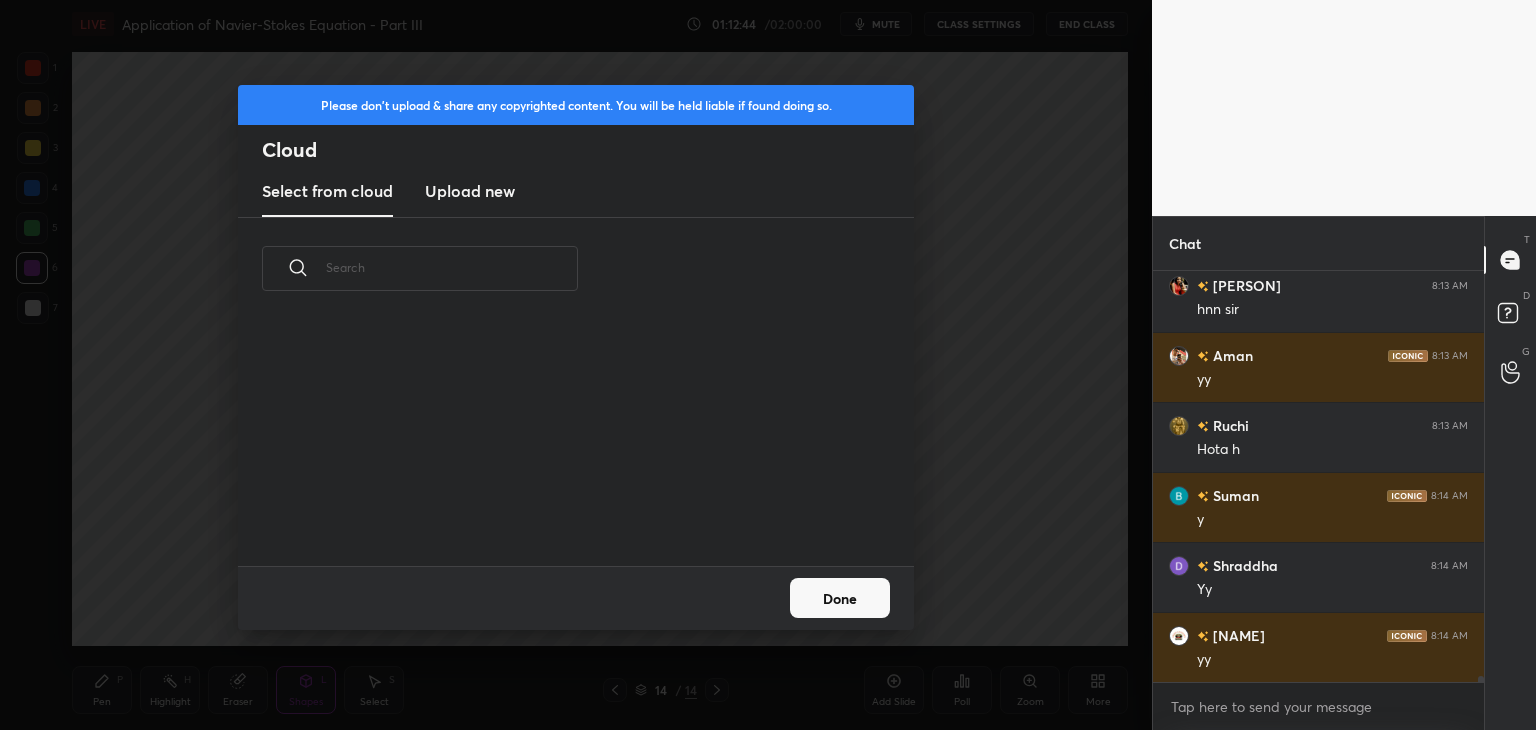 scroll, scrollTop: 5, scrollLeft: 10, axis: both 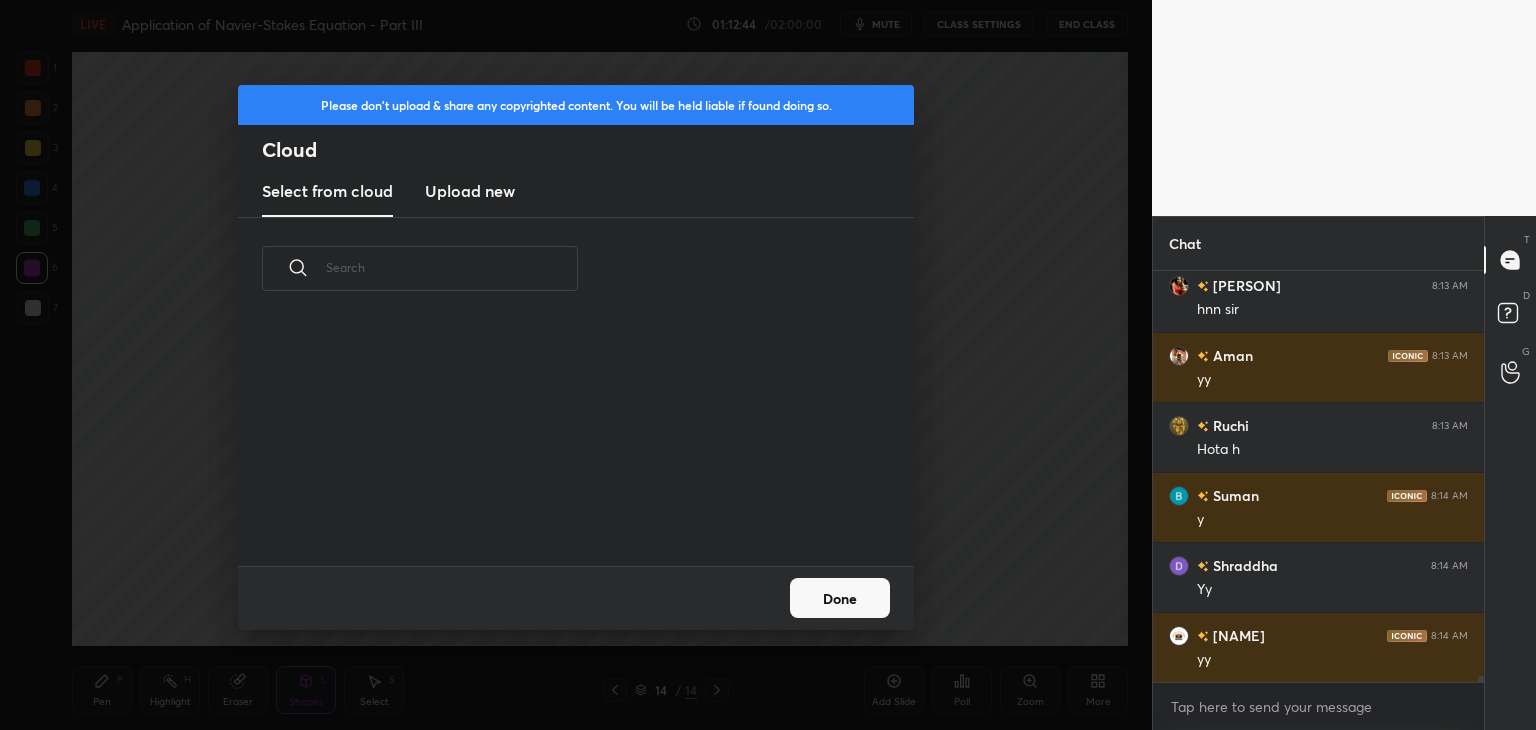 click on "Upload new" at bounding box center [470, 191] 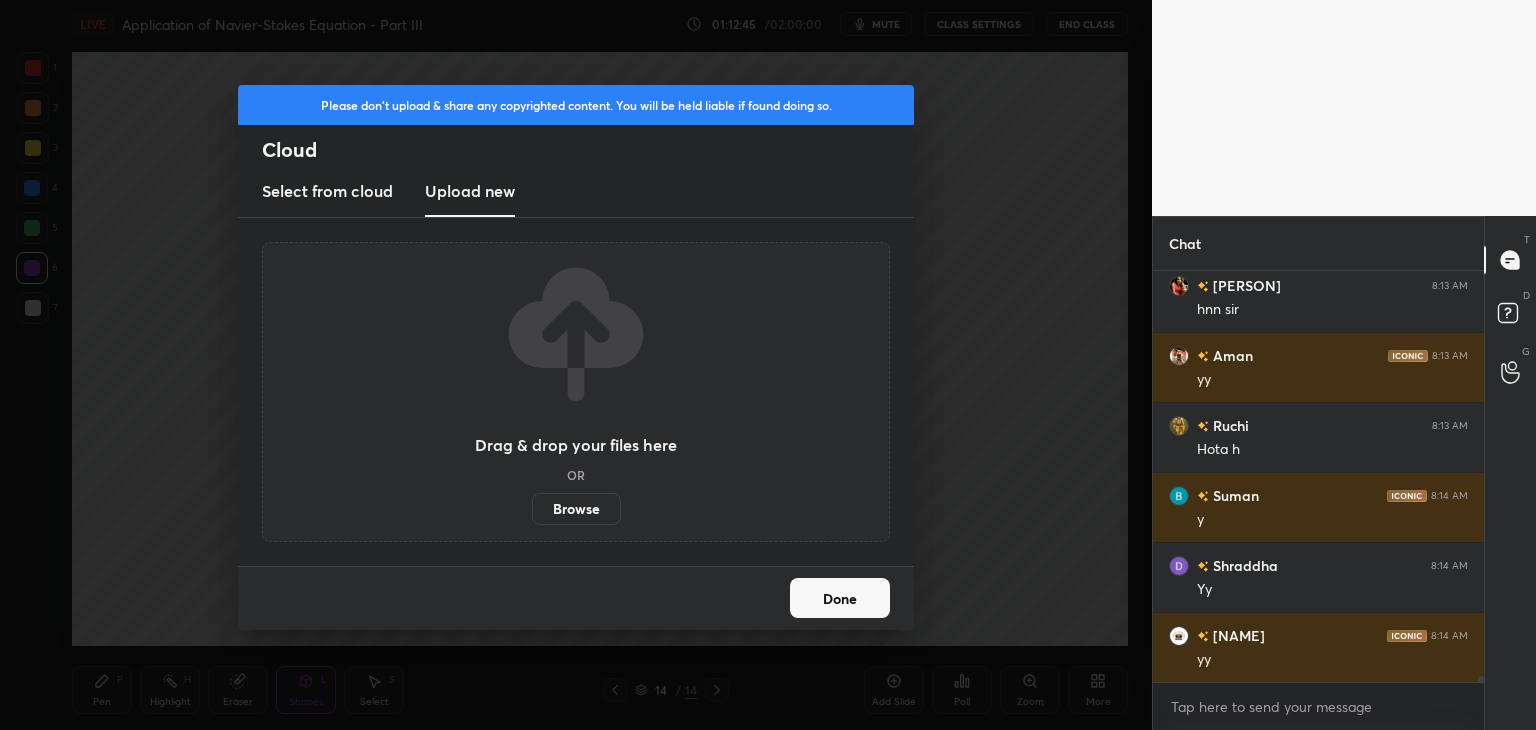 scroll, scrollTop: 28952, scrollLeft: 0, axis: vertical 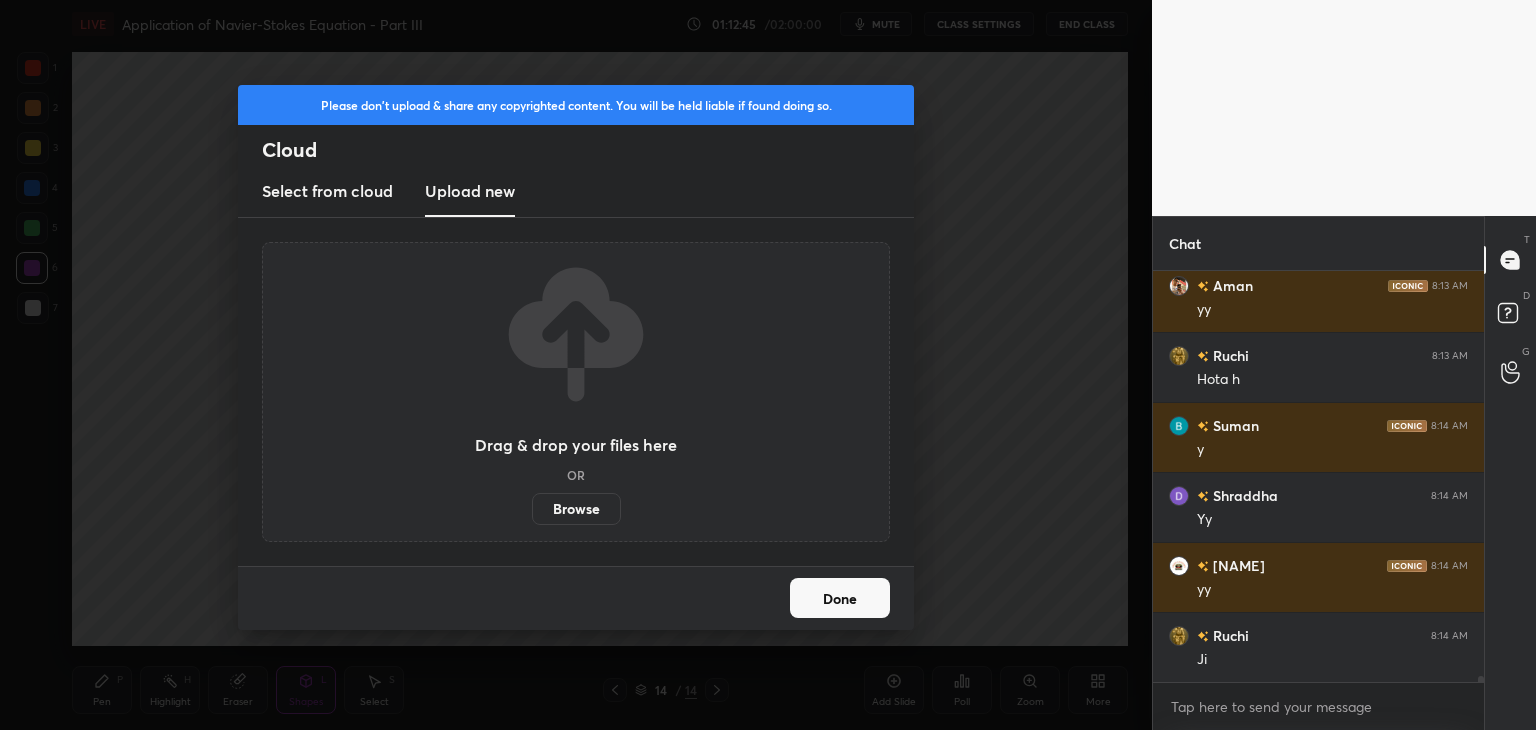 click on "Browse" at bounding box center (576, 509) 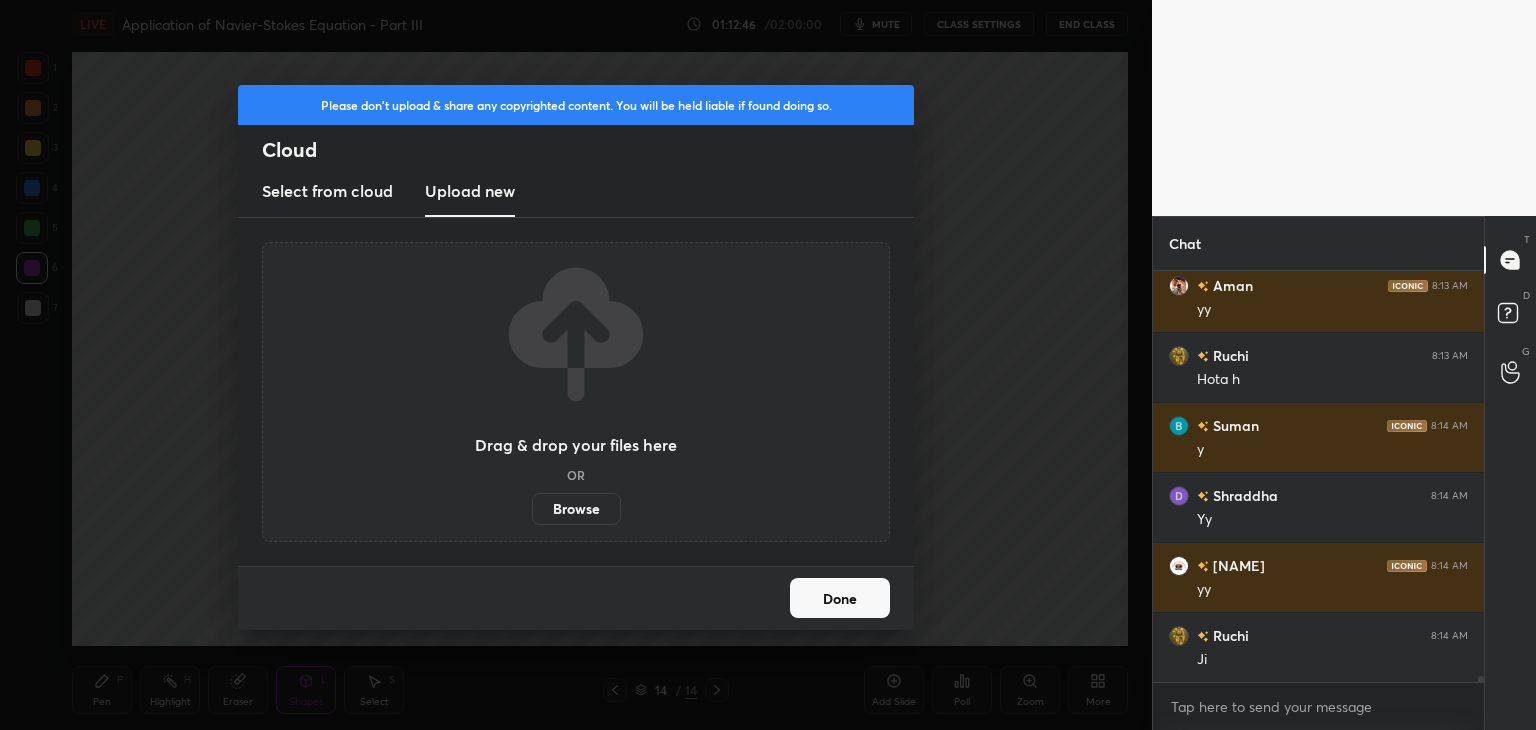 scroll, scrollTop: 29022, scrollLeft: 0, axis: vertical 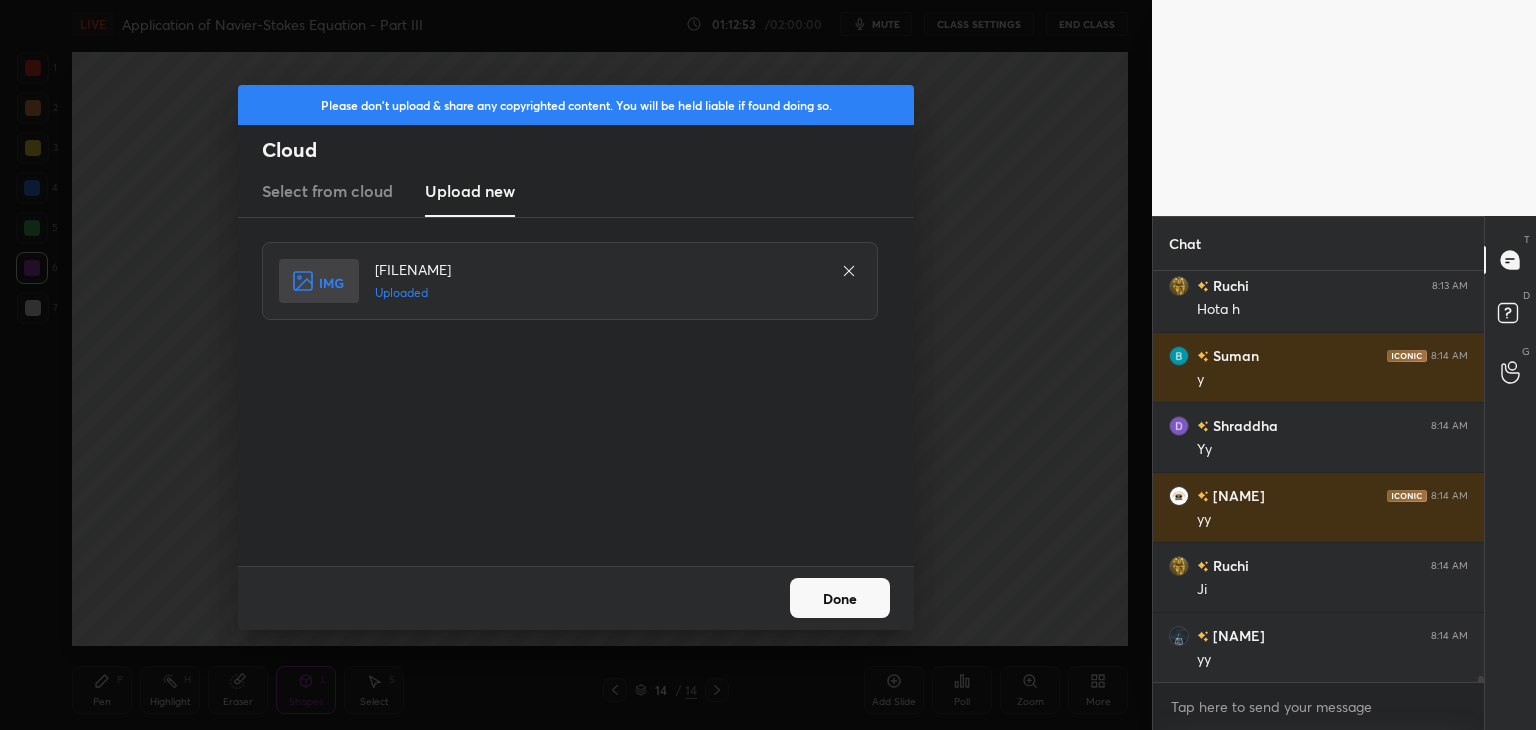 click on "Done" at bounding box center [840, 598] 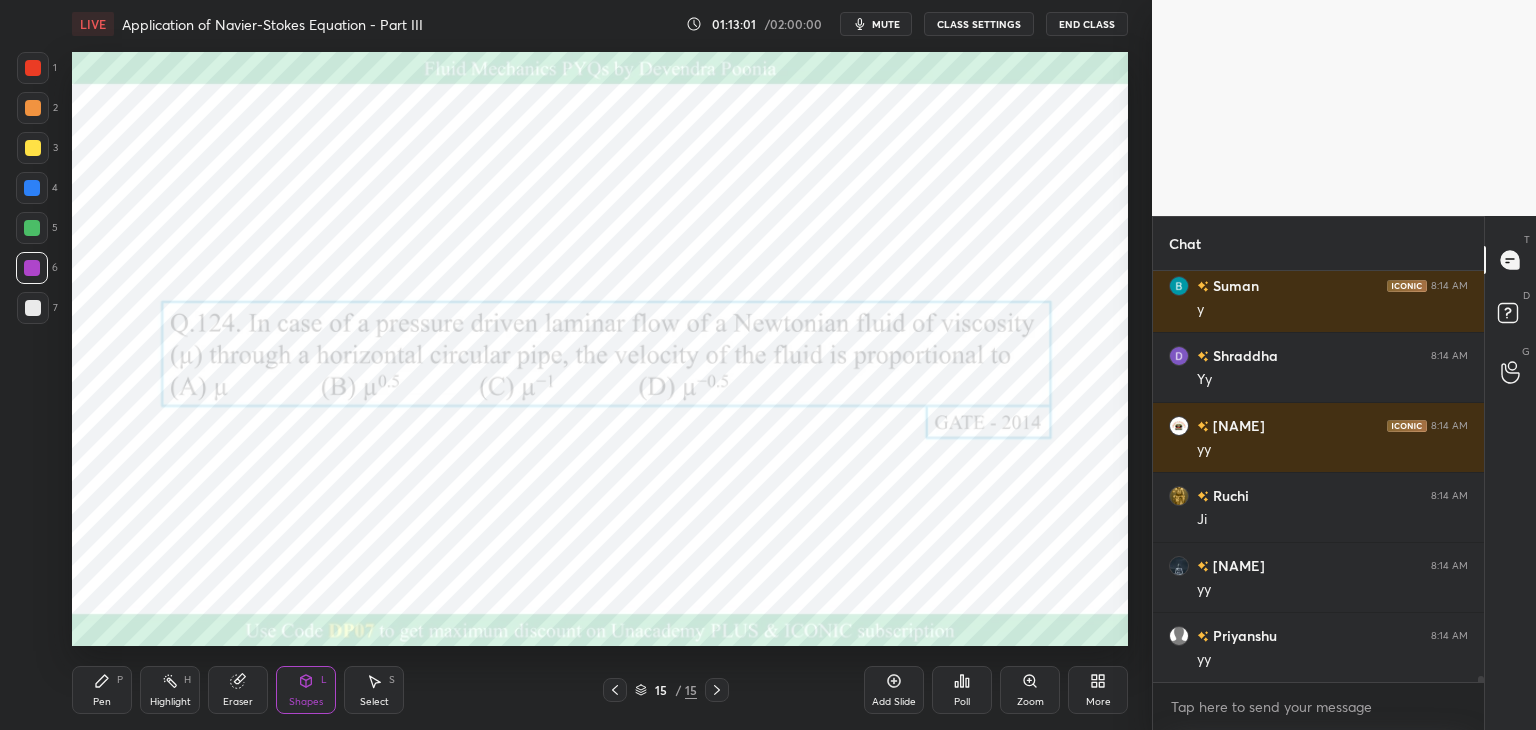 scroll, scrollTop: 29162, scrollLeft: 0, axis: vertical 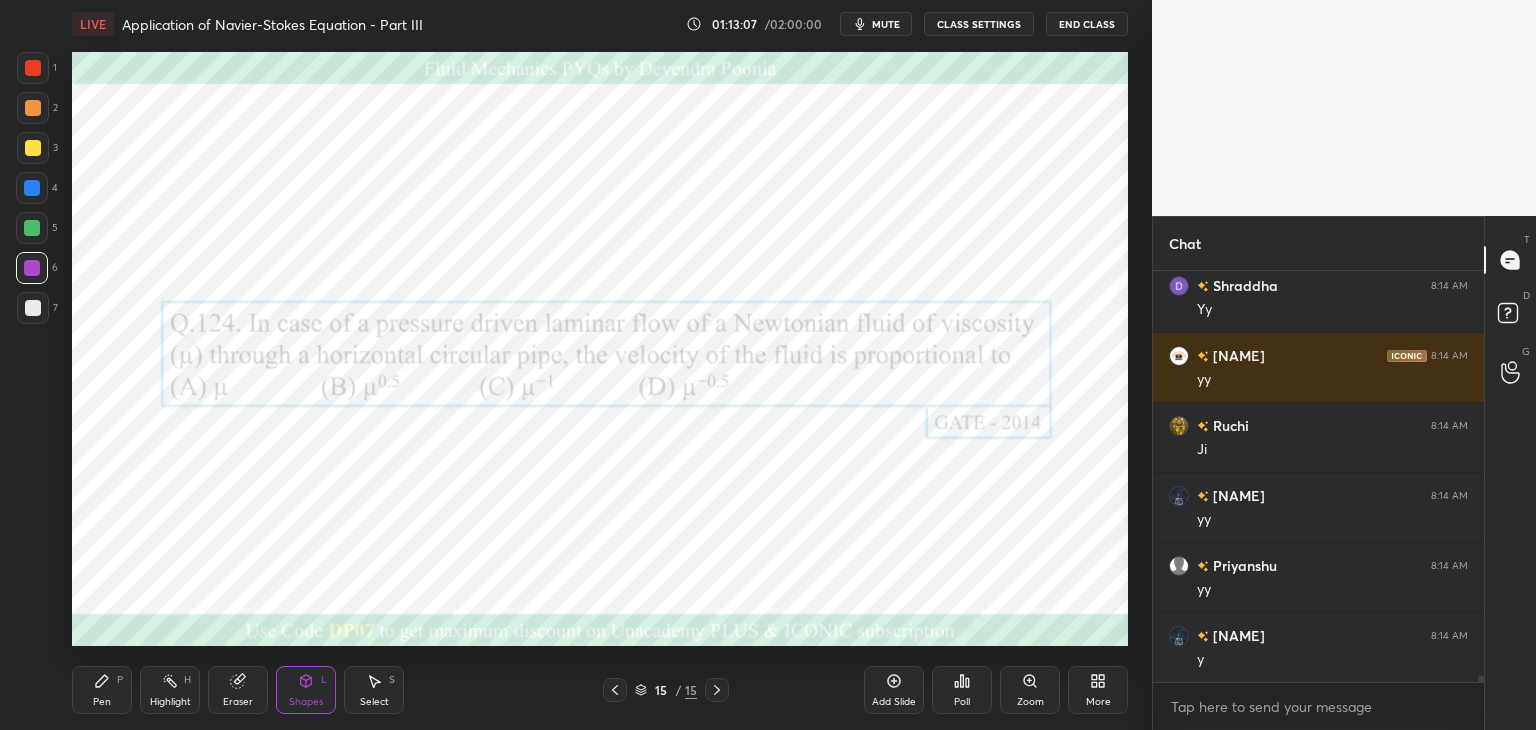 click 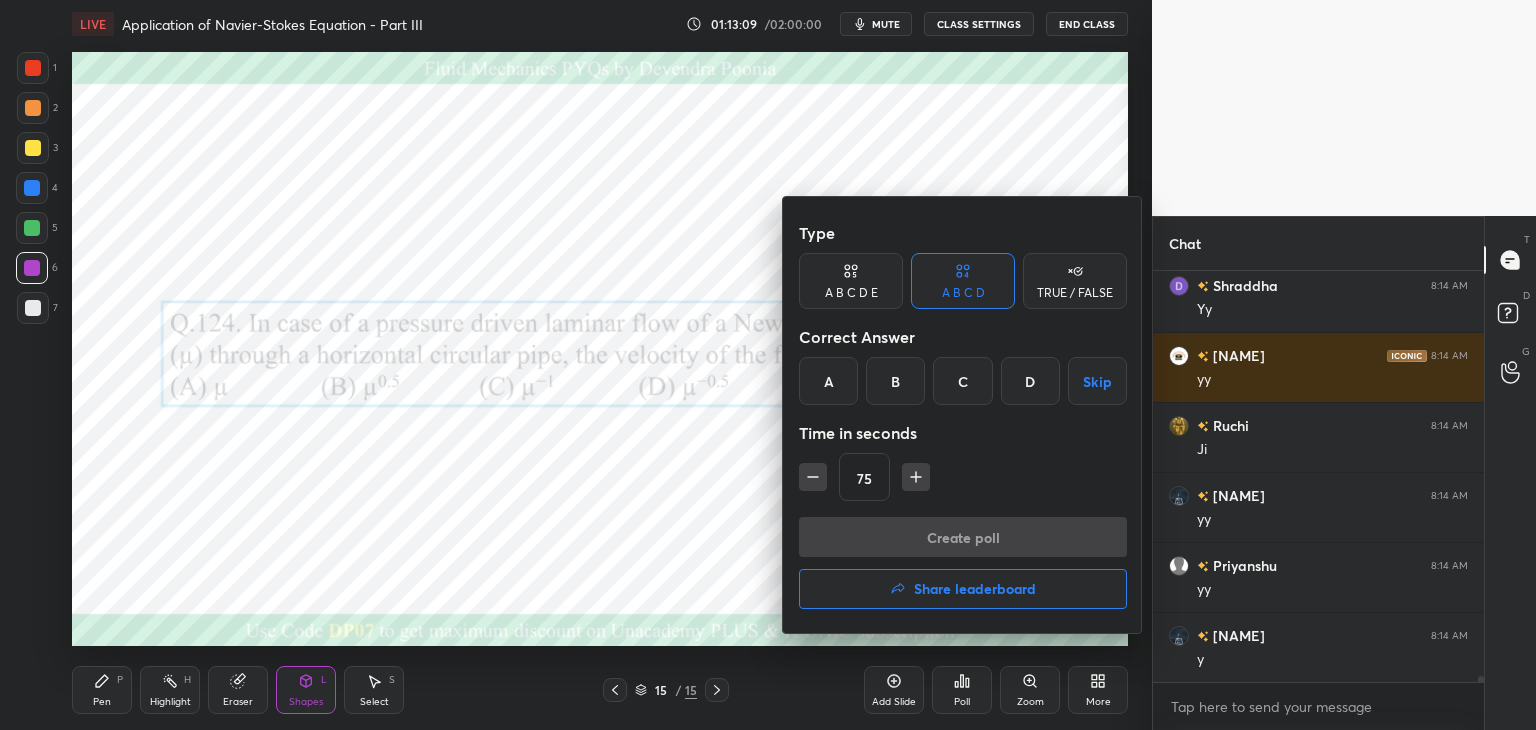 click on "C" at bounding box center (962, 381) 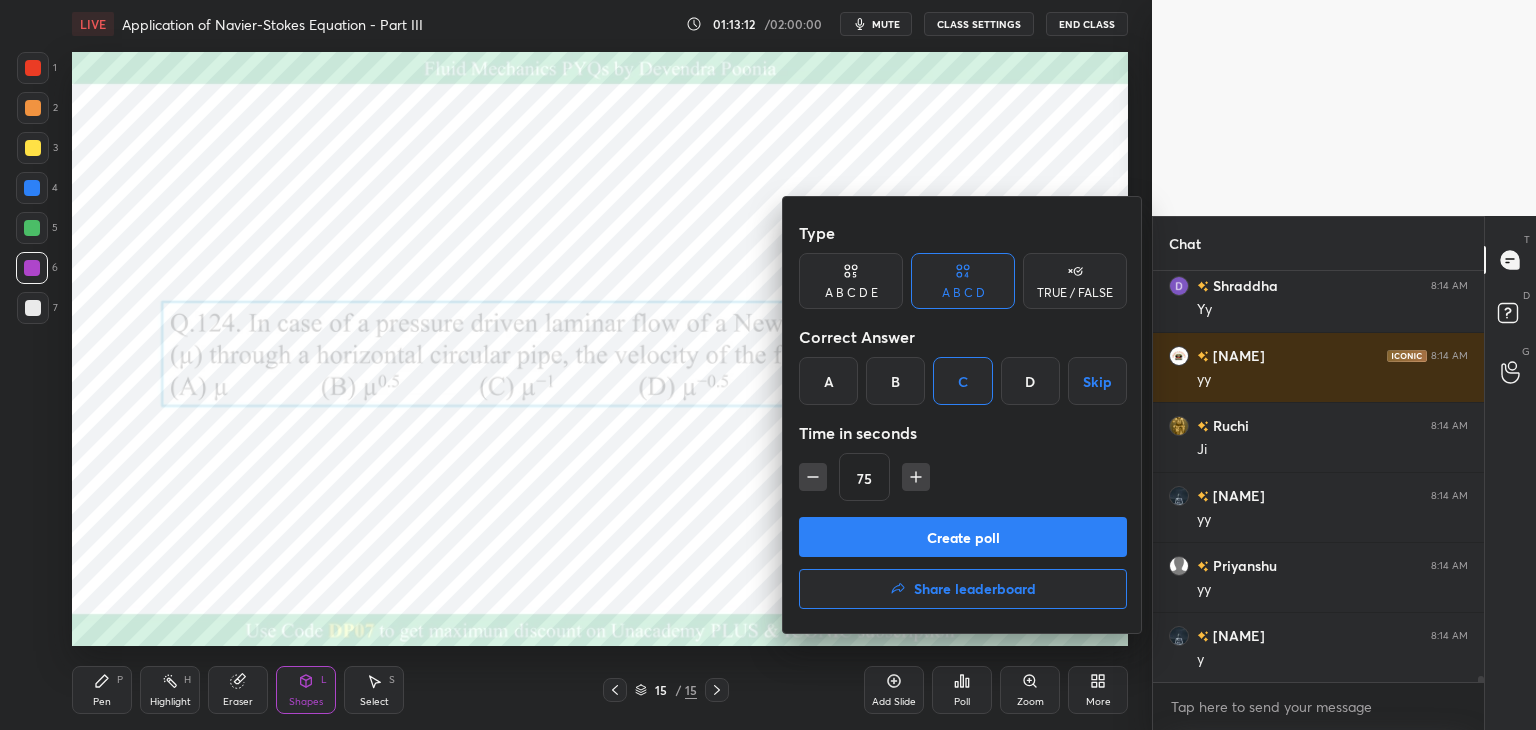 click on "Create poll" at bounding box center [963, 537] 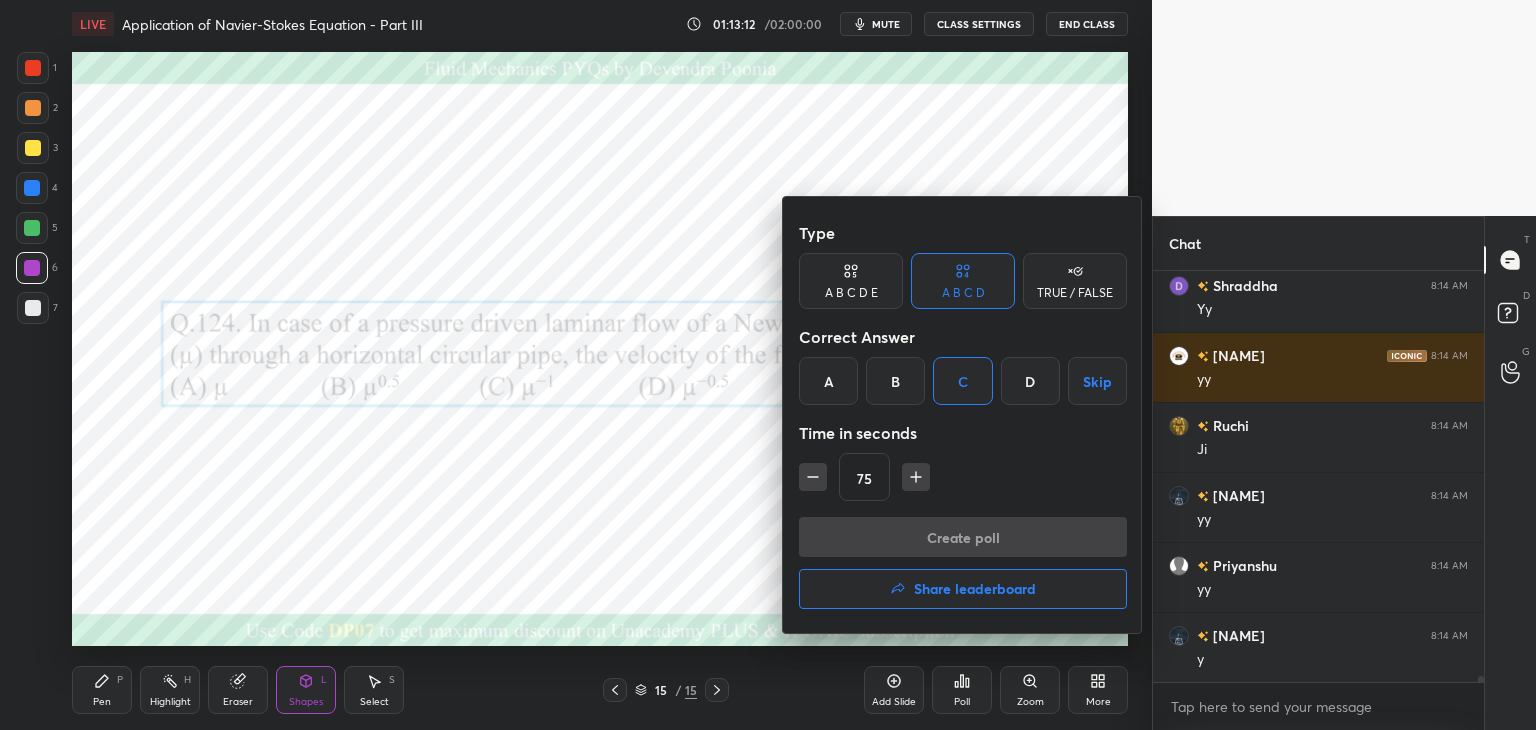 scroll, scrollTop: 363, scrollLeft: 325, axis: both 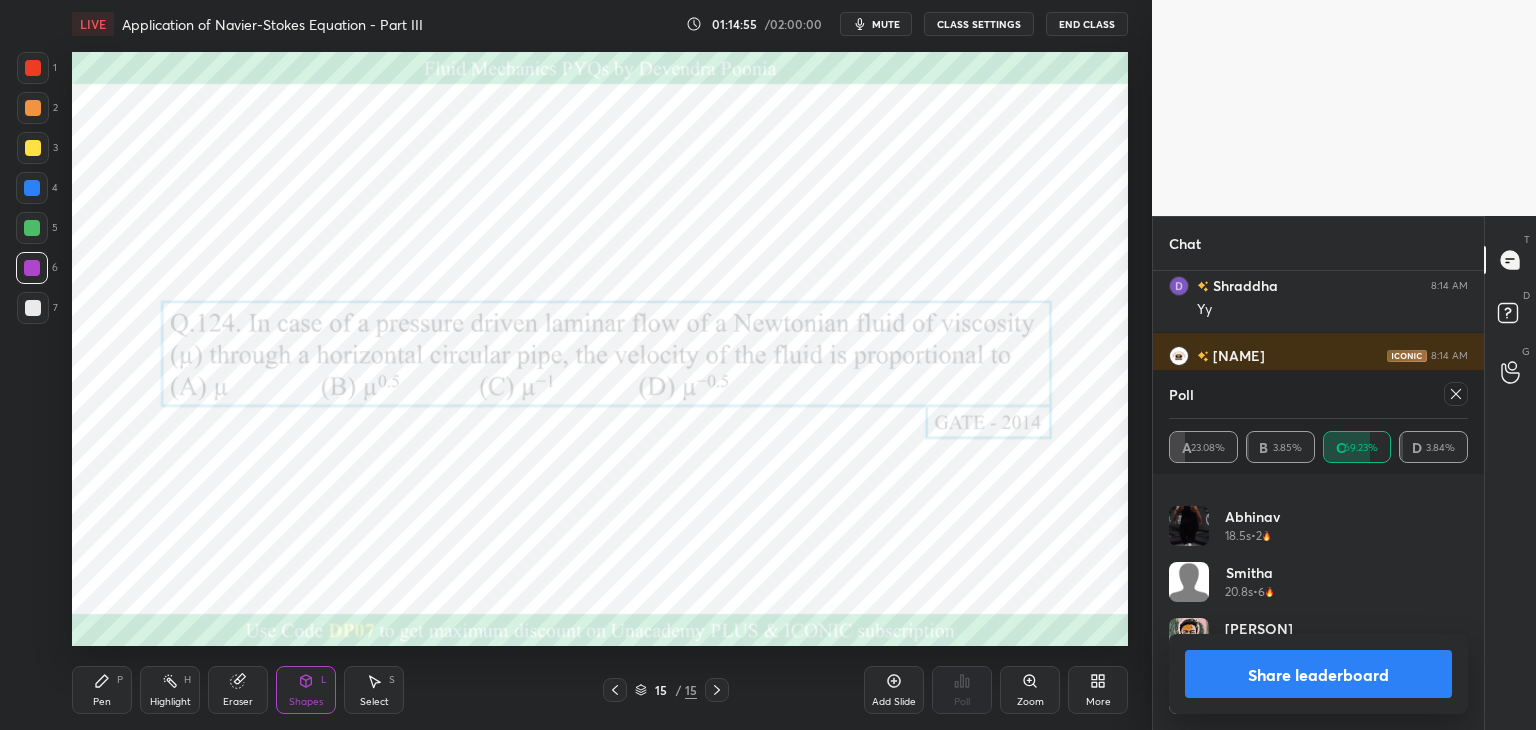 click 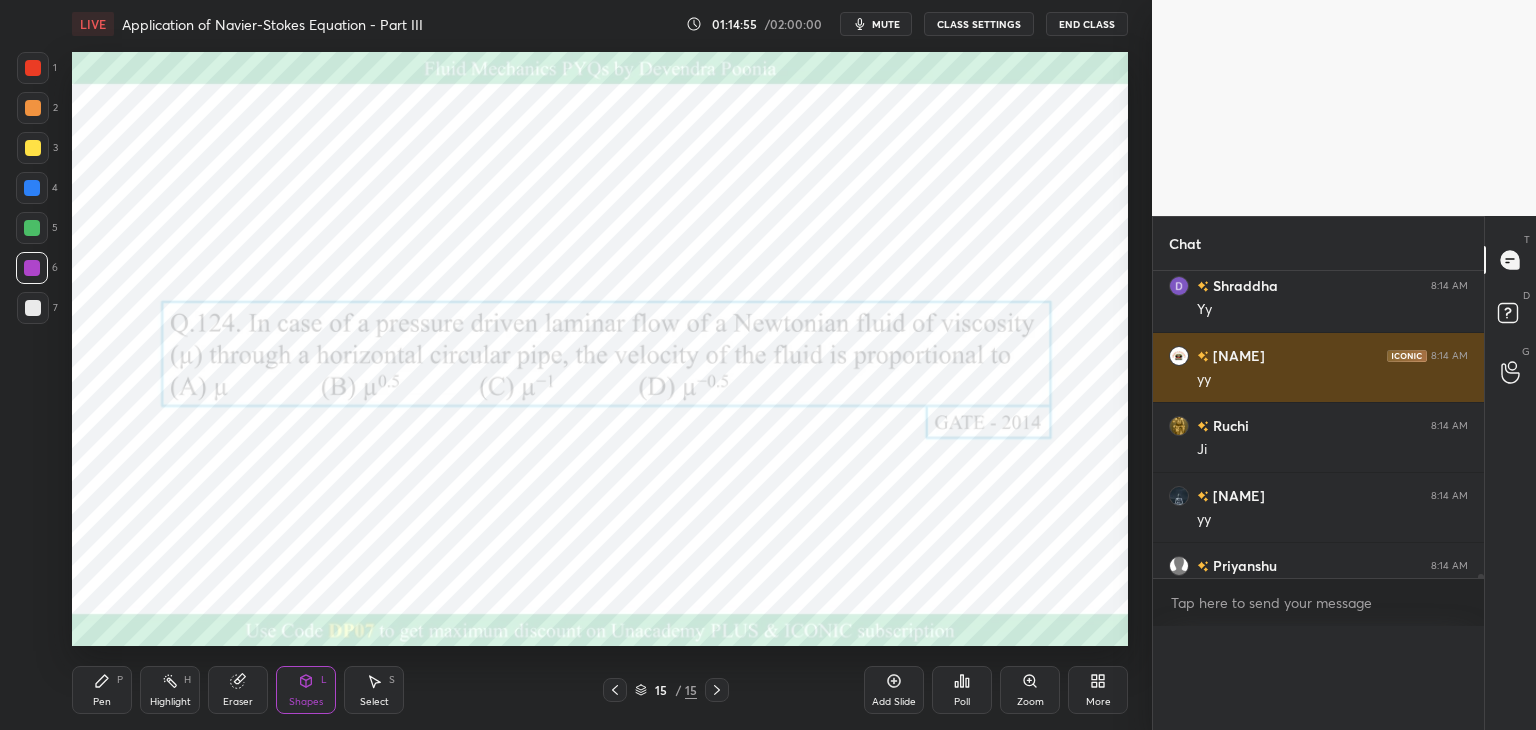 scroll, scrollTop: 0, scrollLeft: 6, axis: horizontal 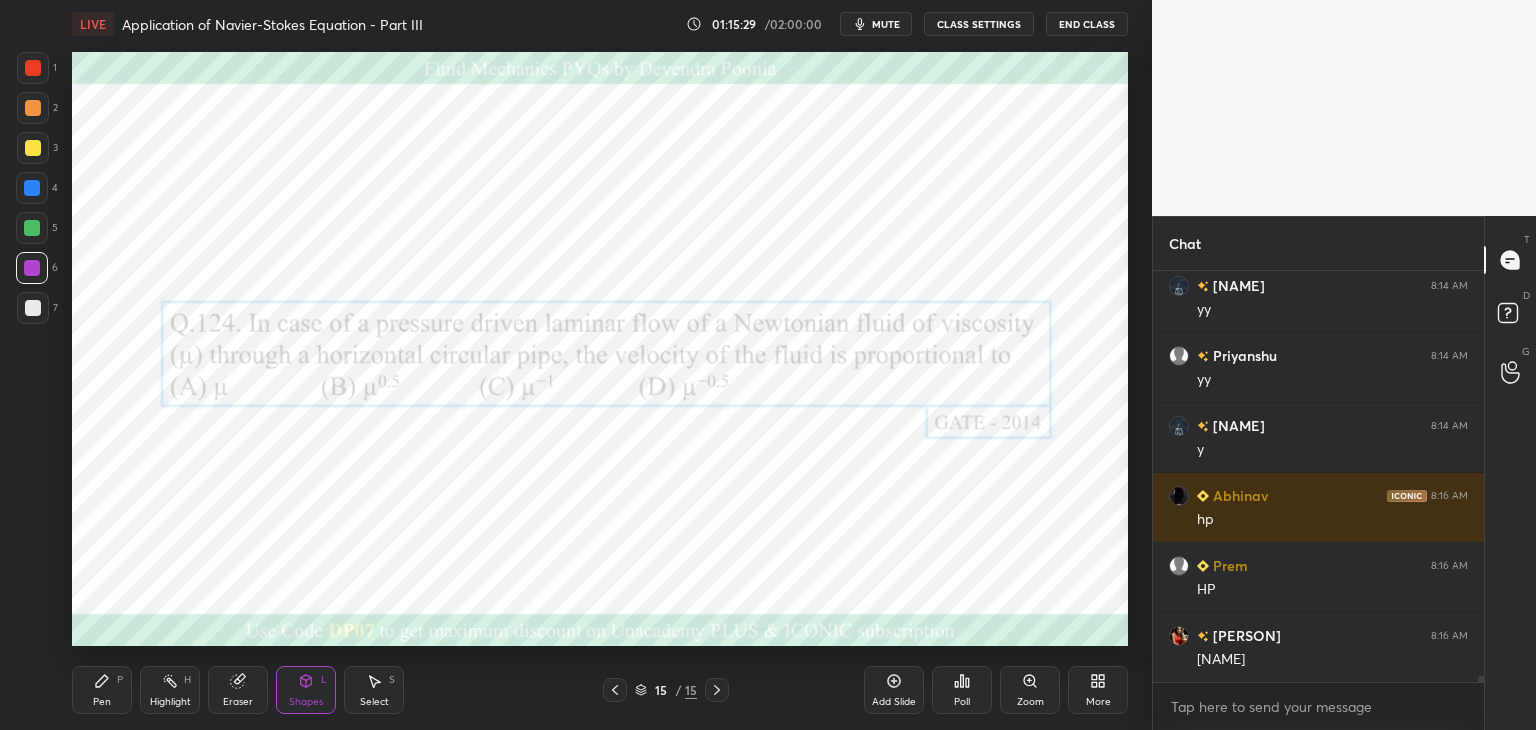 click on "Add Slide" at bounding box center [894, 702] 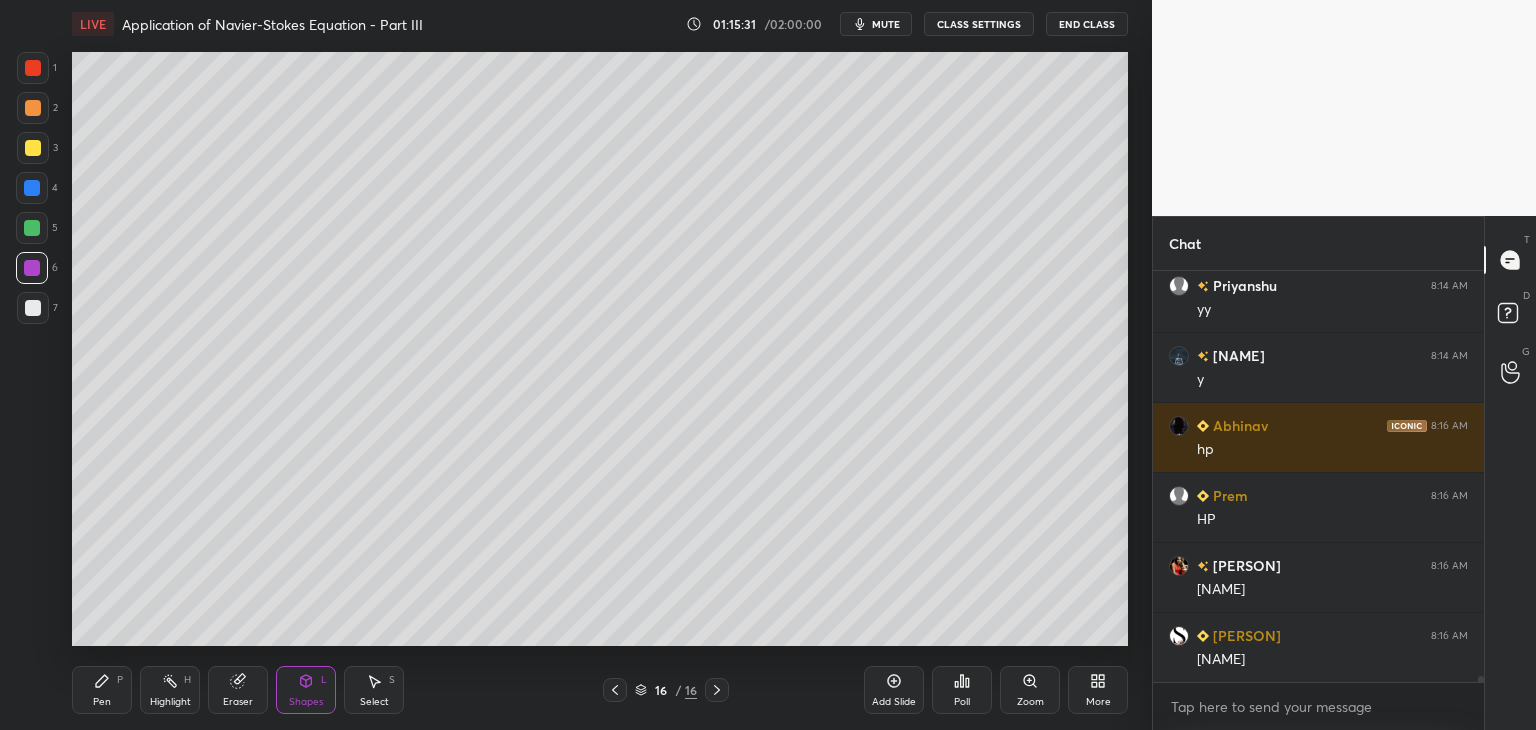 scroll, scrollTop: 29512, scrollLeft: 0, axis: vertical 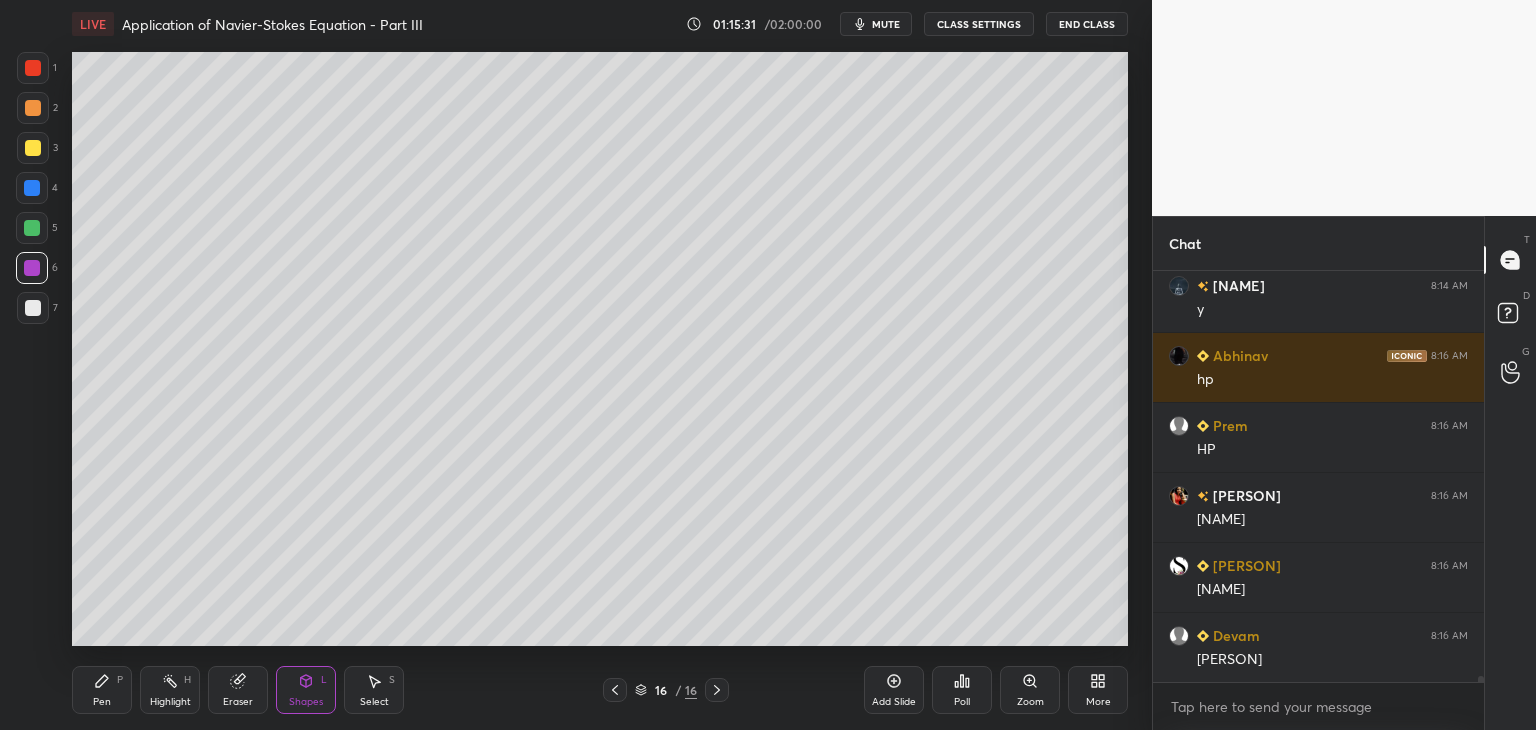 click on "Pen P" at bounding box center (102, 690) 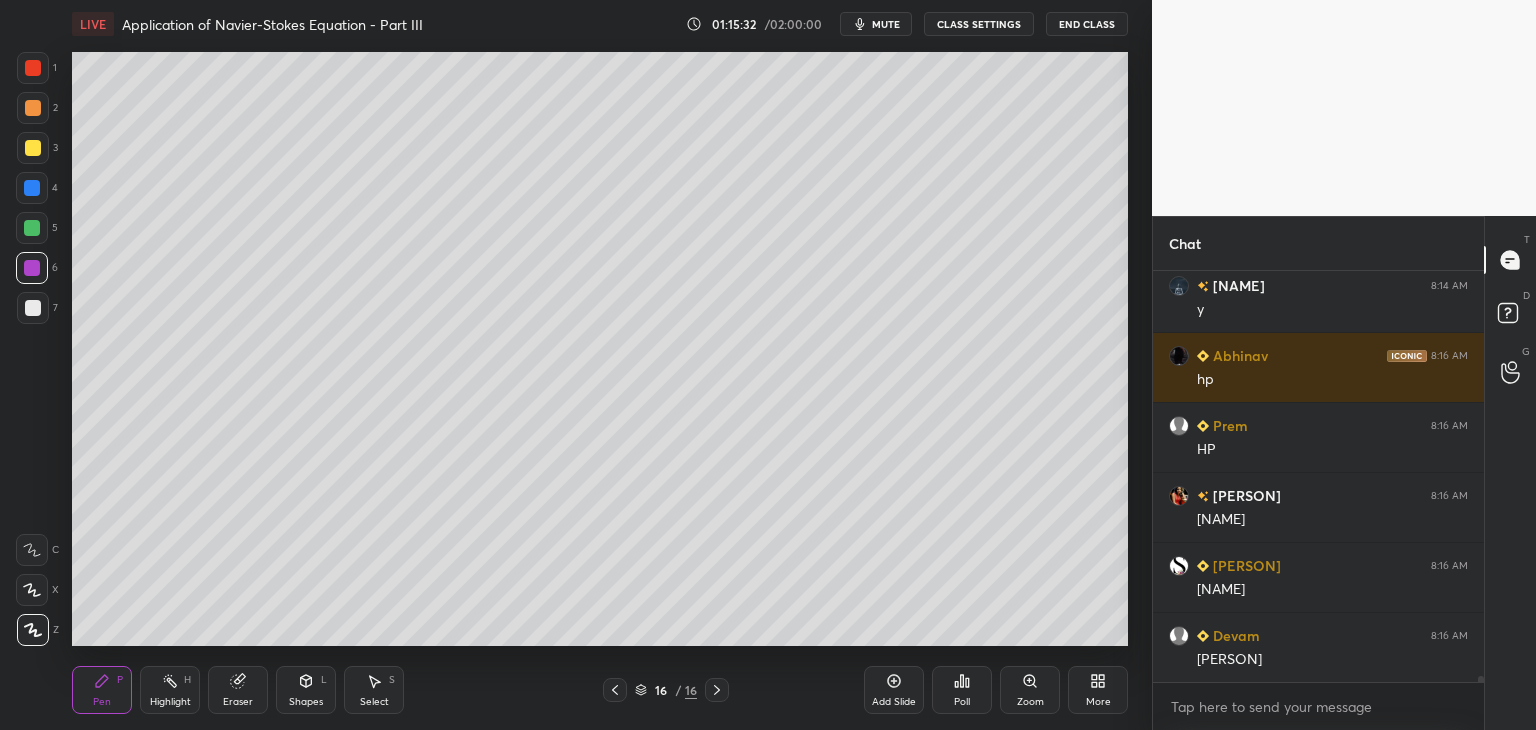 scroll, scrollTop: 29582, scrollLeft: 0, axis: vertical 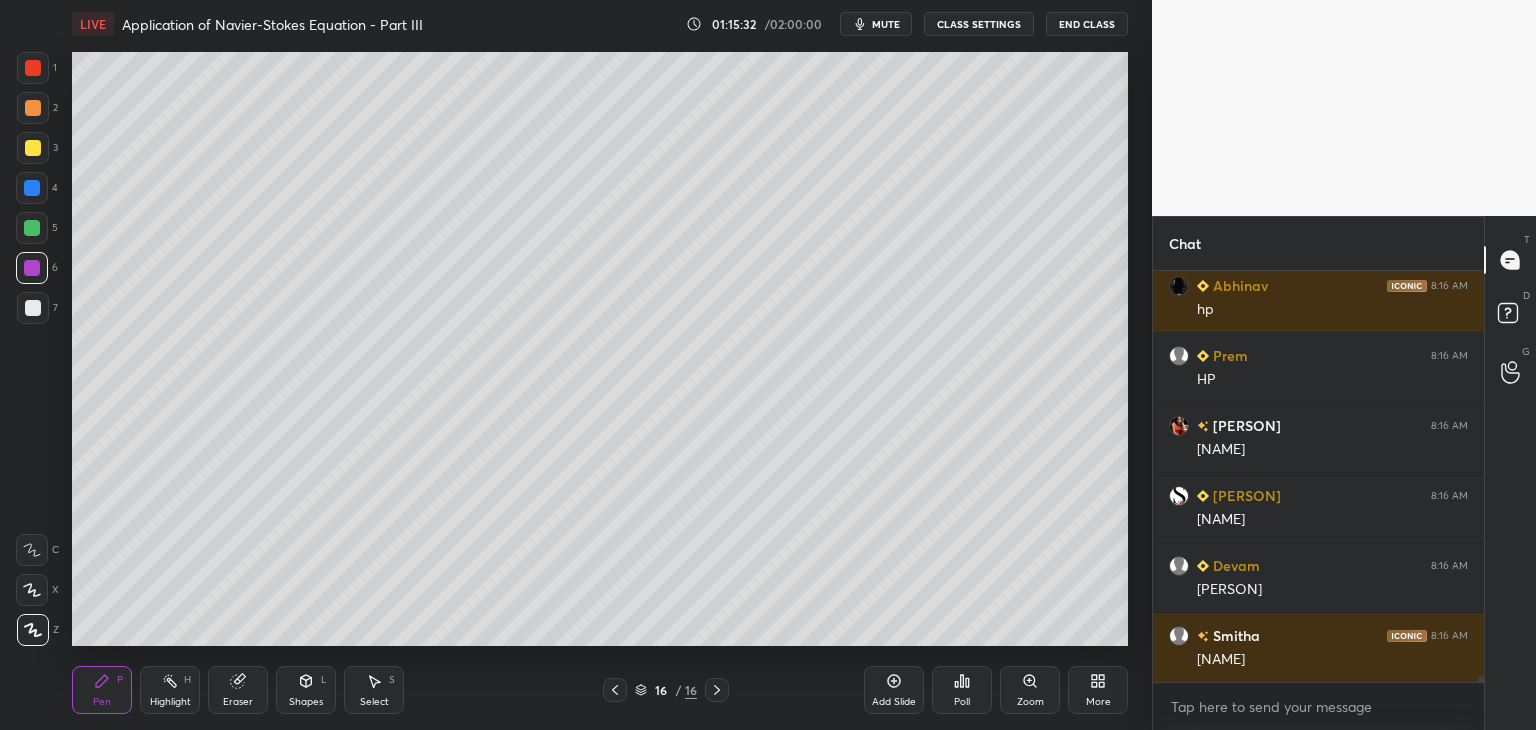 click at bounding box center (33, 308) 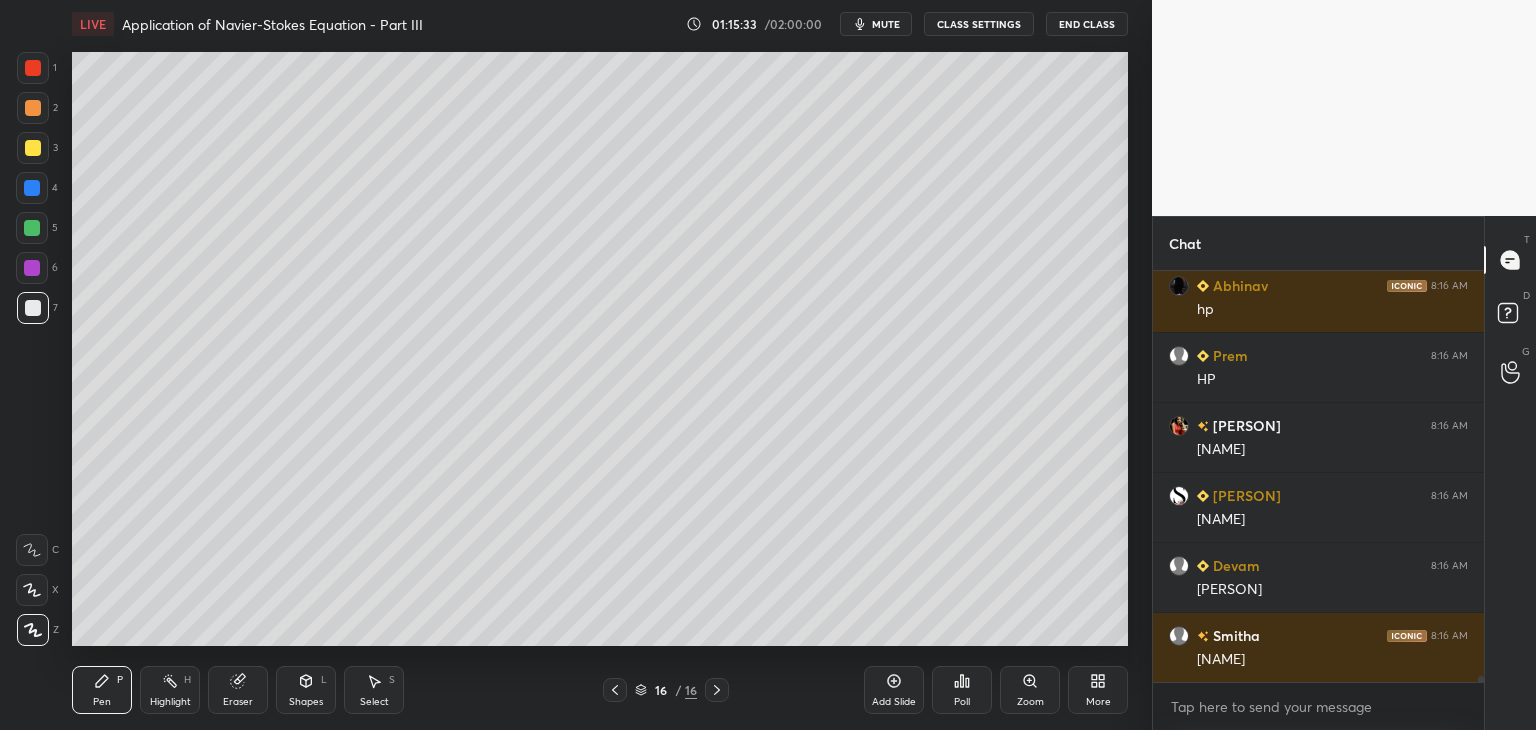 click at bounding box center [33, 148] 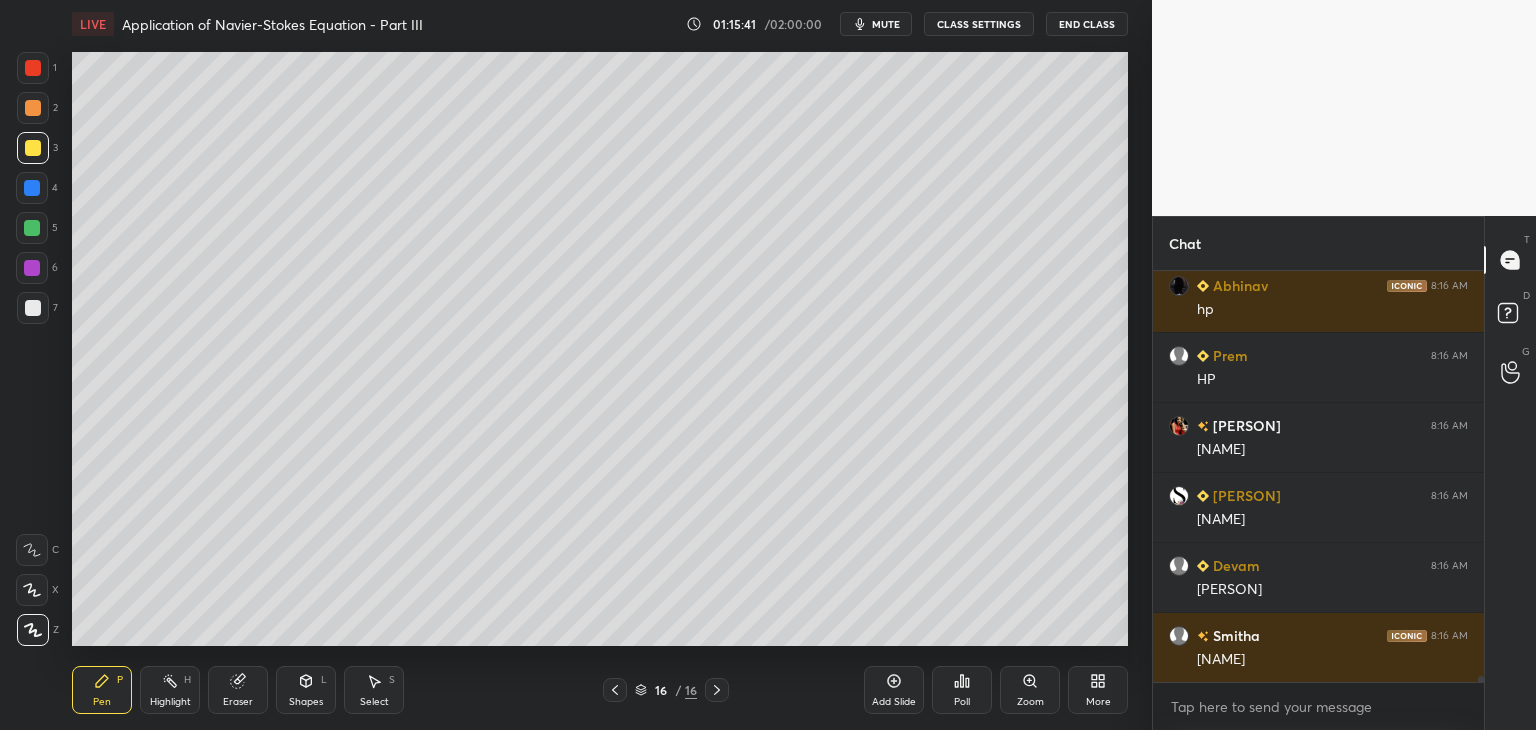 click at bounding box center [33, 308] 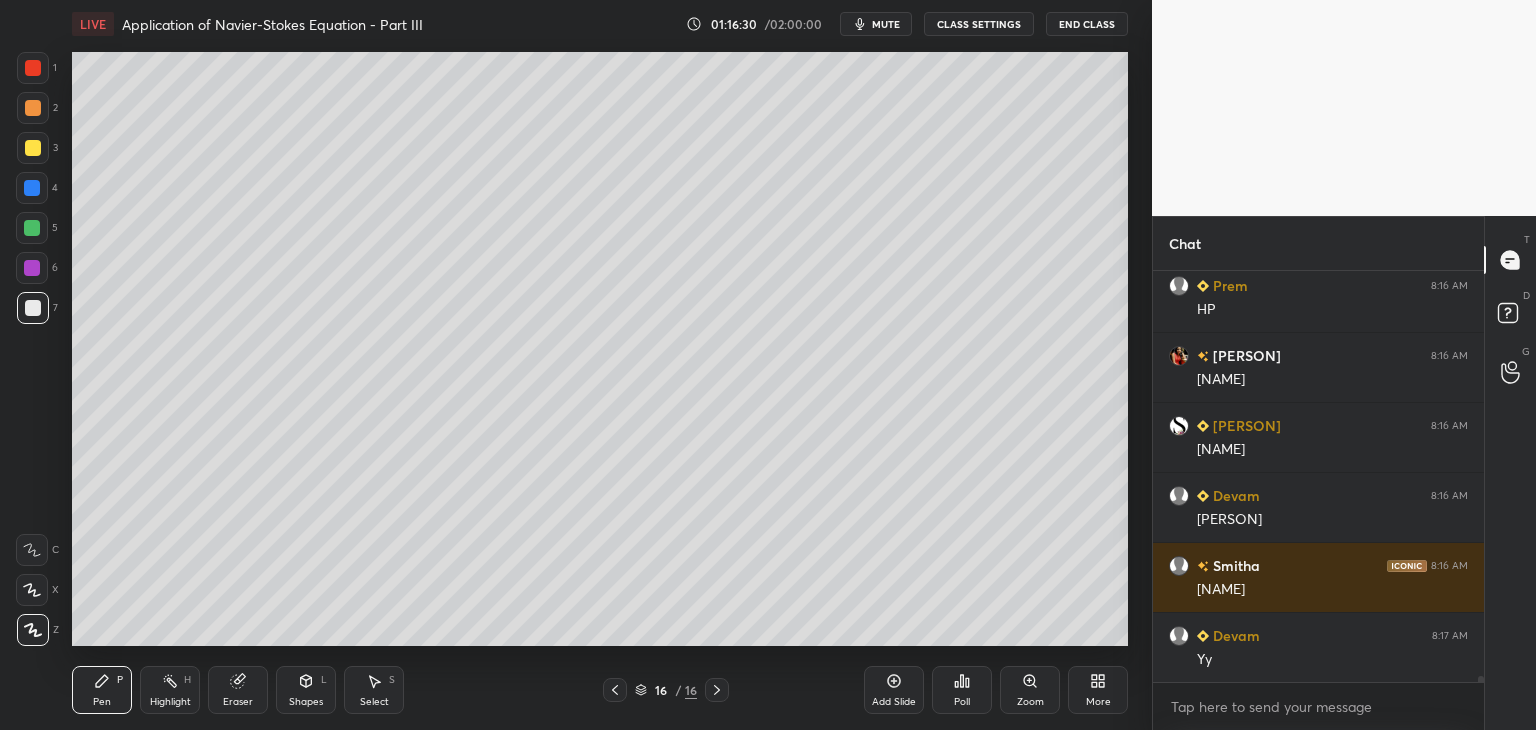 scroll, scrollTop: 29722, scrollLeft: 0, axis: vertical 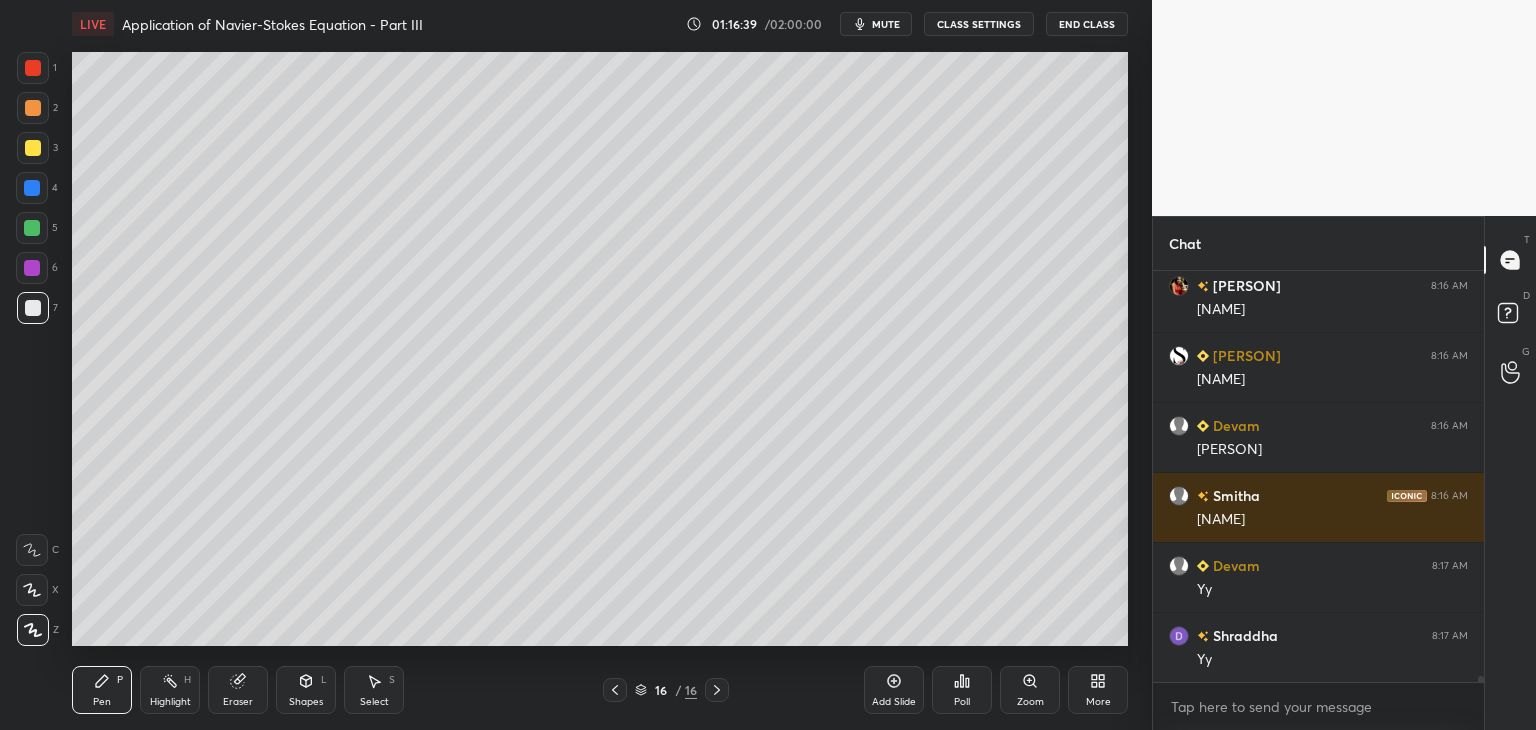 drag, startPoint x: 232, startPoint y: 699, endPoint x: 249, endPoint y: 691, distance: 18.788294 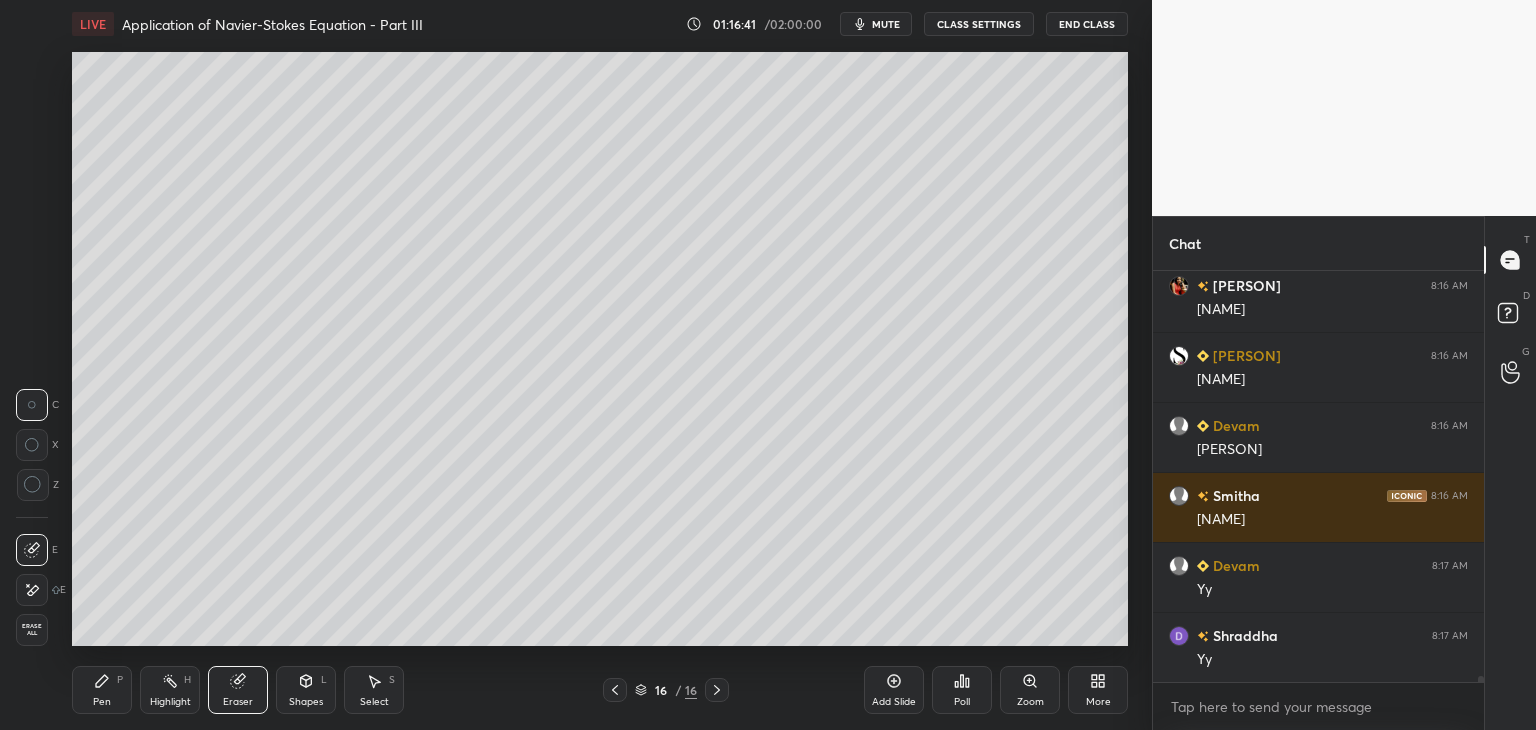 click on "Pen" at bounding box center (102, 702) 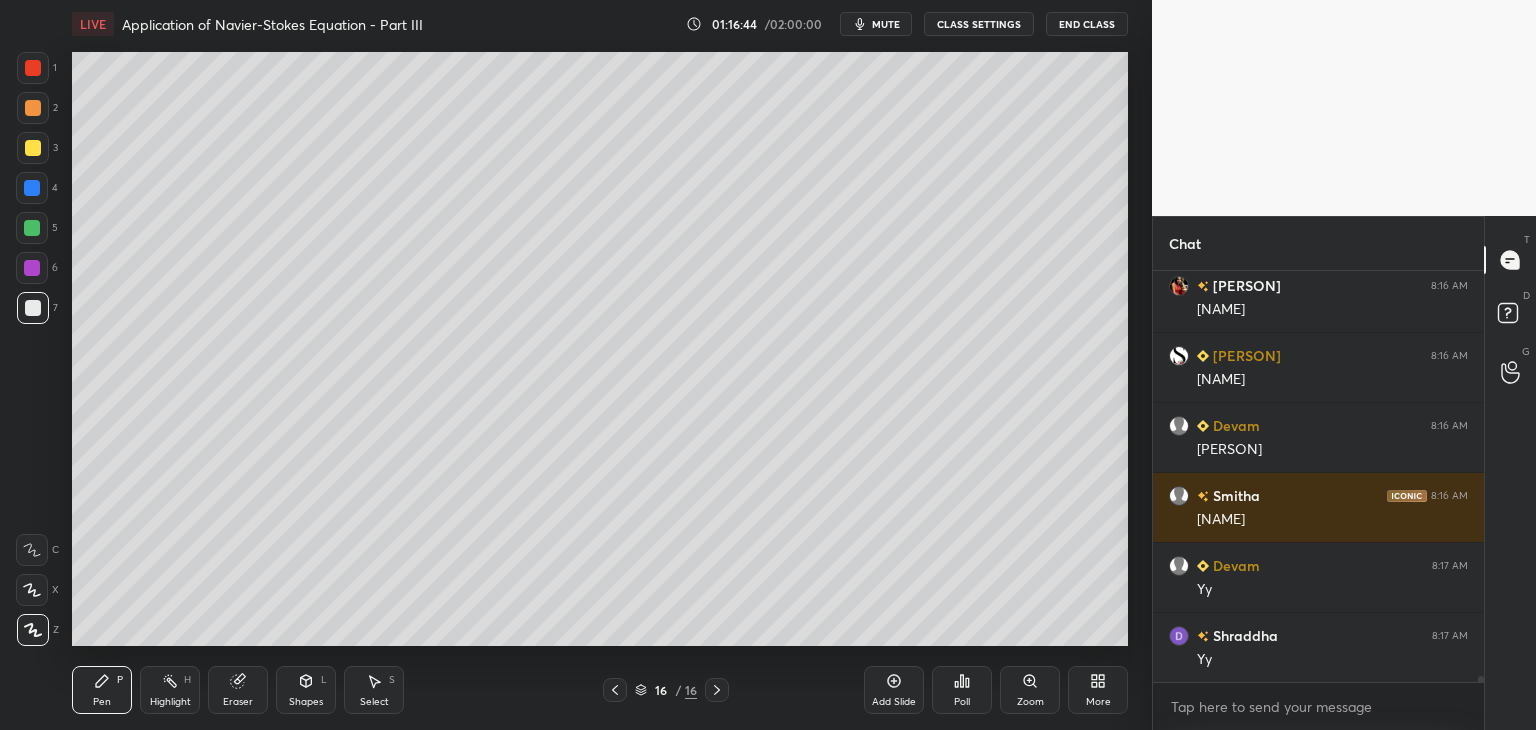 scroll, scrollTop: 29792, scrollLeft: 0, axis: vertical 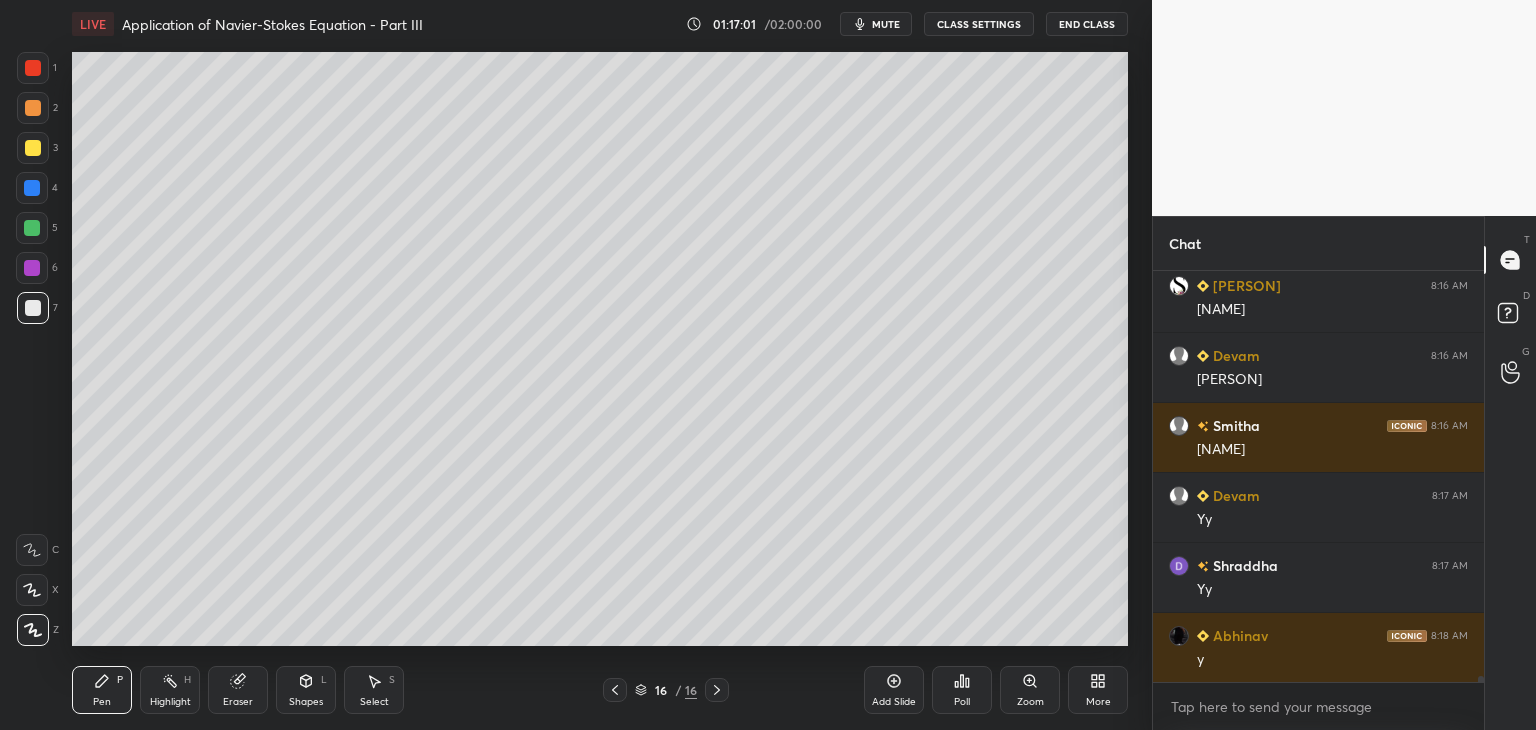 click on "Shapes L" at bounding box center [306, 690] 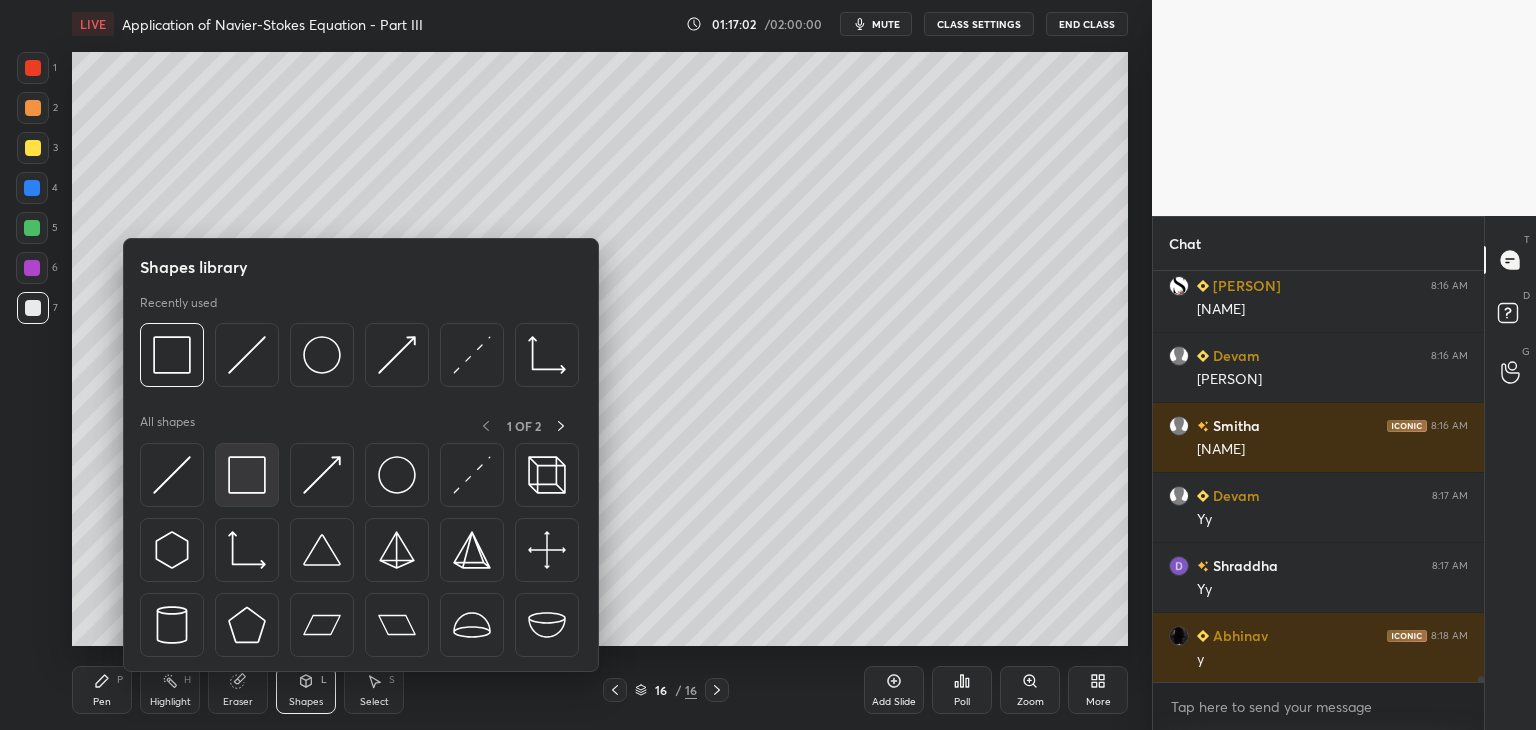 click at bounding box center (247, 475) 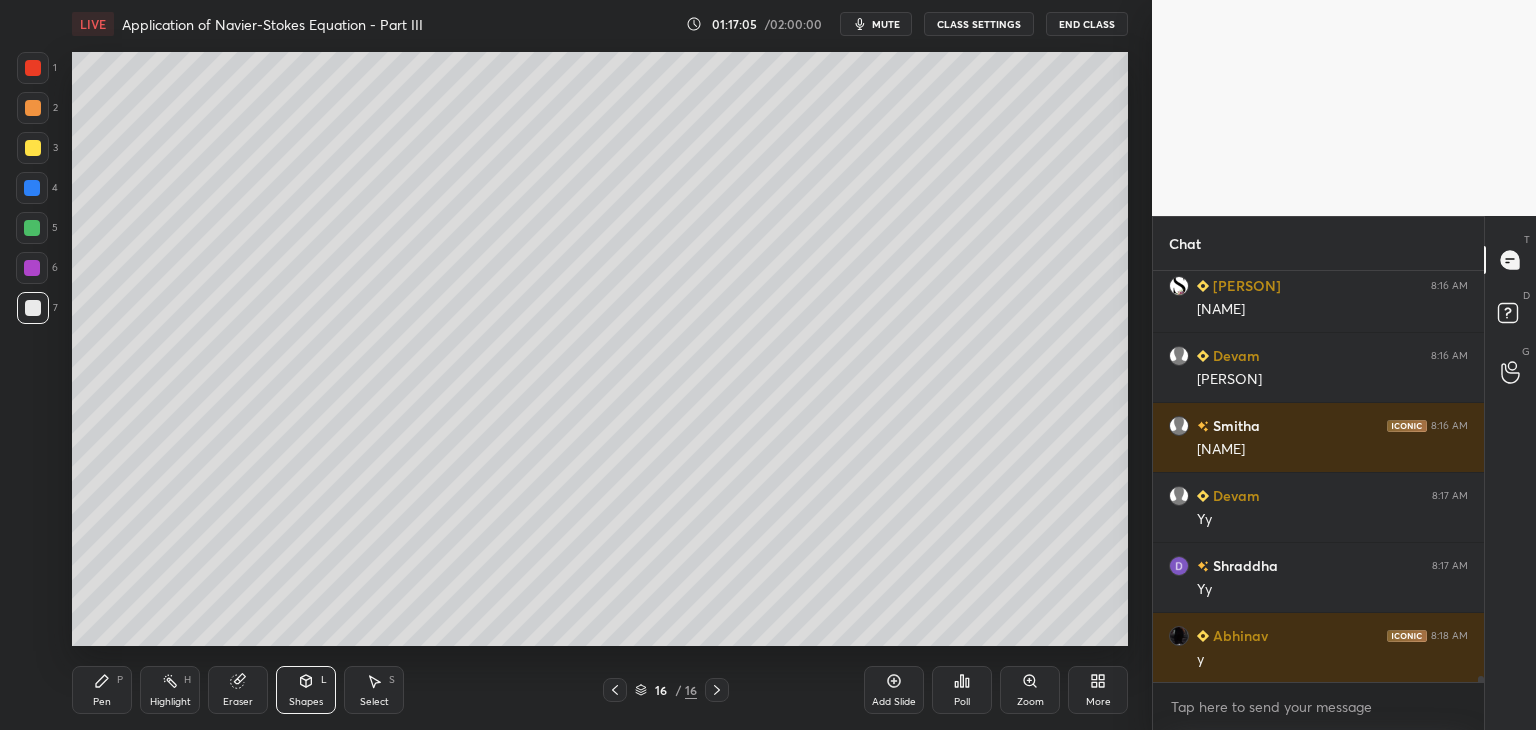 click 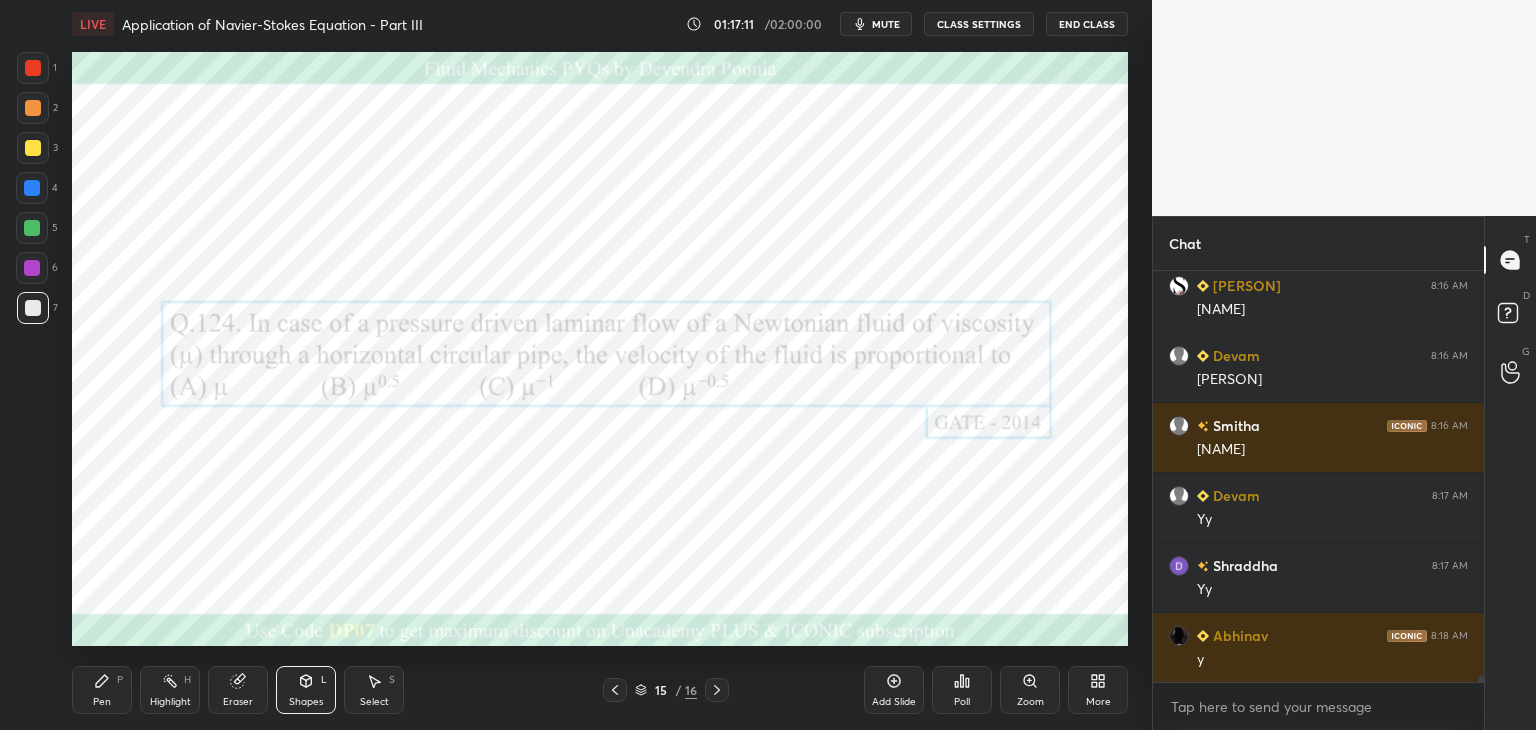 click 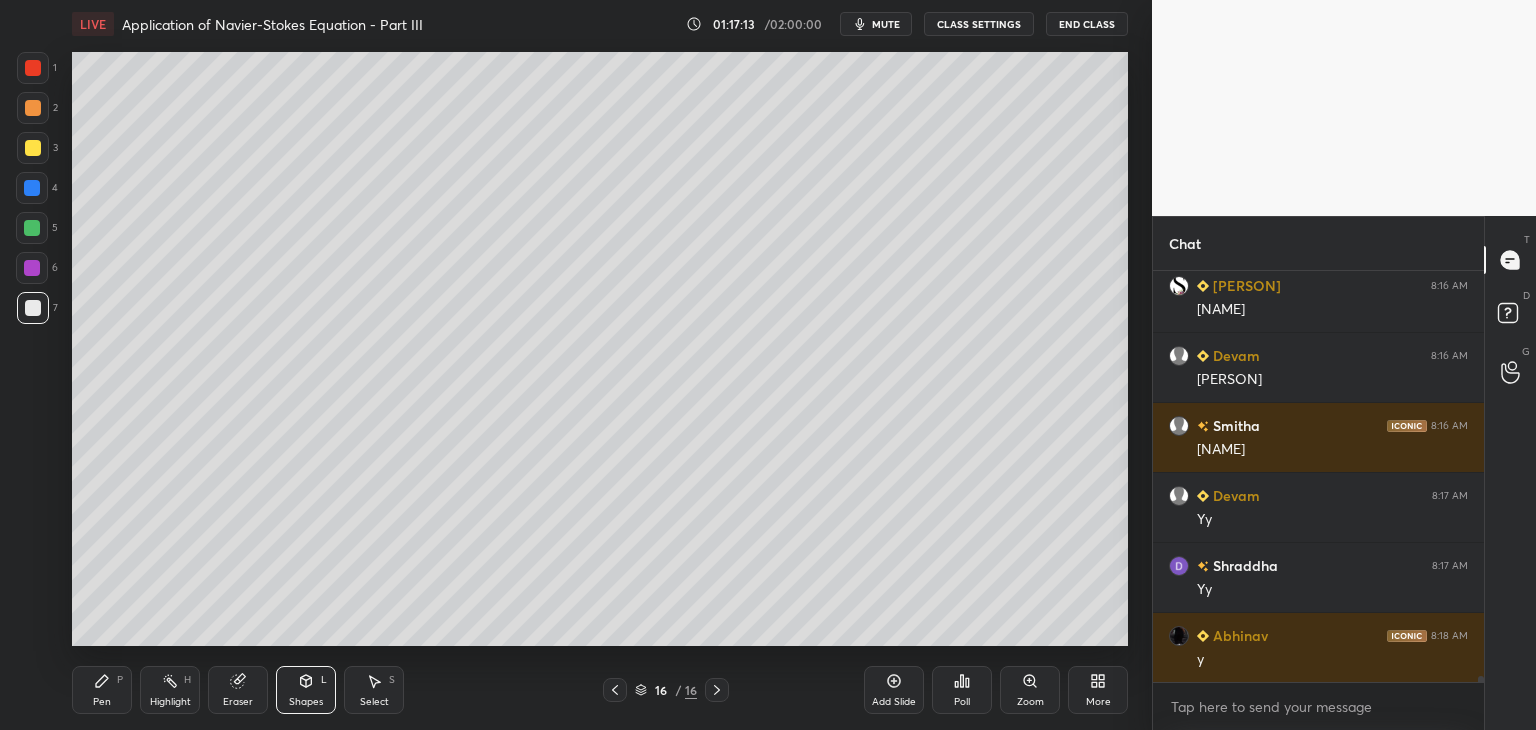 scroll, scrollTop: 29862, scrollLeft: 0, axis: vertical 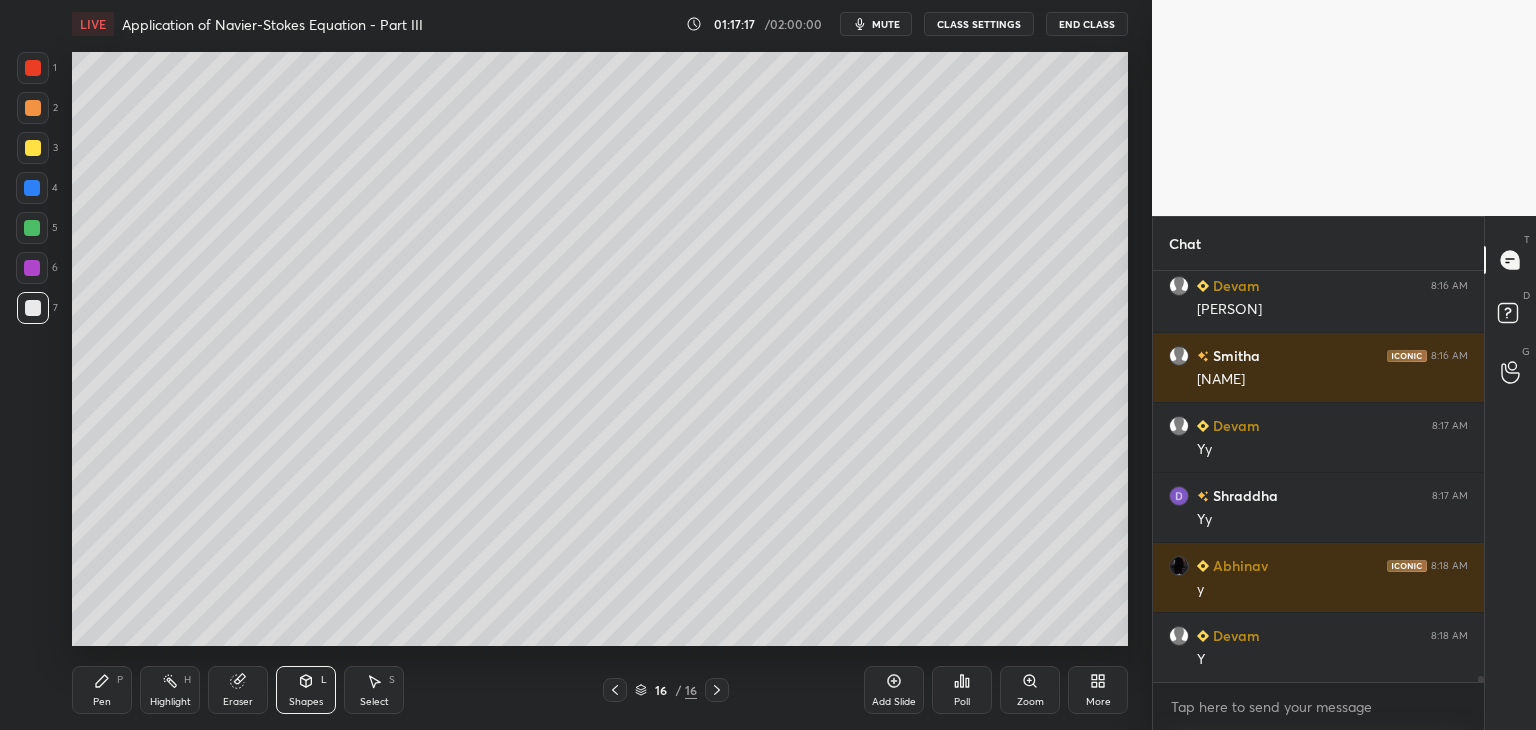click at bounding box center [32, 268] 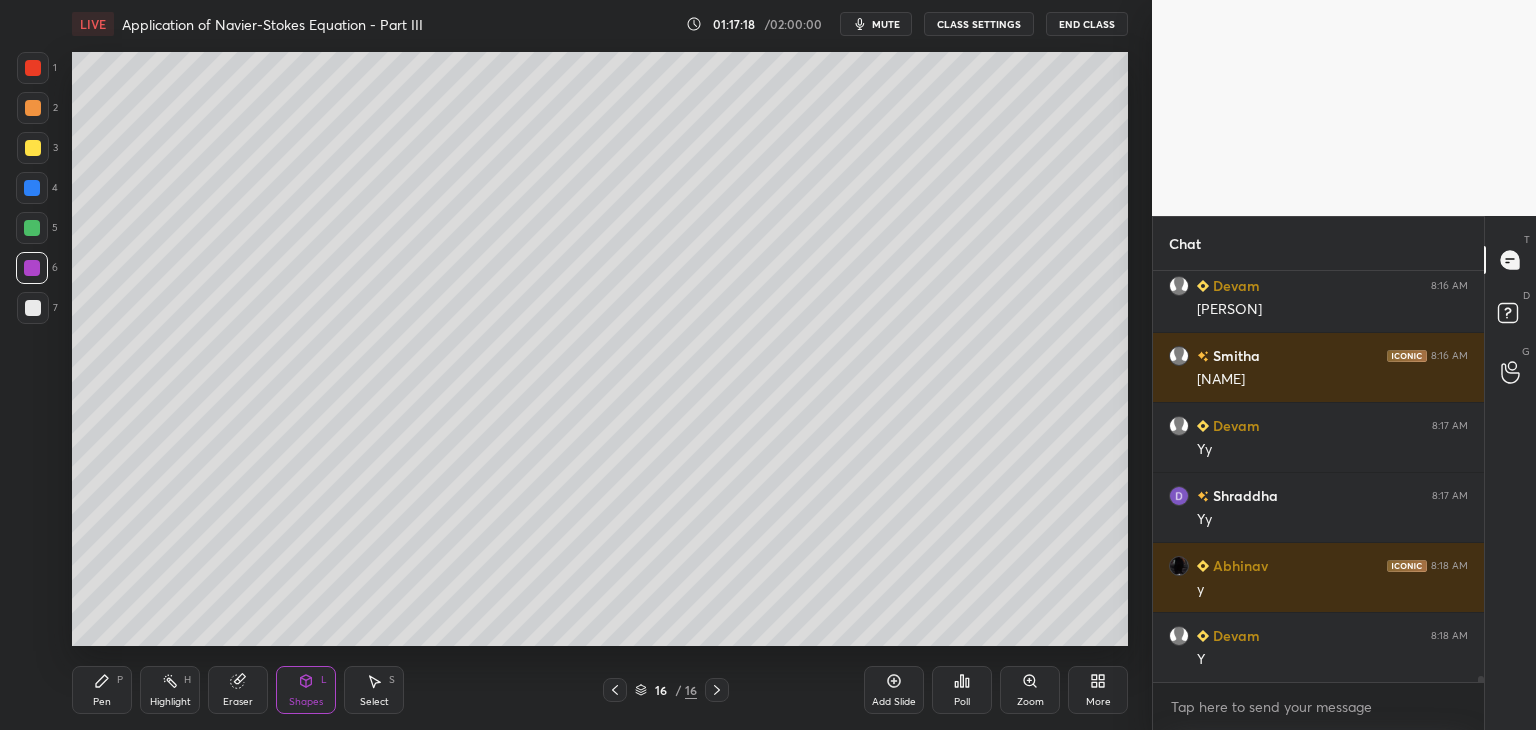 click on "Shapes" at bounding box center [306, 702] 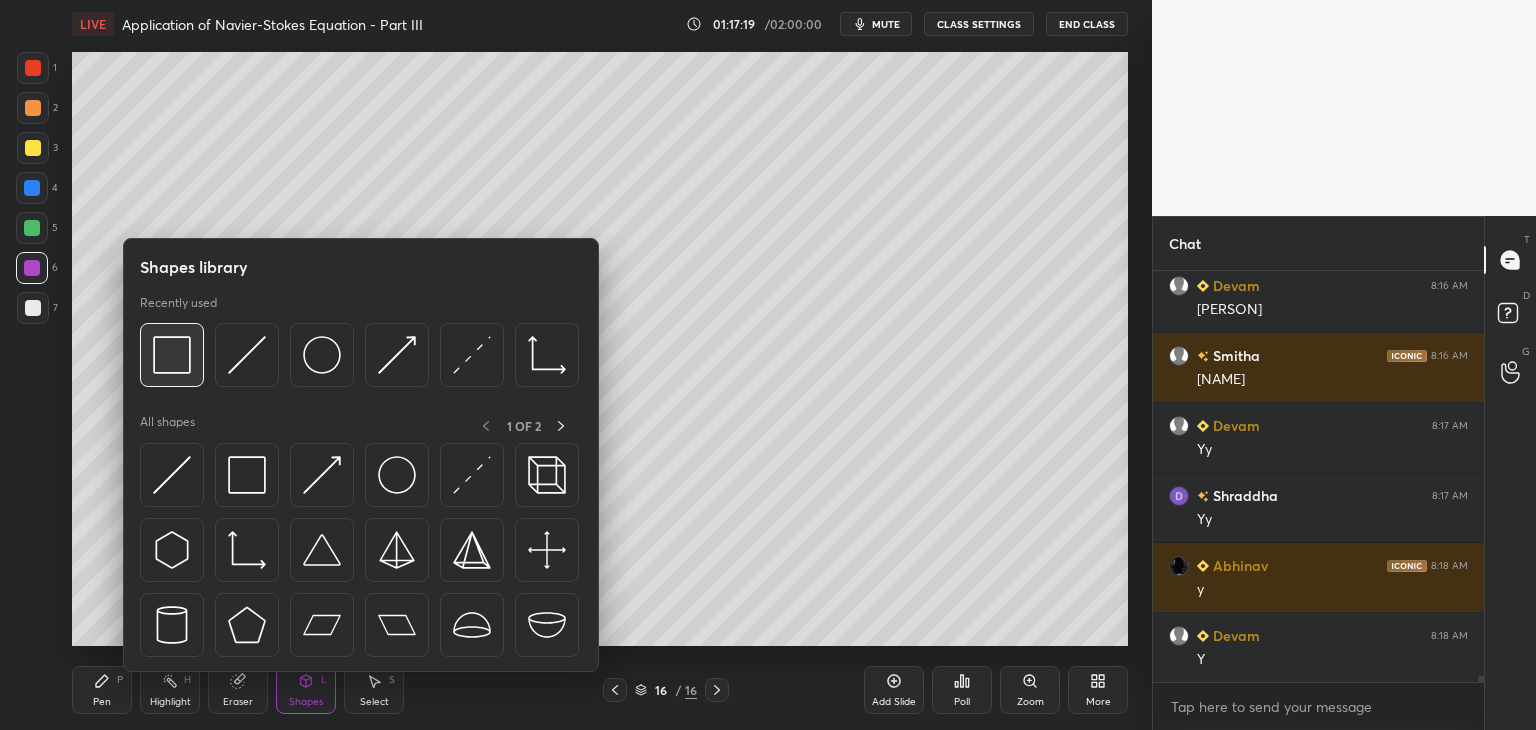 click at bounding box center (172, 355) 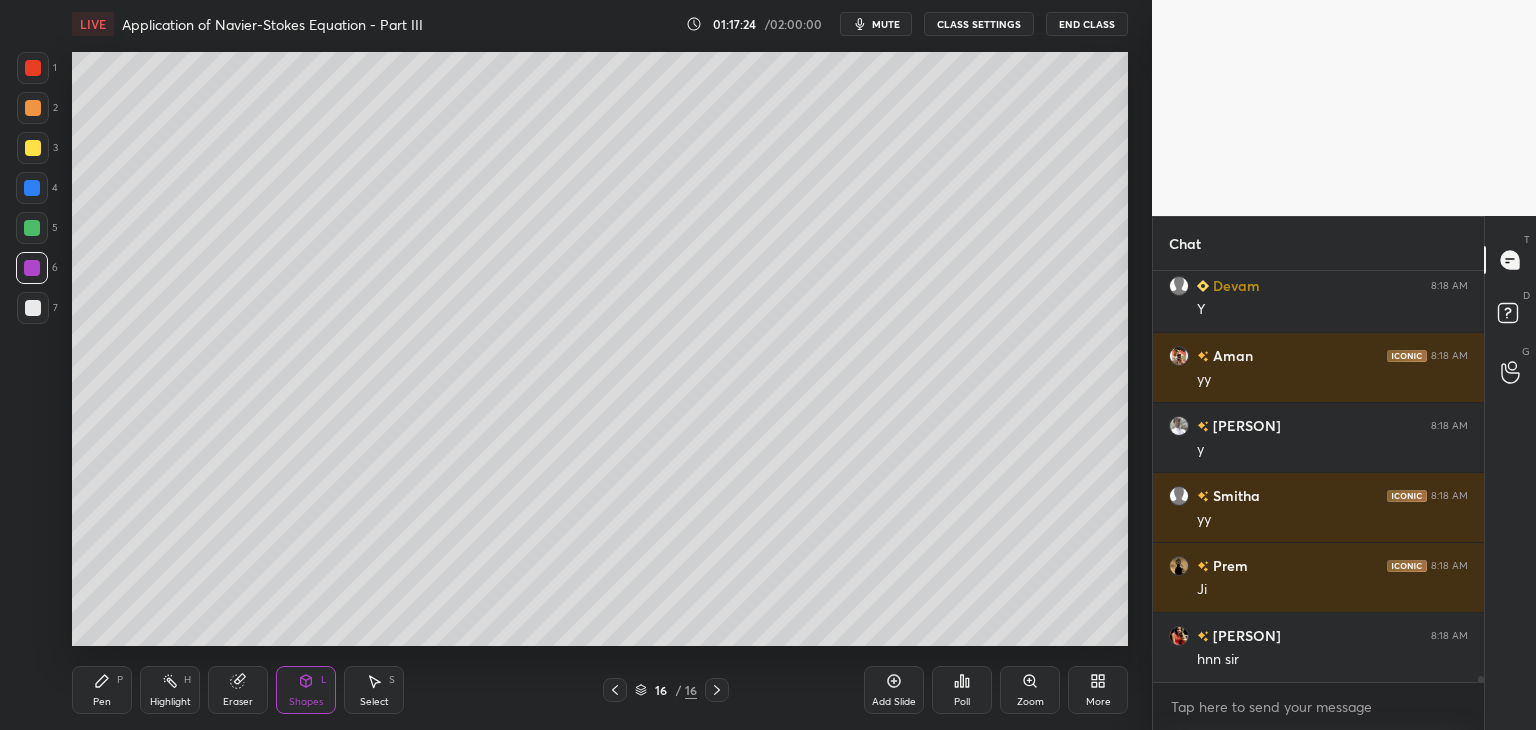 scroll, scrollTop: 30282, scrollLeft: 0, axis: vertical 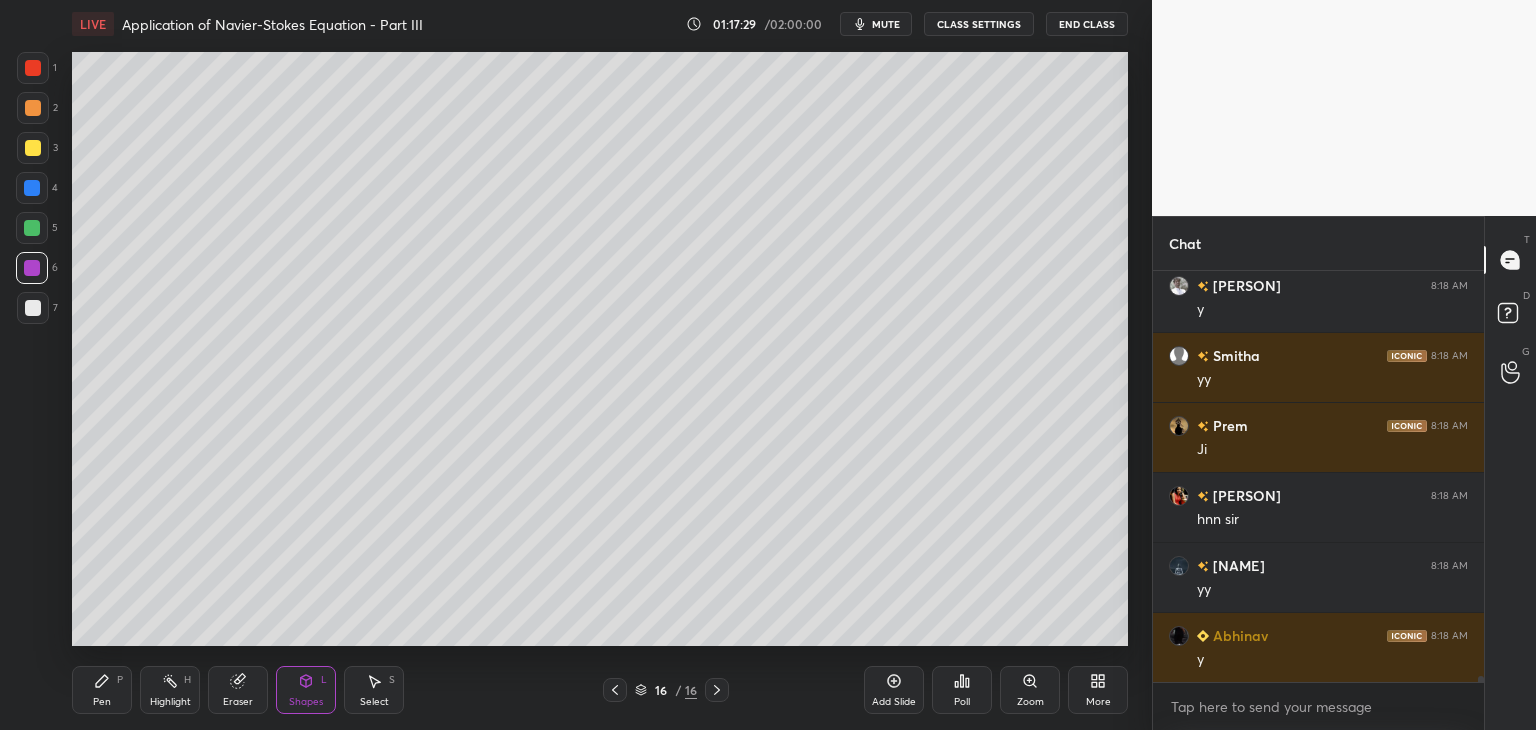 click on "Select S" at bounding box center (374, 690) 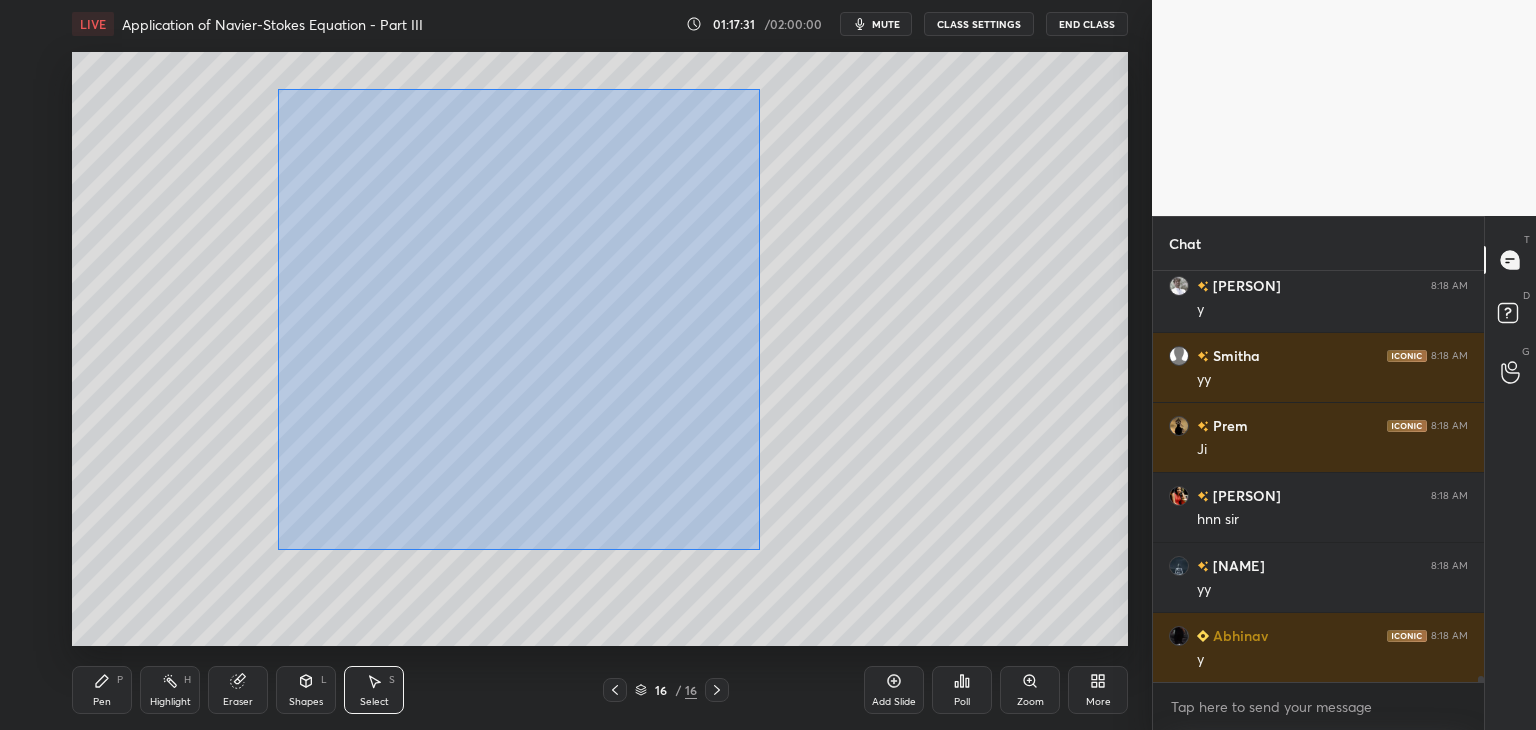 drag, startPoint x: 278, startPoint y: 89, endPoint x: 775, endPoint y: 572, distance: 693.03534 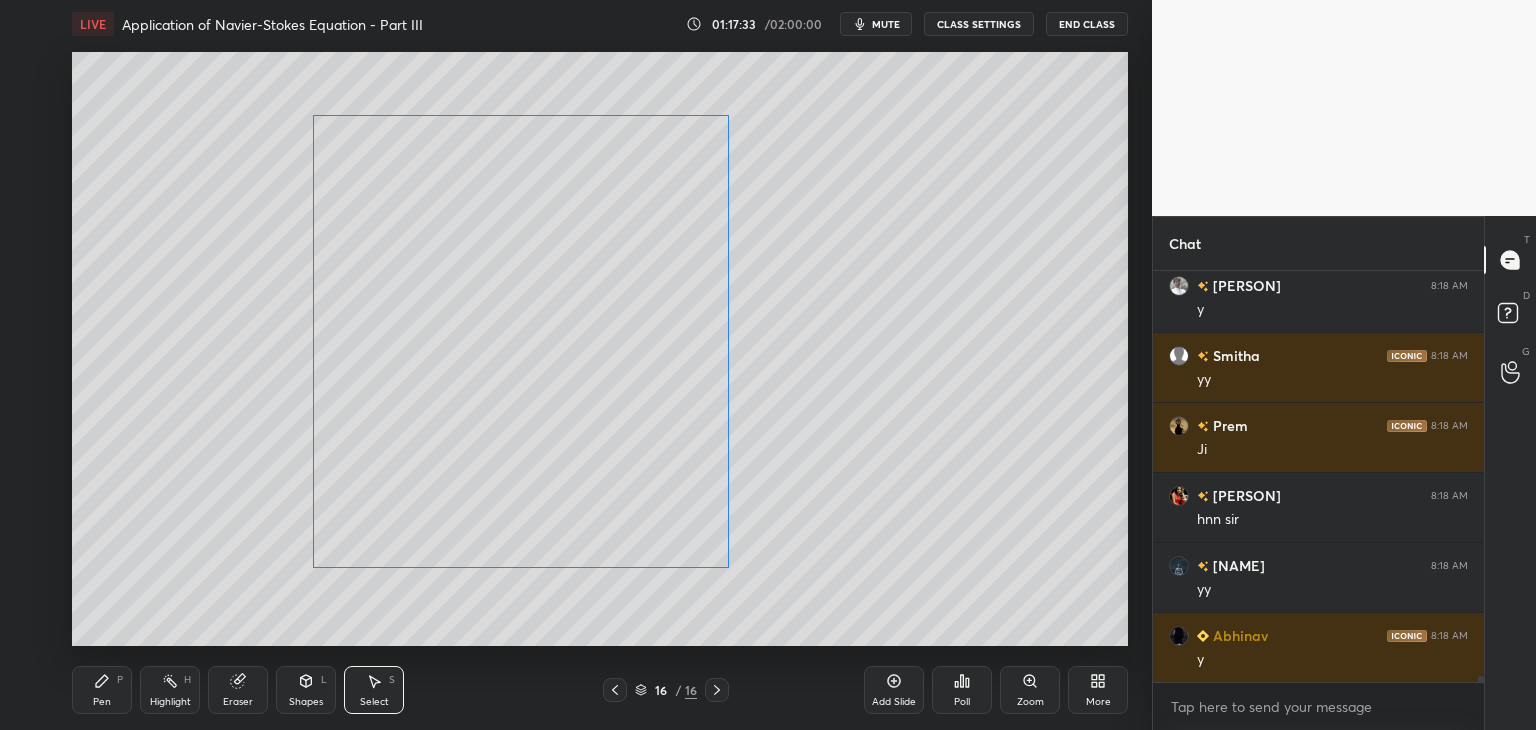 drag, startPoint x: 692, startPoint y: 461, endPoint x: 708, endPoint y: 479, distance: 24.083189 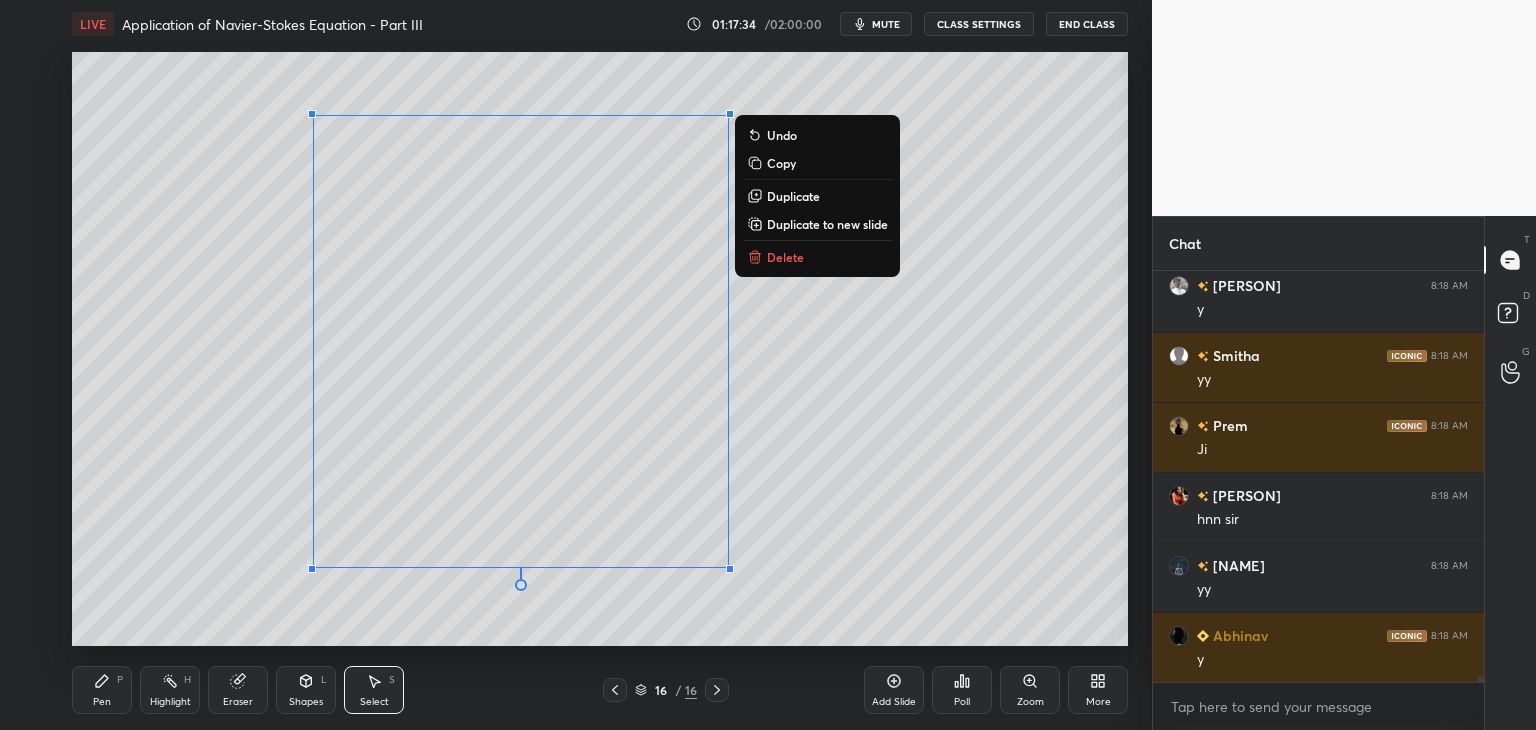 click on "0 ° Undo Copy Duplicate Duplicate to new slide Delete" at bounding box center [600, 349] 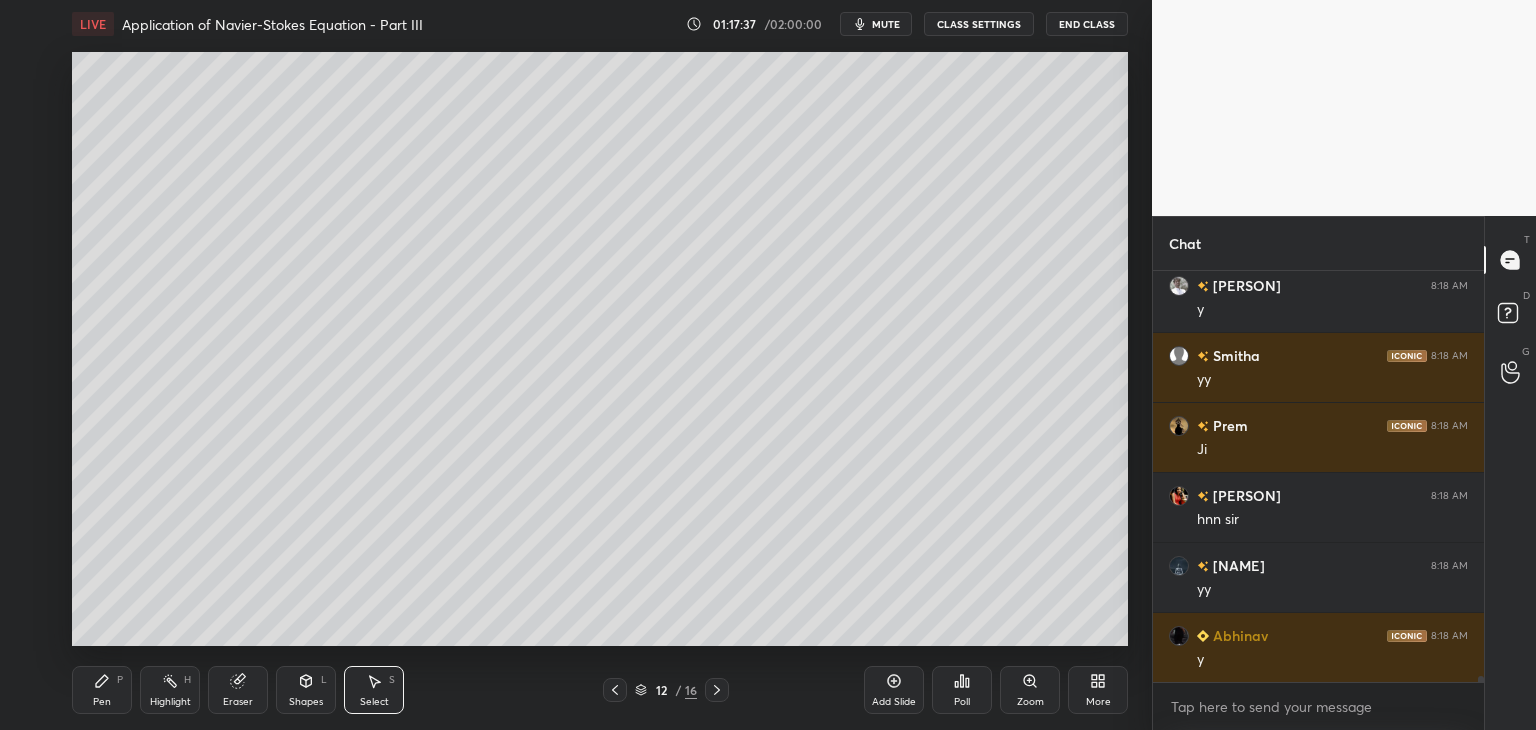 scroll, scrollTop: 30422, scrollLeft: 0, axis: vertical 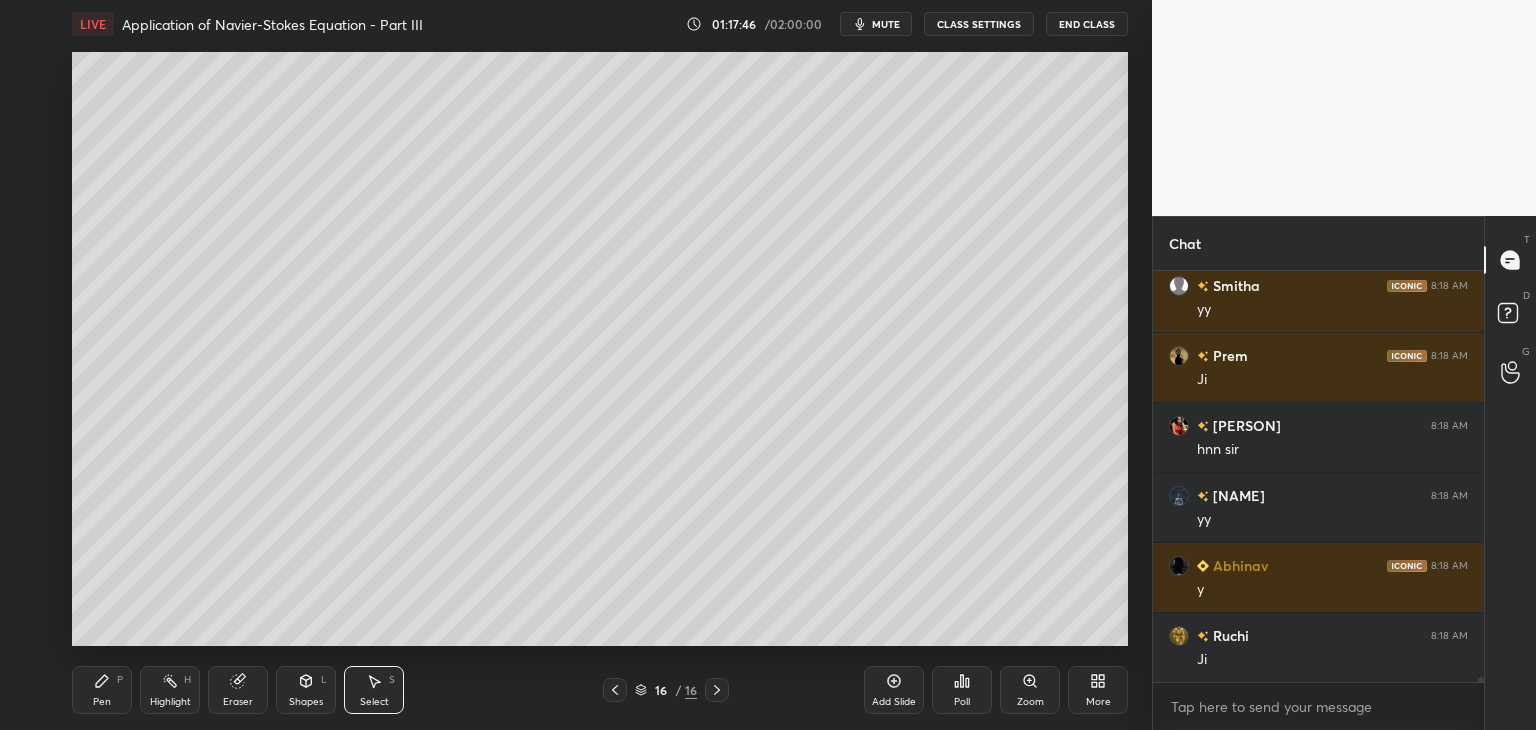 click on "More" at bounding box center [1098, 690] 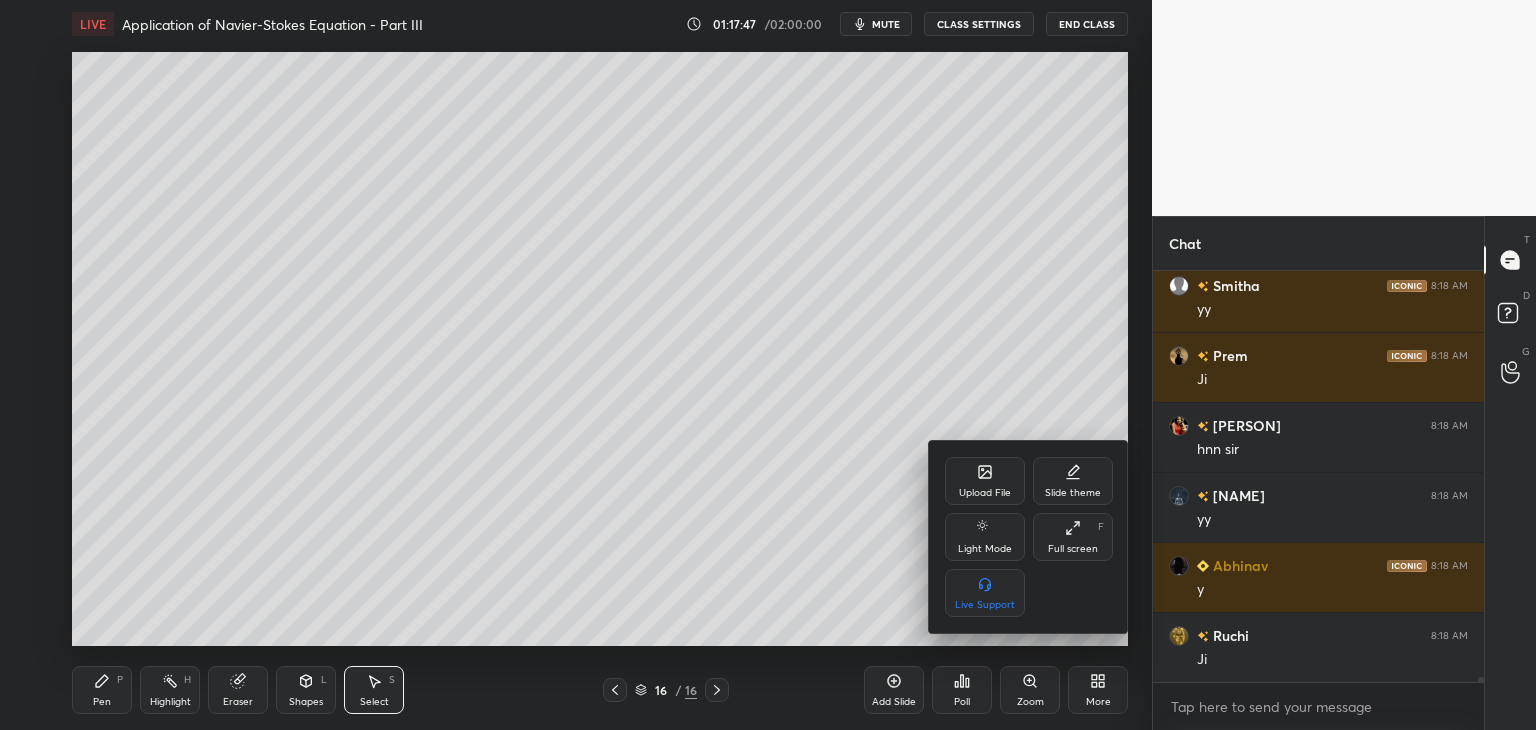 click on "Upload File" at bounding box center (985, 481) 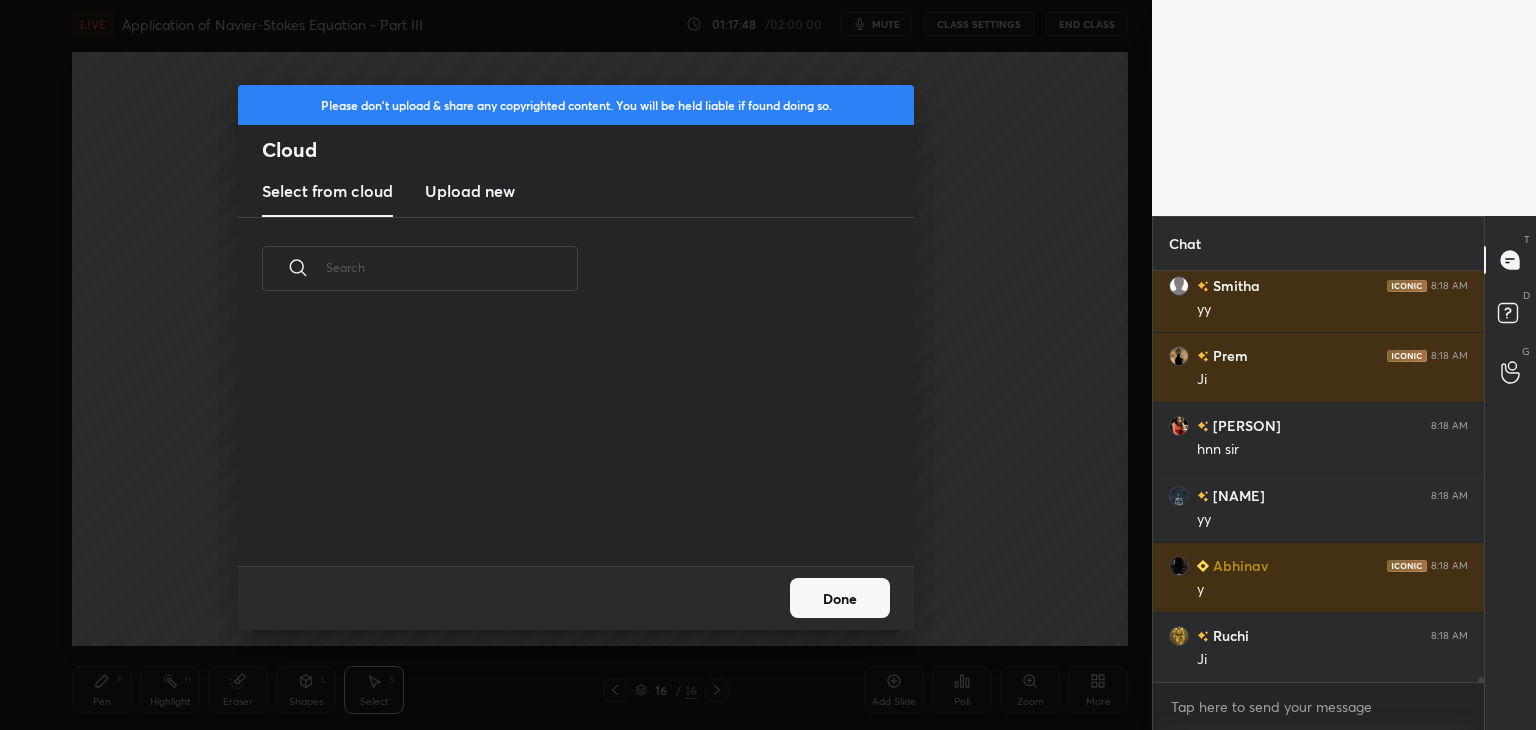 scroll, scrollTop: 5, scrollLeft: 10, axis: both 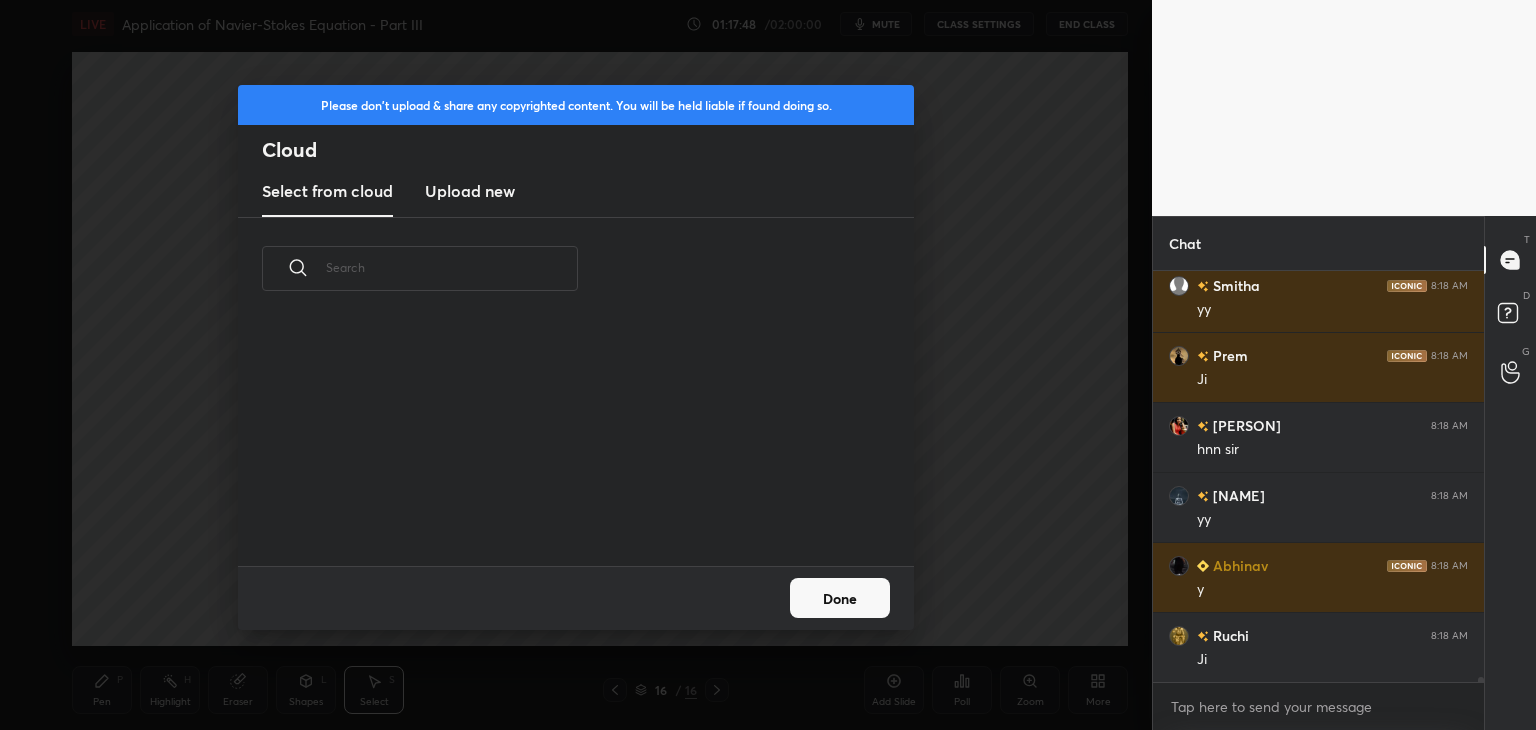 click on "Select from cloud Upload new" at bounding box center (576, 192) 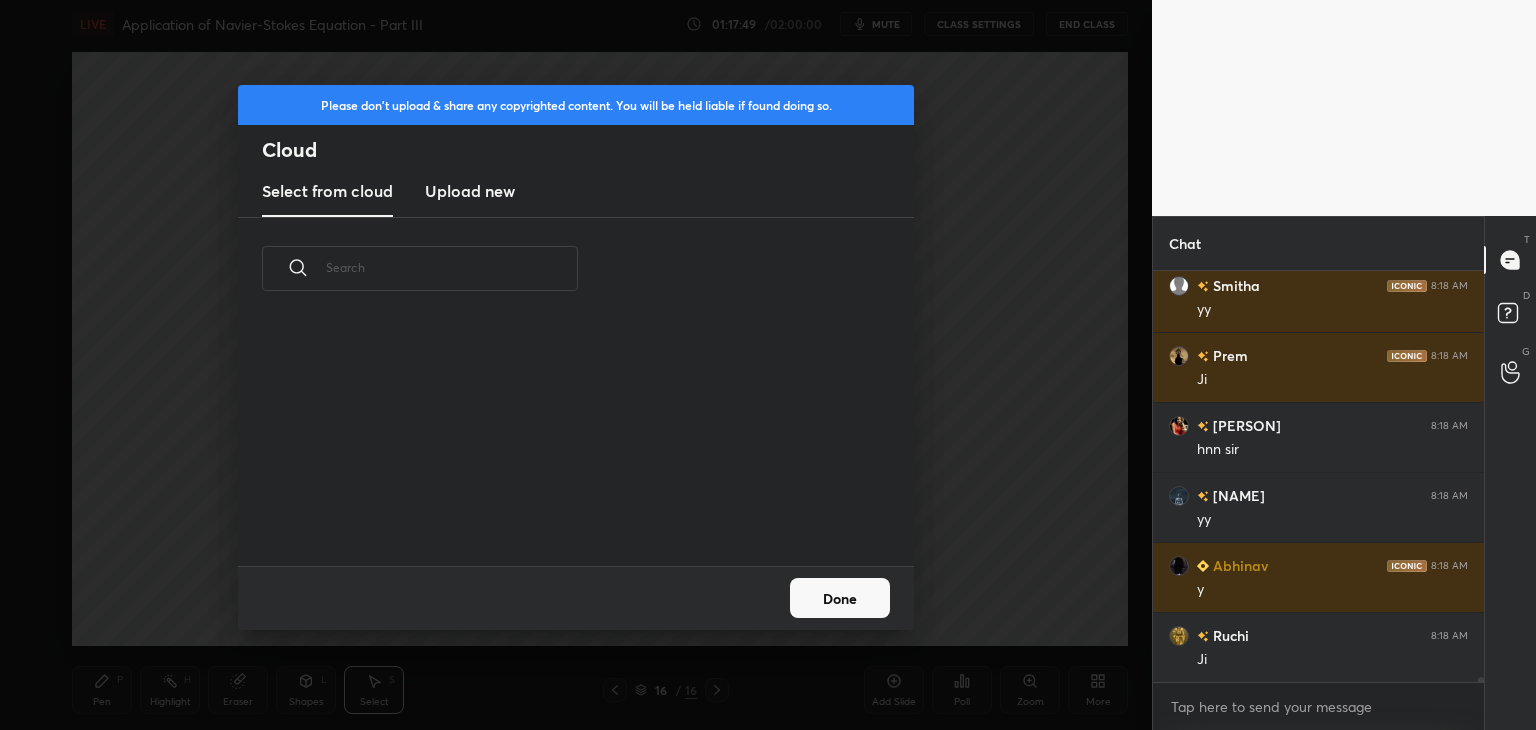 click on "Upload new" at bounding box center [470, 191] 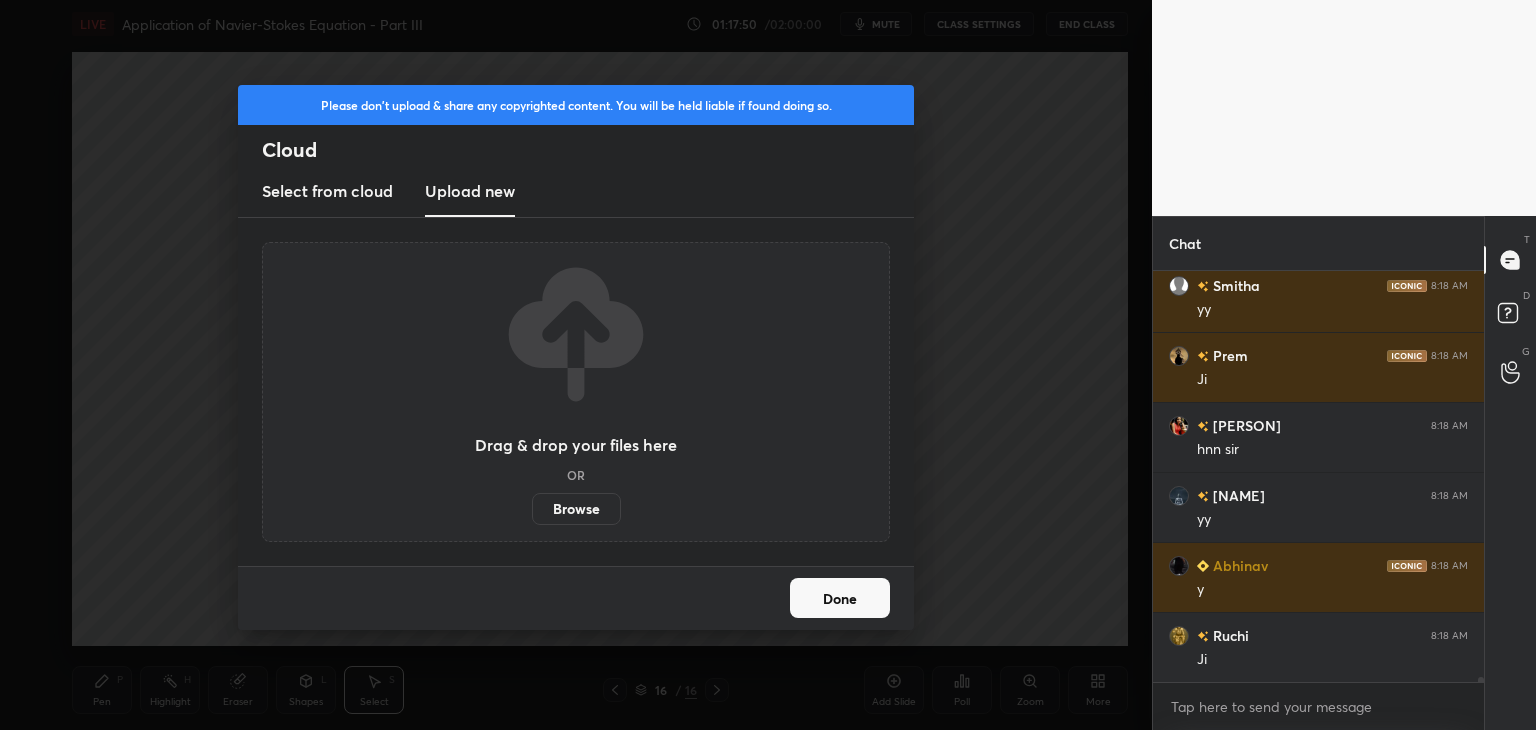click on "Browse" at bounding box center (576, 509) 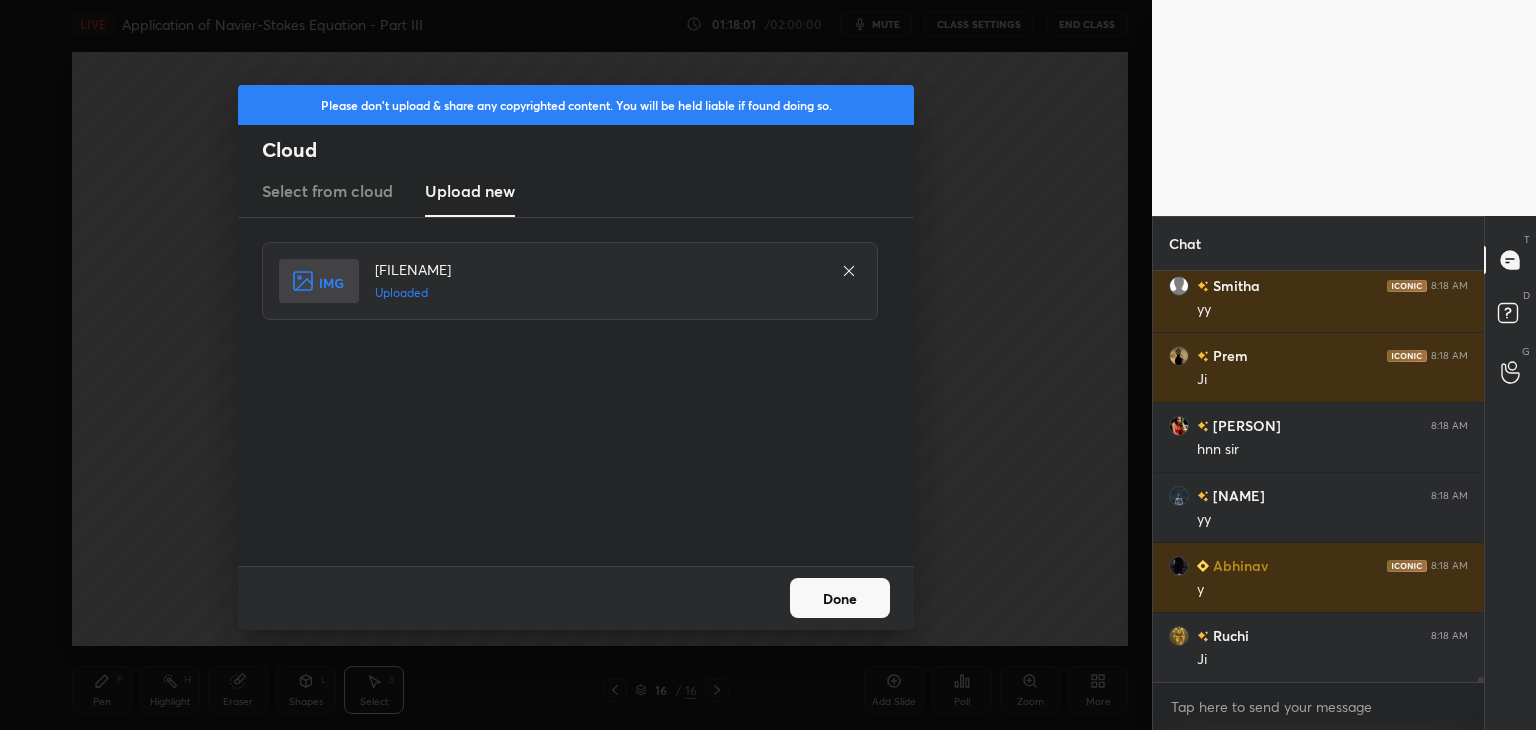 click on "Done" at bounding box center (840, 598) 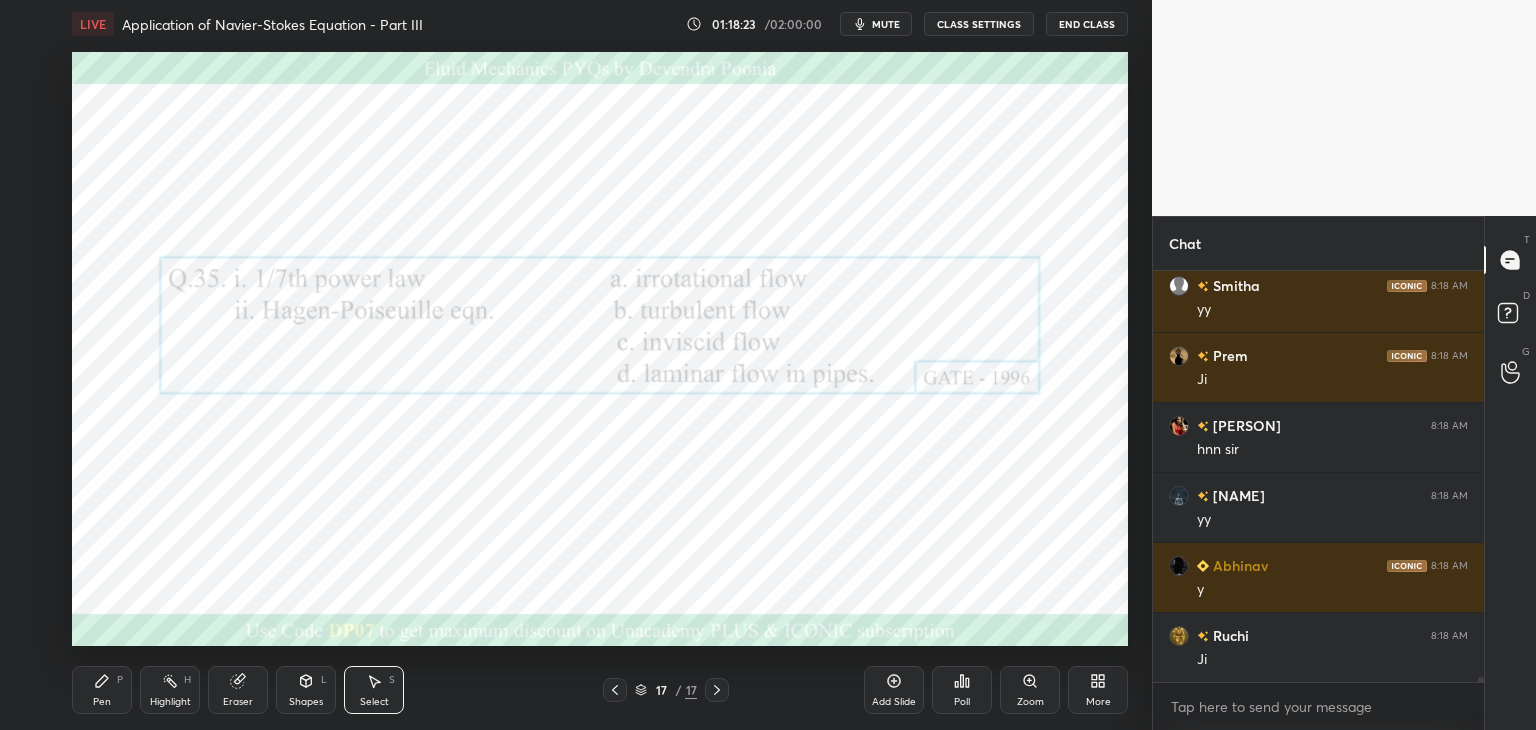 click on "Pen P" at bounding box center (102, 690) 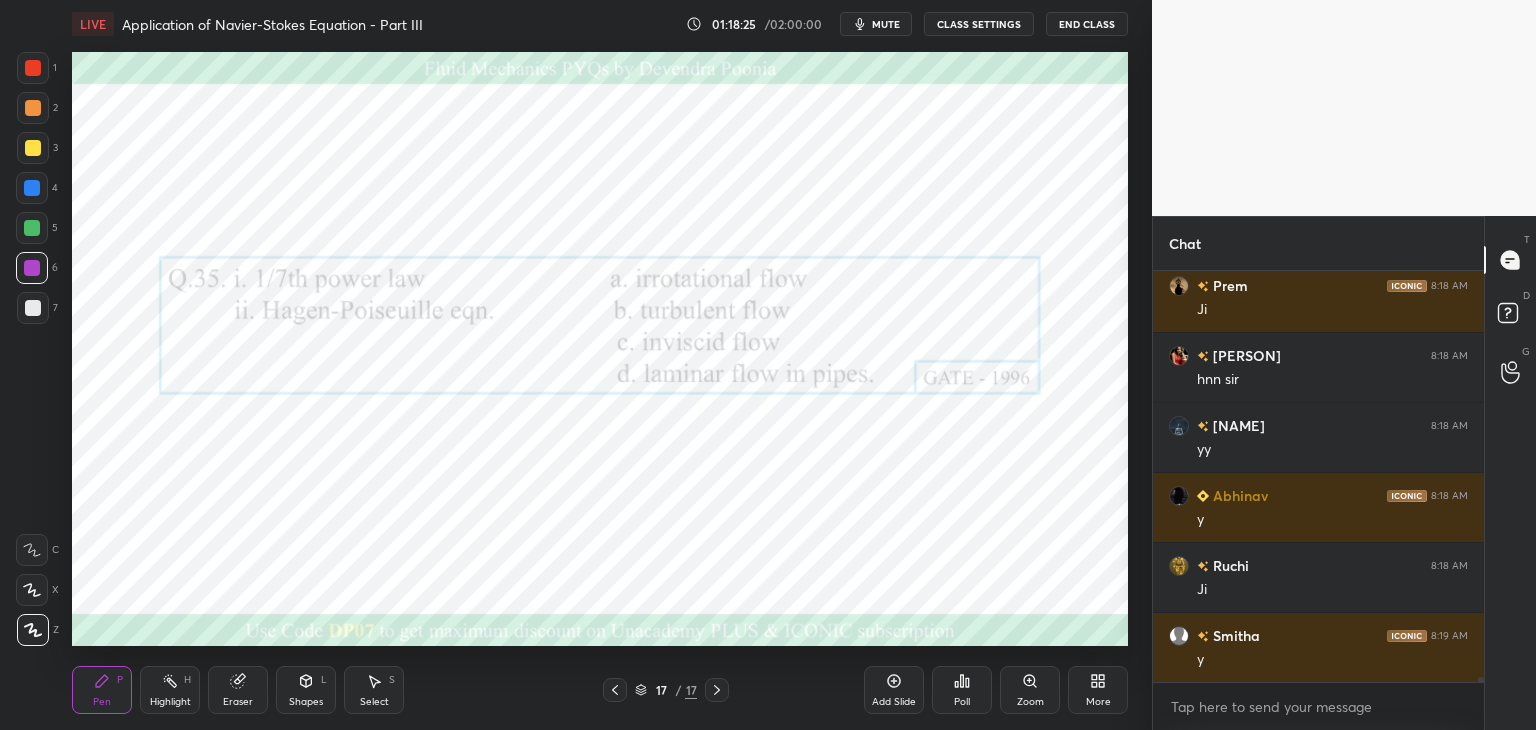 click at bounding box center [32, 228] 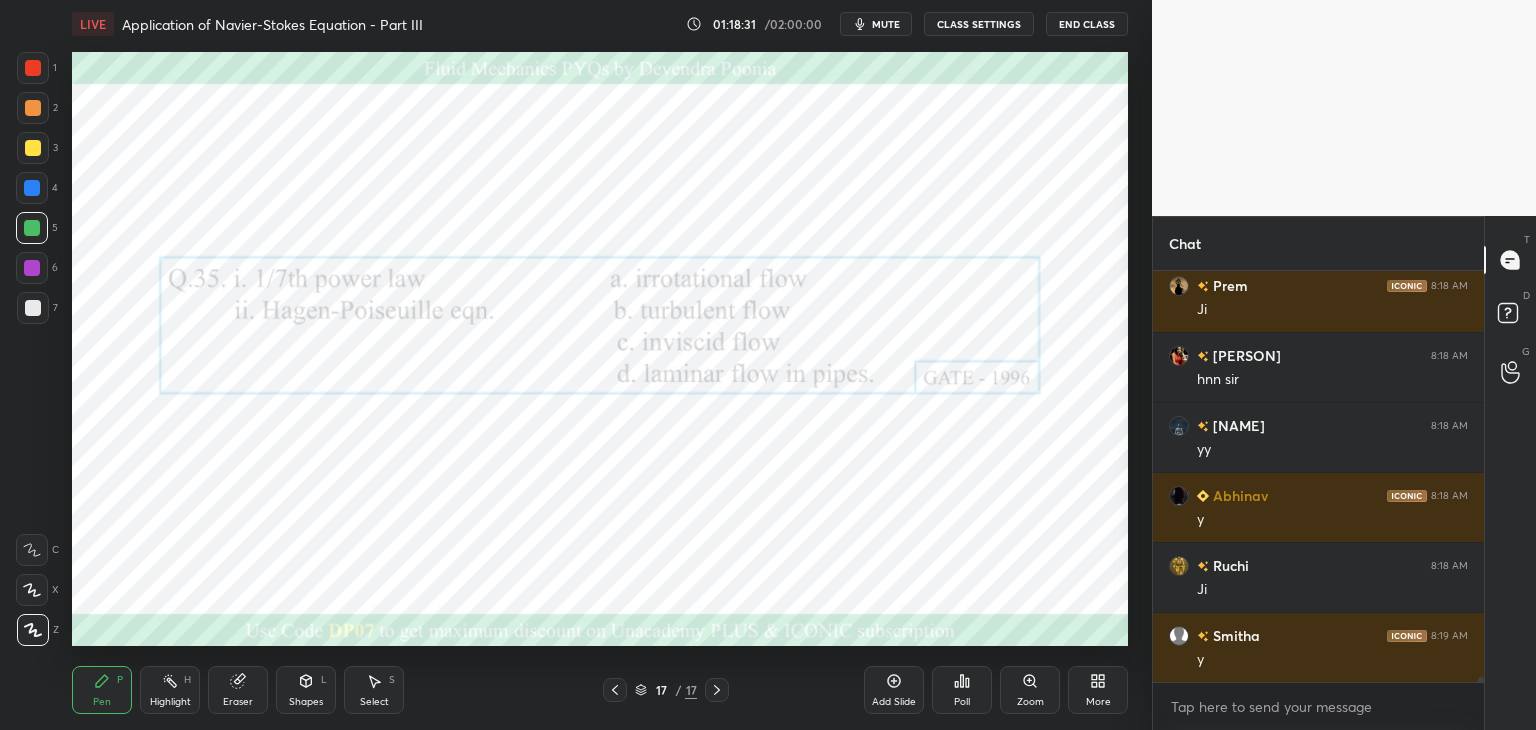 click on "Poll" at bounding box center (962, 690) 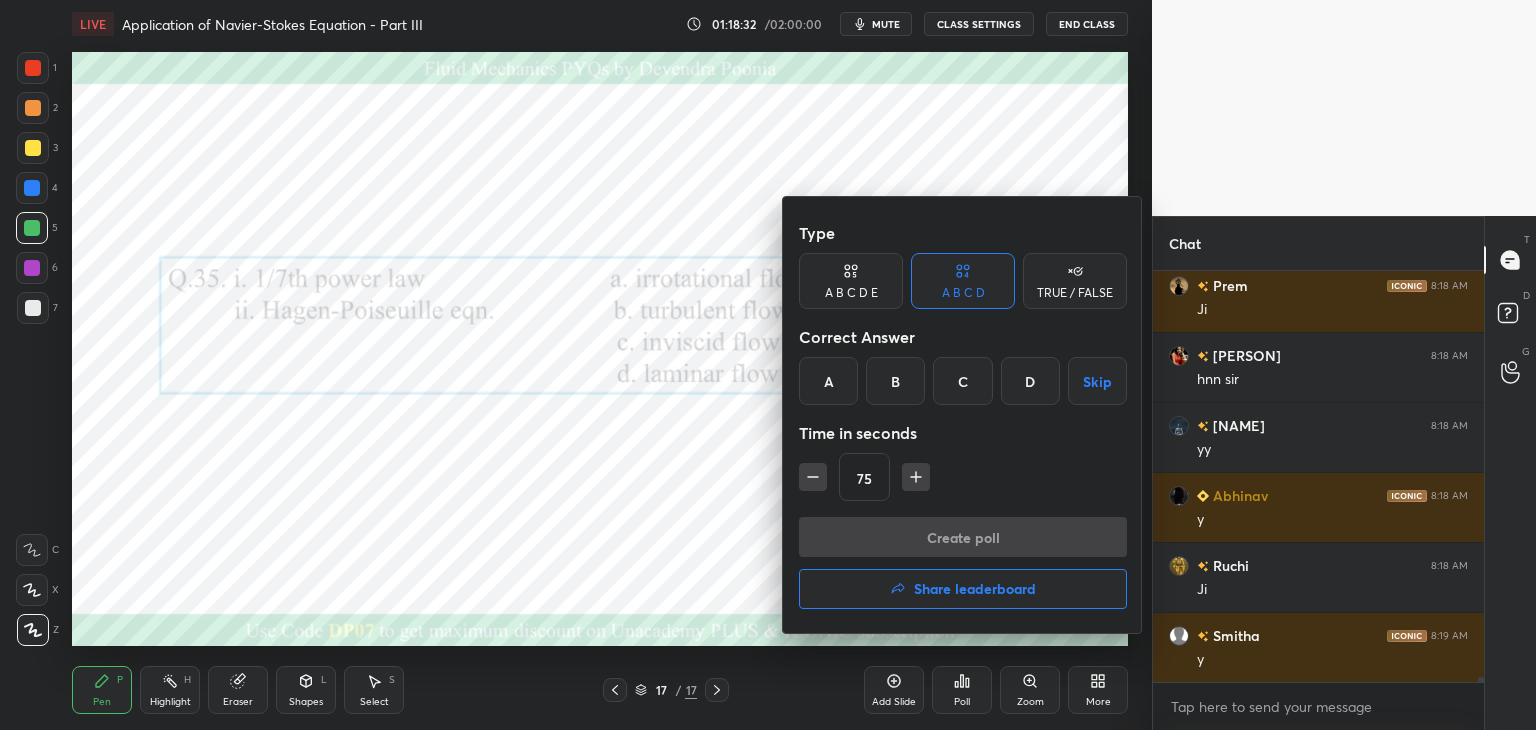drag, startPoint x: 890, startPoint y: 393, endPoint x: 867, endPoint y: 426, distance: 40.22437 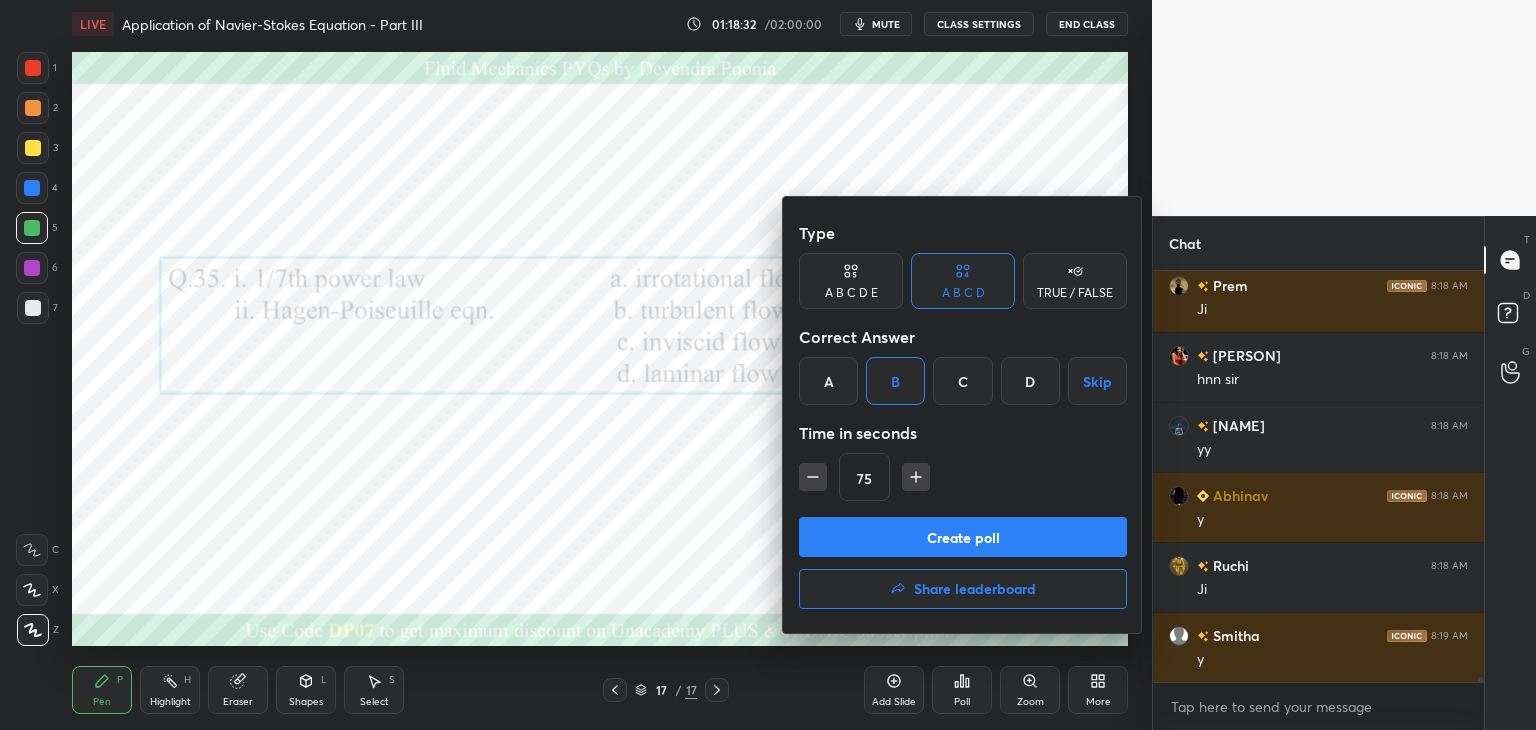 click 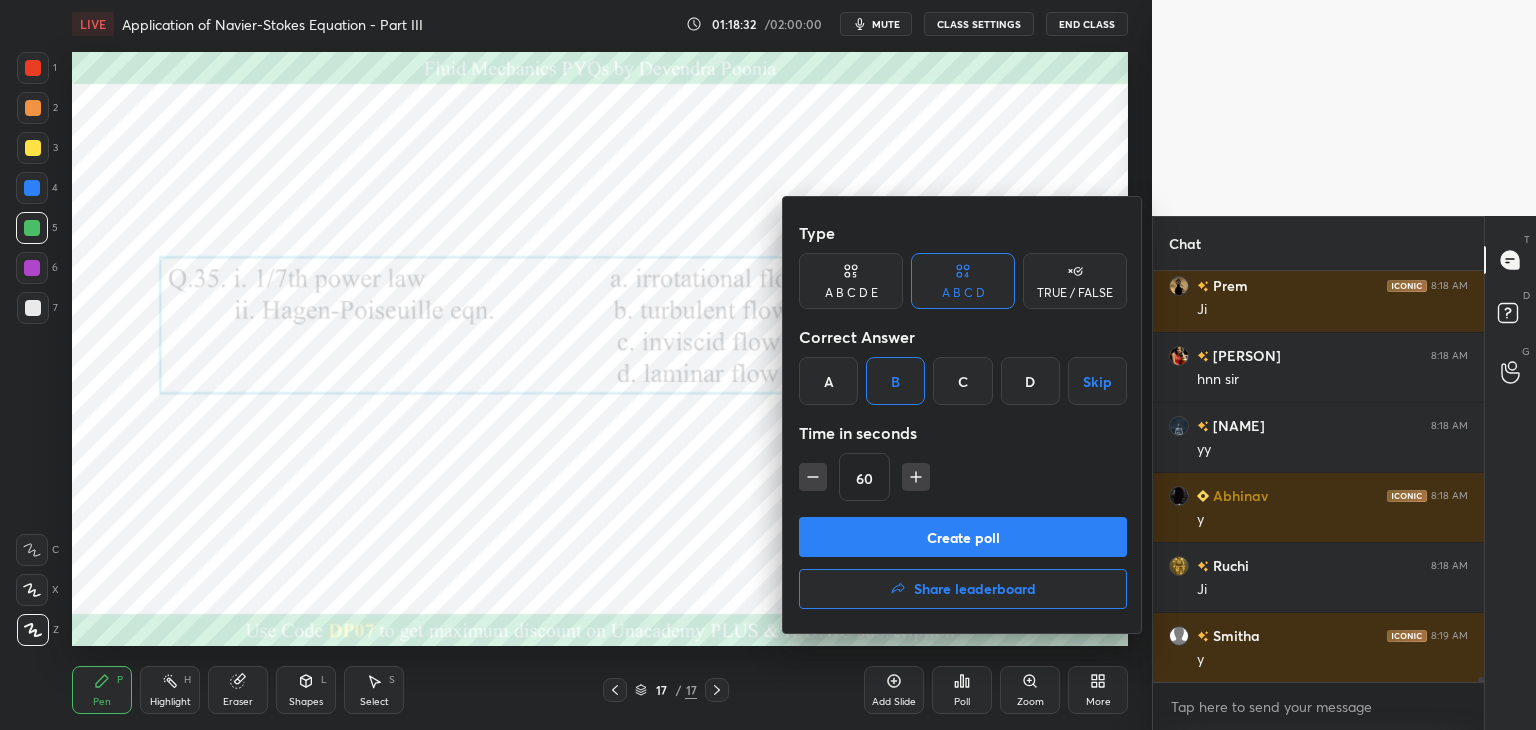 click 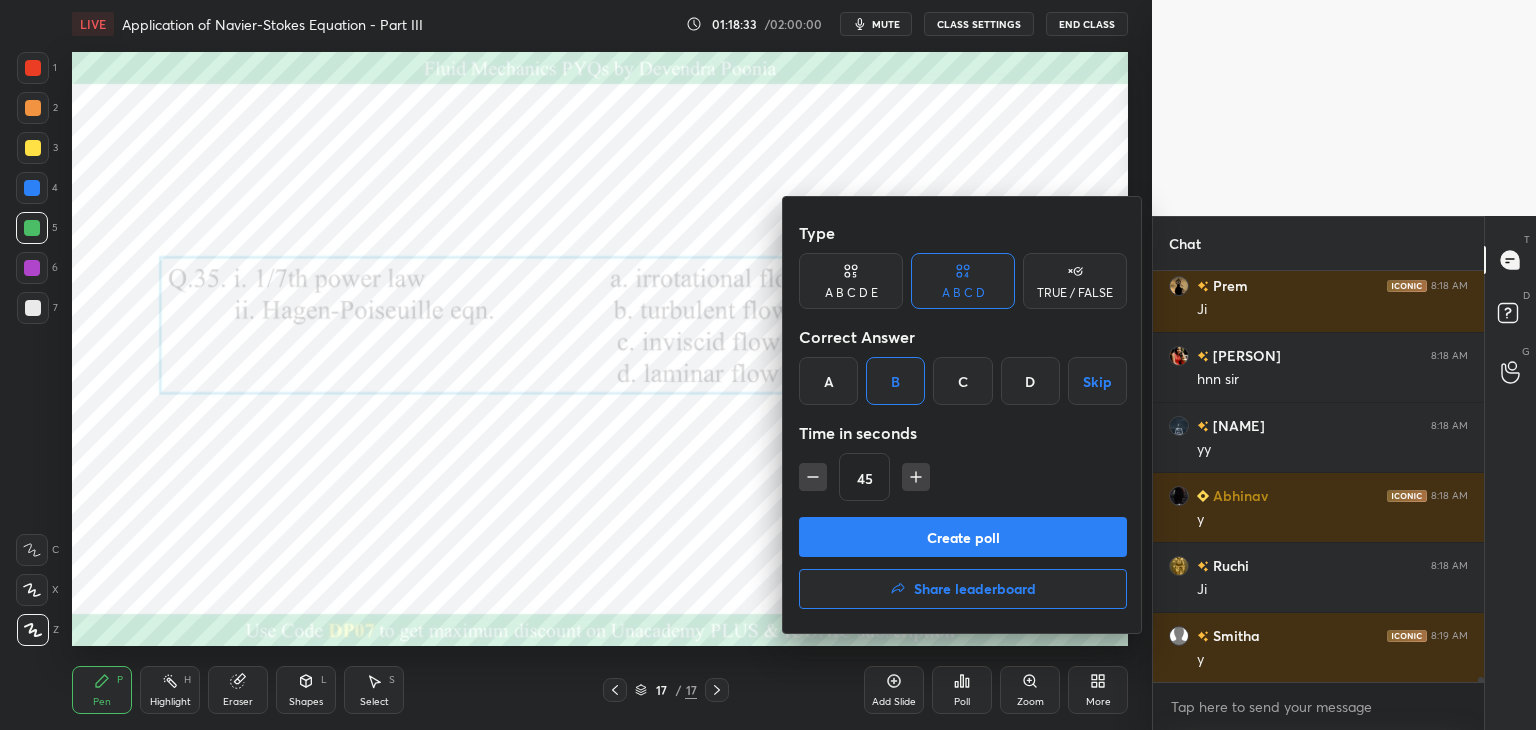 click on "Create poll" at bounding box center [963, 537] 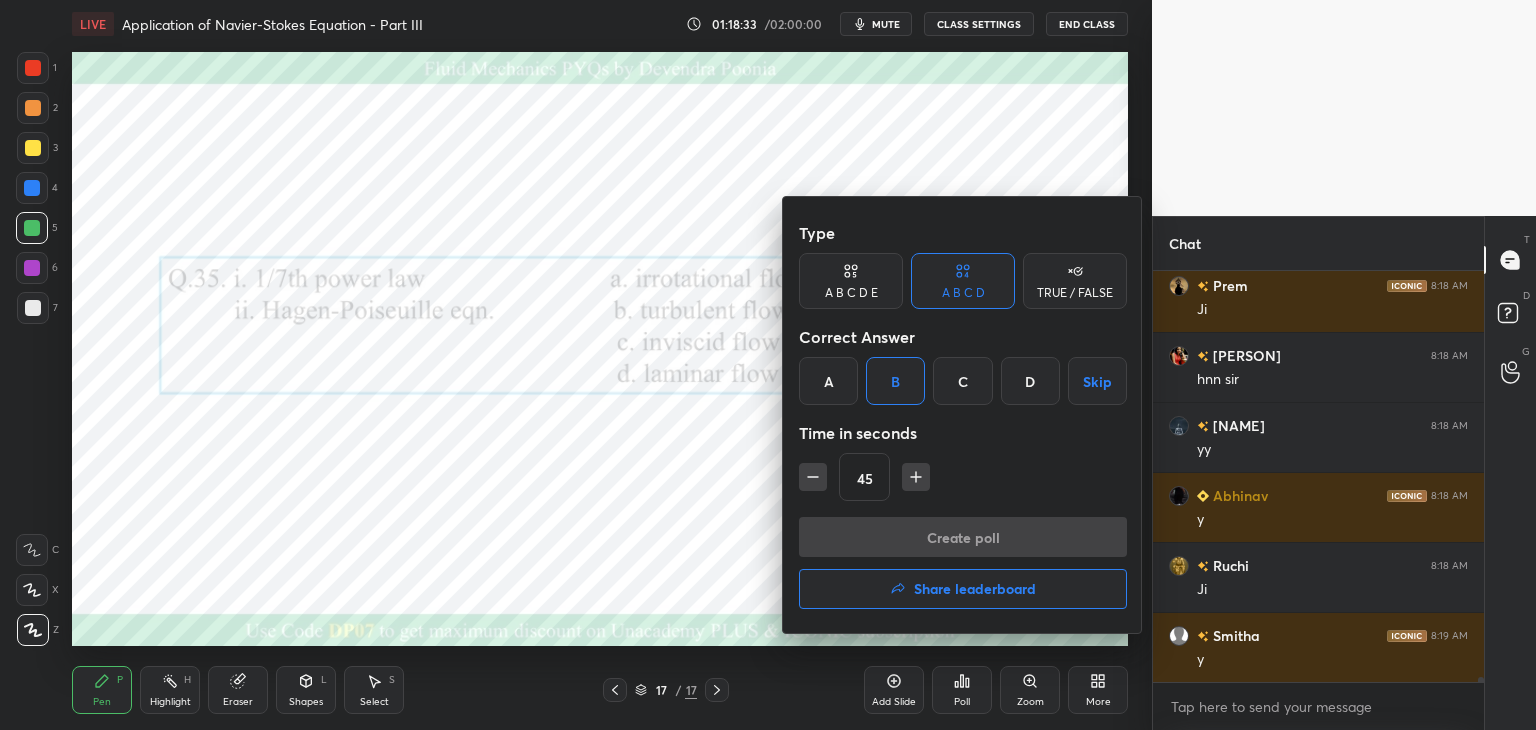scroll, scrollTop: 353, scrollLeft: 325, axis: both 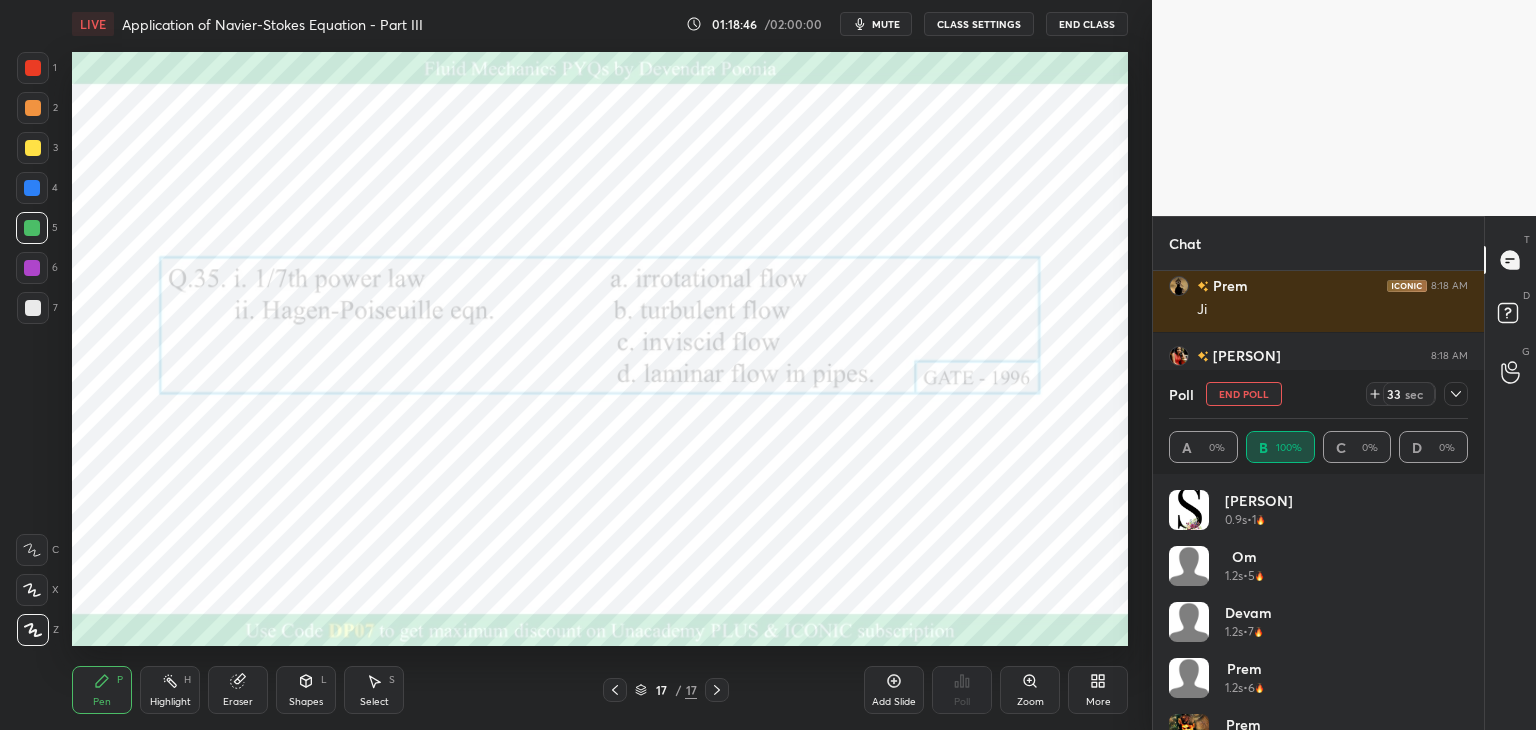 click on "mute" at bounding box center (886, 24) 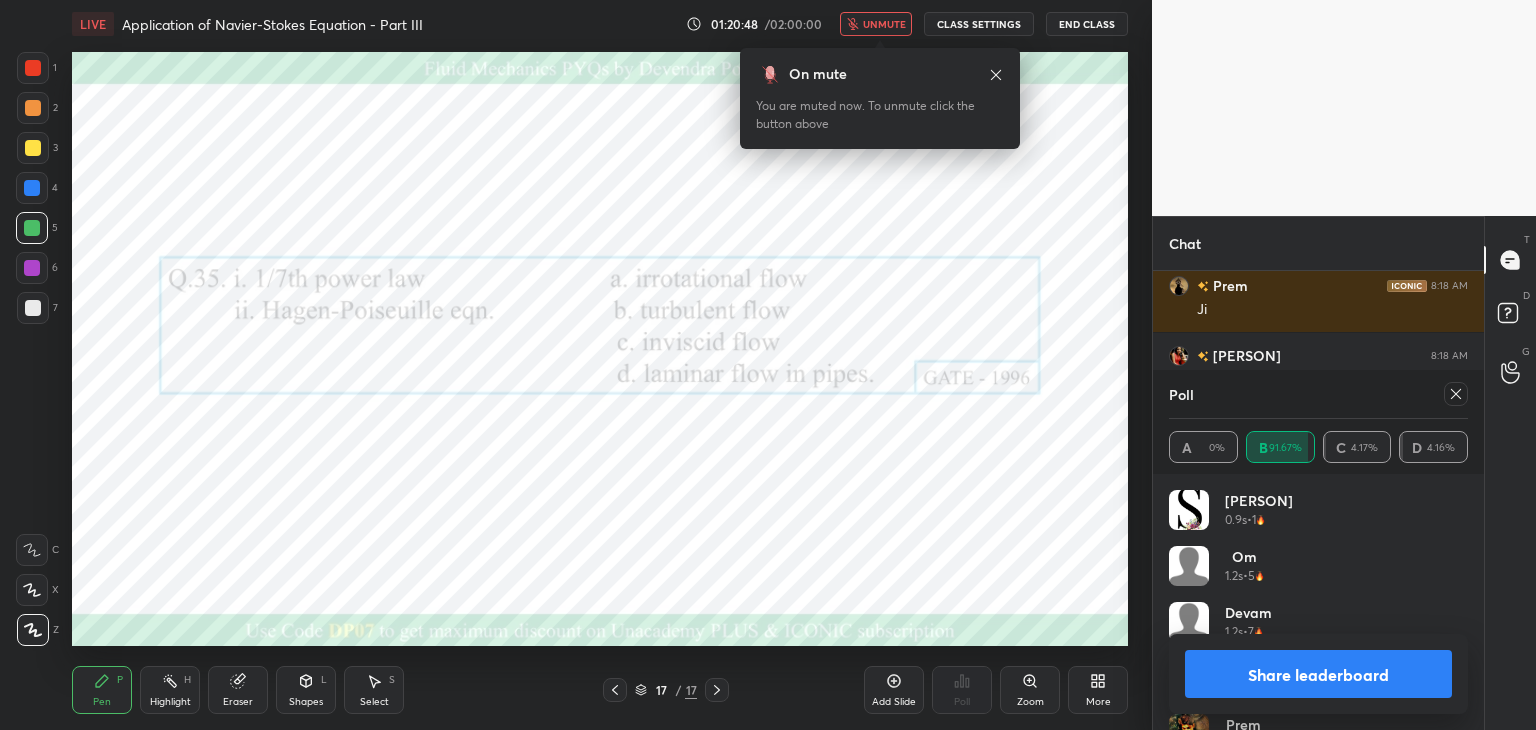 click 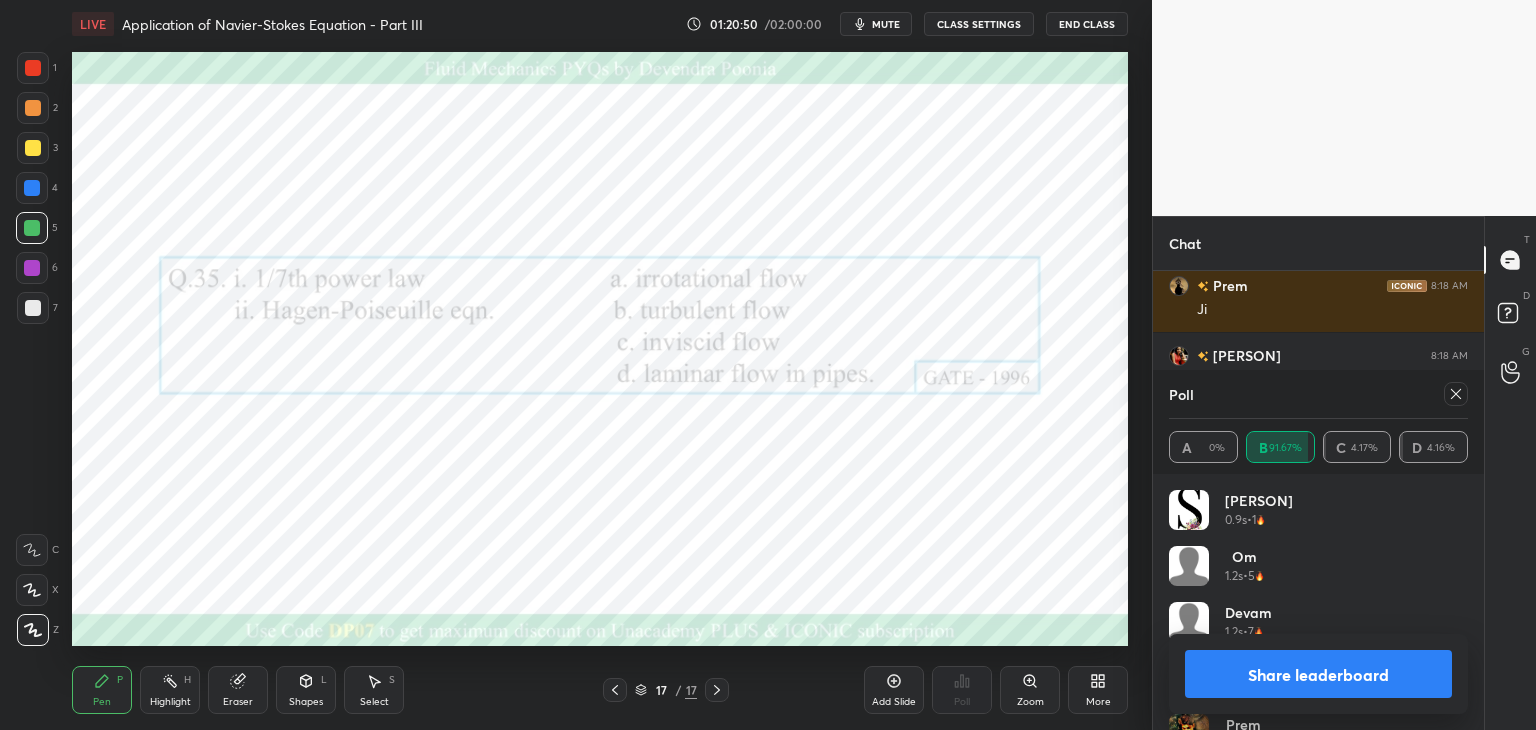 click 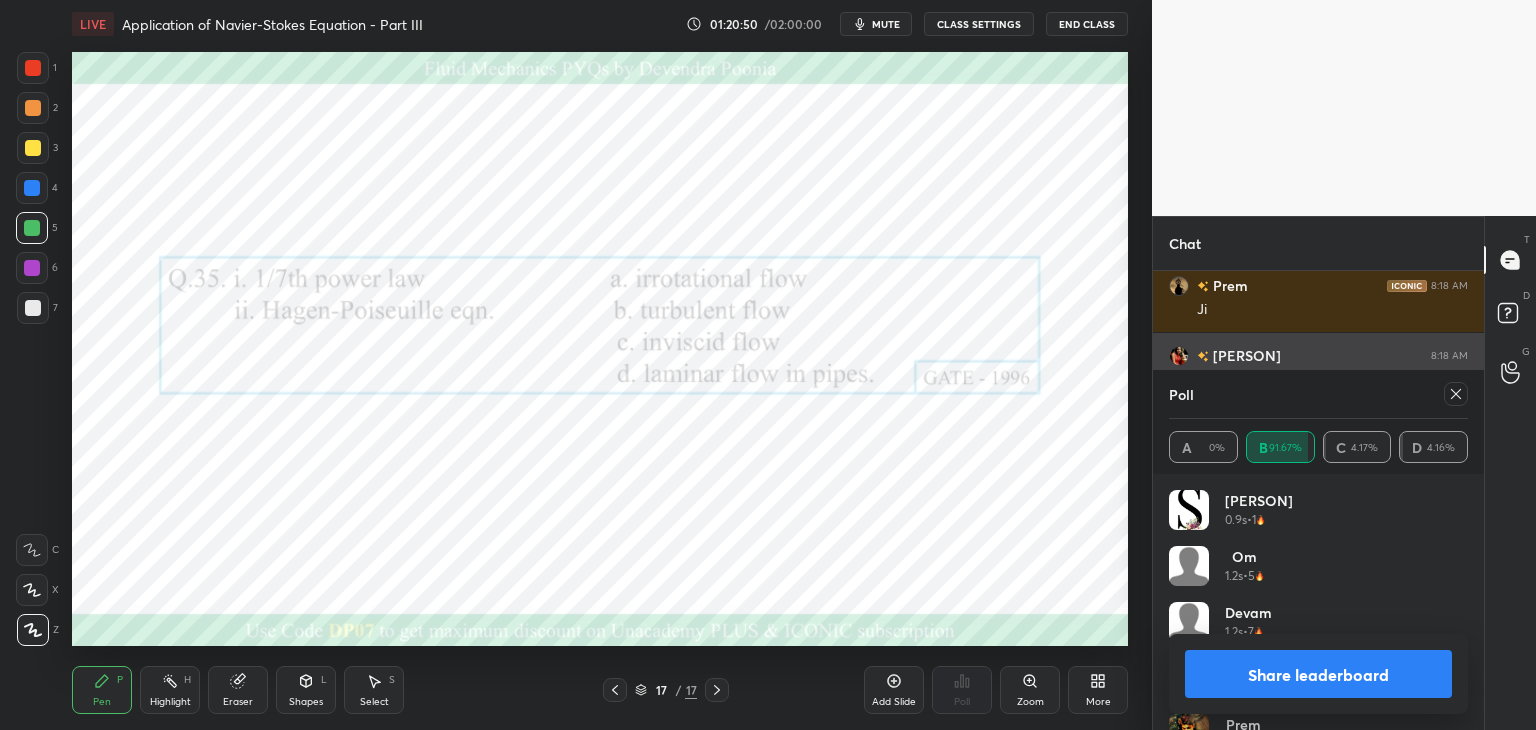 scroll, scrollTop: 121, scrollLeft: 293, axis: both 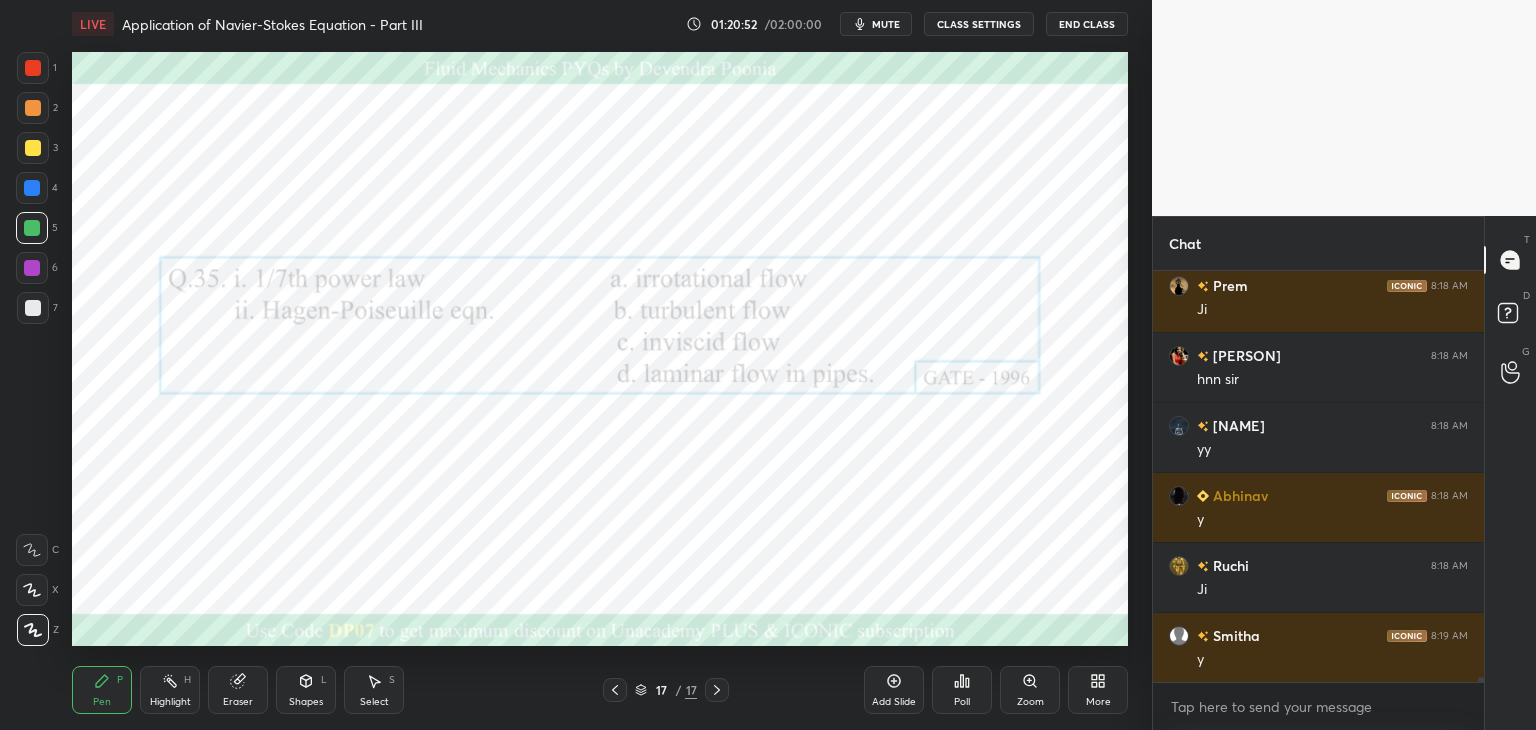 drag, startPoint x: 20, startPoint y: 272, endPoint x: 30, endPoint y: 270, distance: 10.198039 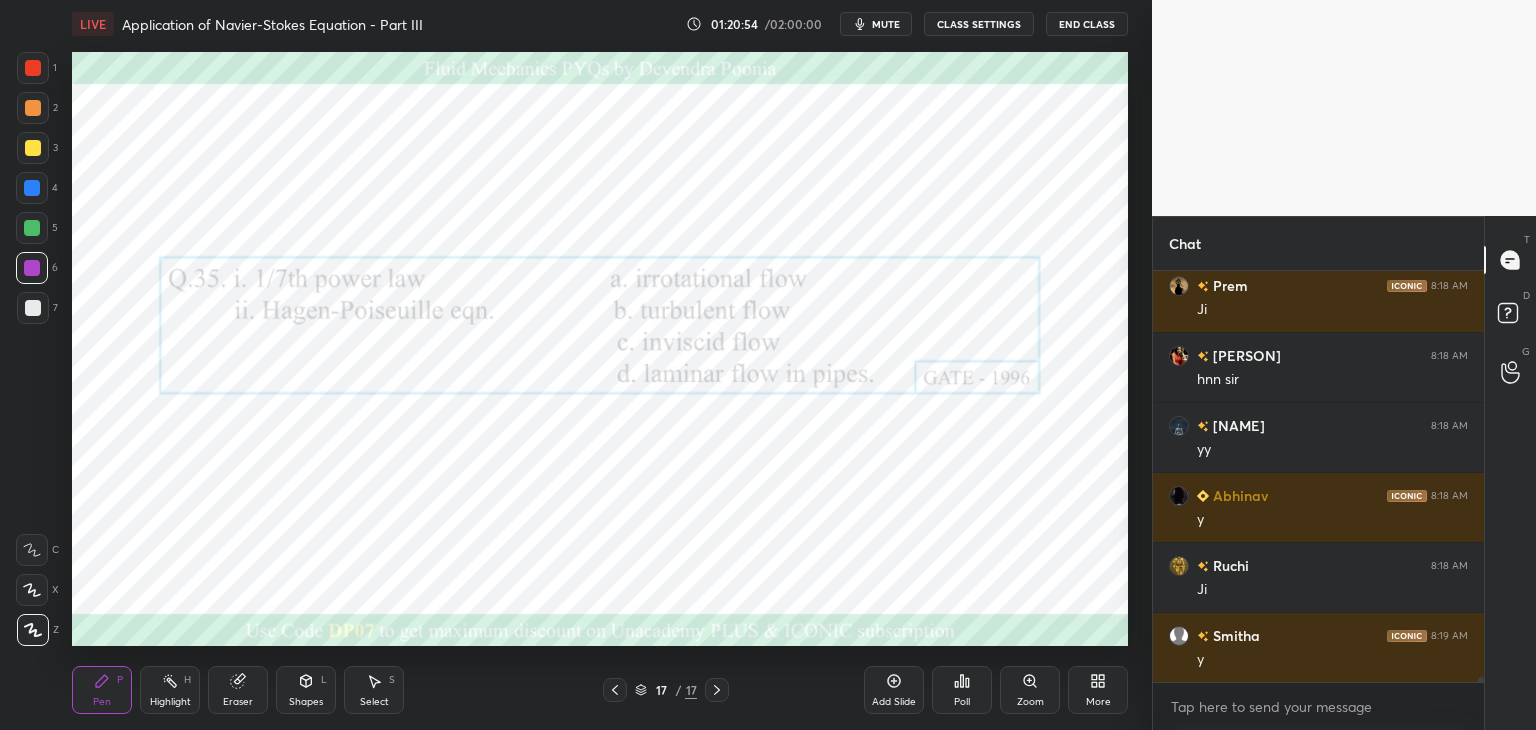 scroll, scrollTop: 30562, scrollLeft: 0, axis: vertical 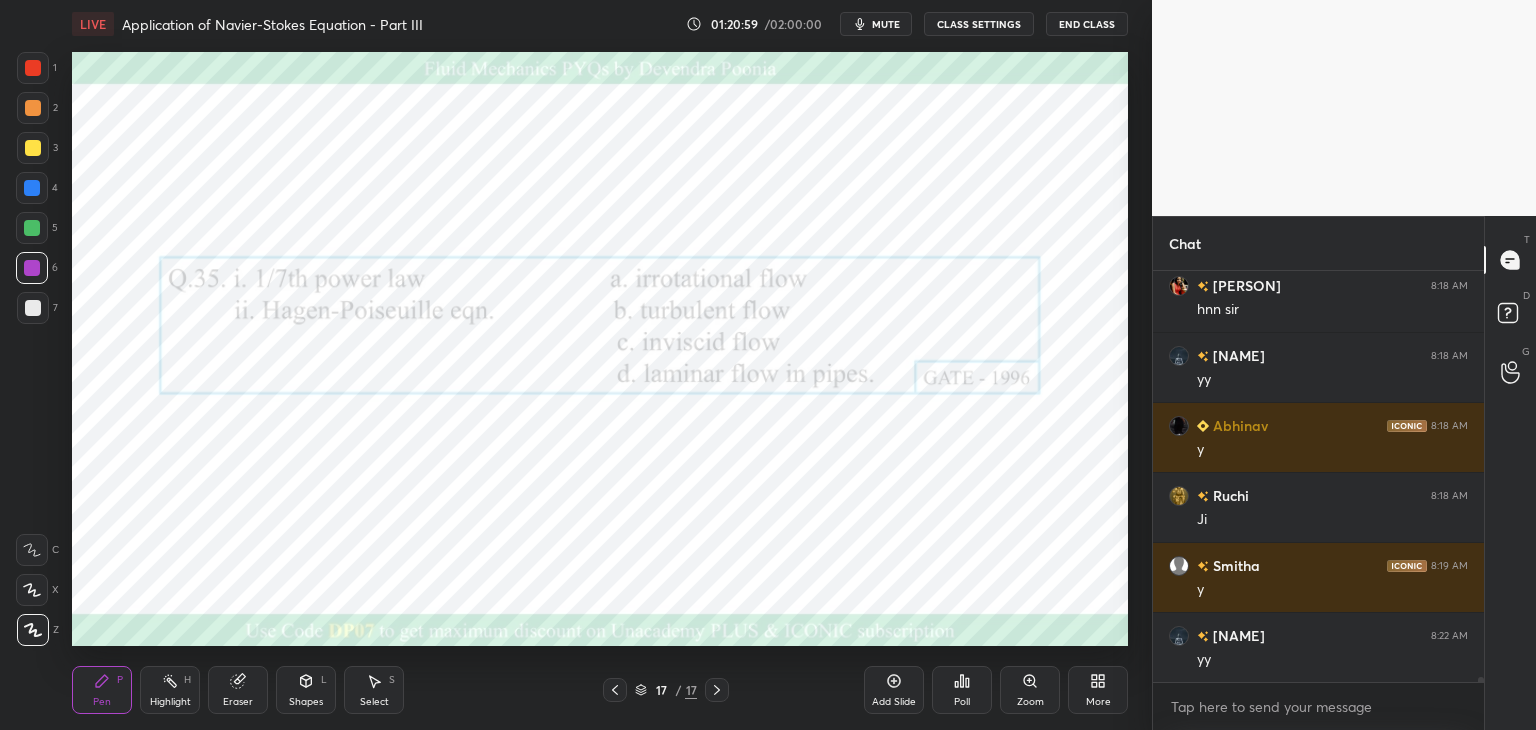 click on "Poll" at bounding box center (962, 702) 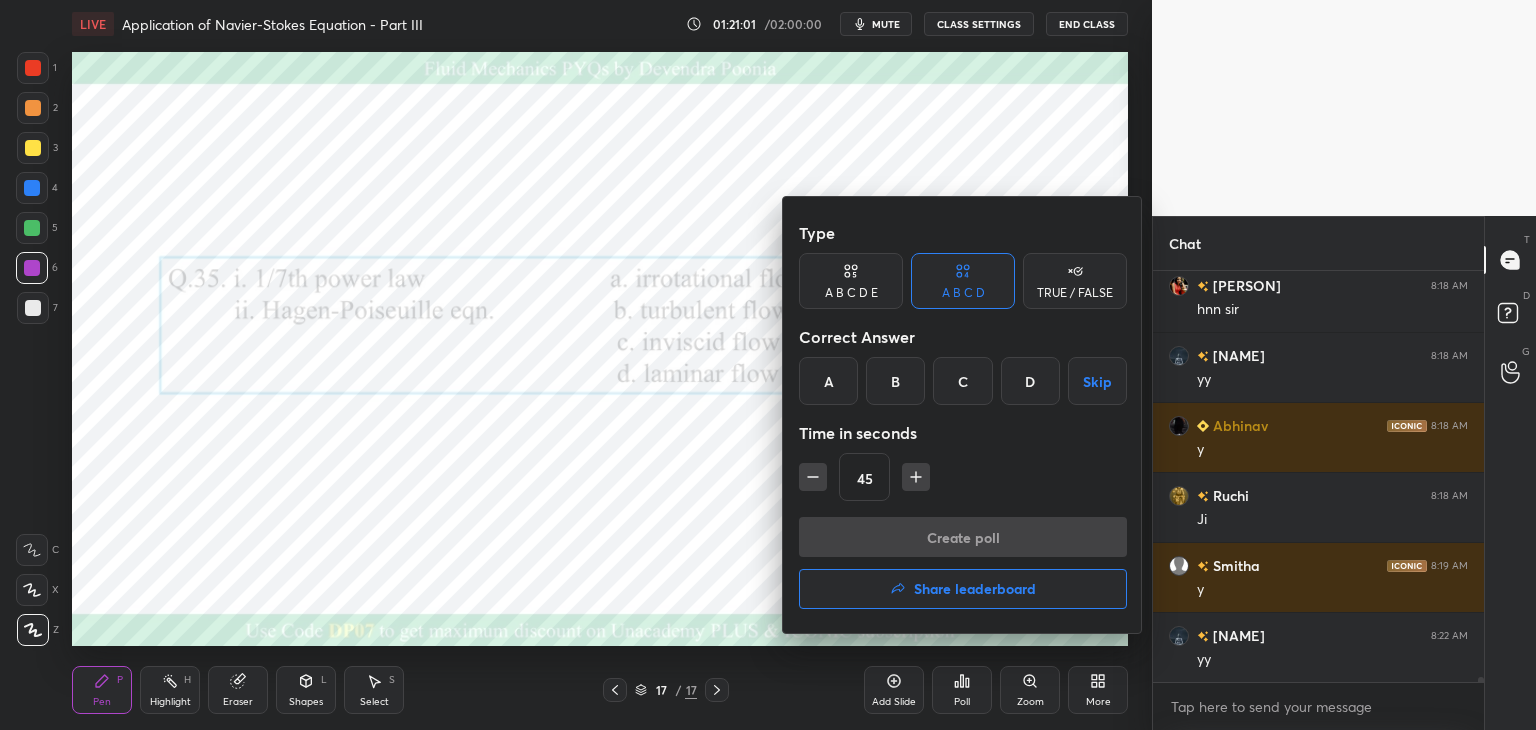 click on "D" at bounding box center (1030, 381) 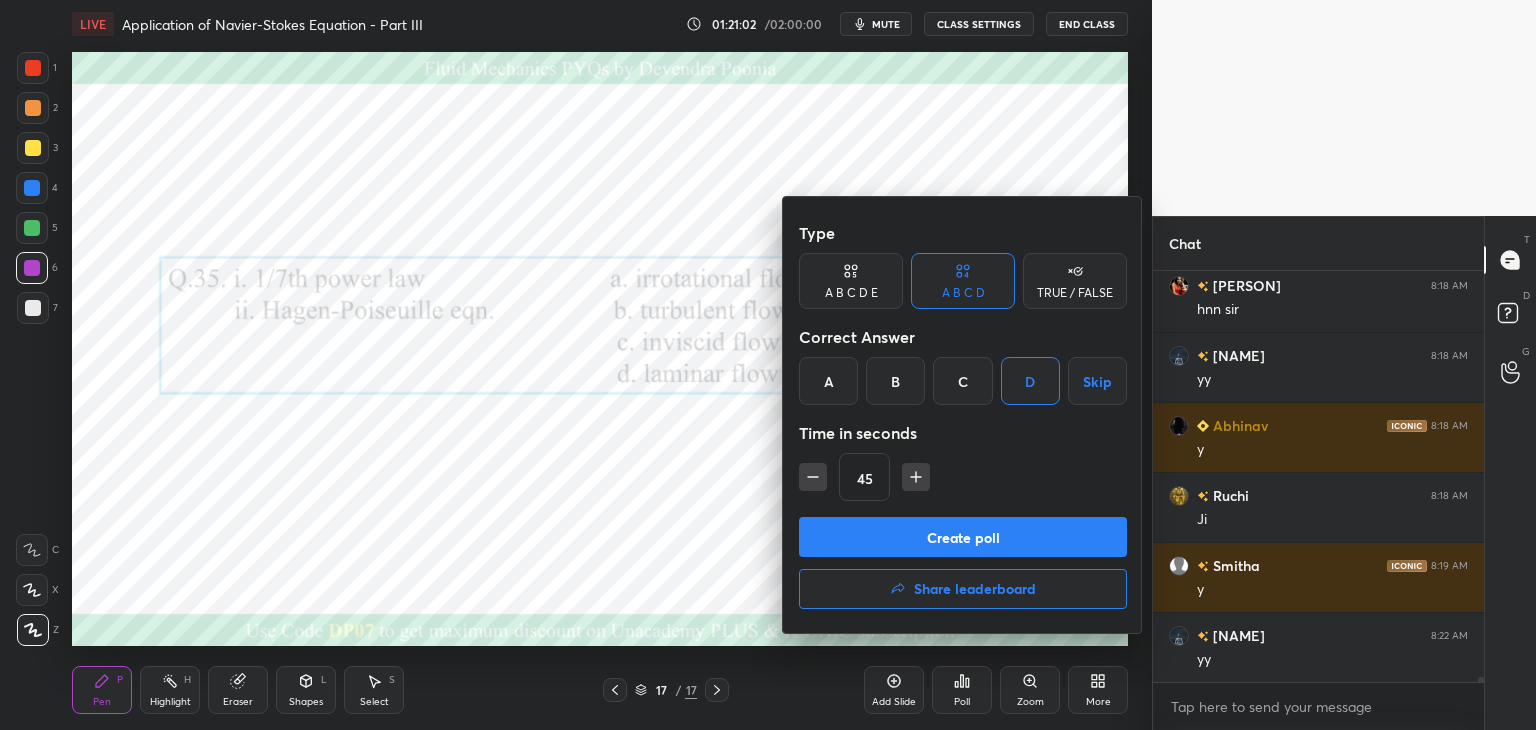 click on "Create poll" at bounding box center [963, 537] 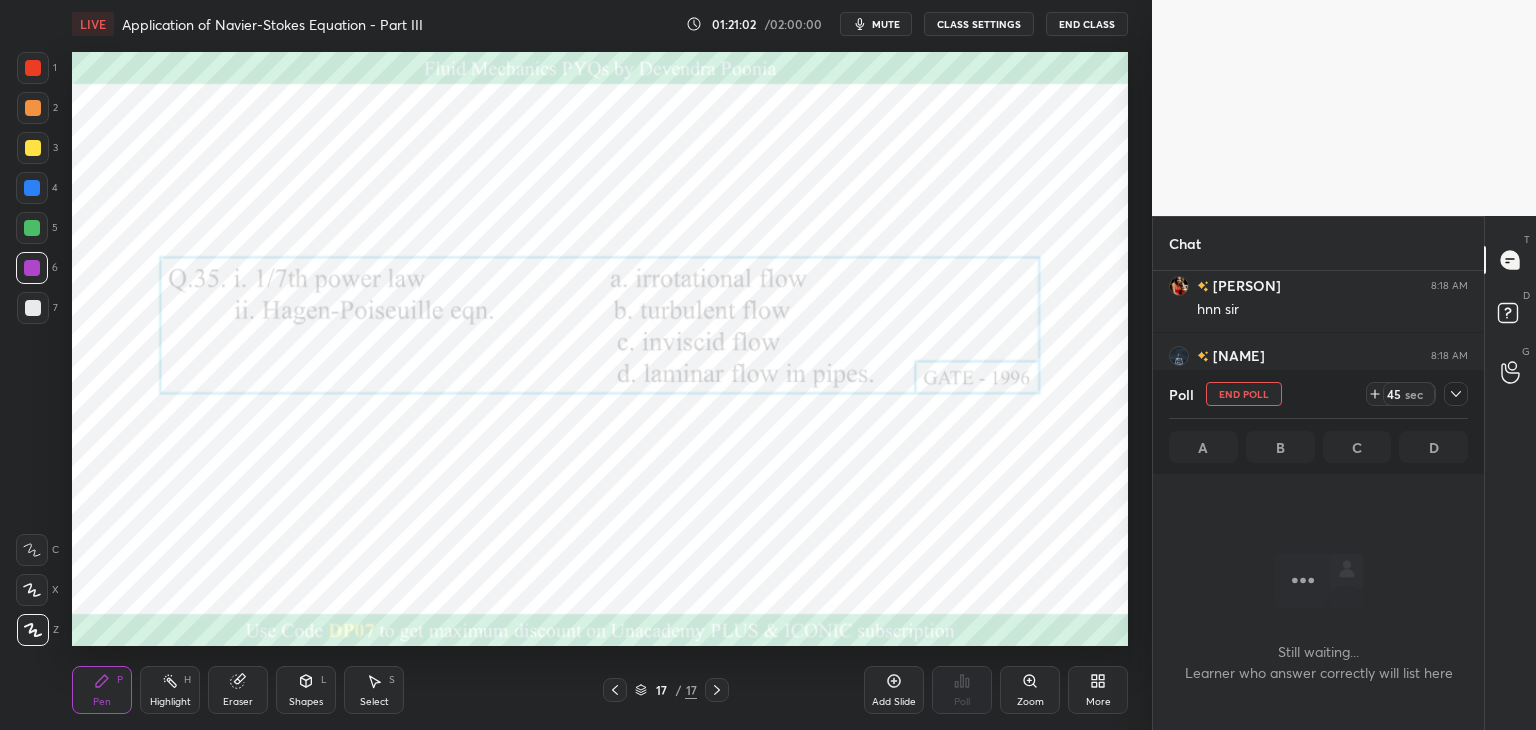 scroll, scrollTop: 308, scrollLeft: 325, axis: both 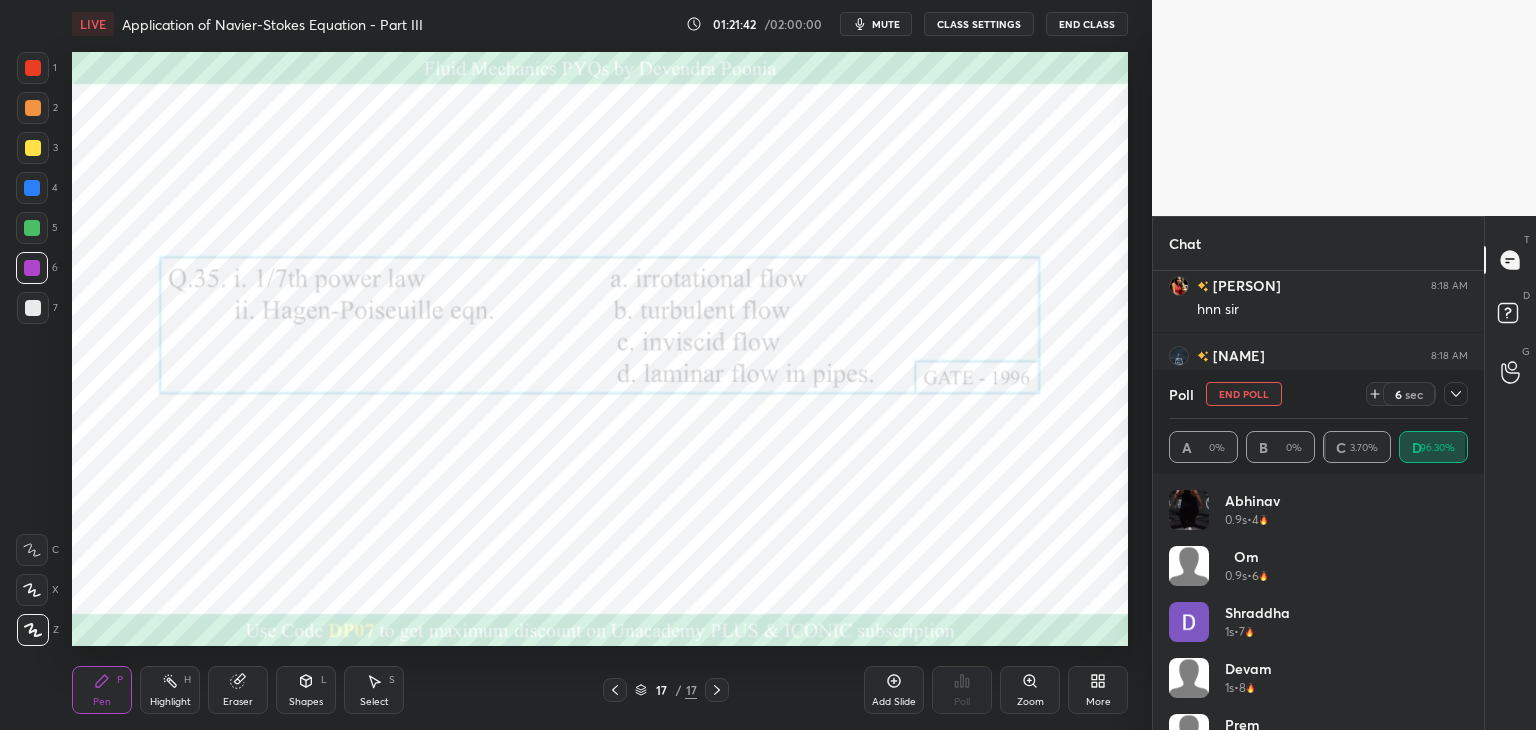 click 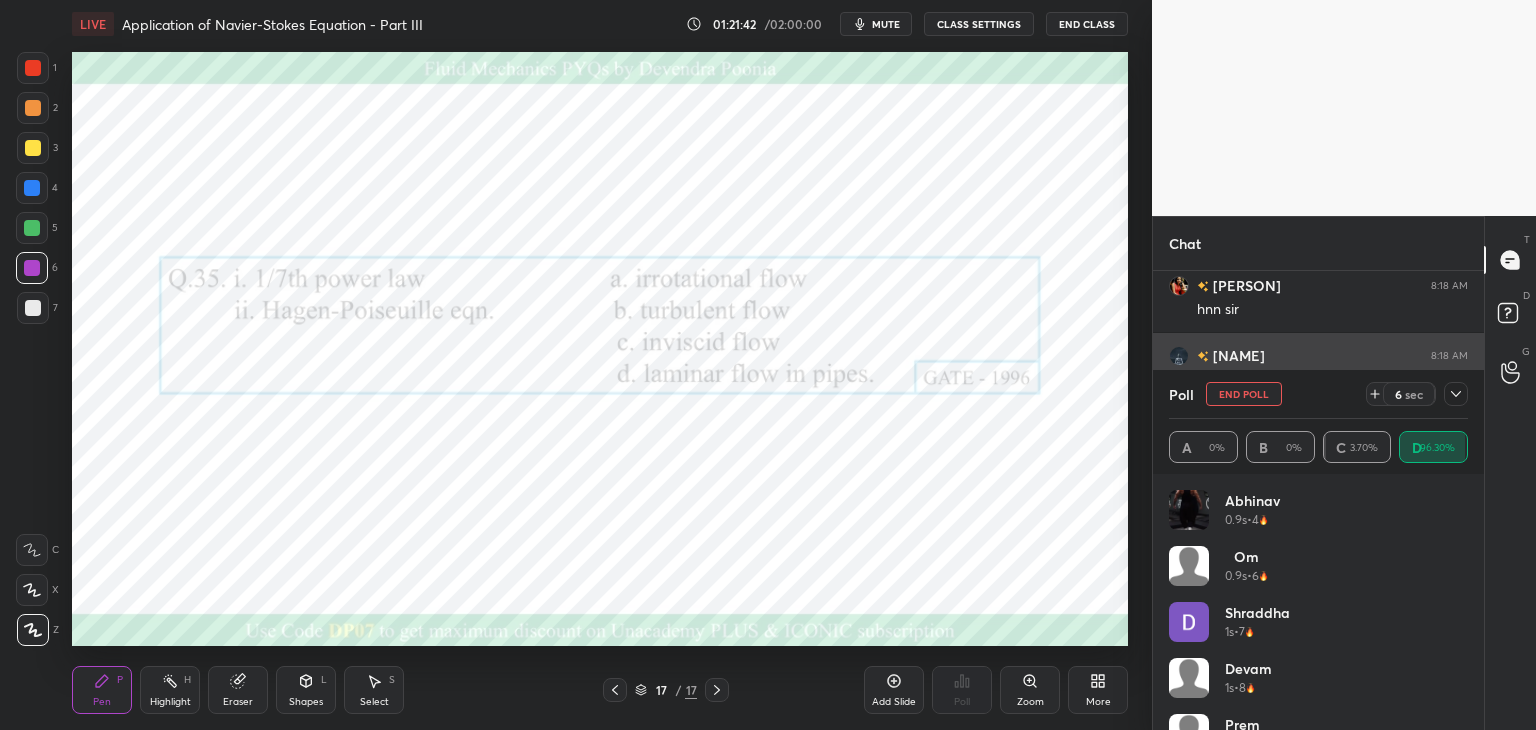 scroll, scrollTop: 153, scrollLeft: 293, axis: both 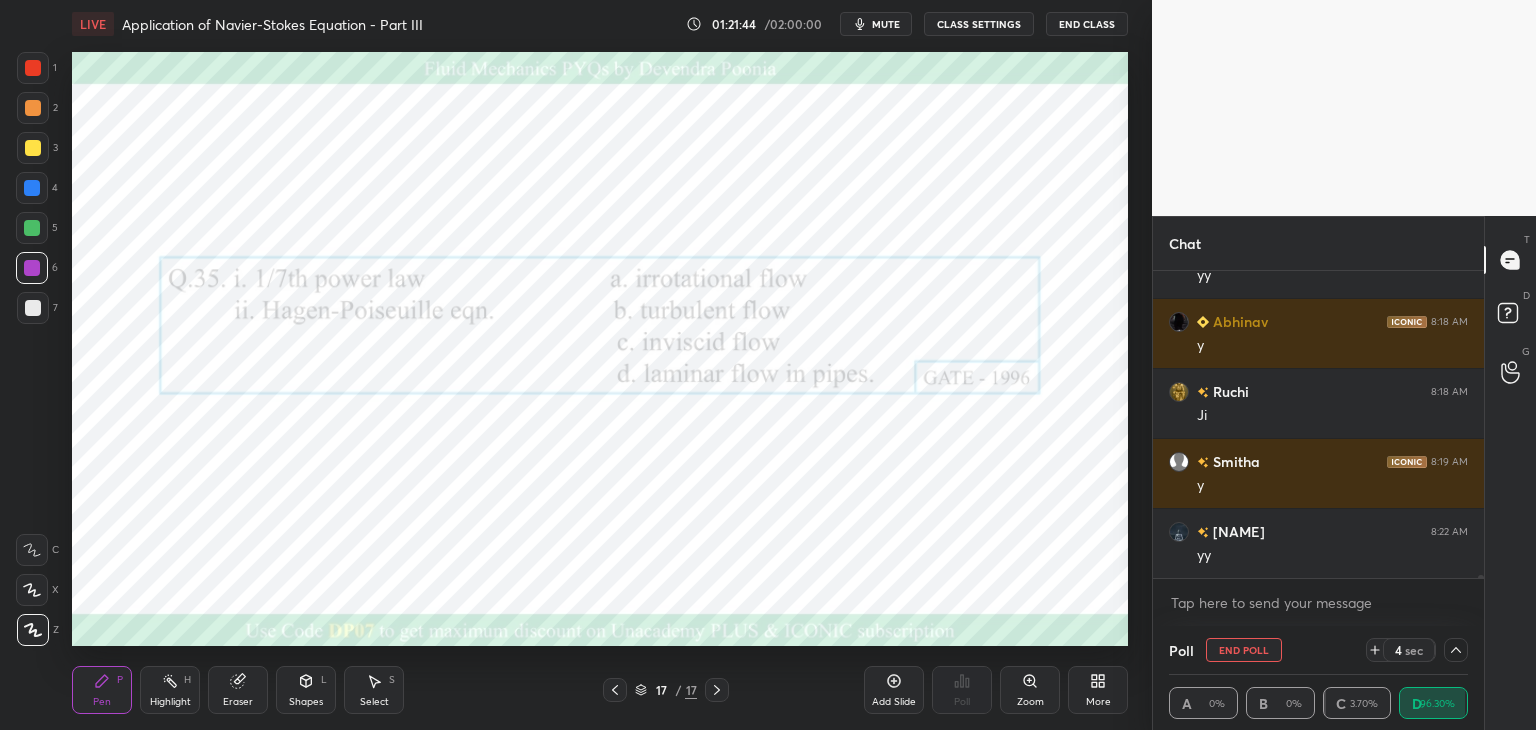 drag, startPoint x: 1481, startPoint y: 575, endPoint x: 1478, endPoint y: 593, distance: 18.248287 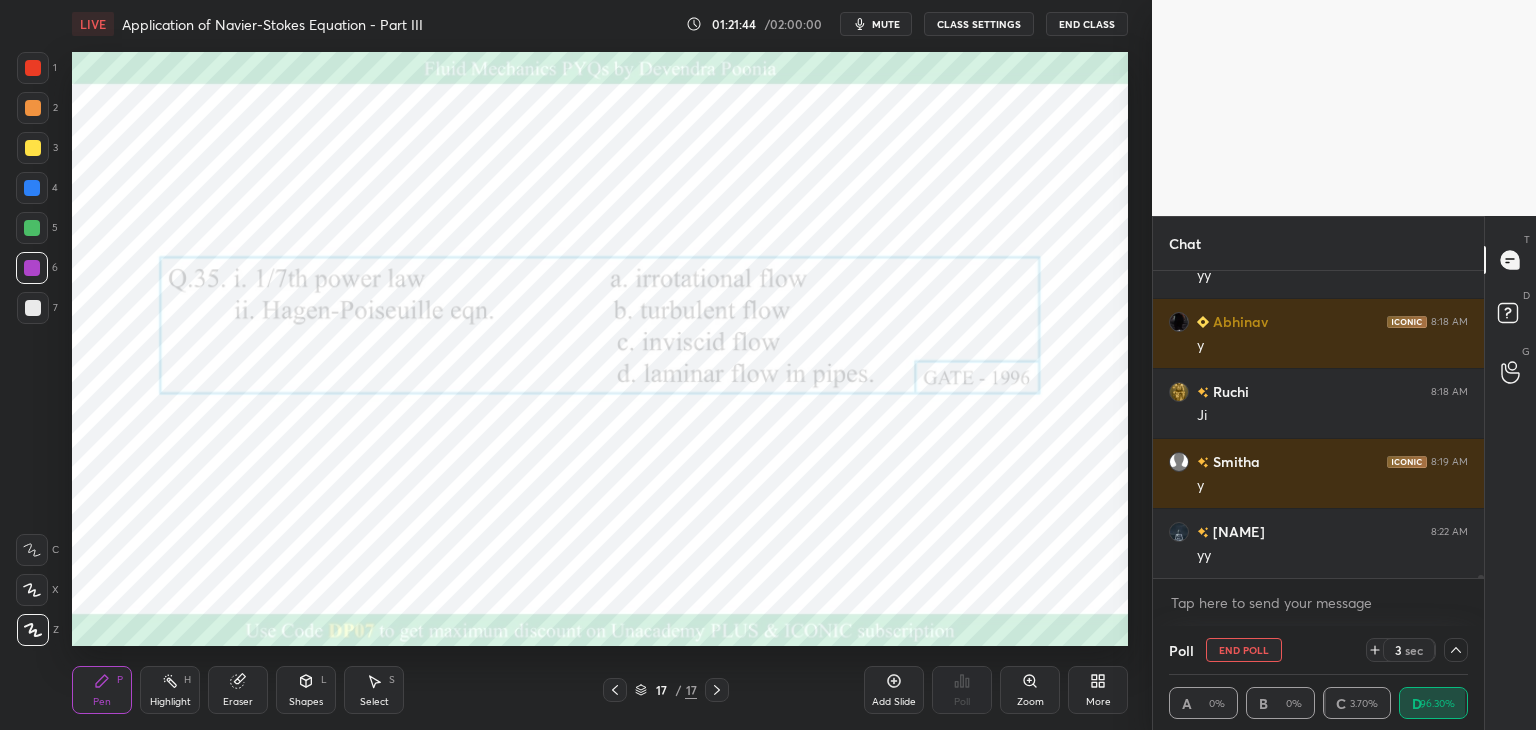 click 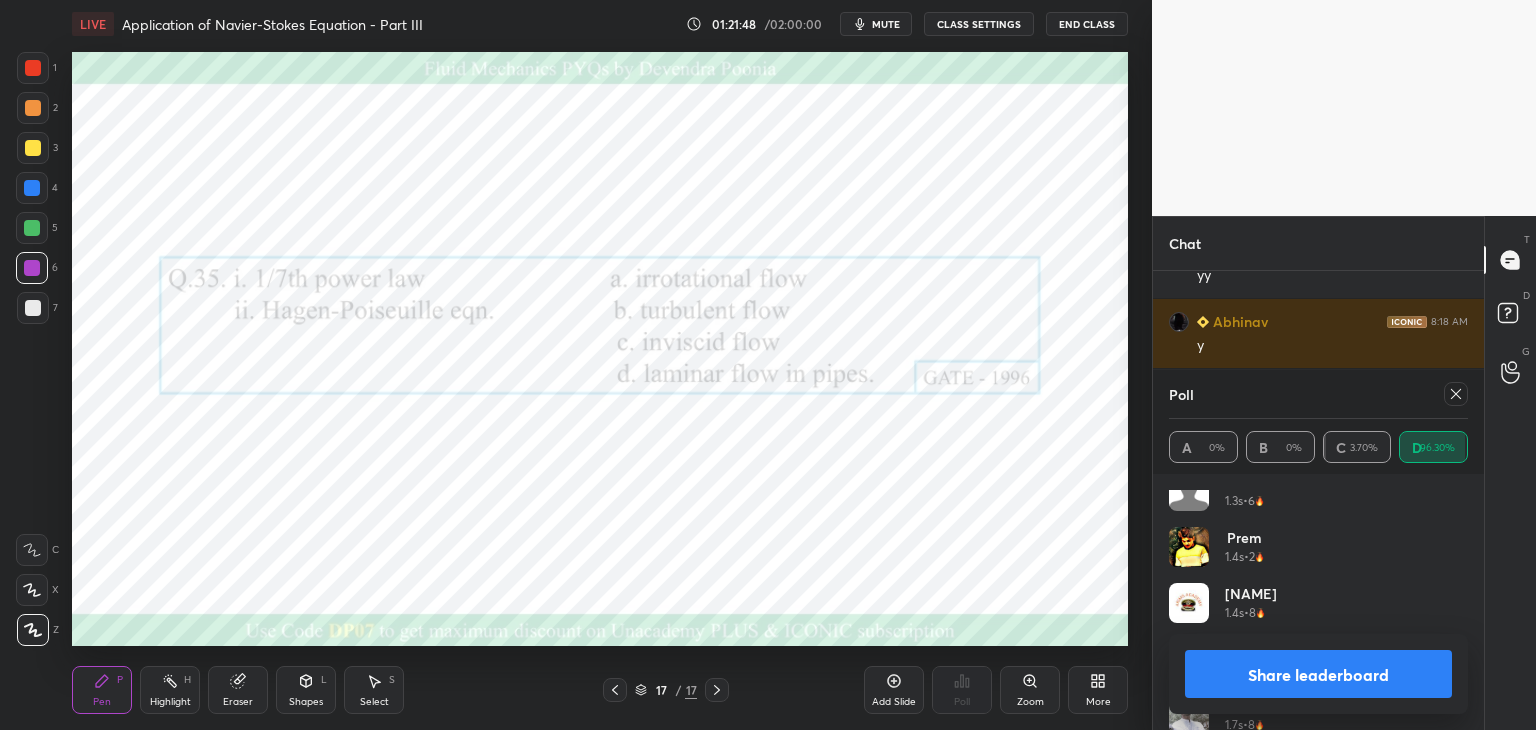 click at bounding box center (1456, 394) 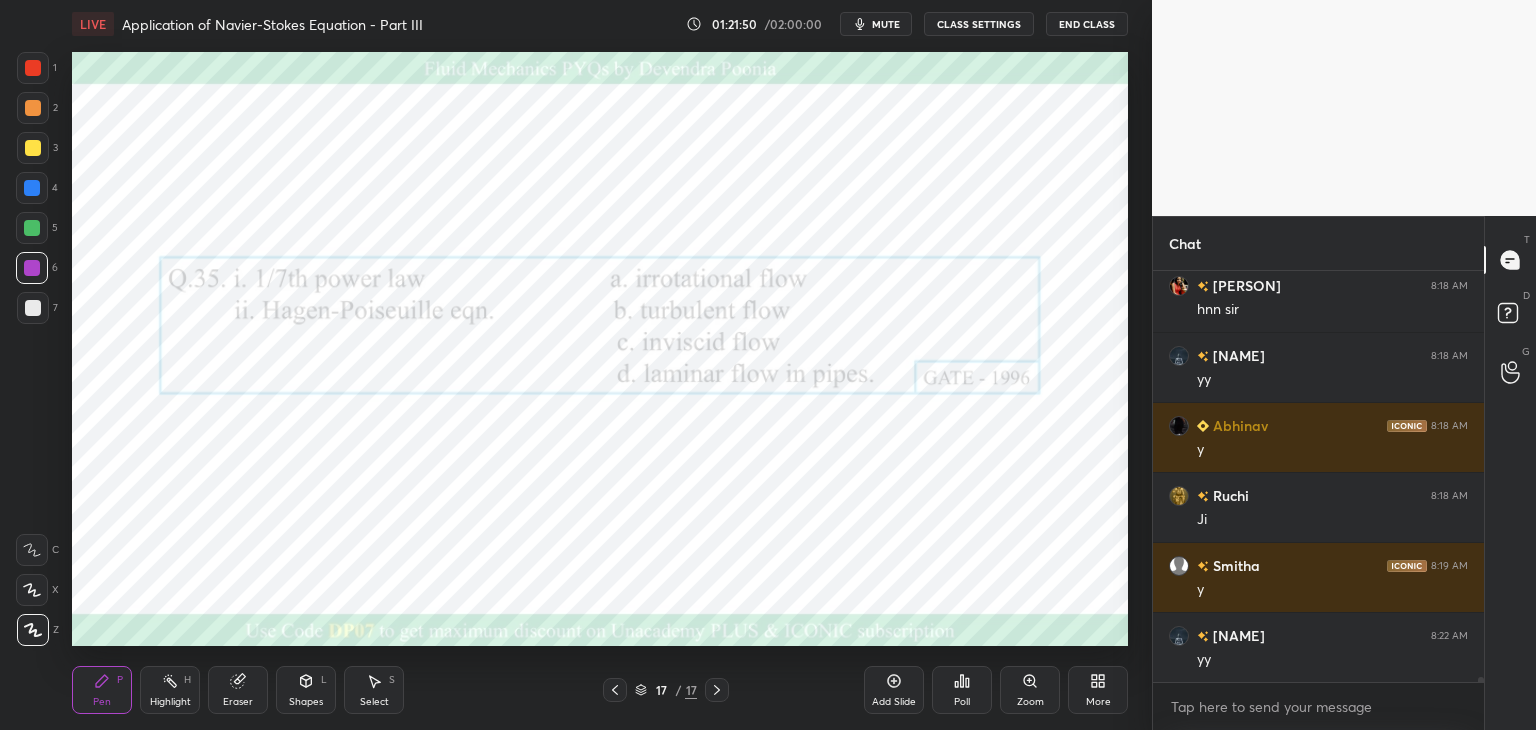 click on "Eraser" at bounding box center [238, 702] 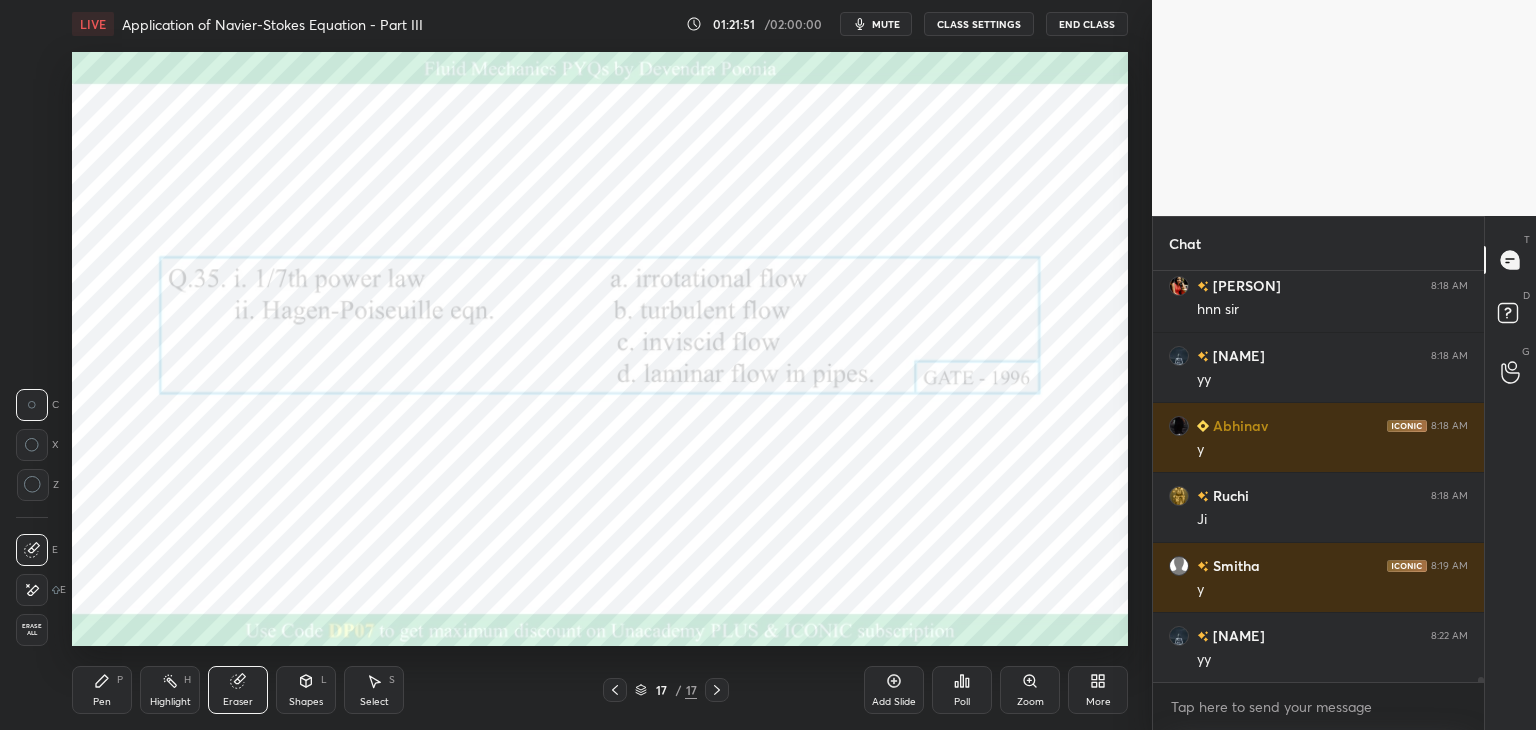 click on "Erase all" at bounding box center [32, 630] 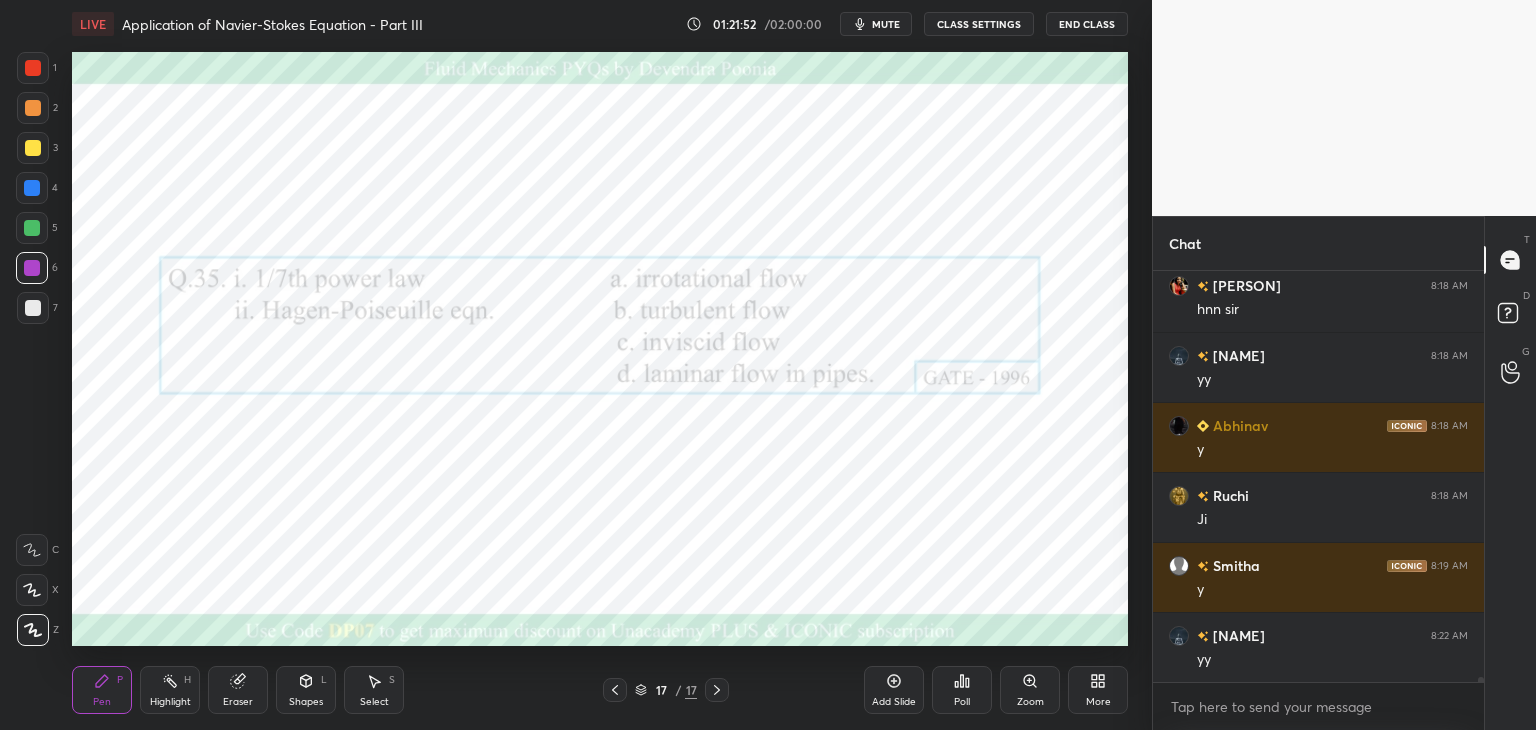 click at bounding box center (32, 228) 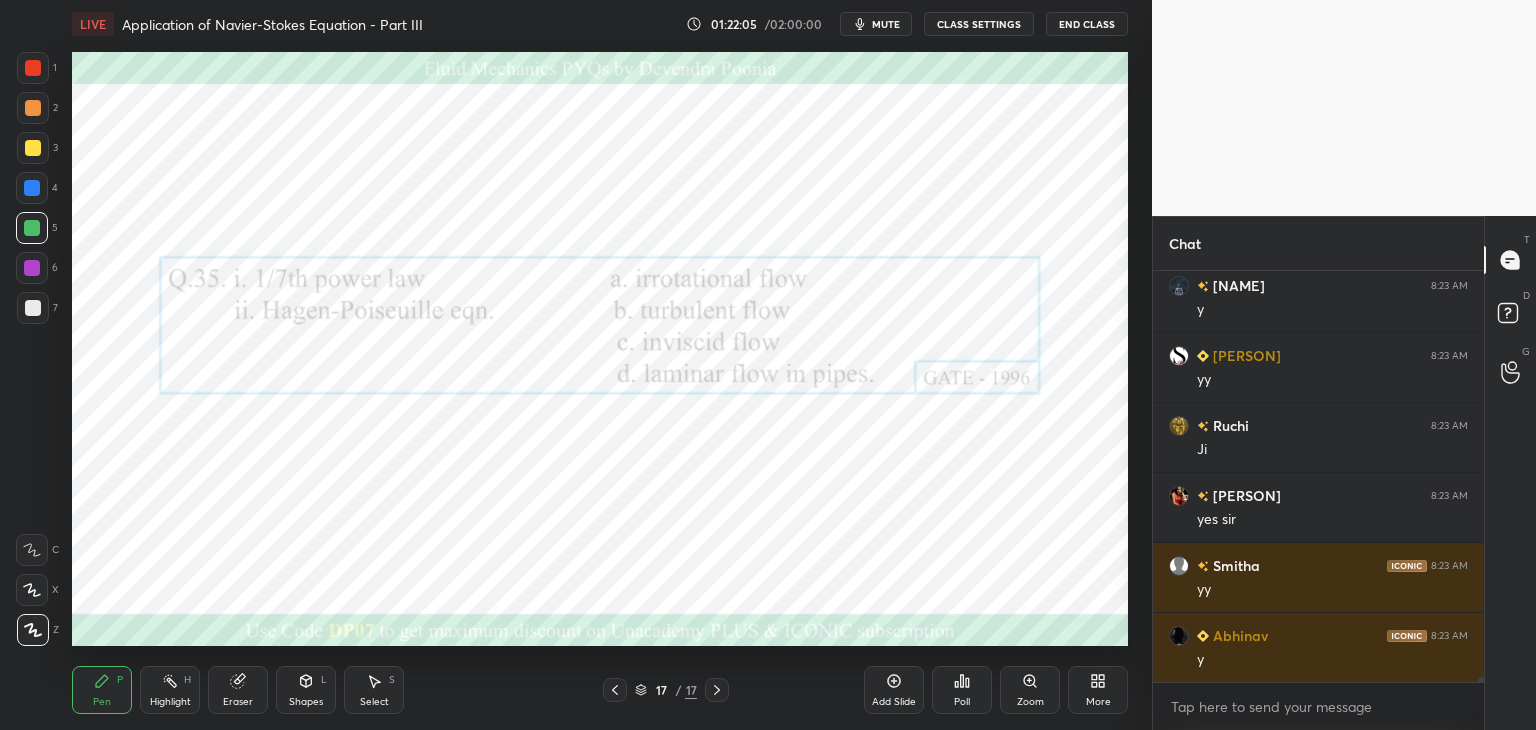 click on "Add Slide" at bounding box center (894, 690) 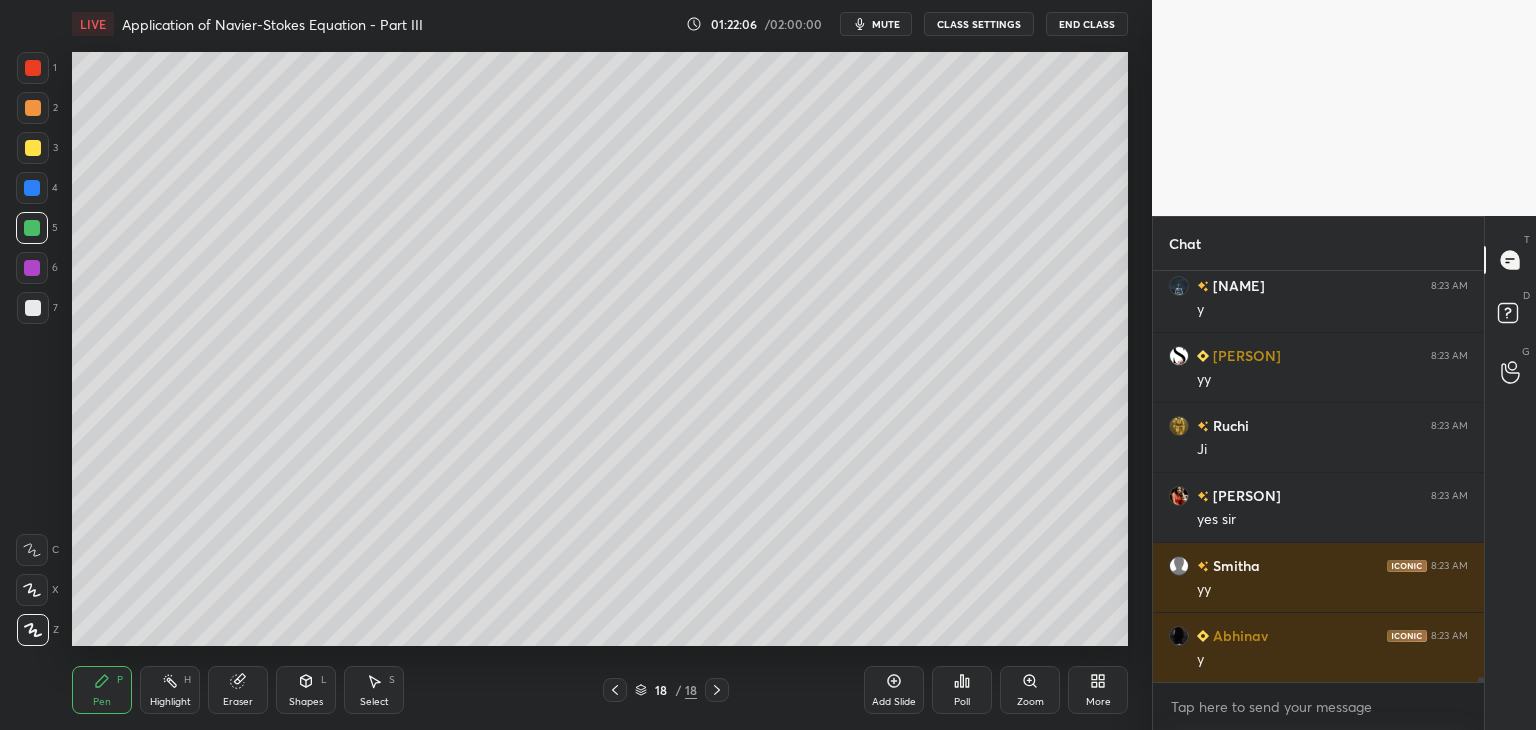 click at bounding box center [33, 308] 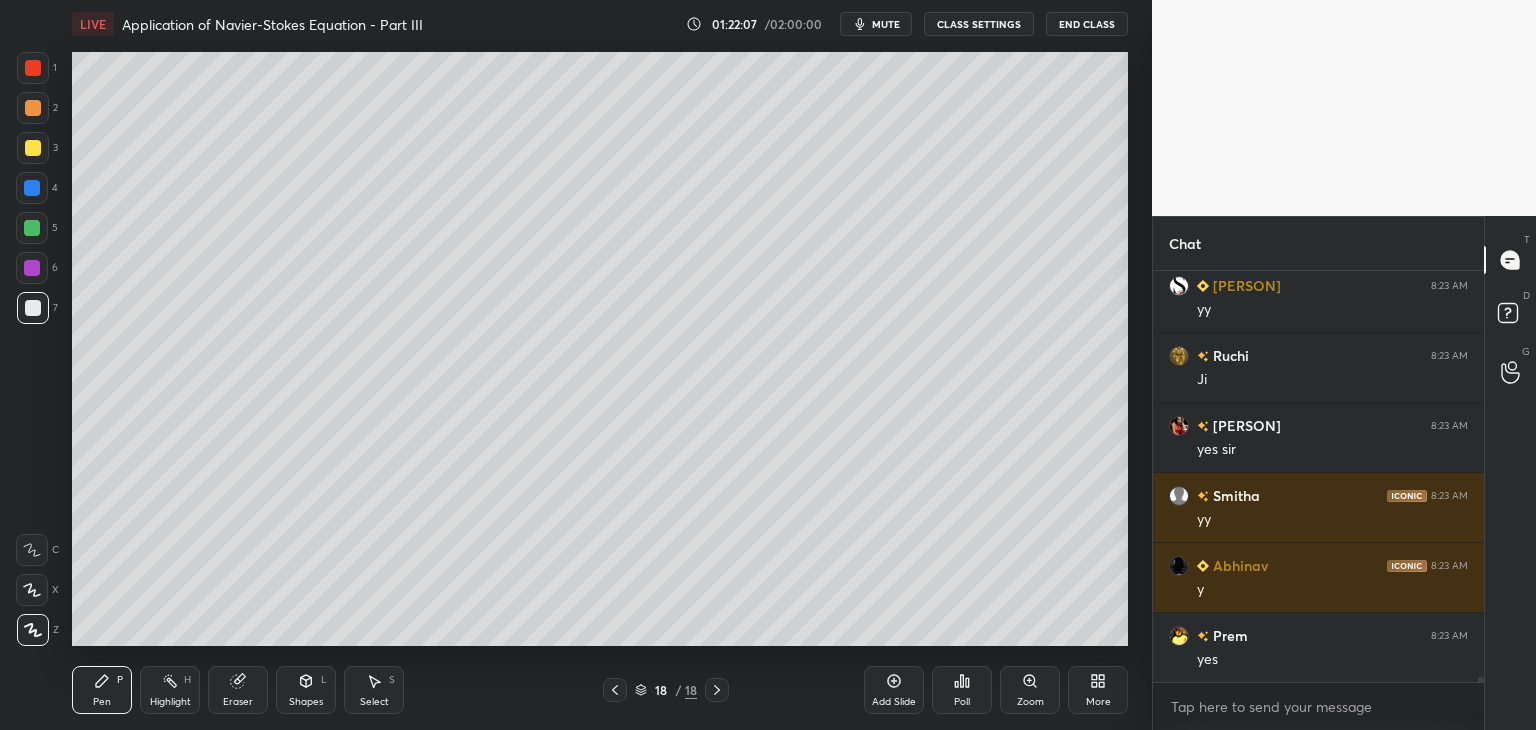 click at bounding box center [33, 148] 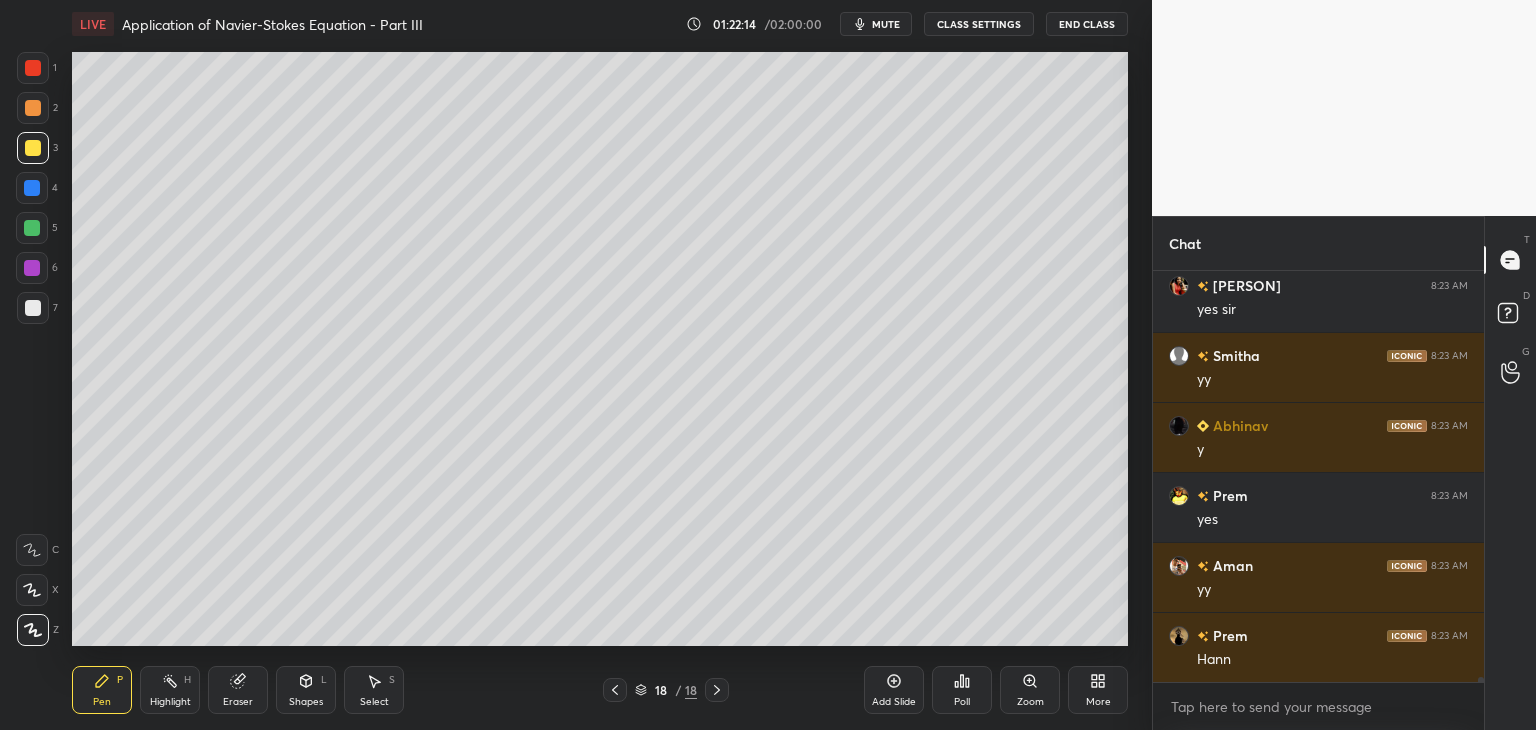 click at bounding box center (33, 308) 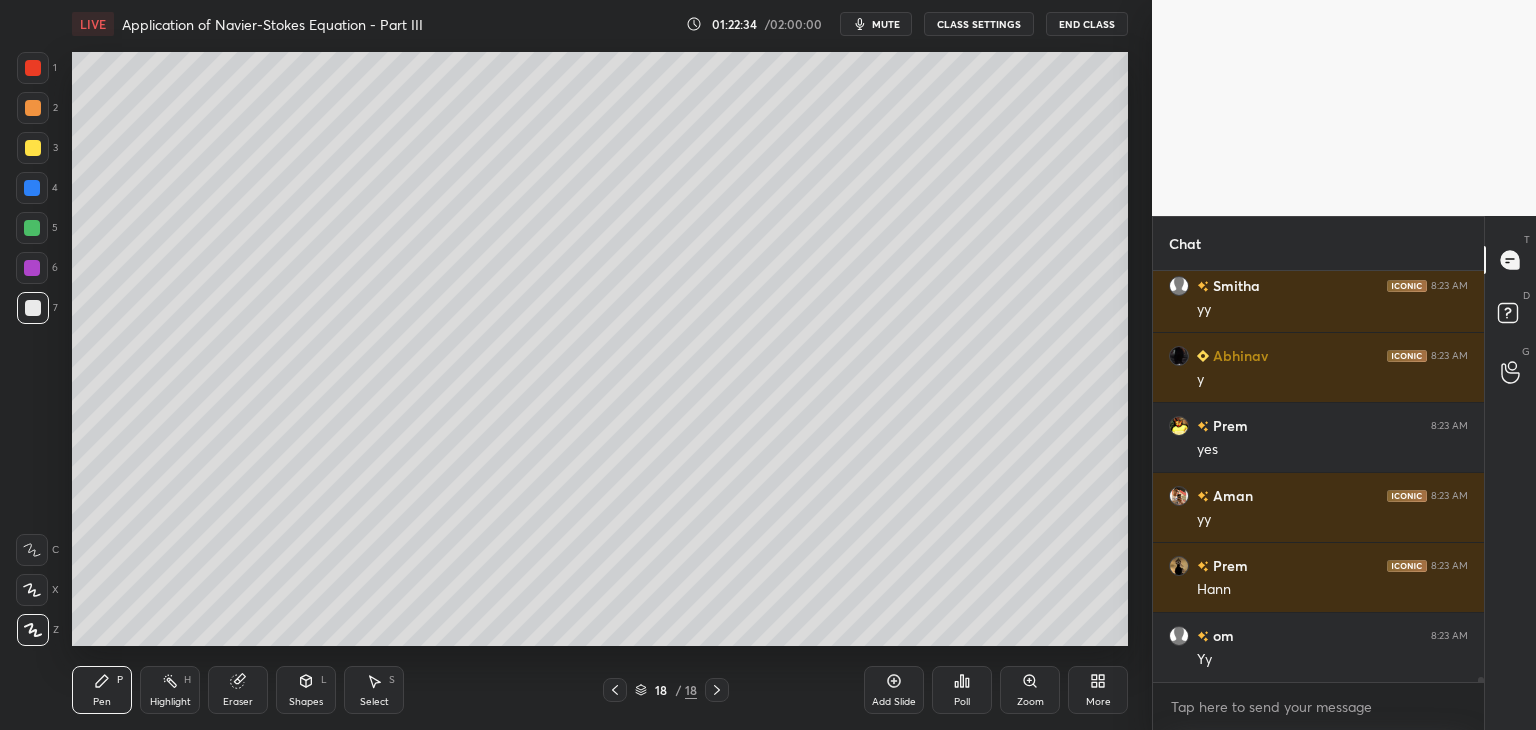 drag, startPoint x: 234, startPoint y: 685, endPoint x: 276, endPoint y: 647, distance: 56.63921 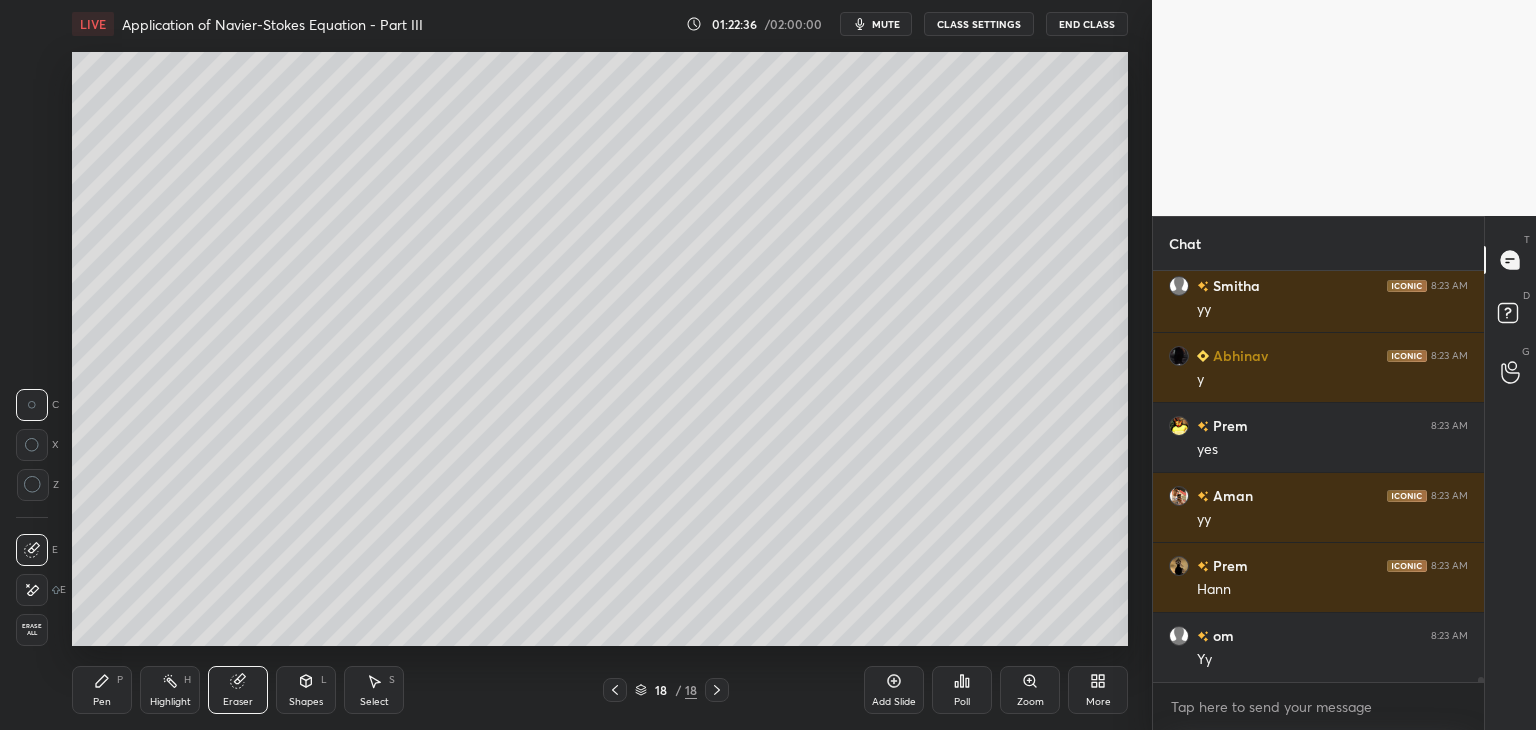 click on "Pen P" at bounding box center [102, 690] 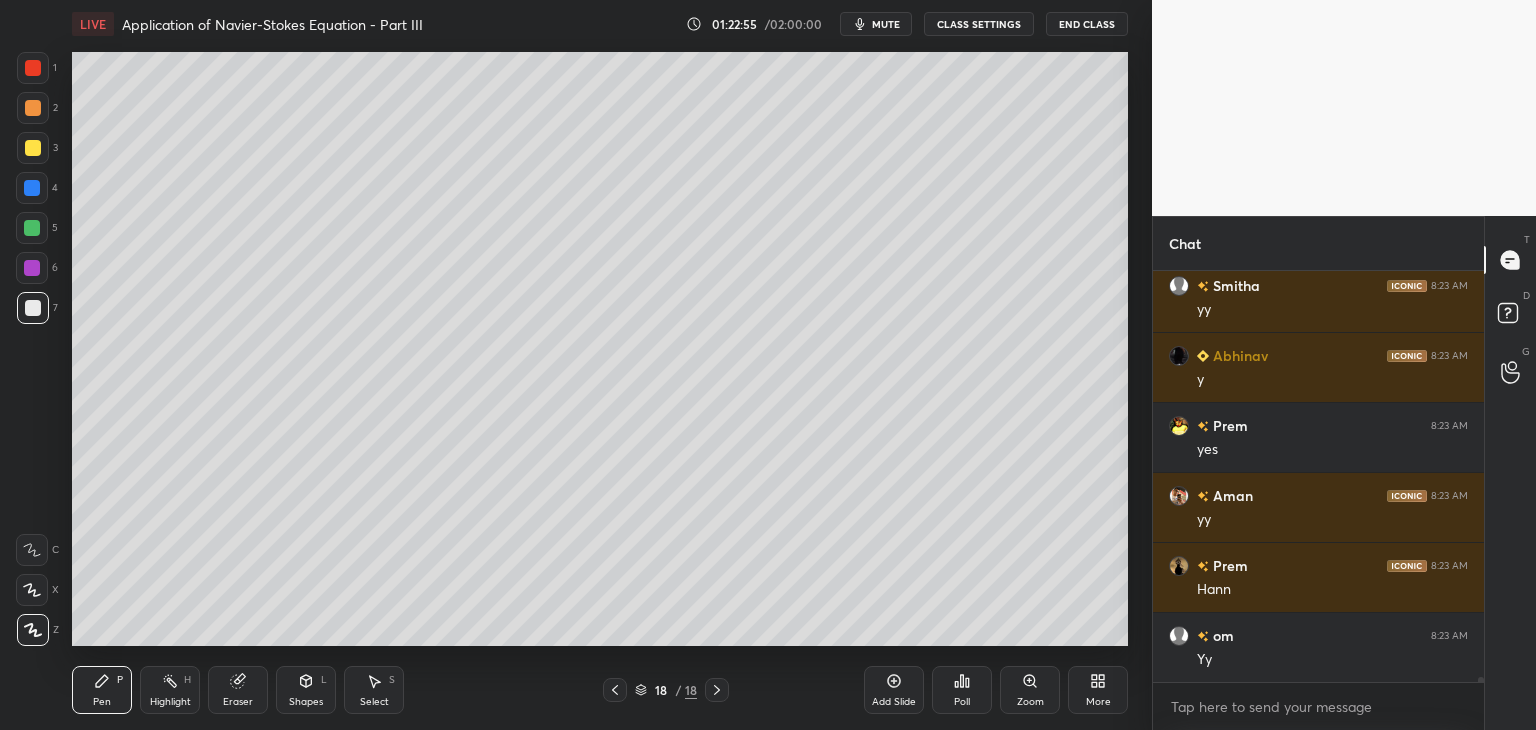 click at bounding box center (32, 228) 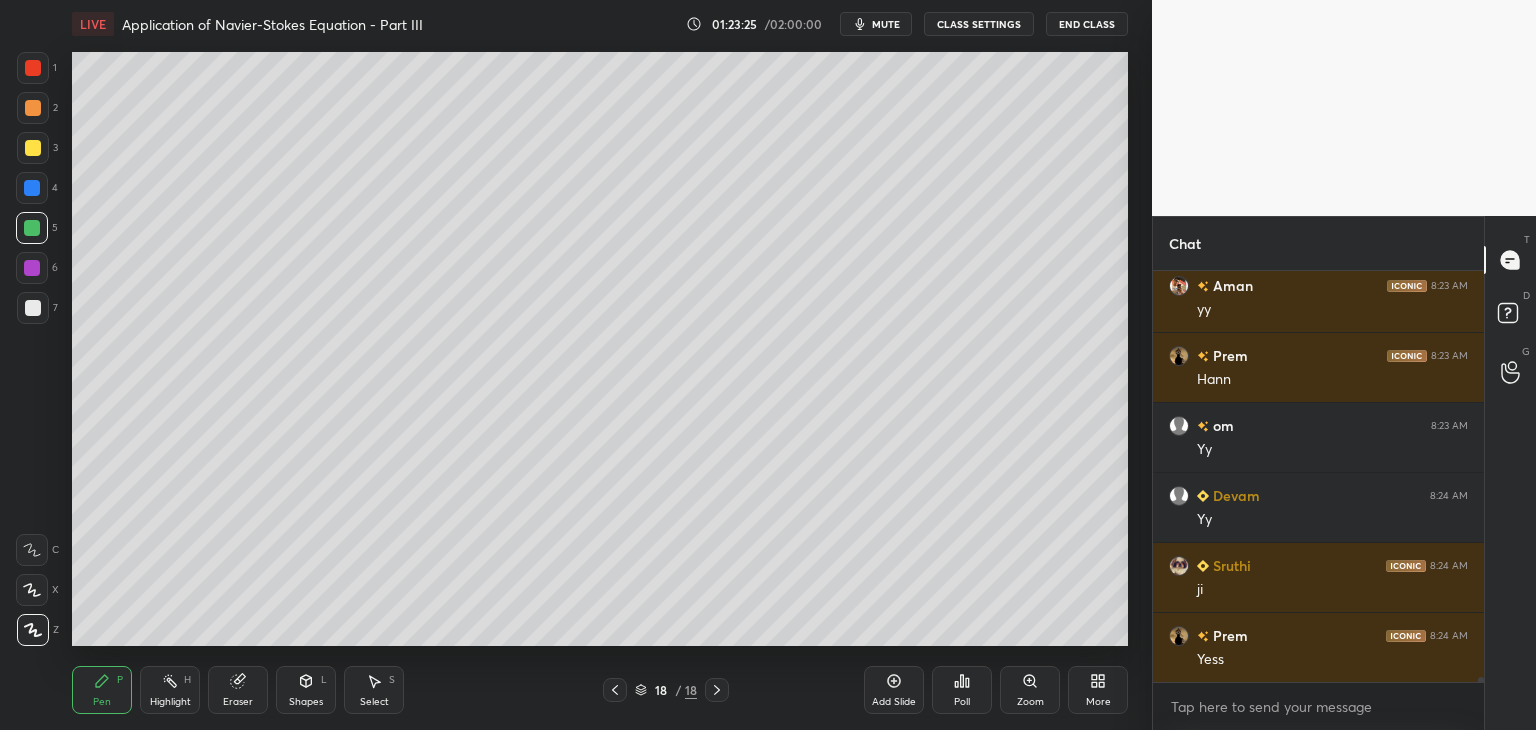 scroll, scrollTop: 31612, scrollLeft: 0, axis: vertical 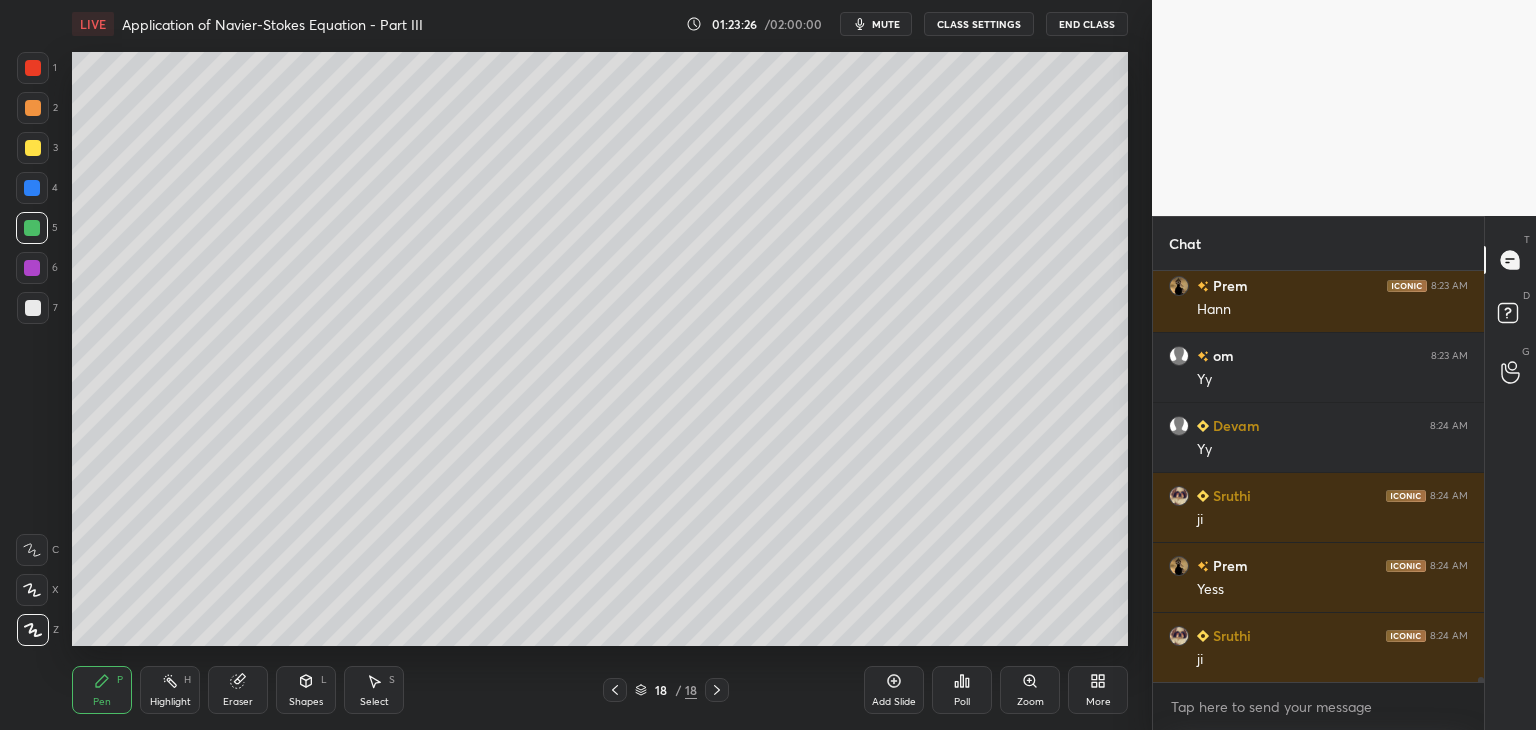 click at bounding box center (33, 308) 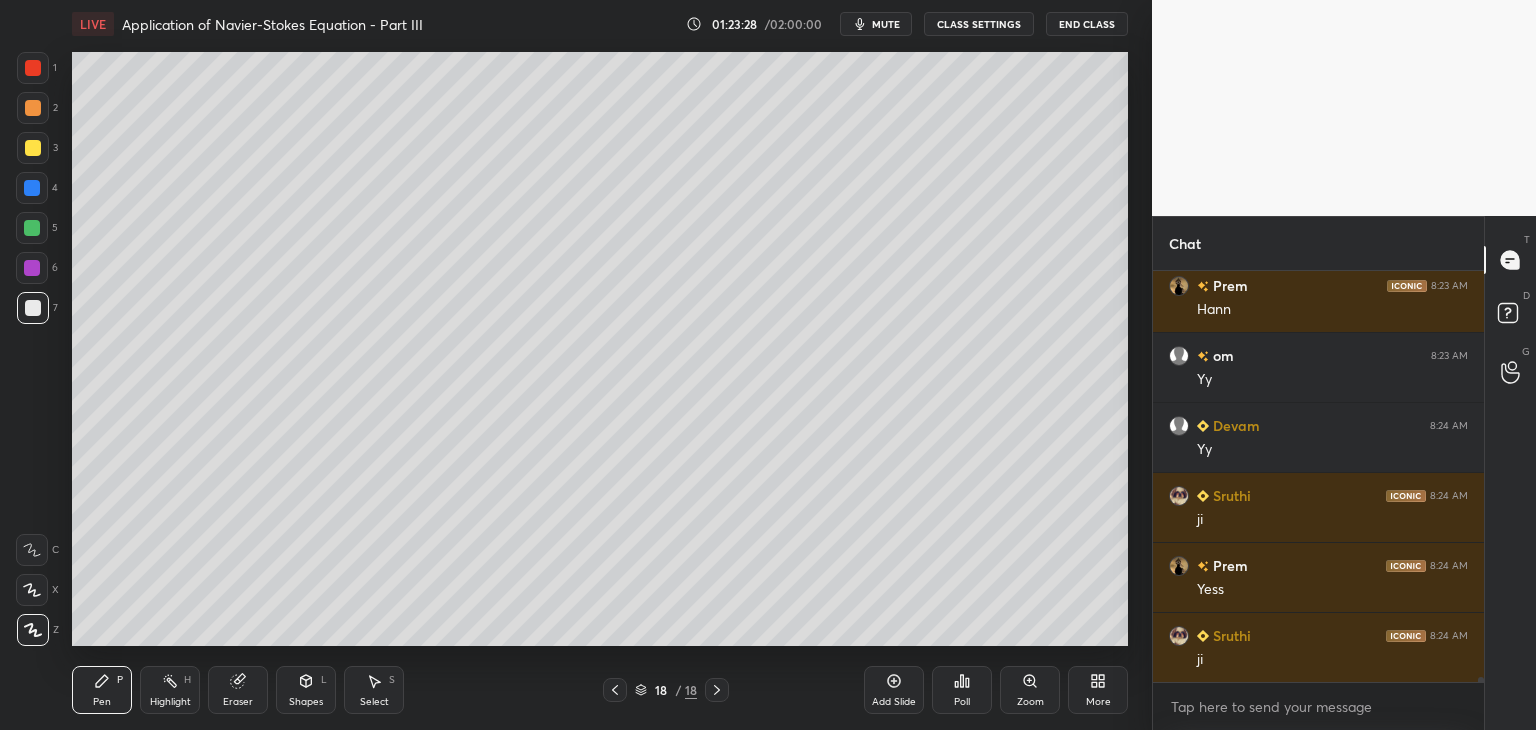 click at bounding box center [32, 228] 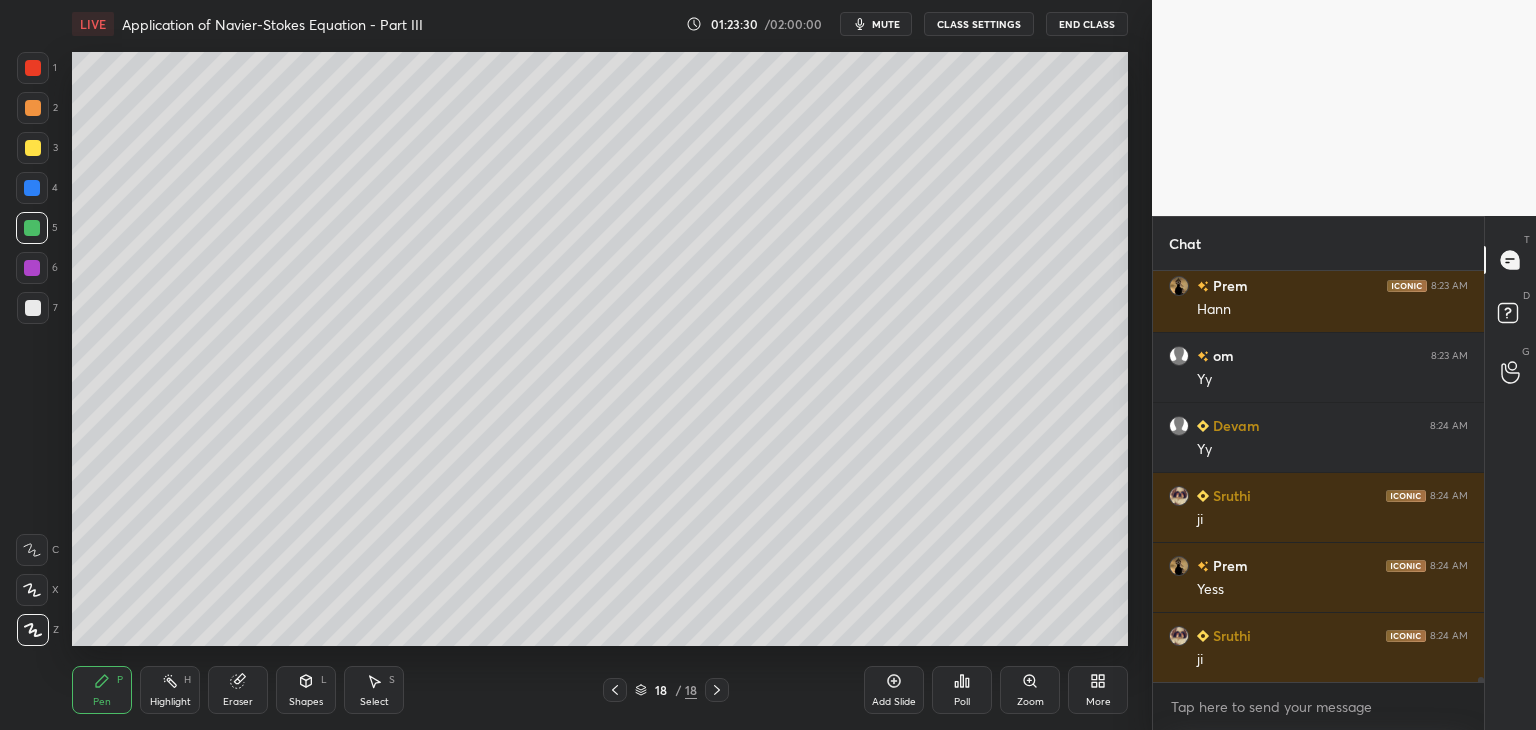 click at bounding box center [33, 308] 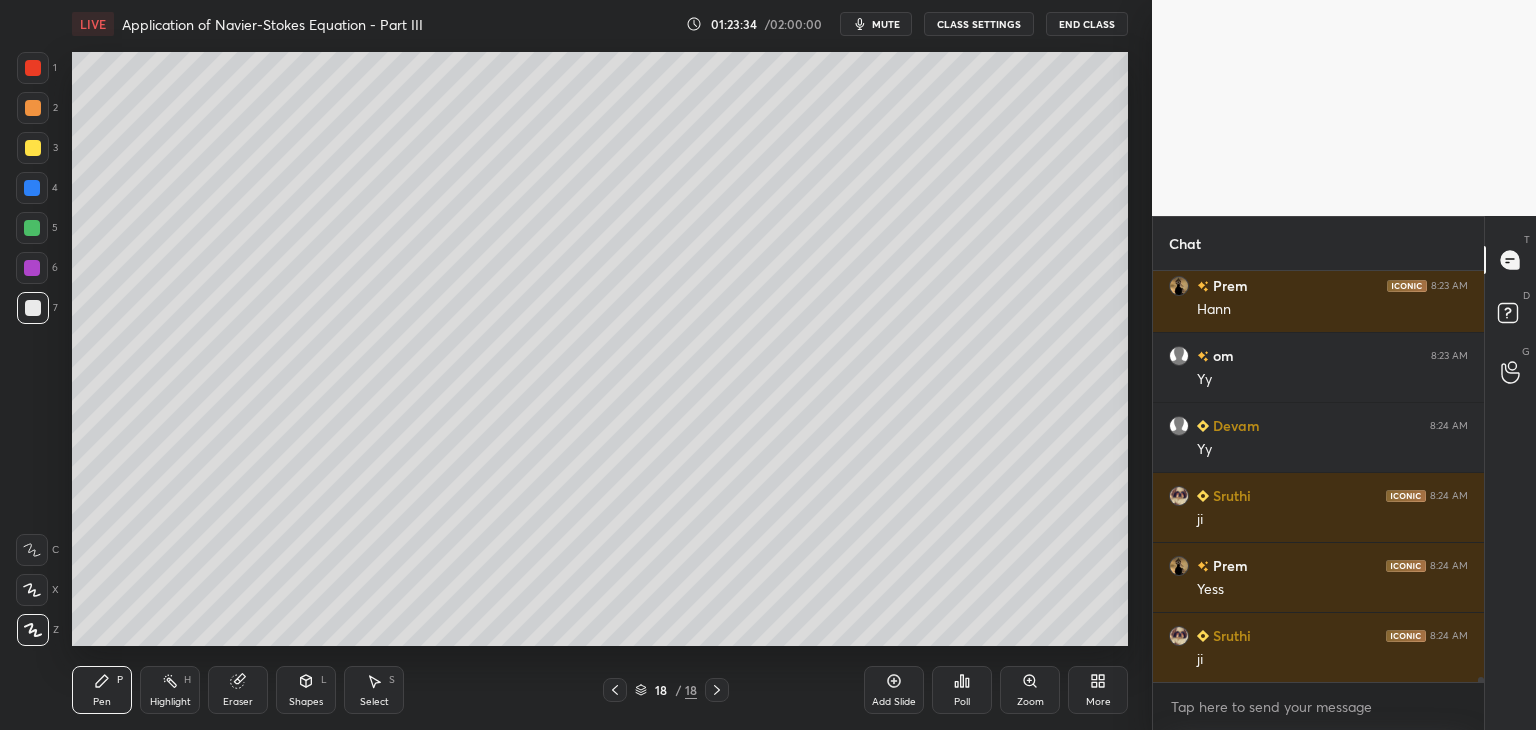 drag, startPoint x: 236, startPoint y: 691, endPoint x: 263, endPoint y: 659, distance: 41.868843 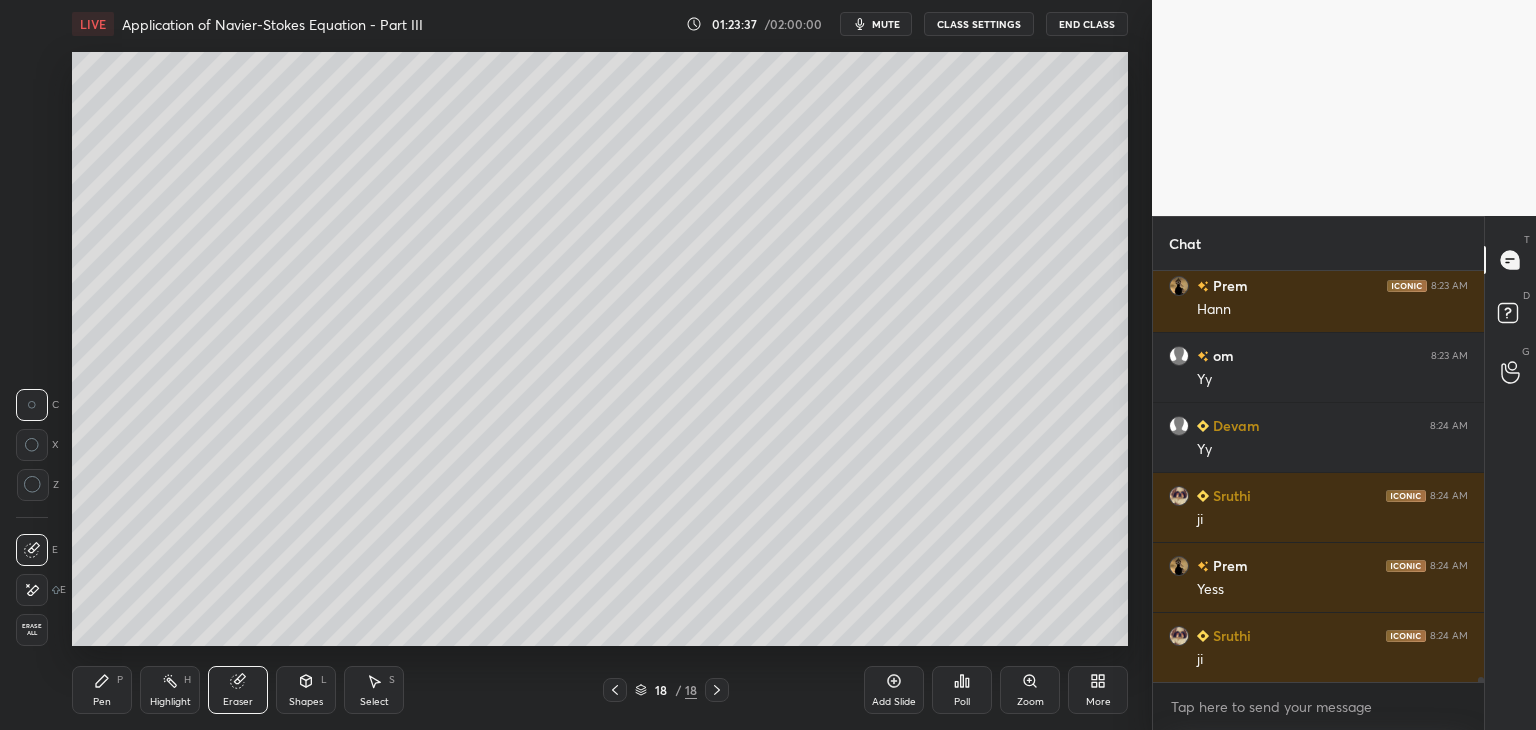 click on "Pen P" at bounding box center [102, 690] 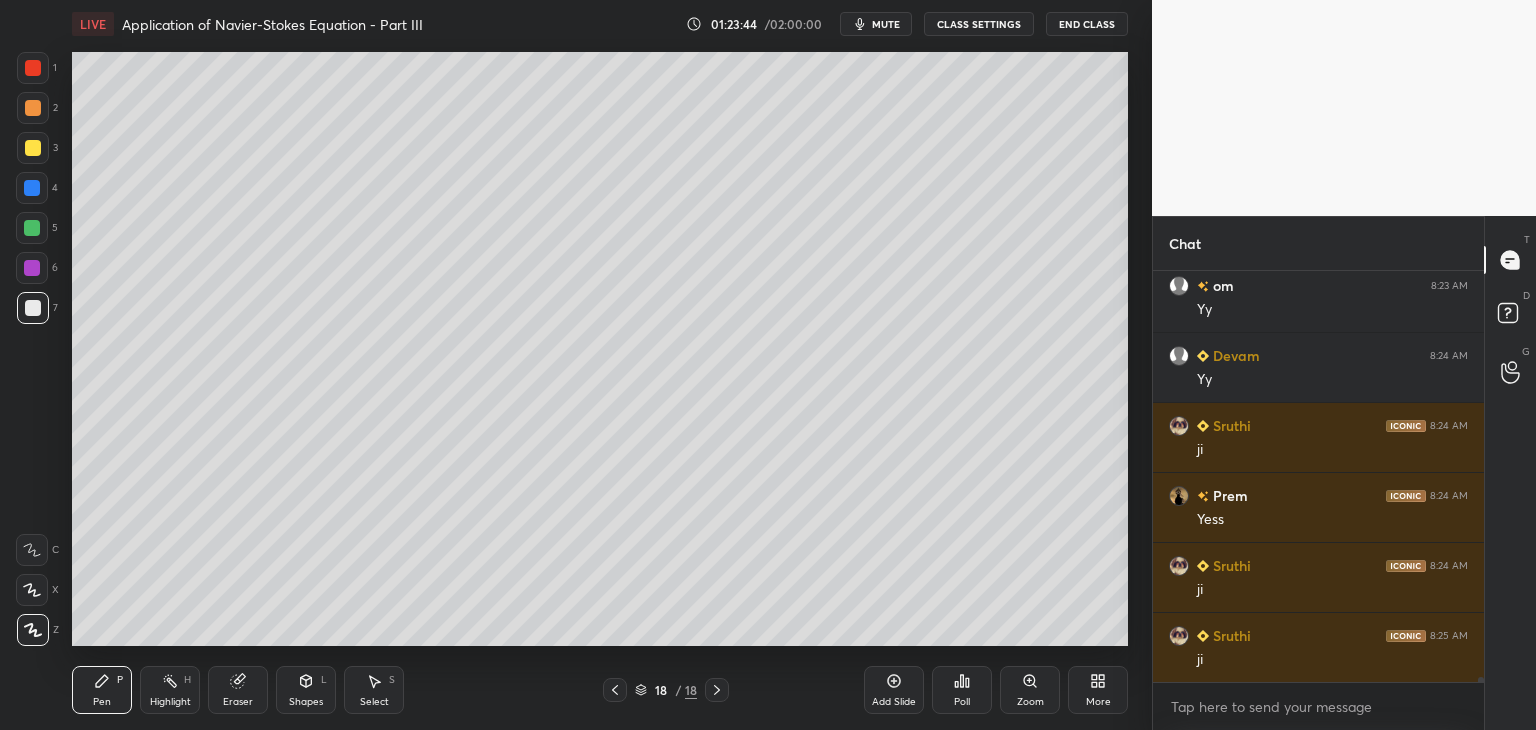 scroll, scrollTop: 31752, scrollLeft: 0, axis: vertical 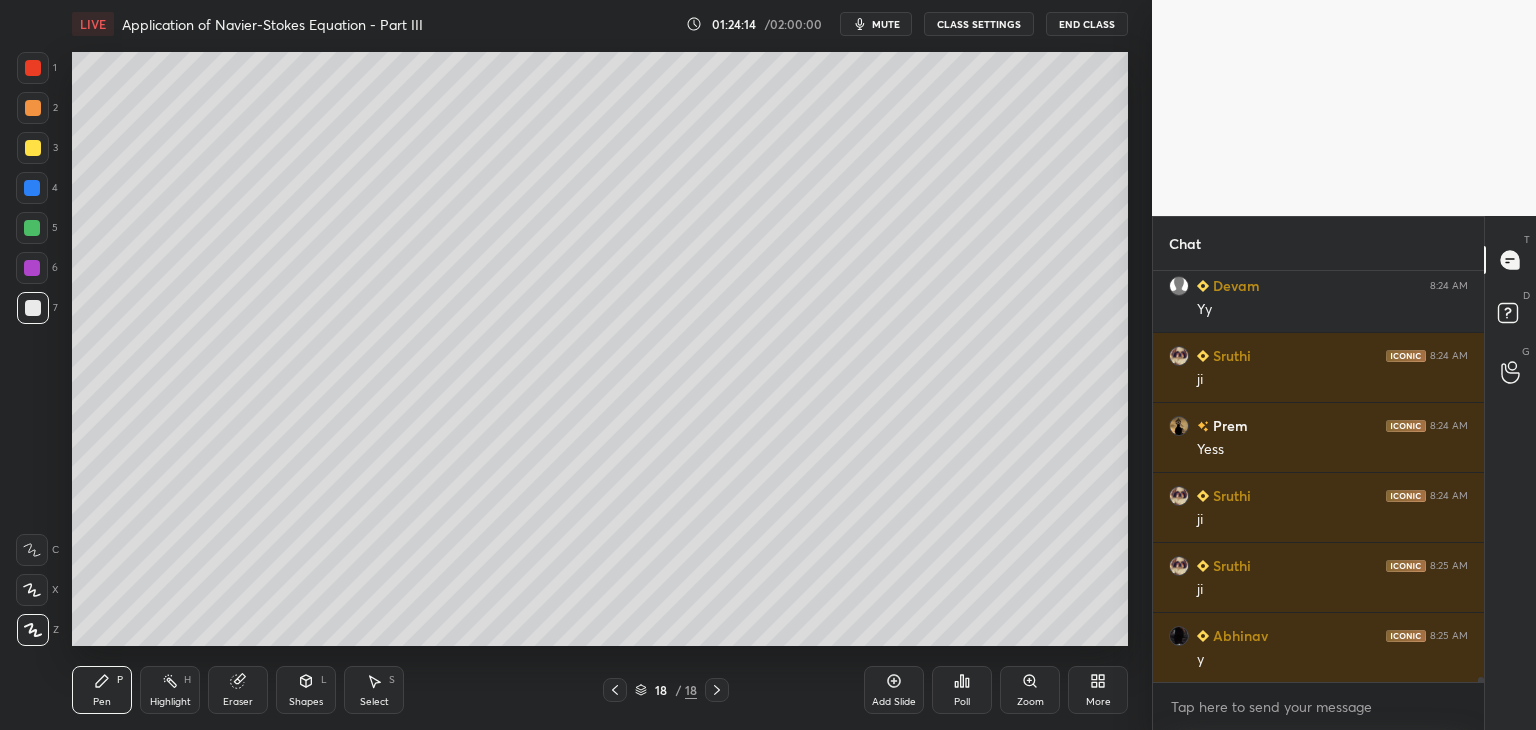 click at bounding box center [32, 228] 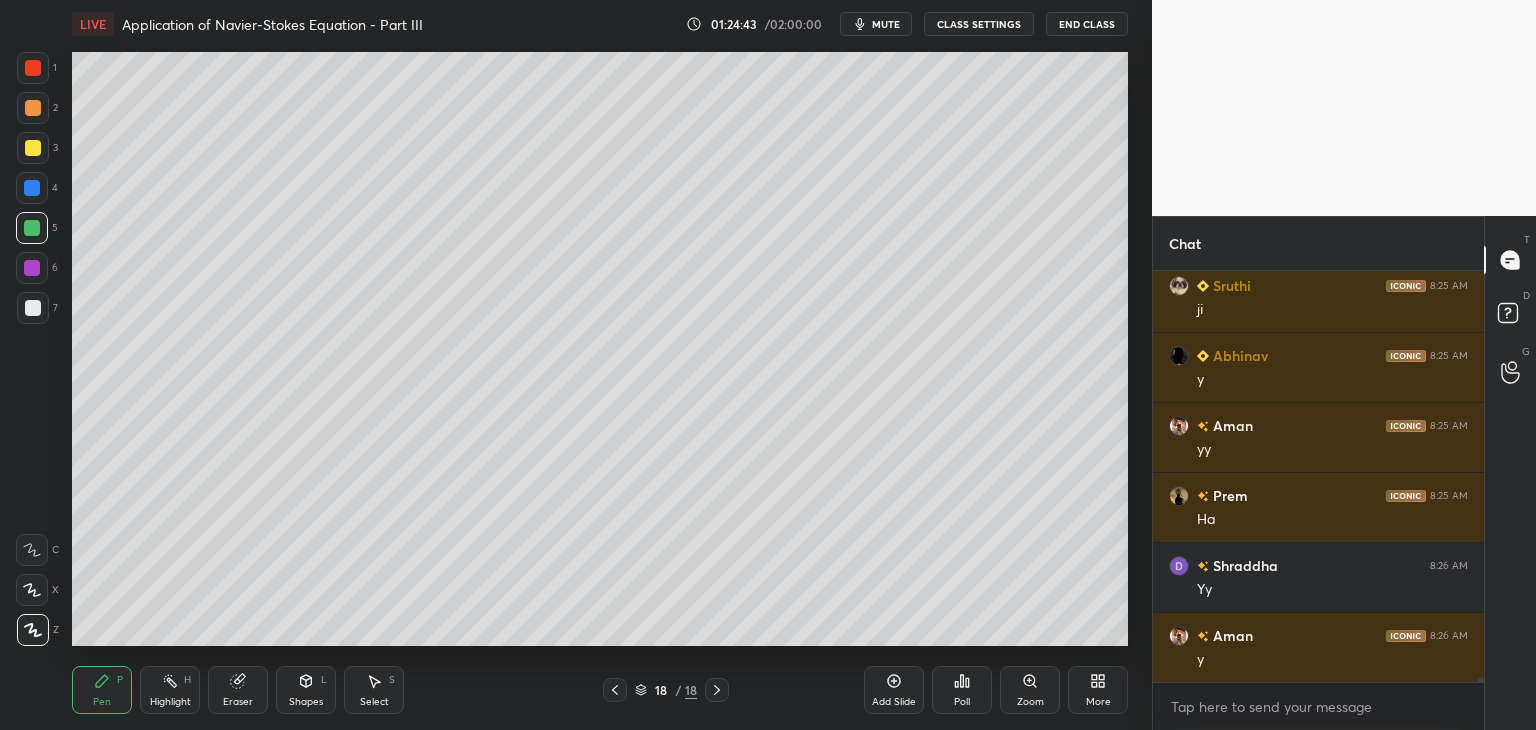 scroll, scrollTop: 32102, scrollLeft: 0, axis: vertical 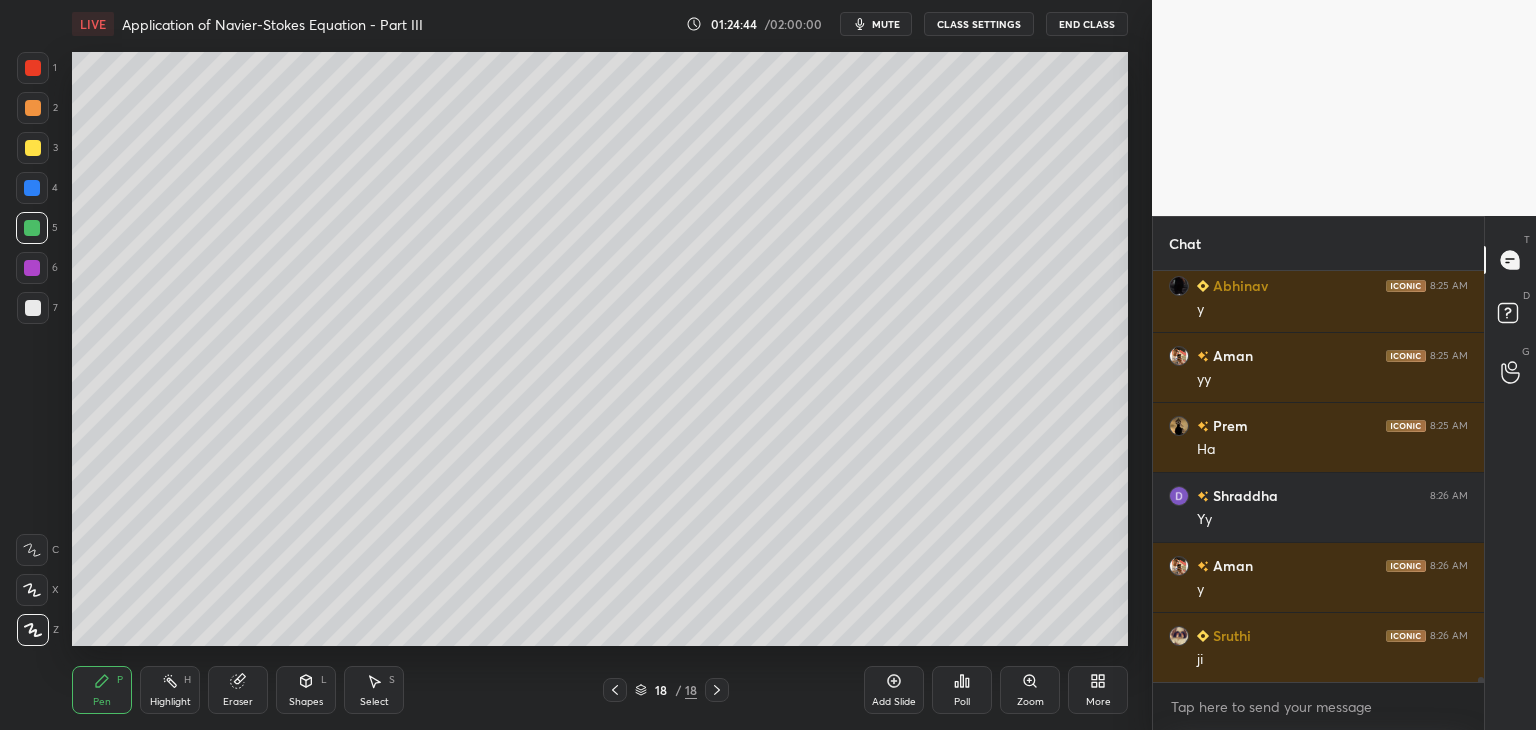 click on "Select S" at bounding box center (374, 690) 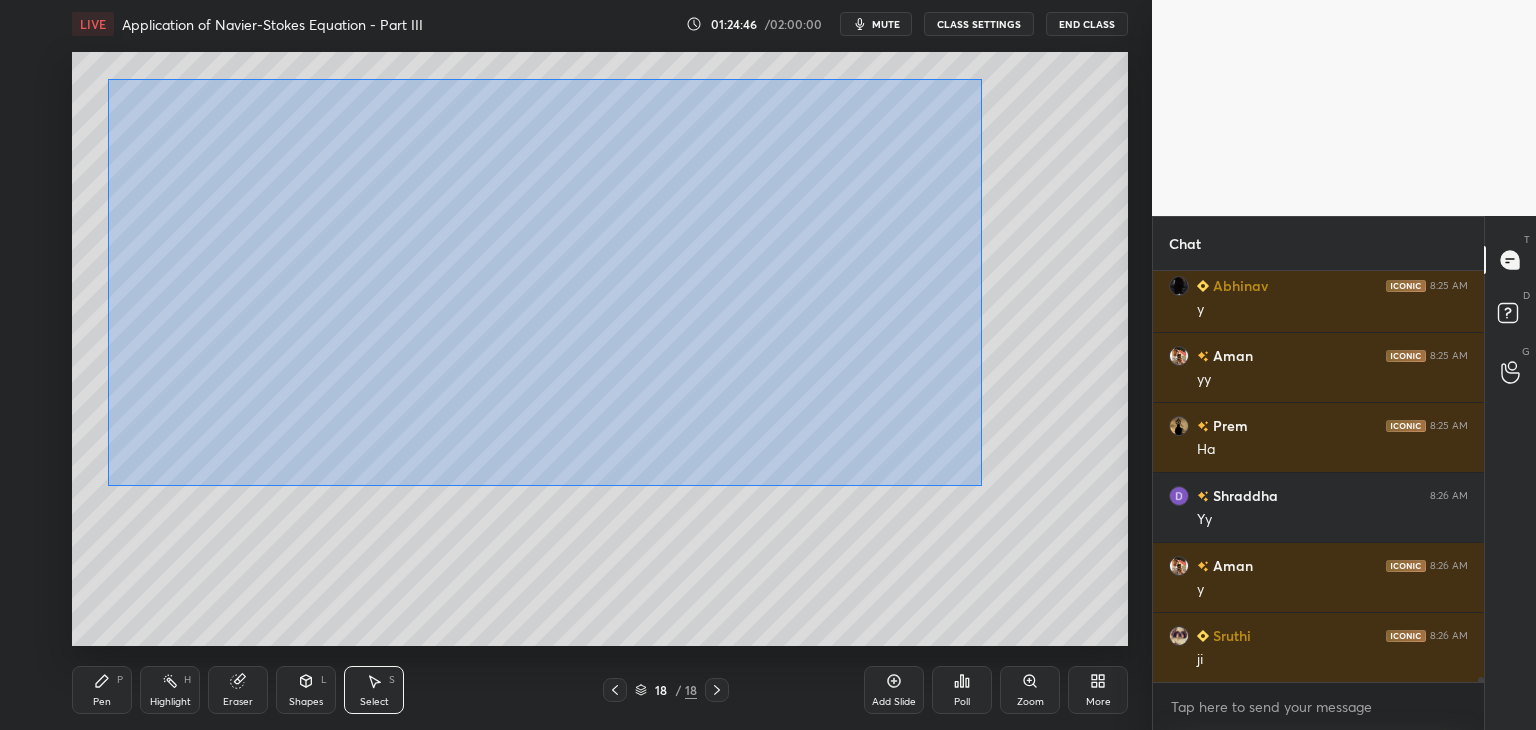scroll, scrollTop: 32172, scrollLeft: 0, axis: vertical 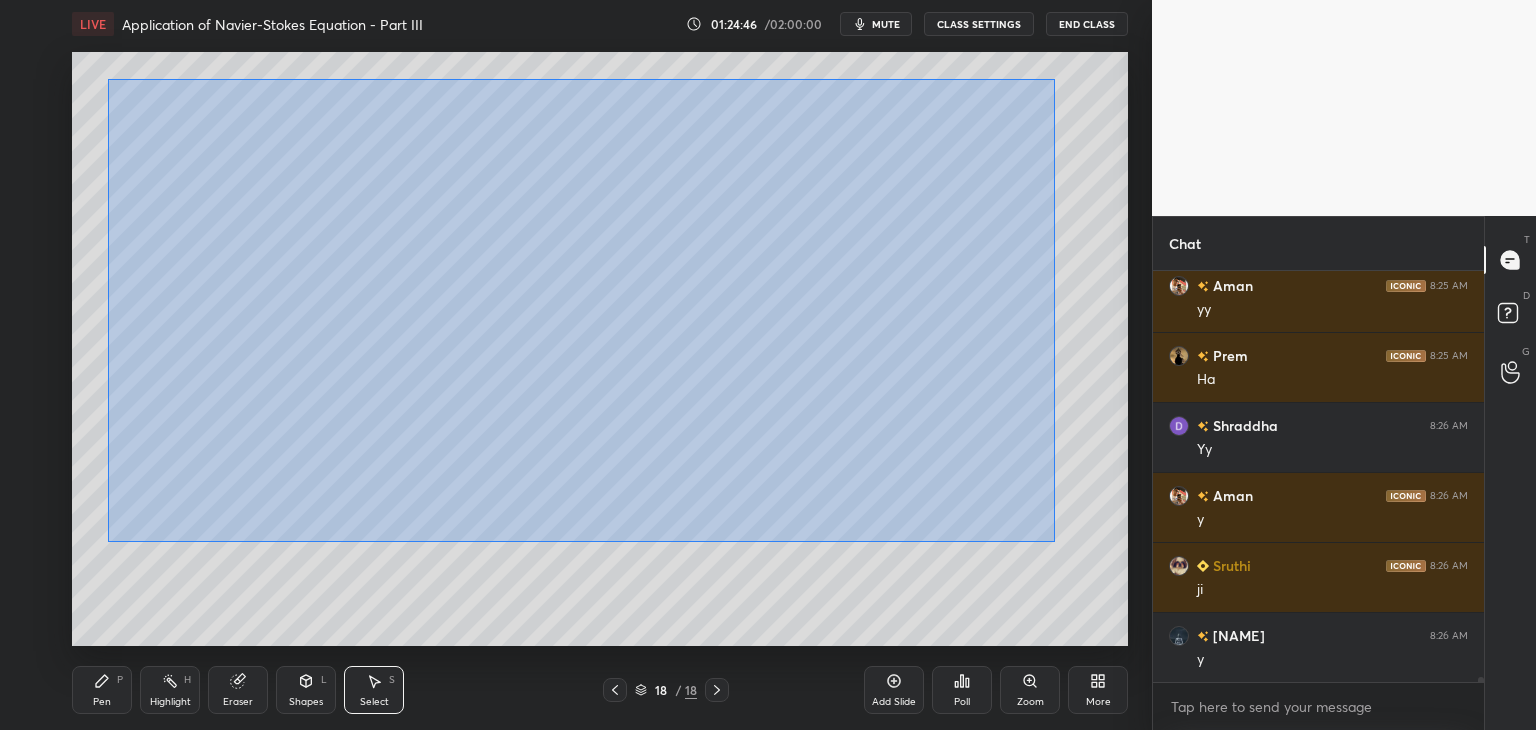 drag, startPoint x: 130, startPoint y: 96, endPoint x: 1047, endPoint y: 532, distance: 1015.3743 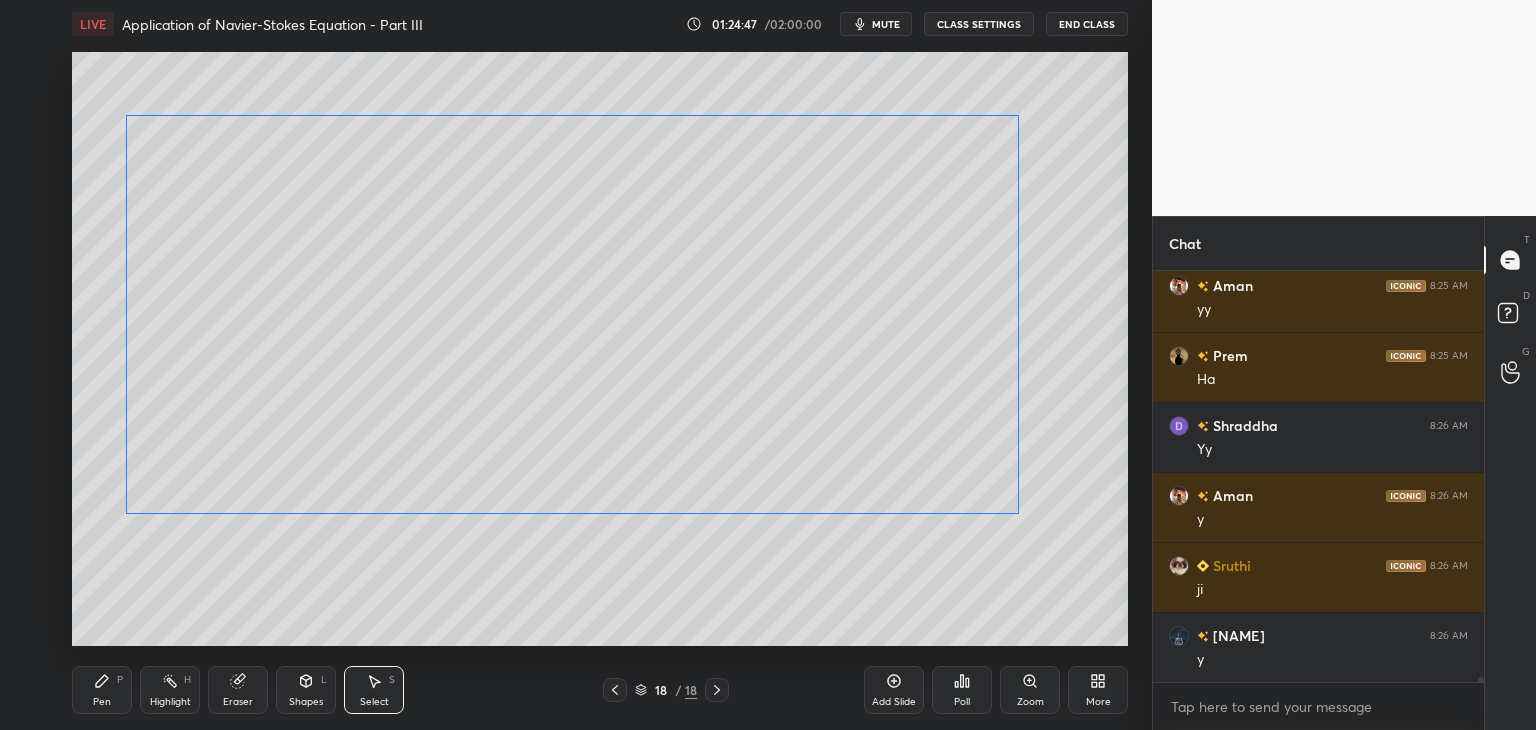 drag, startPoint x: 962, startPoint y: 469, endPoint x: 957, endPoint y: 493, distance: 24.5153 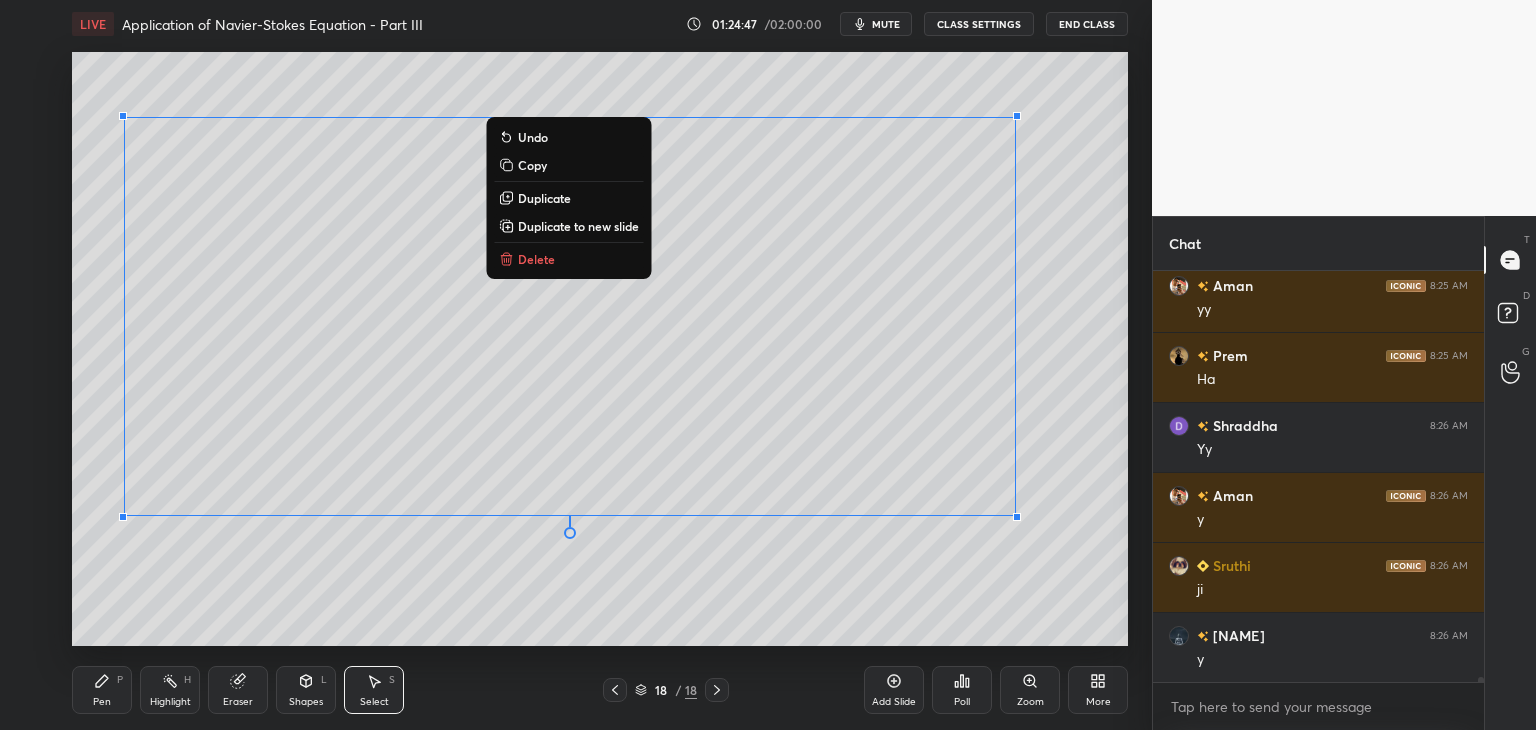 scroll, scrollTop: 32242, scrollLeft: 0, axis: vertical 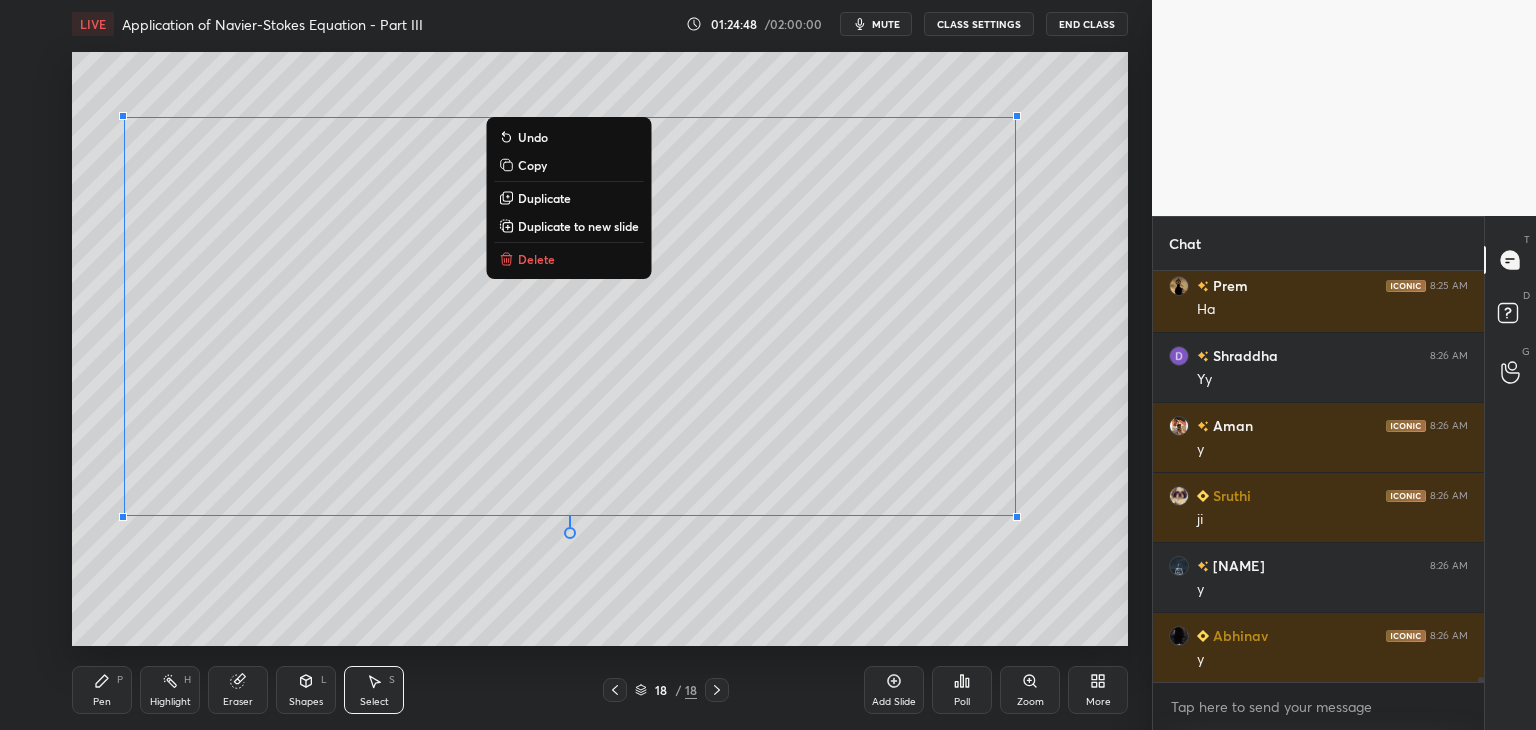 click on "0 ° Undo Copy Duplicate Duplicate to new slide Delete" at bounding box center [600, 349] 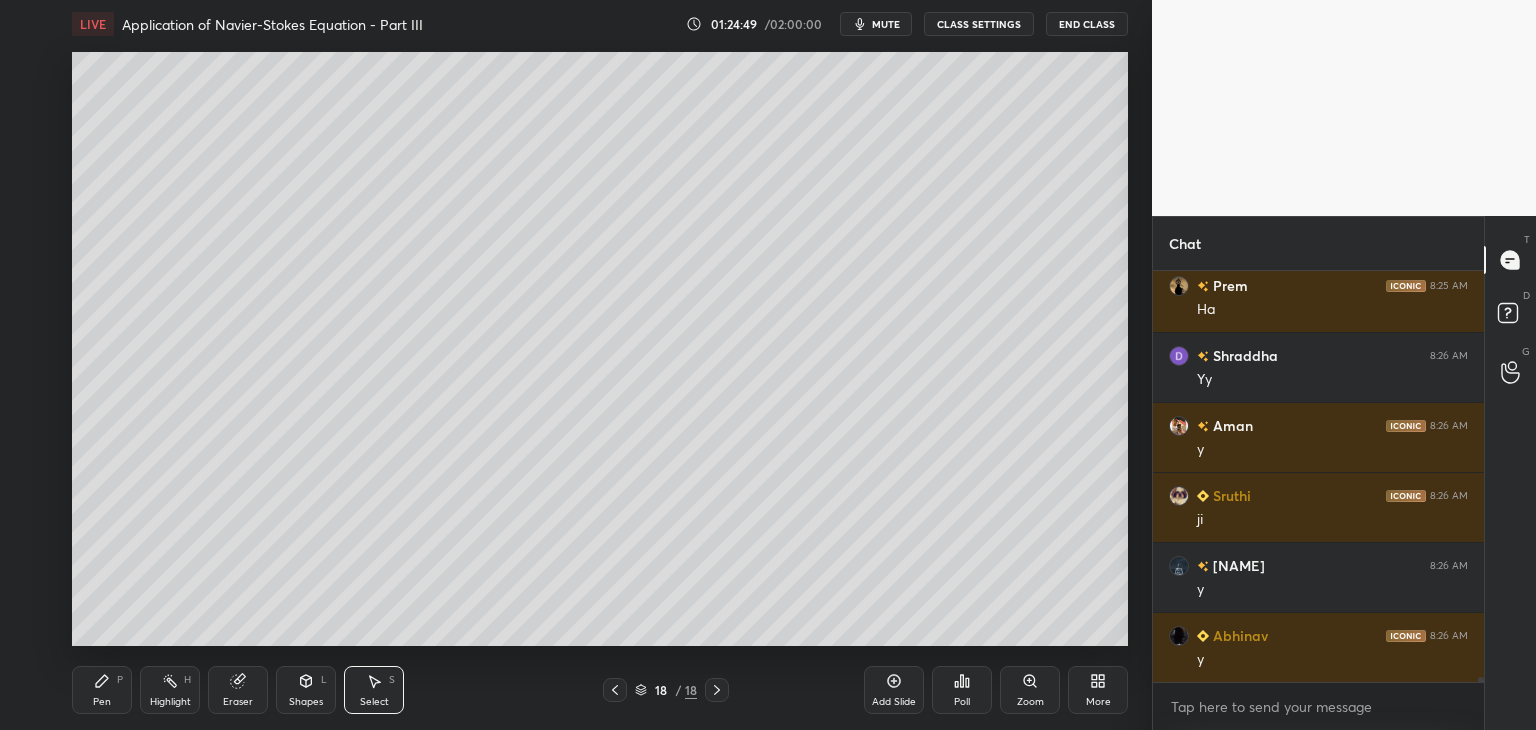 click 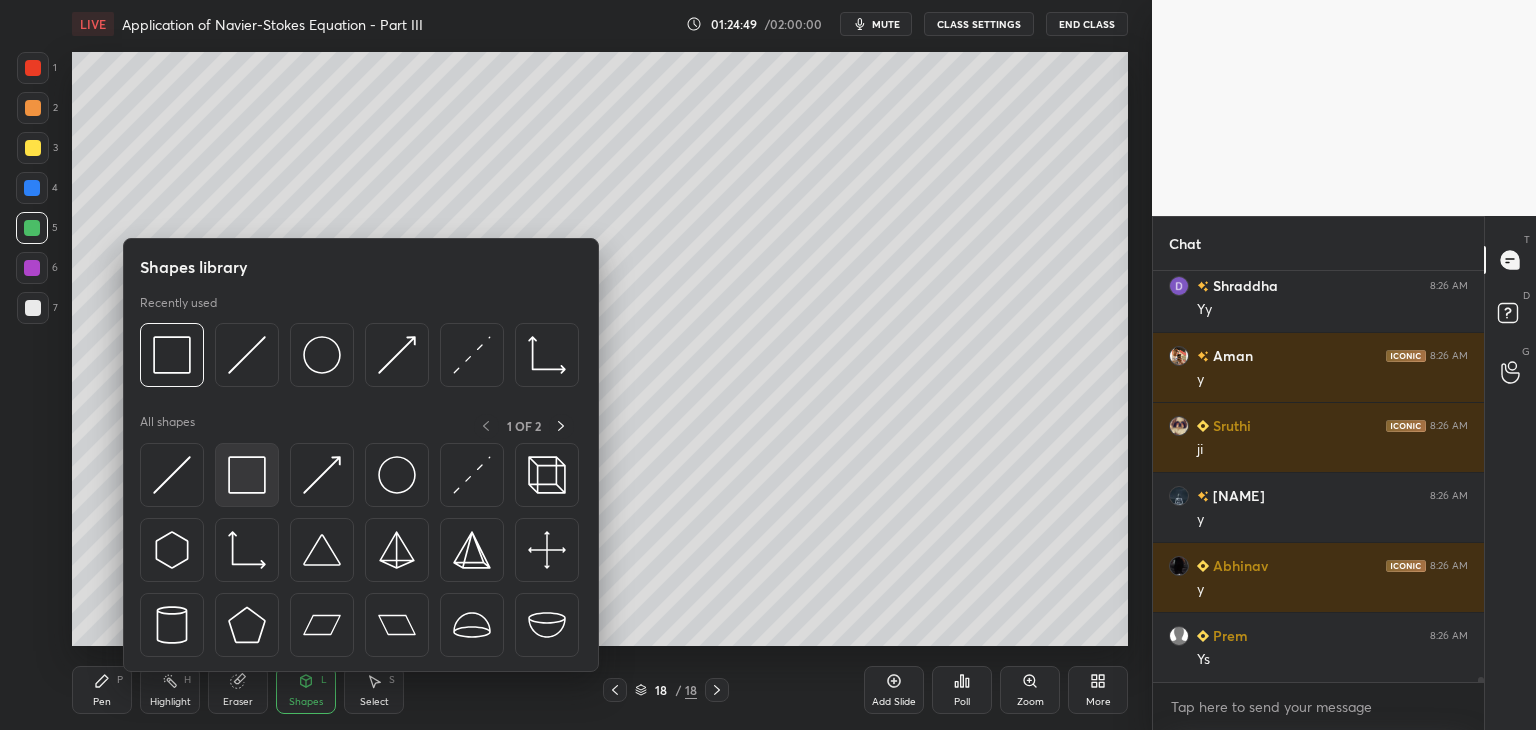click at bounding box center [247, 475] 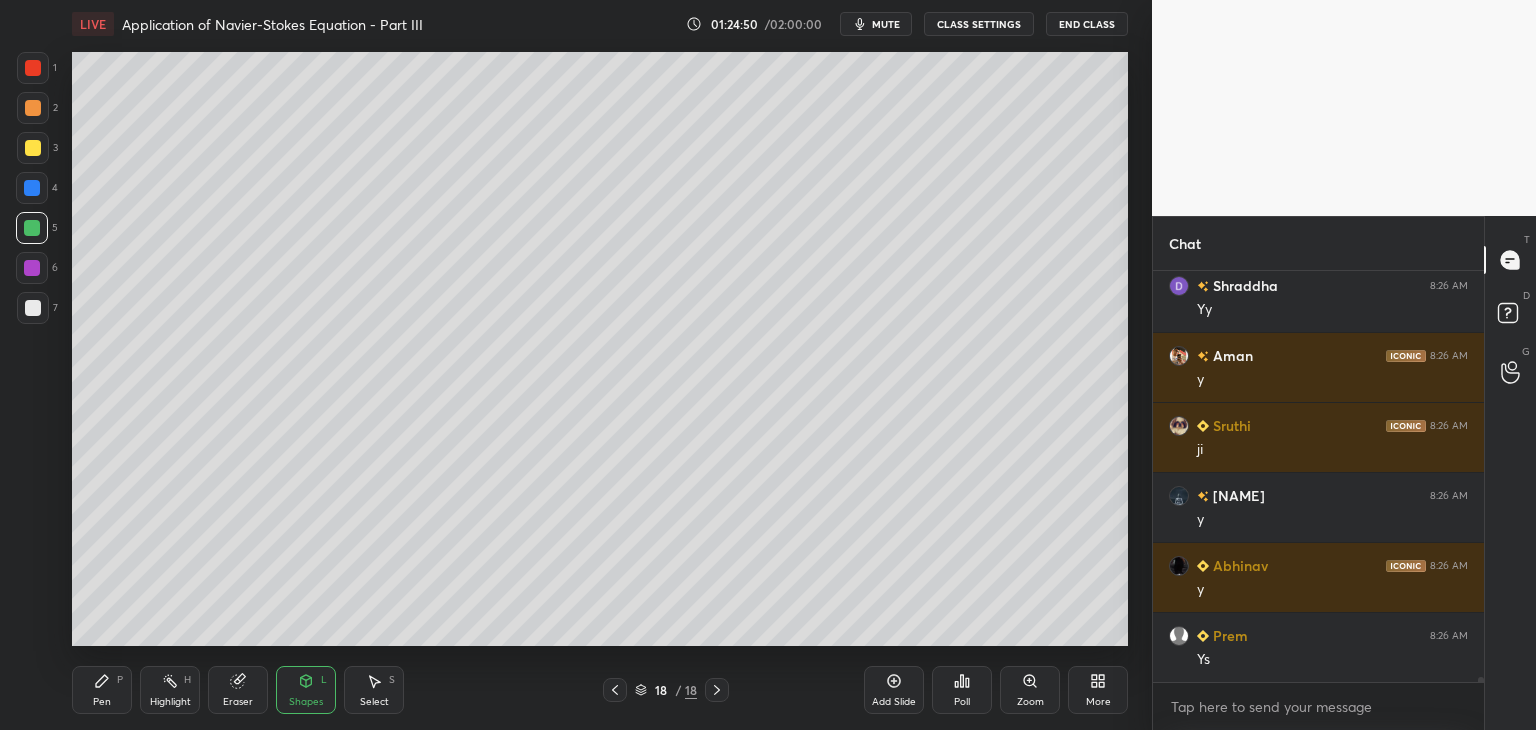 drag, startPoint x: 31, startPoint y: 261, endPoint x: 40, endPoint y: 284, distance: 24.698177 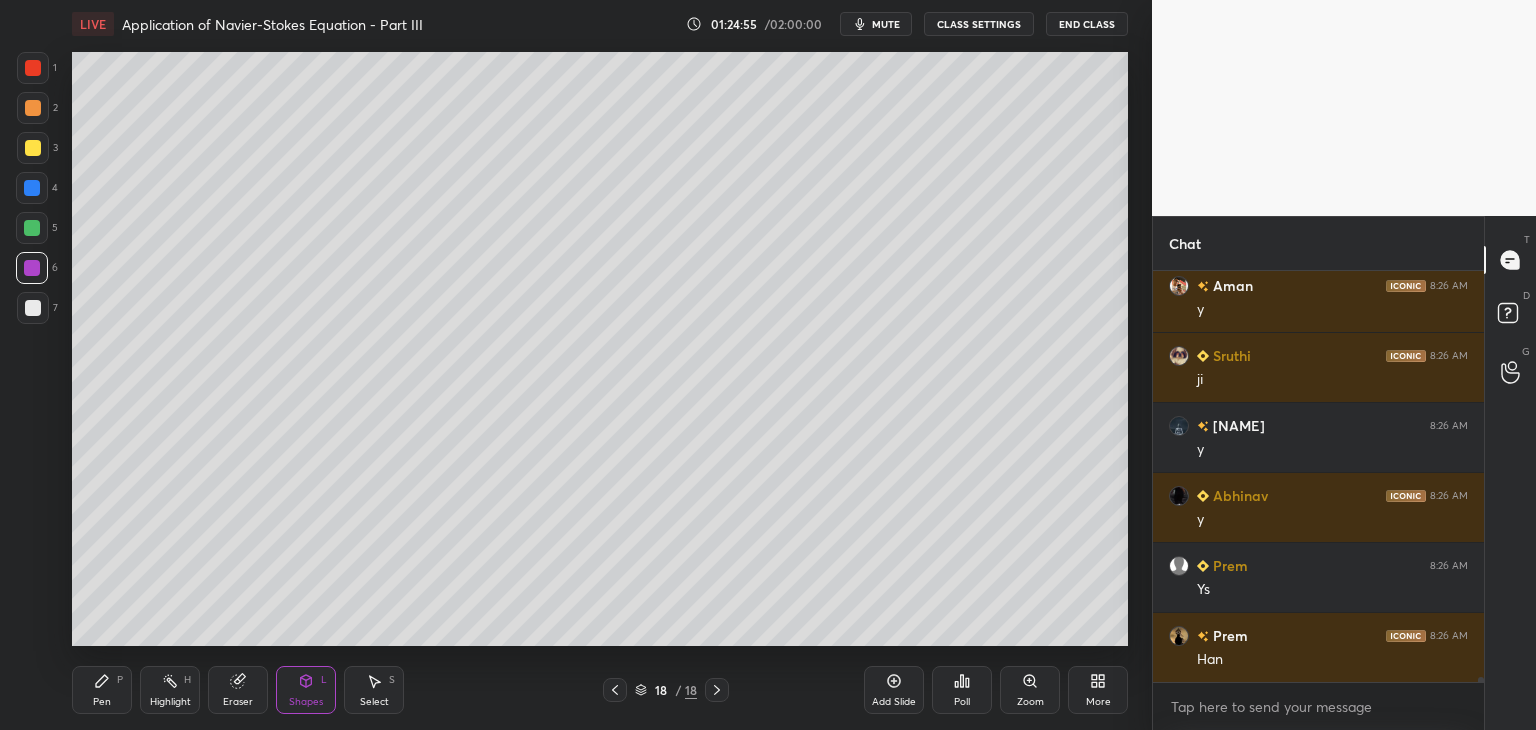 scroll, scrollTop: 32452, scrollLeft: 0, axis: vertical 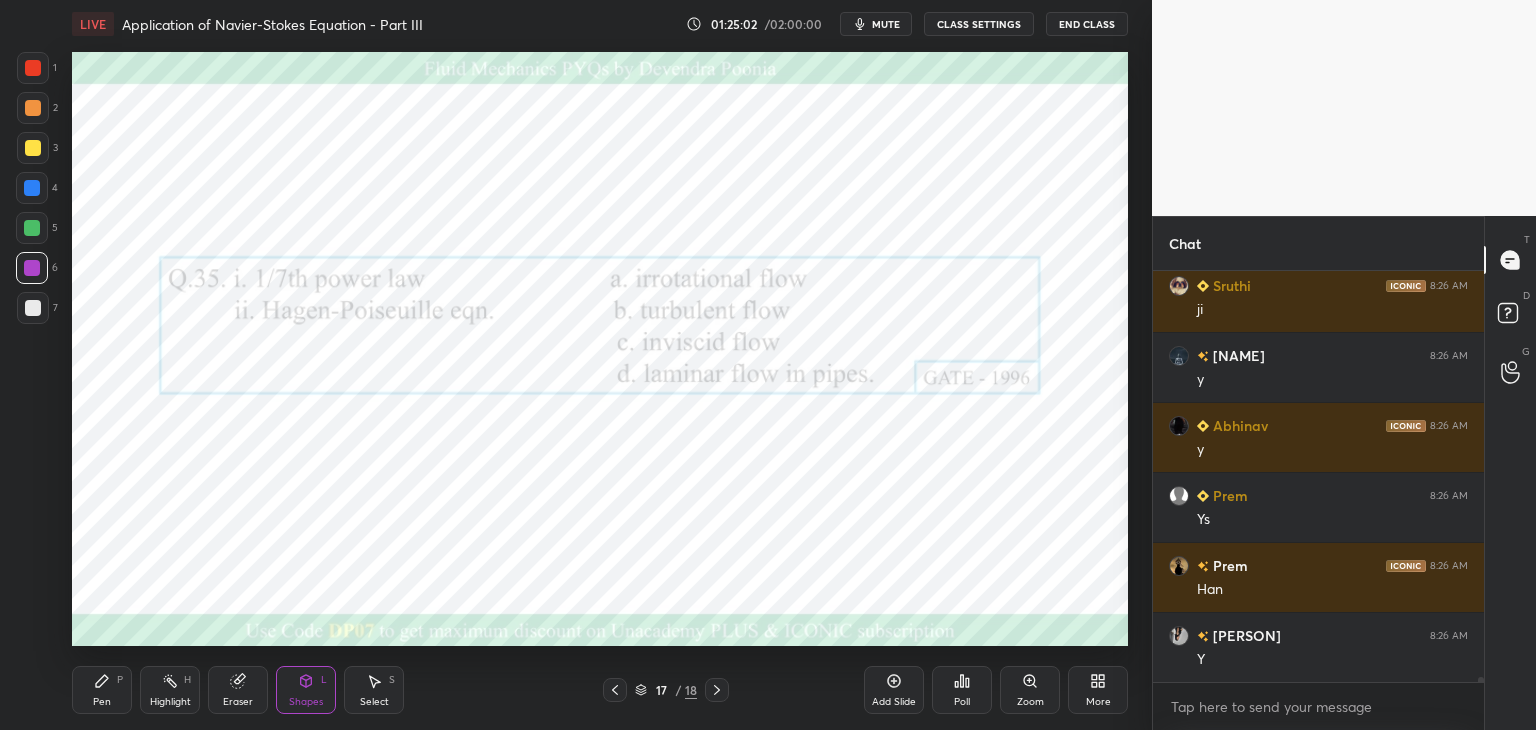 click on "Eraser" at bounding box center (238, 690) 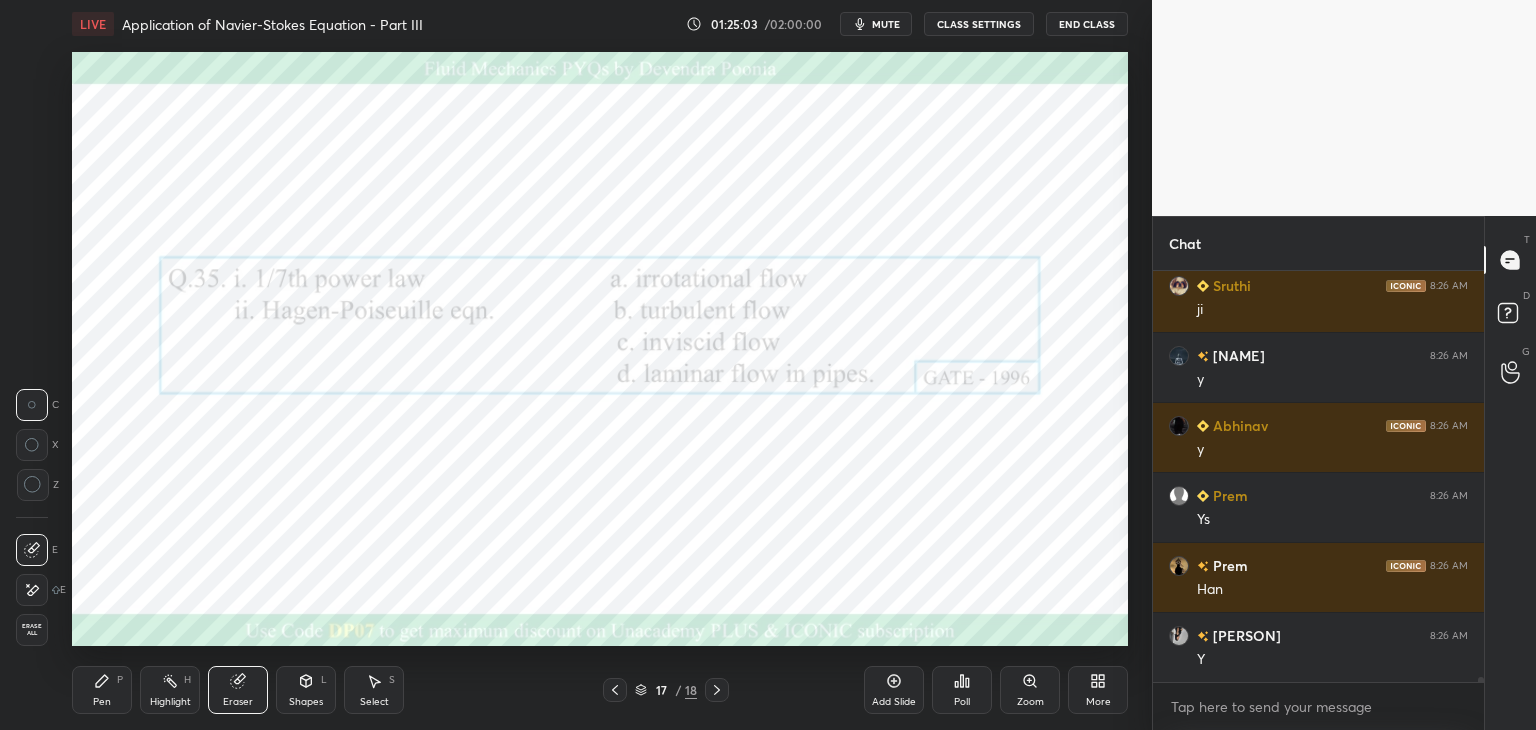 click on "Erase all" at bounding box center (32, 630) 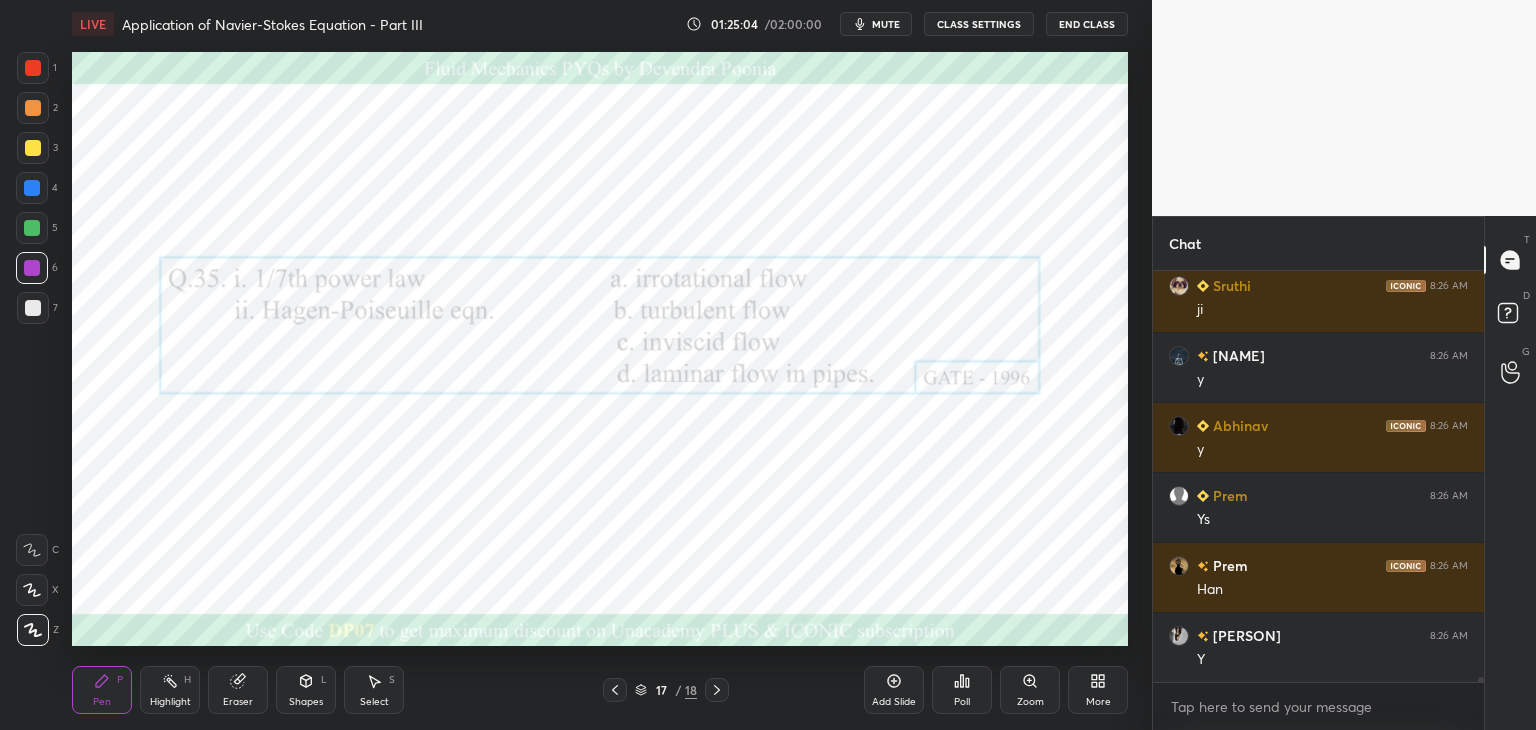click 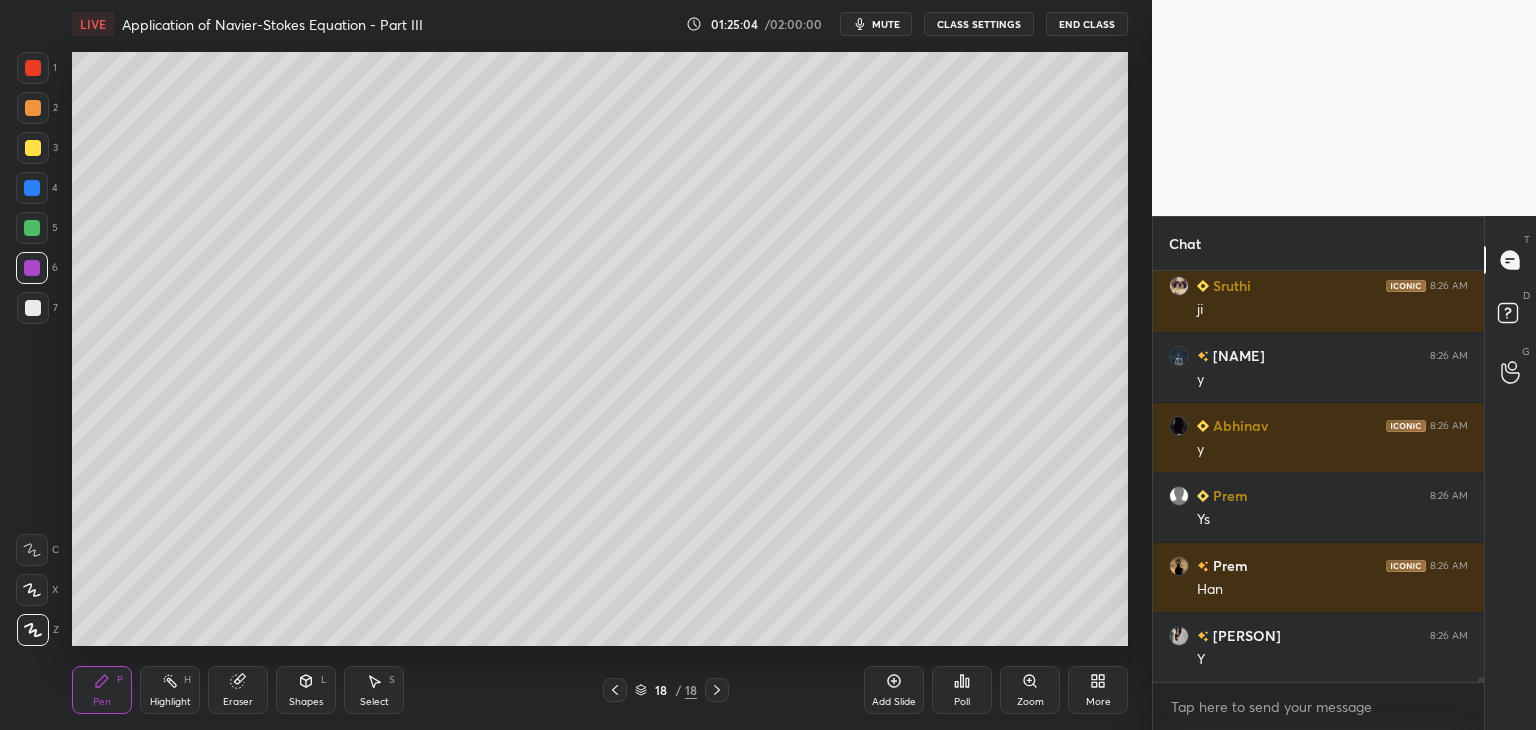 scroll, scrollTop: 32522, scrollLeft: 0, axis: vertical 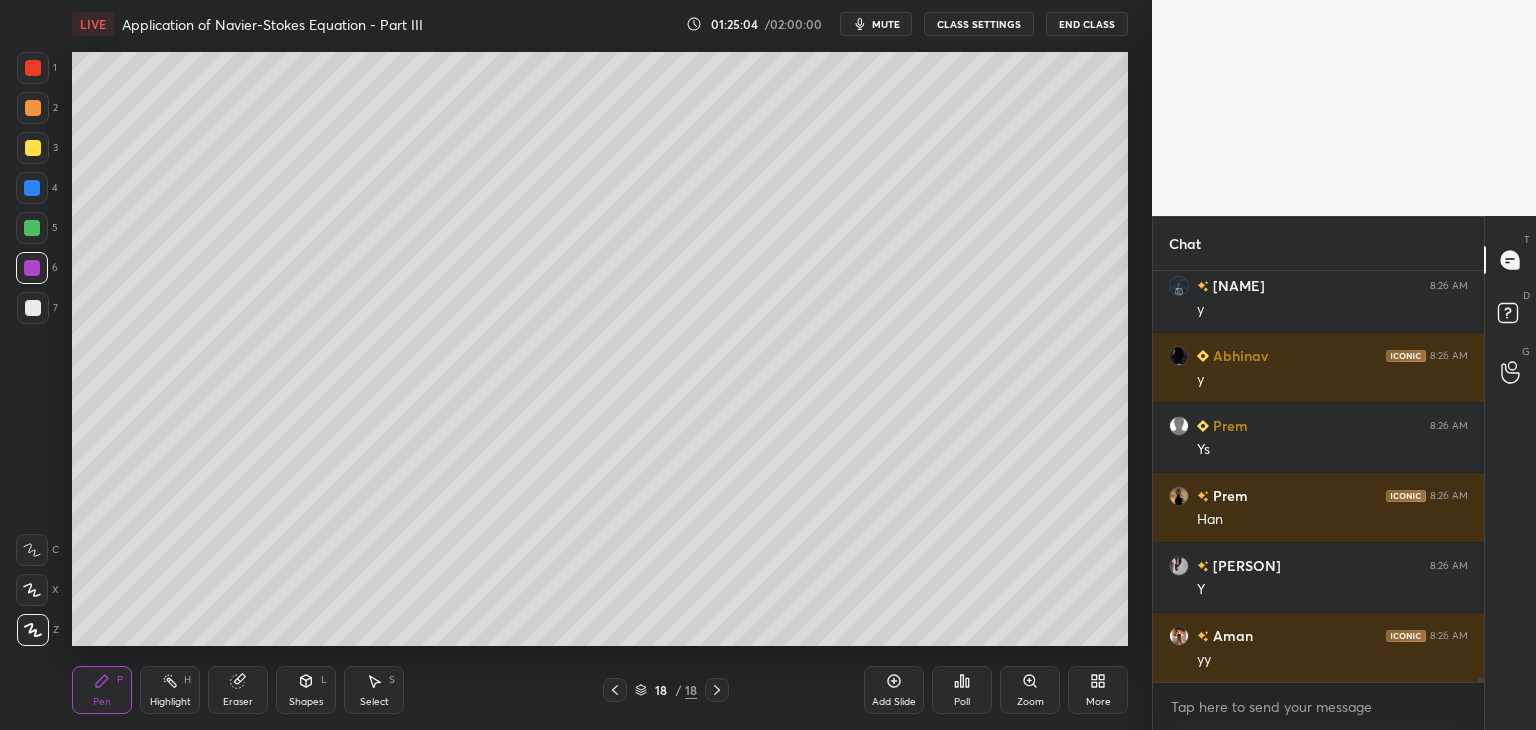 click at bounding box center [717, 690] 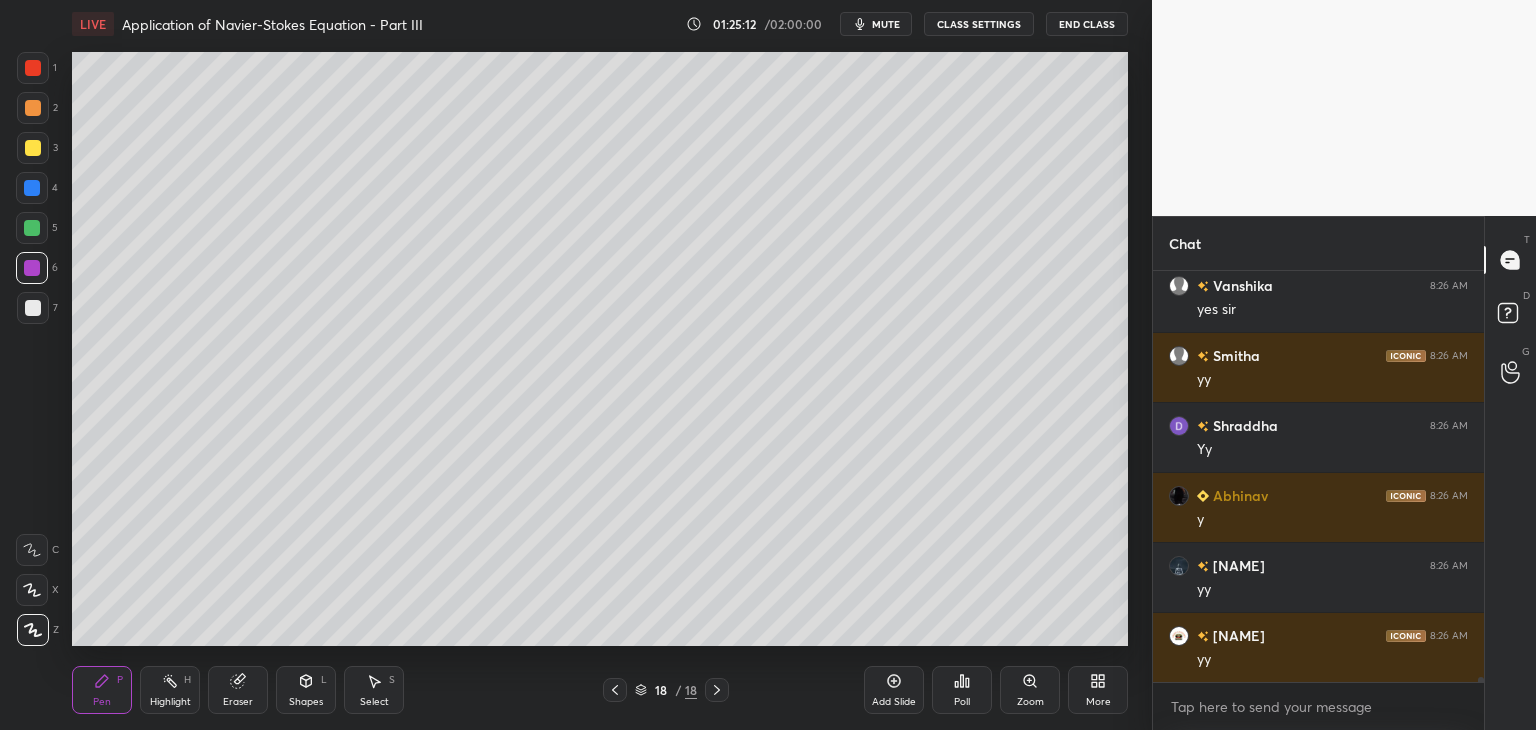 scroll, scrollTop: 33012, scrollLeft: 0, axis: vertical 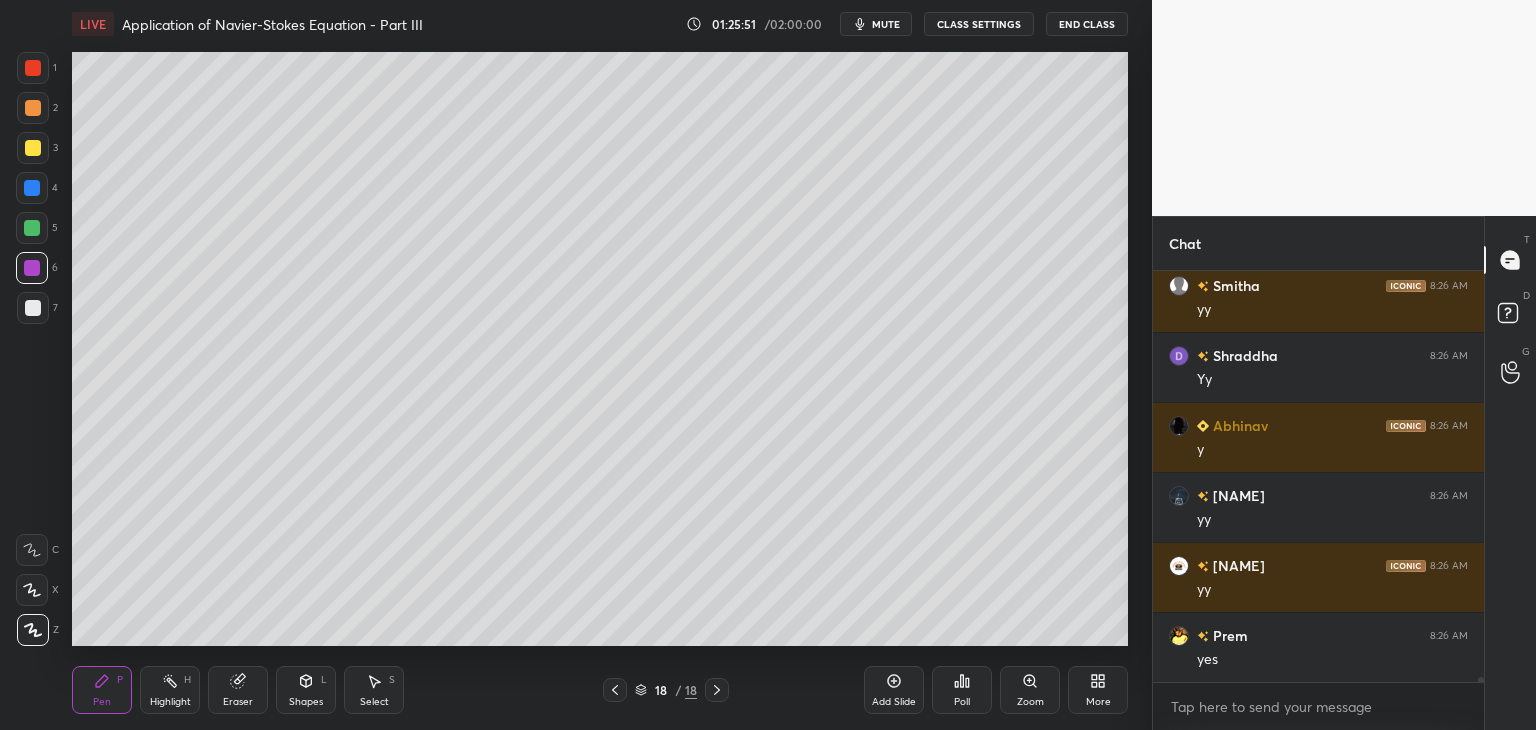 click on "More" at bounding box center (1098, 690) 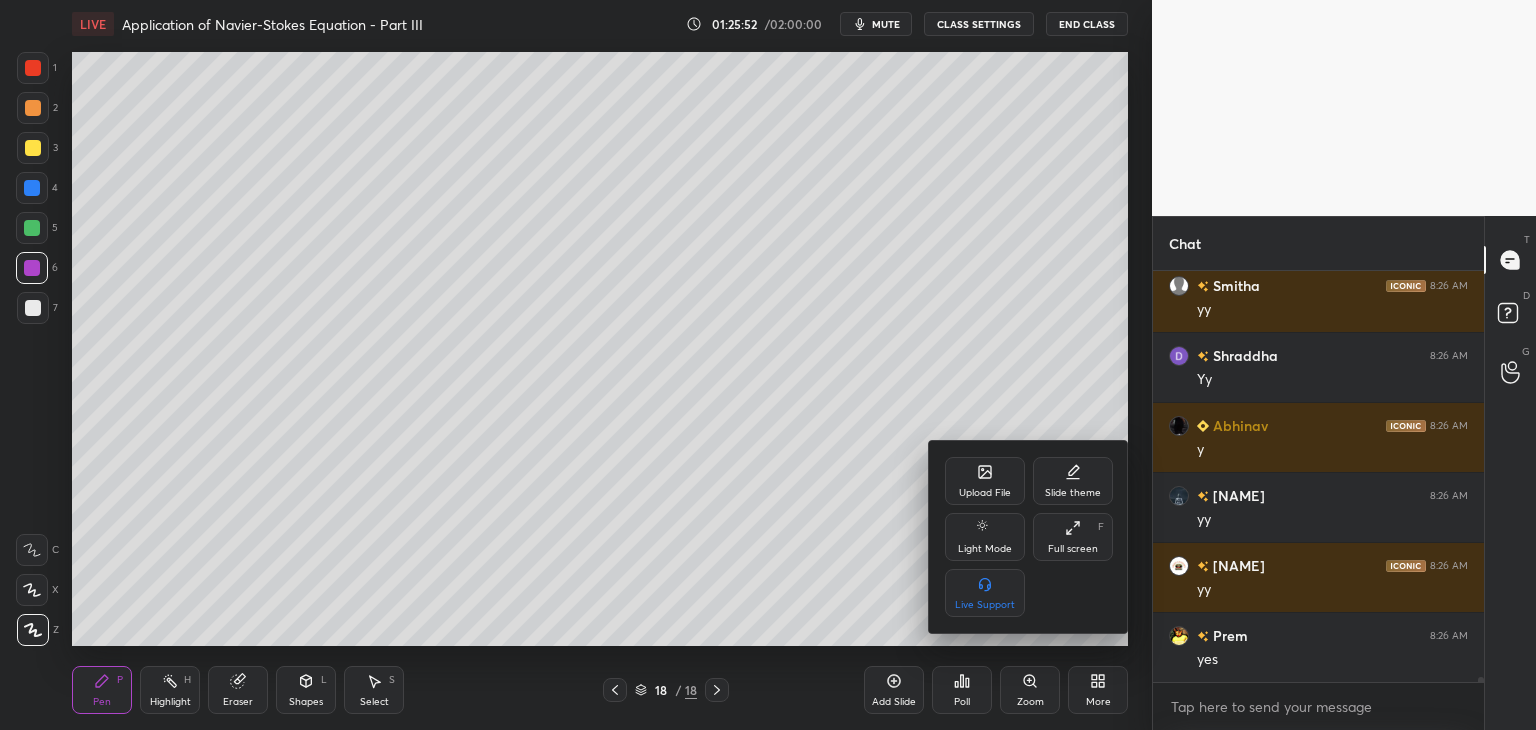 click on "Upload File" at bounding box center (985, 493) 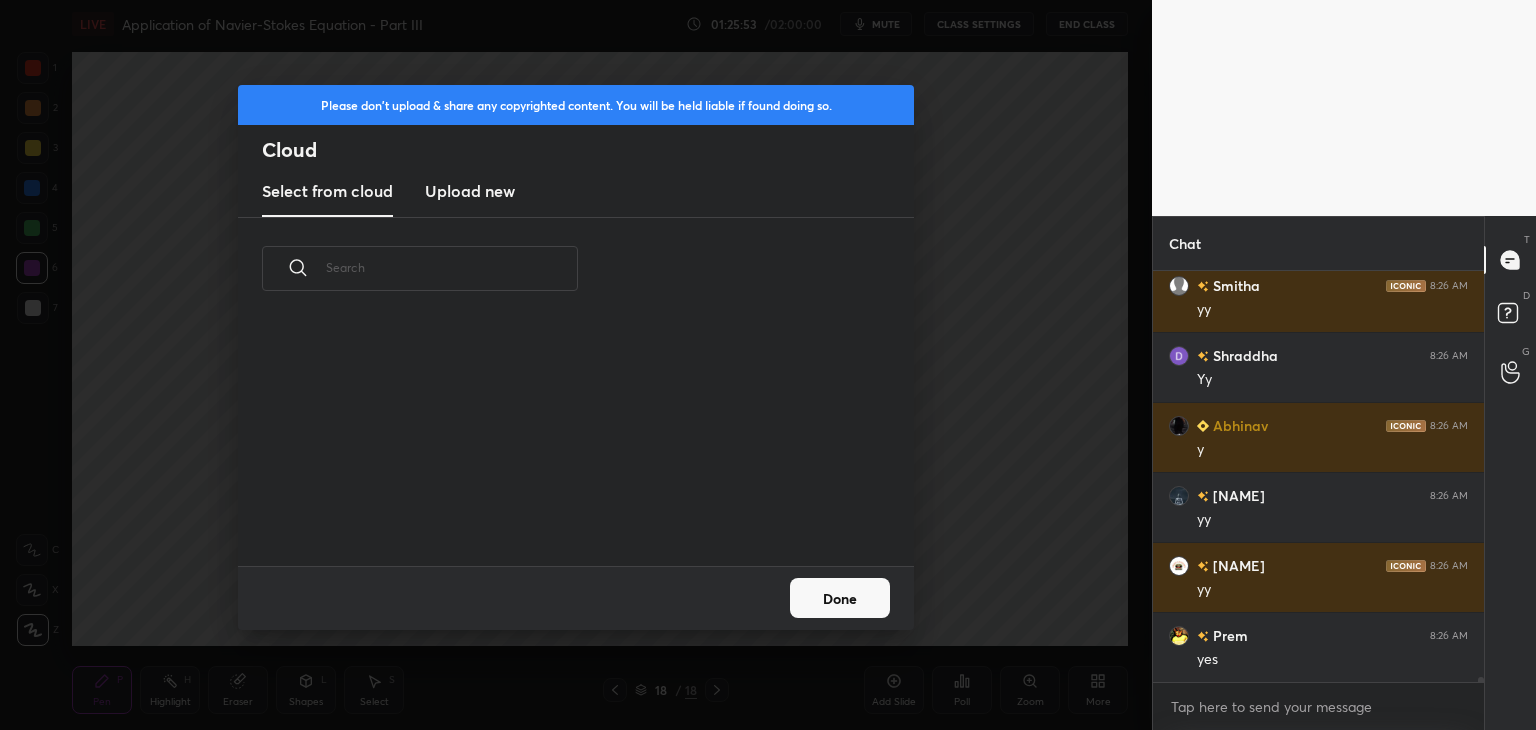 scroll, scrollTop: 5, scrollLeft: 10, axis: both 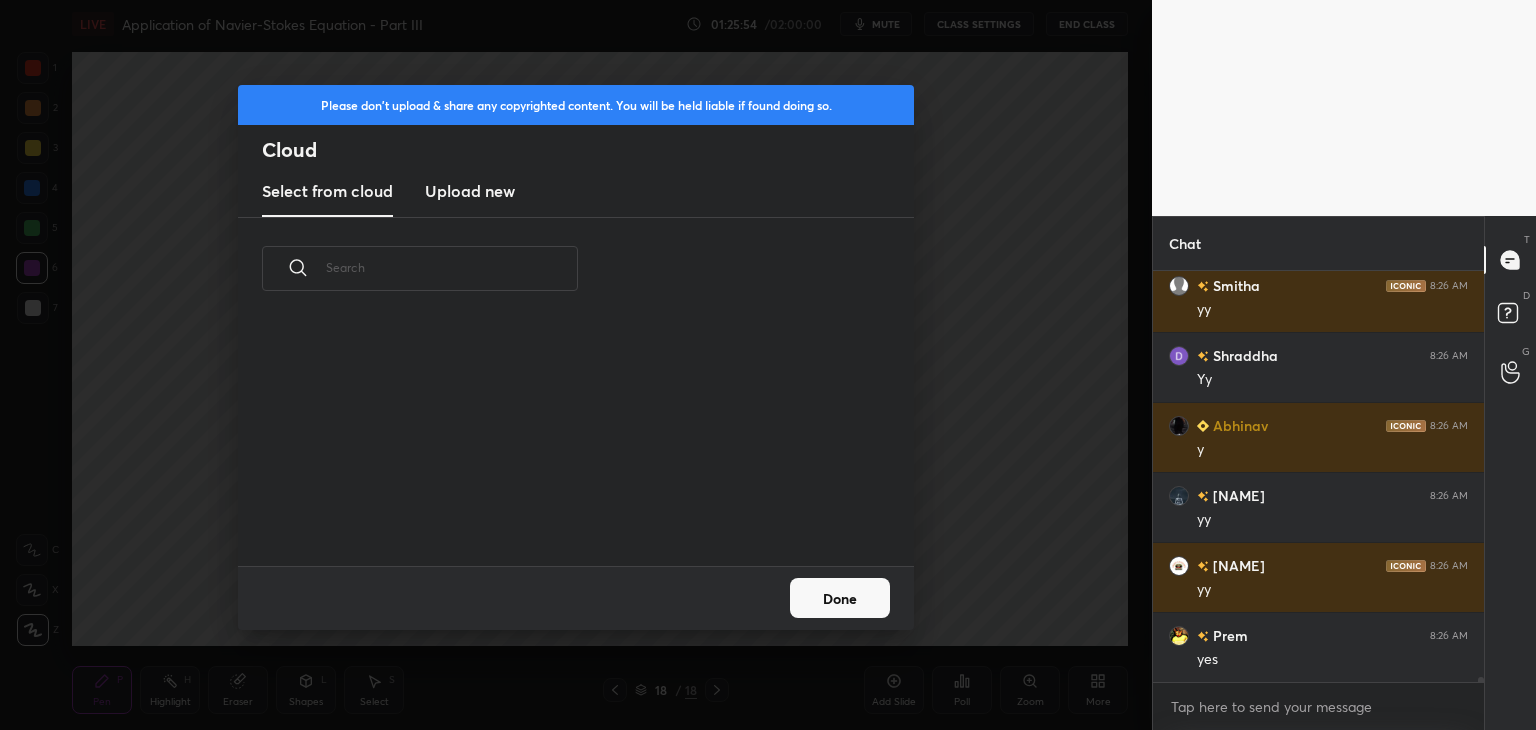 click on "Upload new" at bounding box center (470, 192) 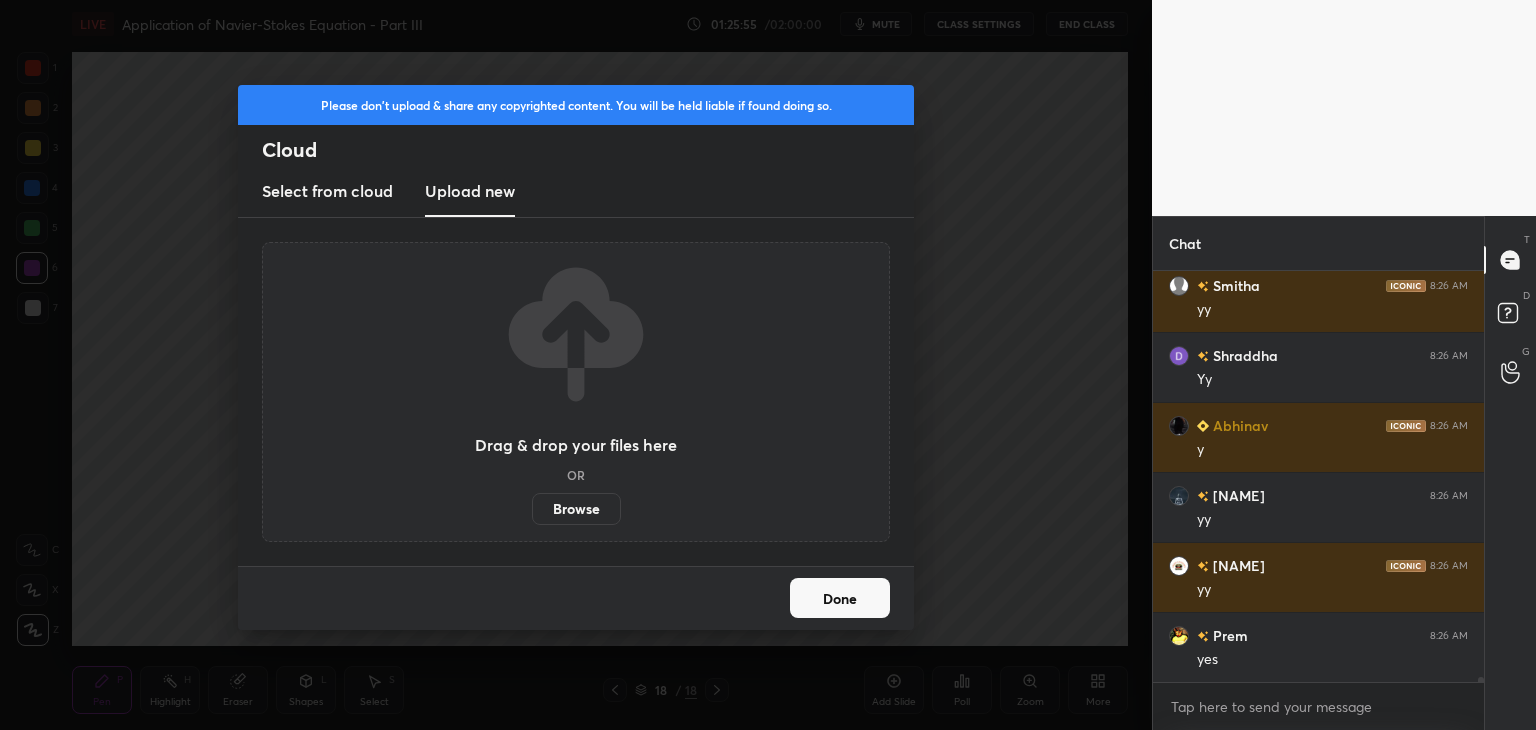 click on "Browse" at bounding box center [576, 509] 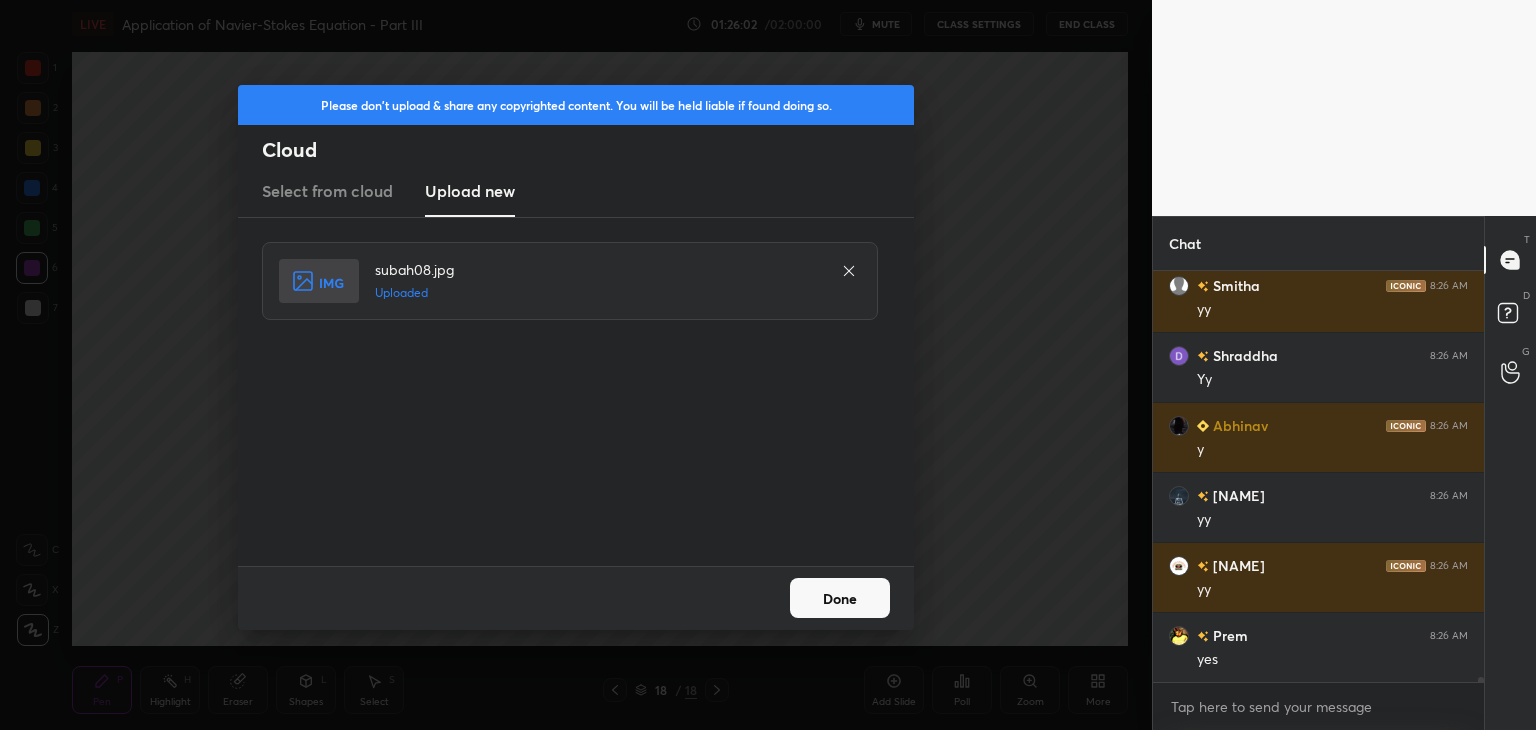 click on "Done" at bounding box center [840, 598] 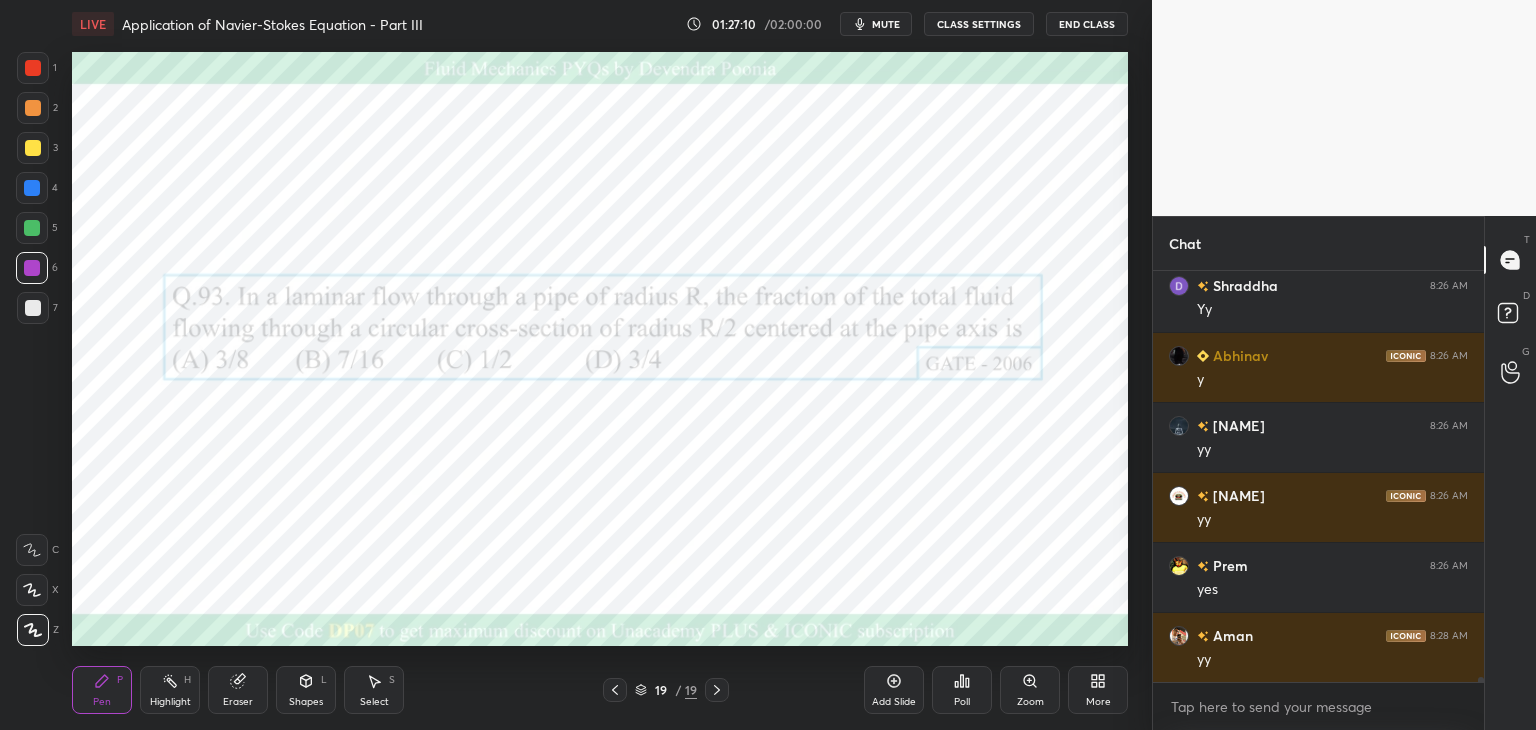 scroll, scrollTop: 33152, scrollLeft: 0, axis: vertical 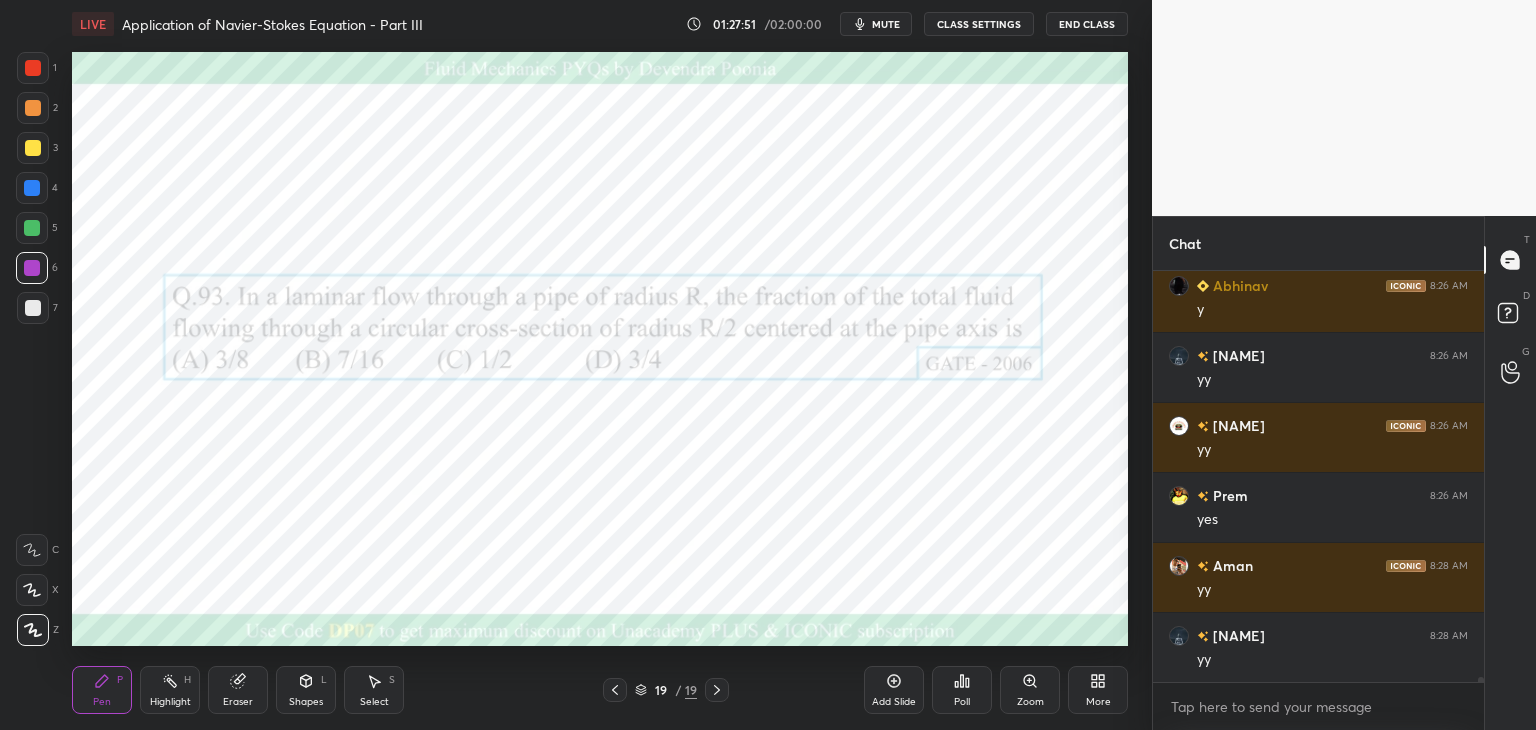 click on "Add Slide" at bounding box center [894, 702] 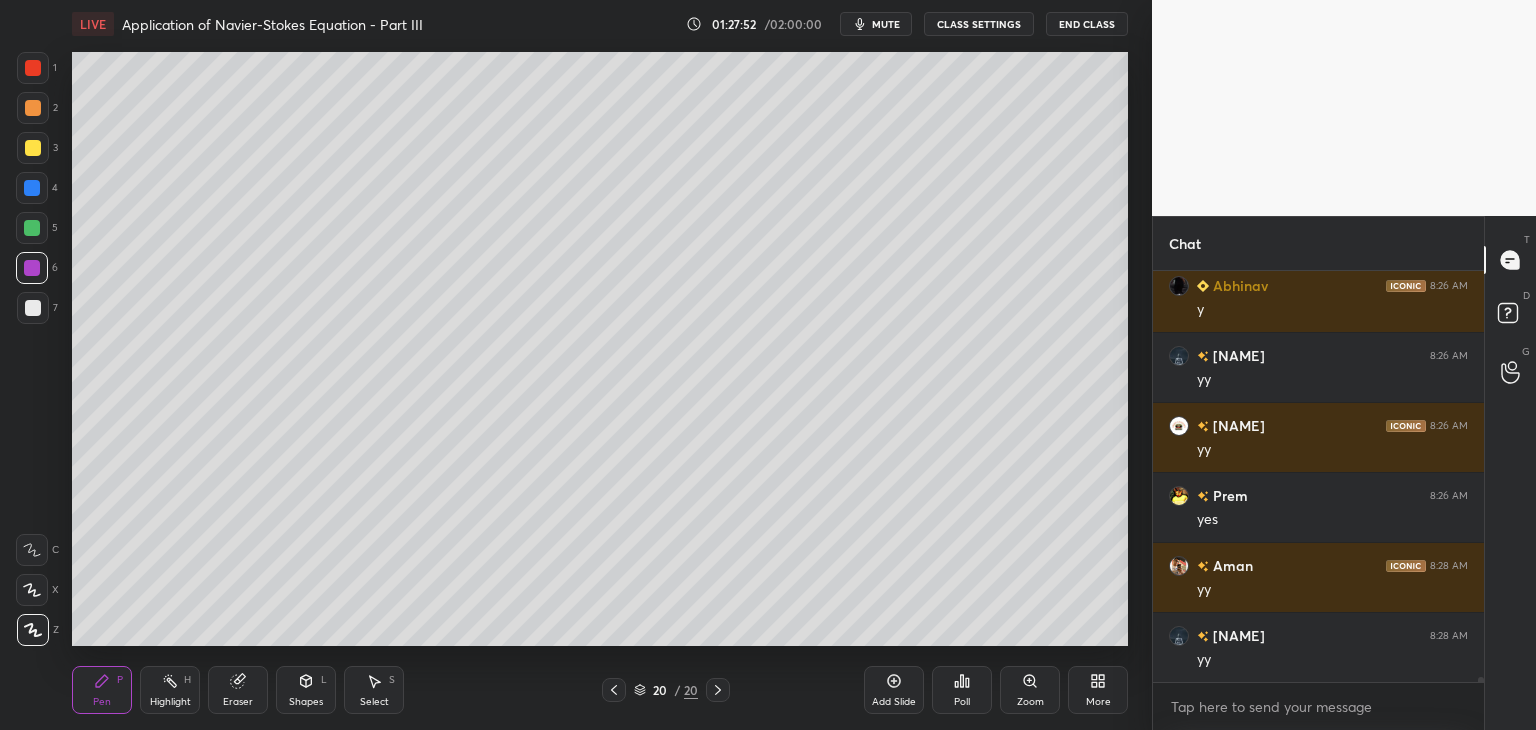 click at bounding box center [33, 308] 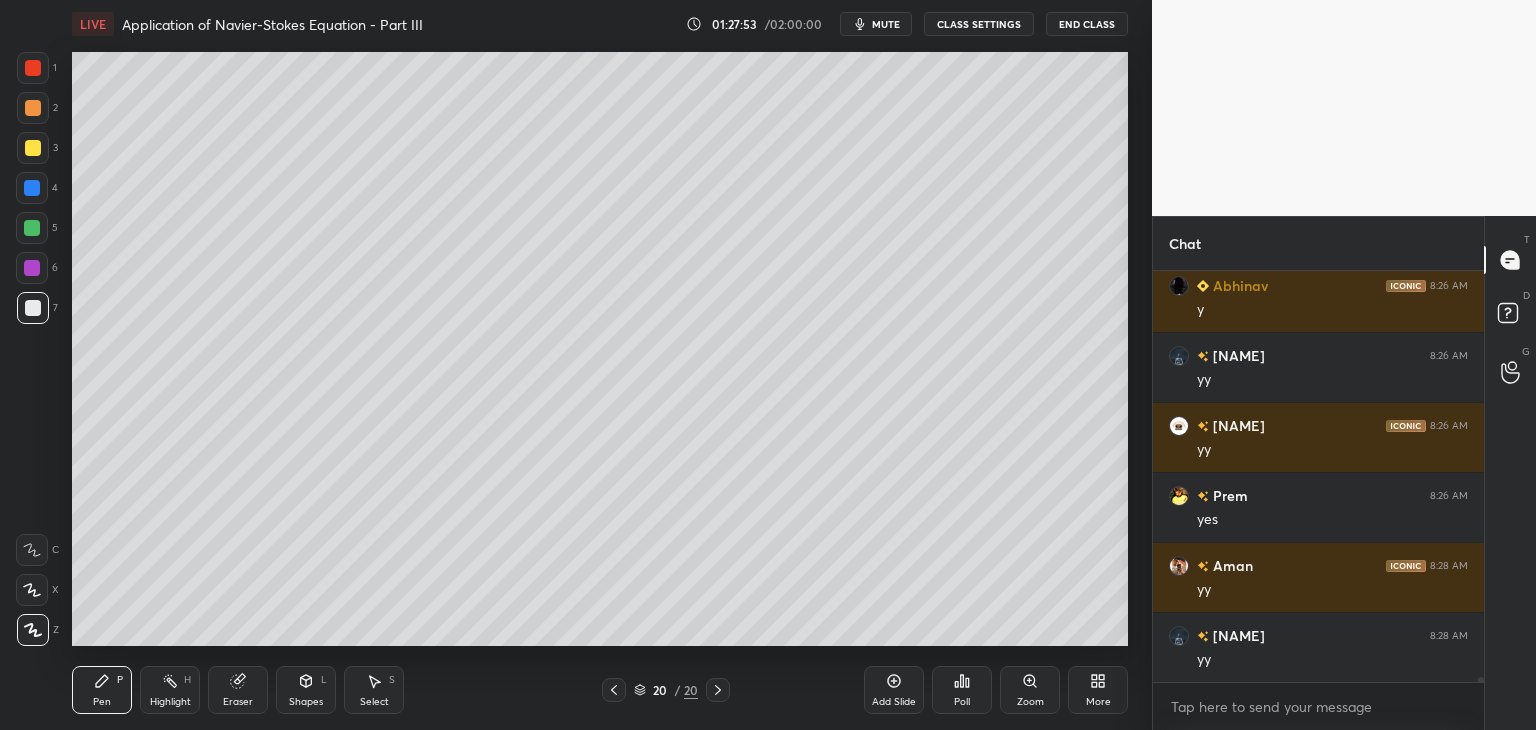 click at bounding box center (33, 148) 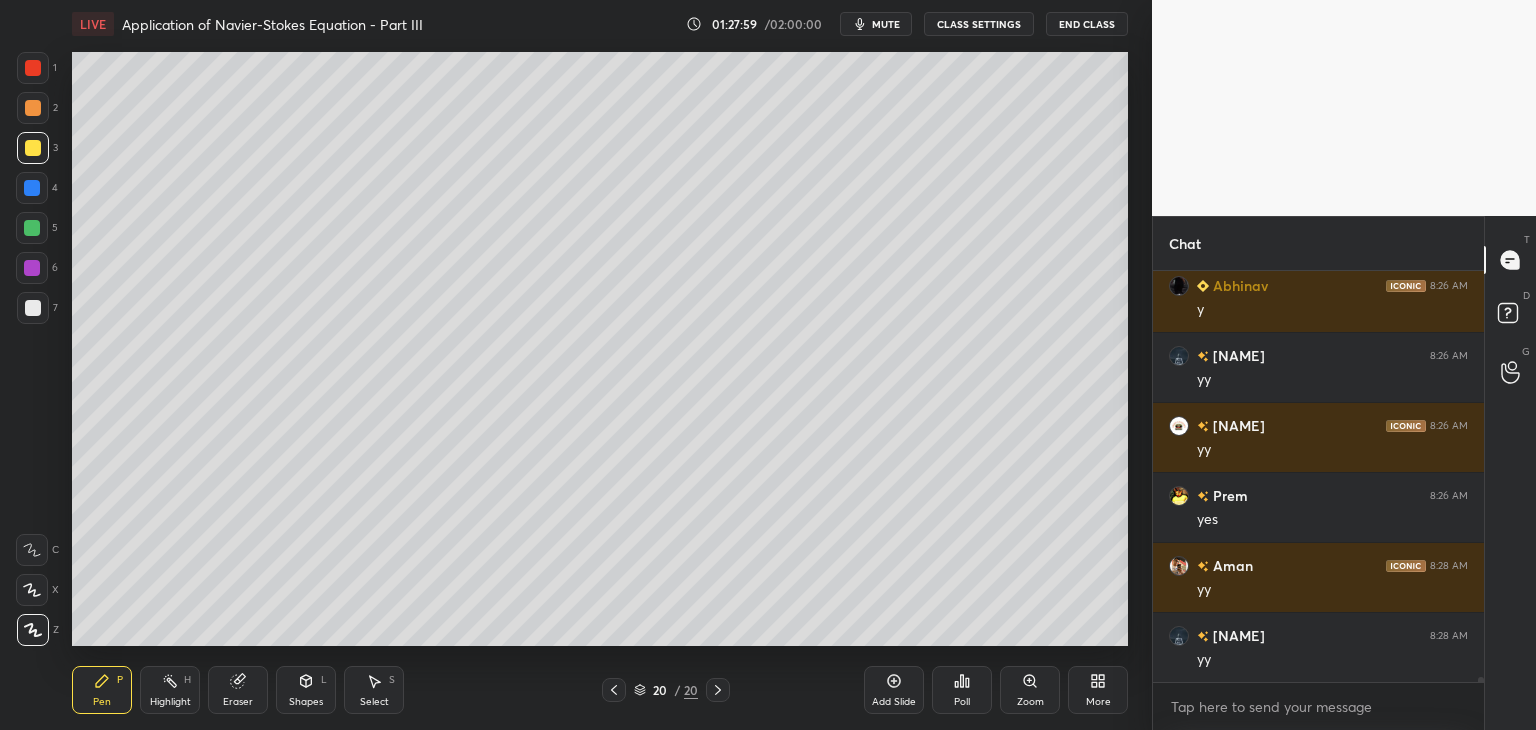 drag, startPoint x: 32, startPoint y: 306, endPoint x: 60, endPoint y: 301, distance: 28.442924 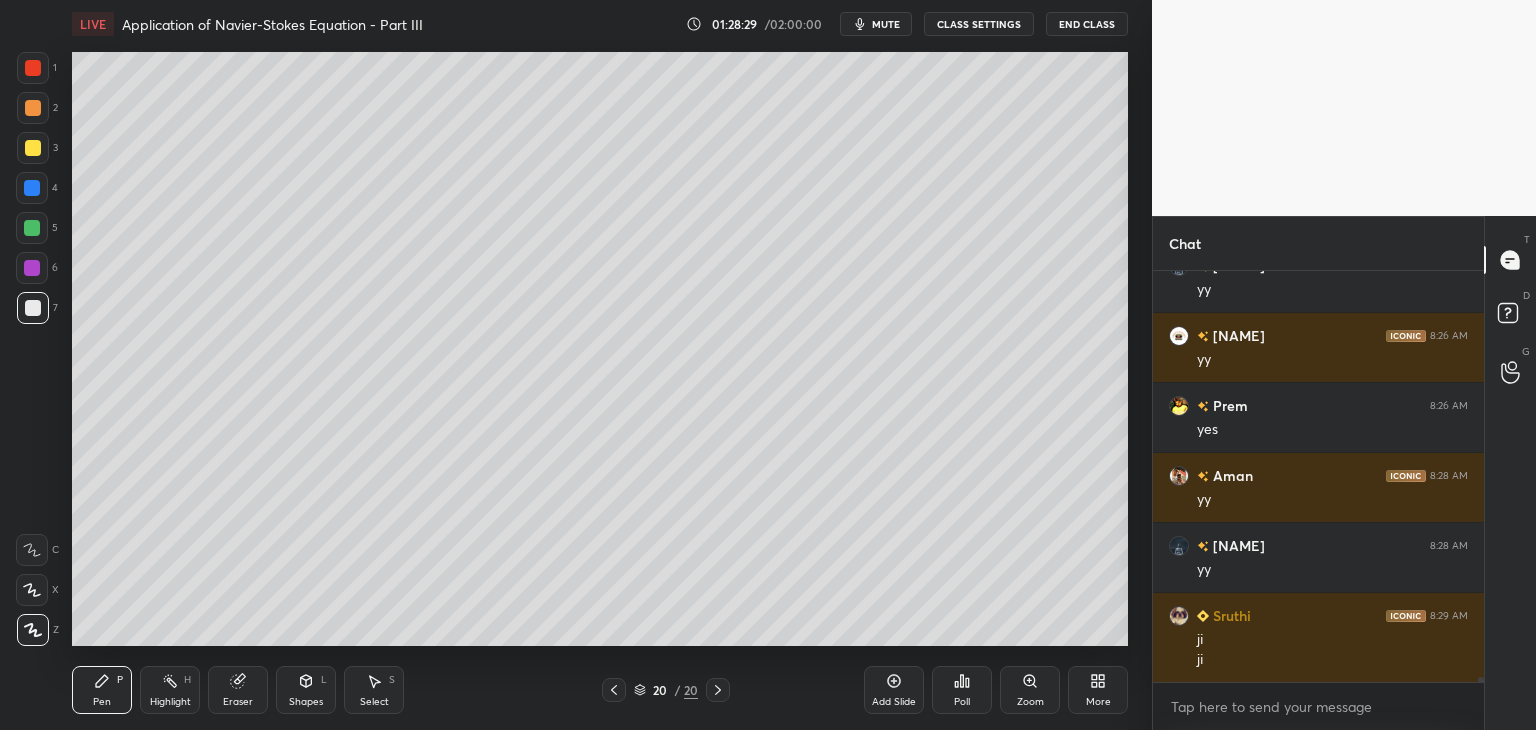scroll, scrollTop: 33312, scrollLeft: 0, axis: vertical 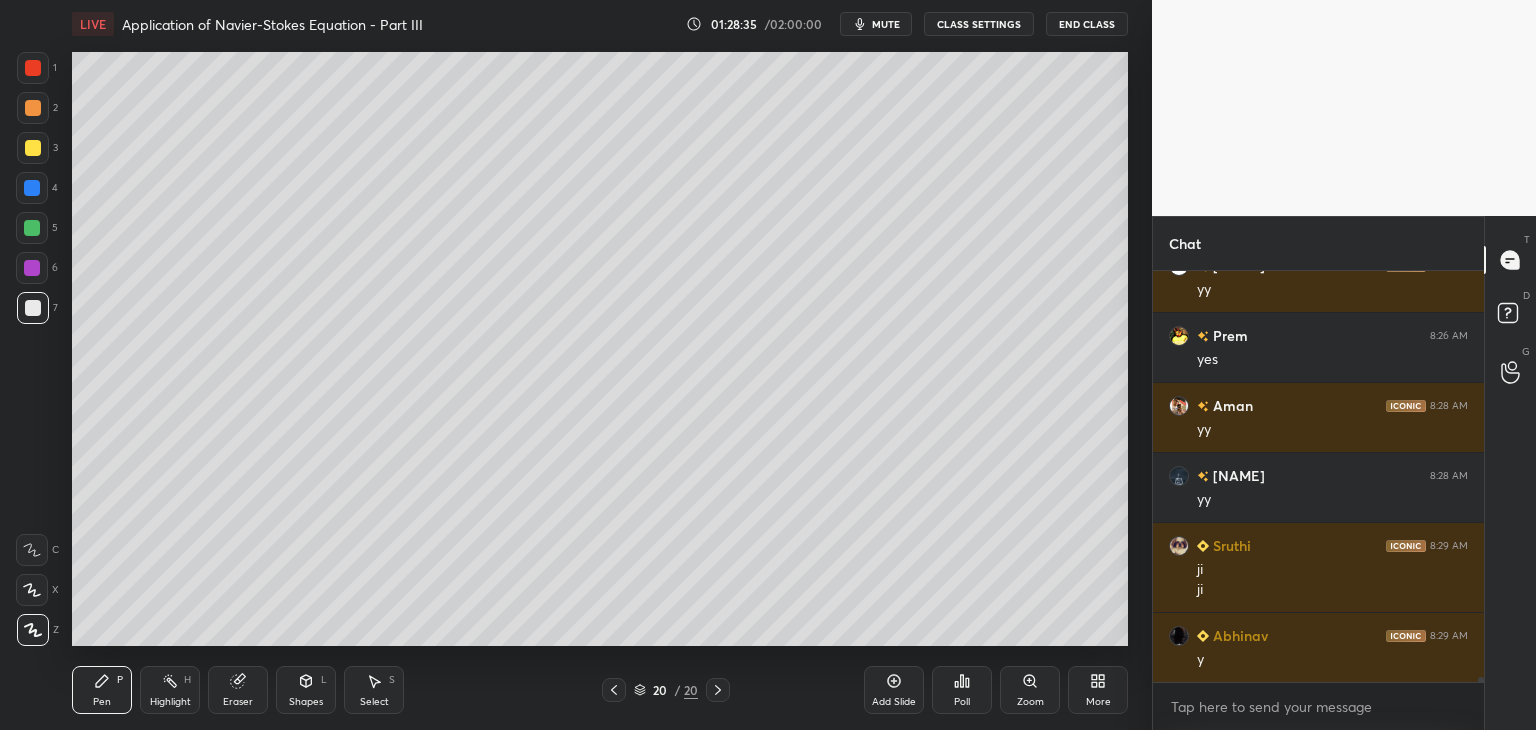 click at bounding box center [32, 228] 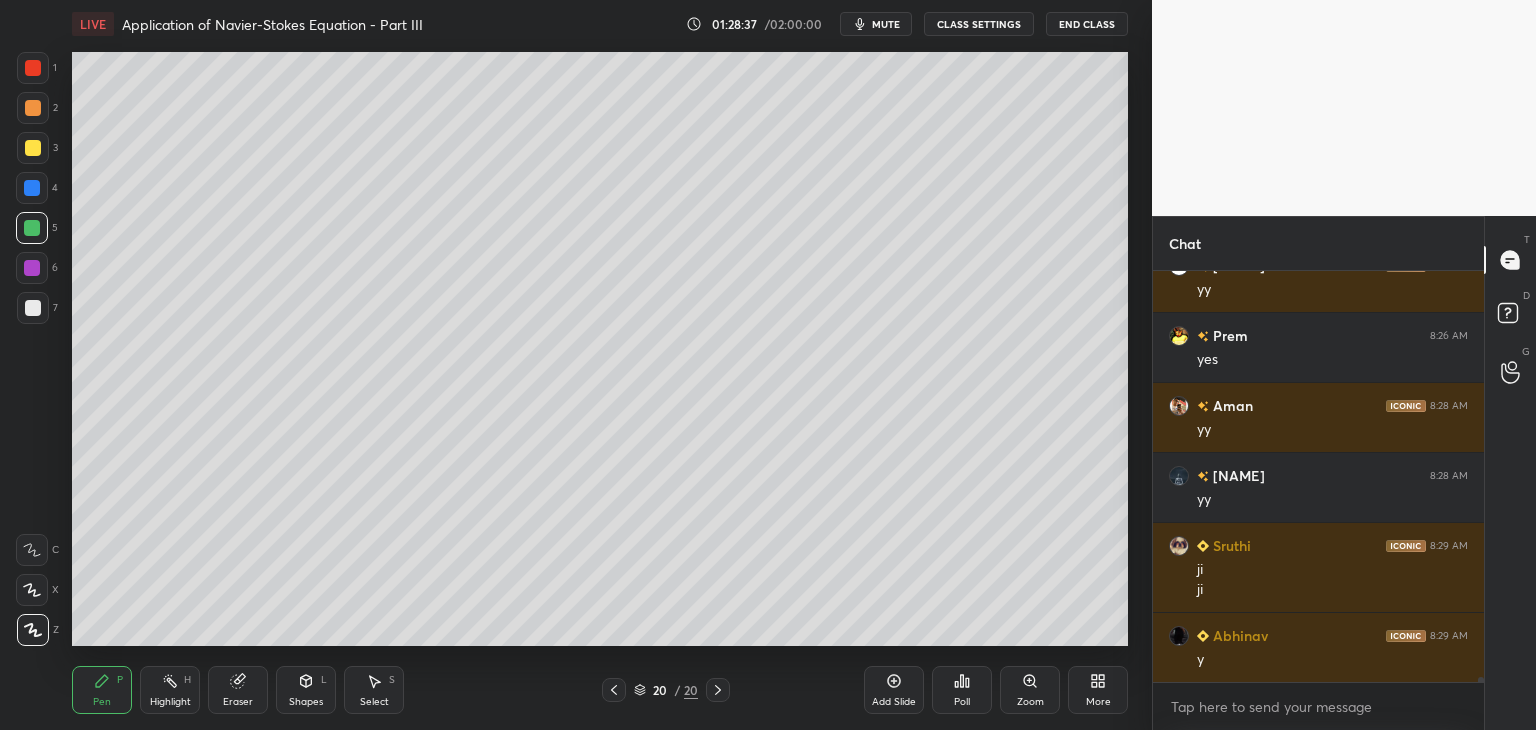 scroll, scrollTop: 33382, scrollLeft: 0, axis: vertical 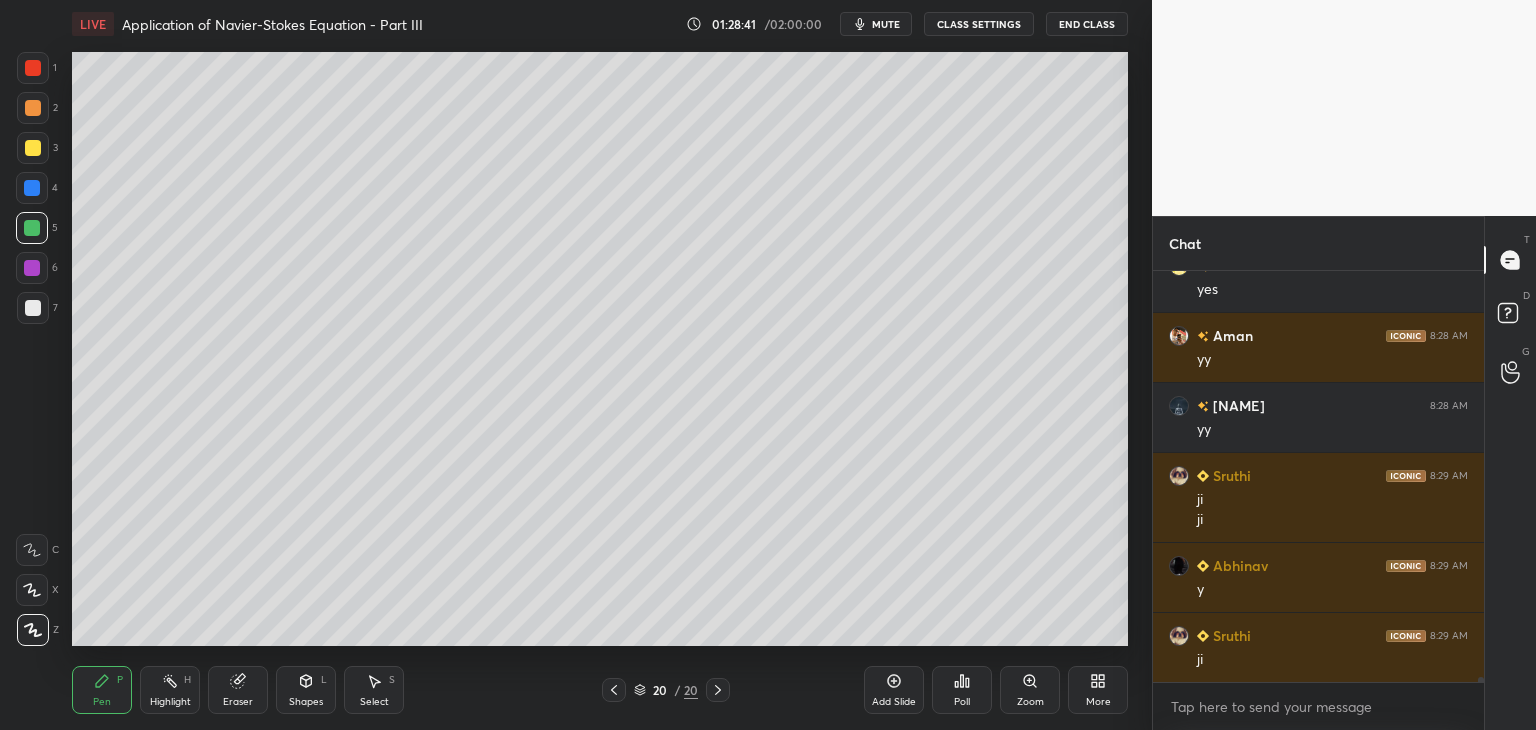 click at bounding box center (33, 308) 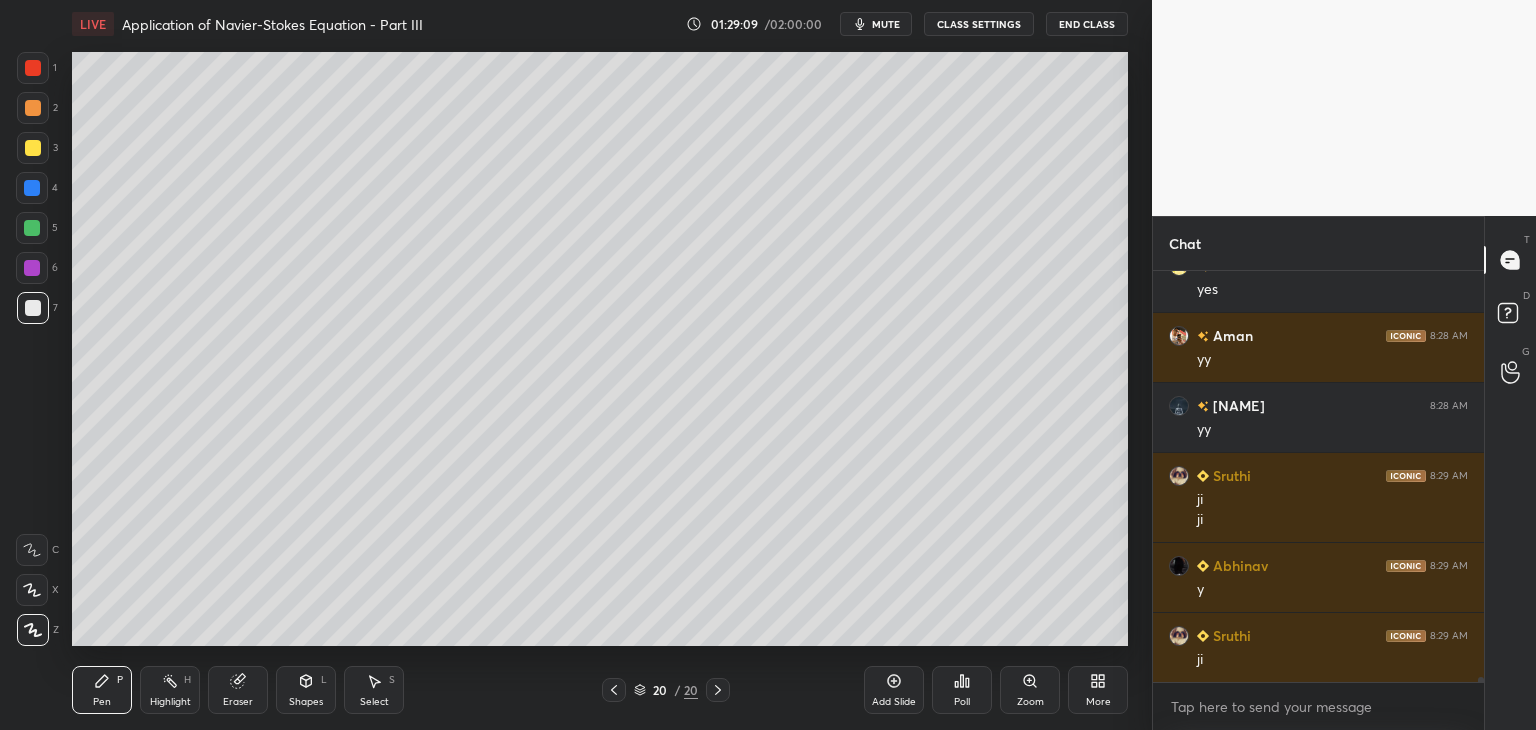 scroll, scrollTop: 33452, scrollLeft: 0, axis: vertical 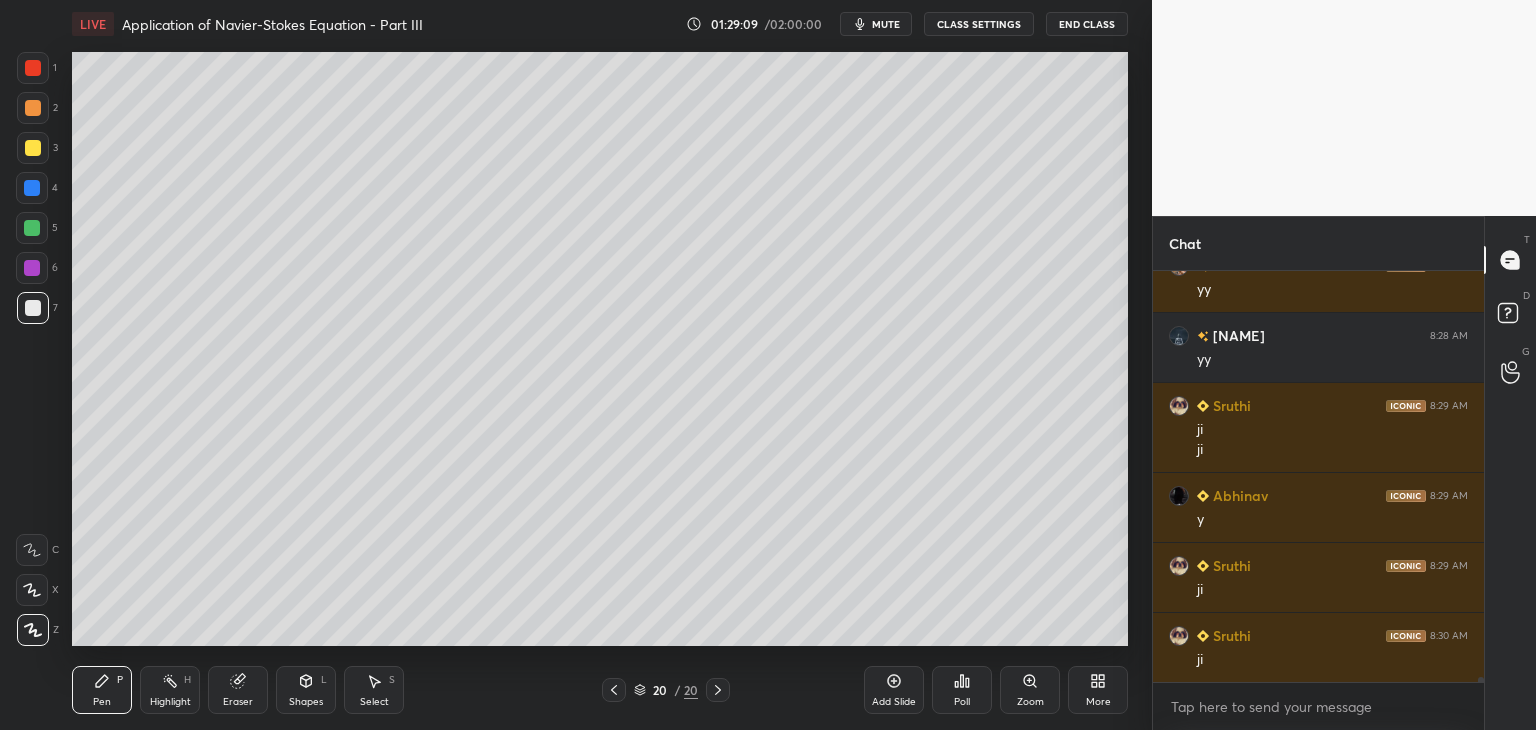drag, startPoint x: 392, startPoint y: 685, endPoint x: 430, endPoint y: 661, distance: 44.94441 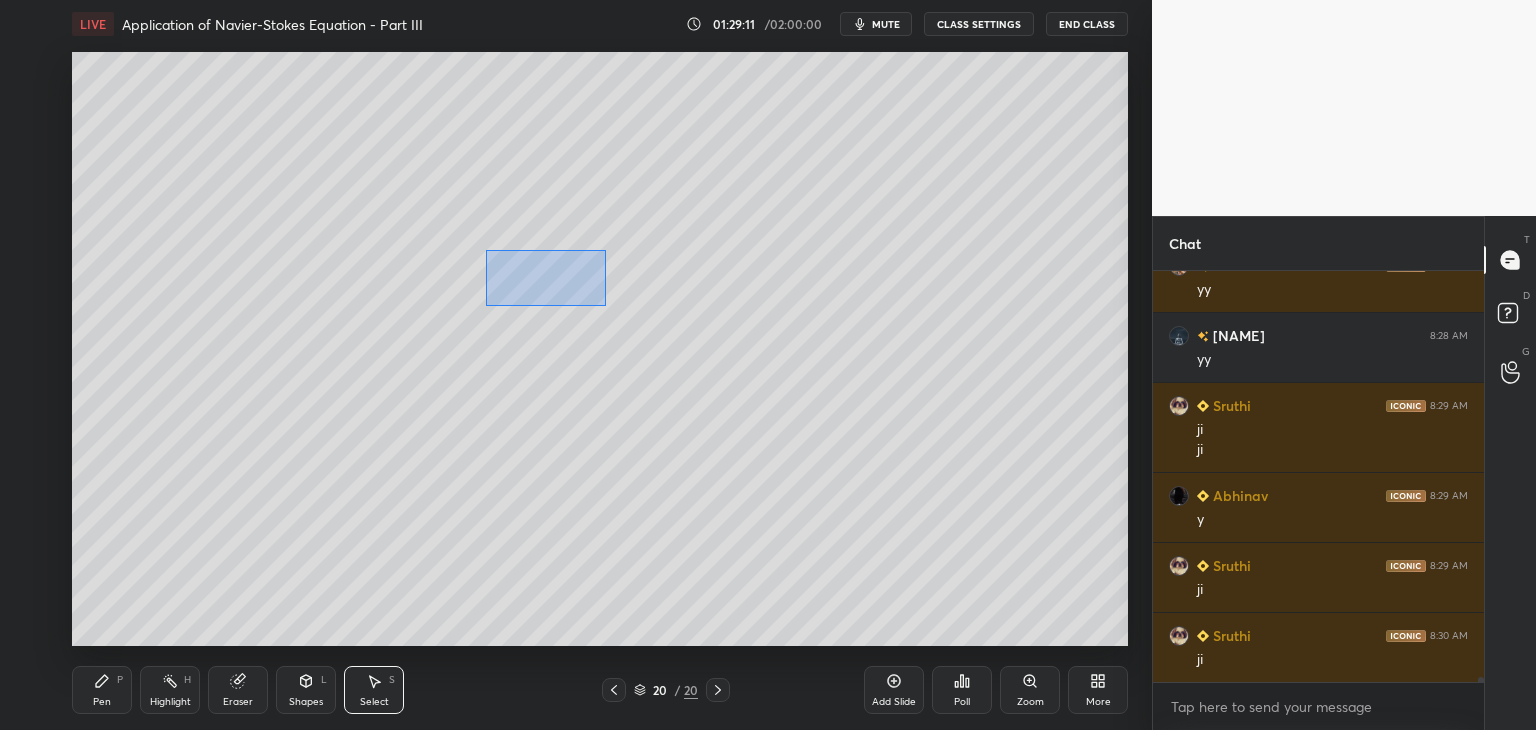 drag, startPoint x: 486, startPoint y: 249, endPoint x: 624, endPoint y: 307, distance: 149.69302 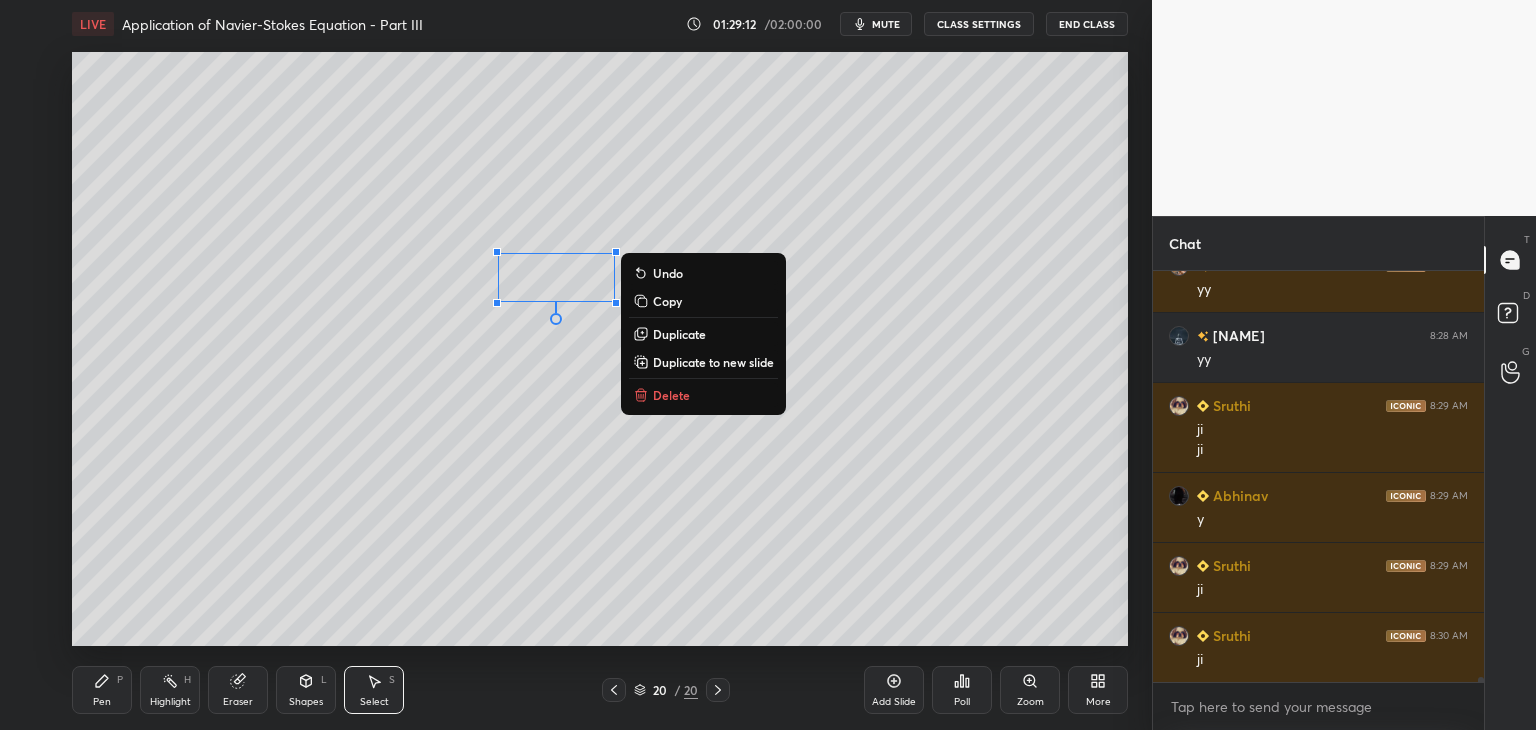click on "Duplicate" at bounding box center [679, 334] 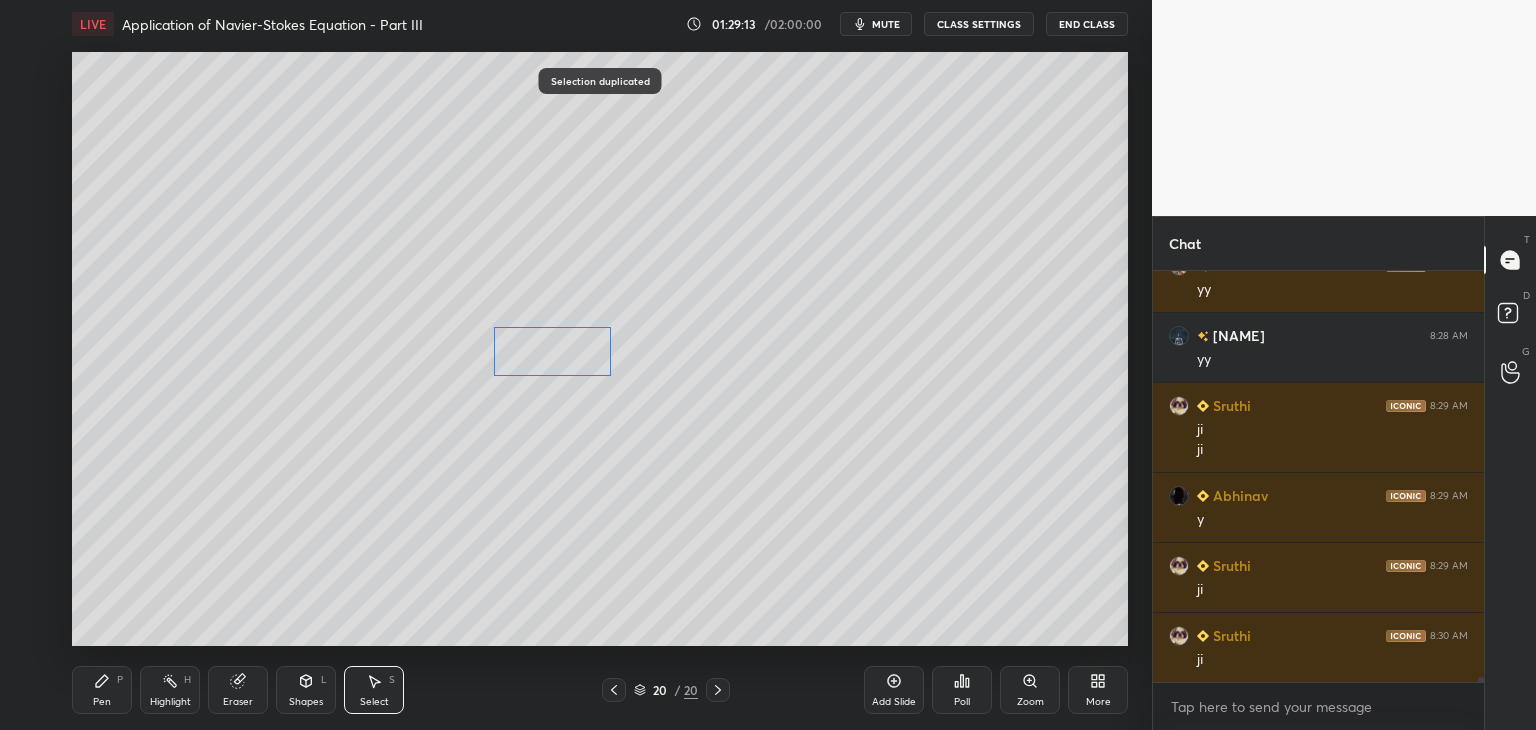 scroll, scrollTop: 33522, scrollLeft: 0, axis: vertical 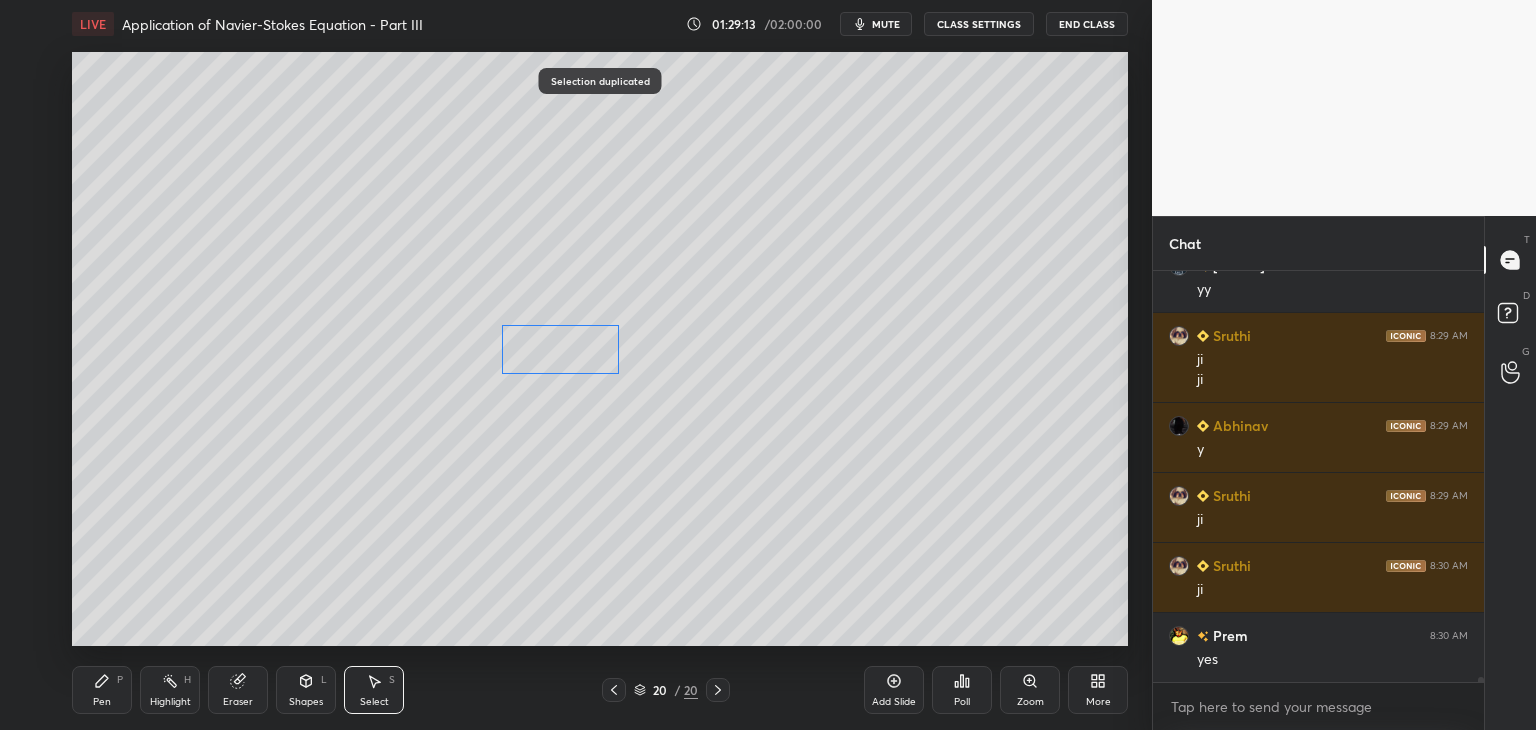 drag, startPoint x: 592, startPoint y: 308, endPoint x: 571, endPoint y: 355, distance: 51.47815 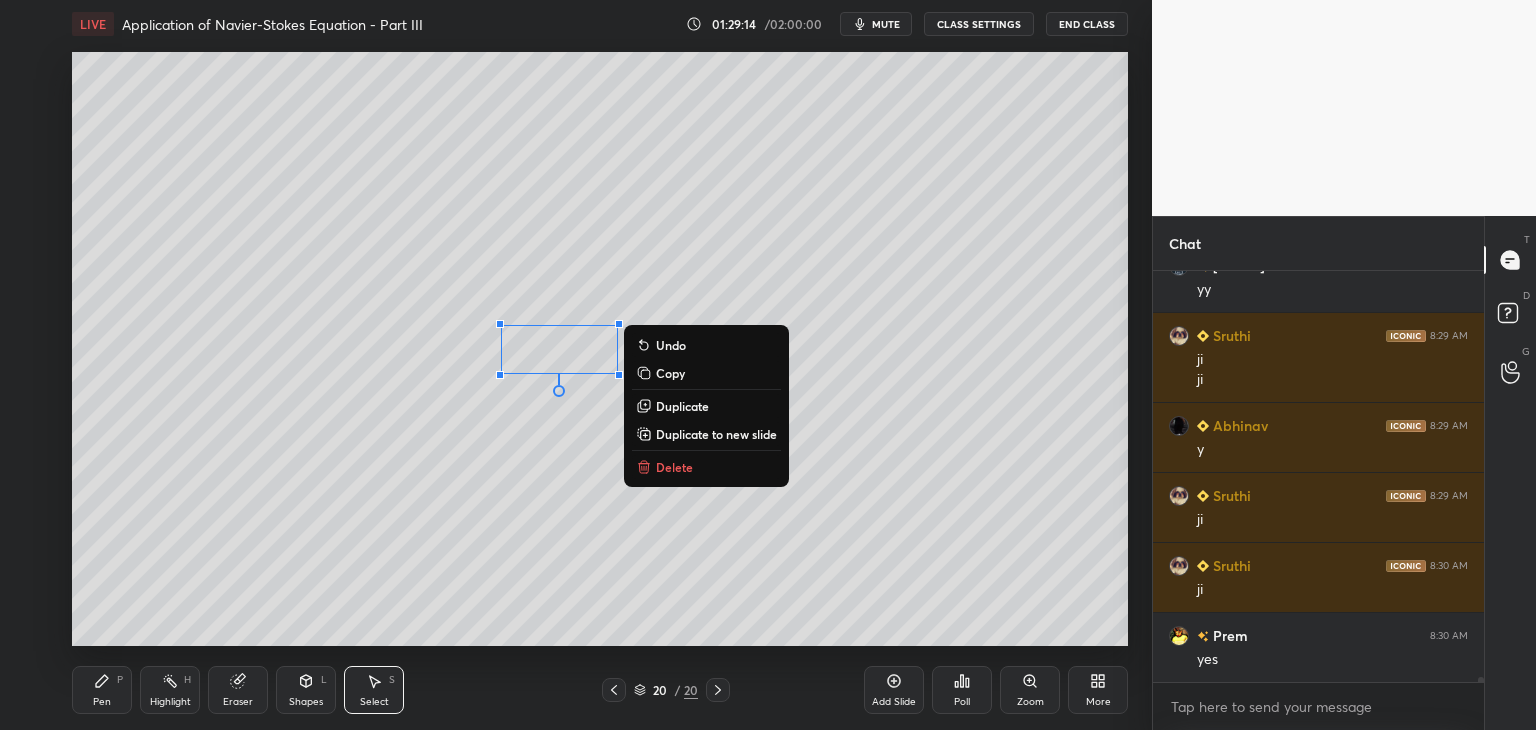 click 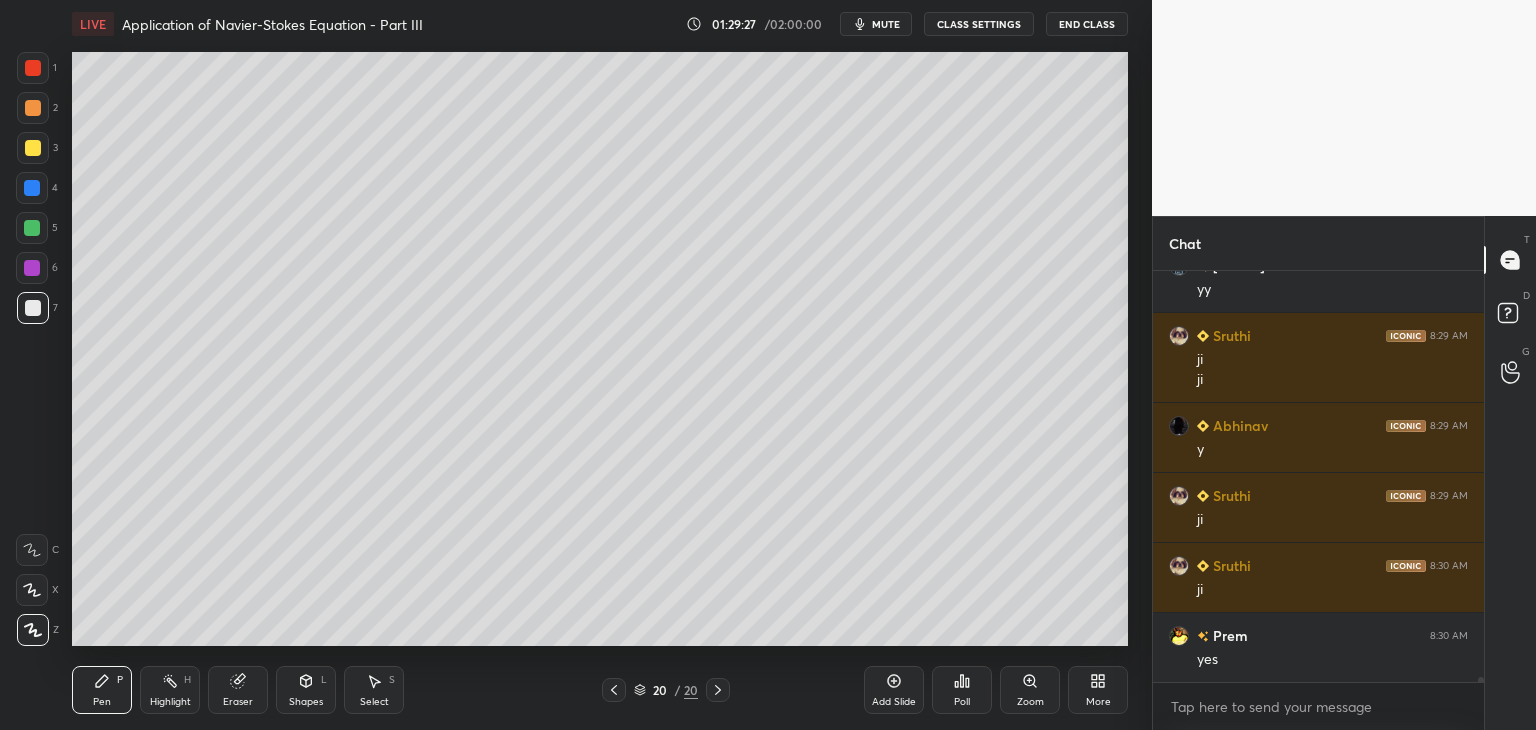 scroll, scrollTop: 33592, scrollLeft: 0, axis: vertical 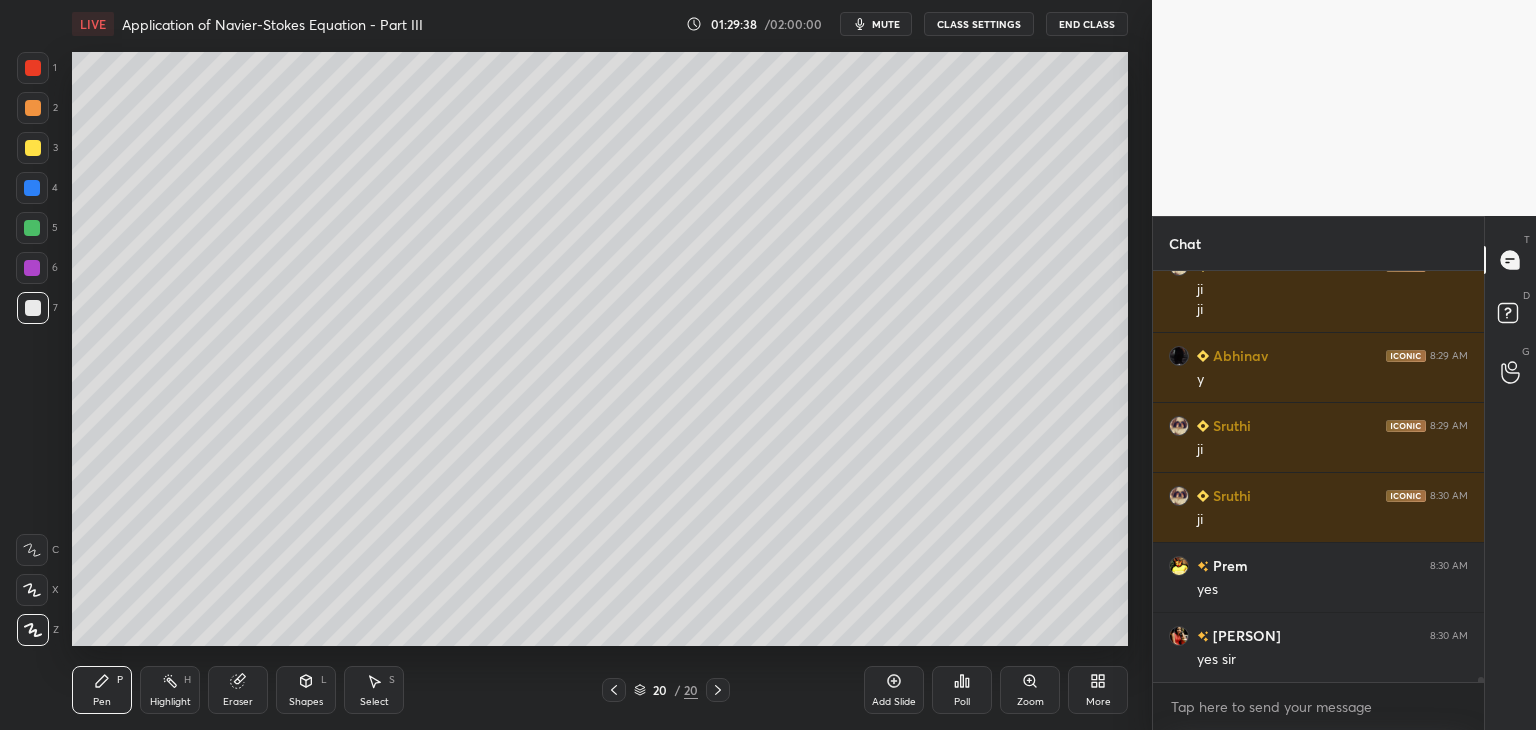 click on "Eraser" at bounding box center (238, 690) 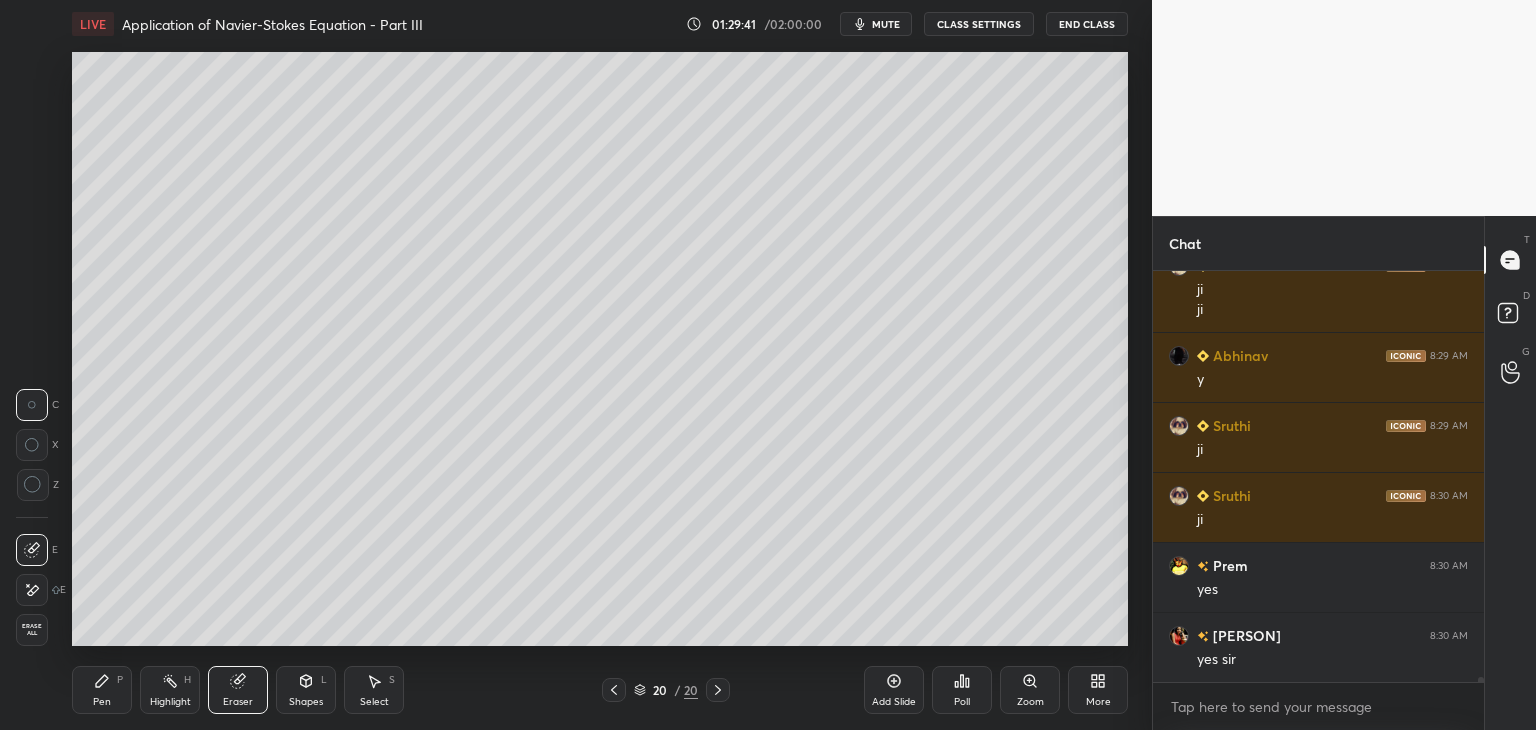 scroll, scrollTop: 33662, scrollLeft: 0, axis: vertical 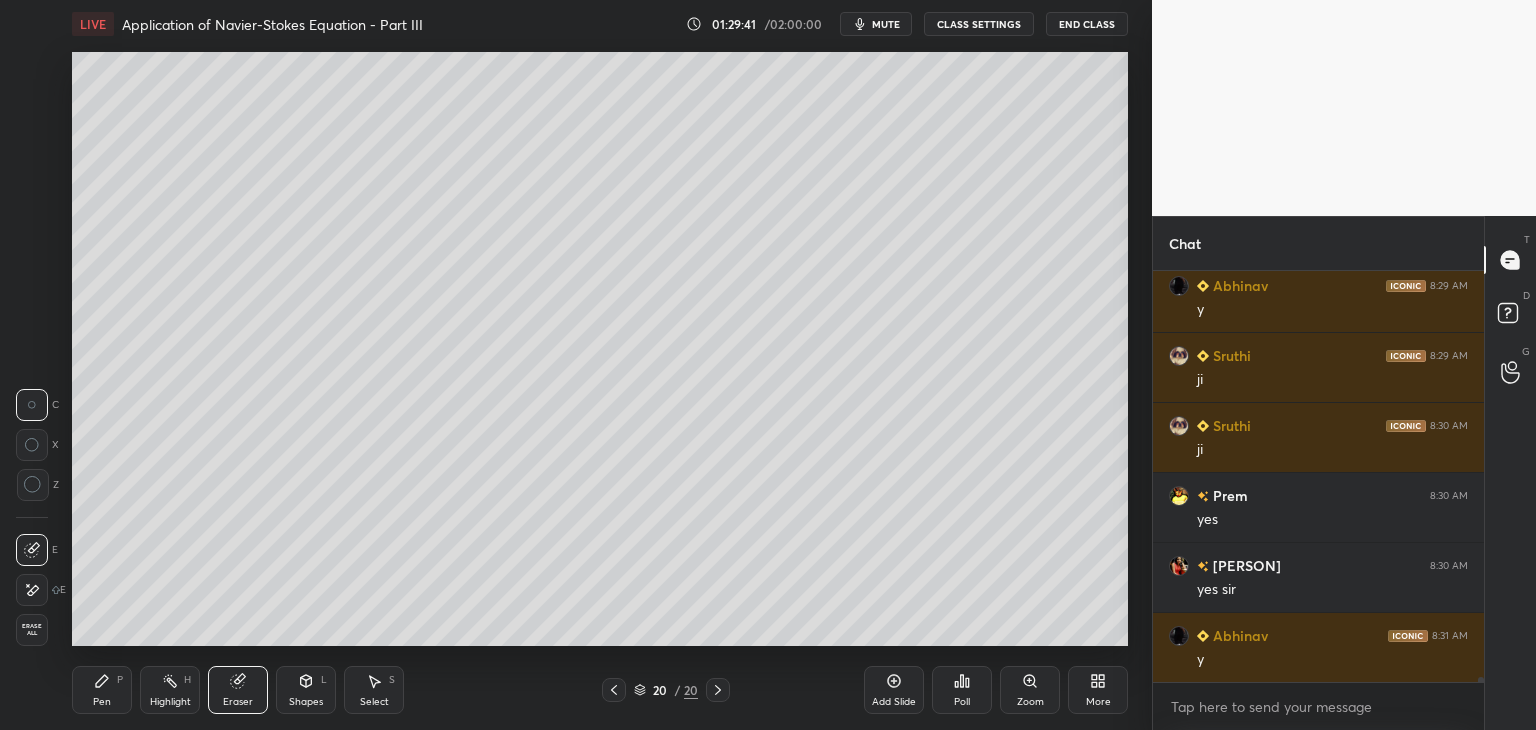 click on "Pen" at bounding box center (102, 702) 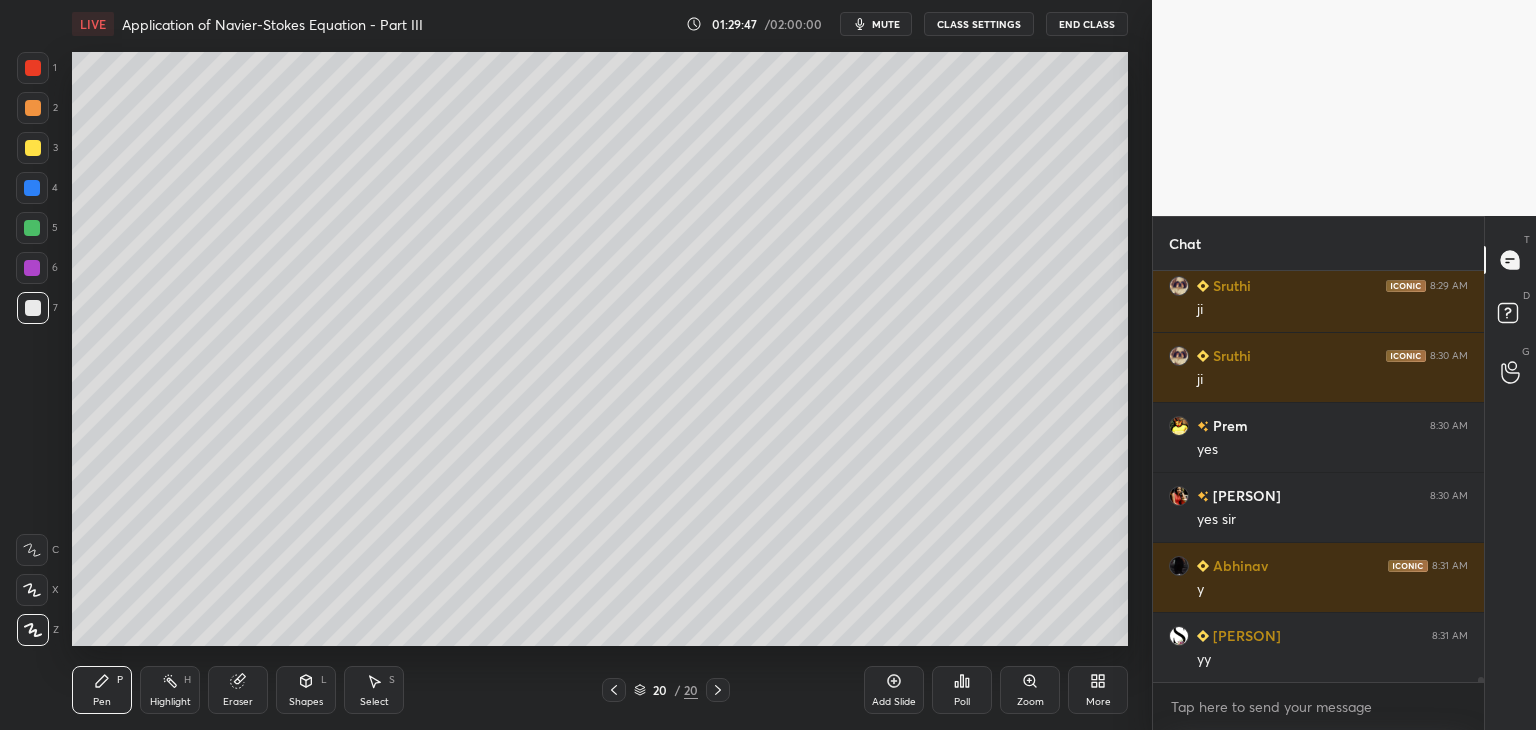 scroll, scrollTop: 33802, scrollLeft: 0, axis: vertical 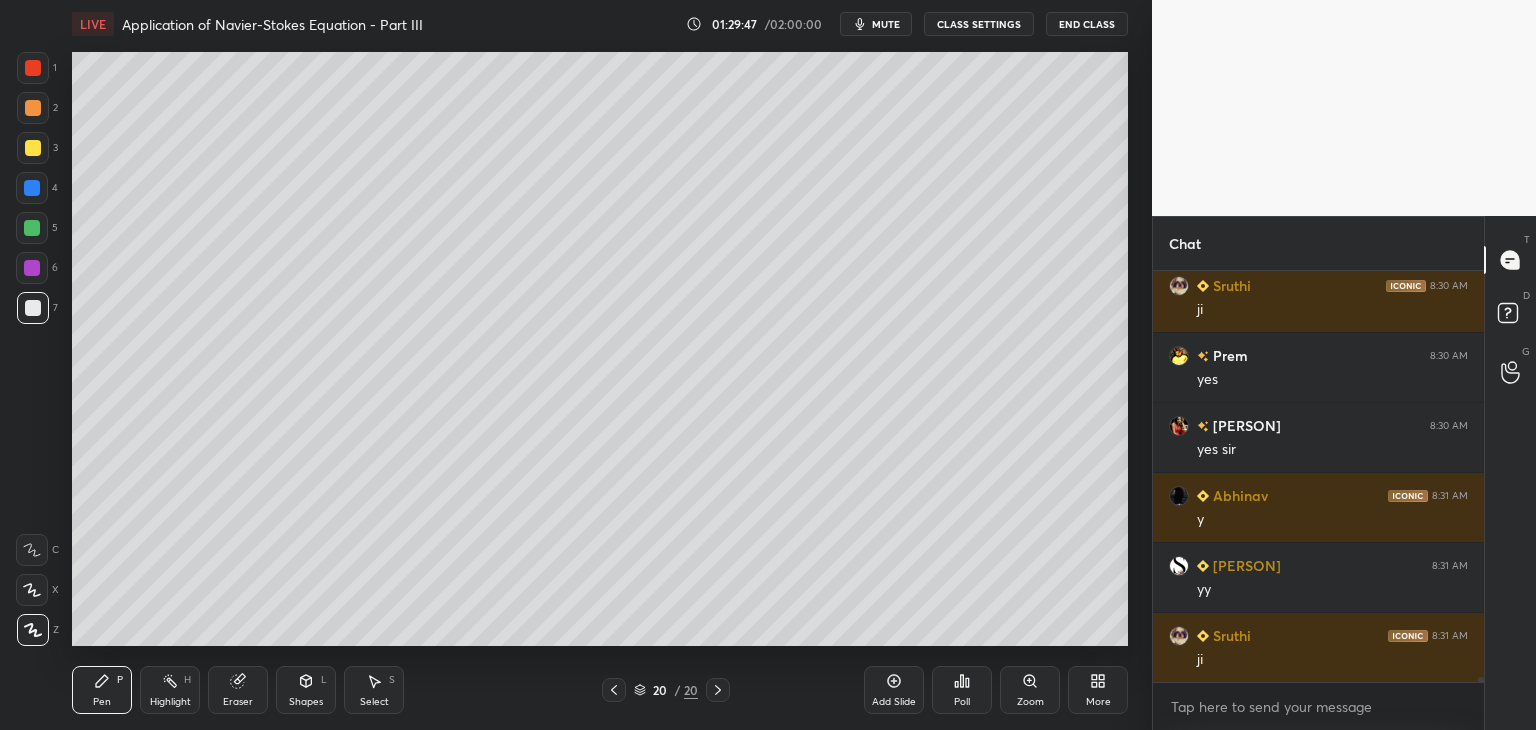 click on "Eraser" at bounding box center [238, 690] 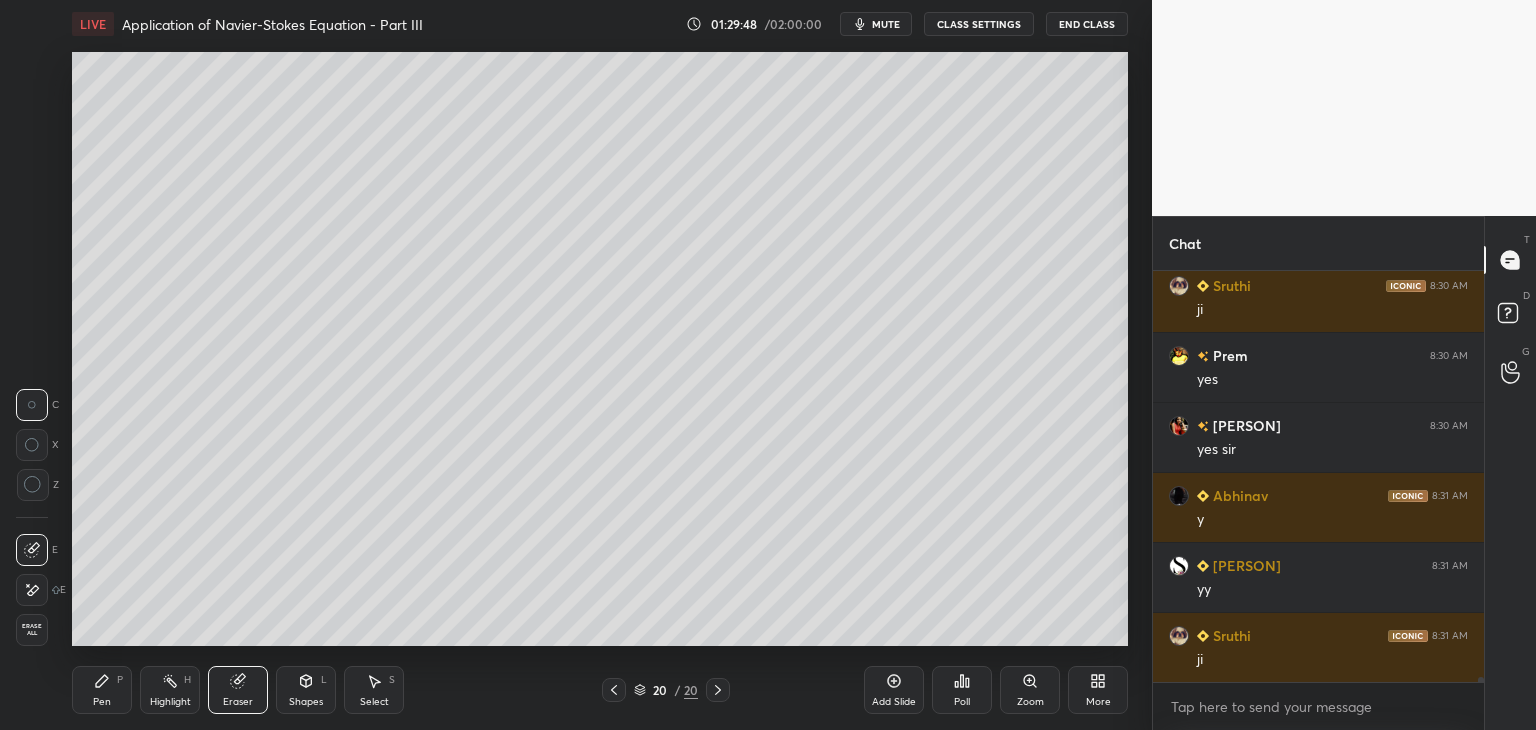 scroll, scrollTop: 33872, scrollLeft: 0, axis: vertical 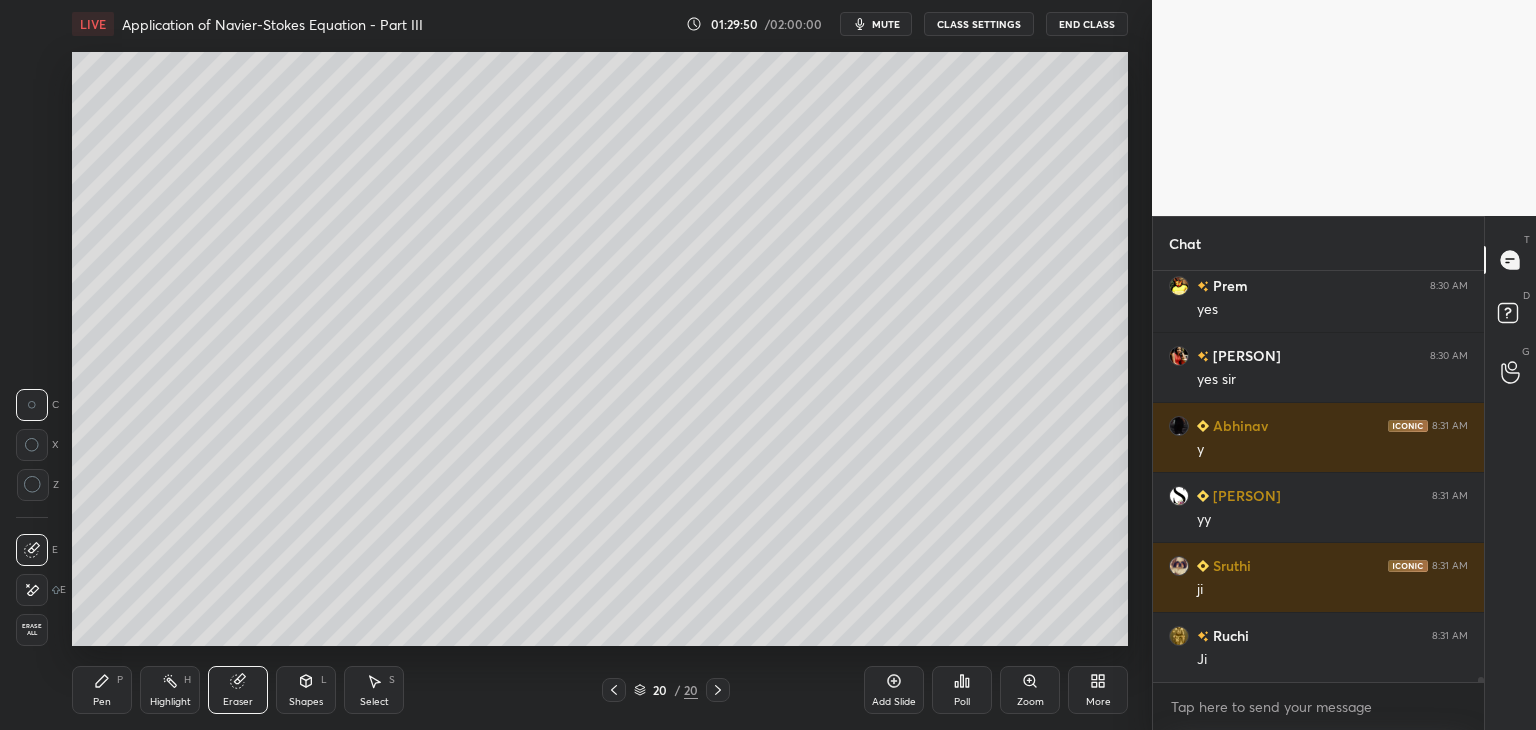 click on "P" at bounding box center (120, 680) 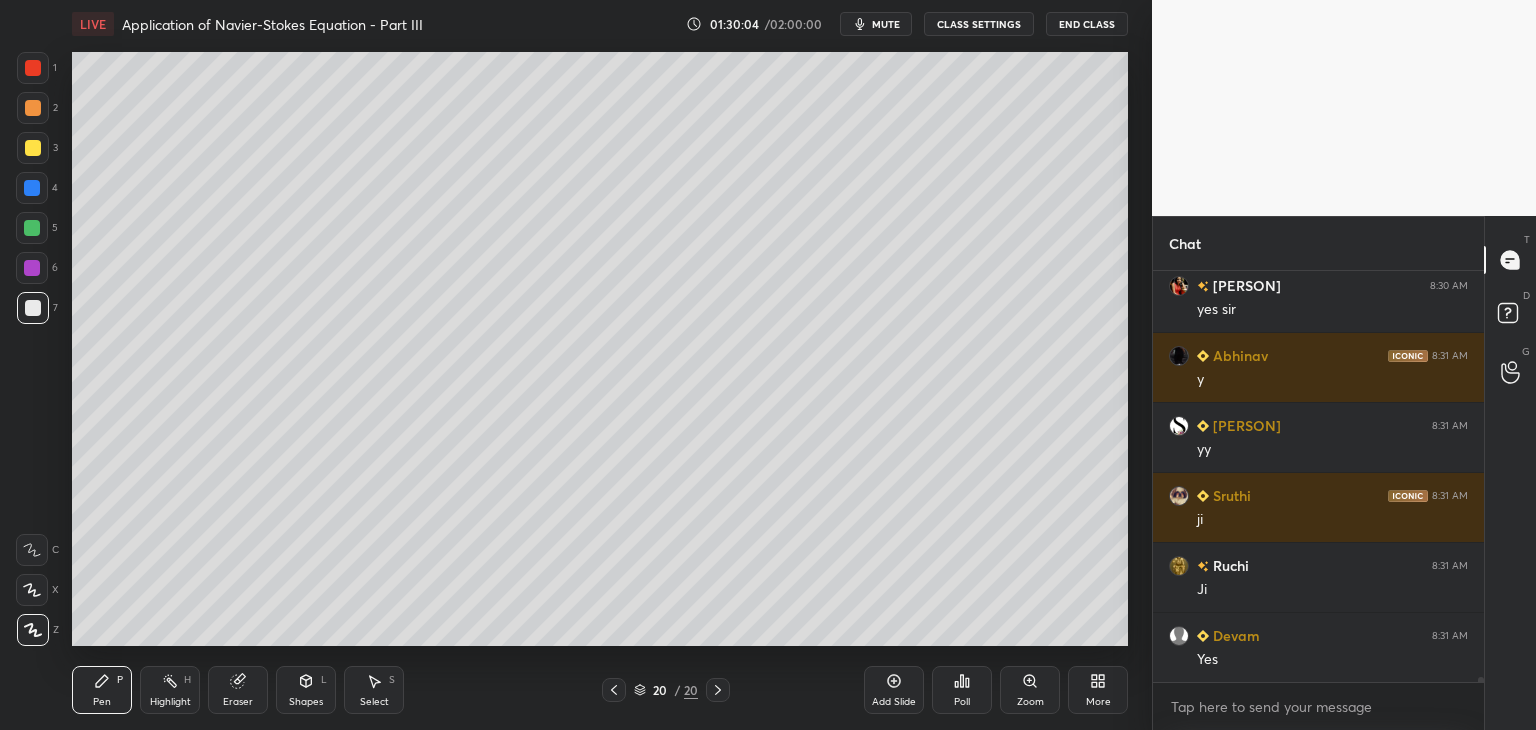 scroll, scrollTop: 34012, scrollLeft: 0, axis: vertical 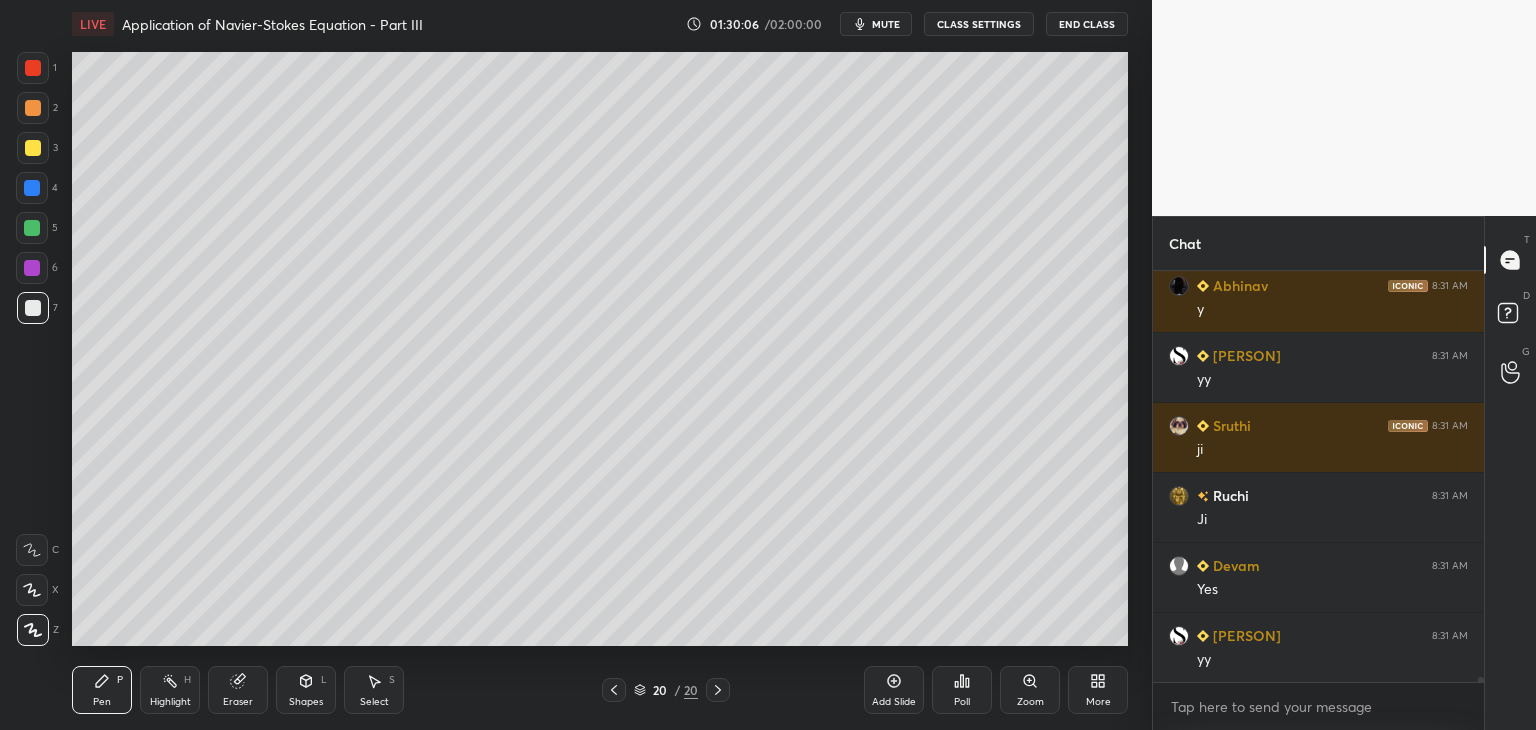 click 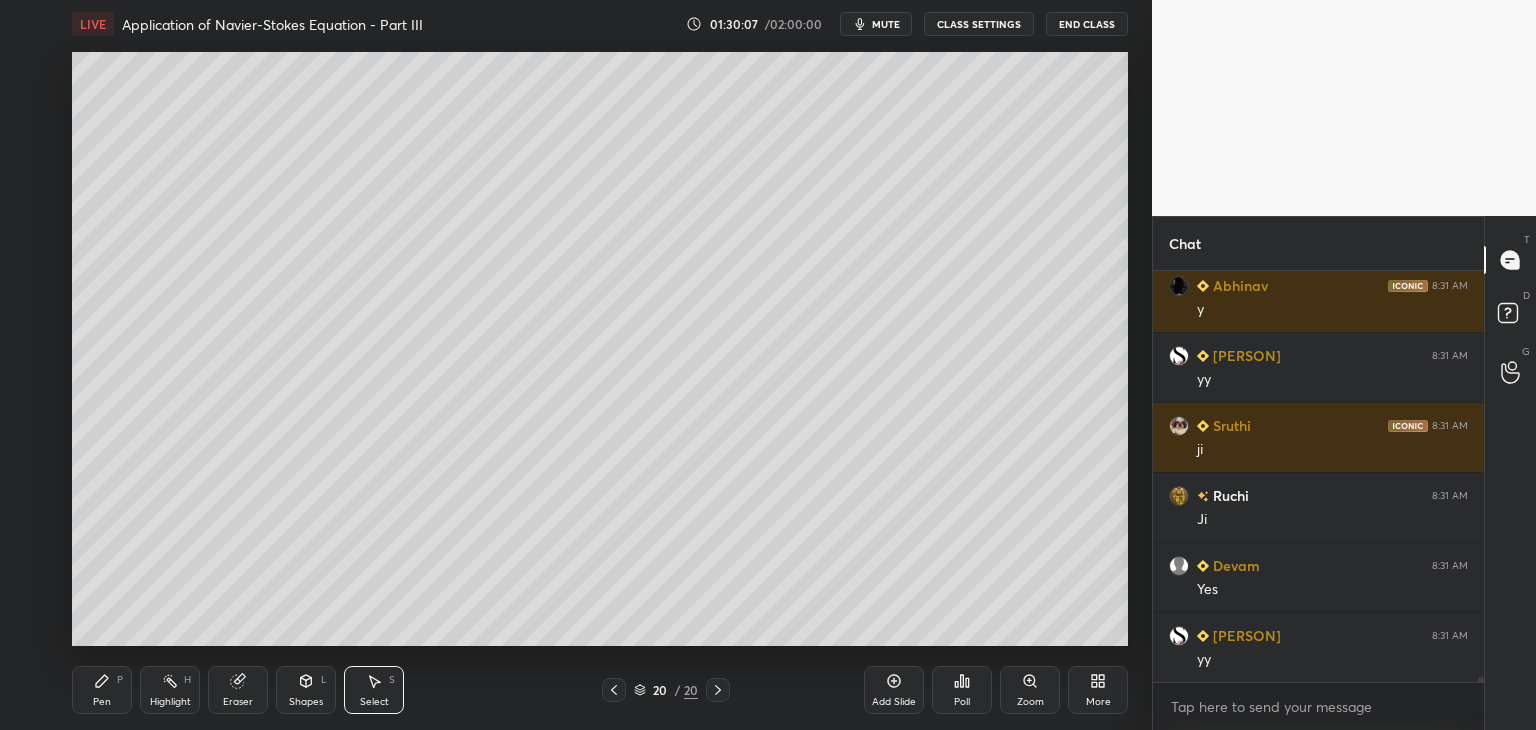 scroll, scrollTop: 34082, scrollLeft: 0, axis: vertical 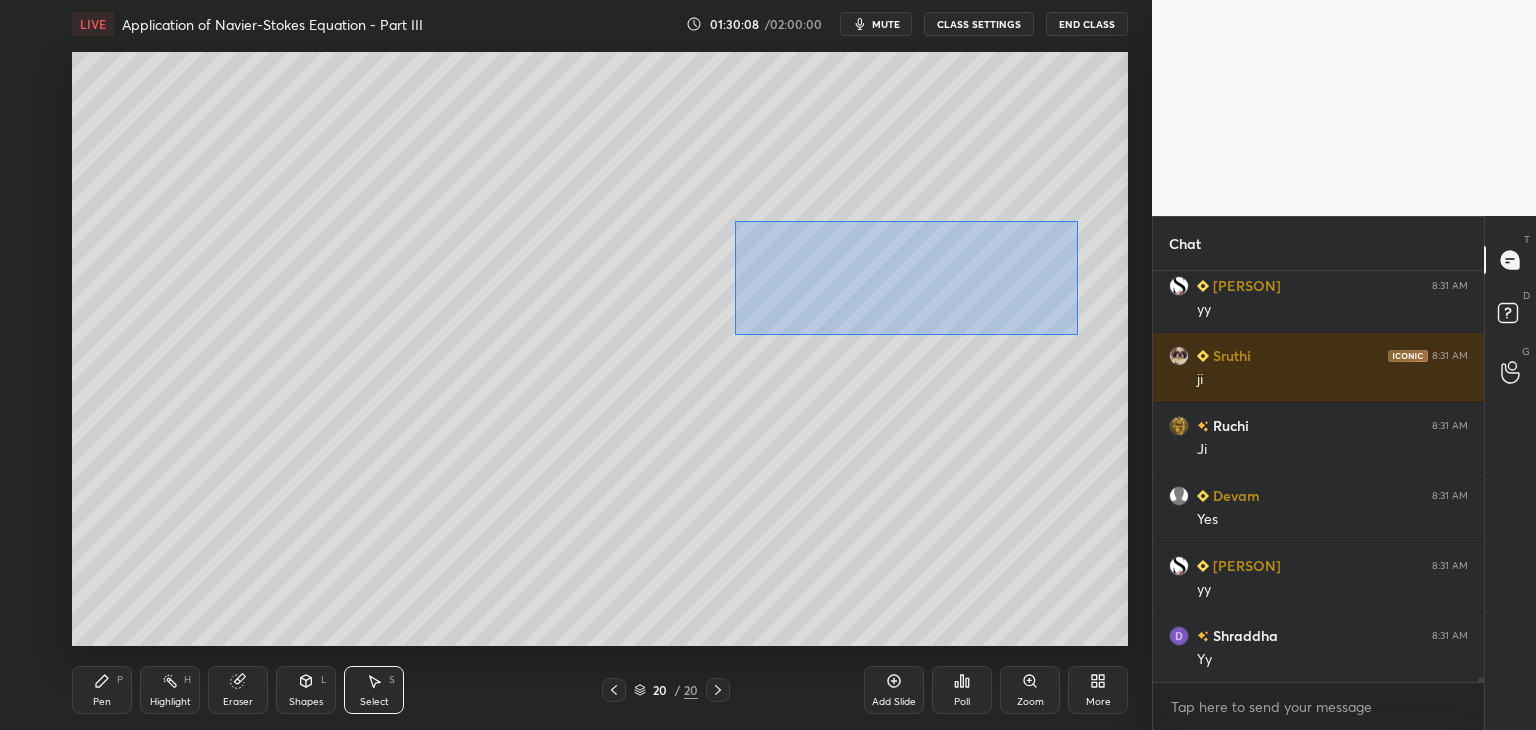 drag, startPoint x: 743, startPoint y: 230, endPoint x: 1076, endPoint y: 334, distance: 348.86243 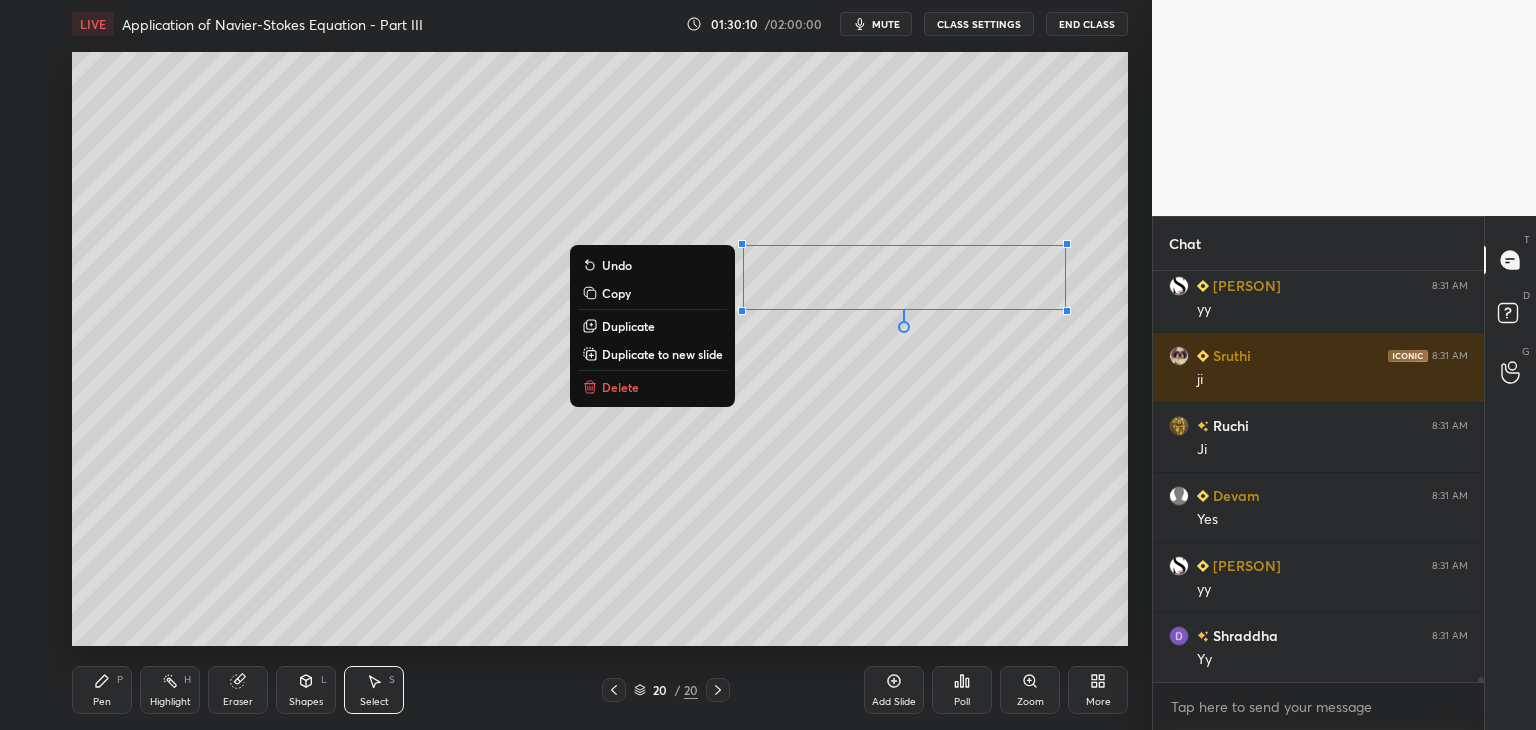 click on "Duplicate" at bounding box center (628, 326) 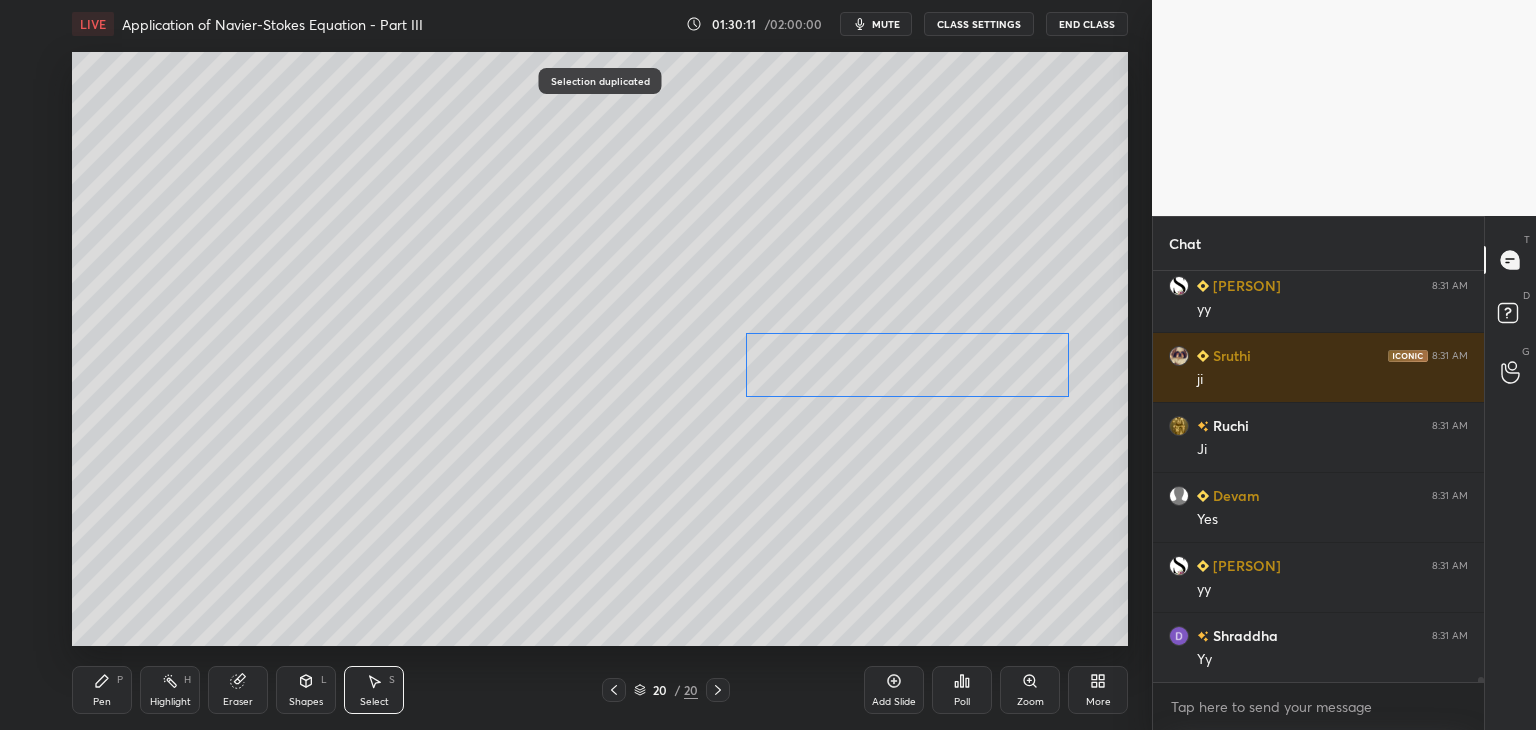 drag, startPoint x: 867, startPoint y: 341, endPoint x: 852, endPoint y: 379, distance: 40.853397 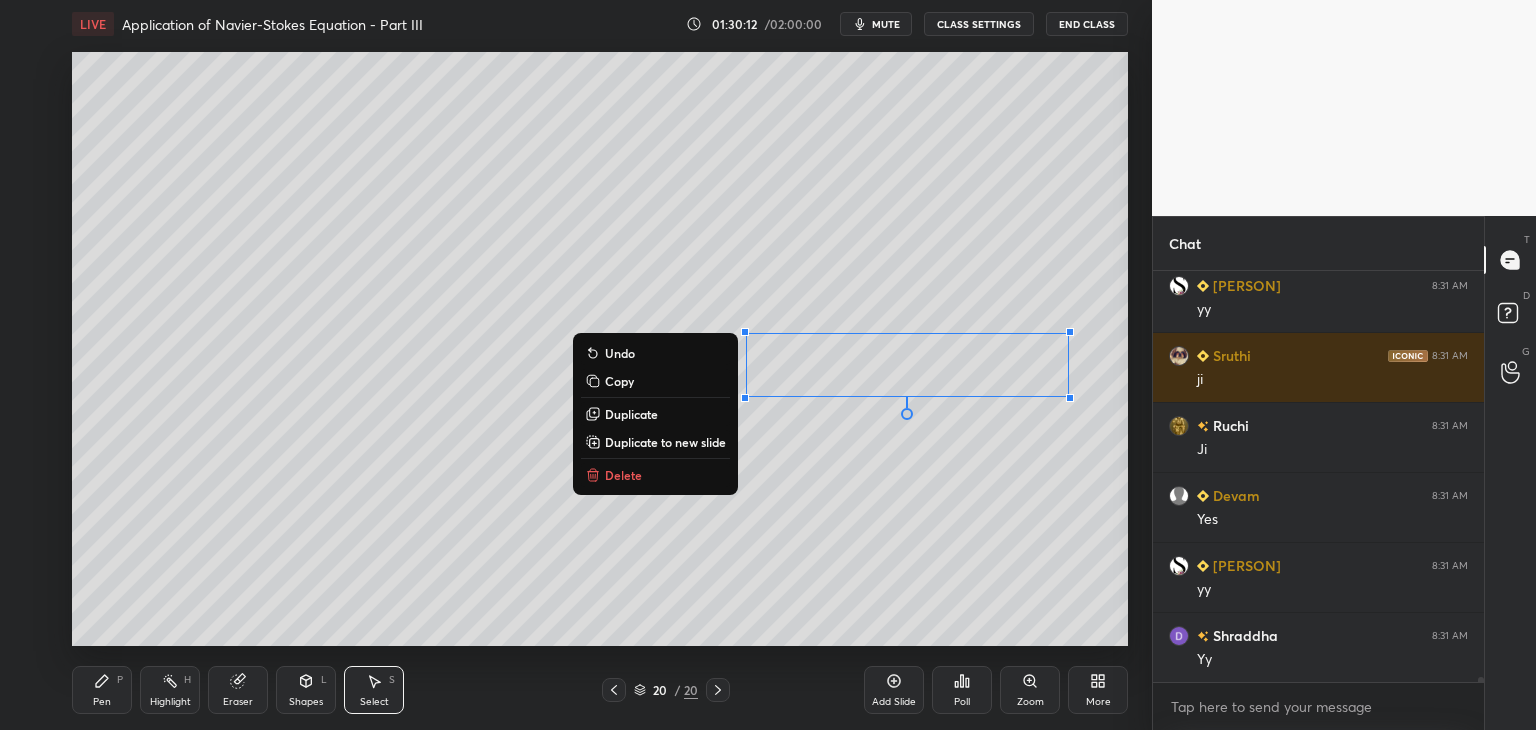 click on "Shapes L" at bounding box center (306, 690) 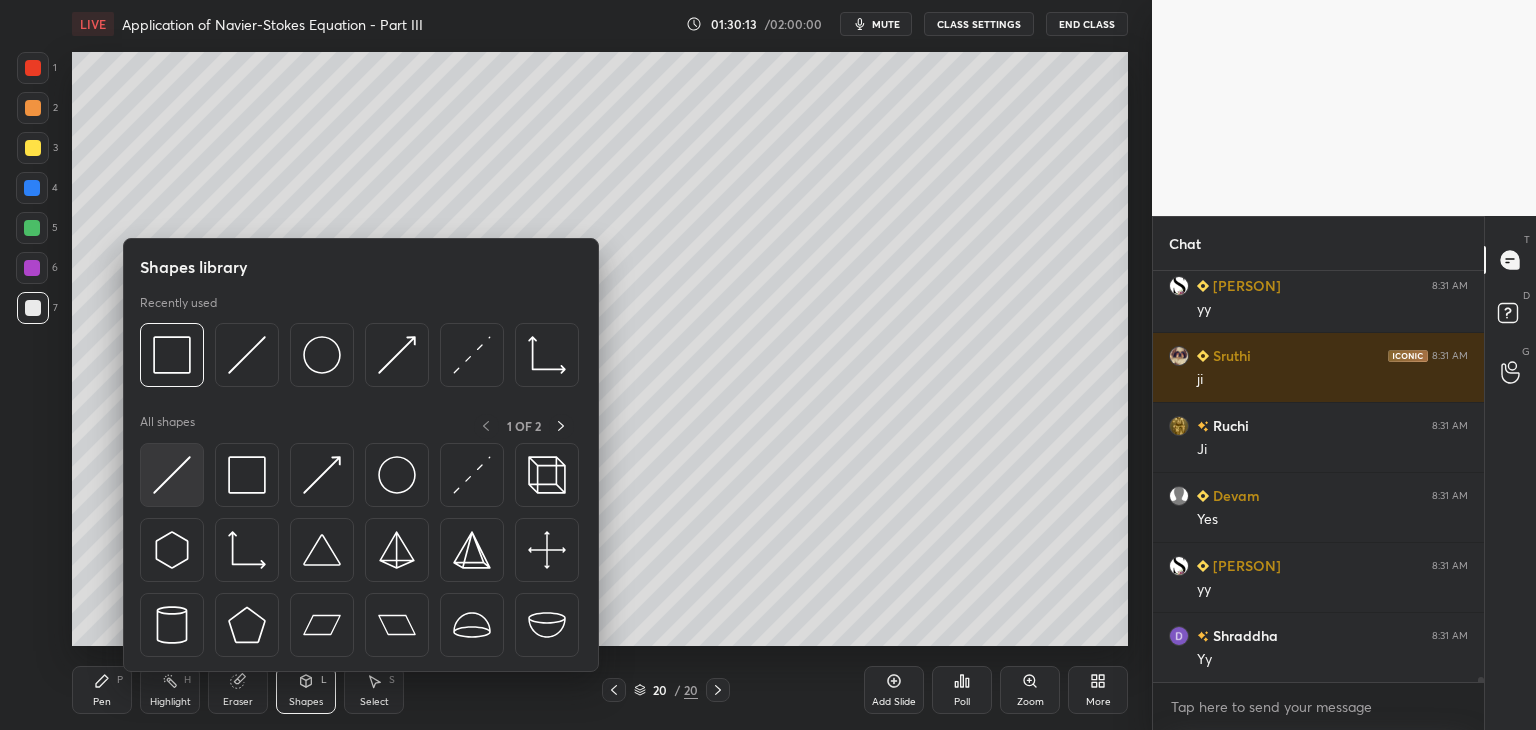 click at bounding box center (172, 475) 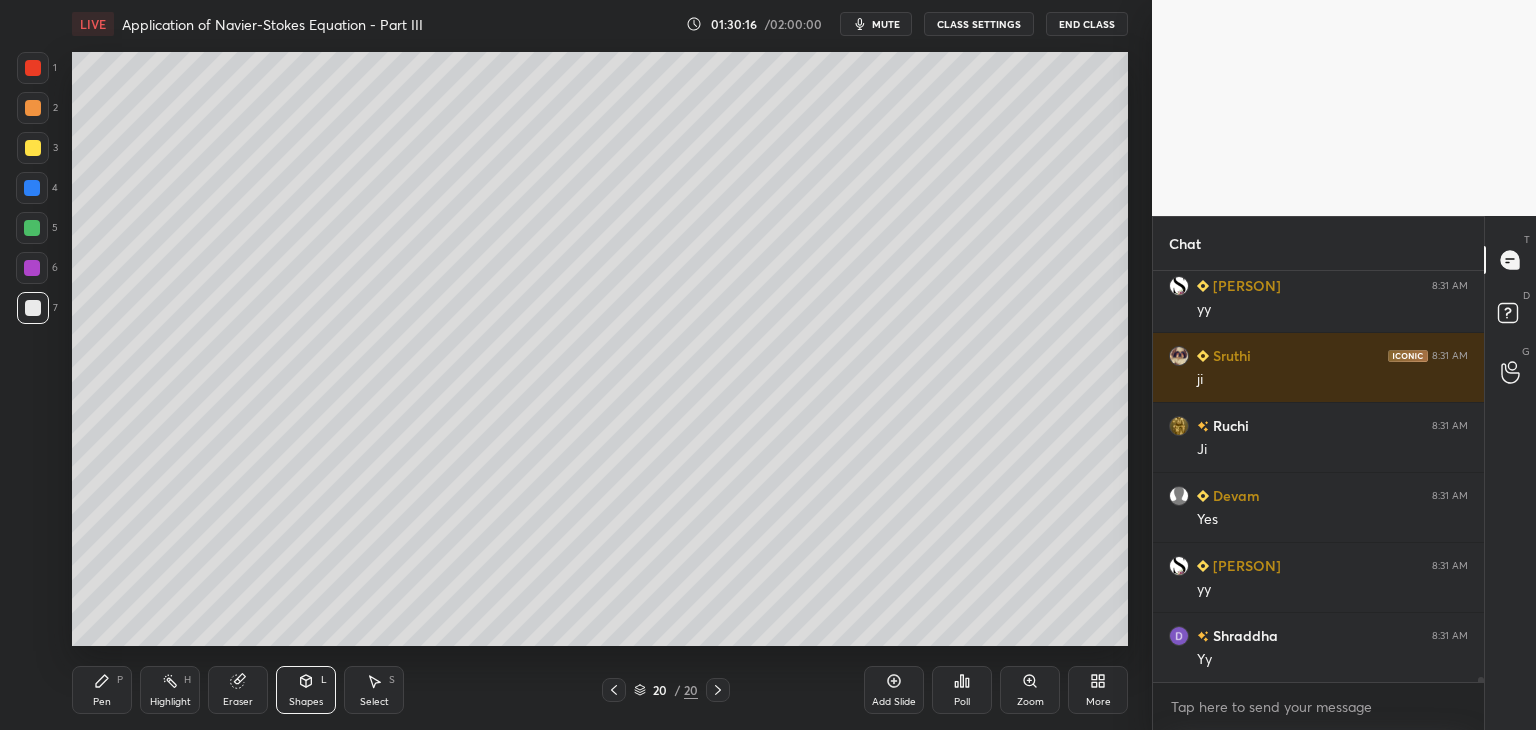 scroll, scrollTop: 34152, scrollLeft: 0, axis: vertical 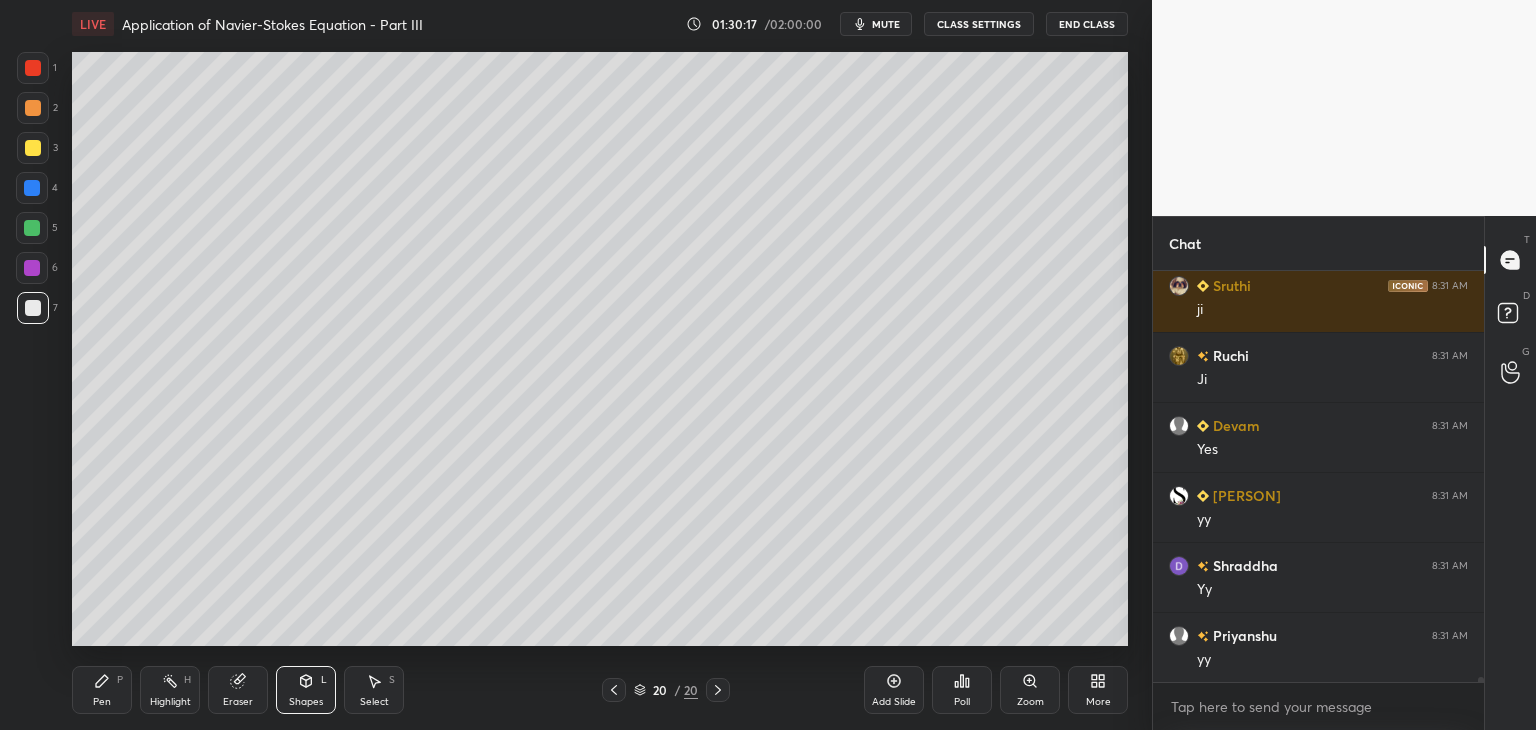 click on "Pen P" at bounding box center (102, 690) 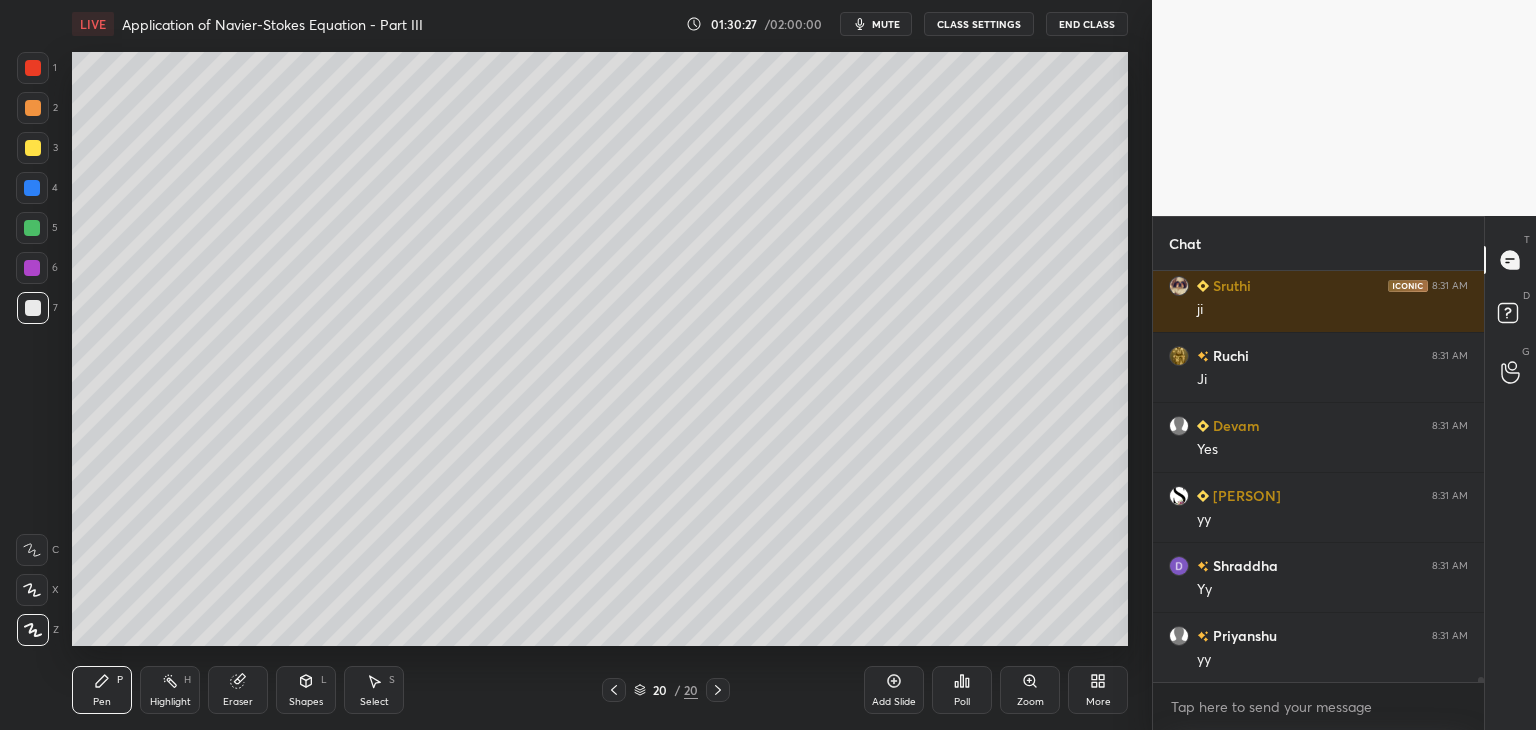 click at bounding box center [32, 228] 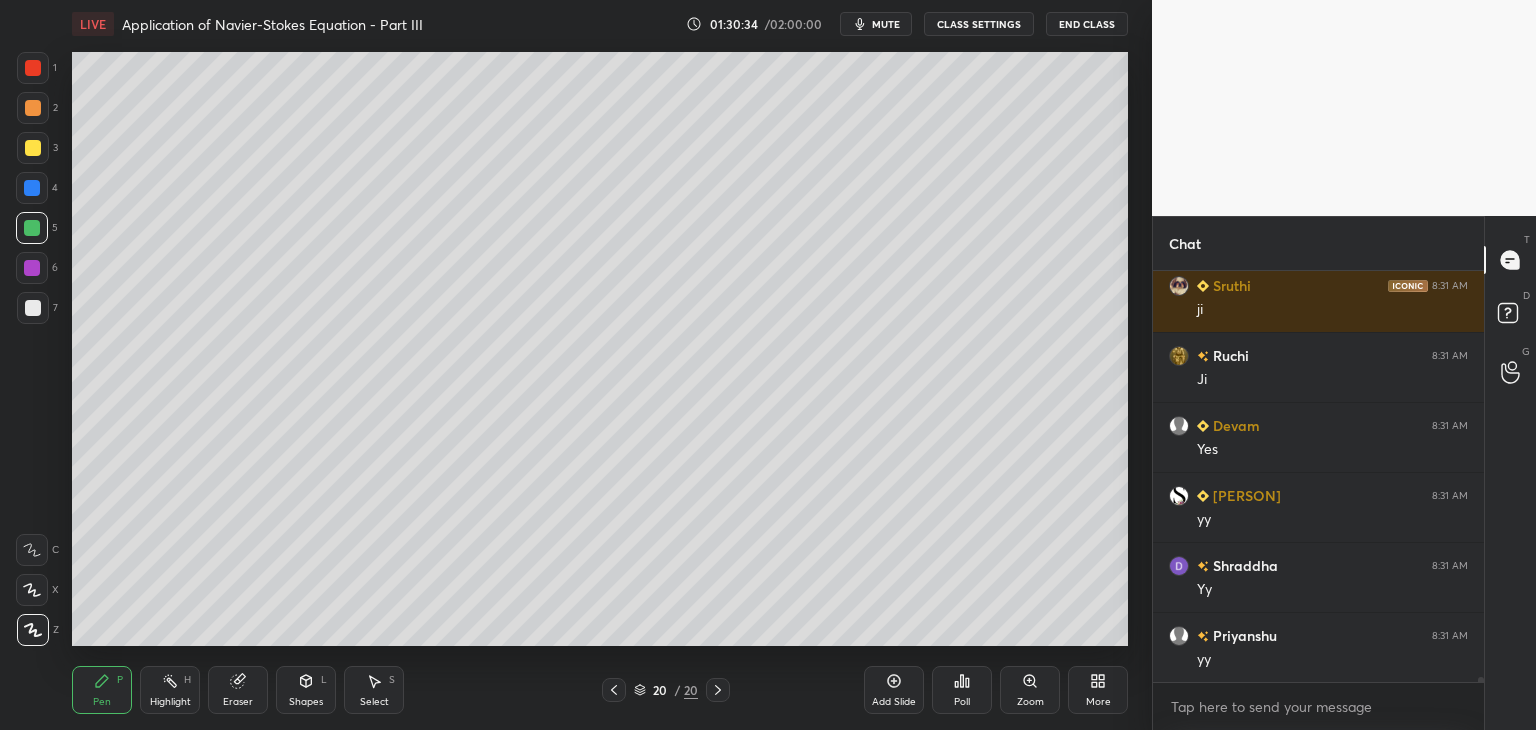 click at bounding box center [33, 308] 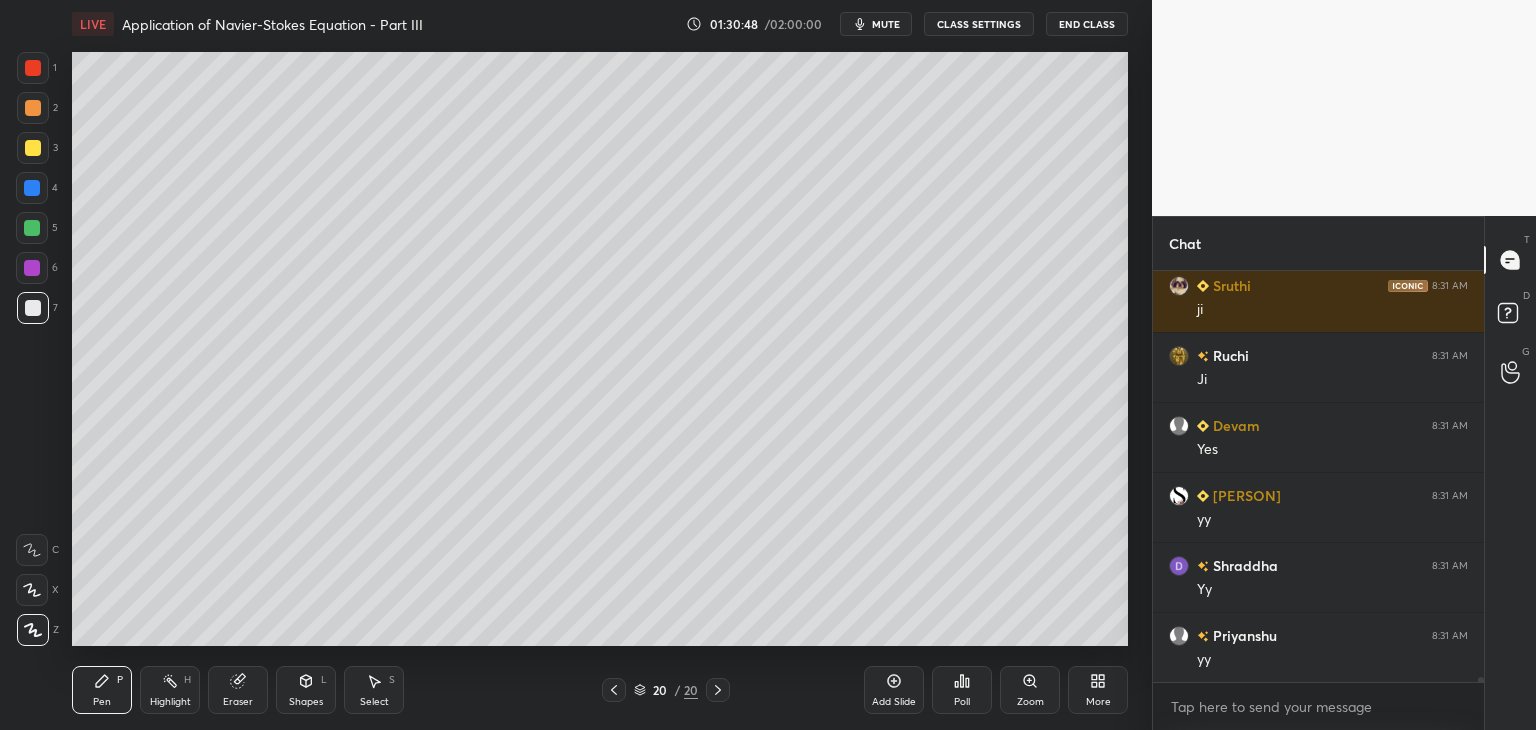 scroll, scrollTop: 34222, scrollLeft: 0, axis: vertical 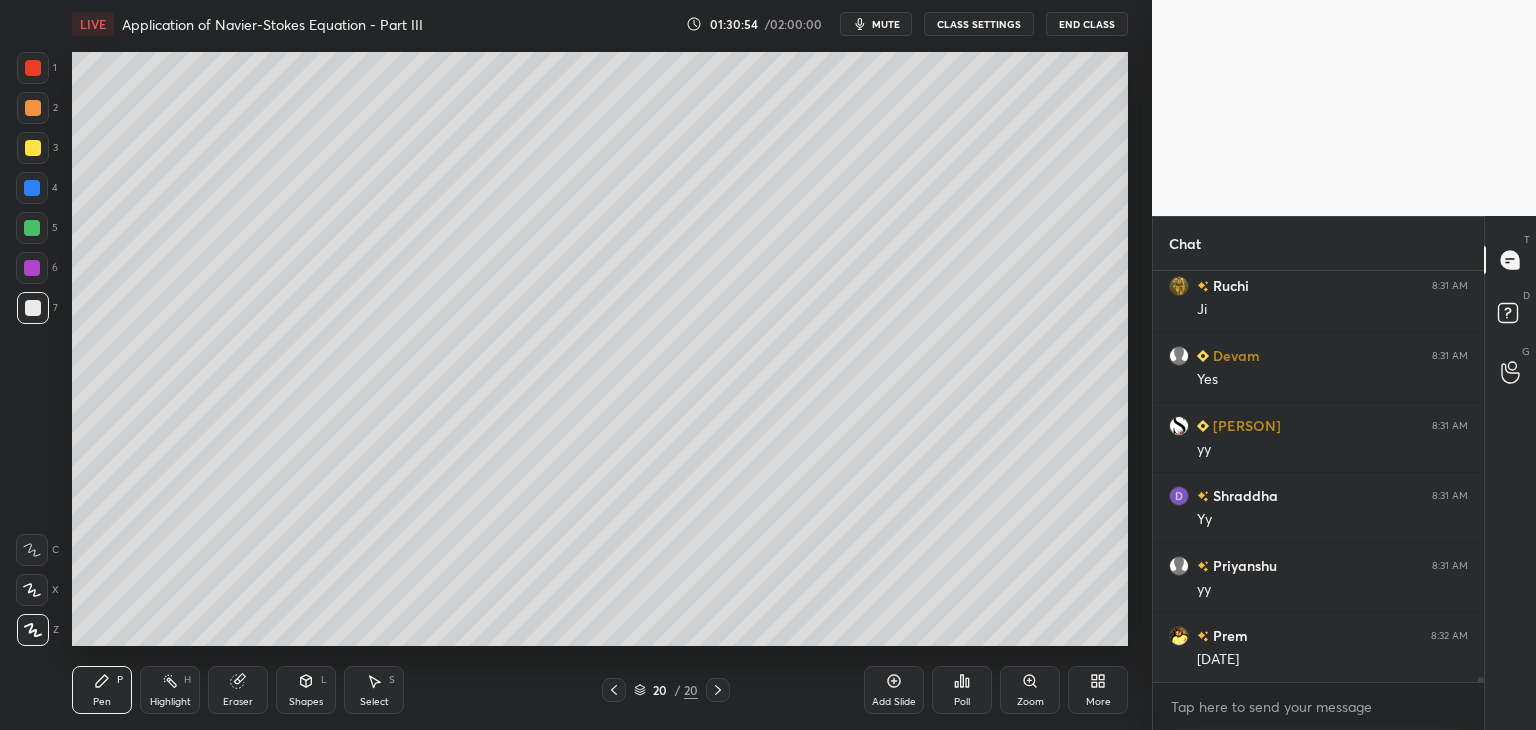 click 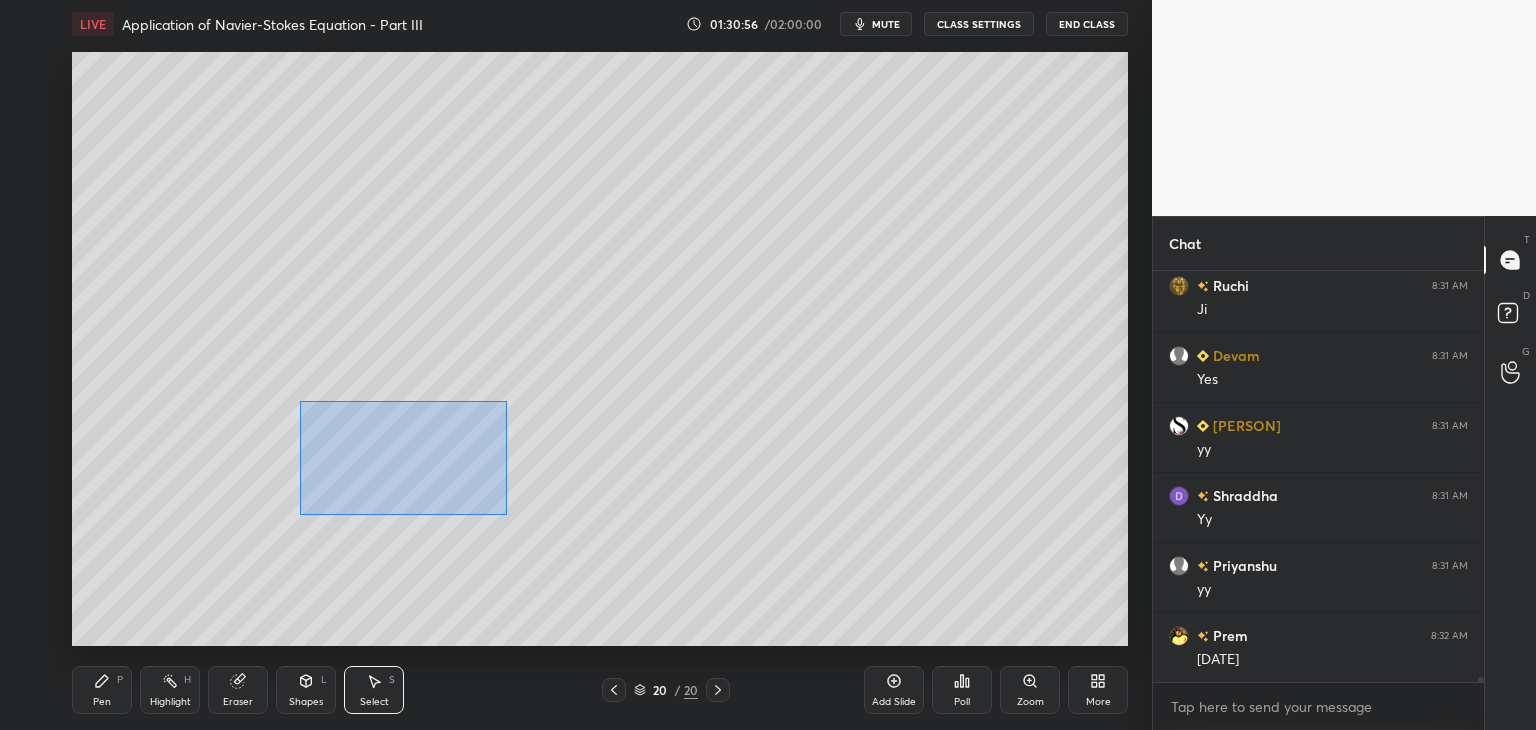 drag, startPoint x: 300, startPoint y: 401, endPoint x: 514, endPoint y: 518, distance: 243.89546 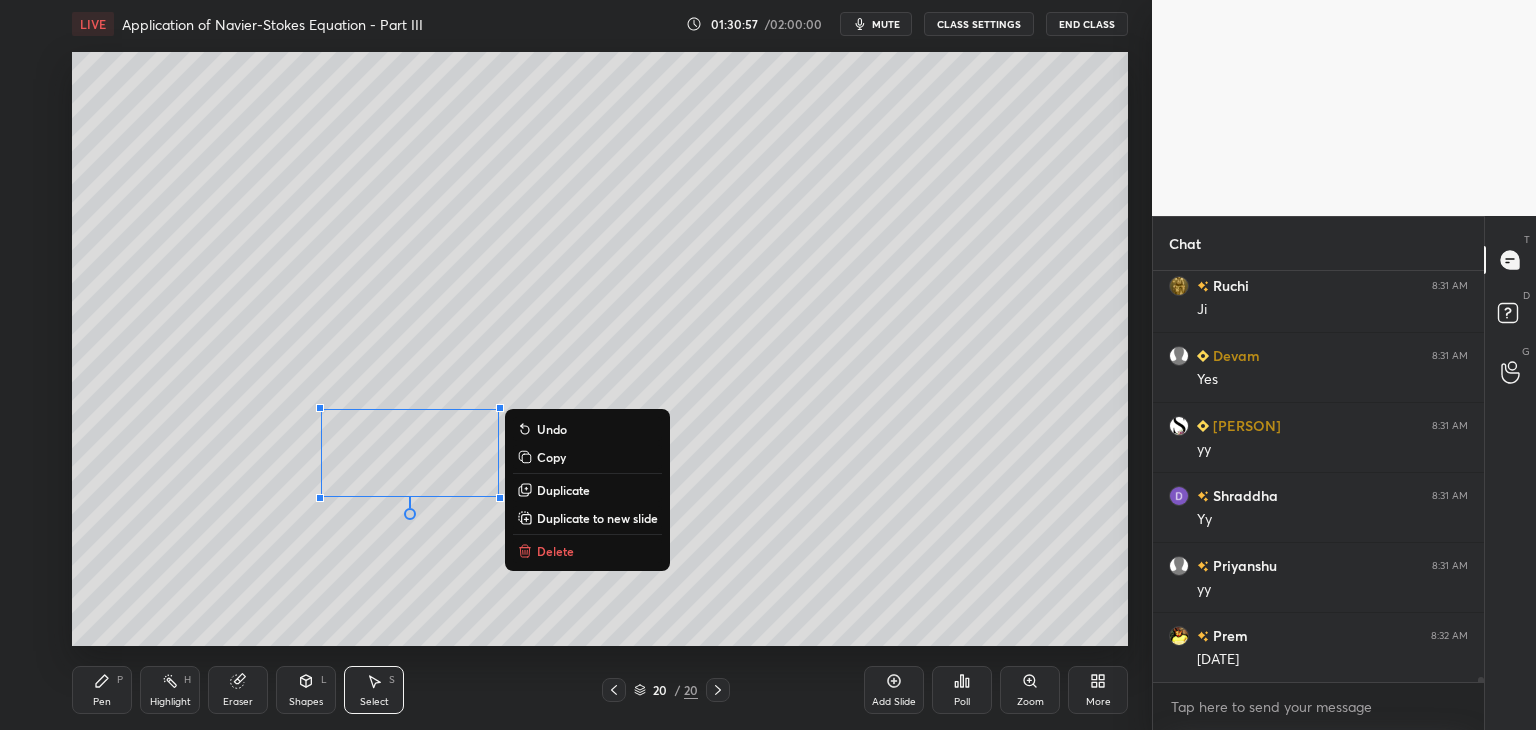 click on "Duplicate" at bounding box center [563, 490] 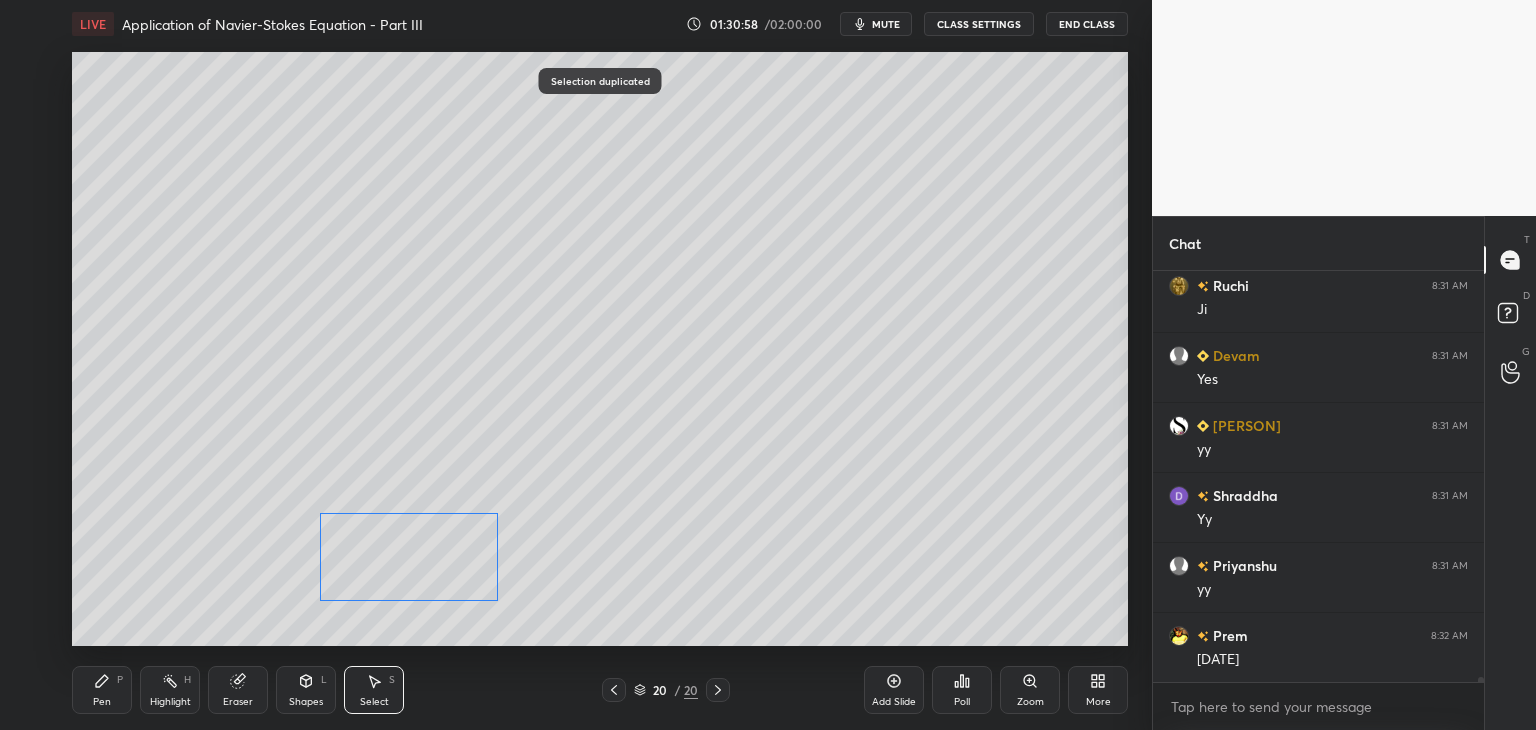 drag, startPoint x: 423, startPoint y: 493, endPoint x: 400, endPoint y: 574, distance: 84.20214 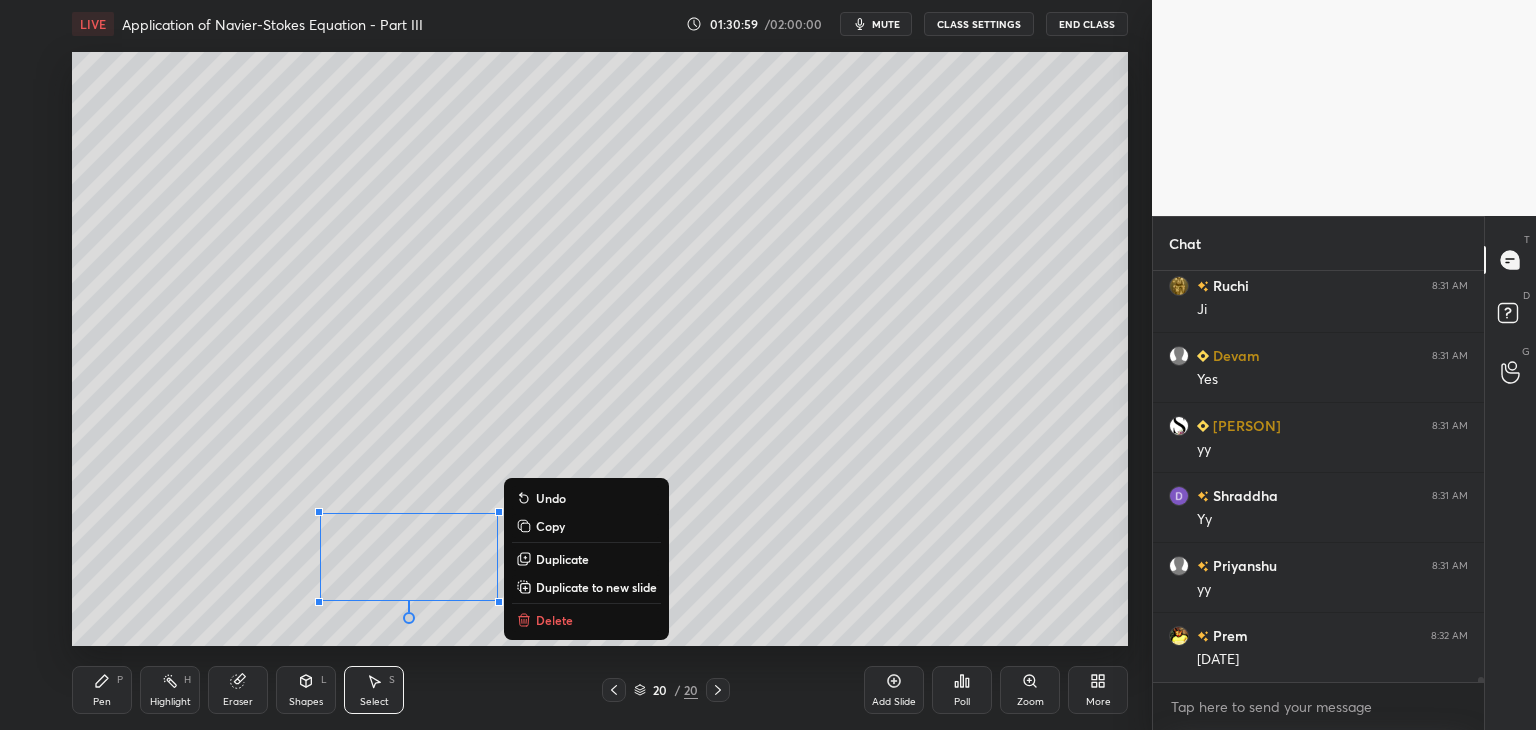 click on "Shapes L" at bounding box center (306, 690) 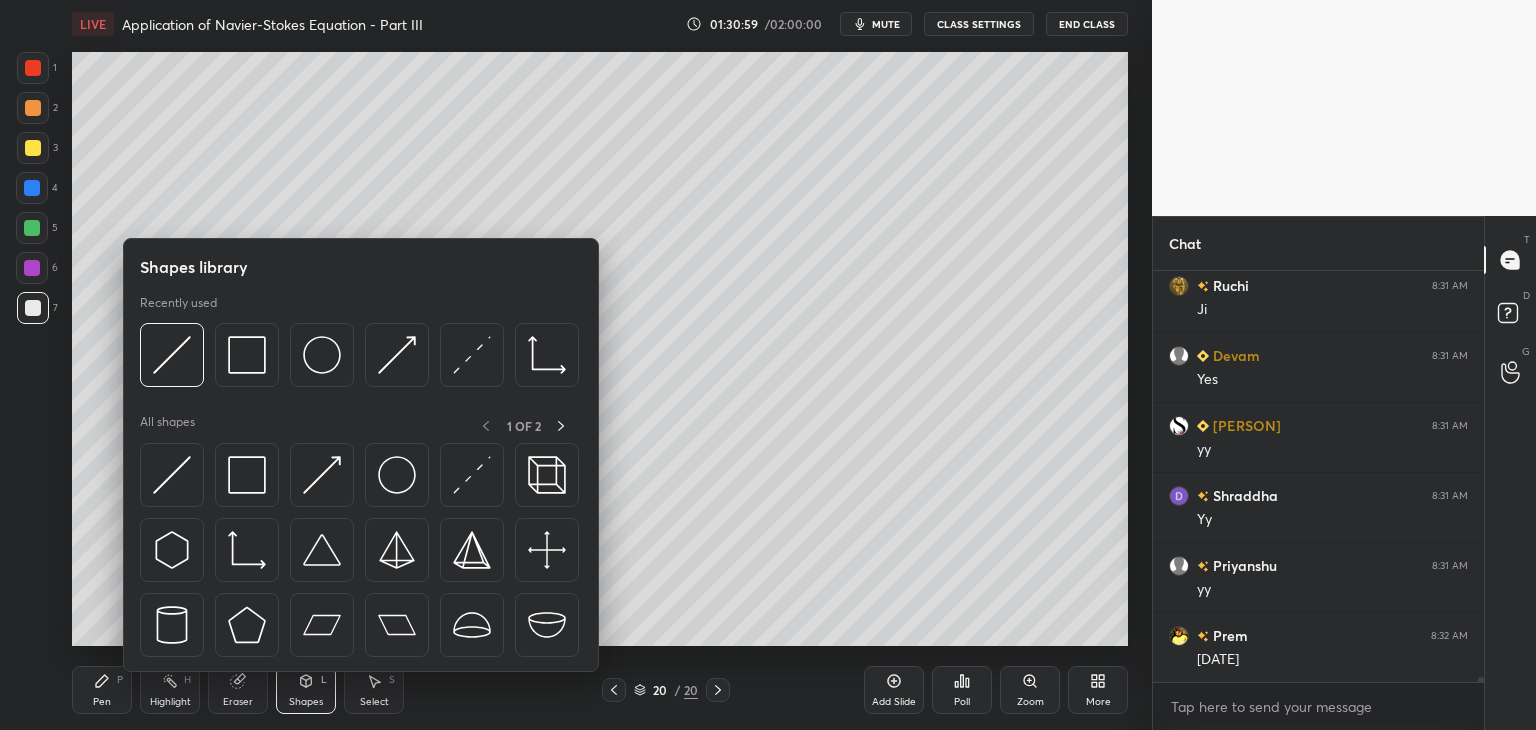 scroll, scrollTop: 34292, scrollLeft: 0, axis: vertical 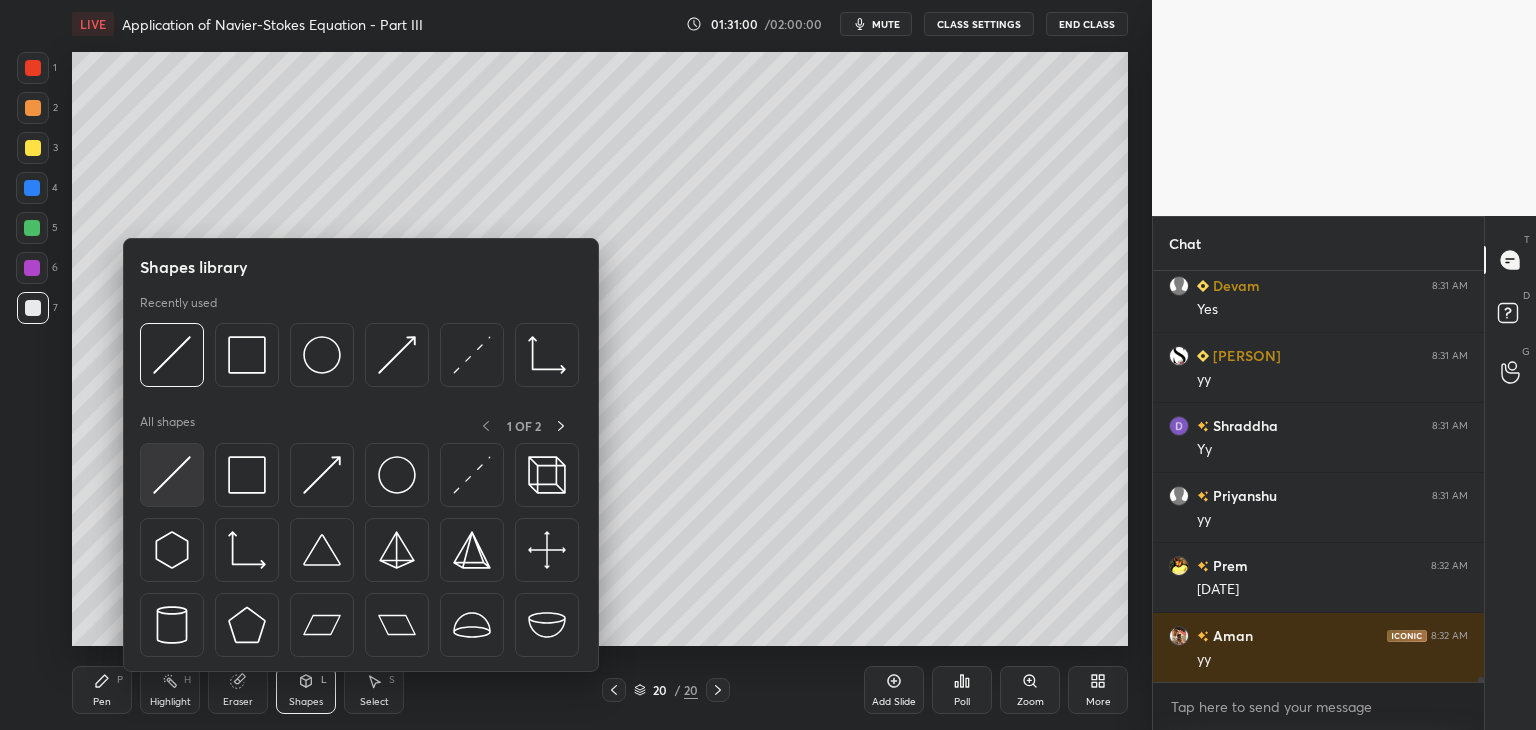 click at bounding box center [172, 475] 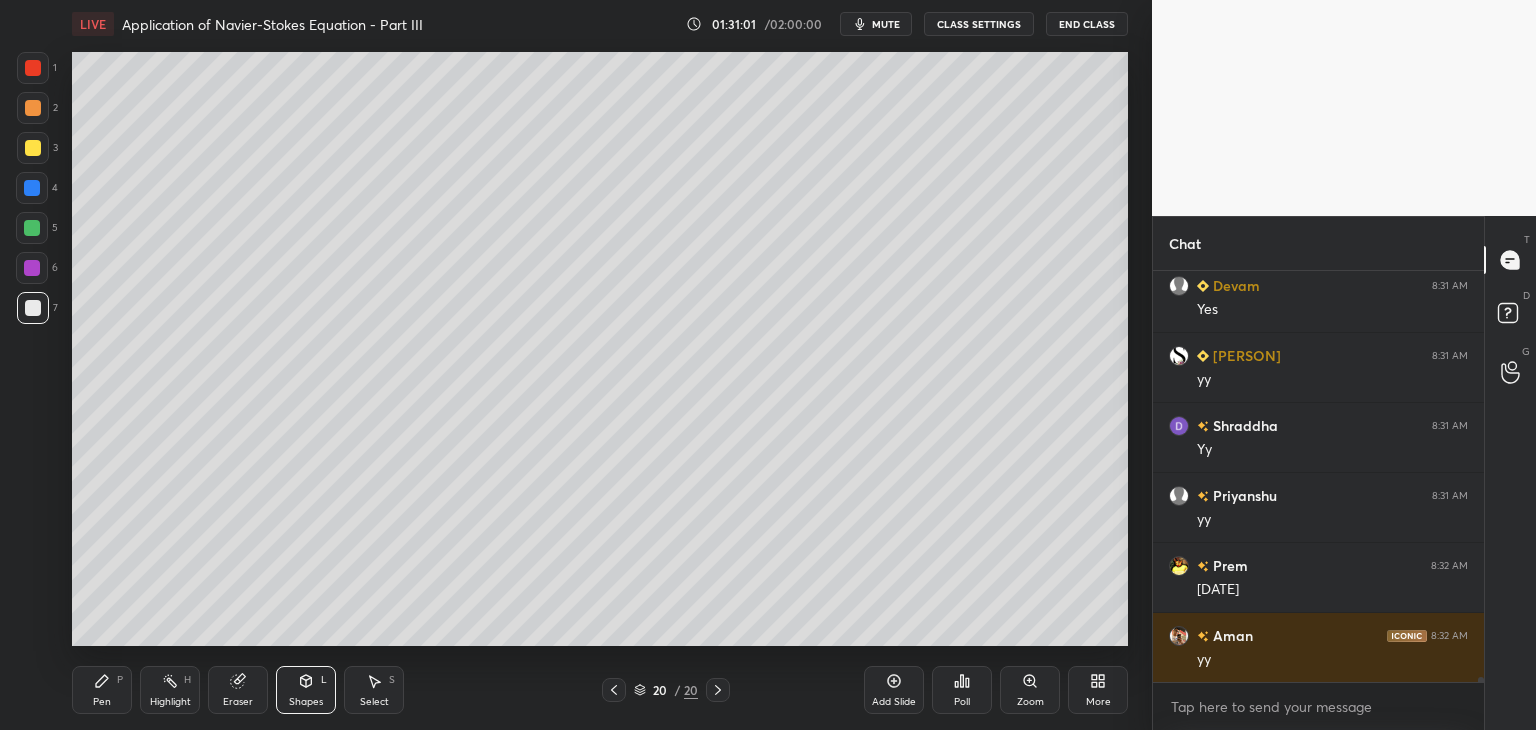 scroll, scrollTop: 34362, scrollLeft: 0, axis: vertical 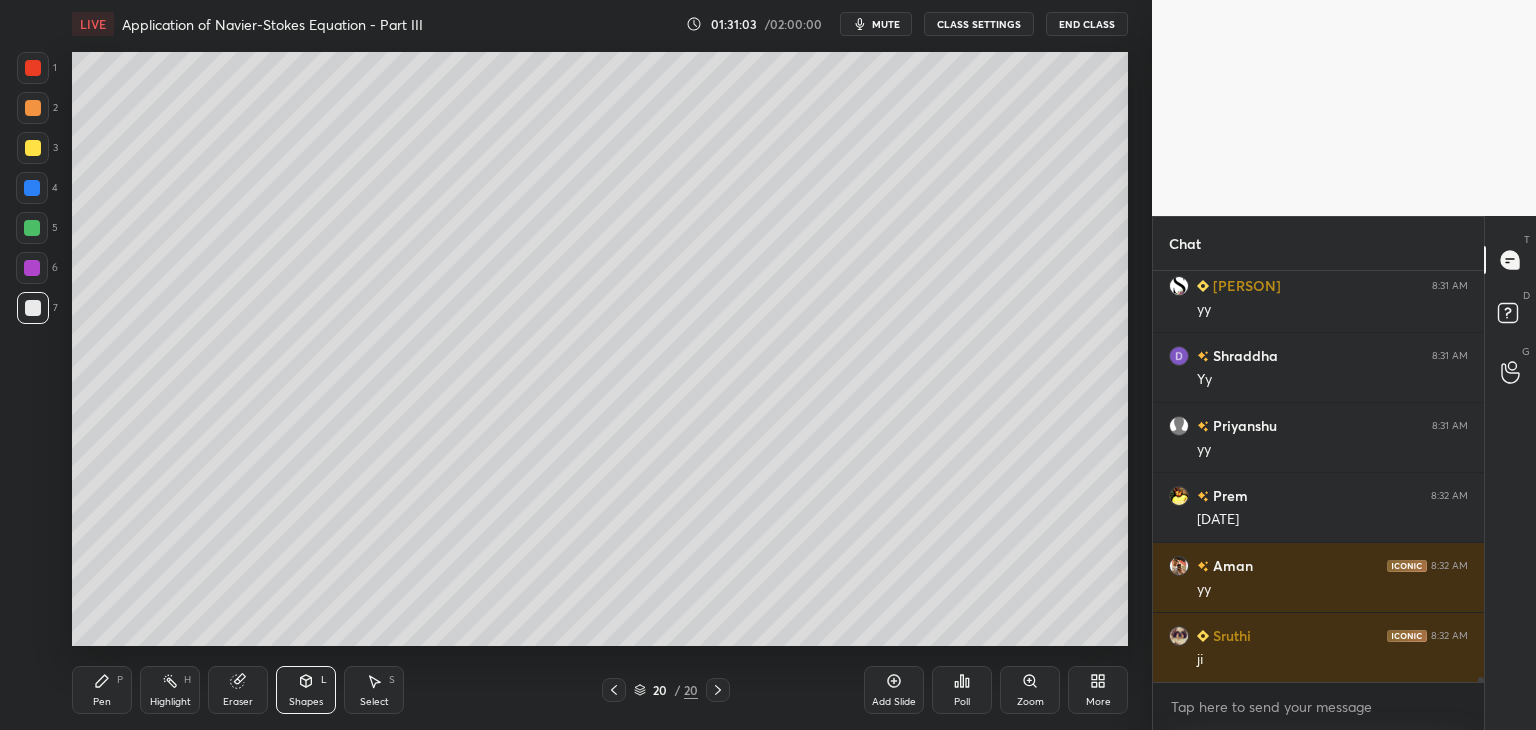 drag, startPoint x: 229, startPoint y: 696, endPoint x: 252, endPoint y: 677, distance: 29.832869 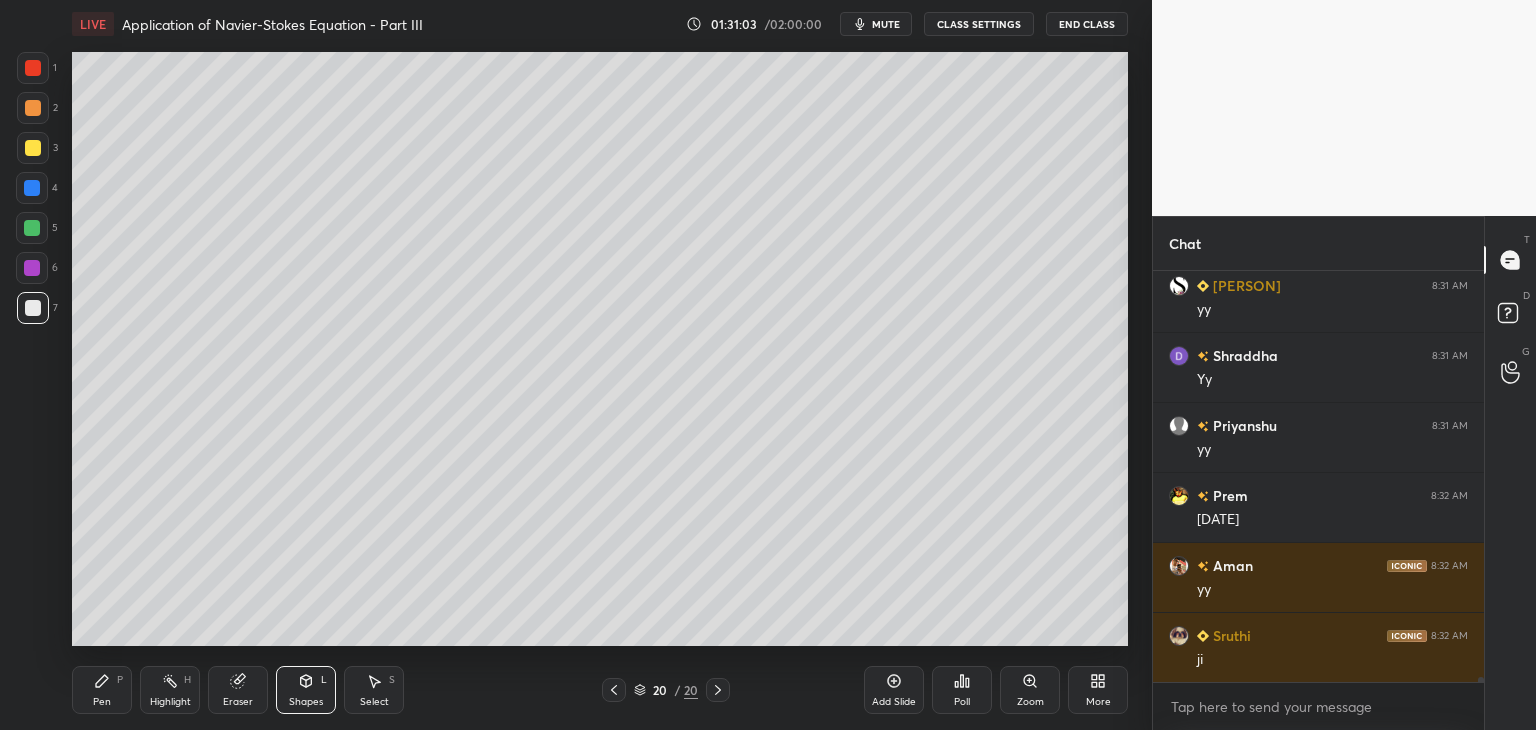 click on "Eraser" at bounding box center [238, 702] 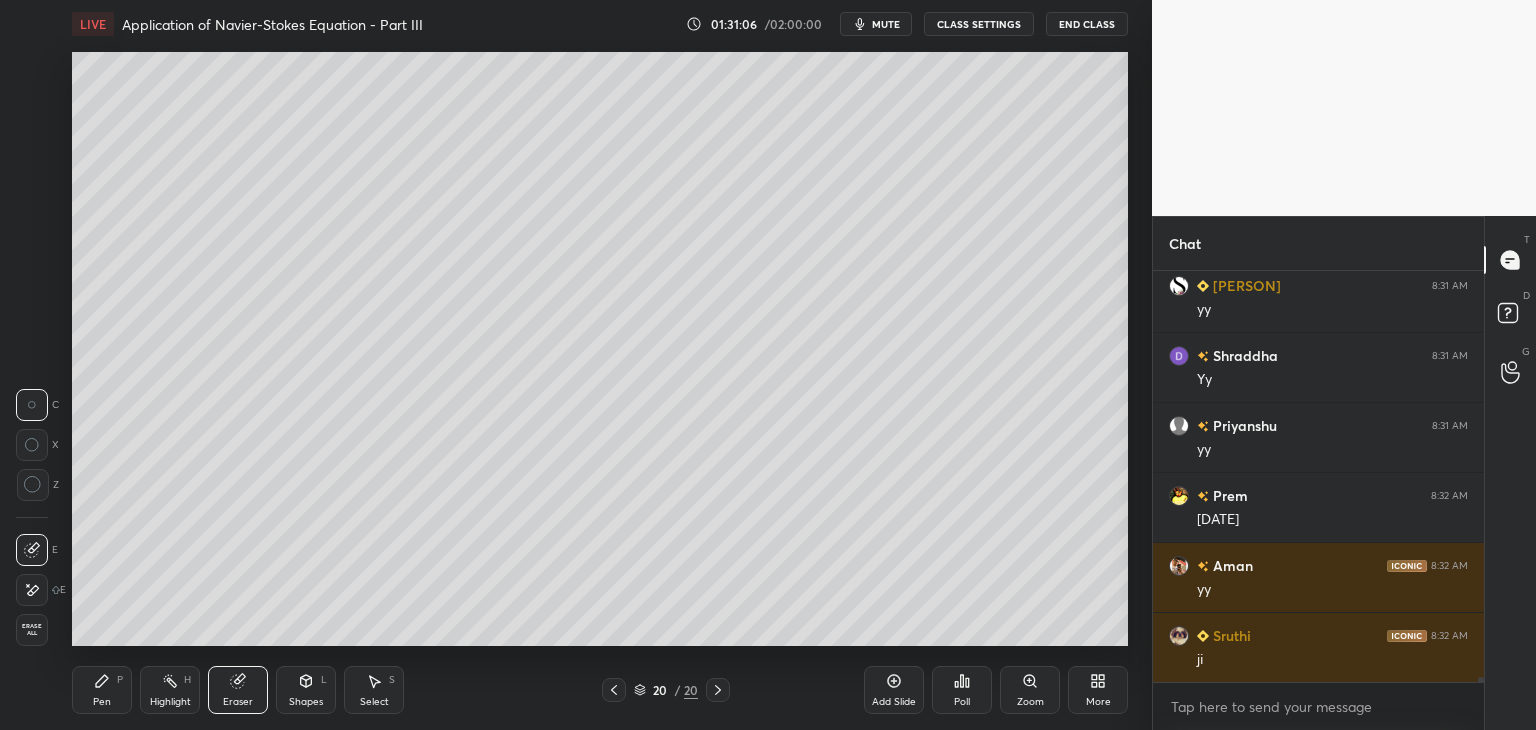 click on "Pen P" at bounding box center [102, 690] 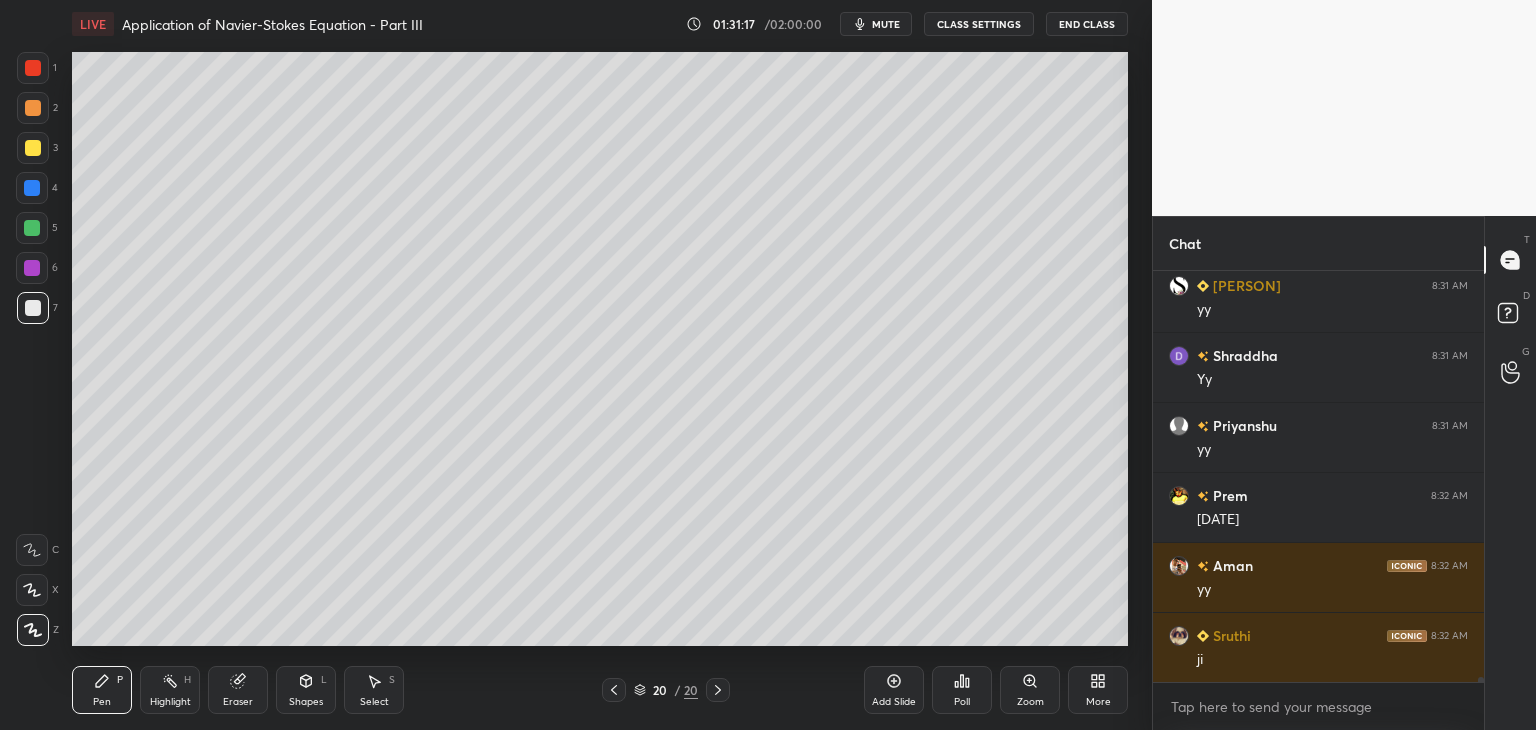 drag, startPoint x: 258, startPoint y: 685, endPoint x: 324, endPoint y: 652, distance: 73.790245 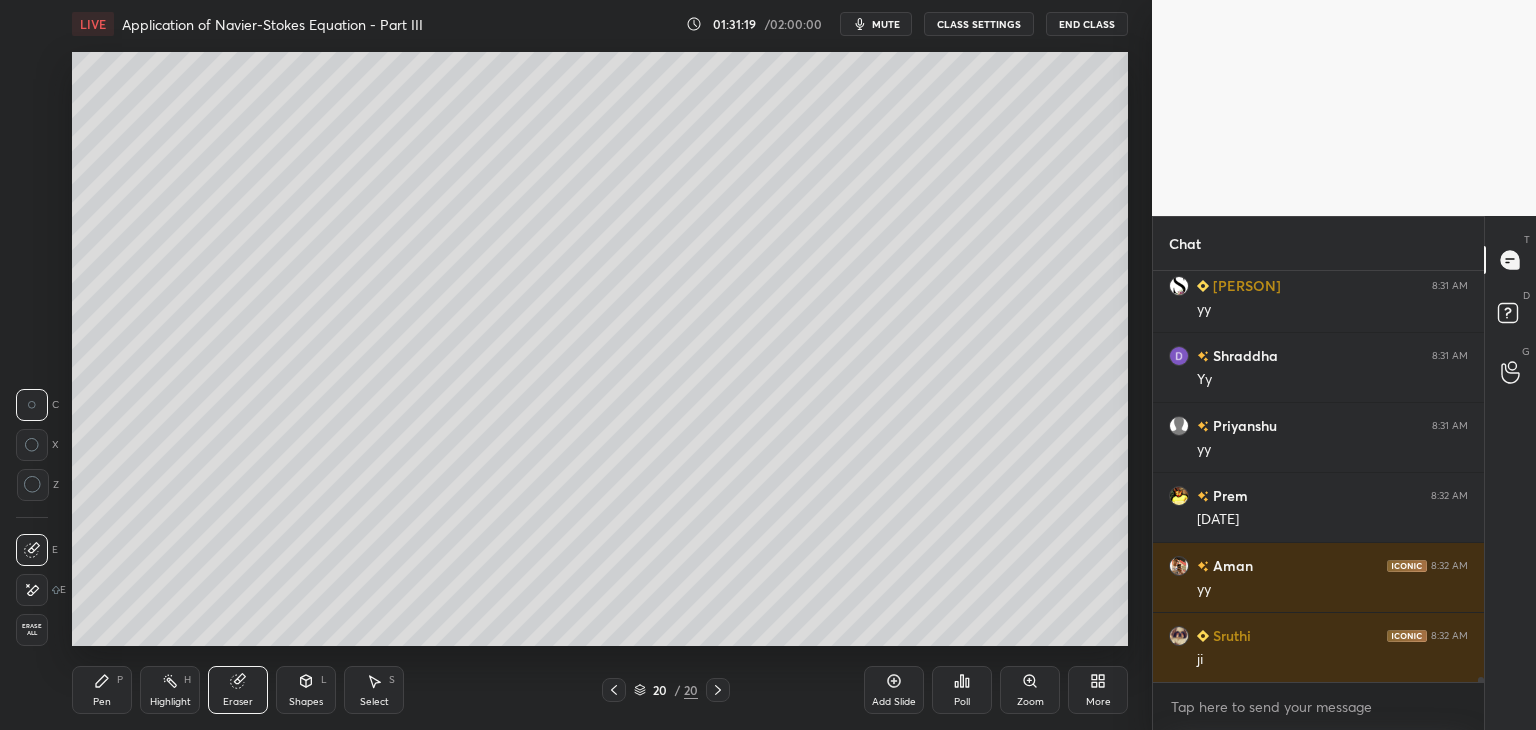 click on "Pen P" at bounding box center [102, 690] 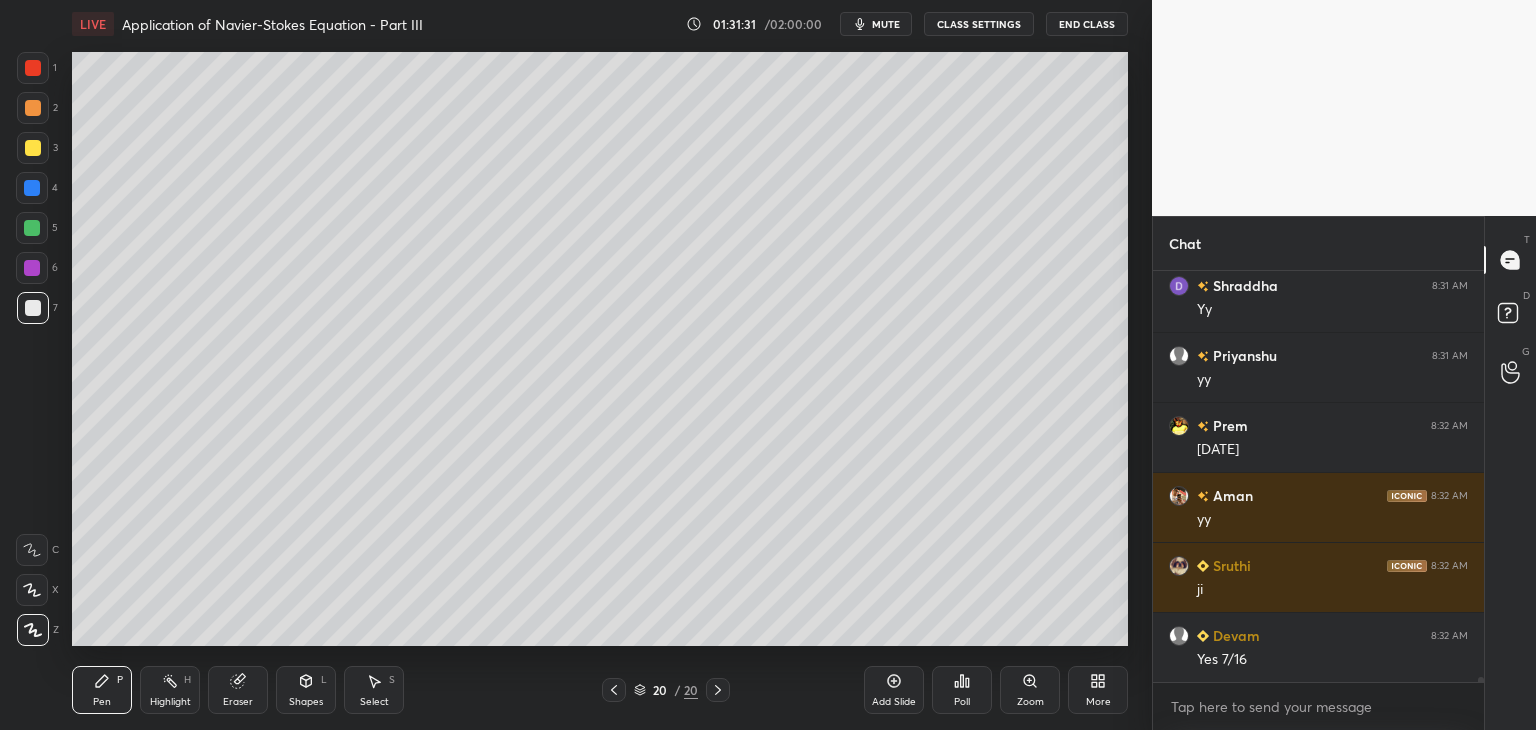scroll, scrollTop: 34502, scrollLeft: 0, axis: vertical 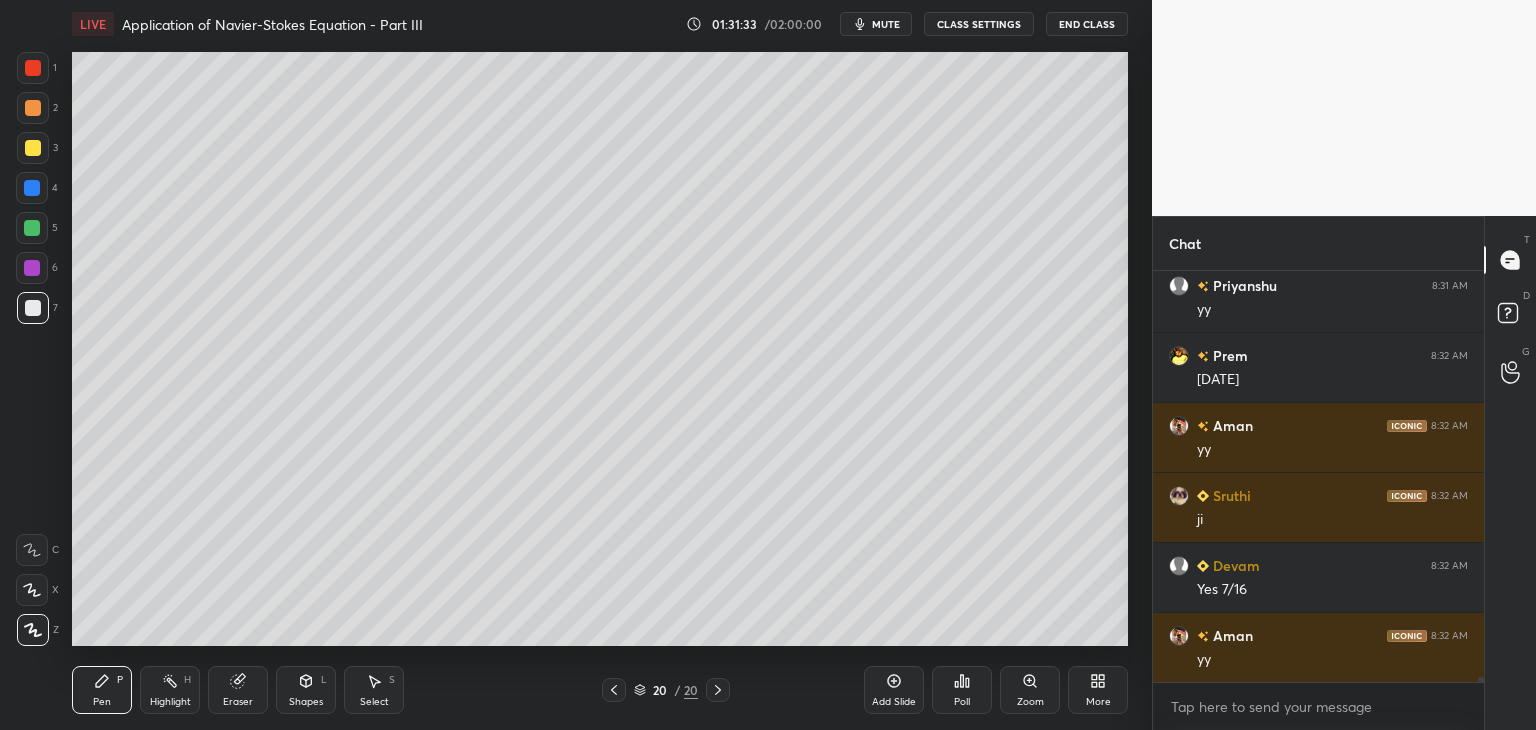 click on "Shapes L" at bounding box center [306, 690] 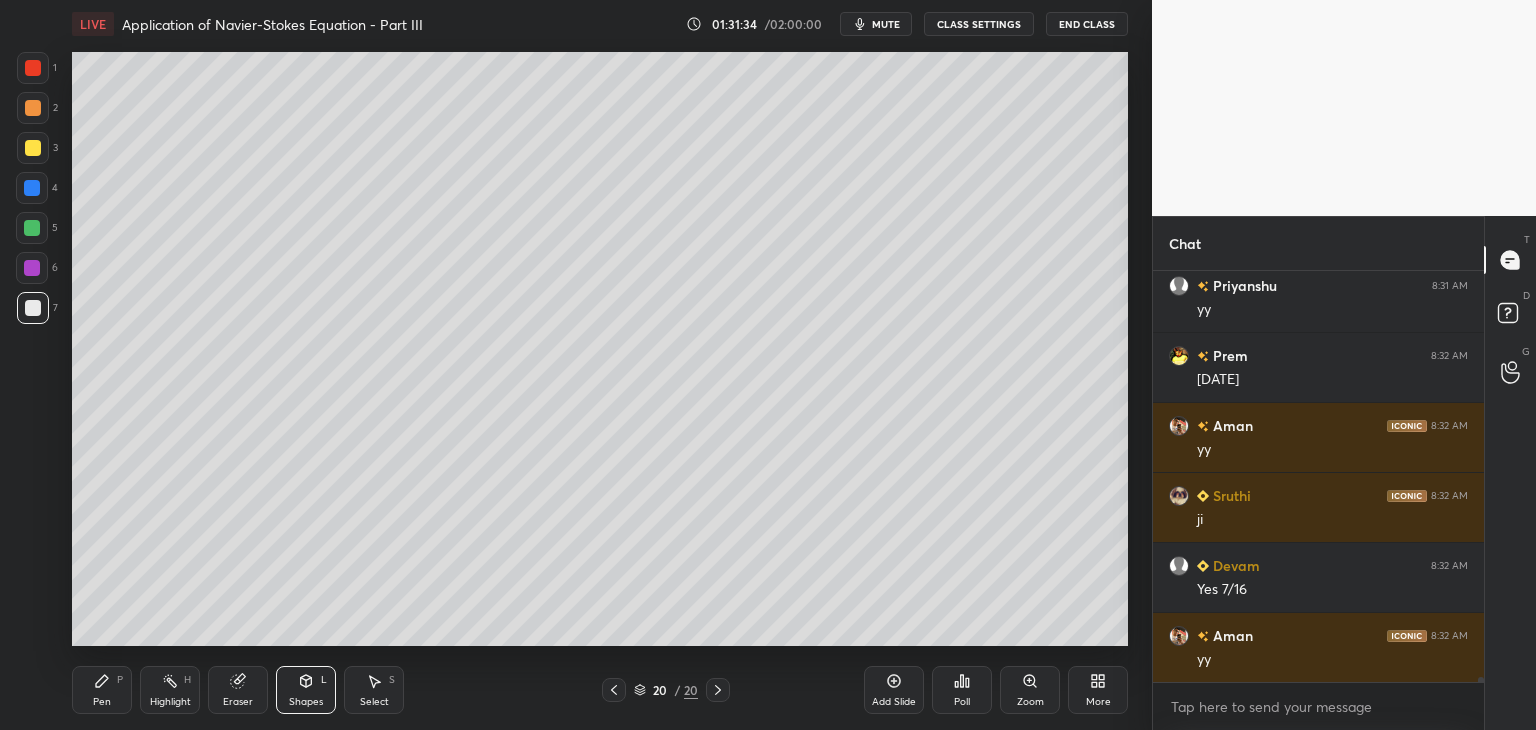 click on "Select S" at bounding box center [374, 690] 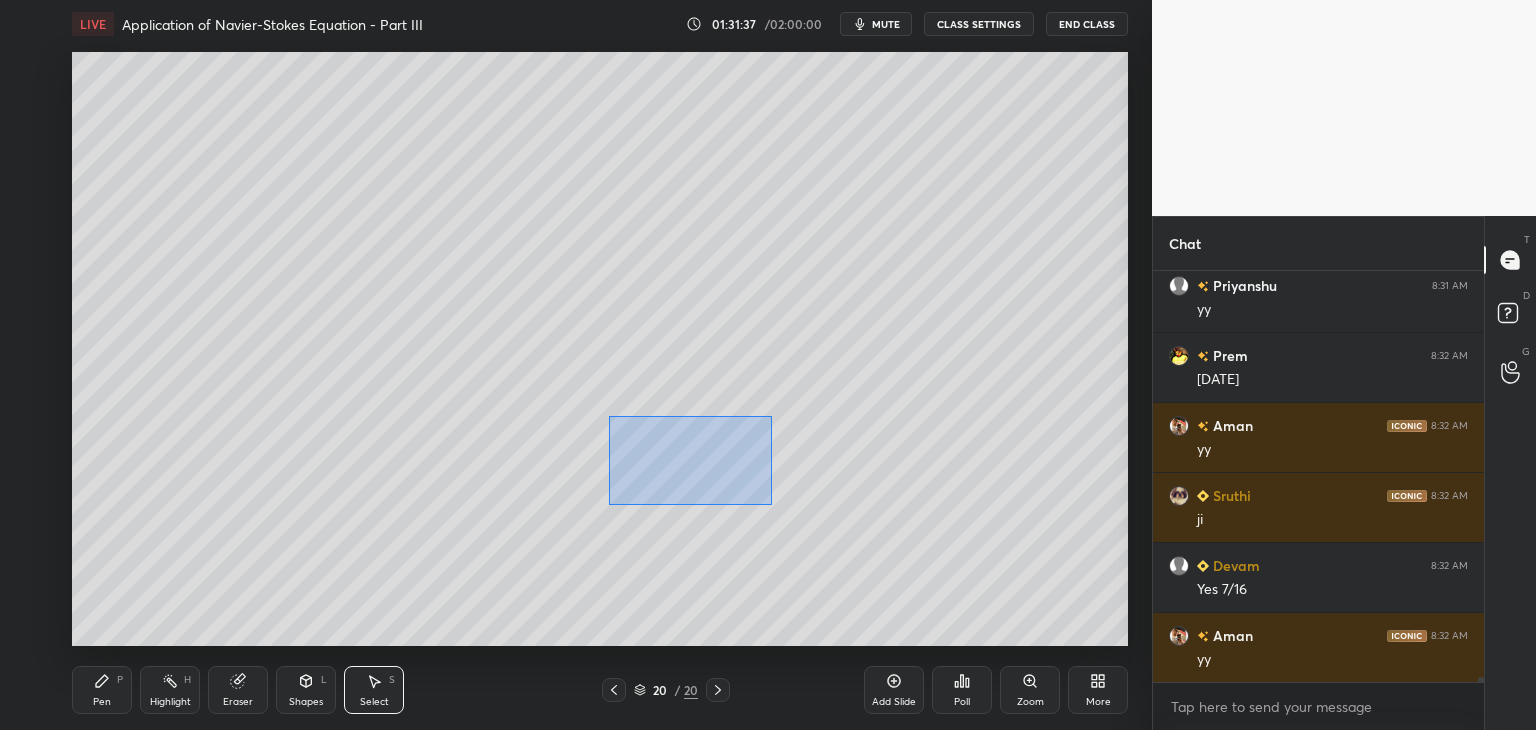 drag, startPoint x: 624, startPoint y: 432, endPoint x: 771, endPoint y: 504, distance: 163.68567 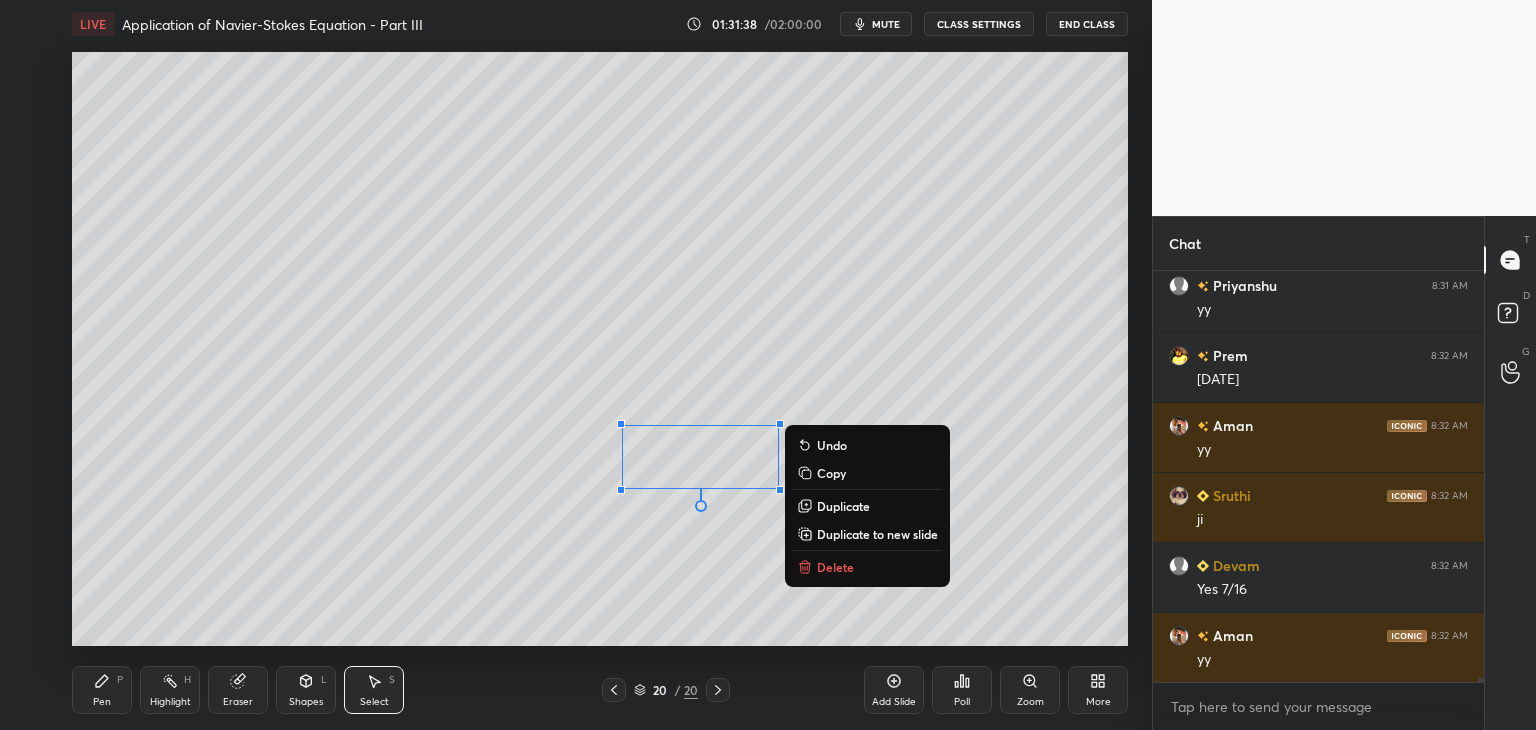 click on "Duplicate" at bounding box center [843, 506] 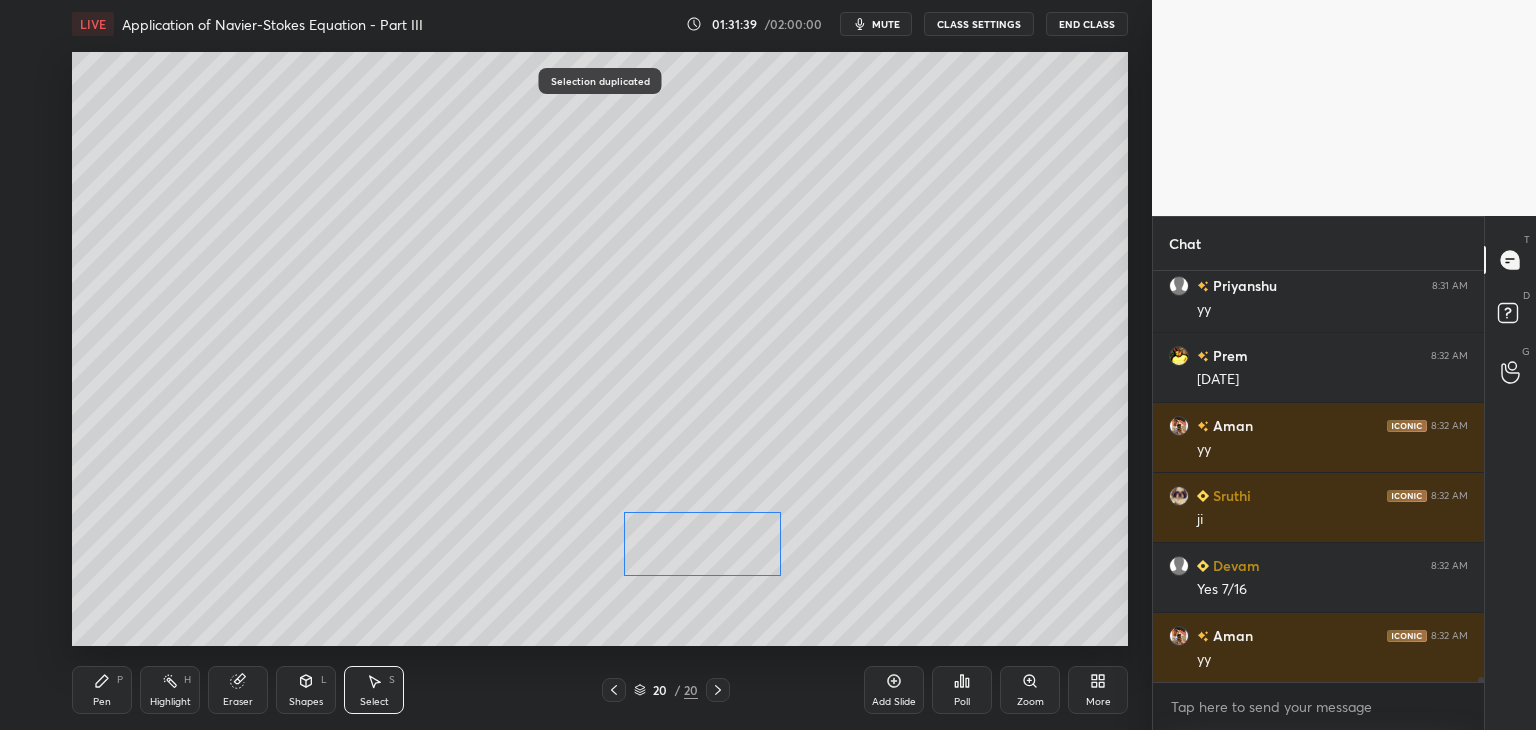 drag, startPoint x: 738, startPoint y: 507, endPoint x: 720, endPoint y: 559, distance: 55.027267 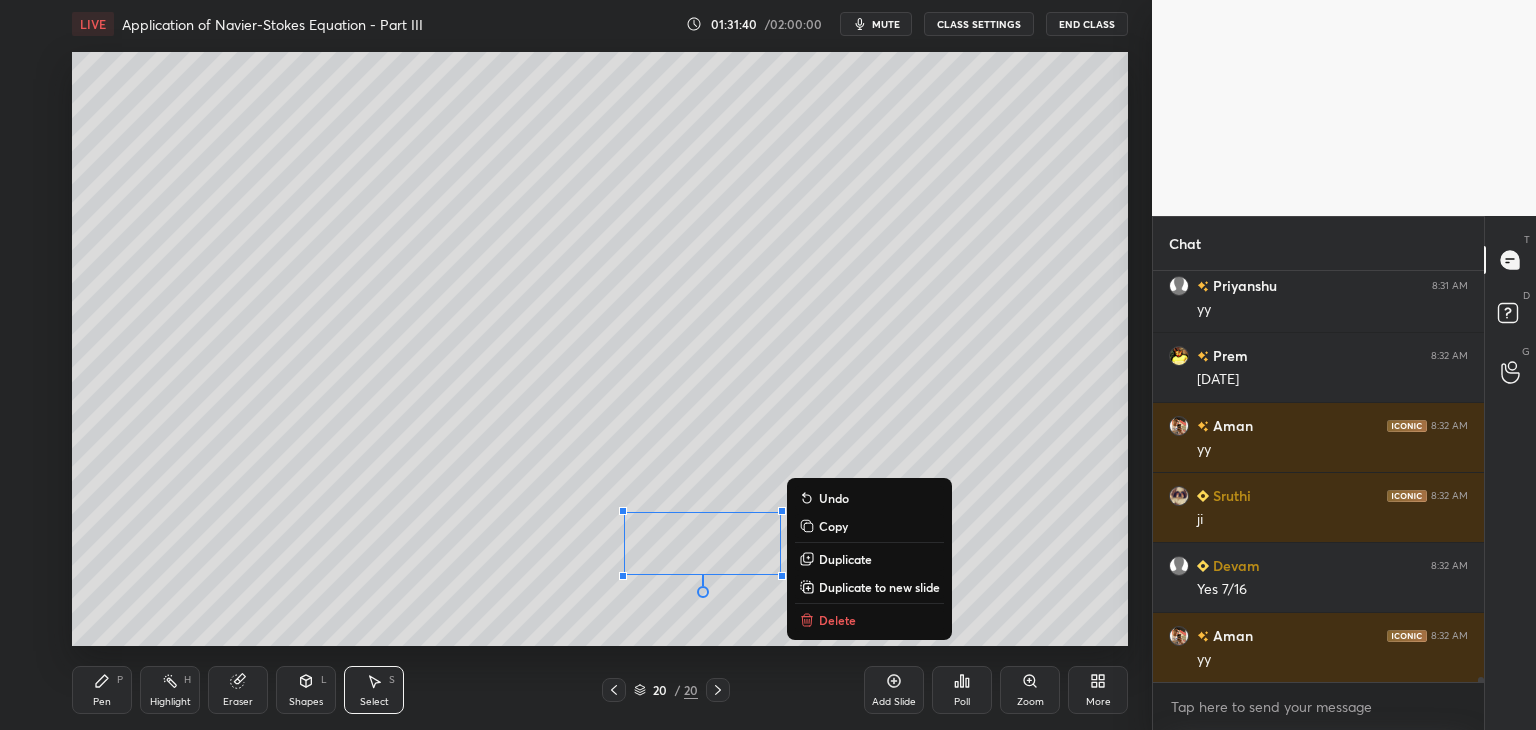 drag, startPoint x: 109, startPoint y: 695, endPoint x: 194, endPoint y: 669, distance: 88.88757 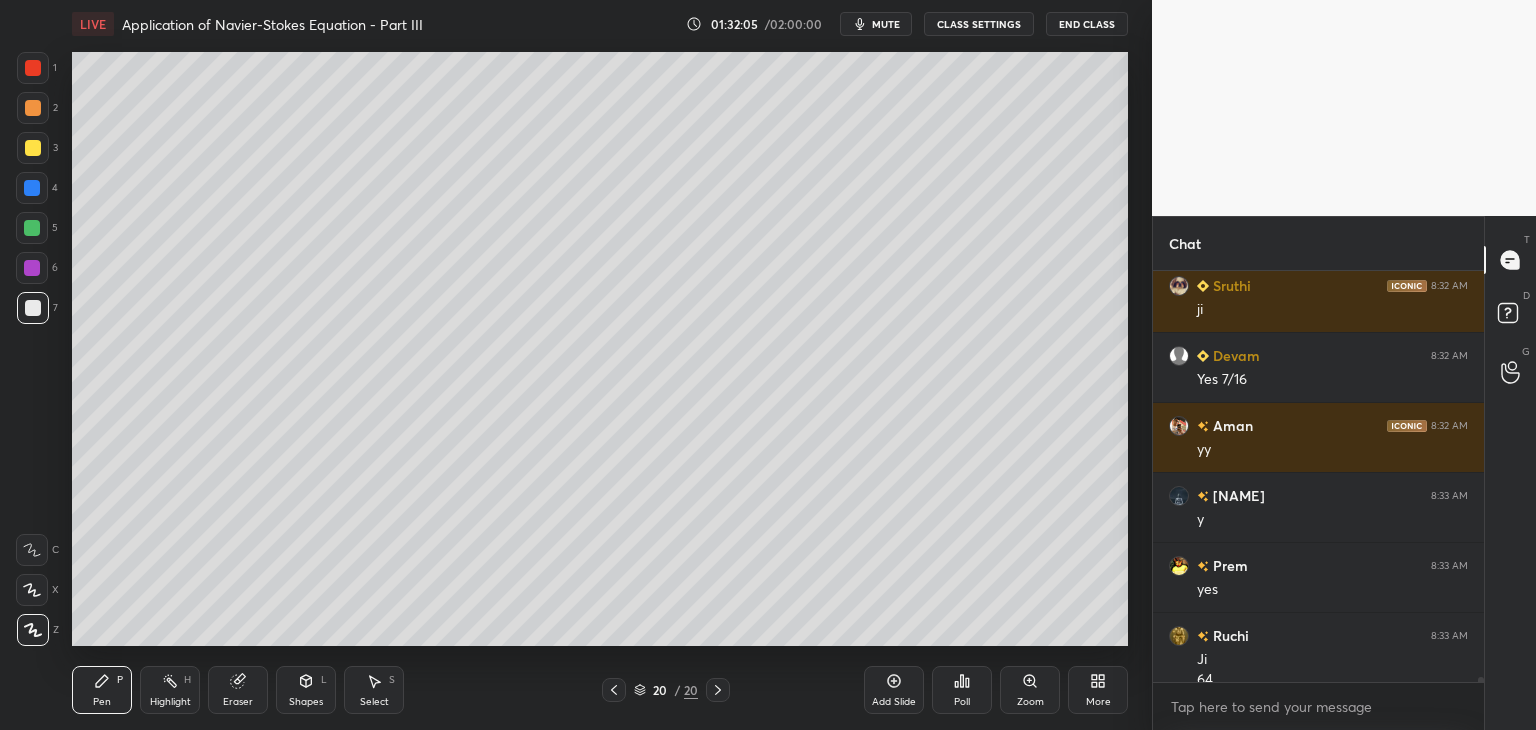 scroll, scrollTop: 34732, scrollLeft: 0, axis: vertical 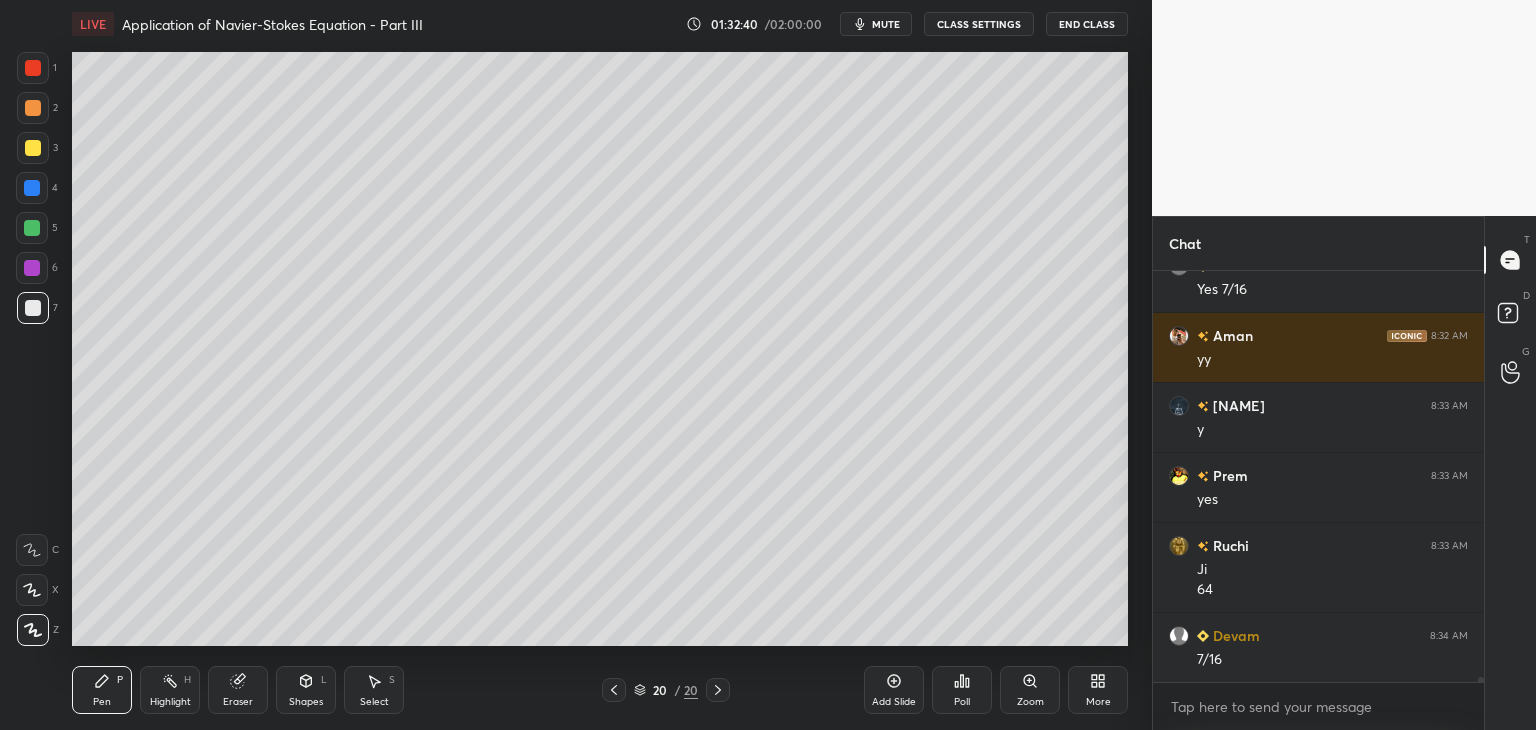 click on "Select S" at bounding box center [374, 690] 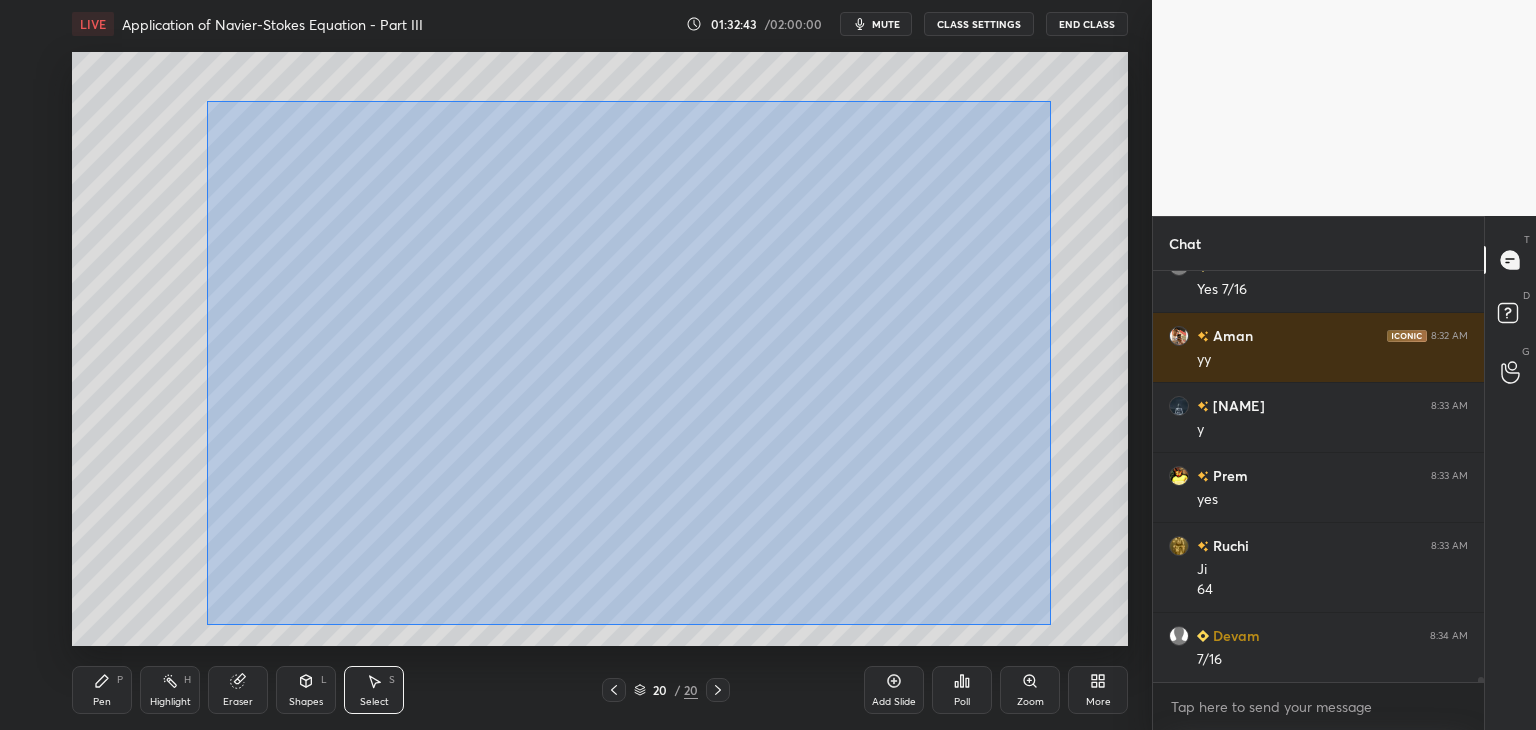scroll, scrollTop: 34872, scrollLeft: 0, axis: vertical 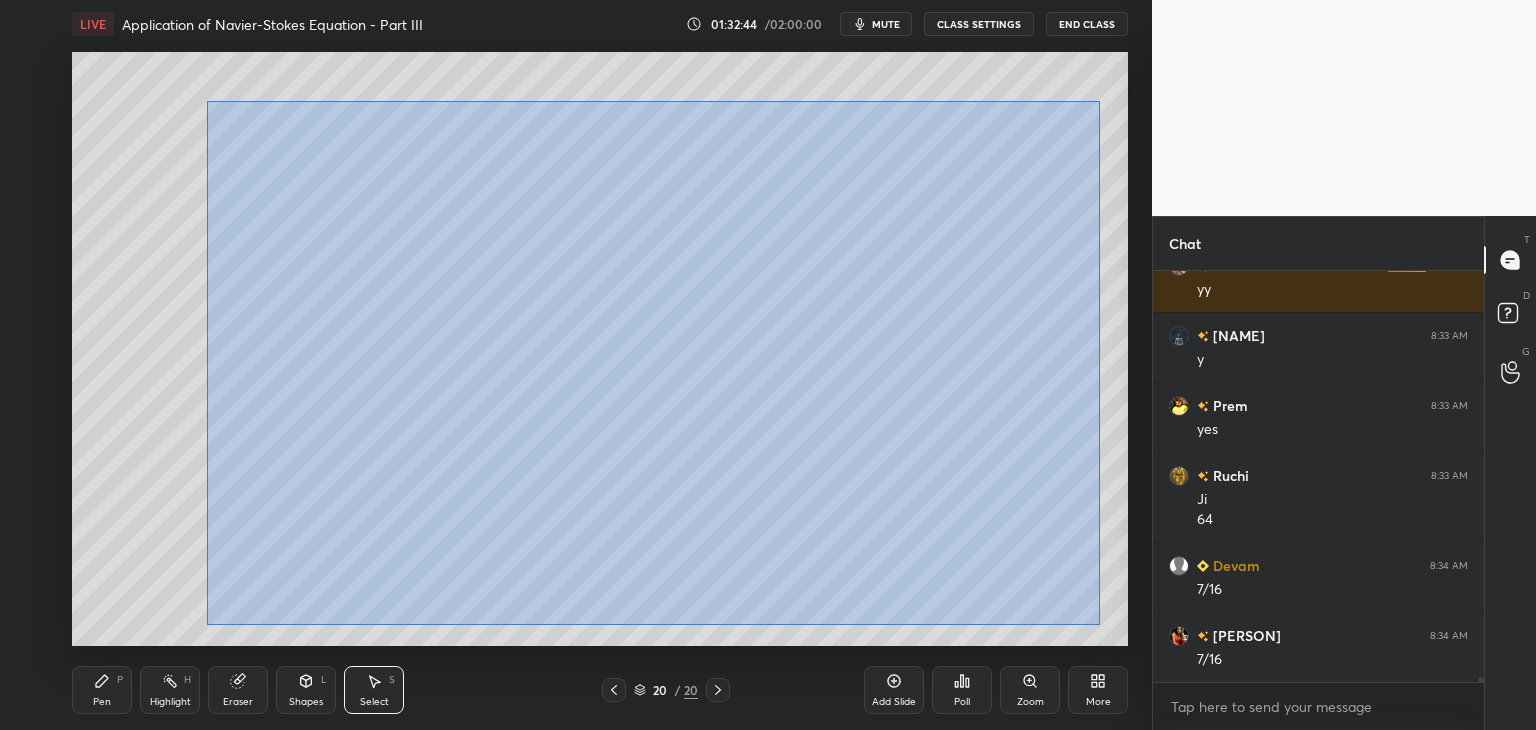 drag, startPoint x: 208, startPoint y: 101, endPoint x: 1060, endPoint y: 600, distance: 987.3728 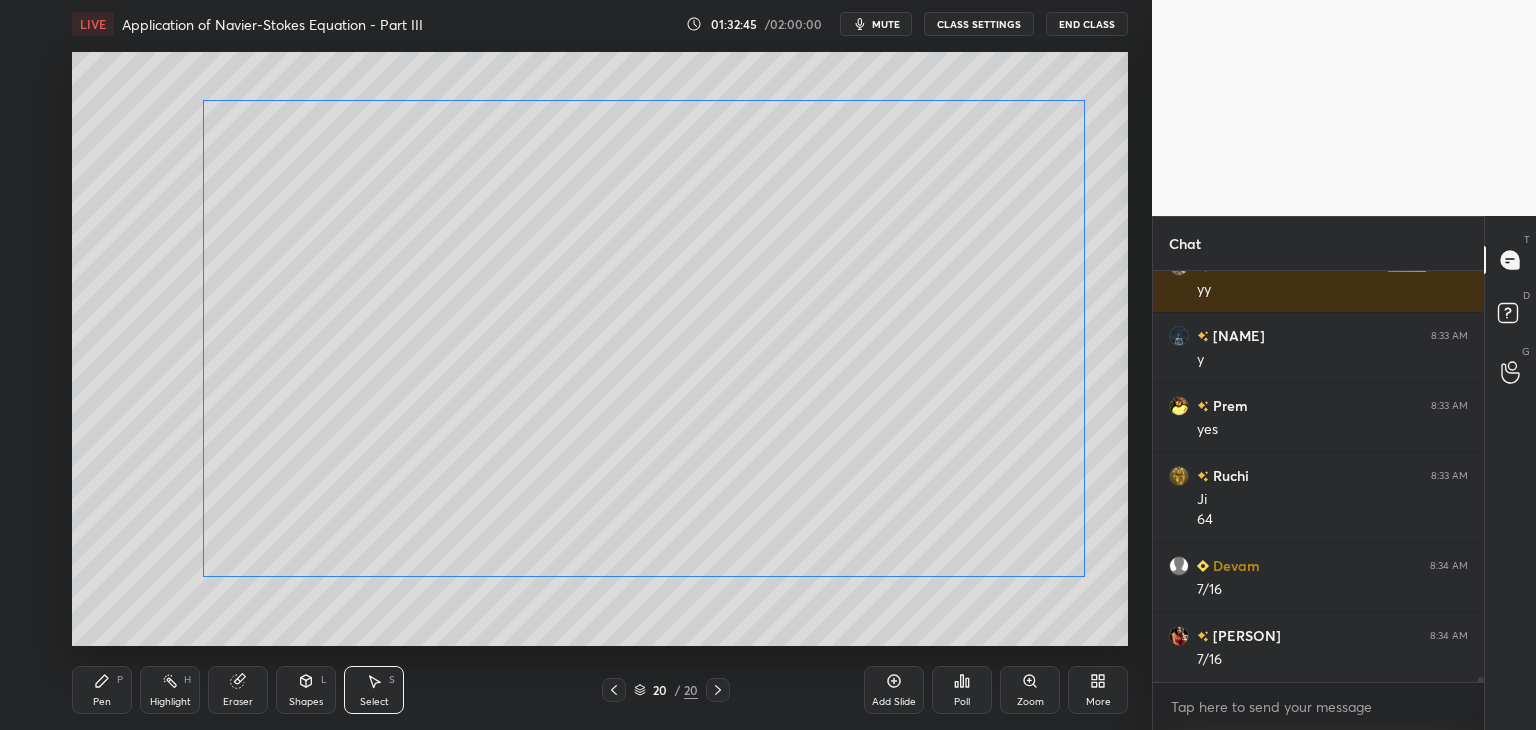 scroll, scrollTop: 34962, scrollLeft: 0, axis: vertical 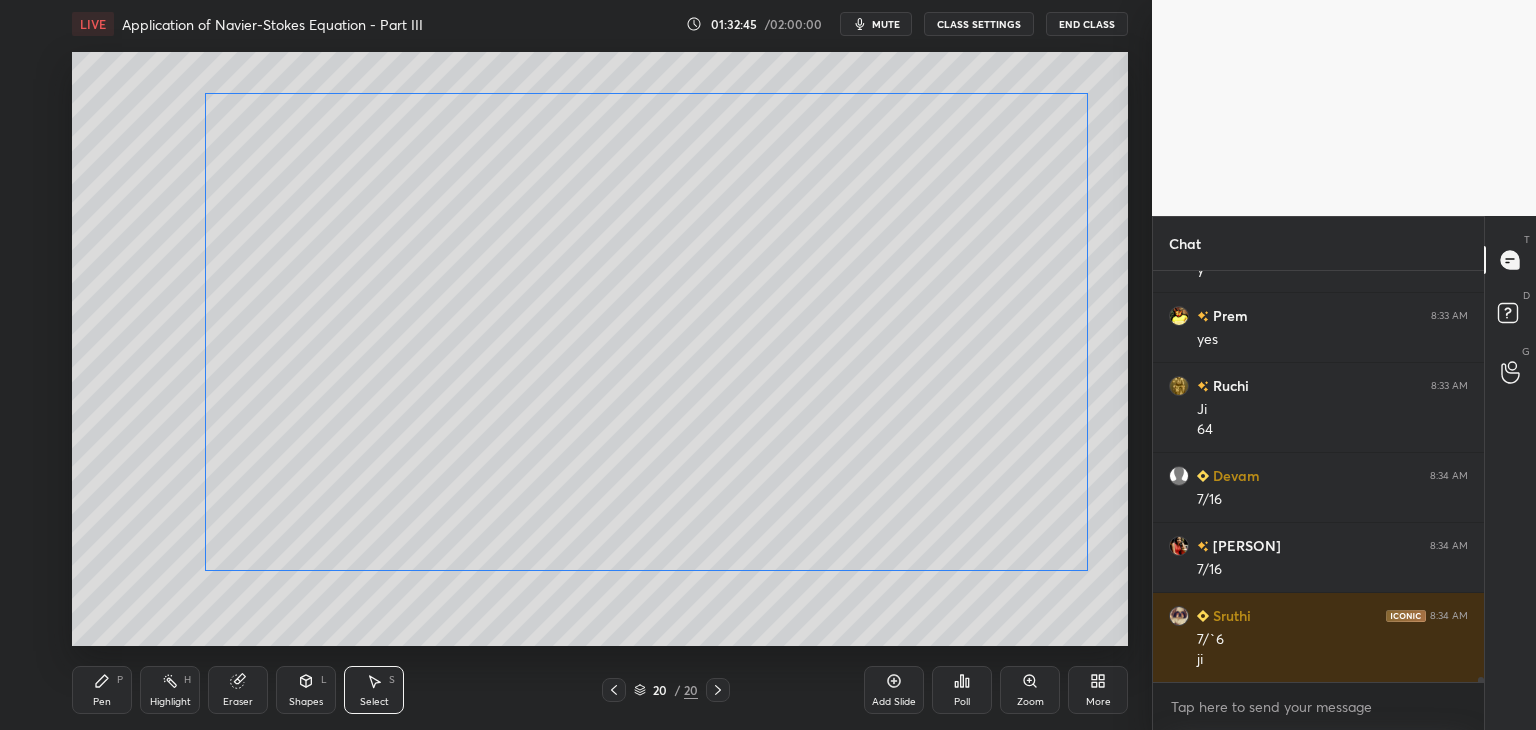 drag, startPoint x: 960, startPoint y: 549, endPoint x: 960, endPoint y: 526, distance: 23 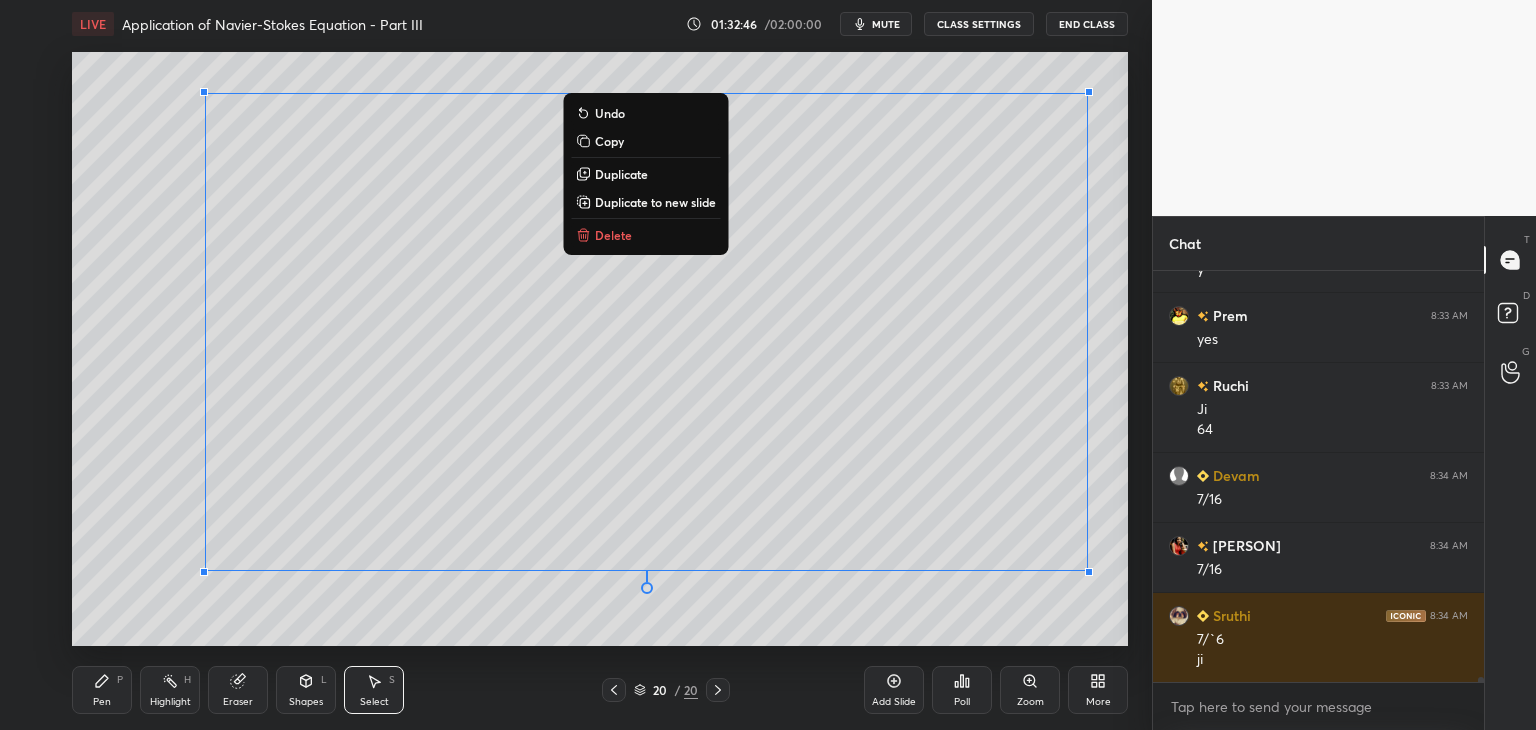 click on "Pen P" at bounding box center [102, 690] 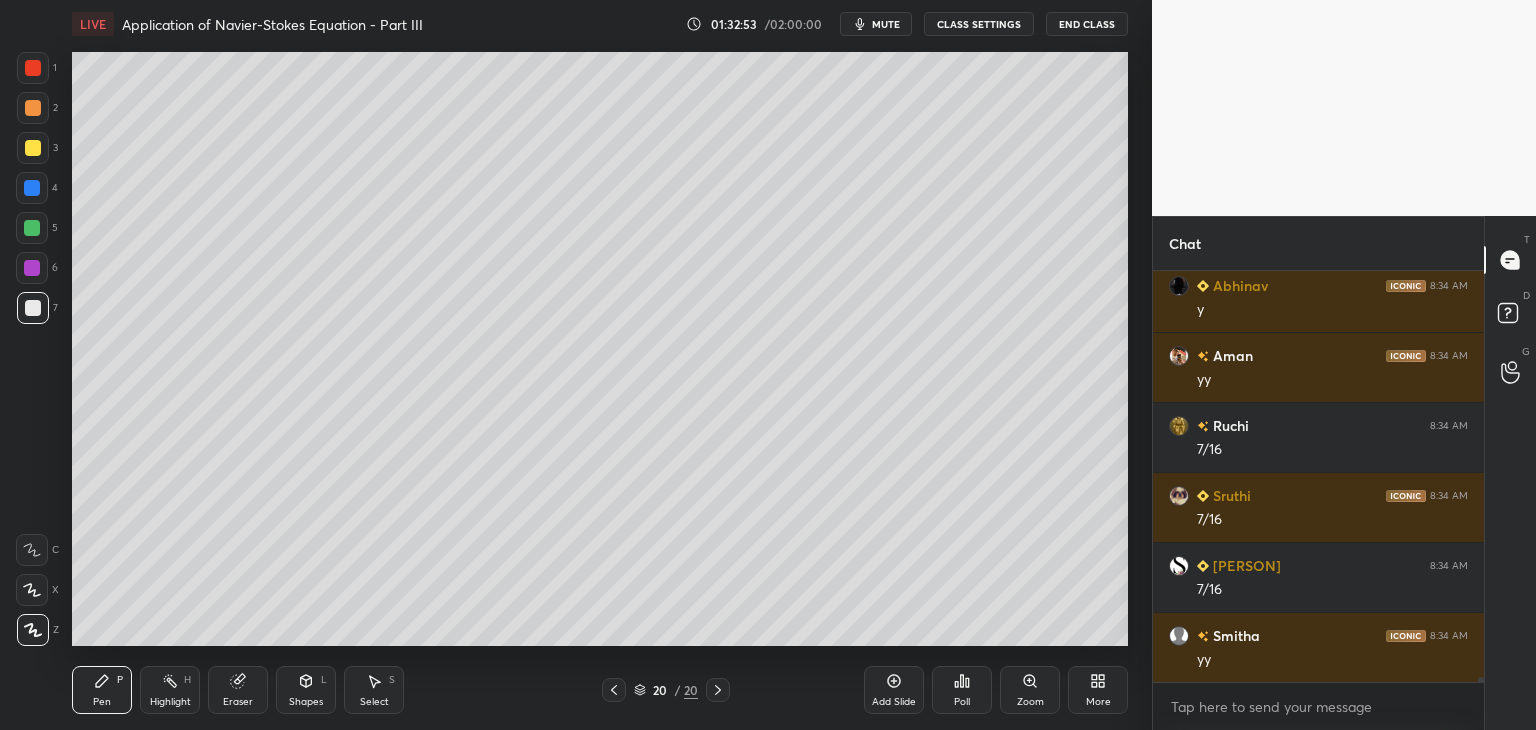 scroll, scrollTop: 35452, scrollLeft: 0, axis: vertical 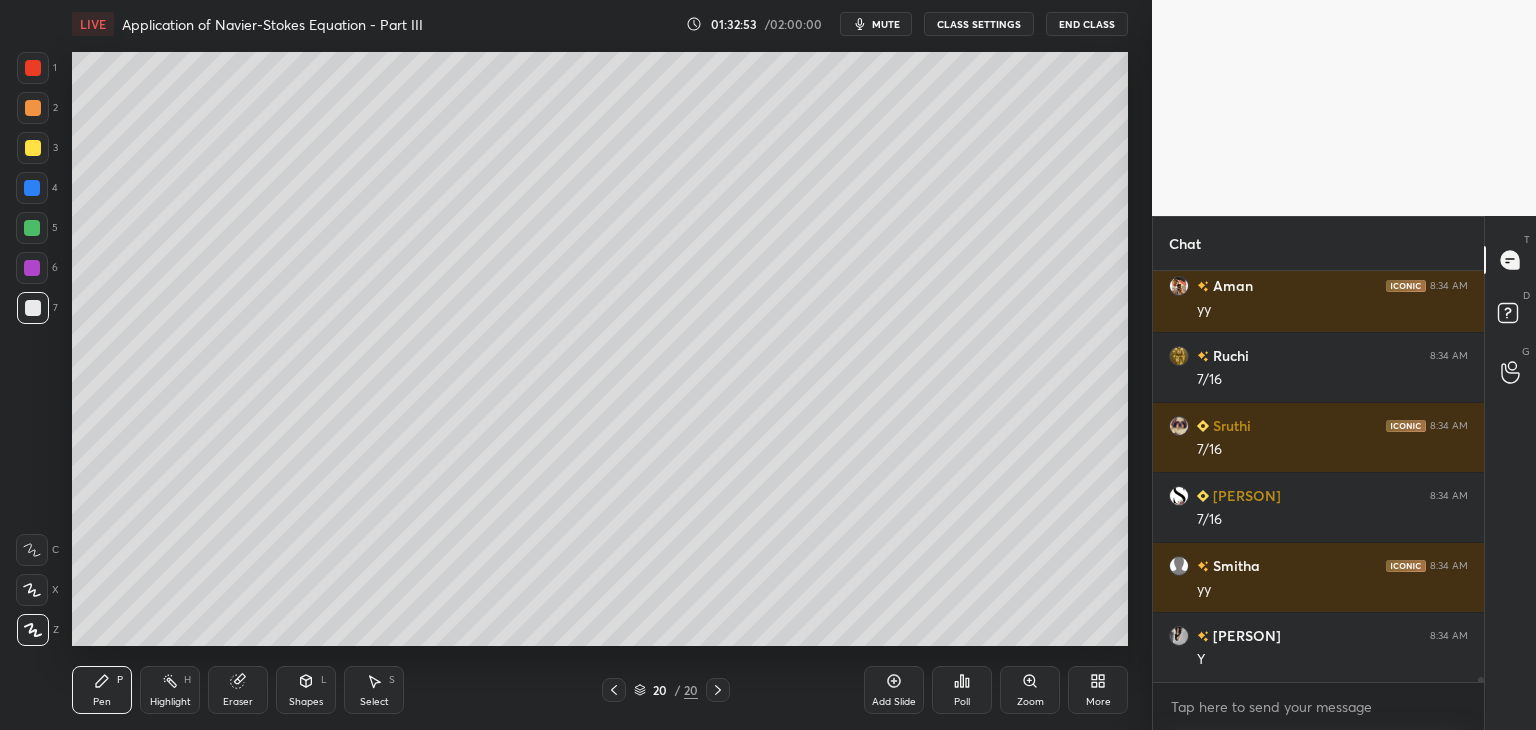 click 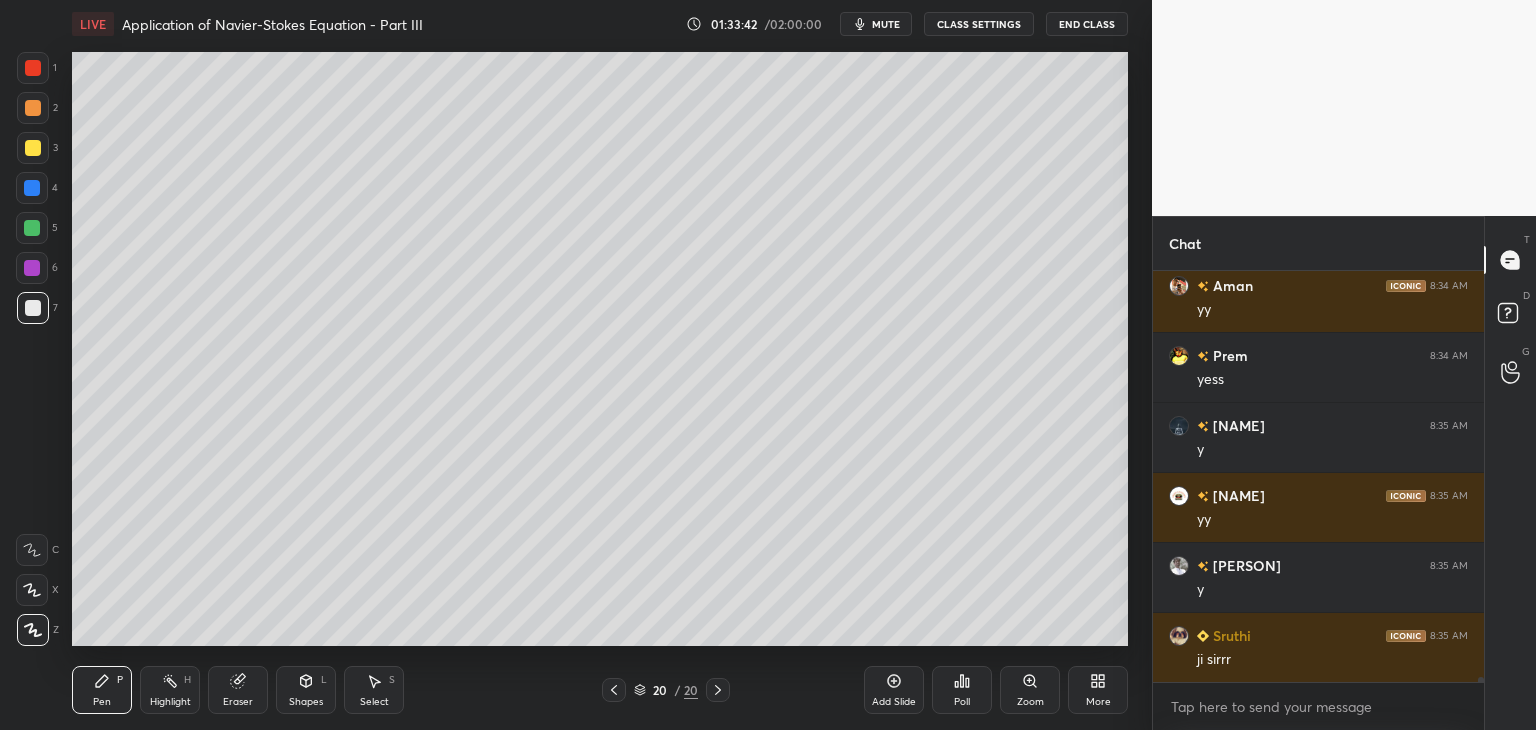 scroll, scrollTop: 36642, scrollLeft: 0, axis: vertical 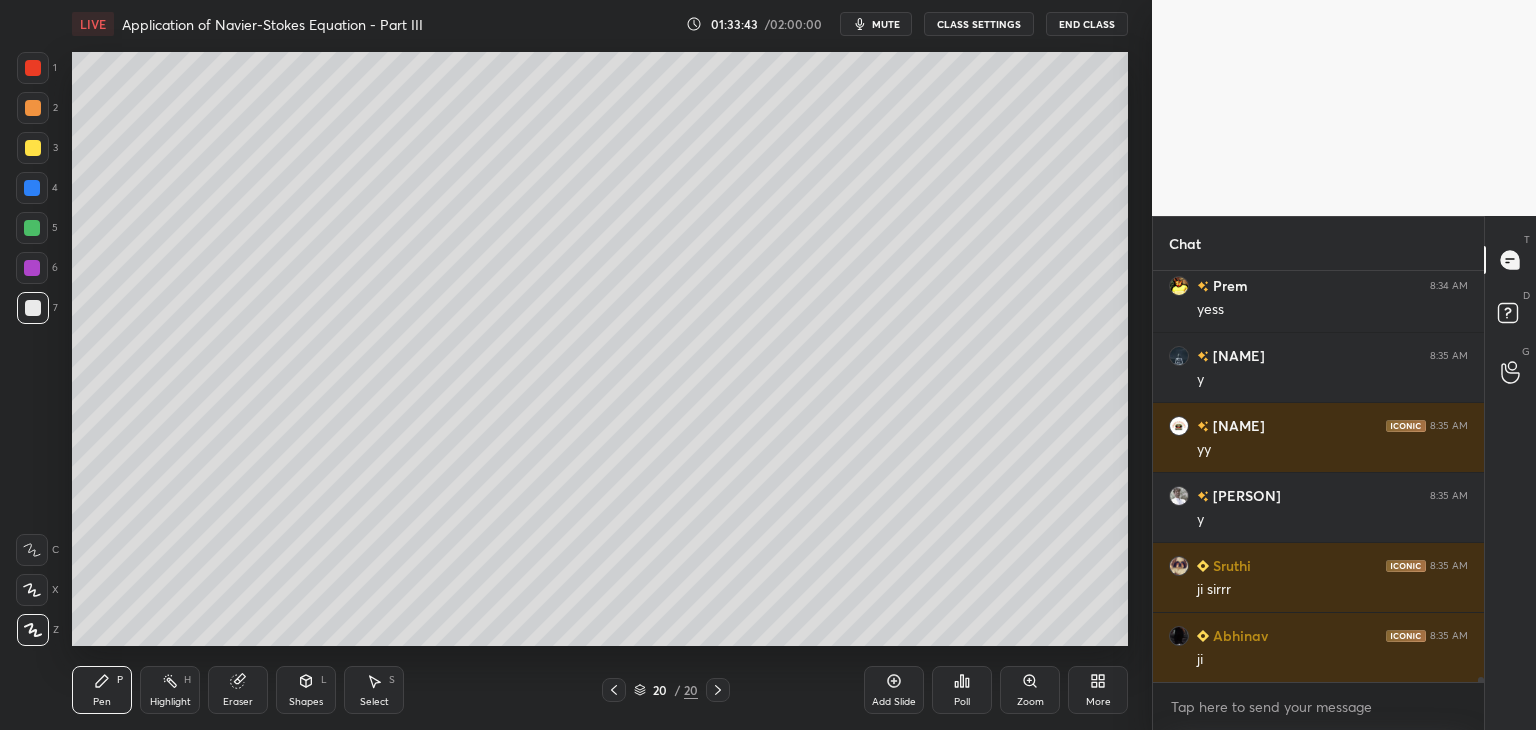 drag, startPoint x: 361, startPoint y: 693, endPoint x: 368, endPoint y: 683, distance: 12.206555 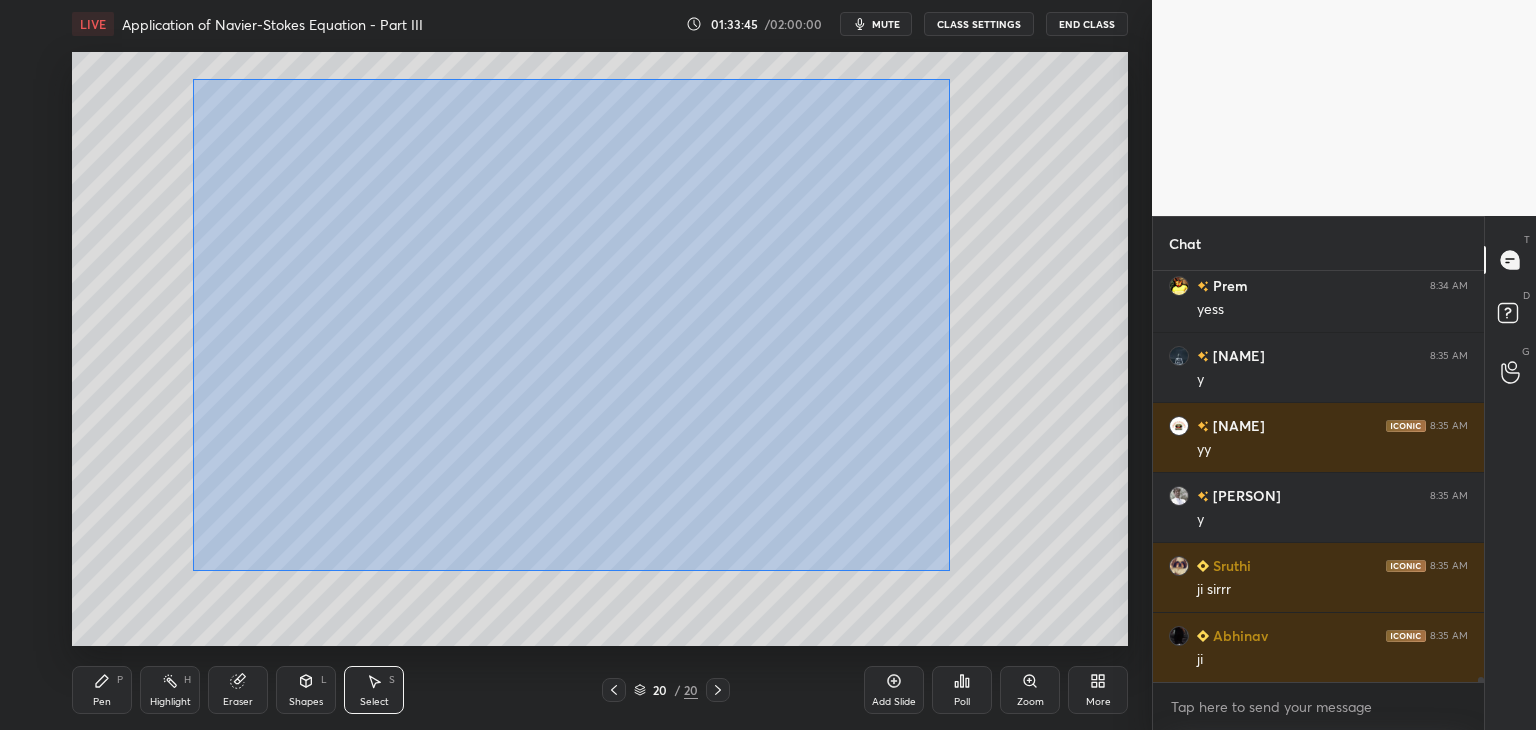 scroll, scrollTop: 36712, scrollLeft: 0, axis: vertical 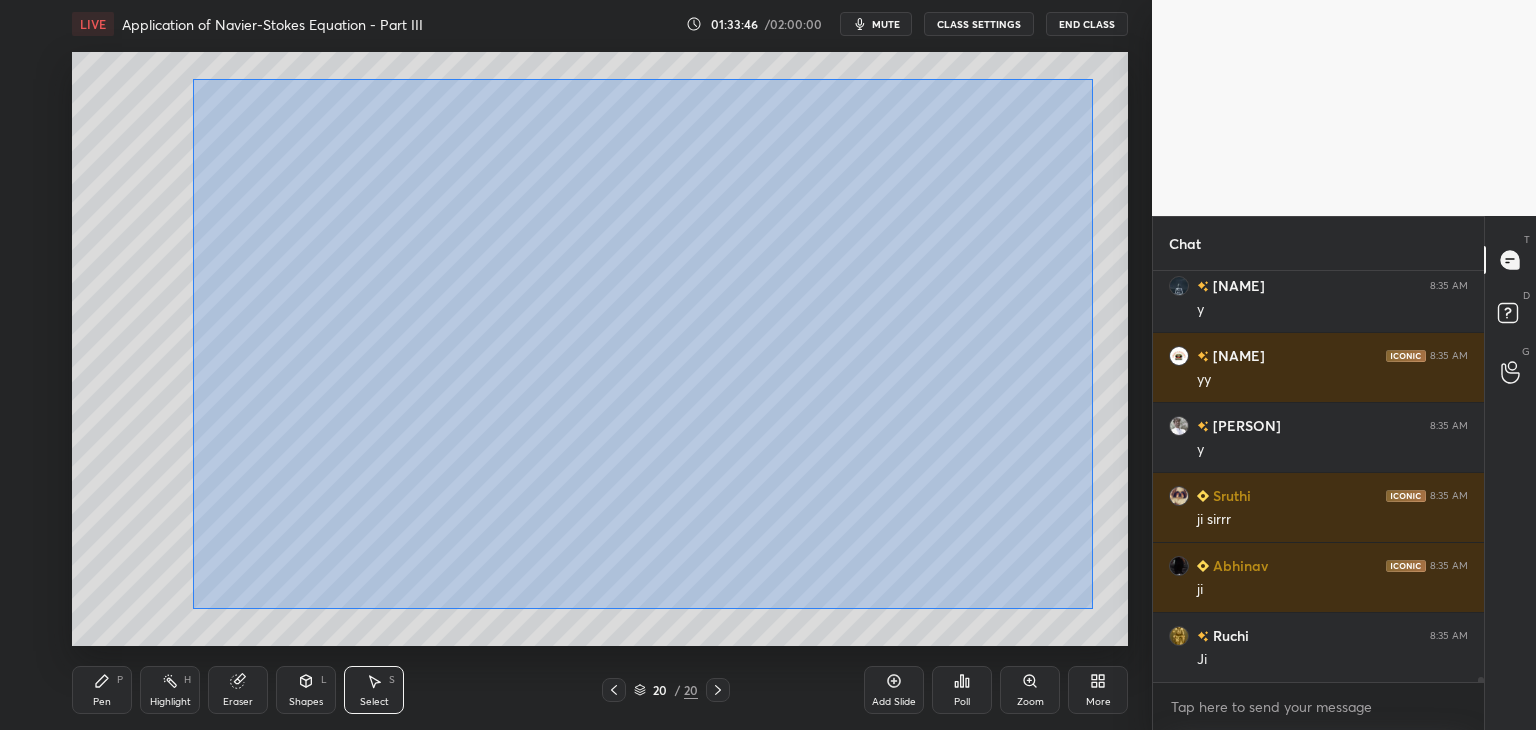 drag, startPoint x: 192, startPoint y: 79, endPoint x: 1073, endPoint y: 599, distance: 1023.0156 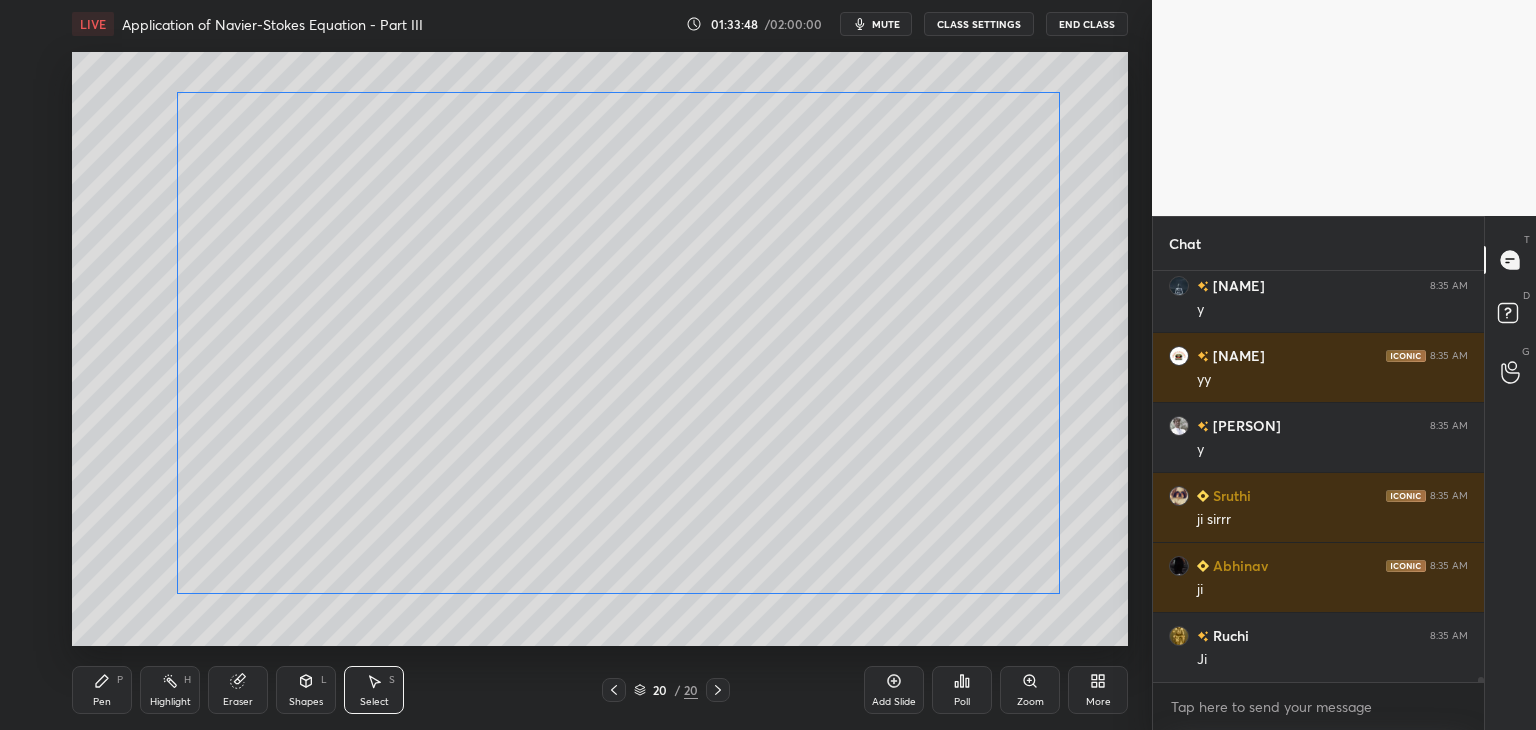 drag, startPoint x: 955, startPoint y: 549, endPoint x: 936, endPoint y: 549, distance: 19 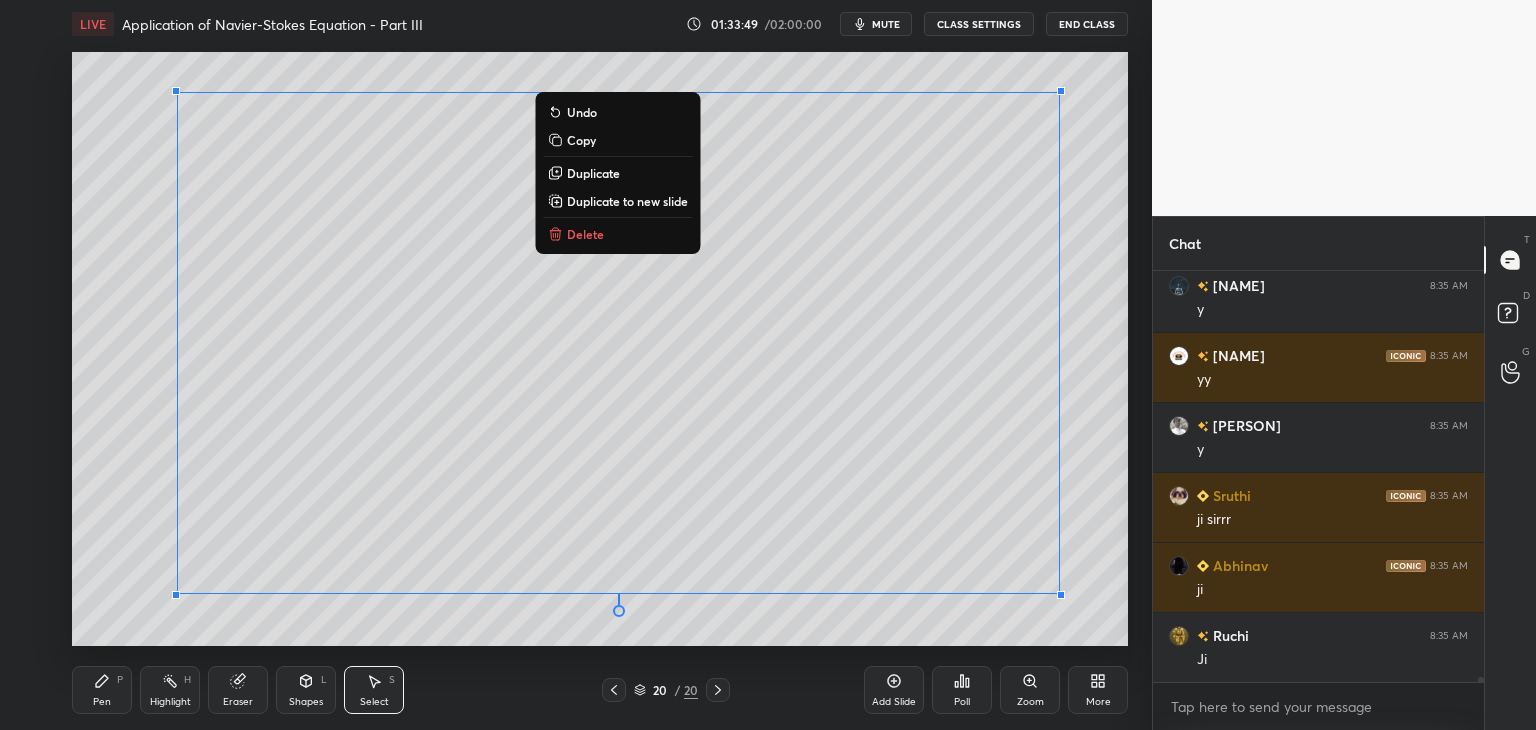 click on "0 ° Undo Copy Duplicate Duplicate to new slide Delete" at bounding box center [600, 349] 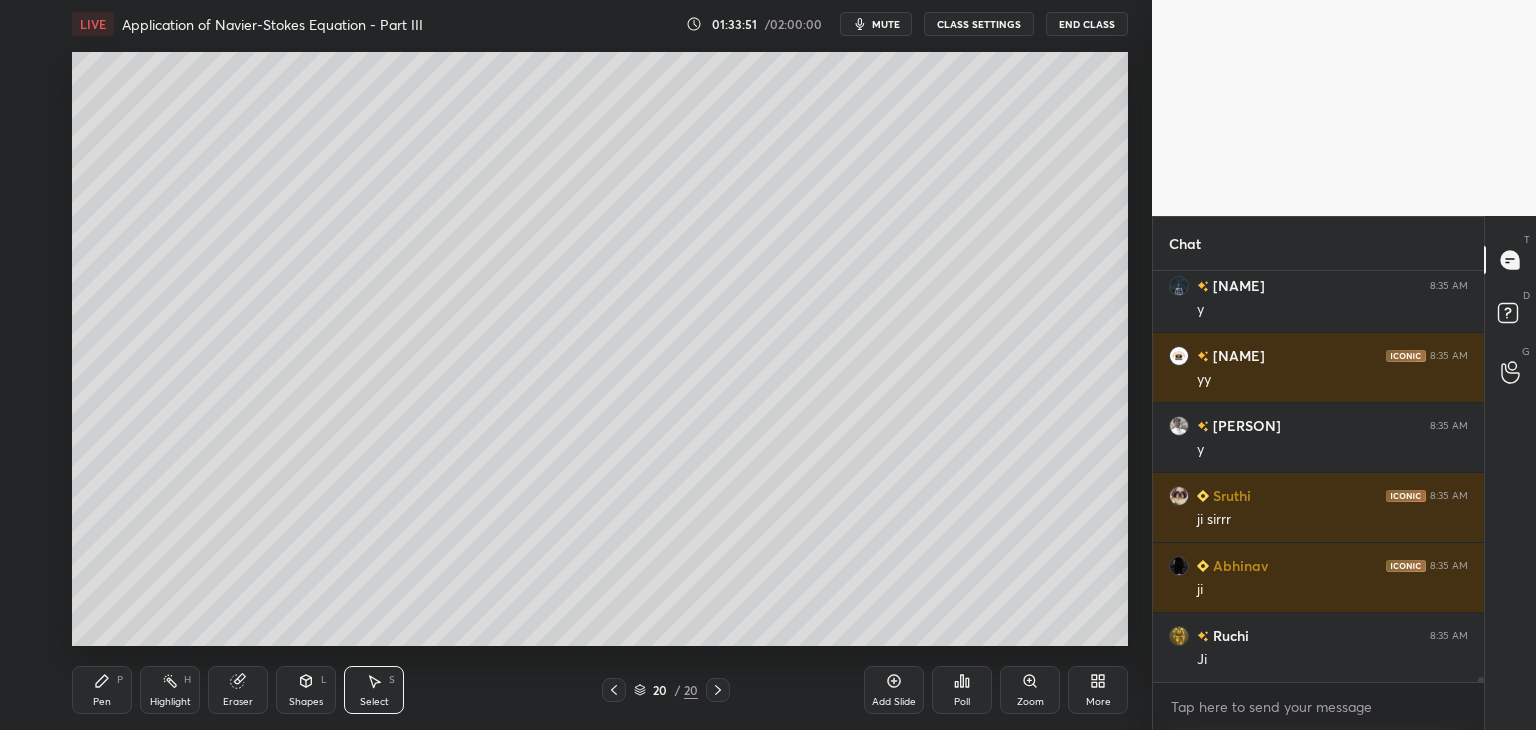click on "Shapes" at bounding box center (306, 702) 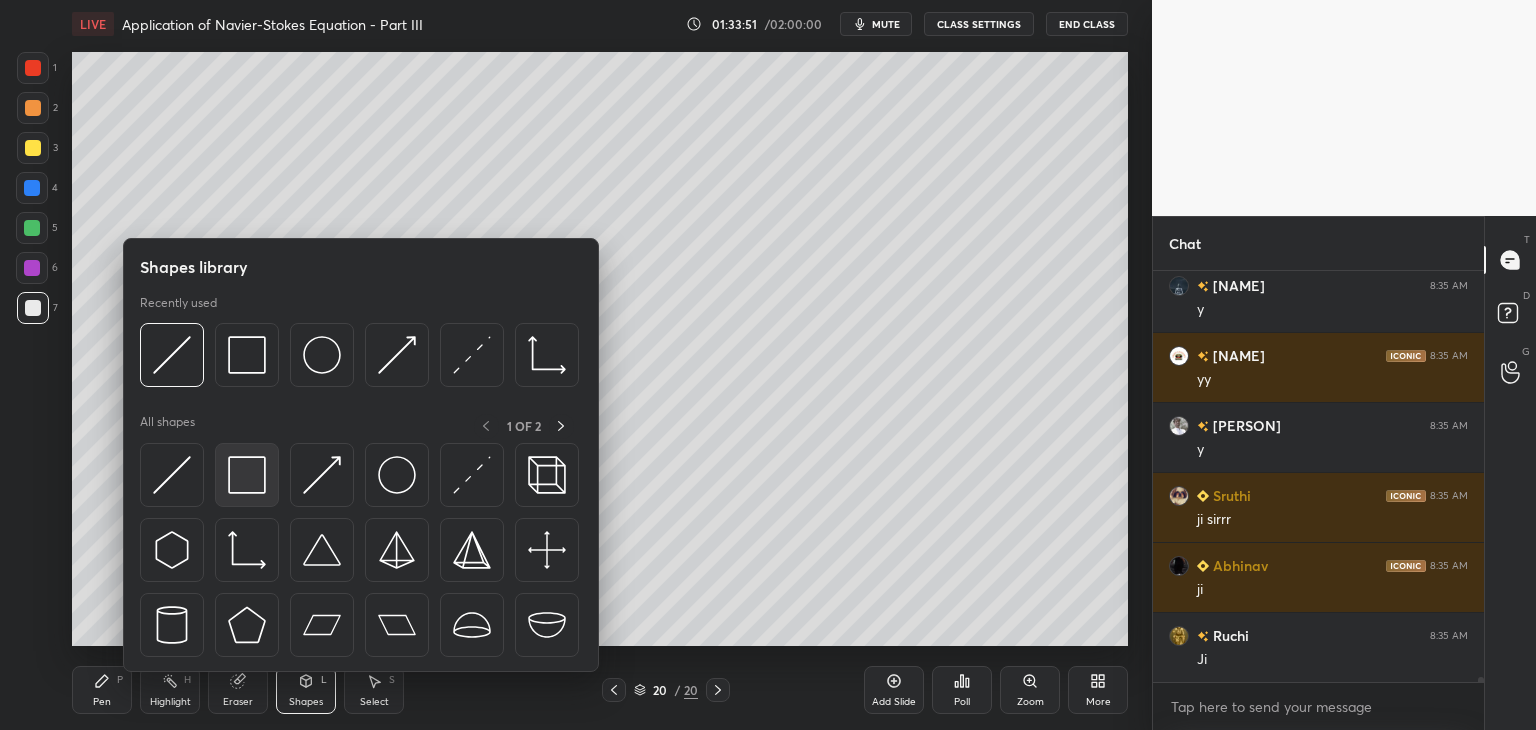 click at bounding box center (247, 475) 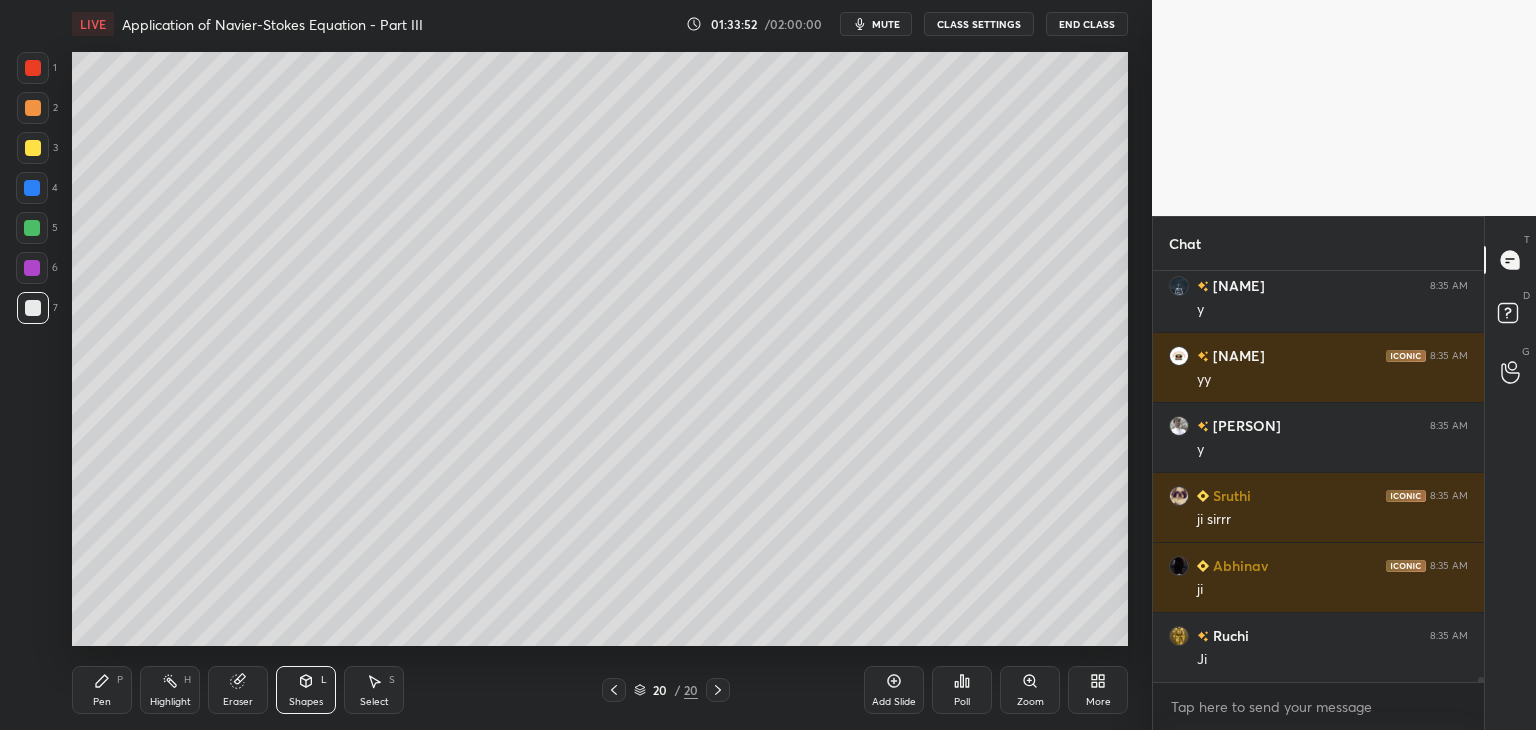 click at bounding box center (32, 268) 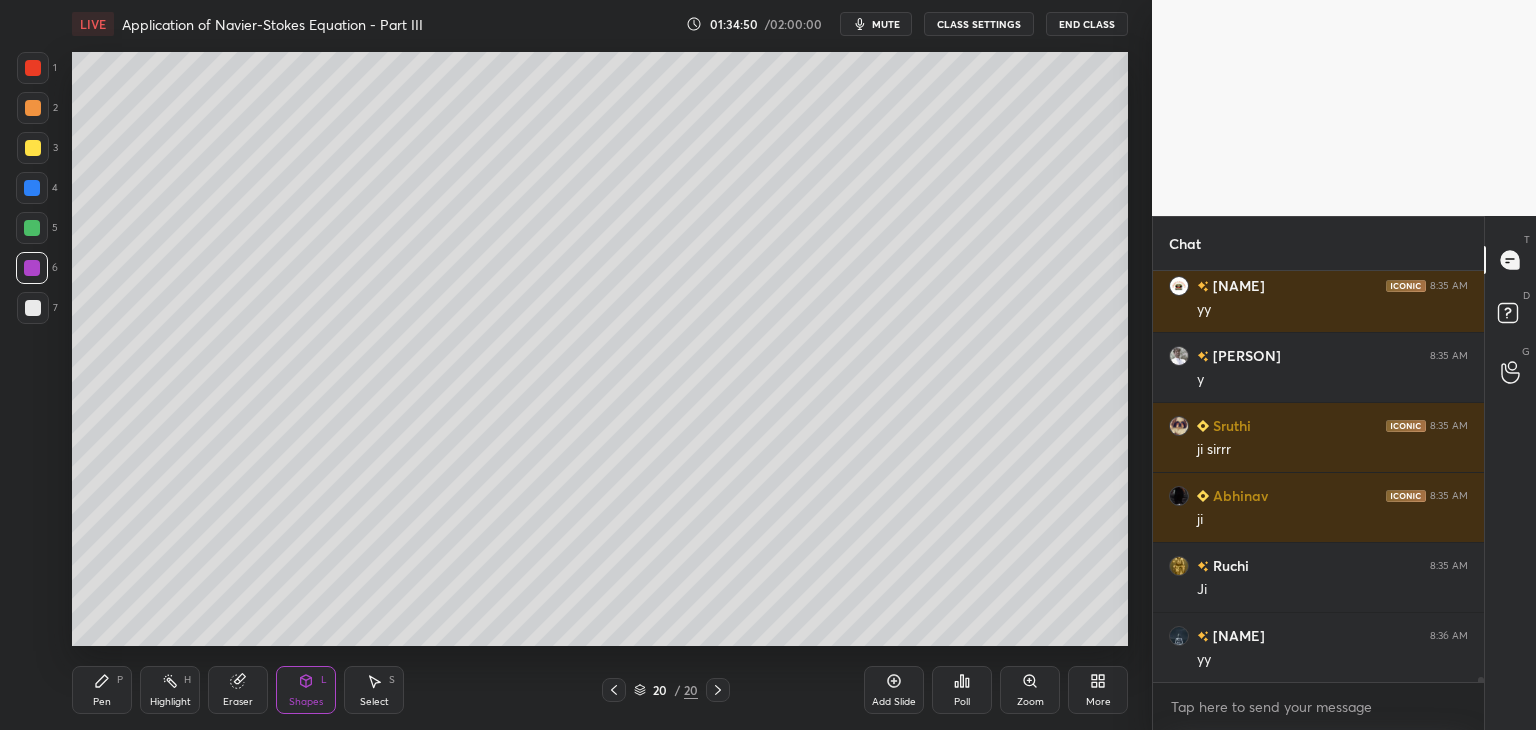 scroll, scrollTop: 36852, scrollLeft: 0, axis: vertical 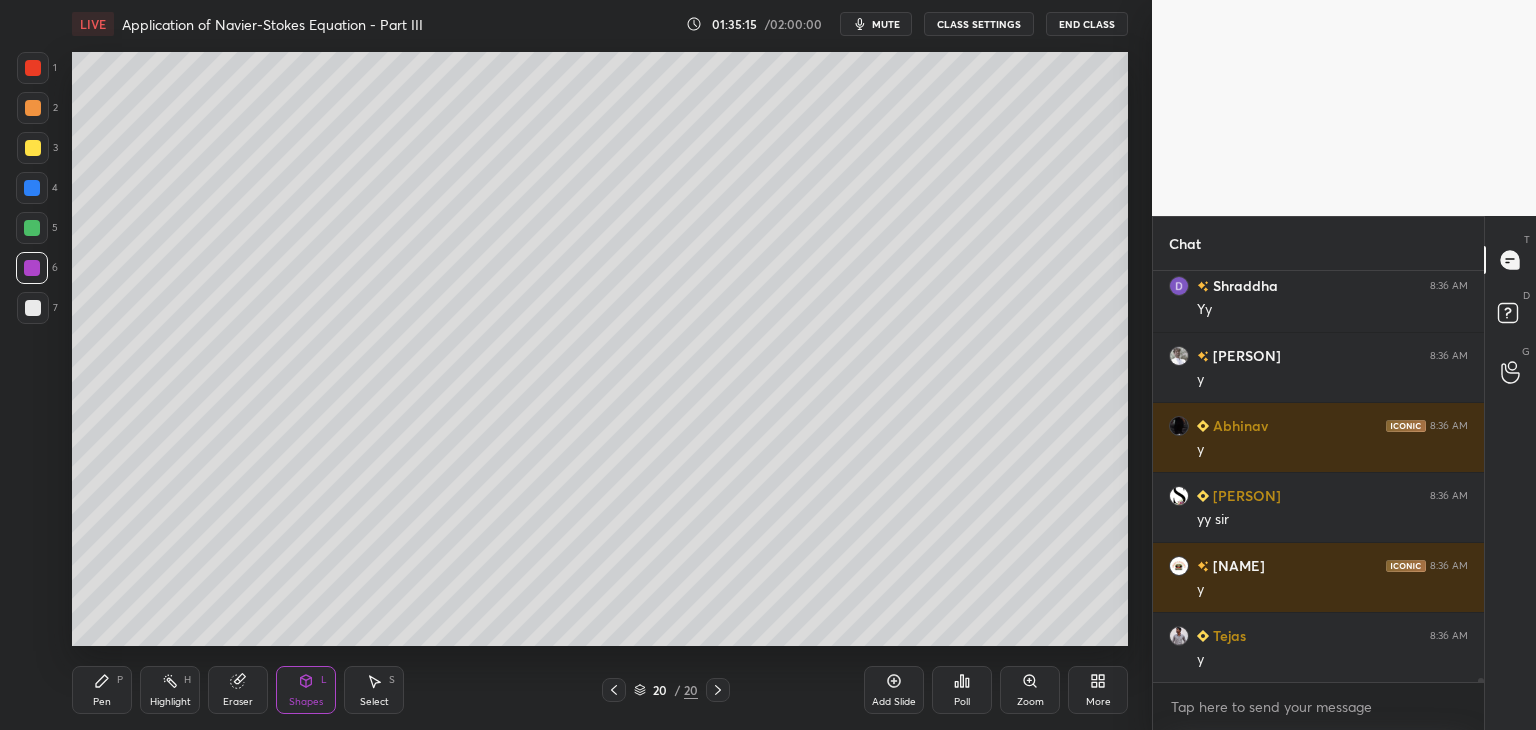 click on "More" at bounding box center (1098, 702) 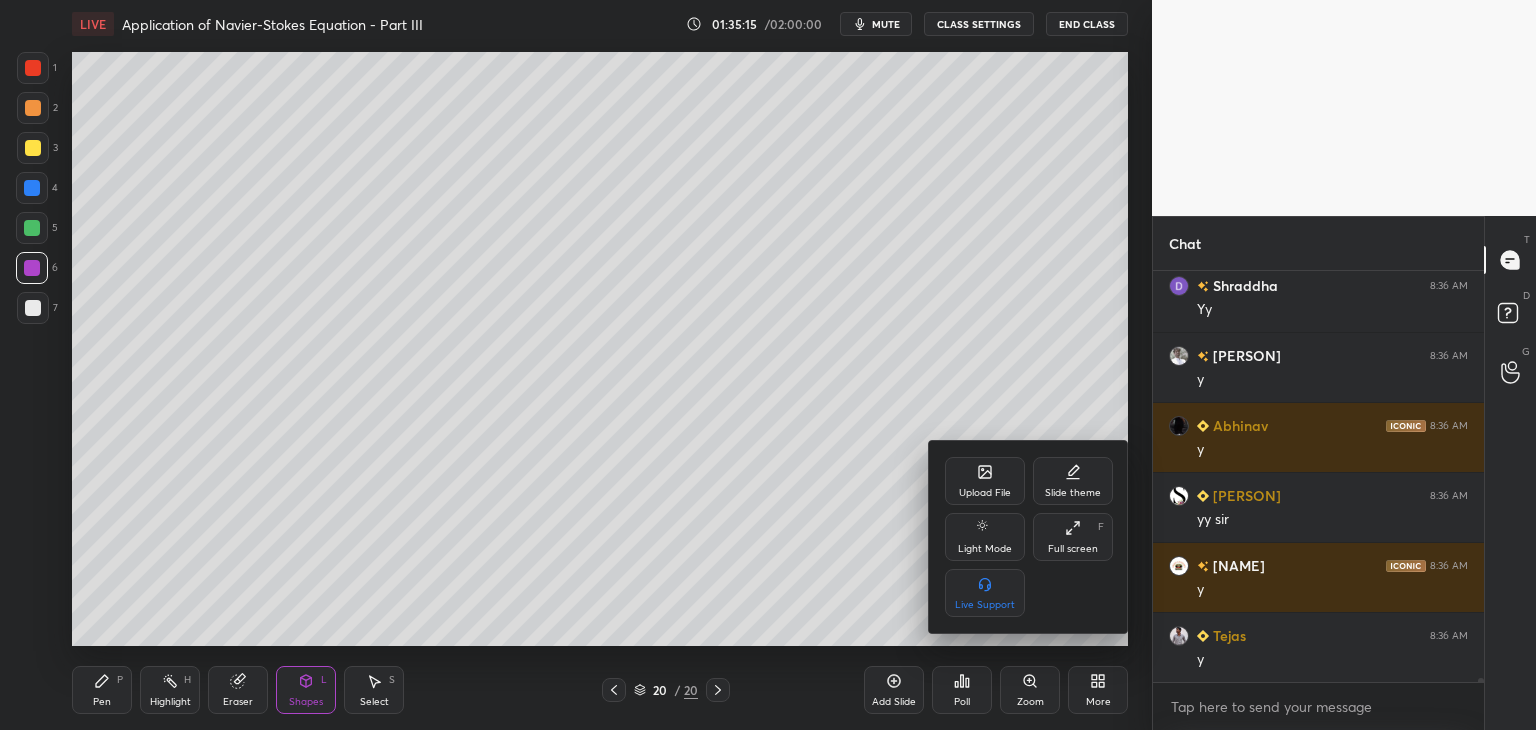 scroll, scrollTop: 37692, scrollLeft: 0, axis: vertical 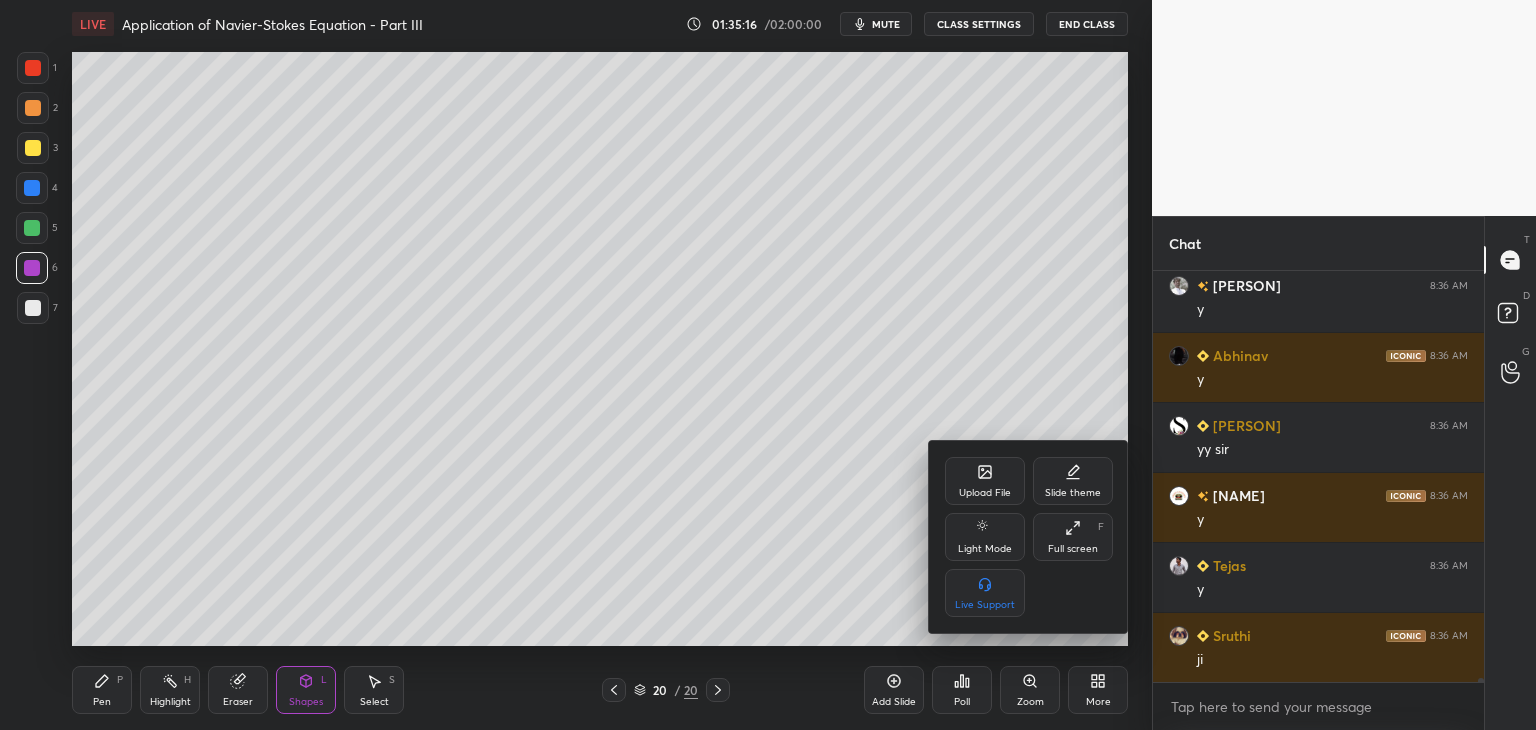click on "Upload File" at bounding box center [985, 481] 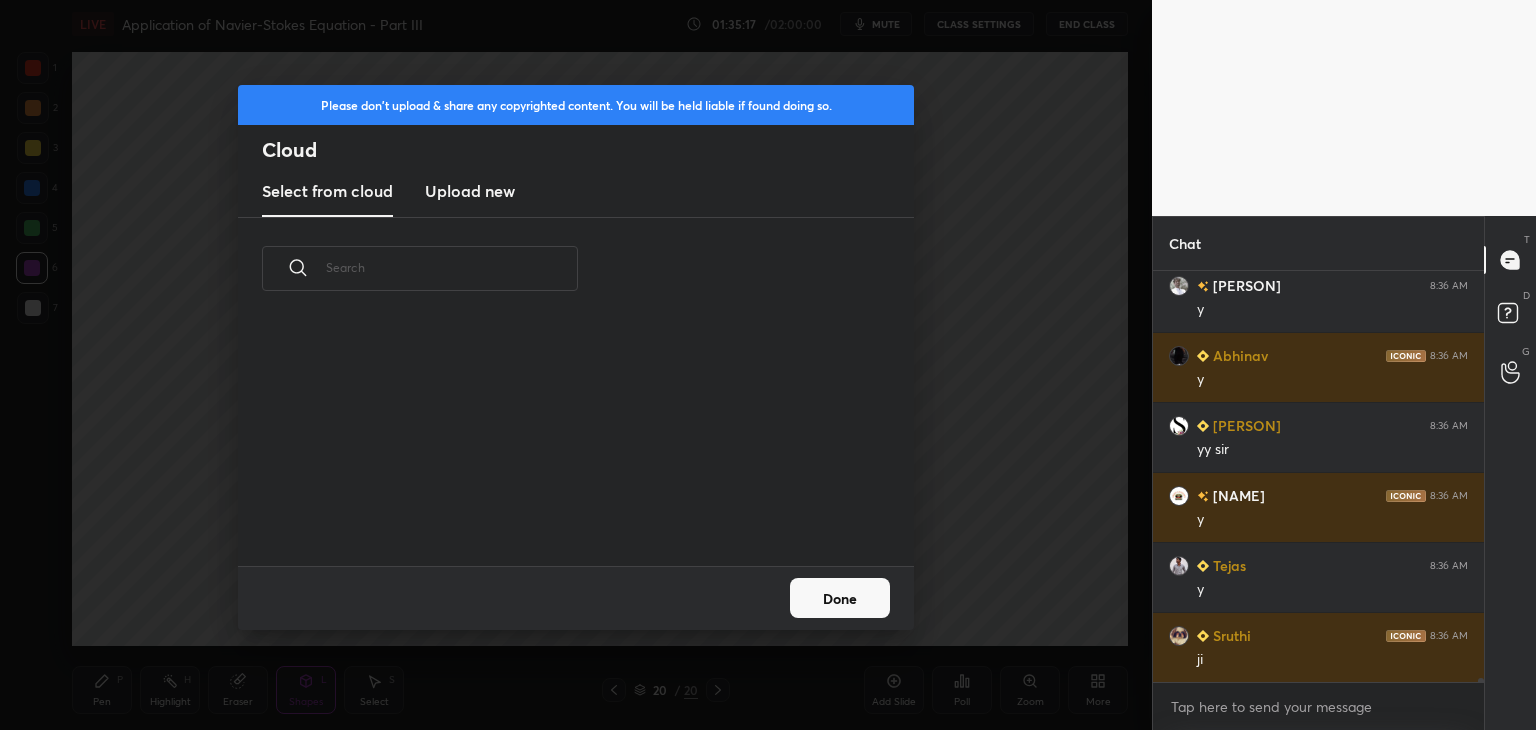 scroll, scrollTop: 5, scrollLeft: 10, axis: both 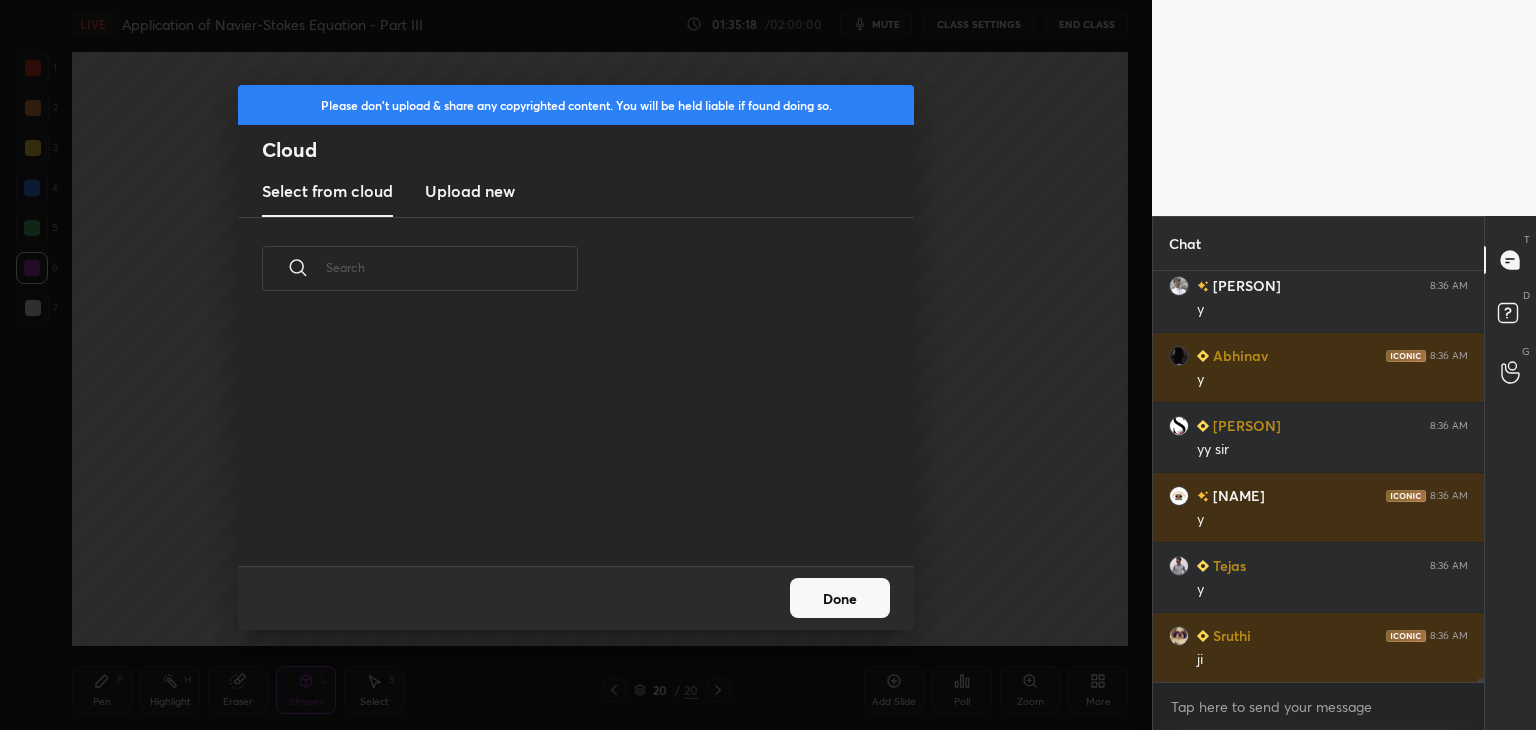 click on "Upload new" at bounding box center [470, 192] 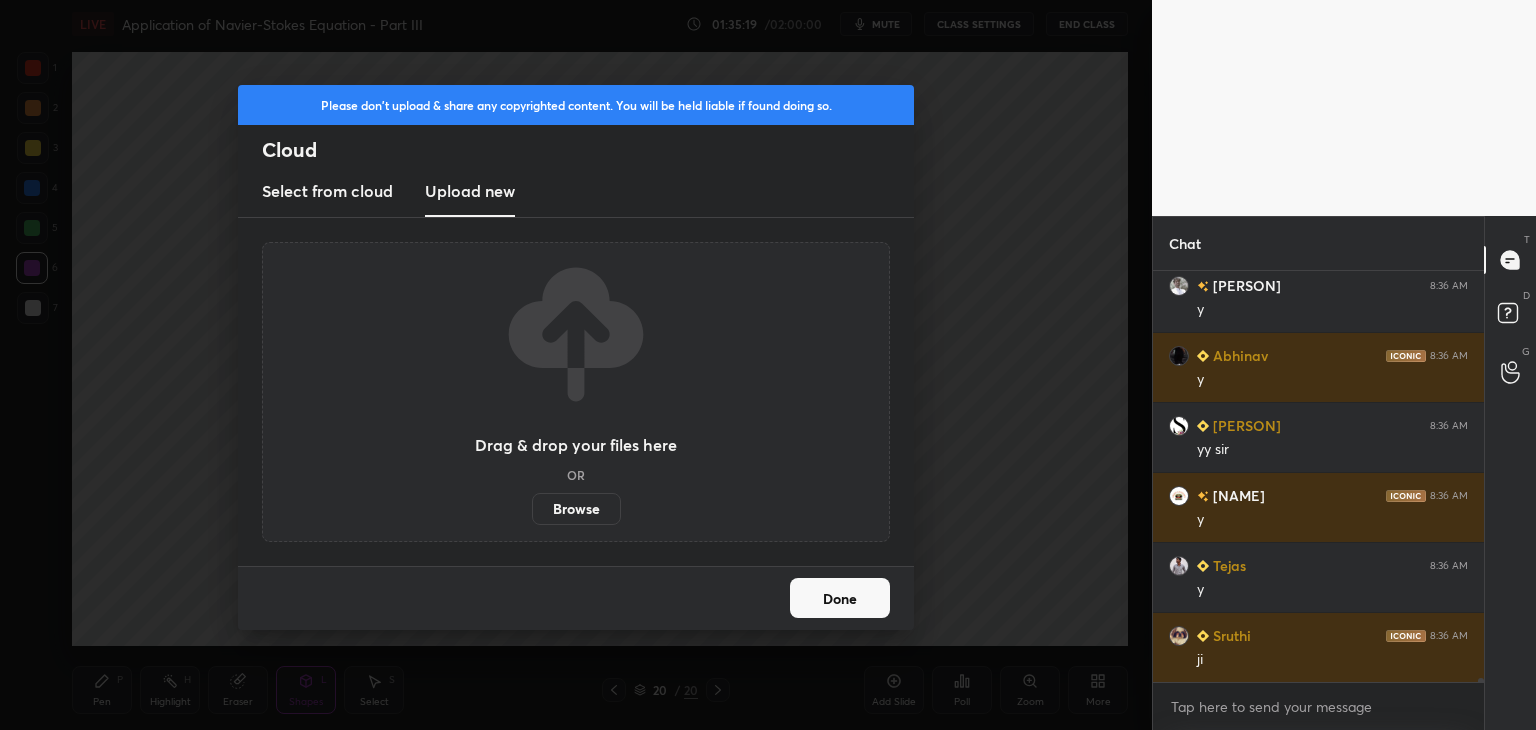 click on "Browse" at bounding box center (576, 509) 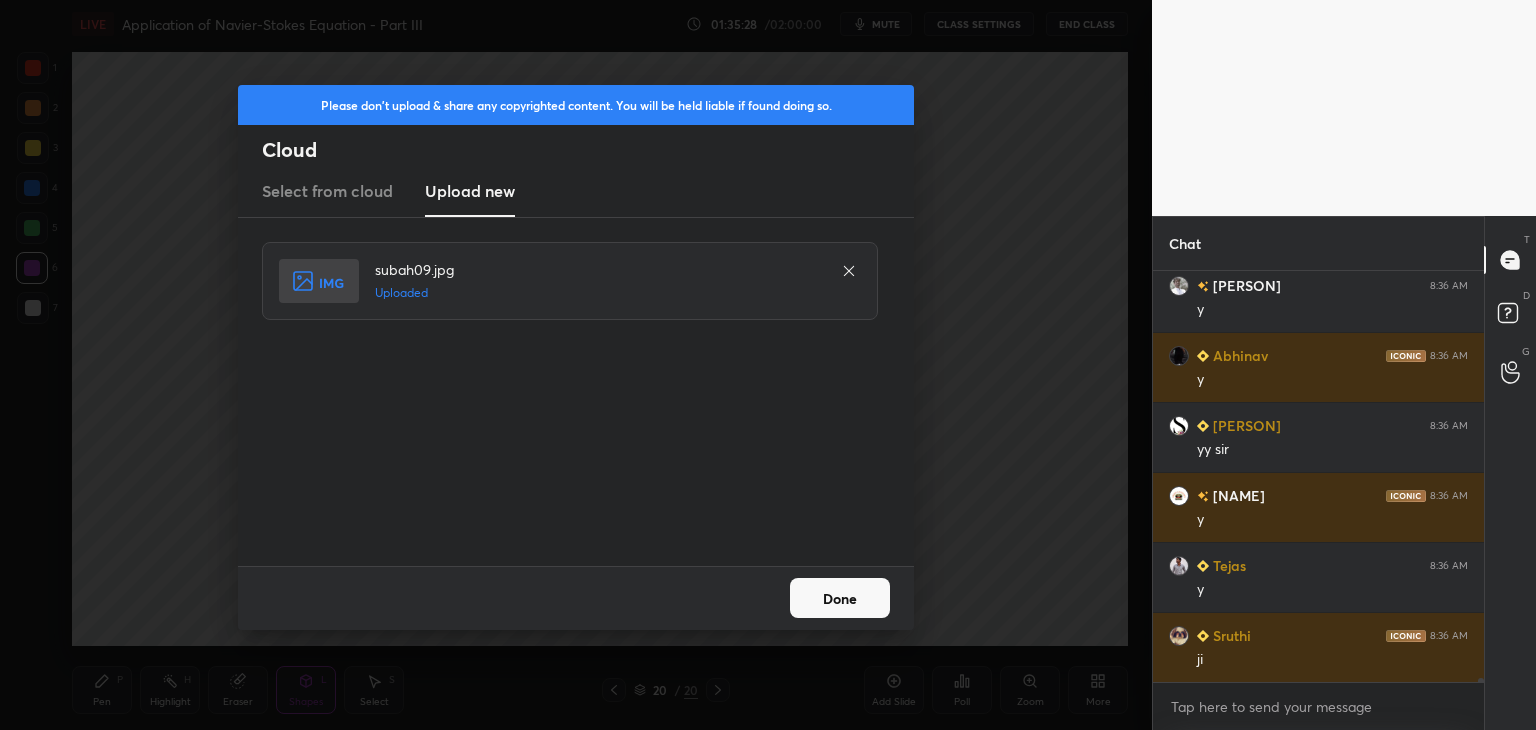 click on "Done" at bounding box center (840, 598) 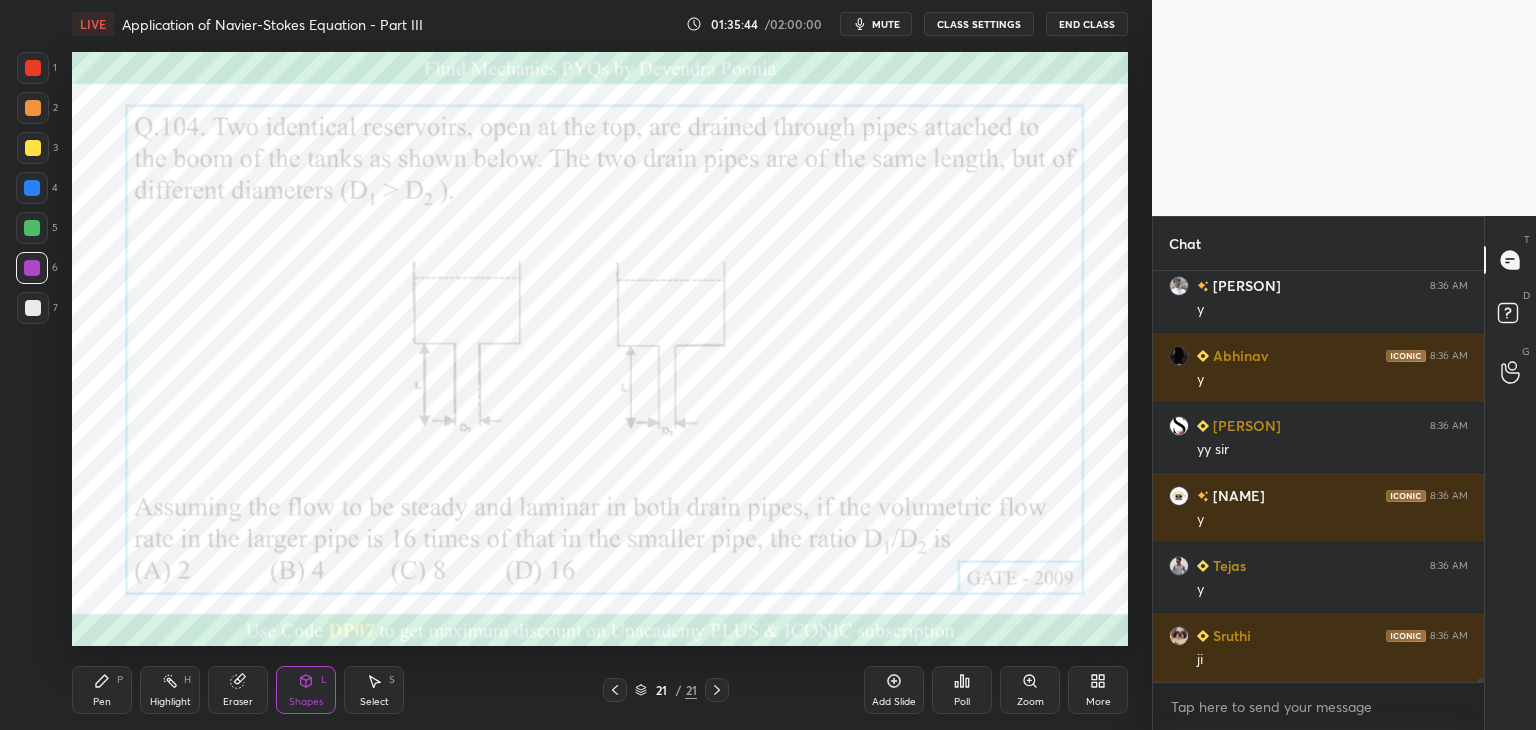 click on "Poll" at bounding box center (962, 702) 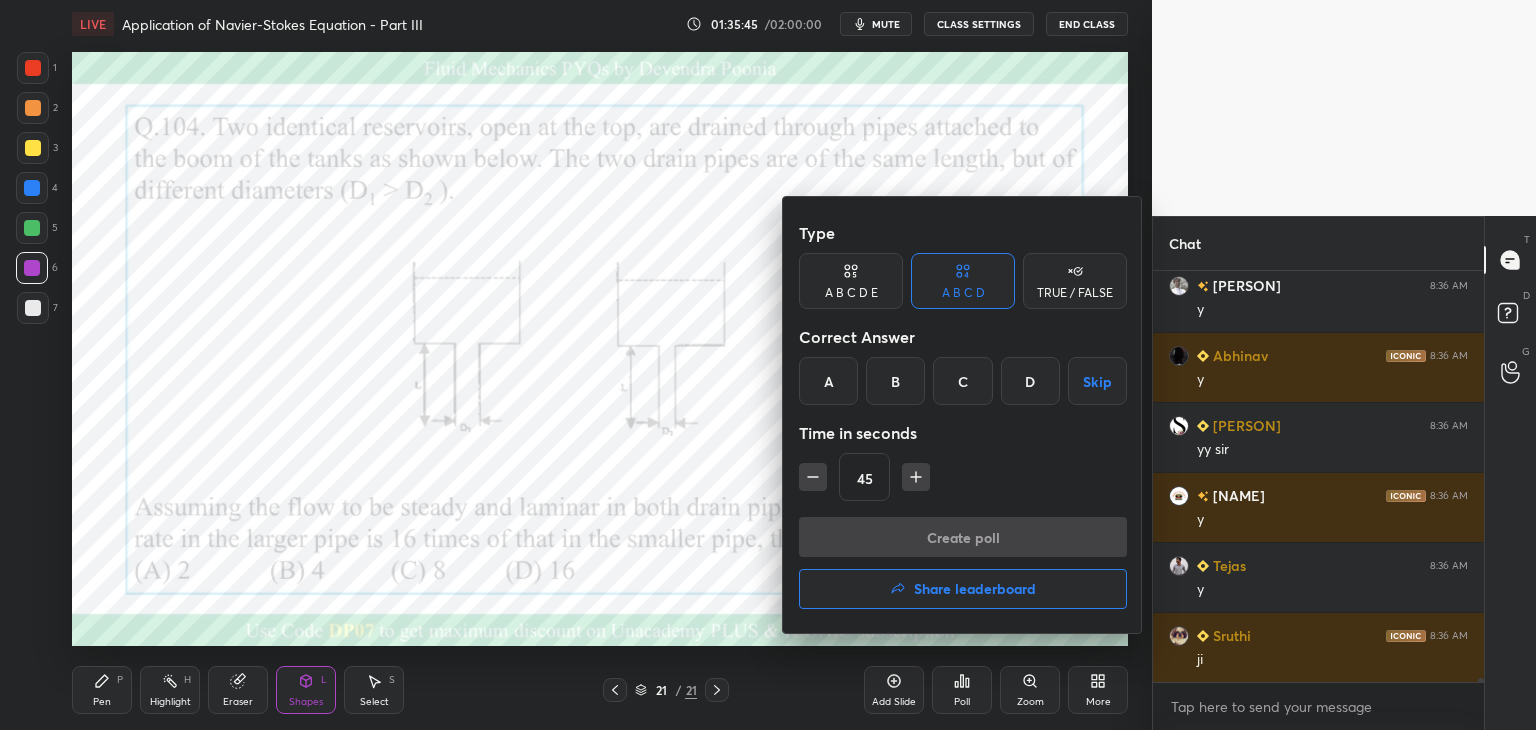click on "A" at bounding box center (828, 381) 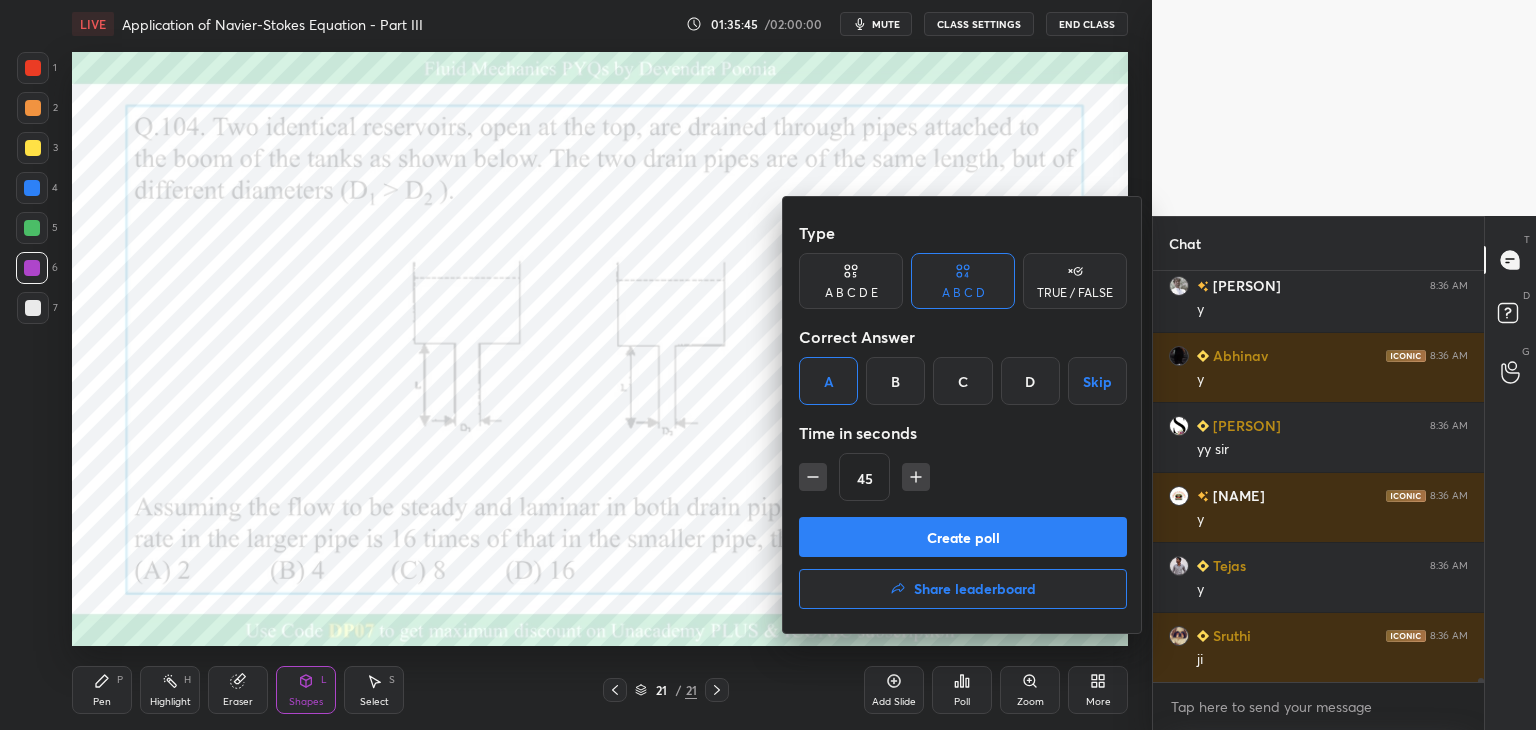 click 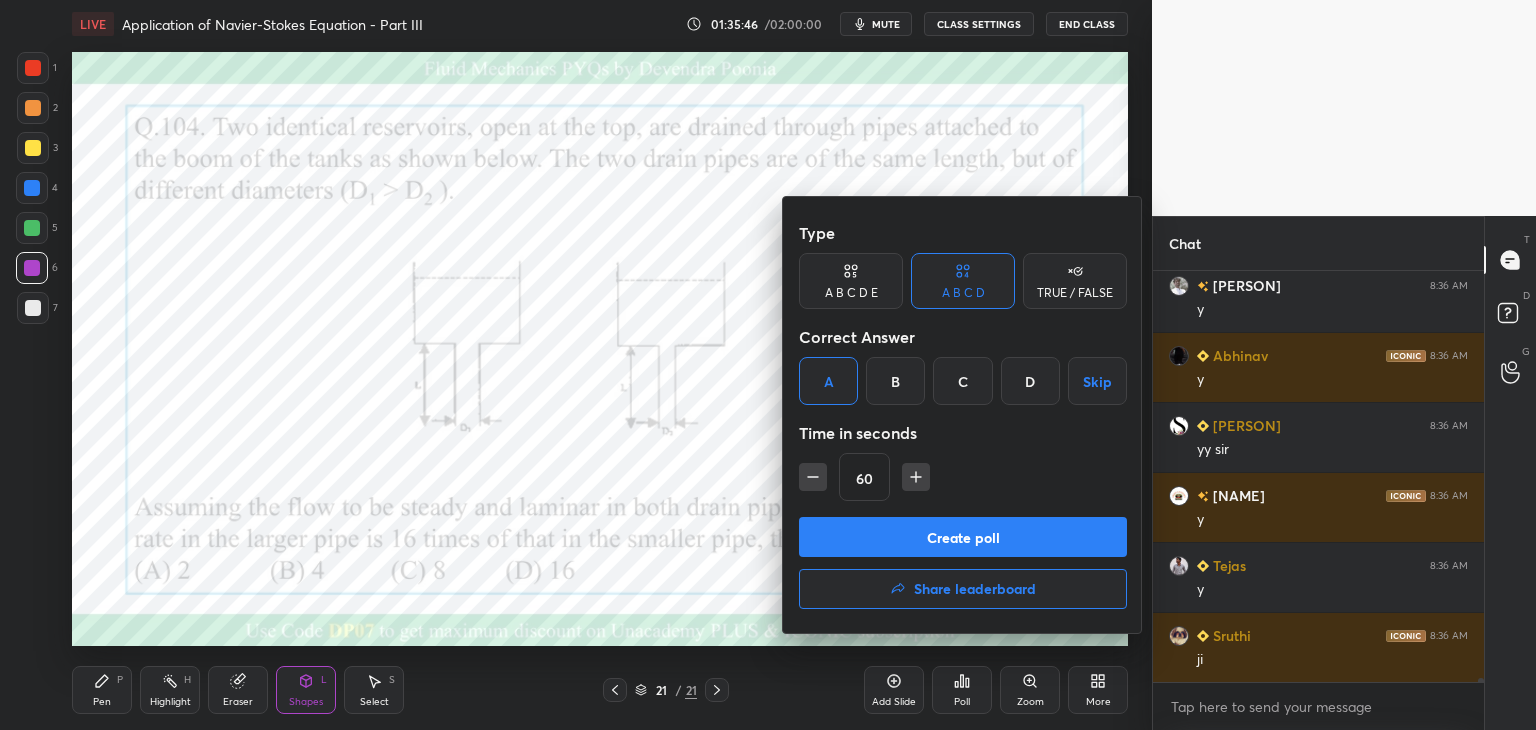 click 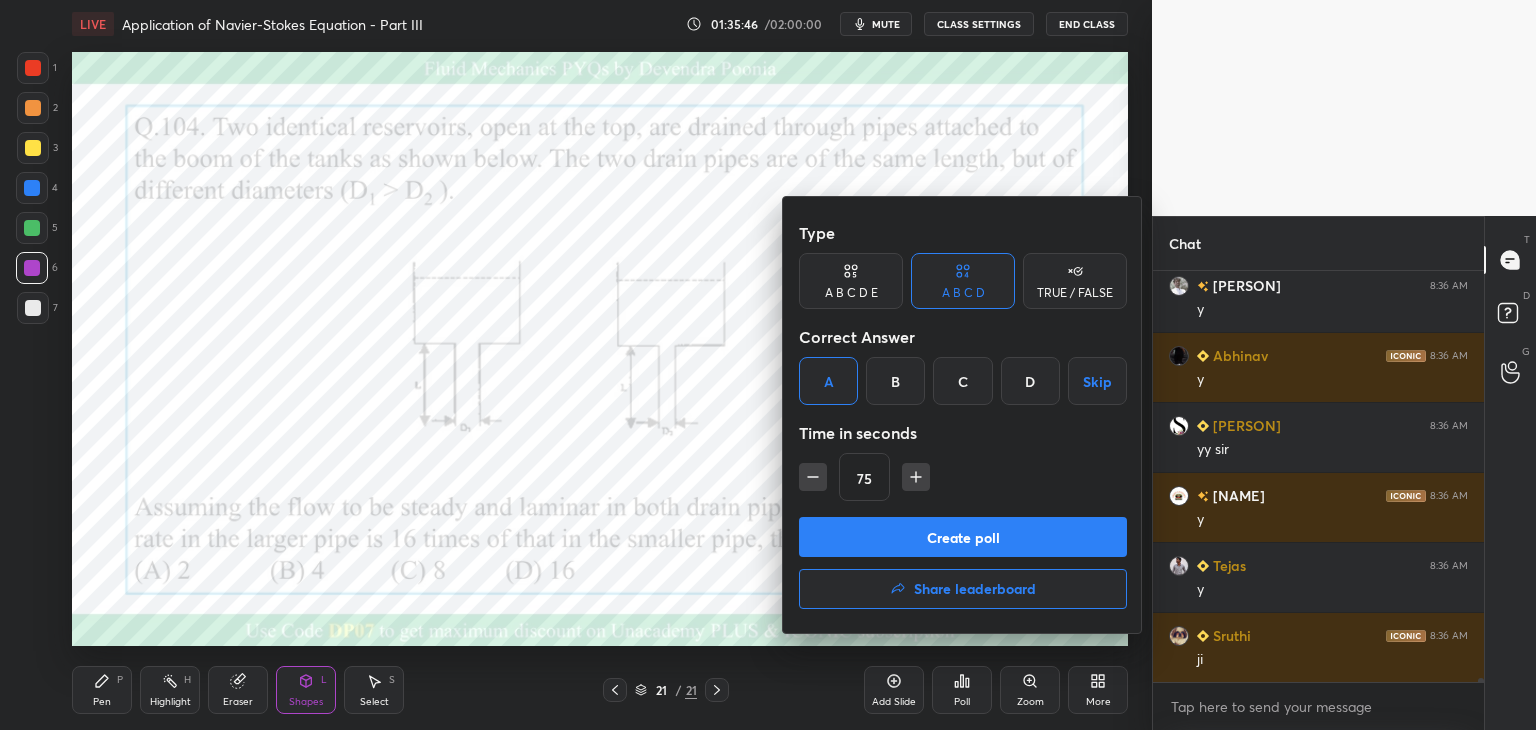 click 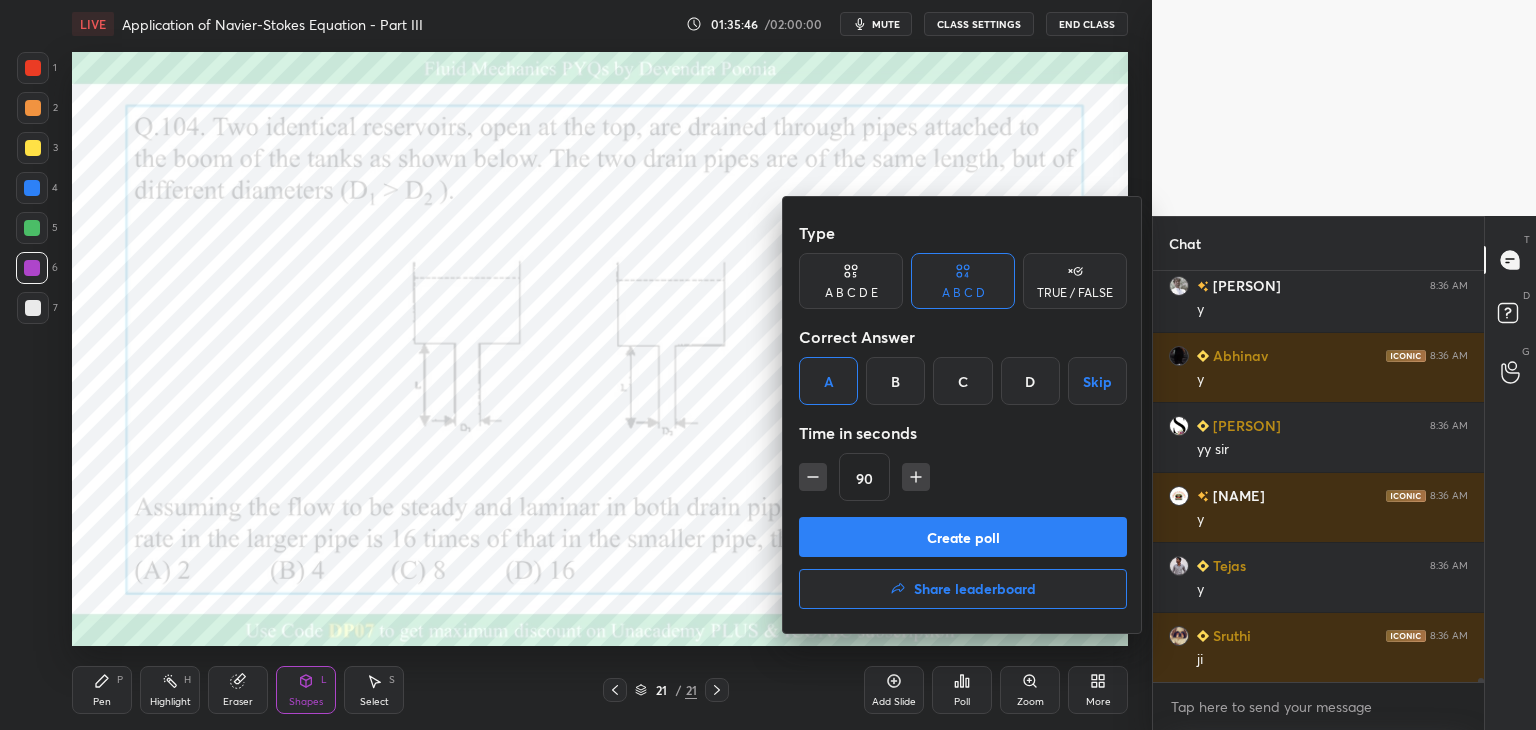click 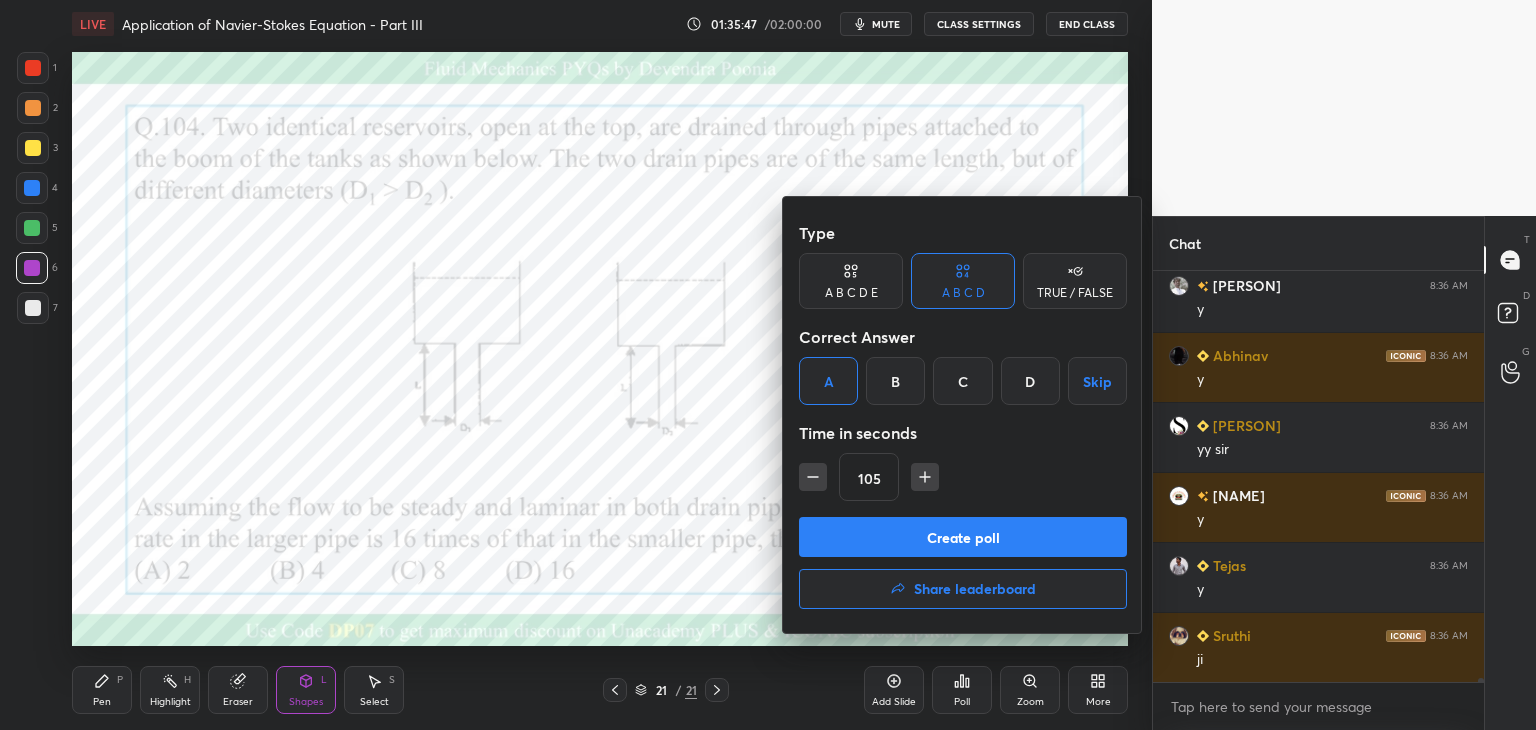 click 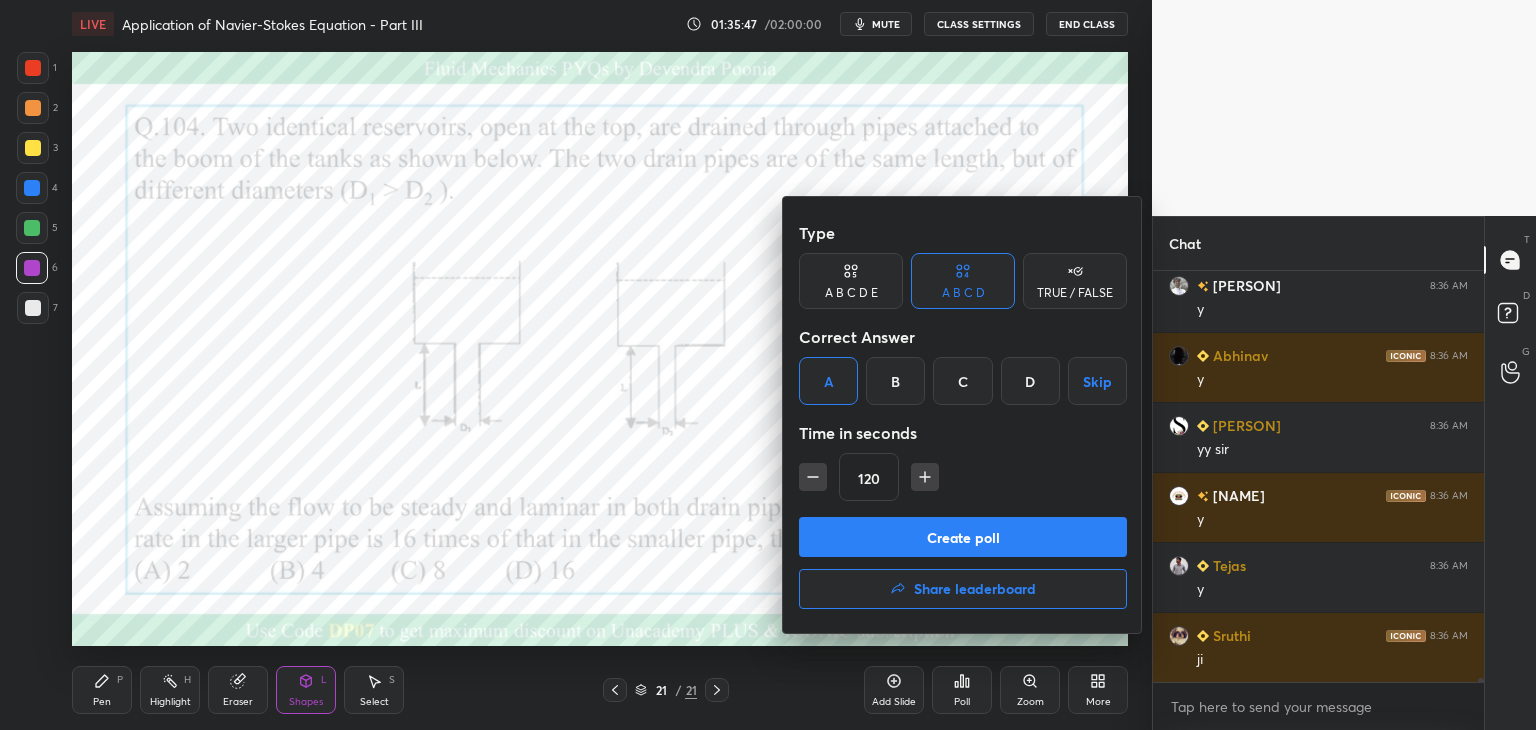 click on "Create poll" at bounding box center [963, 537] 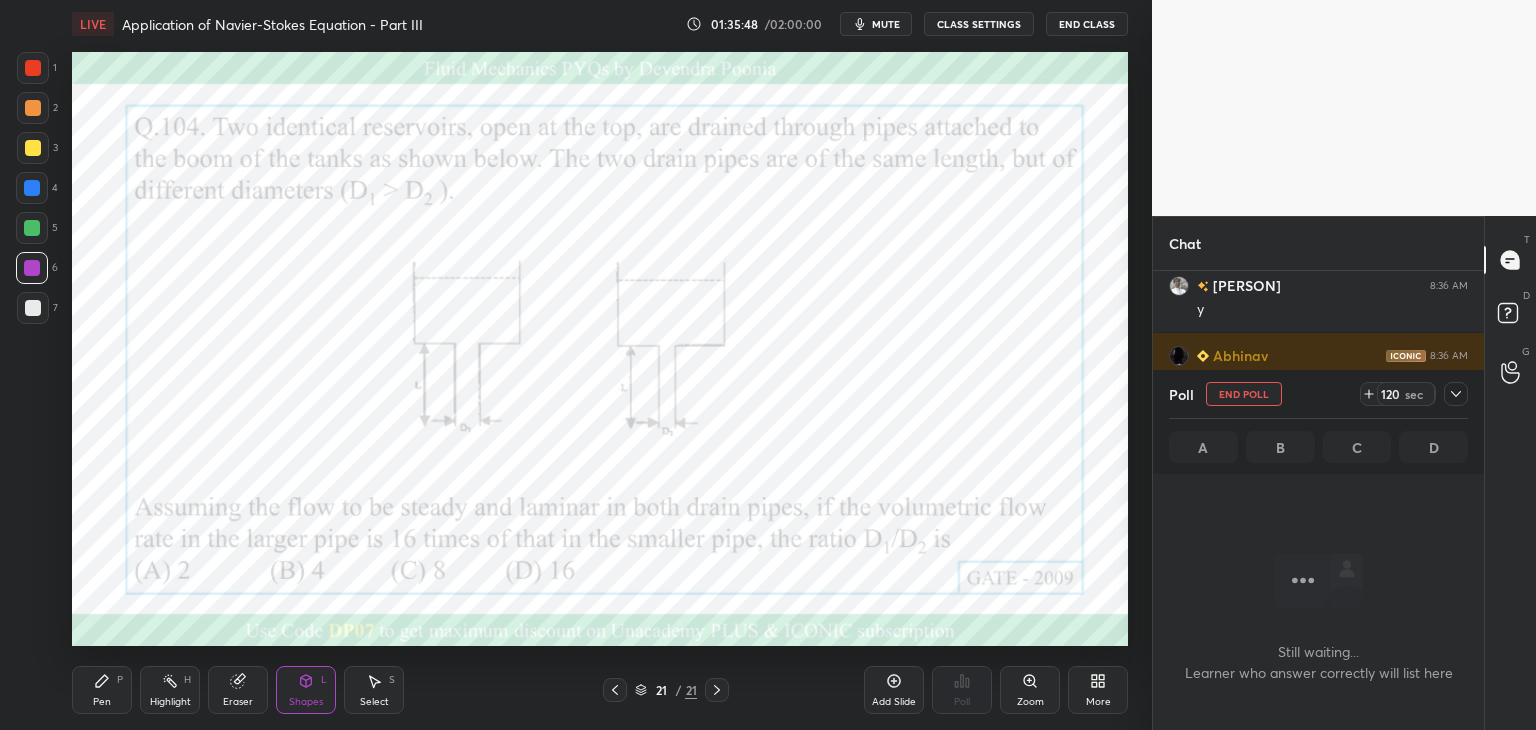 scroll, scrollTop: 312, scrollLeft: 325, axis: both 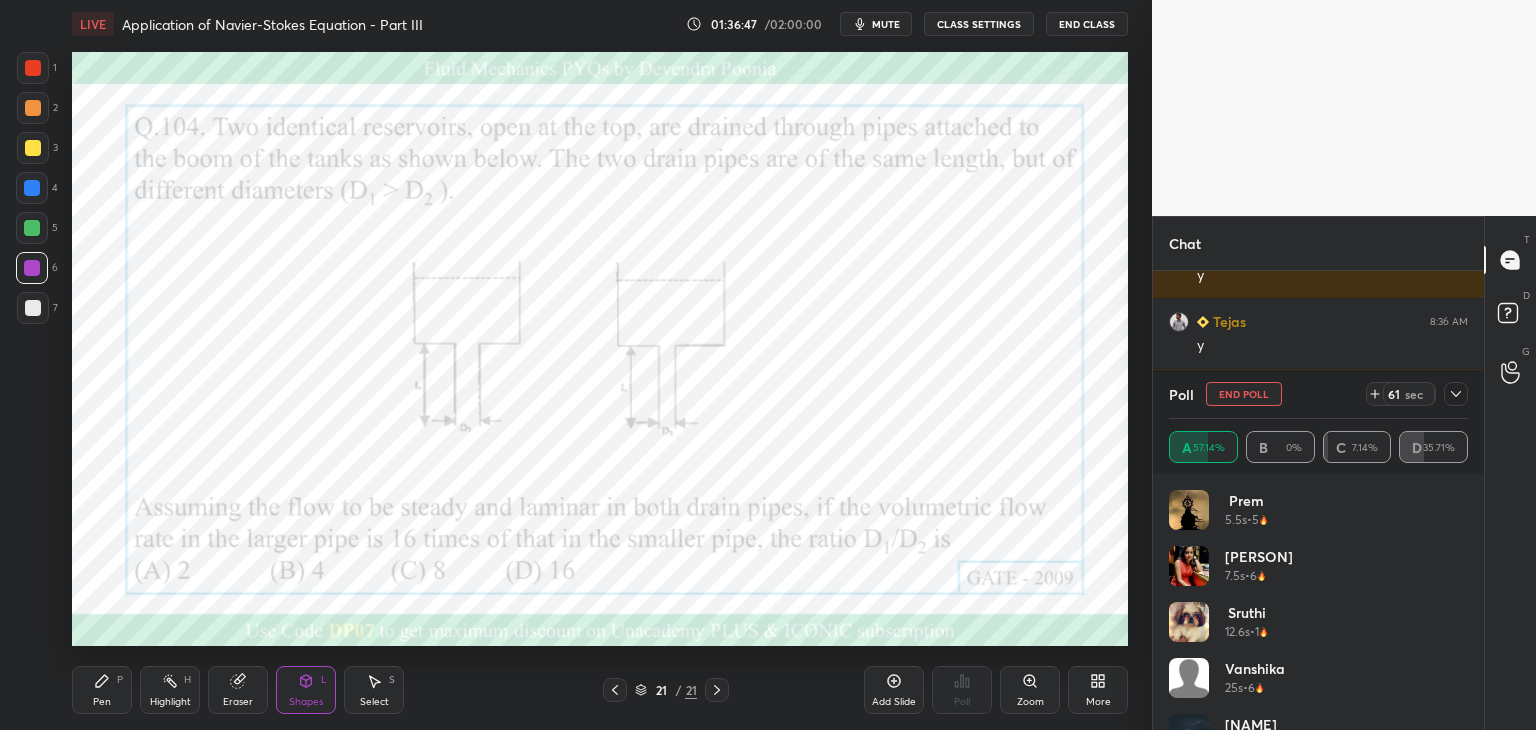 click 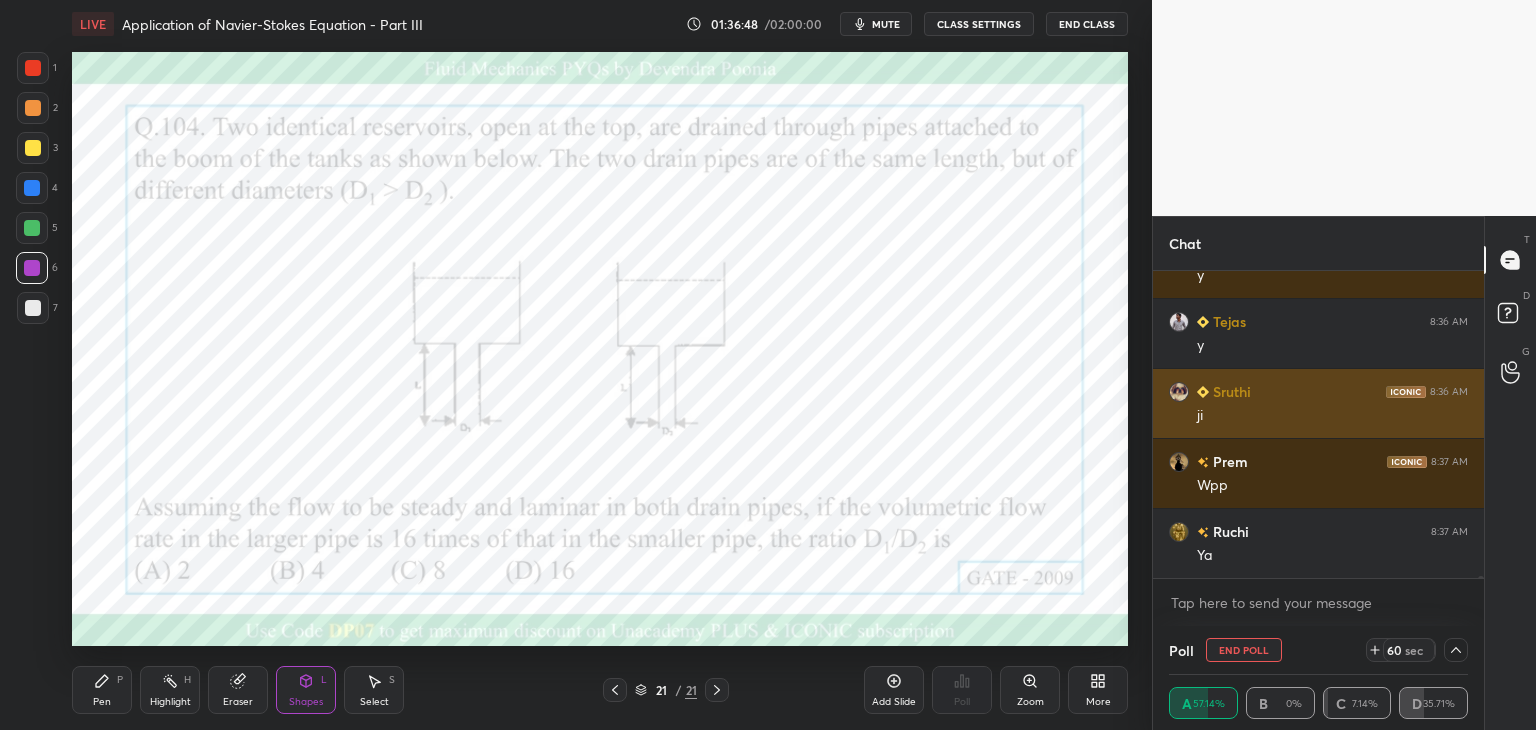 scroll, scrollTop: 0, scrollLeft: 6, axis: horizontal 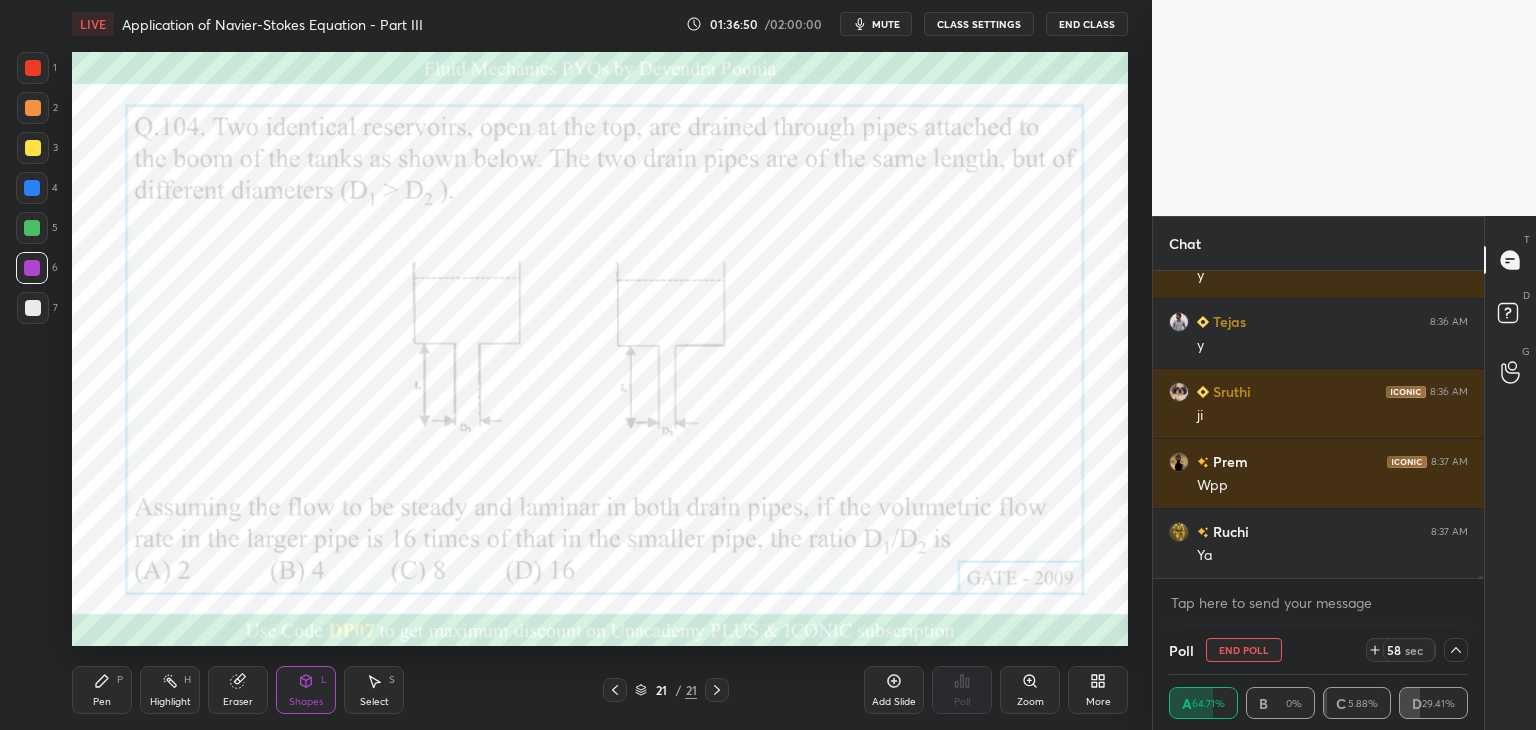 click on "[NAME] 8:36 AM yy sir [NAME] 8:36 AM y [NAME] 8:36 AM y [NAME] 8:36 AM ji [NAME] 8:37 AM Wpp [NAME] 8:37 AM Ya JUMP TO LATEST Enable hand raising Enable raise hand to speak to learners. Once enabled, chat will be turned off temporarily. Enable x" at bounding box center (1318, 448) 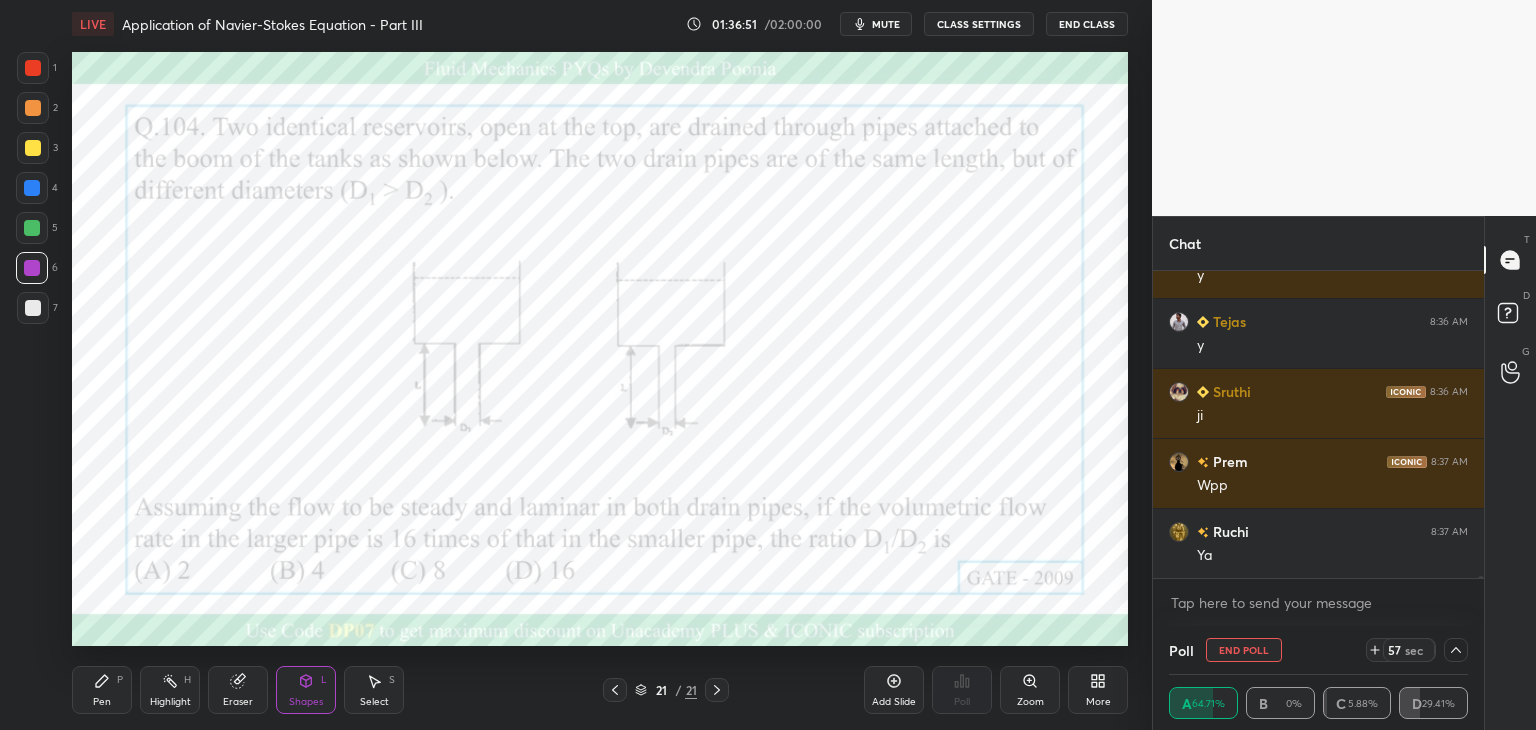 click 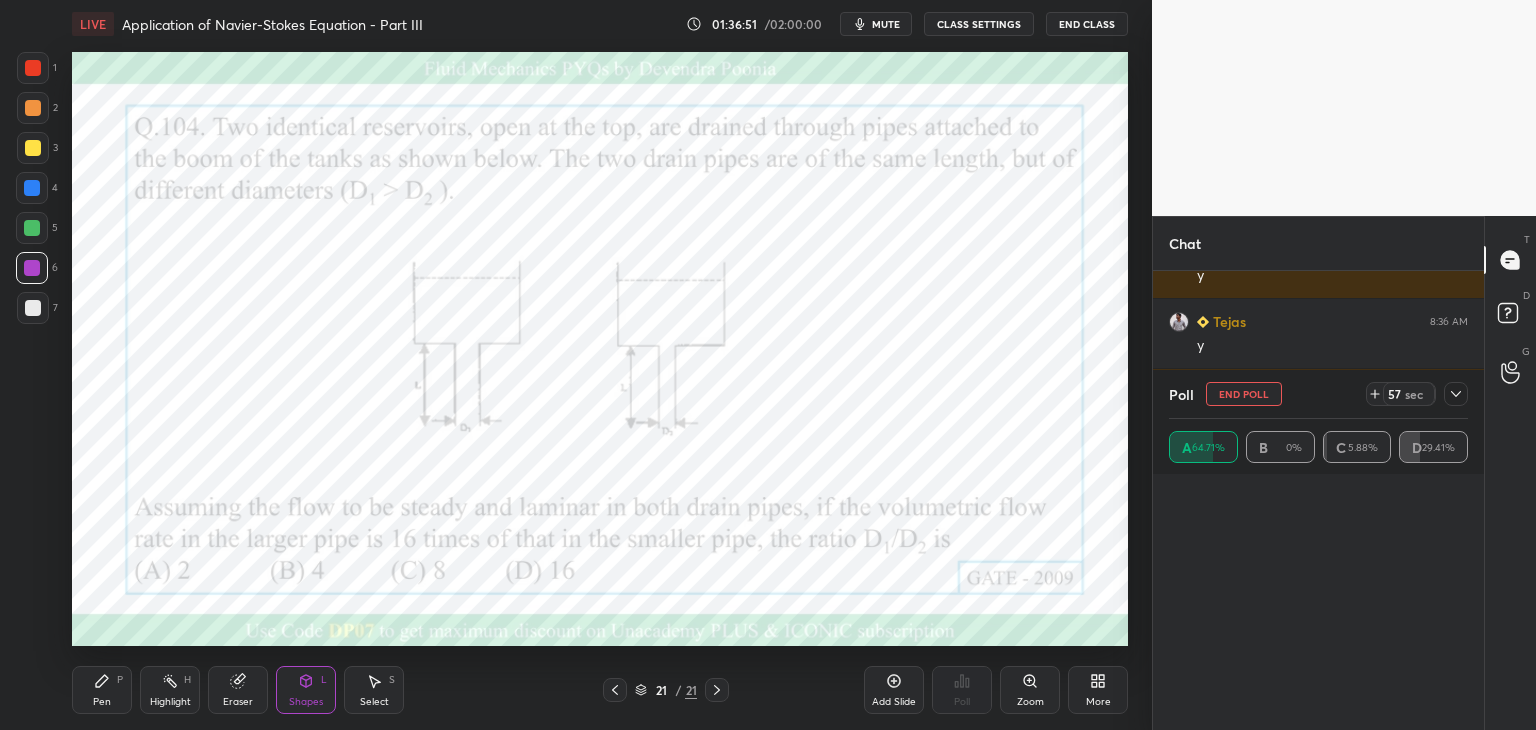 scroll, scrollTop: 6, scrollLeft: 6, axis: both 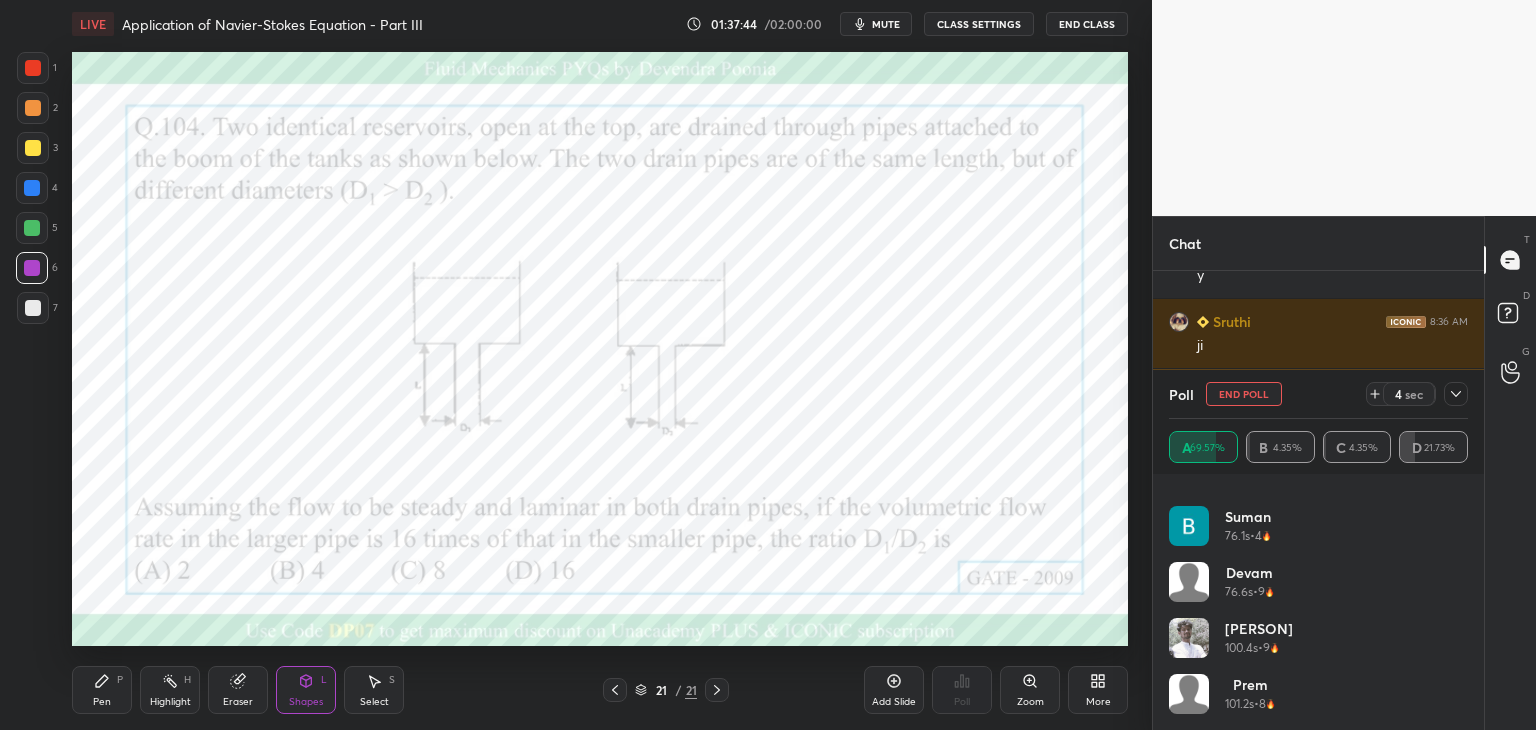 click 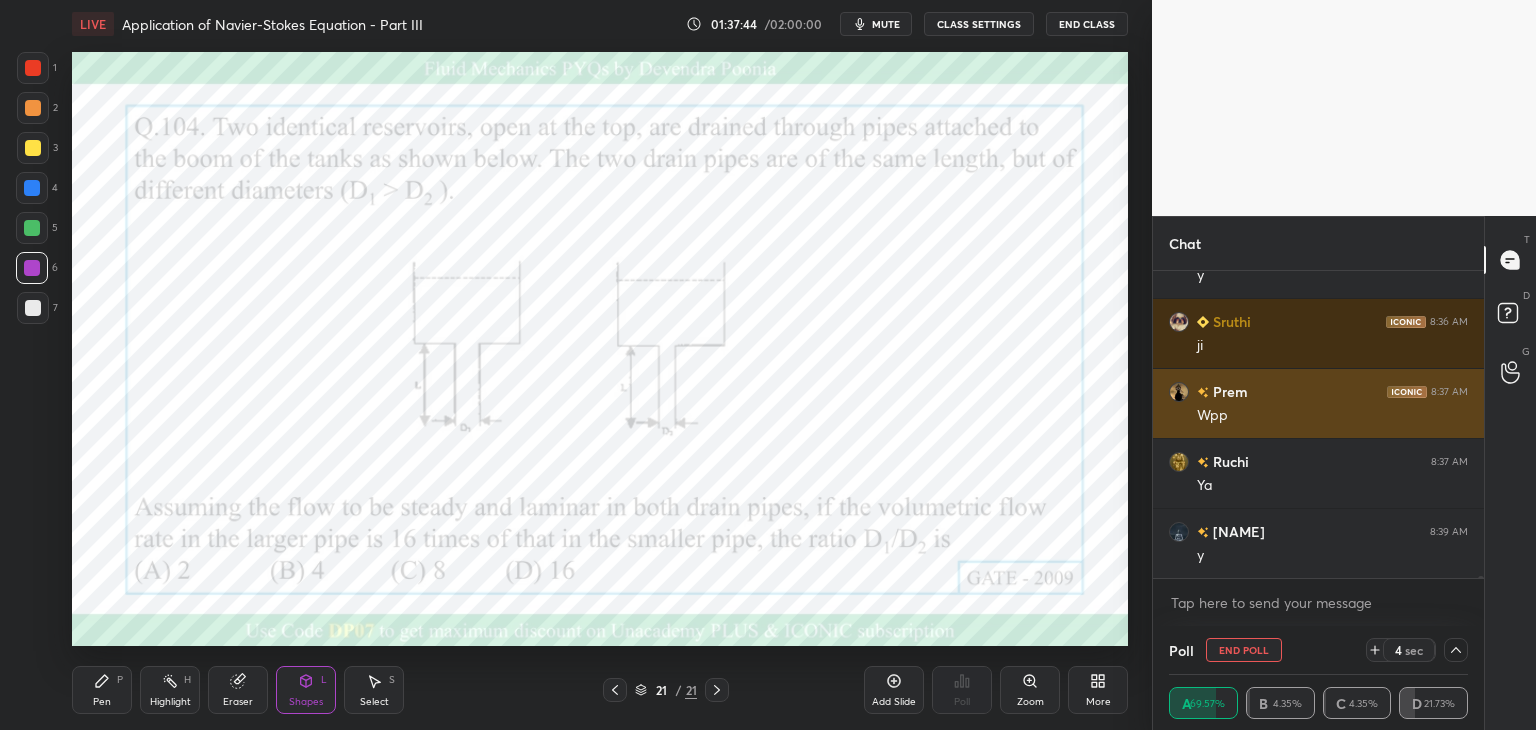 scroll, scrollTop: 6, scrollLeft: 6, axis: both 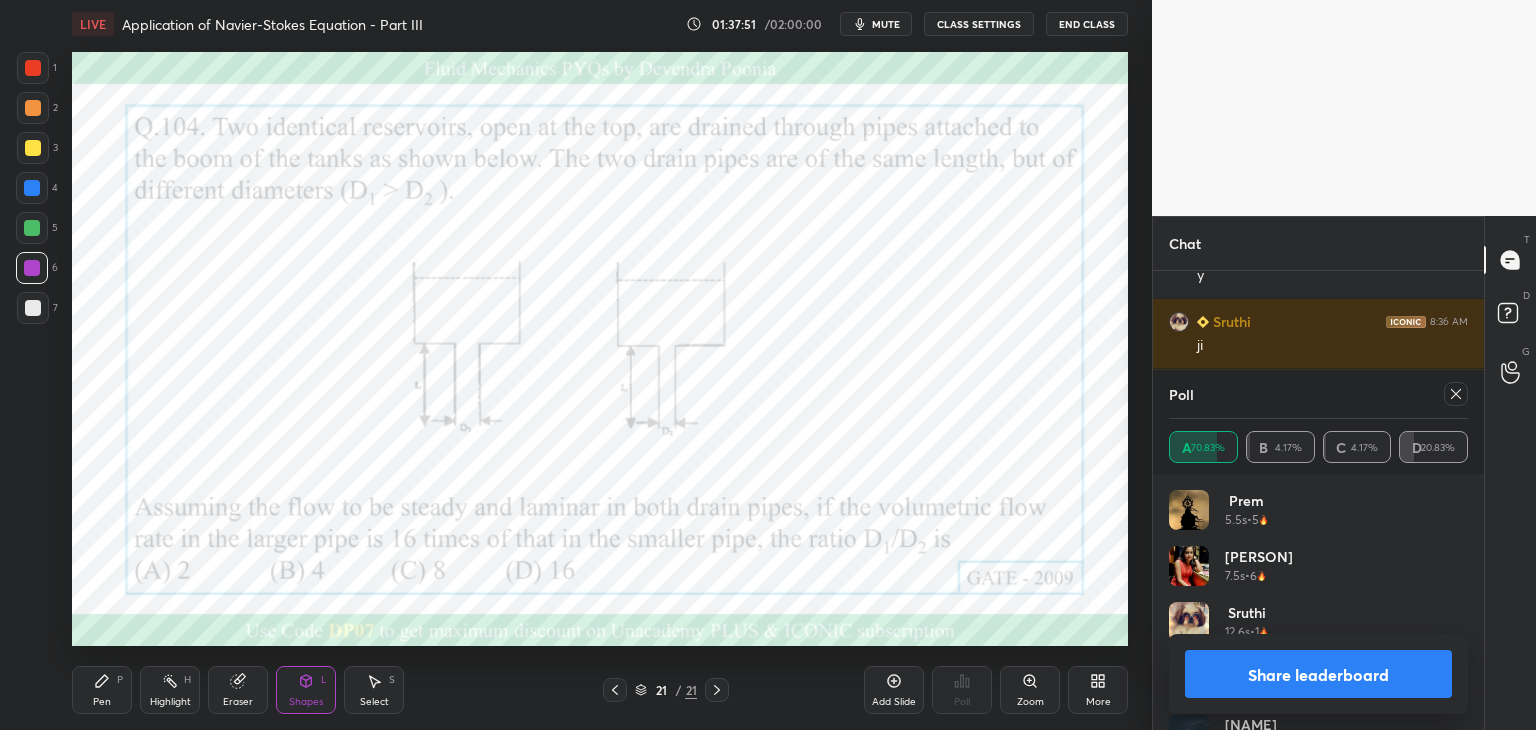 click at bounding box center (1456, 394) 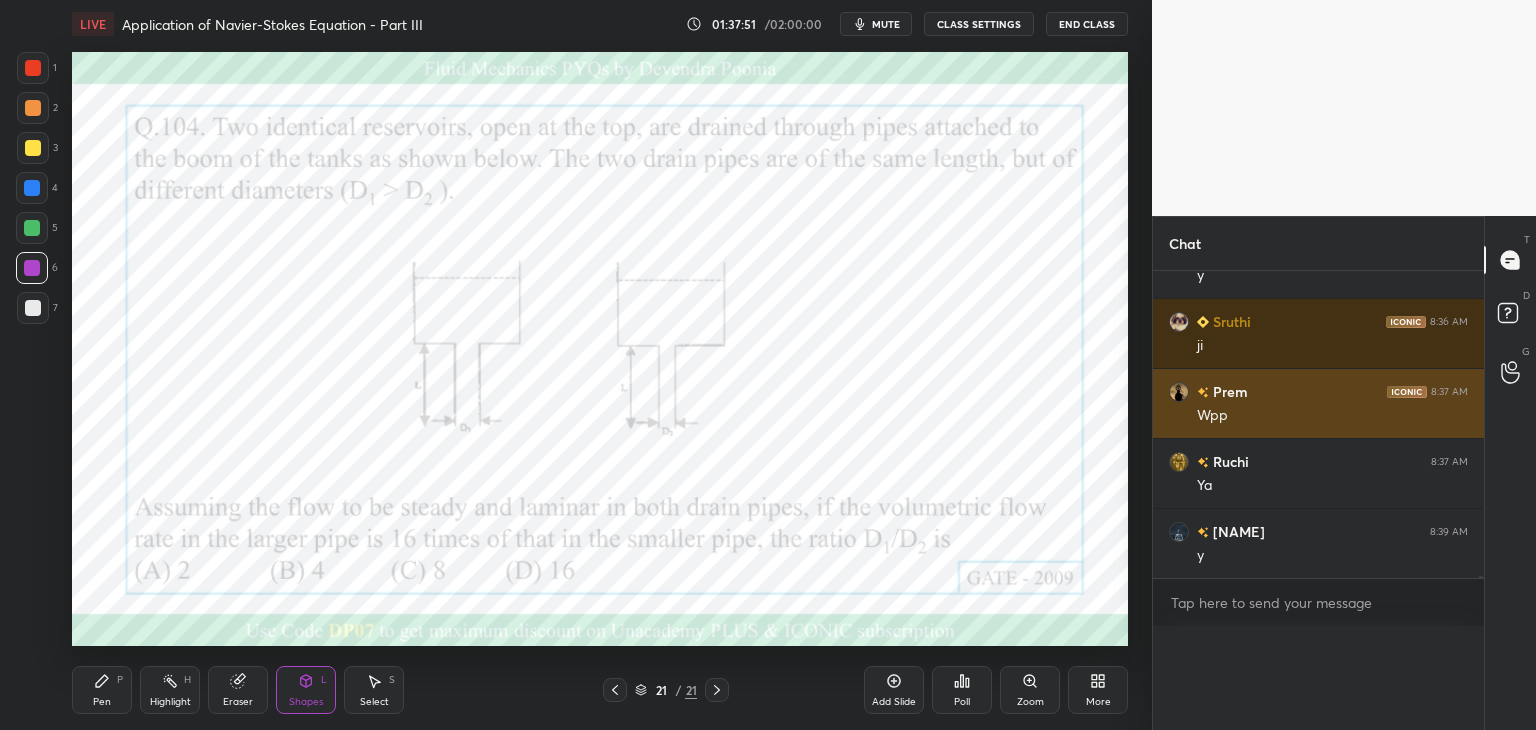 scroll, scrollTop: 0, scrollLeft: 0, axis: both 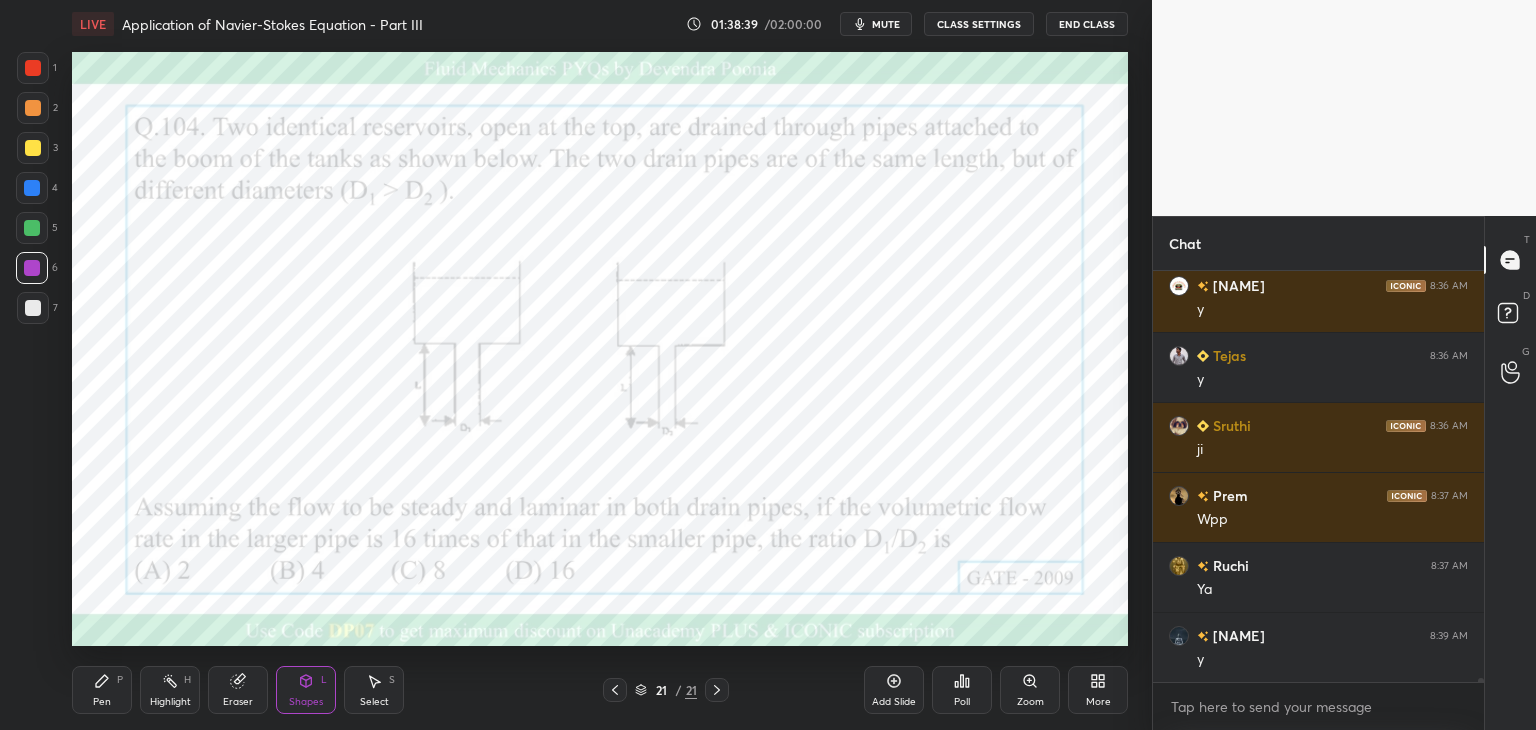 click on "Add Slide" at bounding box center (894, 690) 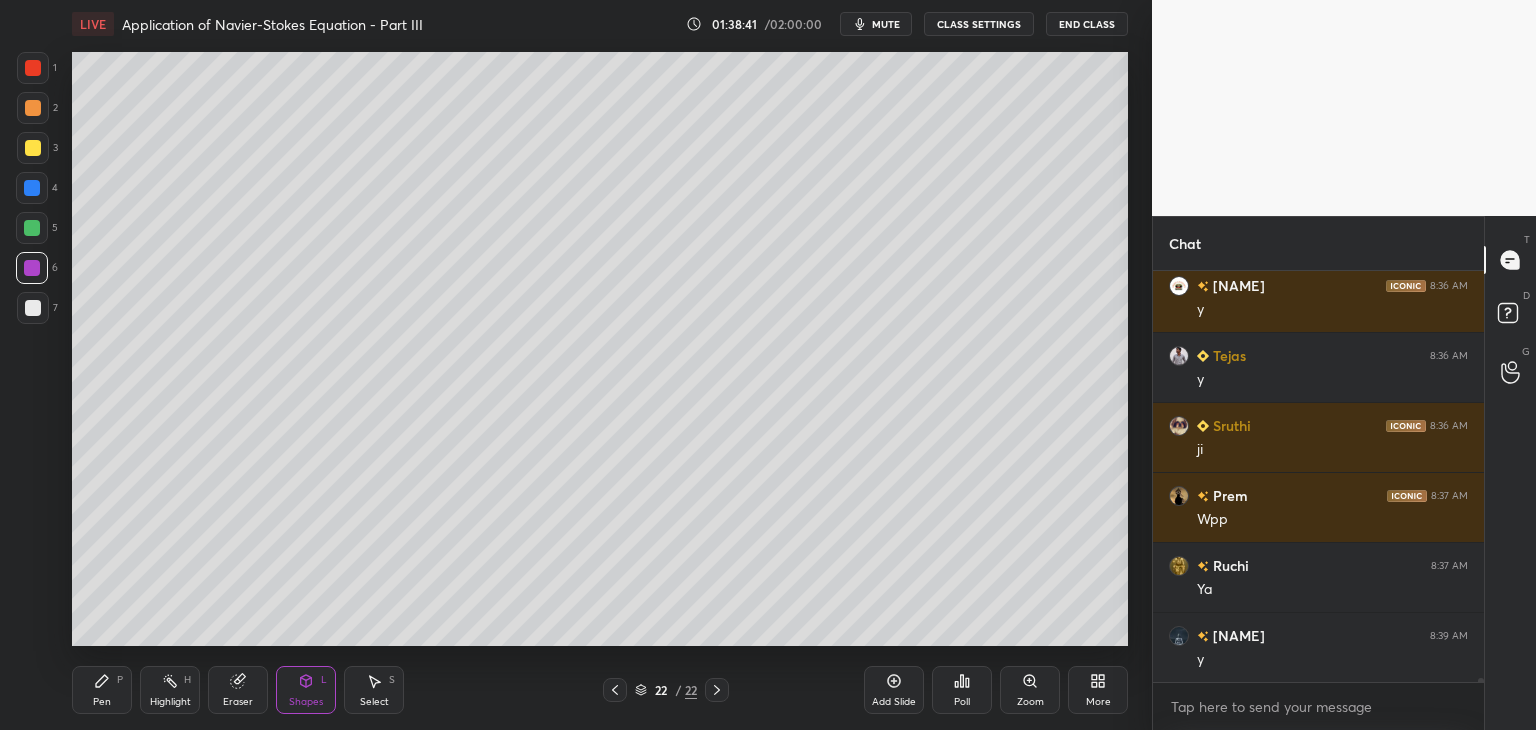 click at bounding box center [33, 308] 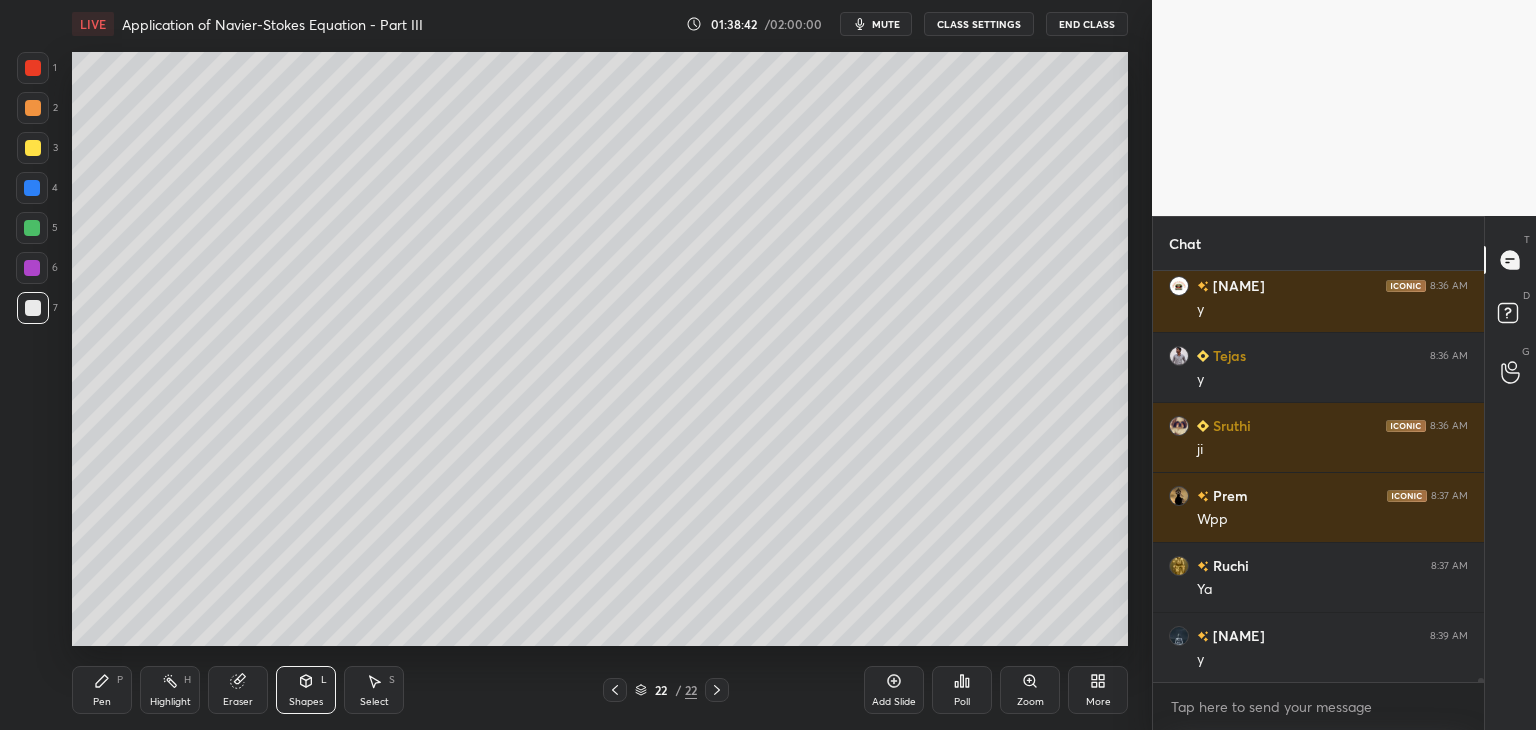 click at bounding box center [33, 148] 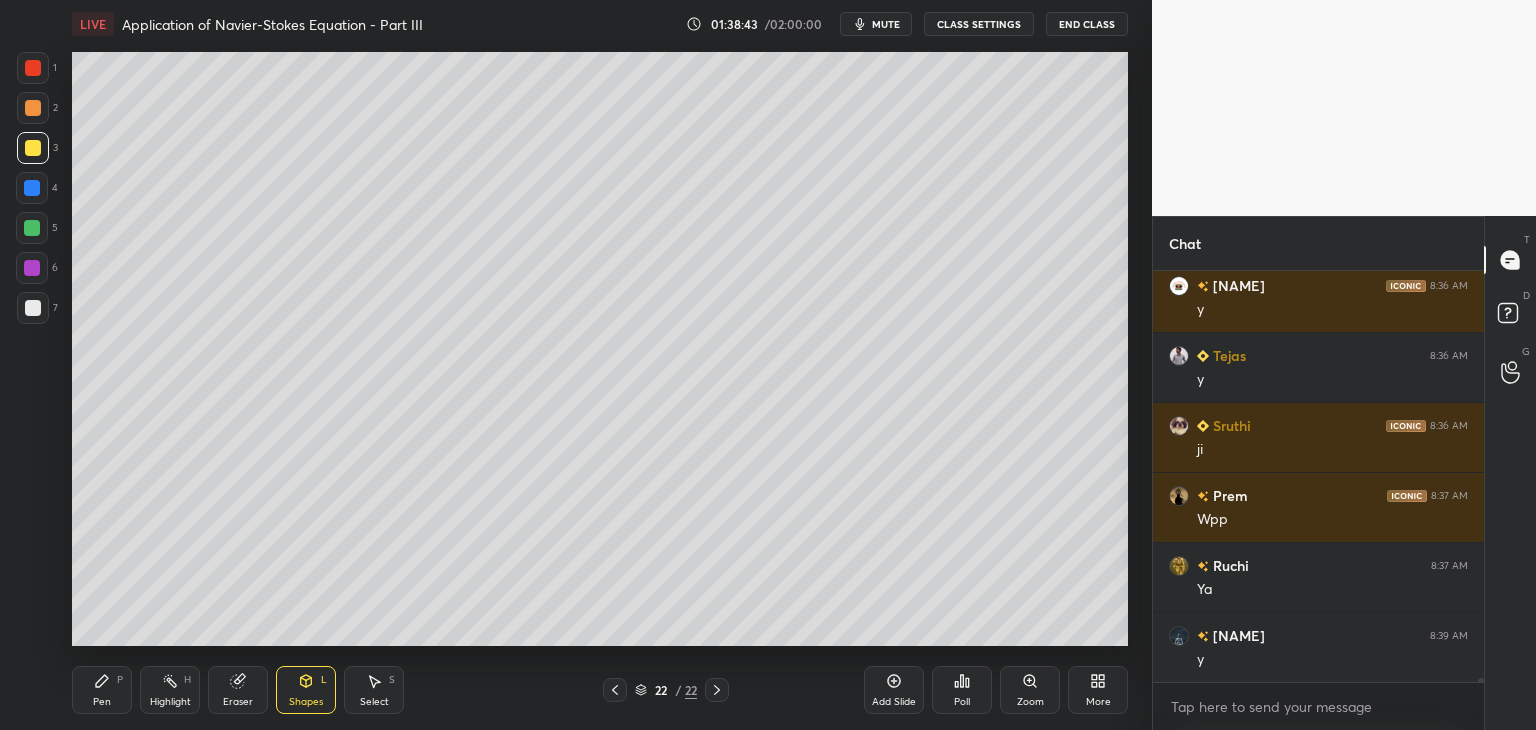 drag, startPoint x: 97, startPoint y: 686, endPoint x: 112, endPoint y: 673, distance: 19.849434 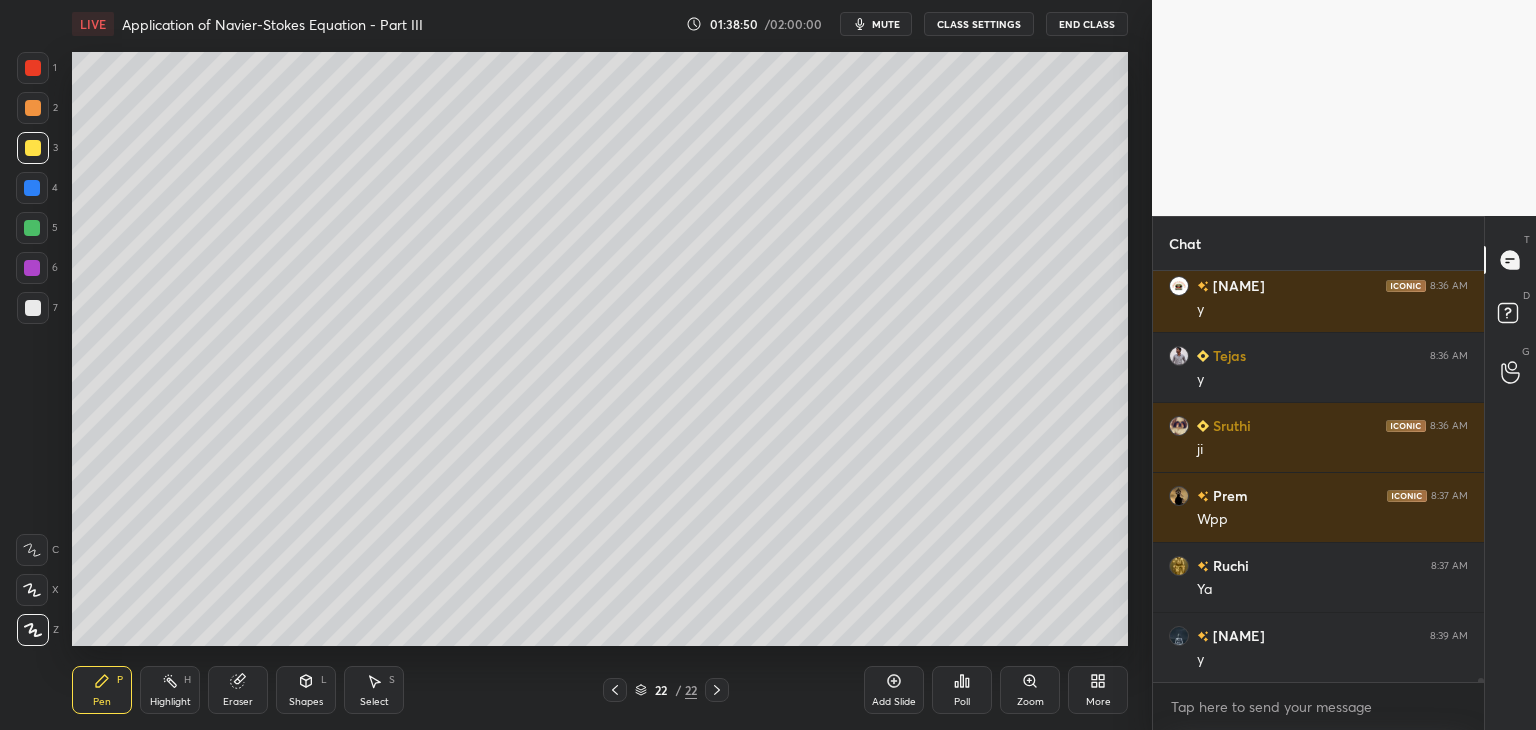 click at bounding box center [33, 308] 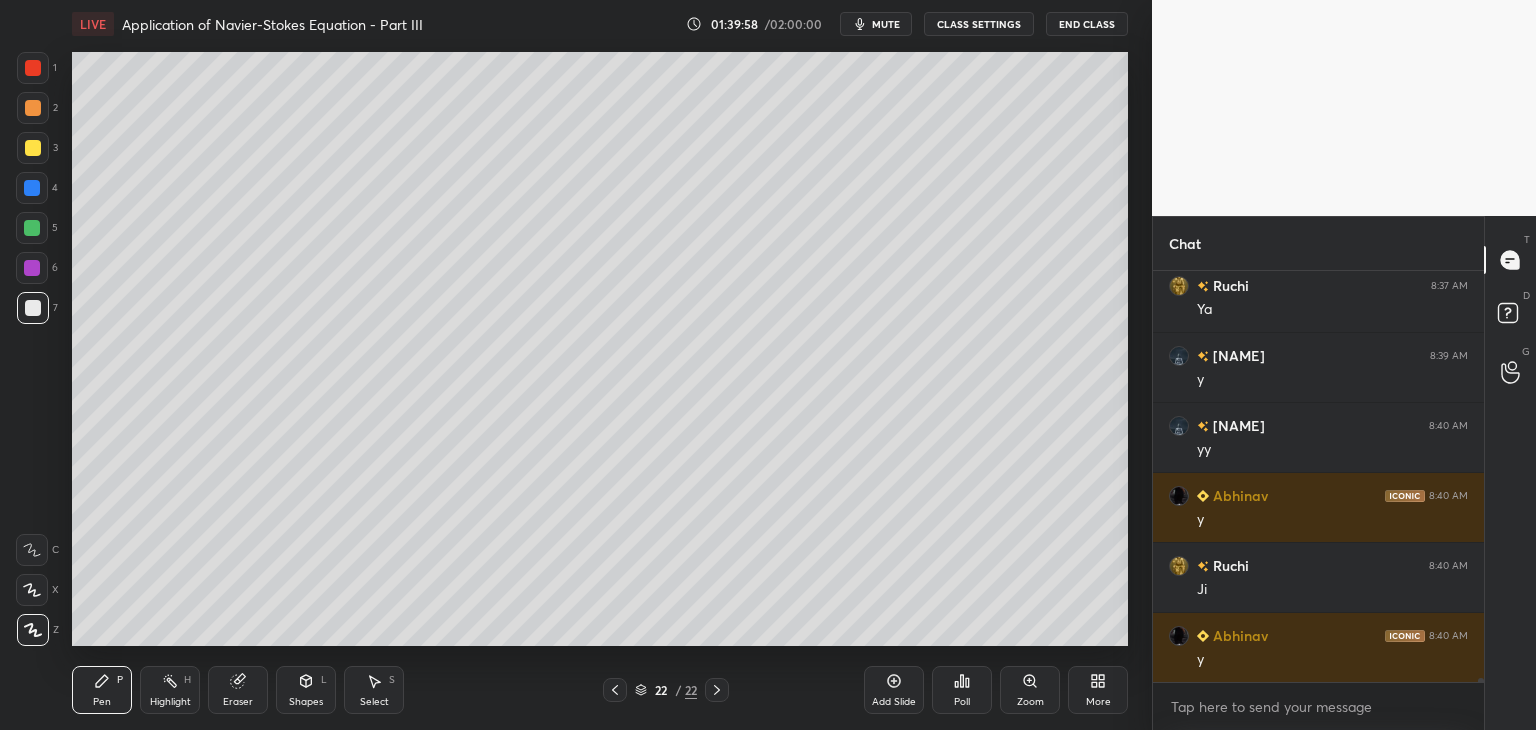 scroll, scrollTop: 38252, scrollLeft: 0, axis: vertical 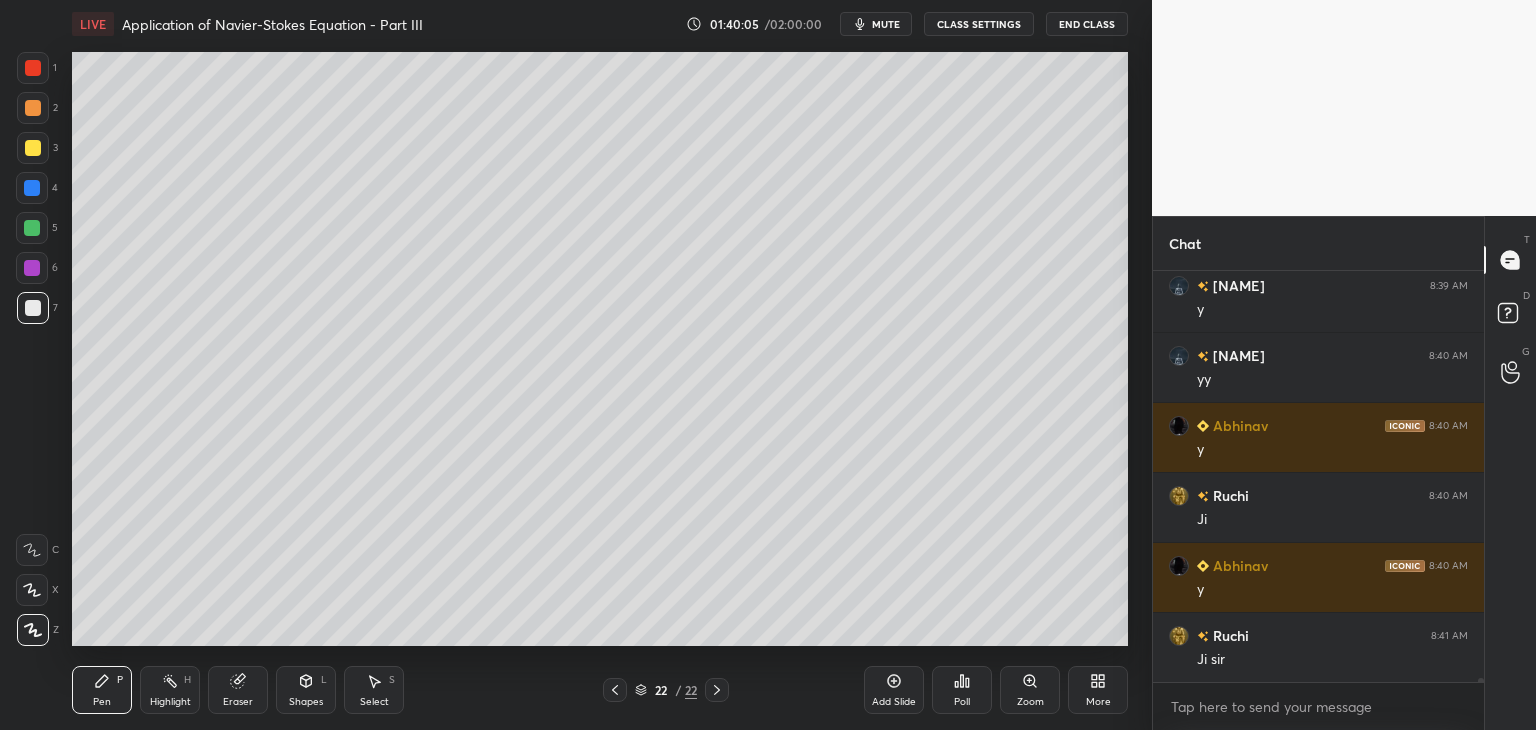 click 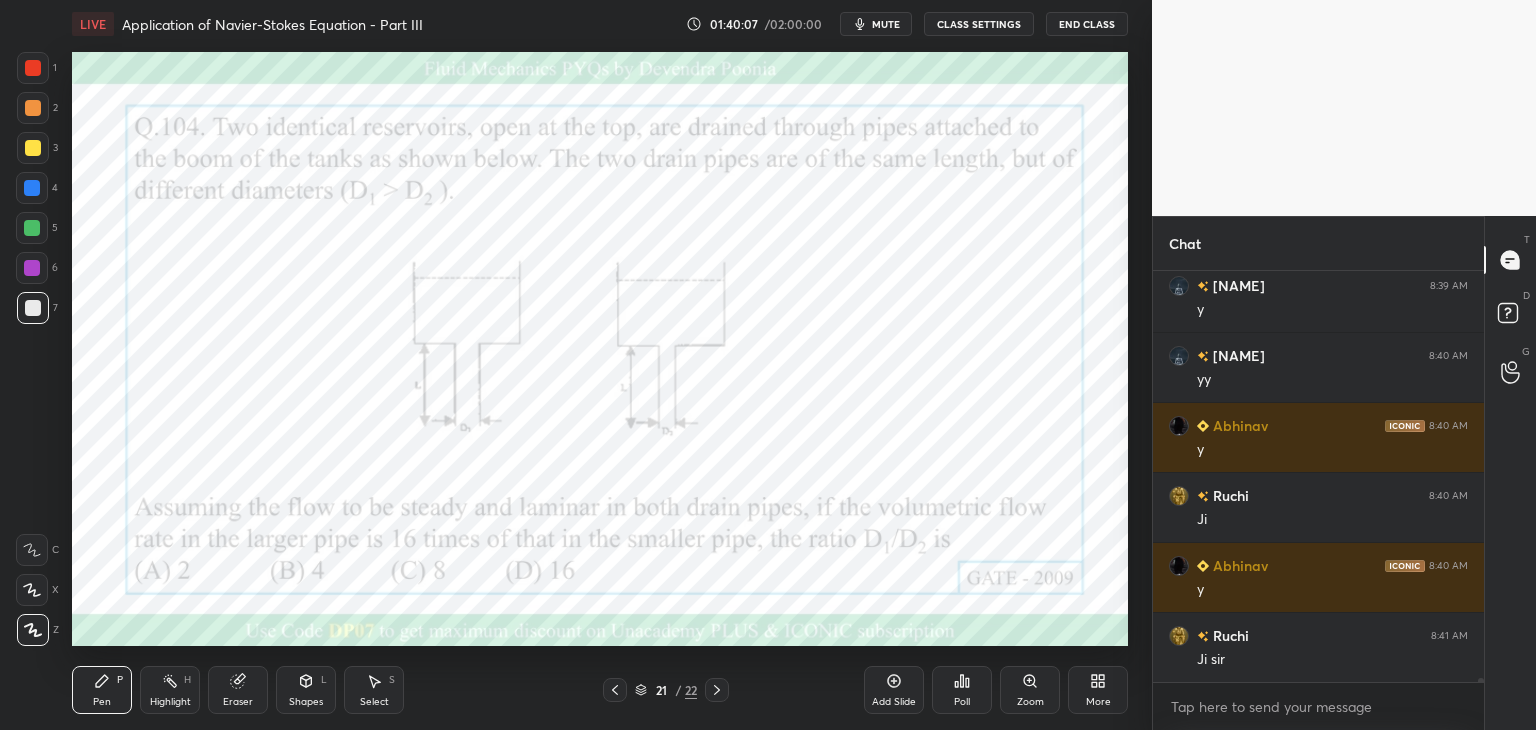 click 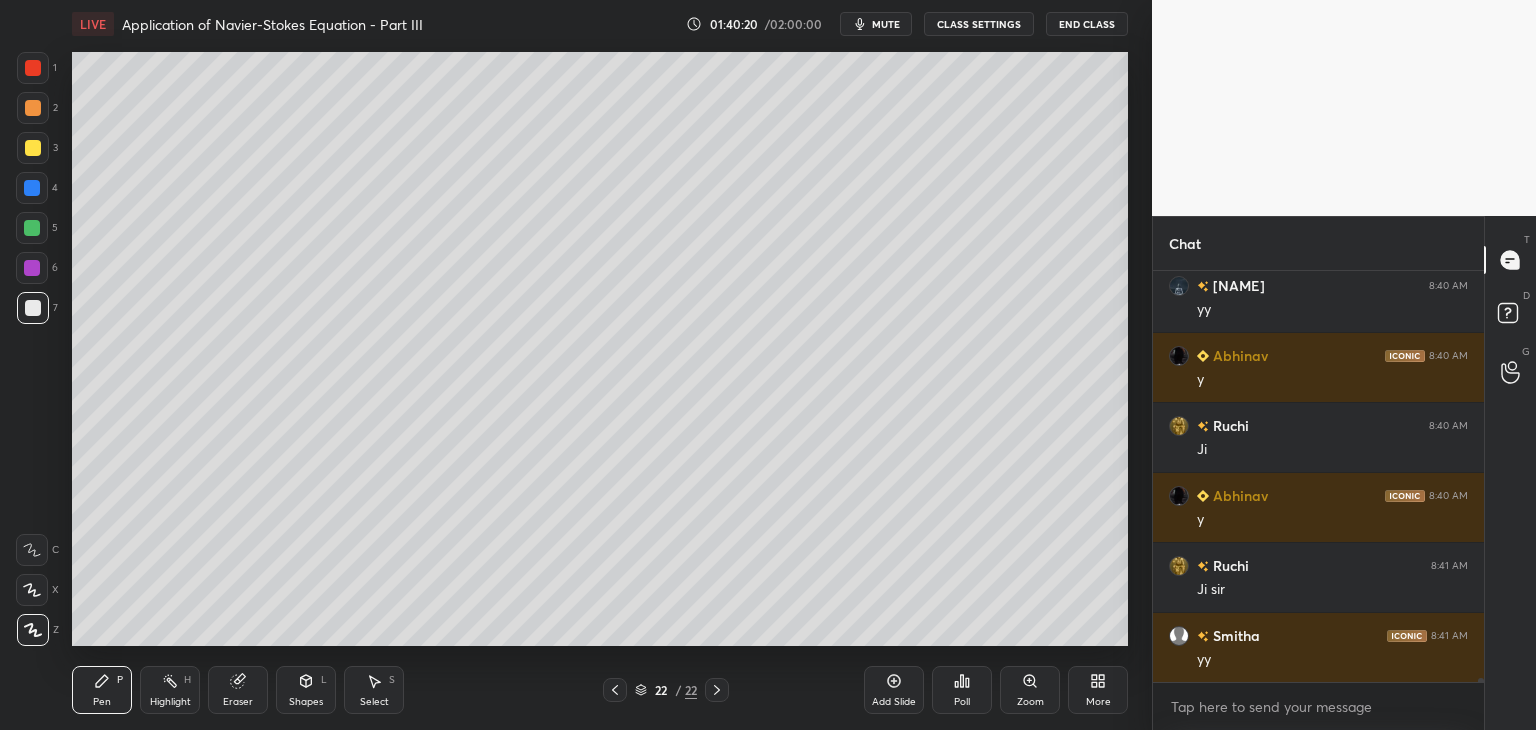 scroll, scrollTop: 38392, scrollLeft: 0, axis: vertical 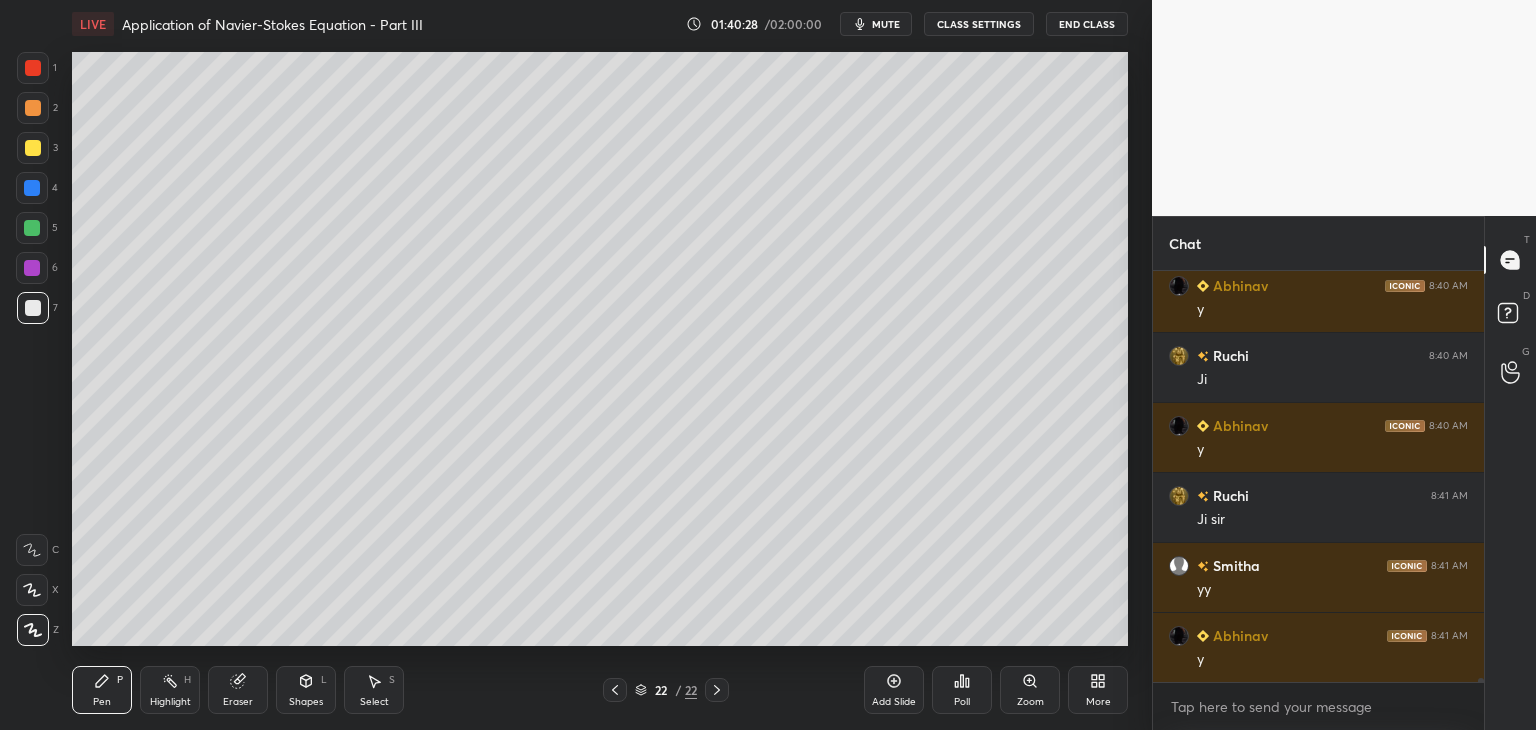 click 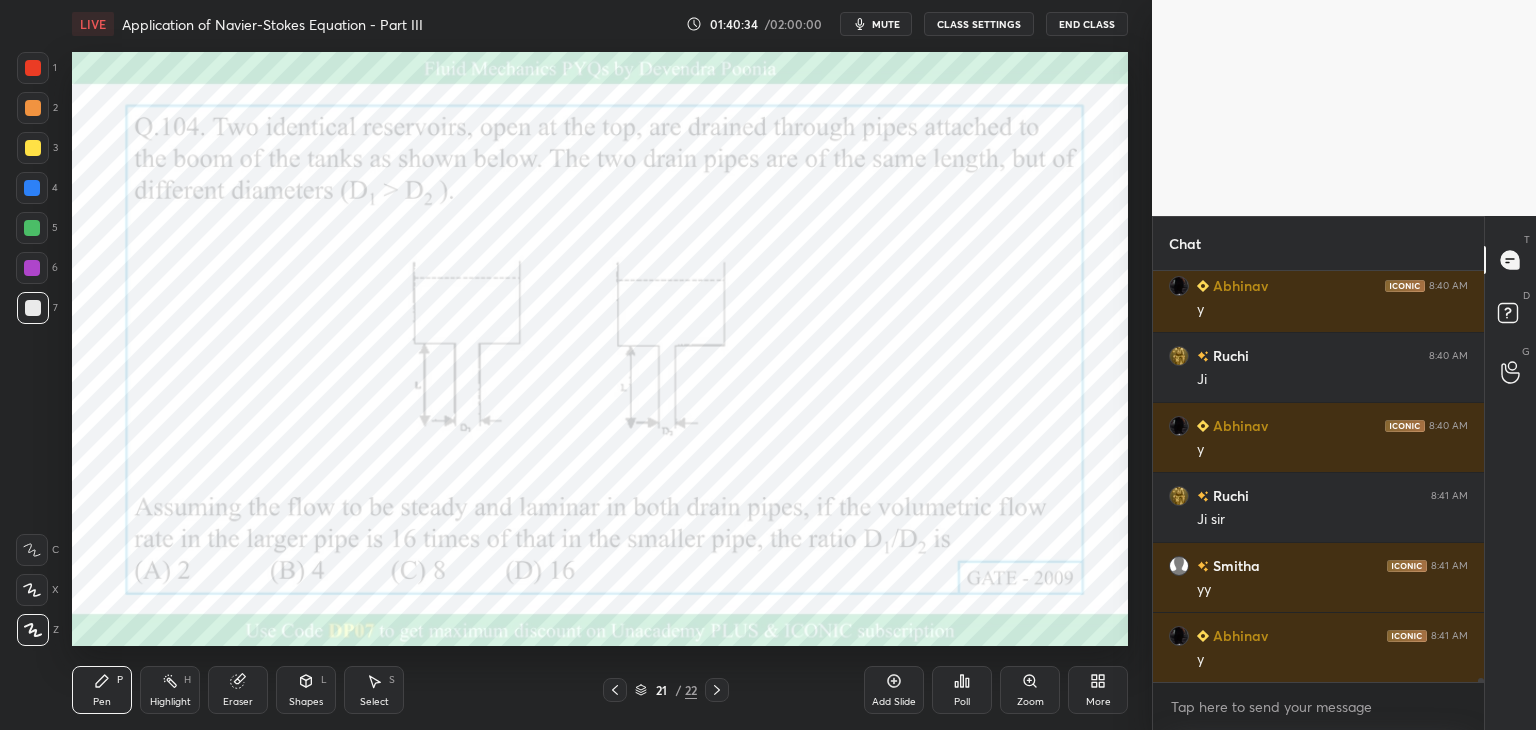 click 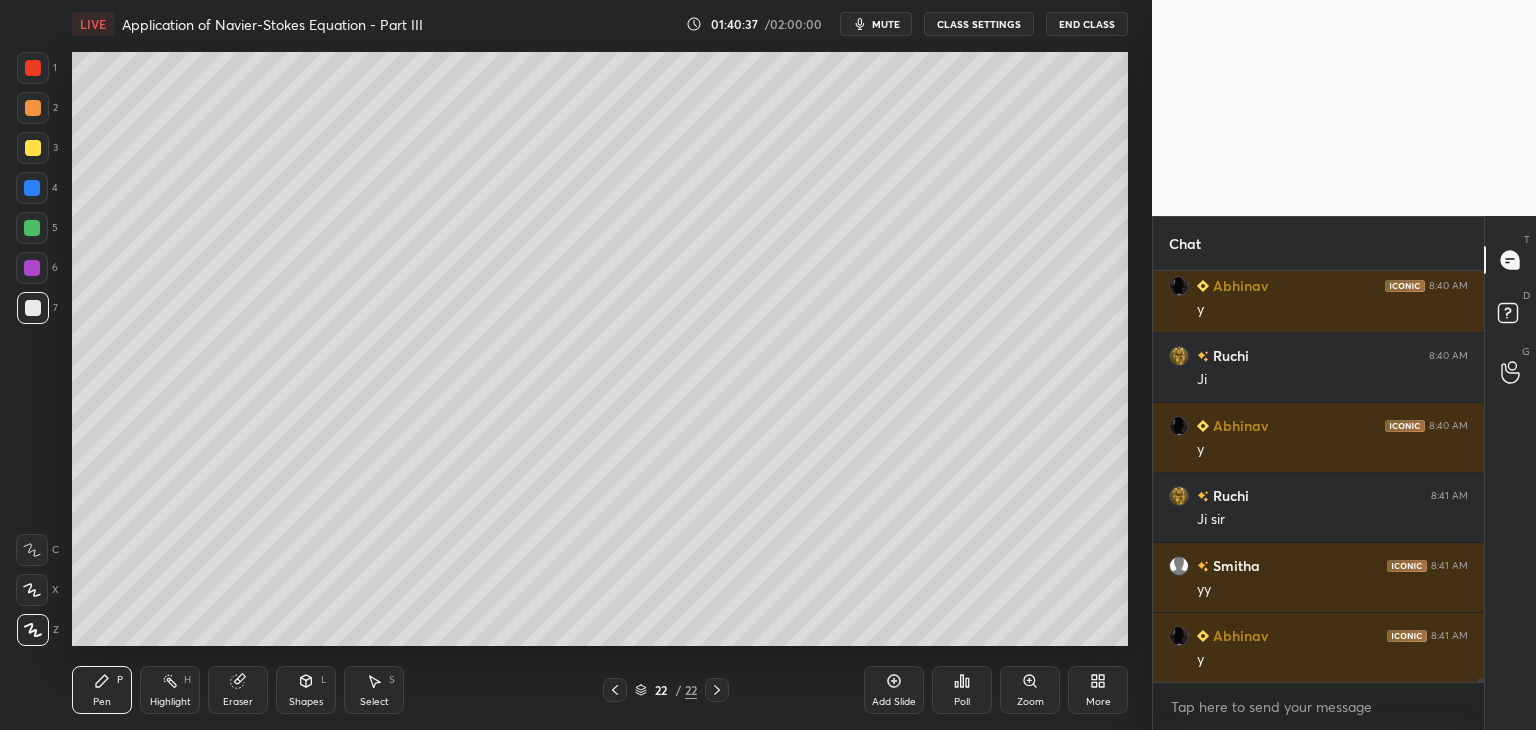 drag, startPoint x: 259, startPoint y: 689, endPoint x: 301, endPoint y: 681, distance: 42.755116 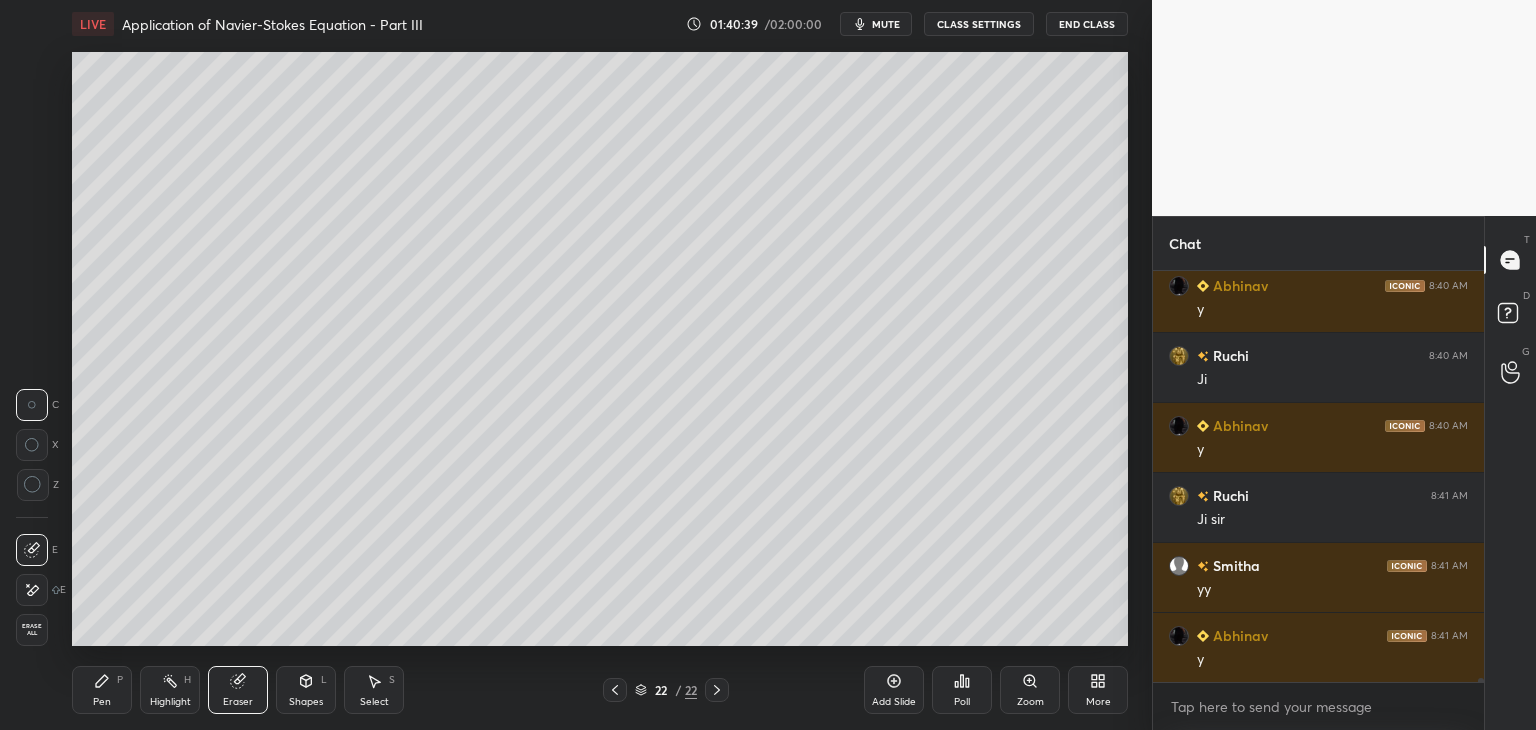 click on "Pen P" at bounding box center [102, 690] 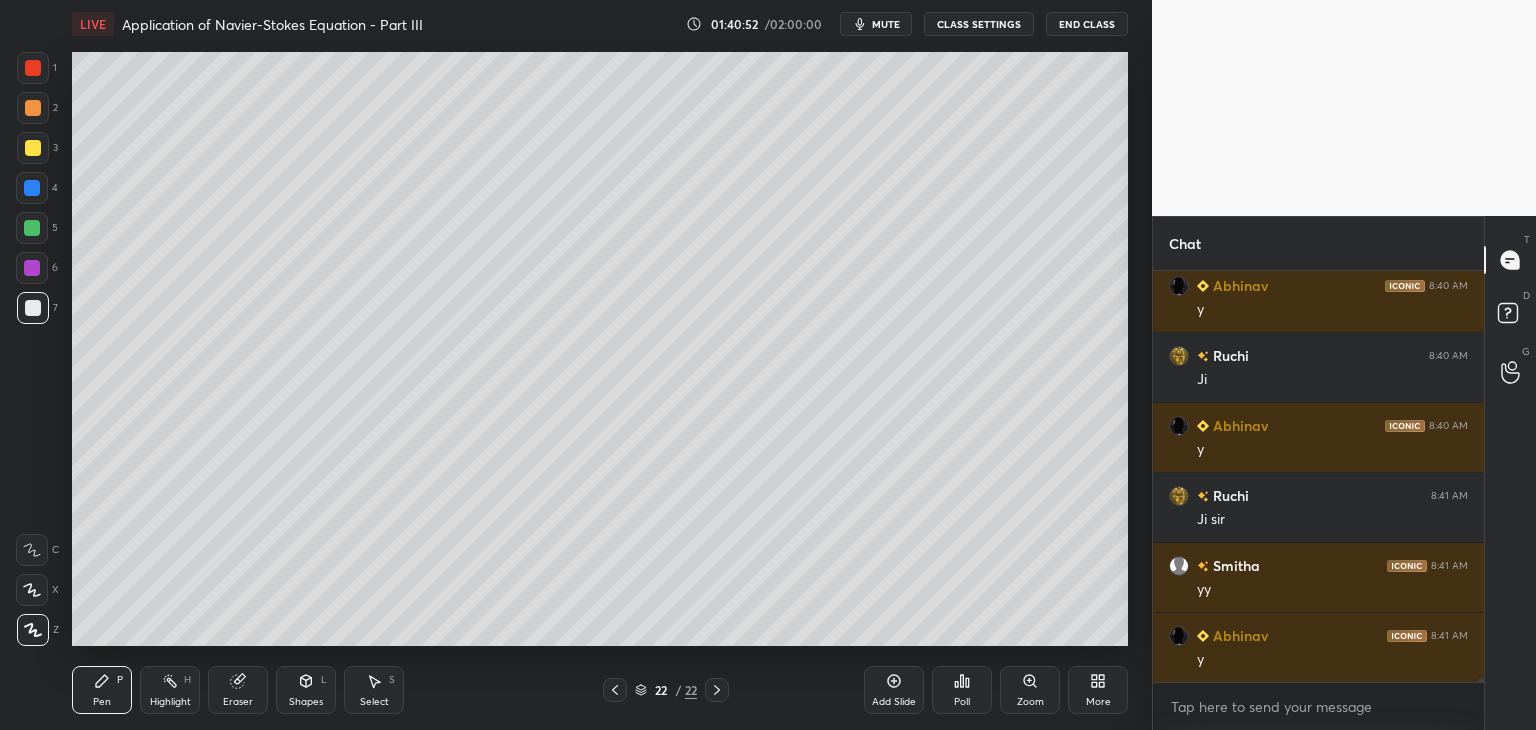 click on "Select" at bounding box center (374, 702) 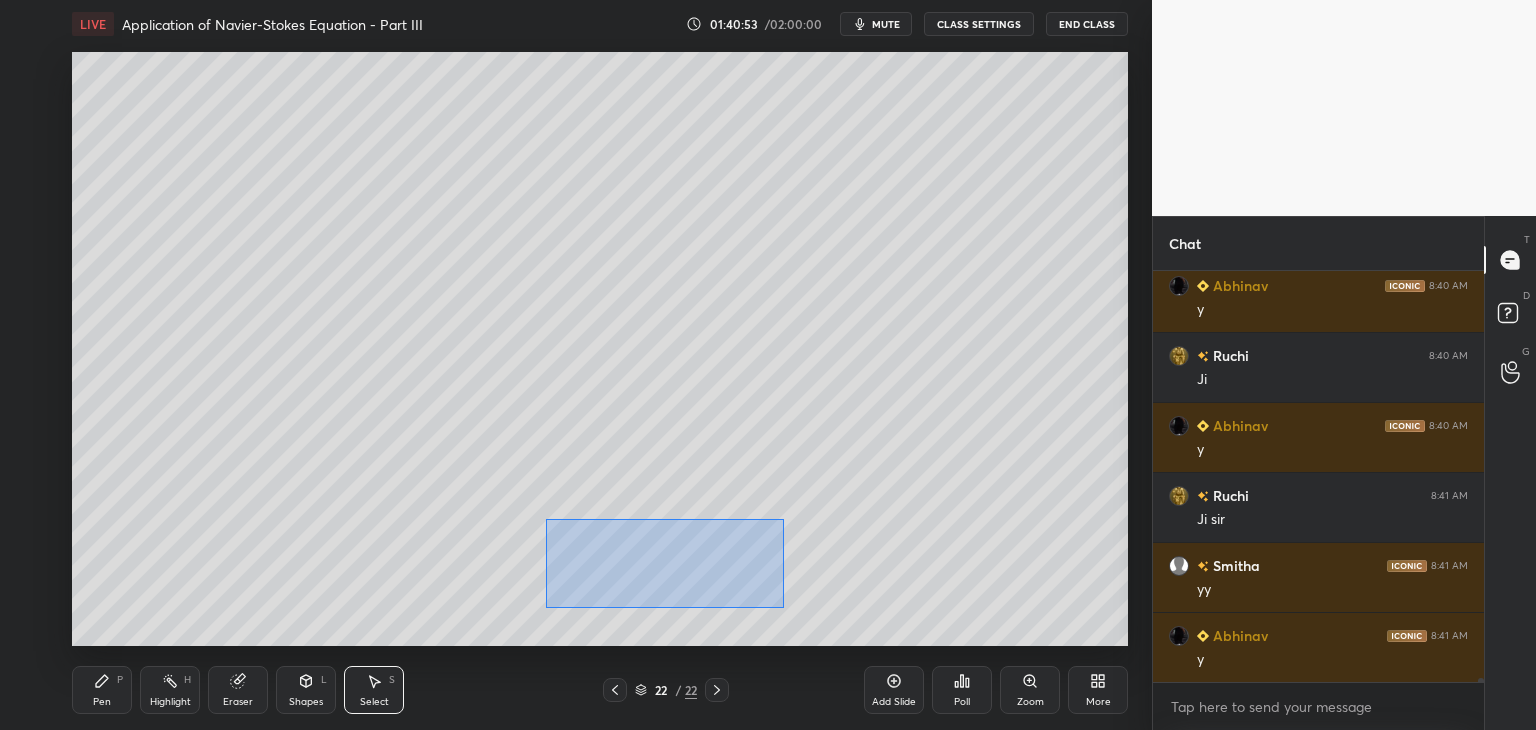 drag, startPoint x: 561, startPoint y: 533, endPoint x: 784, endPoint y: 609, distance: 235.59499 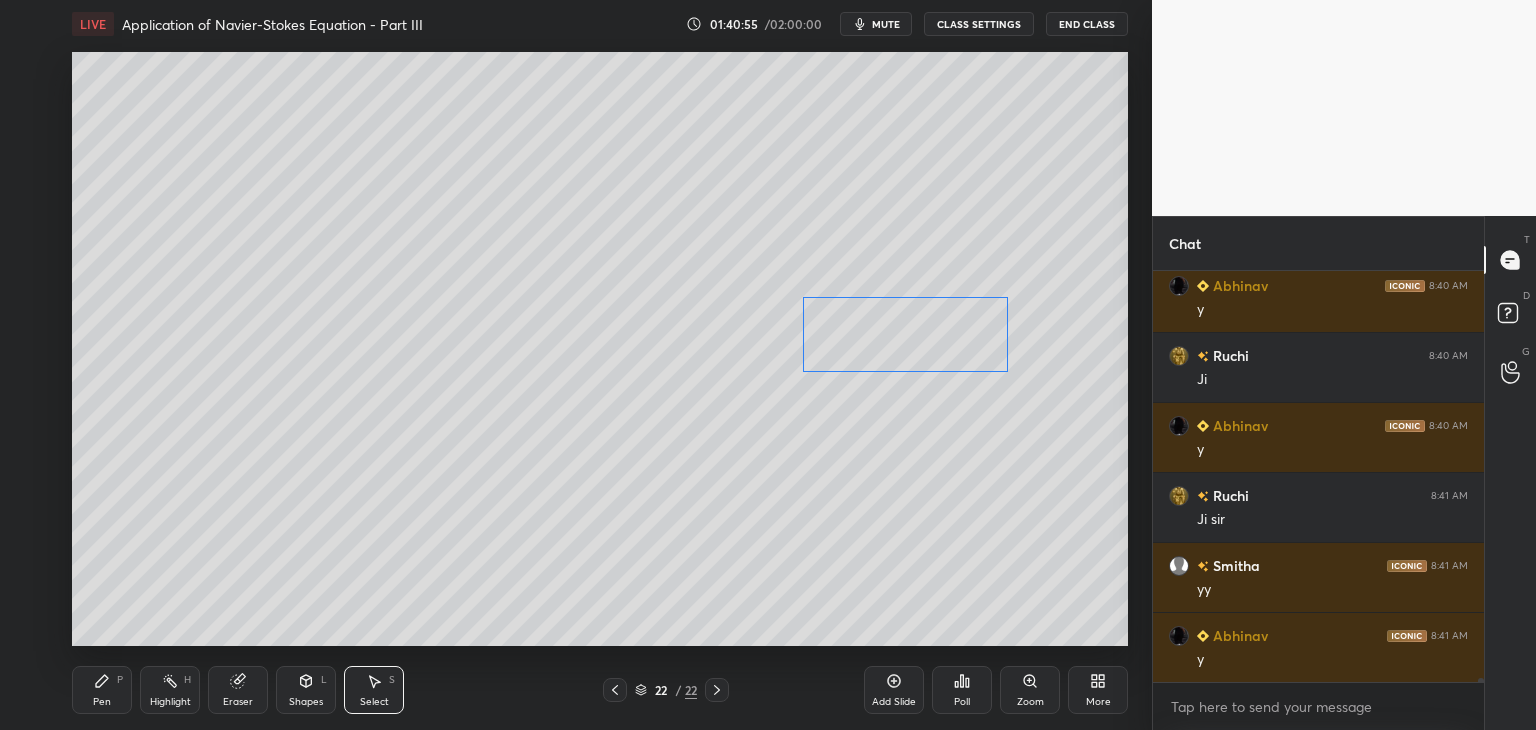 drag, startPoint x: 697, startPoint y: 583, endPoint x: 928, endPoint y: 356, distance: 323.86725 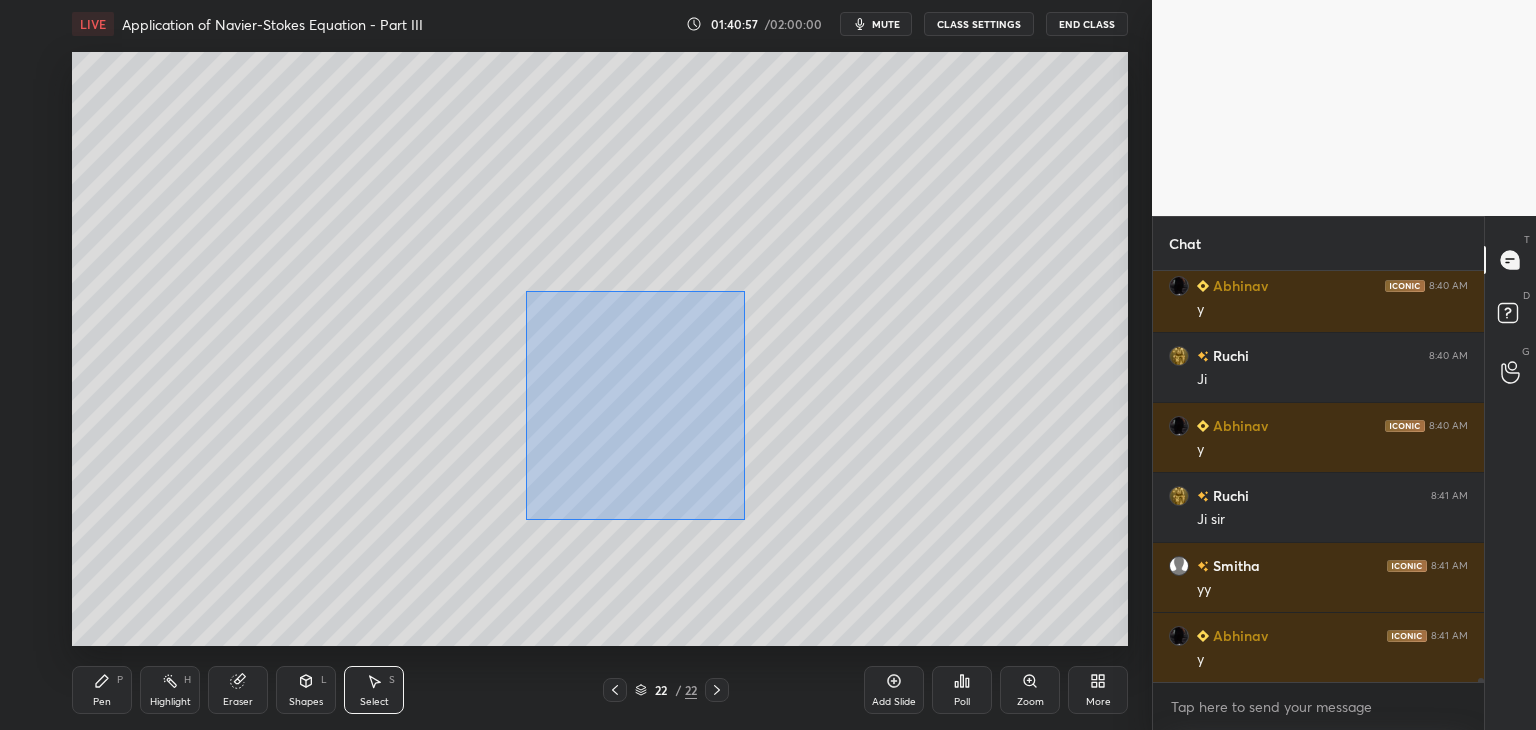 drag, startPoint x: 529, startPoint y: 292, endPoint x: 738, endPoint y: 518, distance: 307.82626 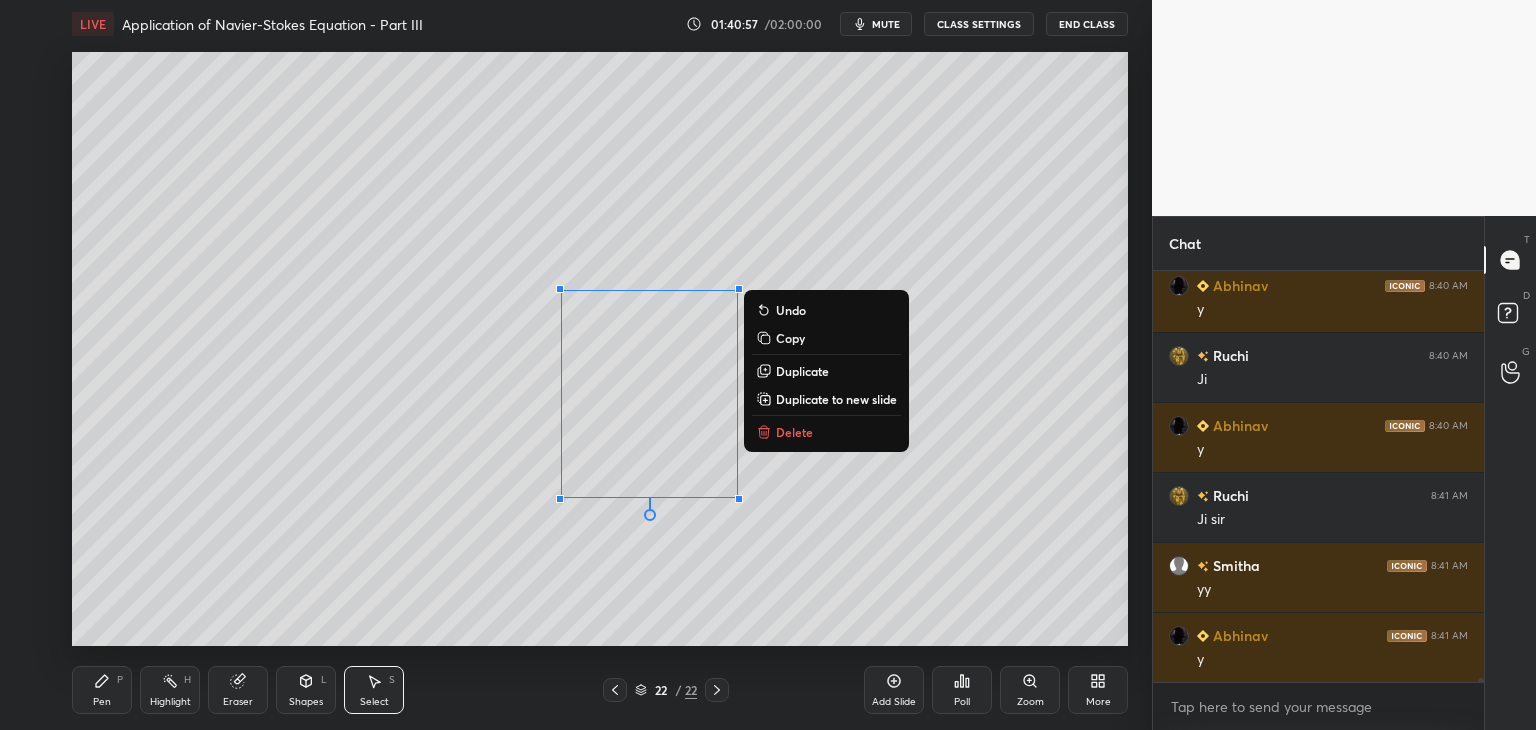 click on "0 ° Undo Copy Duplicate Duplicate to new slide Delete" at bounding box center [600, 349] 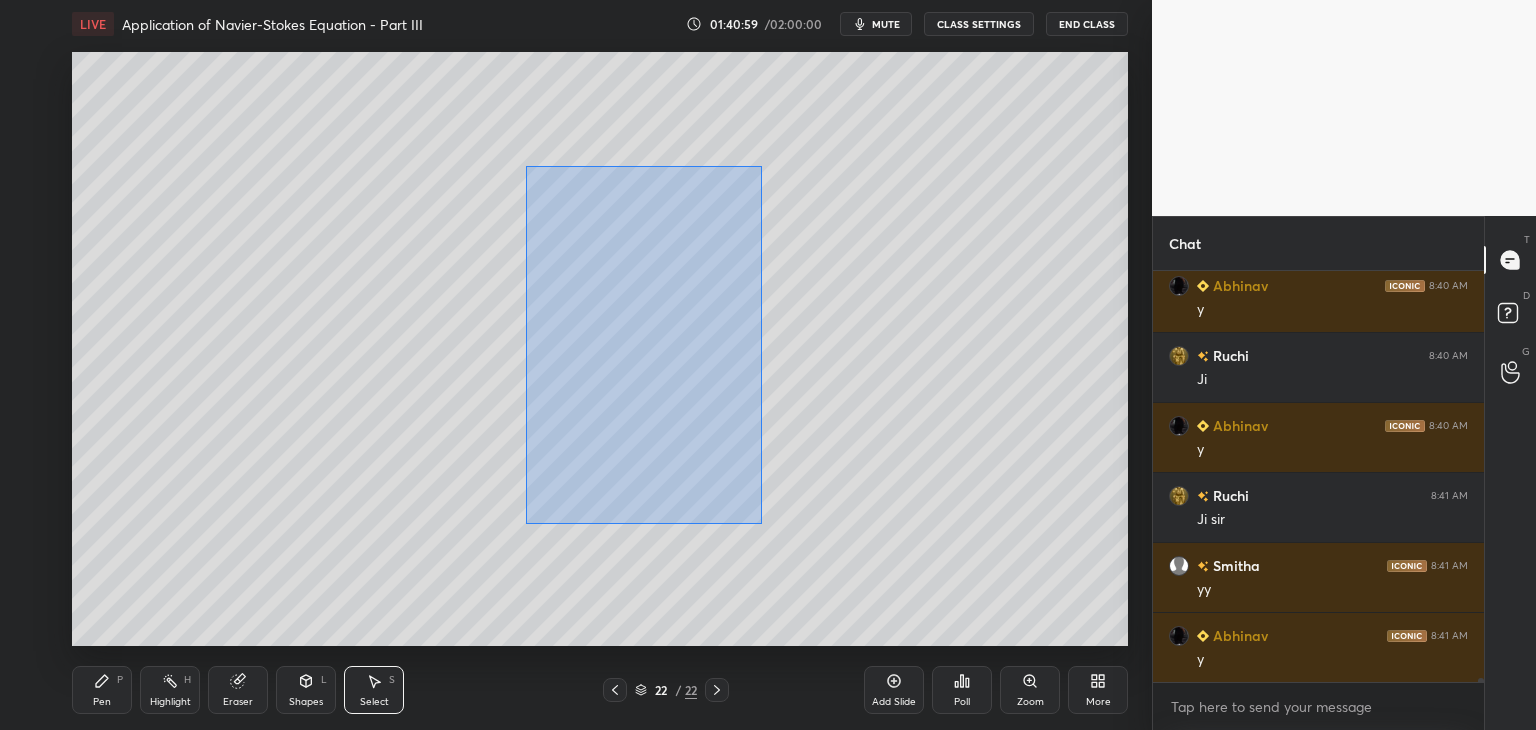 scroll, scrollTop: 38462, scrollLeft: 0, axis: vertical 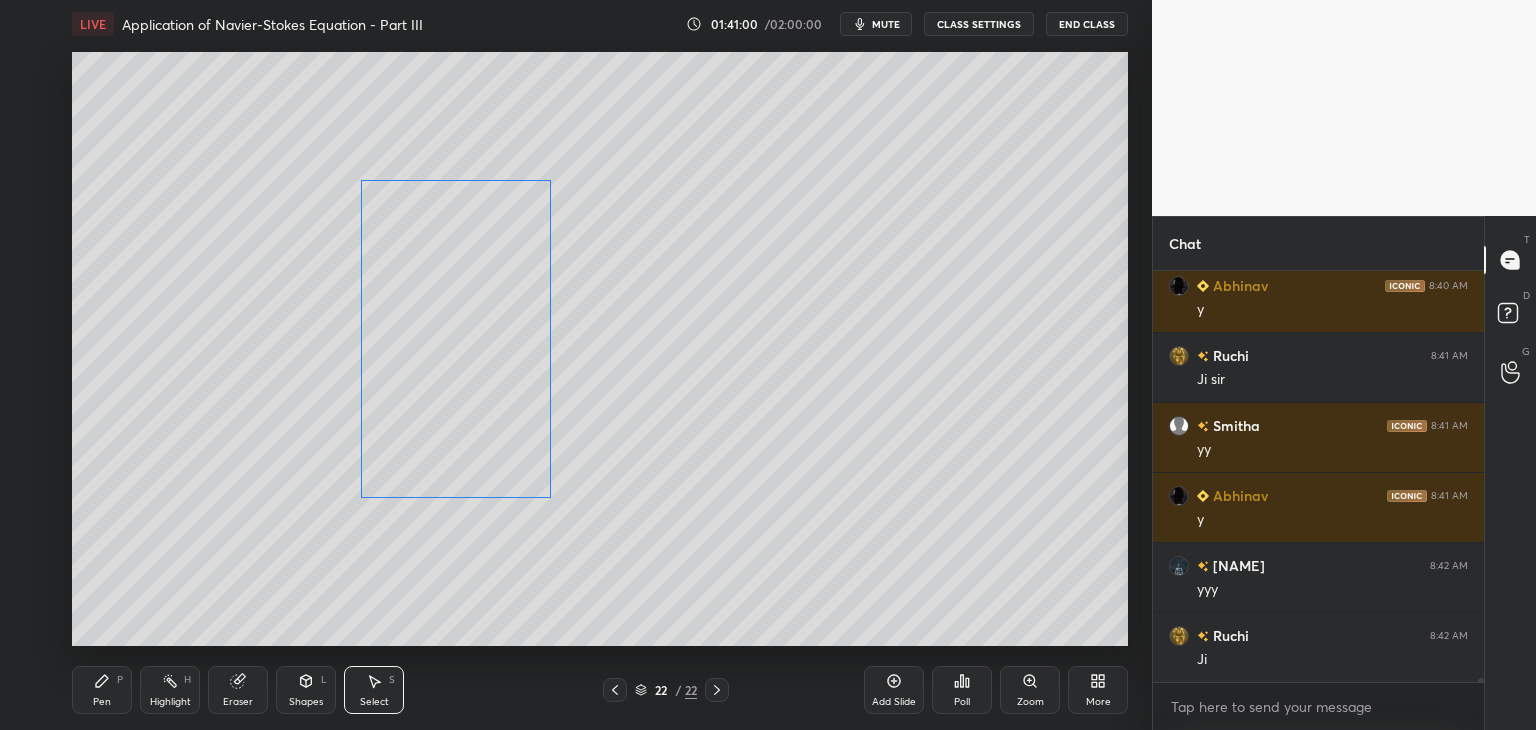 drag, startPoint x: 600, startPoint y: 442, endPoint x: 451, endPoint y: 441, distance: 149.00336 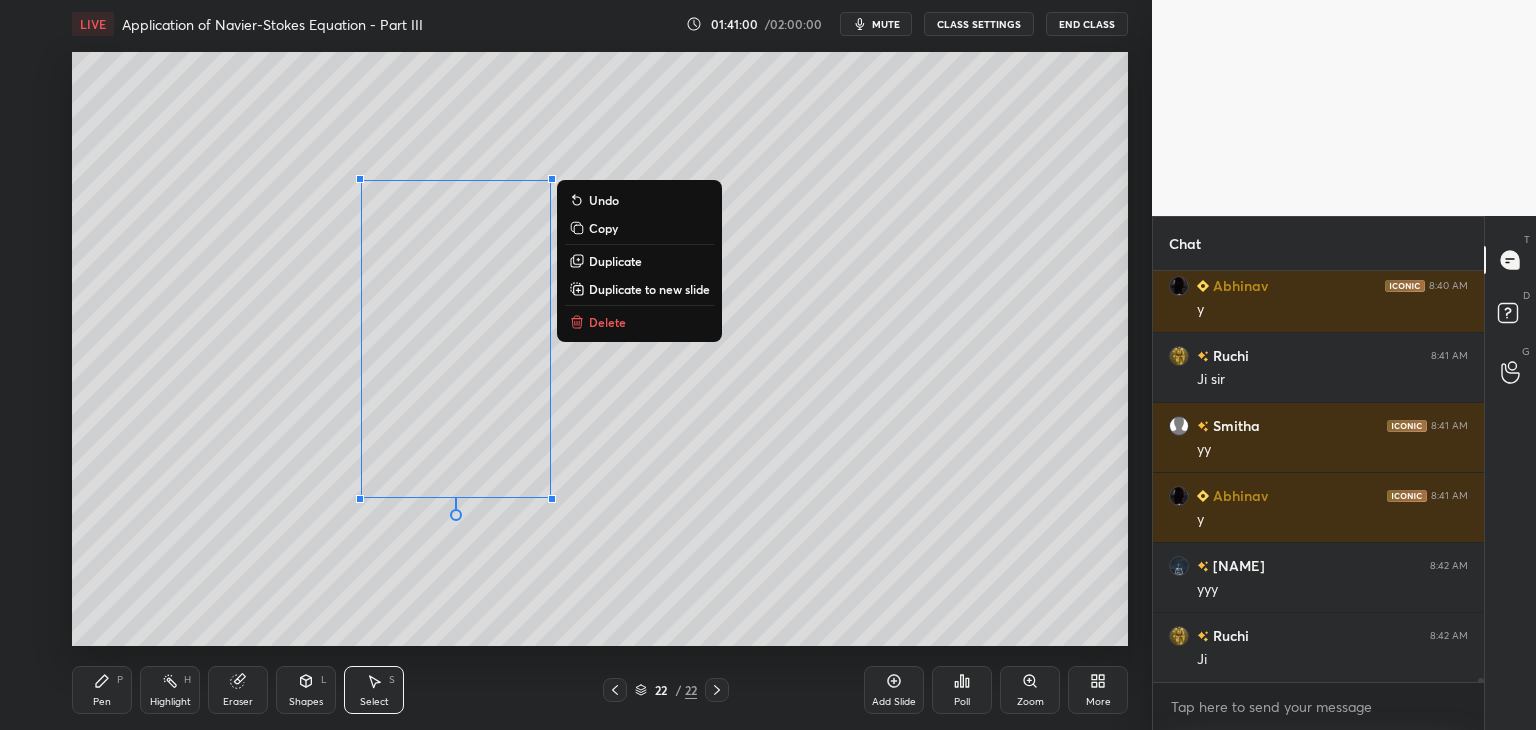 click on "0 ° Undo Copy Duplicate Duplicate to new slide Delete" at bounding box center [600, 349] 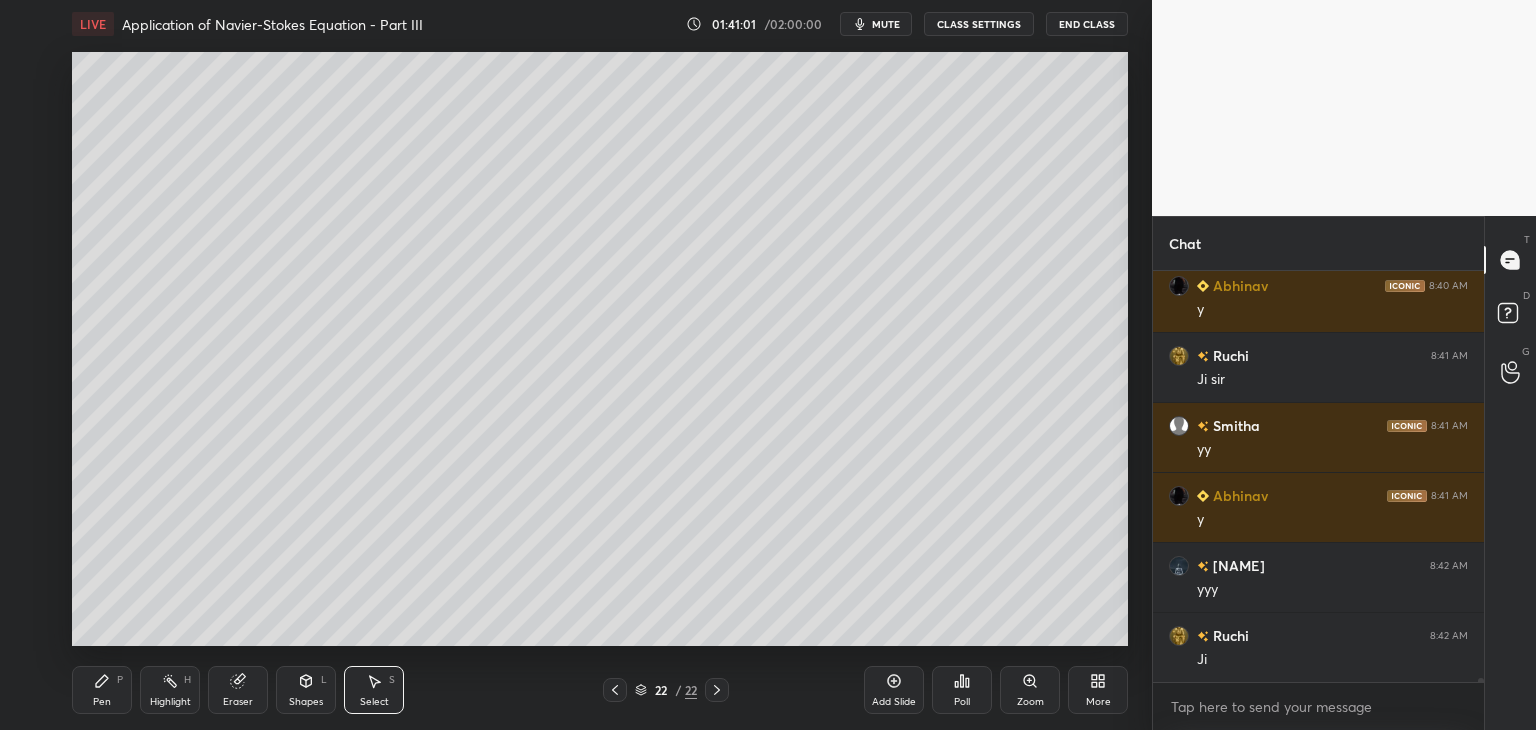 scroll, scrollTop: 38602, scrollLeft: 0, axis: vertical 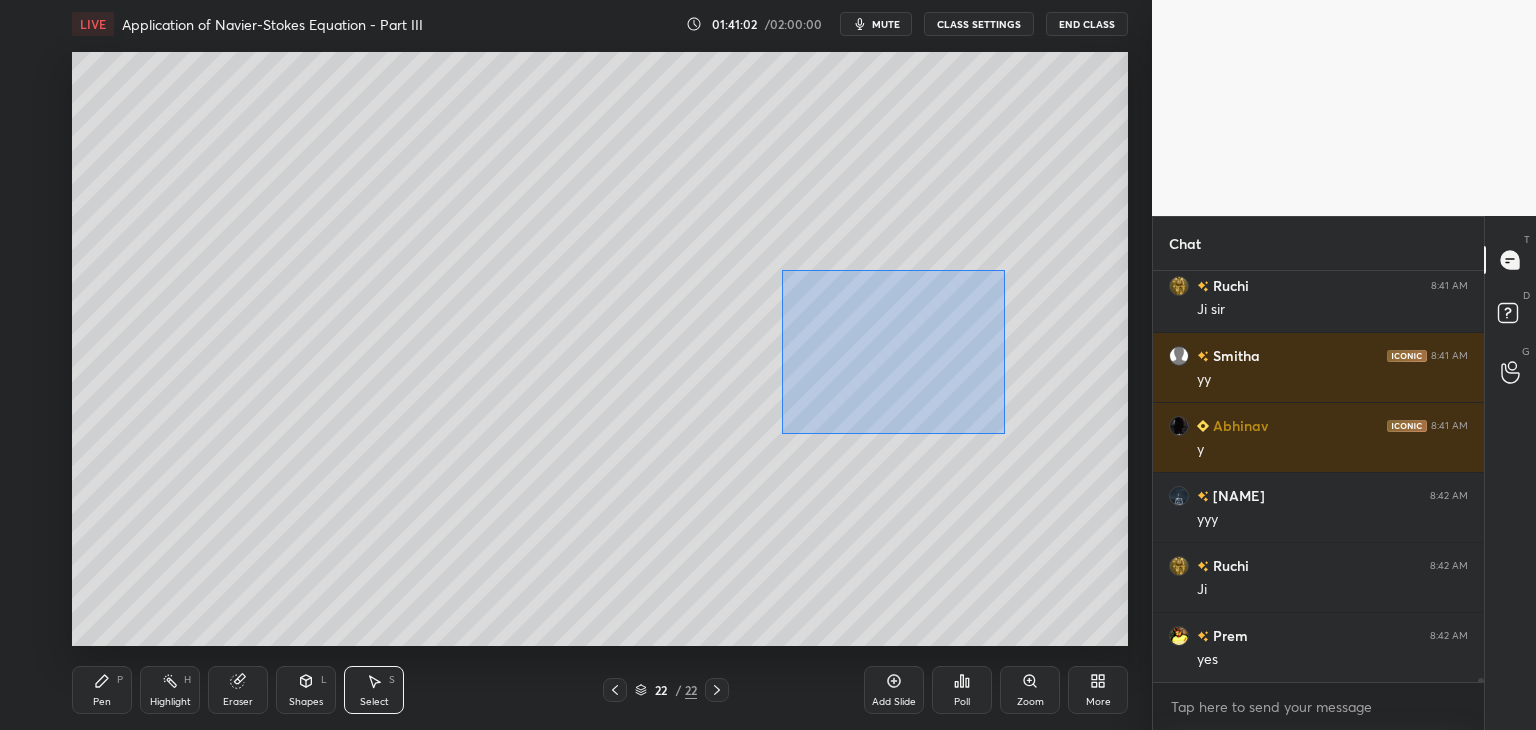 drag, startPoint x: 795, startPoint y: 283, endPoint x: 1017, endPoint y: 431, distance: 266.8108 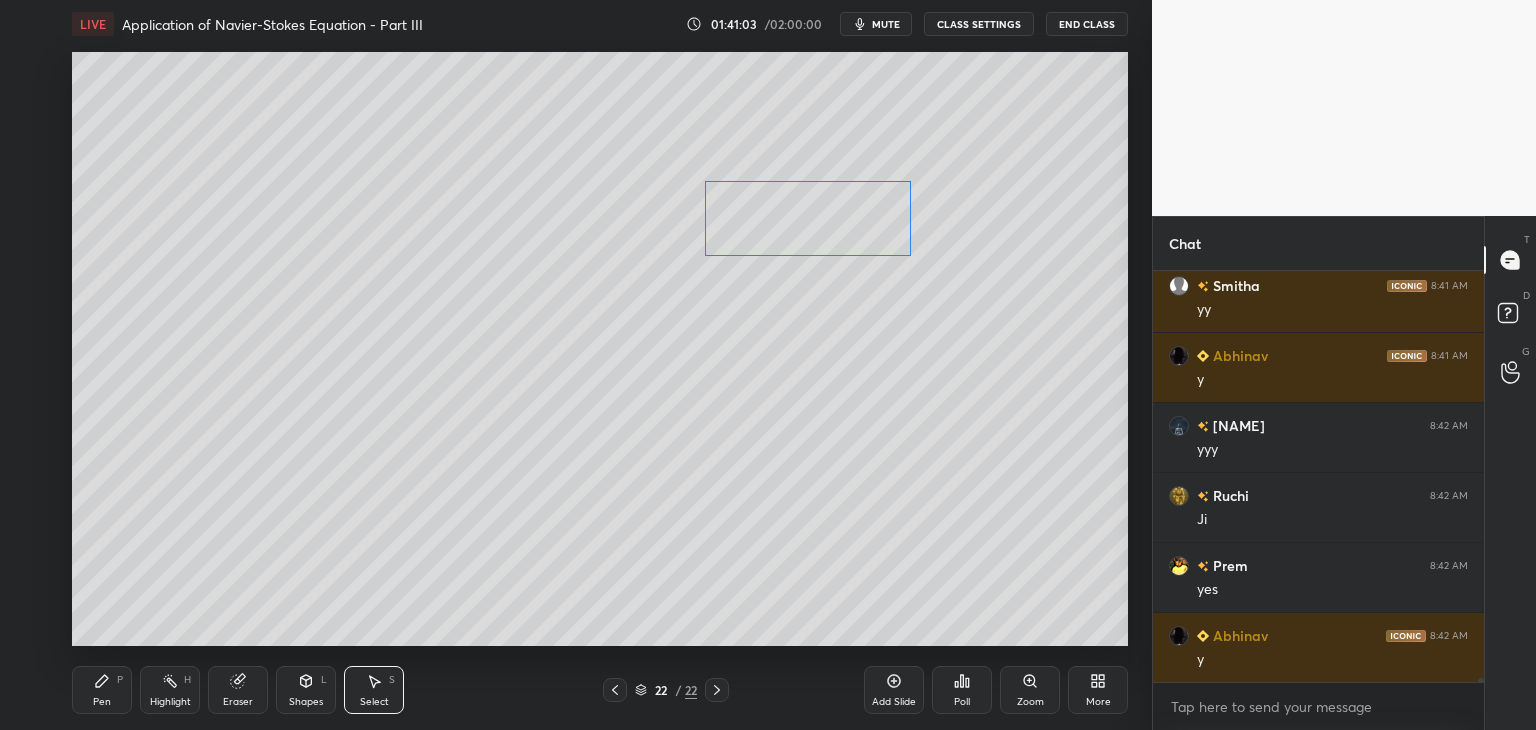 drag, startPoint x: 880, startPoint y: 308, endPoint x: 828, endPoint y: 229, distance: 94.57801 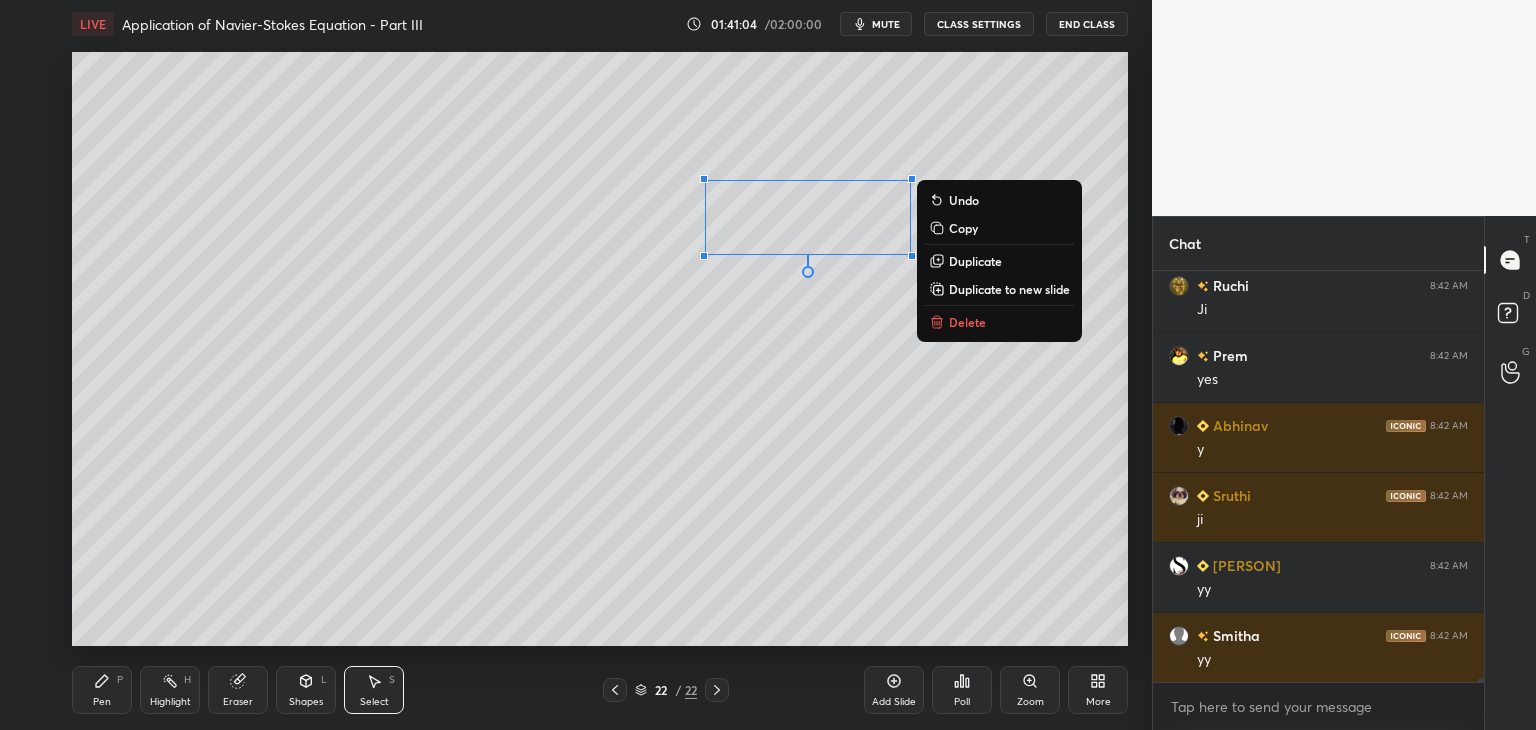 click on "Pen" at bounding box center (102, 702) 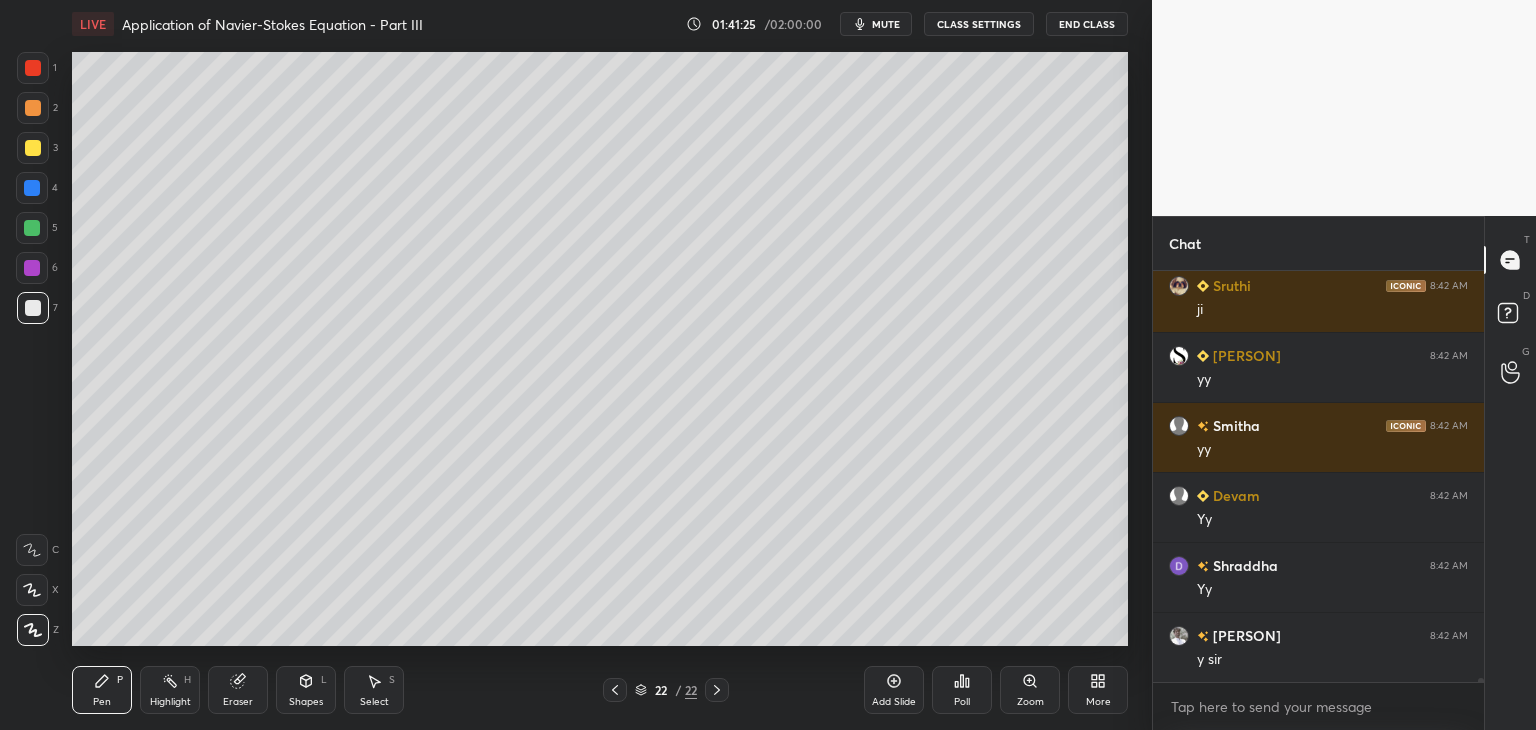 scroll, scrollTop: 39162, scrollLeft: 0, axis: vertical 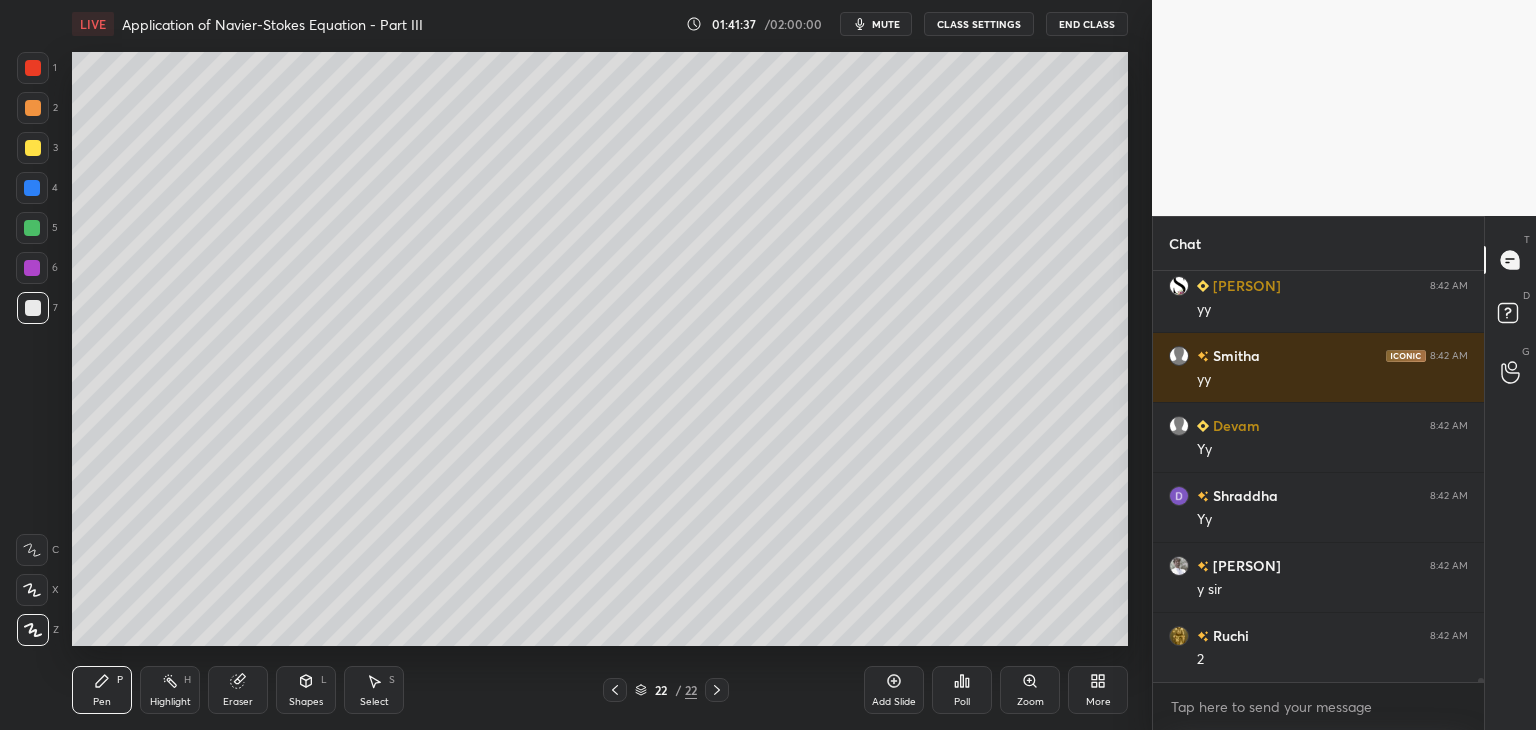 click on "Shapes L" at bounding box center [306, 690] 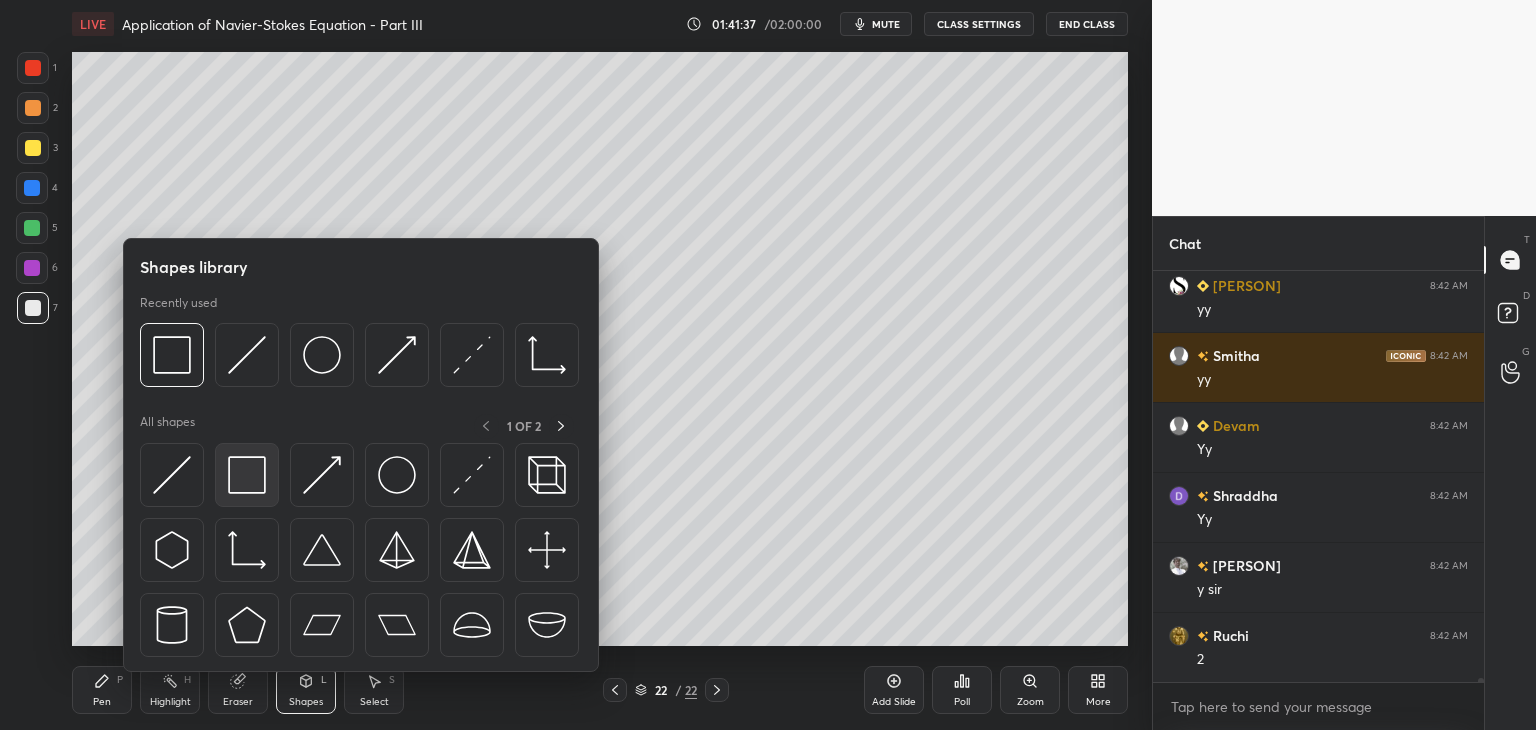 click at bounding box center [247, 475] 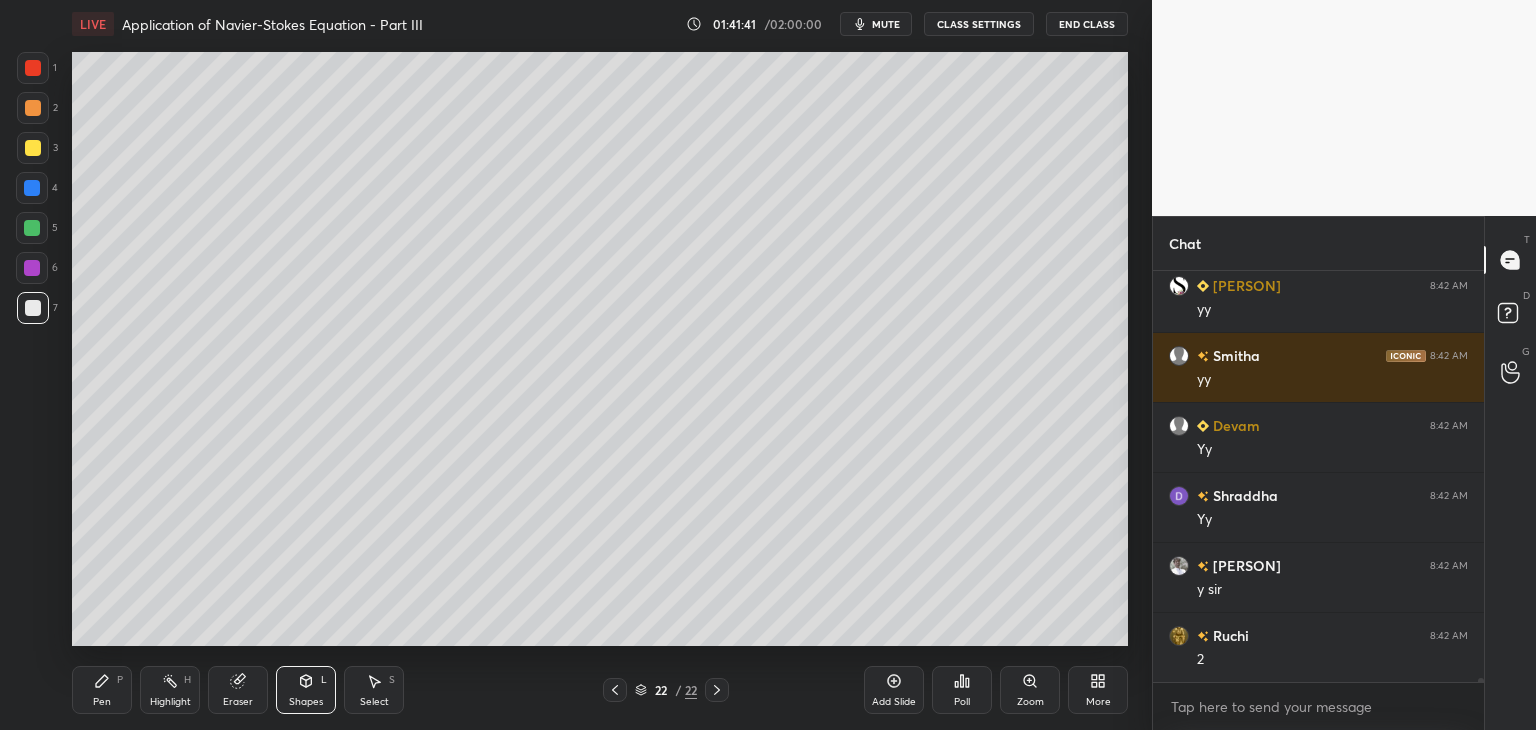 click on "S" at bounding box center (392, 680) 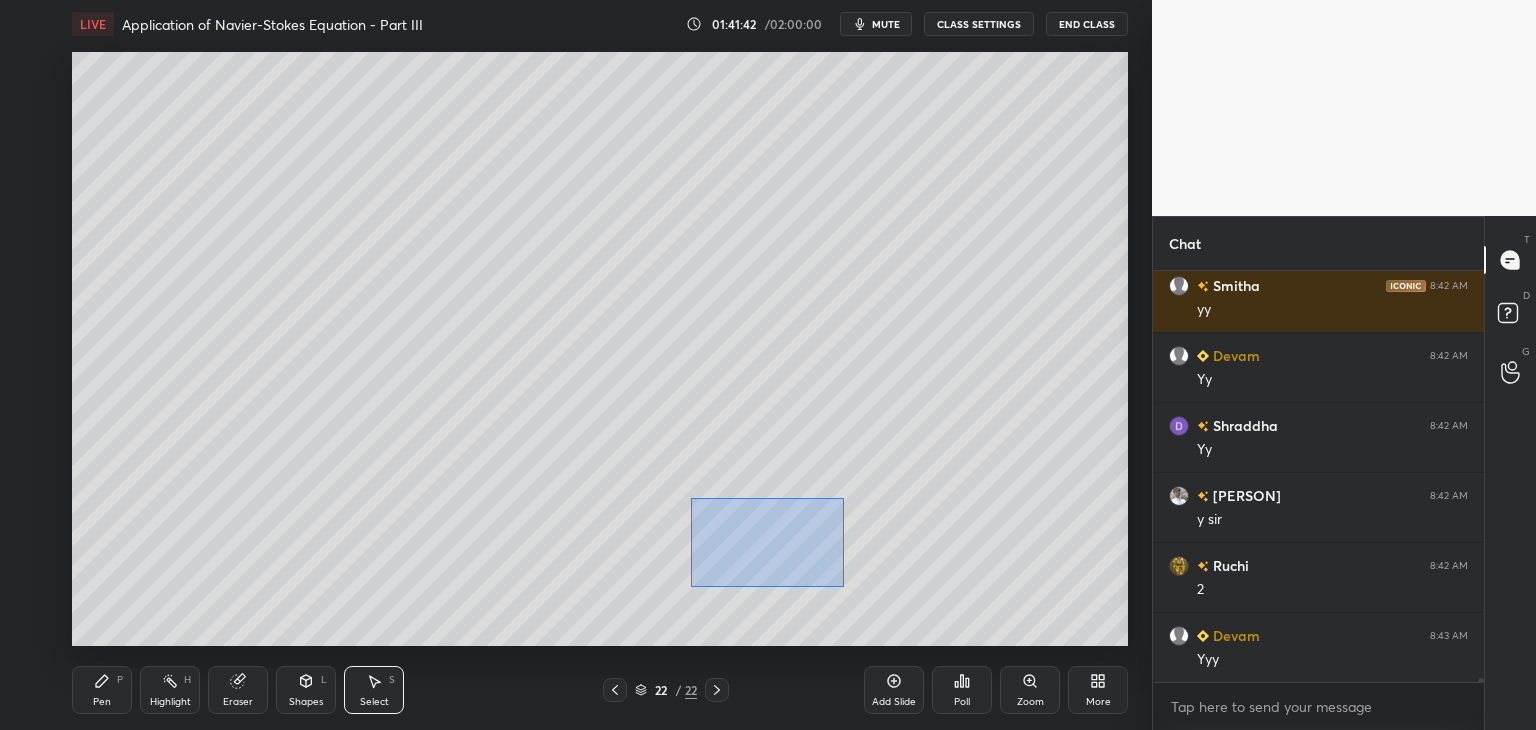 scroll, scrollTop: 39302, scrollLeft: 0, axis: vertical 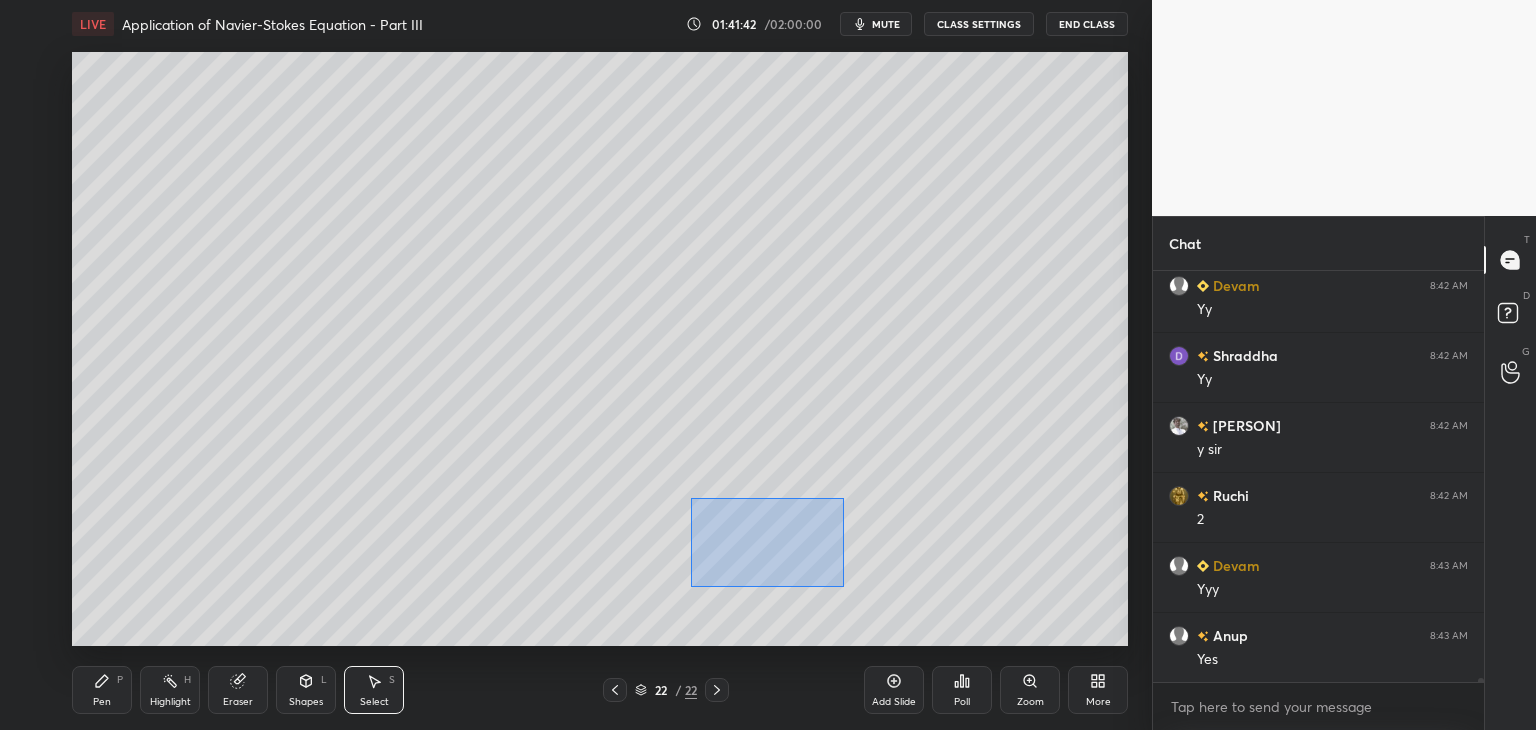 drag, startPoint x: 692, startPoint y: 499, endPoint x: 840, endPoint y: 589, distance: 173.21663 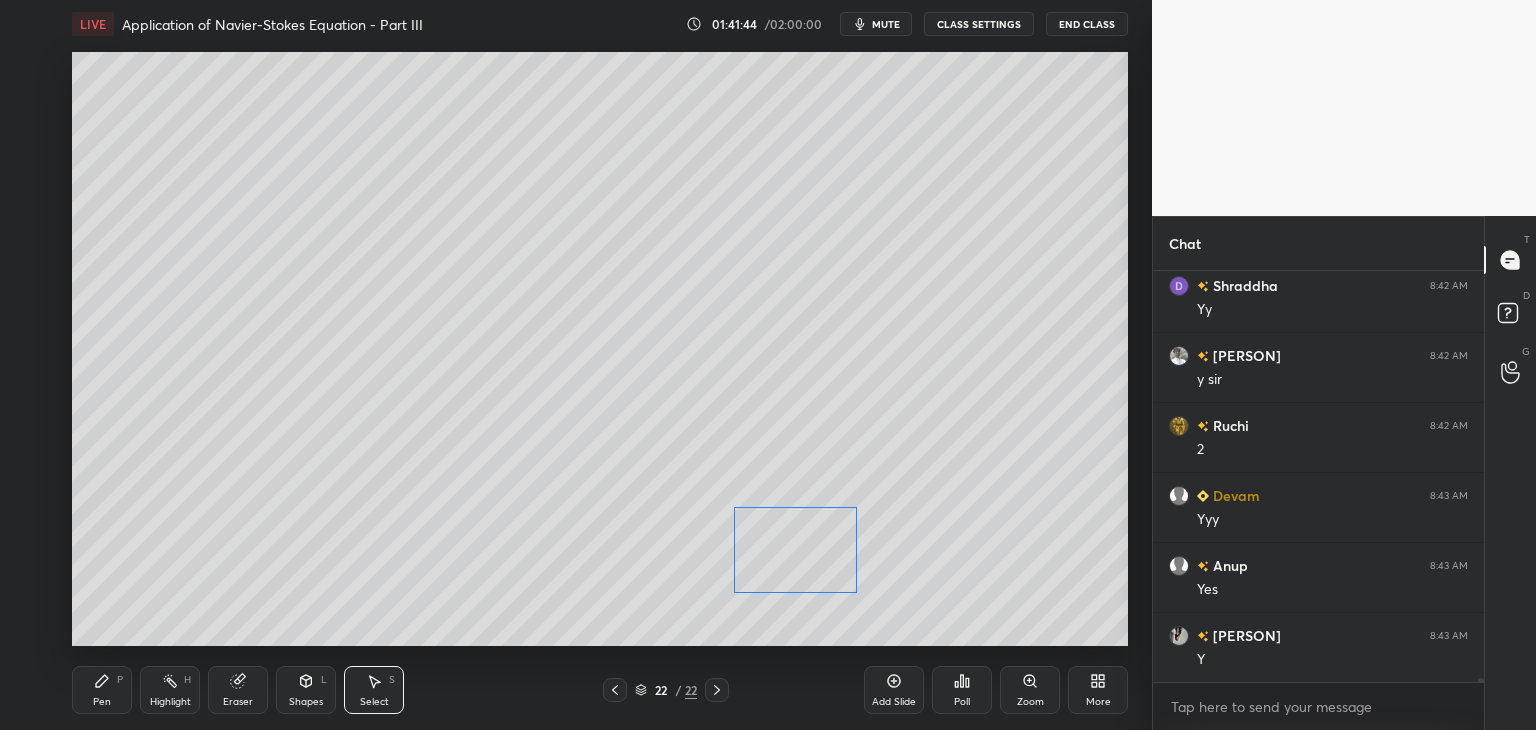 drag, startPoint x: 811, startPoint y: 569, endPoint x: 825, endPoint y: 576, distance: 15.652476 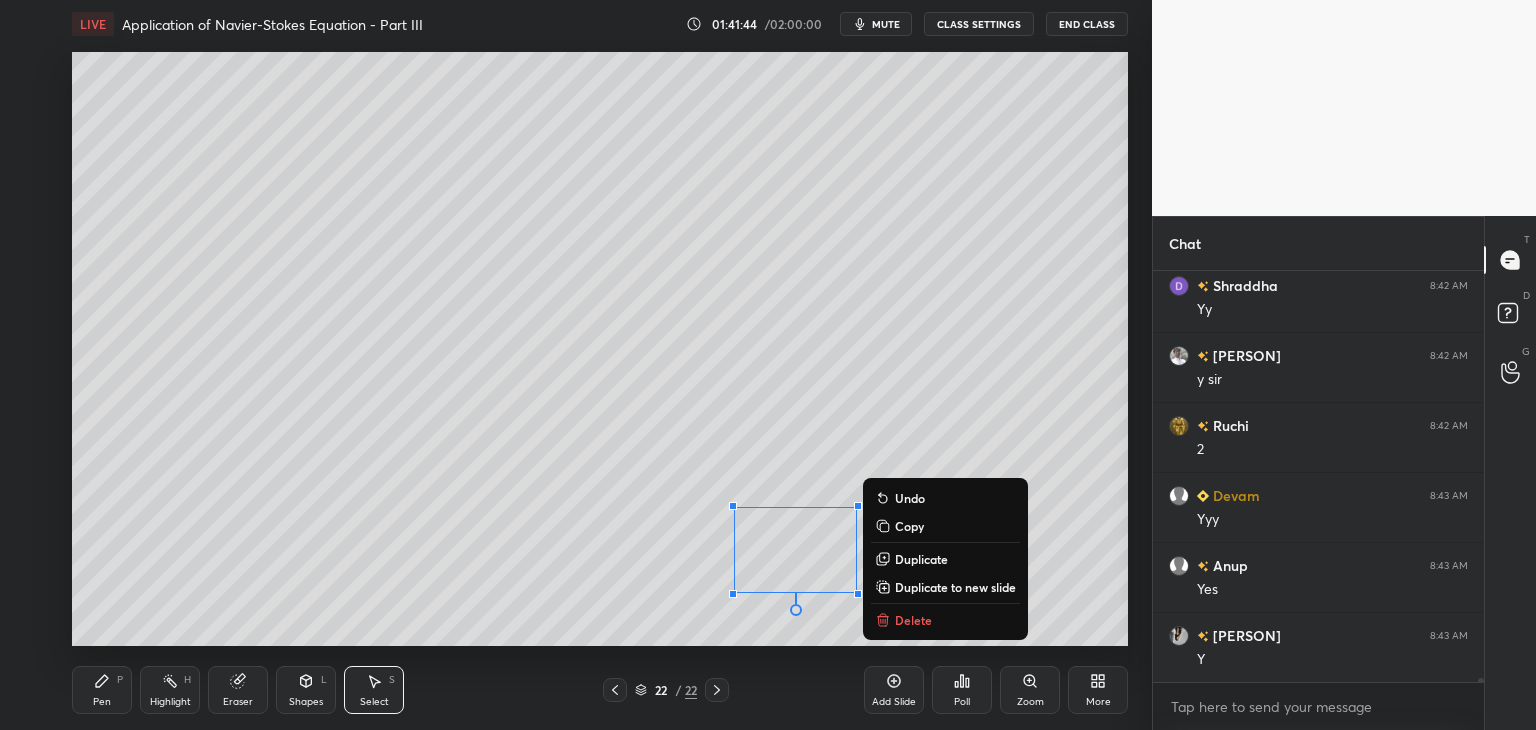 click on "0 ° Undo Copy Duplicate Duplicate to new slide Delete" at bounding box center (600, 349) 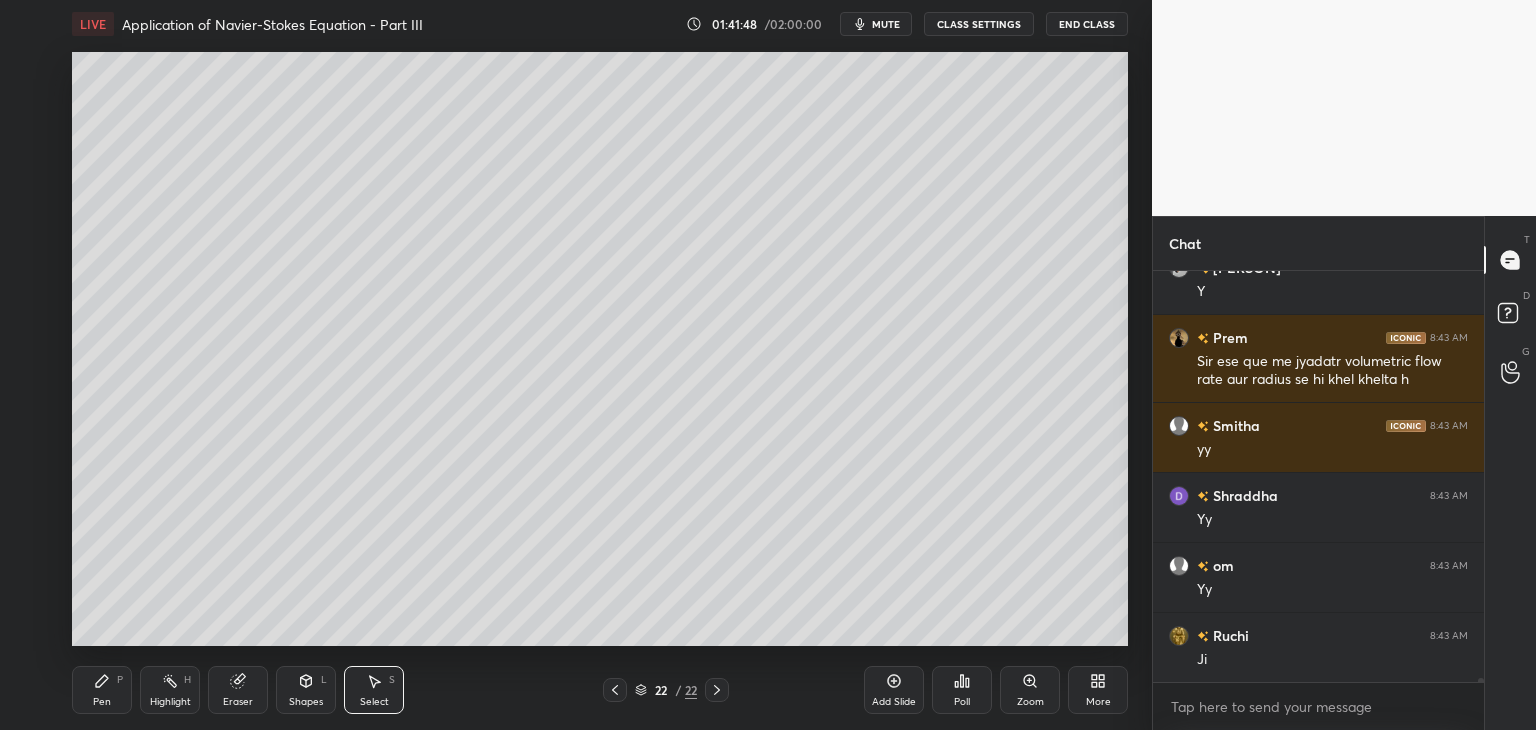 scroll, scrollTop: 39810, scrollLeft: 0, axis: vertical 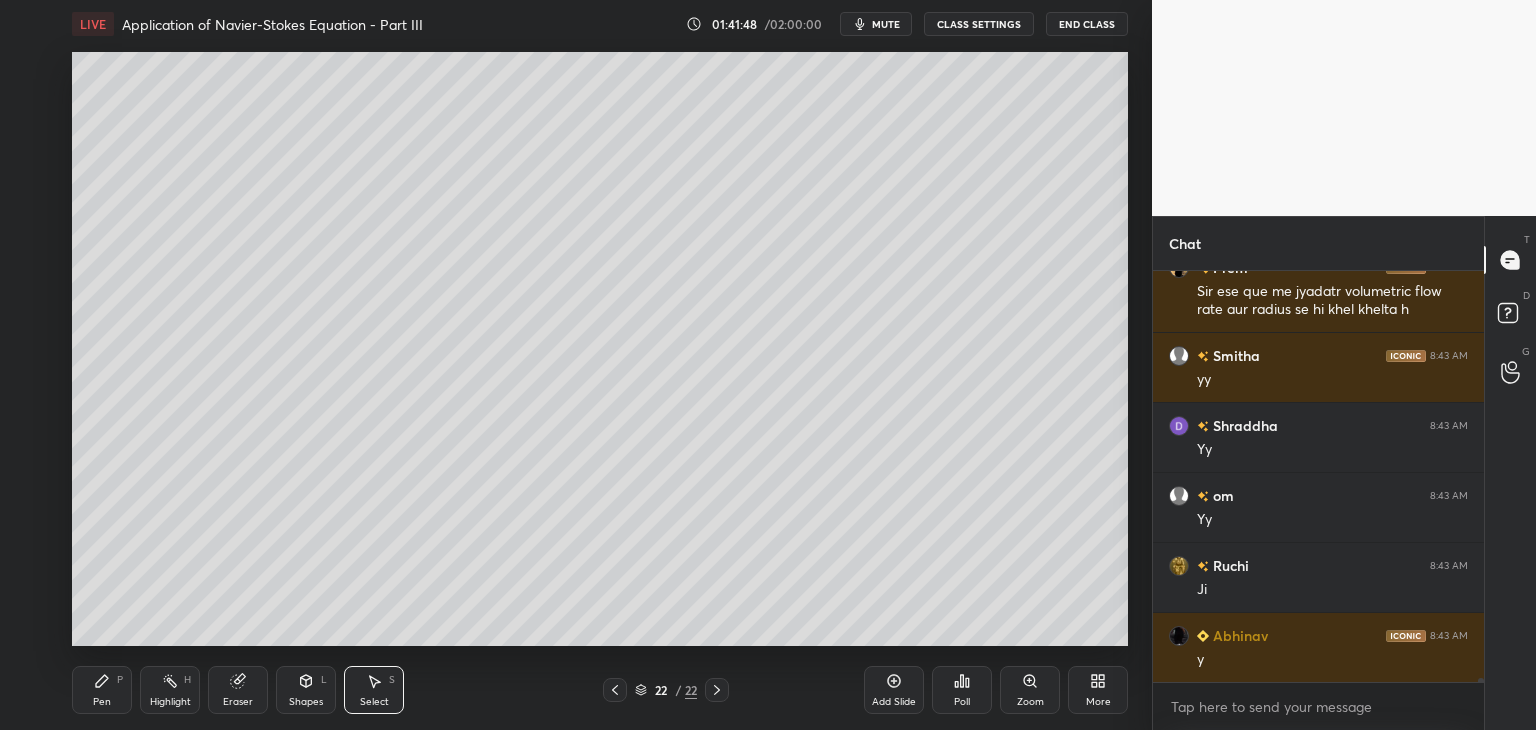 click on "Shapes" at bounding box center [306, 702] 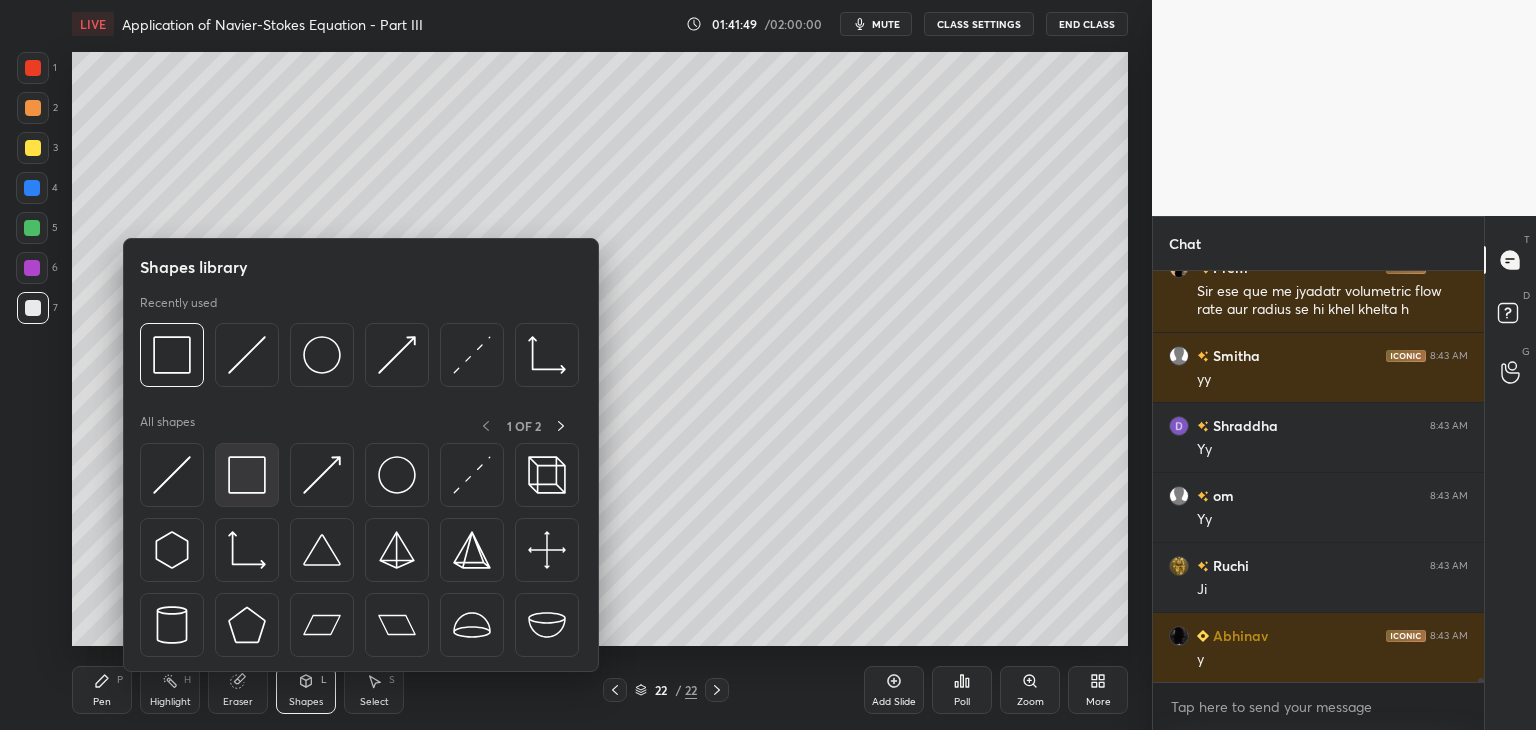 click at bounding box center [247, 475] 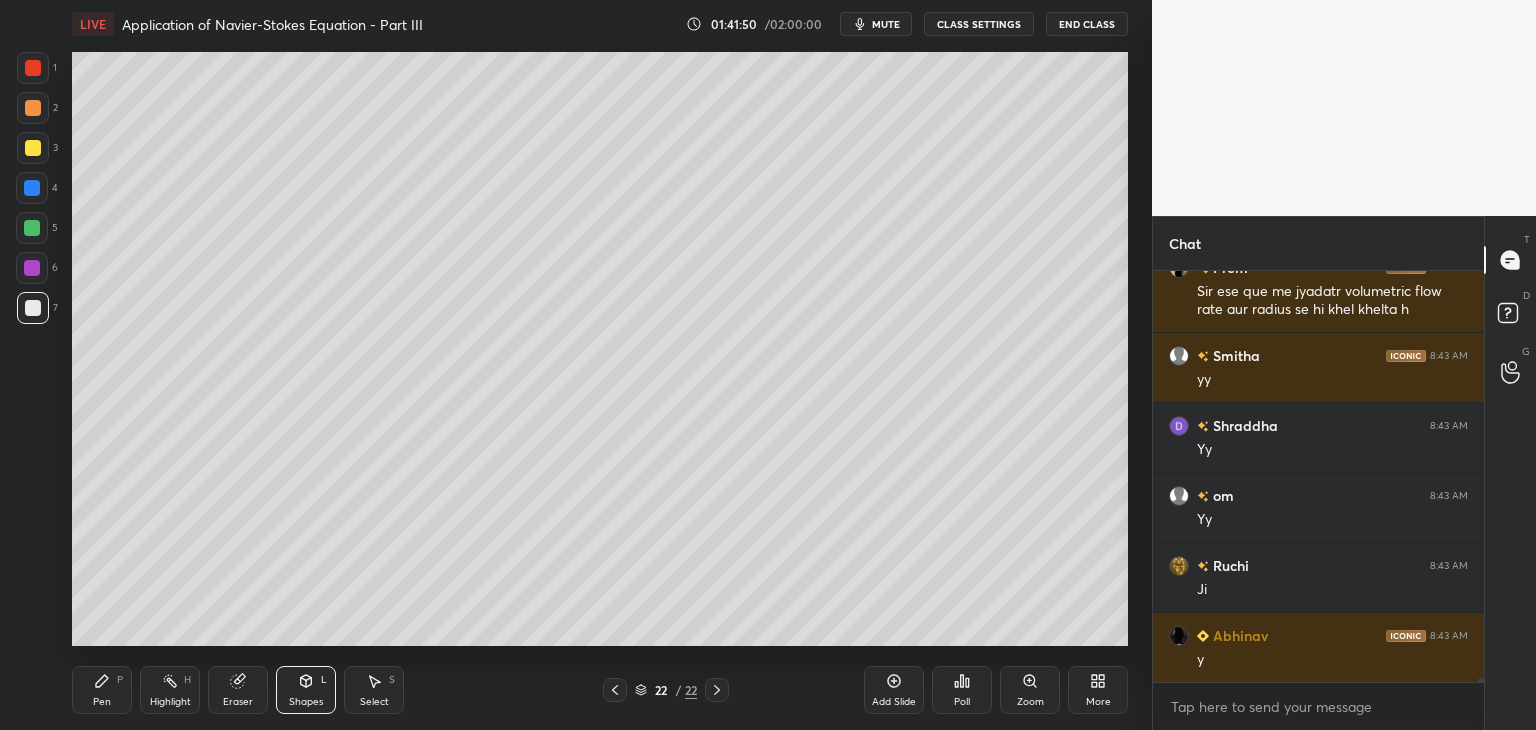 click at bounding box center [32, 268] 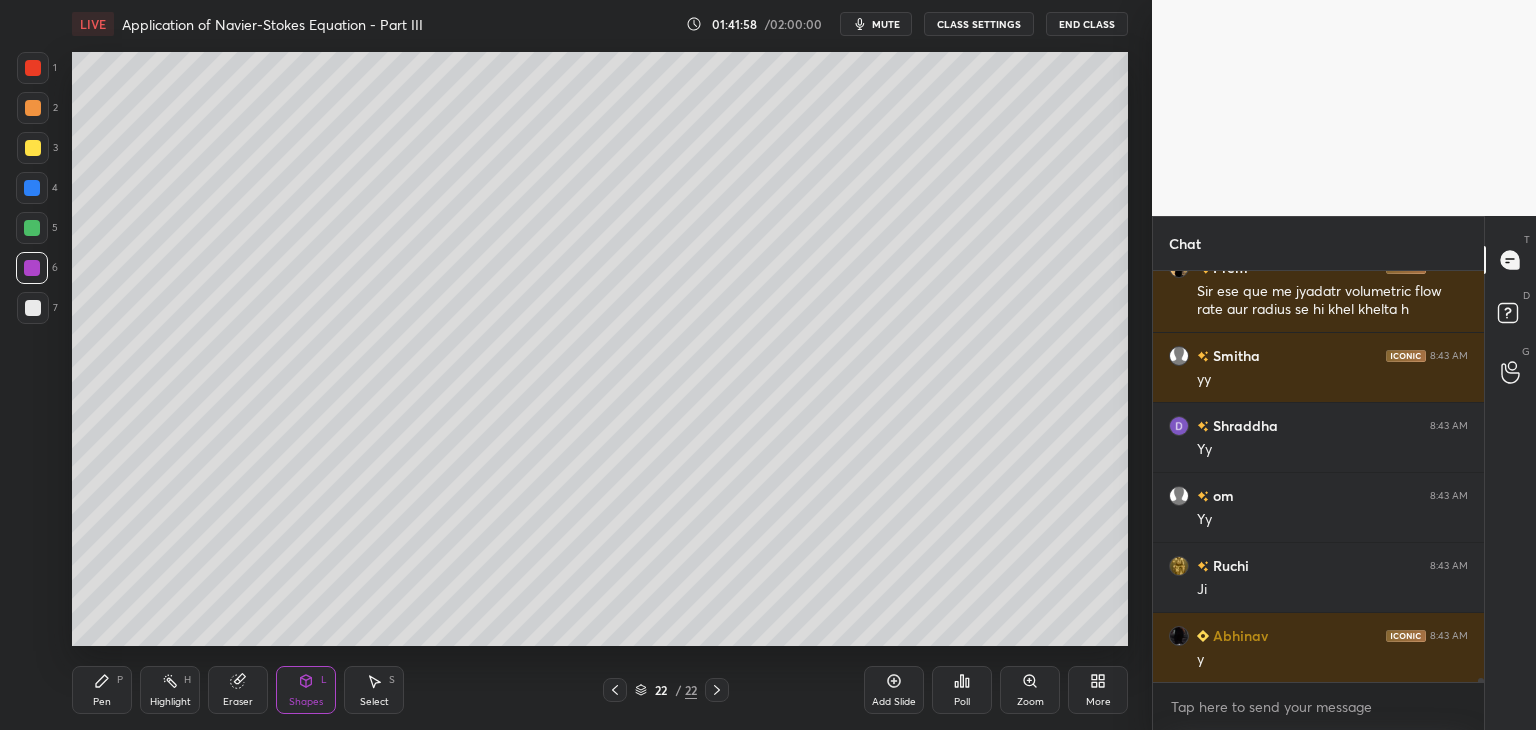 click 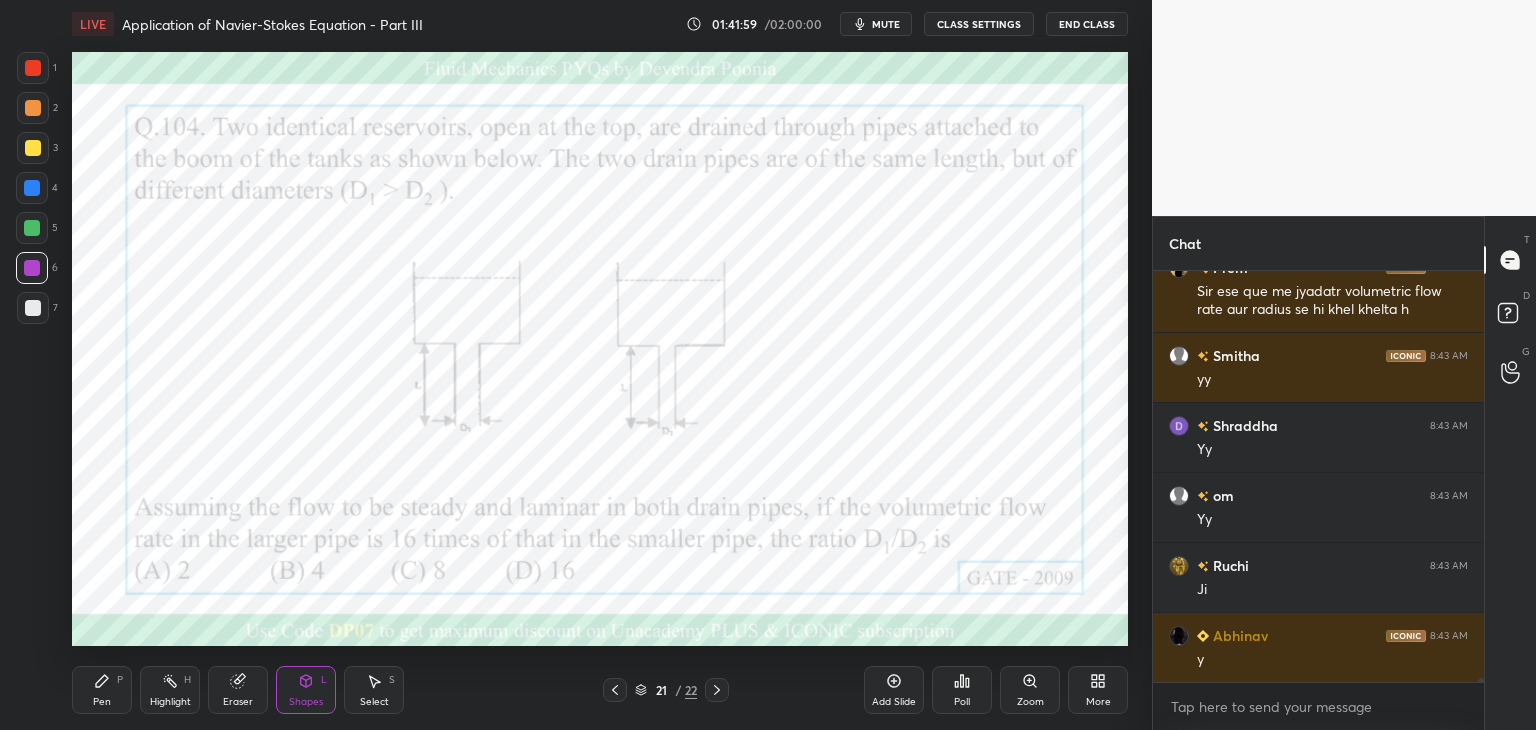 click on "Pen P" at bounding box center [102, 690] 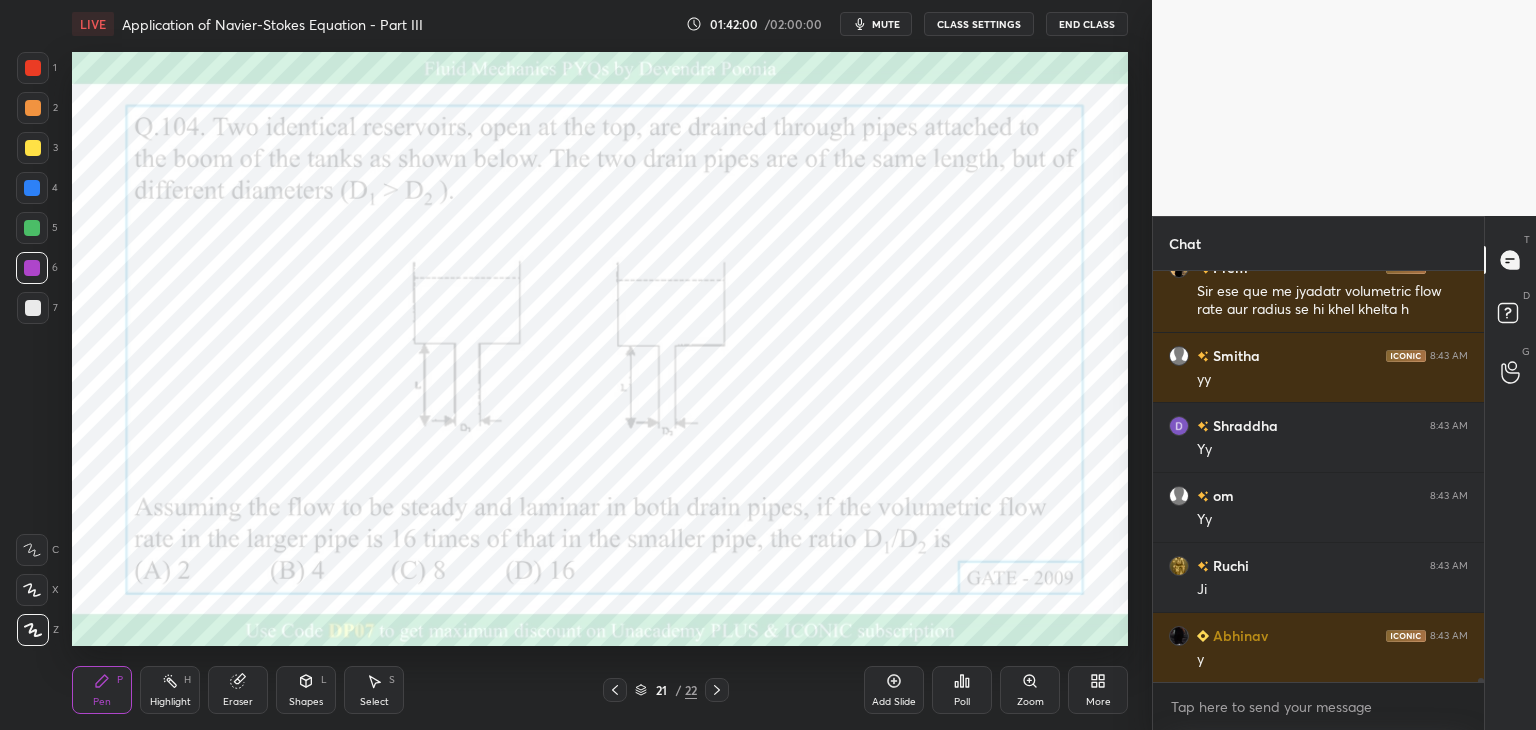 click 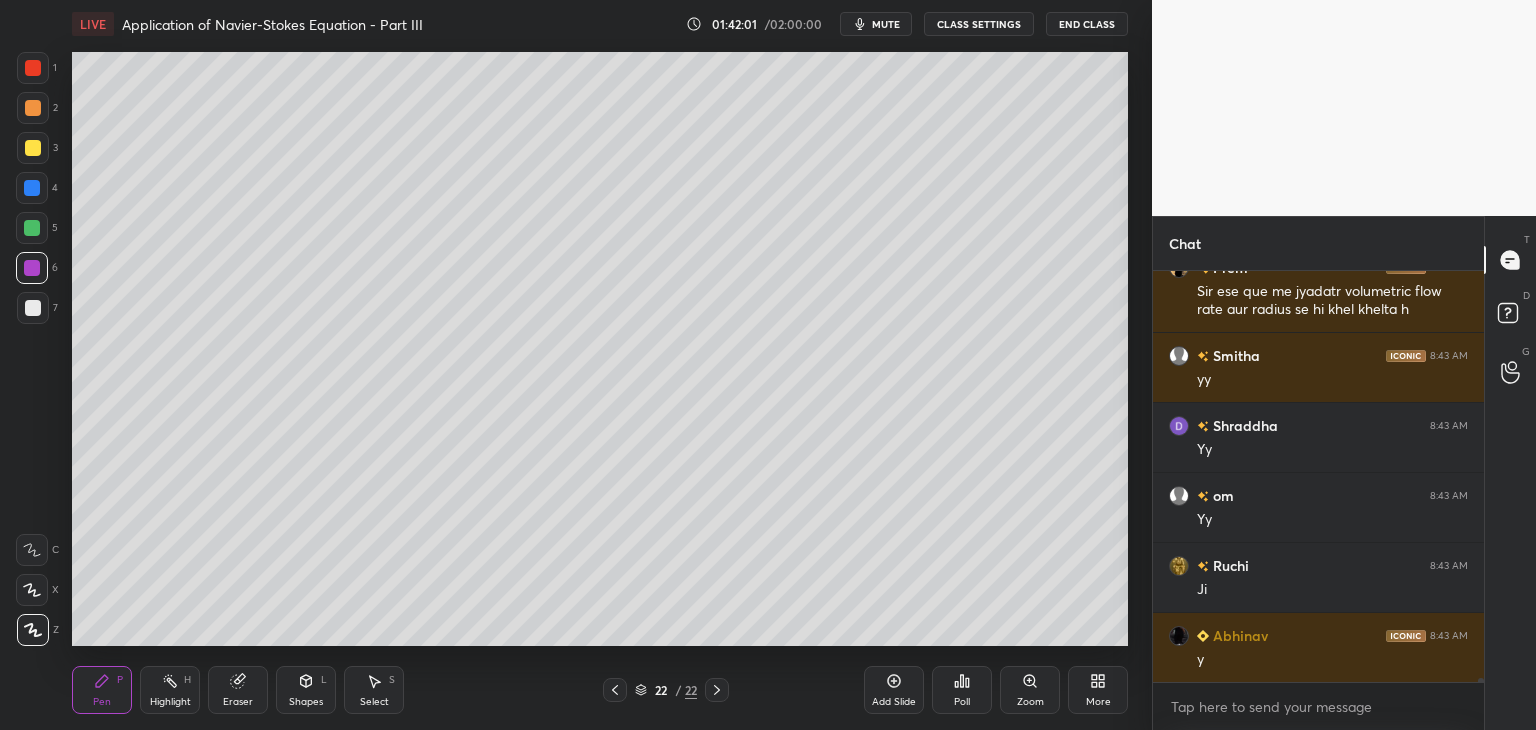 click 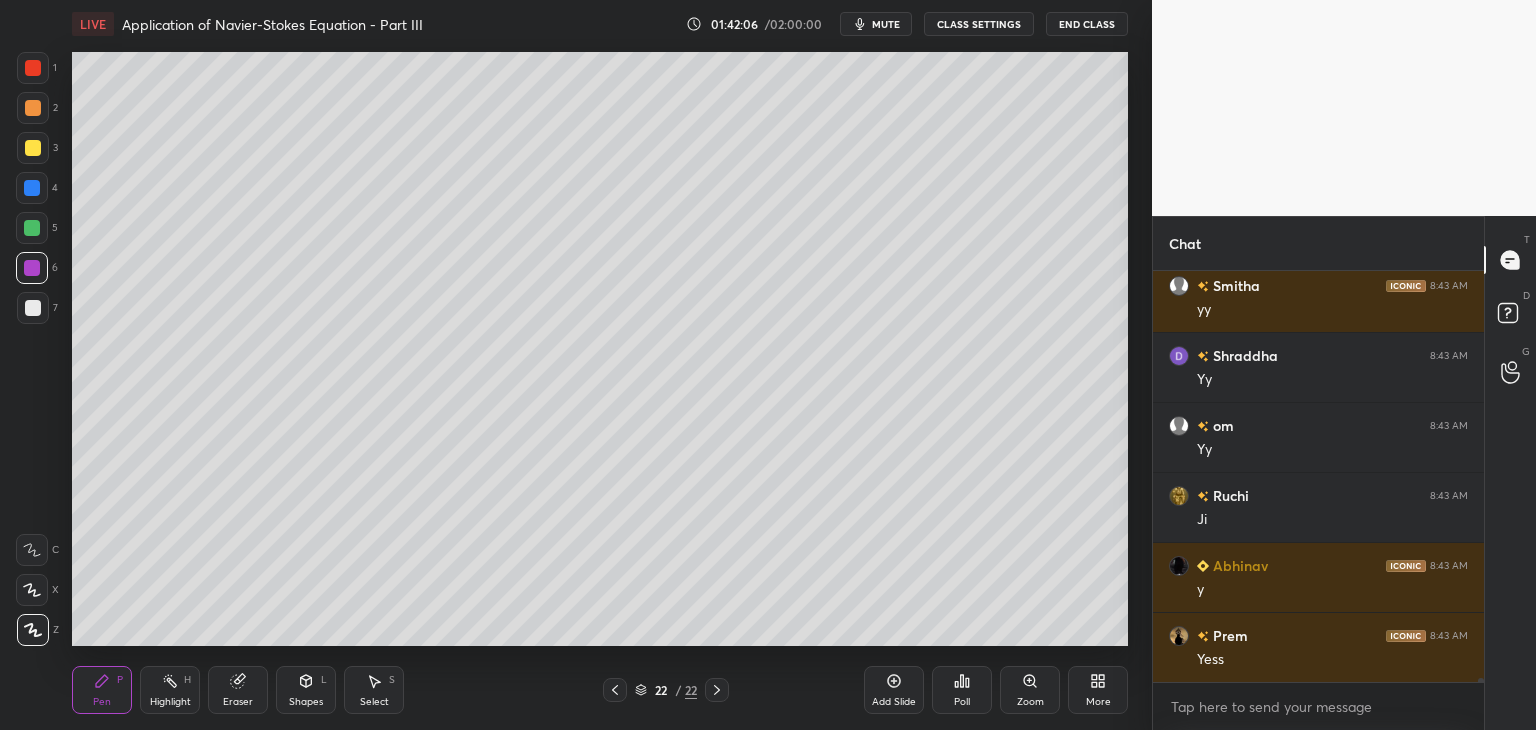 scroll, scrollTop: 39950, scrollLeft: 0, axis: vertical 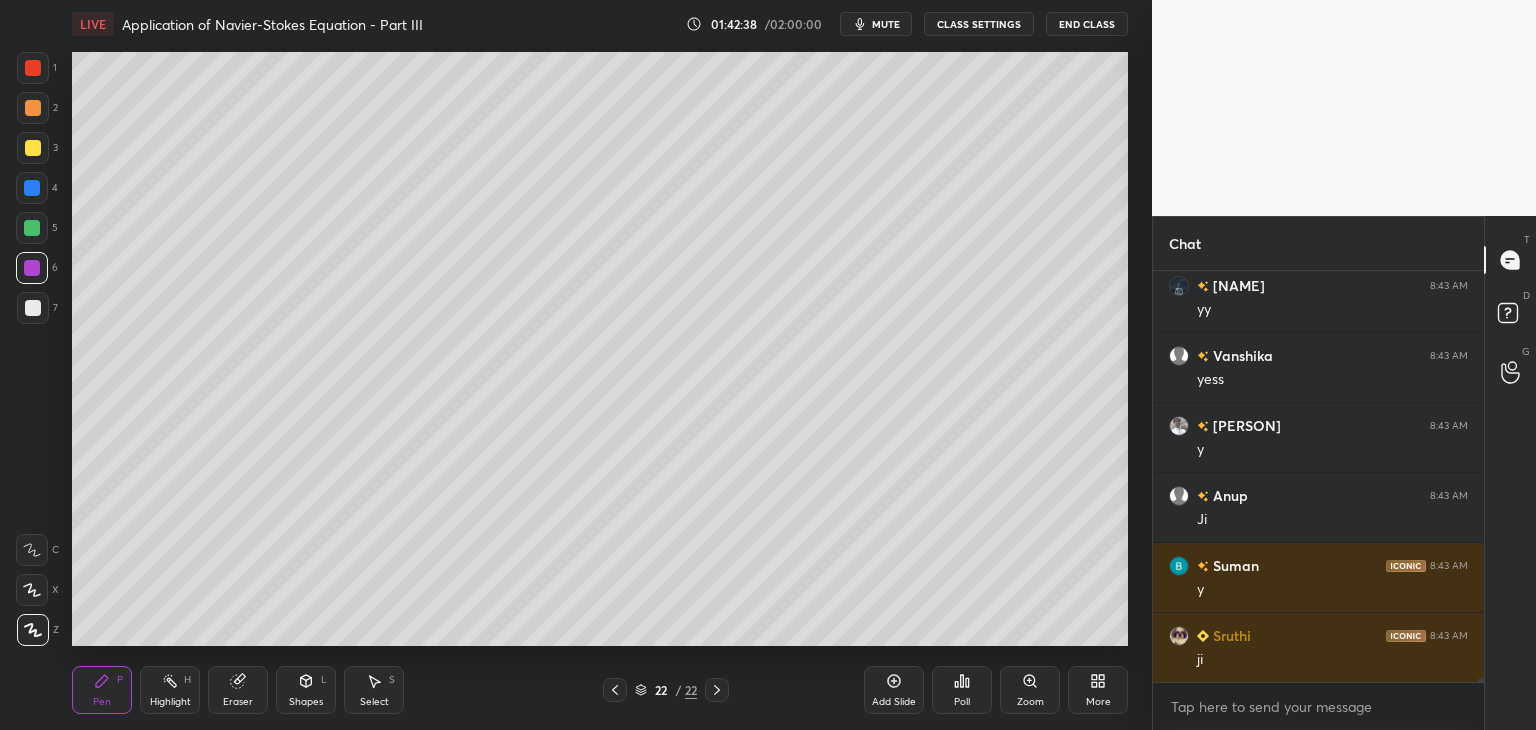 click on "More" at bounding box center [1098, 690] 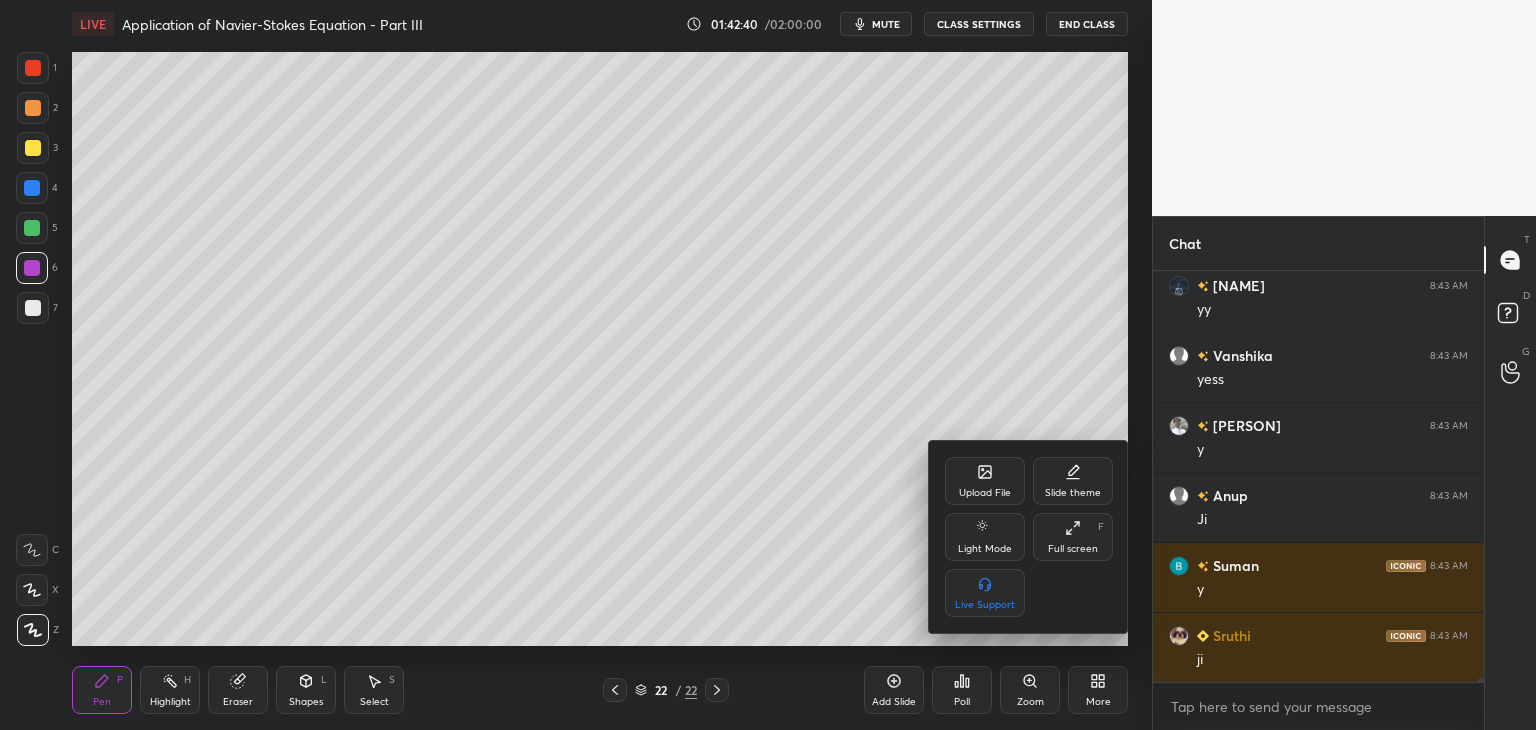 click on "Upload File" at bounding box center [985, 481] 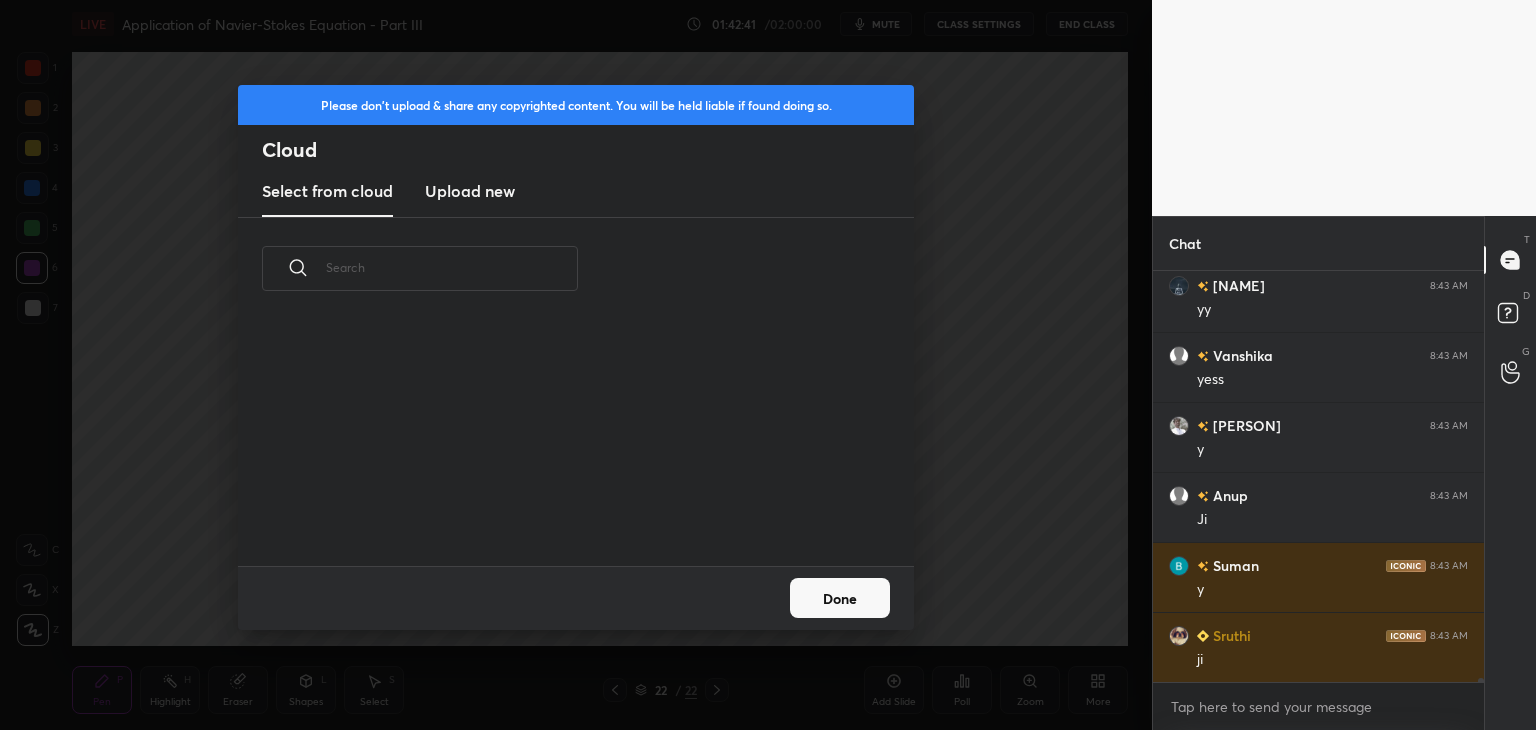 scroll, scrollTop: 5, scrollLeft: 10, axis: both 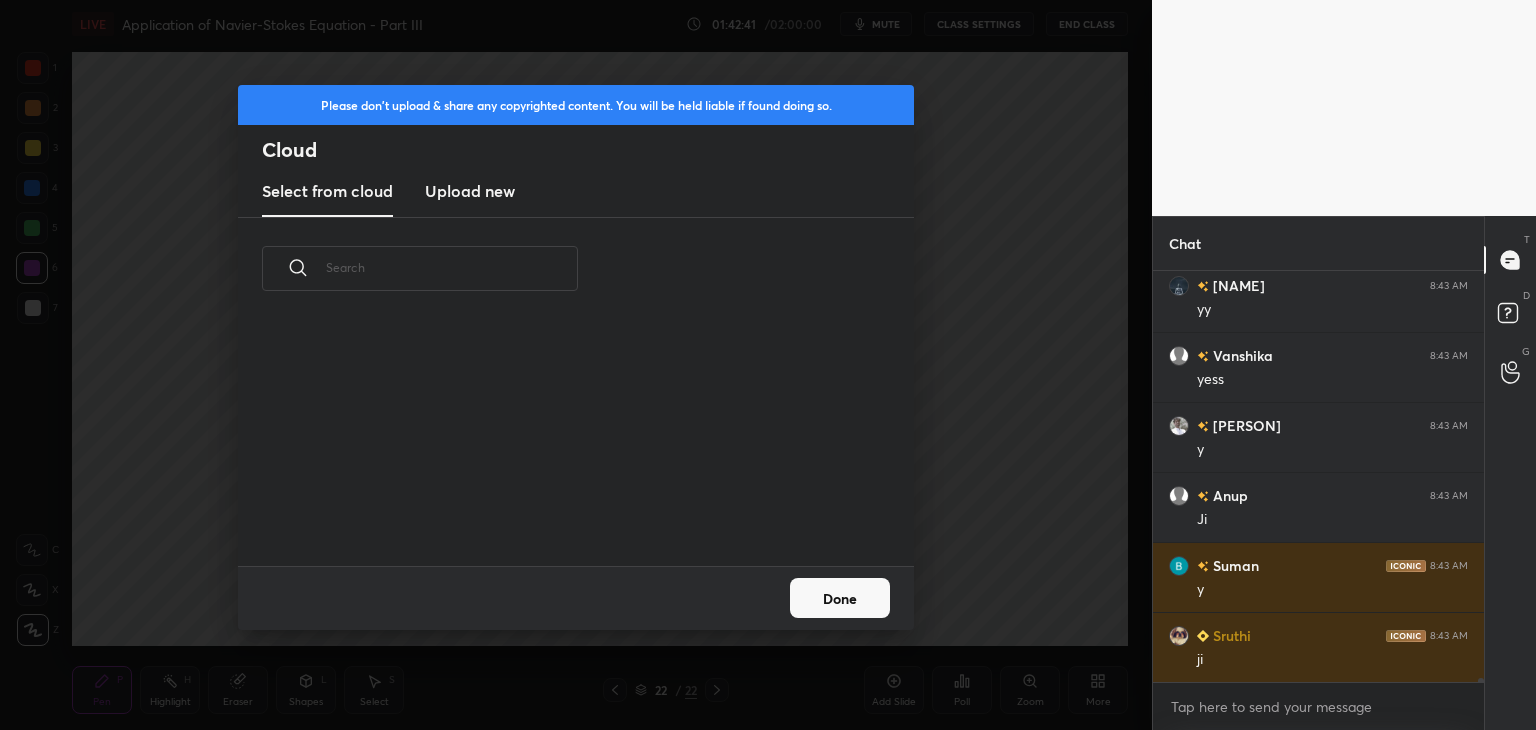 click on "Upload new" at bounding box center (470, 191) 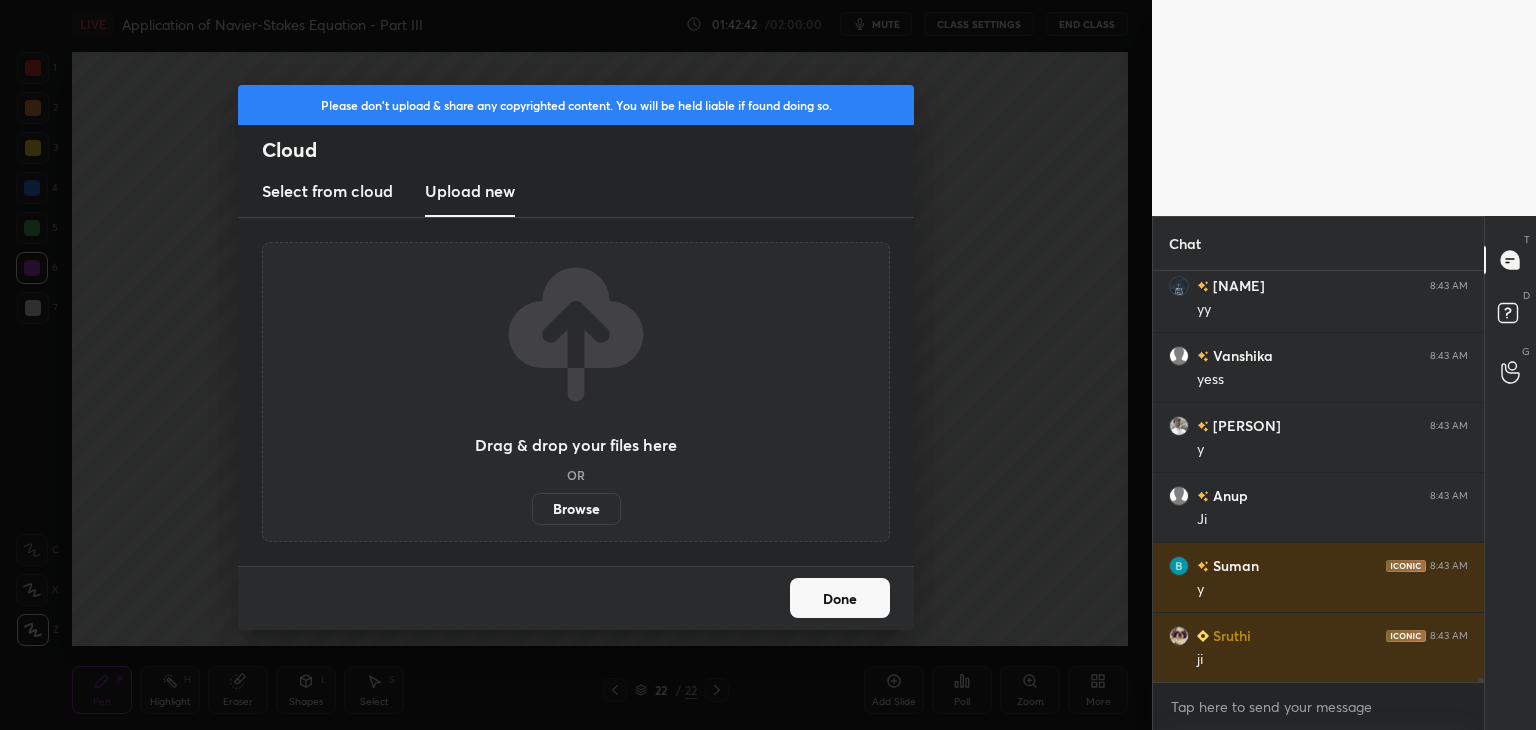 click on "Browse" at bounding box center (576, 509) 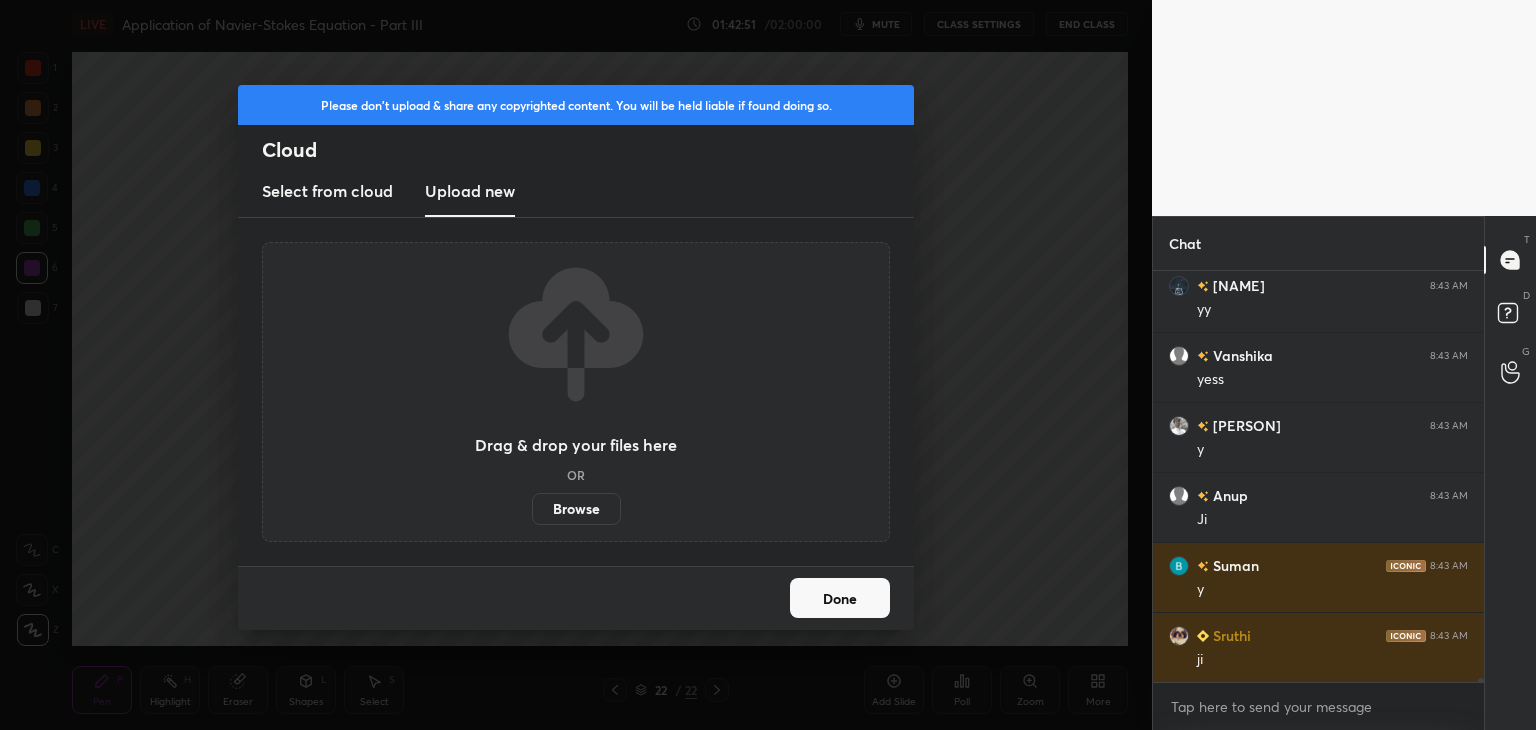 scroll, scrollTop: 40440, scrollLeft: 0, axis: vertical 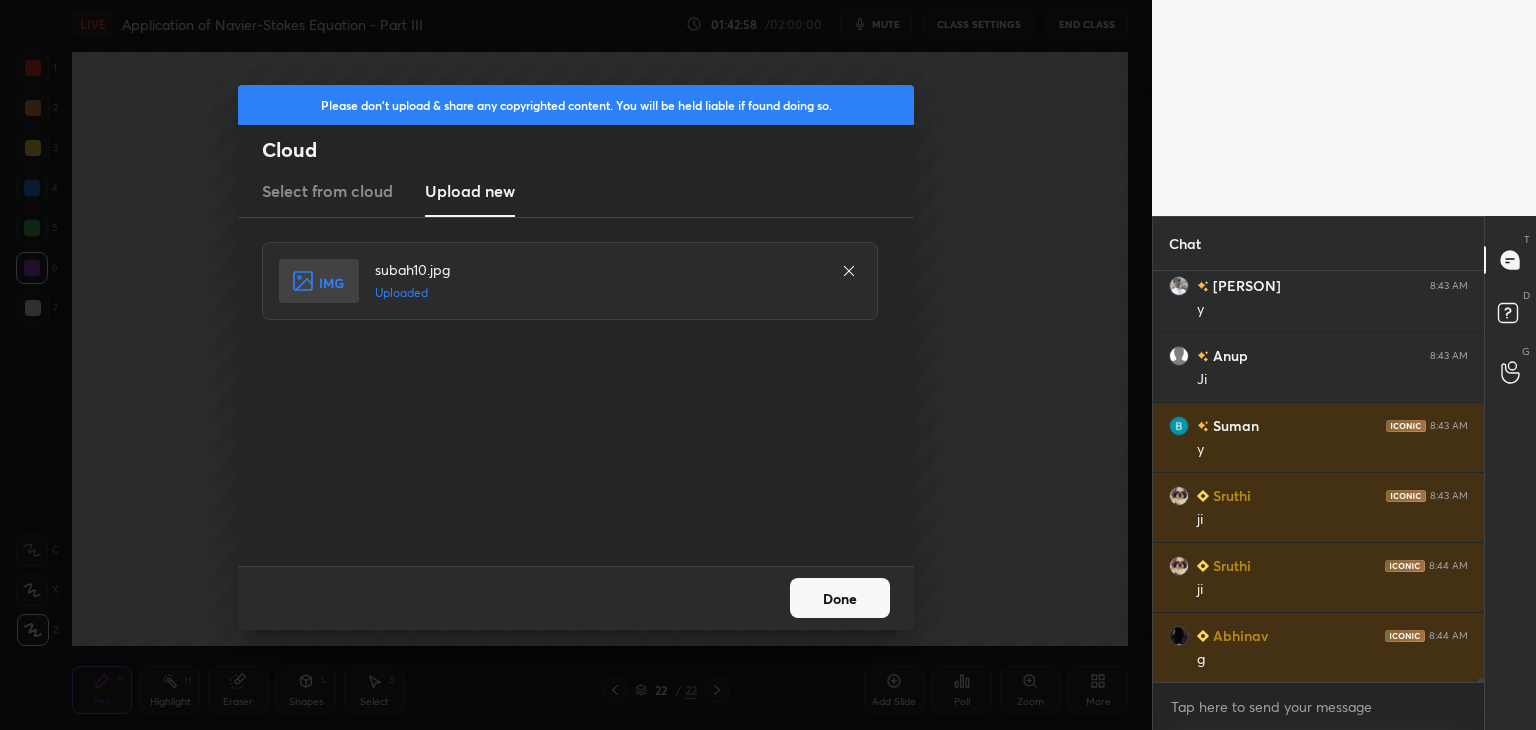 click on "Done" at bounding box center (840, 598) 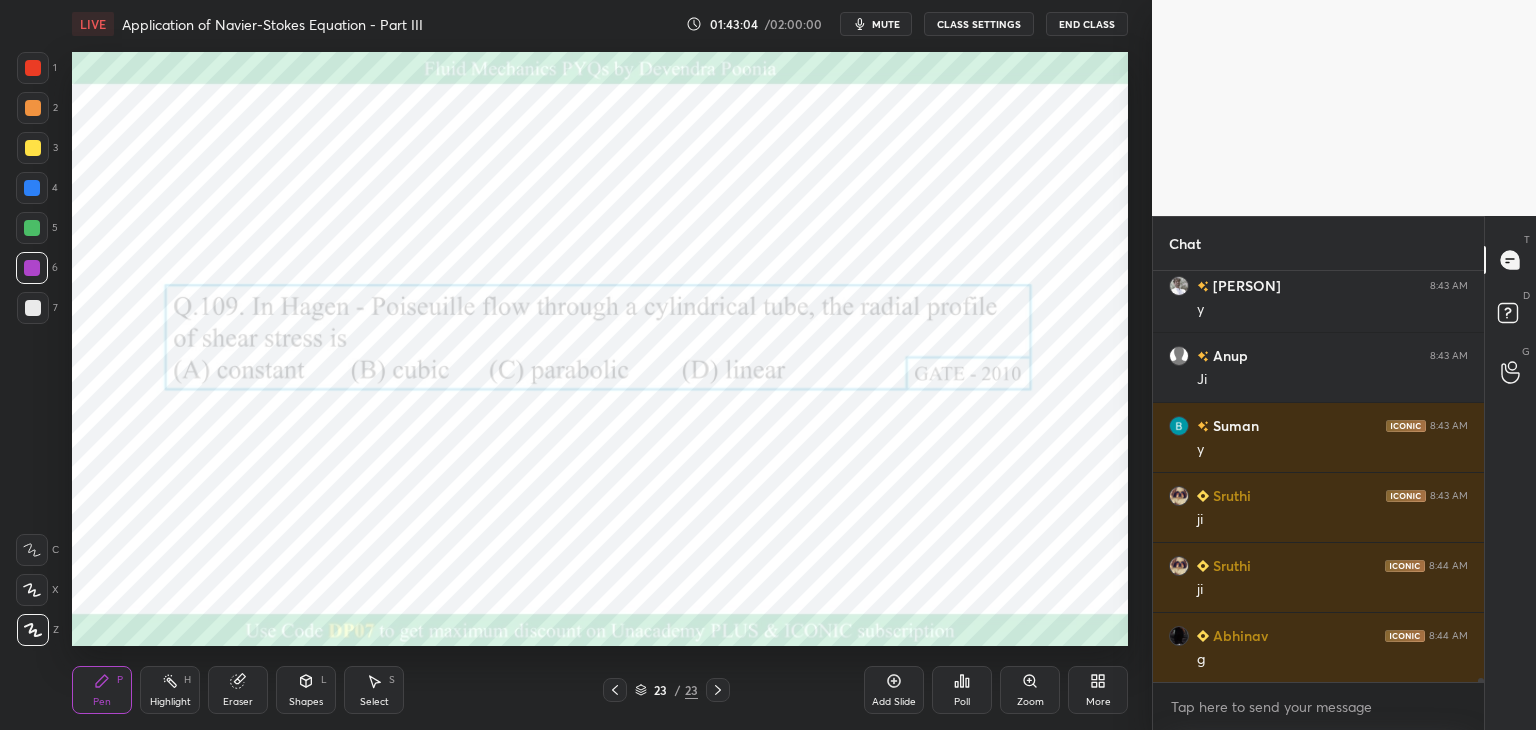 click on "Poll" at bounding box center (962, 702) 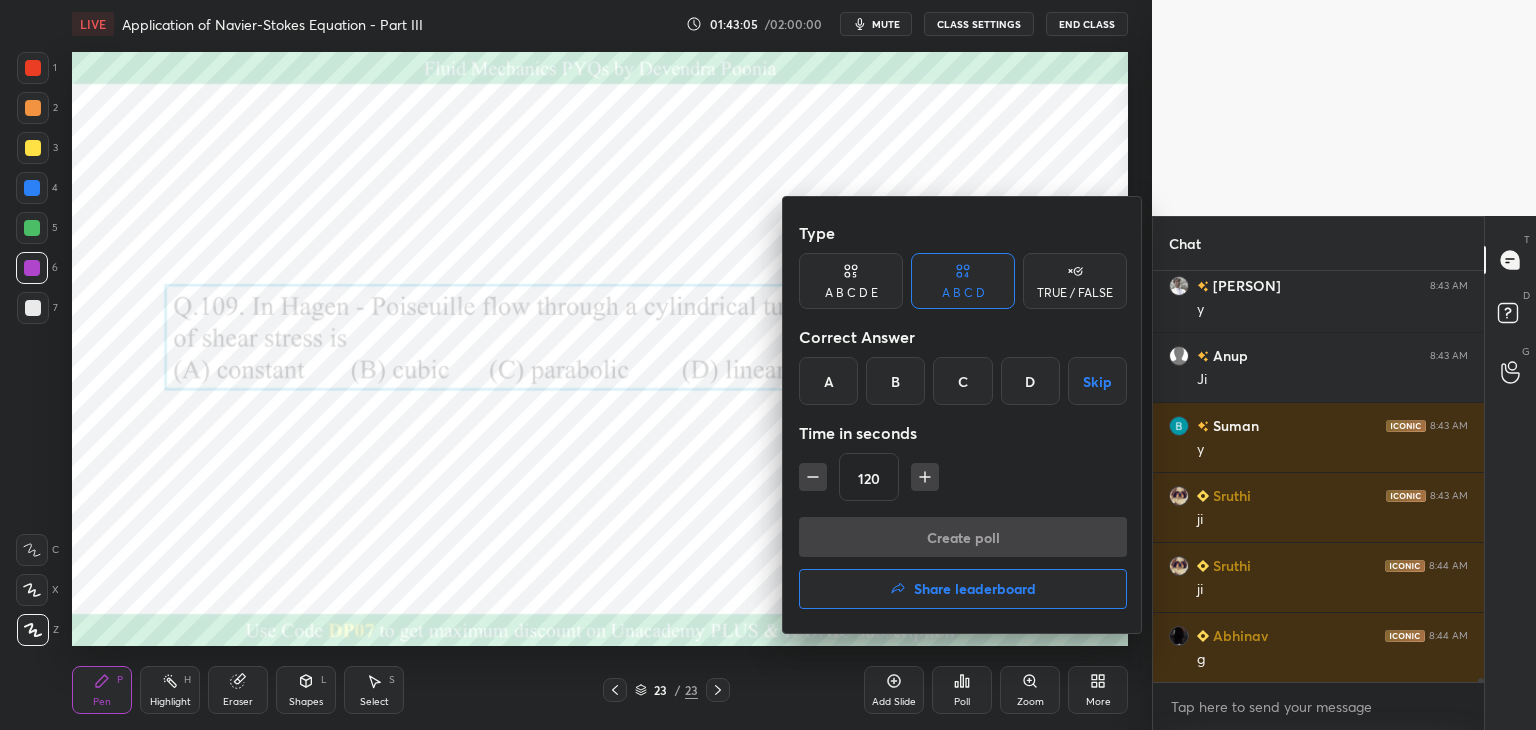 click on "D" at bounding box center (1030, 381) 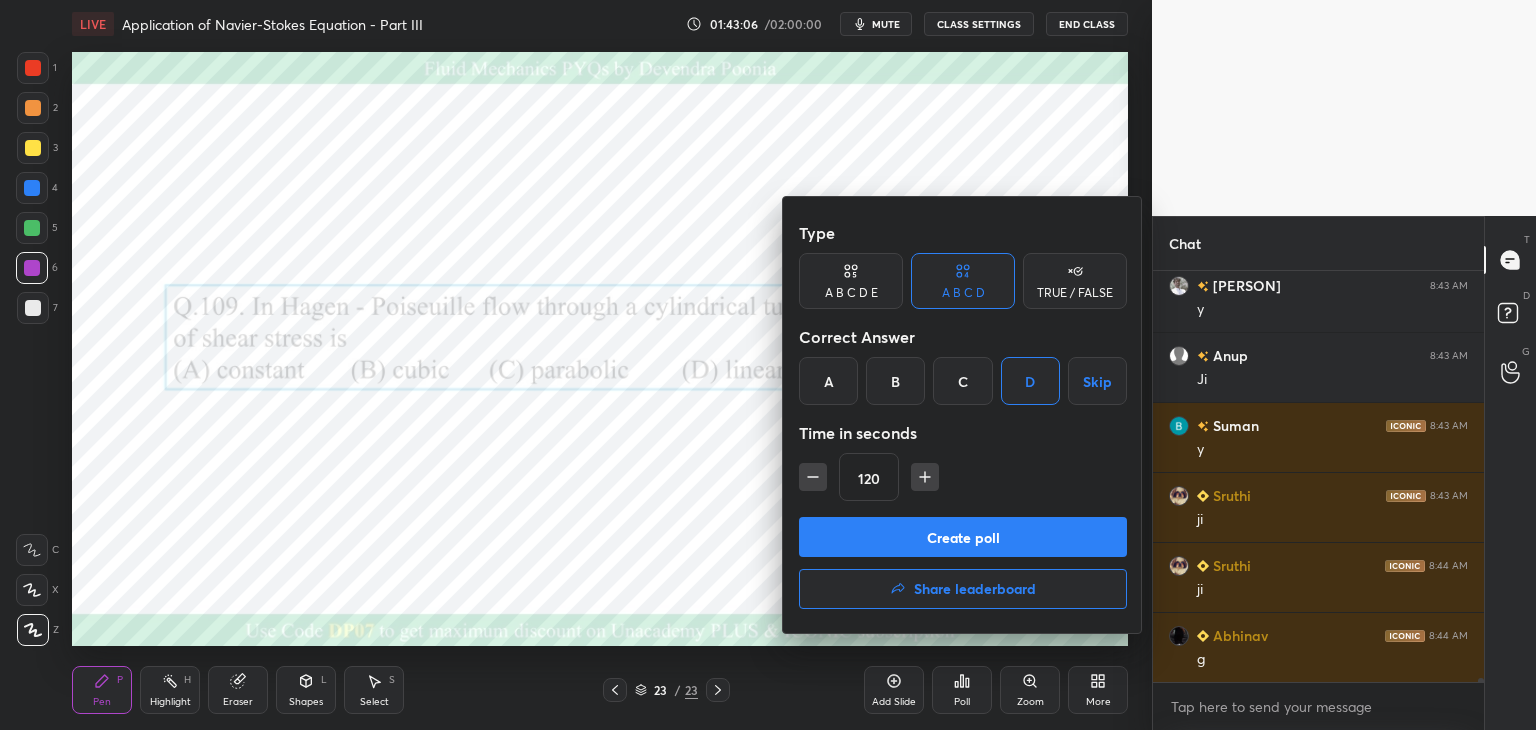 click 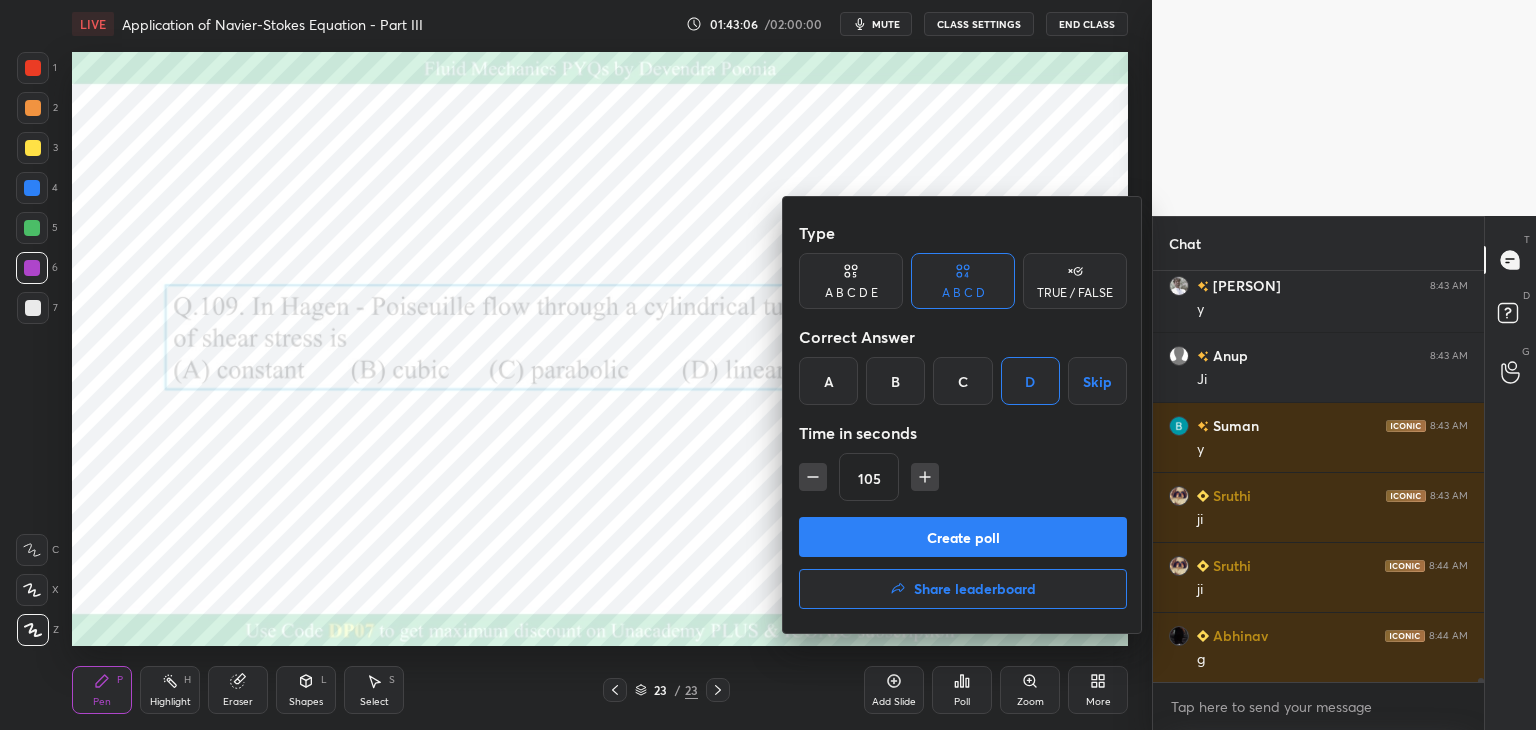click 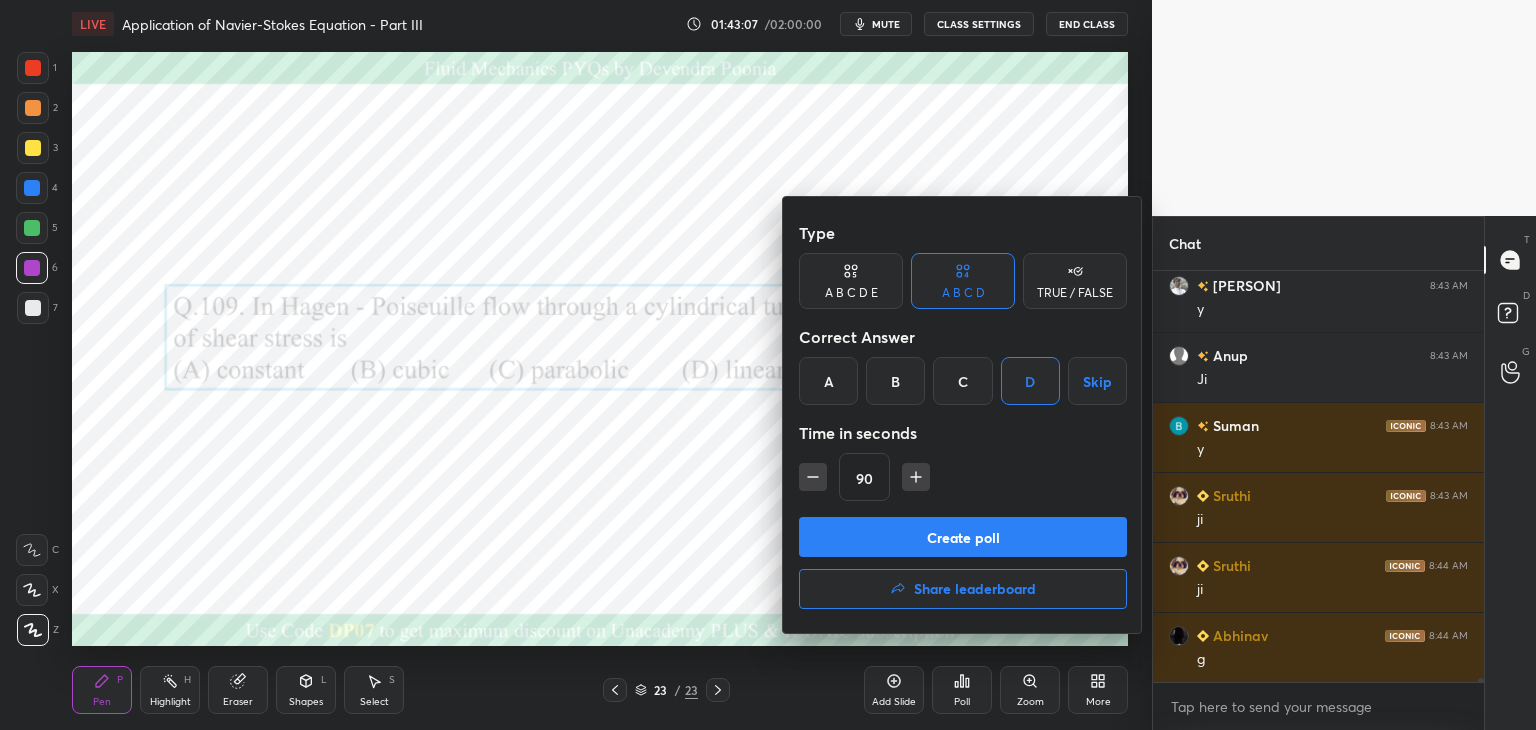 drag, startPoint x: 808, startPoint y: 484, endPoint x: 817, endPoint y: 517, distance: 34.20526 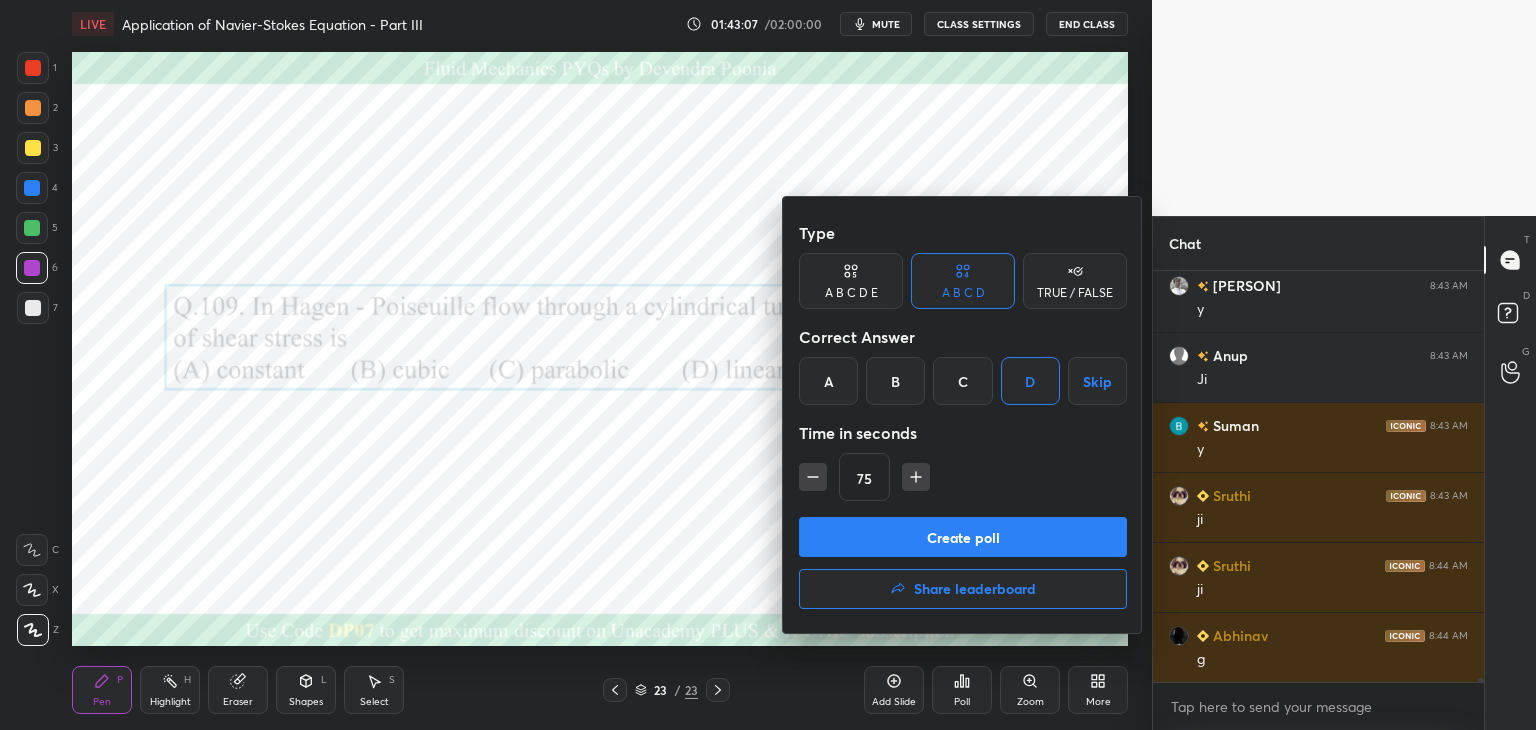 click on "Create poll" at bounding box center [963, 537] 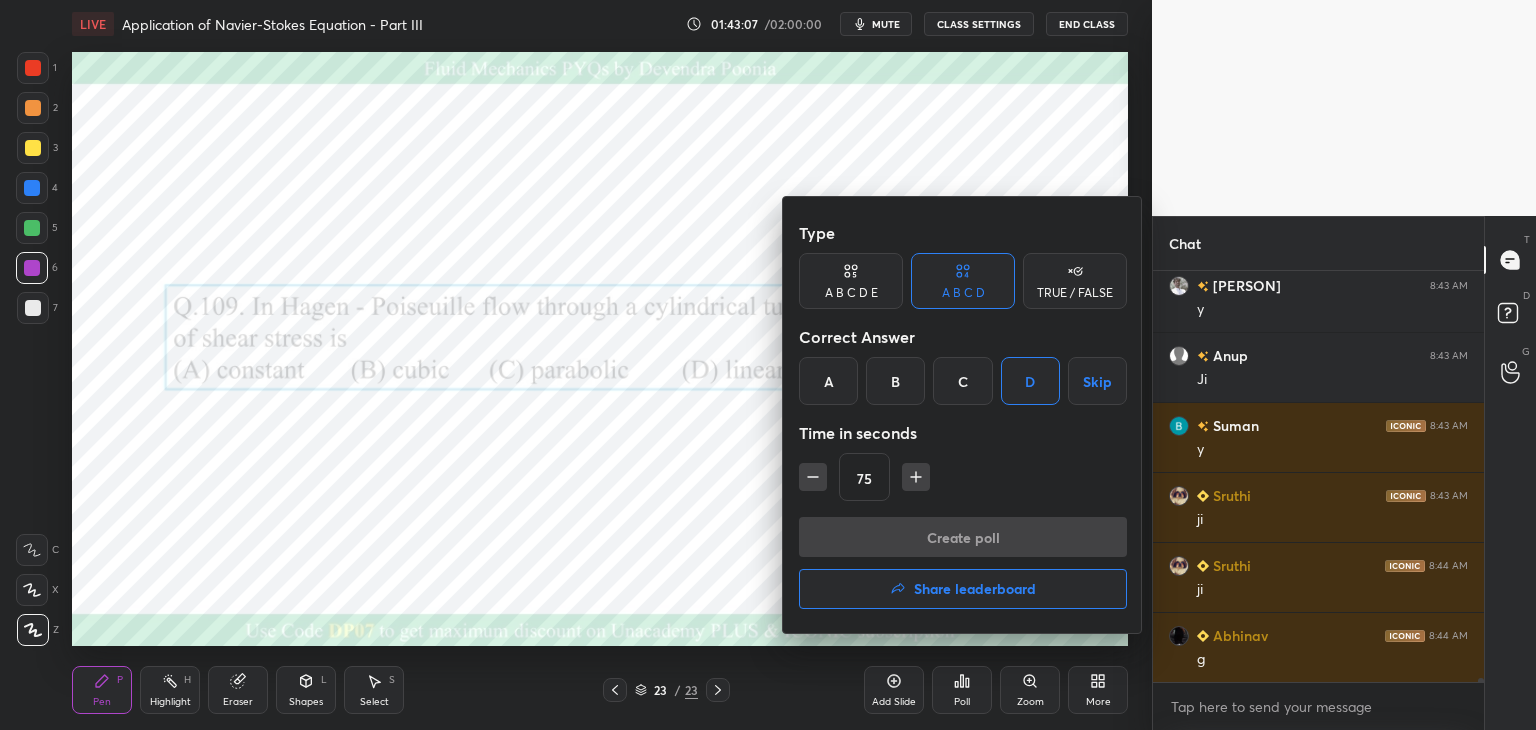 scroll, scrollTop: 372, scrollLeft: 325, axis: both 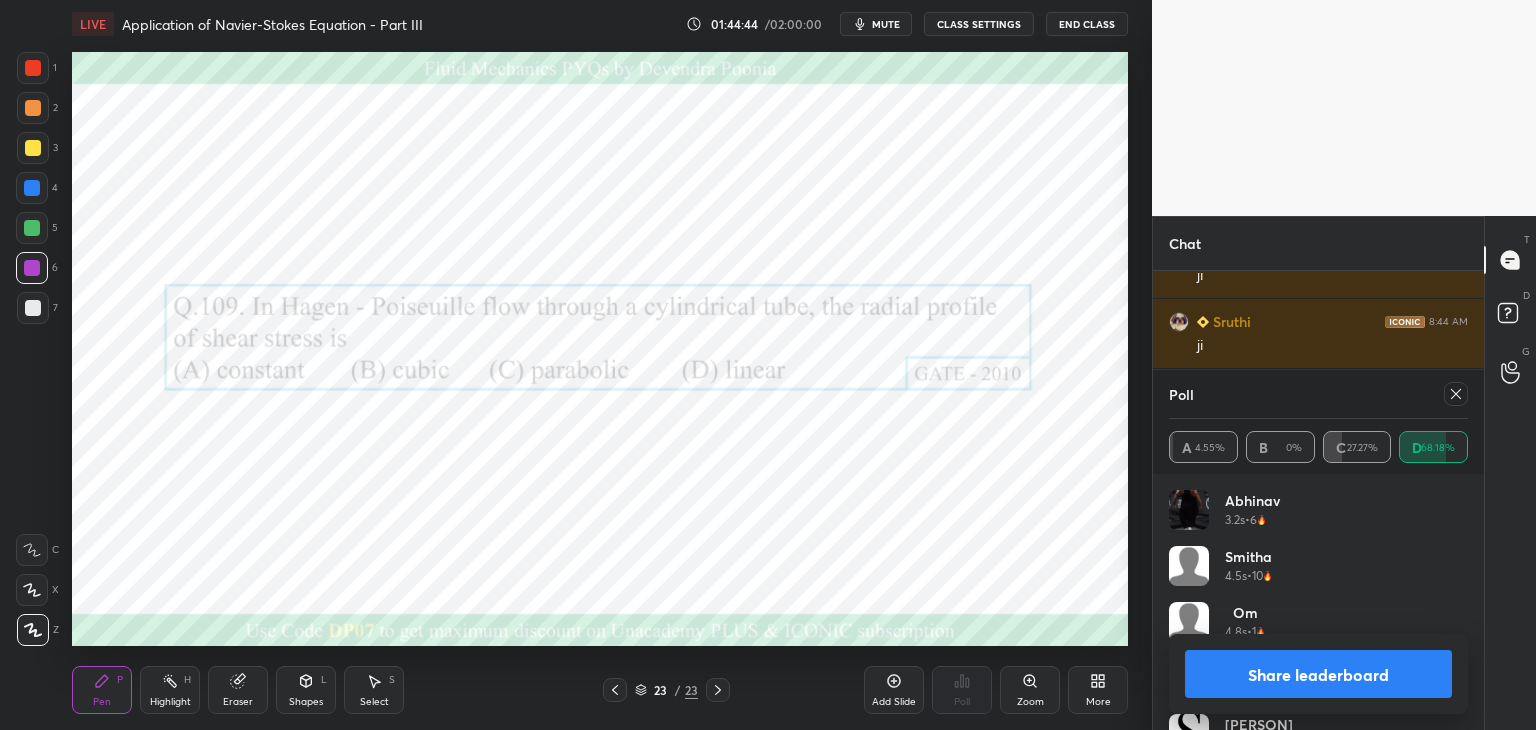 click at bounding box center (1456, 394) 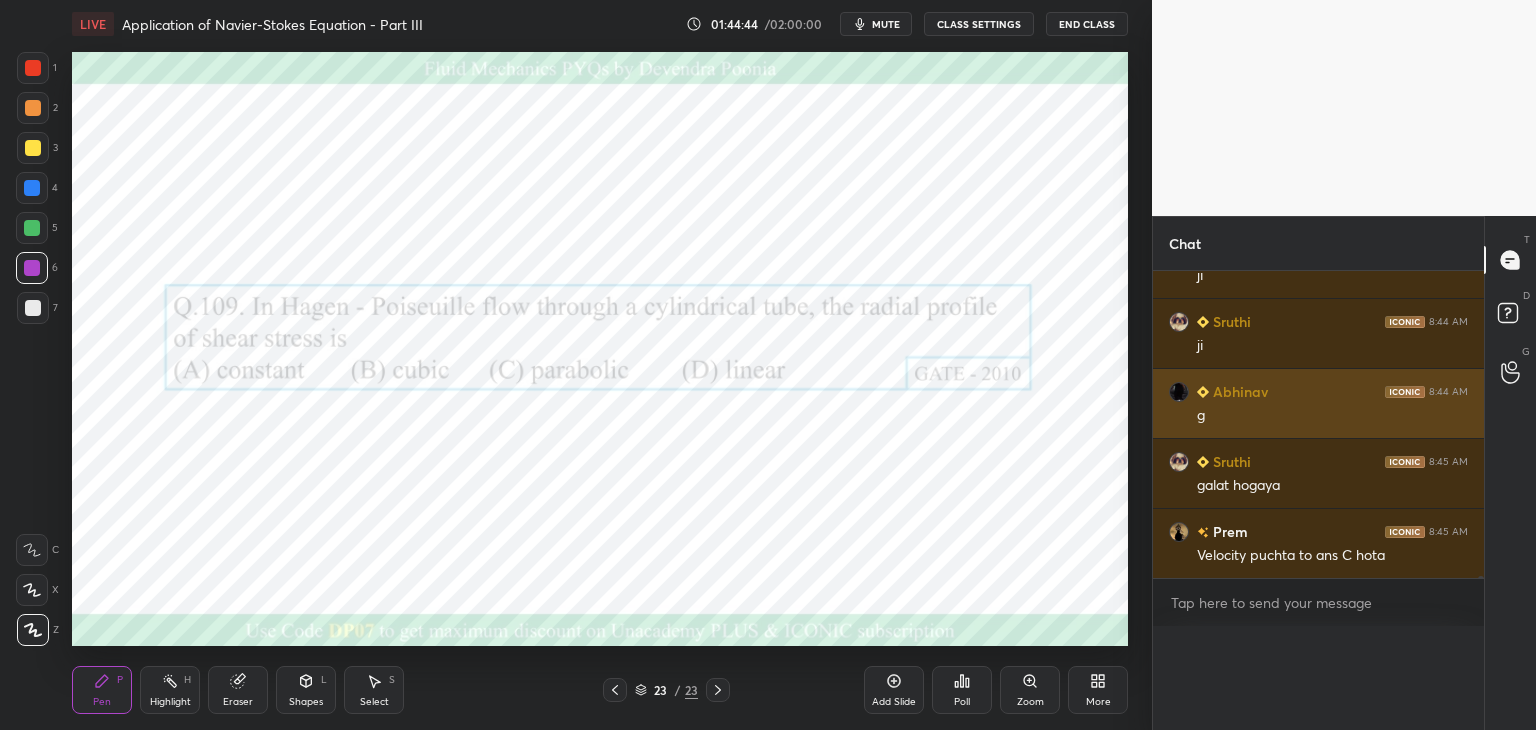 scroll, scrollTop: 121, scrollLeft: 293, axis: both 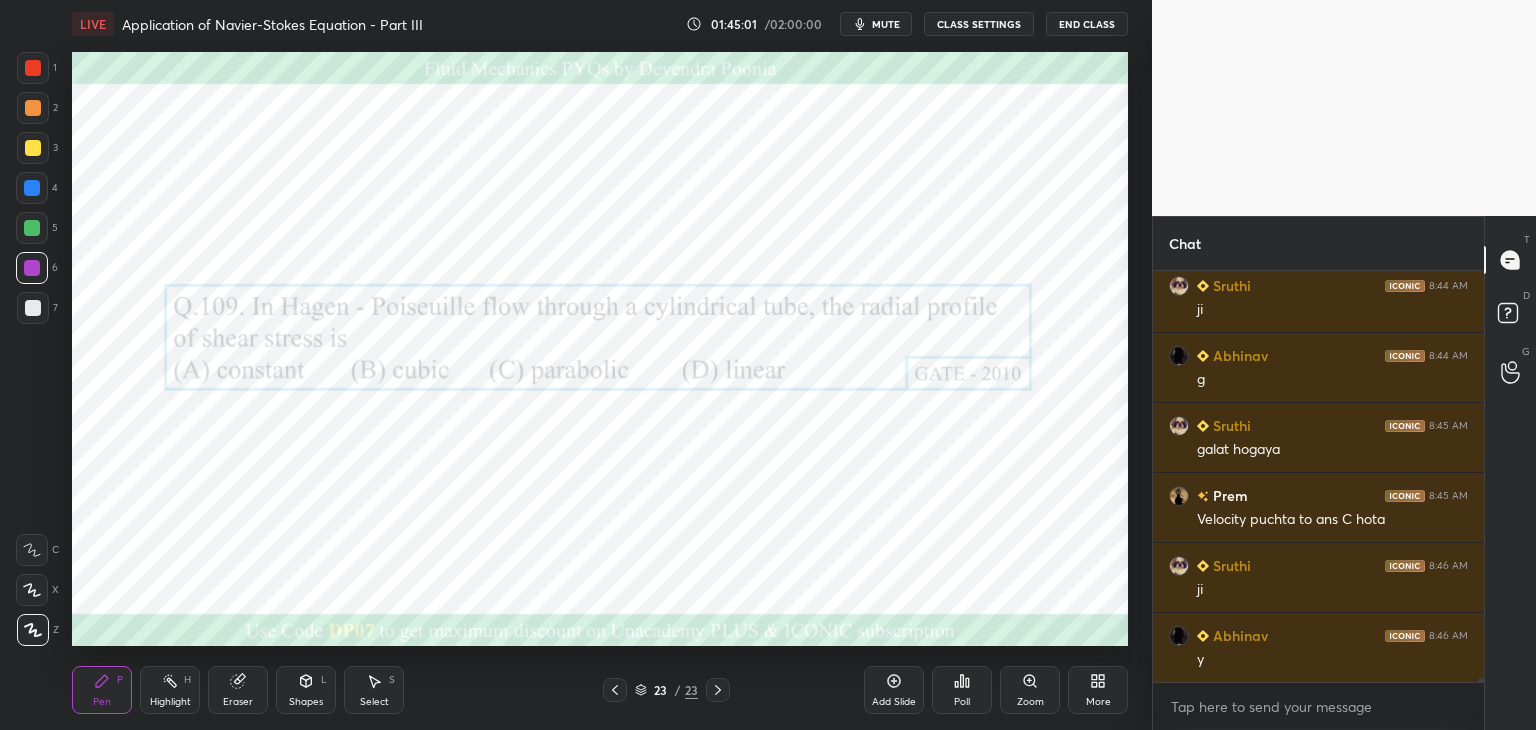 click on "Add Slide" at bounding box center [894, 690] 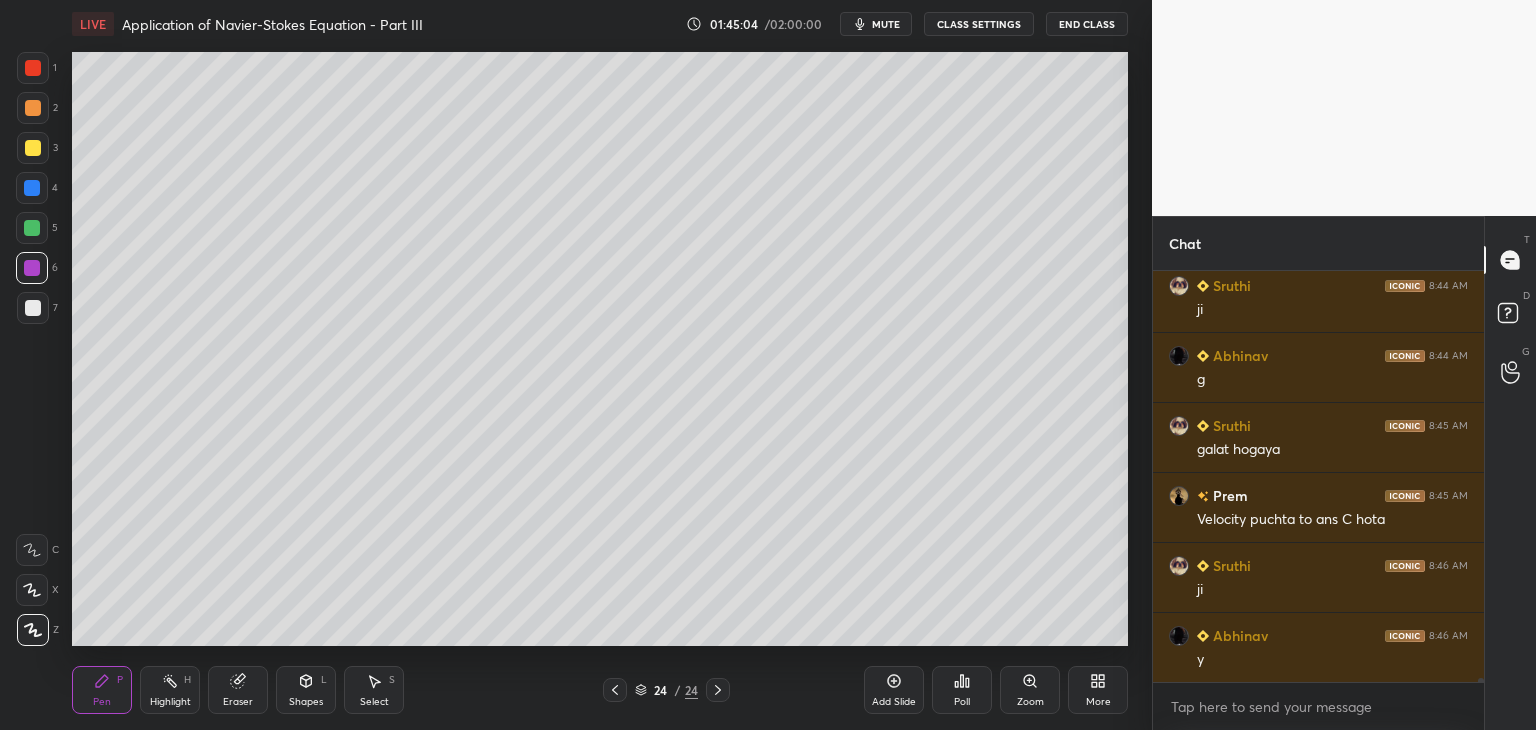 click at bounding box center [33, 308] 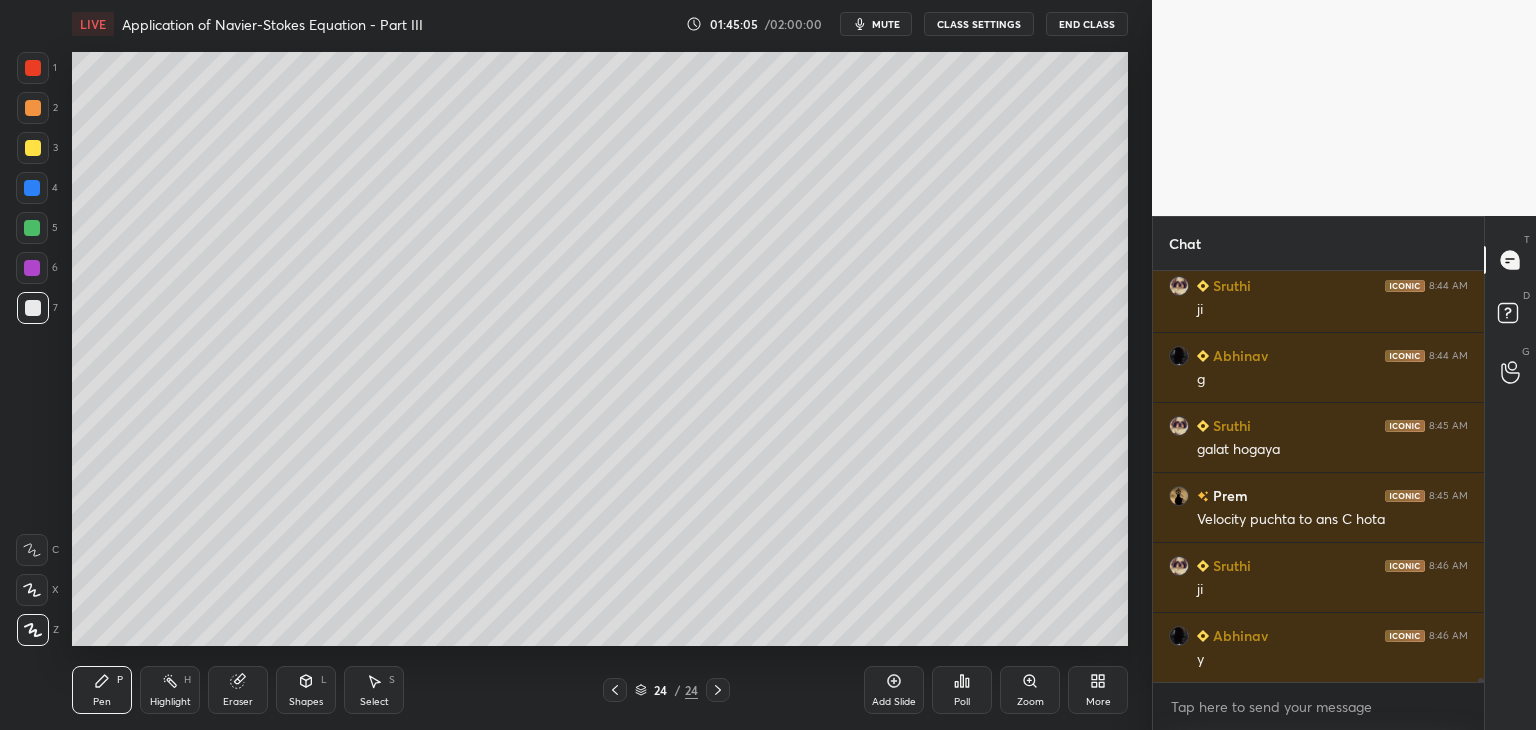 click at bounding box center [32, 228] 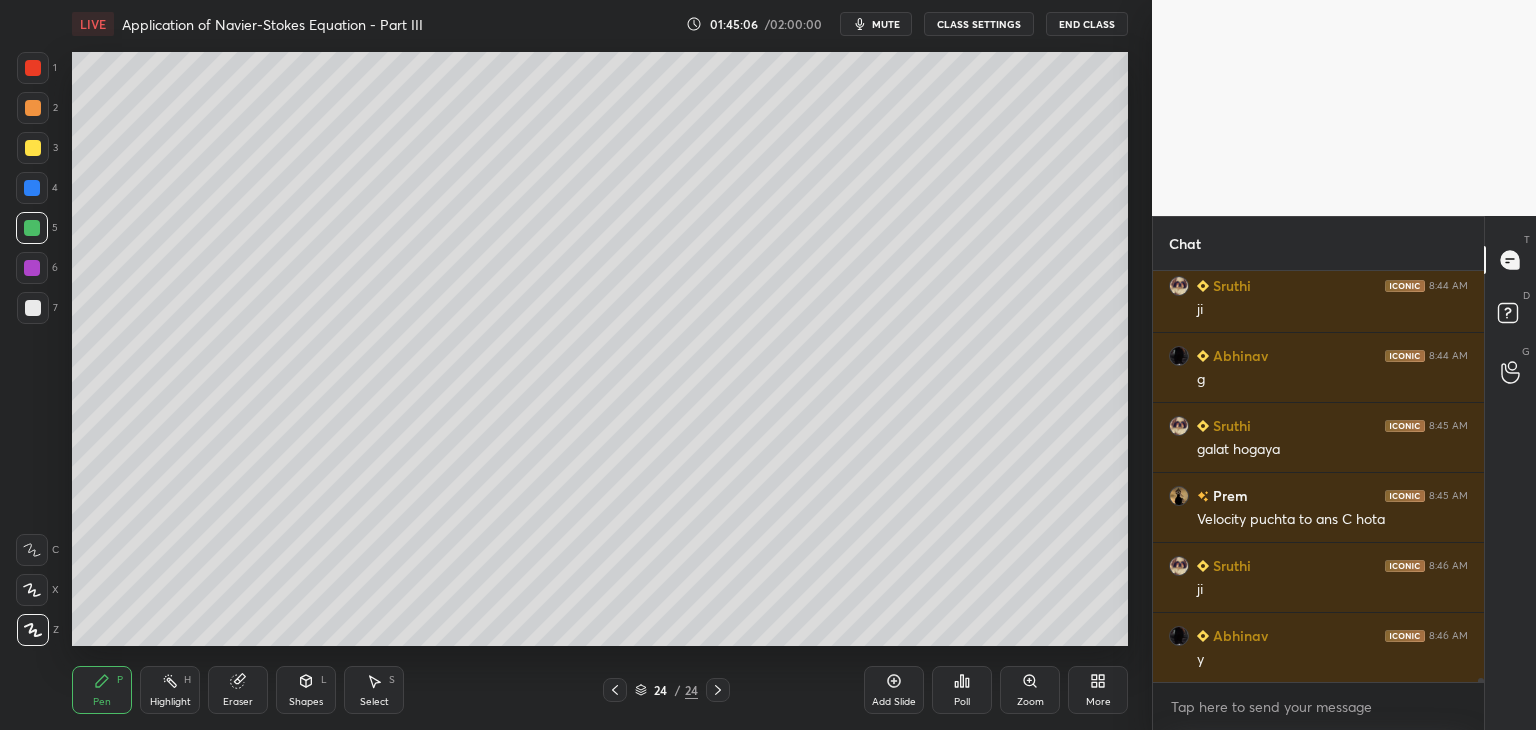 click at bounding box center [33, 308] 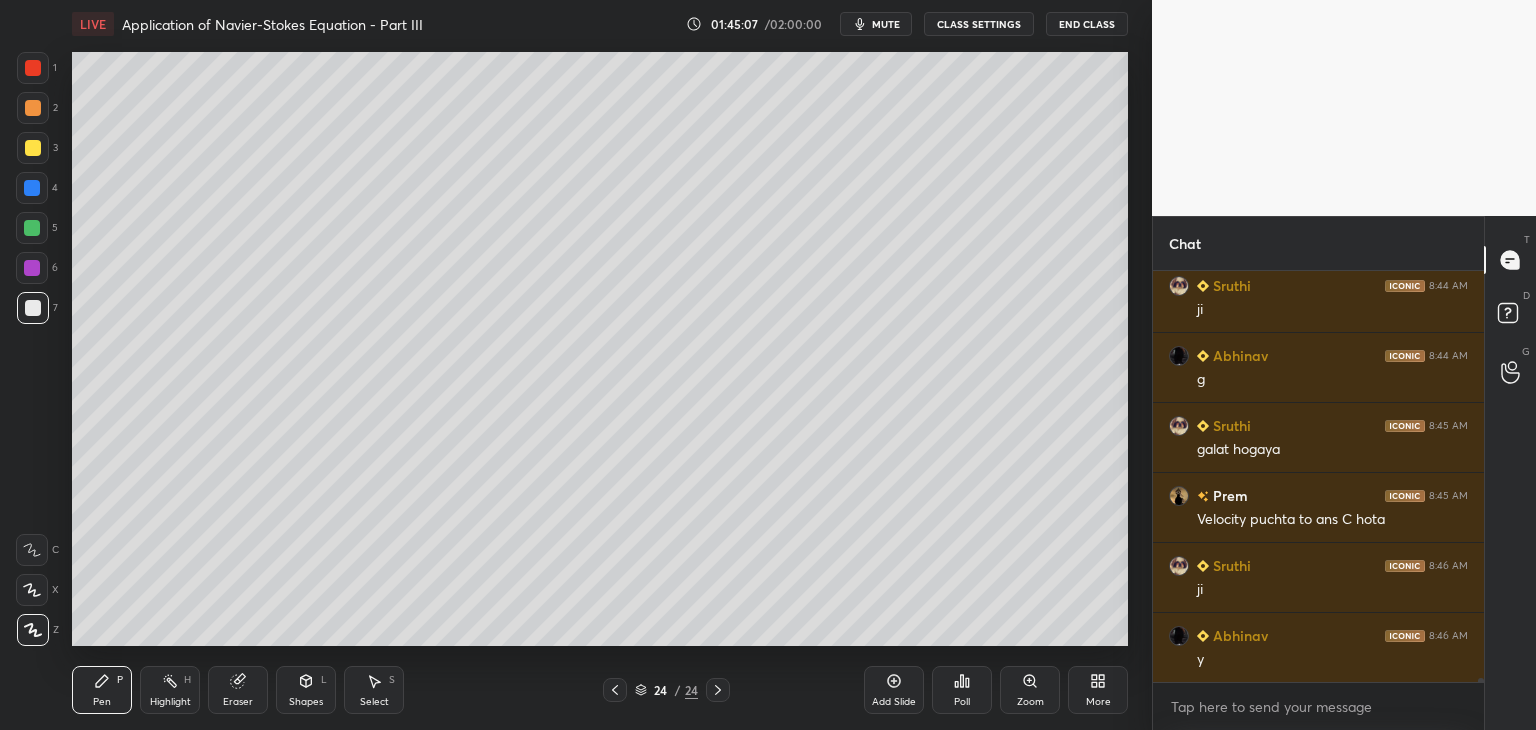 click at bounding box center (33, 148) 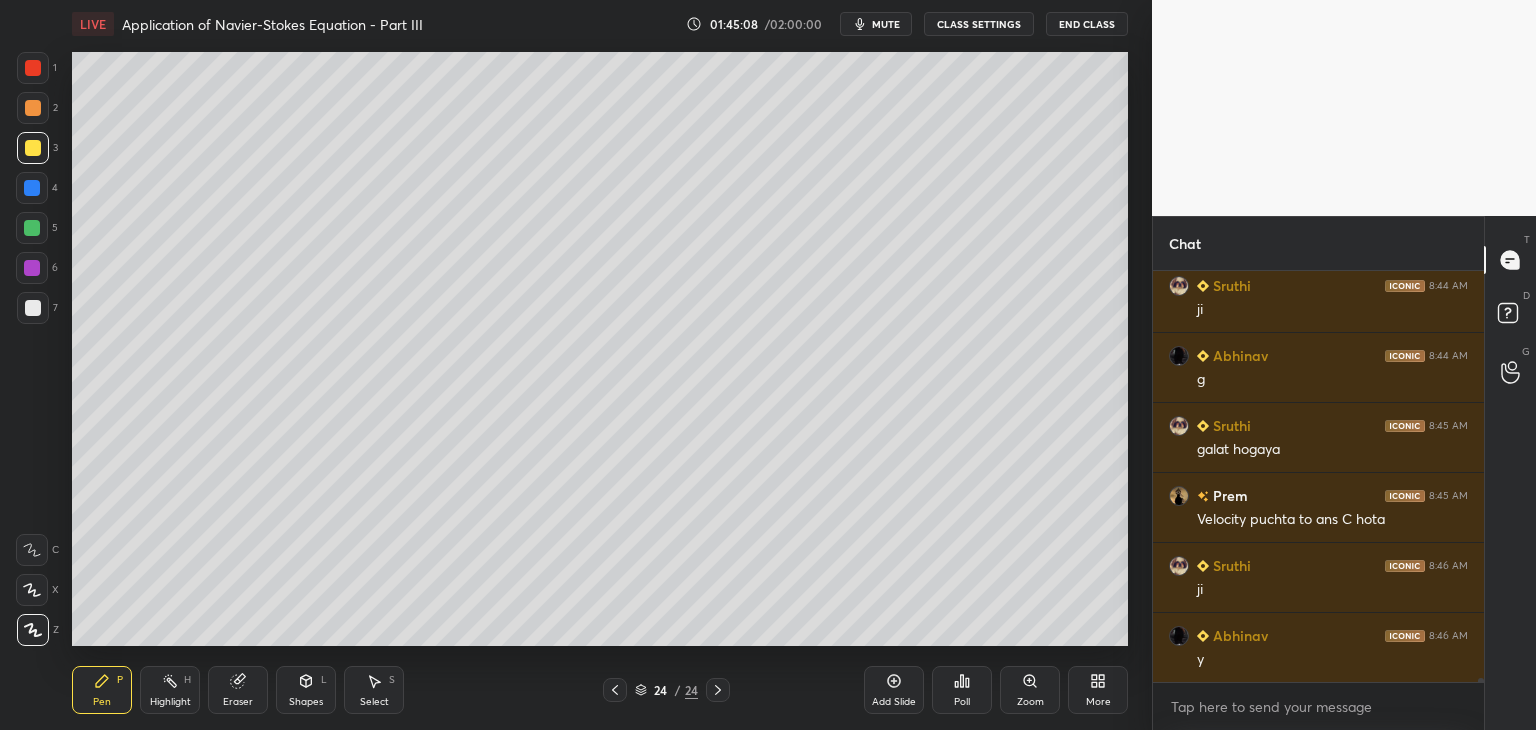 scroll, scrollTop: 40860, scrollLeft: 0, axis: vertical 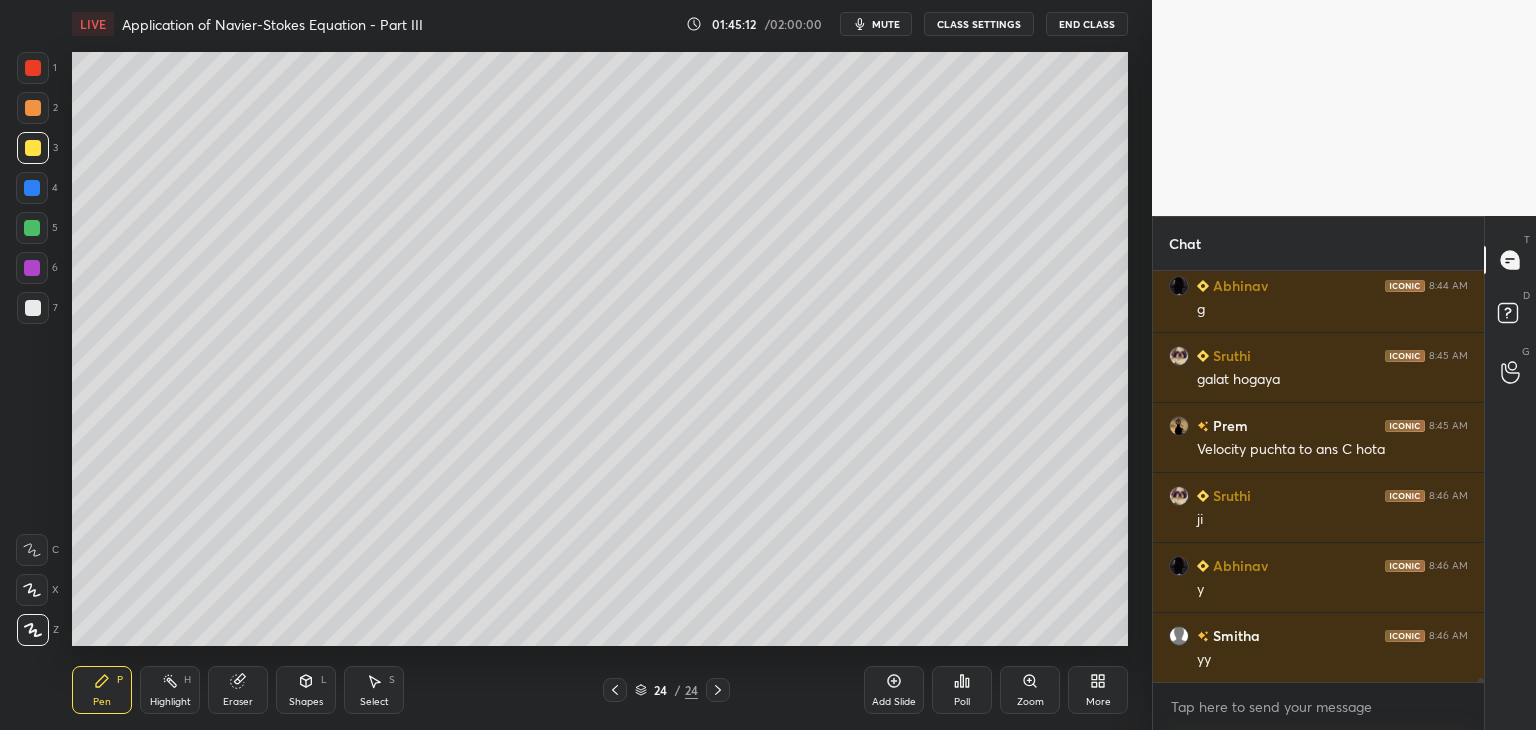 click at bounding box center (33, 308) 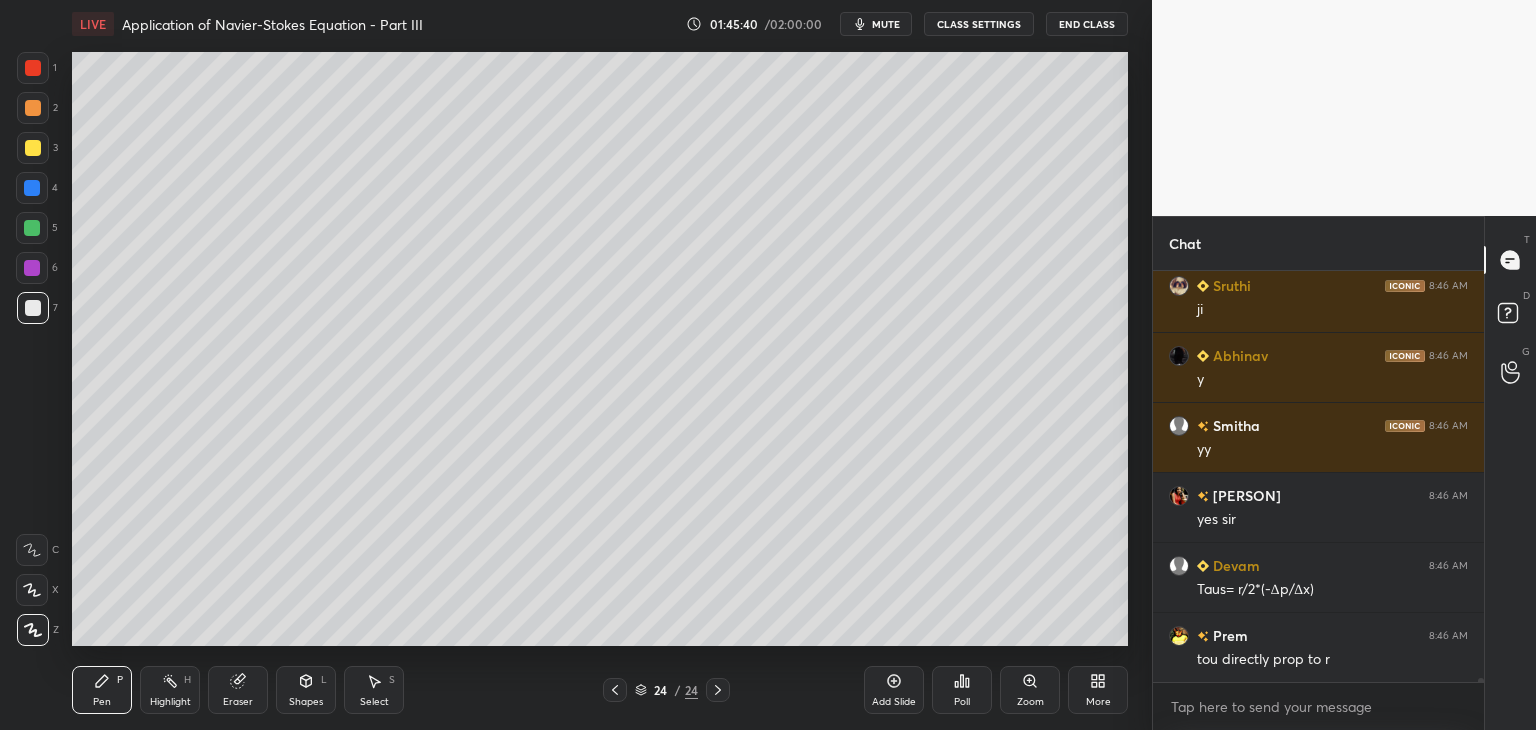 scroll, scrollTop: 41140, scrollLeft: 0, axis: vertical 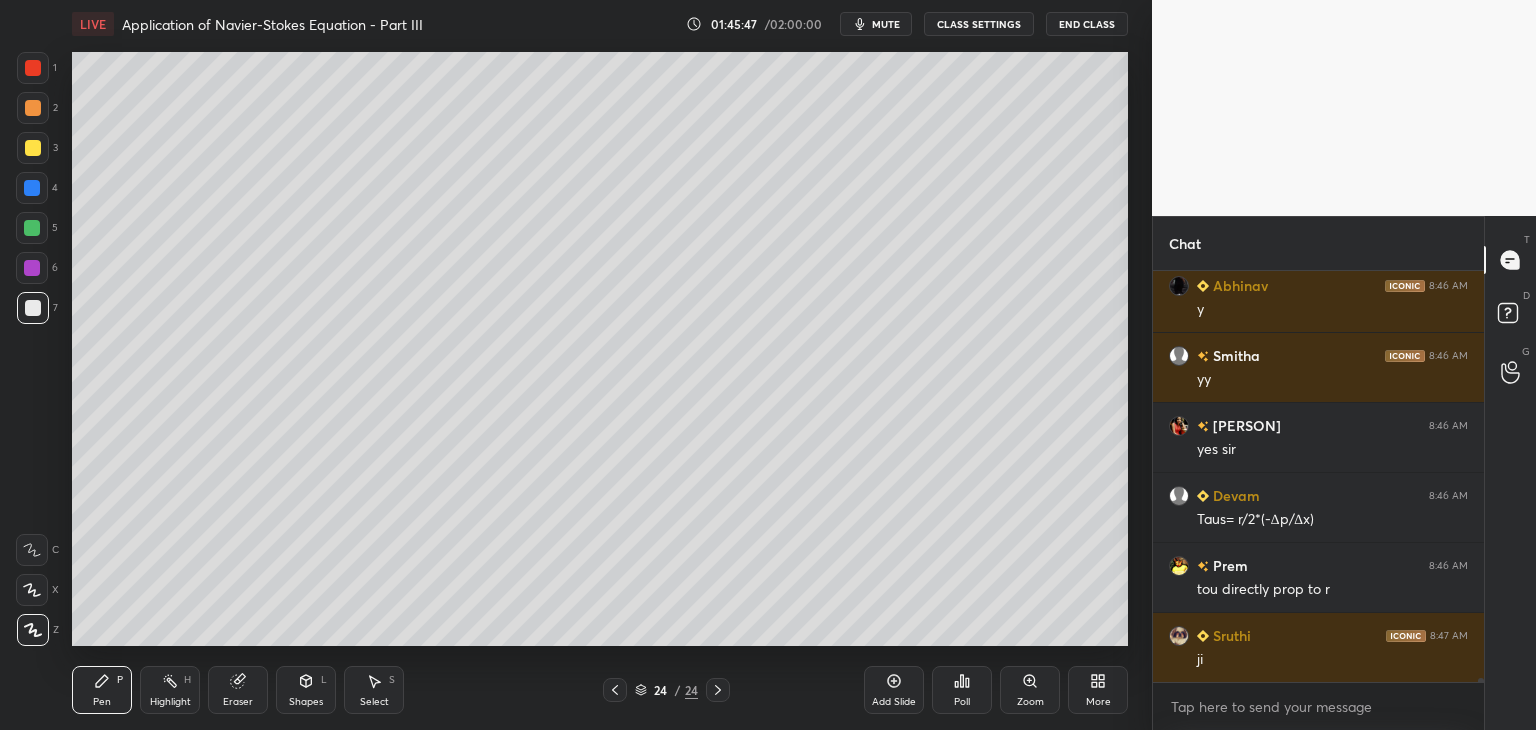click on "Eraser" at bounding box center (238, 702) 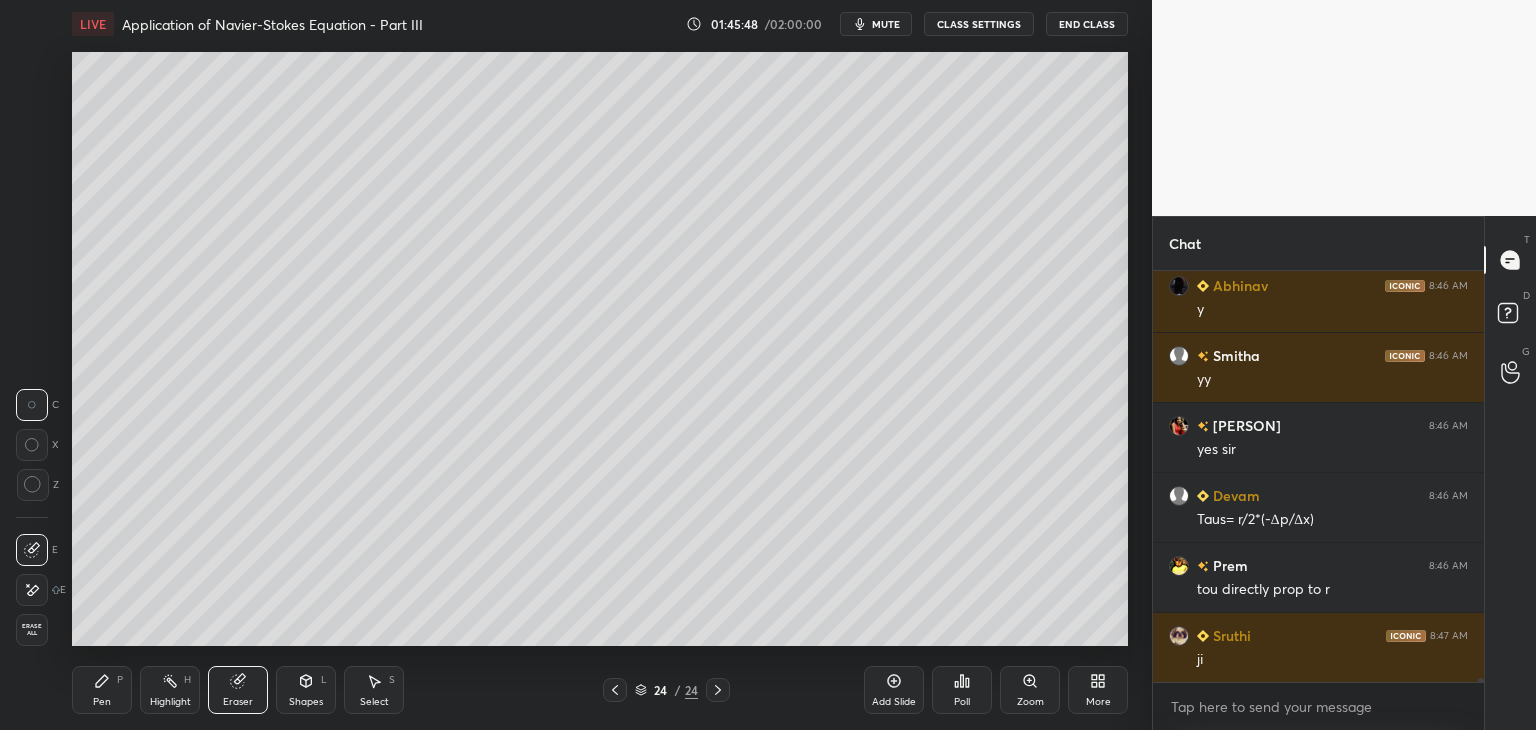 scroll, scrollTop: 41210, scrollLeft: 0, axis: vertical 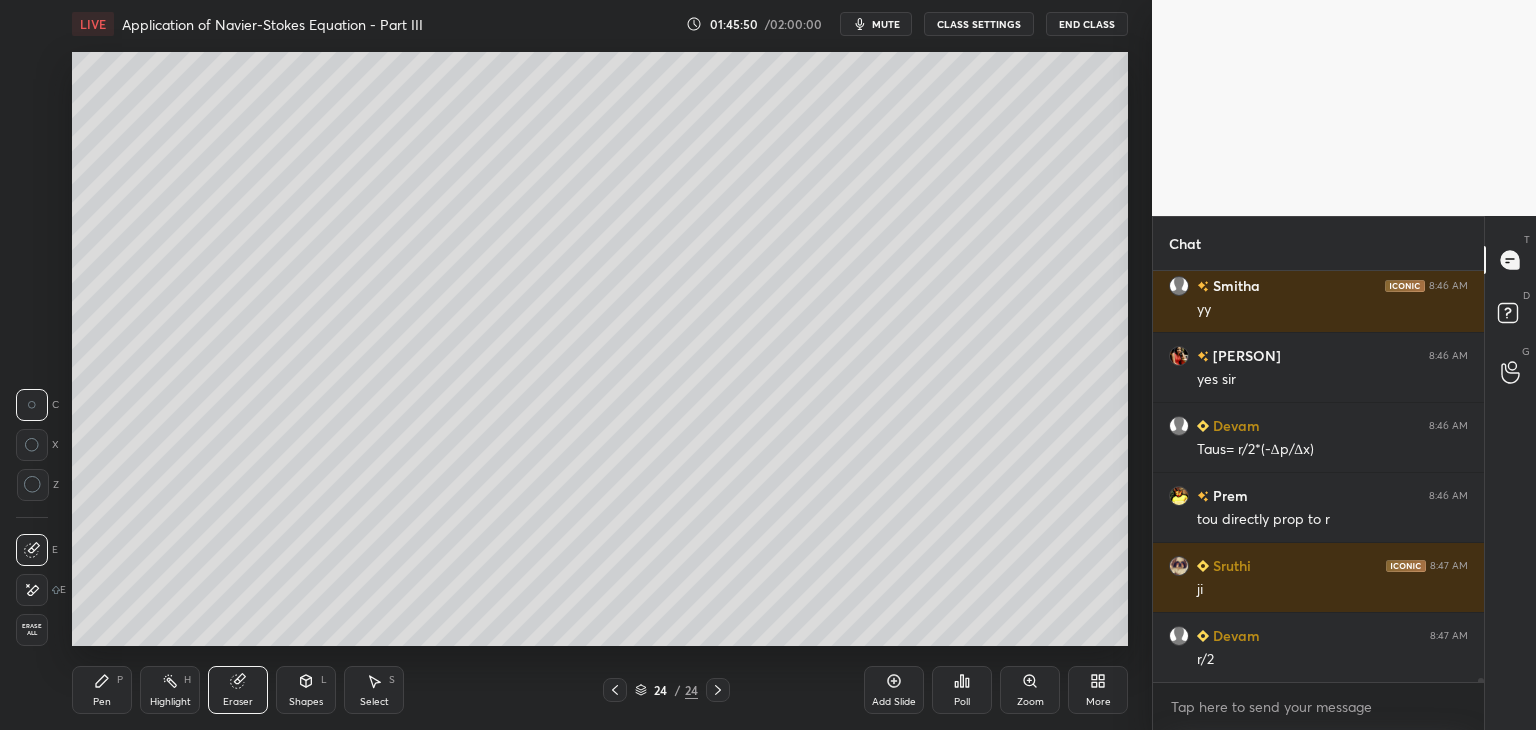 click on "Pen P" at bounding box center [102, 690] 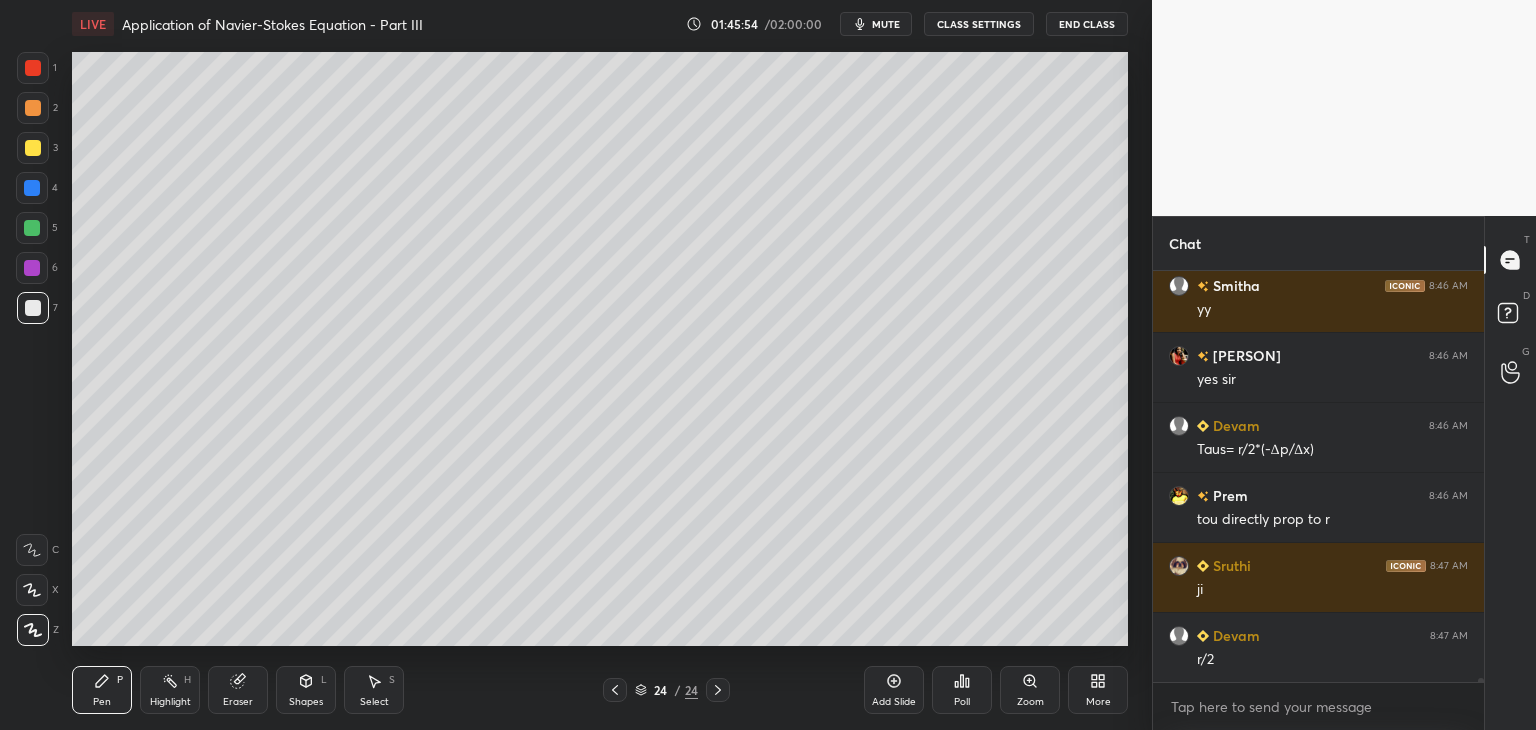 click 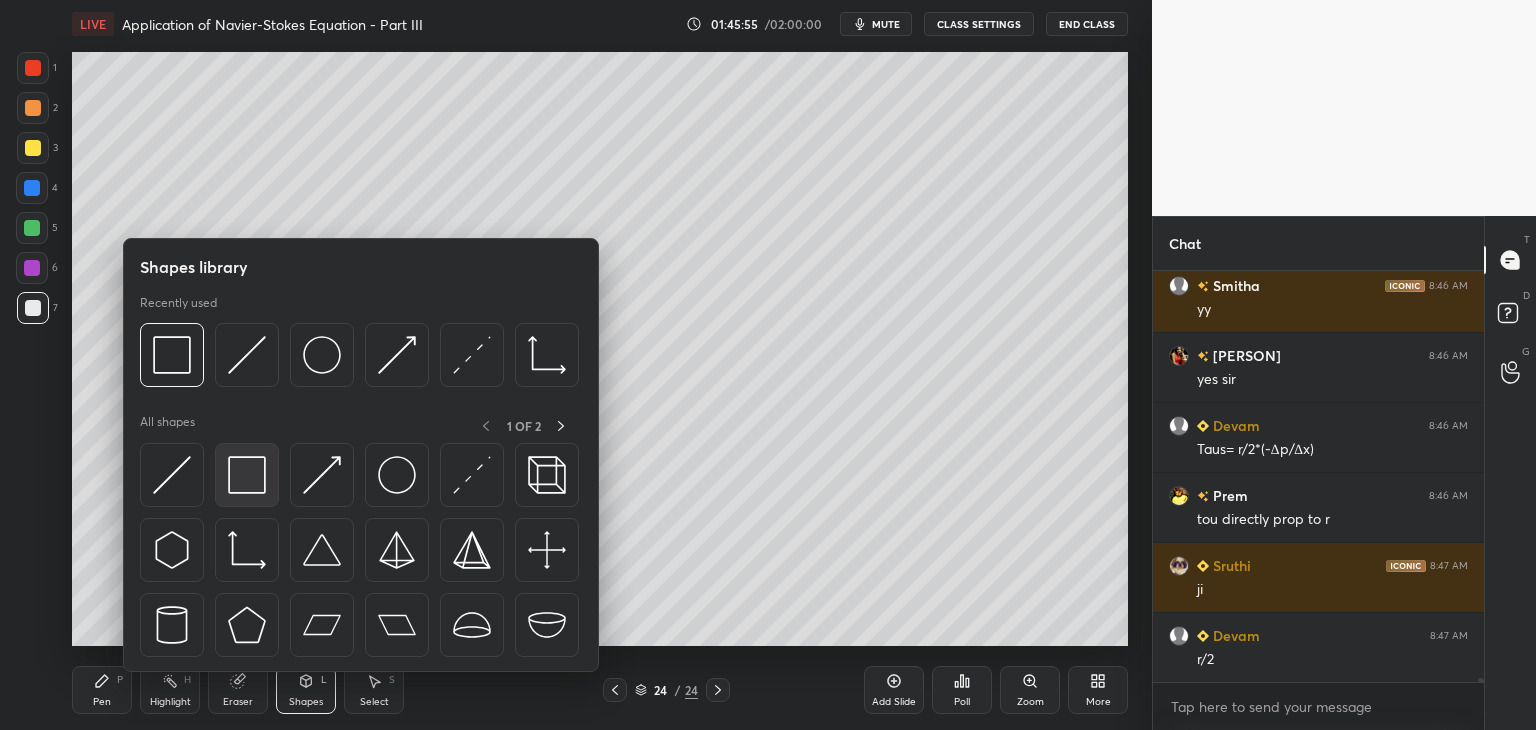 click at bounding box center (247, 475) 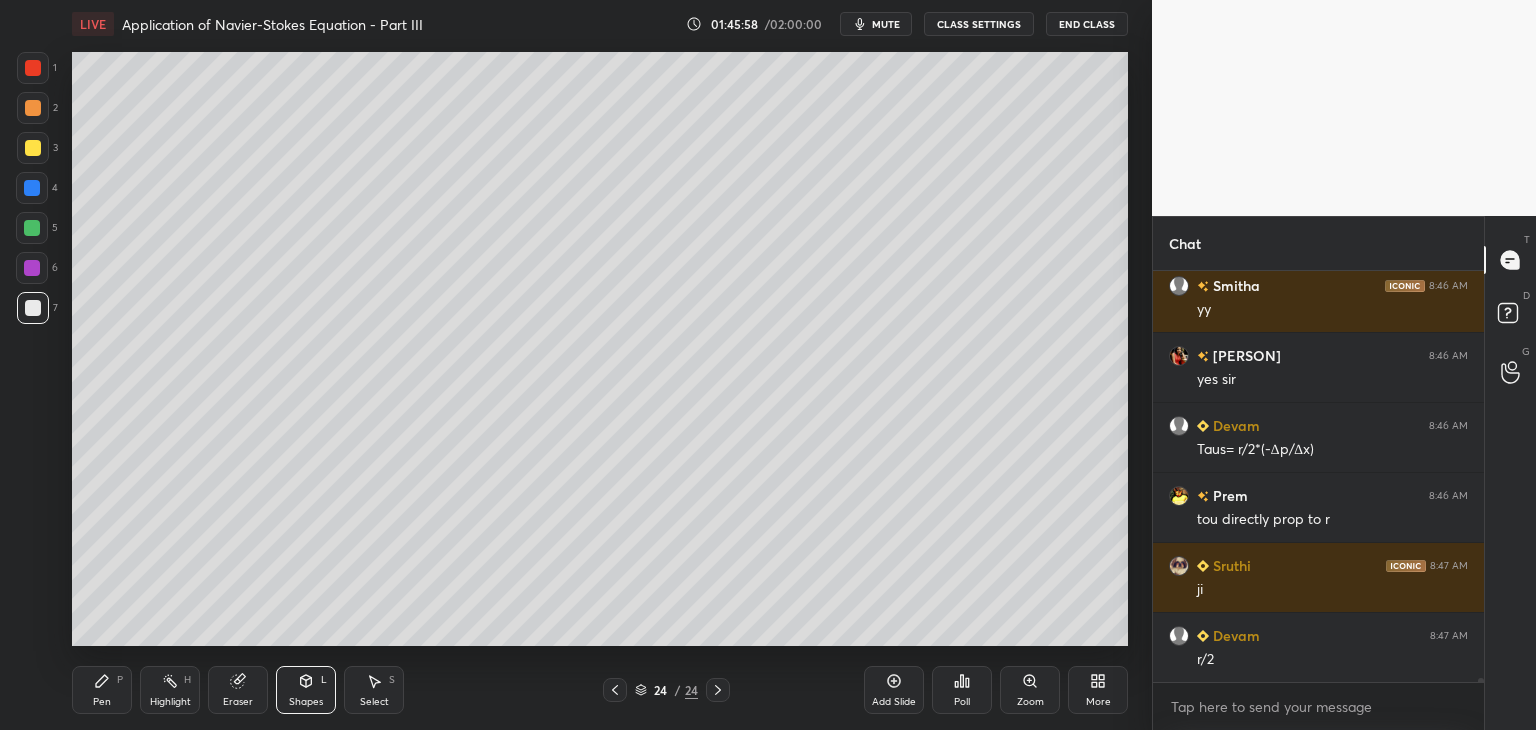 click on "Pen P" at bounding box center [102, 690] 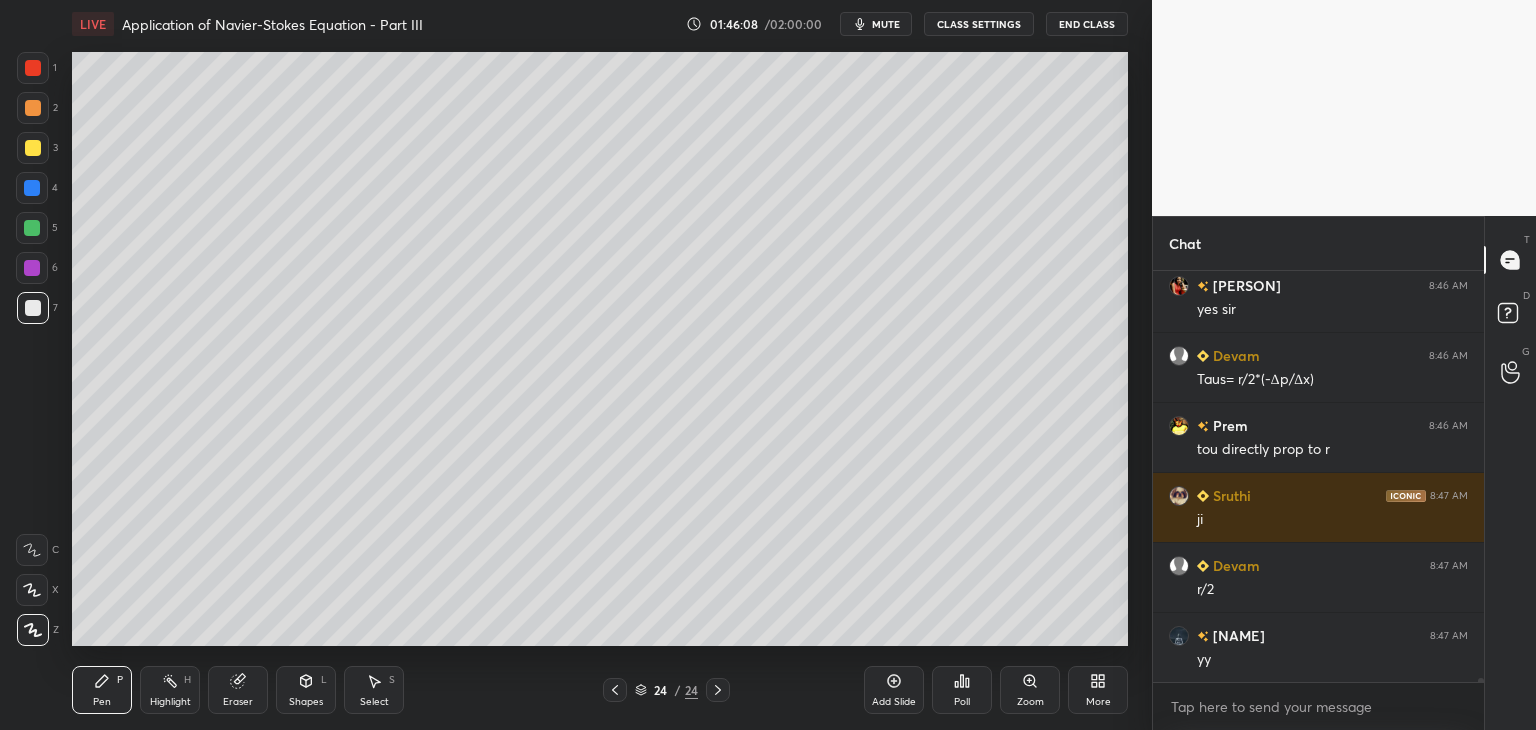 scroll, scrollTop: 41350, scrollLeft: 0, axis: vertical 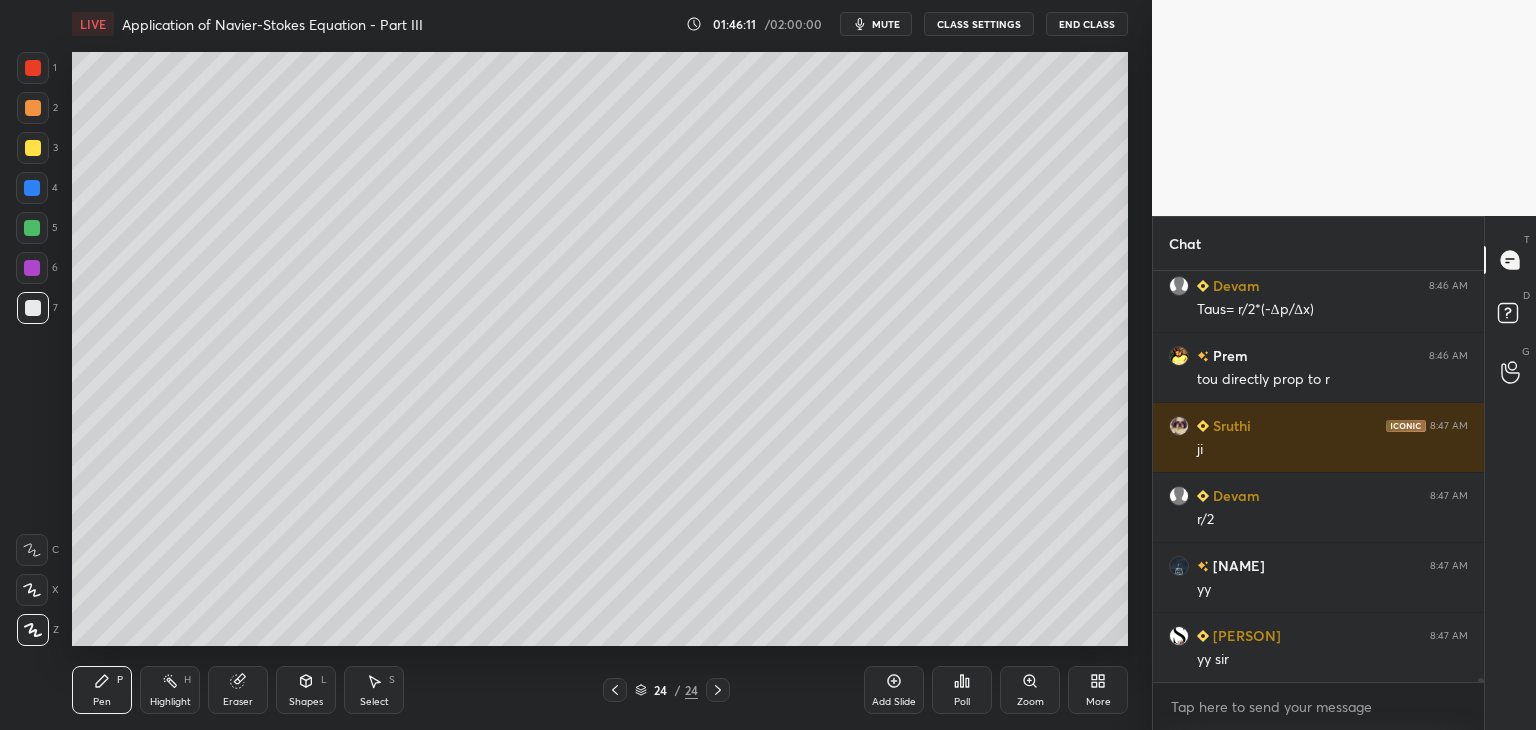 click on "Shapes" at bounding box center [306, 702] 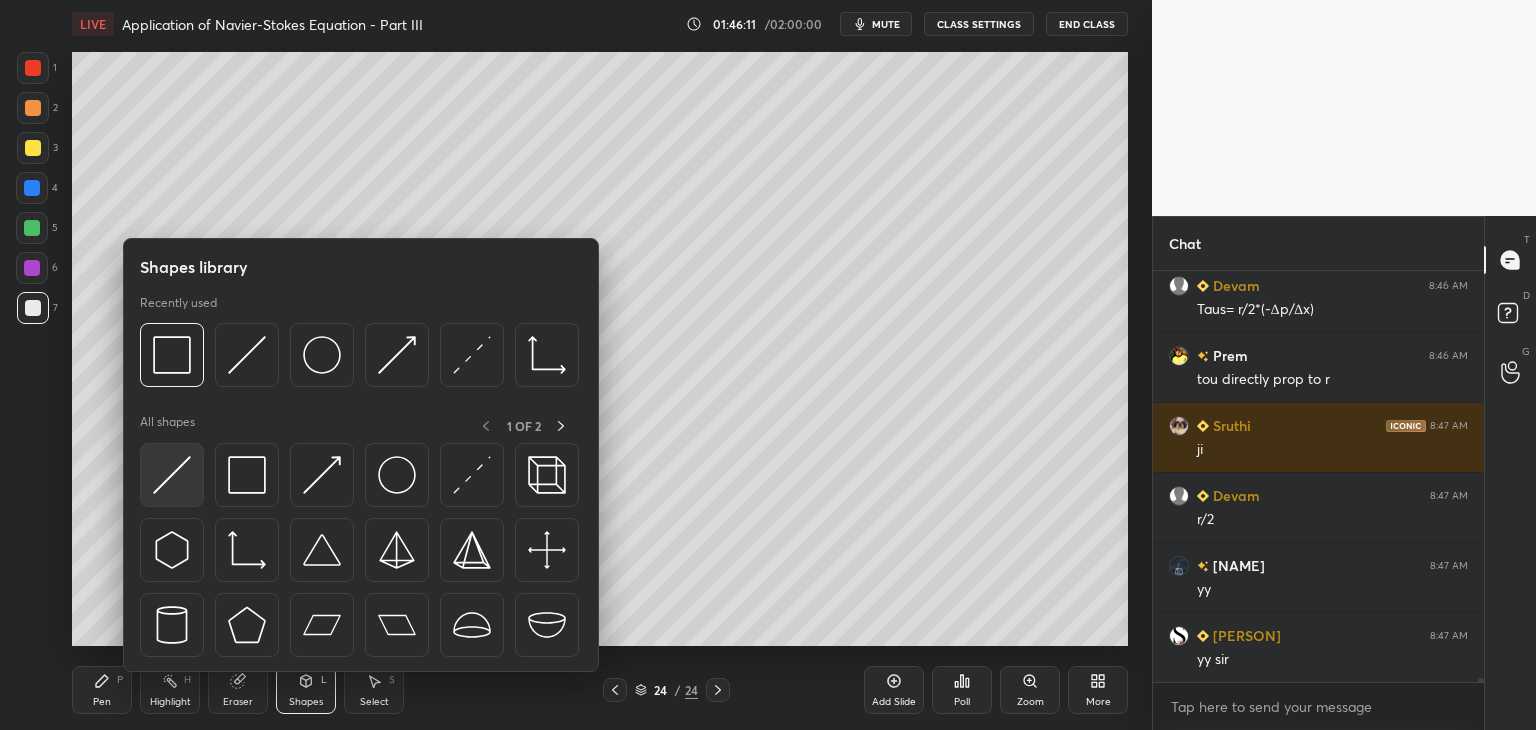click at bounding box center [172, 475] 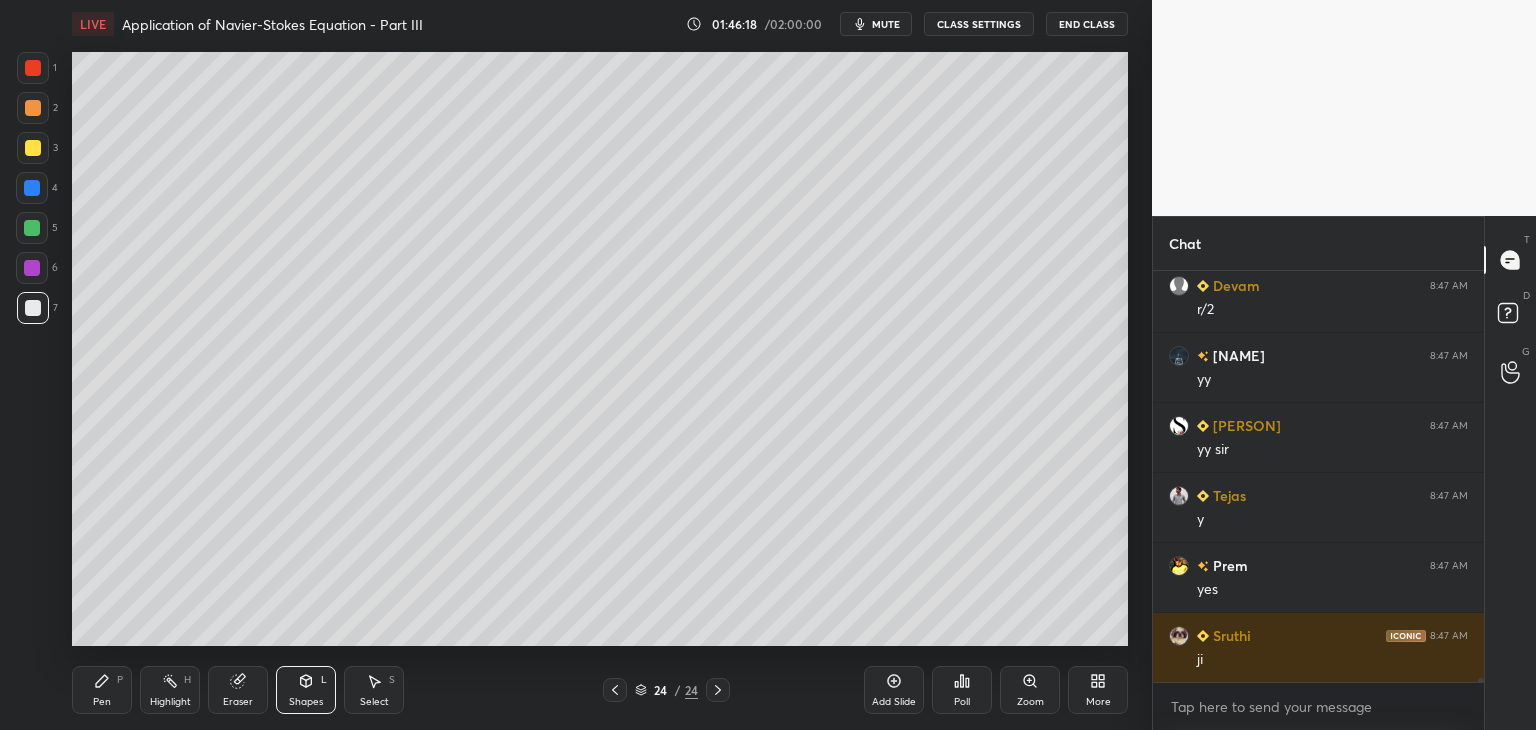scroll, scrollTop: 41630, scrollLeft: 0, axis: vertical 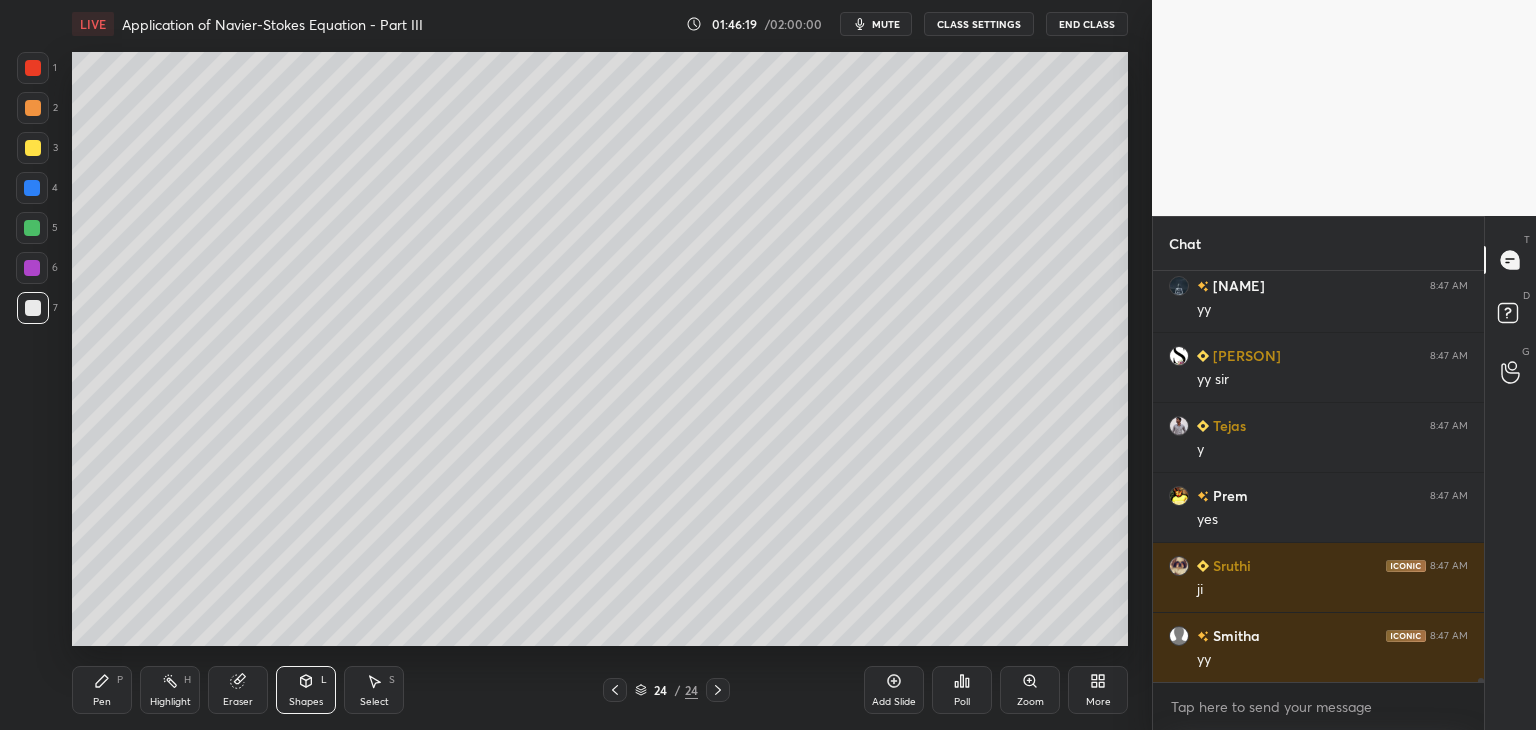 click on "Shapes L" at bounding box center [306, 690] 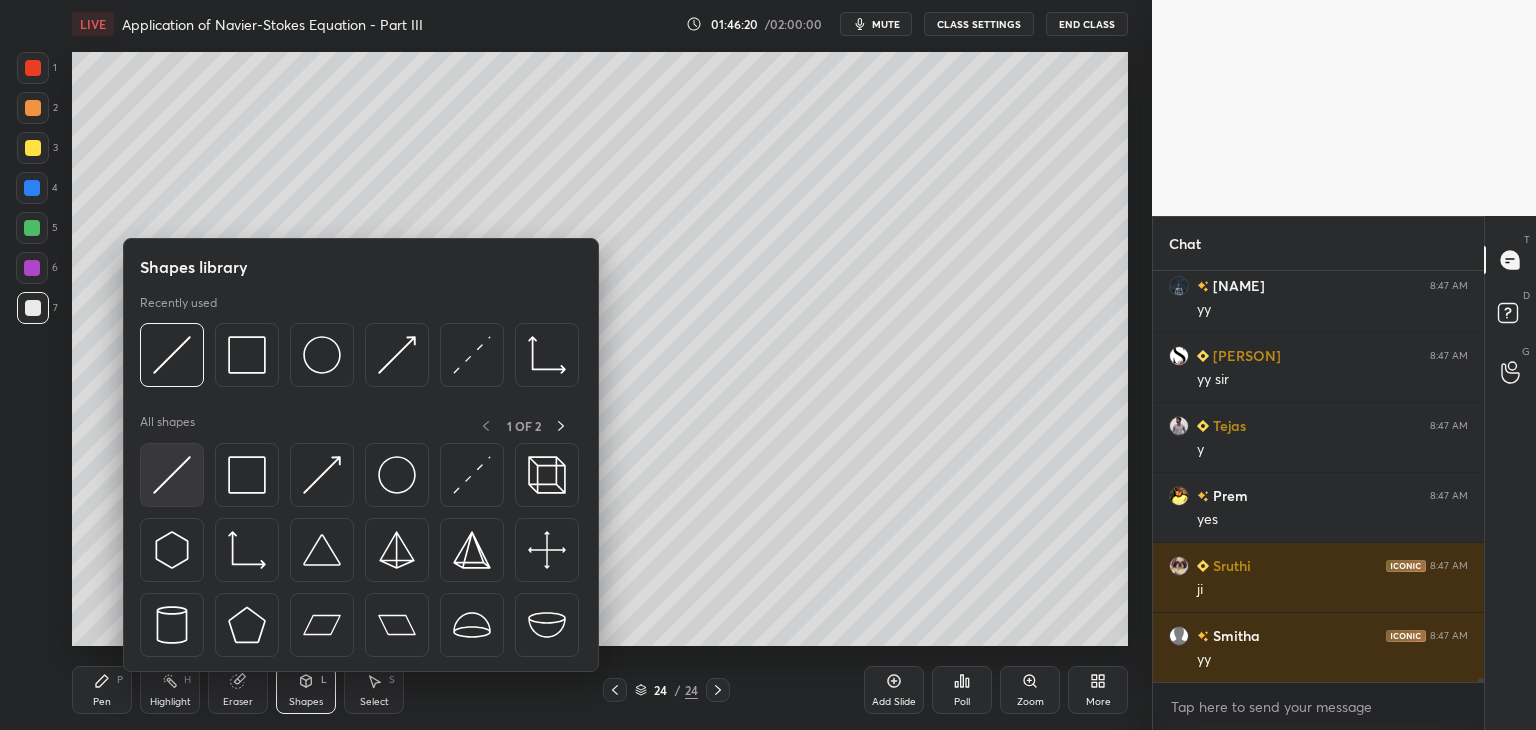 click at bounding box center [172, 475] 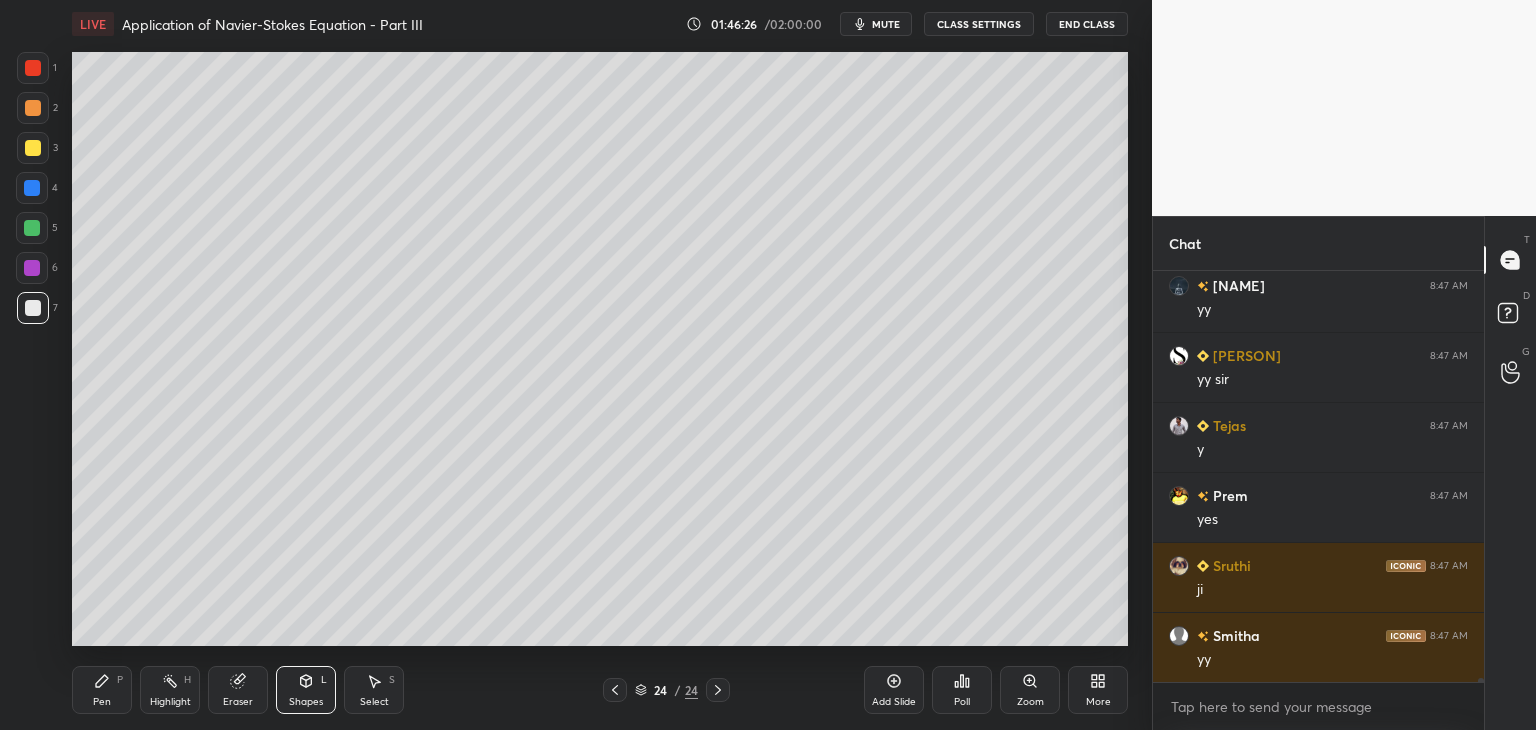 click on "Shapes L" at bounding box center [306, 690] 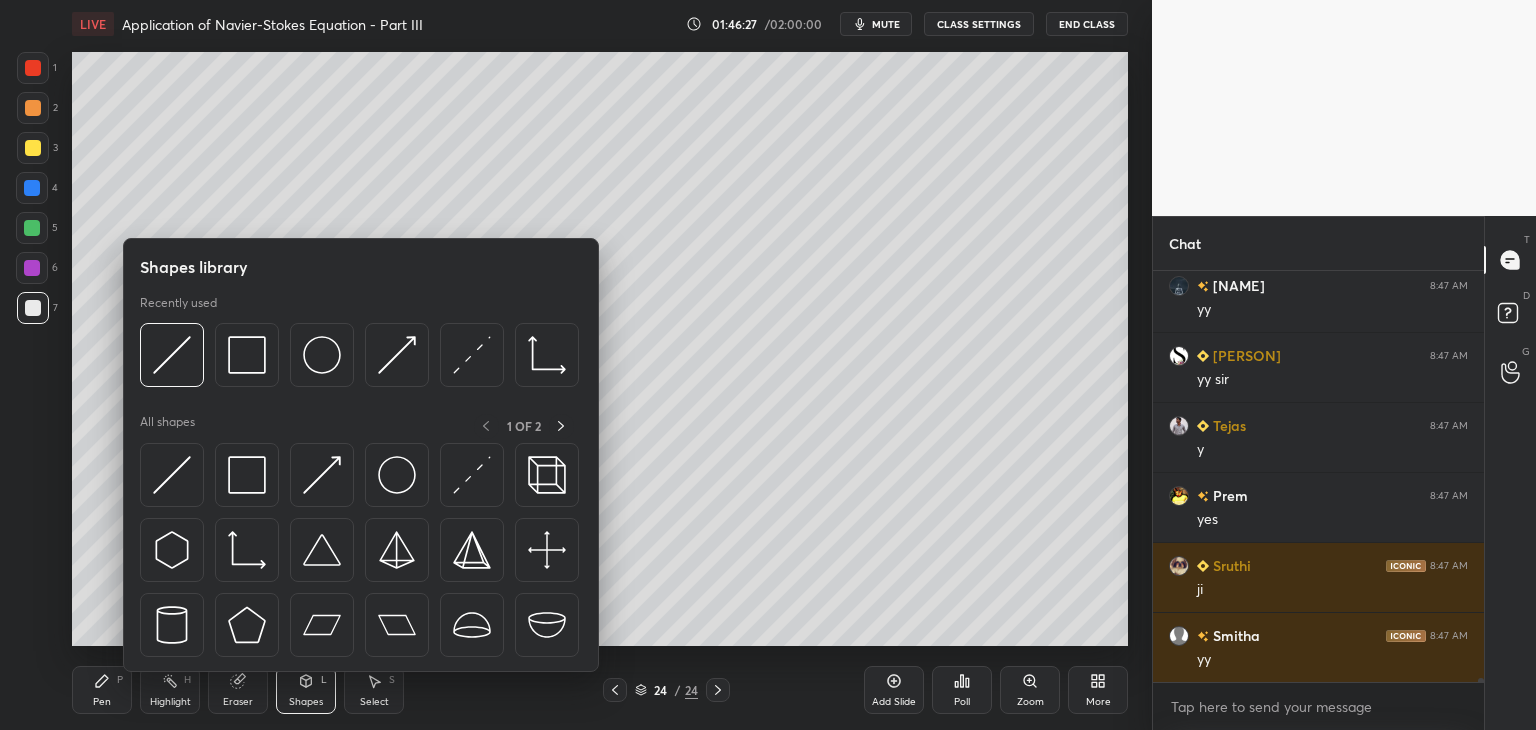 click on "Pen P" at bounding box center (102, 690) 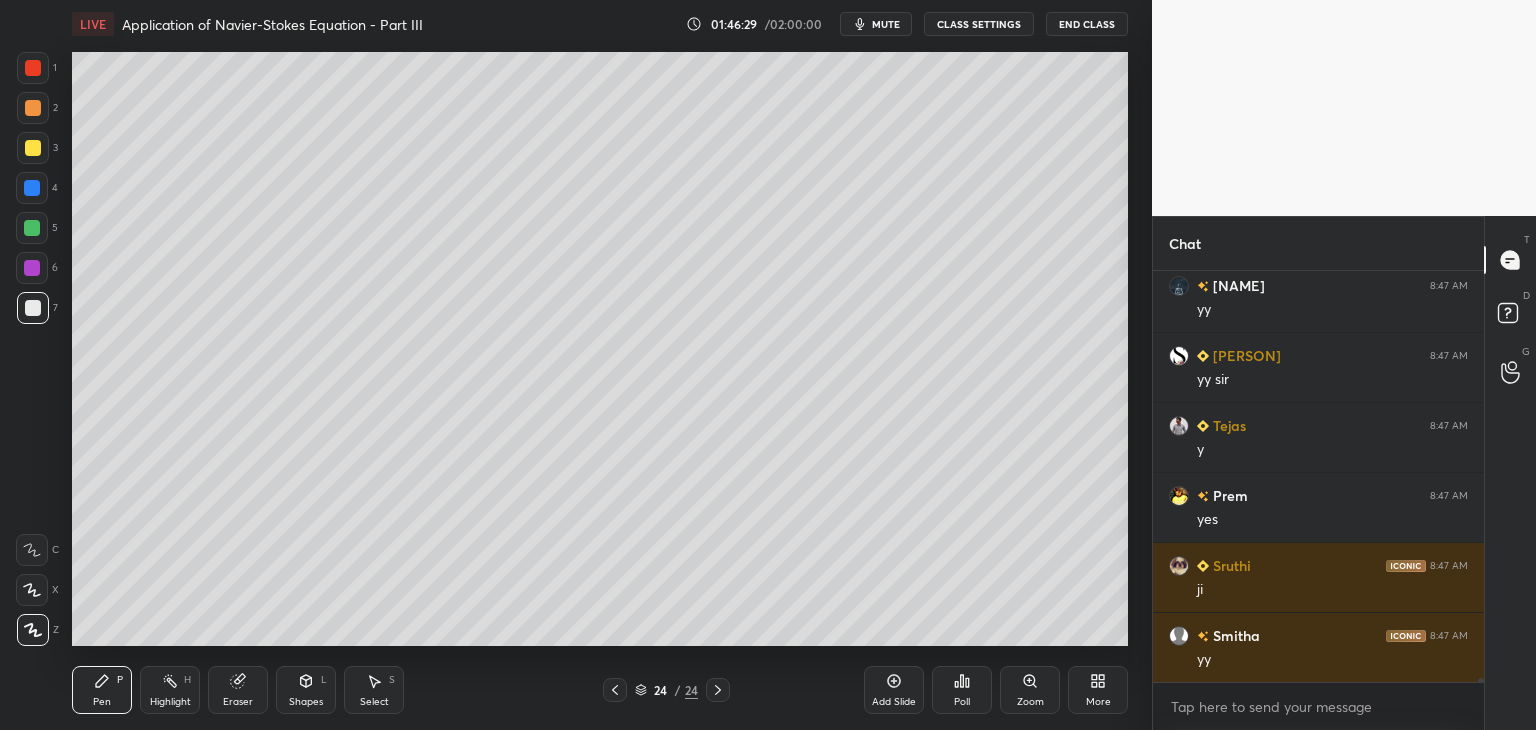 drag, startPoint x: 32, startPoint y: 584, endPoint x: 71, endPoint y: 593, distance: 40.024994 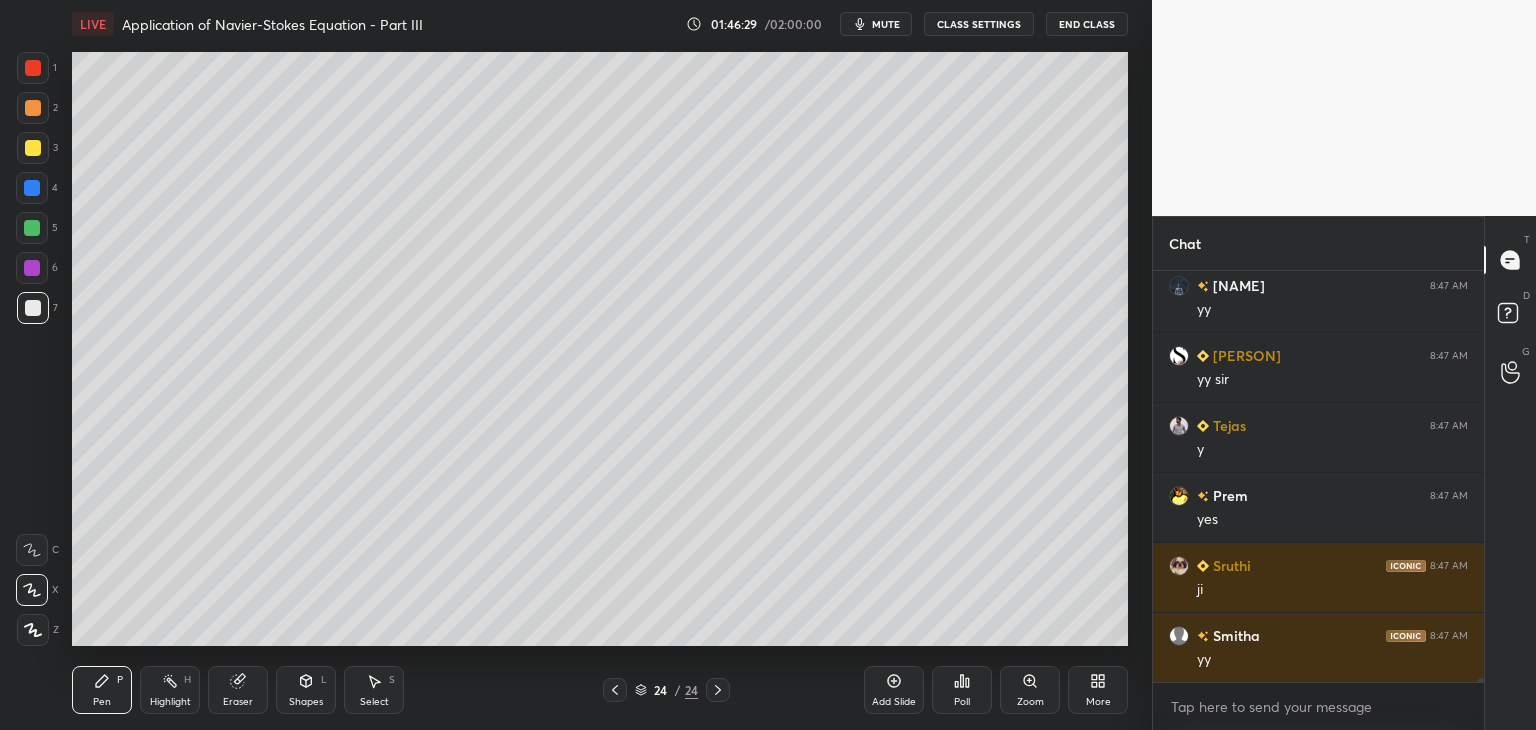 click on "Shapes" at bounding box center (306, 702) 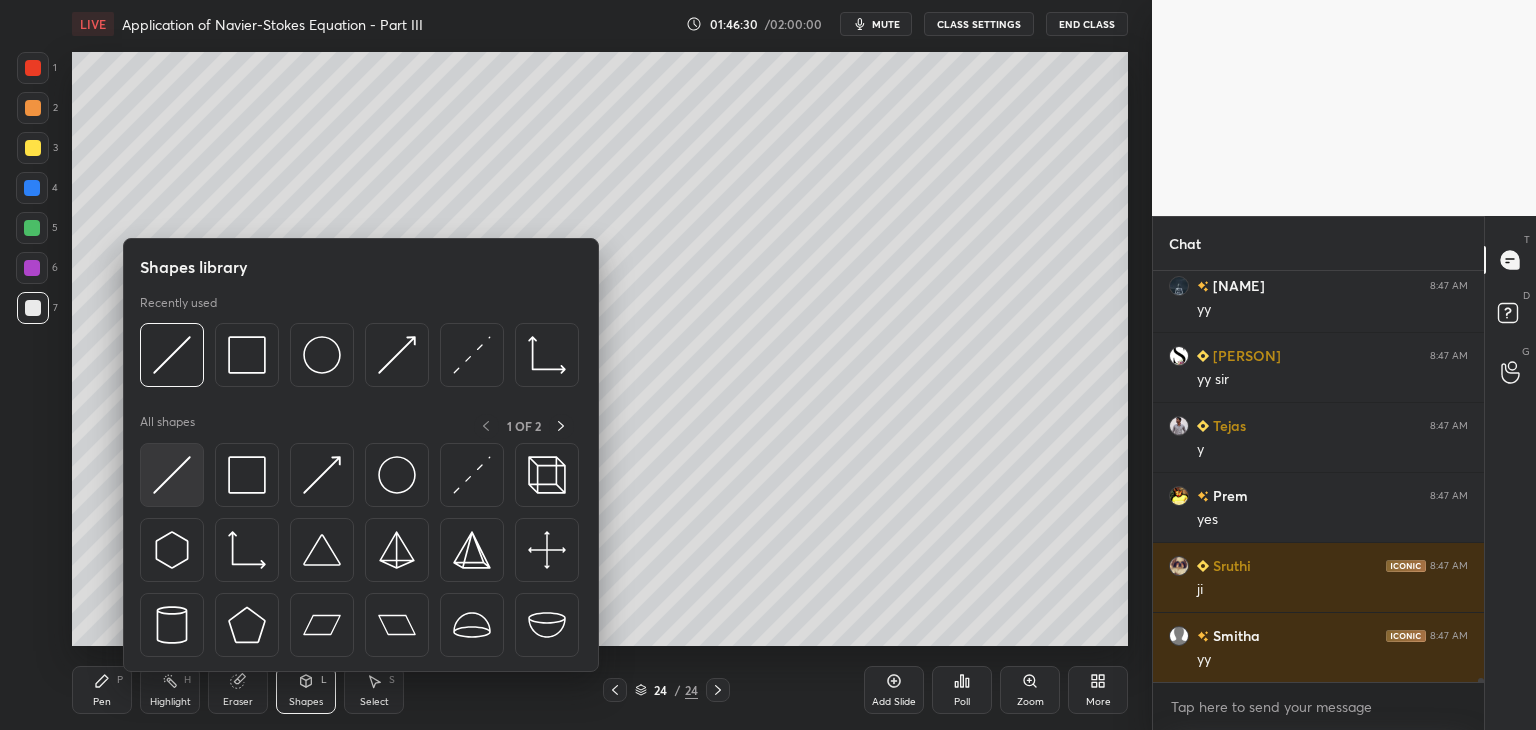 click at bounding box center [172, 475] 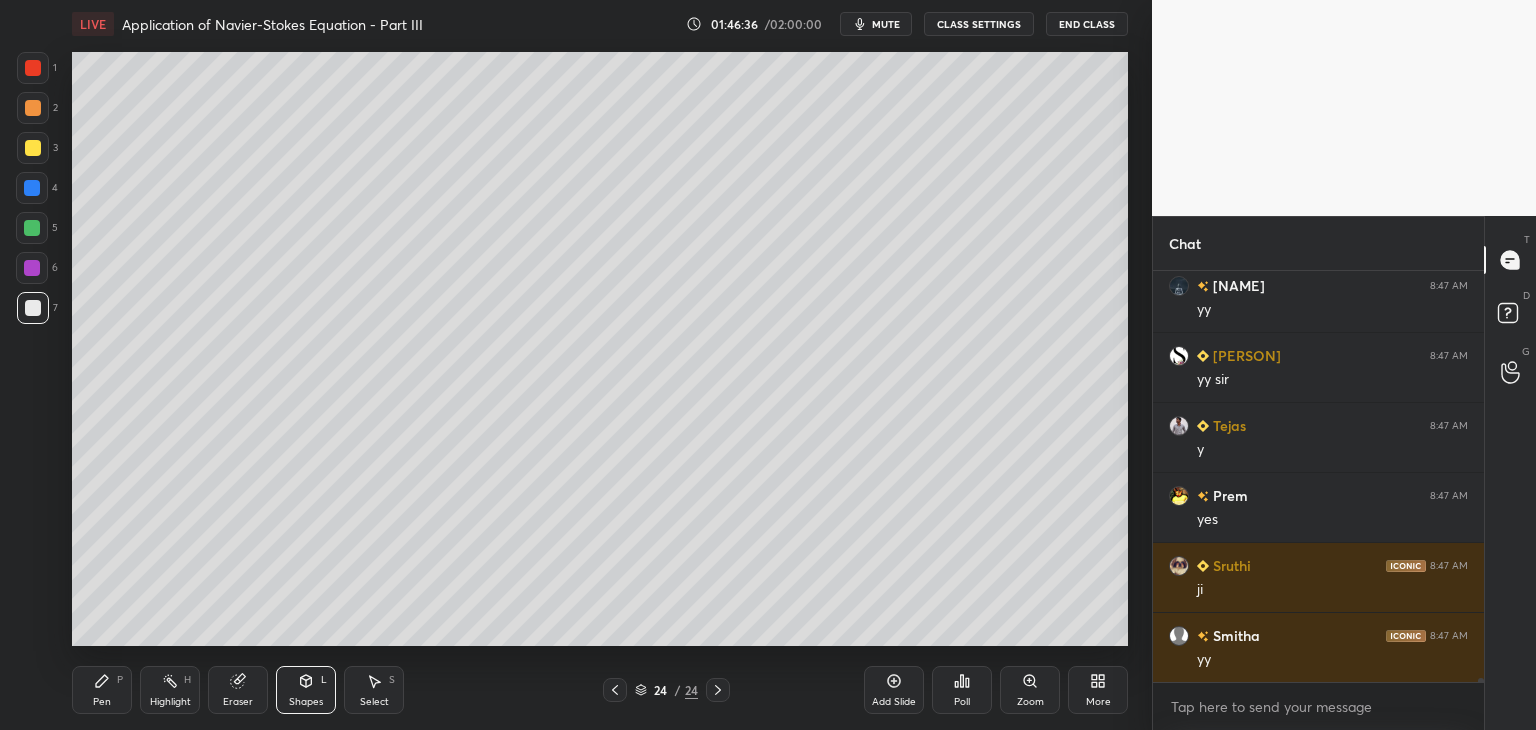 click on "Shapes L" at bounding box center (306, 690) 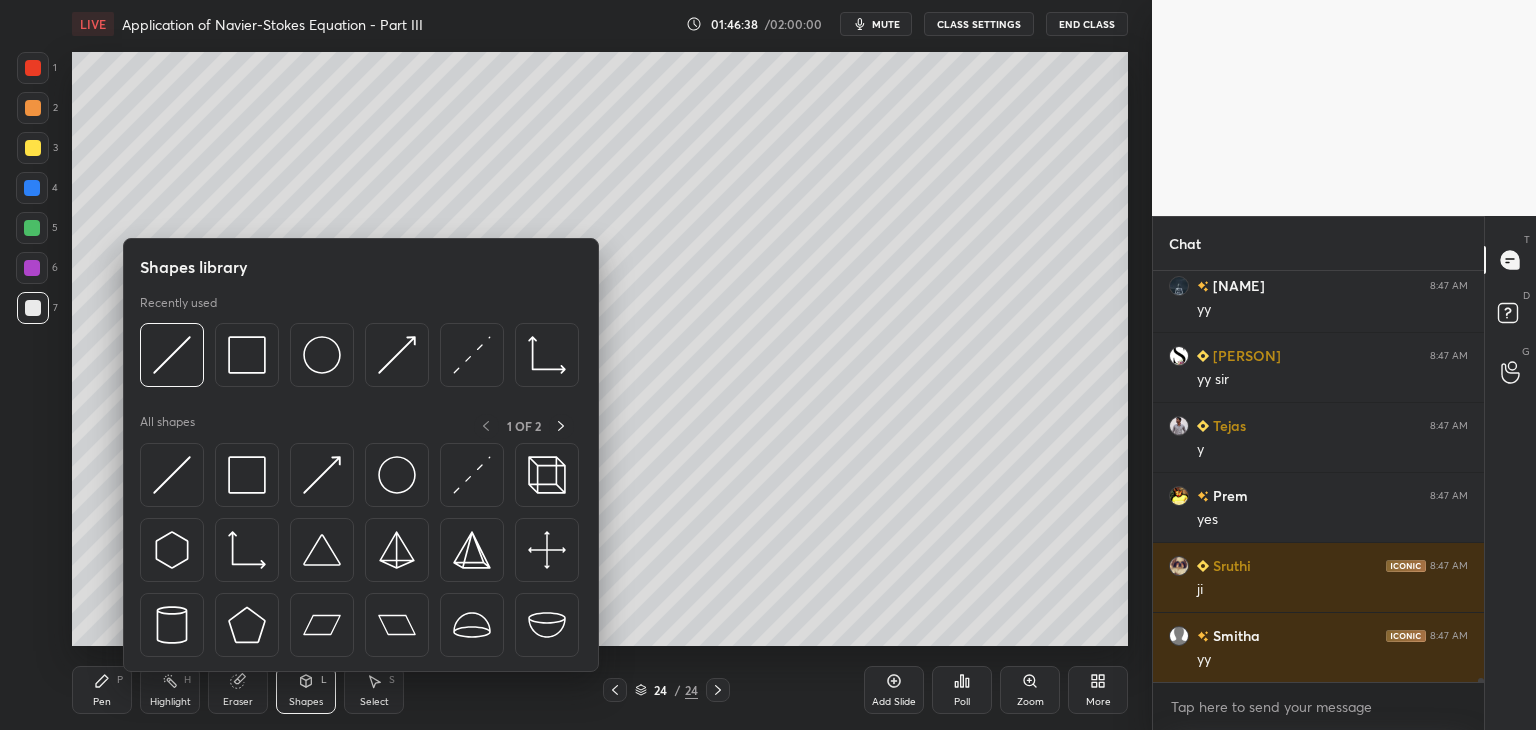click on "Pen P" at bounding box center (102, 690) 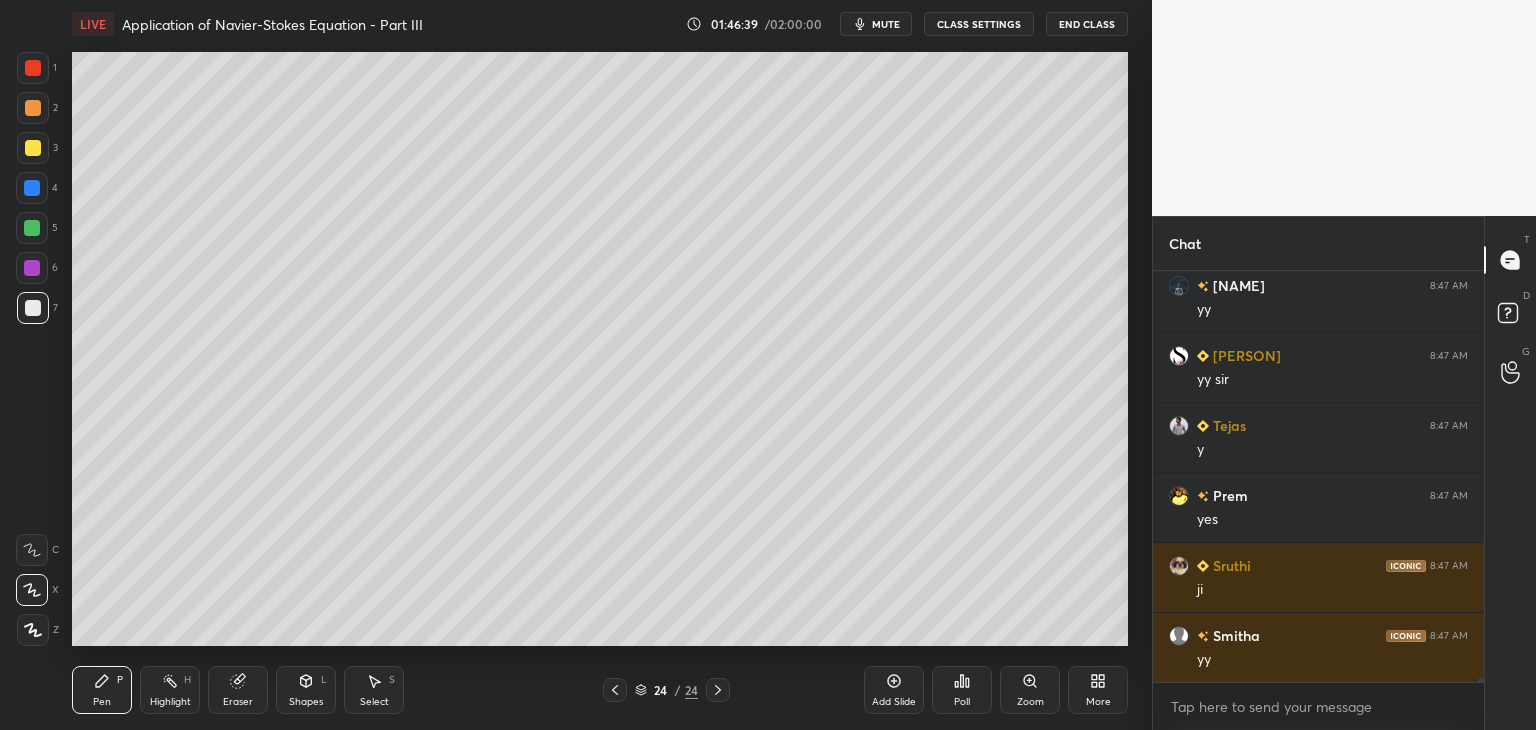 click 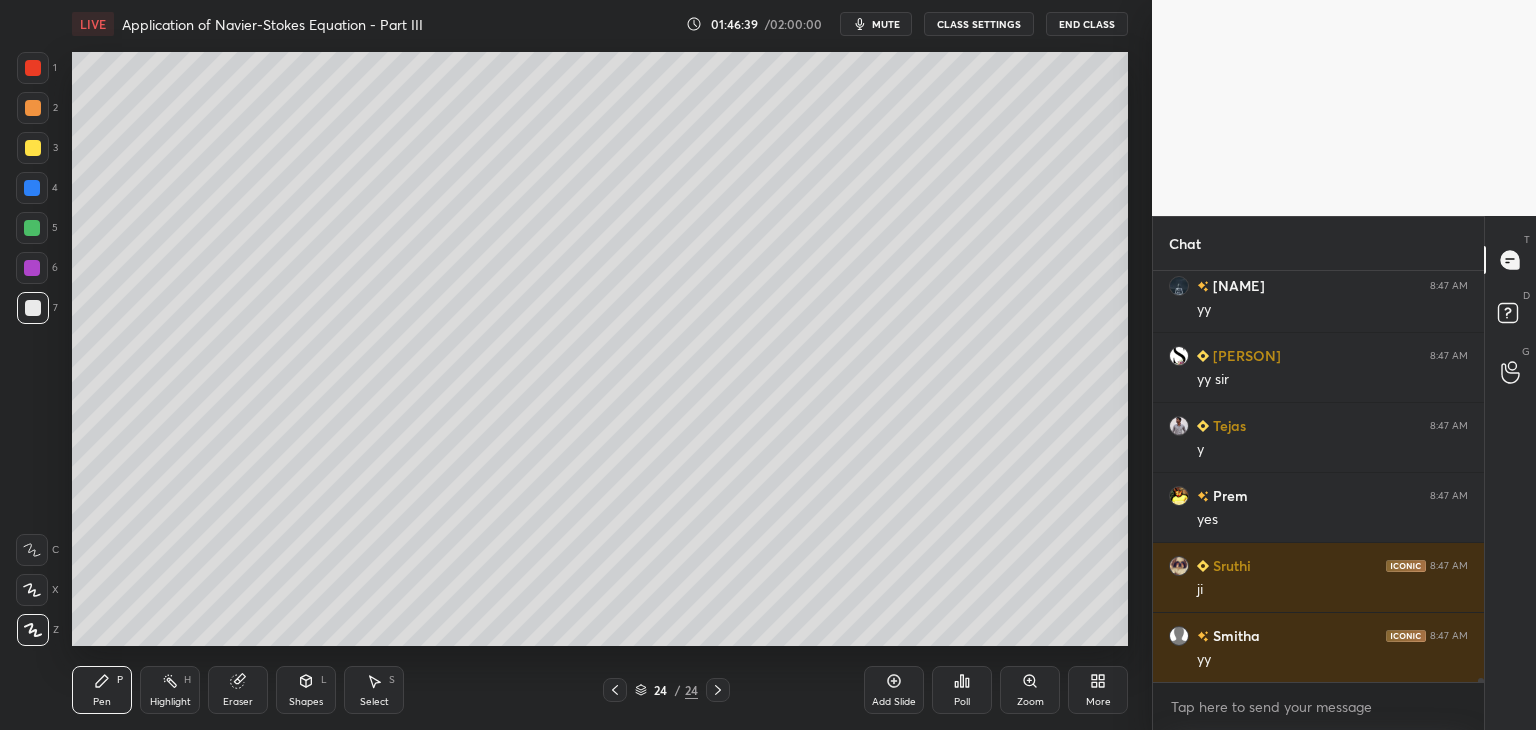 click on "Shapes L" at bounding box center (306, 690) 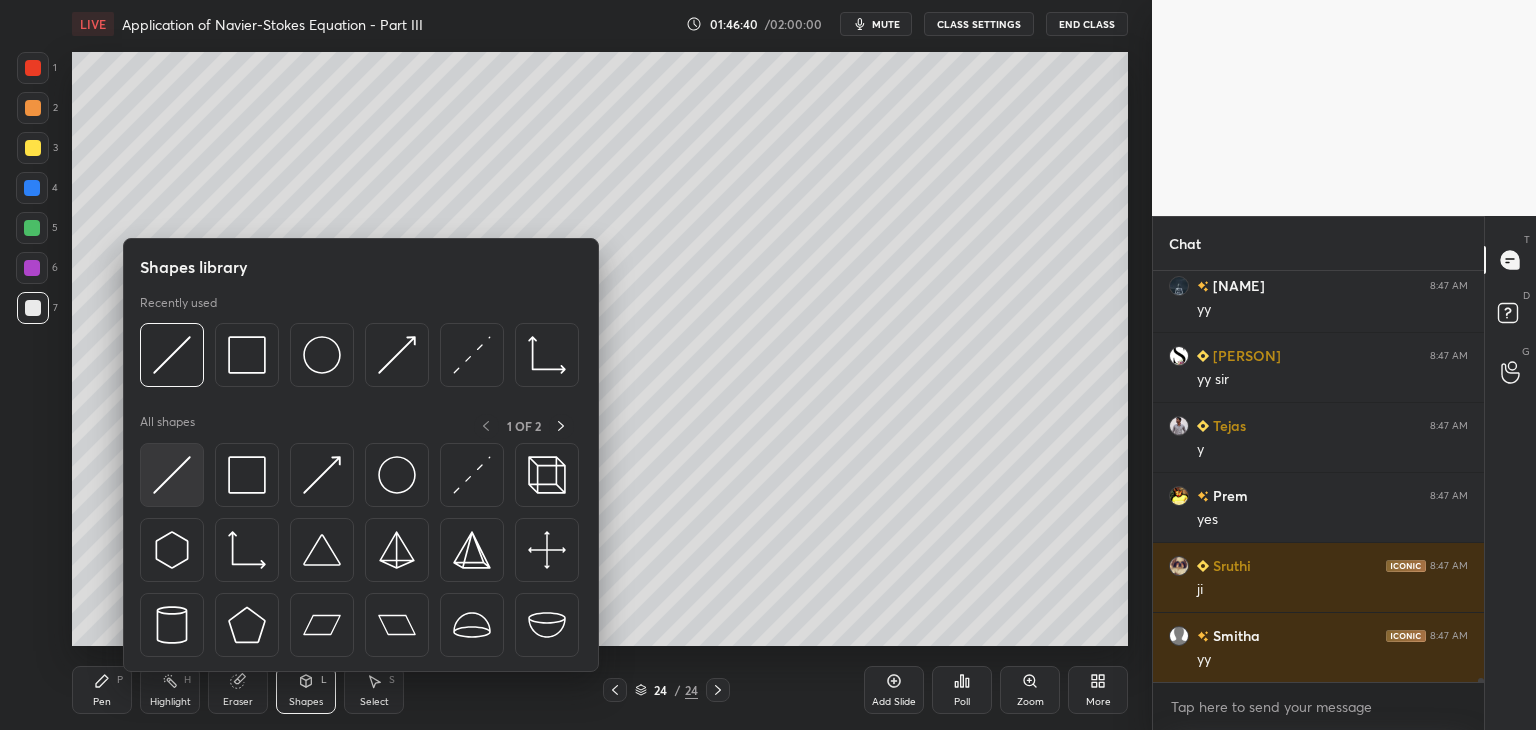 click at bounding box center [172, 475] 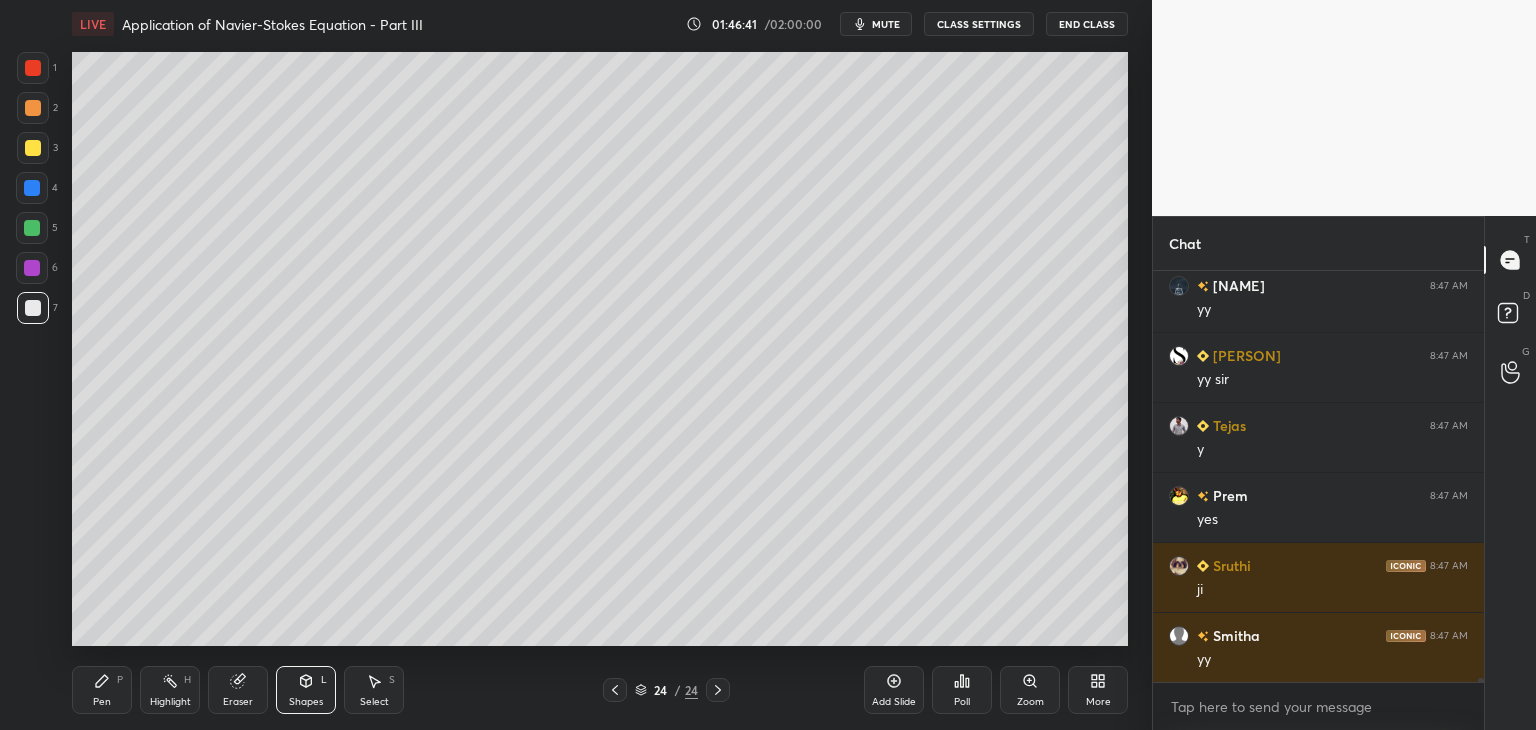 click at bounding box center (32, 228) 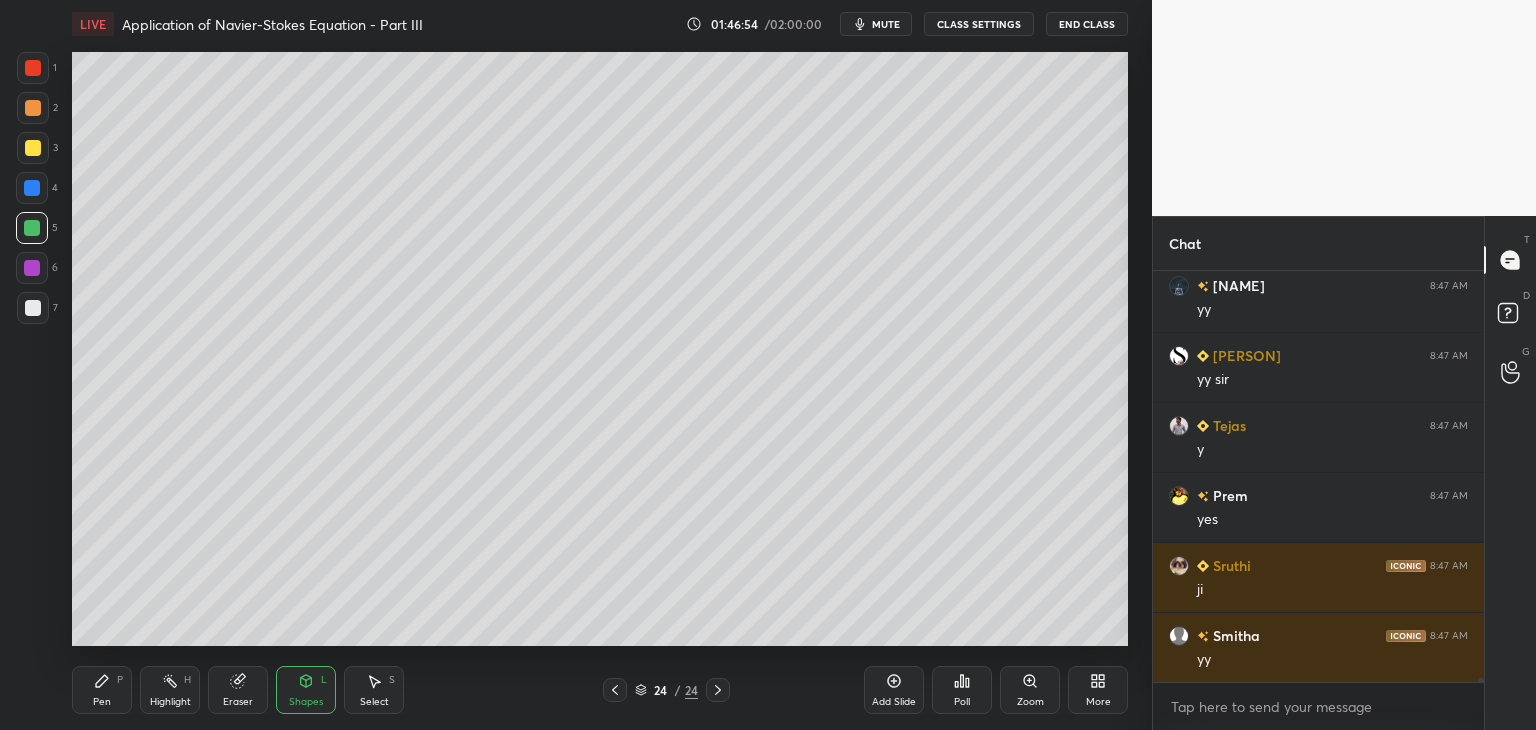 scroll, scrollTop: 41718, scrollLeft: 0, axis: vertical 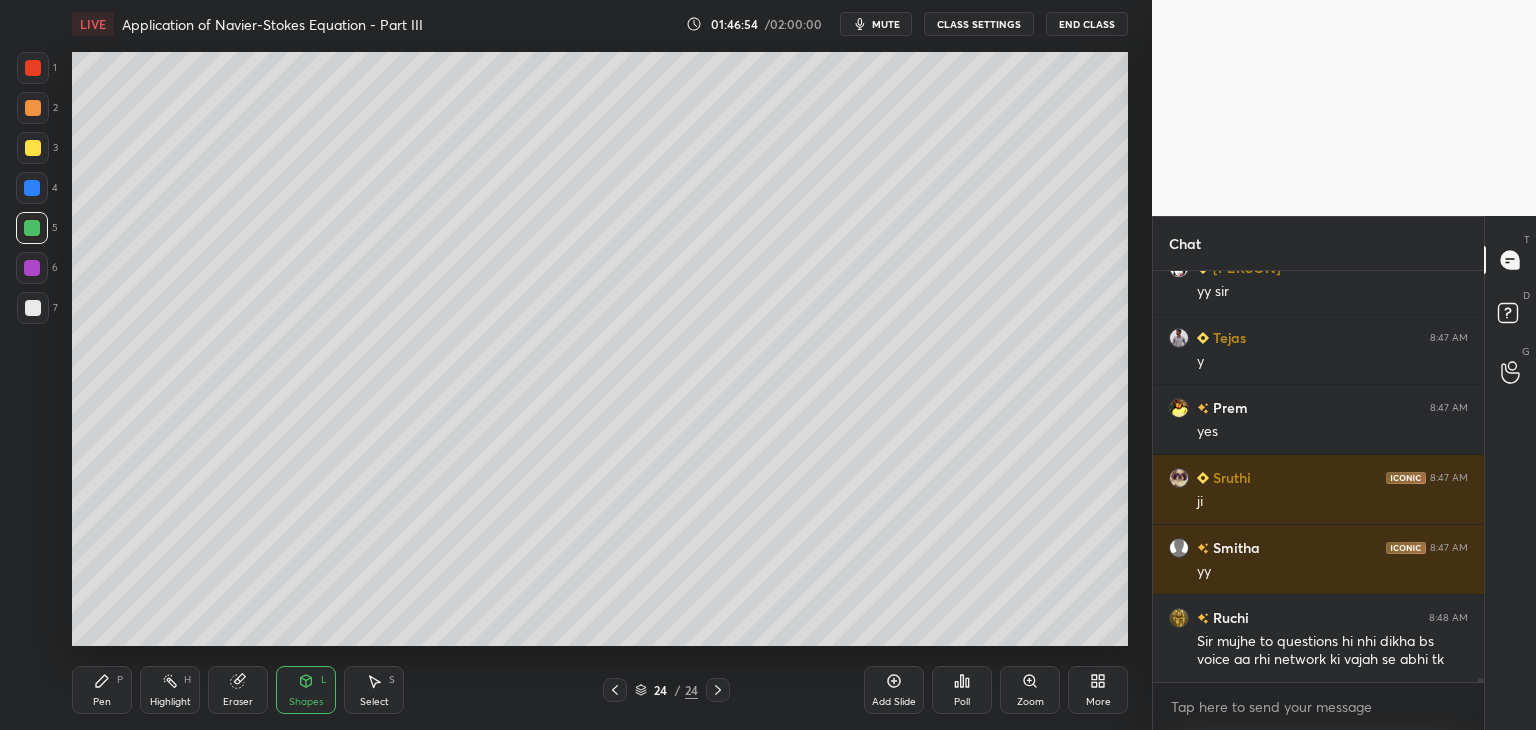 click on "Shapes" at bounding box center [306, 702] 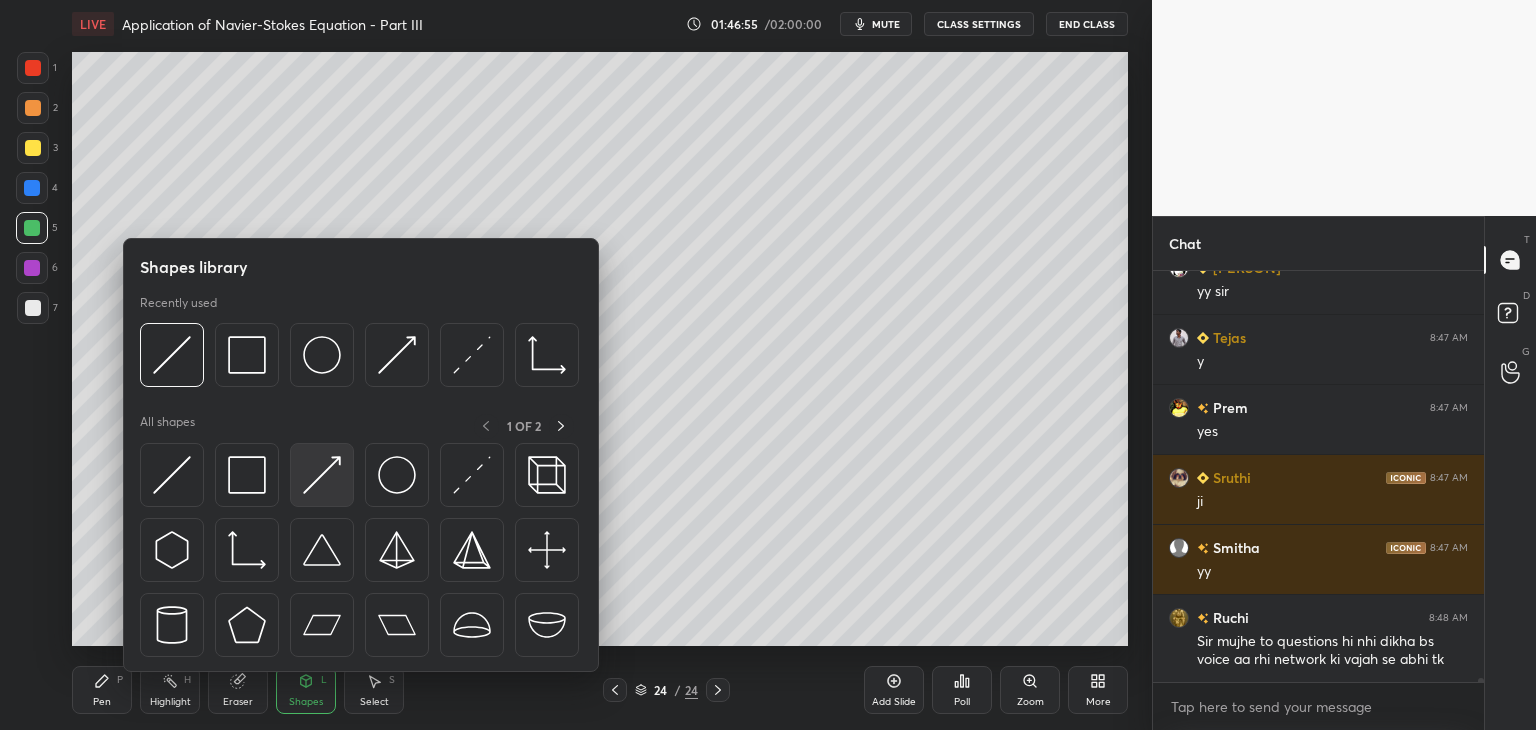 click at bounding box center [322, 475] 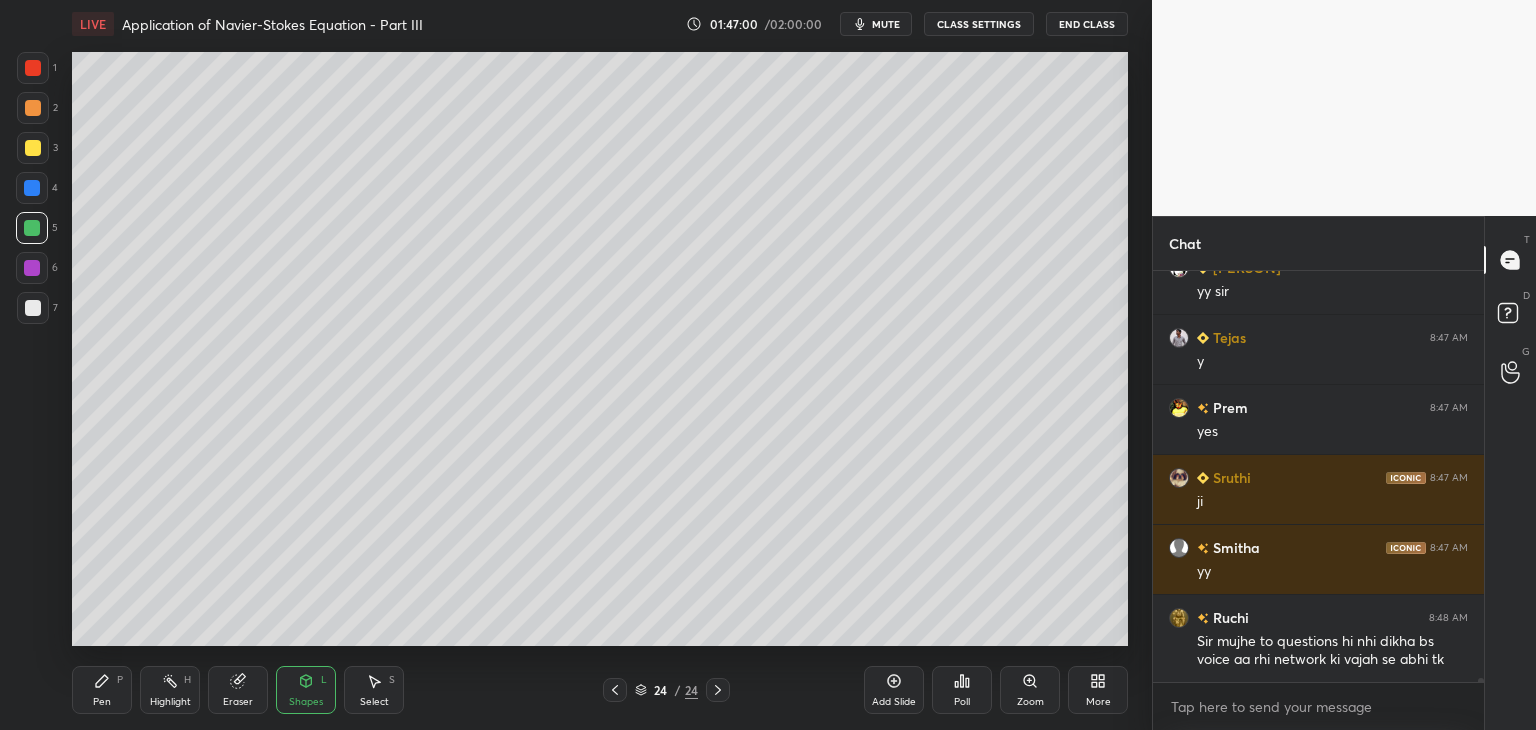 click at bounding box center (33, 308) 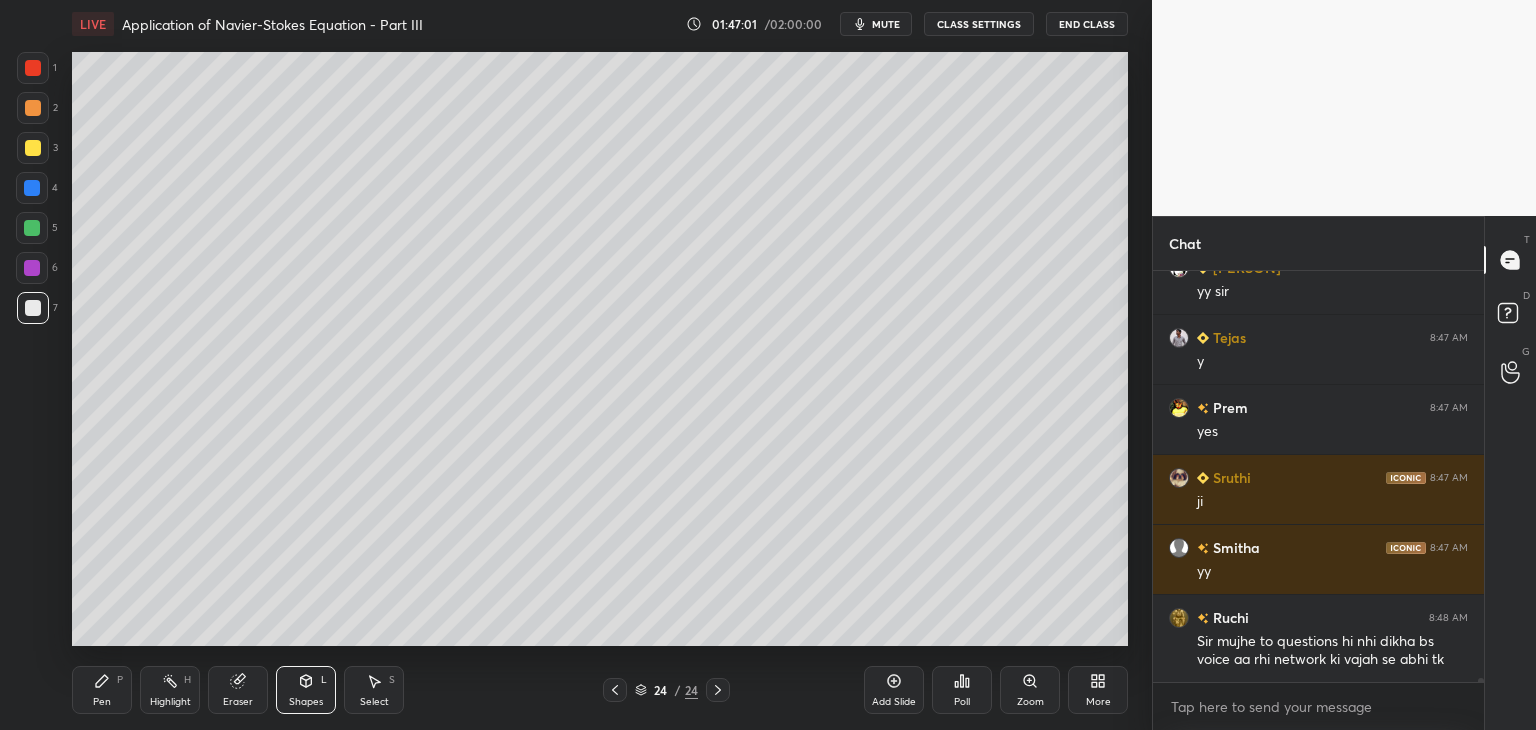 click on "Shapes L" at bounding box center (306, 690) 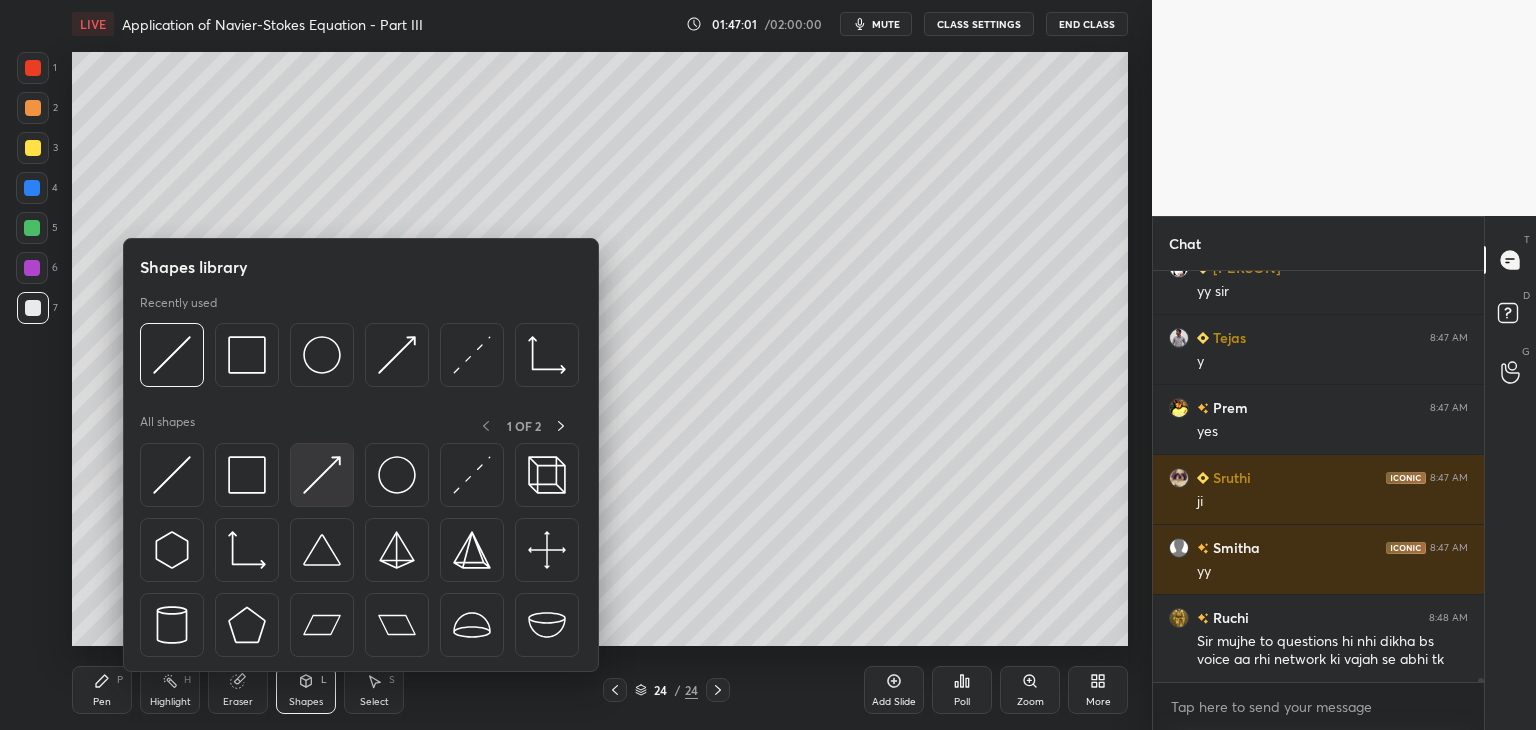 click at bounding box center (322, 475) 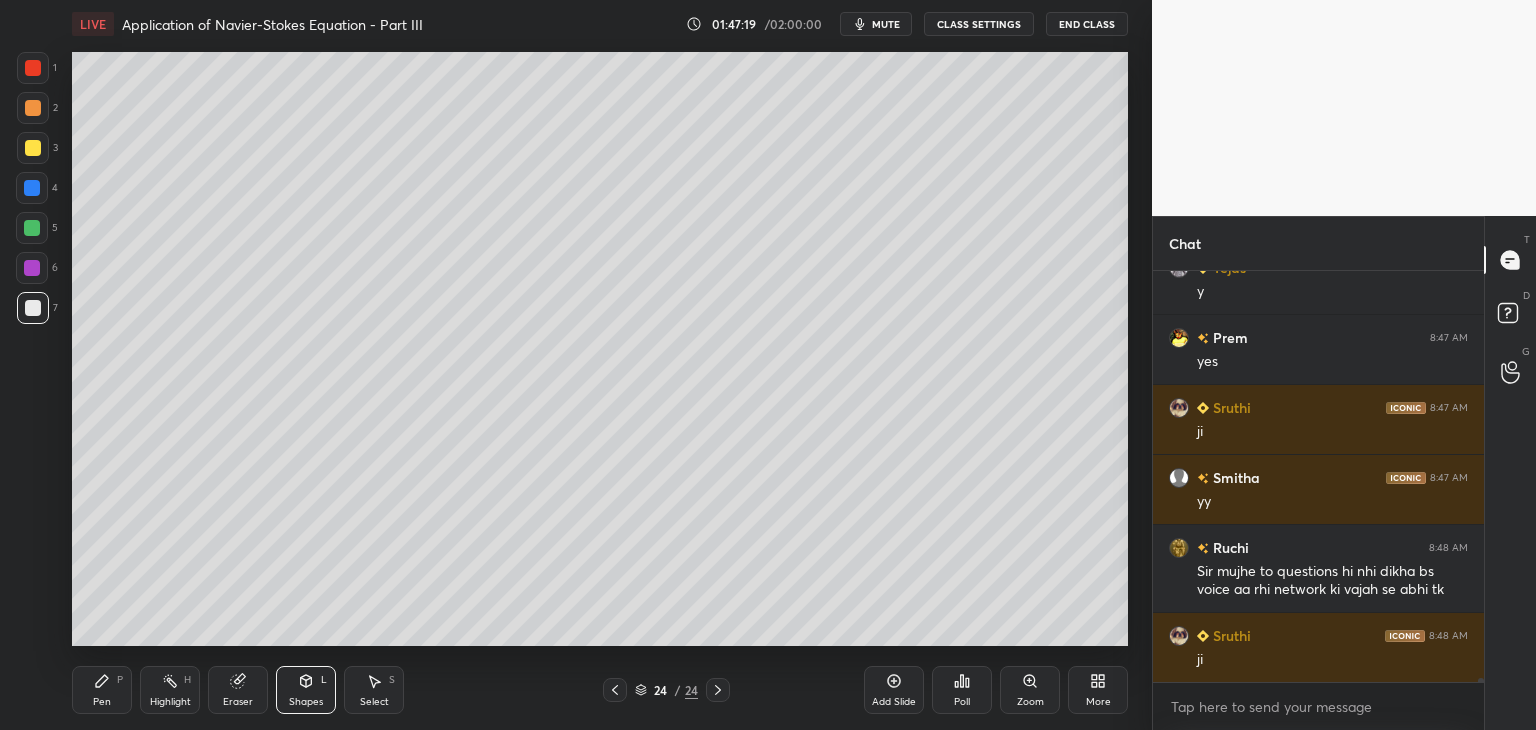 scroll, scrollTop: 41858, scrollLeft: 0, axis: vertical 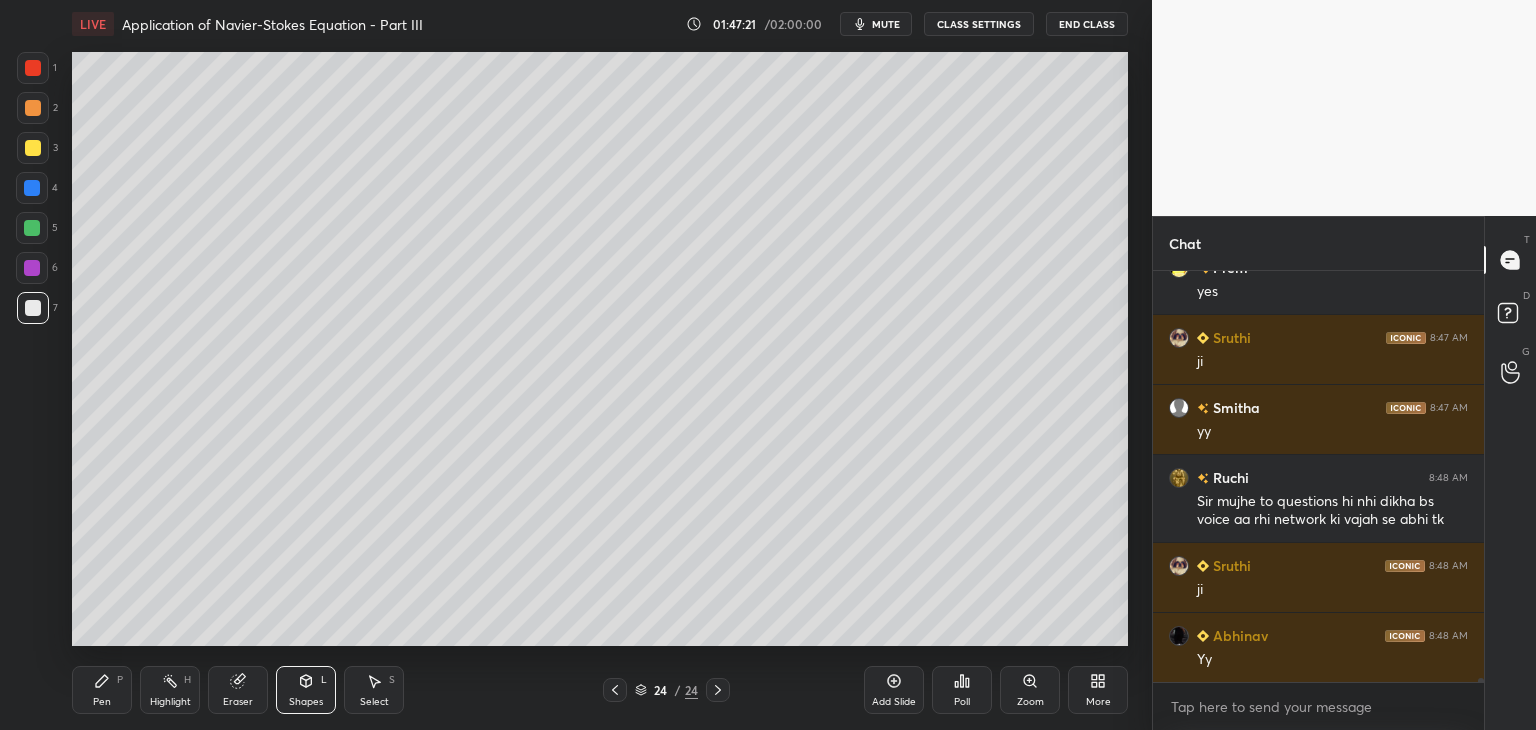 drag, startPoint x: 105, startPoint y: 697, endPoint x: 119, endPoint y: 693, distance: 14.56022 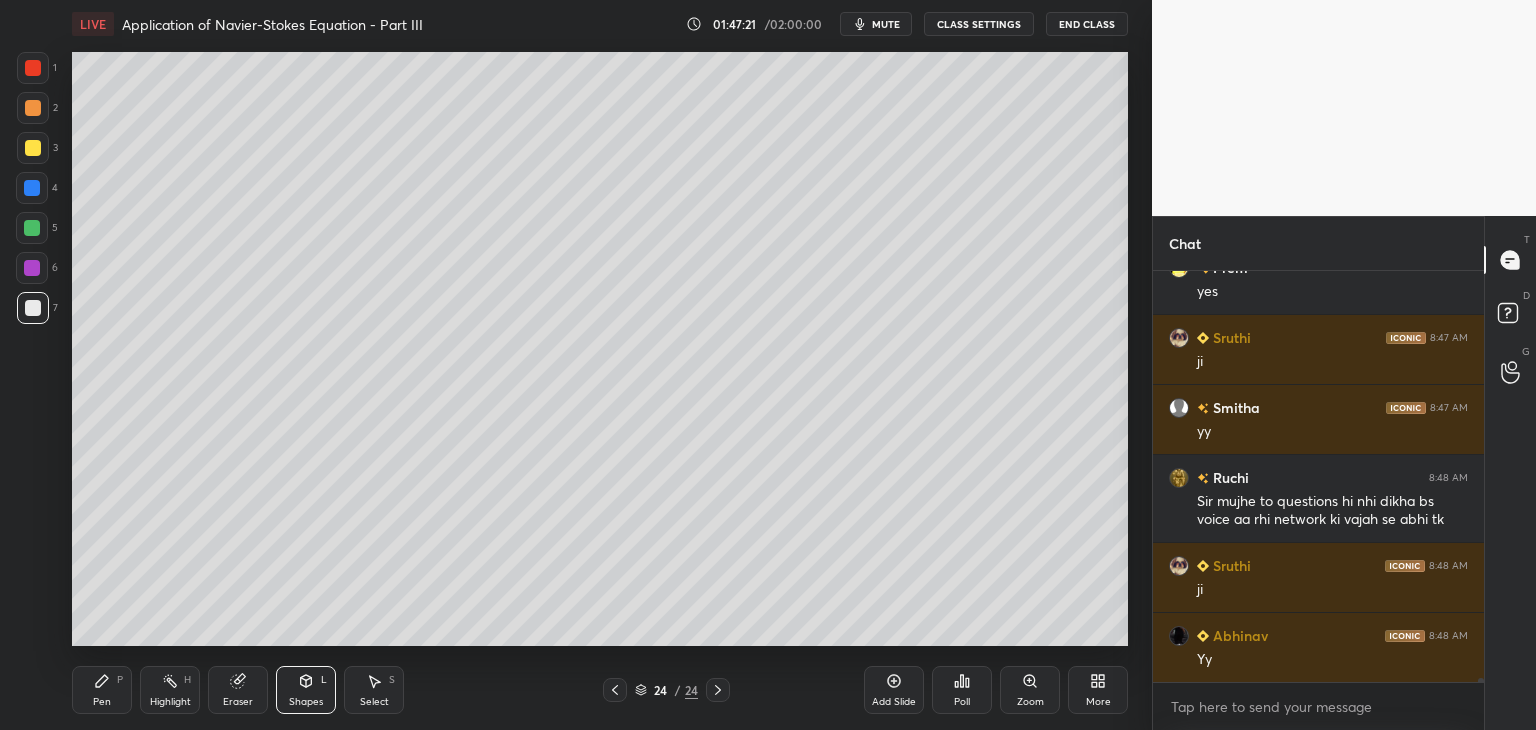 click on "Pen" at bounding box center [102, 702] 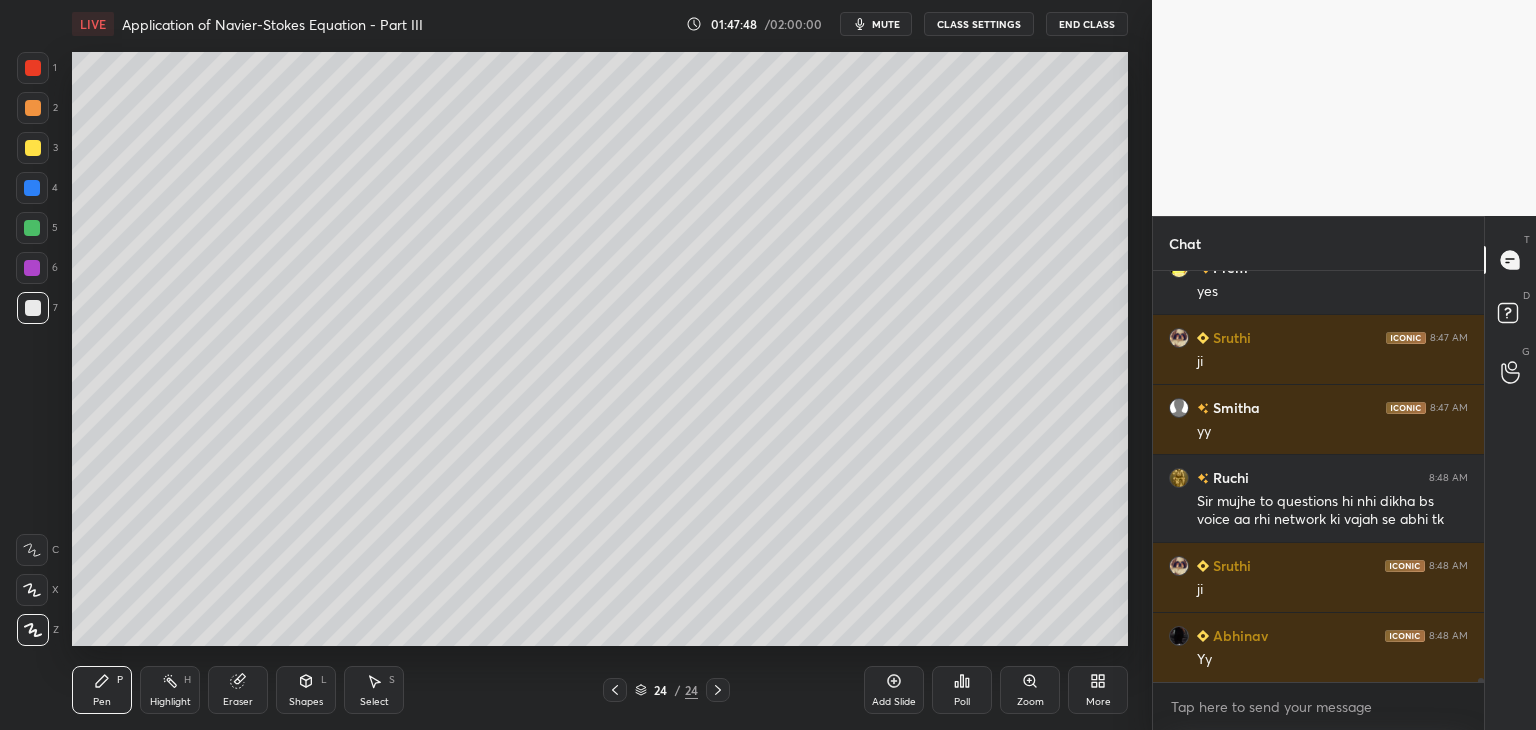 click on "Select S" at bounding box center [374, 690] 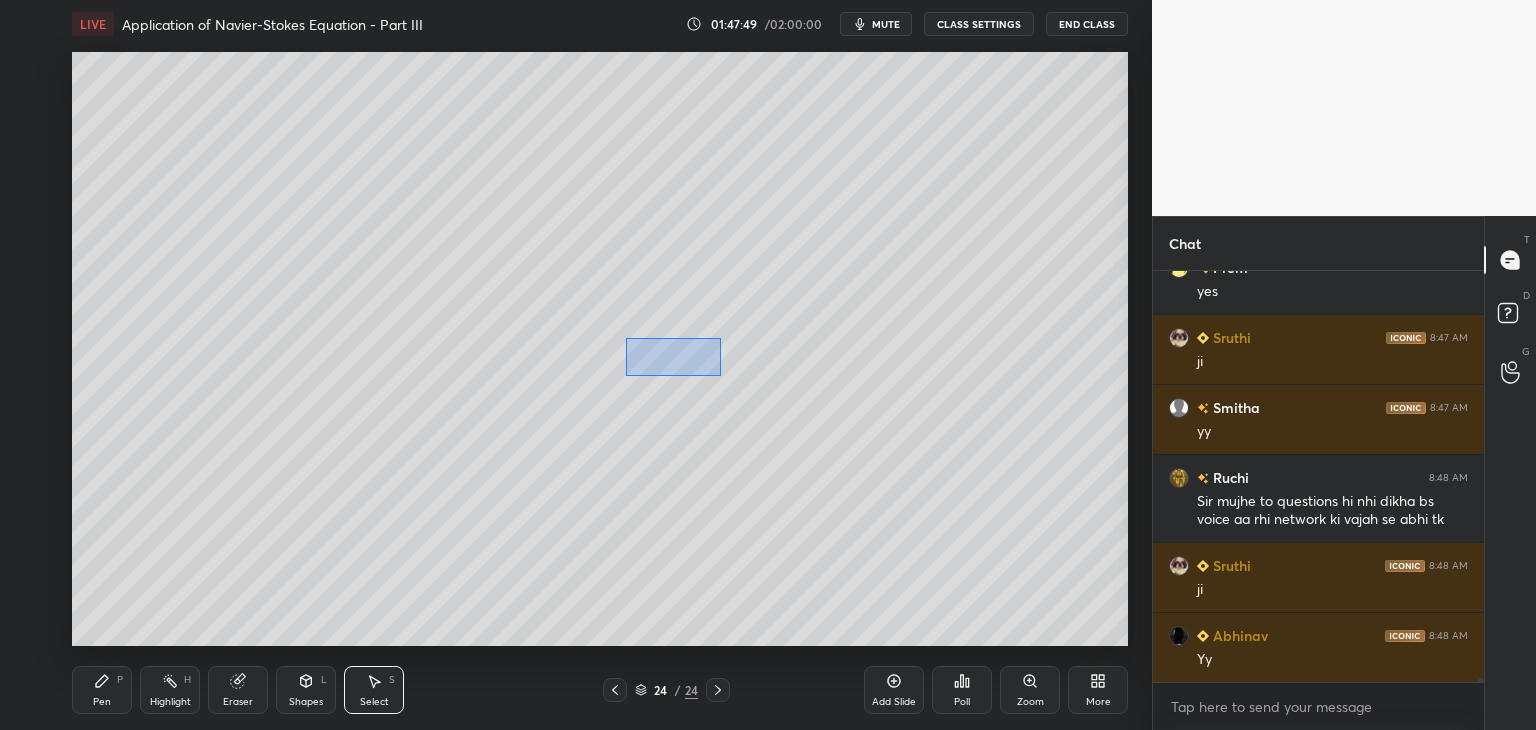 scroll, scrollTop: 41928, scrollLeft: 0, axis: vertical 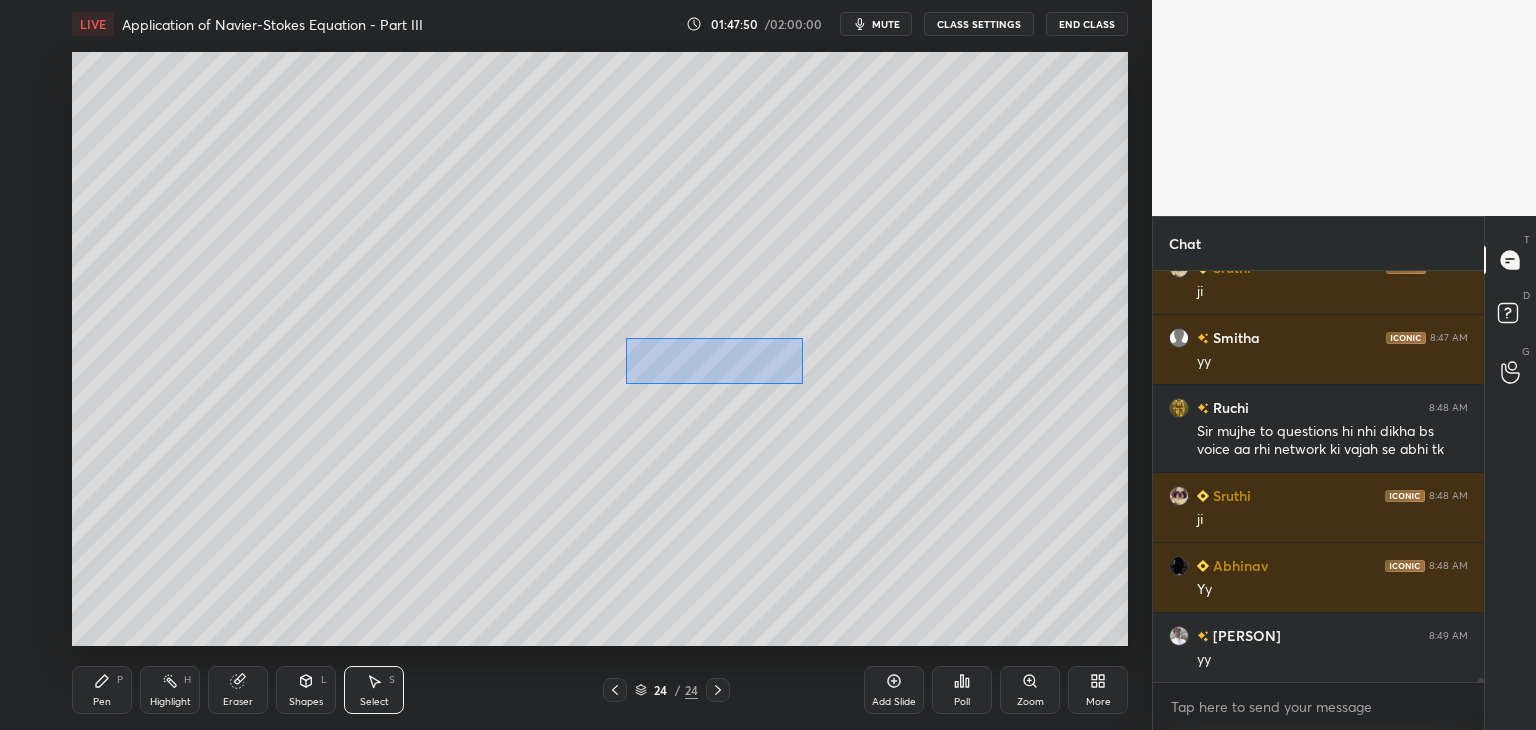 drag, startPoint x: 636, startPoint y: 350, endPoint x: 803, endPoint y: 384, distance: 170.42593 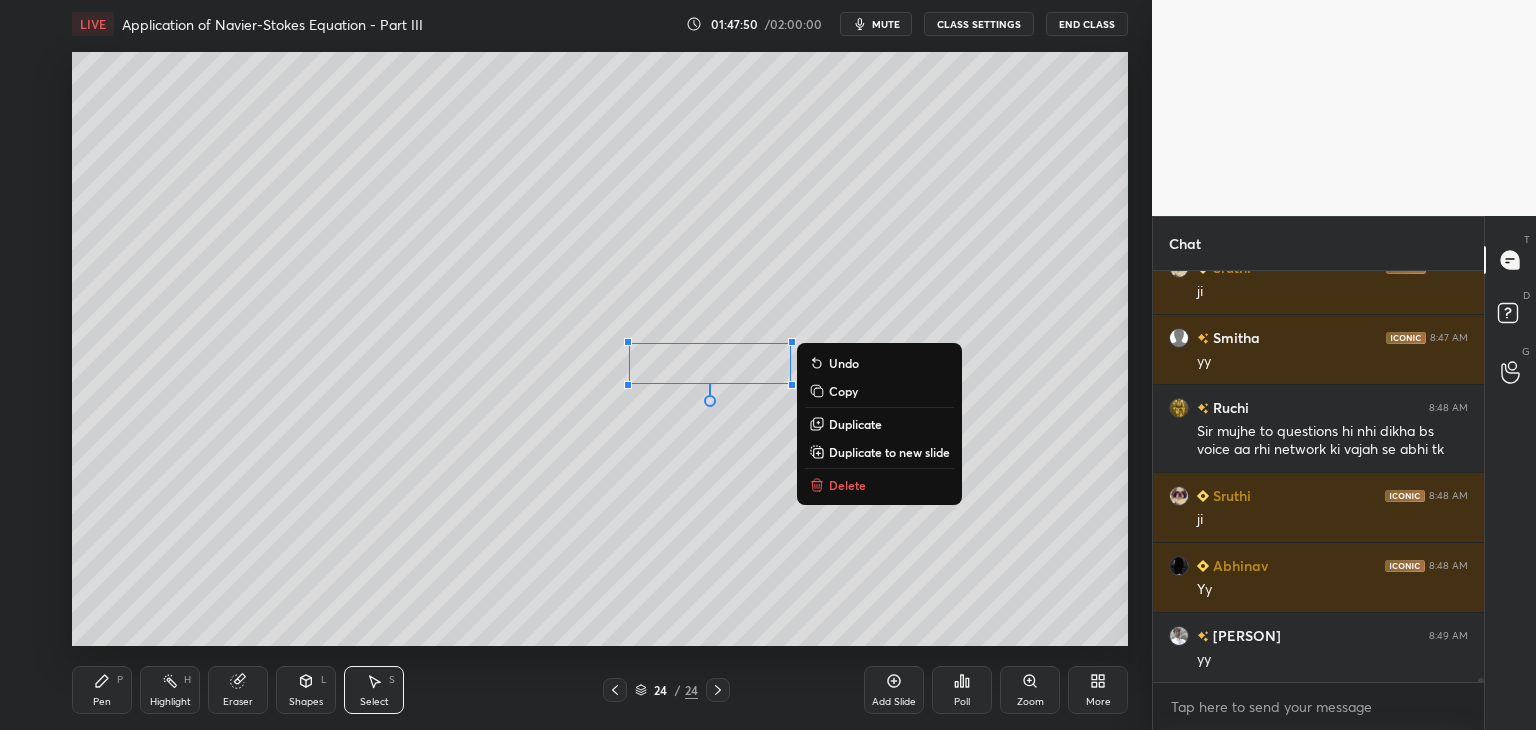scroll, scrollTop: 41998, scrollLeft: 0, axis: vertical 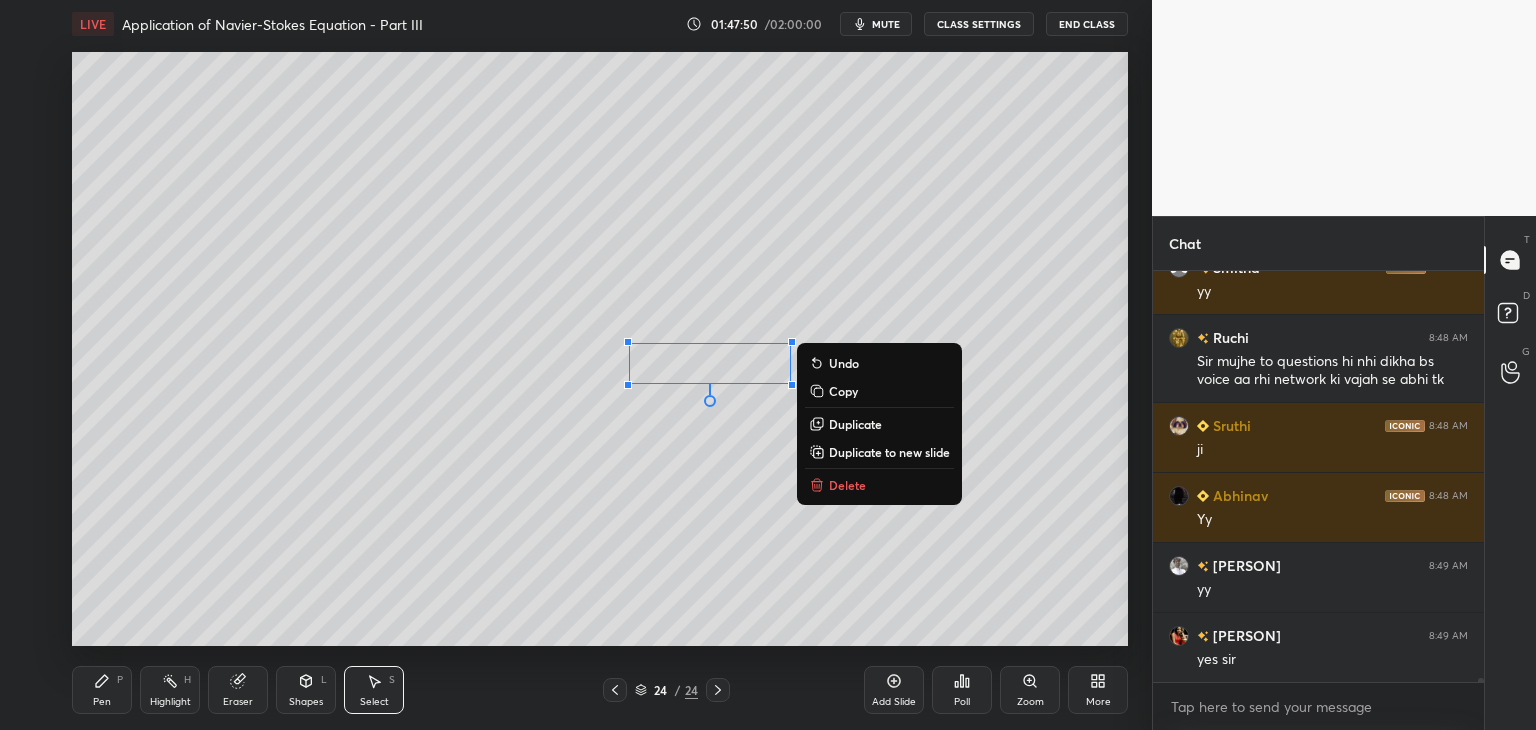 drag, startPoint x: 842, startPoint y: 425, endPoint x: 832, endPoint y: 420, distance: 11.18034 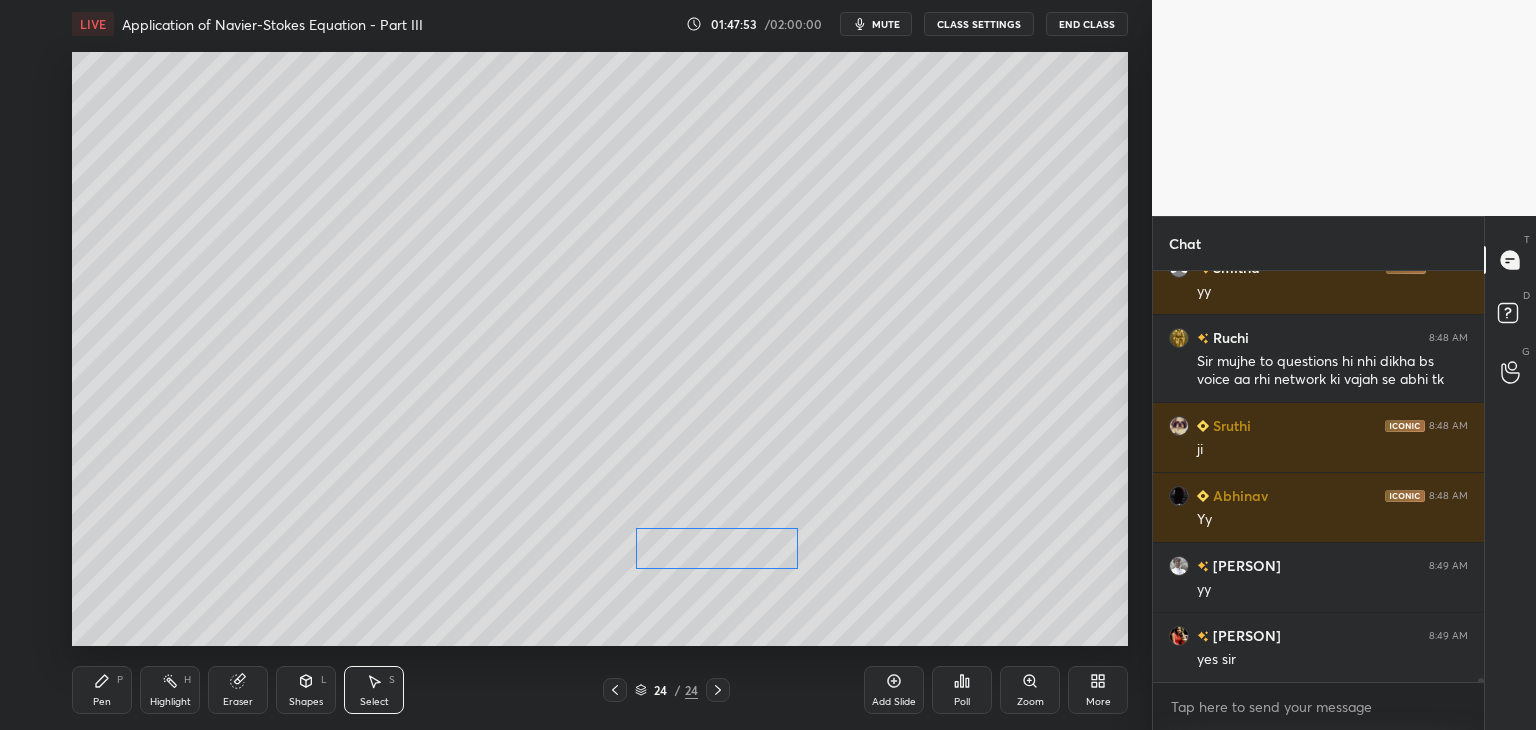 scroll, scrollTop: 42068, scrollLeft: 0, axis: vertical 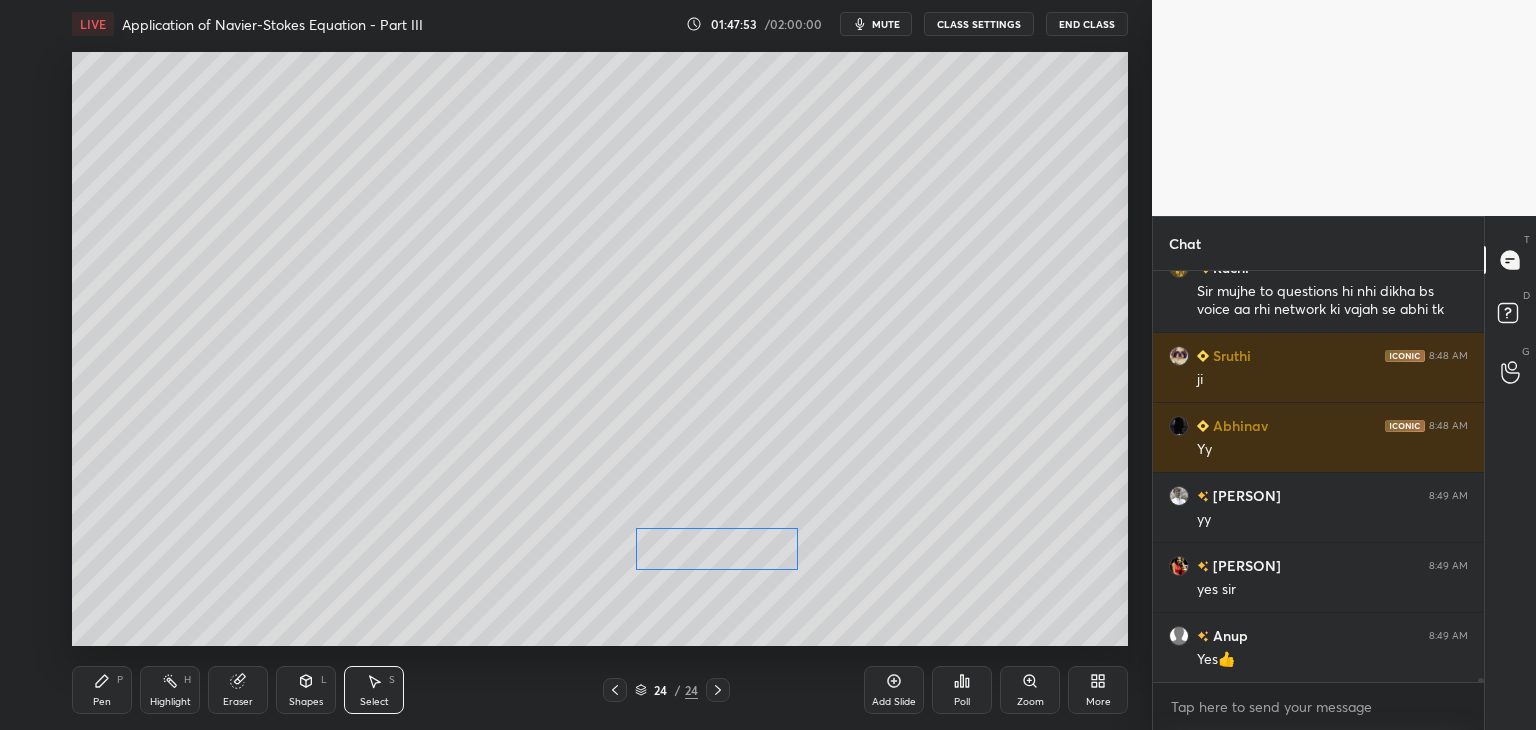 drag, startPoint x: 747, startPoint y: 392, endPoint x: 730, endPoint y: 553, distance: 161.89503 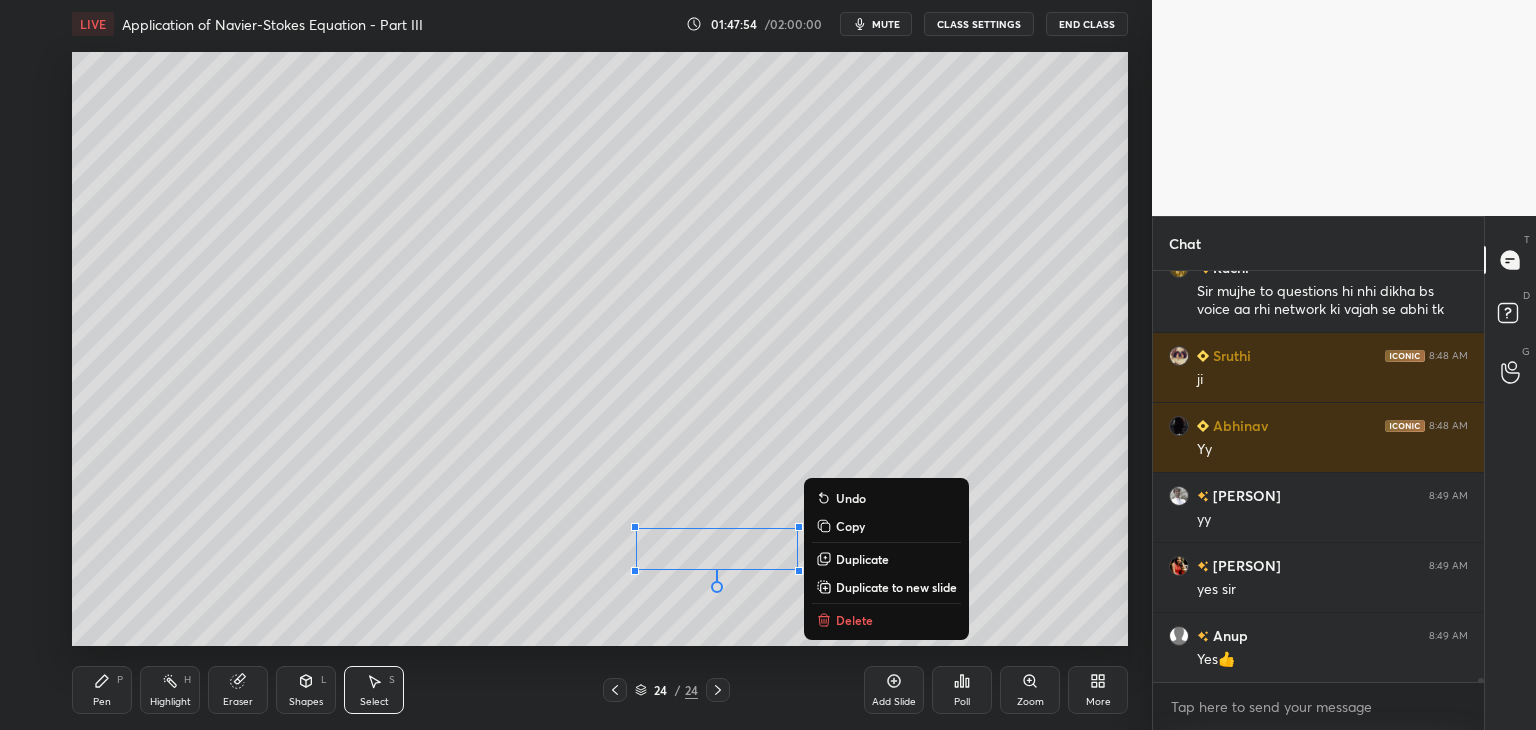 click on "0 ° Undo Copy Duplicate Duplicate to new slide Delete" at bounding box center (600, 349) 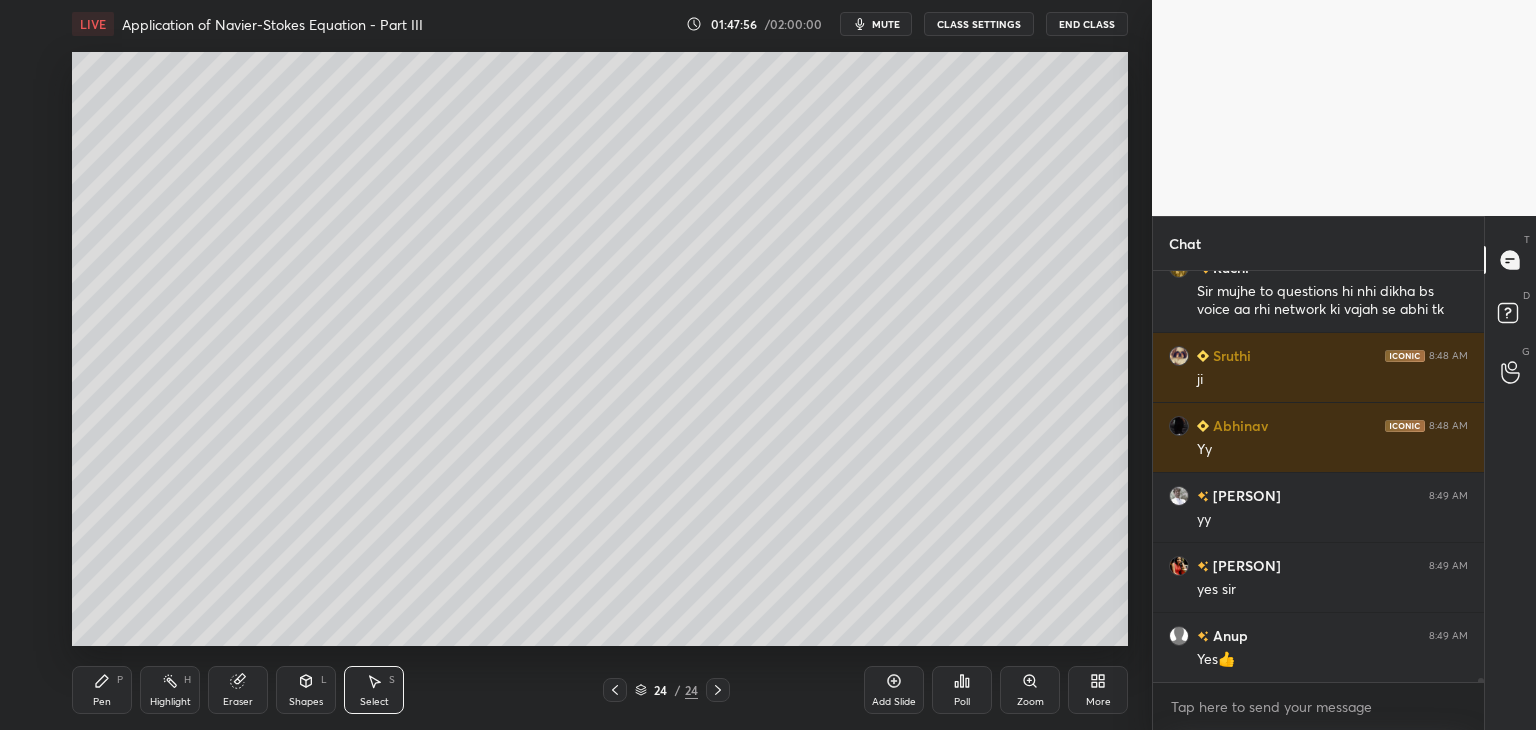 scroll, scrollTop: 42138, scrollLeft: 0, axis: vertical 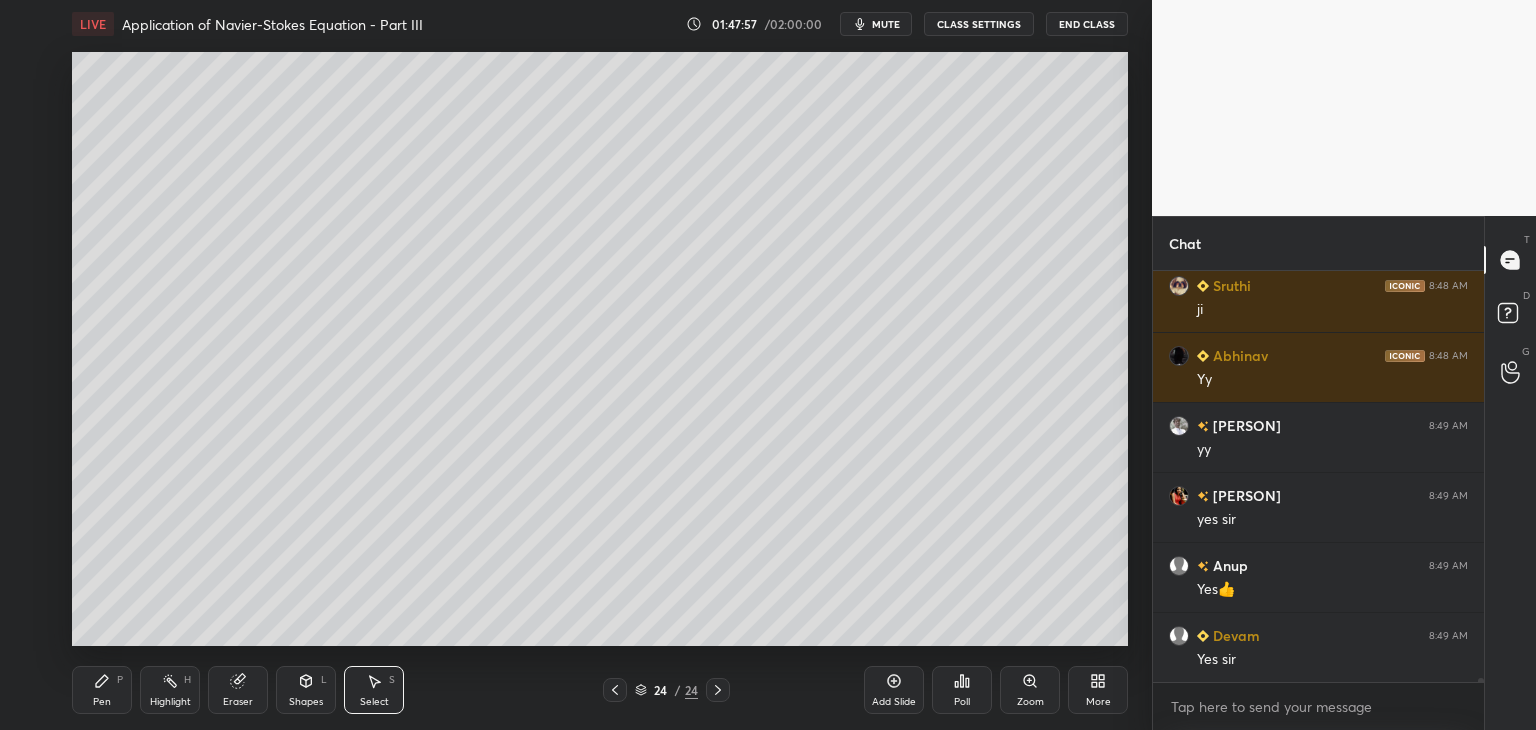 click on "Eraser" at bounding box center (238, 702) 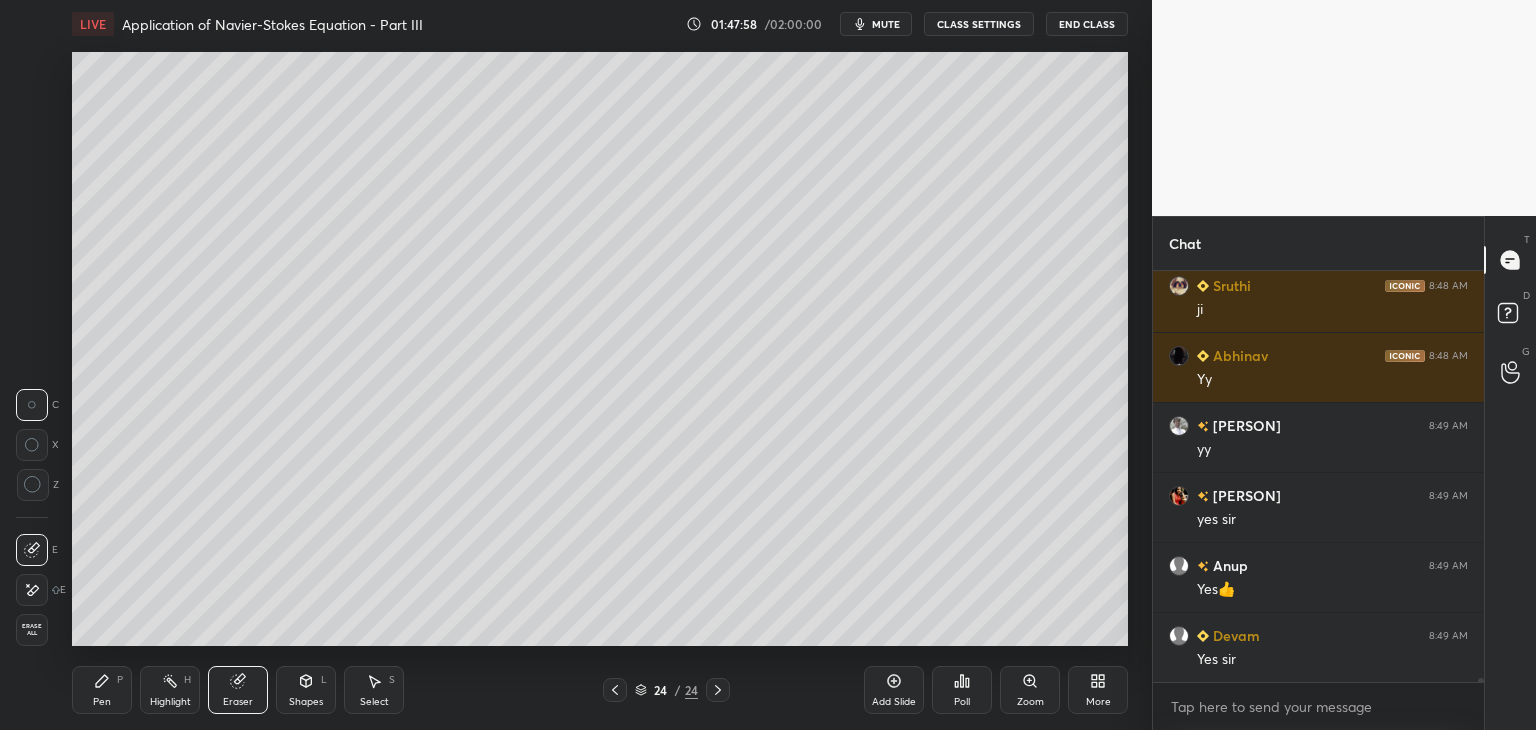 drag, startPoint x: 31, startPoint y: 486, endPoint x: 67, endPoint y: 485, distance: 36.013885 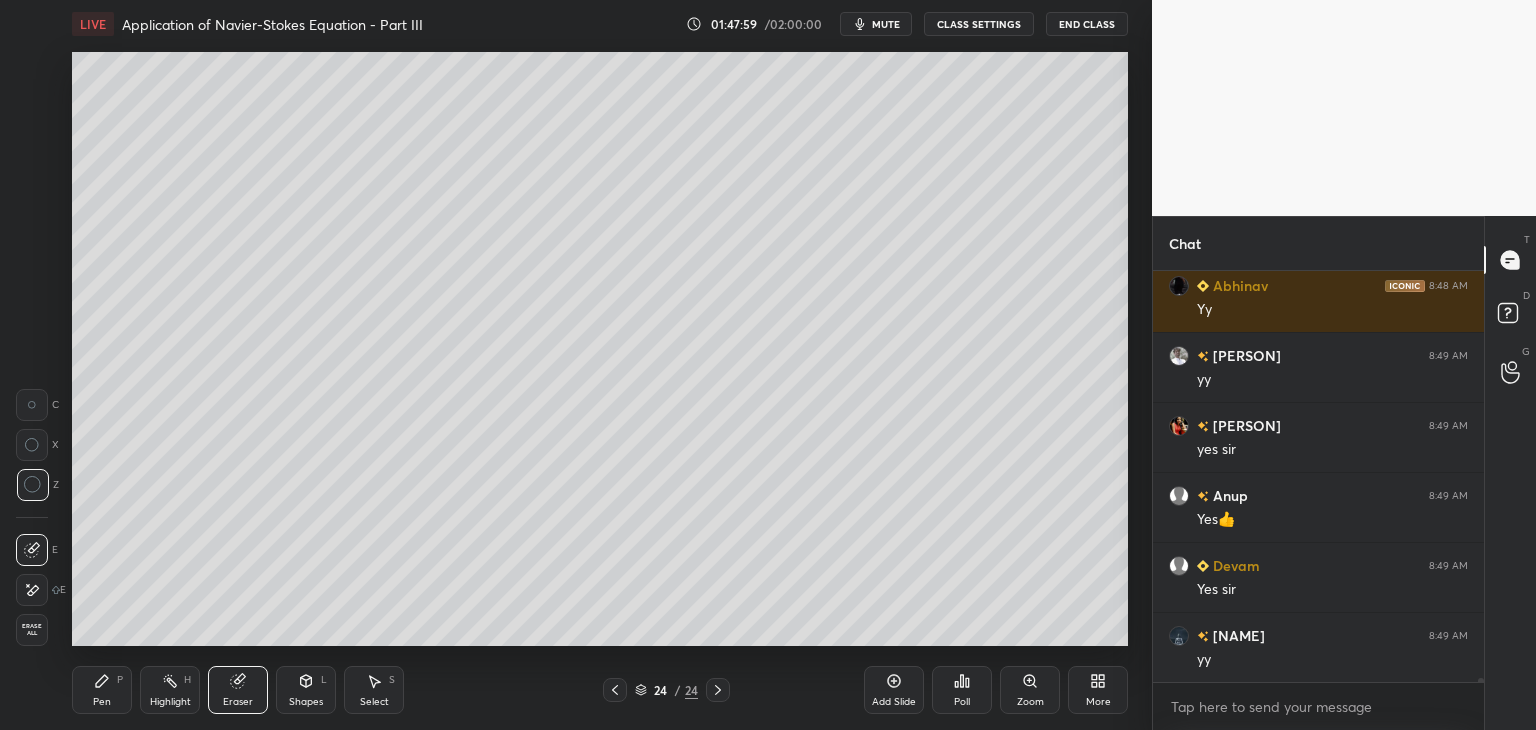 scroll, scrollTop: 42278, scrollLeft: 0, axis: vertical 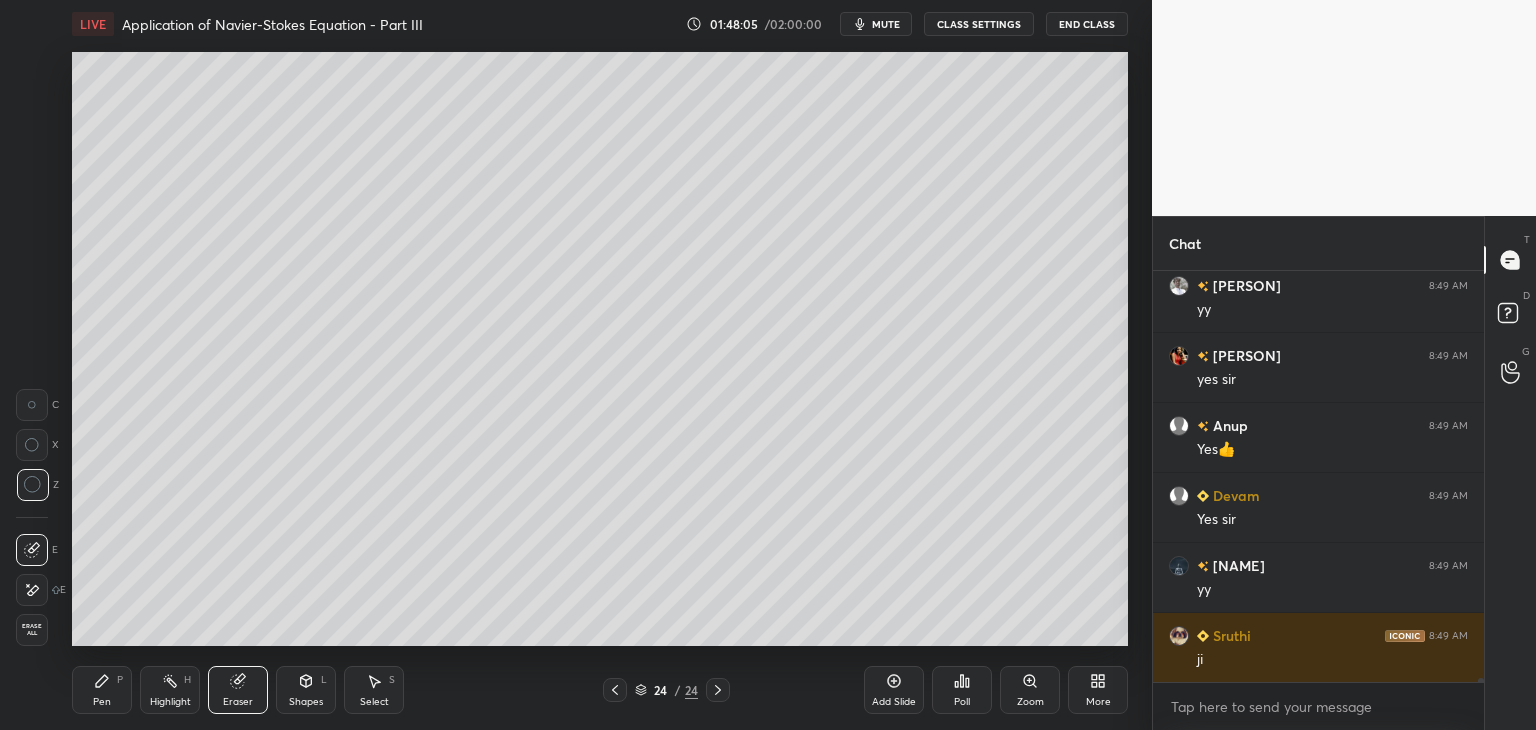 click on "Pen P" at bounding box center [102, 690] 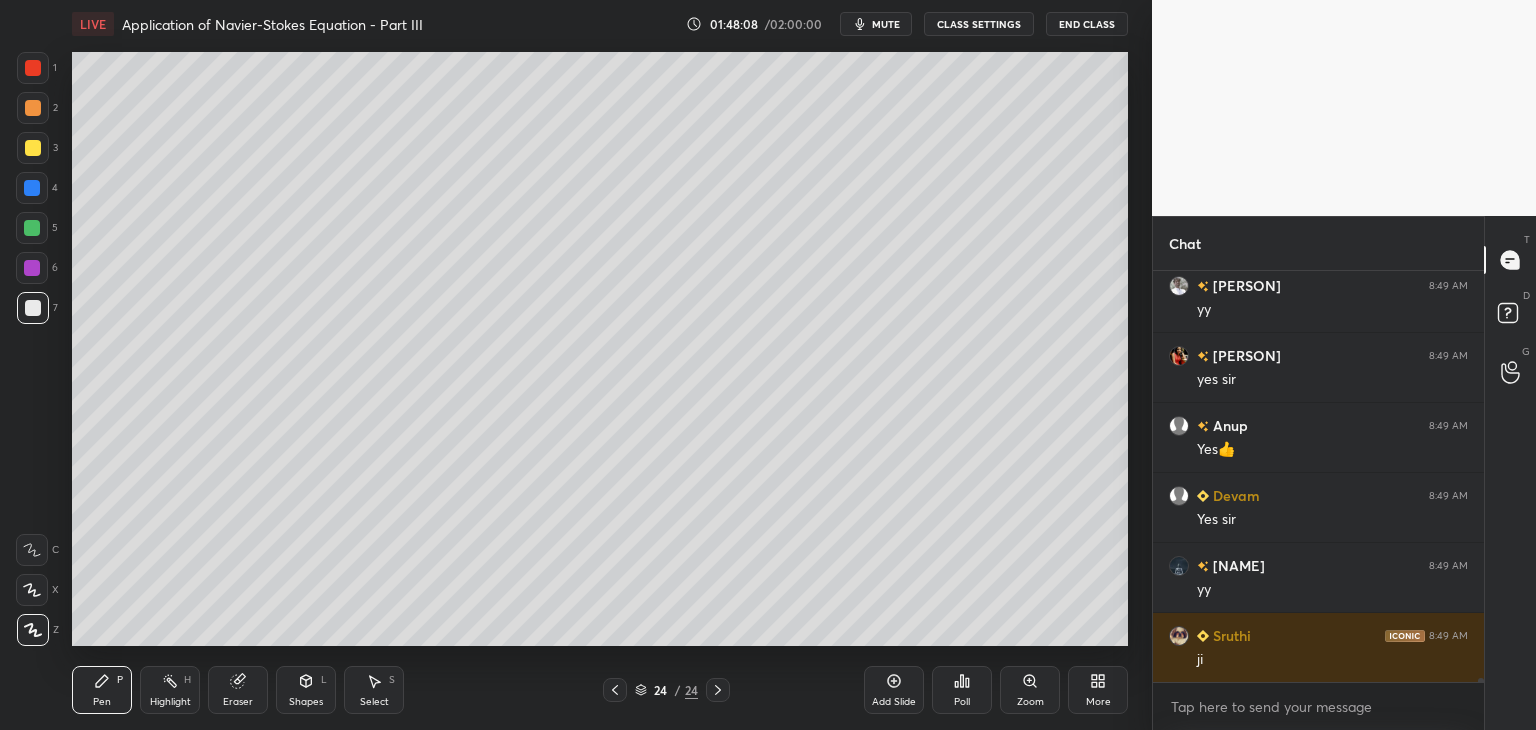 click 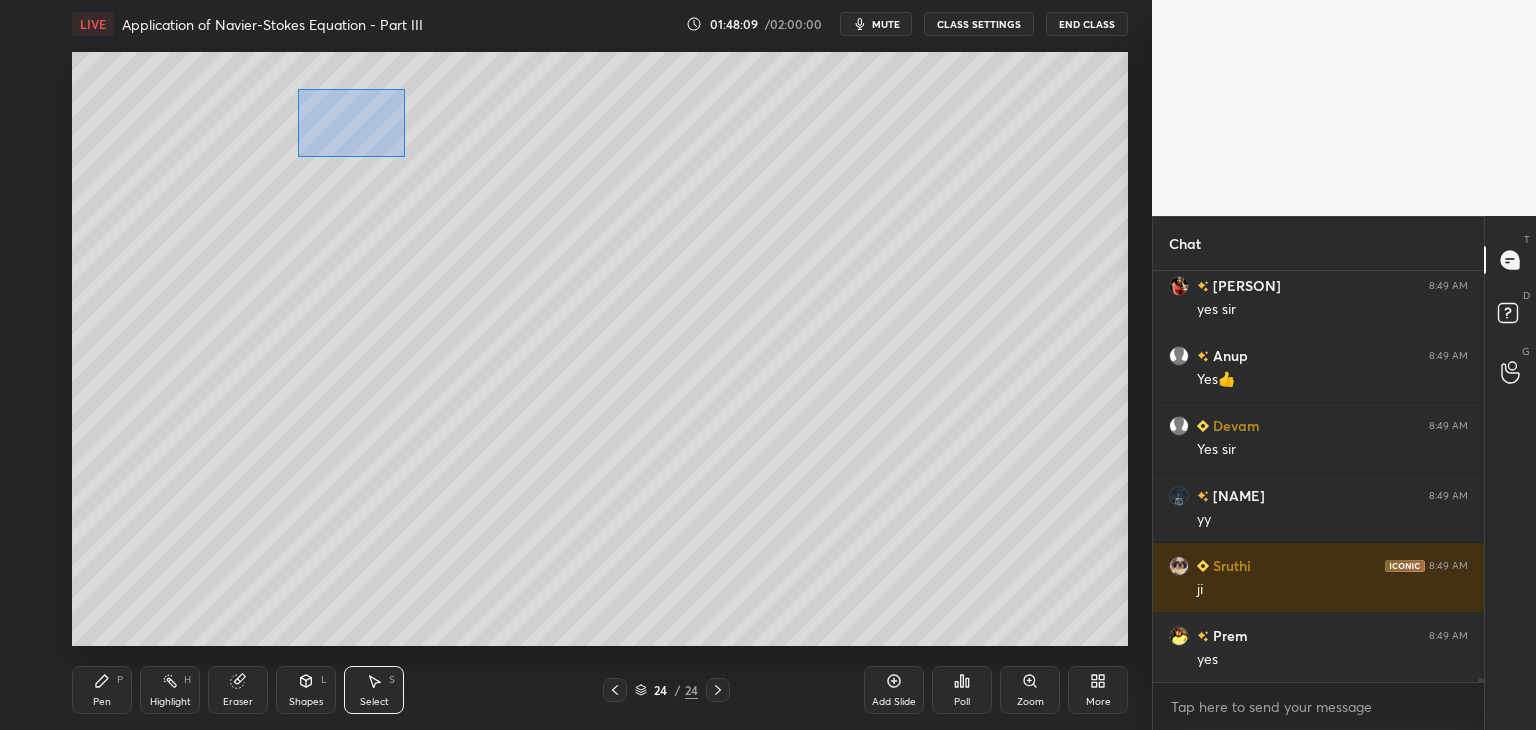scroll, scrollTop: 42418, scrollLeft: 0, axis: vertical 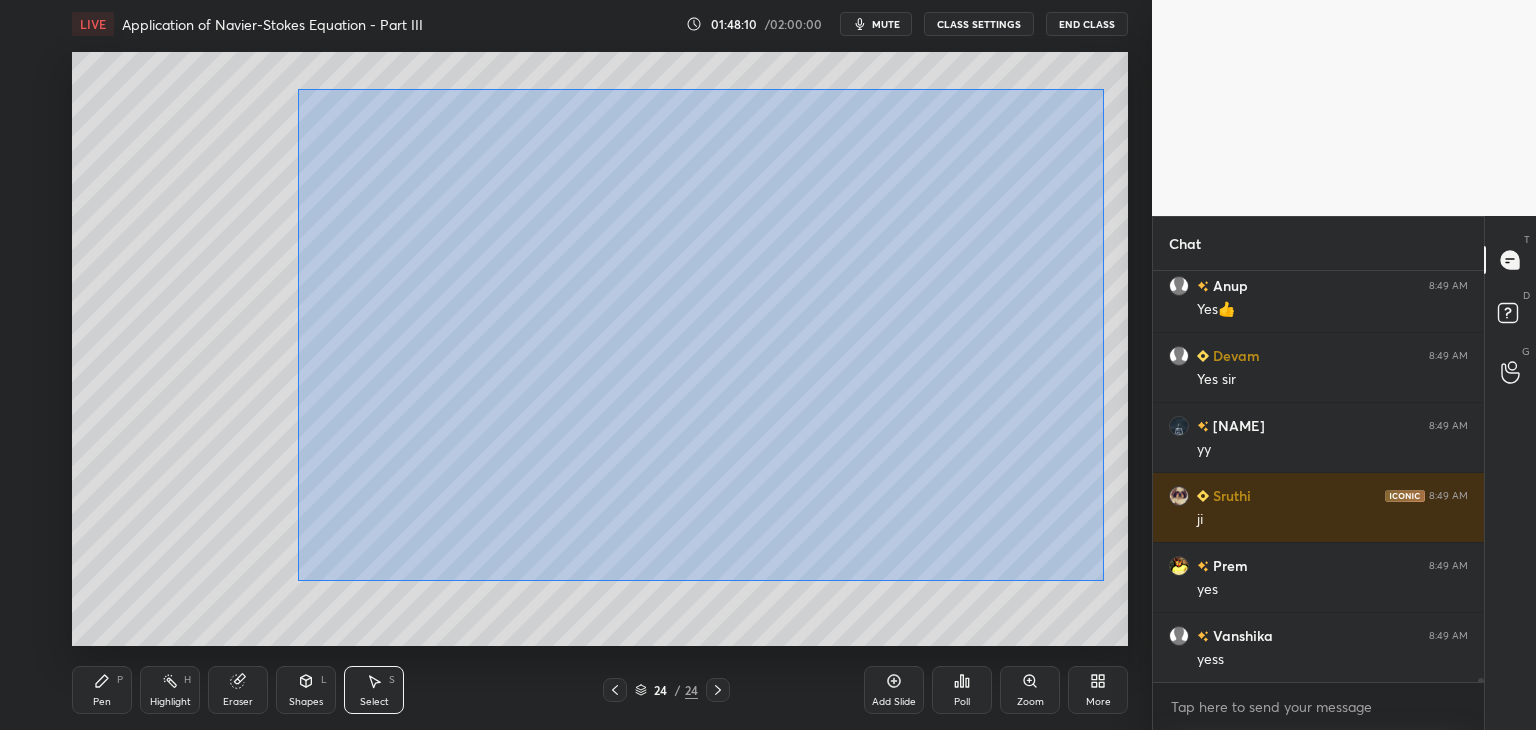 drag, startPoint x: 298, startPoint y: 89, endPoint x: 1090, endPoint y: 570, distance: 926.6202 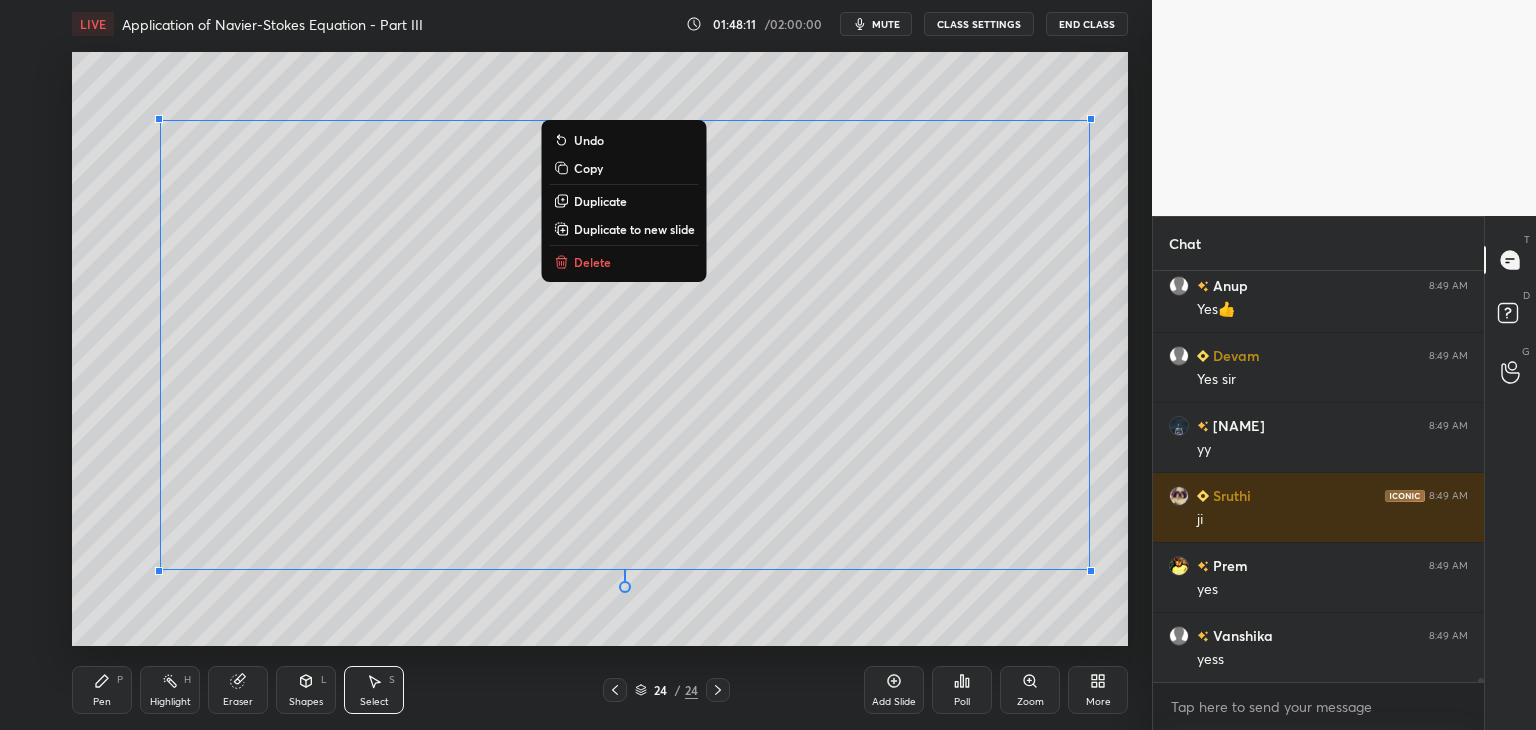 scroll, scrollTop: 42488, scrollLeft: 0, axis: vertical 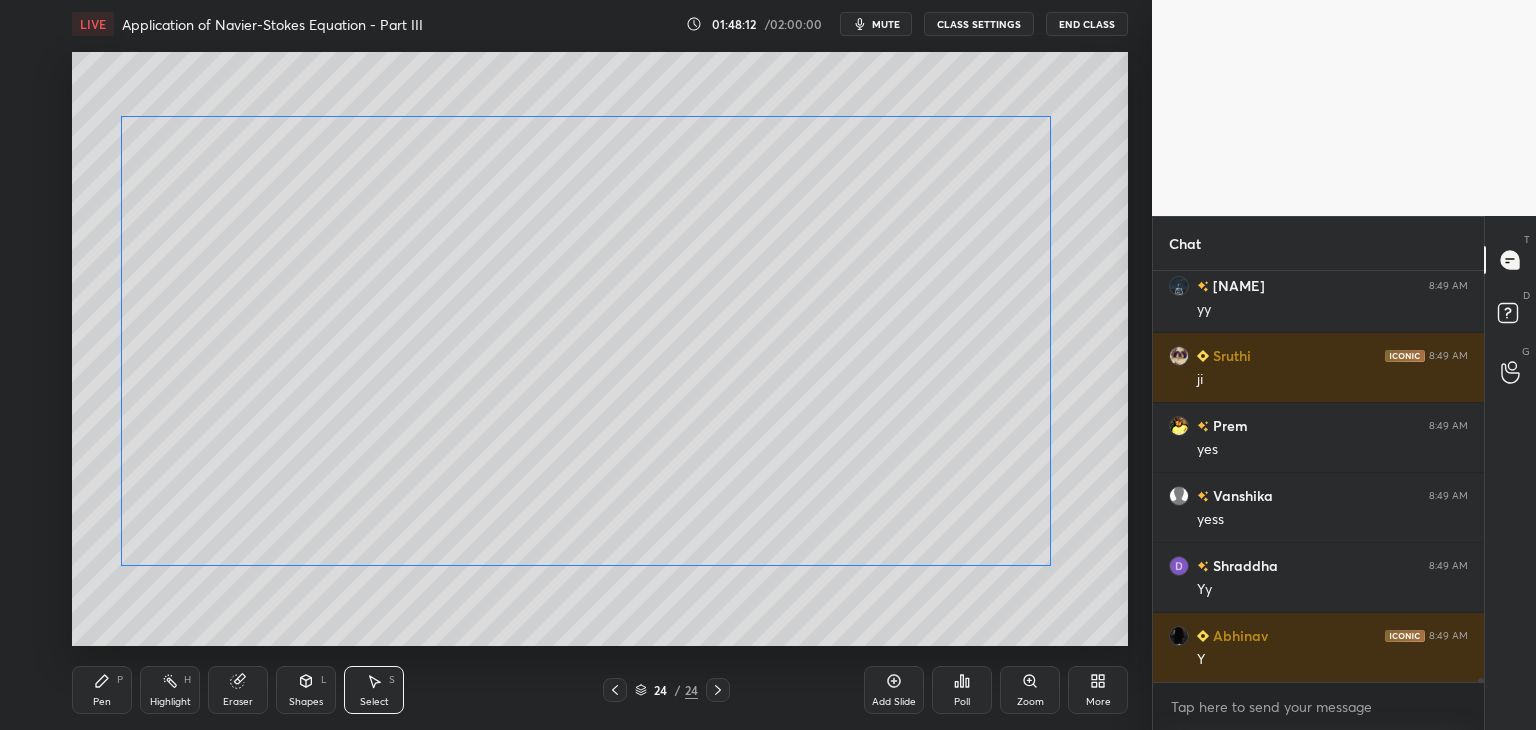 drag, startPoint x: 964, startPoint y: 512, endPoint x: 935, endPoint y: 511, distance: 29.017237 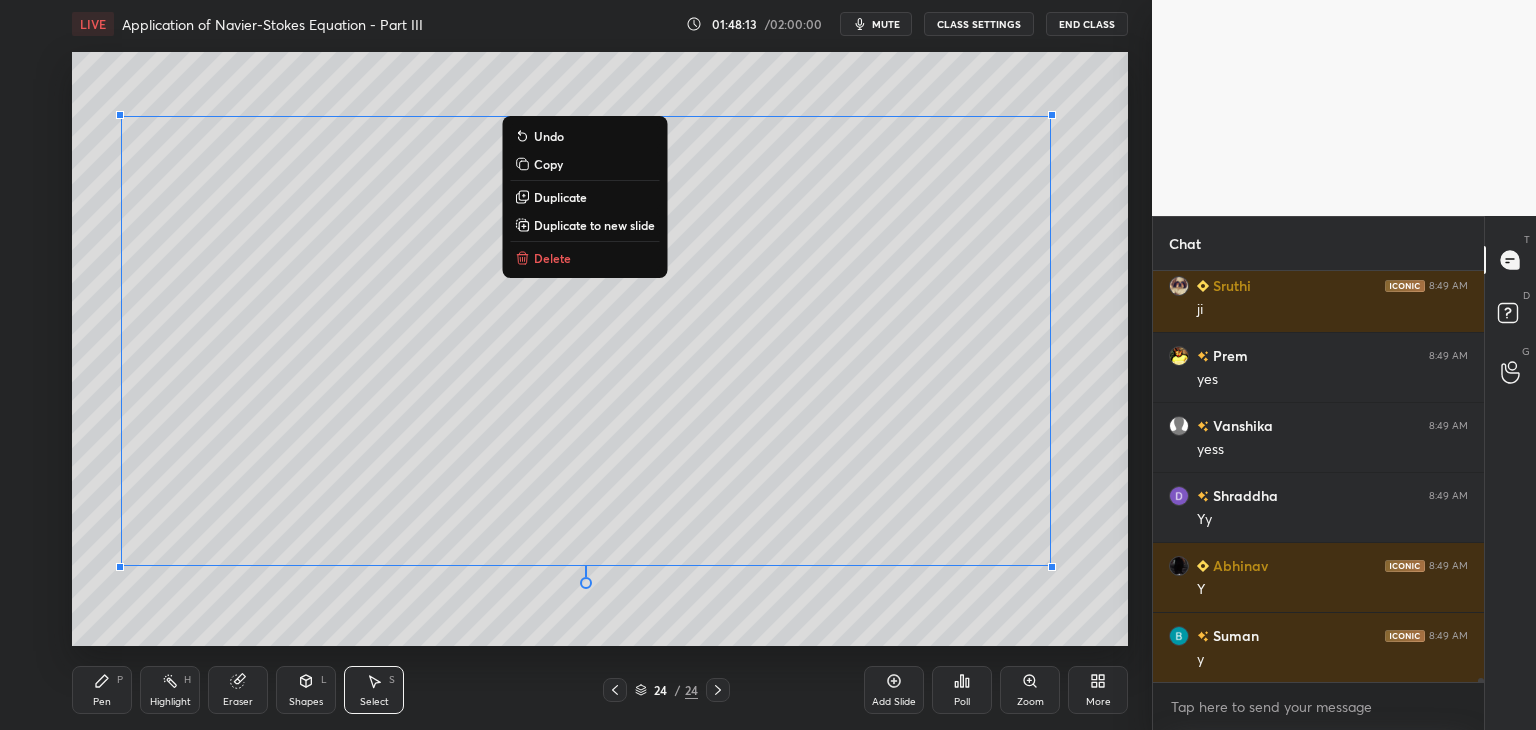 click on "0 ° Undo Copy Duplicate Duplicate to new slide Delete" at bounding box center [600, 349] 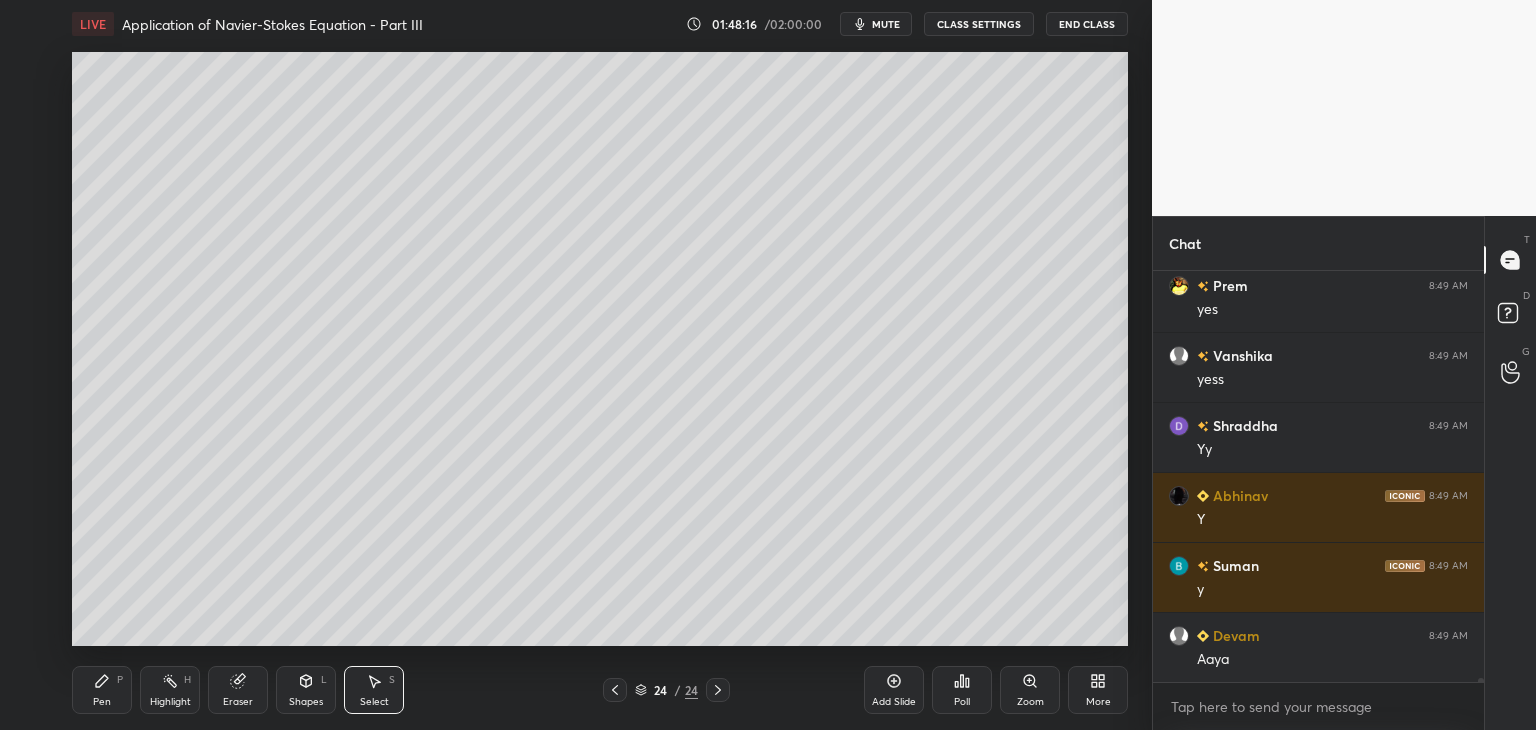 scroll, scrollTop: 42768, scrollLeft: 0, axis: vertical 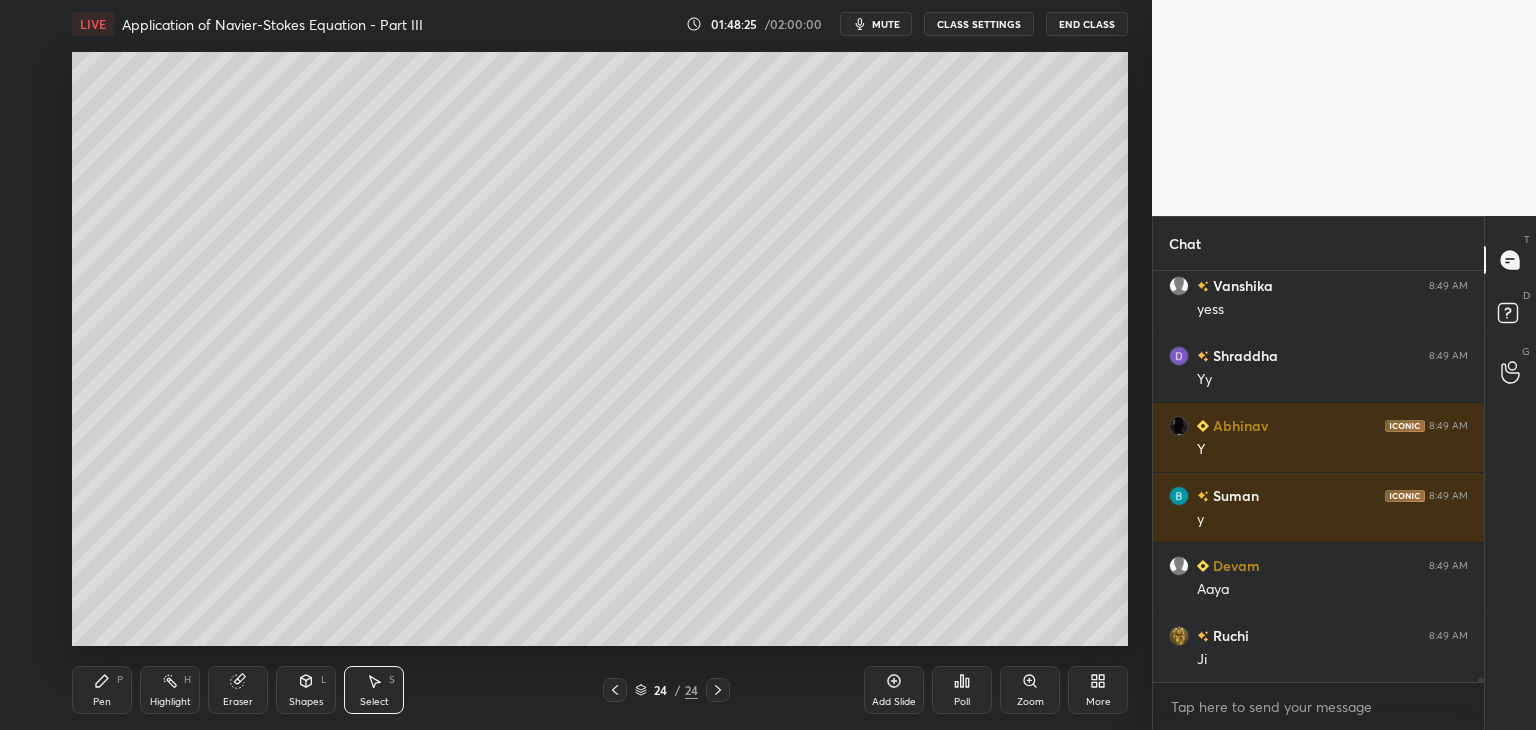 click on "Shapes L" at bounding box center (306, 690) 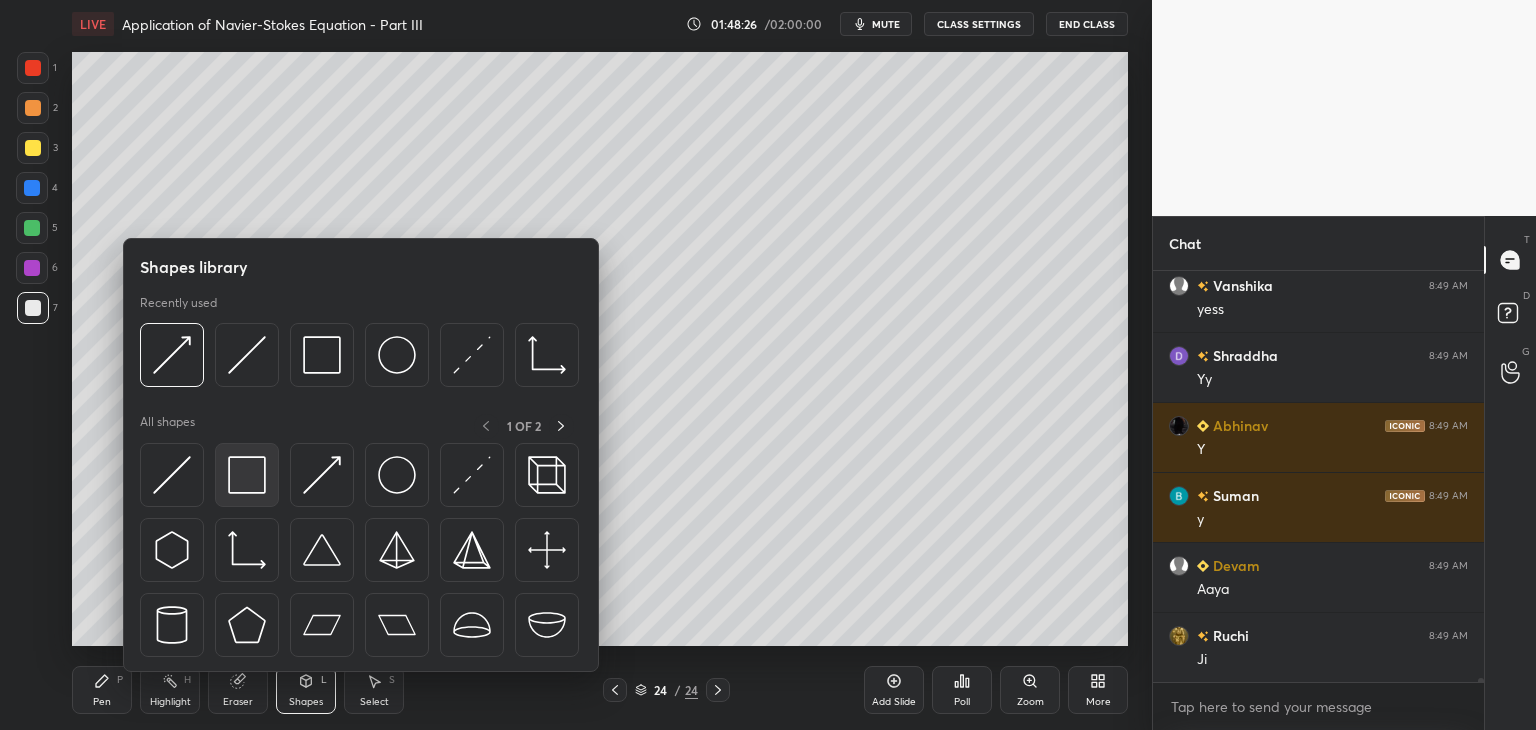click at bounding box center (247, 475) 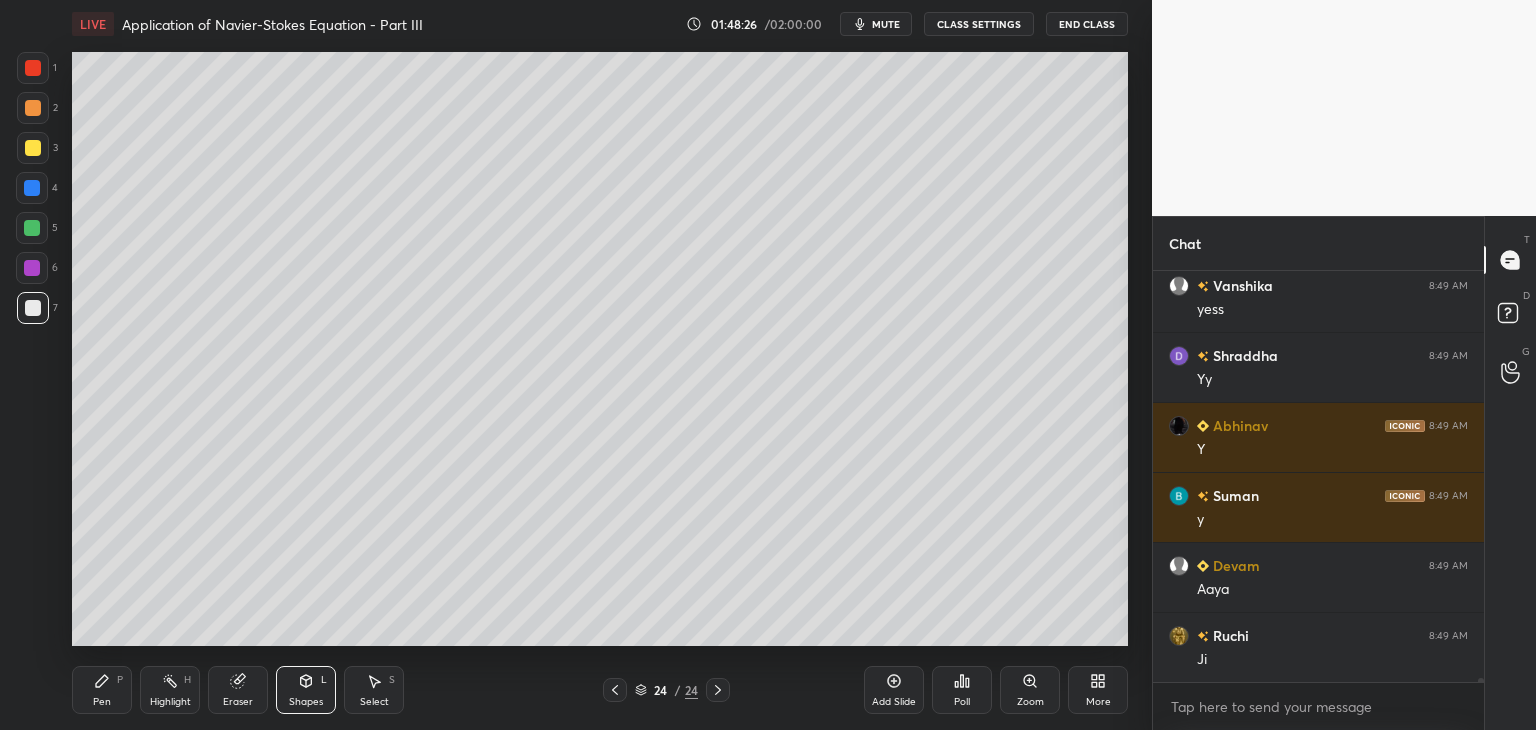 click at bounding box center [32, 268] 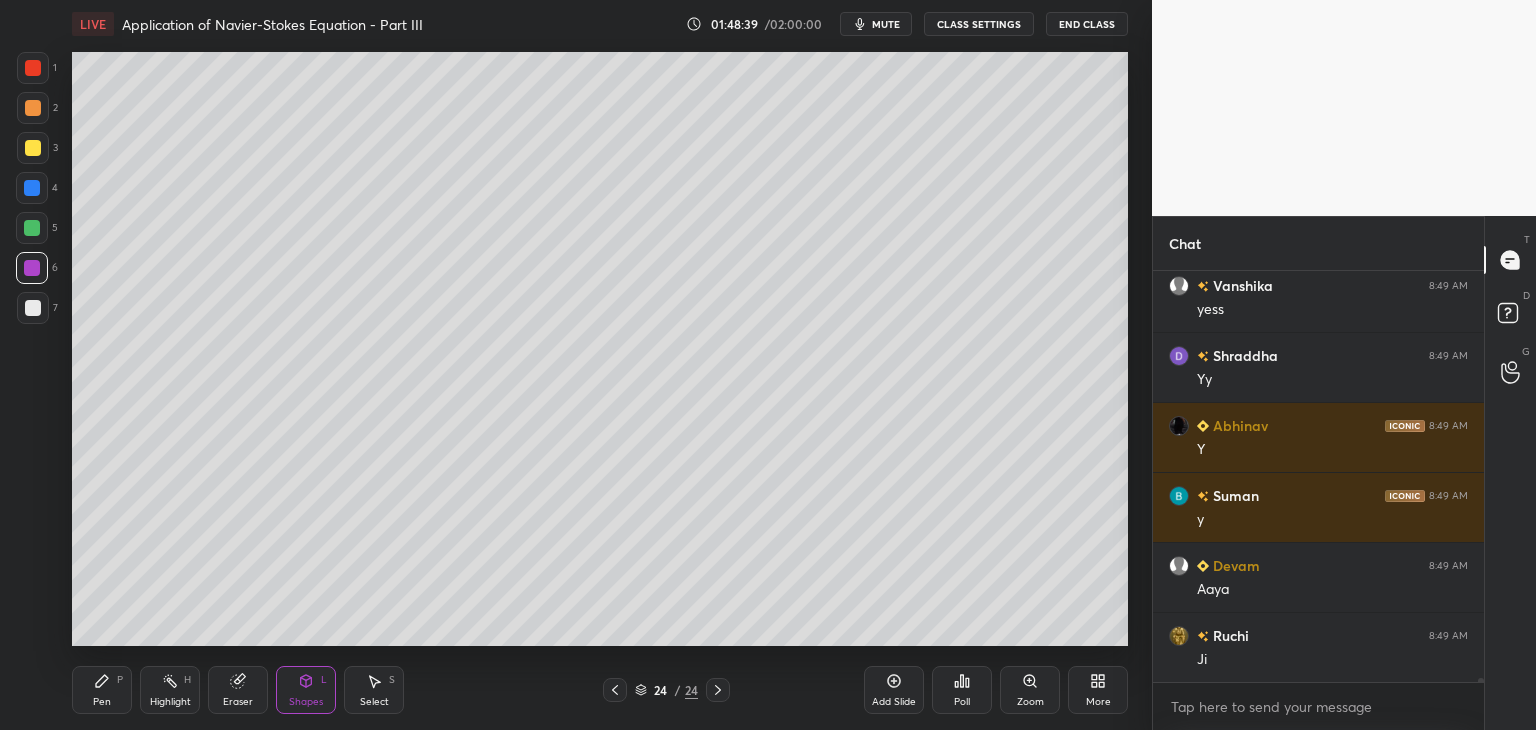 scroll, scrollTop: 42838, scrollLeft: 0, axis: vertical 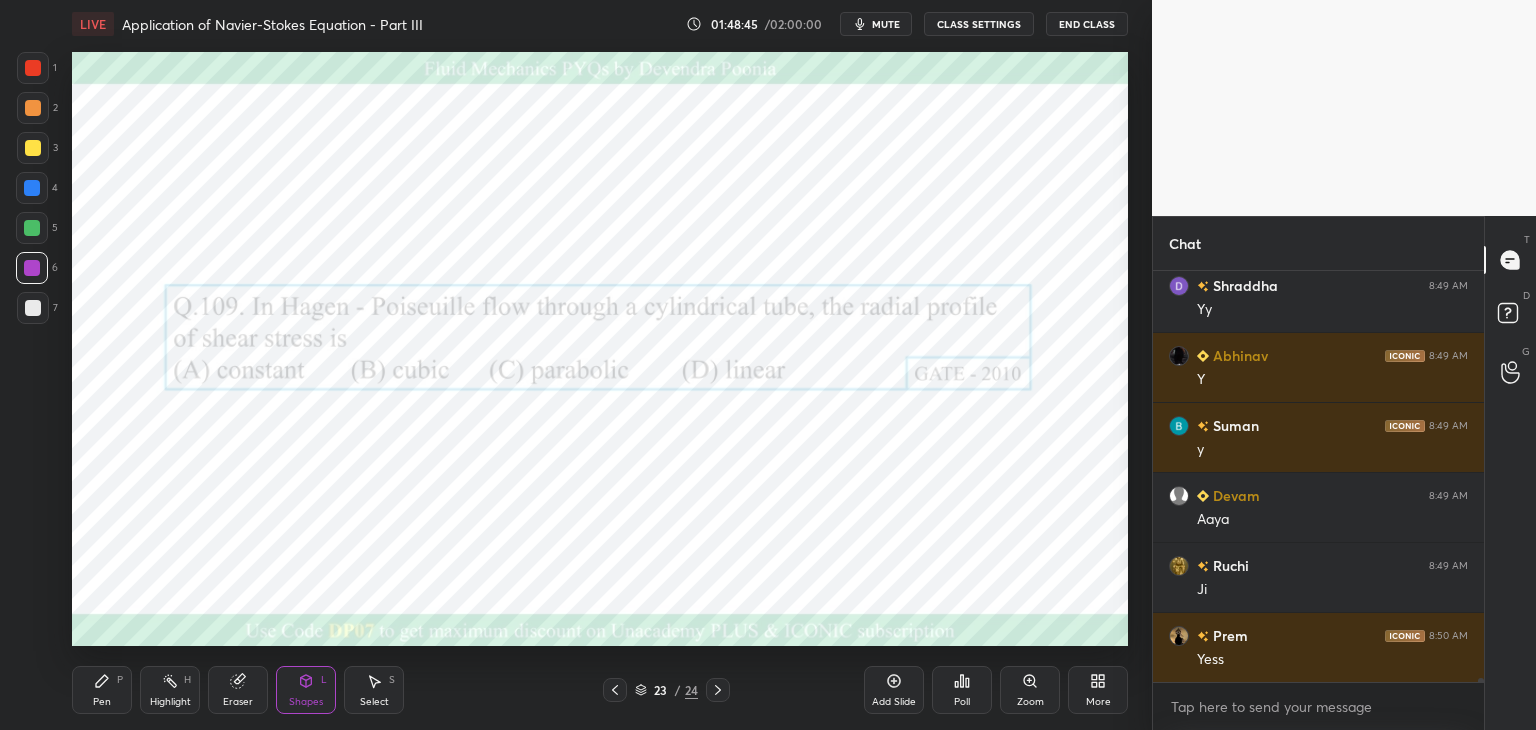 click on "Pen" at bounding box center [102, 702] 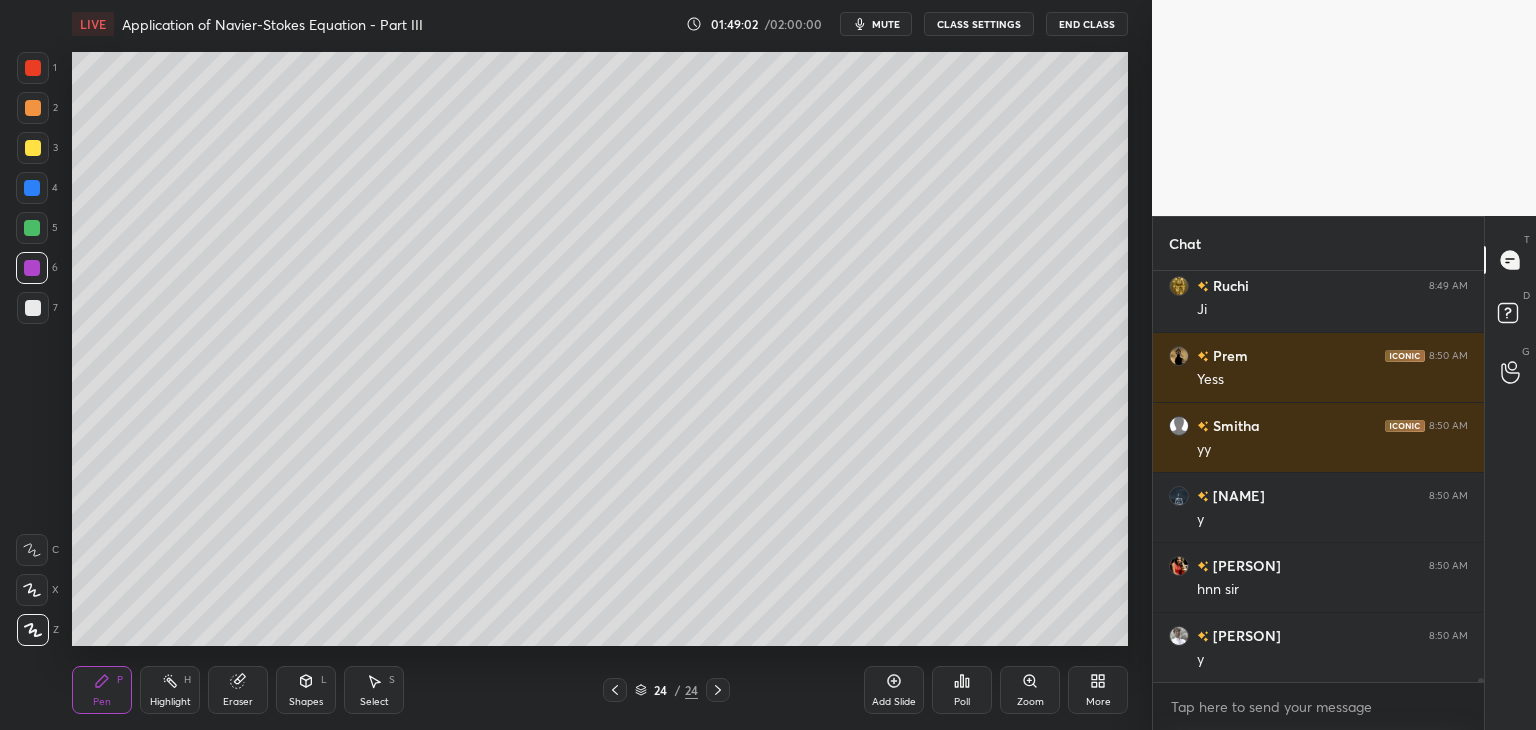 scroll, scrollTop: 43188, scrollLeft: 0, axis: vertical 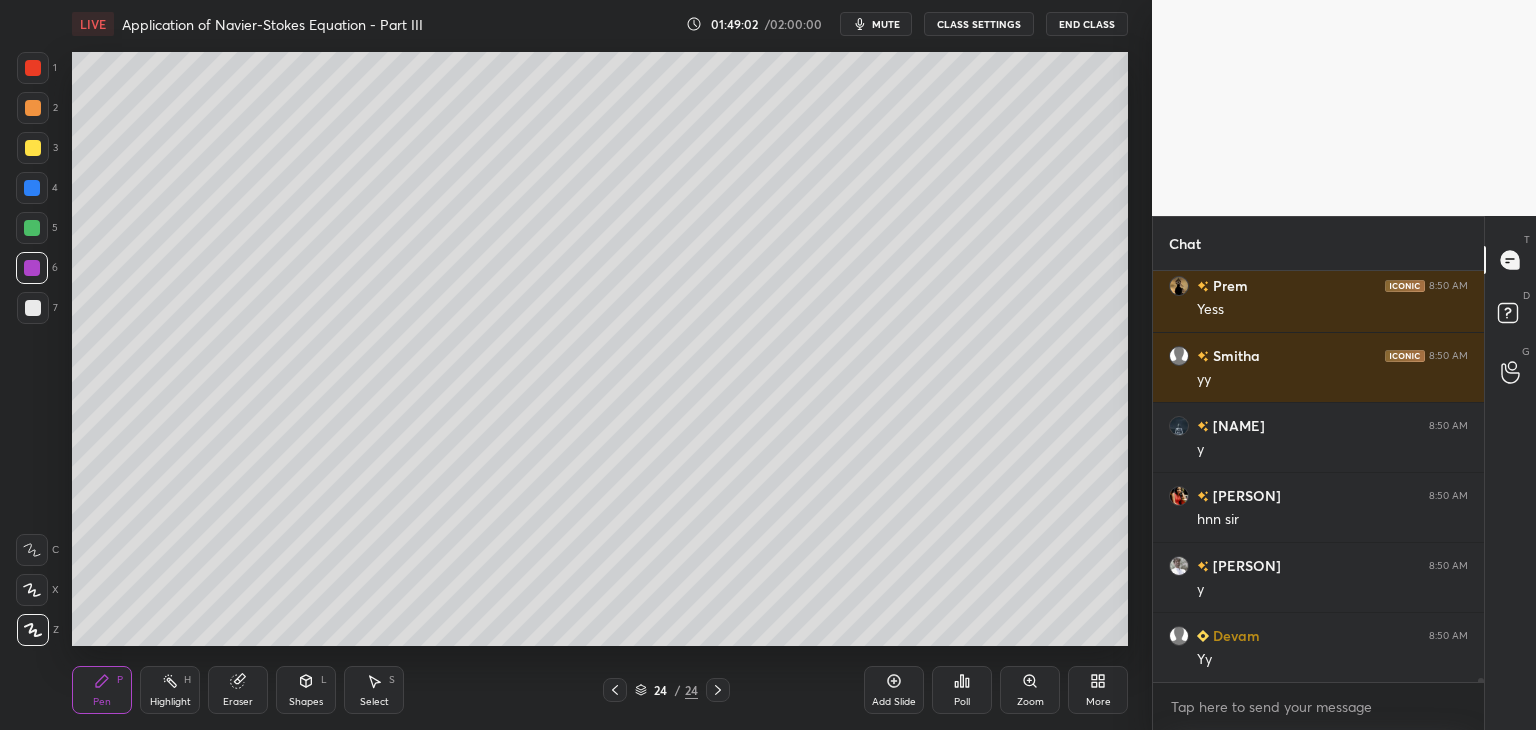 click on "More" at bounding box center (1098, 690) 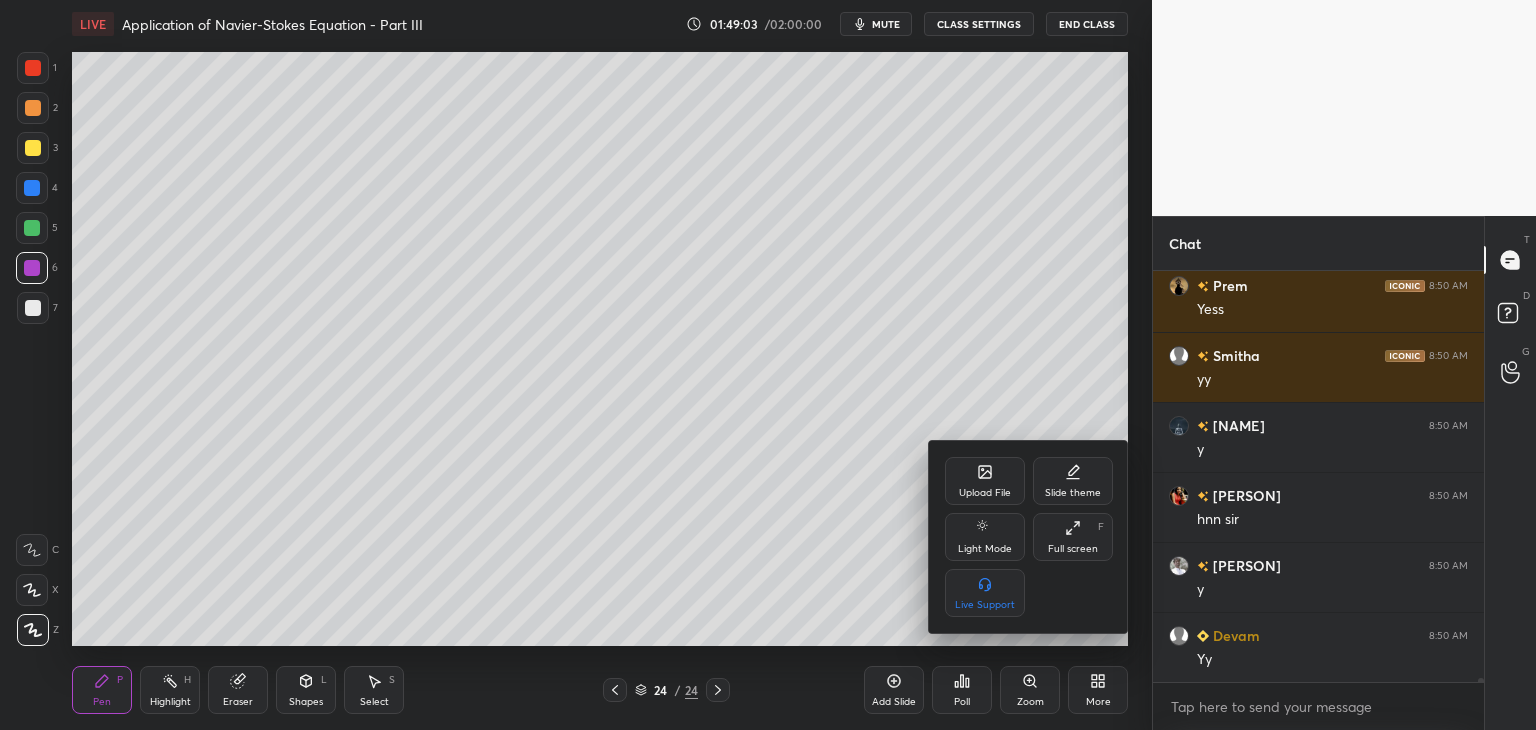 scroll, scrollTop: 43258, scrollLeft: 0, axis: vertical 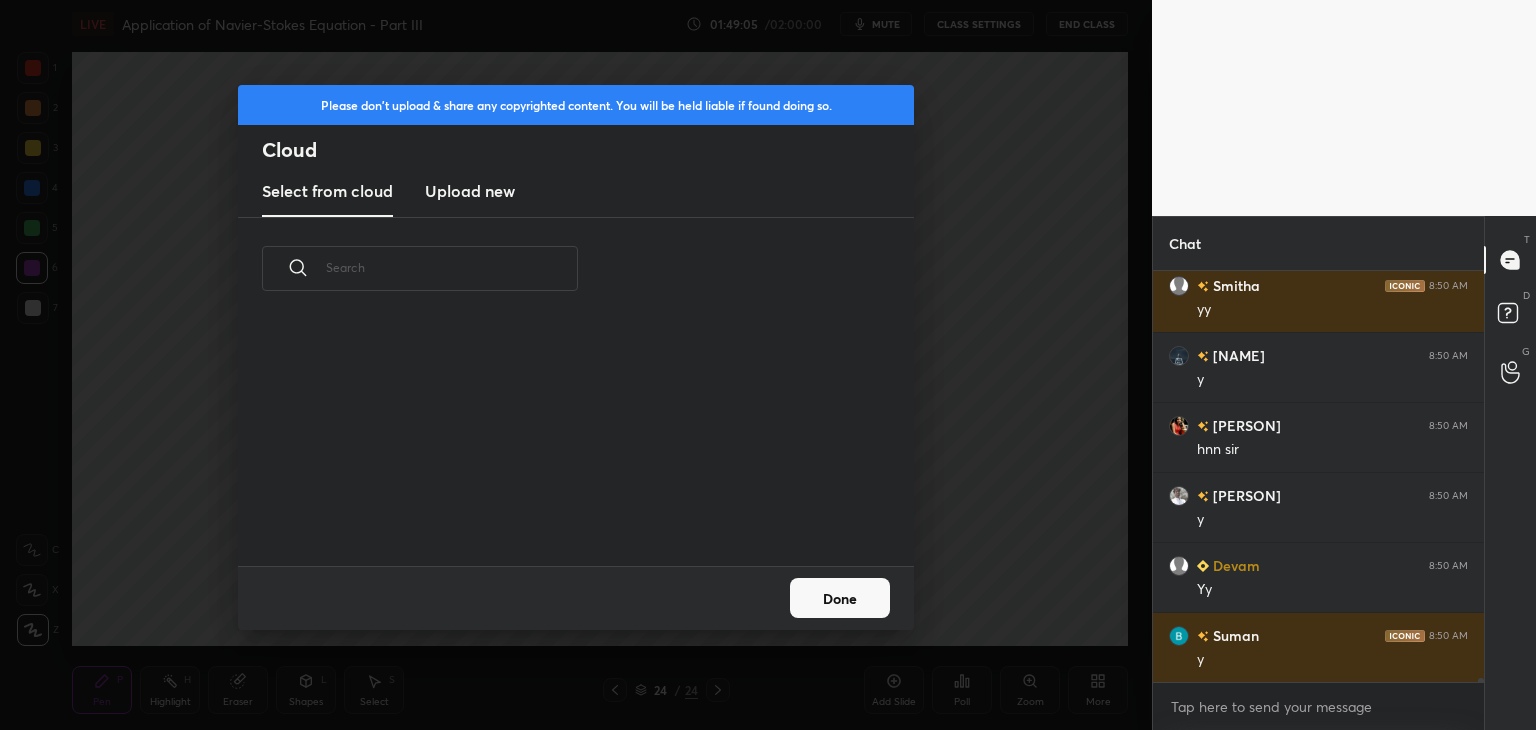 click on "Upload new" at bounding box center (470, 192) 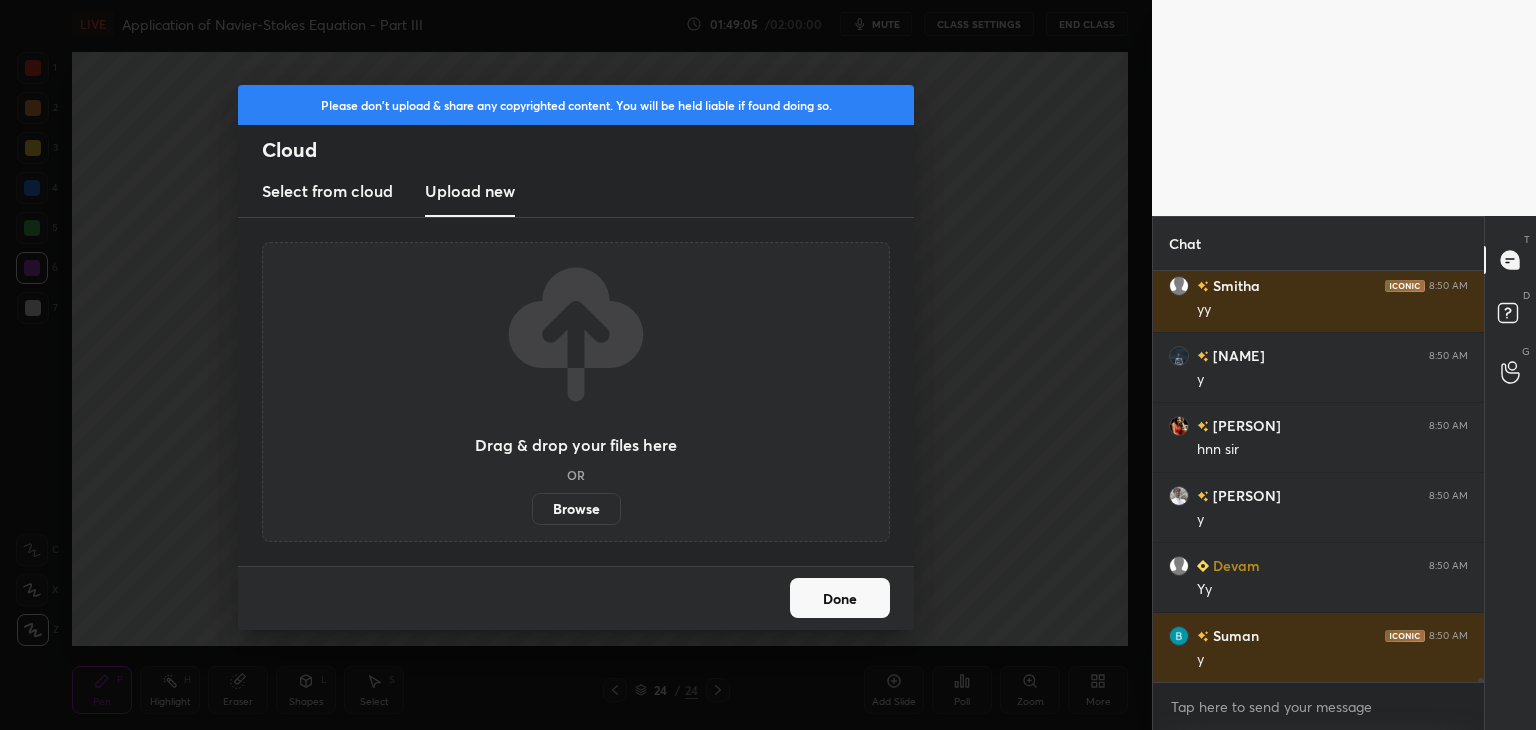 scroll, scrollTop: 43328, scrollLeft: 0, axis: vertical 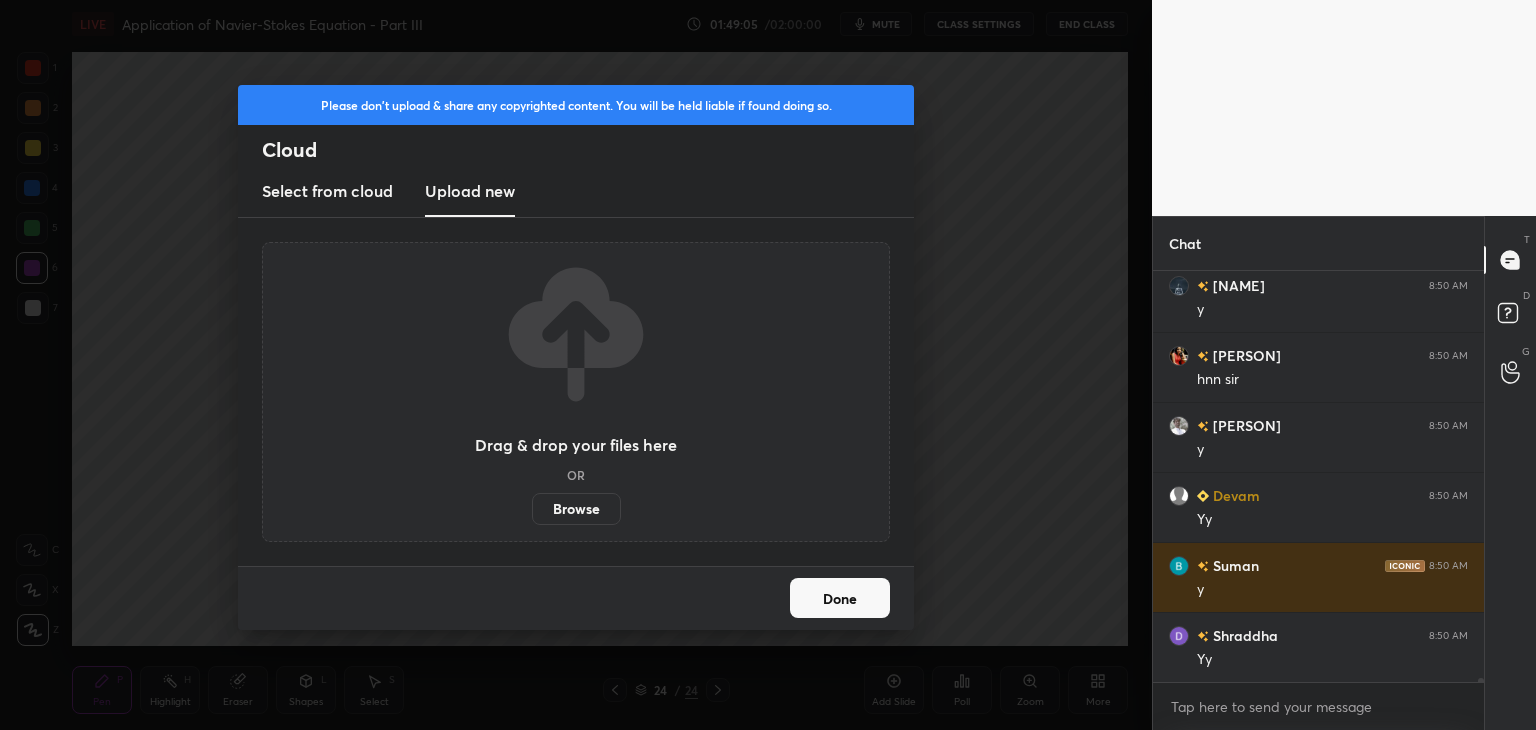 click on "Browse" at bounding box center [576, 509] 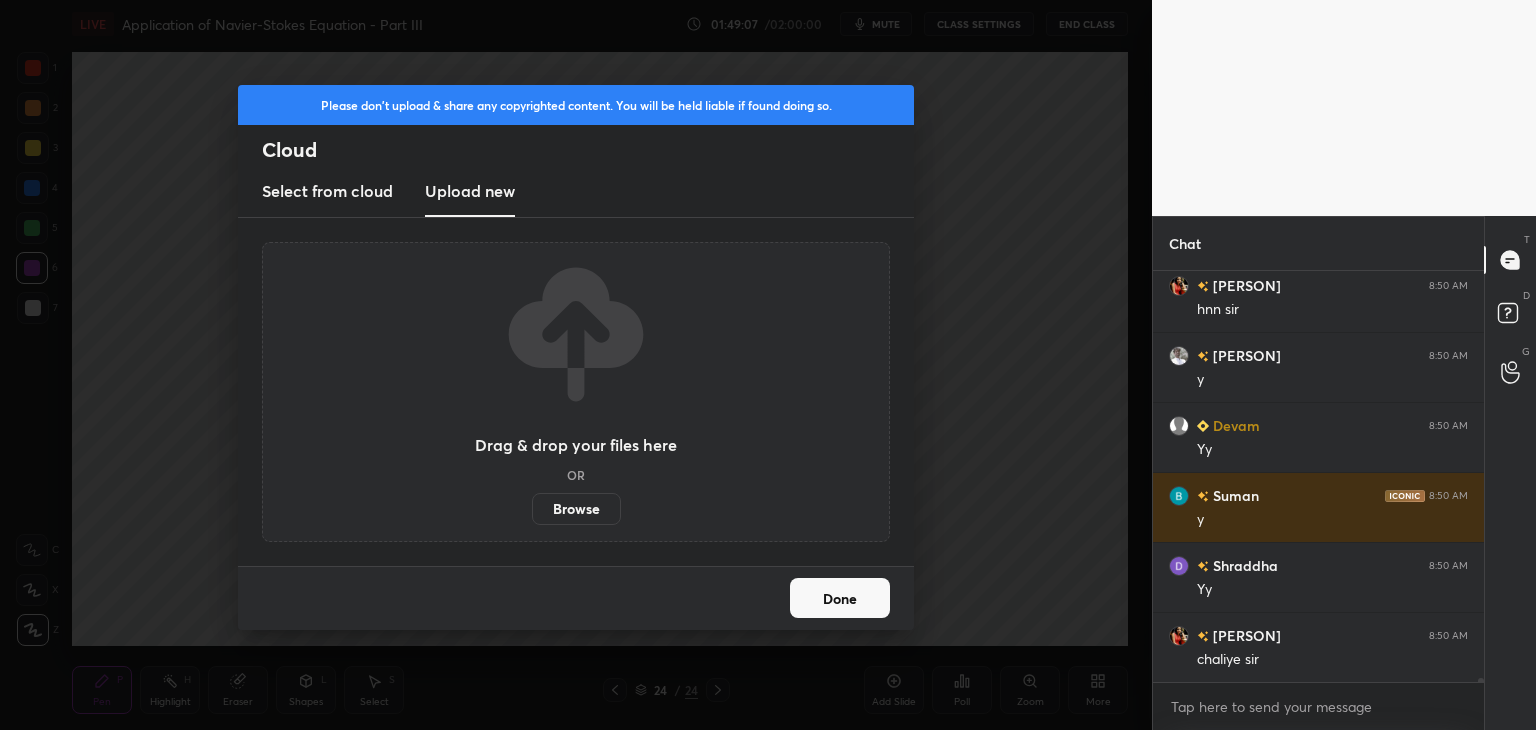 scroll, scrollTop: 43468, scrollLeft: 0, axis: vertical 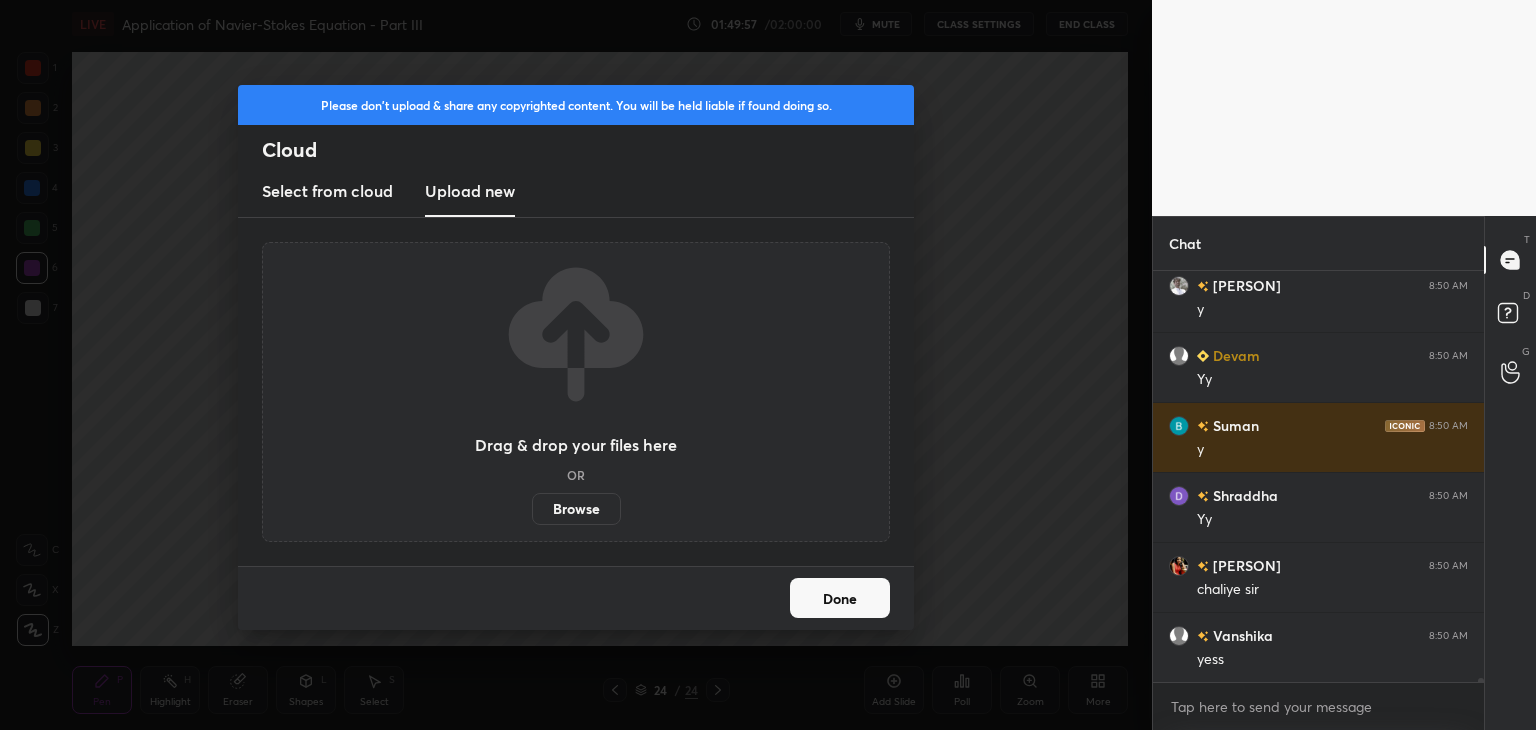 click on "Browse" at bounding box center (576, 509) 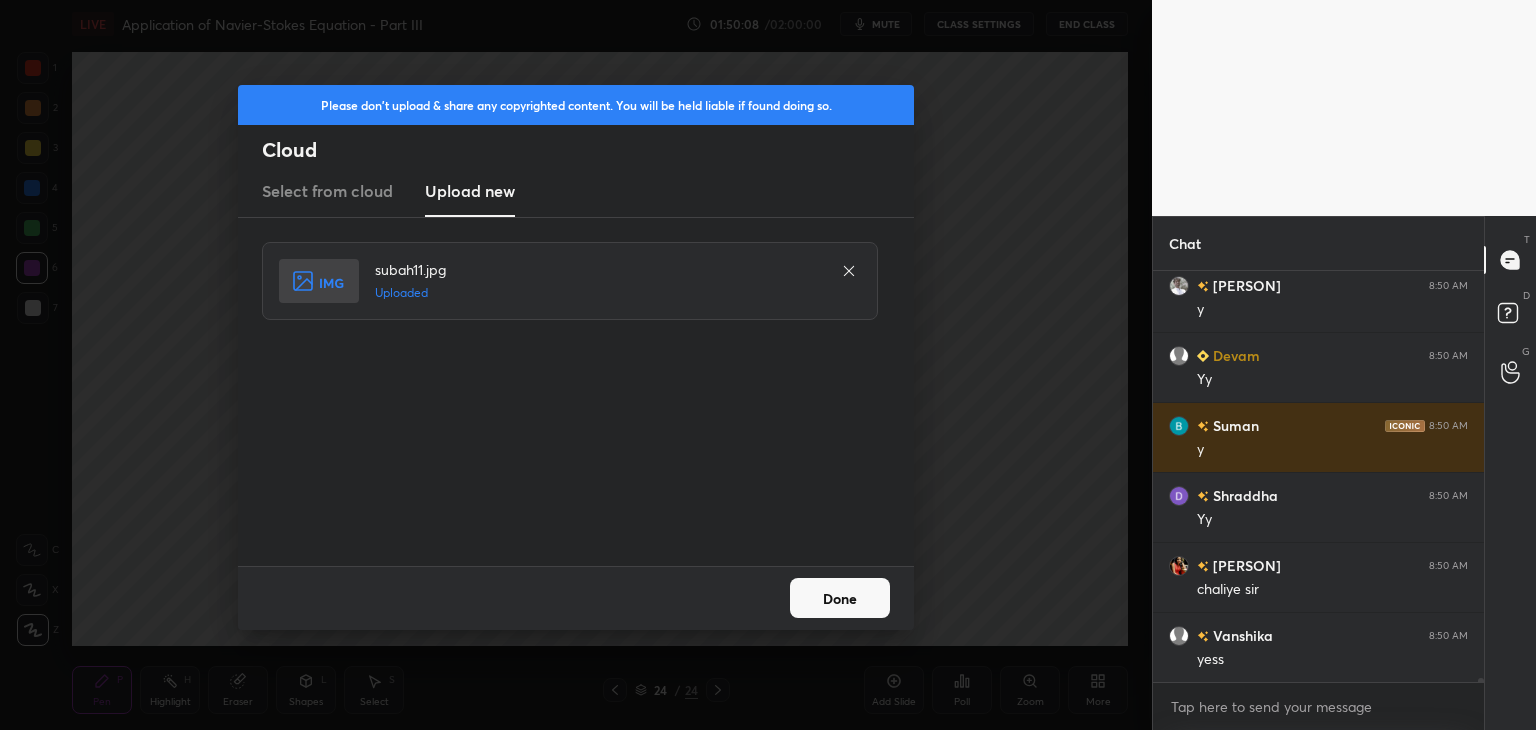 click on "Done" at bounding box center [840, 598] 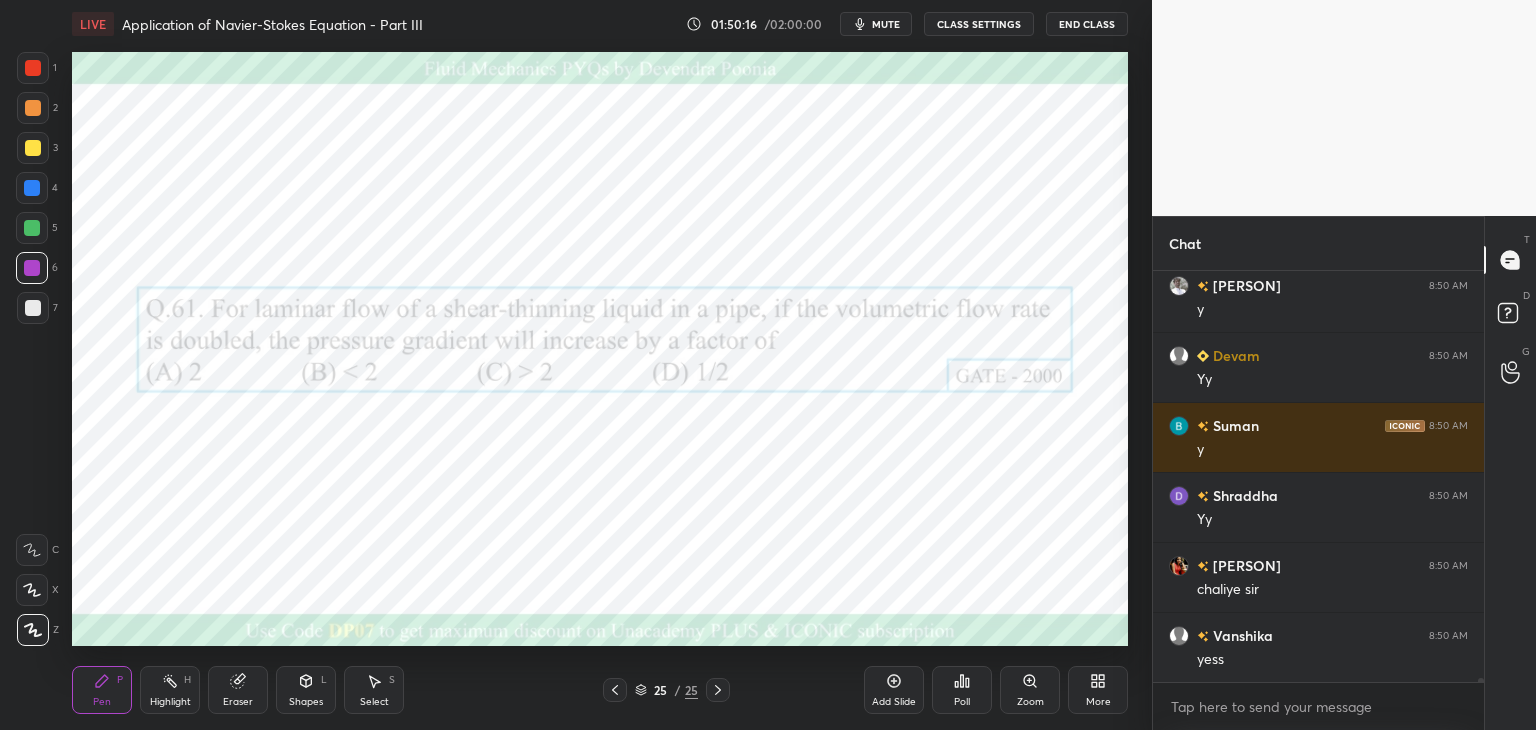 click 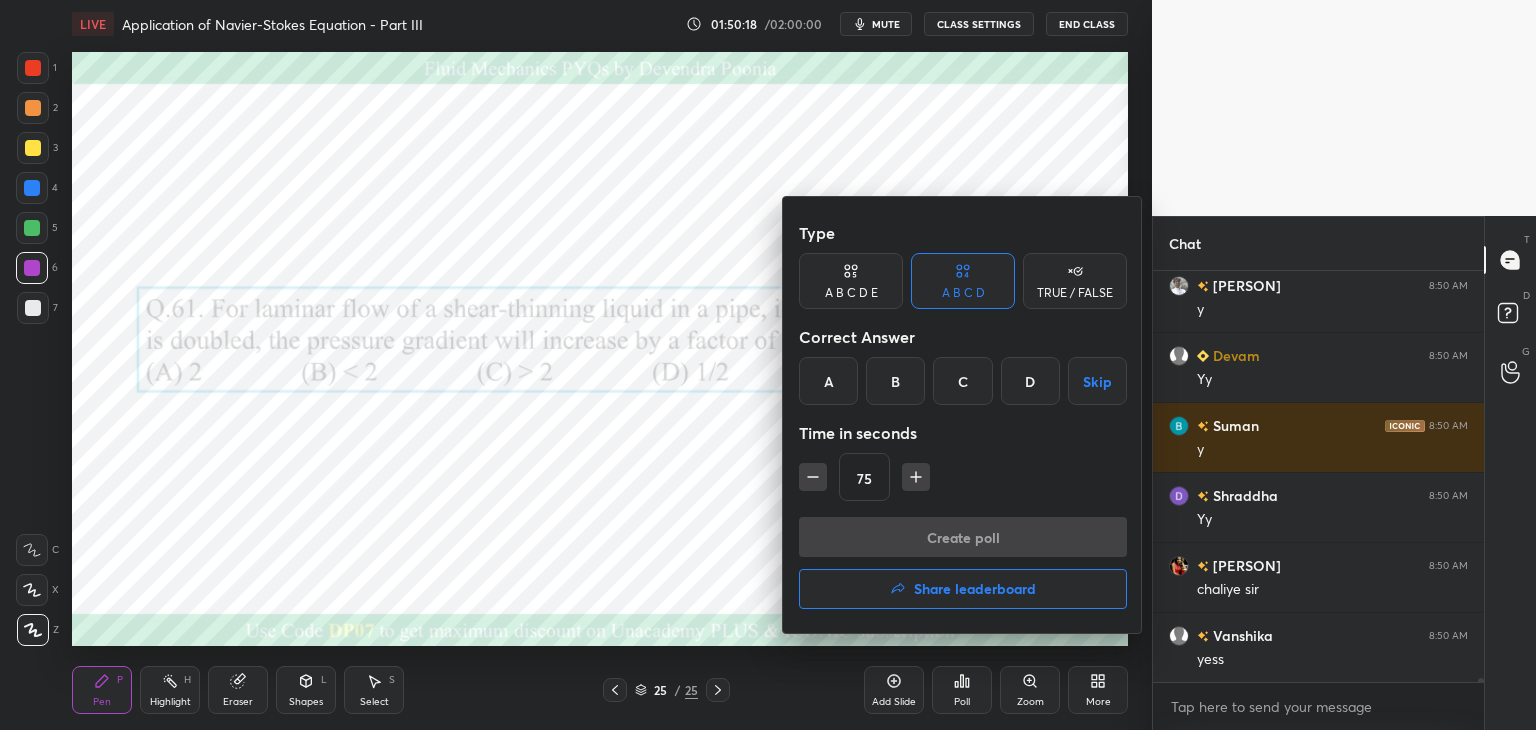 click on "B" at bounding box center (895, 381) 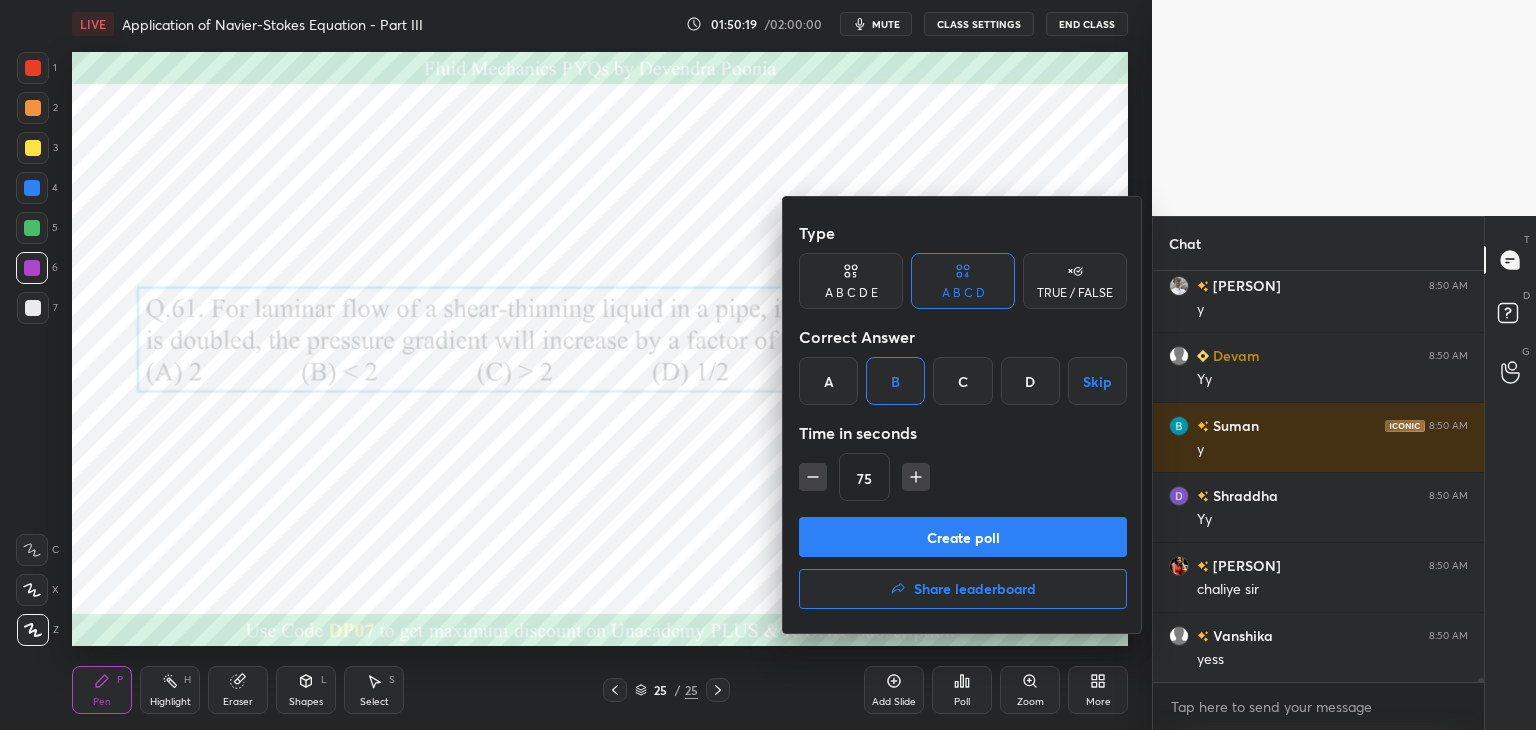 click 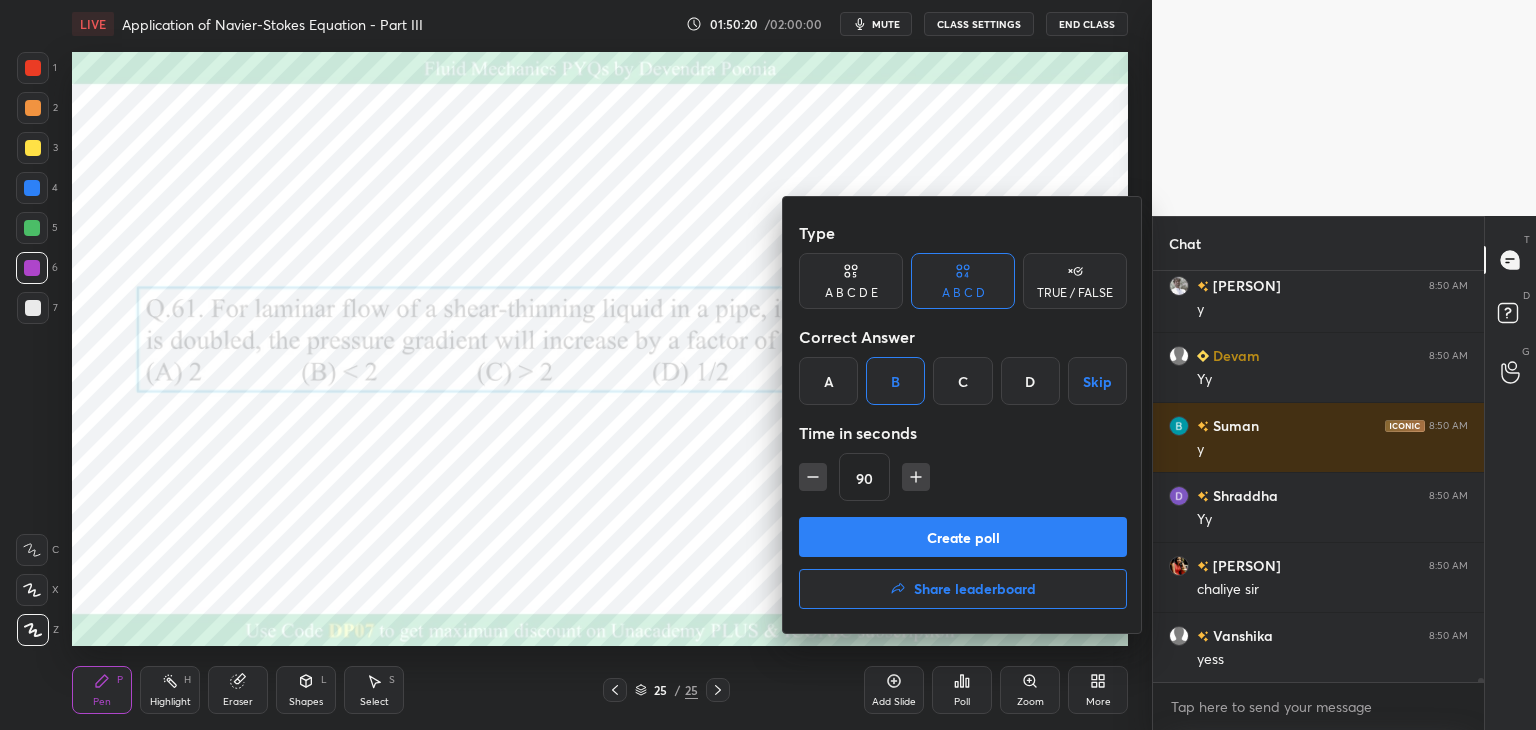 click on "Create poll" at bounding box center (963, 537) 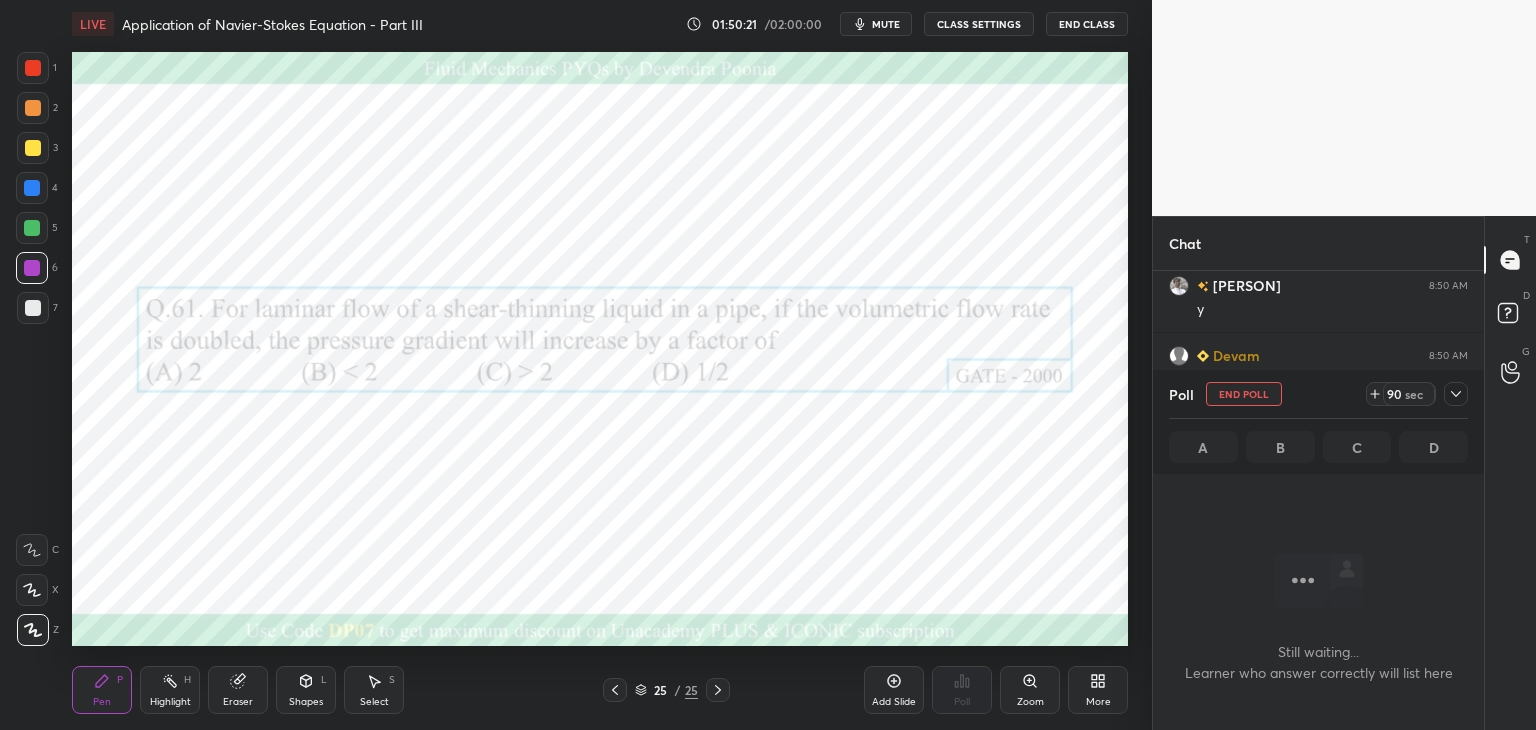 scroll, scrollTop: 325, scrollLeft: 325, axis: both 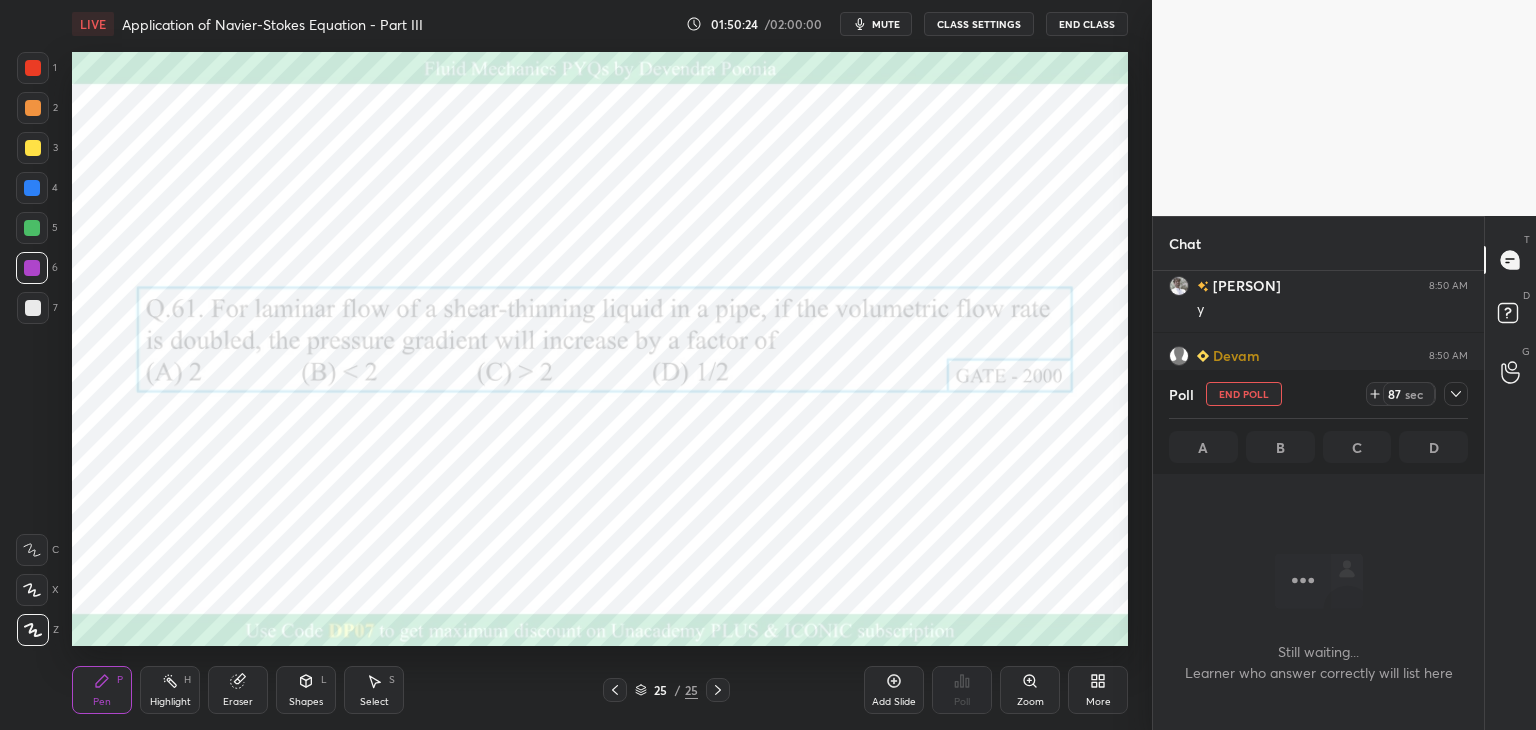 click on "87" at bounding box center (1394, 394) 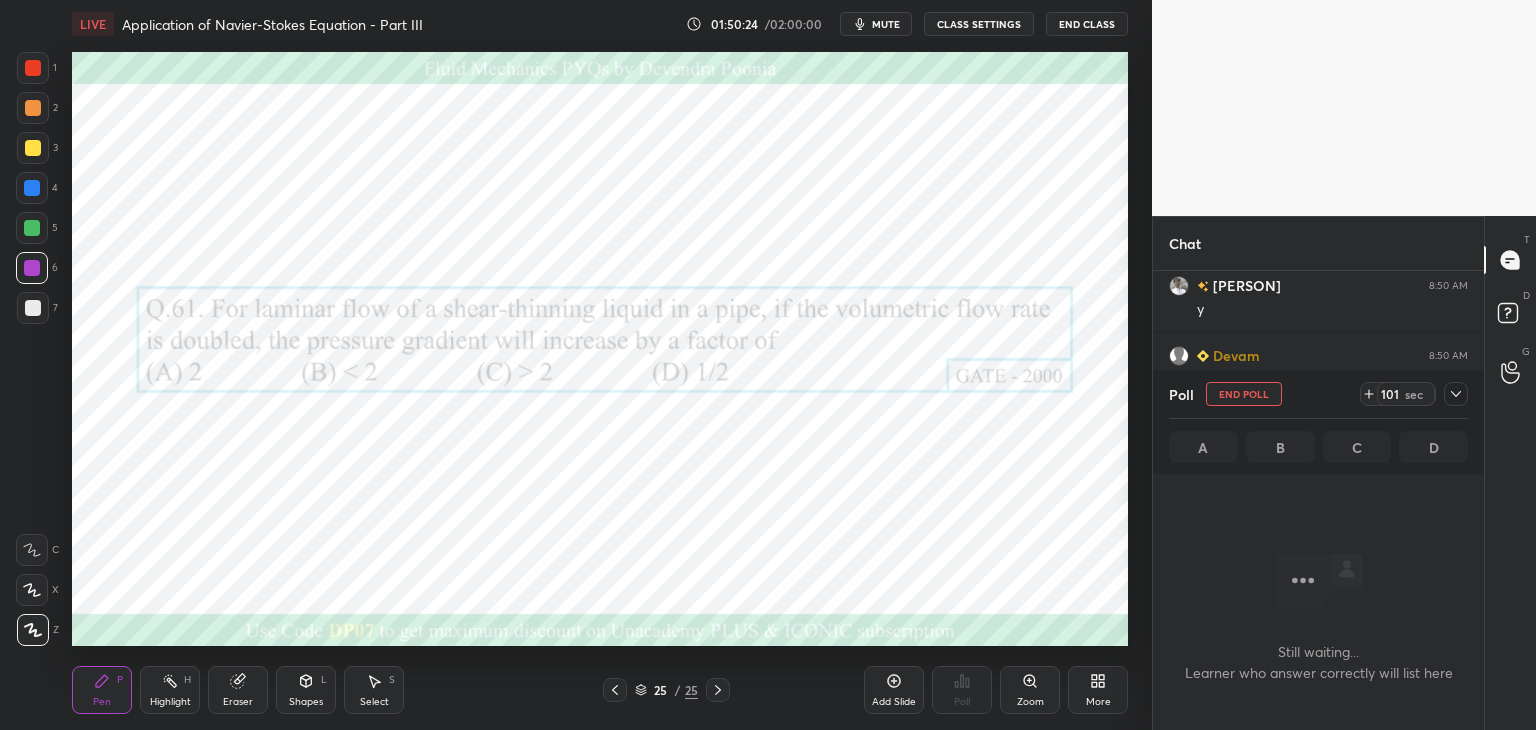 click on "101" at bounding box center [1390, 394] 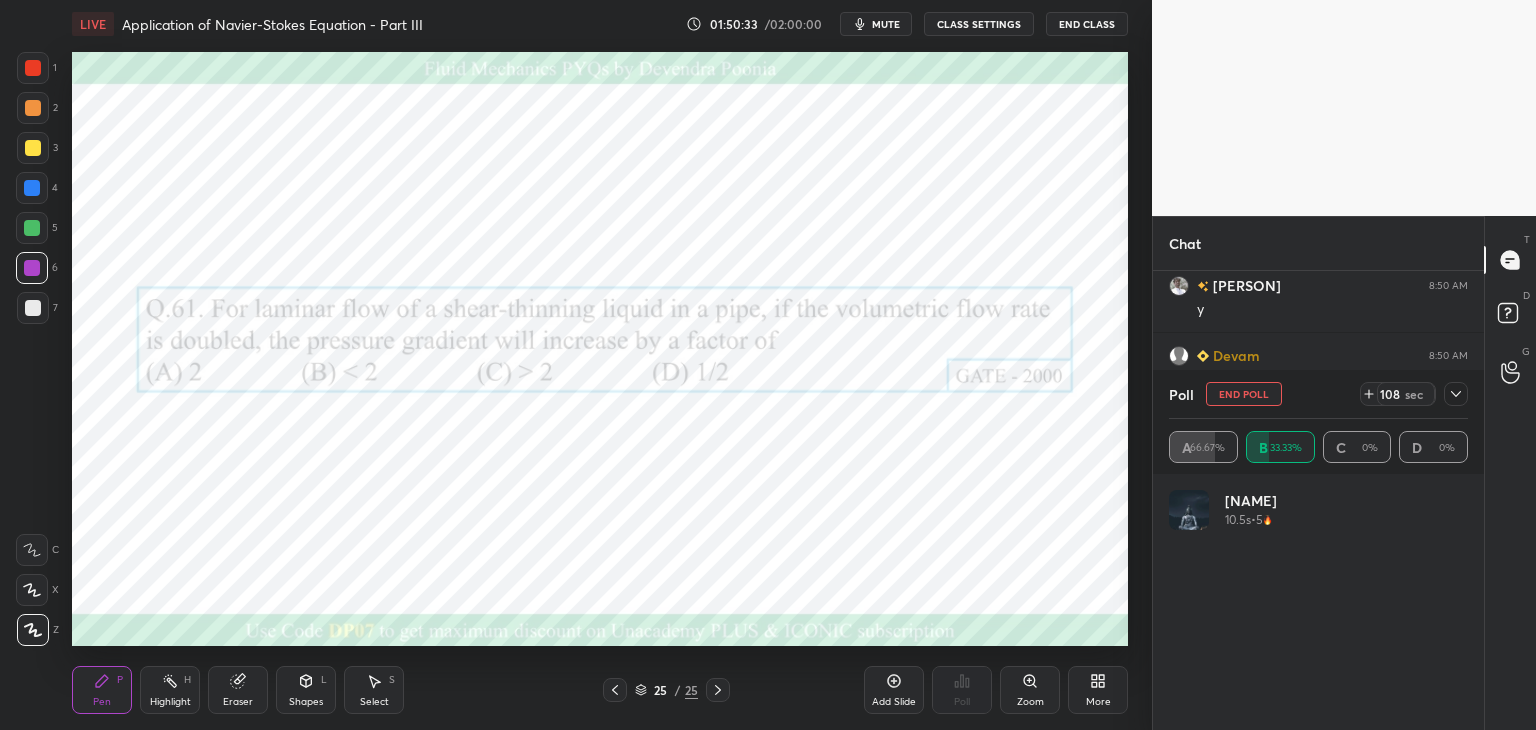 scroll, scrollTop: 6, scrollLeft: 6, axis: both 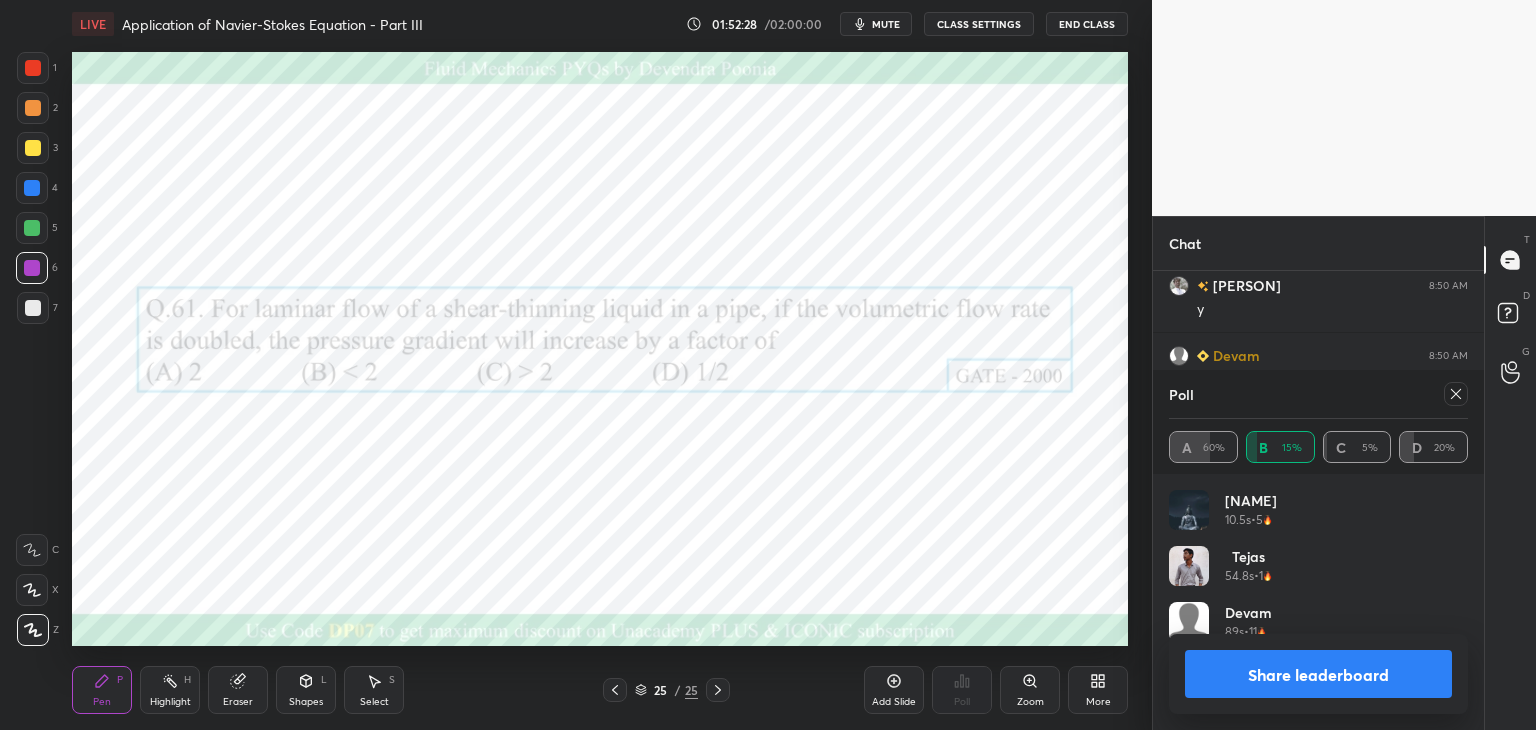 click 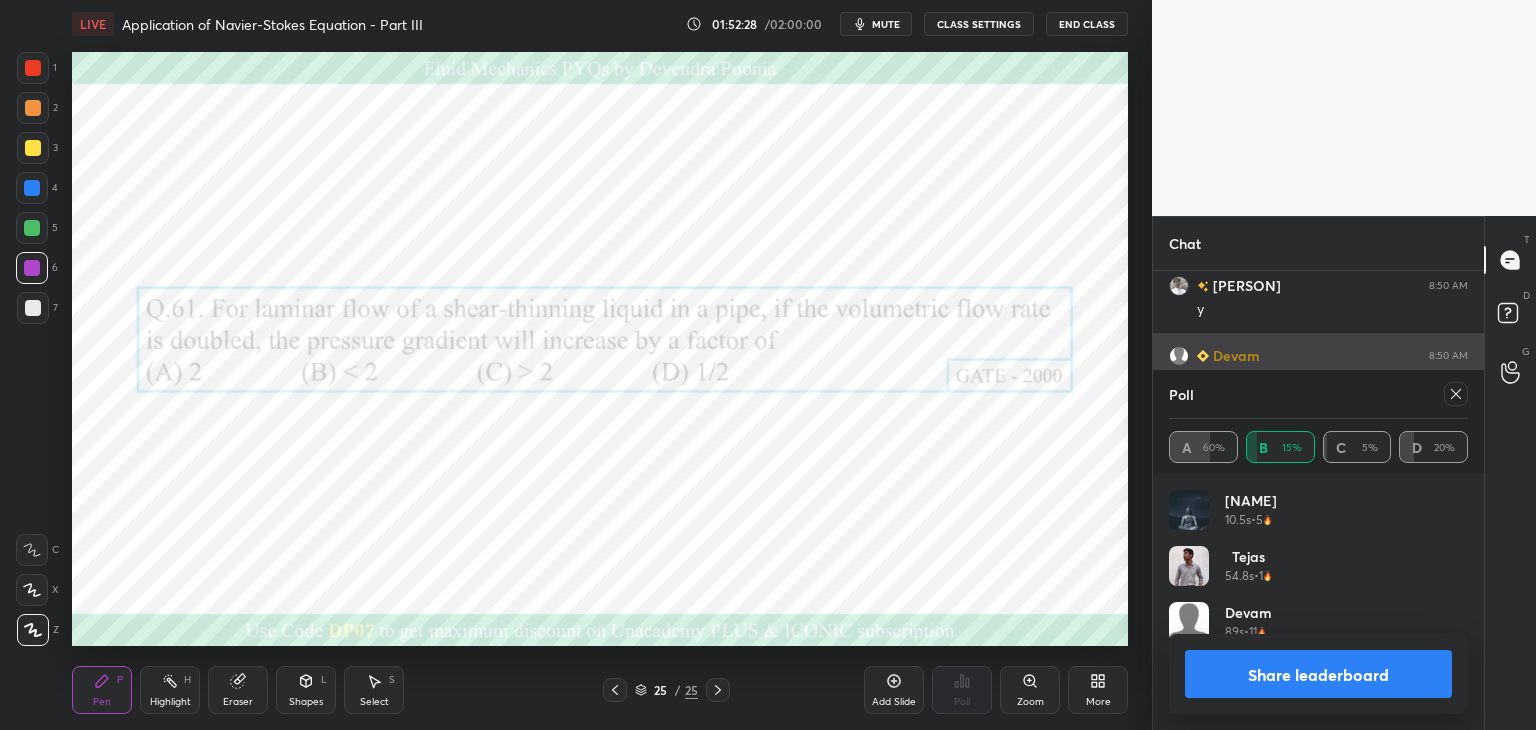 scroll, scrollTop: 88, scrollLeft: 293, axis: both 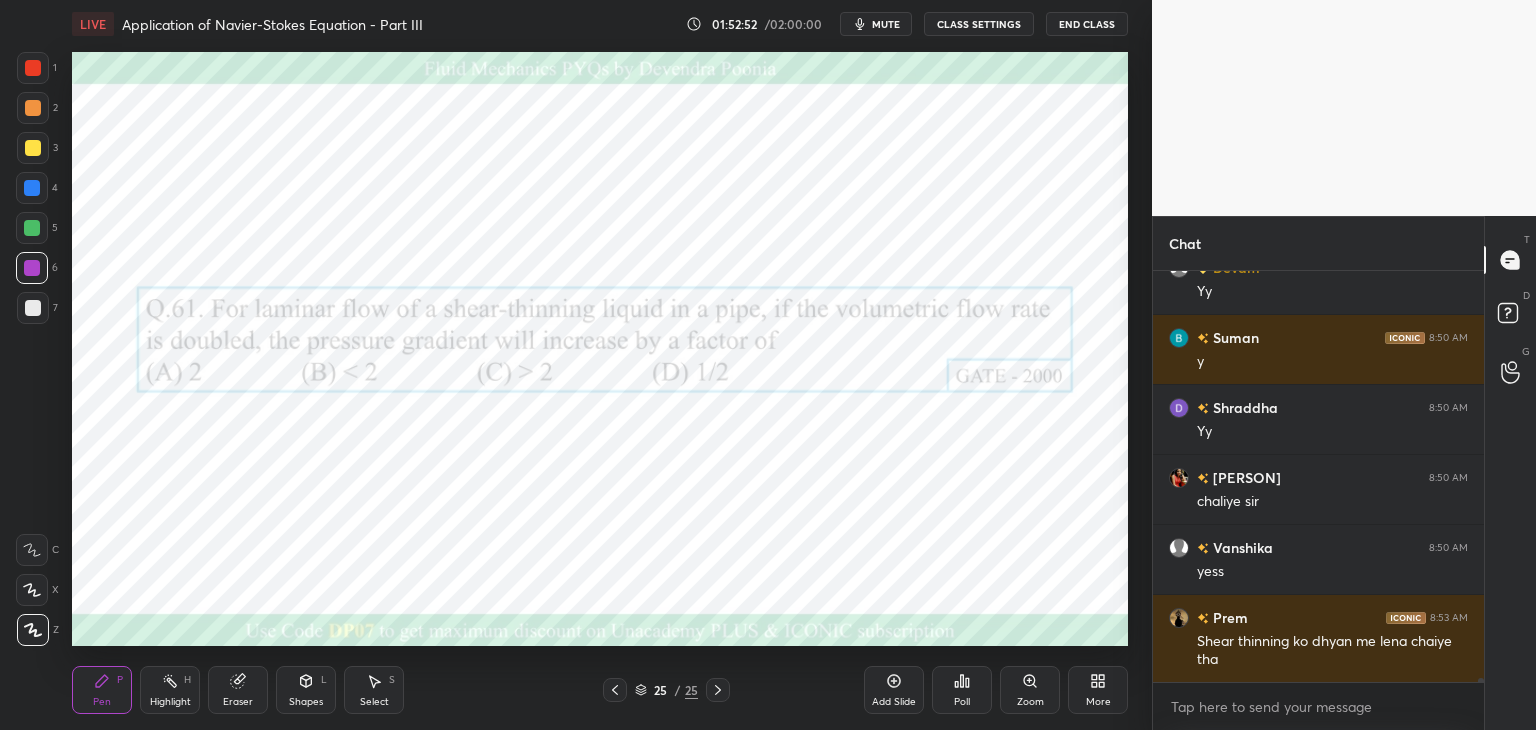 click on "Add Slide" at bounding box center (894, 690) 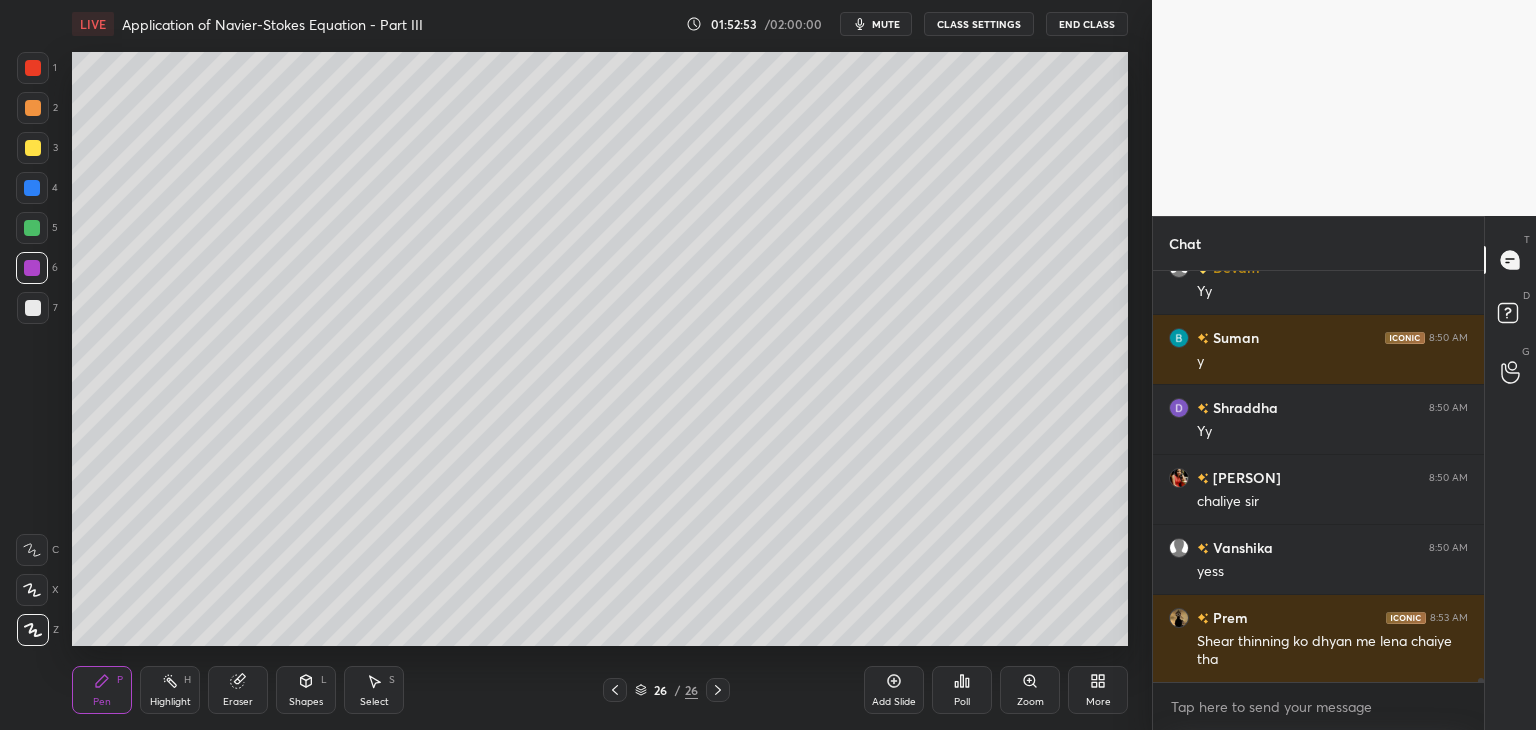 click at bounding box center (33, 308) 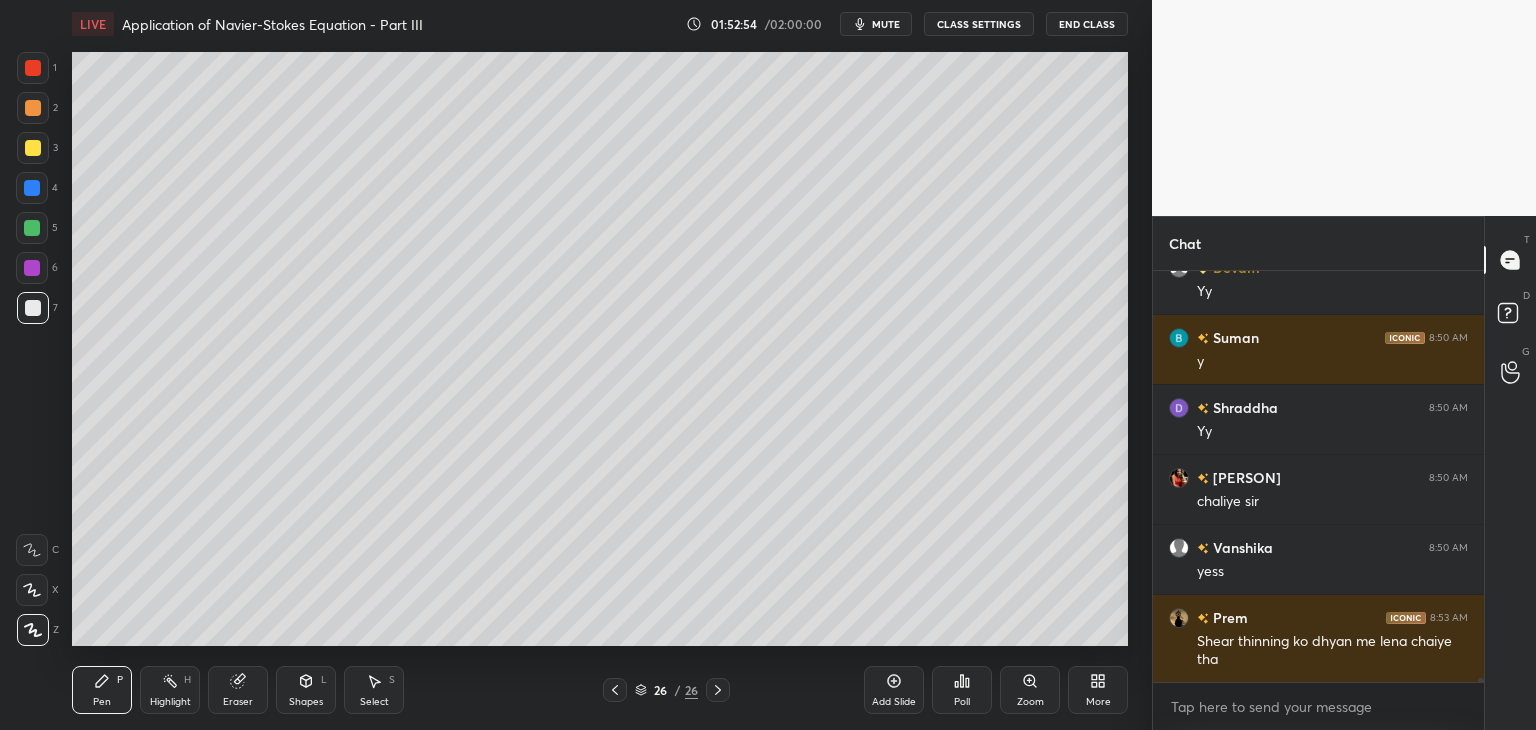 click at bounding box center [33, 148] 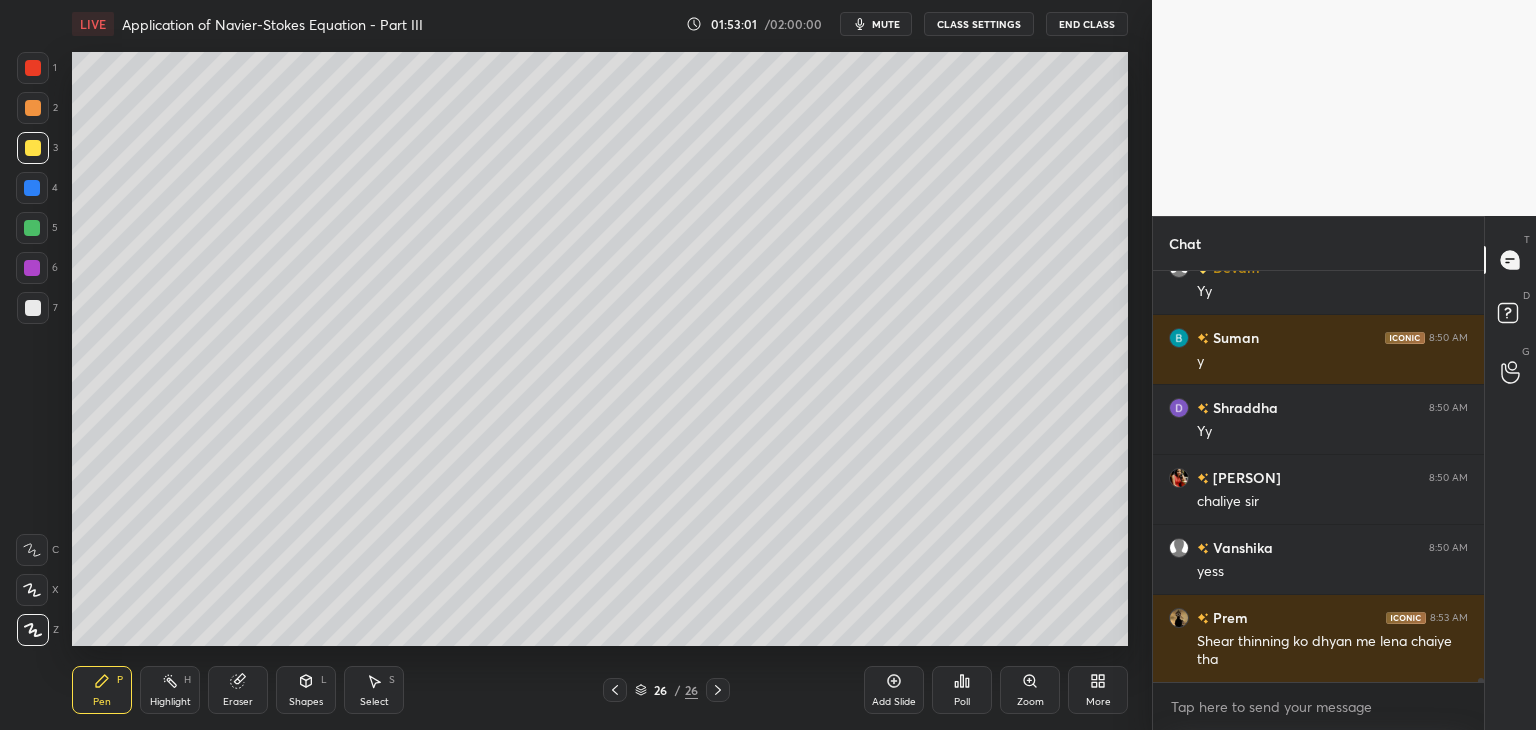 click at bounding box center [33, 308] 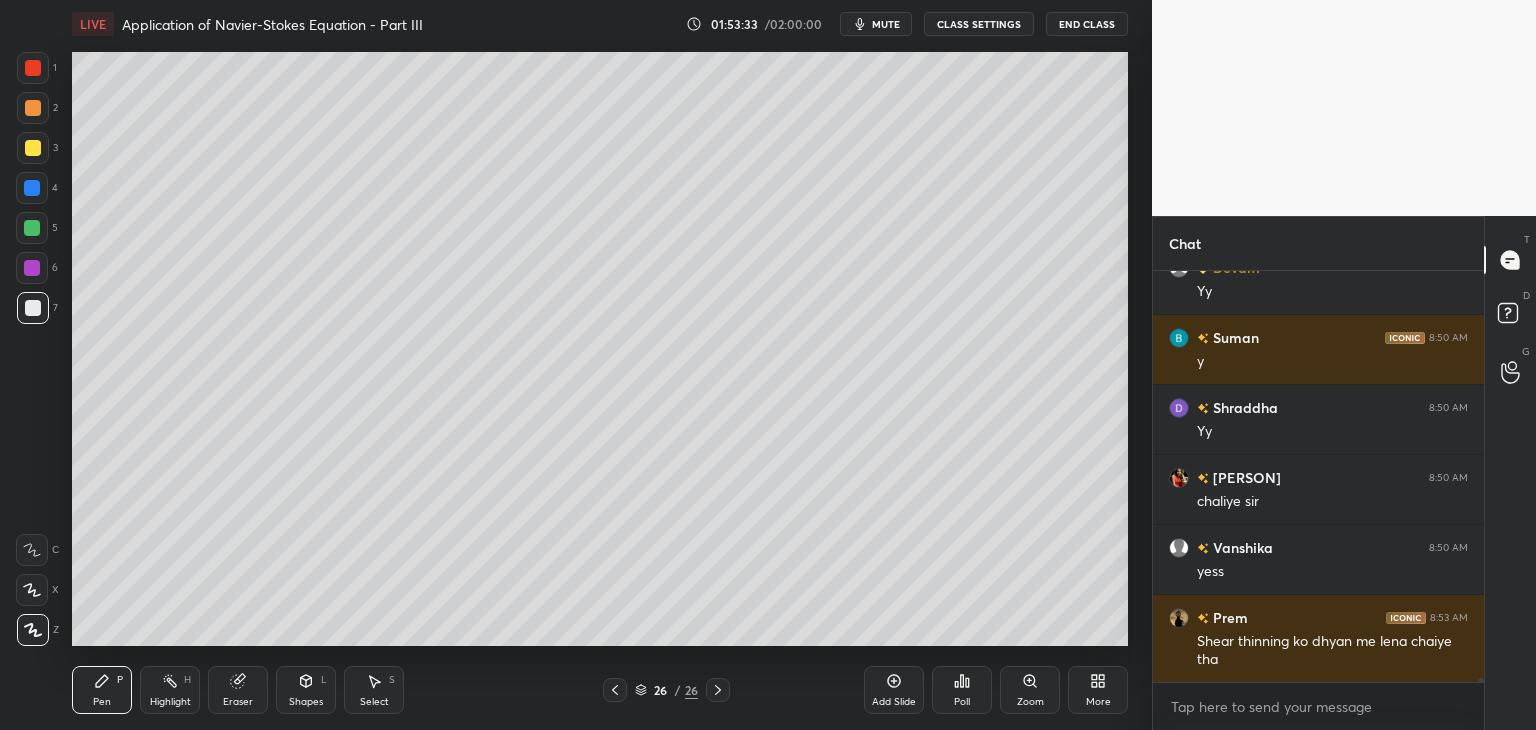 click on "Eraser" at bounding box center [238, 702] 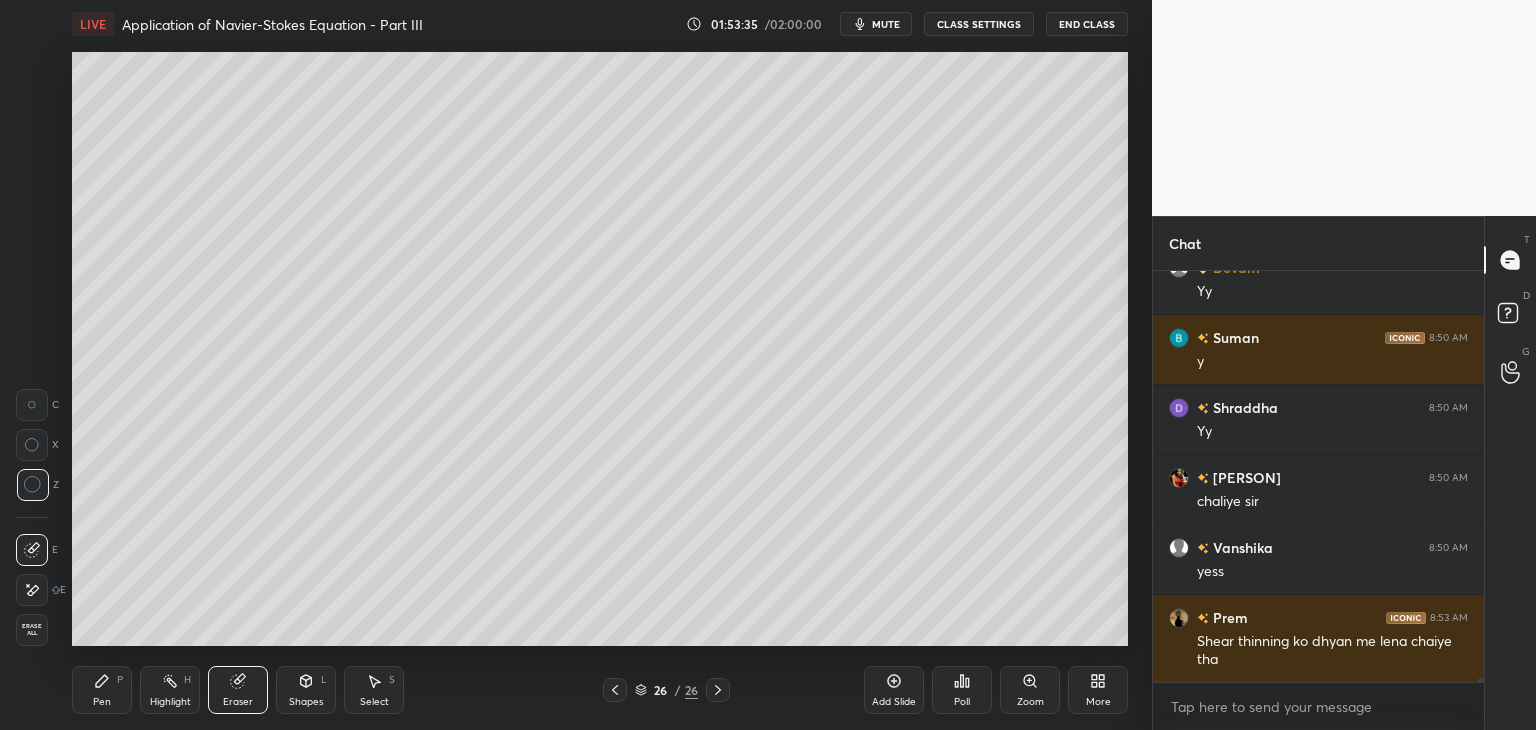 click on "Pen P" at bounding box center [102, 690] 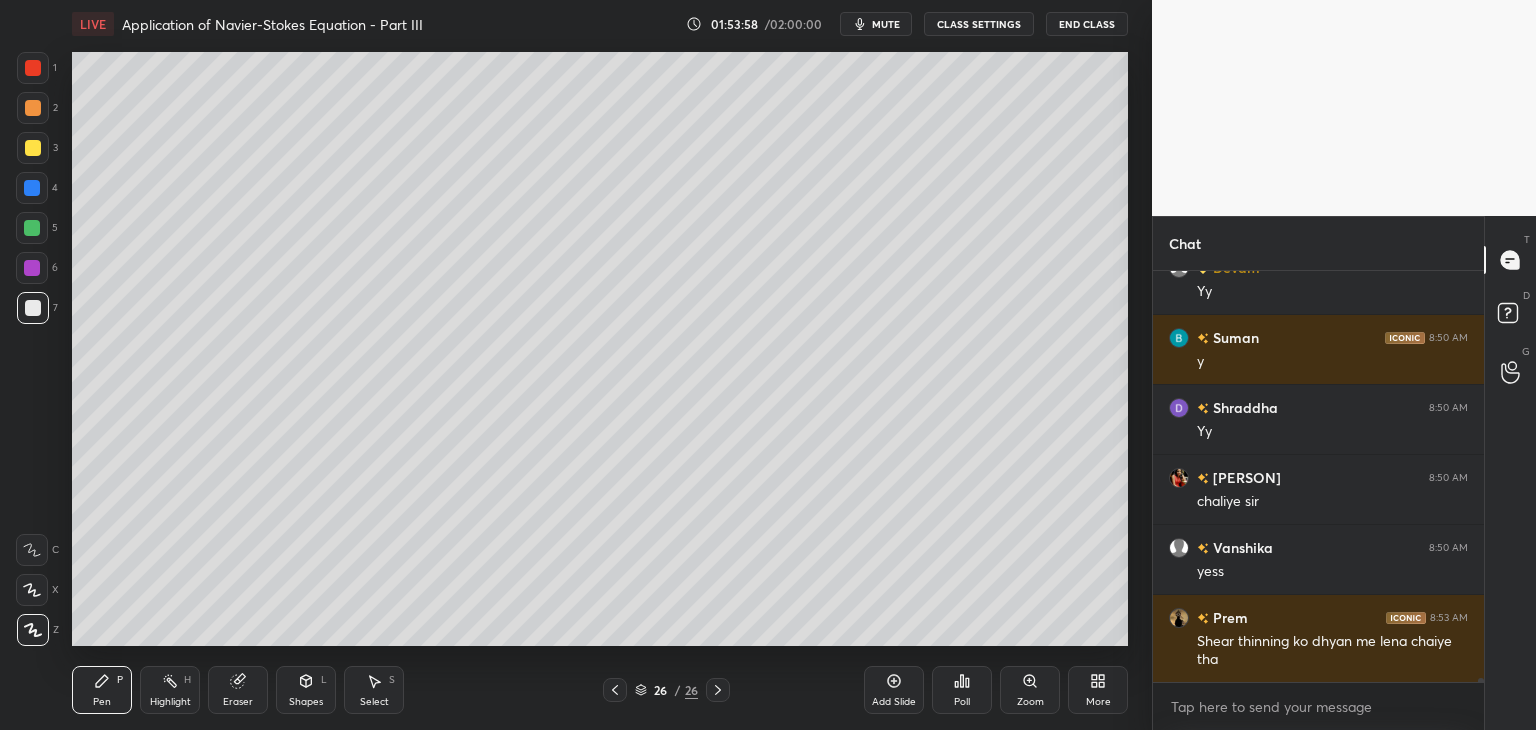 click on "Shapes" at bounding box center [306, 702] 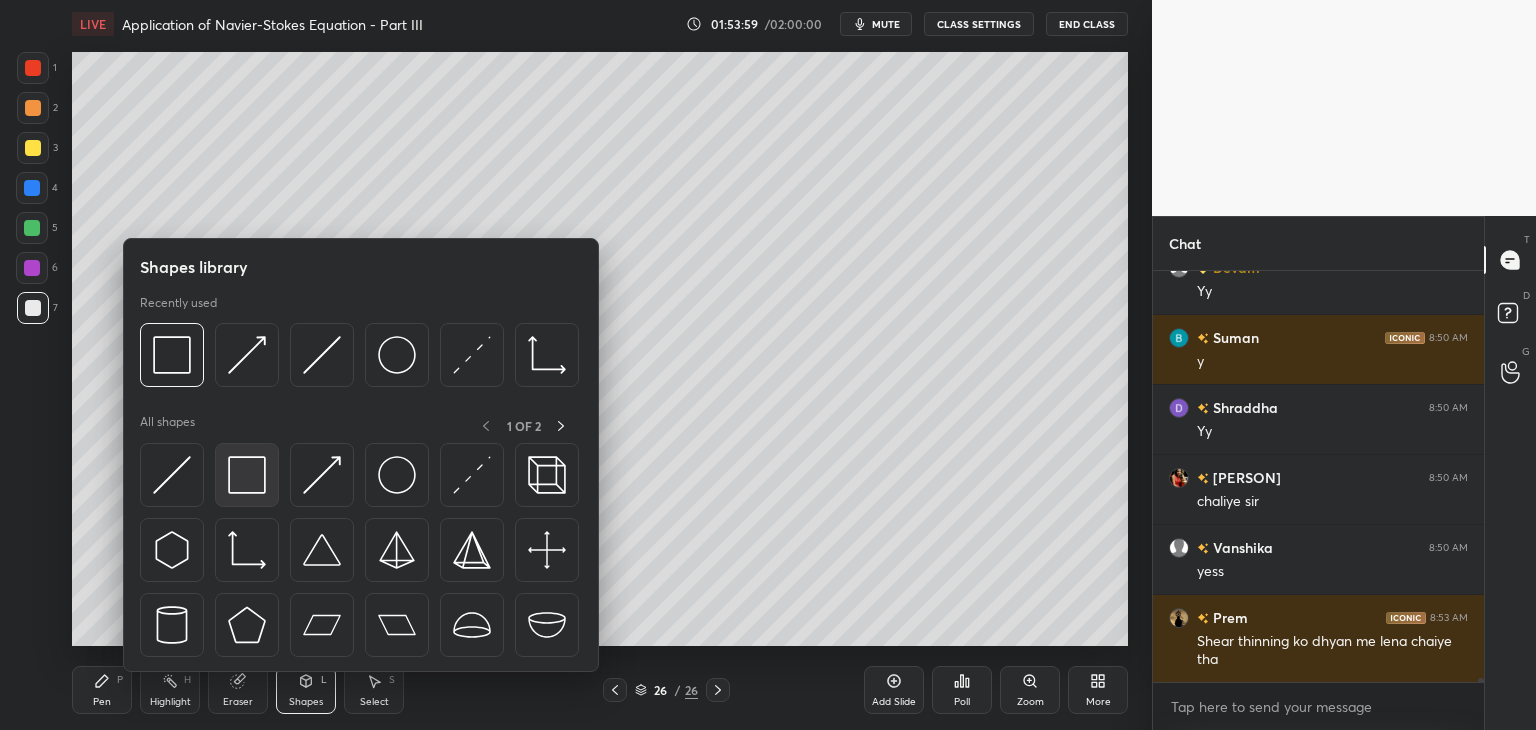 click at bounding box center [247, 475] 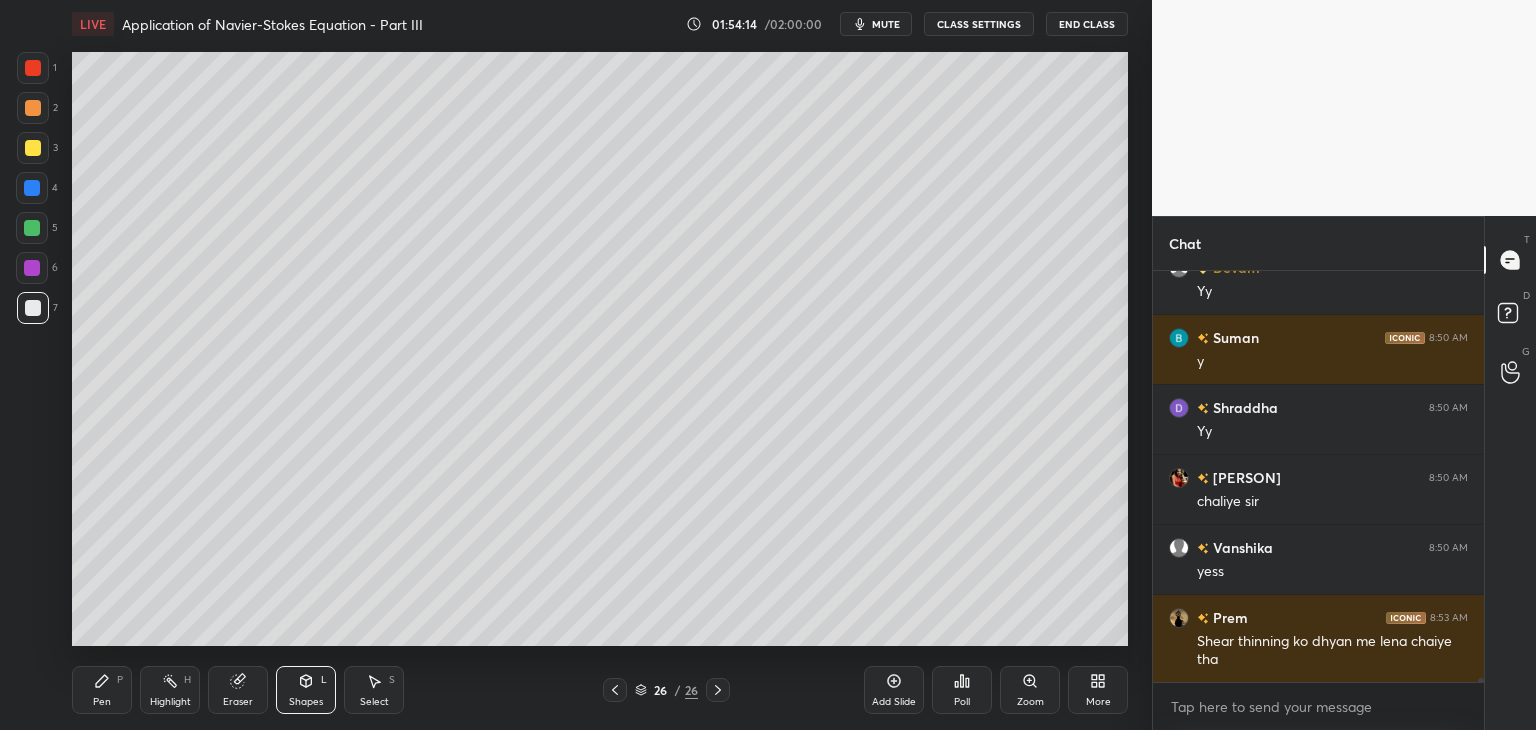 click on "Pen P Highlight H Eraser Shapes L Select S" at bounding box center (270, 690) 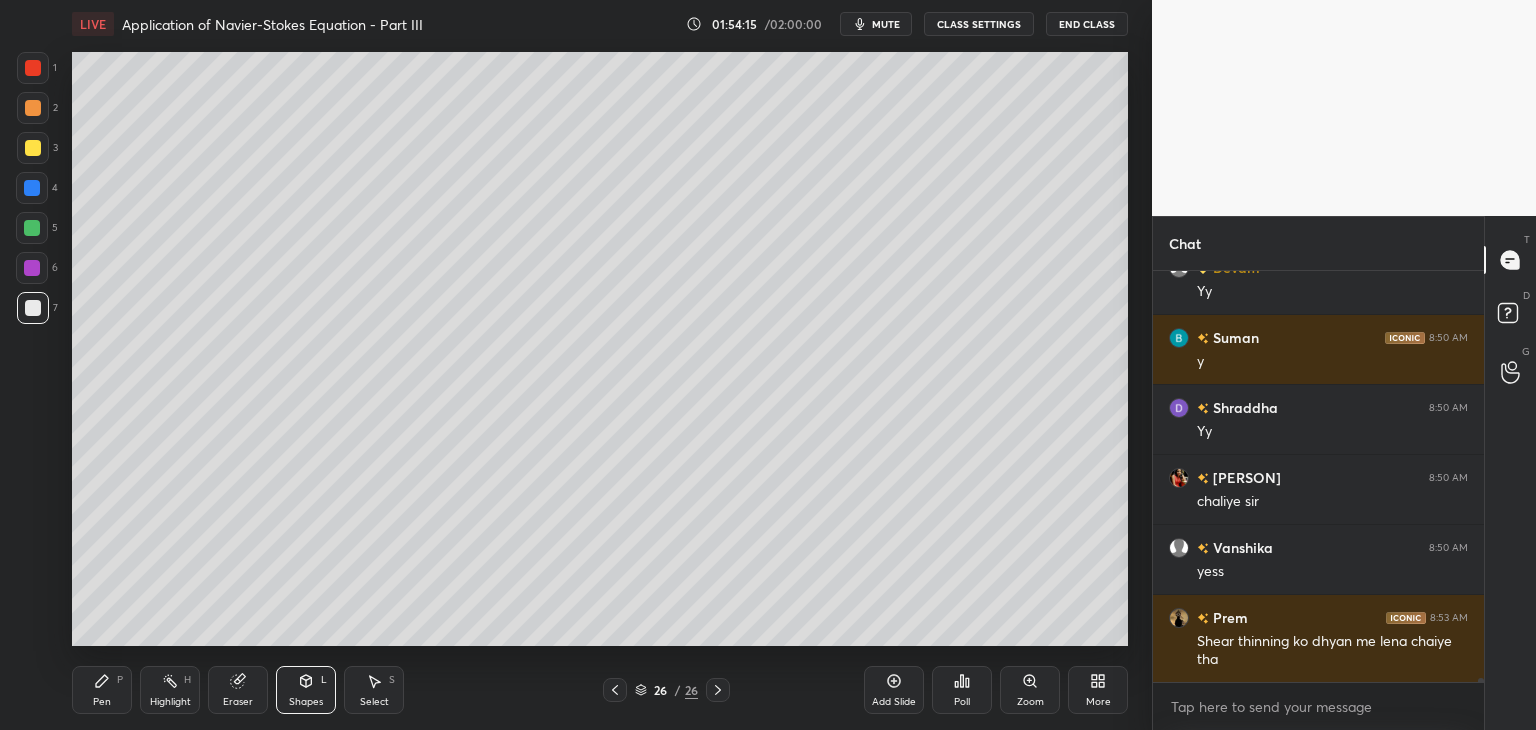 click on "Select S" at bounding box center [374, 690] 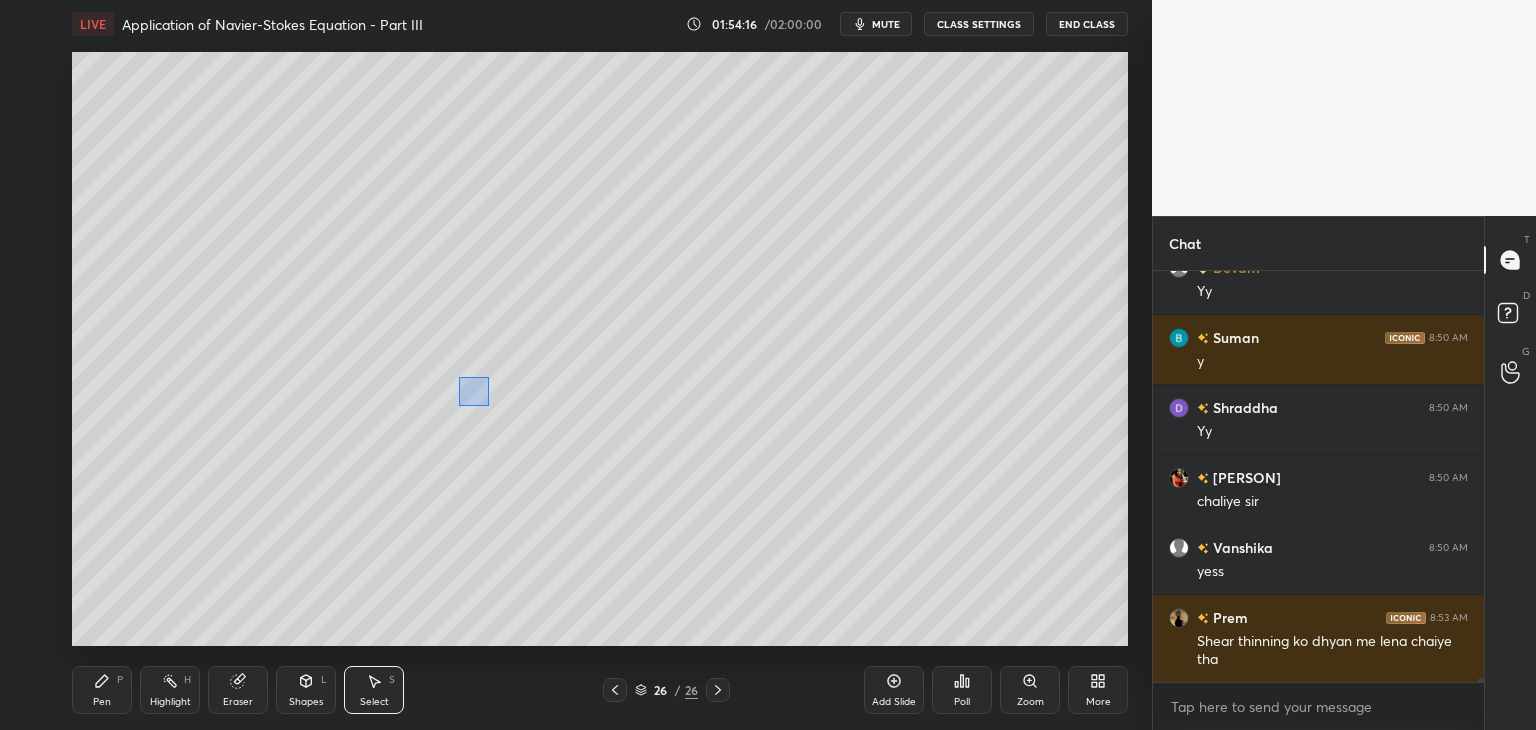 drag, startPoint x: 486, startPoint y: 402, endPoint x: 506, endPoint y: 429, distance: 33.600594 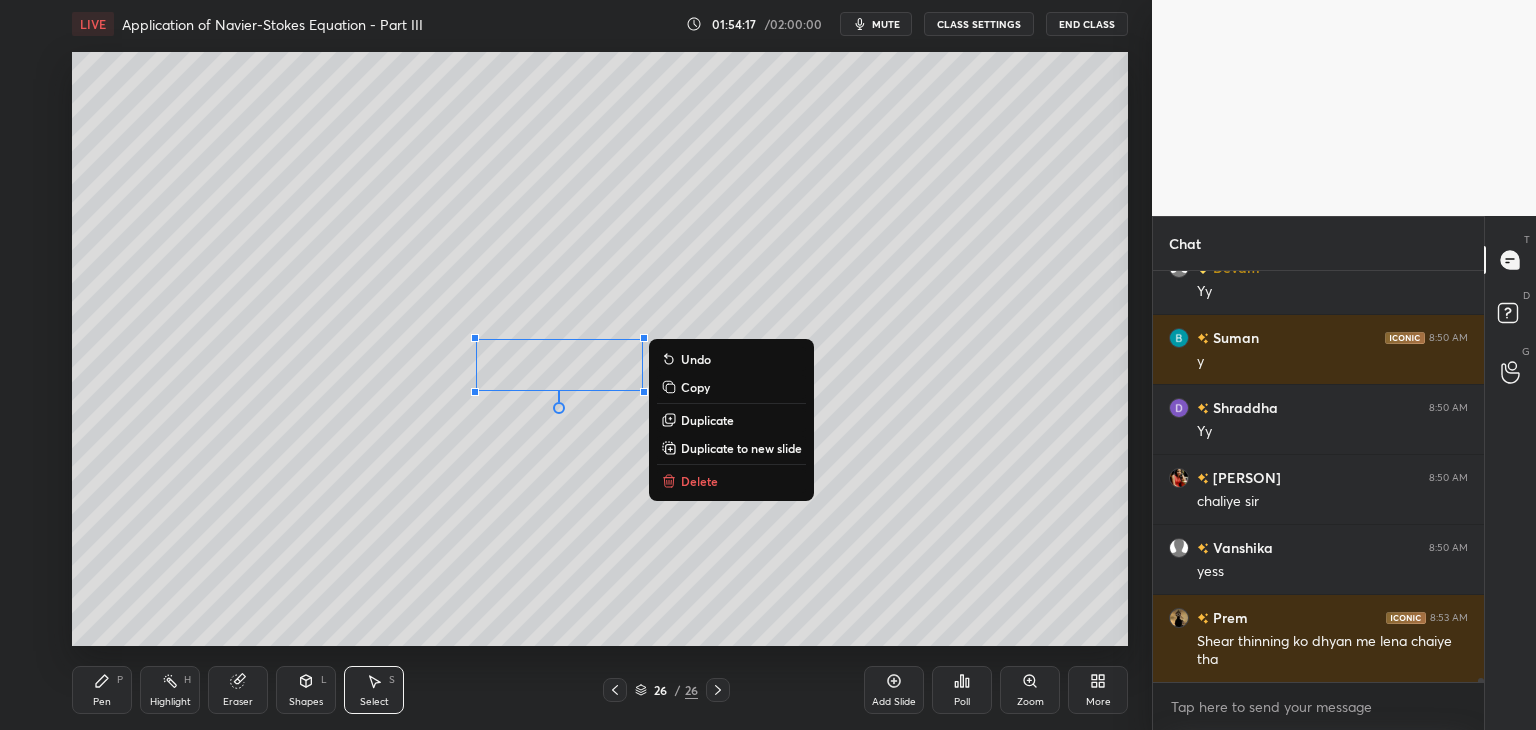 click on "Delete" at bounding box center [731, 481] 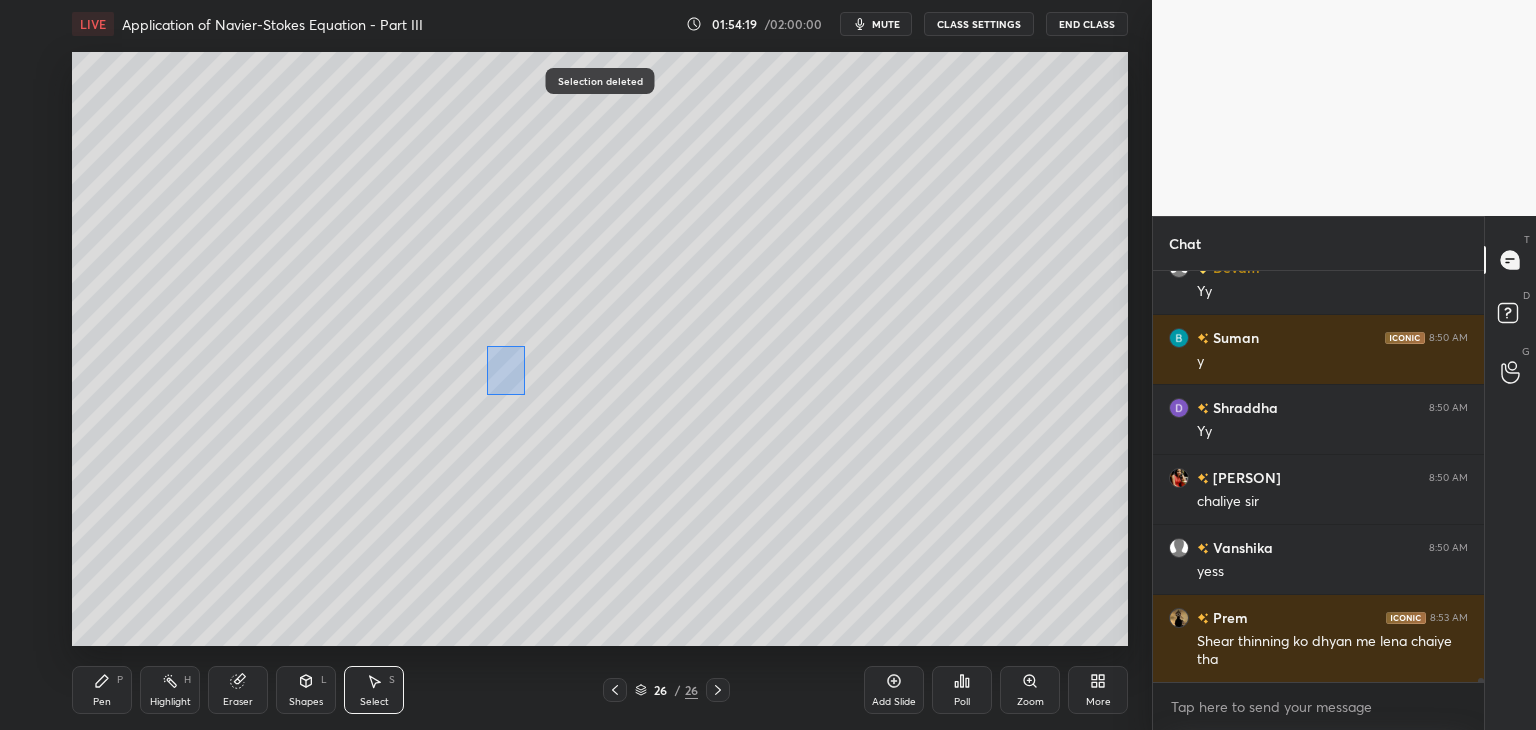 drag, startPoint x: 487, startPoint y: 347, endPoint x: 523, endPoint y: 394, distance: 59.20304 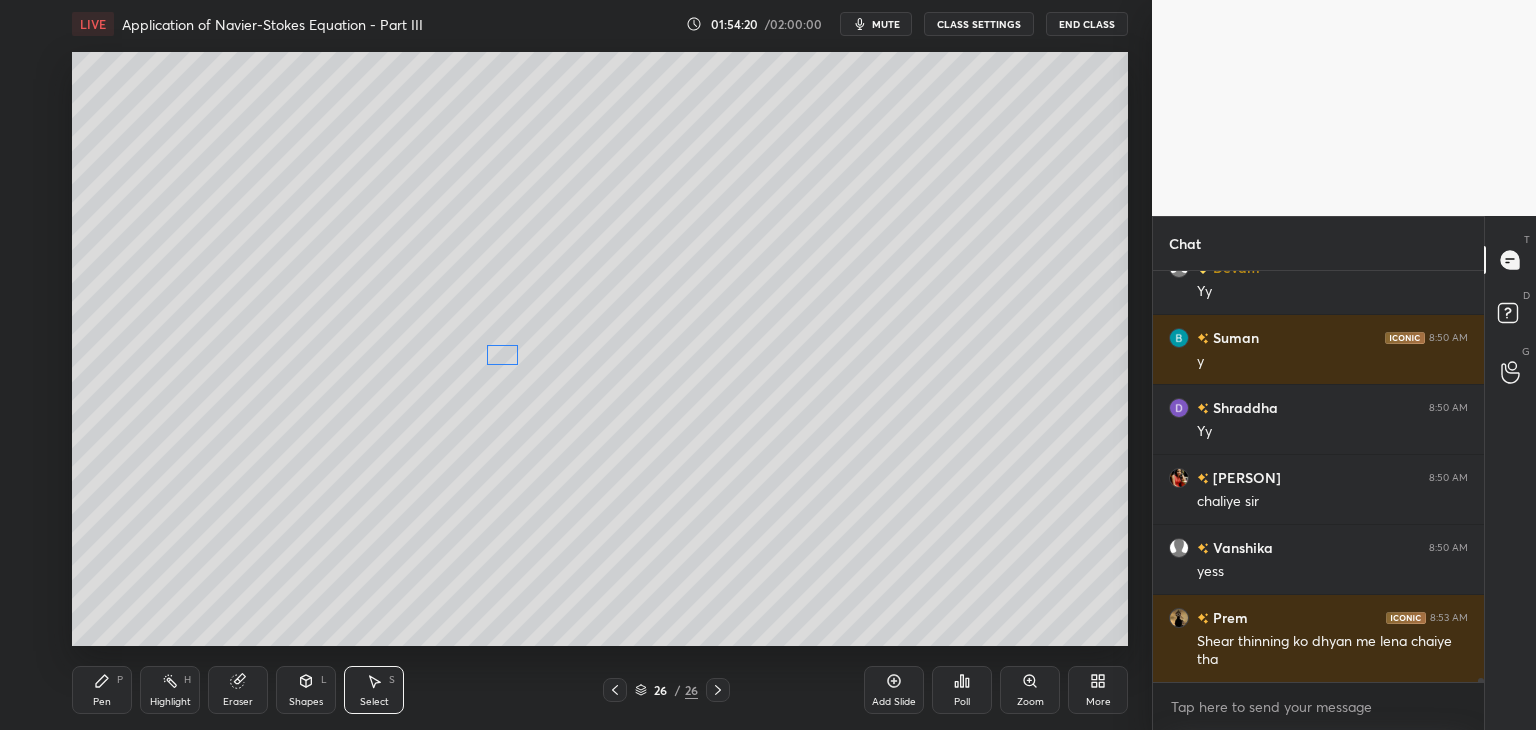 click on "0 ° Undo Copy Duplicate Duplicate to new slide Delete" at bounding box center [600, 349] 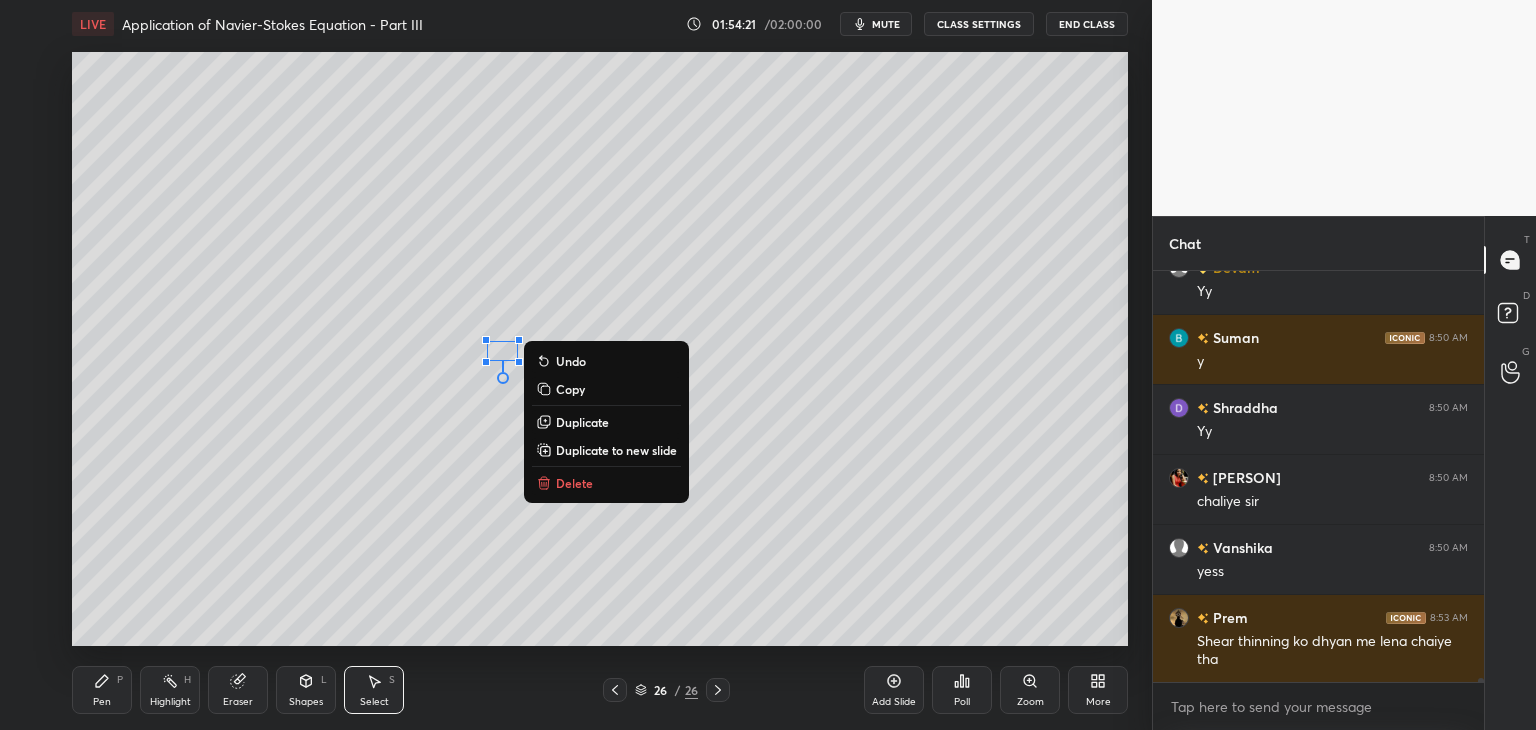 drag, startPoint x: 88, startPoint y: 697, endPoint x: 93, endPoint y: 688, distance: 10.29563 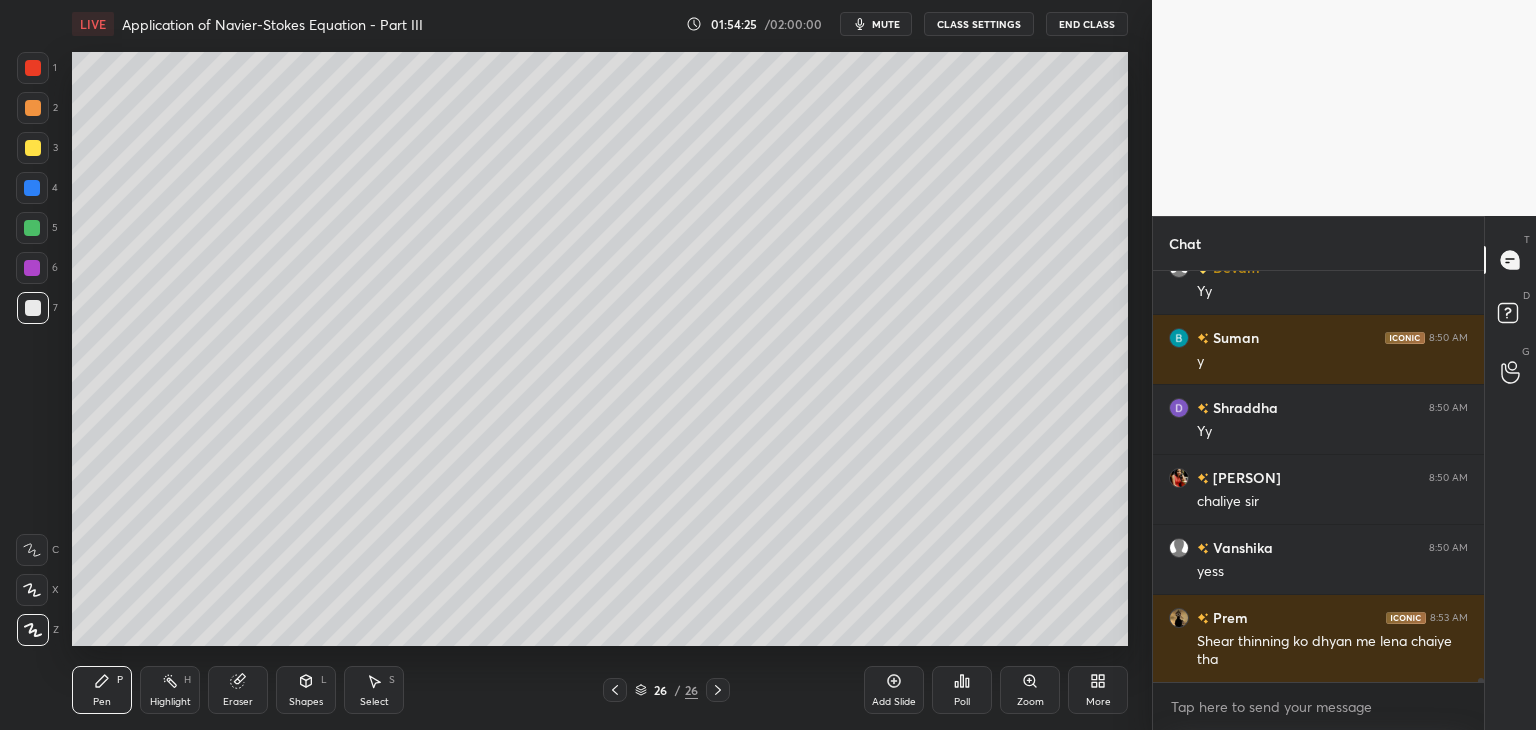 click on "mute" at bounding box center [886, 24] 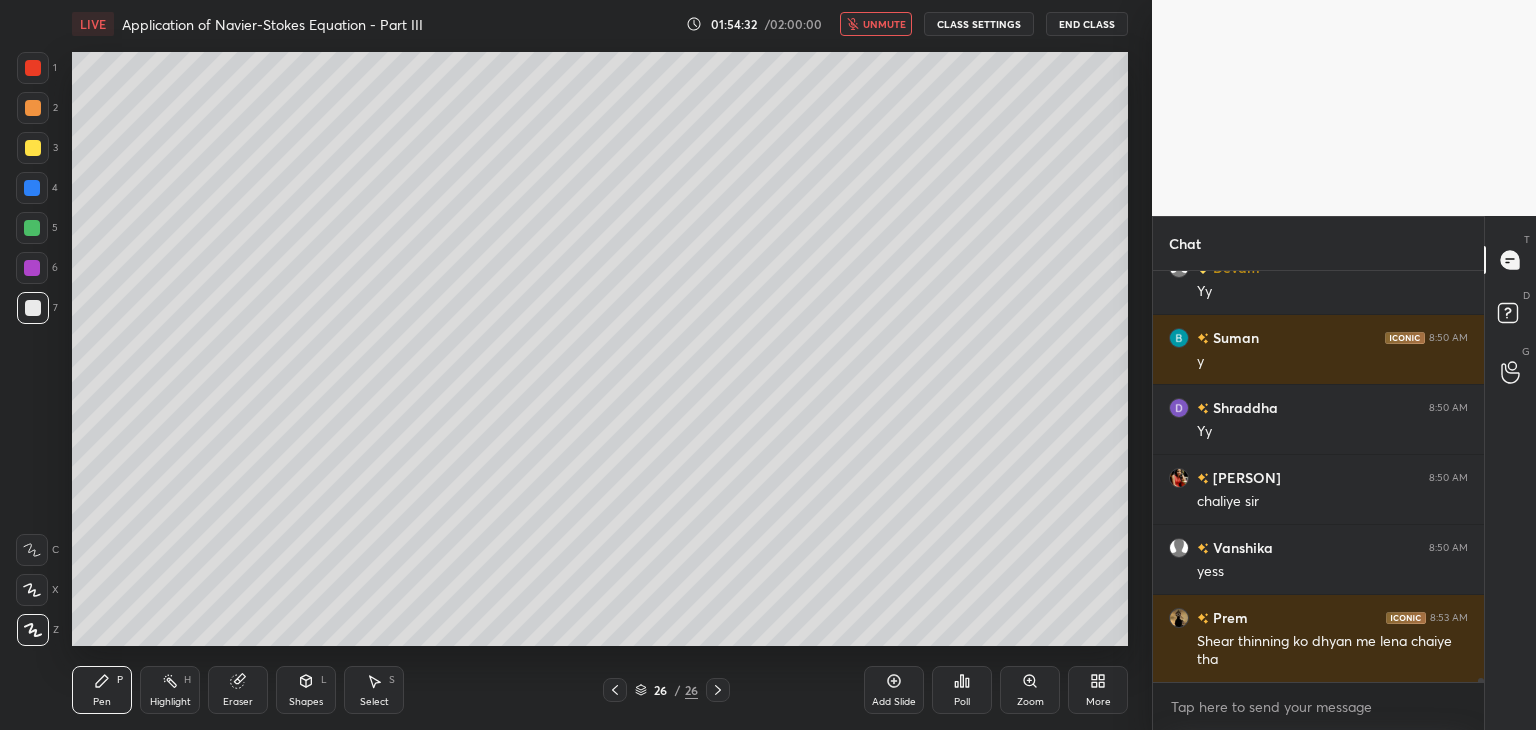 click on "unmute" at bounding box center (884, 24) 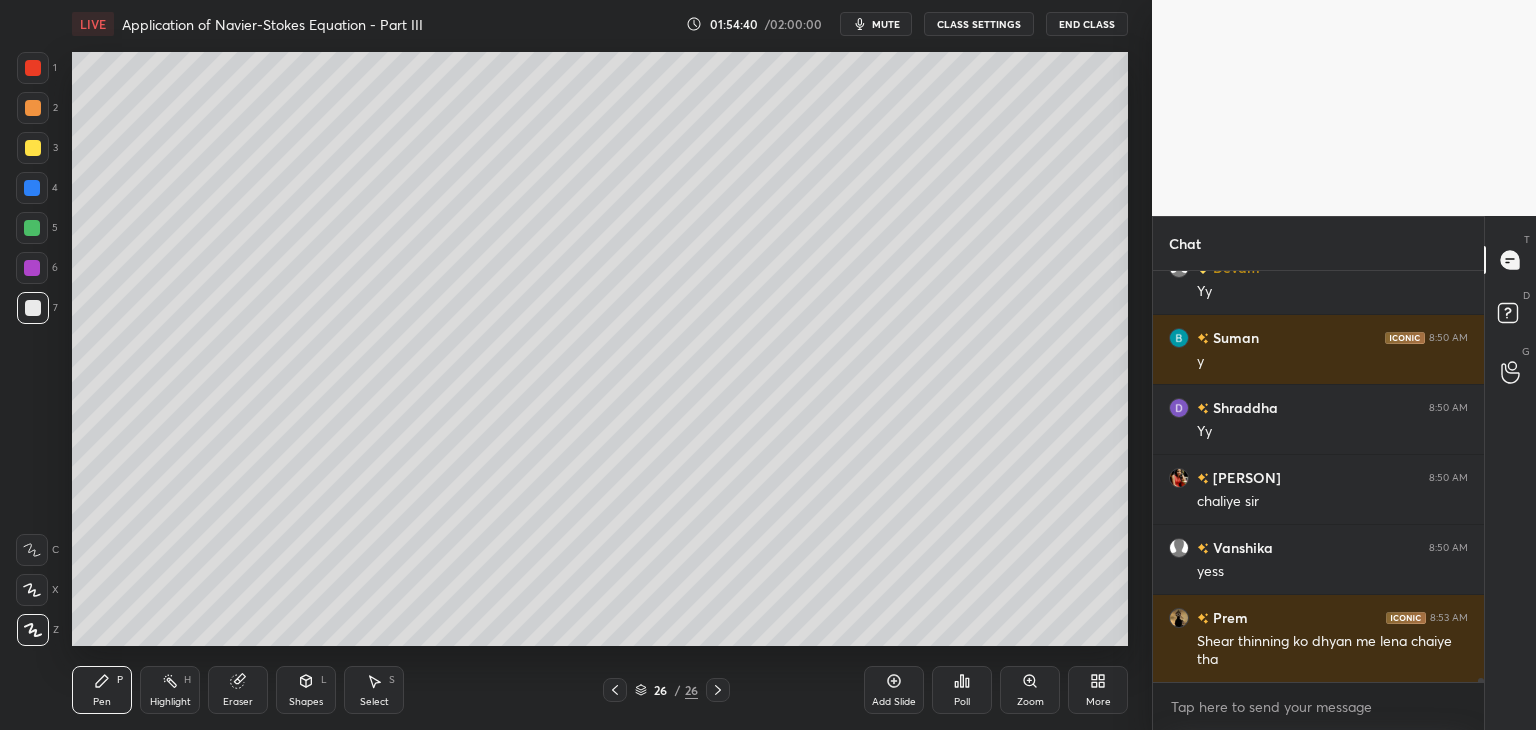 click 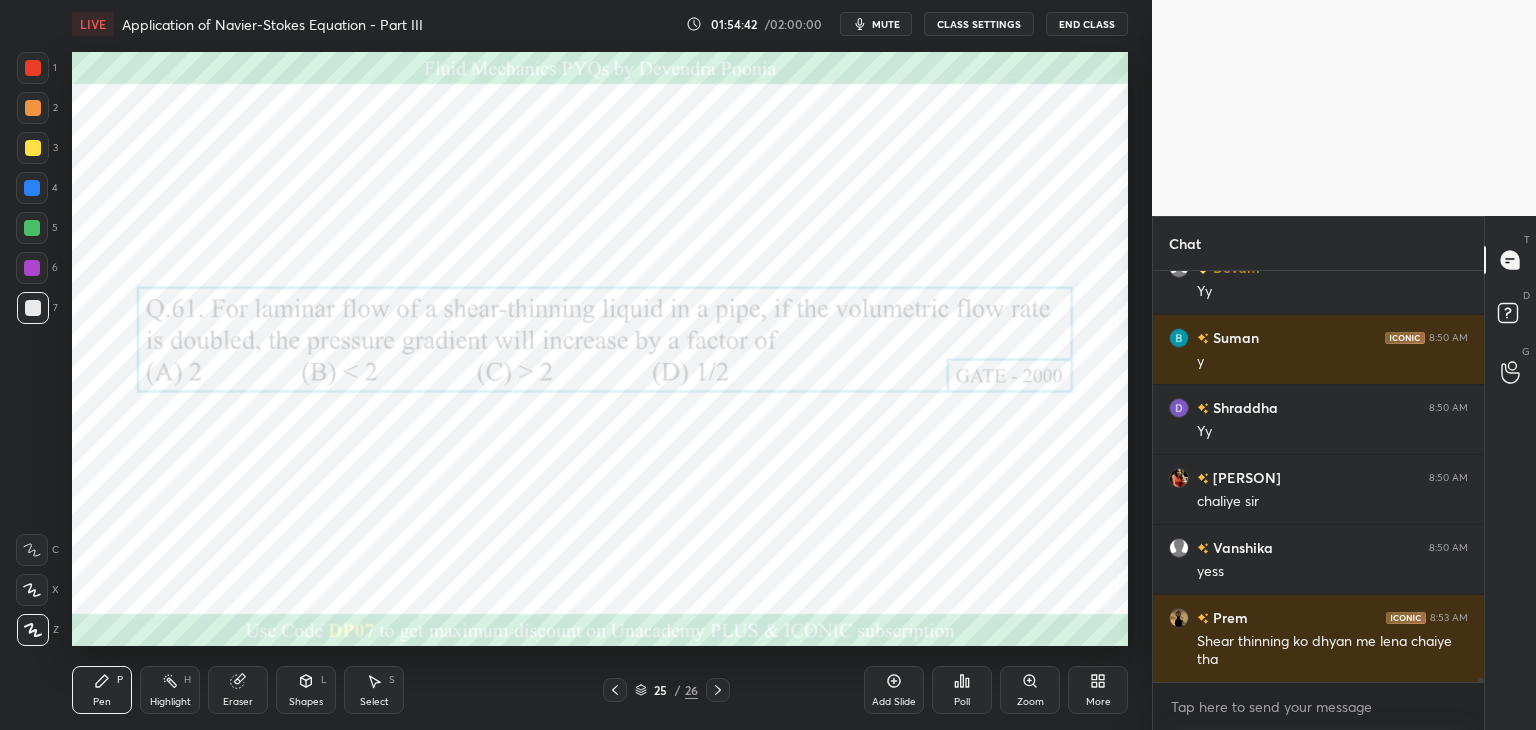click 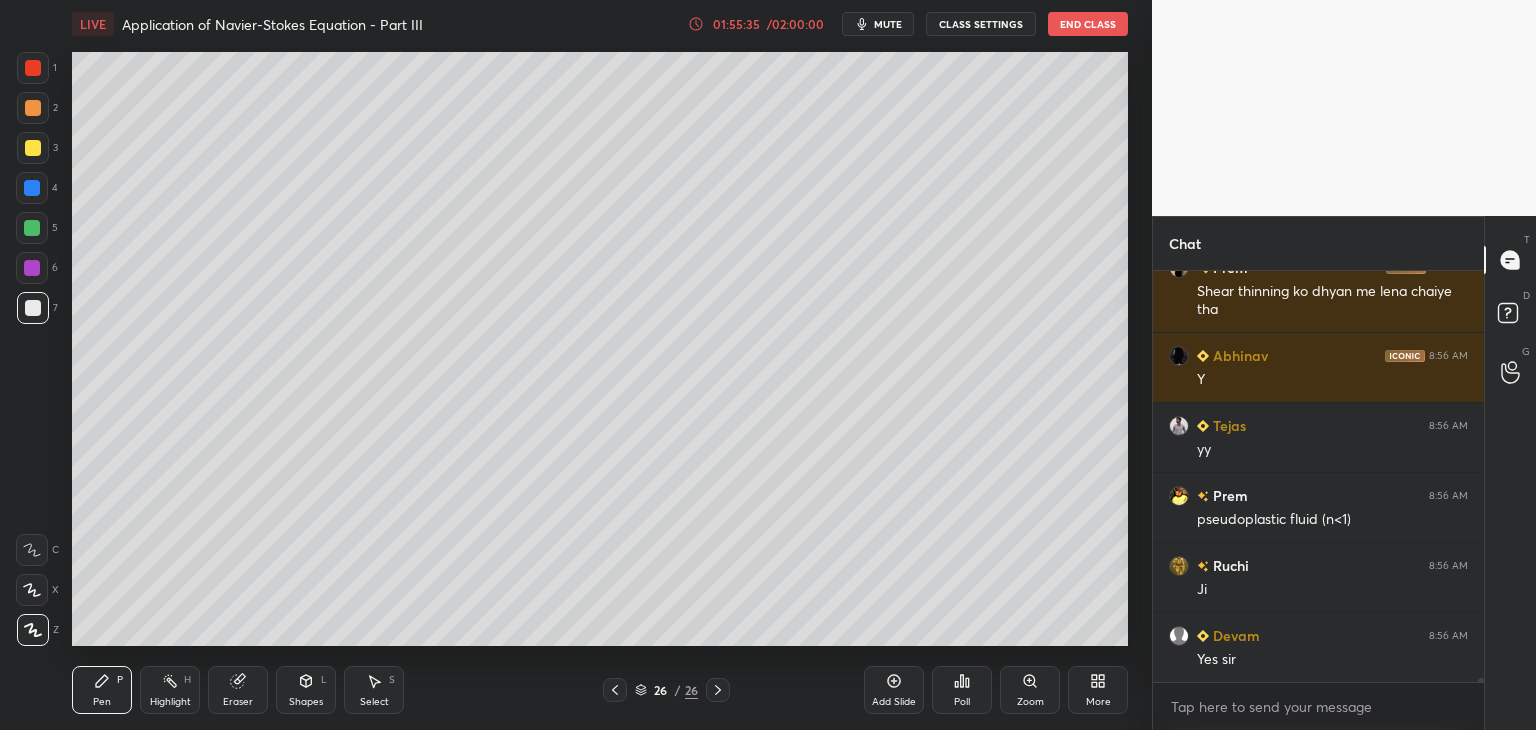 scroll, scrollTop: 43976, scrollLeft: 0, axis: vertical 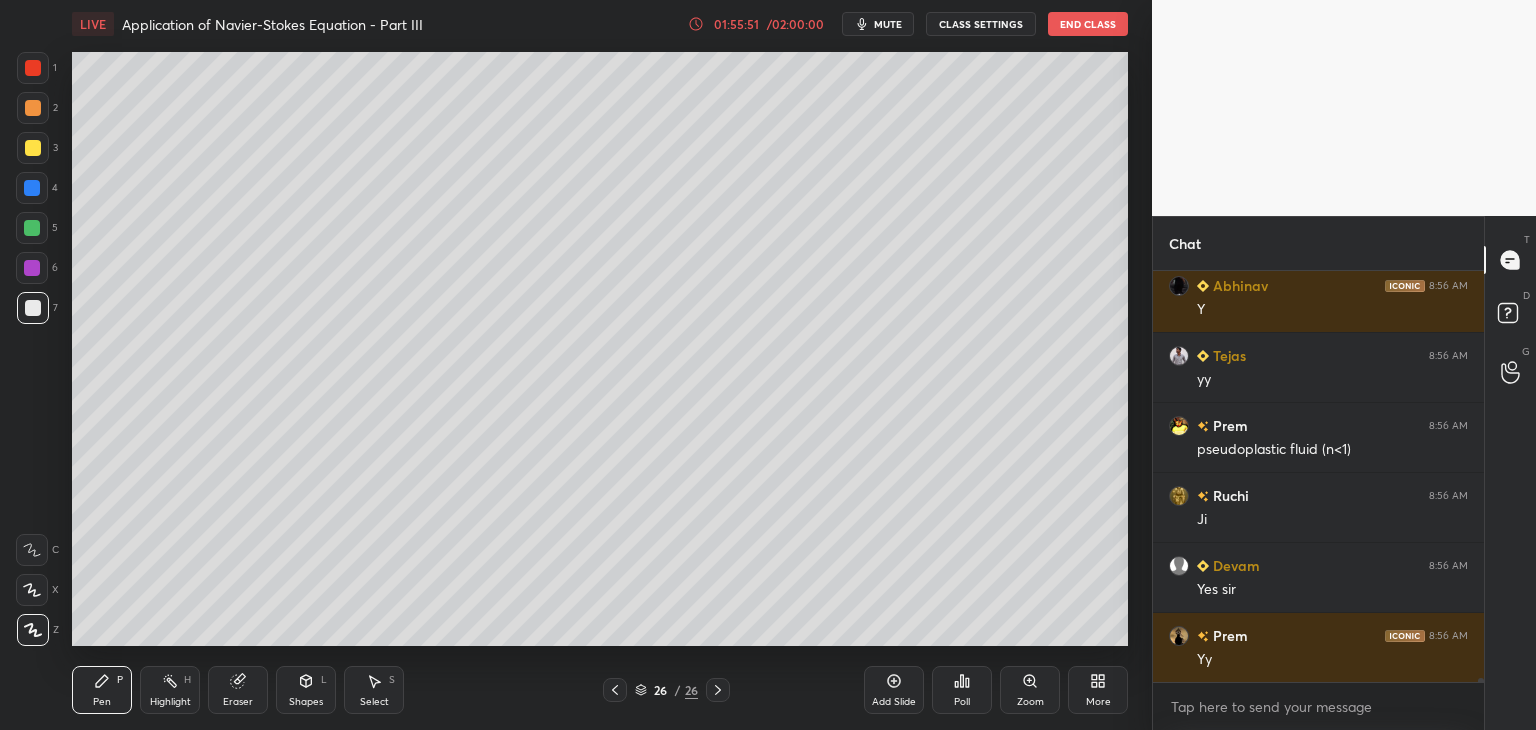 drag, startPoint x: 236, startPoint y: 693, endPoint x: 303, endPoint y: 653, distance: 78.03204 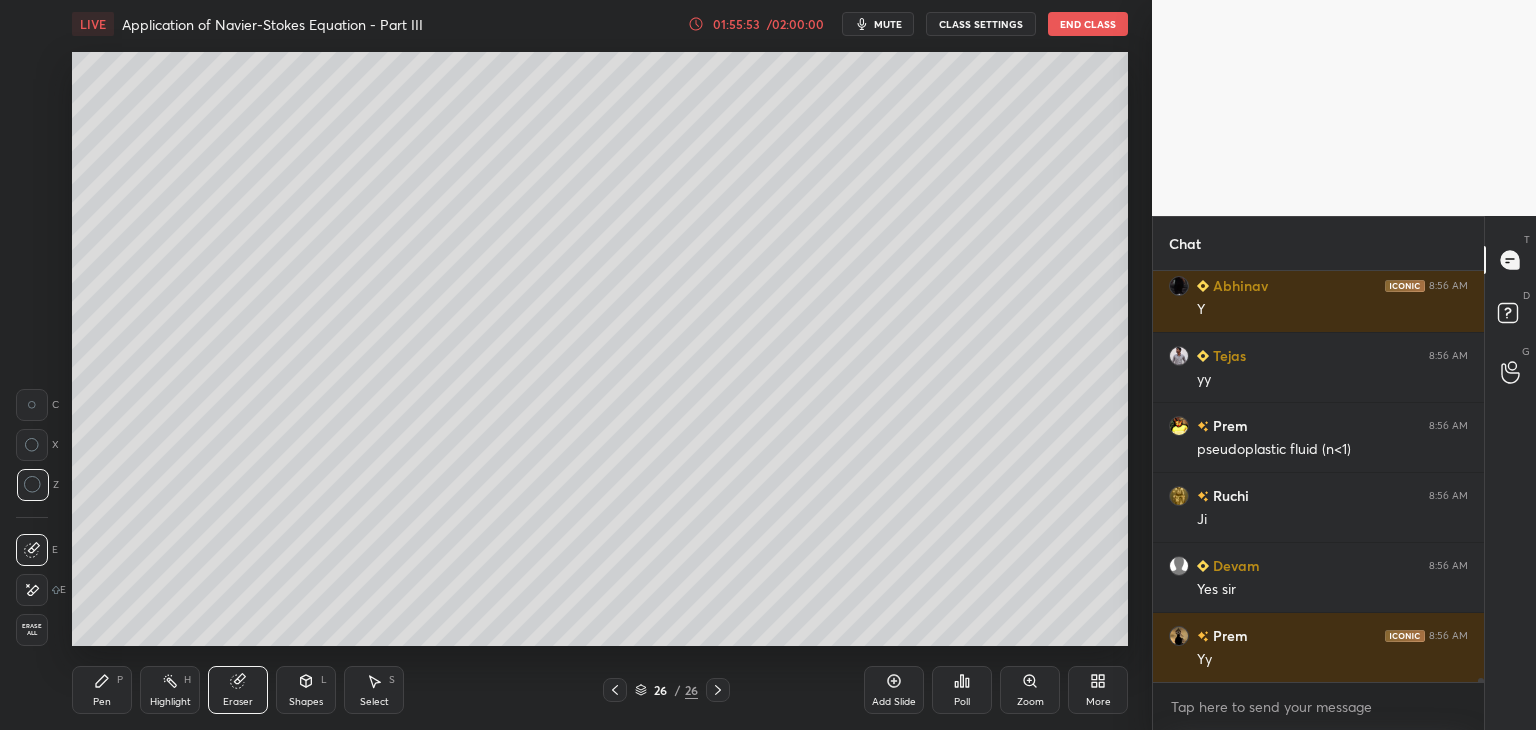 click on "Pen P" at bounding box center (102, 690) 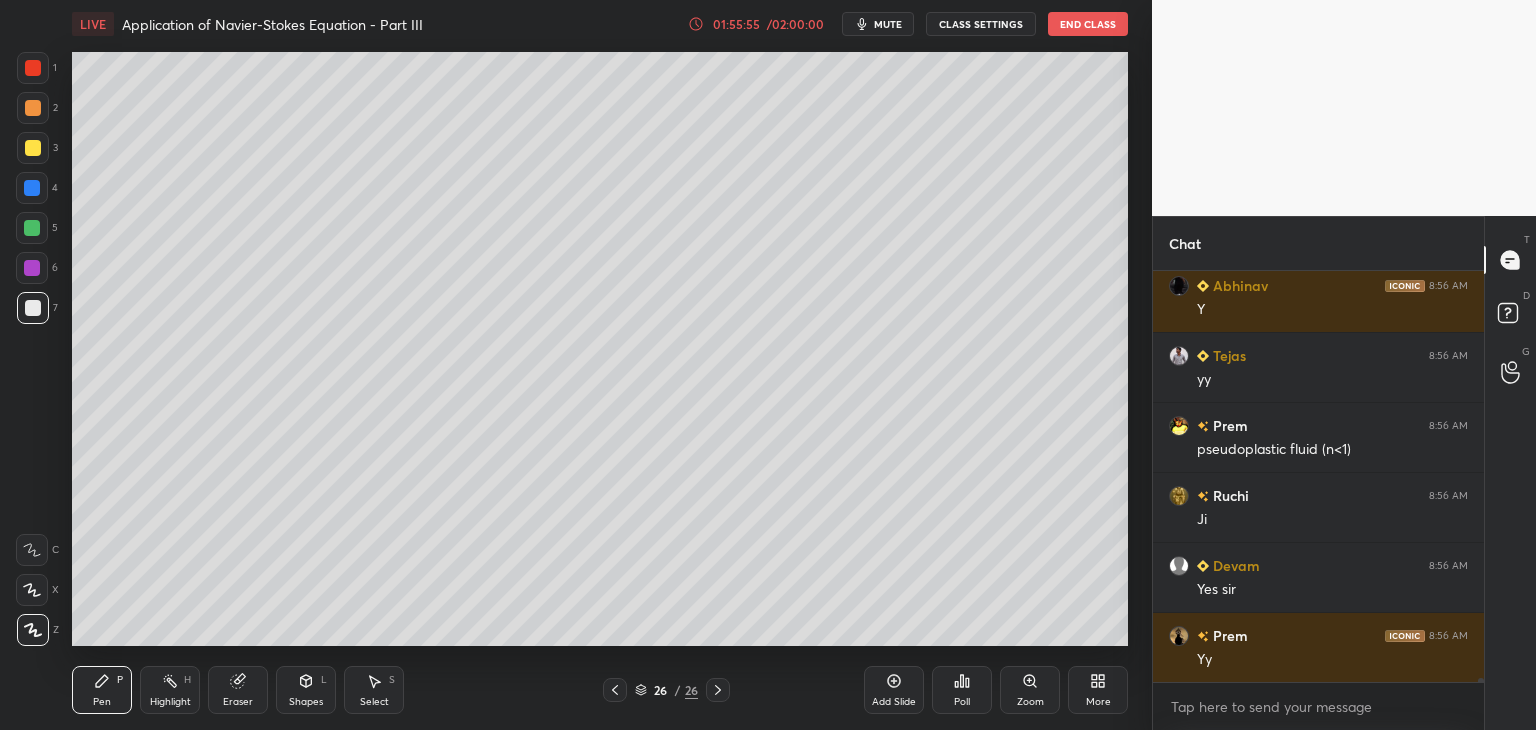 scroll, scrollTop: 44046, scrollLeft: 0, axis: vertical 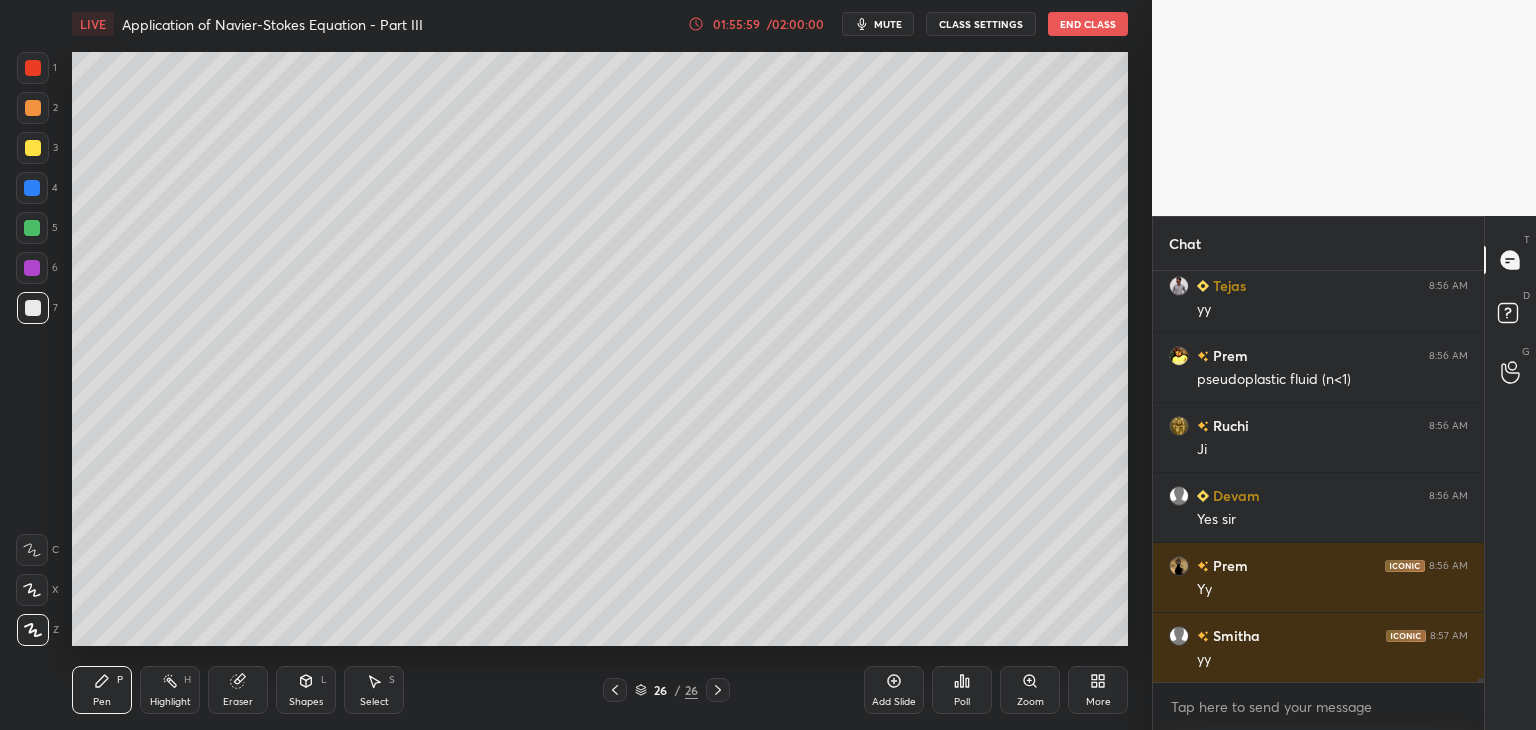 click 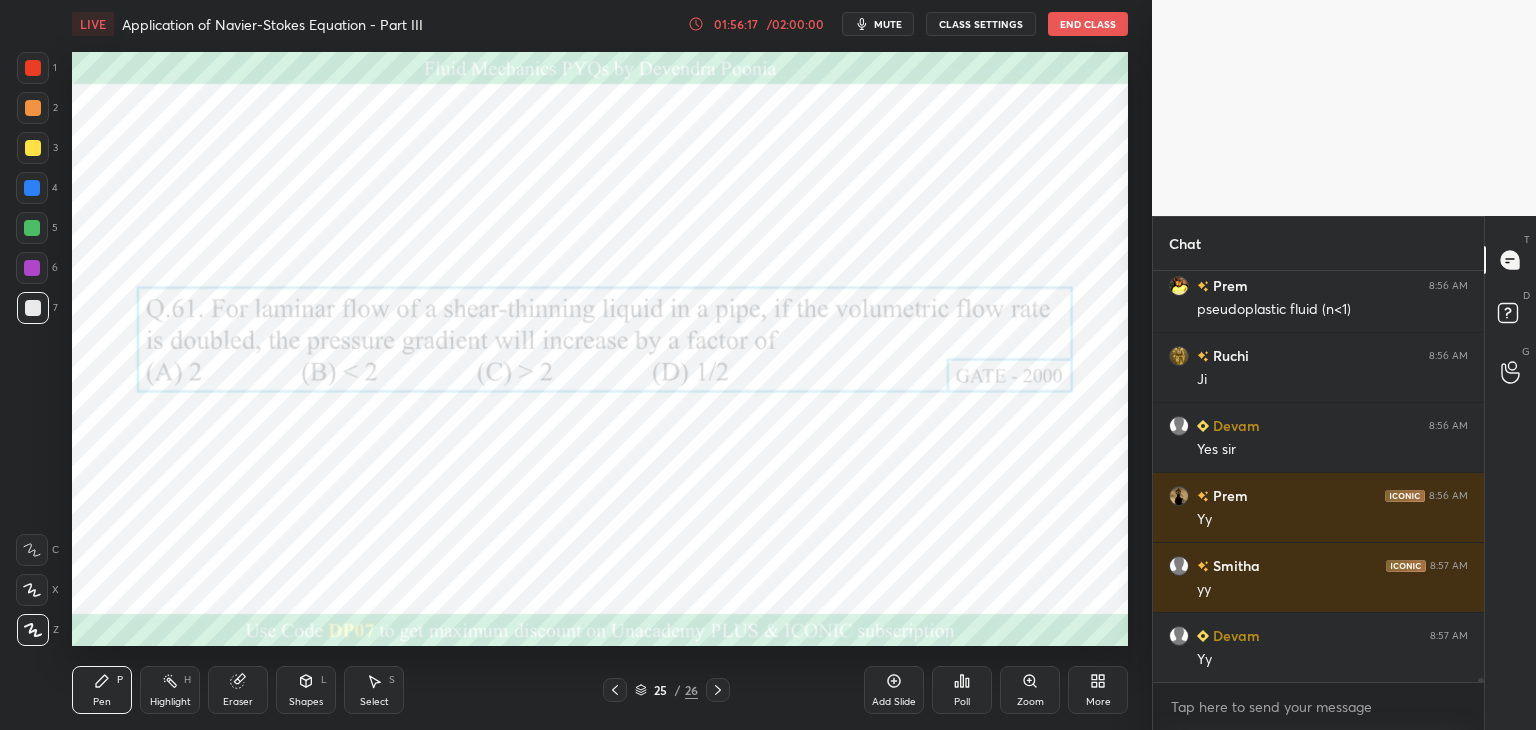 scroll, scrollTop: 44186, scrollLeft: 0, axis: vertical 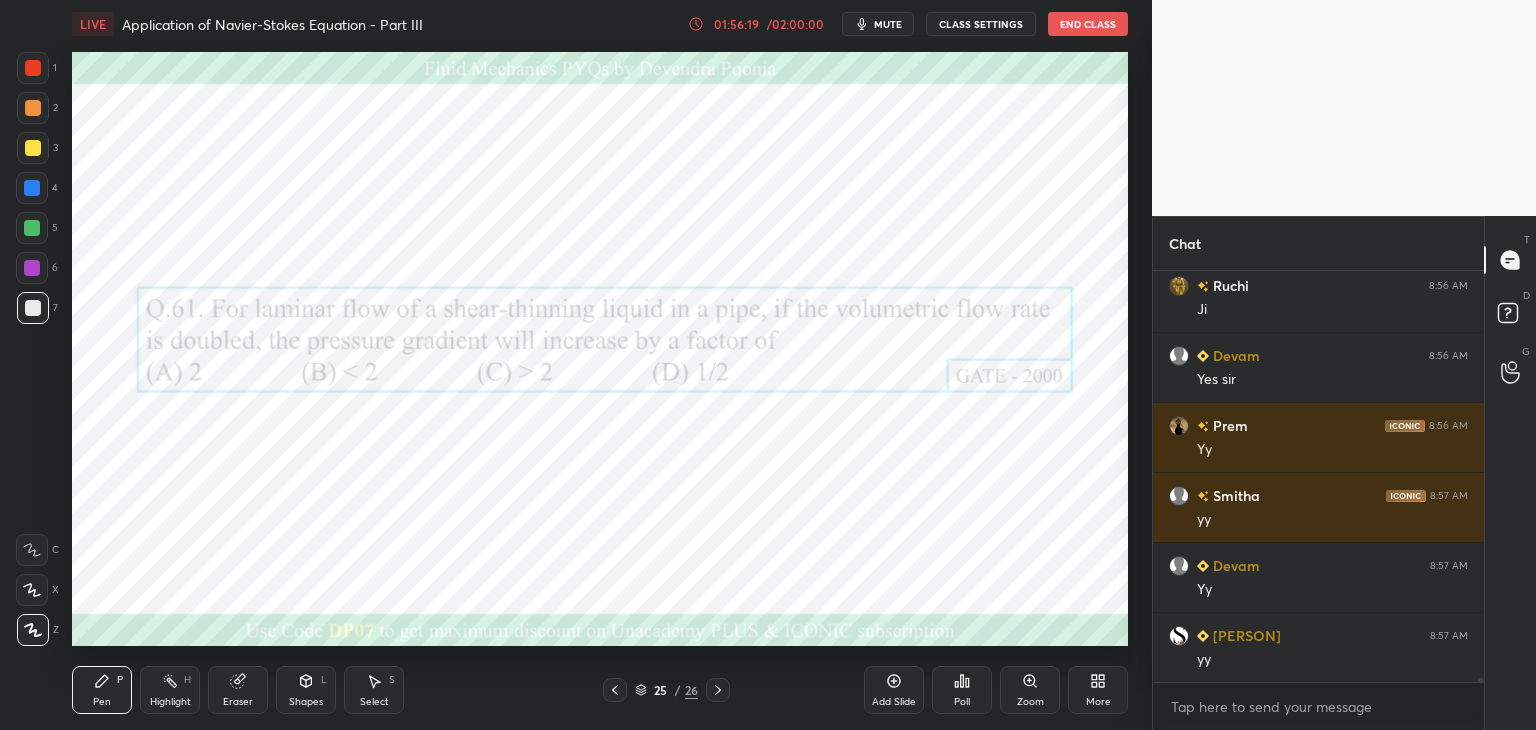 click at bounding box center [32, 268] 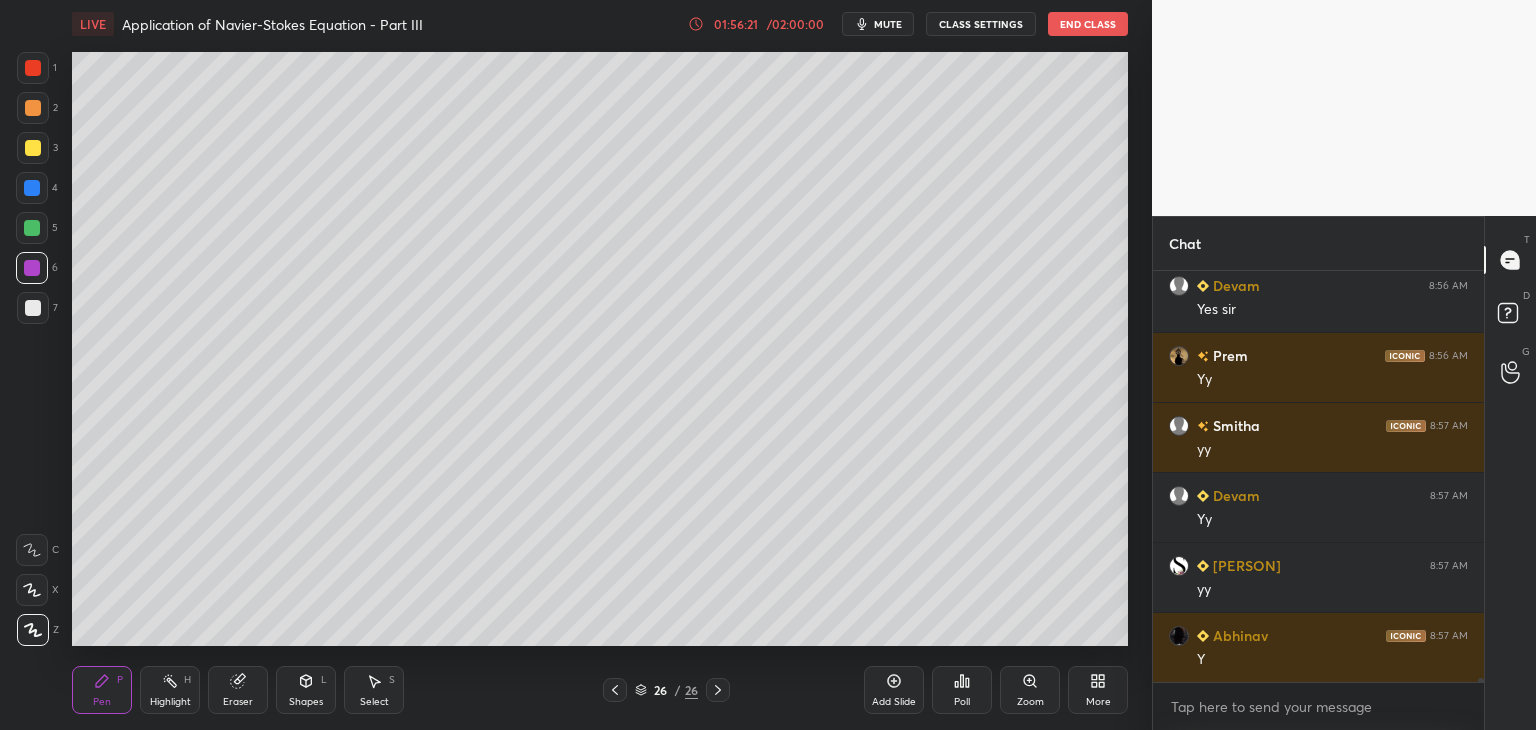 scroll, scrollTop: 44326, scrollLeft: 0, axis: vertical 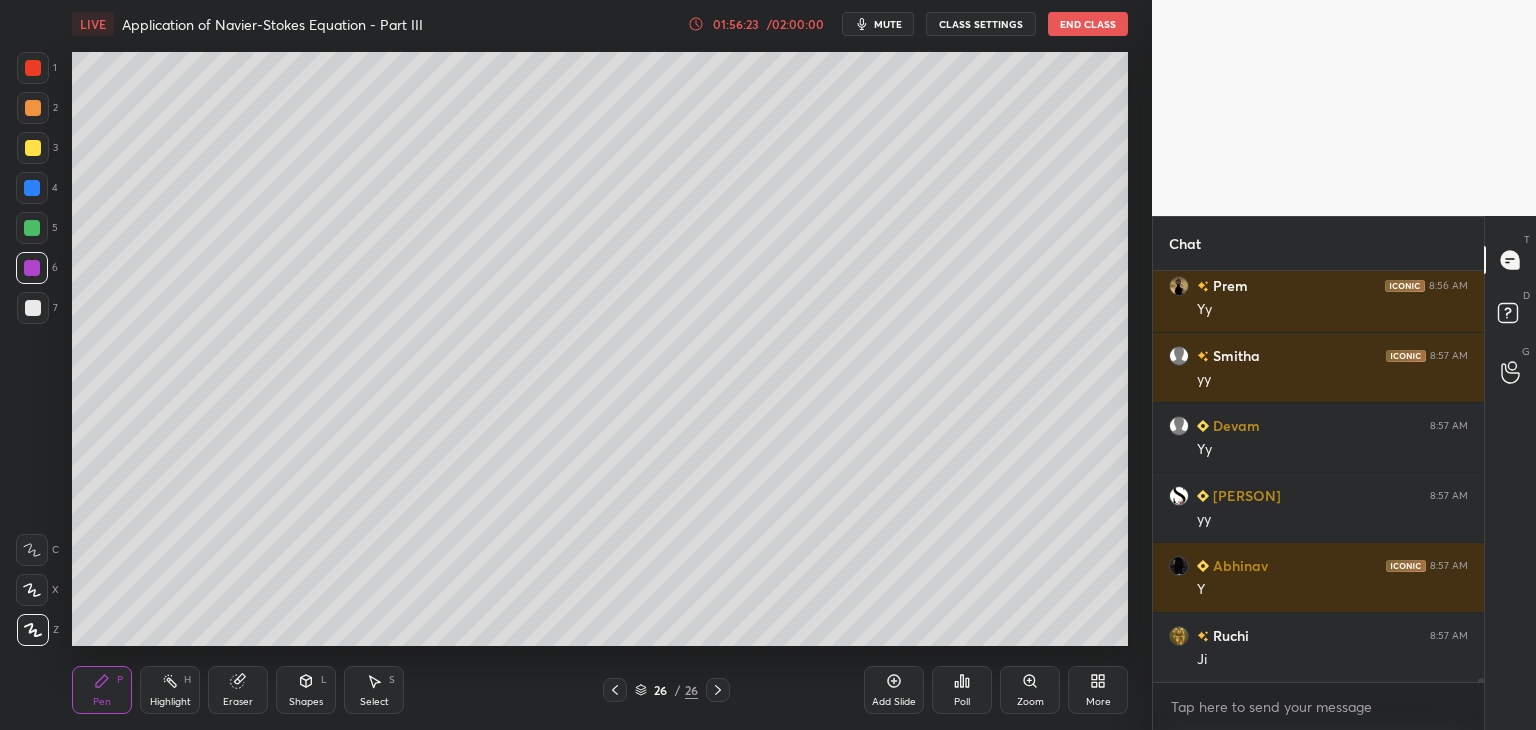 click on "Shapes L" at bounding box center [306, 690] 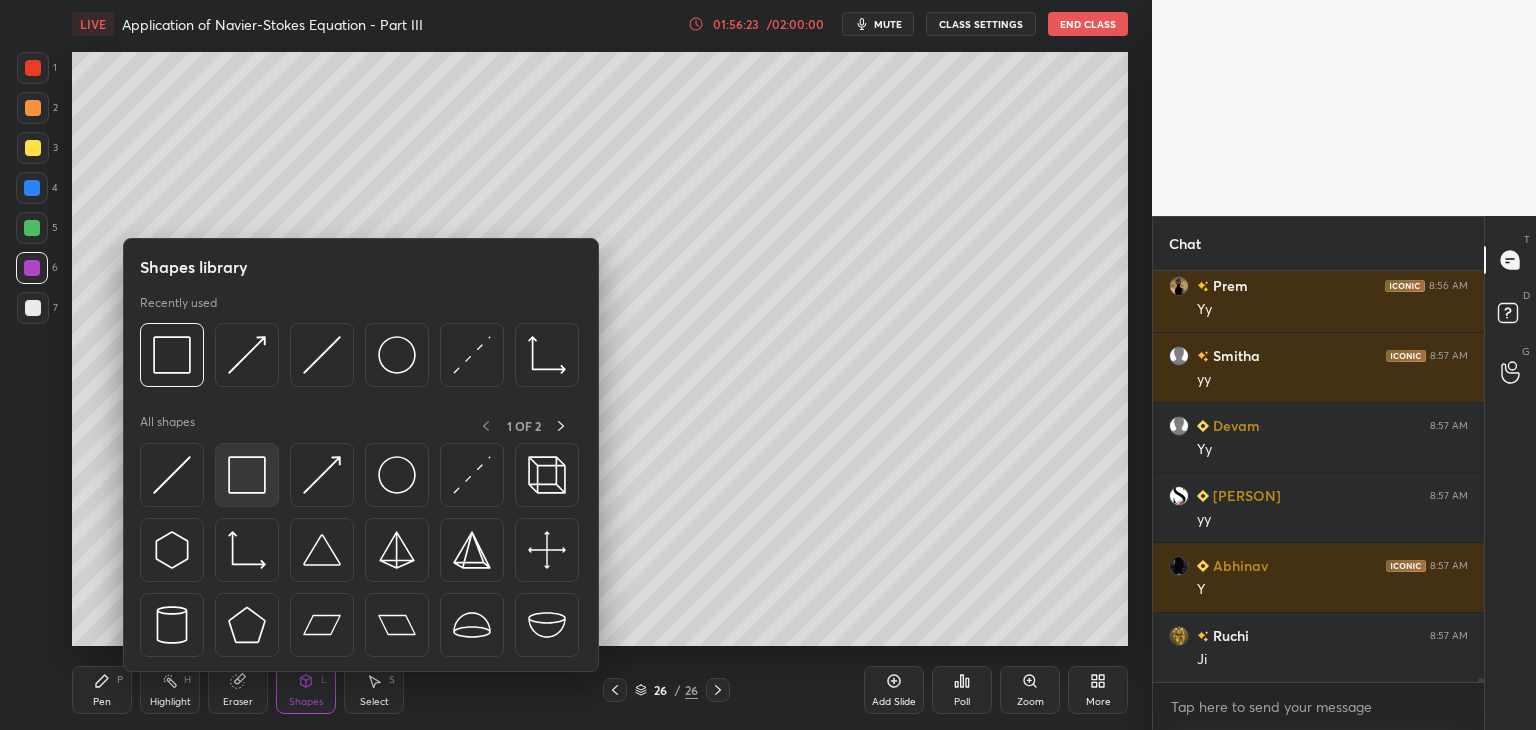 click at bounding box center [247, 475] 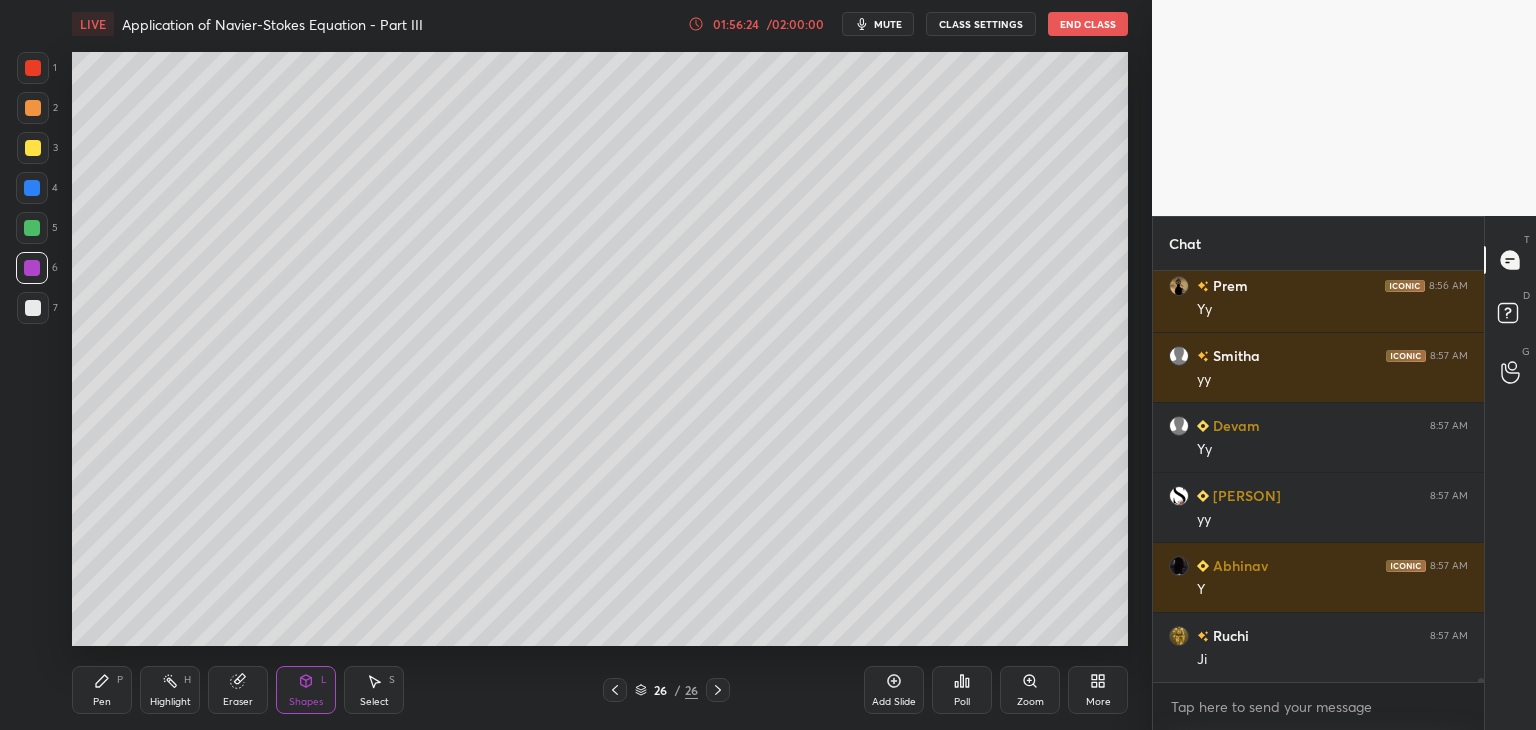 scroll, scrollTop: 44396, scrollLeft: 0, axis: vertical 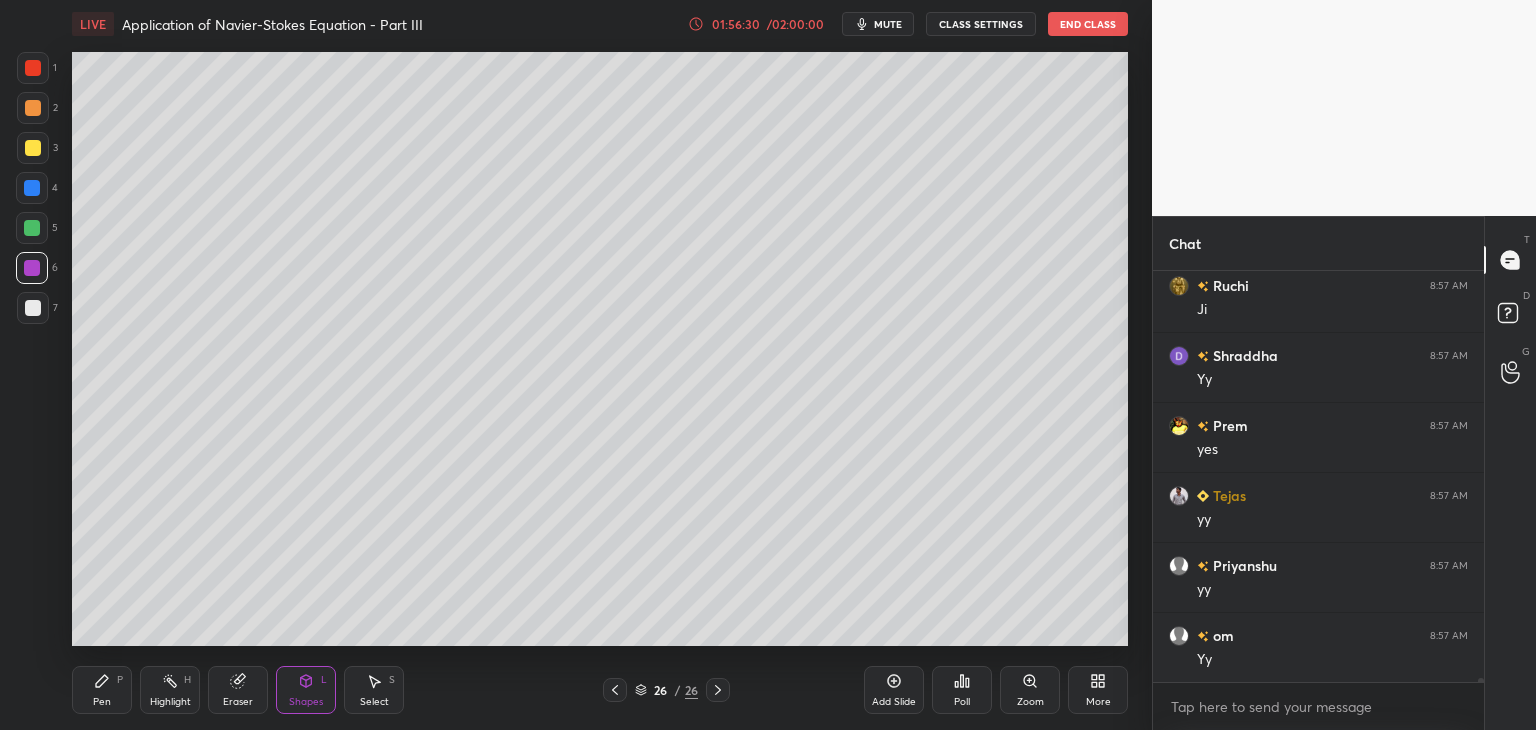 click on "Select" at bounding box center (374, 702) 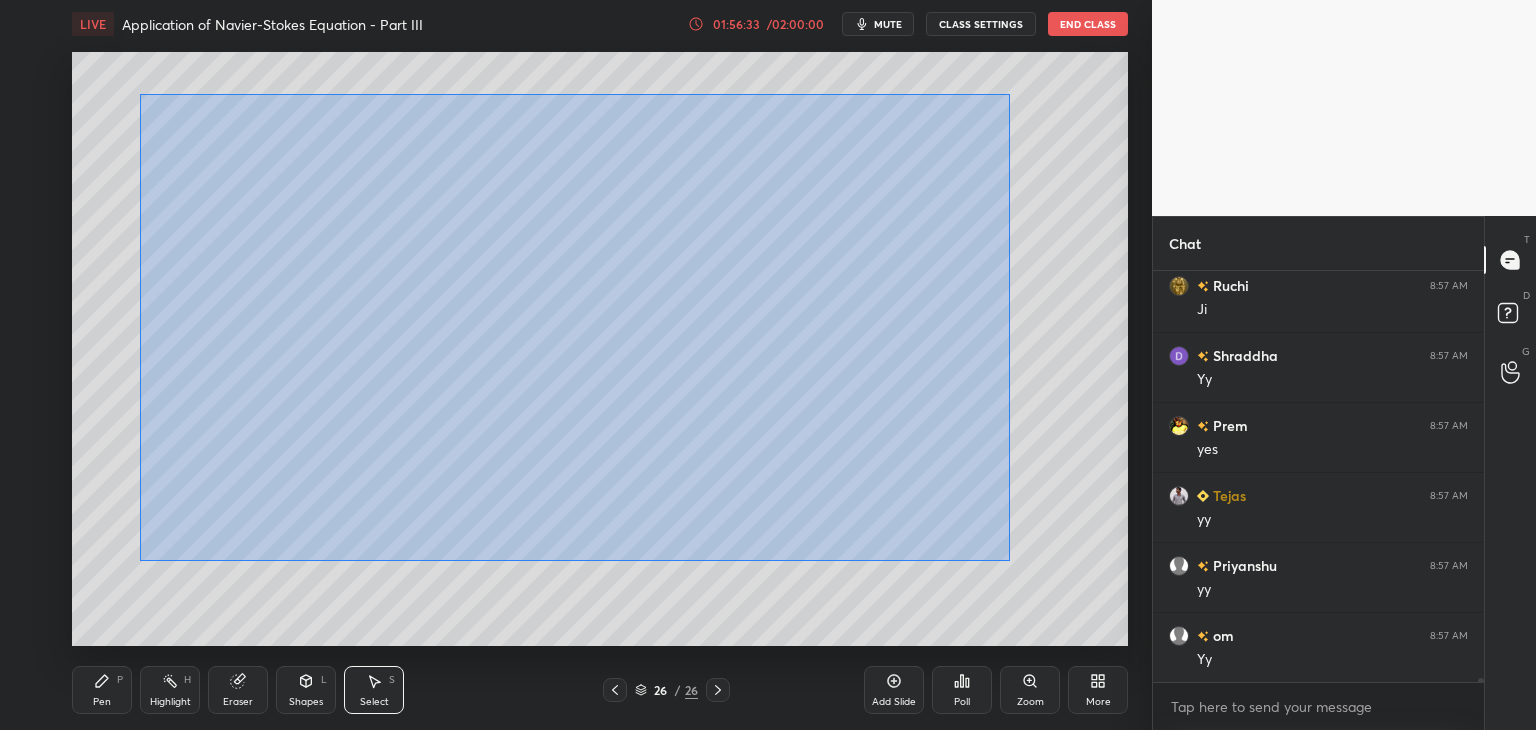 drag, startPoint x: 140, startPoint y: 94, endPoint x: 1009, endPoint y: 561, distance: 986.53436 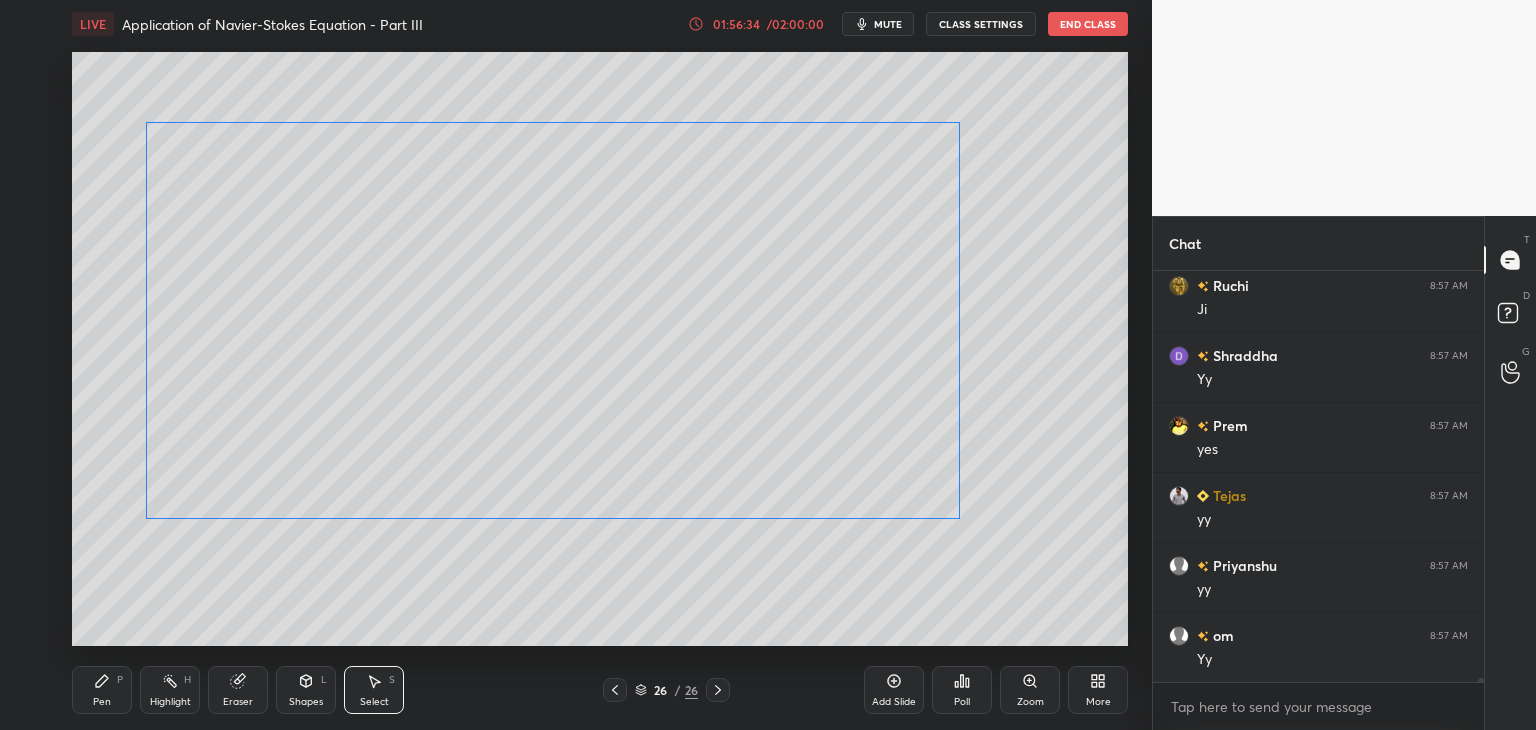 click on "0 ° Undo Copy Duplicate Duplicate to new slide Delete" at bounding box center (600, 349) 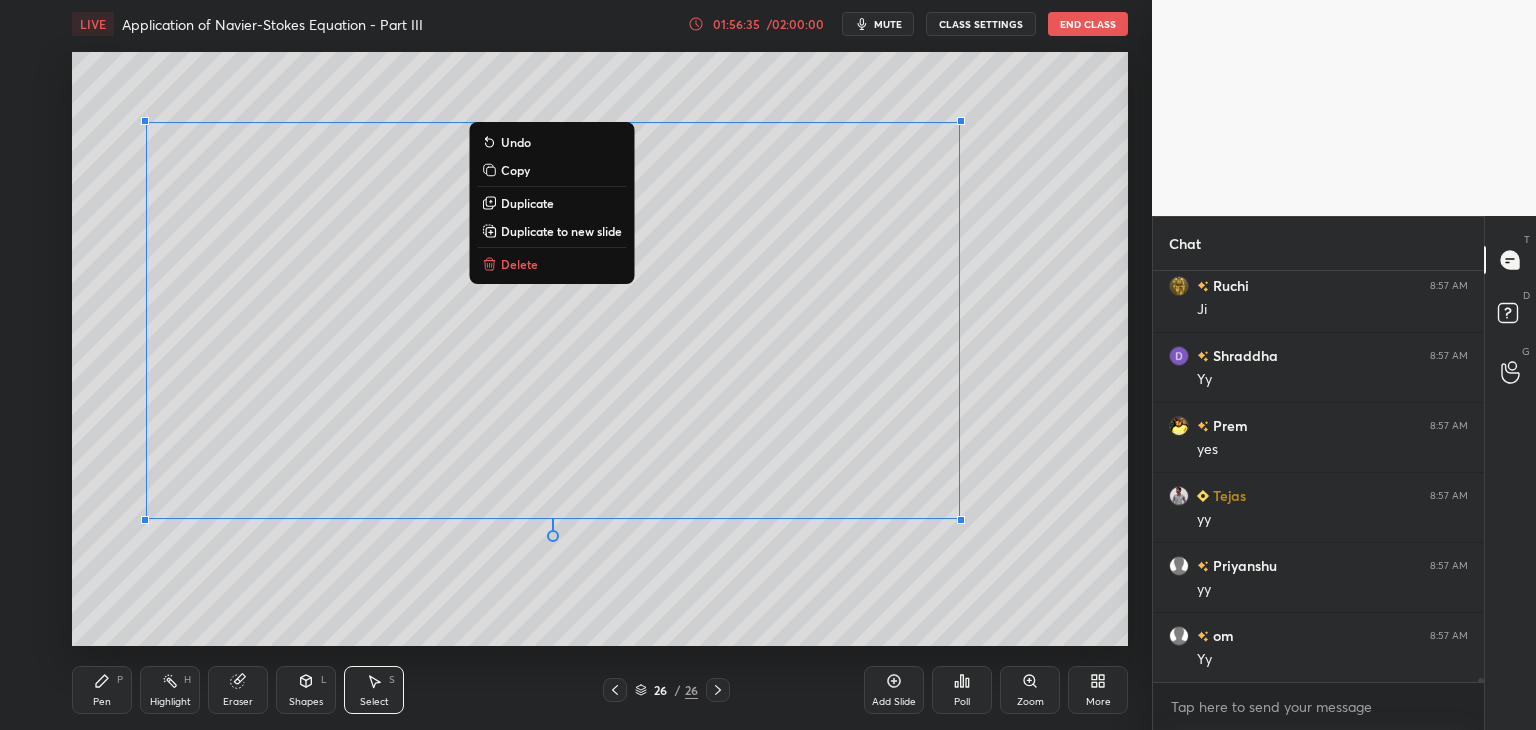 click on "0 ° Undo Copy Duplicate Duplicate to new slide Delete" at bounding box center [600, 349] 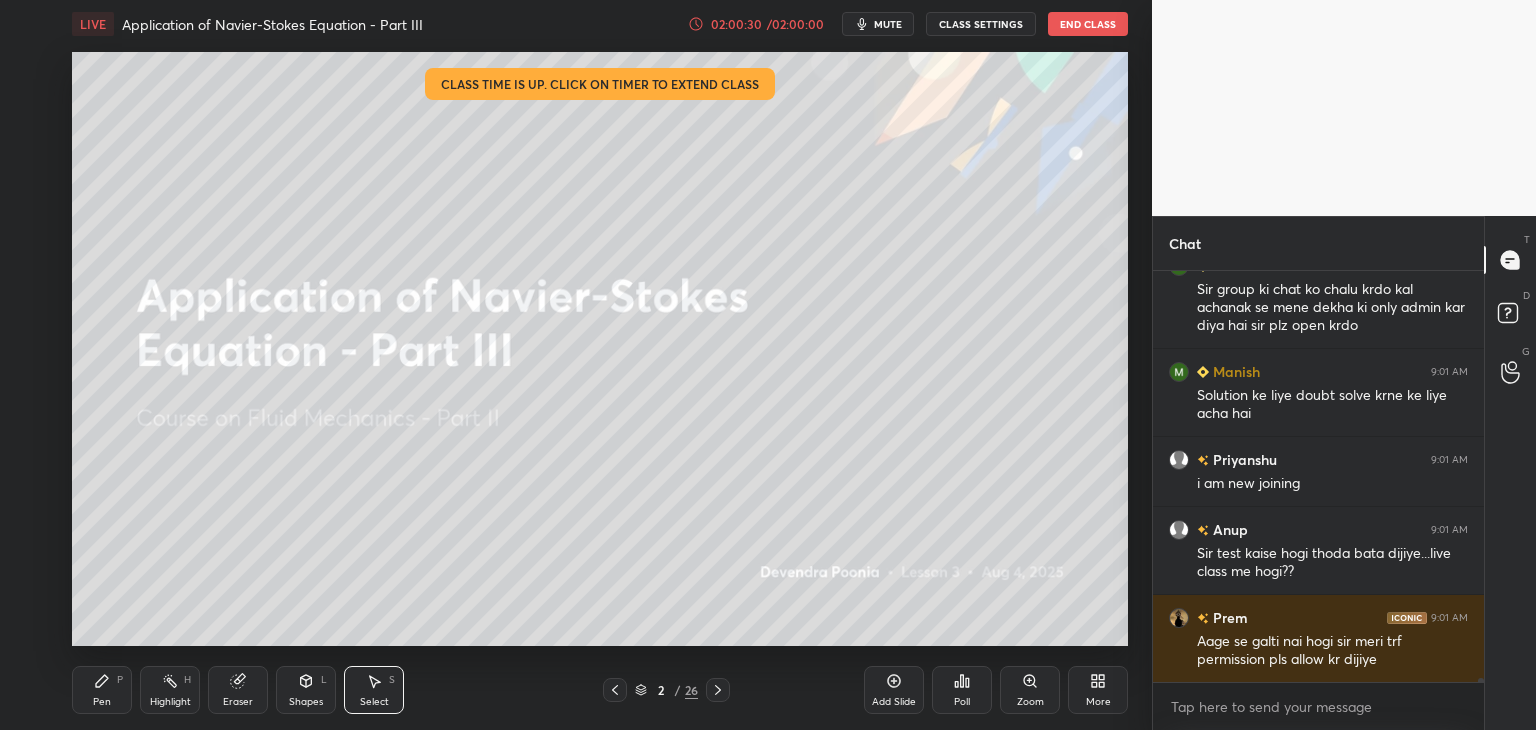 scroll, scrollTop: 43014, scrollLeft: 0, axis: vertical 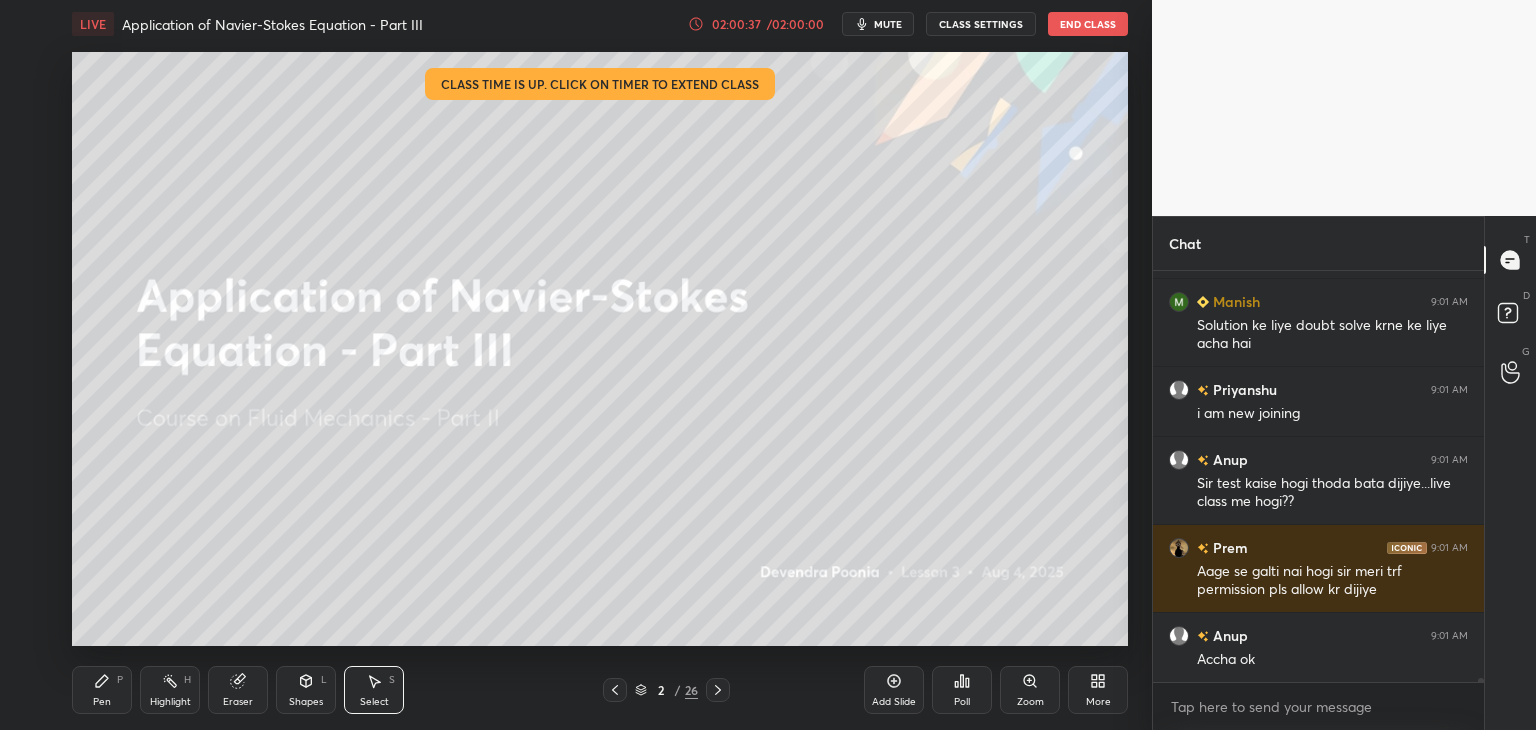 click on "Pen" at bounding box center [102, 702] 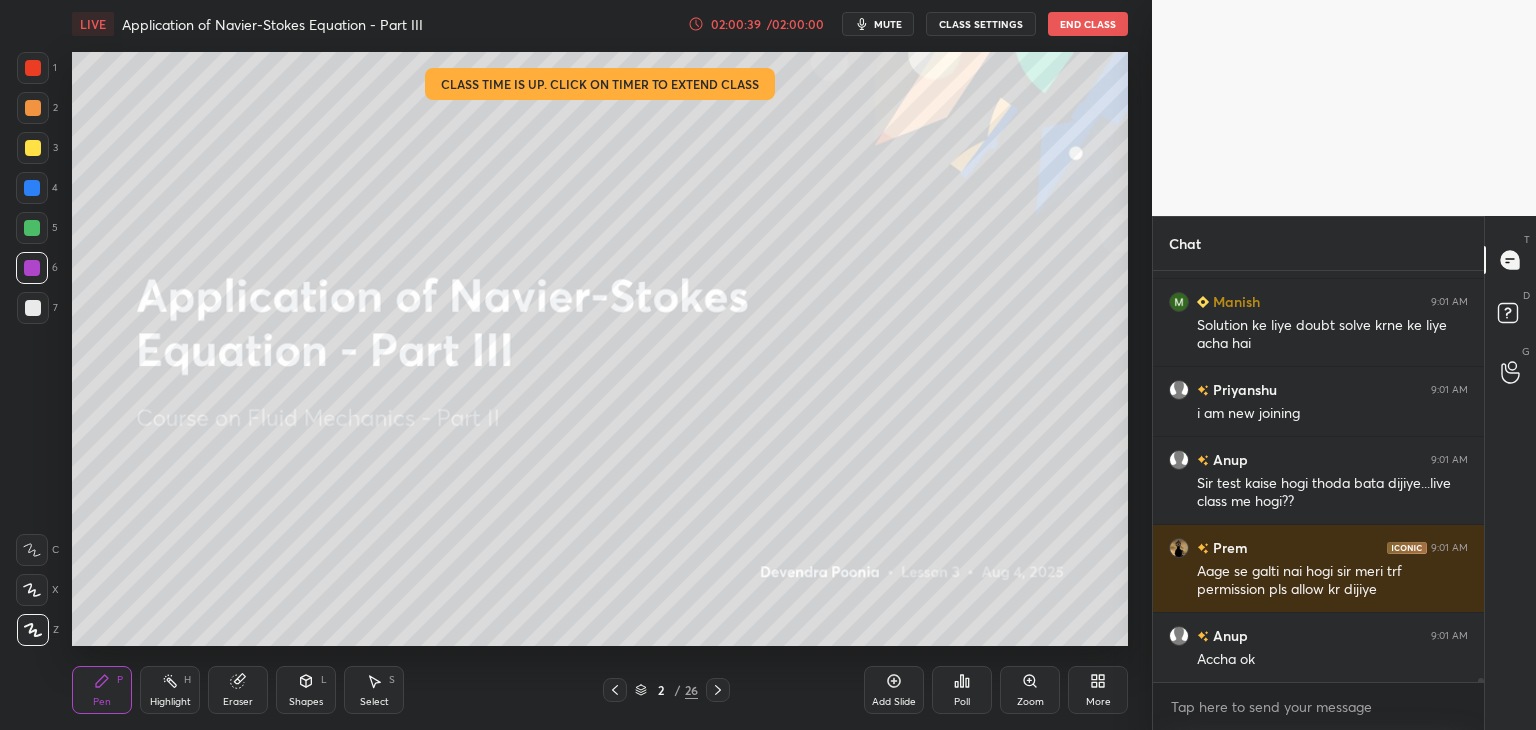 click at bounding box center [33, 308] 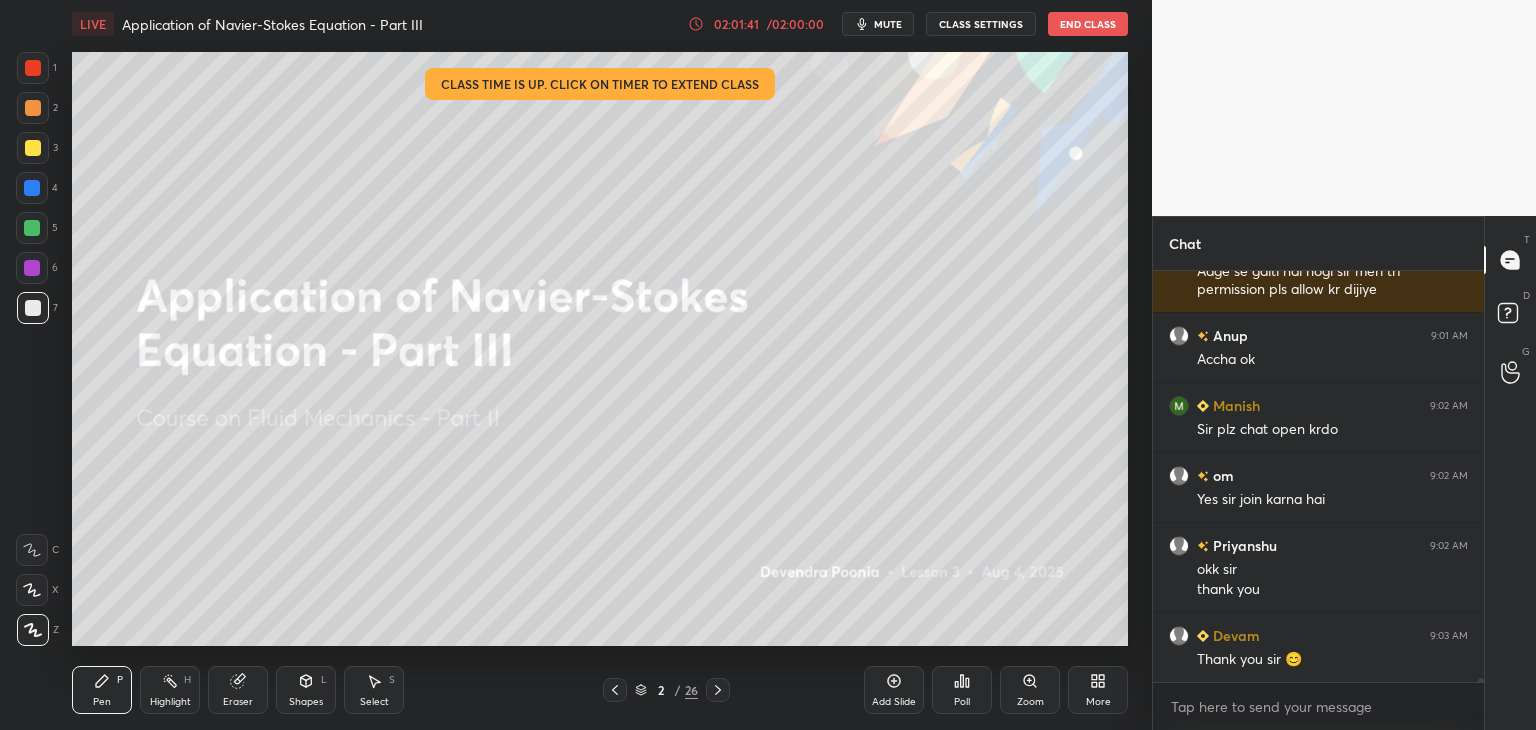 scroll, scrollTop: 43384, scrollLeft: 0, axis: vertical 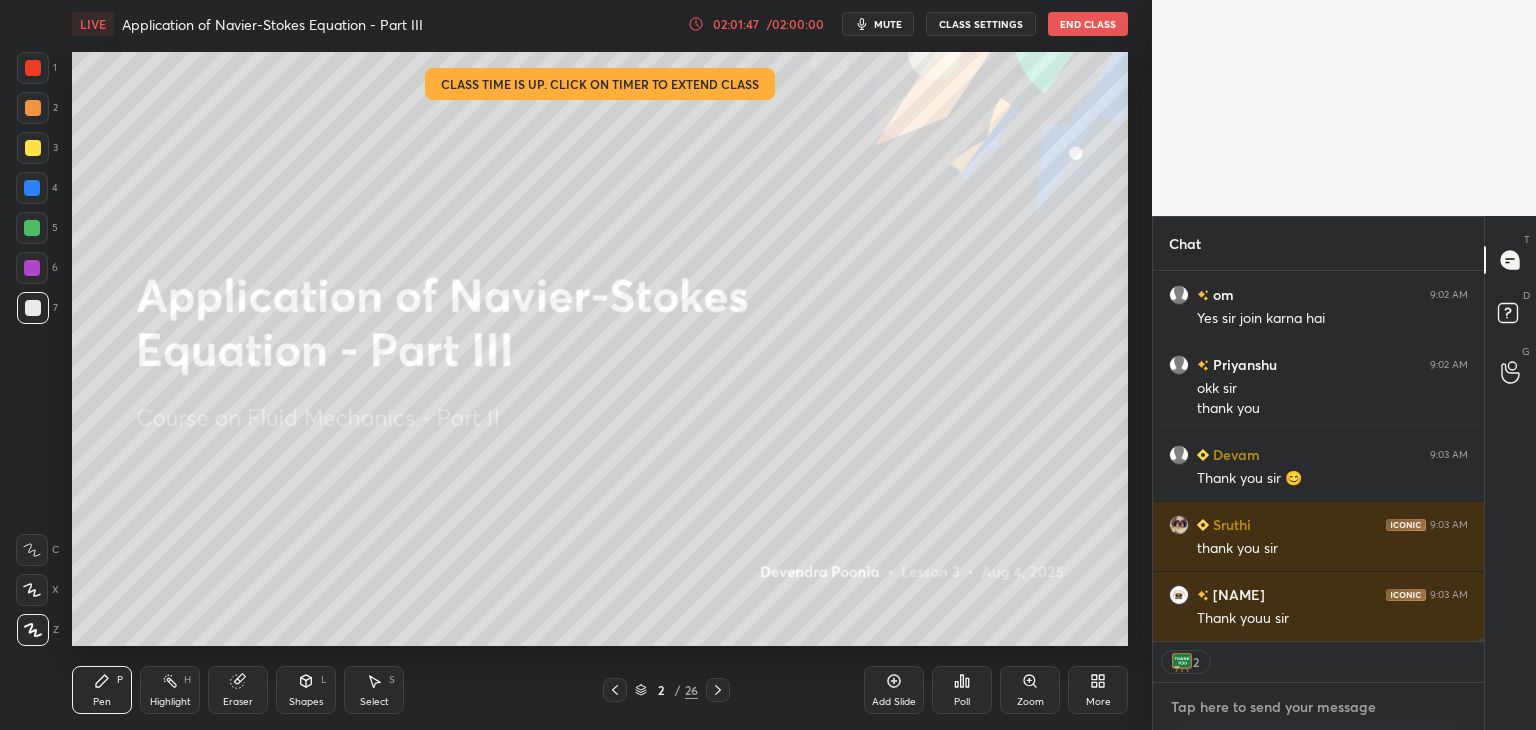 click at bounding box center [1318, 707] 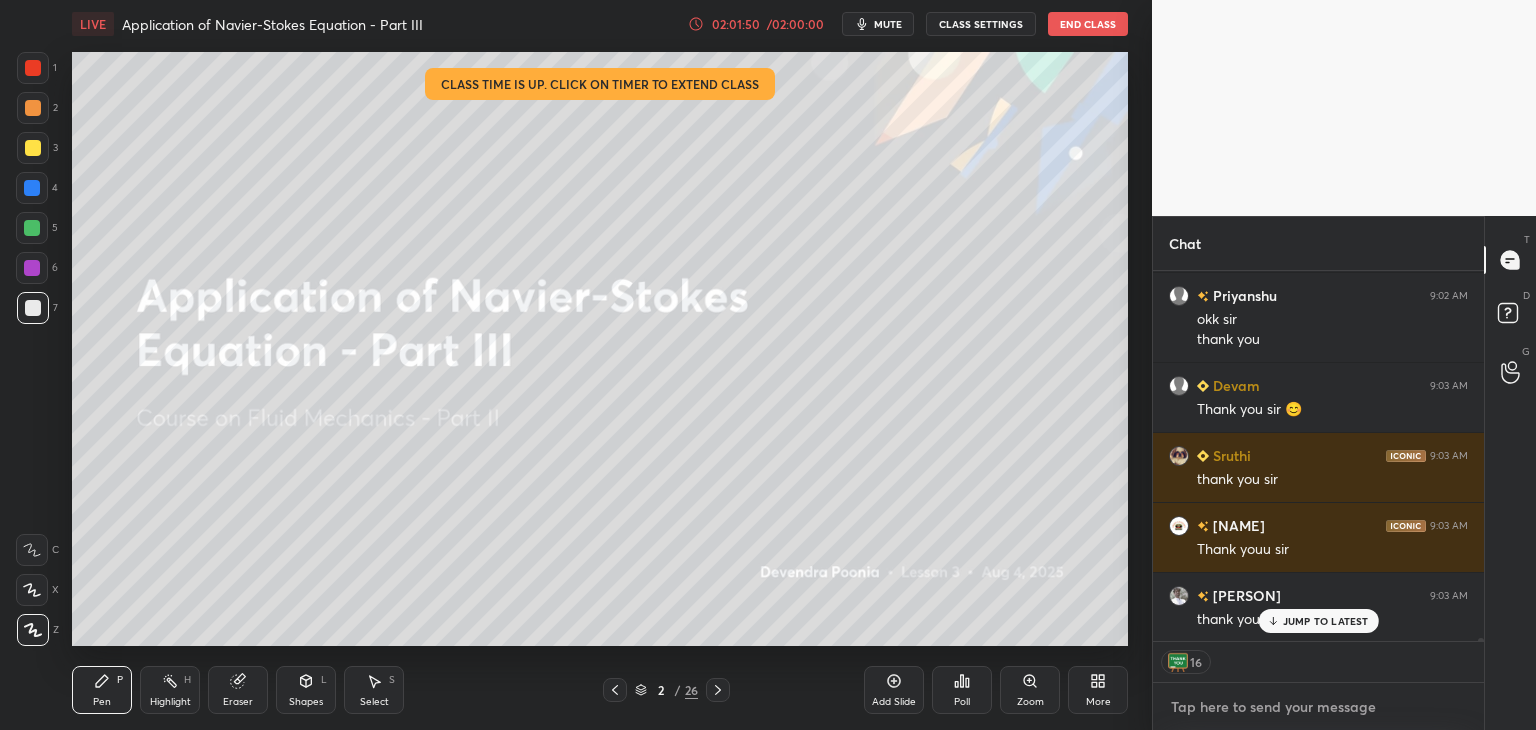 scroll, scrollTop: 43704, scrollLeft: 0, axis: vertical 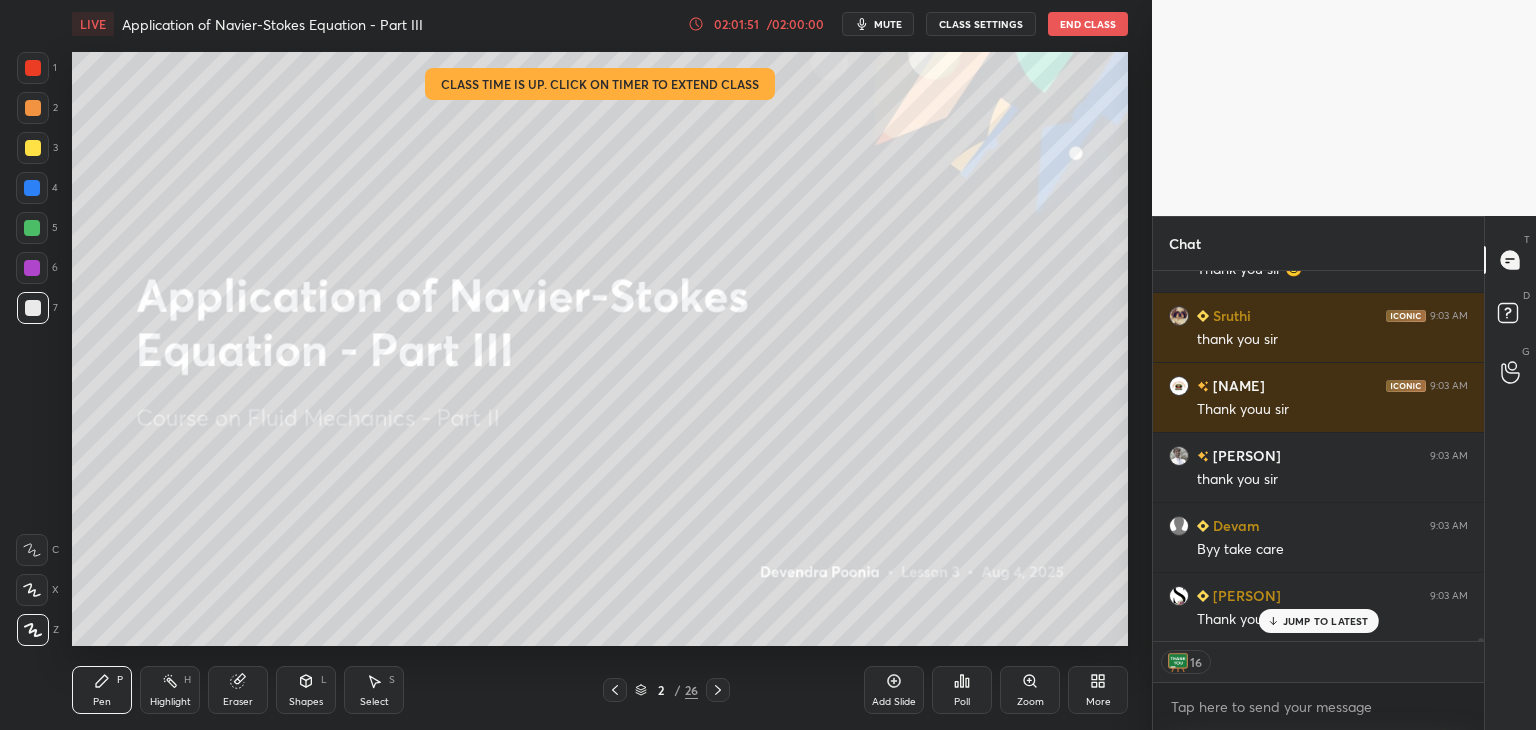 click on "End Class" at bounding box center [1088, 24] 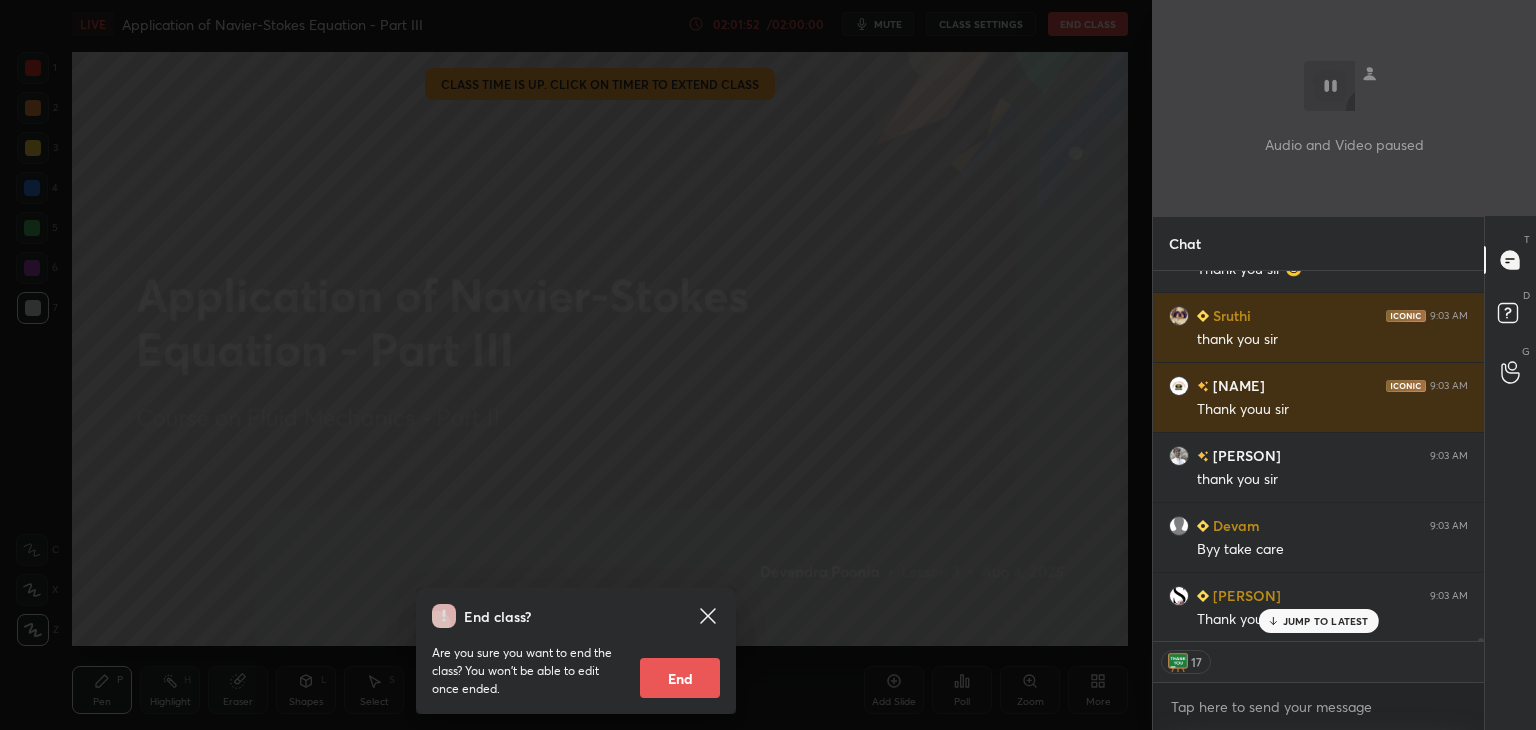 click on "End" at bounding box center (680, 678) 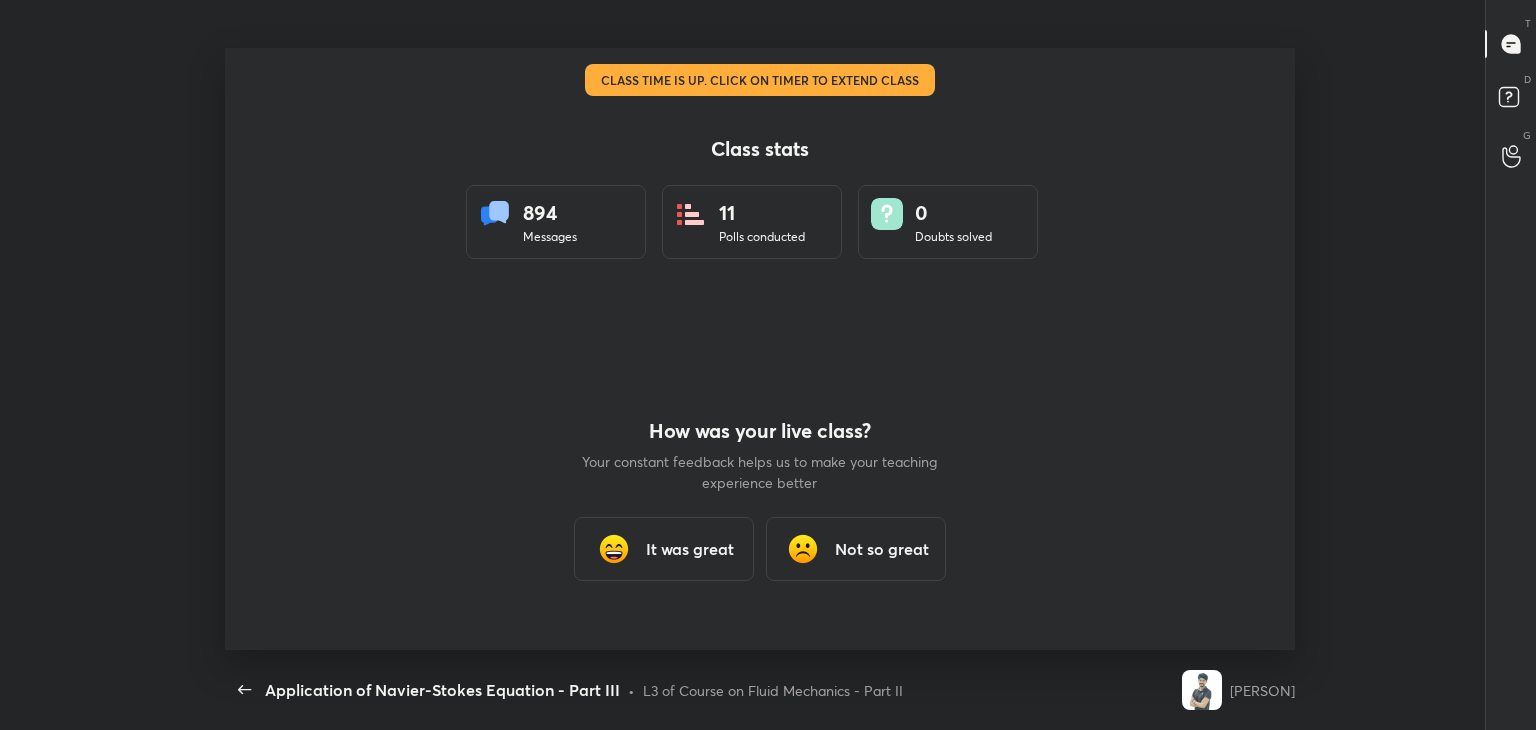 scroll, scrollTop: 99397, scrollLeft: 98693, axis: both 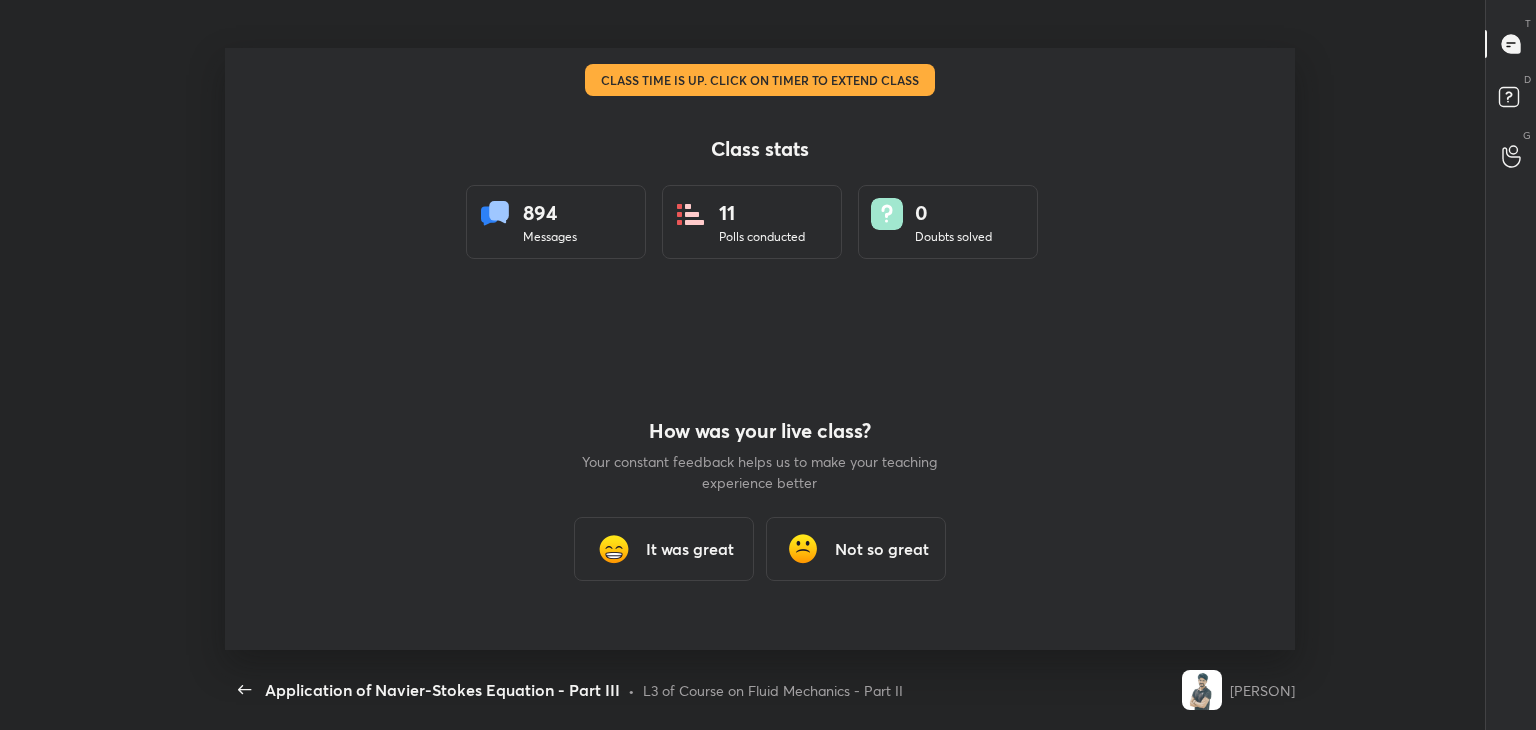 click at bounding box center (760, 349) 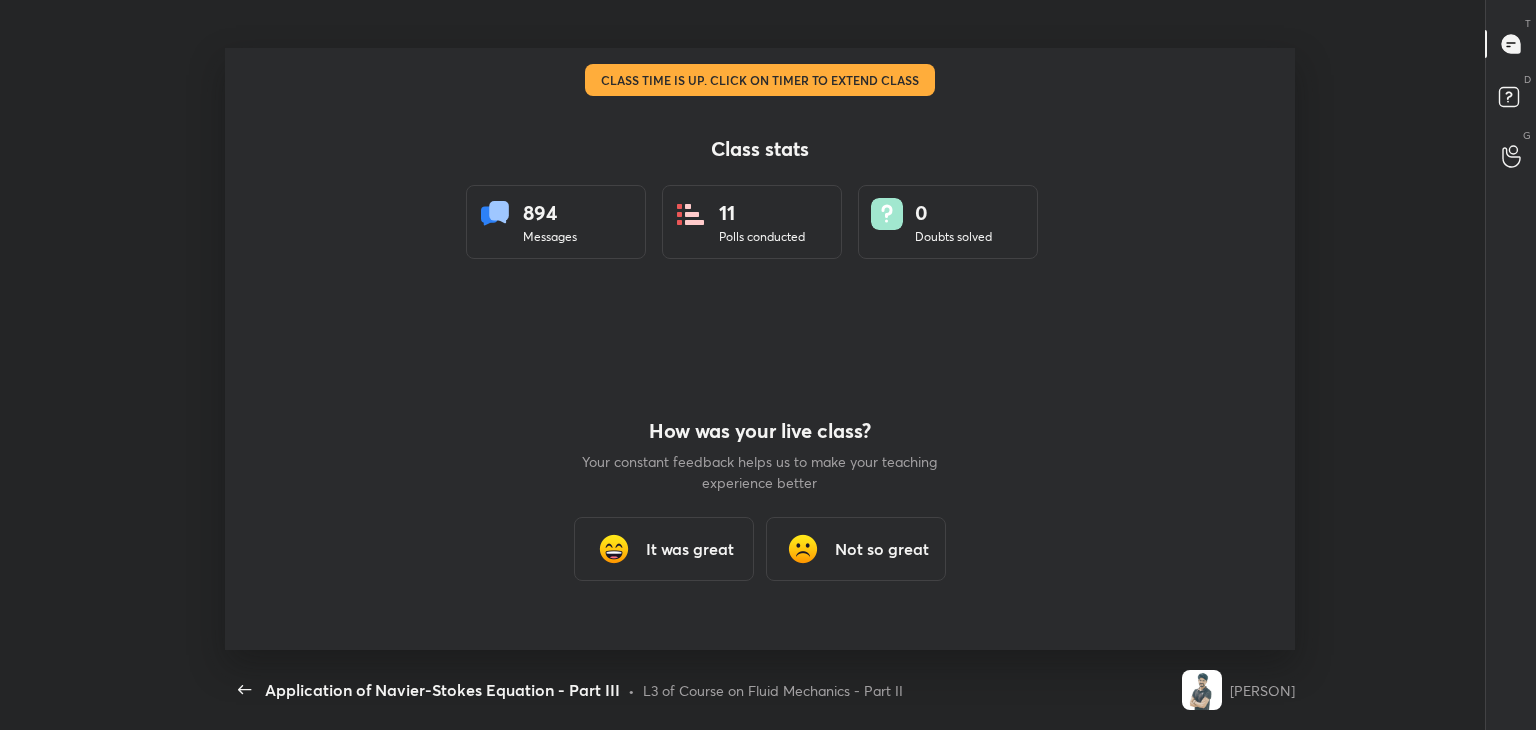 click on "It was great" at bounding box center (690, 549) 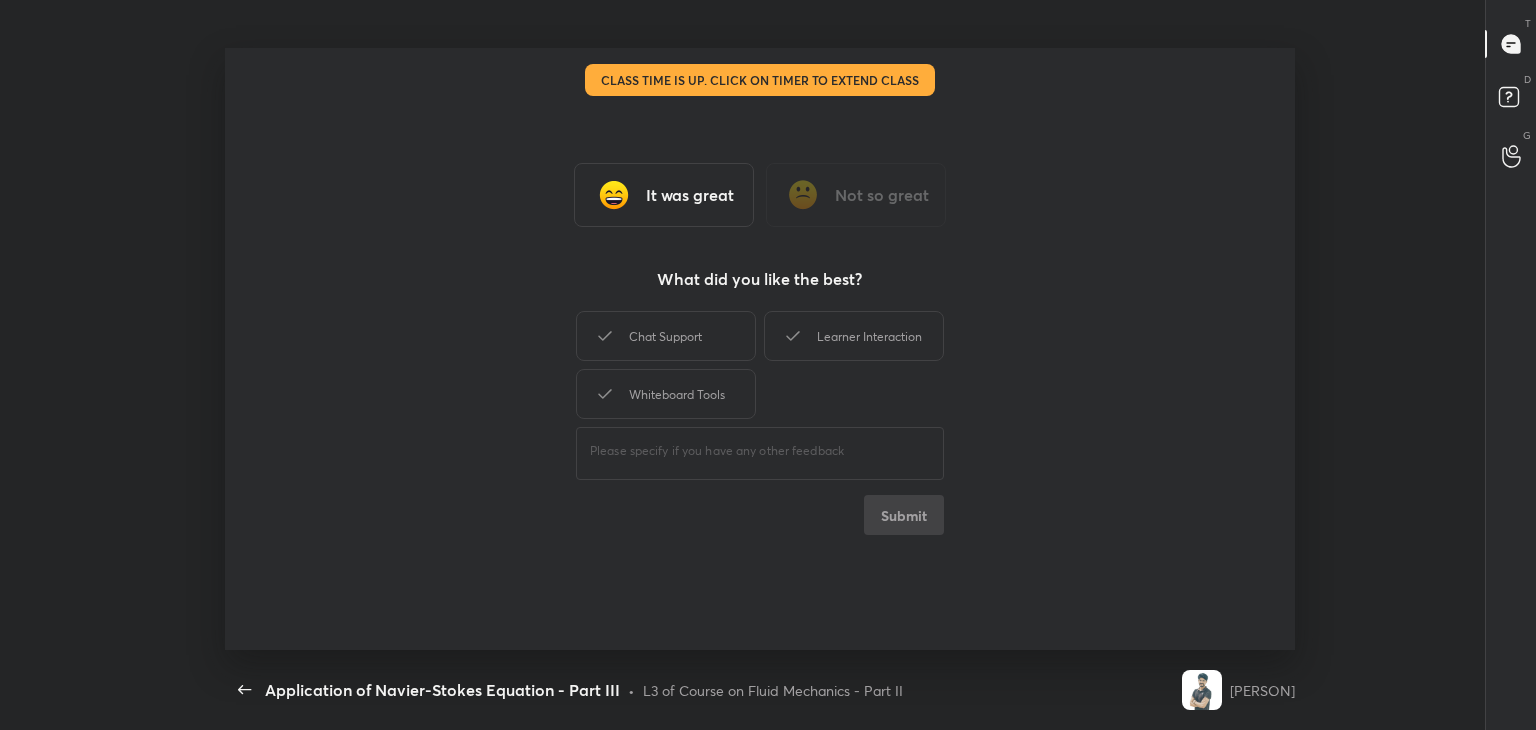 click on "Chat Support" at bounding box center [666, 336] 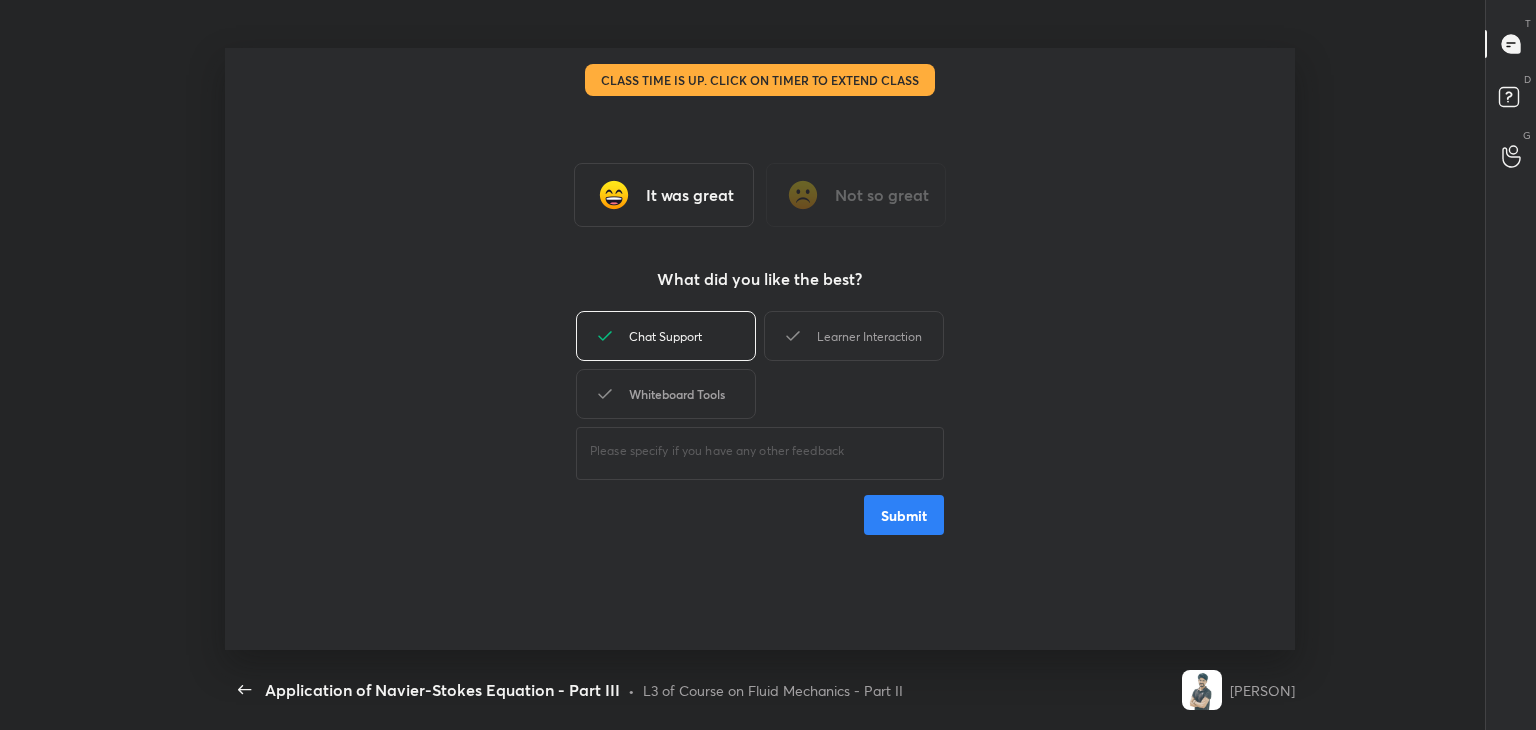 click on "Whiteboard Tools" at bounding box center [666, 394] 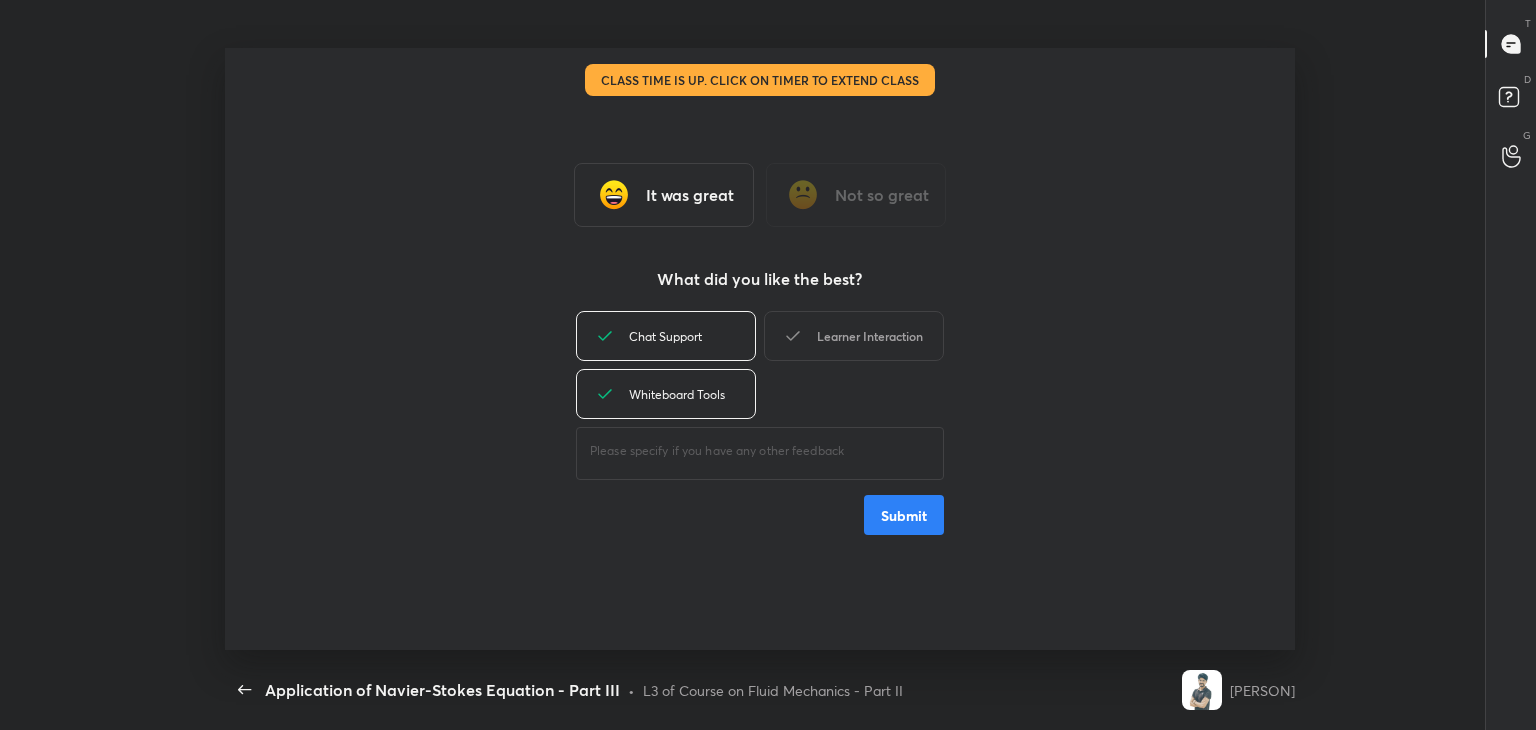 click 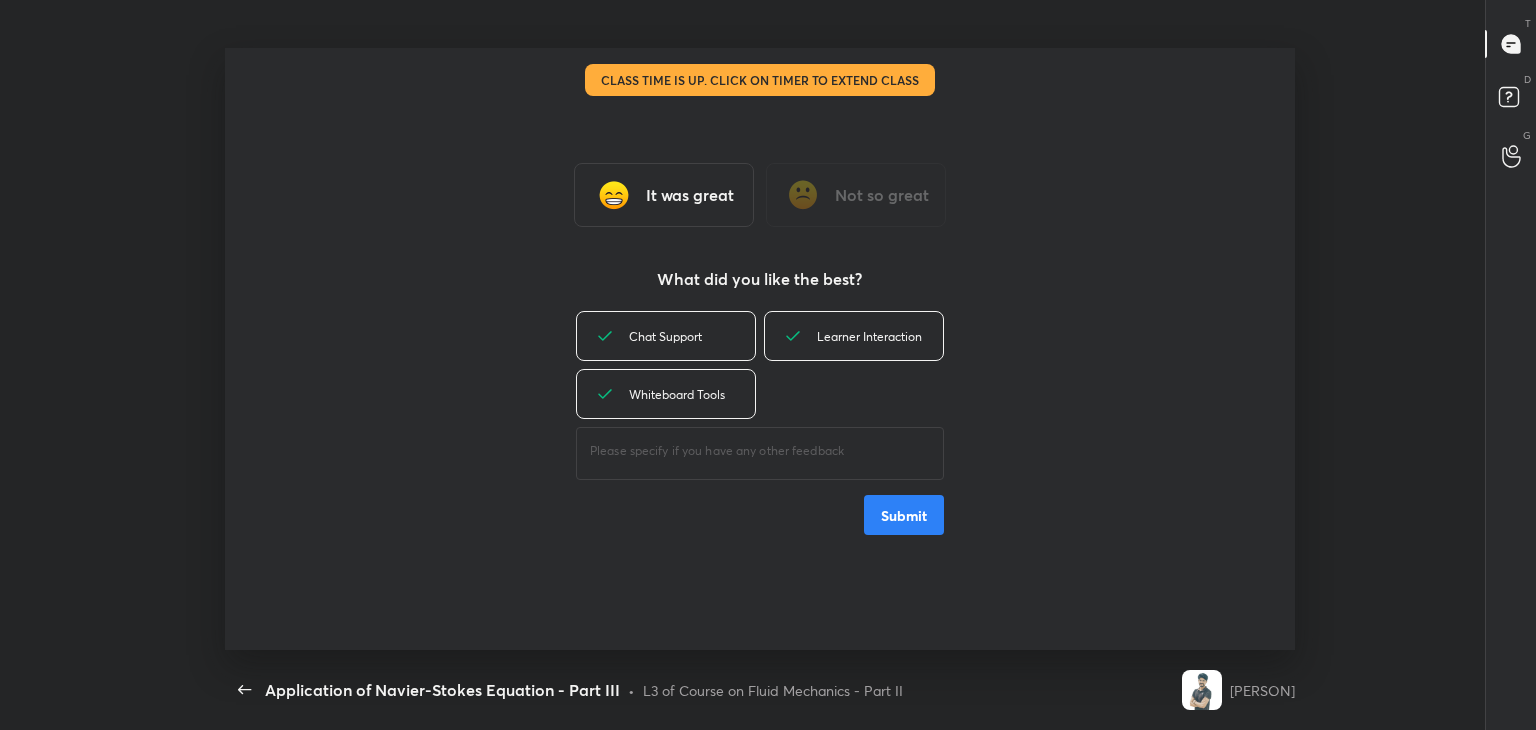 click on "Submit" at bounding box center (904, 515) 